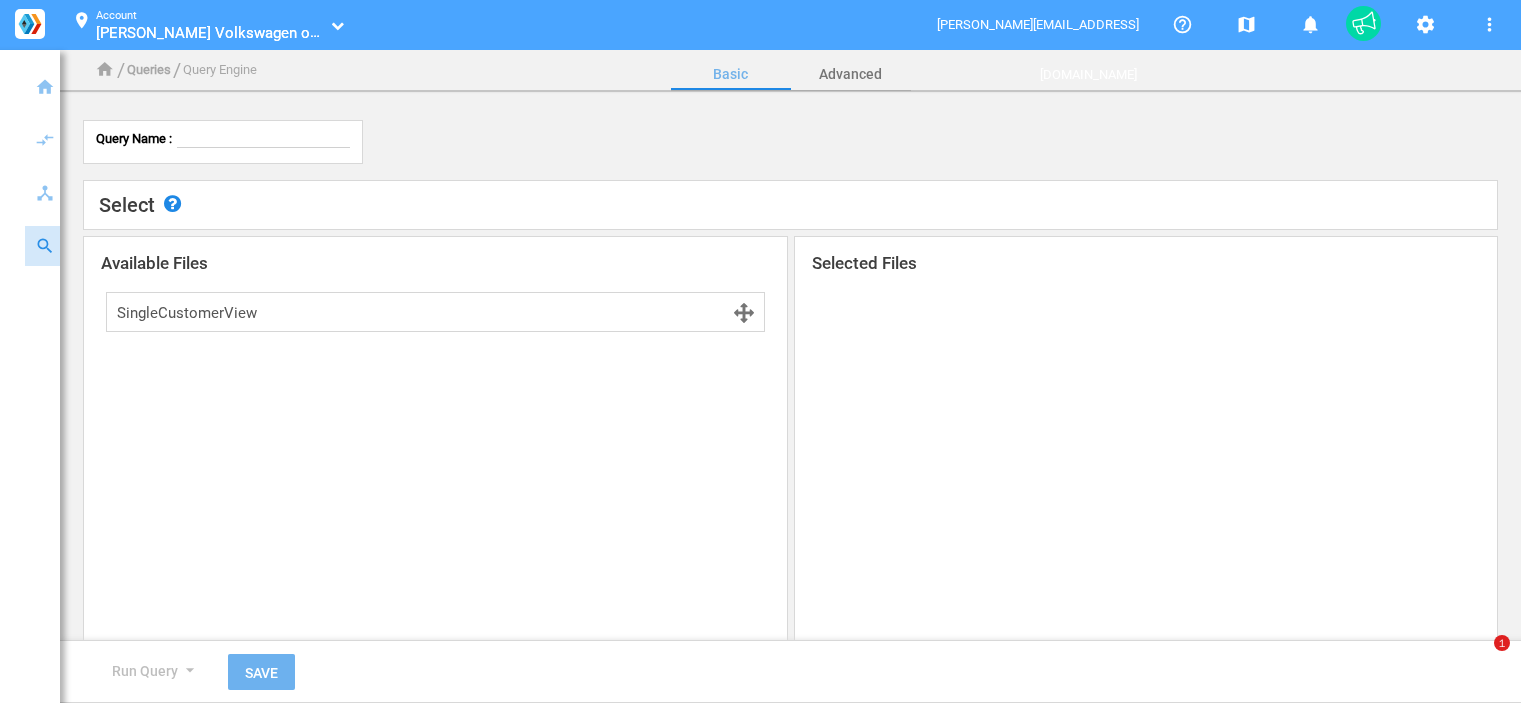 scroll, scrollTop: 0, scrollLeft: 0, axis: both 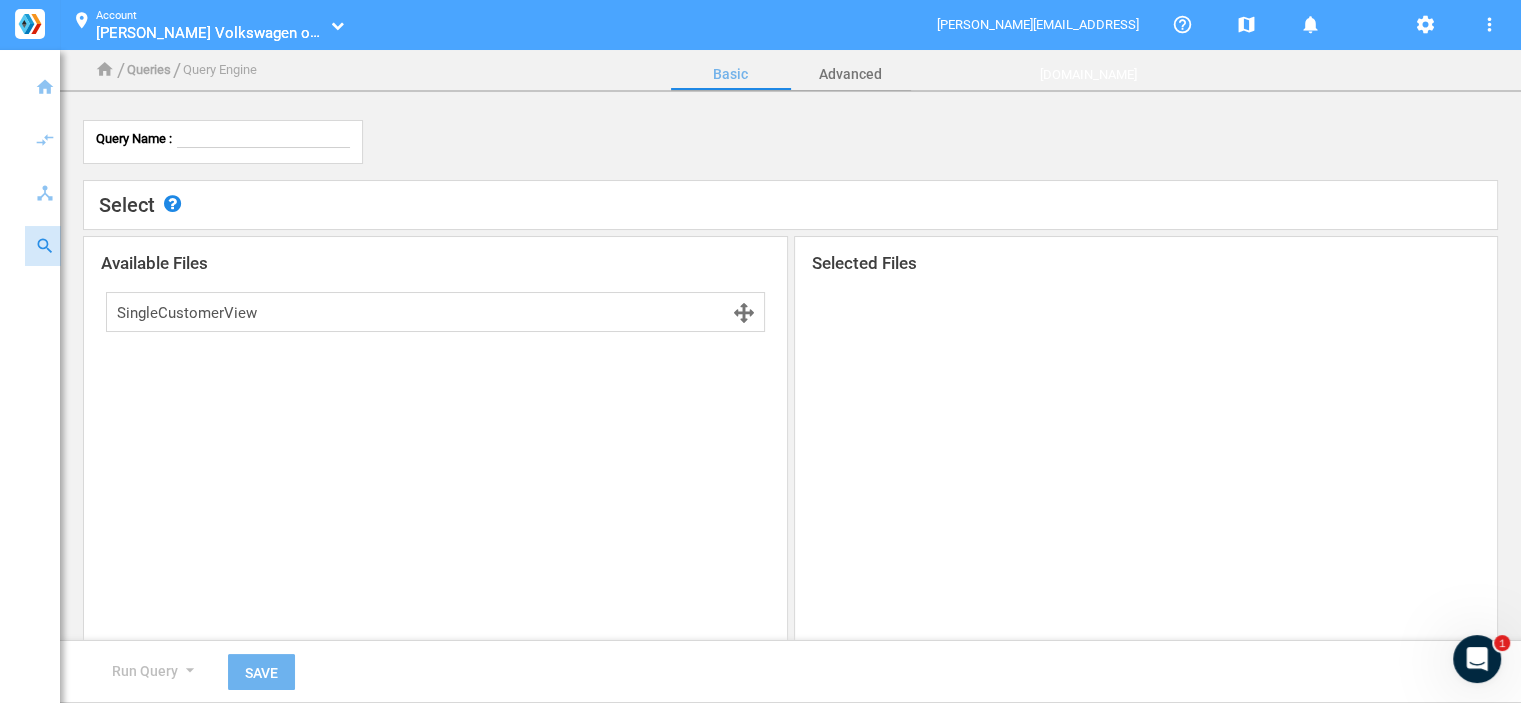 click on "Available Files SingleCustomerView" 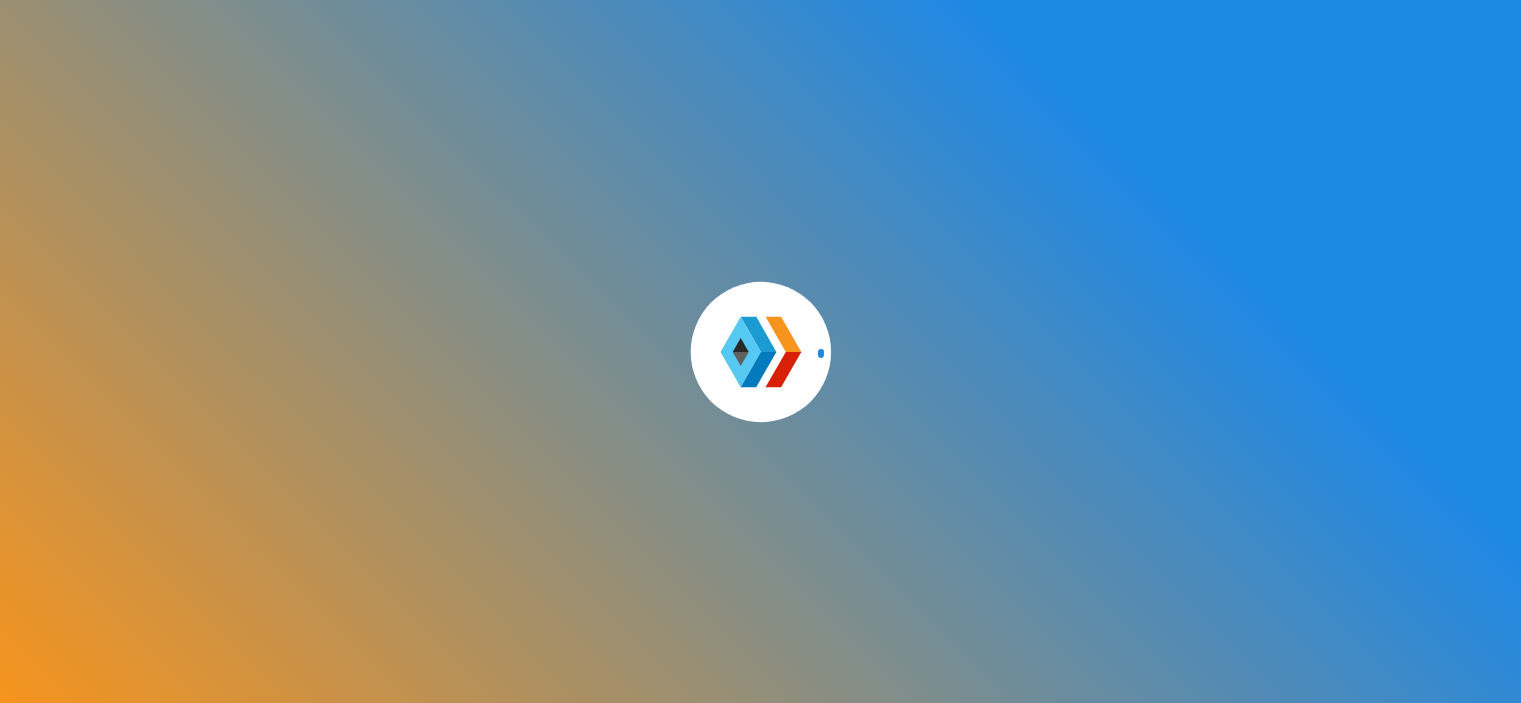 scroll, scrollTop: 0, scrollLeft: 0, axis: both 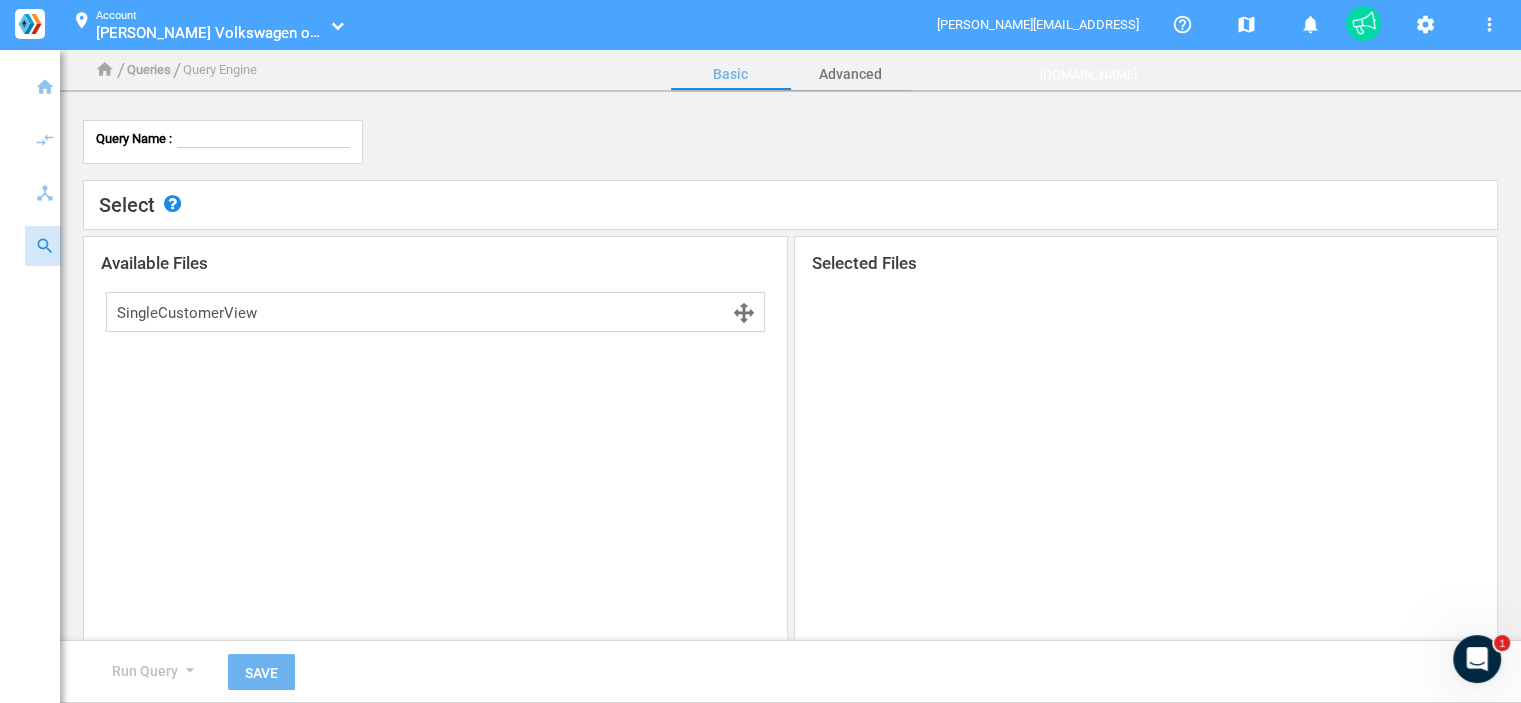 click 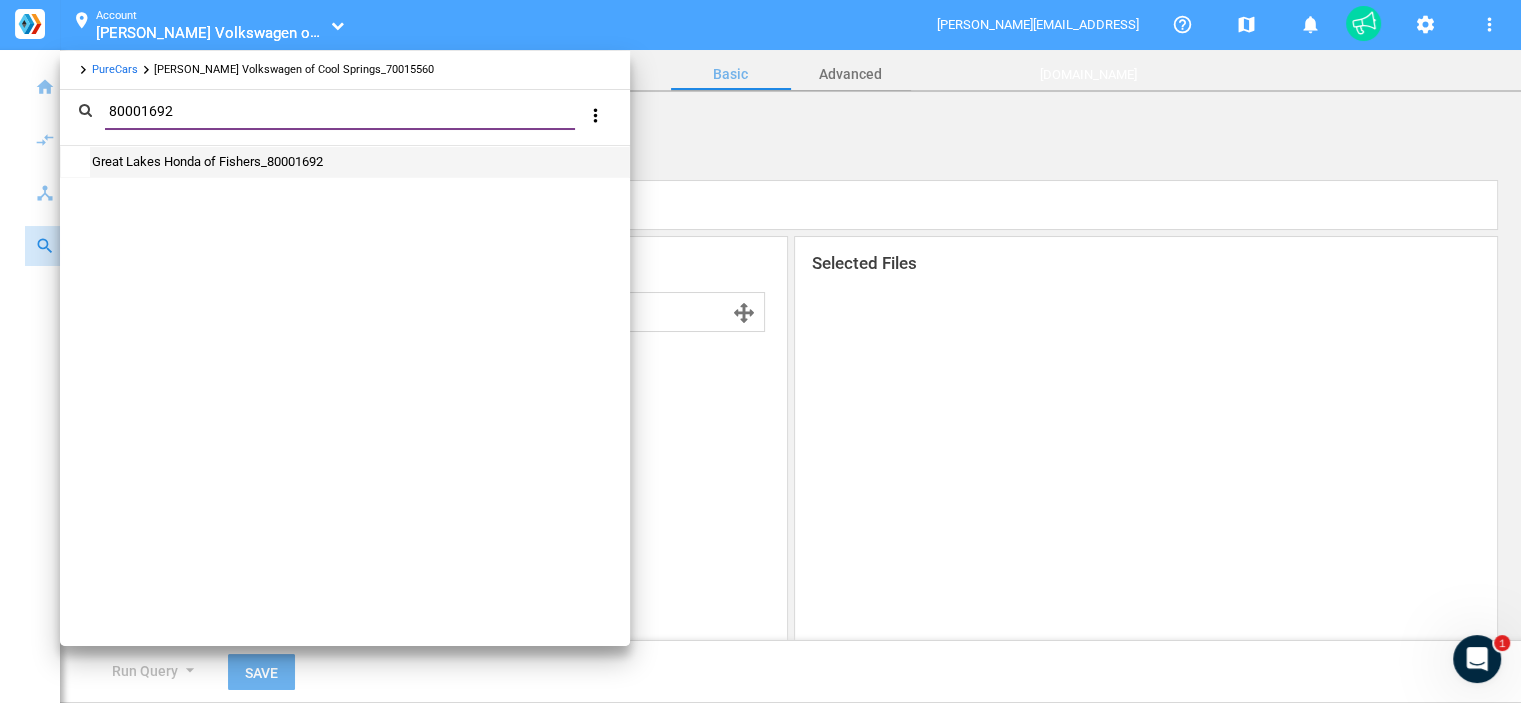 type on "80001692" 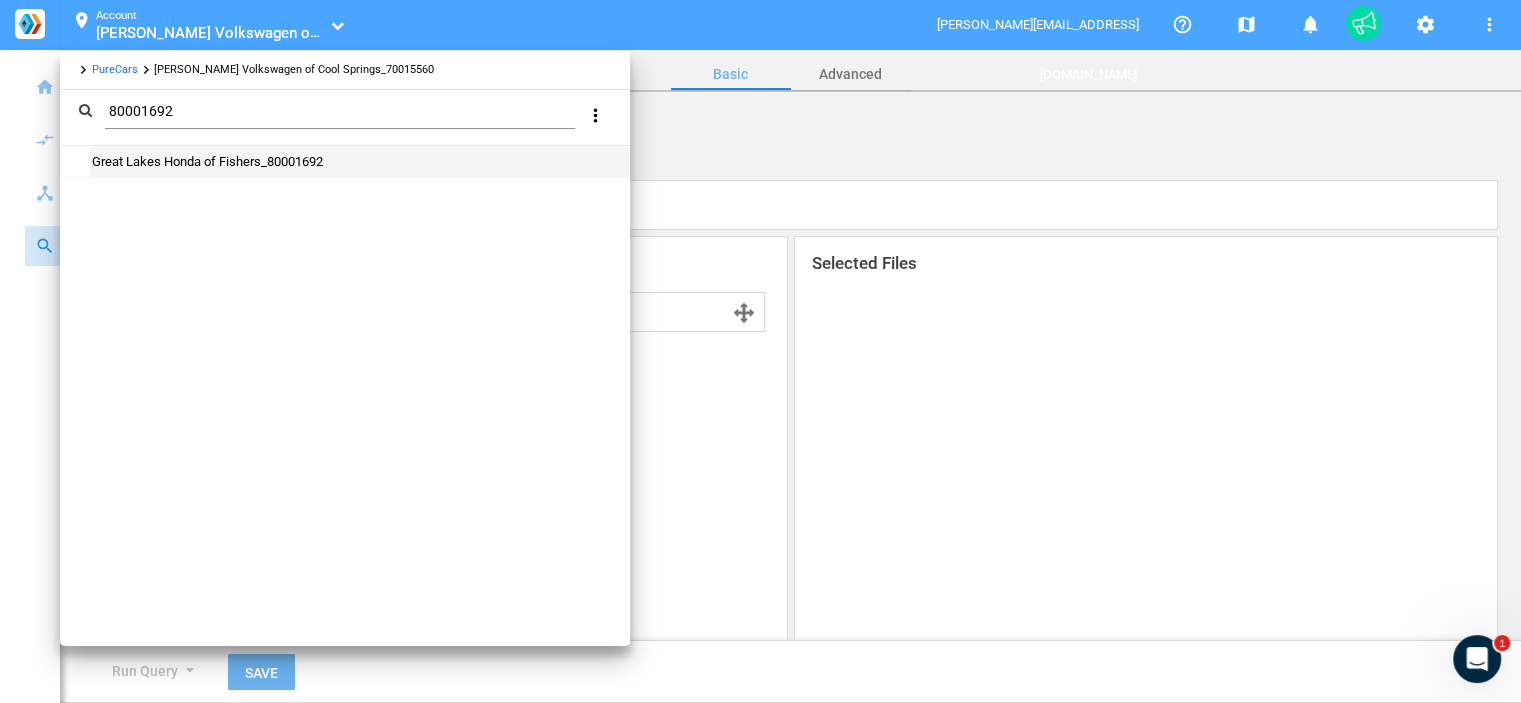 click on "Great Lakes Honda of Fishers_80001692" at bounding box center [206, 161] 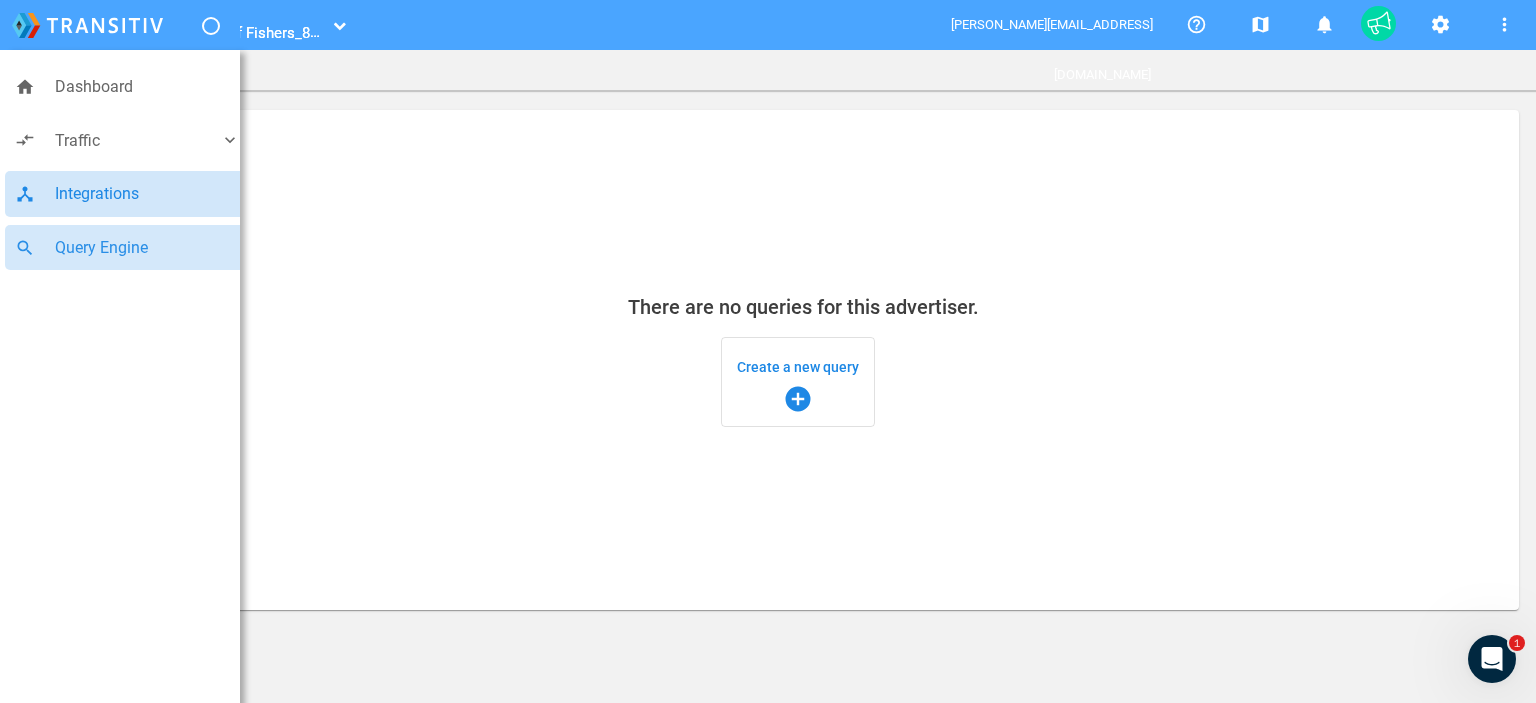 click on "Integrations" at bounding box center [147, 194] 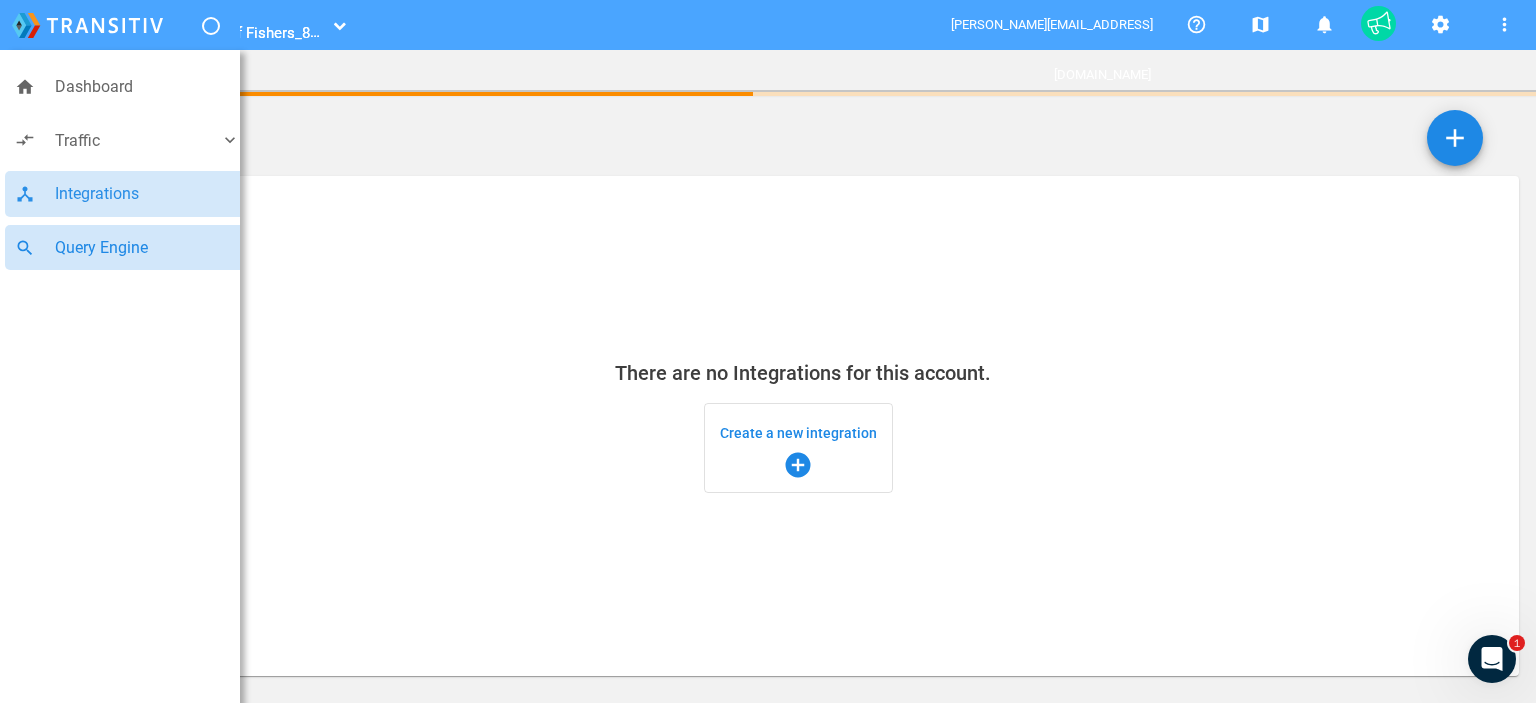 click on "Query Engine" at bounding box center [147, 248] 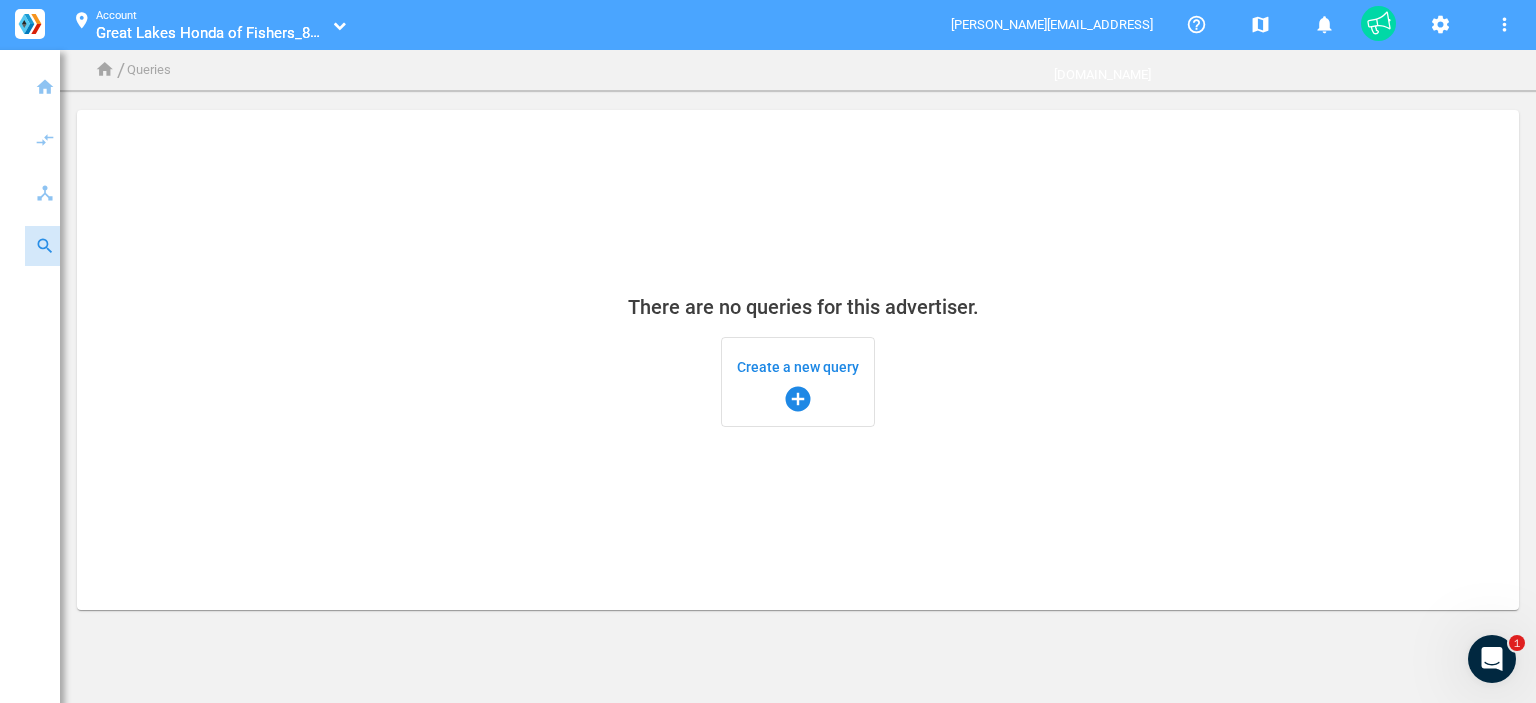 click on "add_circle" at bounding box center (798, 399) 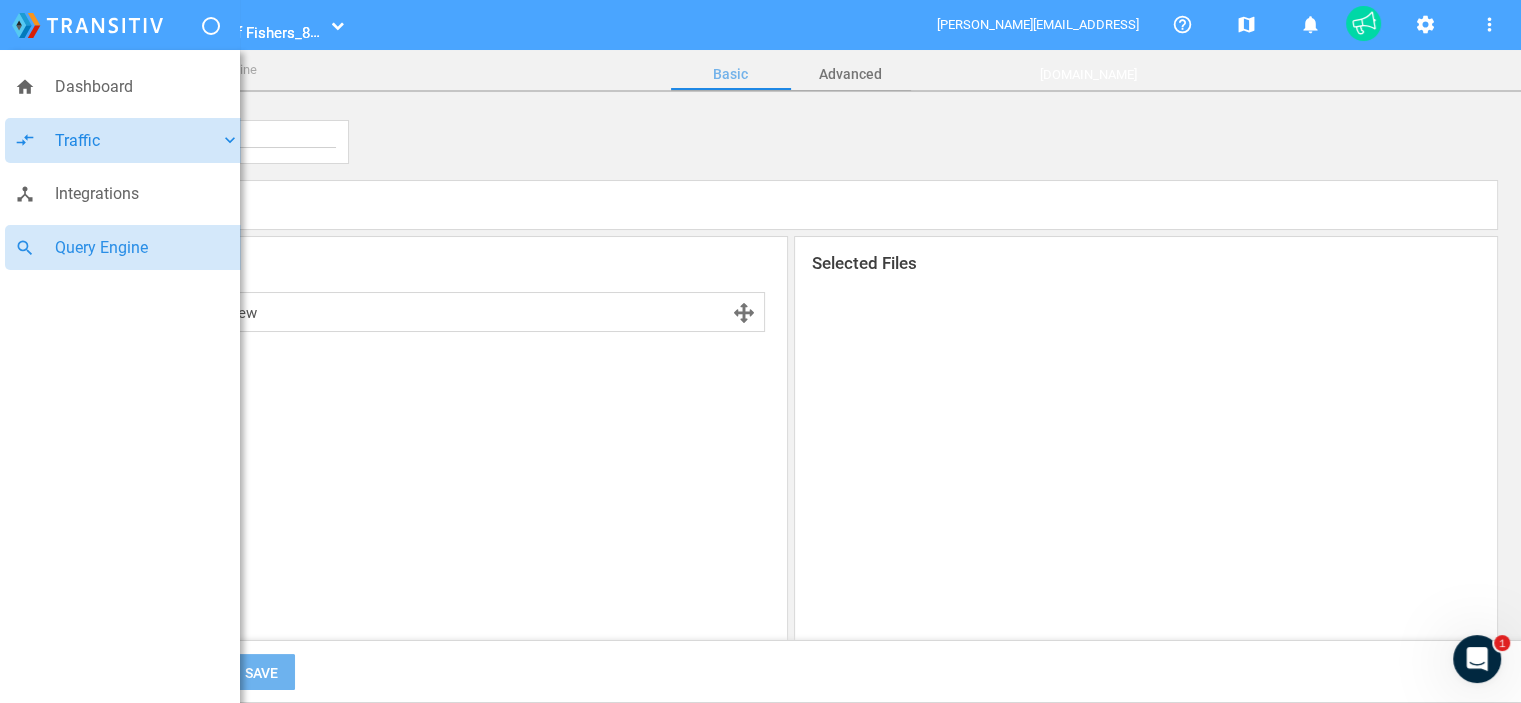 click on "Traffic" at bounding box center (137, 141) 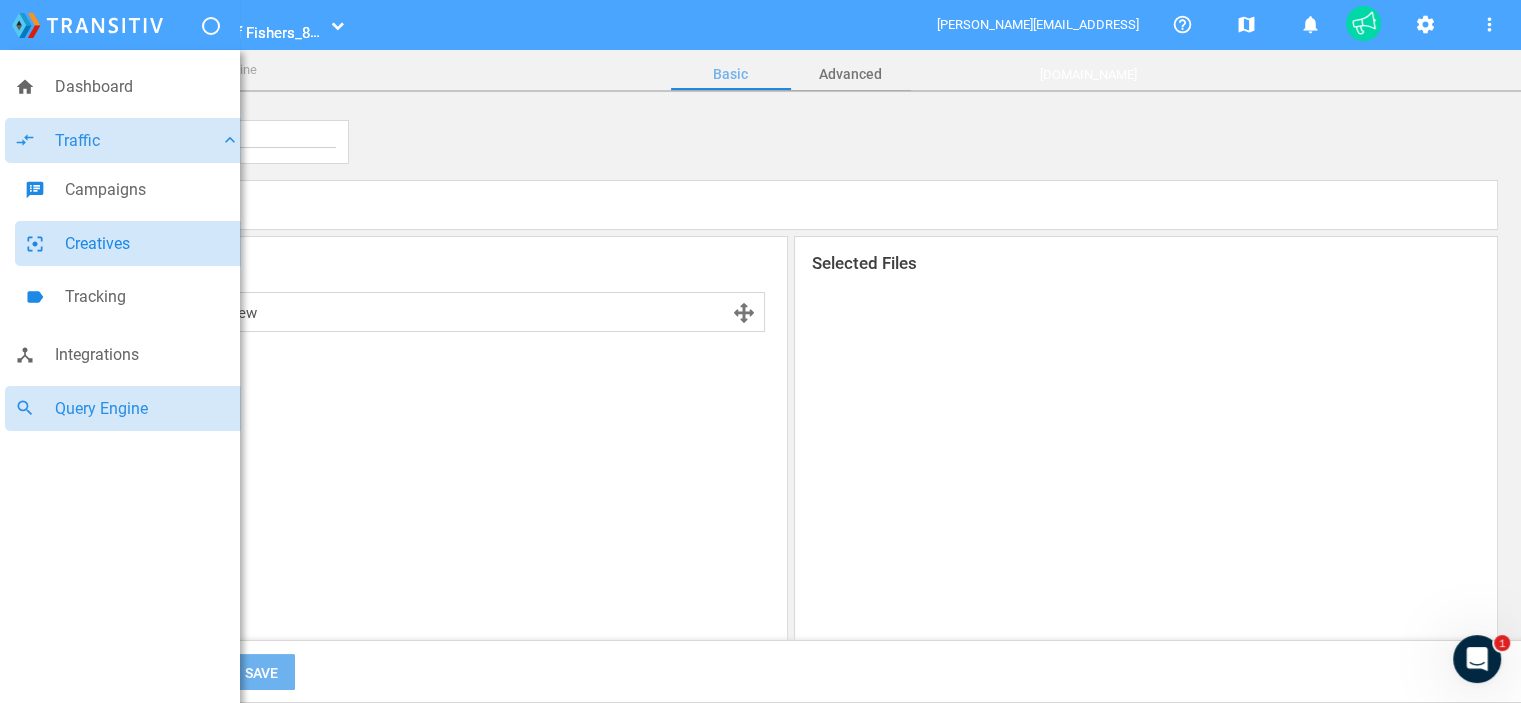 click on "Creatives" at bounding box center (152, 244) 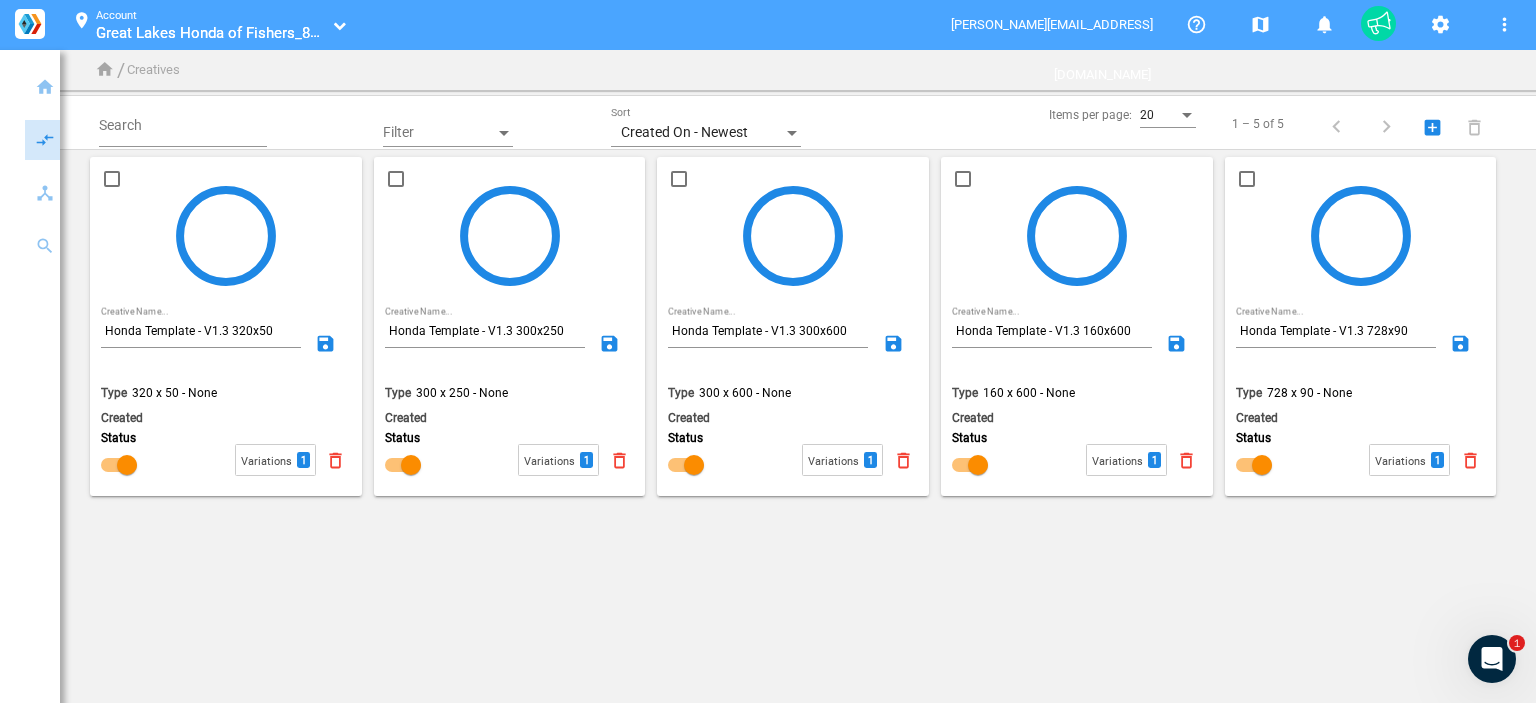 click on "home Dashboard compare_arrows Traffic keyboard_arrow_down speaker_notes Campaigns filter_center_focus Creatives label Tracking device_hub Integrations search Query Engine location_on Account Great Lakes Honda of Fishers_80001692 Great Lakes Honda of Fishers_80001692 anastasiiak@purecars.com help_outline map notifications settings more_vert home / Creatives Search Filter Created On - Newest Sort add_box_main delete_outline  Items per page:  20  1 – 5 of 5    Do you want to permanently delete this creative? This action cannot be reversed.  Cancel   Delete Honda Template - V1.3 320x50 Creative Name... save Type  320 x 50 - None  Created    Status     Variations 1 delete_outline   Do you want to permanently delete this creative? This action cannot be reversed.  Cancel   Delete Honda Template - V1.3 300x250 Creative Name... save Type  300 x 250 - None  Created    Status     Variations 1 delete_outline   Do you want to permanently delete this creative? This action cannot be reversed.  Cancel" at bounding box center [768, 351] 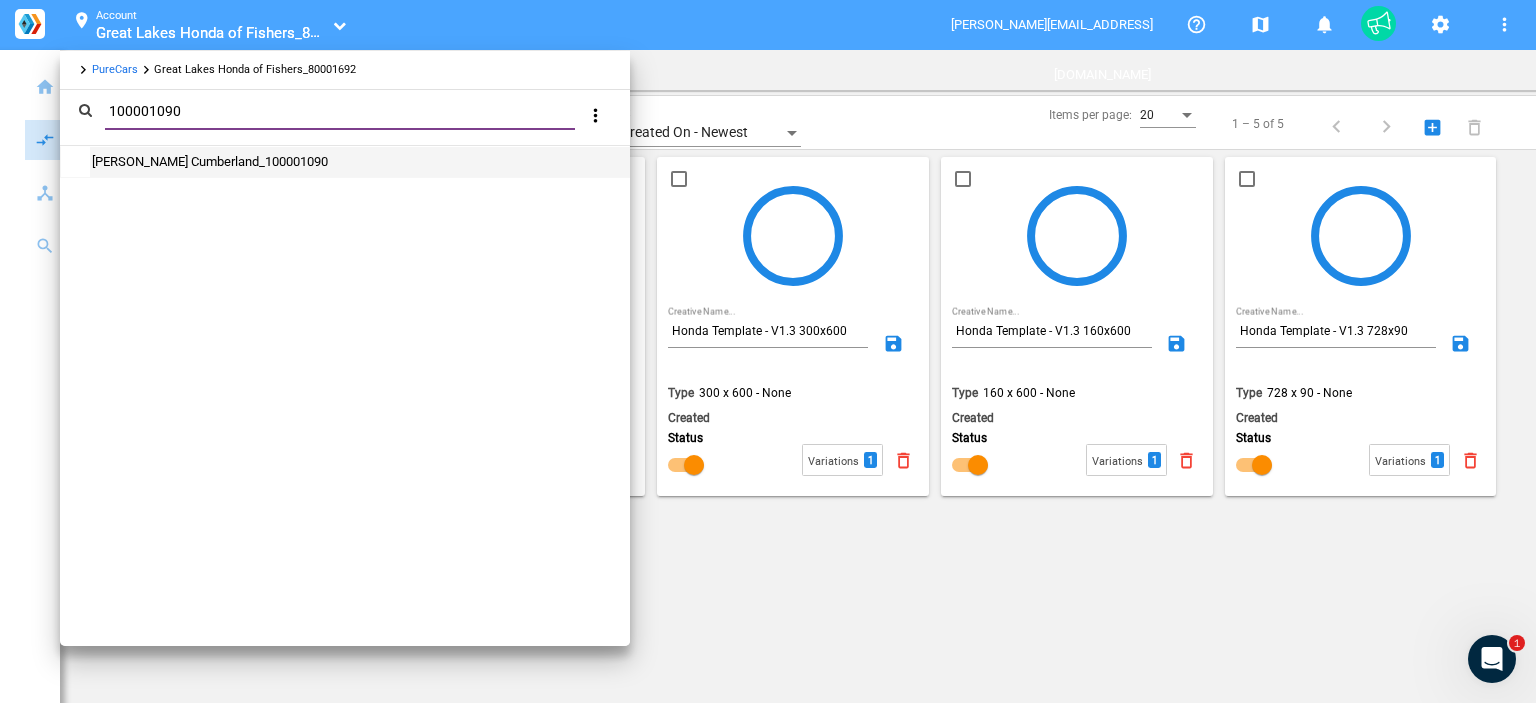 type on "100001090" 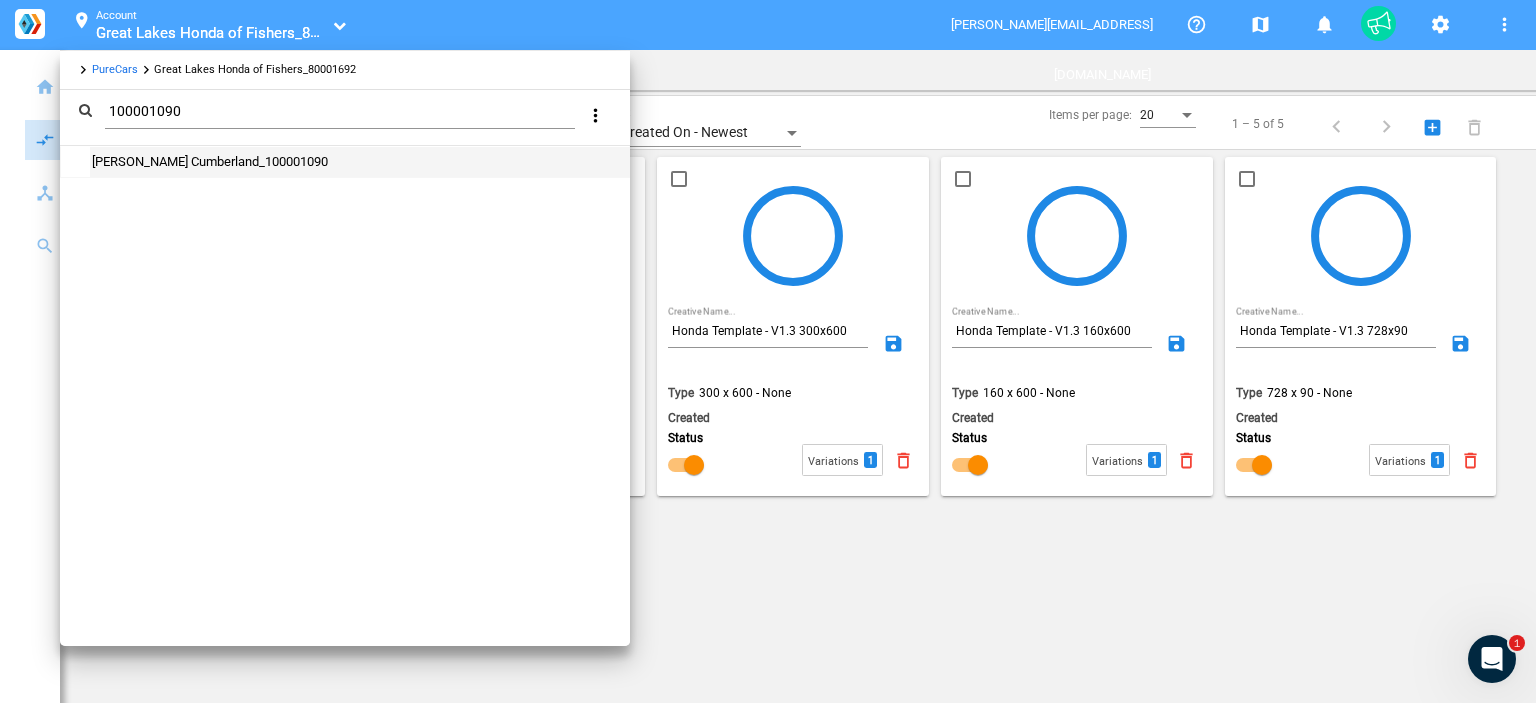 click on "[PERSON_NAME] Cumberland_100001090" at bounding box center (209, 161) 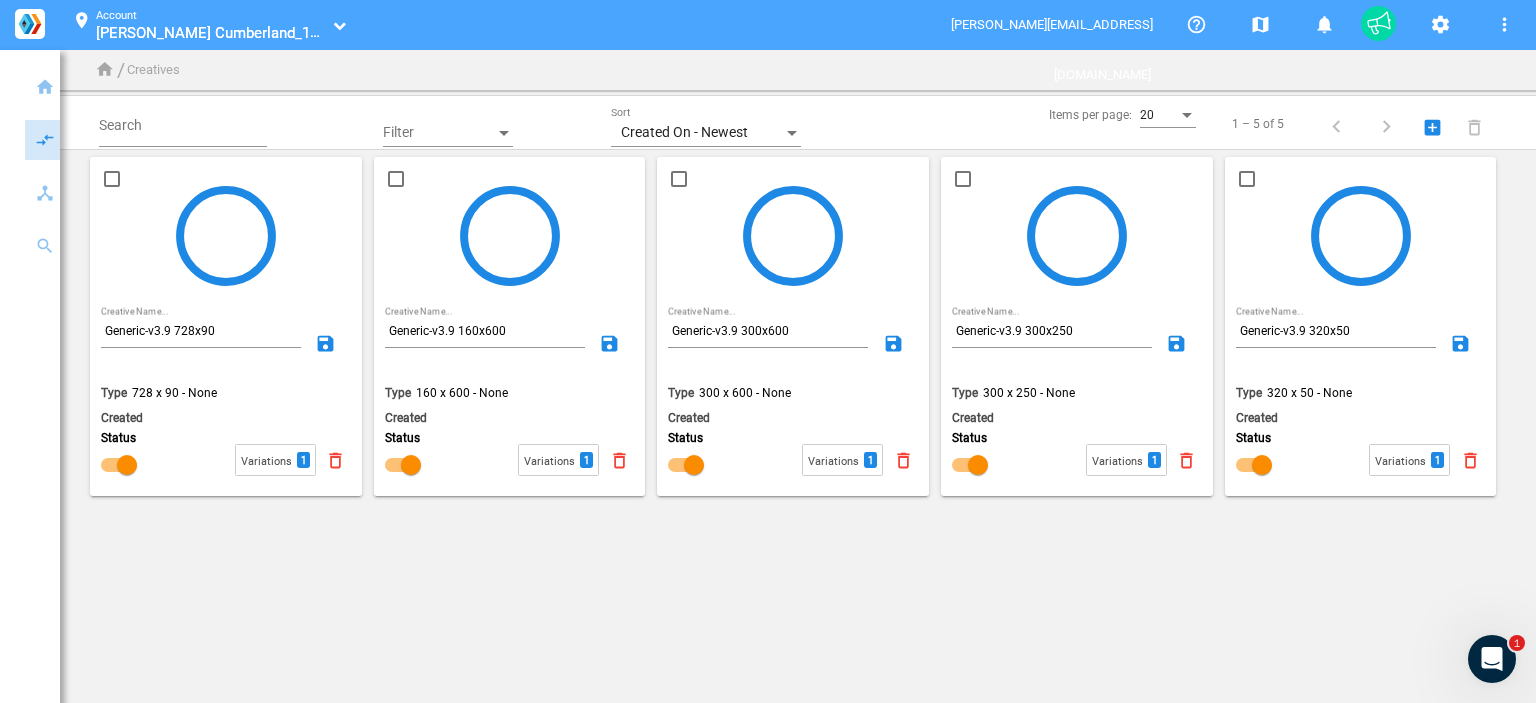 click 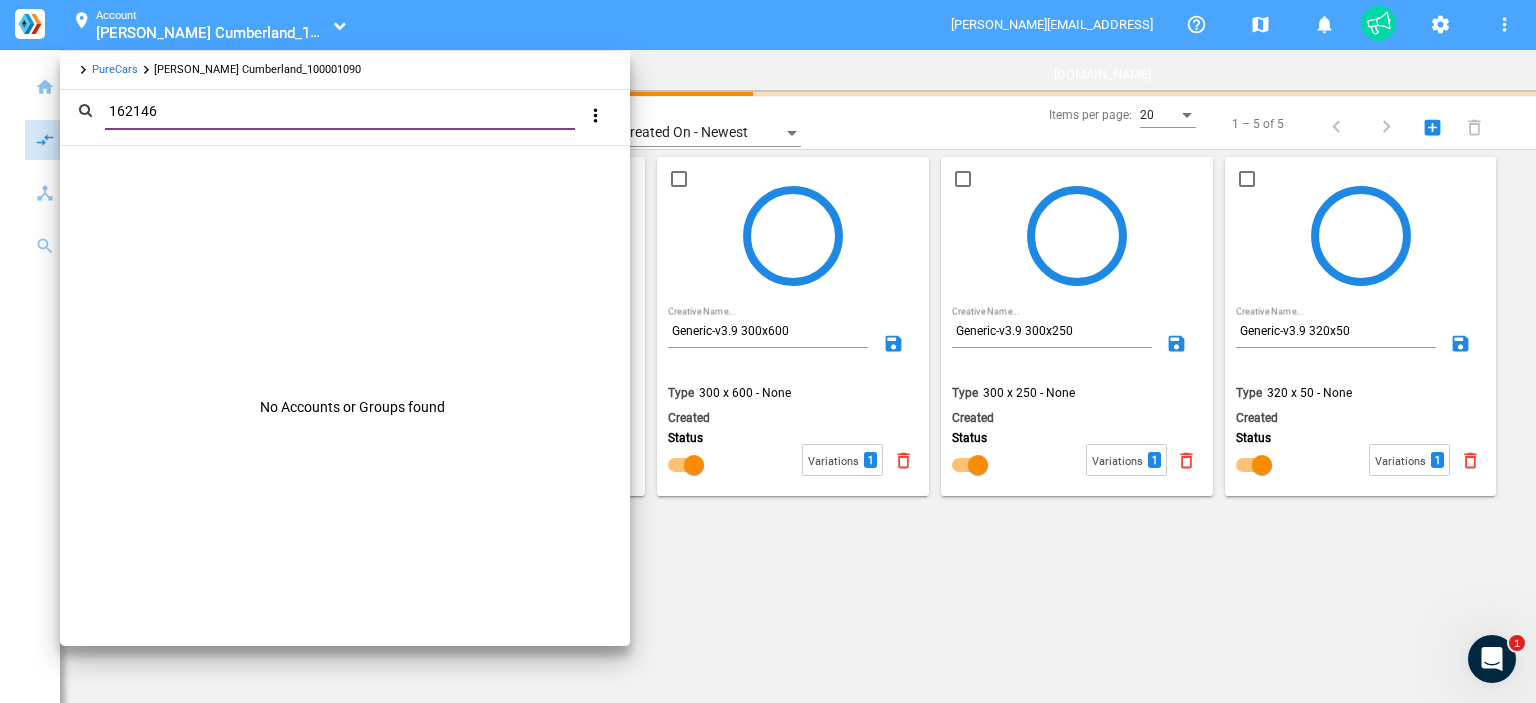 type on "162146" 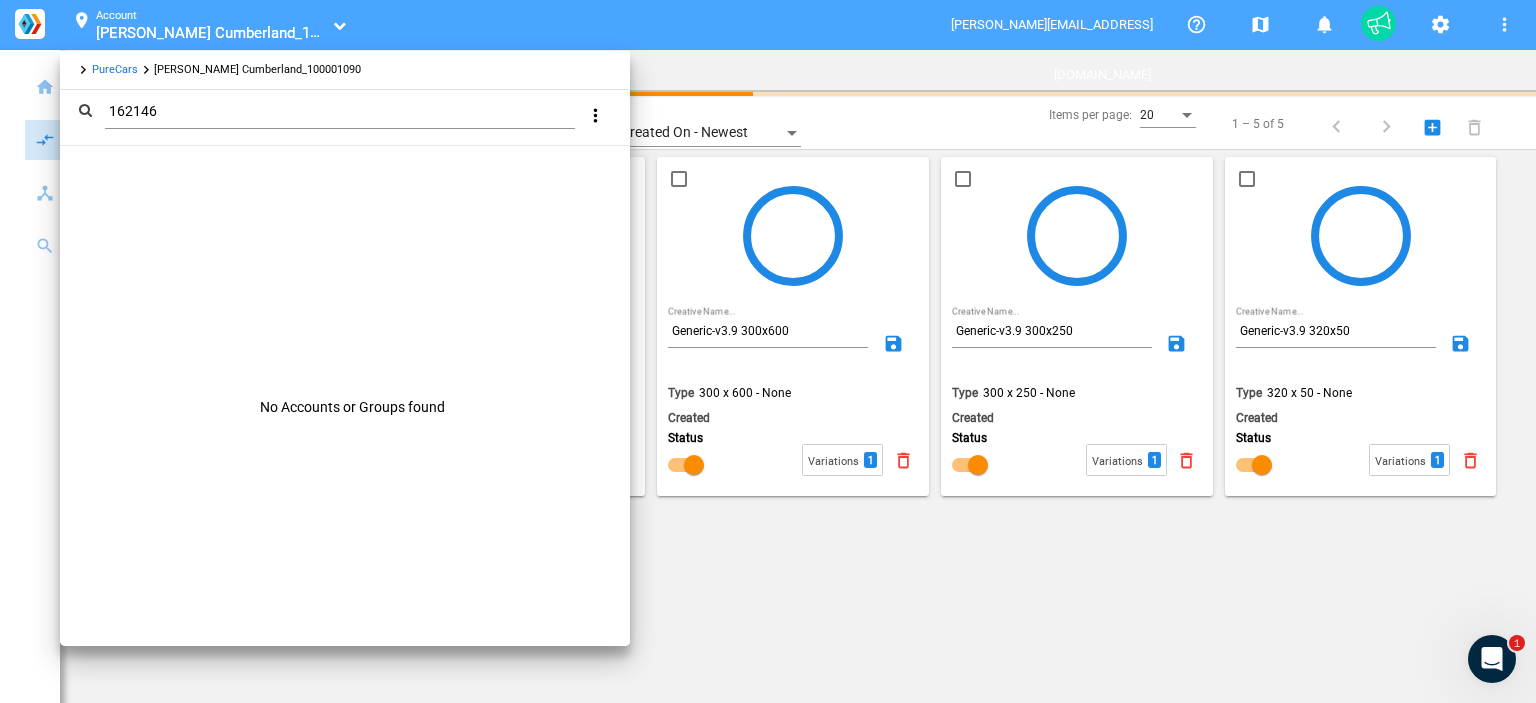 click on "PureCars" at bounding box center (115, 69) 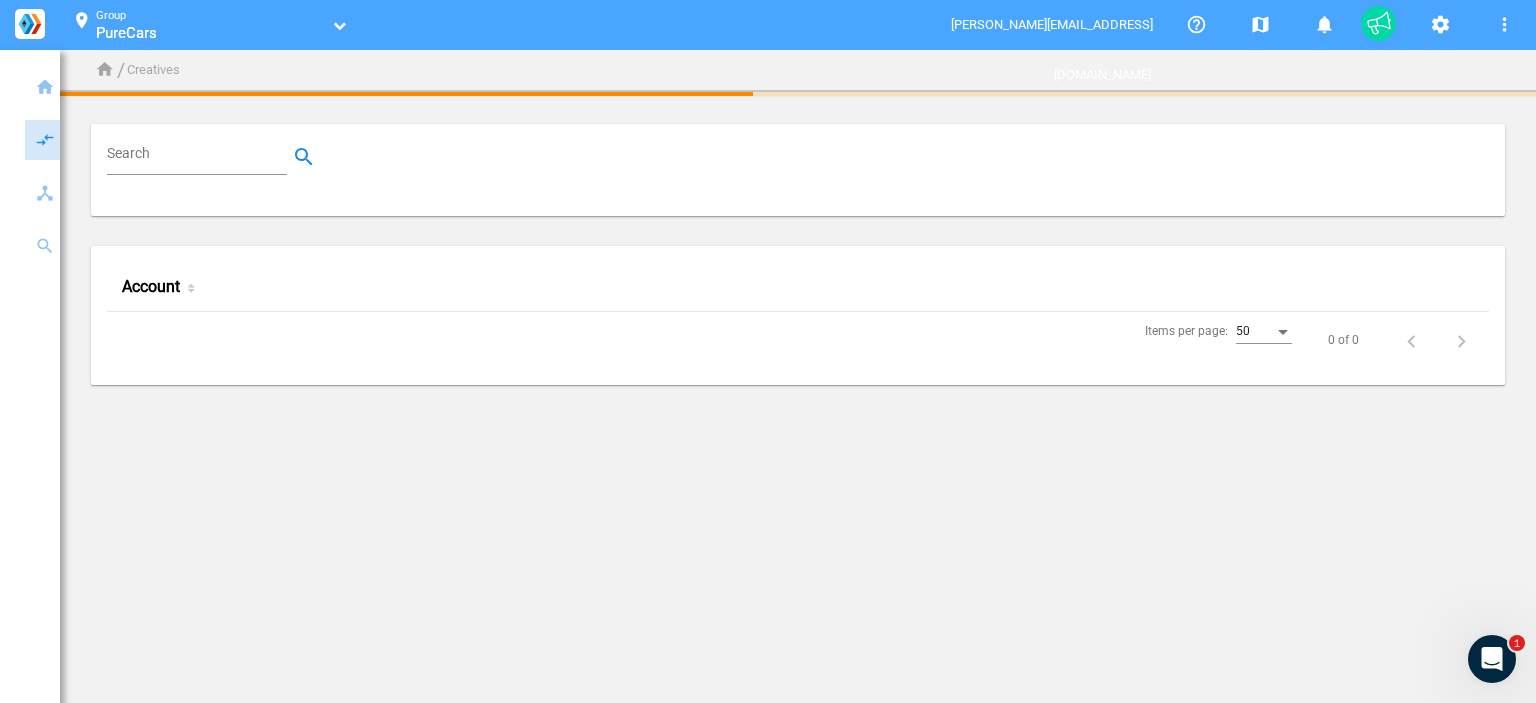 click on "Search" at bounding box center (201, 157) 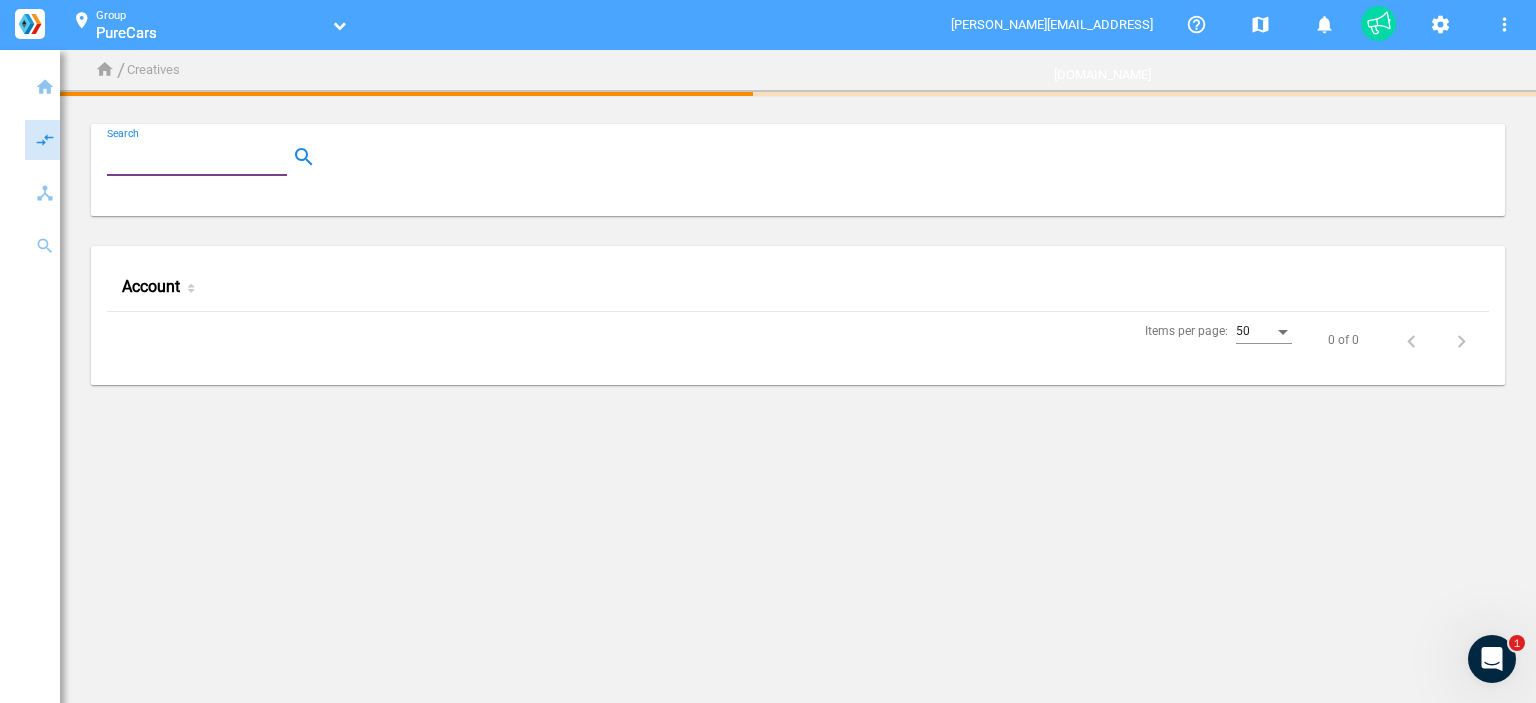 paste on "162146" 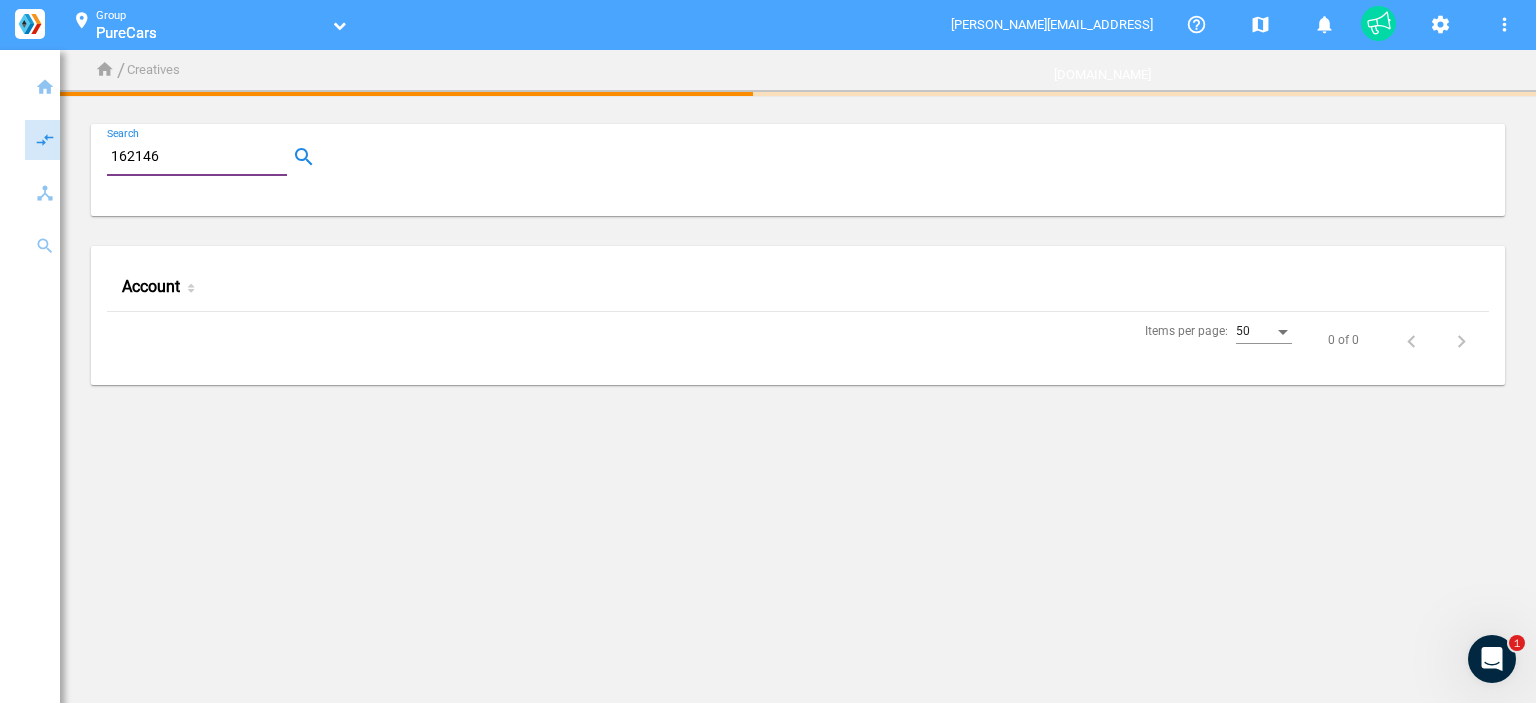 type on "162146" 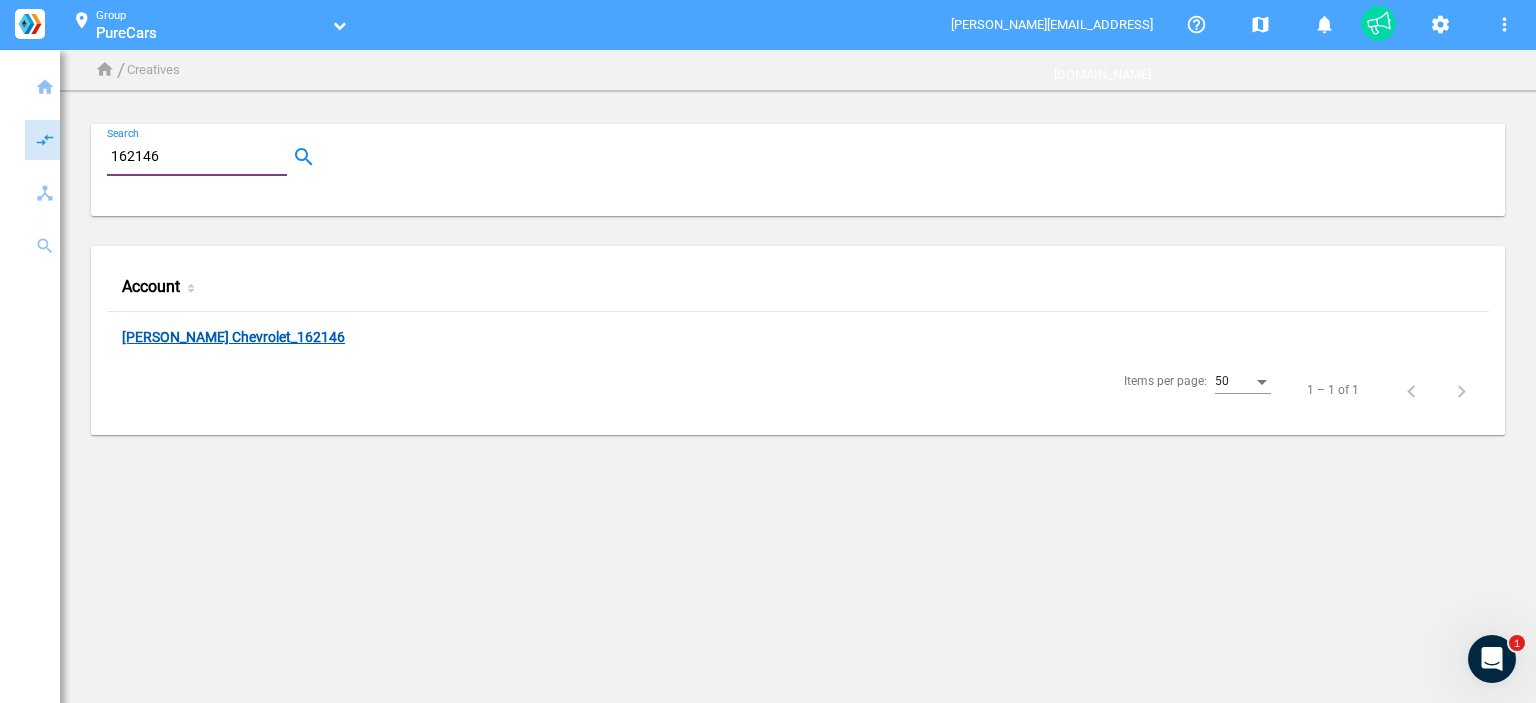click on "[PERSON_NAME] Chevrolet_162146" at bounding box center [233, 338] 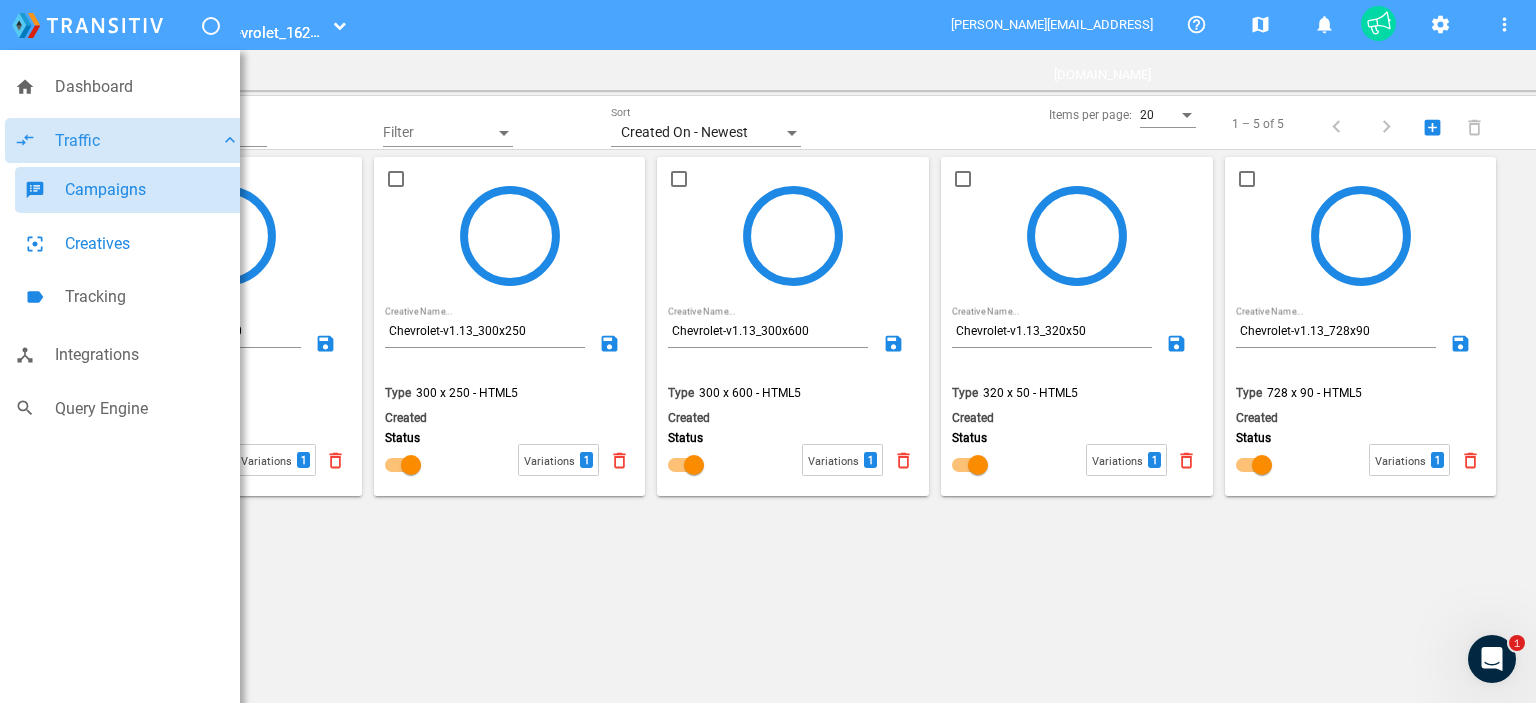 click on "Campaigns" at bounding box center [152, 190] 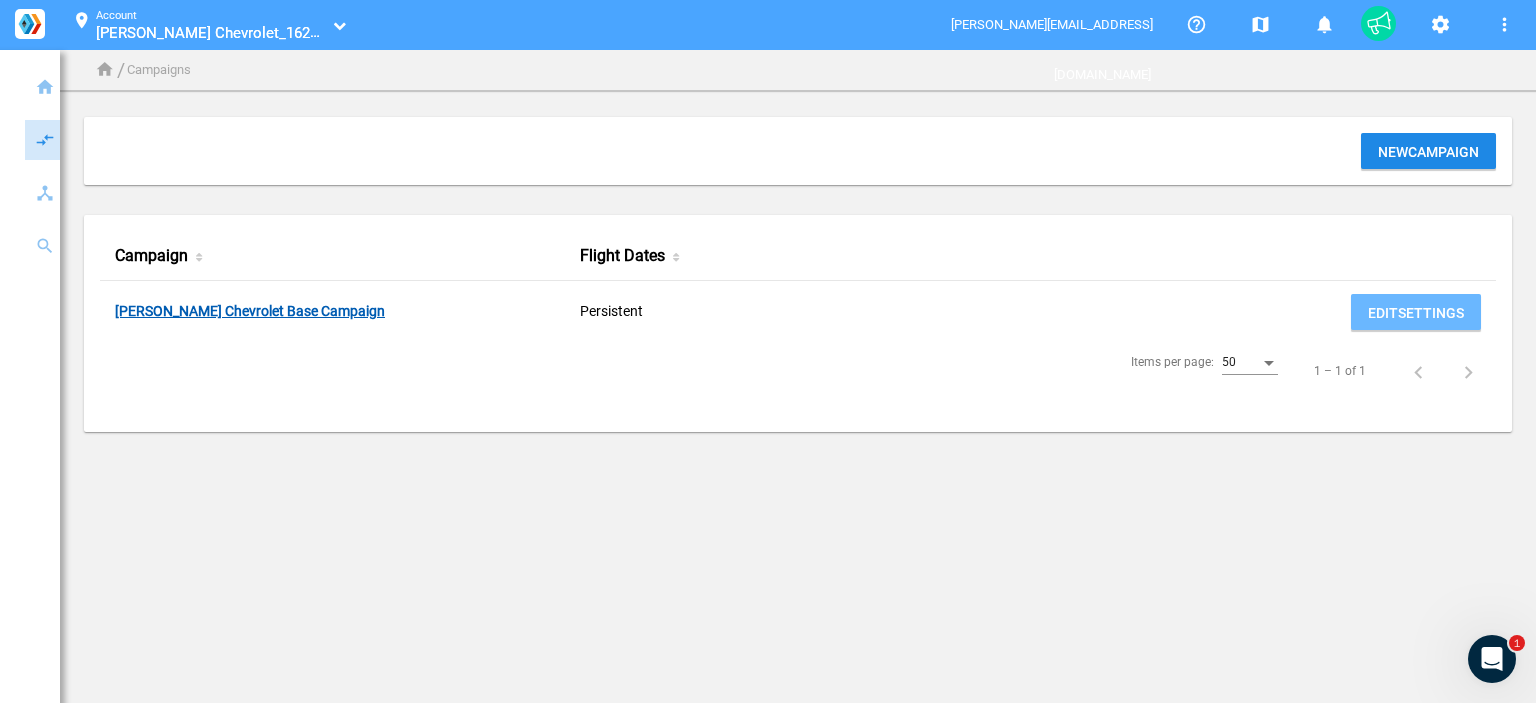 click on "[PERSON_NAME] Chevrolet Base Campaign" 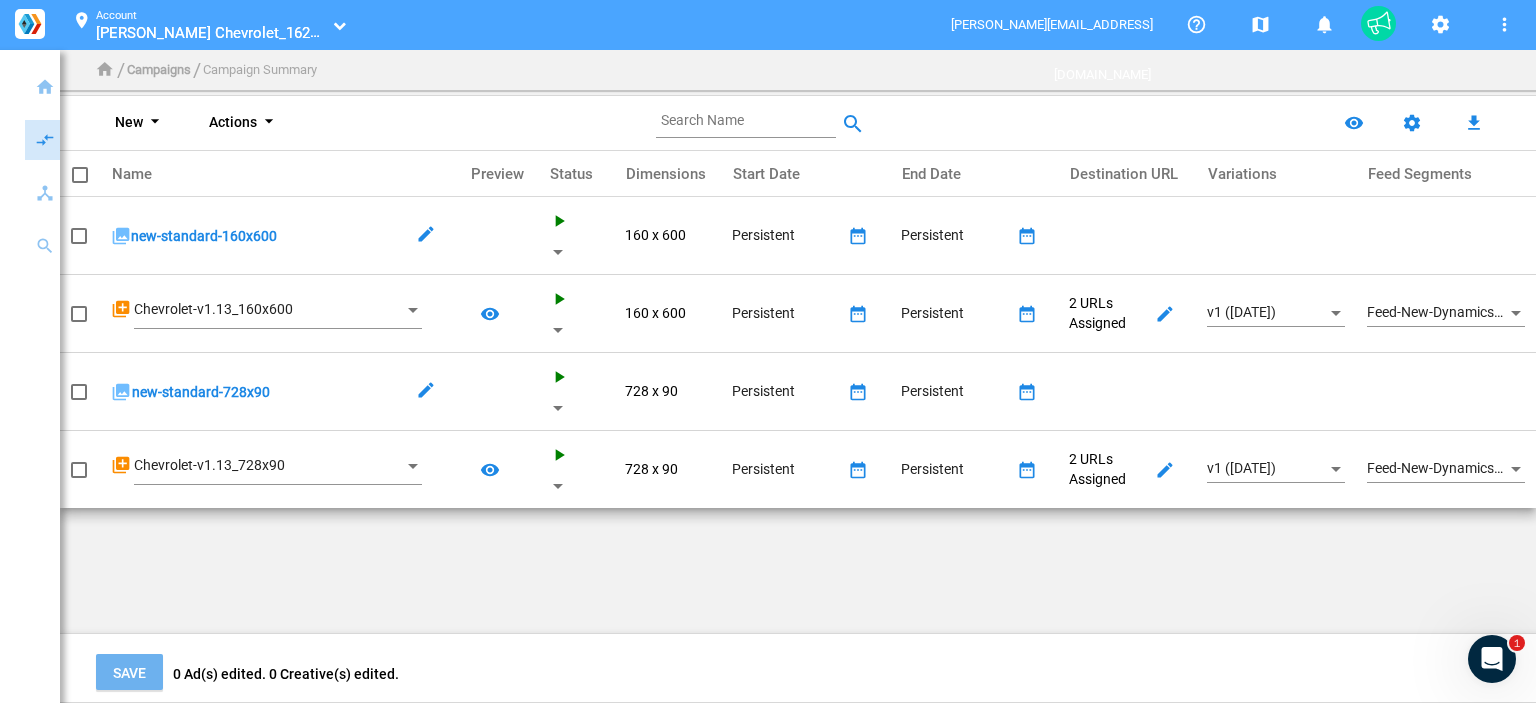 click on "New  arrow_drop_down" at bounding box center (141, 122) 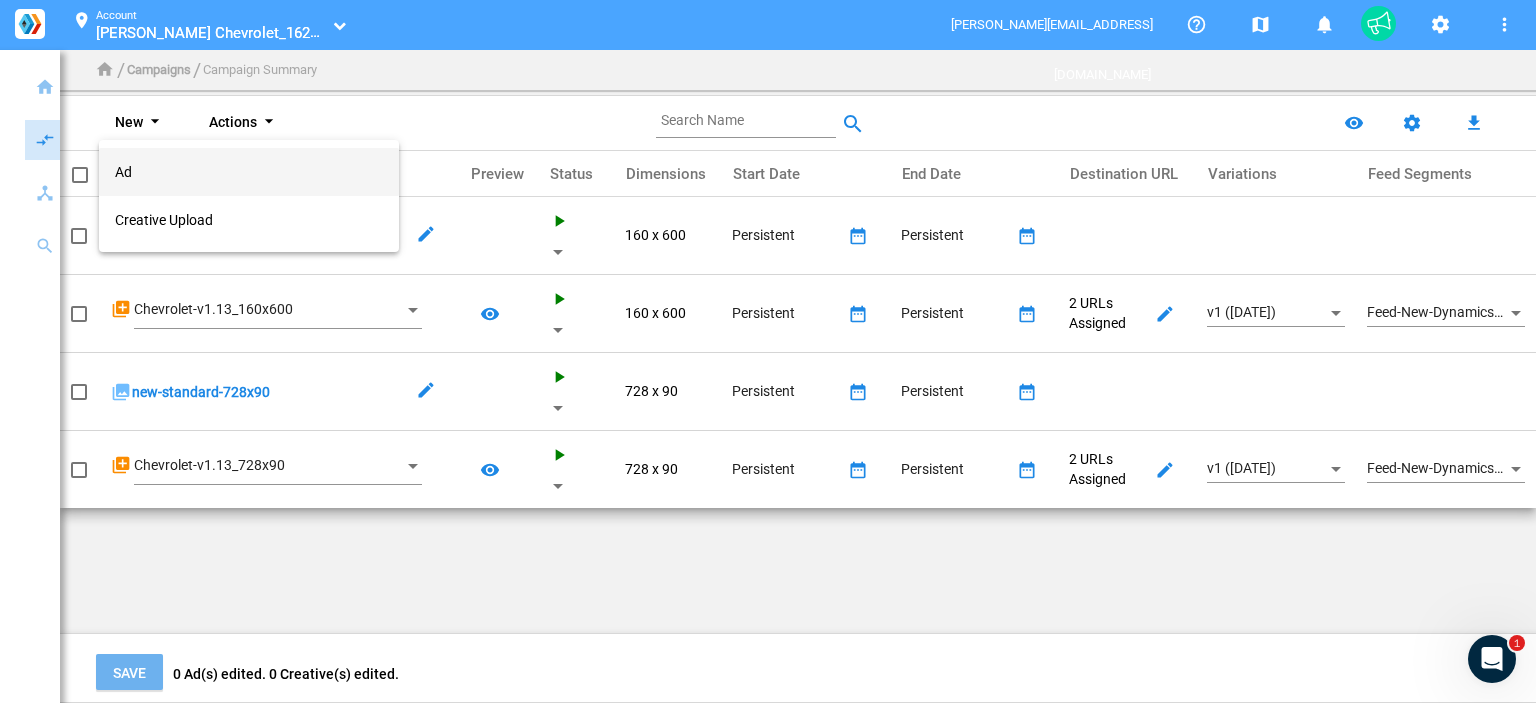 click on "Ad" at bounding box center [249, 172] 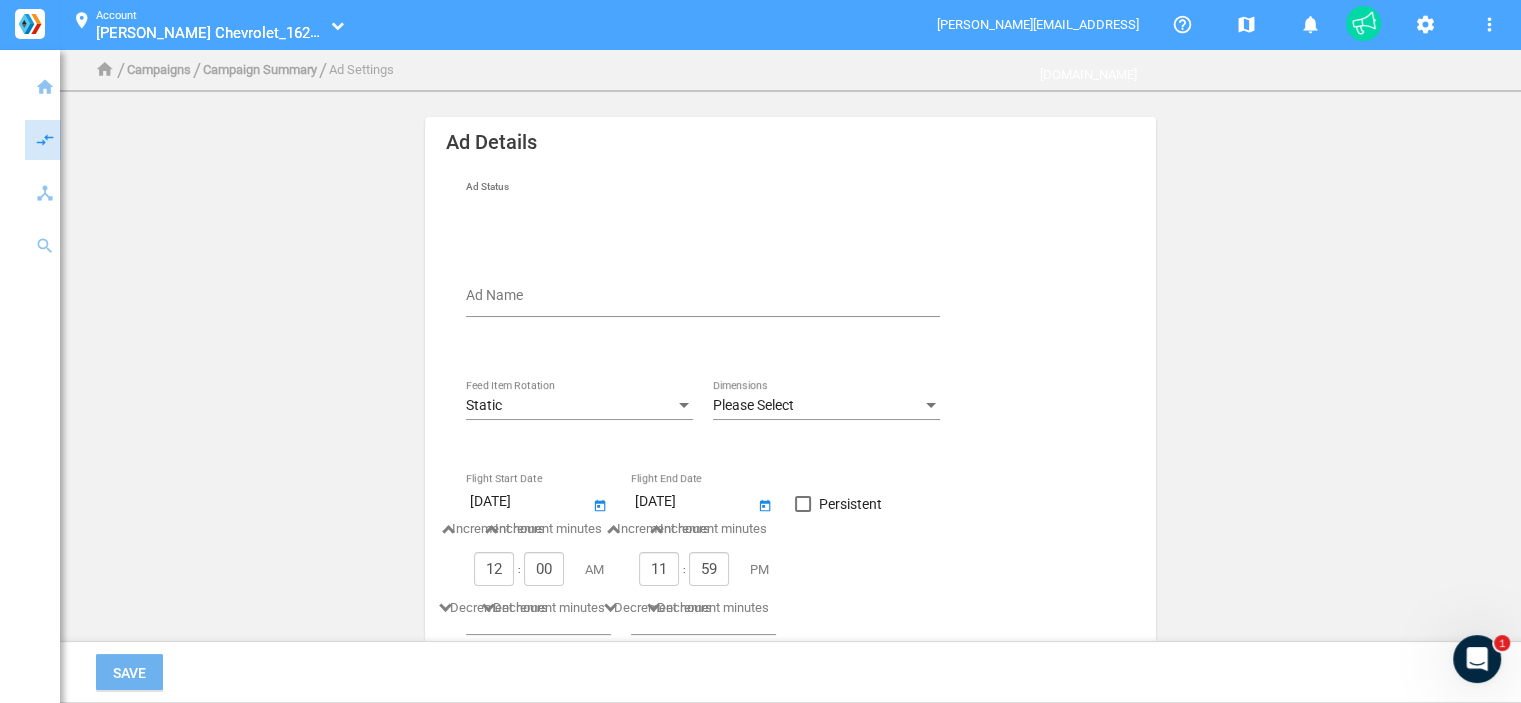 click on "Ad Name" at bounding box center [707, 299] 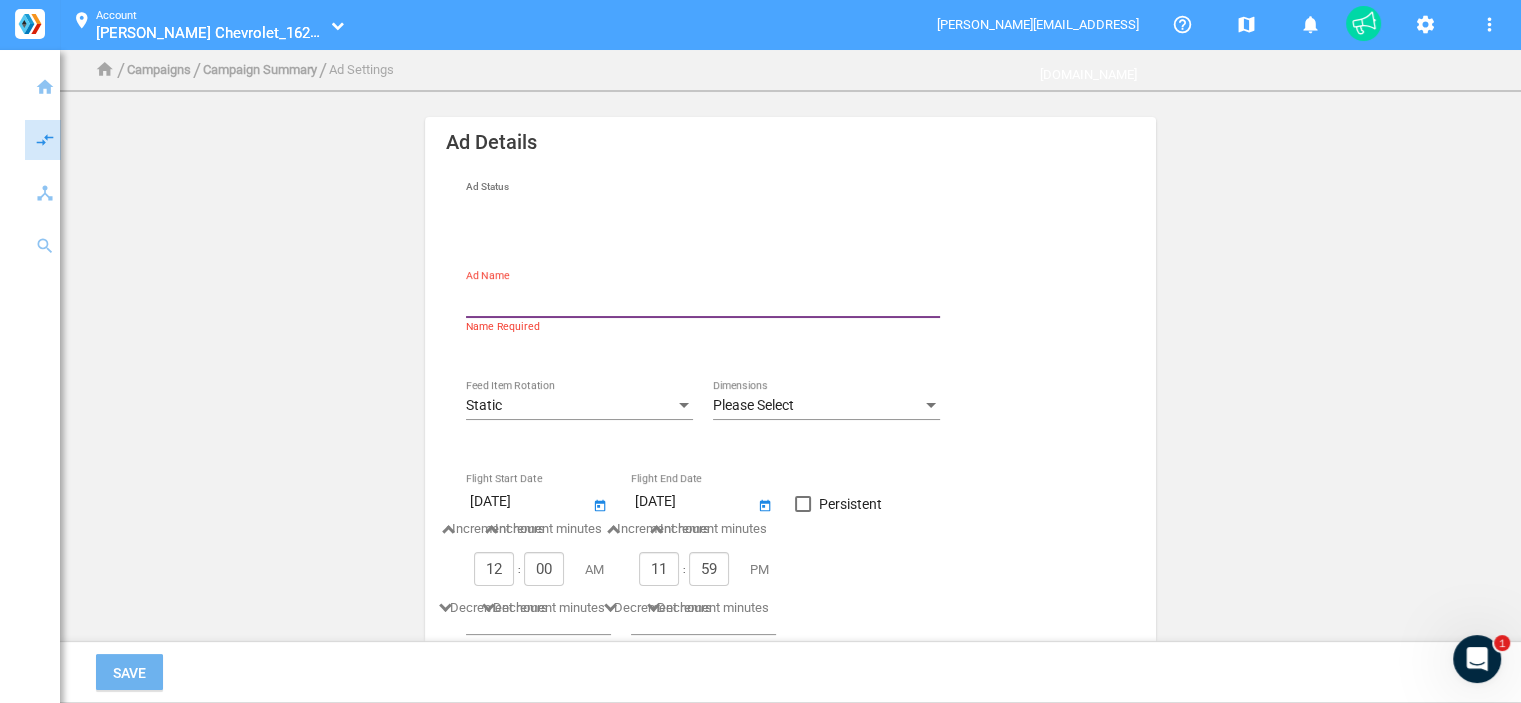 type on "new-standard-320x50" 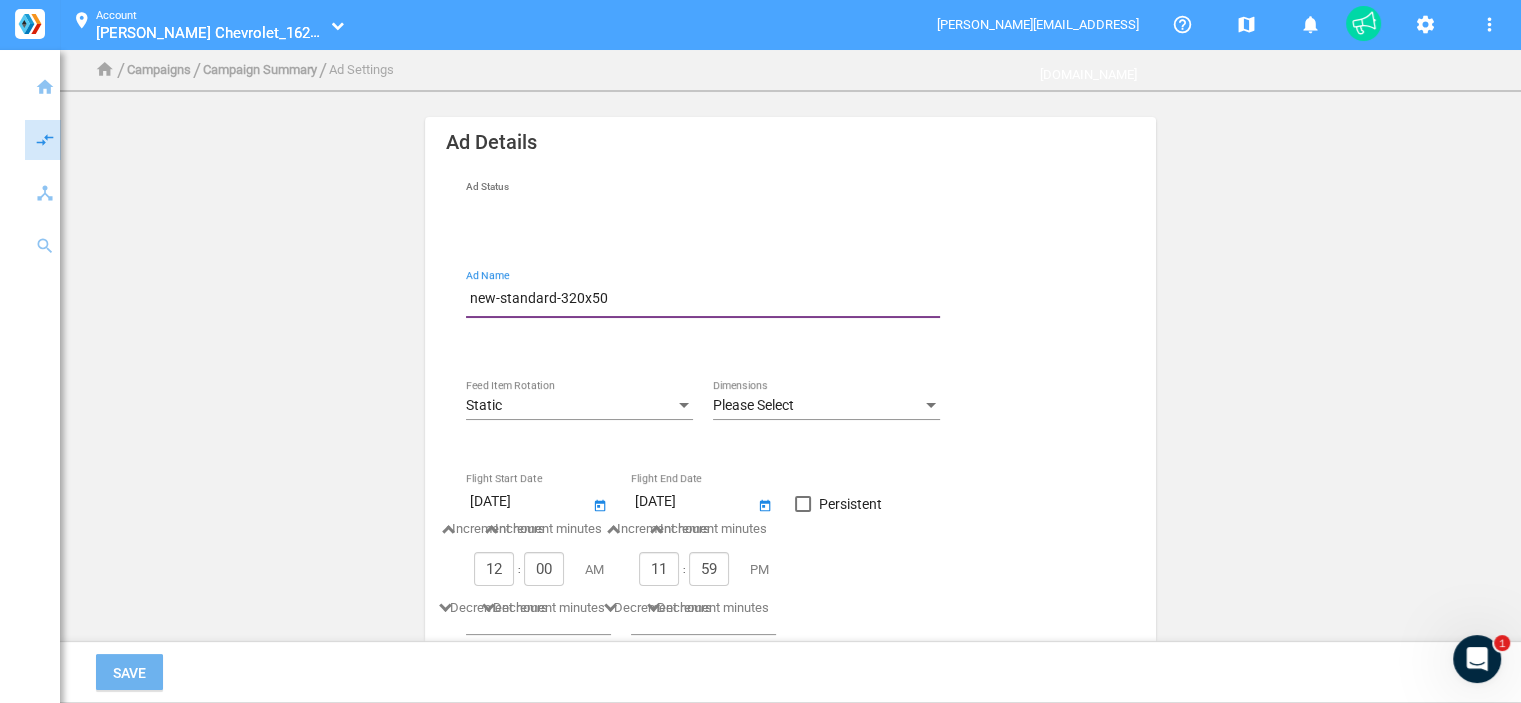 click on "Static" at bounding box center [570, 406] 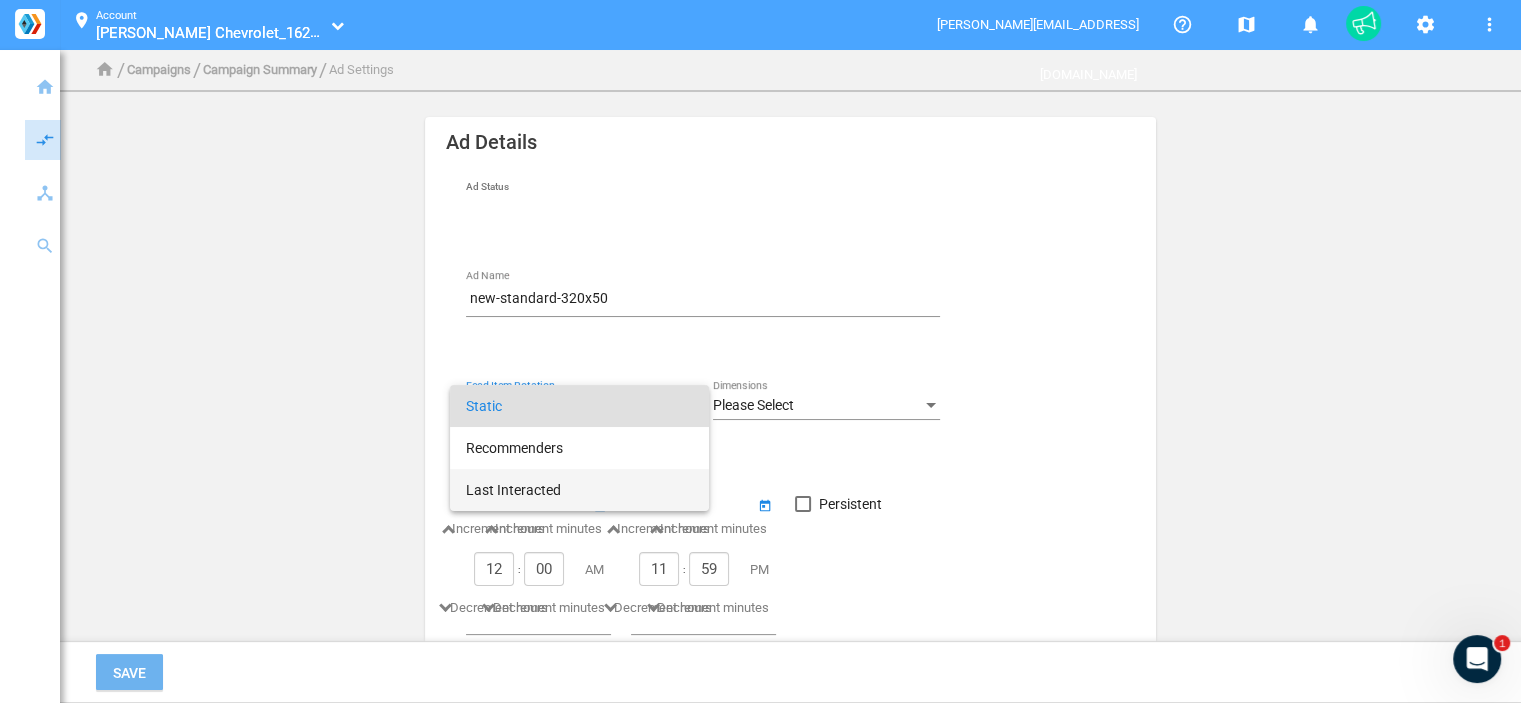 click on "Last Interacted" at bounding box center (579, 490) 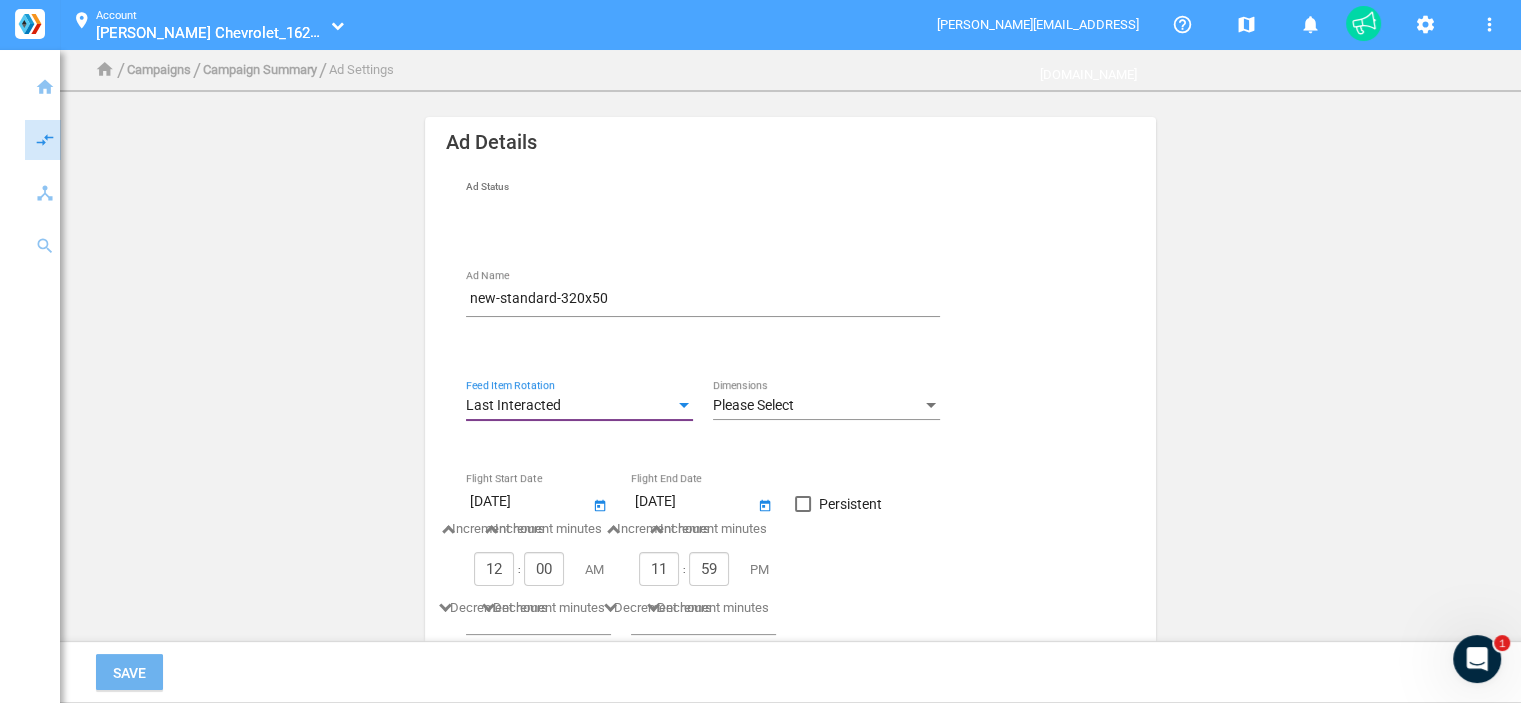 click on "Please Select" at bounding box center [753, 405] 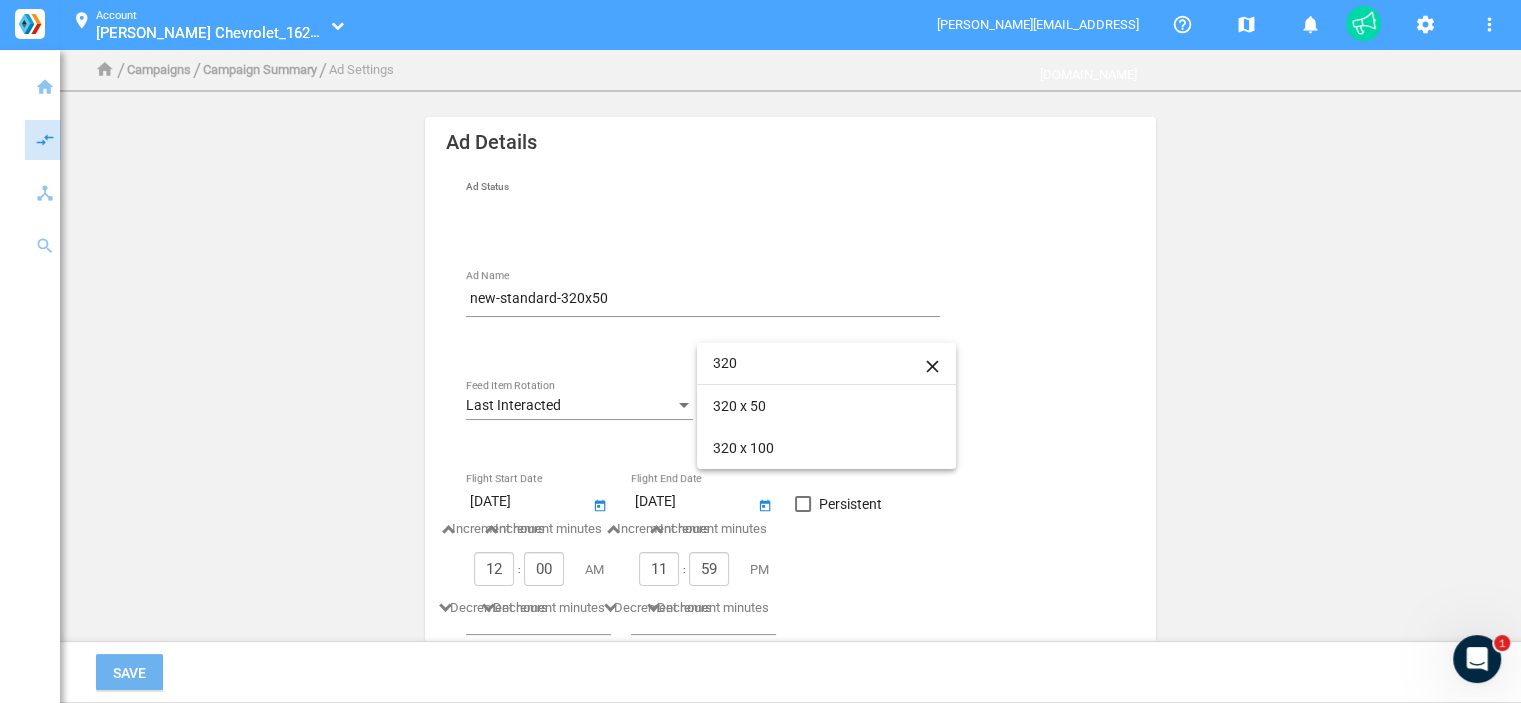 type on "320" 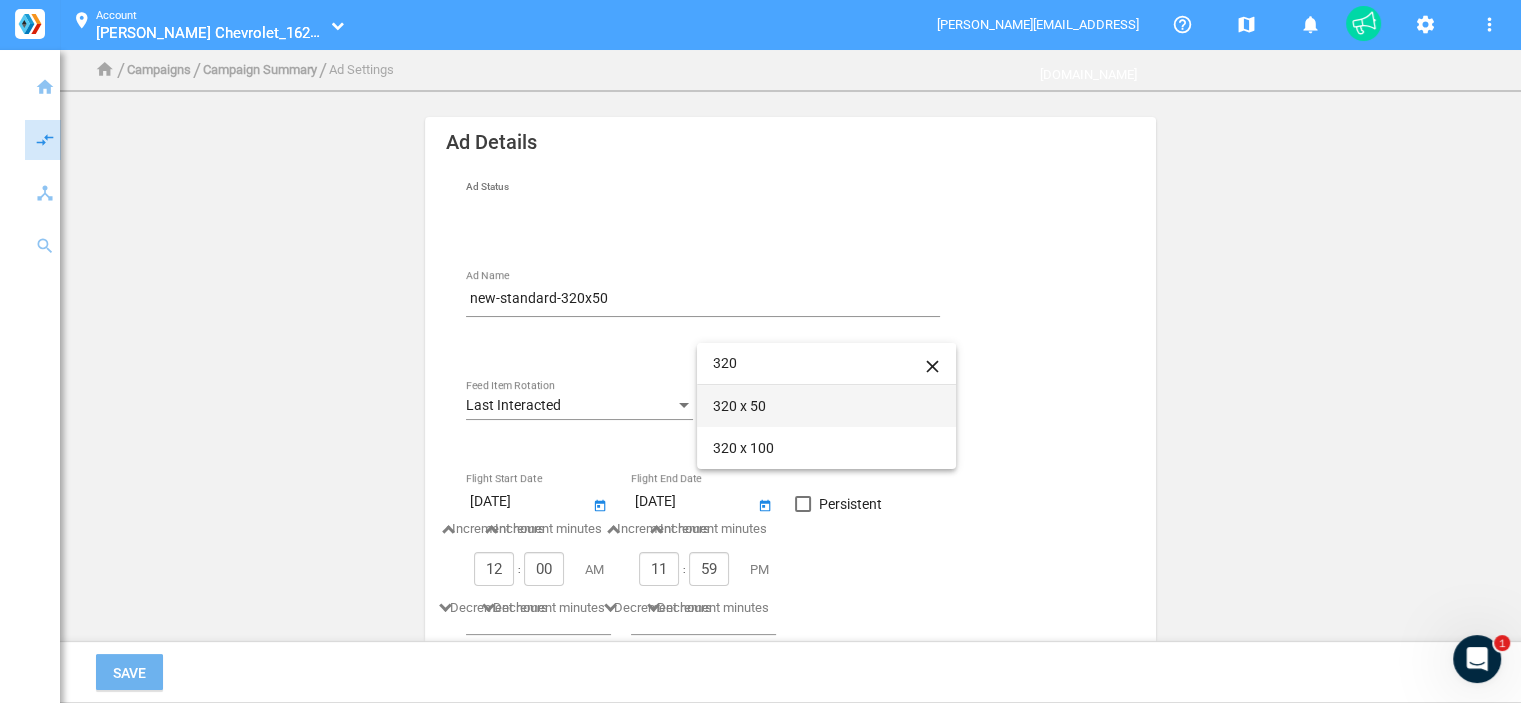 click on "320 x 50" at bounding box center (826, 406) 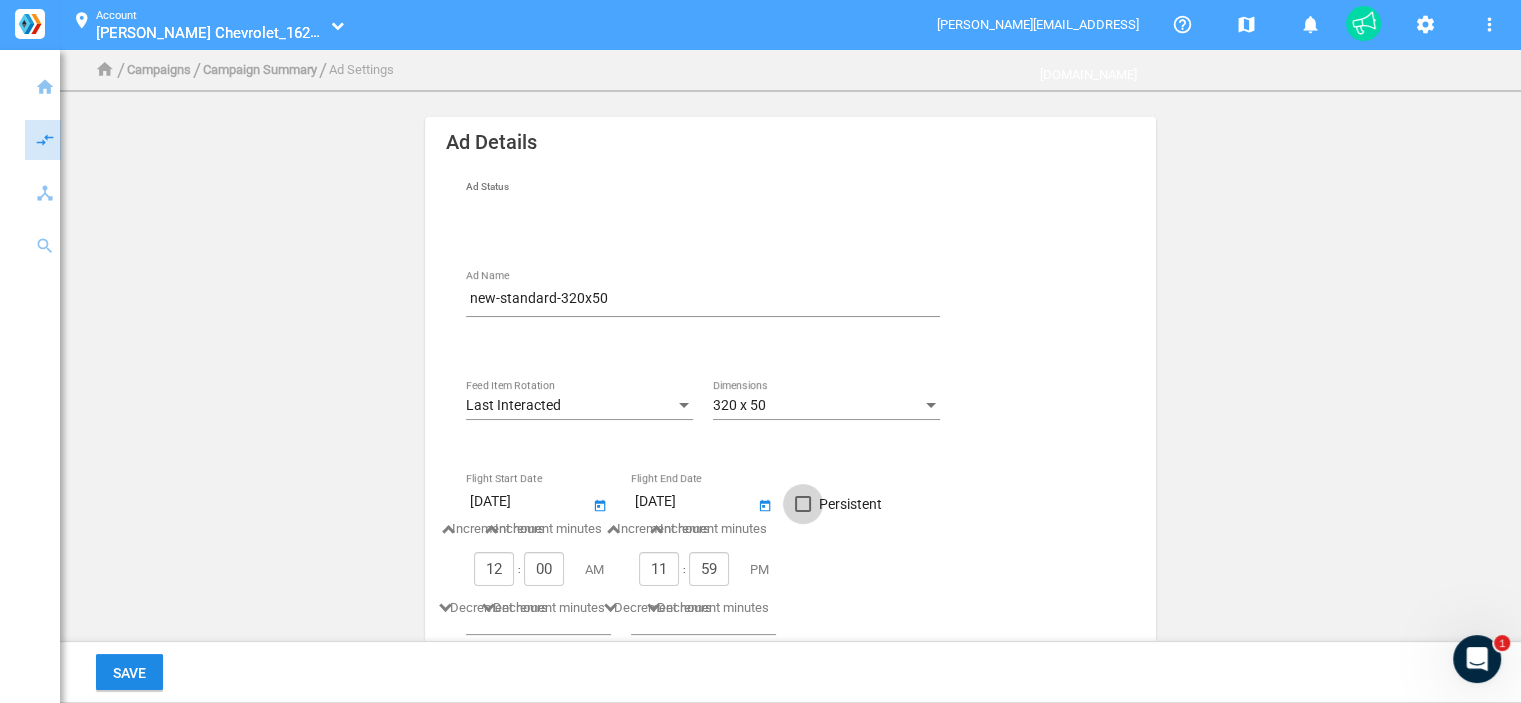 click on "Persistent" at bounding box center [850, 504] 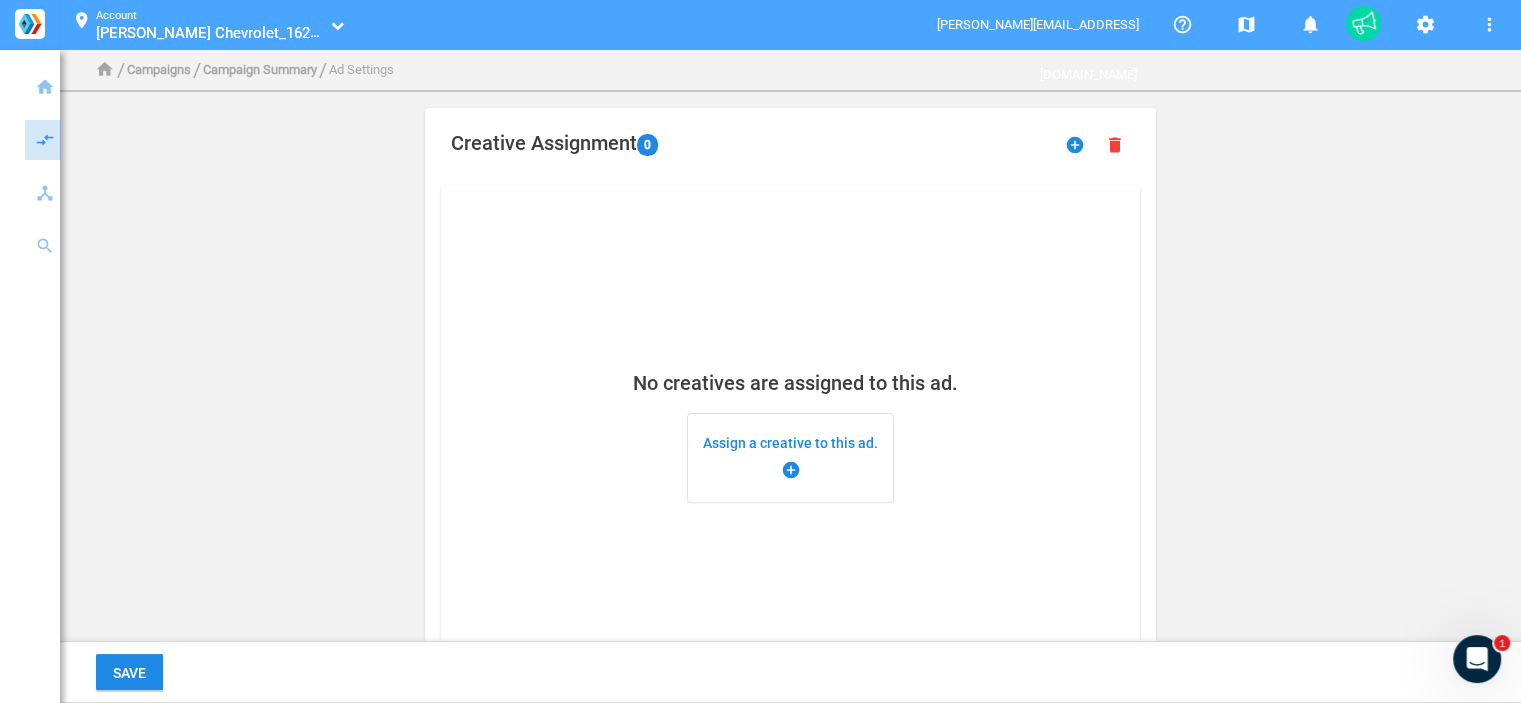 scroll, scrollTop: 500, scrollLeft: 0, axis: vertical 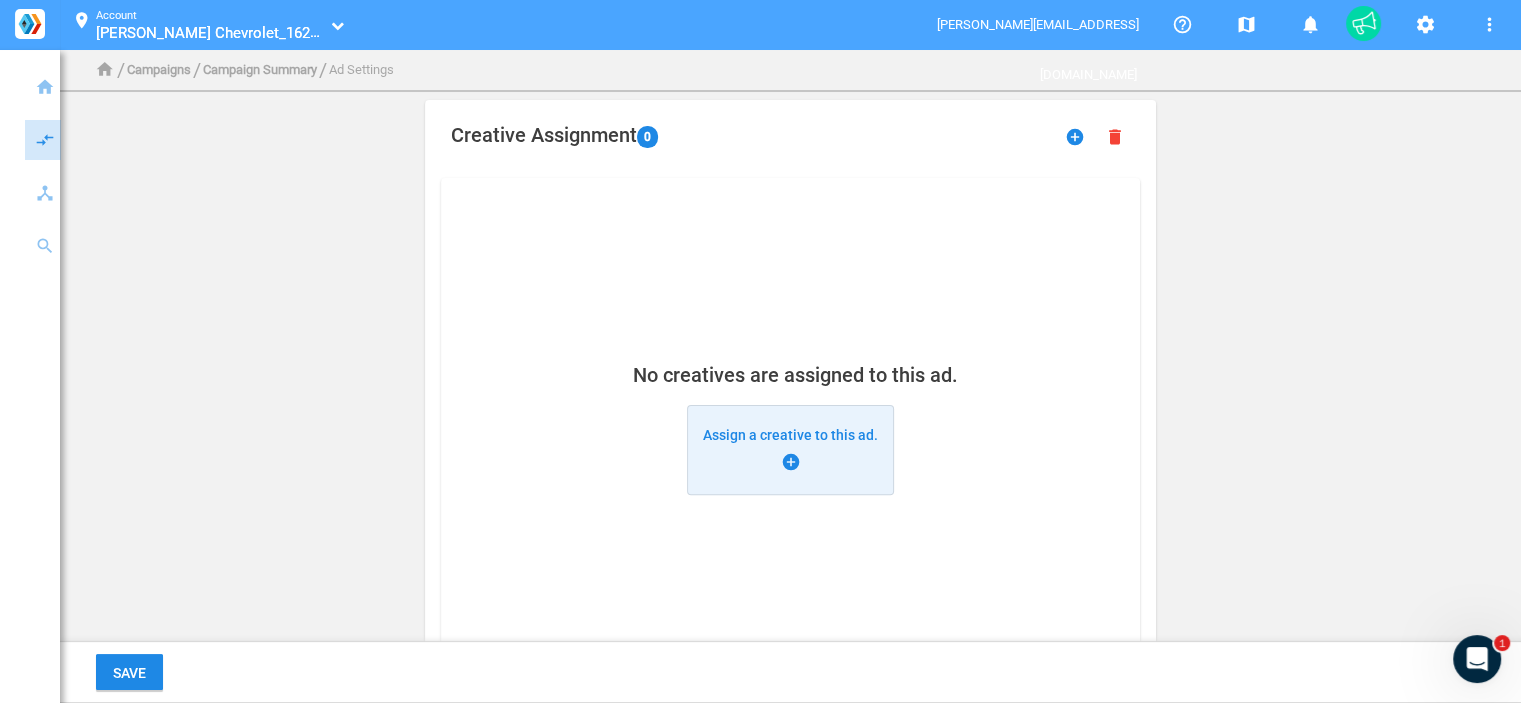 click on "Assign a creative to this ad.  add_circle" at bounding box center [790, 450] 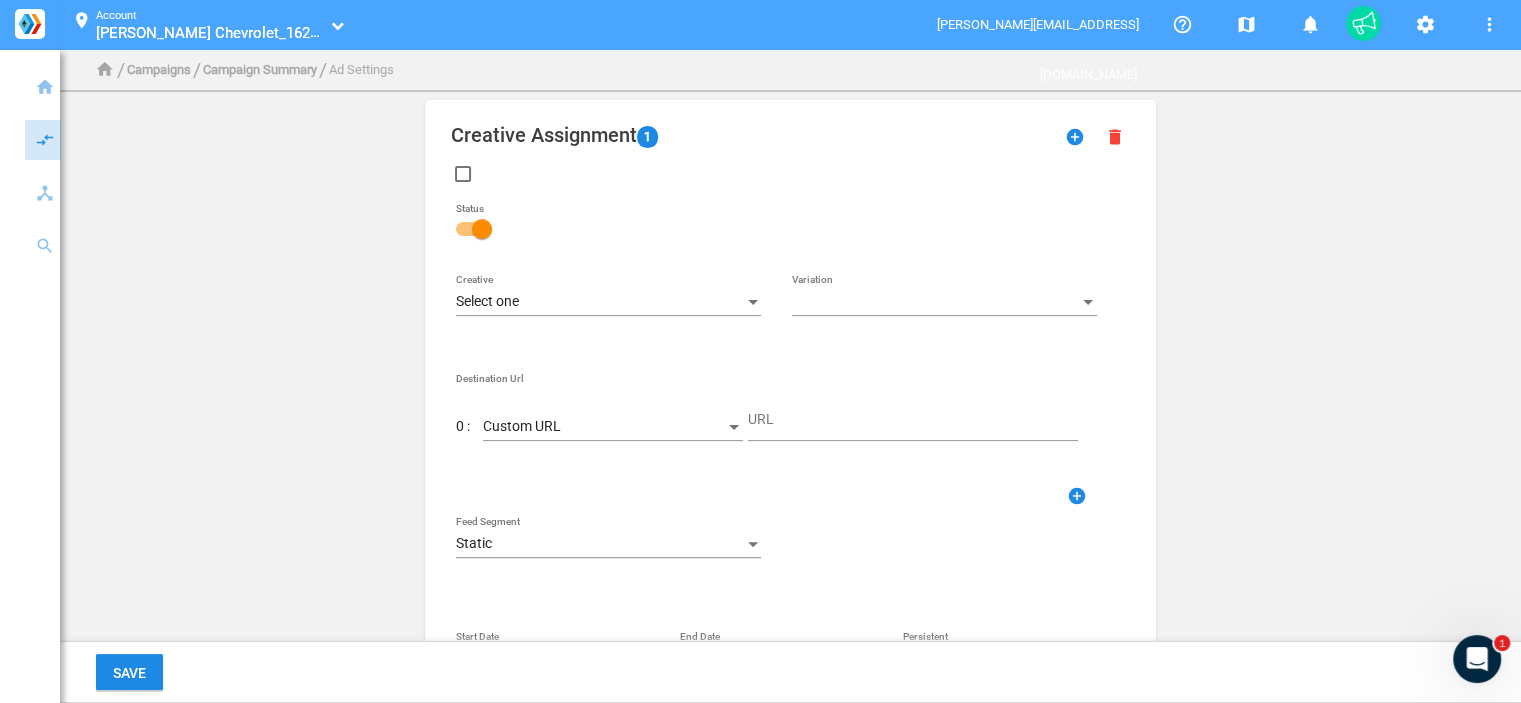 click on "Select one" at bounding box center [599, 302] 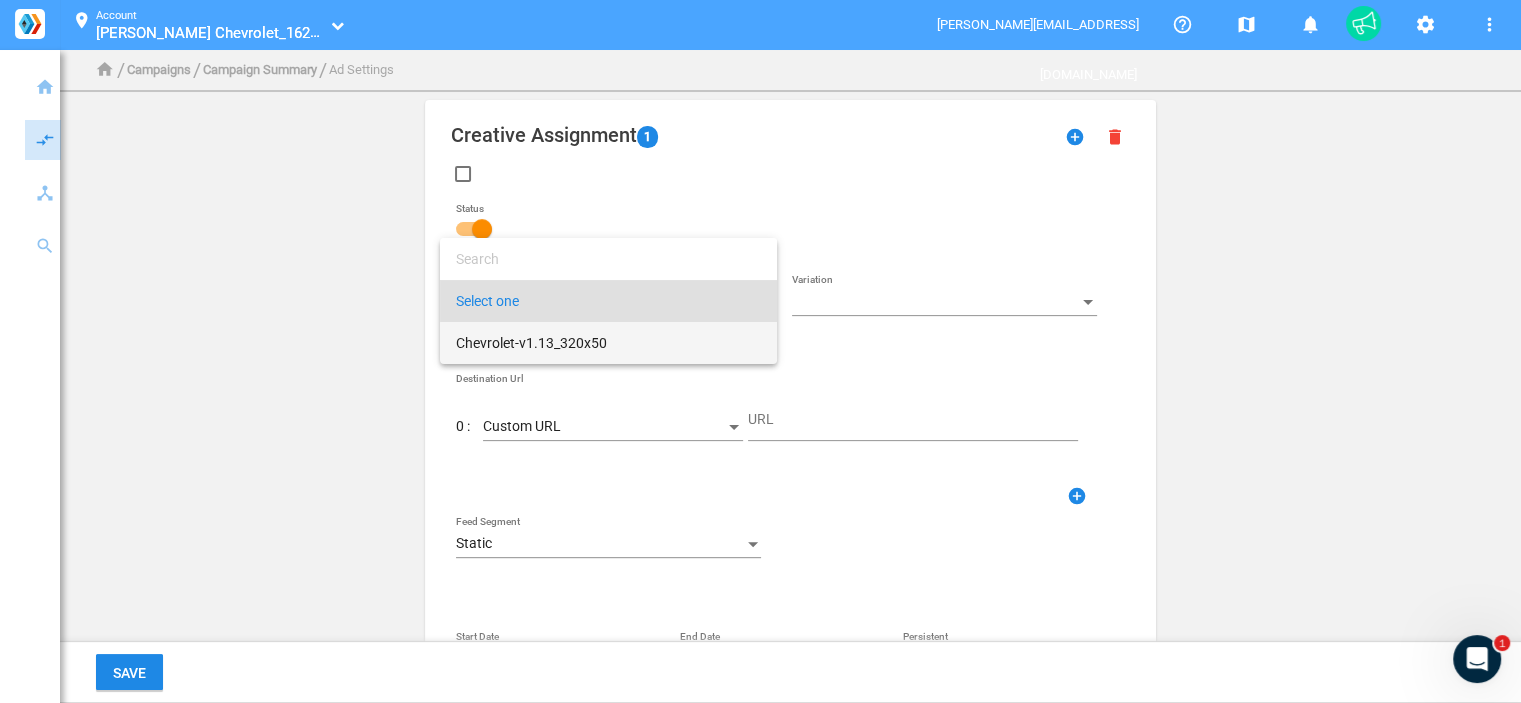 click on "Chevrolet-v1.13_320x50" at bounding box center [608, 343] 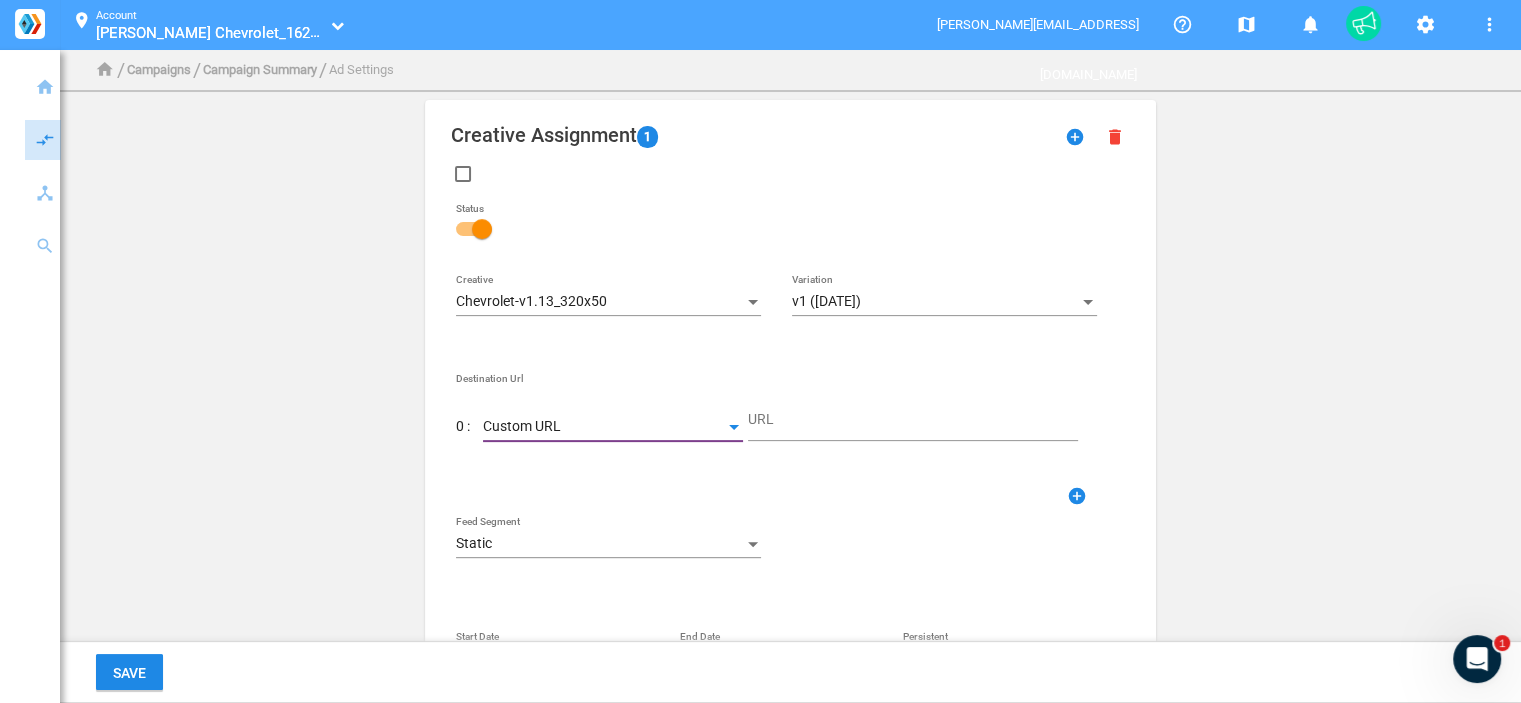 click on "Custom URL" at bounding box center [604, 427] 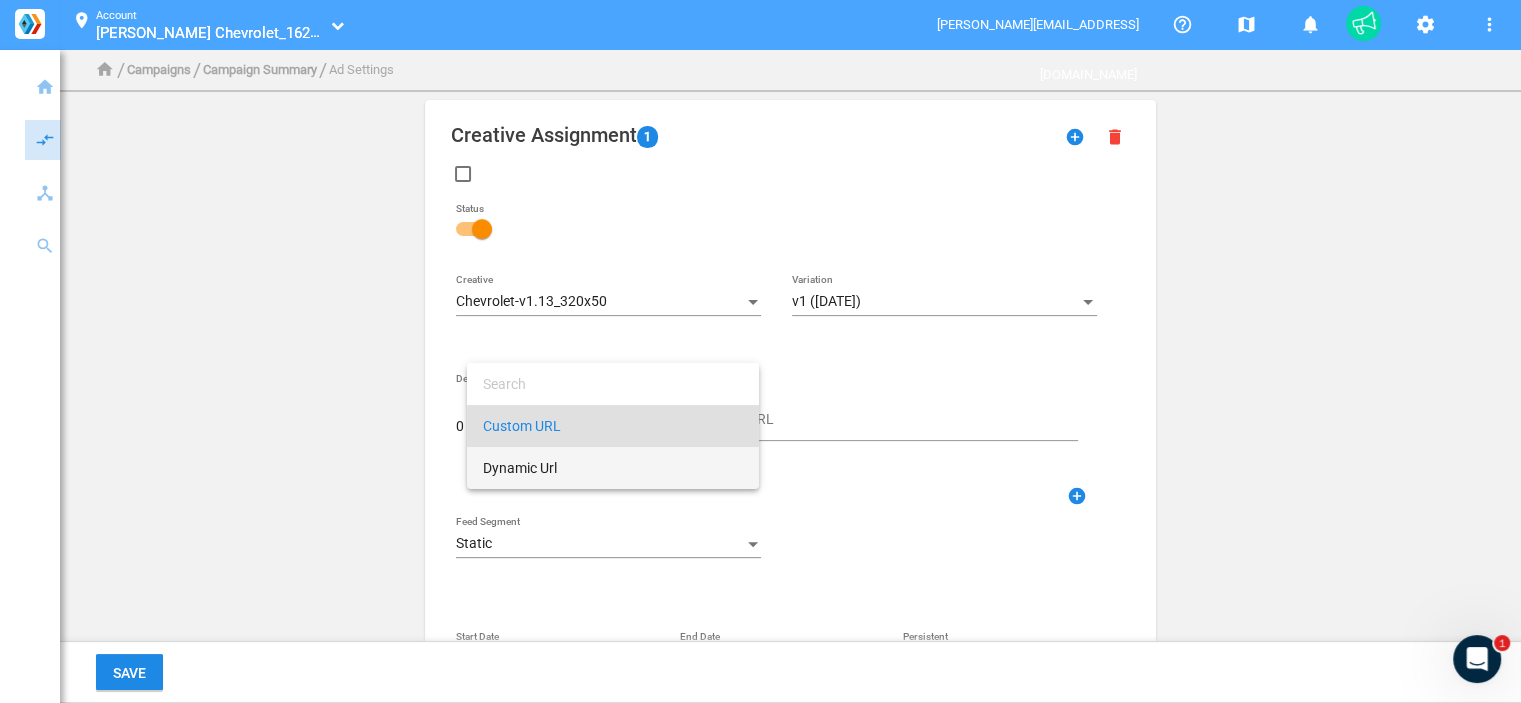 click on "Dynamic Url" at bounding box center [613, 468] 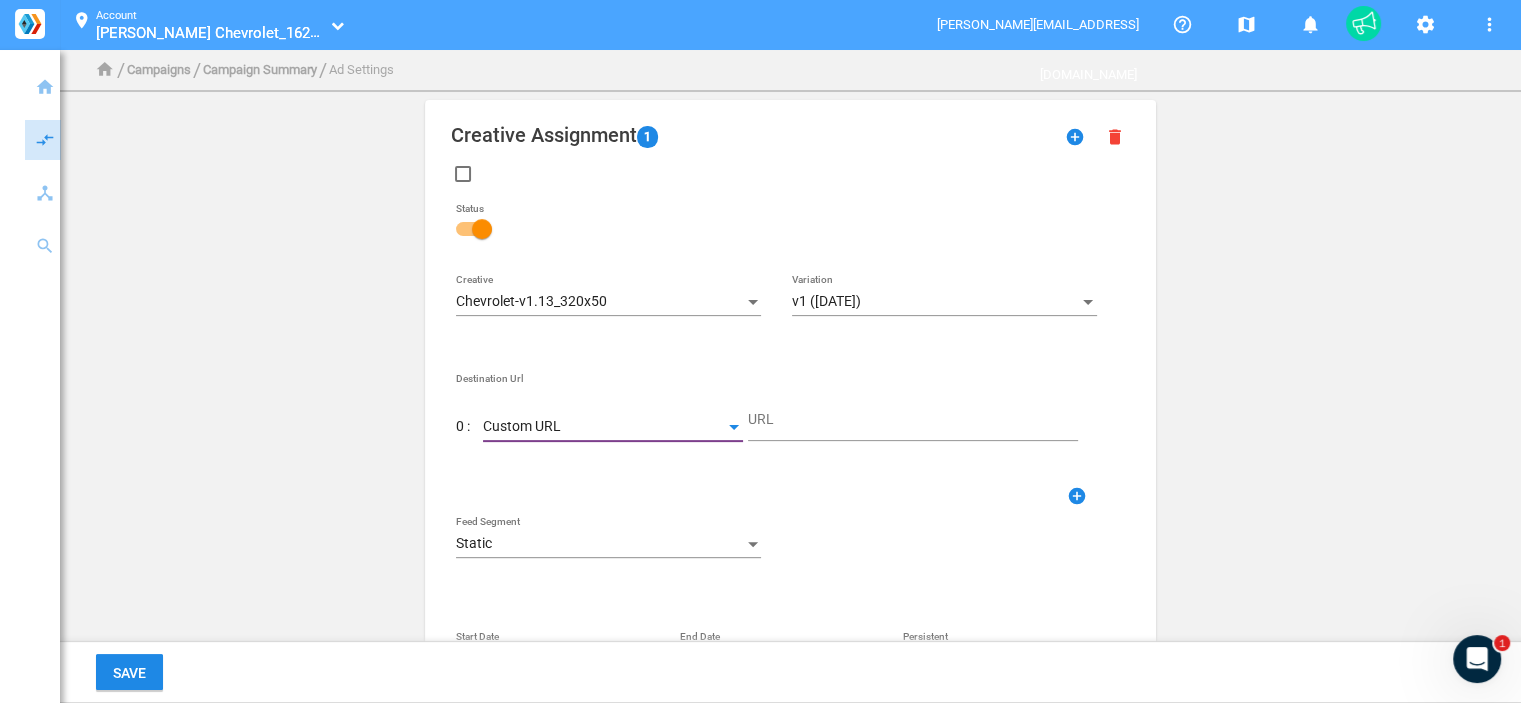 type on "DestinationUrl" 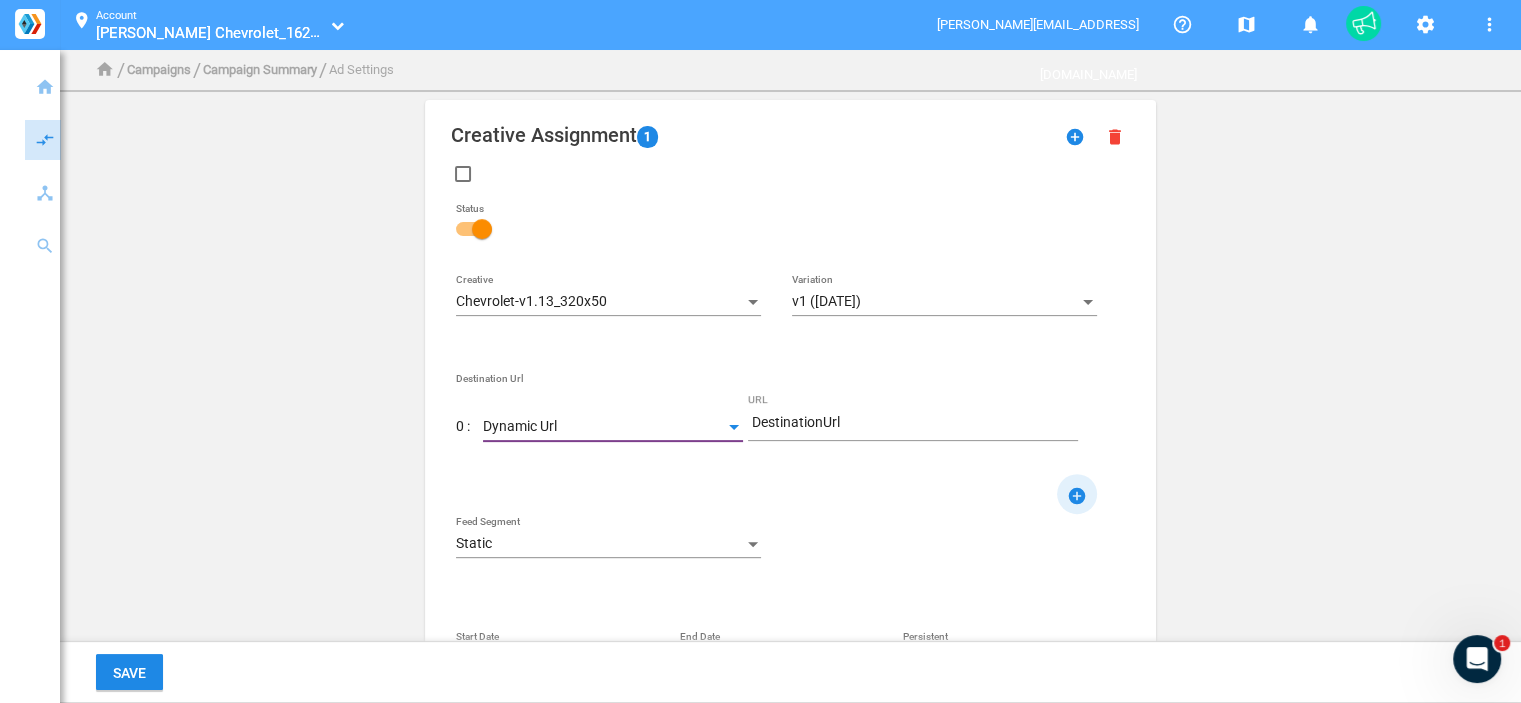 click on "add_circle" 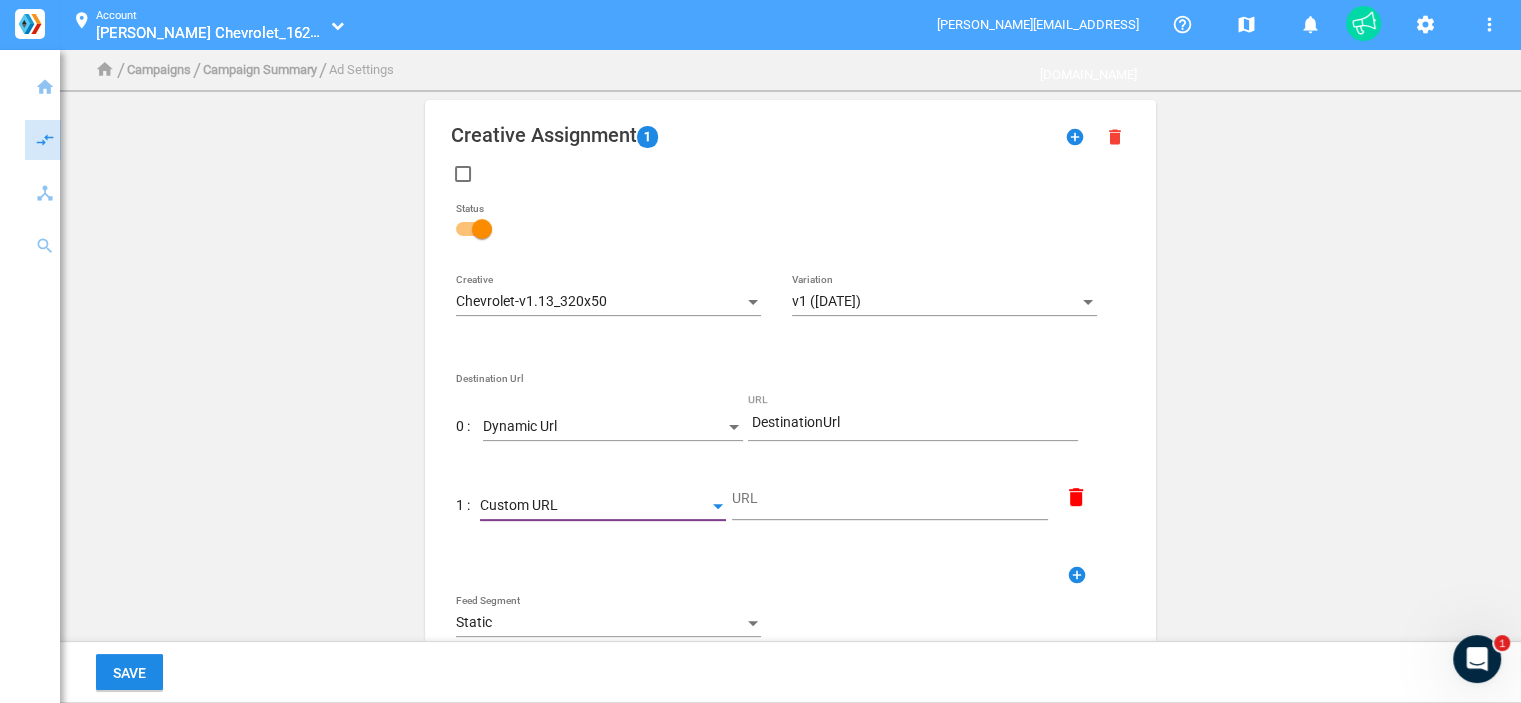 click on "Custom URL" at bounding box center (594, 506) 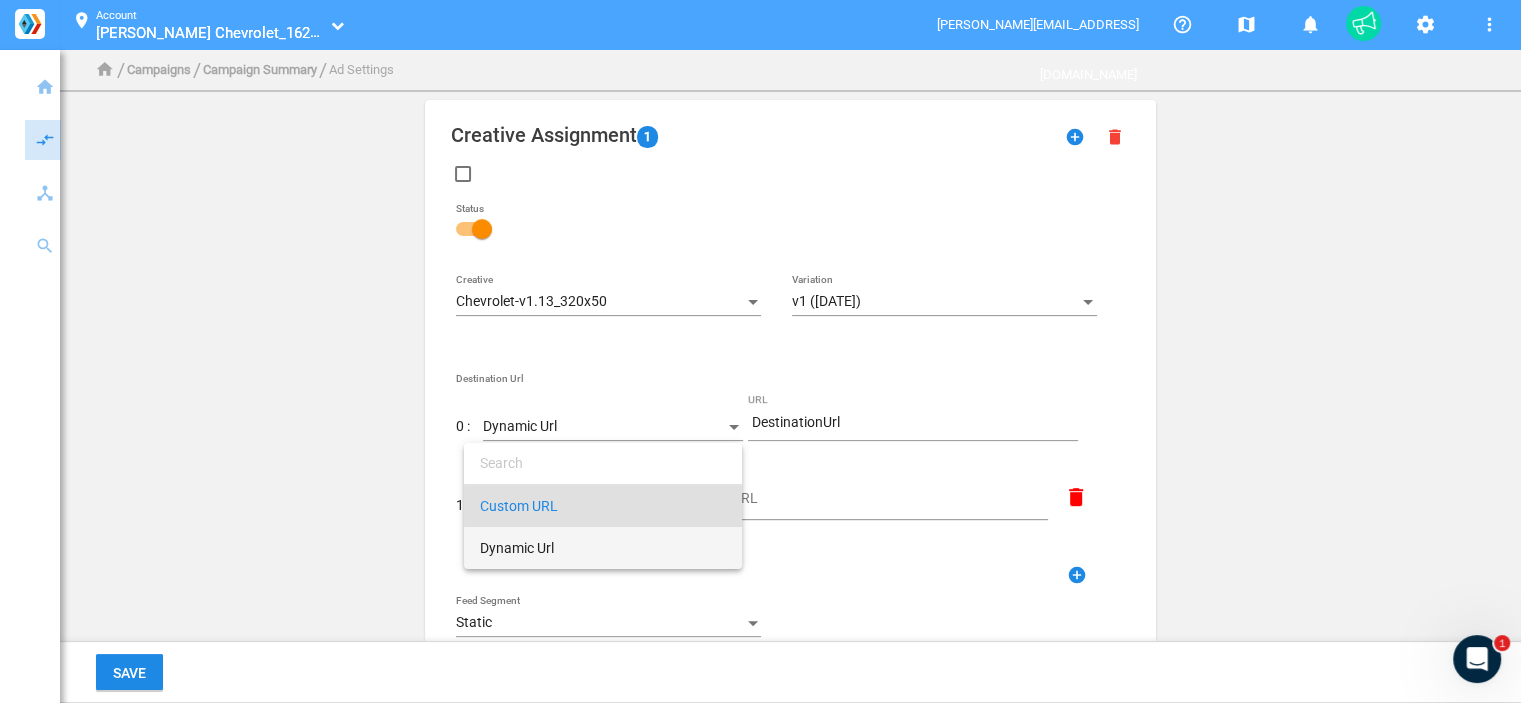 click on "Dynamic Url" at bounding box center [603, 548] 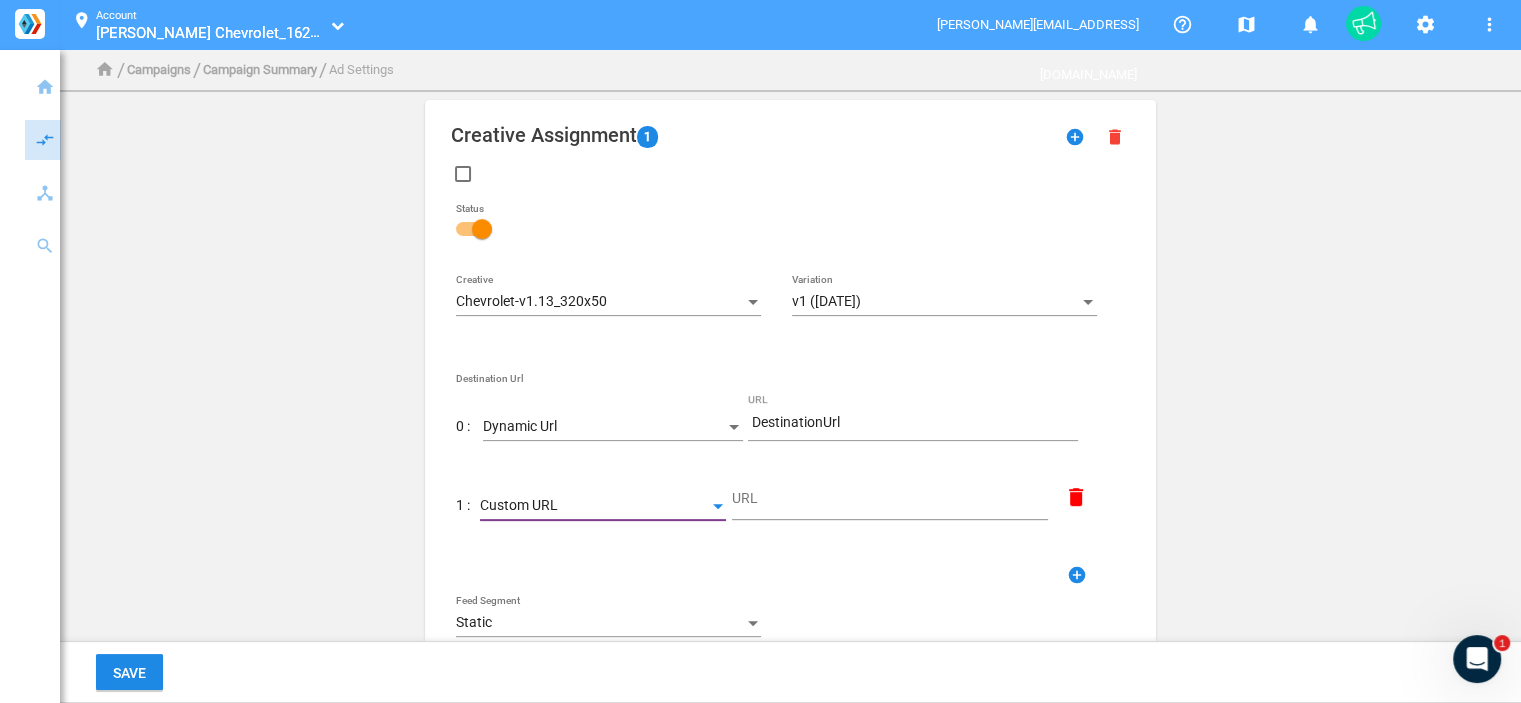 type on "DestinationUrl" 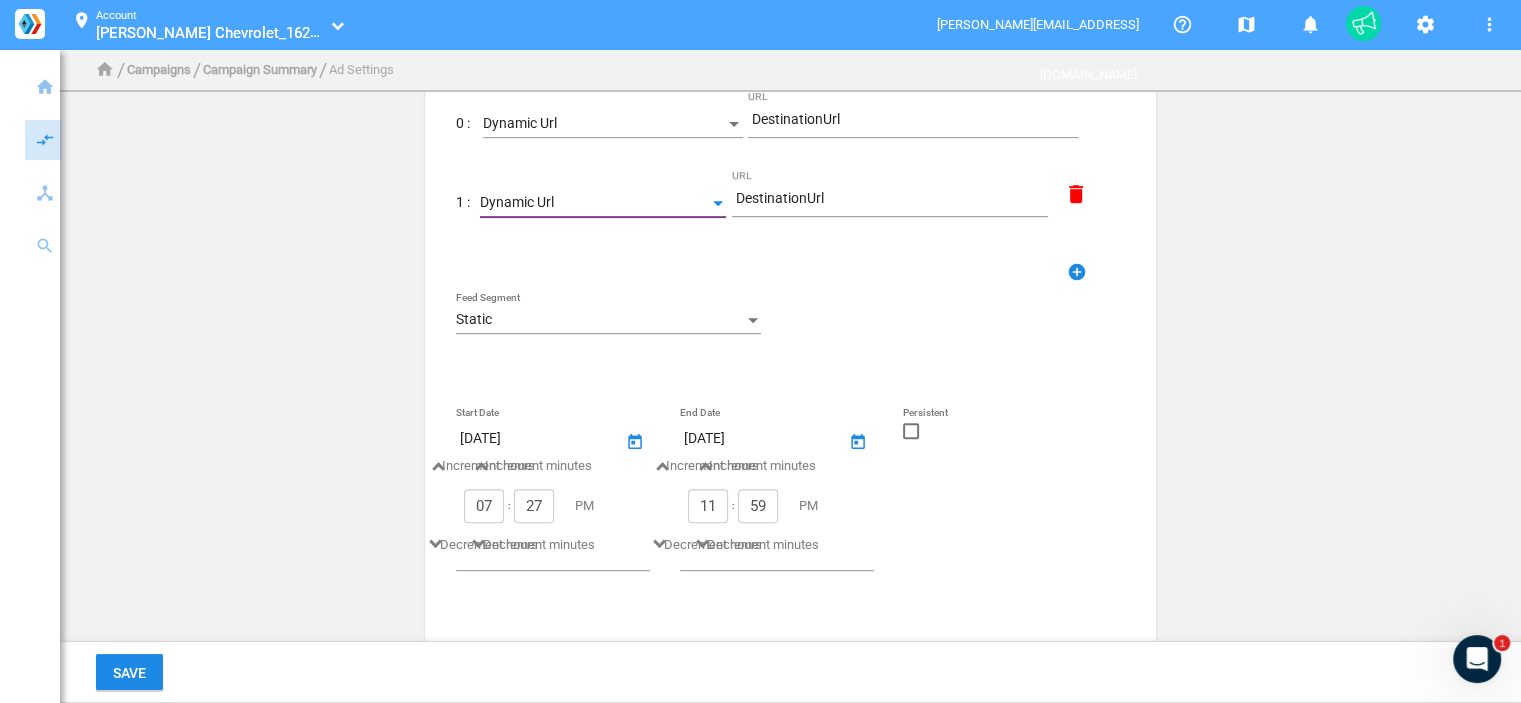 scroll, scrollTop: 821, scrollLeft: 0, axis: vertical 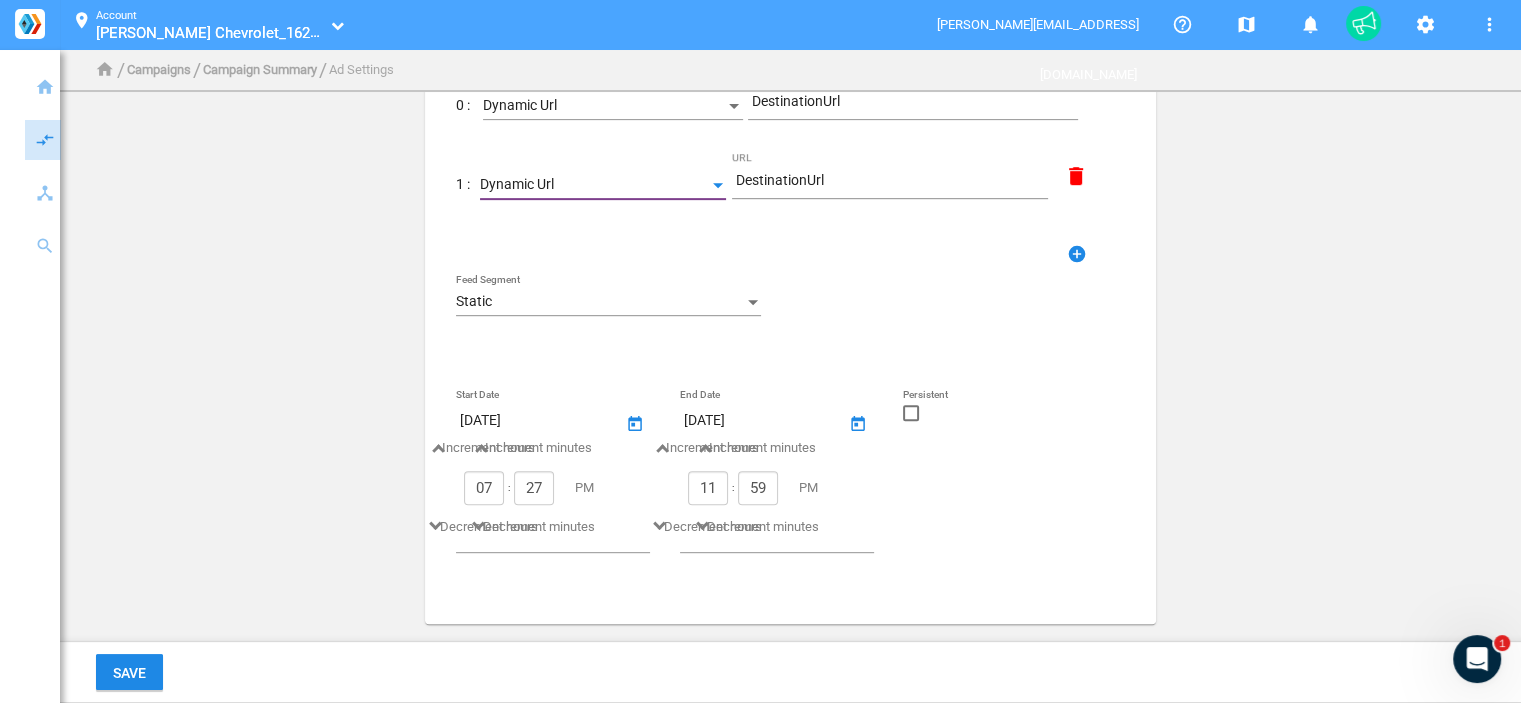 click on "Static" at bounding box center (599, 302) 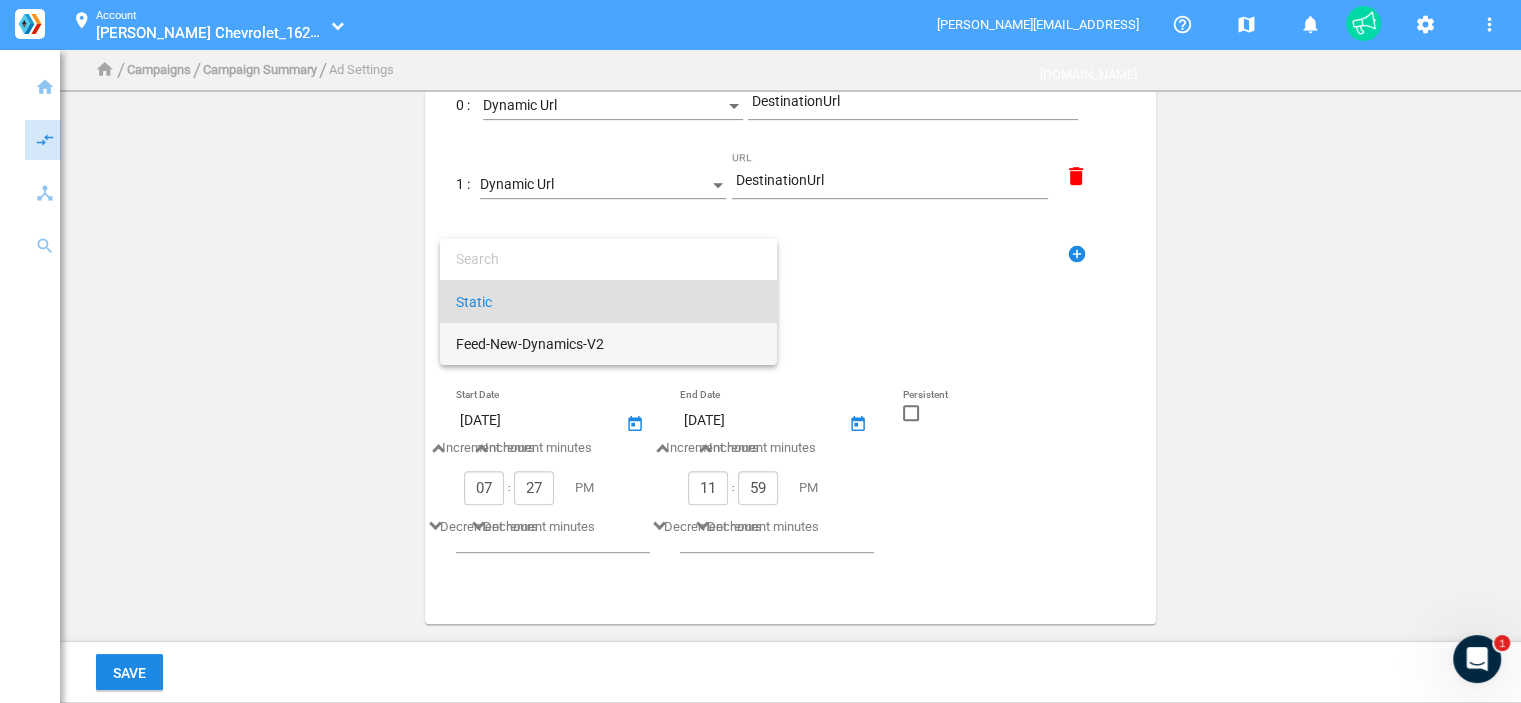 click on "Feed-New-Dynamics-V2" at bounding box center (608, 344) 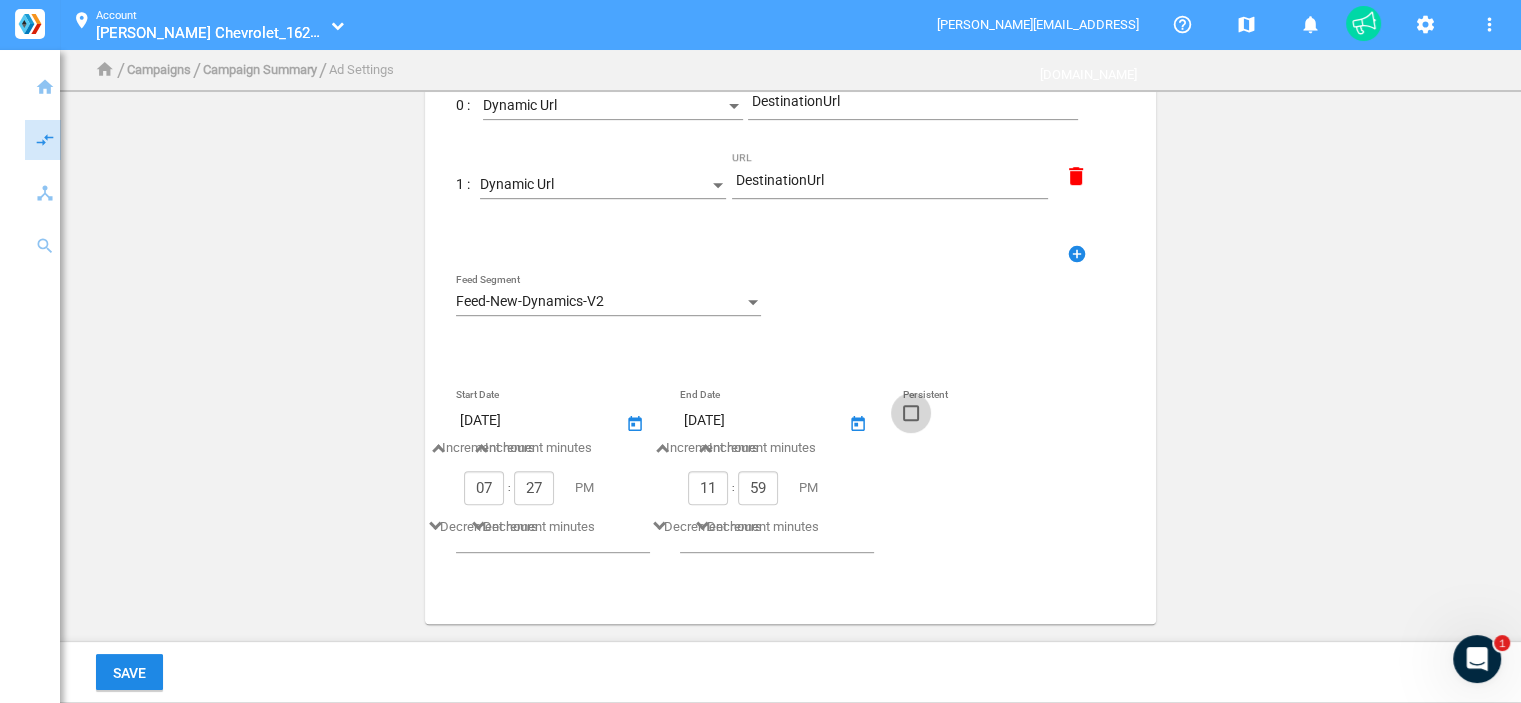 click 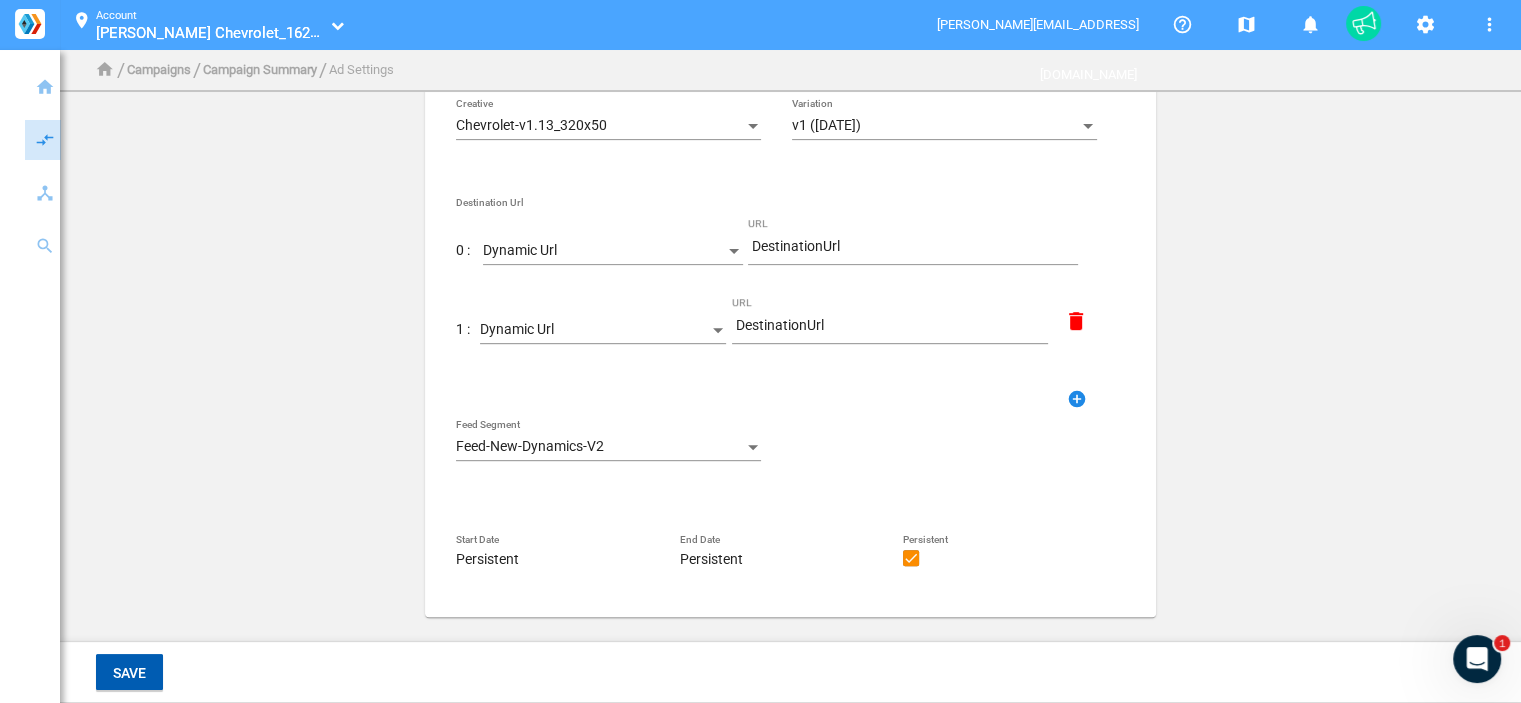 click on "Save" at bounding box center (129, 672) 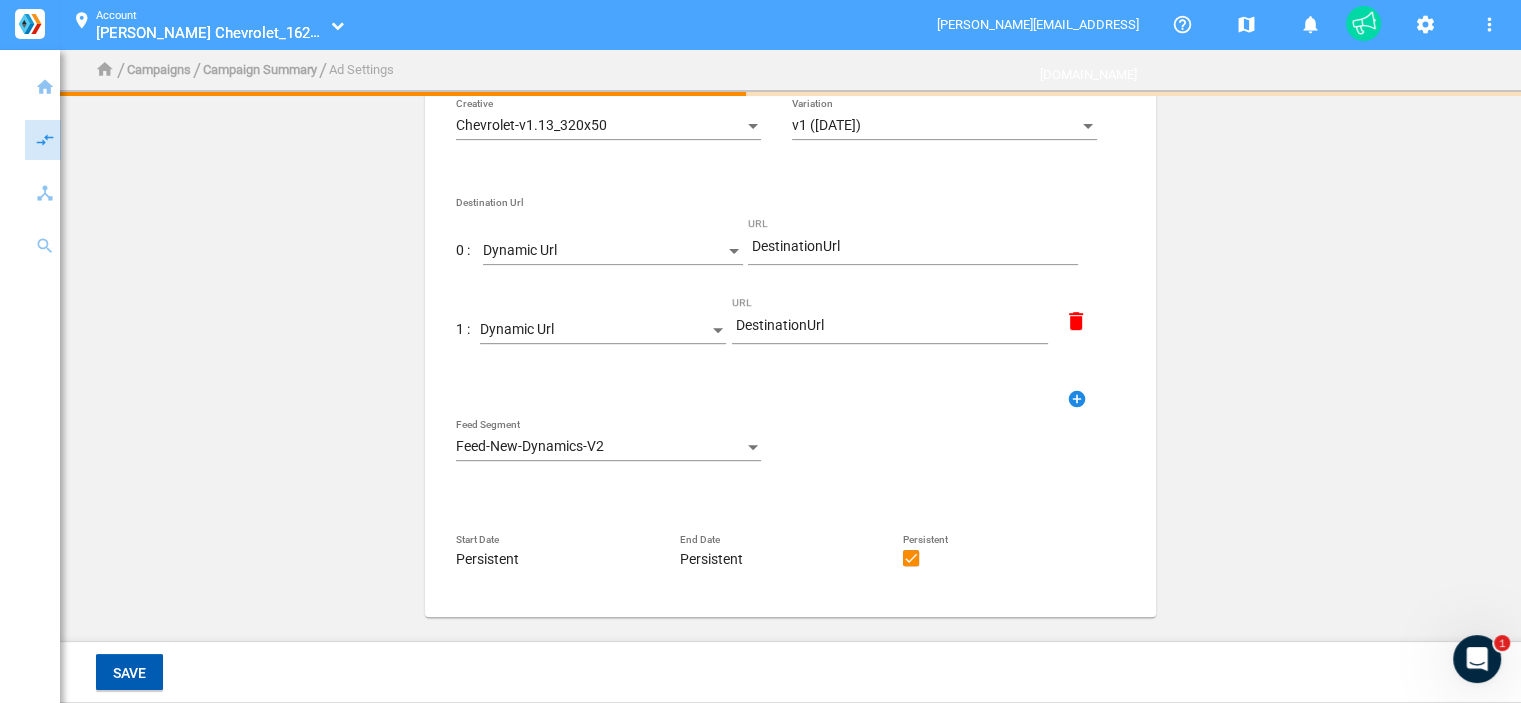 scroll, scrollTop: 0, scrollLeft: 0, axis: both 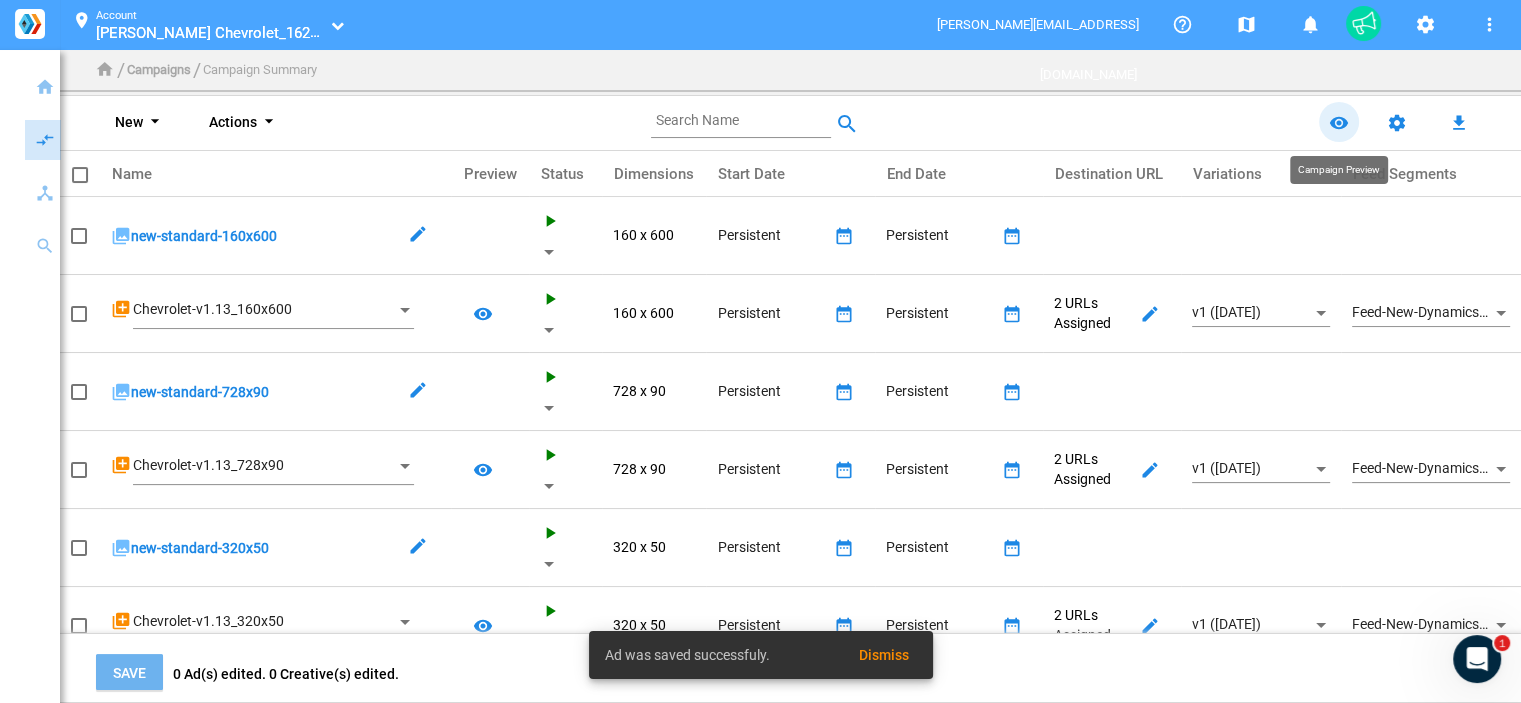 click on "remove_red_eye" 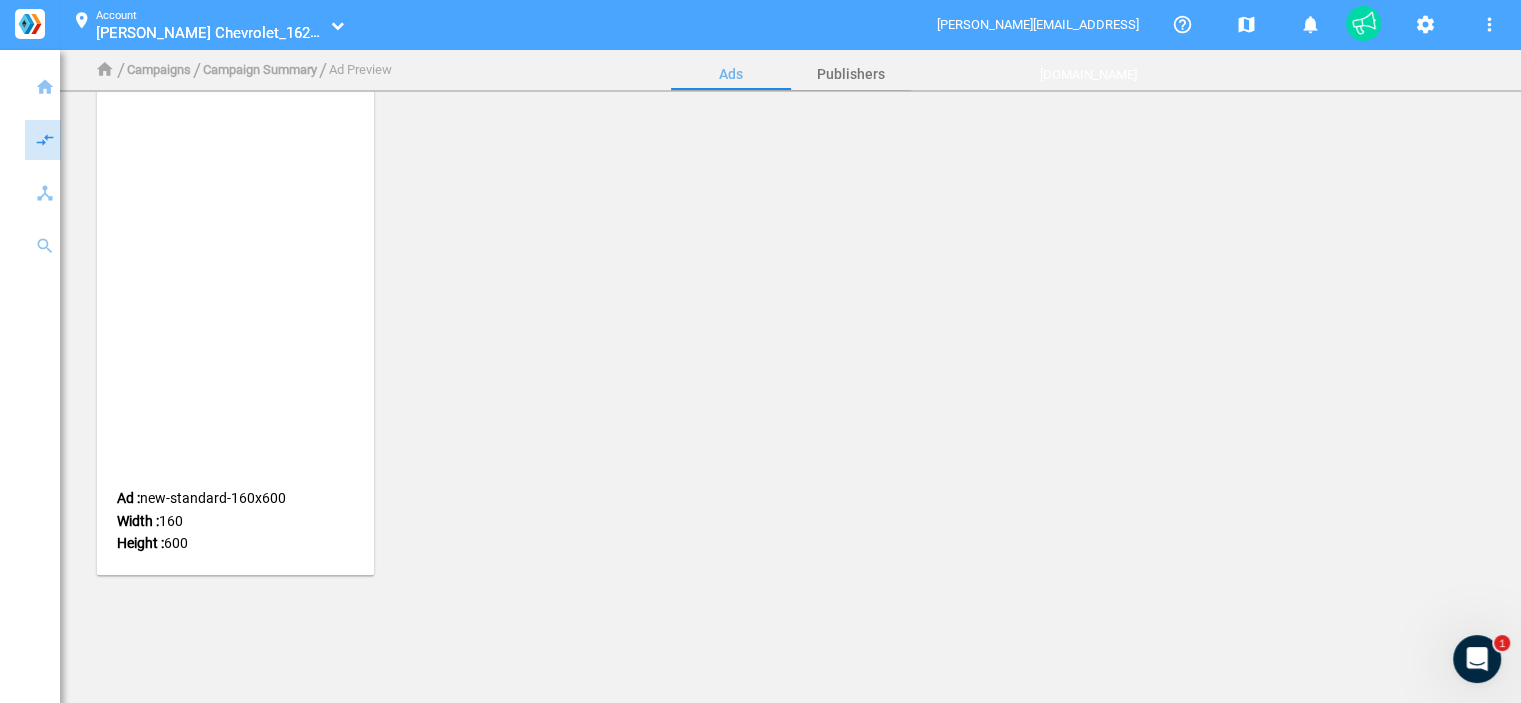 scroll, scrollTop: 0, scrollLeft: 0, axis: both 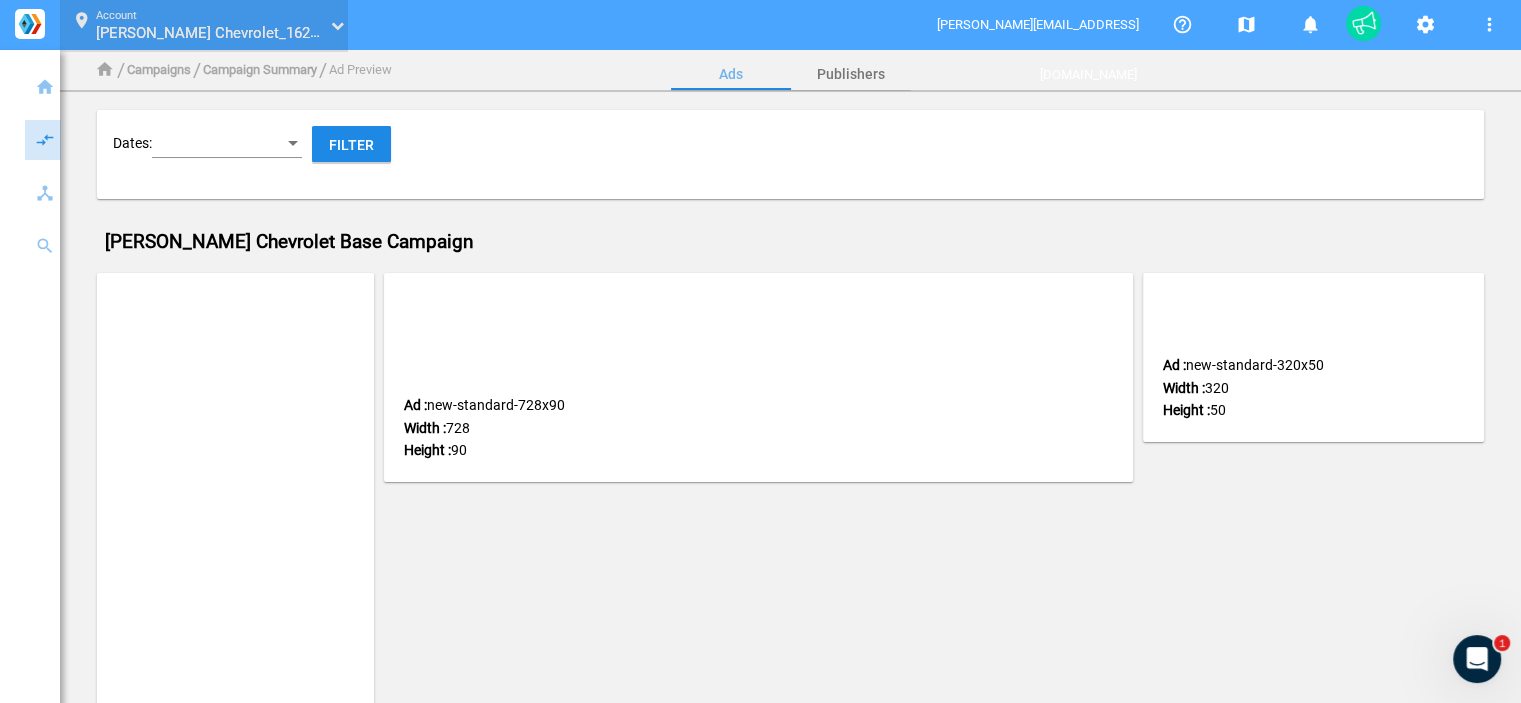 click 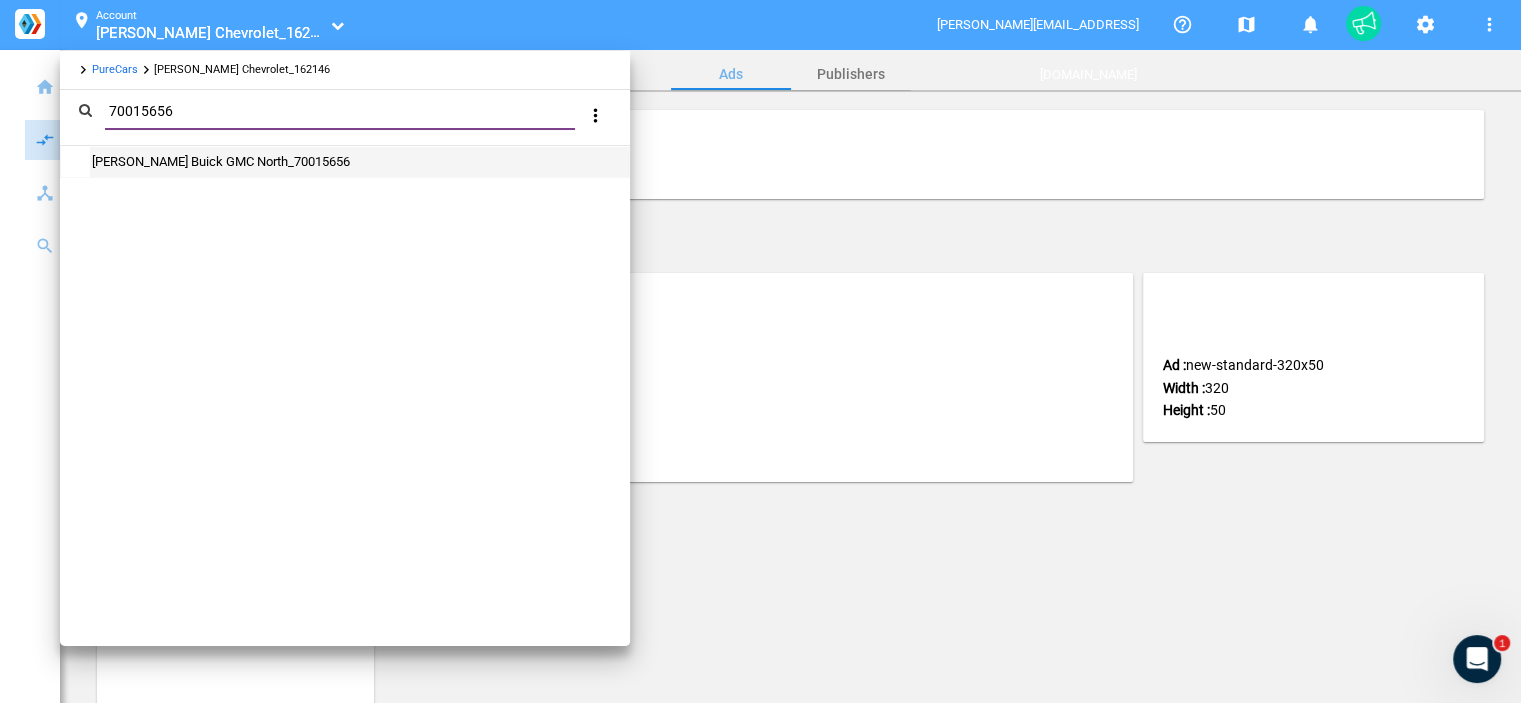 type on "70015656" 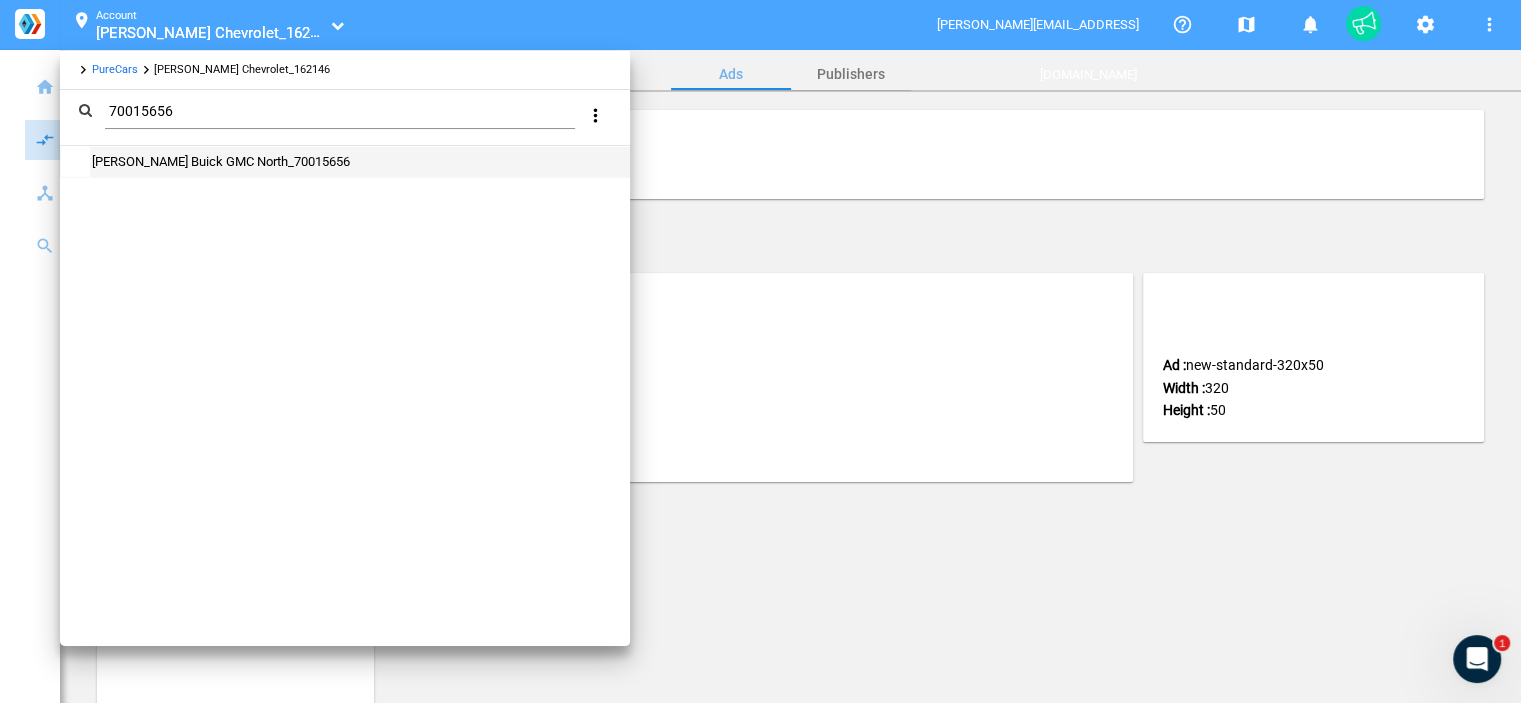 click on "Cavender Buick GMC North_70015656" at bounding box center [220, 161] 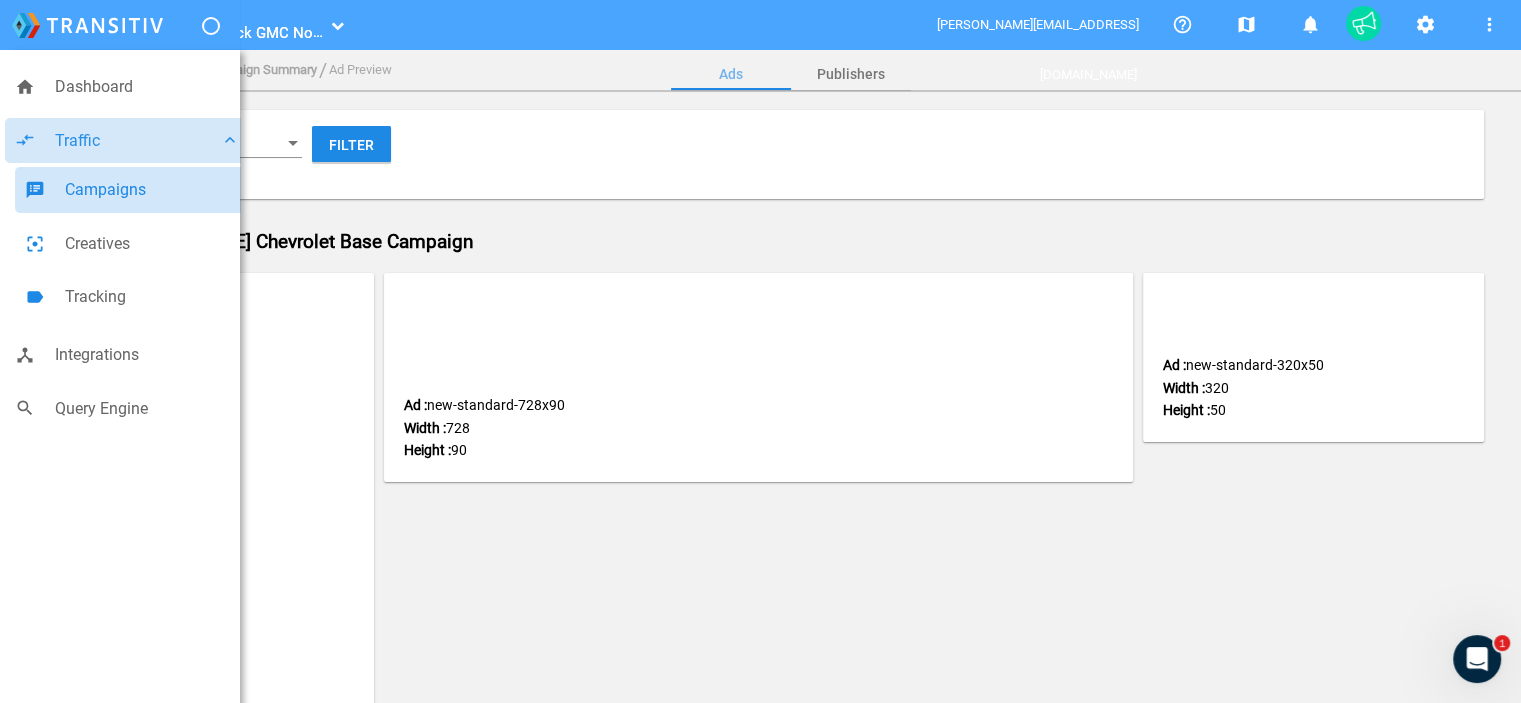 click on "Campaigns" at bounding box center [152, 190] 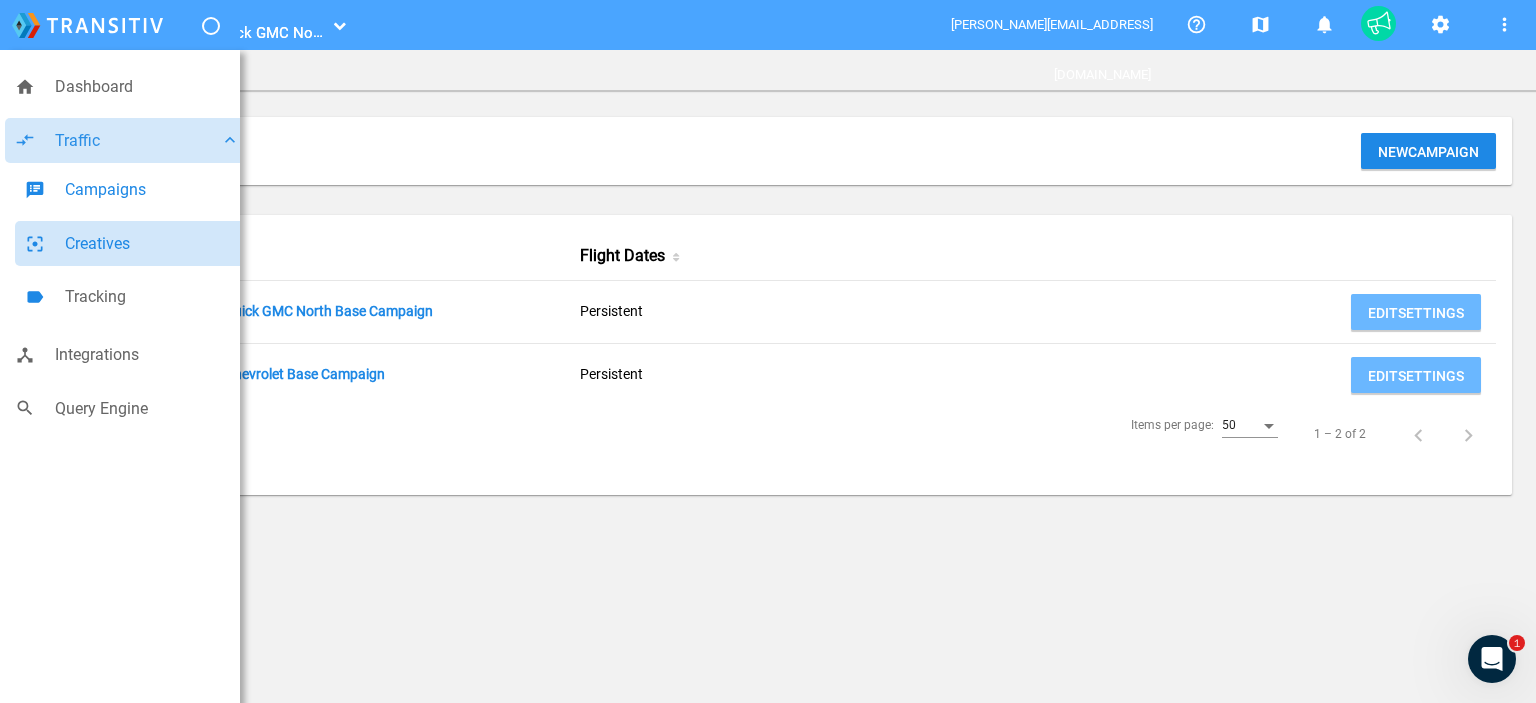 click on "Creatives" at bounding box center [152, 244] 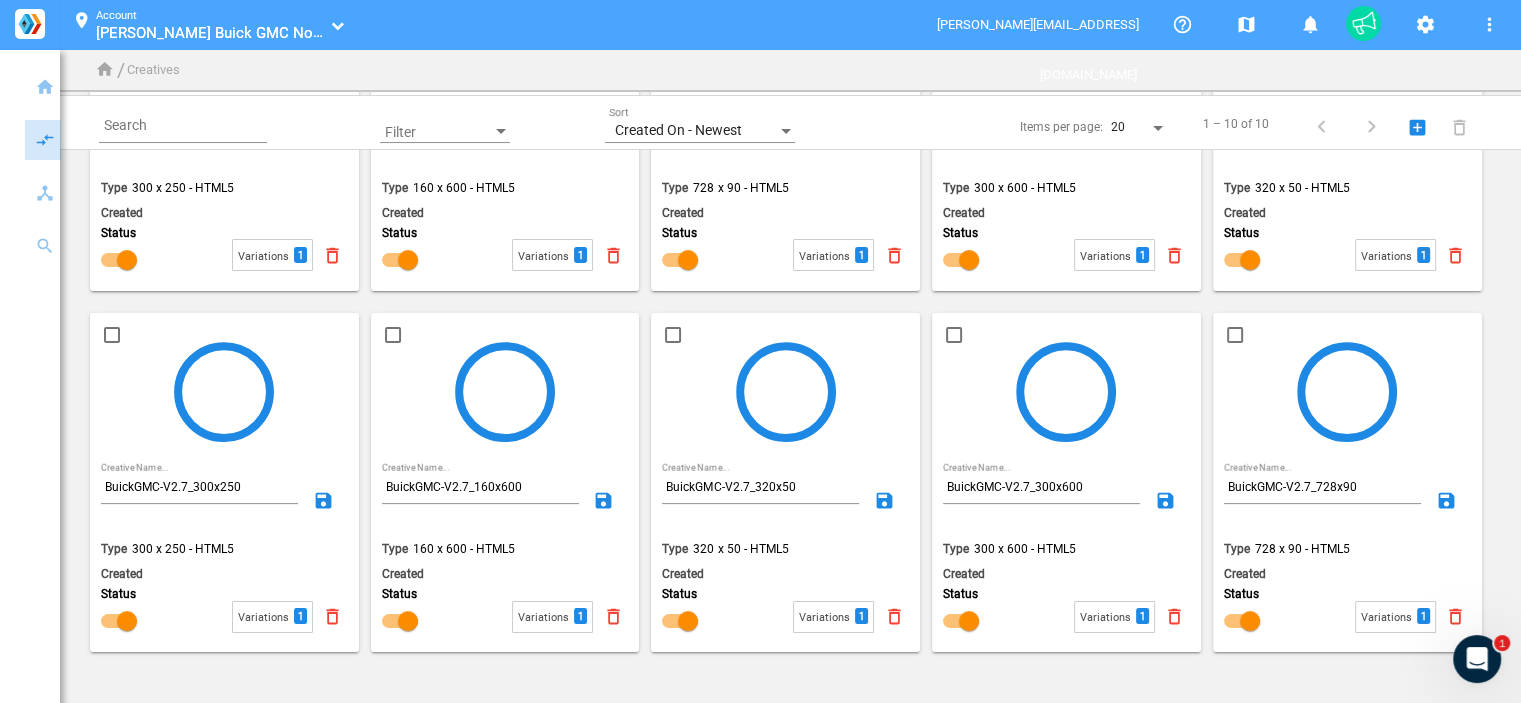 scroll, scrollTop: 0, scrollLeft: 0, axis: both 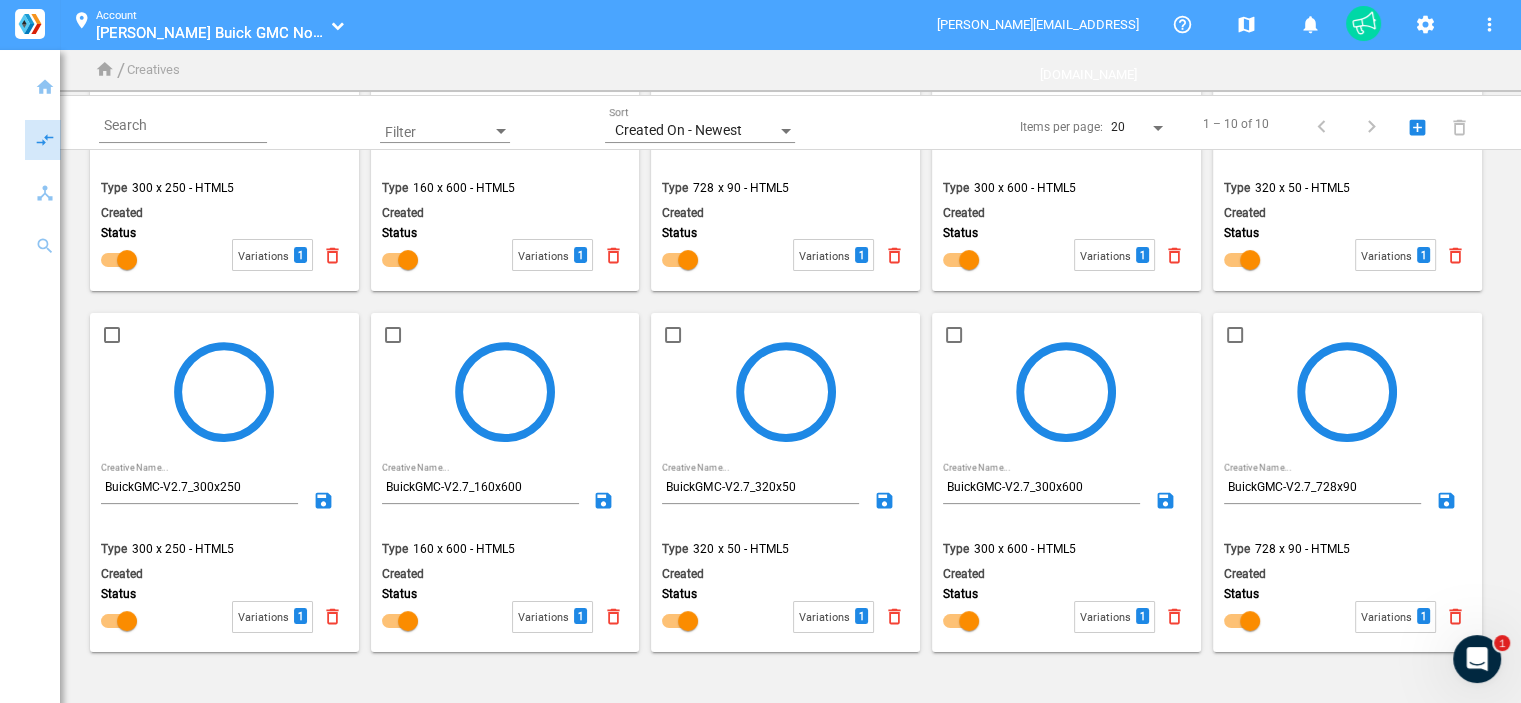 click at bounding box center (112, 335) 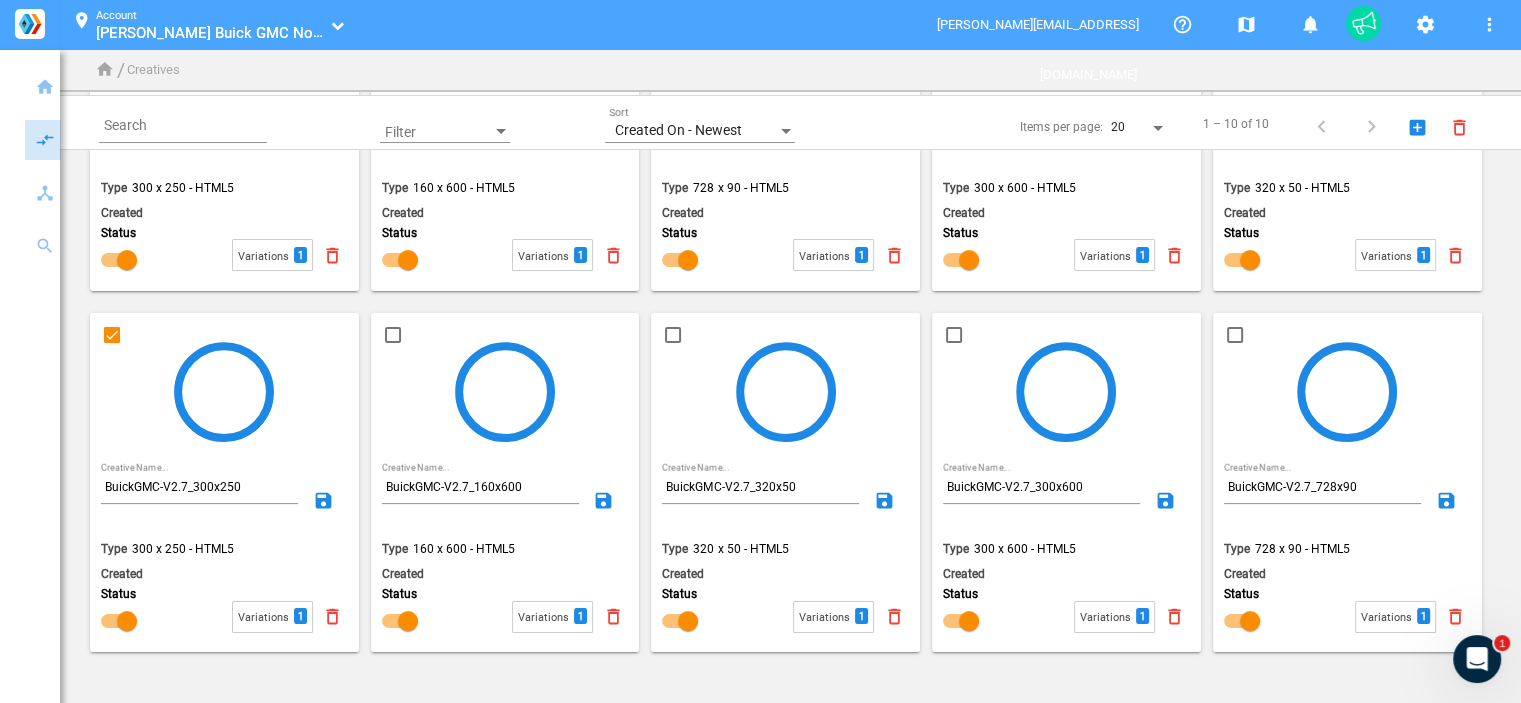 click at bounding box center [393, 335] 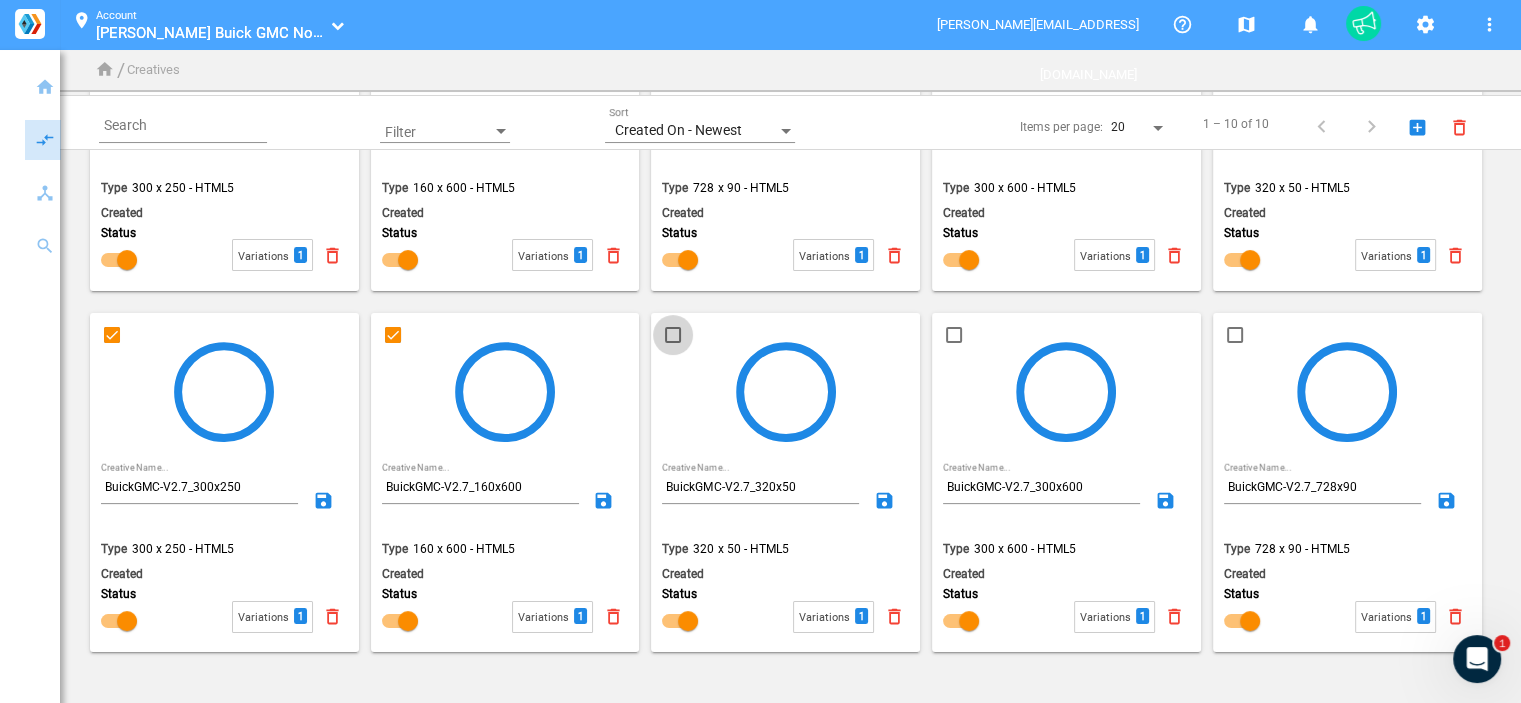 click at bounding box center (673, 335) 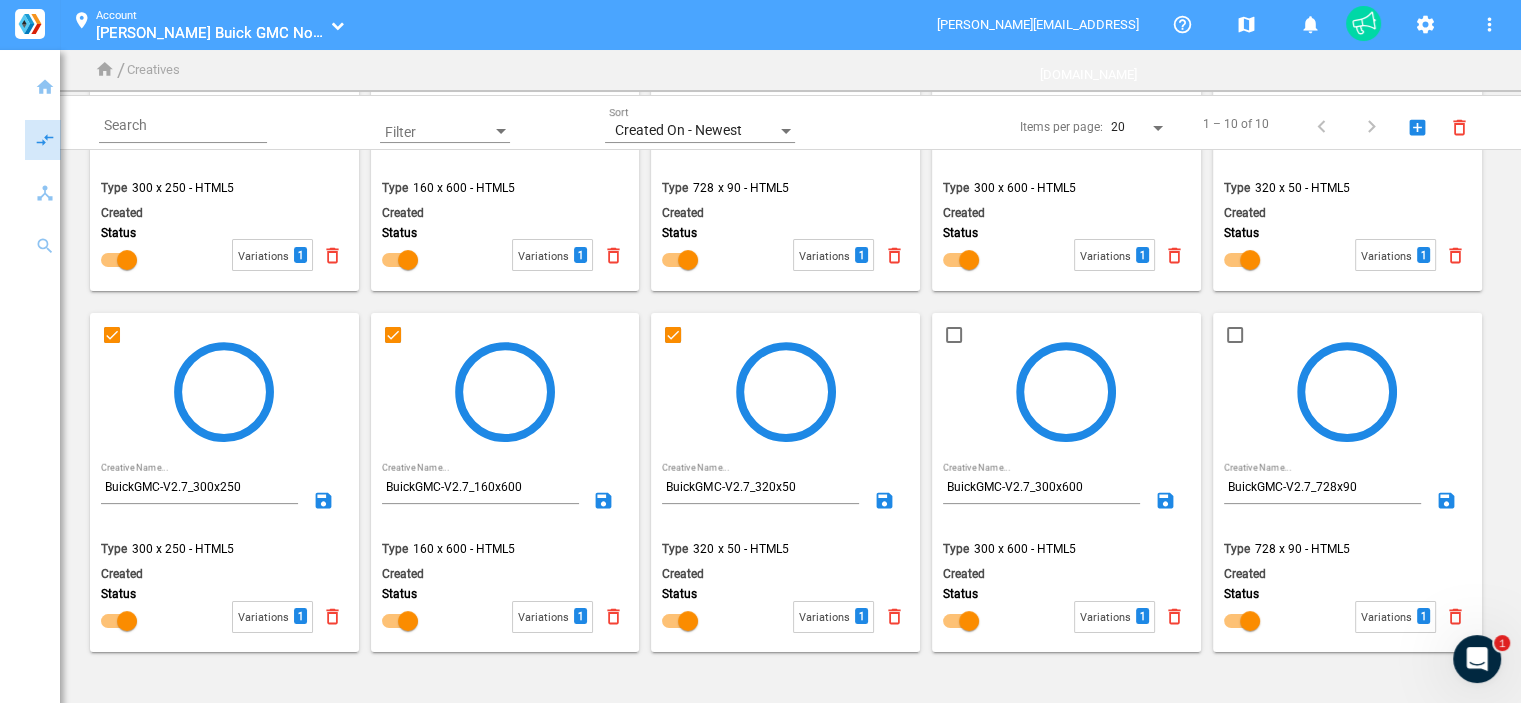 click at bounding box center [954, 335] 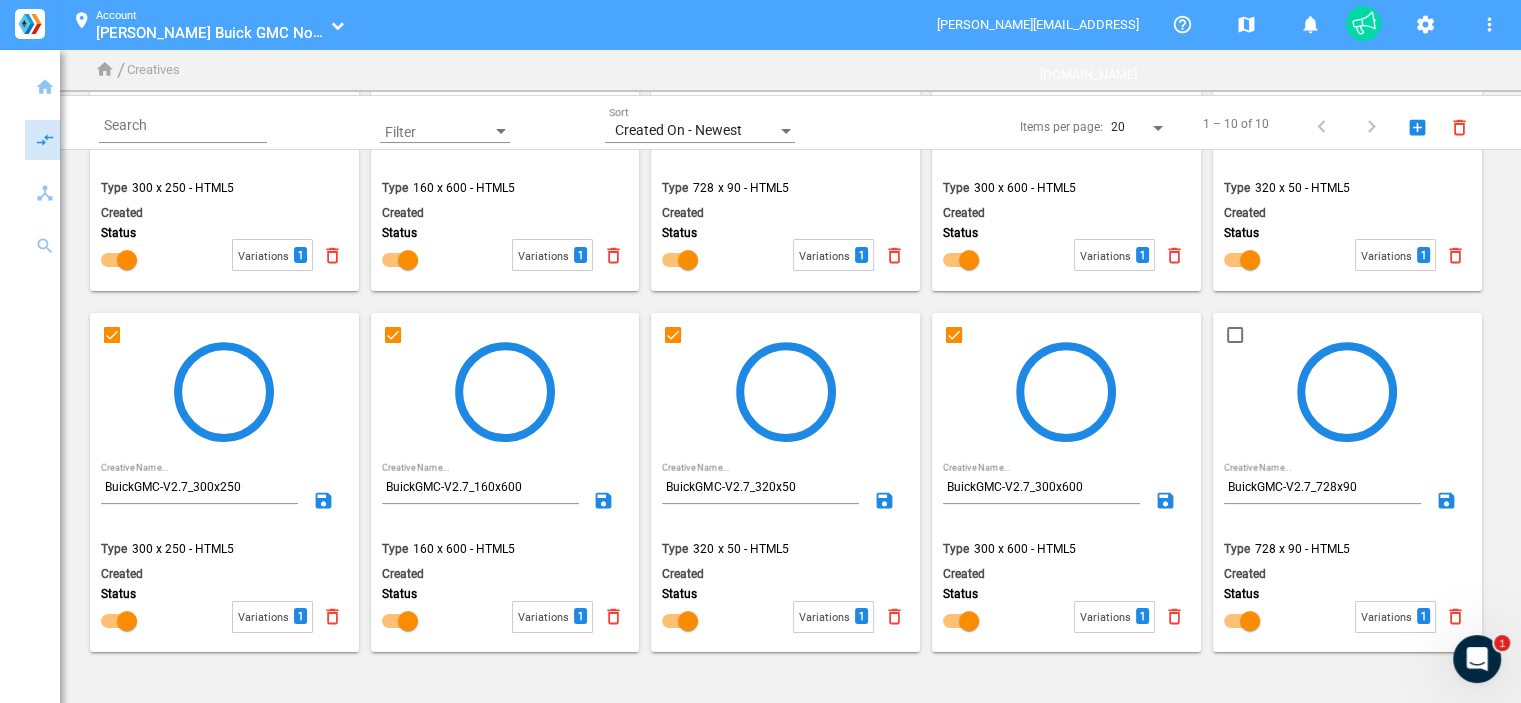click at bounding box center (1347, 391) 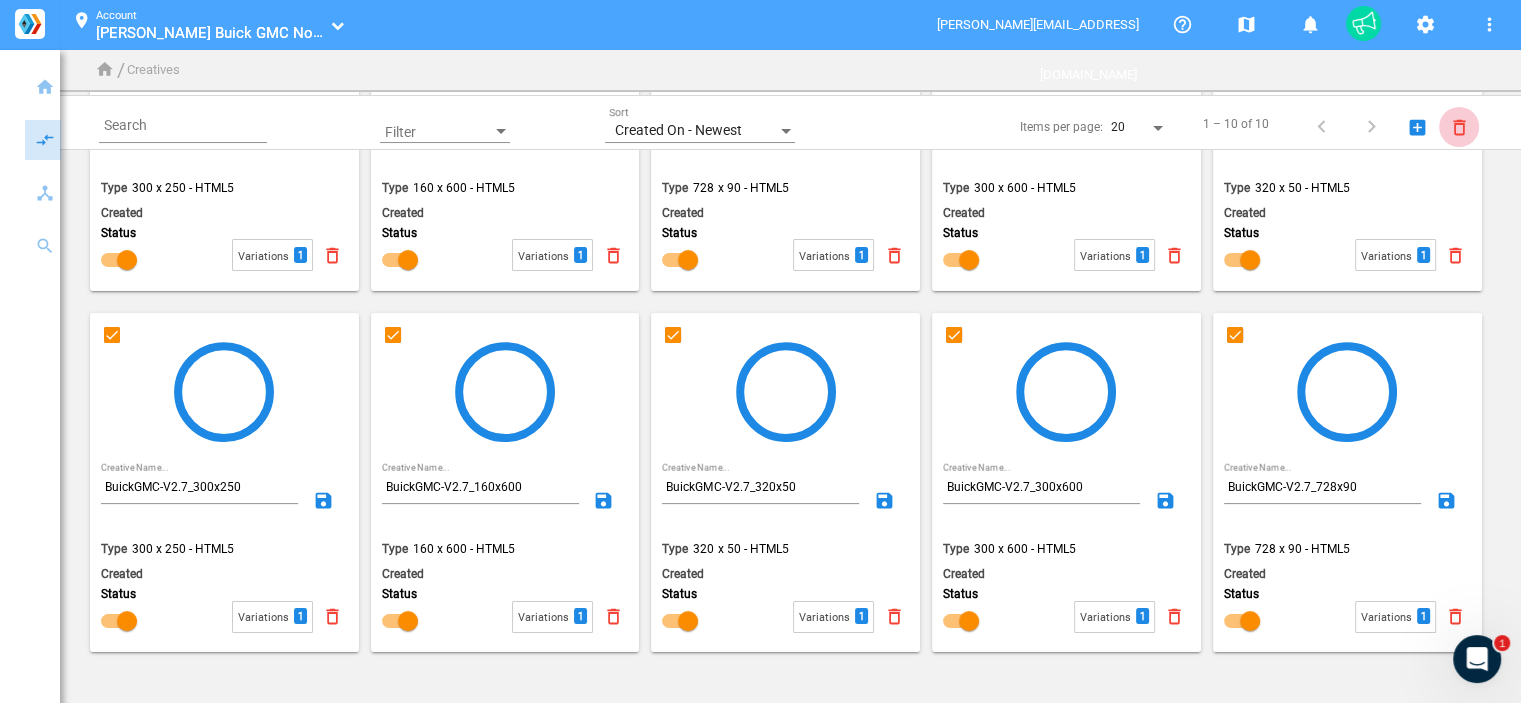 click on "delete_outline" at bounding box center (1459, 128) 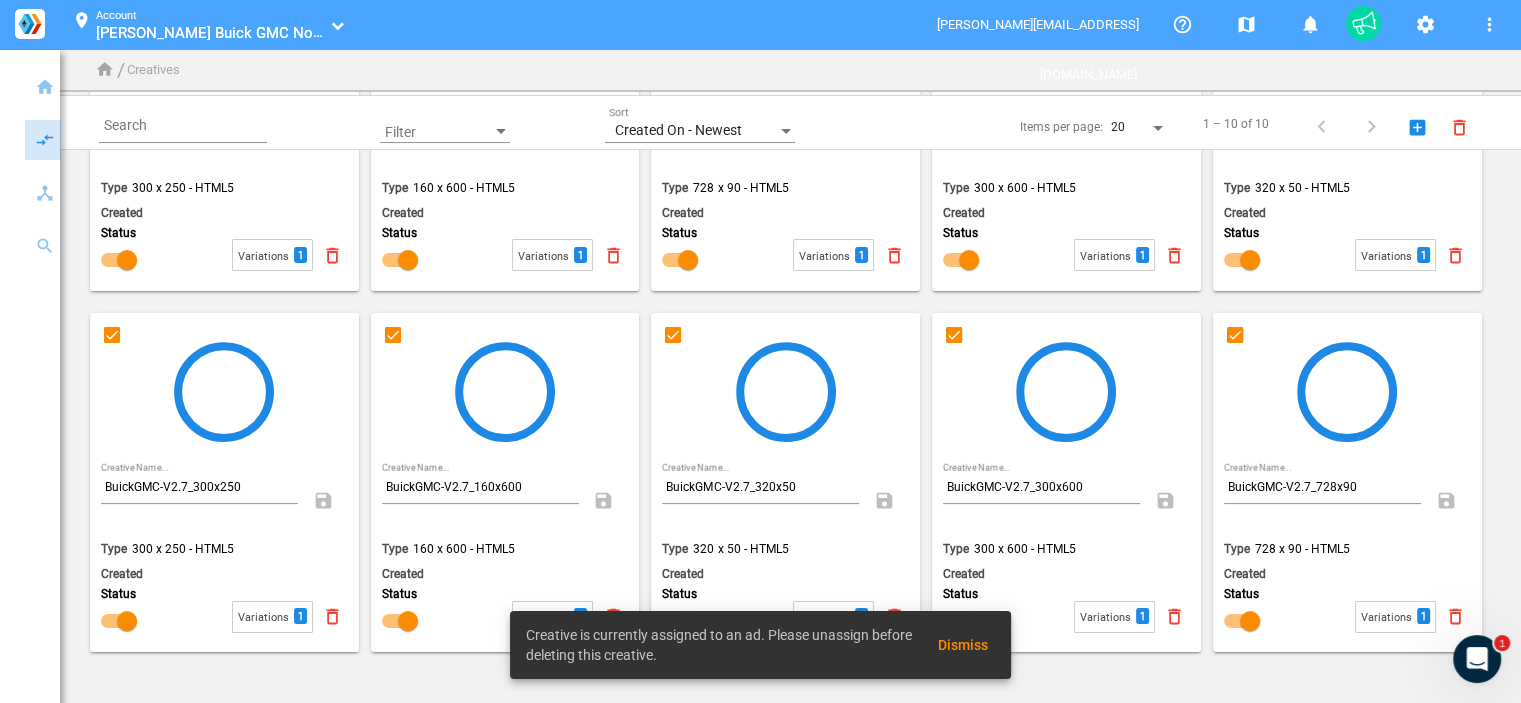 click on "Dismiss" at bounding box center (962, 645) 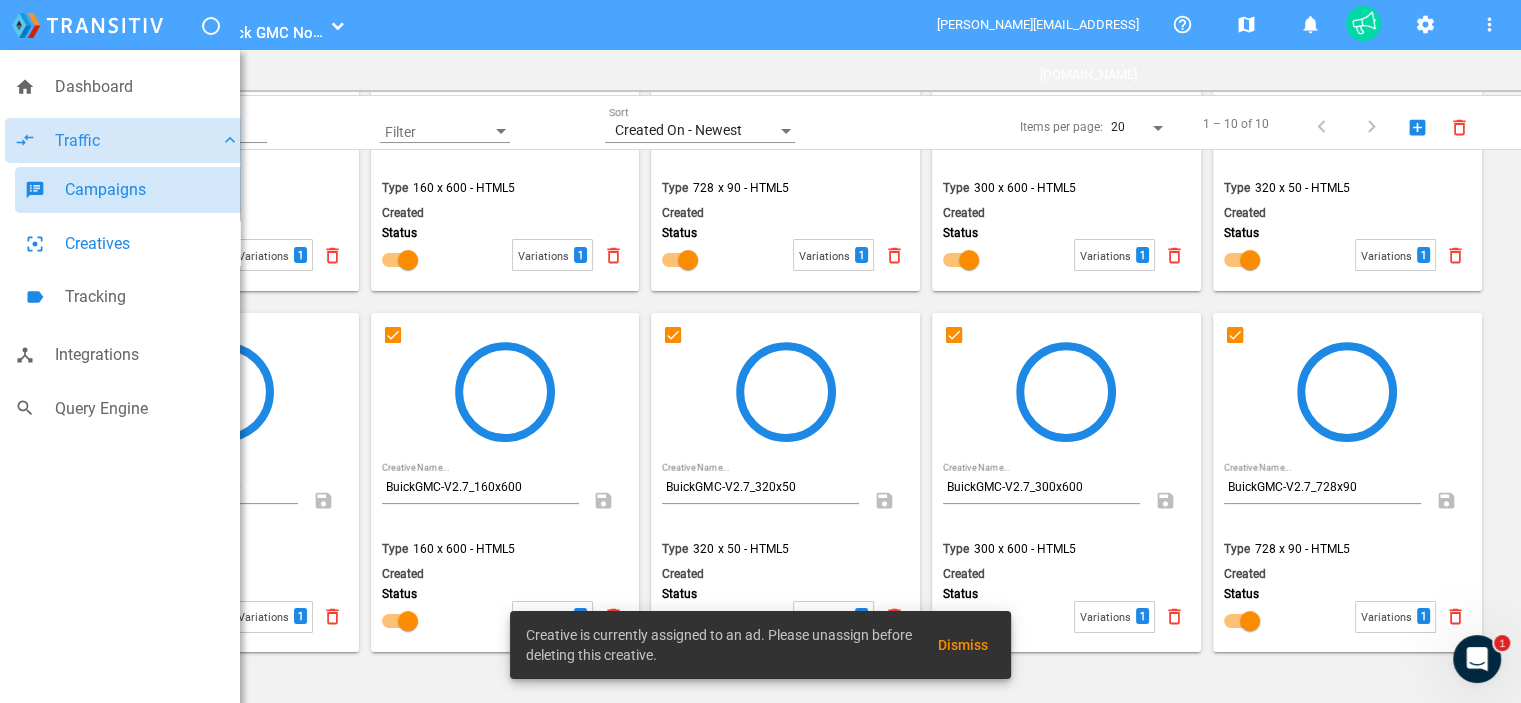 click on "Campaigns" at bounding box center [152, 190] 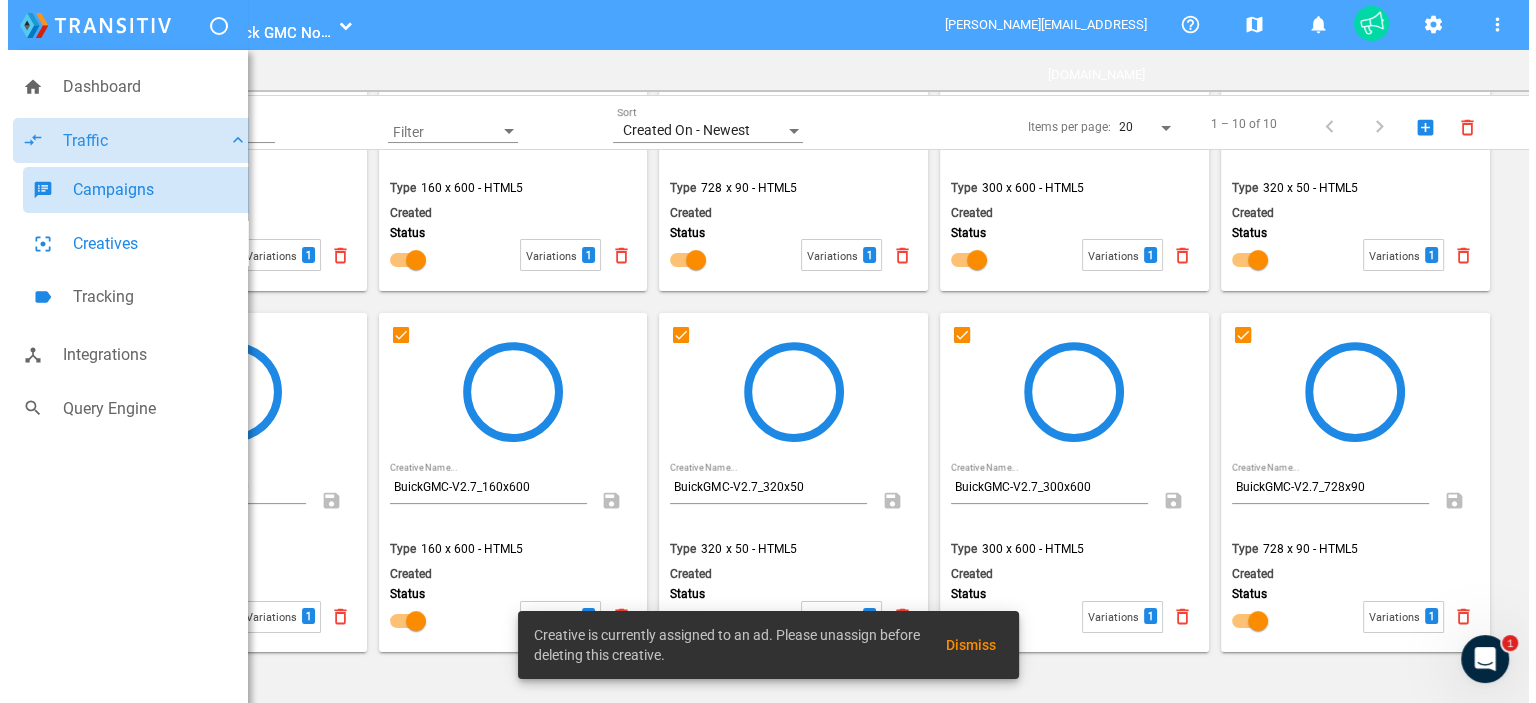 scroll, scrollTop: 0, scrollLeft: 0, axis: both 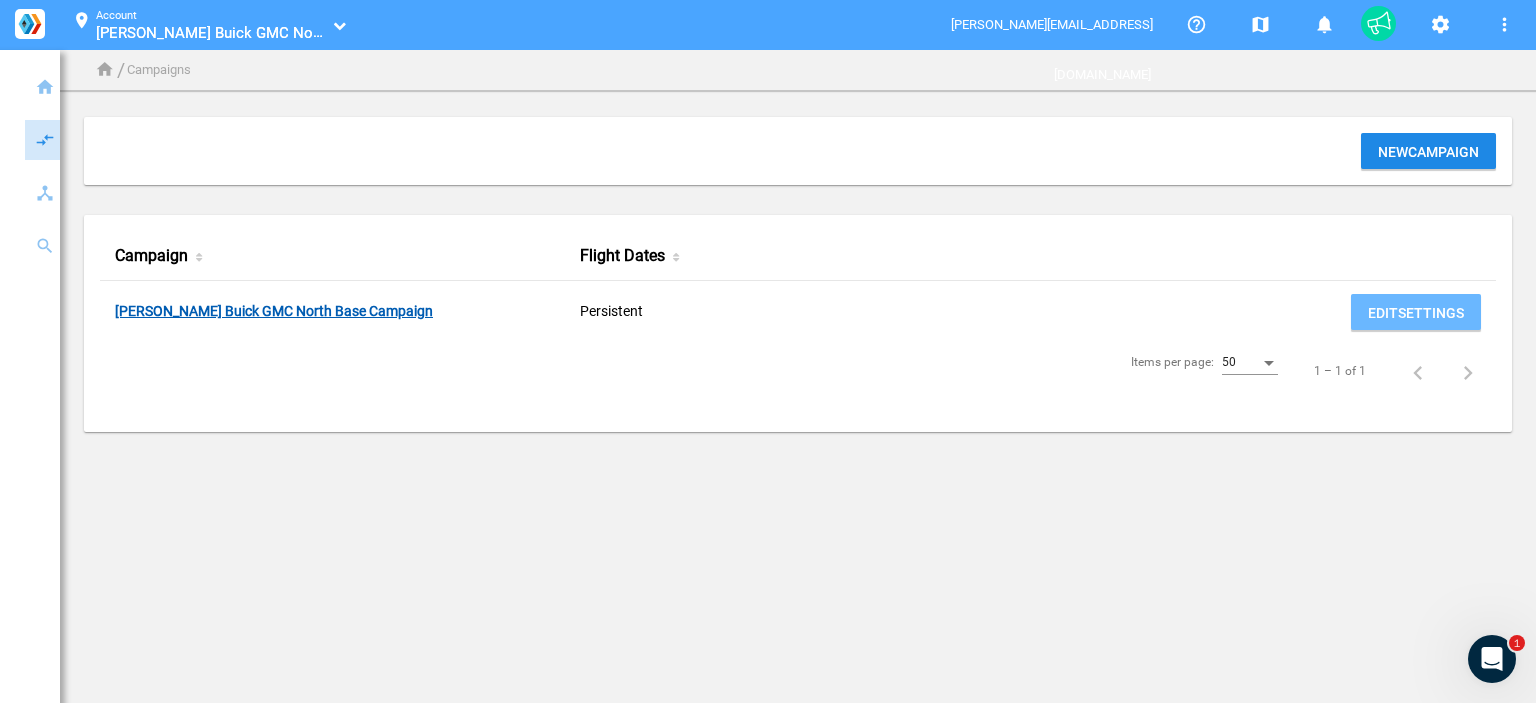 click on "Cavender Buick GMC North Base Campaign" 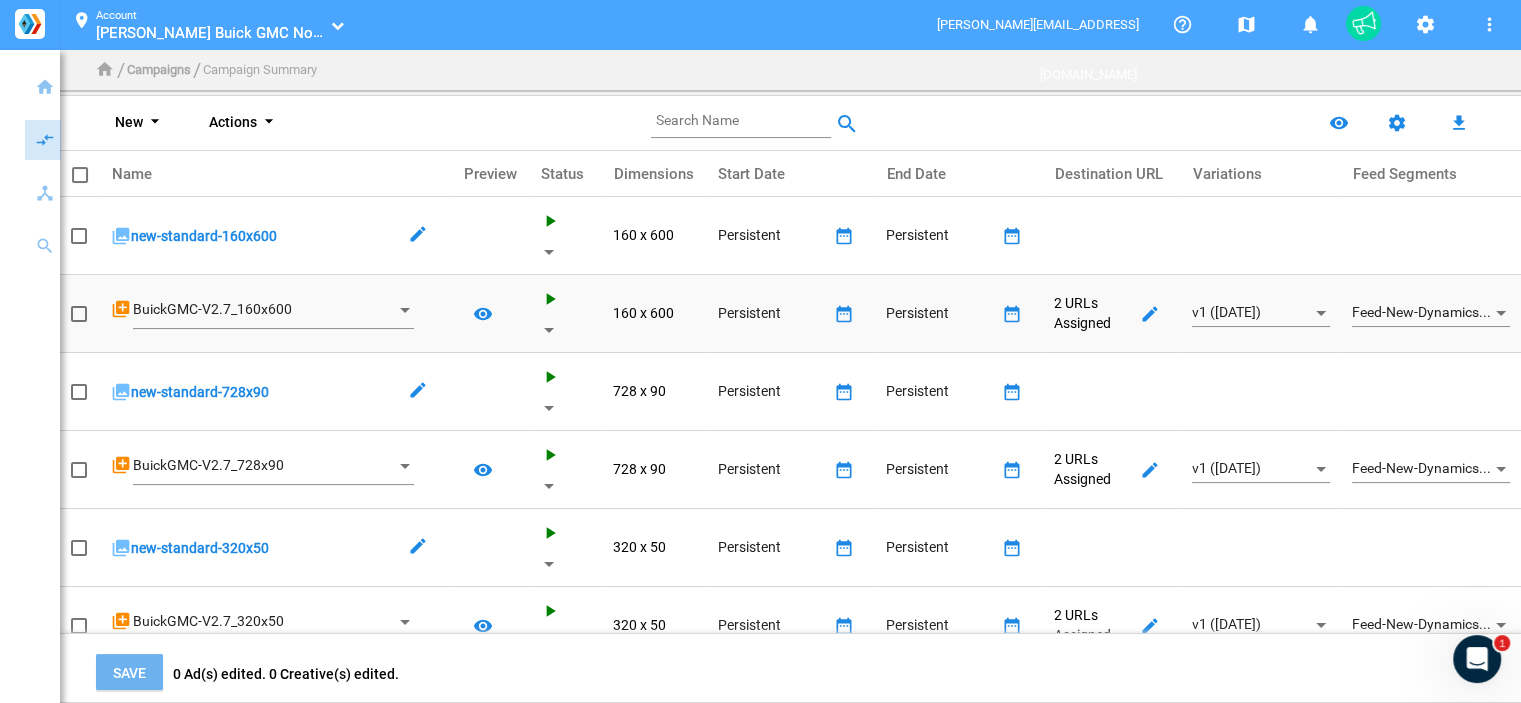 click on "add_to_photos BuickGMC-V2.7_160x600" 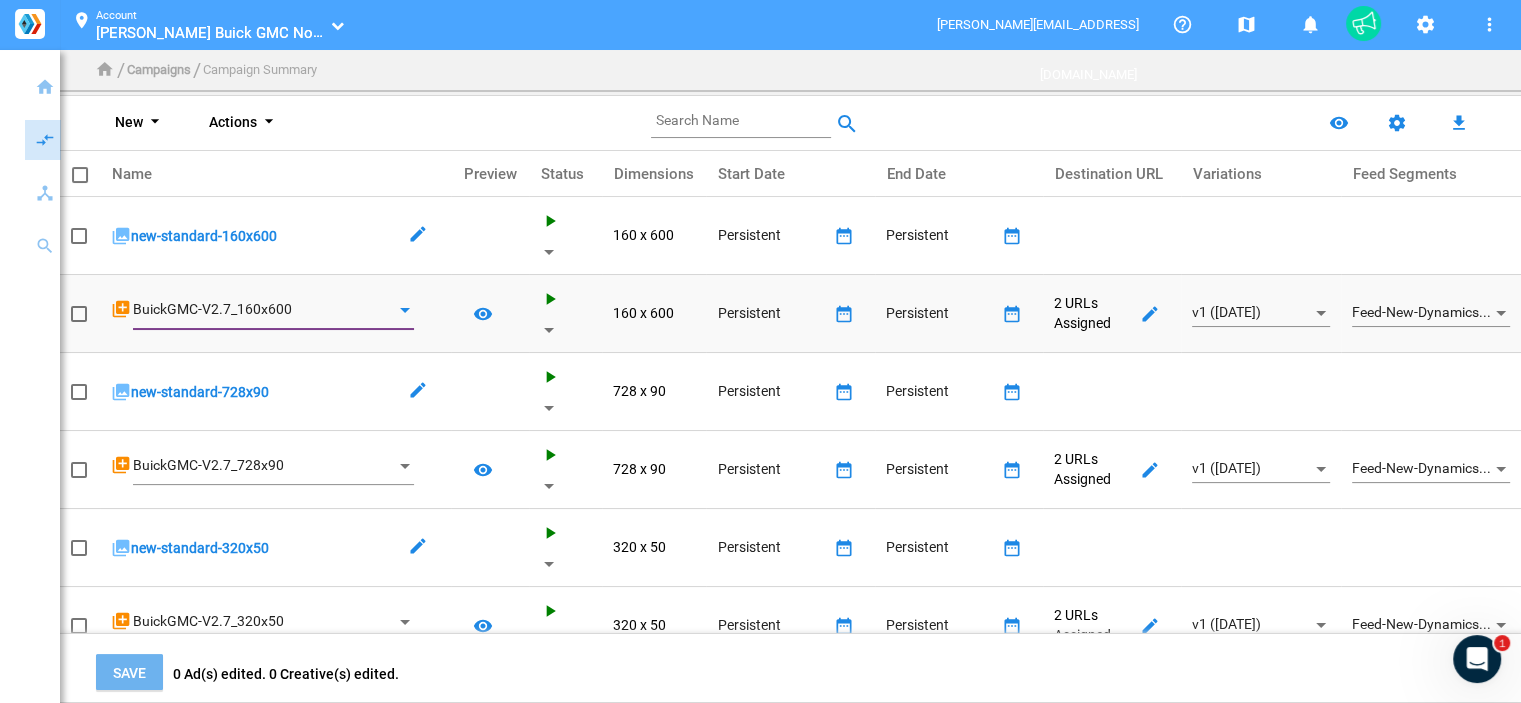click at bounding box center [405, 310] 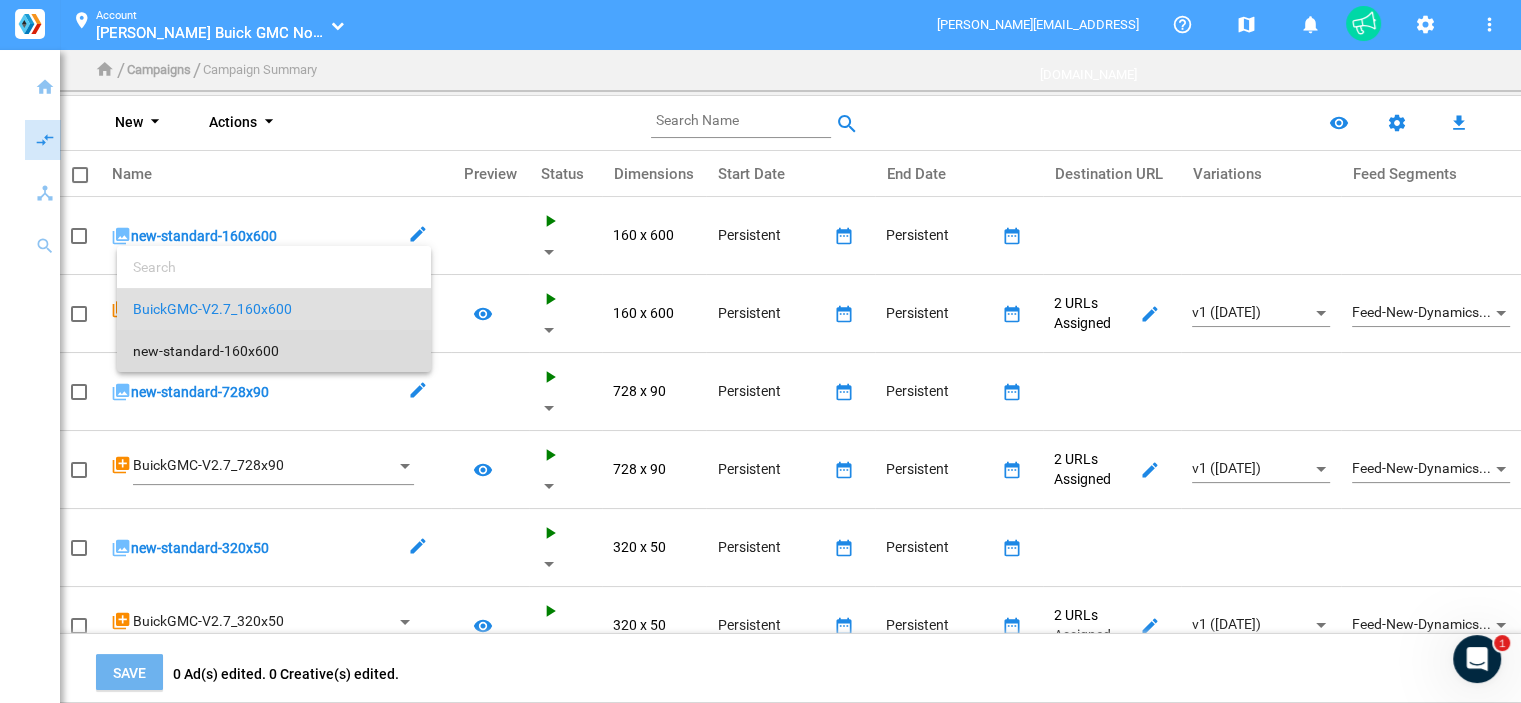 click on "new-standard-160x600" at bounding box center (274, 351) 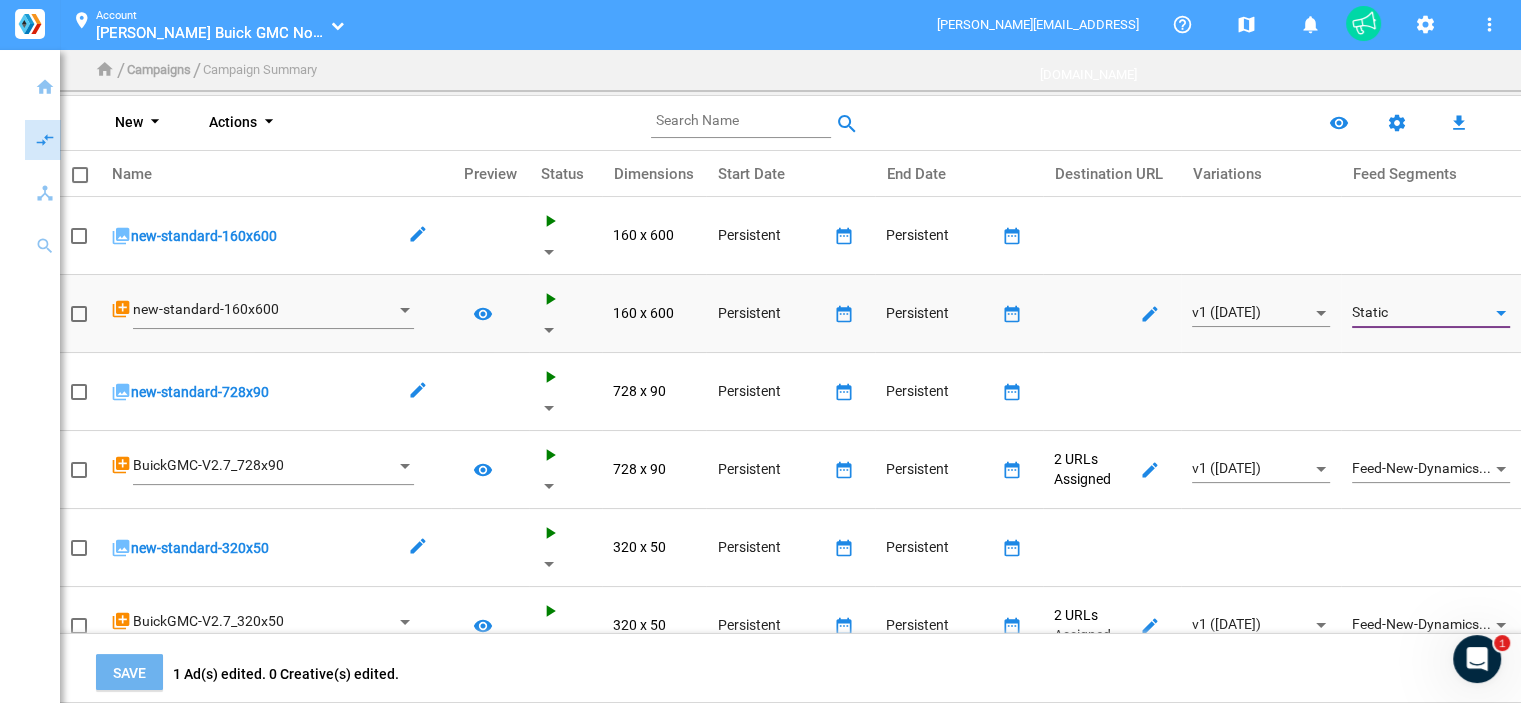 click on "Static" at bounding box center [1422, 313] 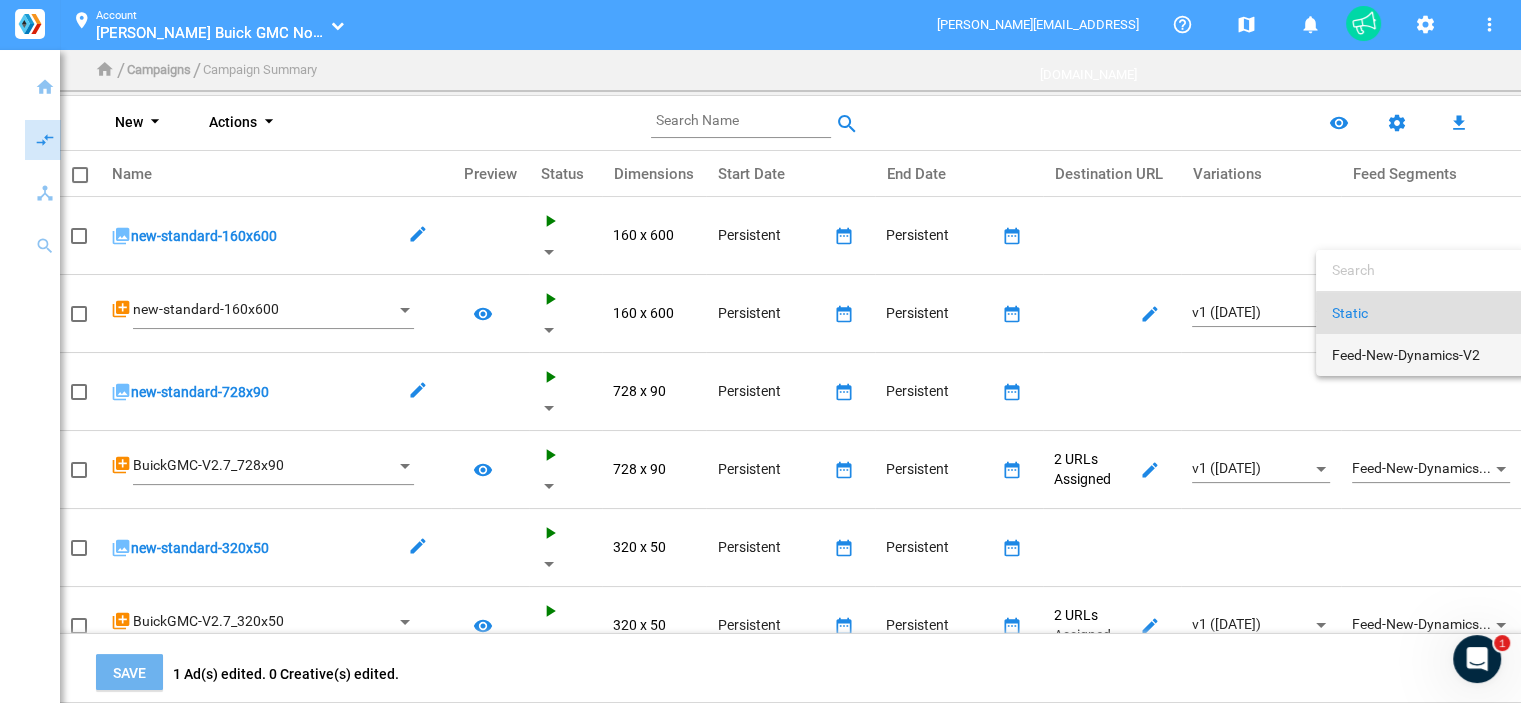 click on "Feed-New-Dynamics-V2" at bounding box center [1422, 355] 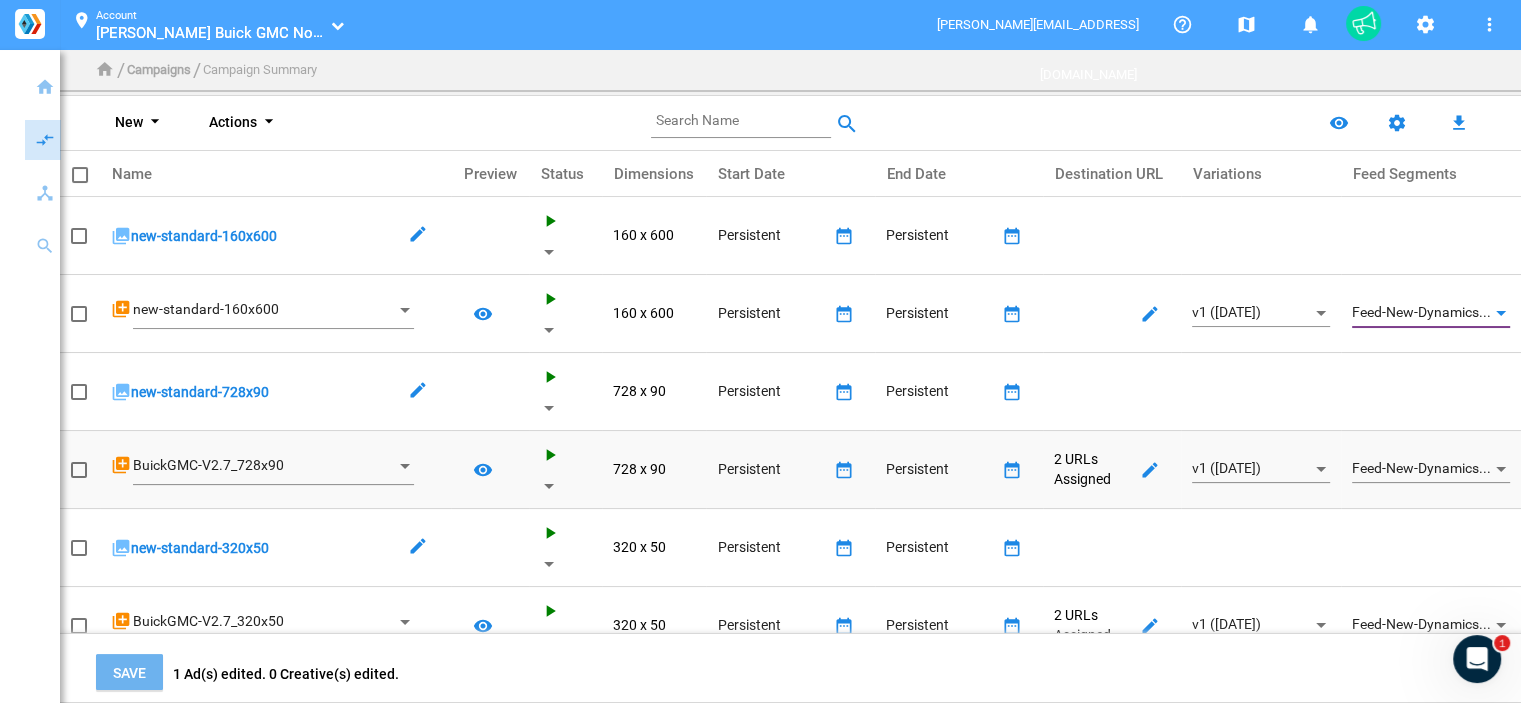 click at bounding box center (405, 466) 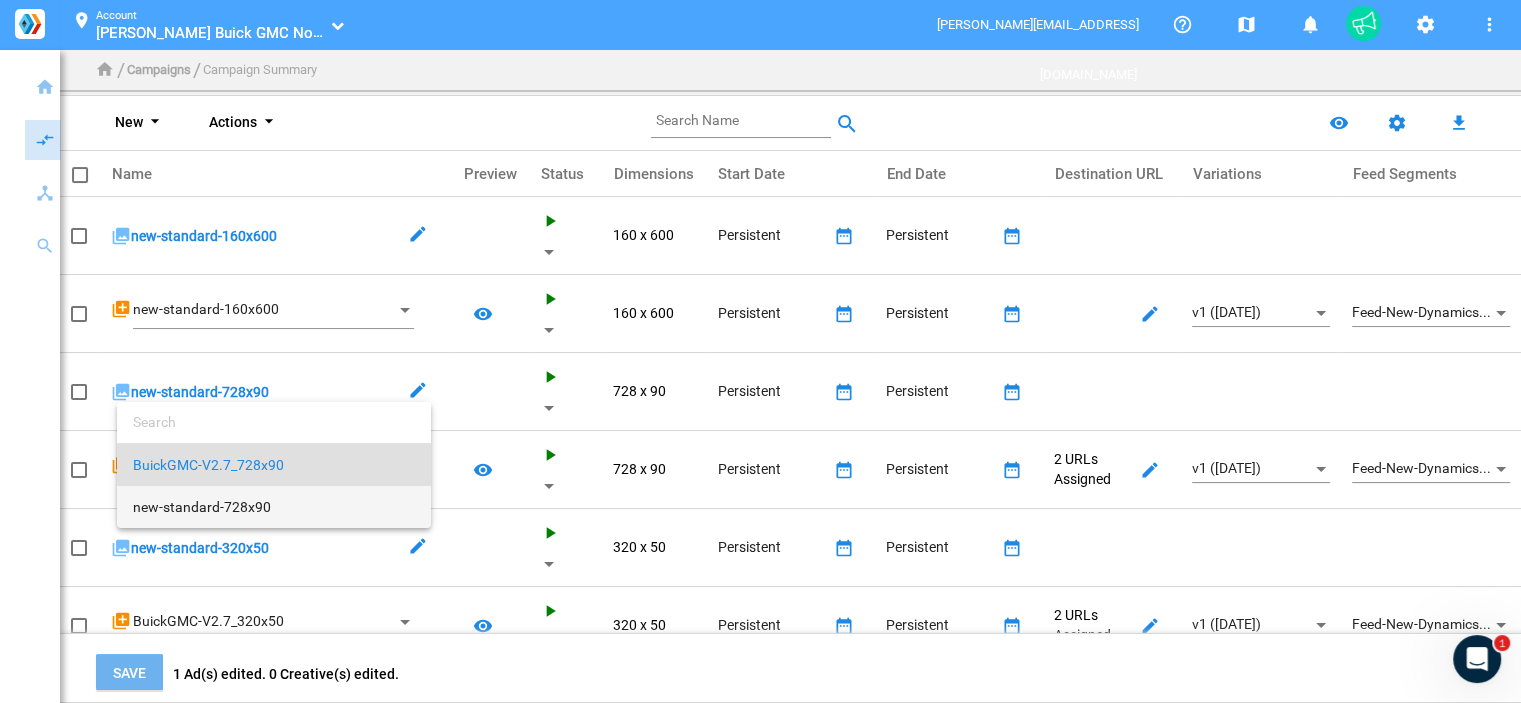 click on "new-standard-728x90" at bounding box center (274, 507) 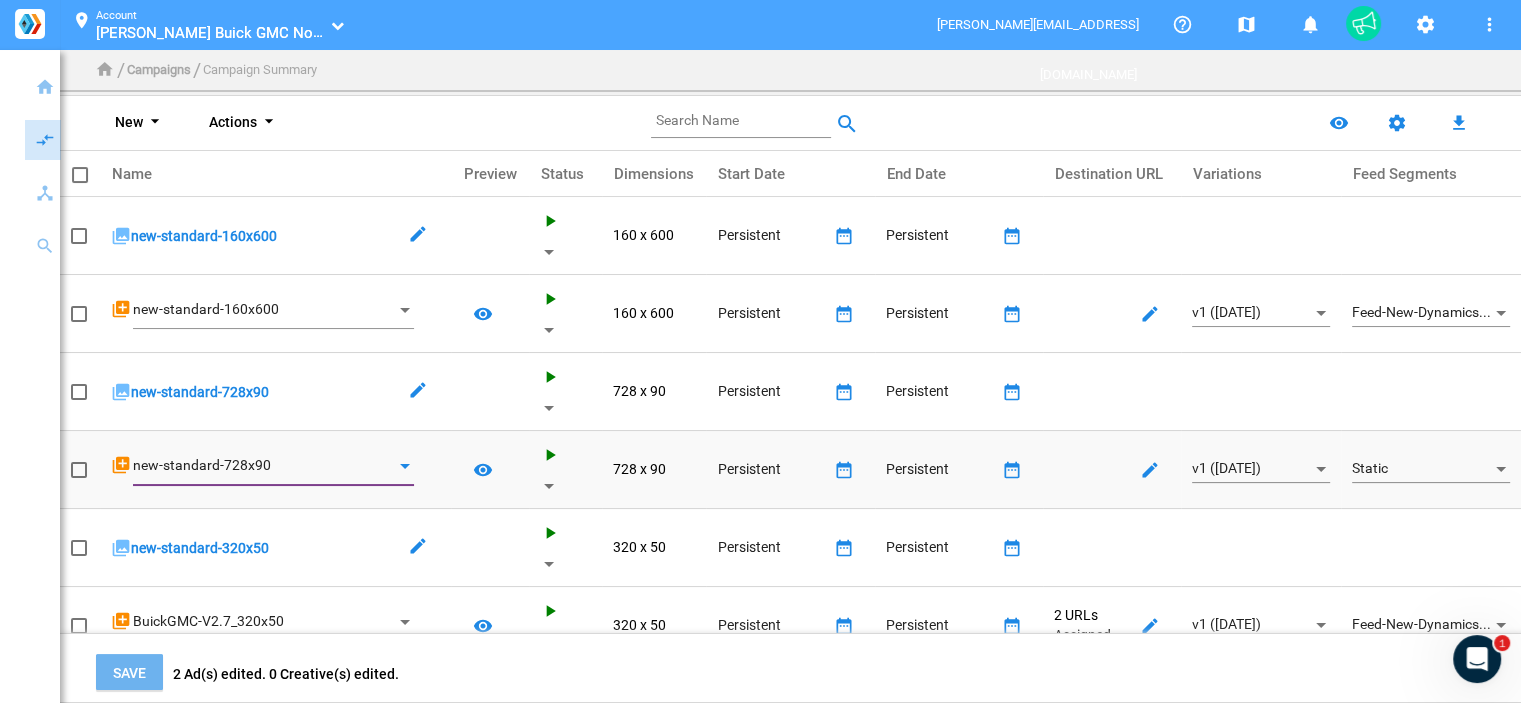 click on "Static" at bounding box center (1422, 469) 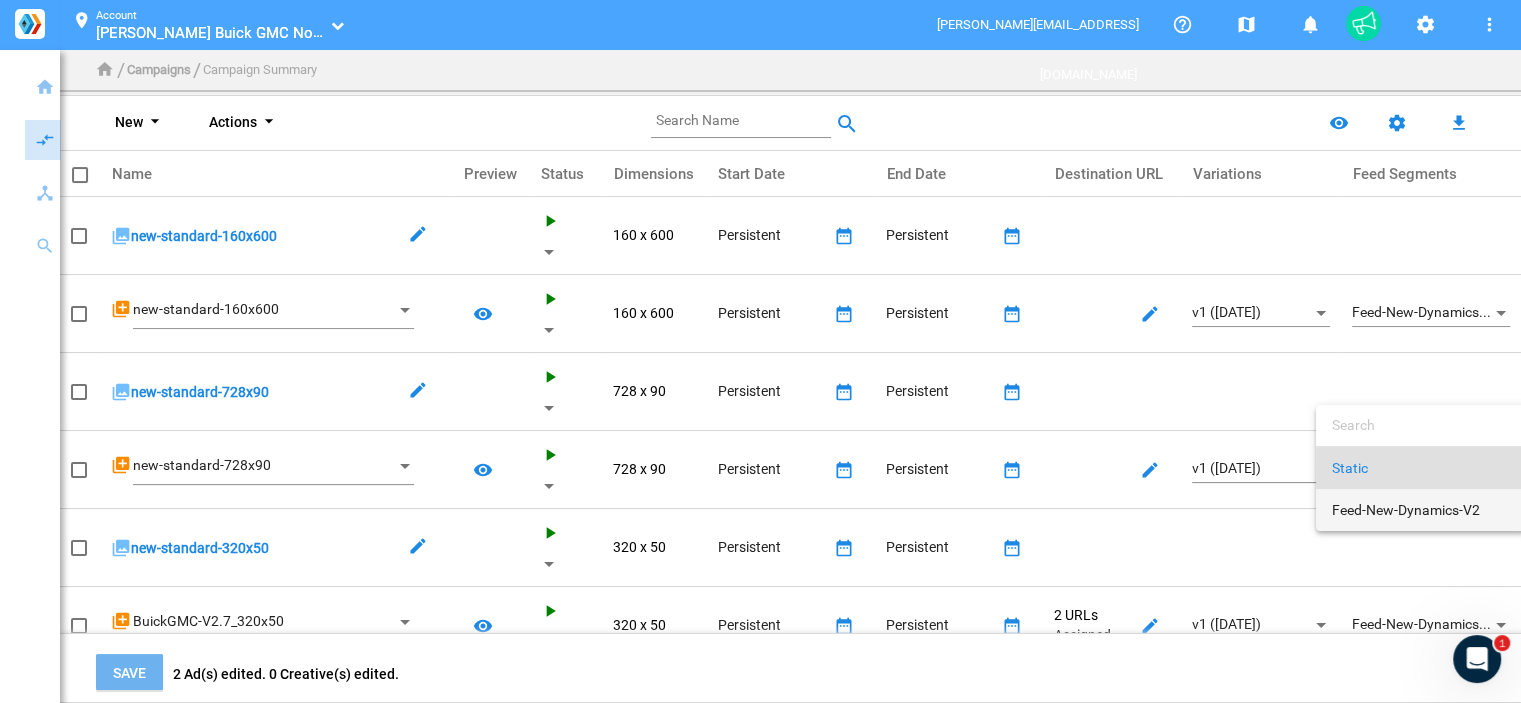 click on "Feed-New-Dynamics-V2" at bounding box center (1422, 510) 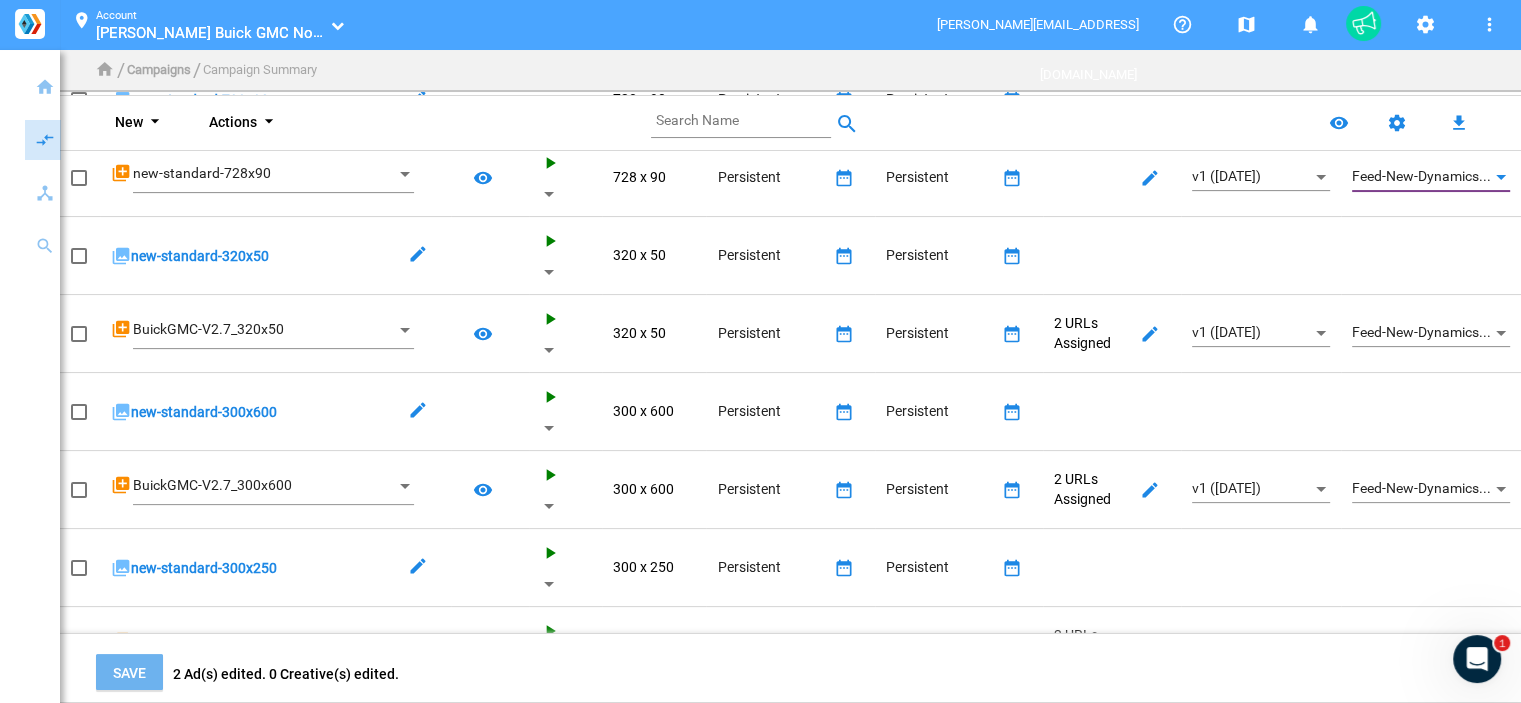 scroll, scrollTop: 298, scrollLeft: 0, axis: vertical 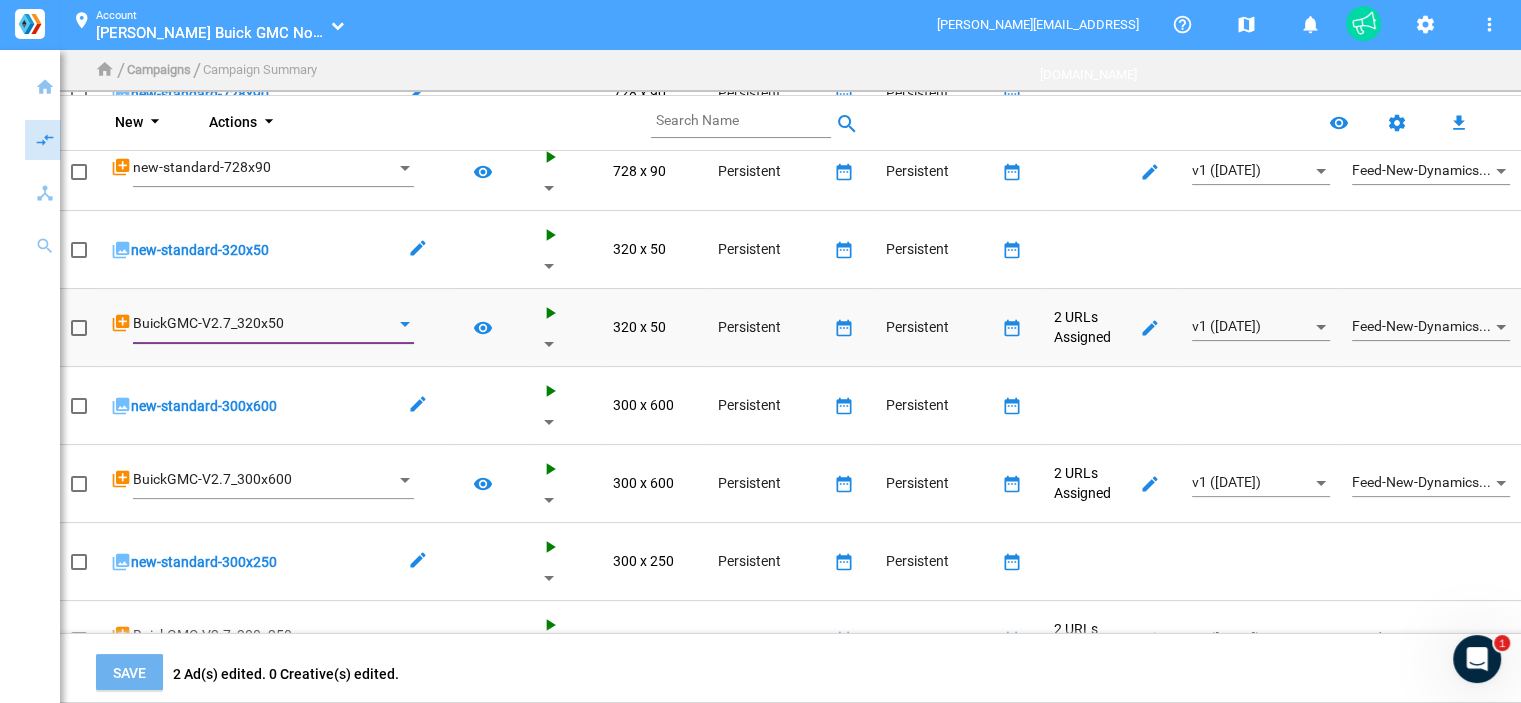 click on "BuickGMC-V2.7_320x50" at bounding box center [273, 326] 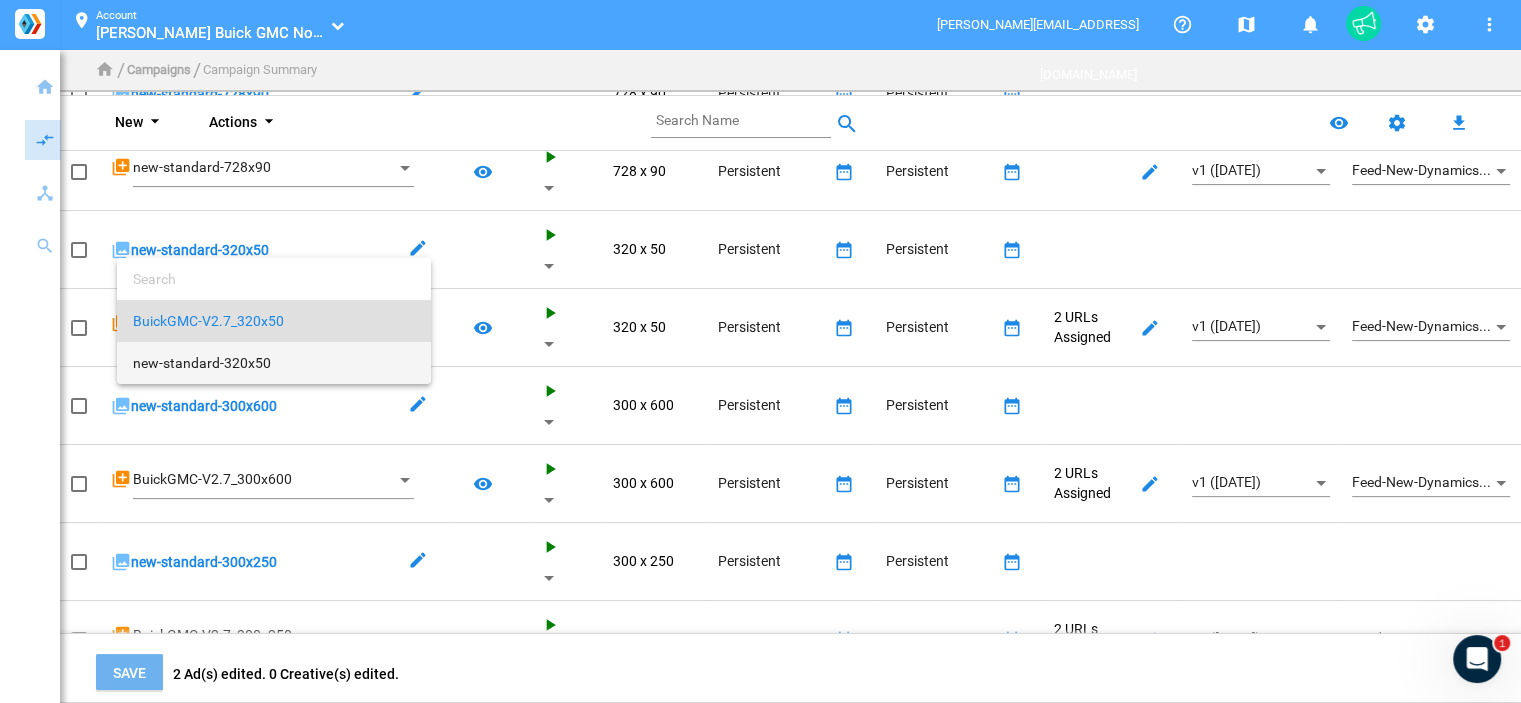 click on "new-standard-320x50" at bounding box center [274, 363] 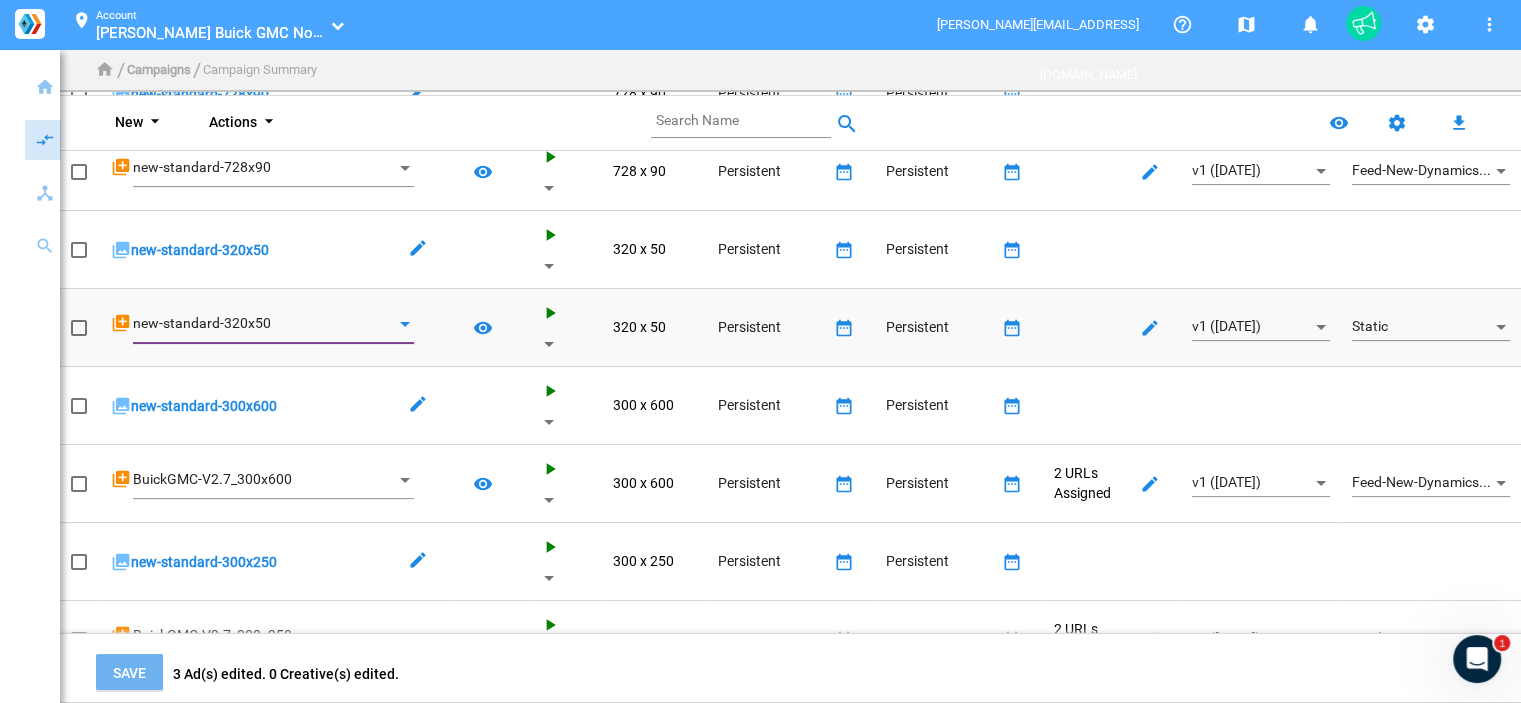 click on "Static" at bounding box center (1422, 327) 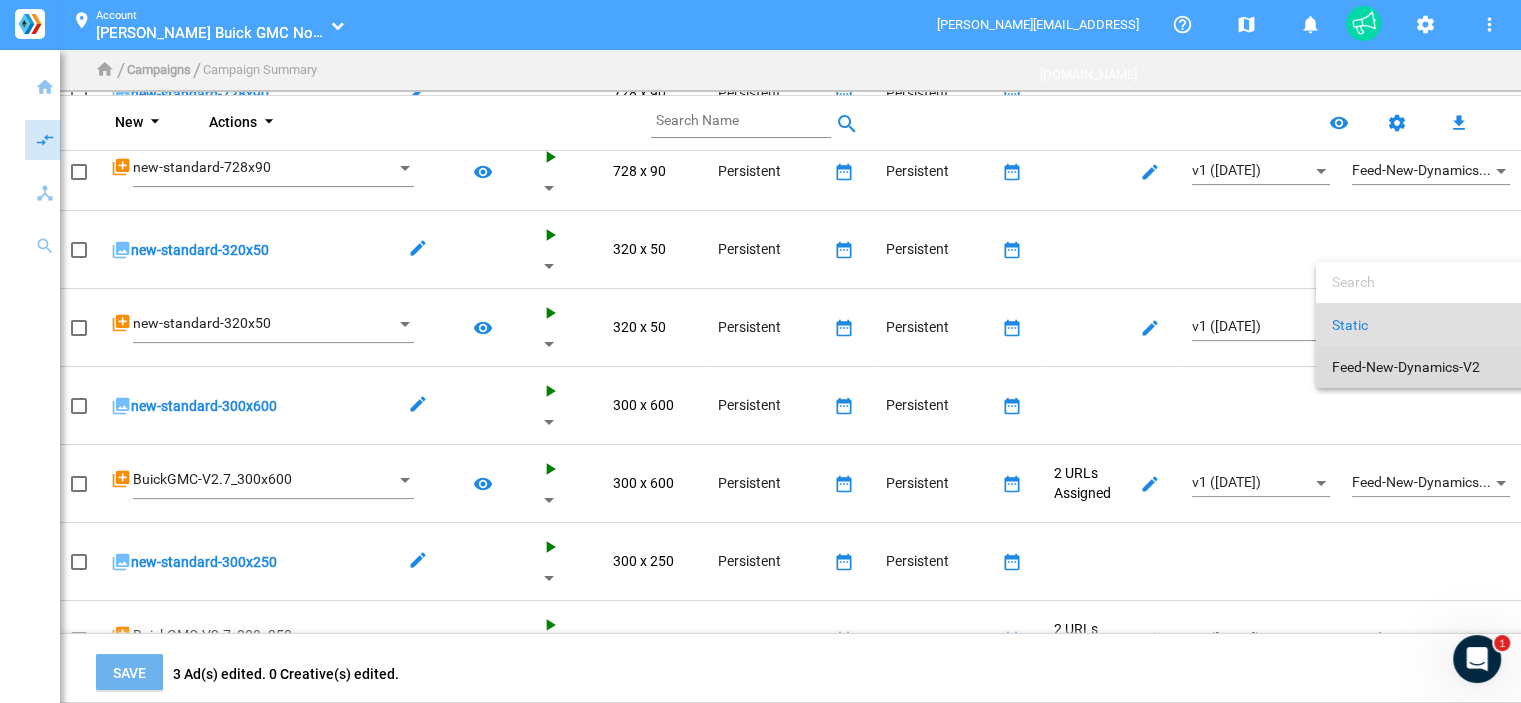 click on "Feed-New-Dynamics-V2" at bounding box center (1422, 367) 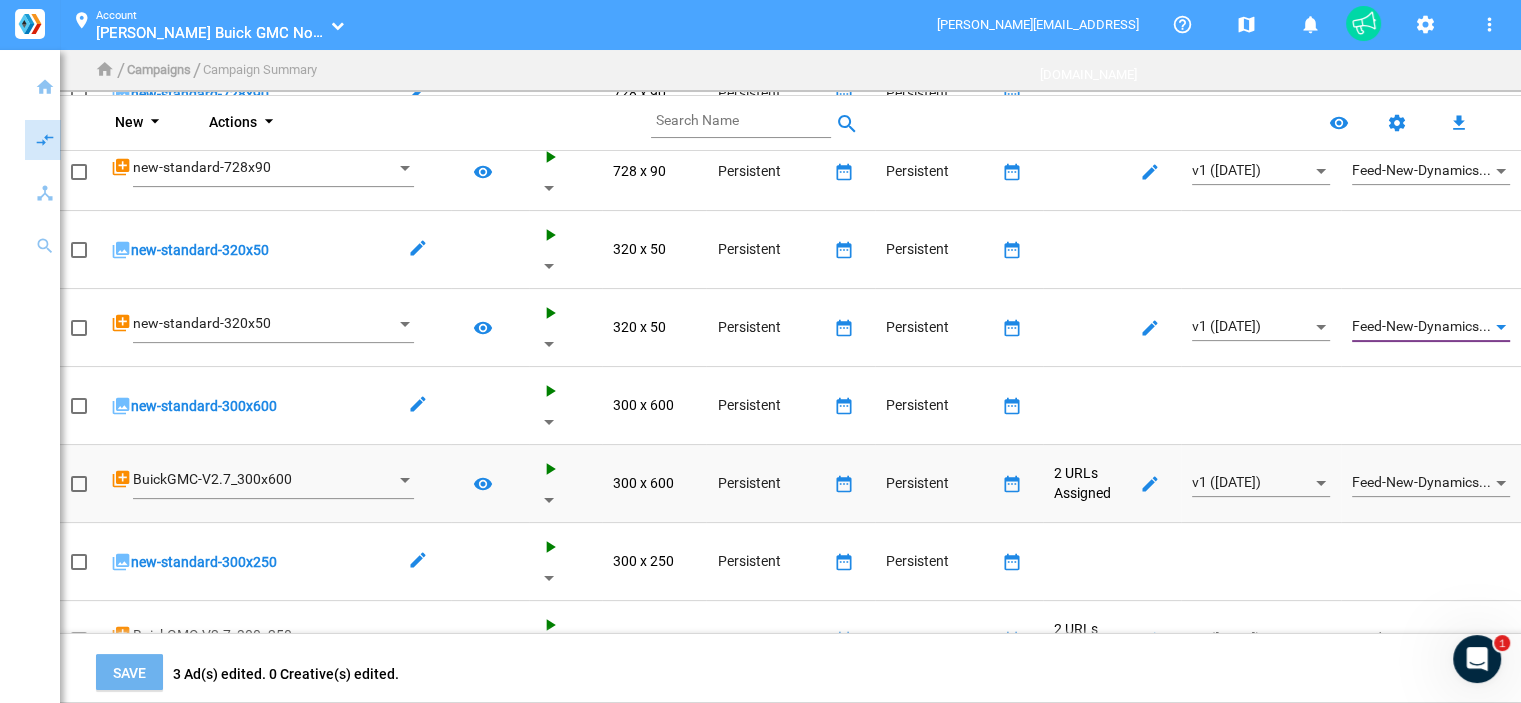 click on "add_to_photos BuickGMC-V2.7_300x600" 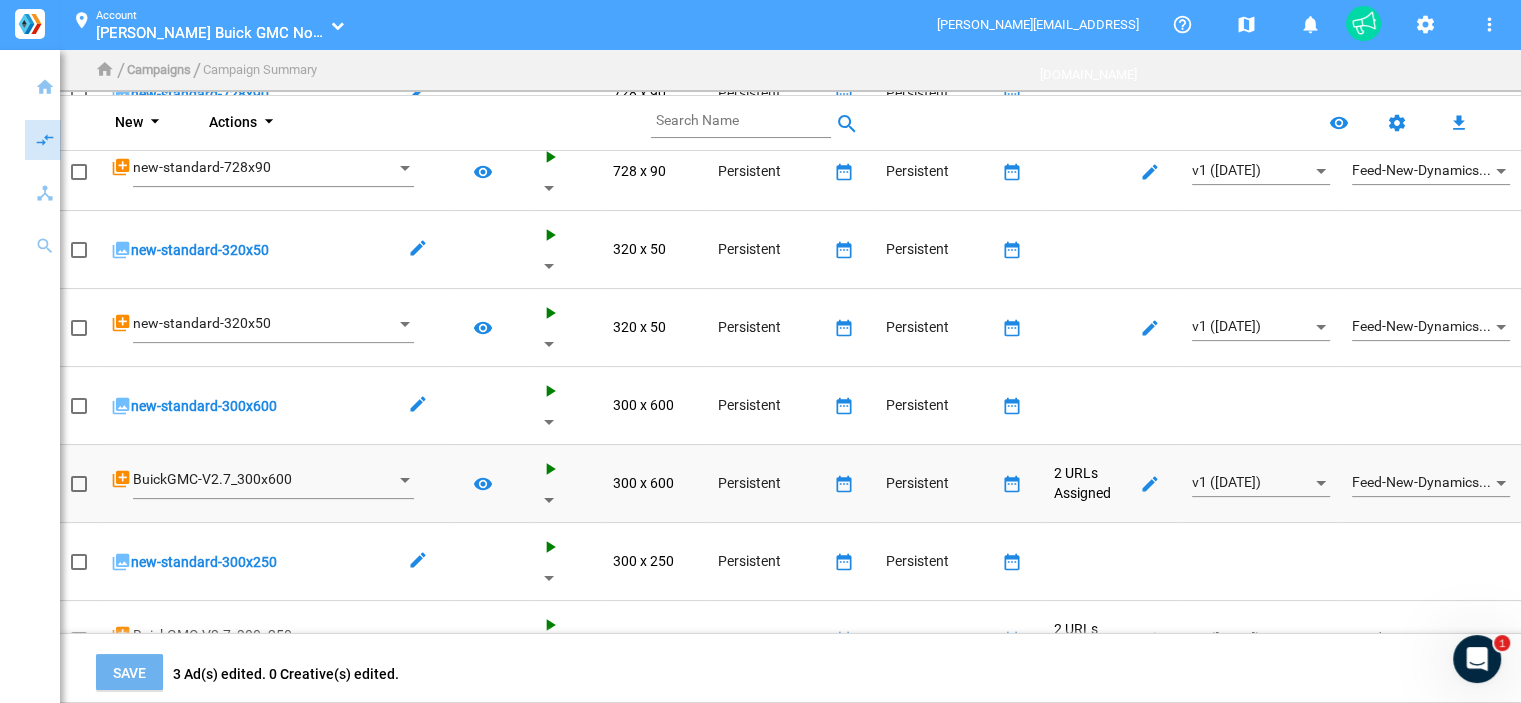 click at bounding box center [405, 480] 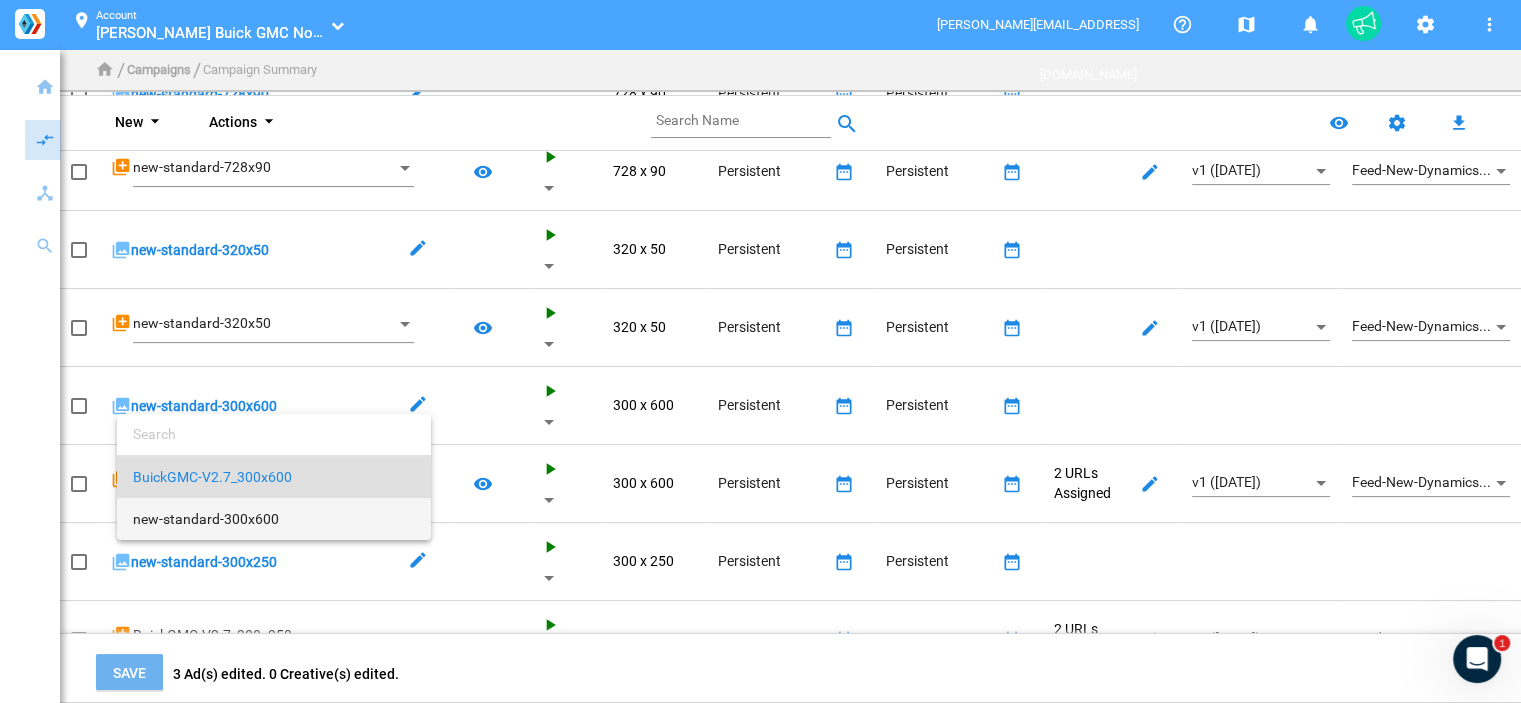 click on "new-standard-300x600" at bounding box center [274, 519] 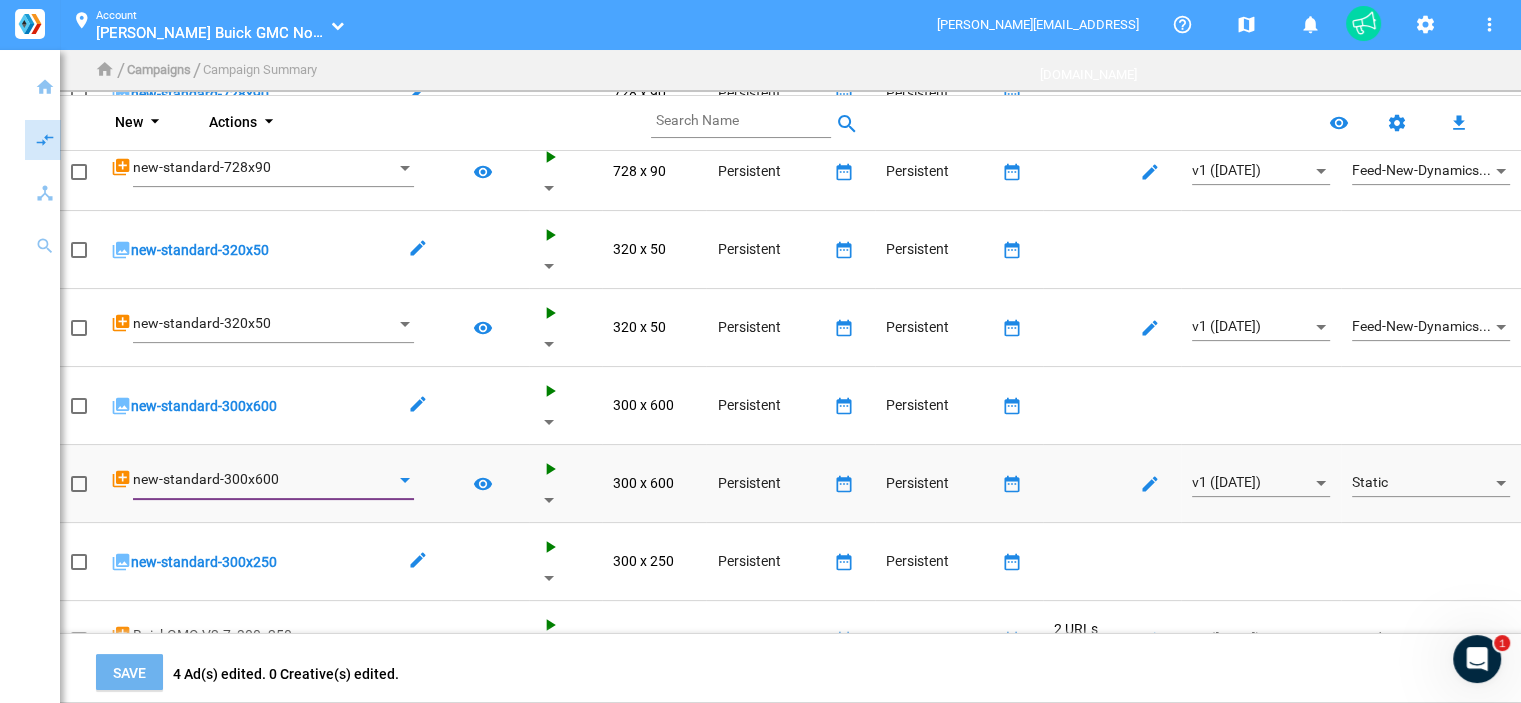 click on "Static" at bounding box center [1422, 483] 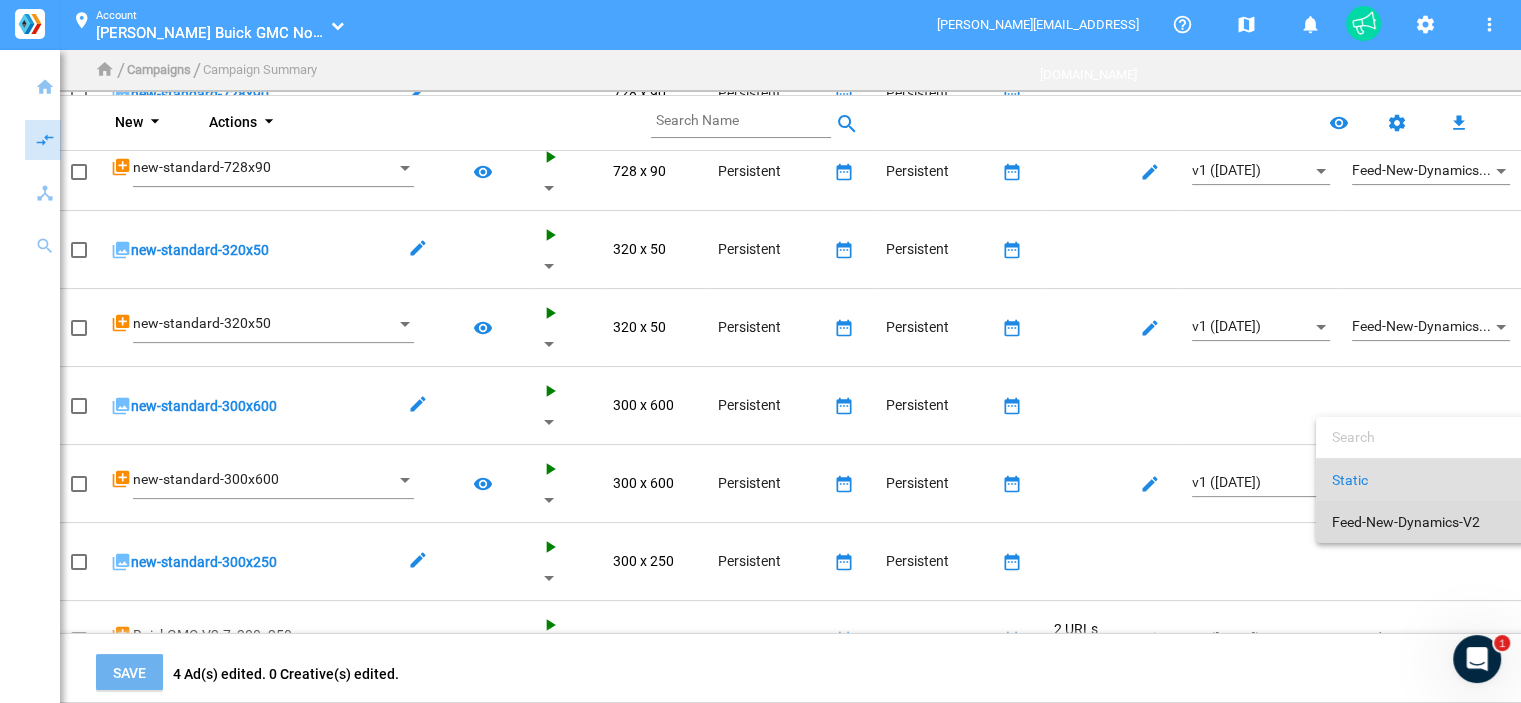 click on "Feed-New-Dynamics-V2" at bounding box center (1422, 522) 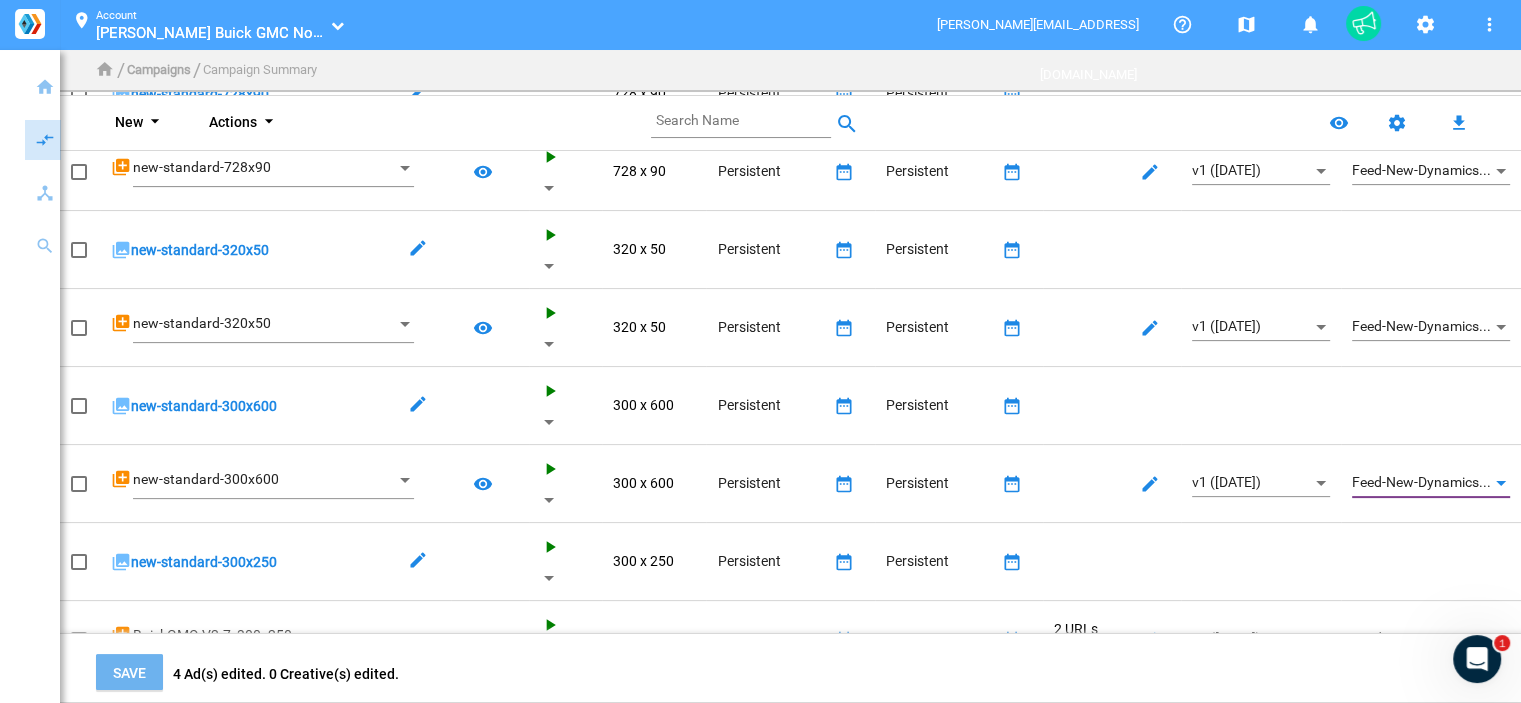 scroll, scrollTop: 338, scrollLeft: 0, axis: vertical 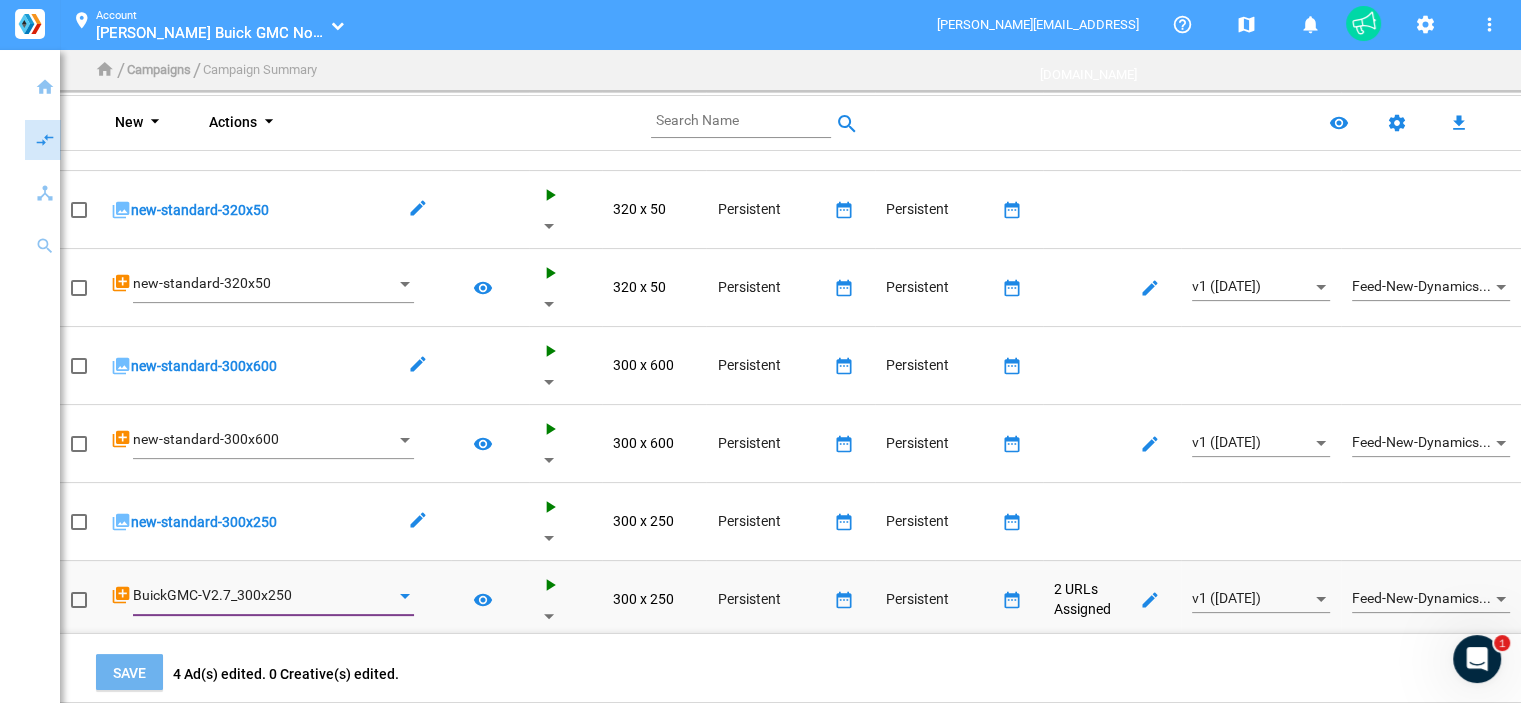 click on "BuickGMC-V2.7_300x250" at bounding box center [273, 598] 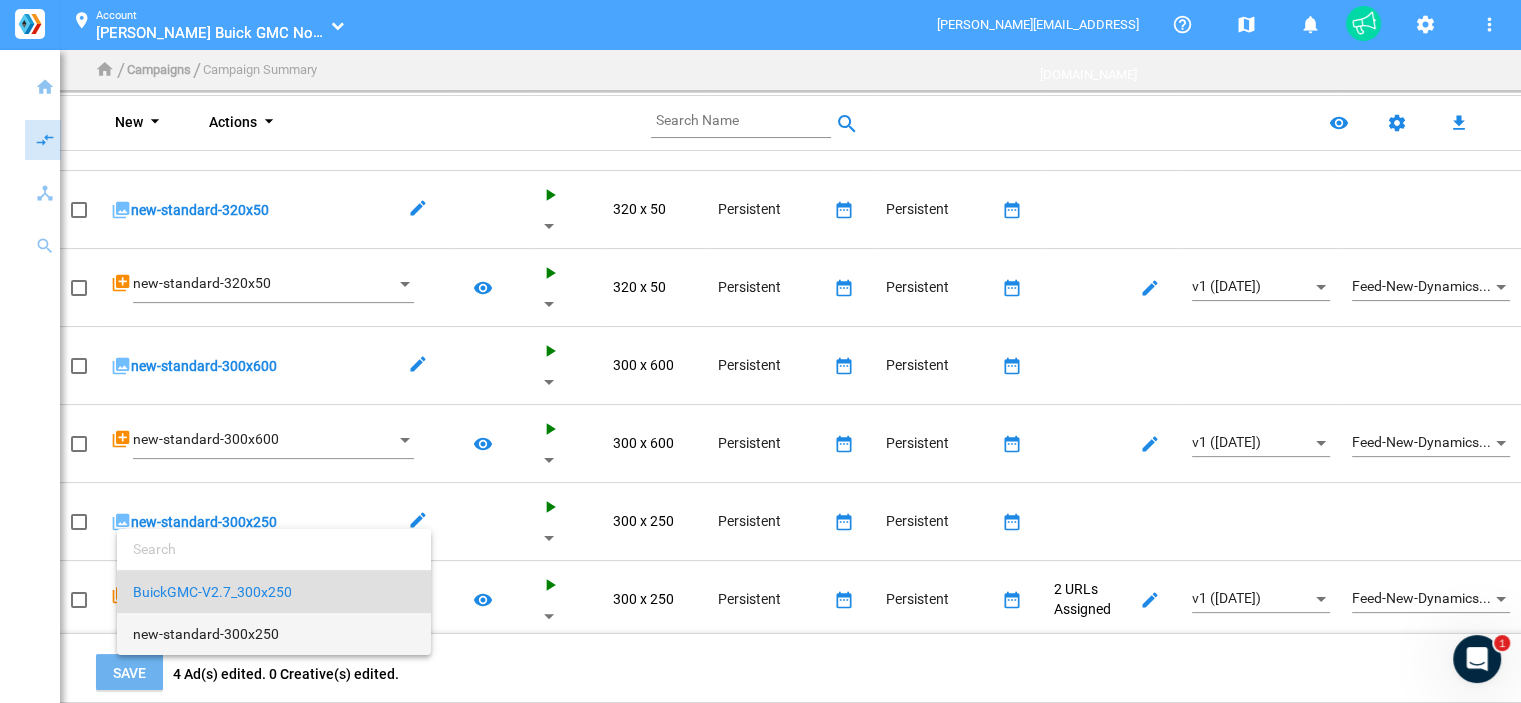 click on "new-standard-300x250" at bounding box center [274, 634] 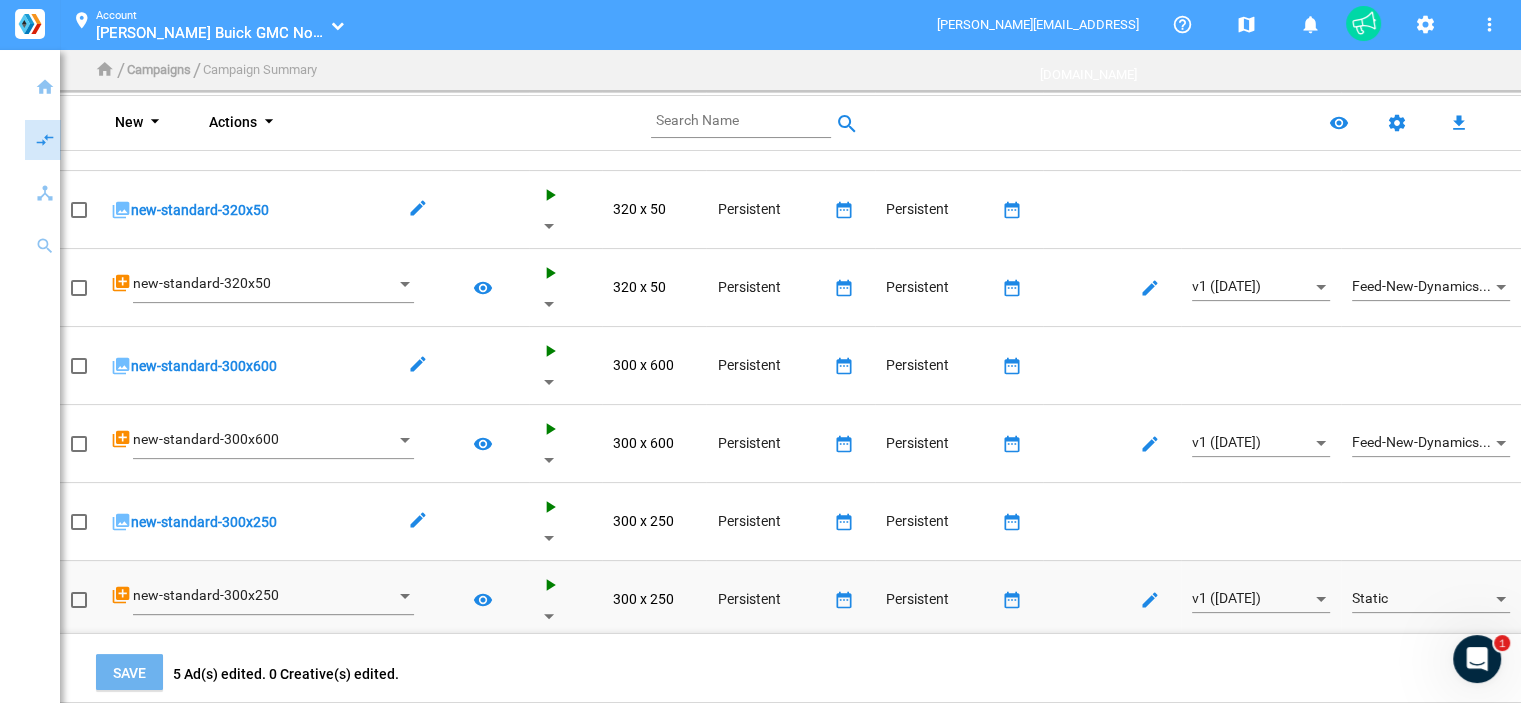 click on "Static" 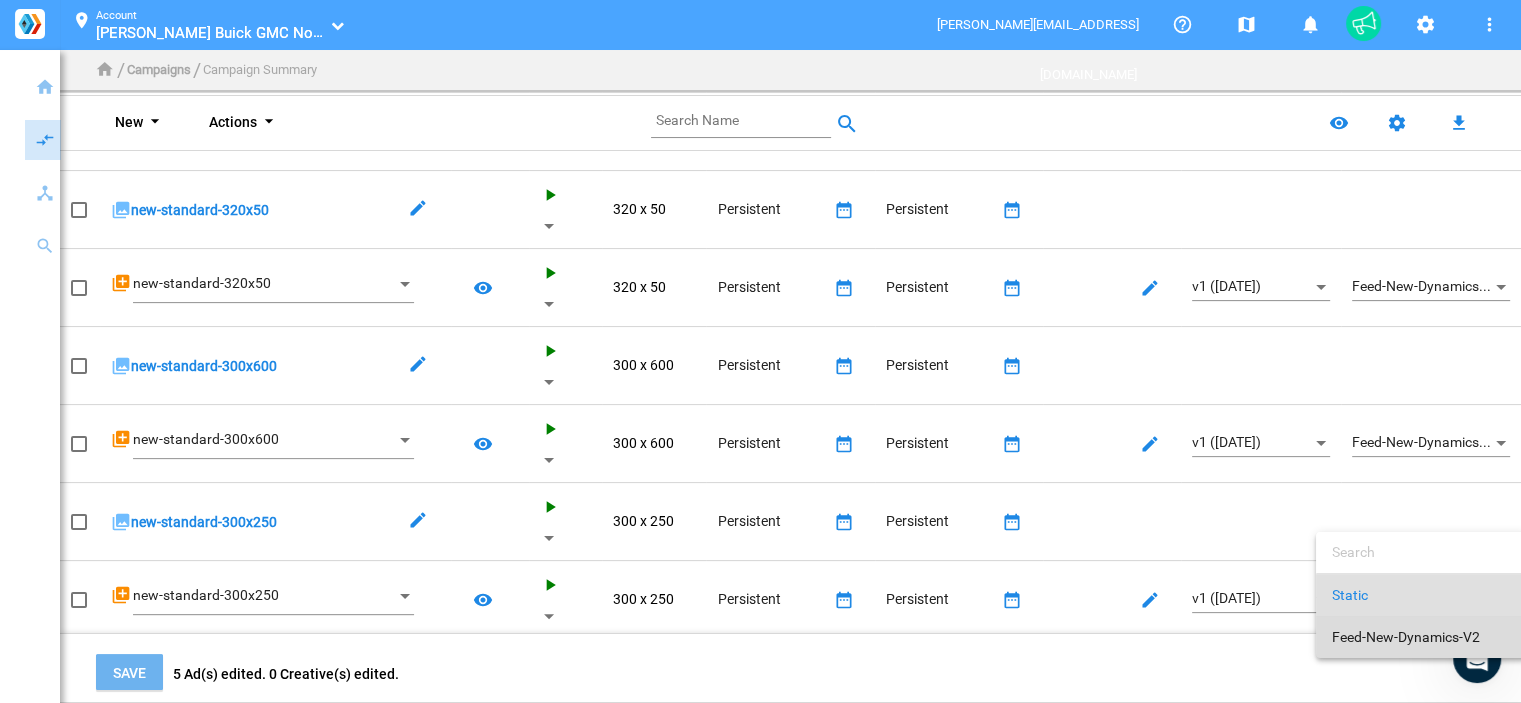 click on "Feed-New-Dynamics-V2" at bounding box center (1422, 637) 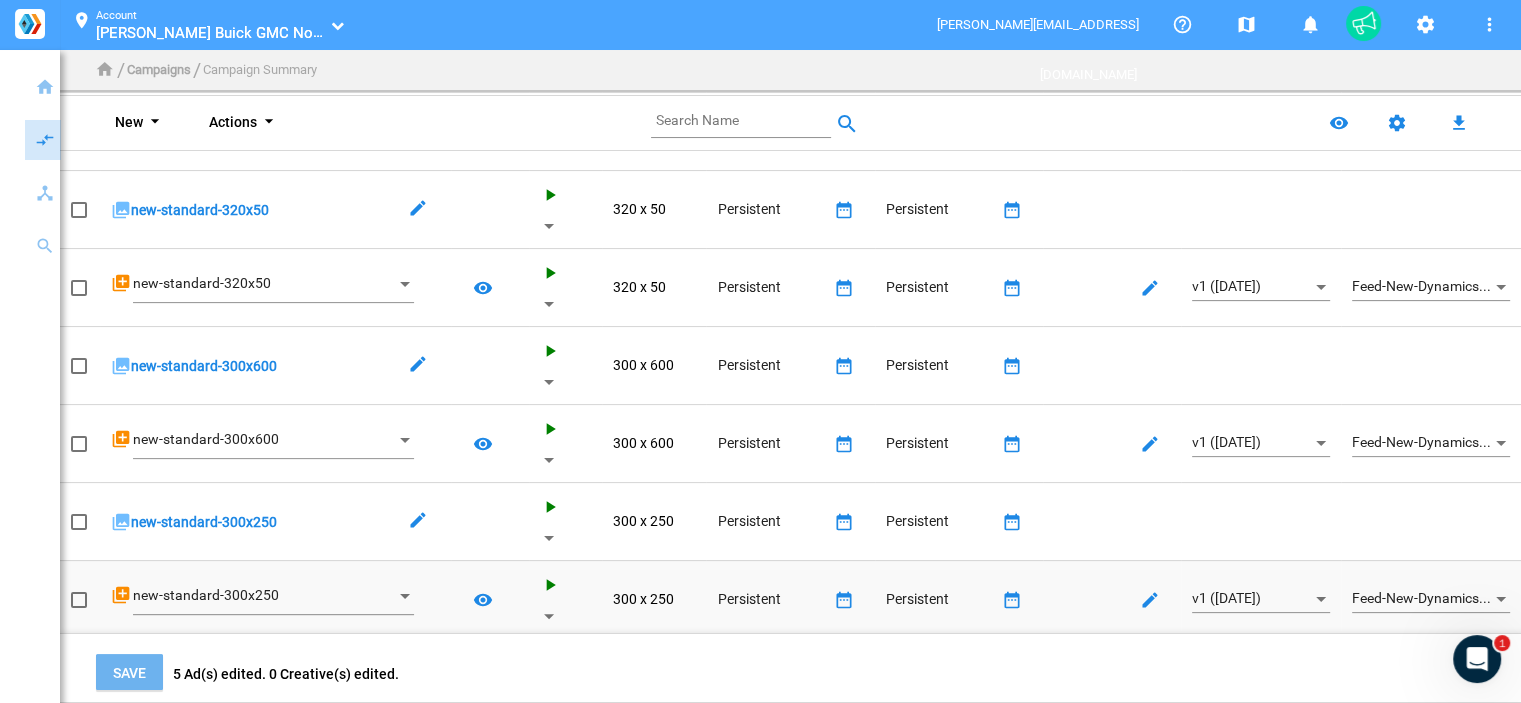 click at bounding box center (79, 600) 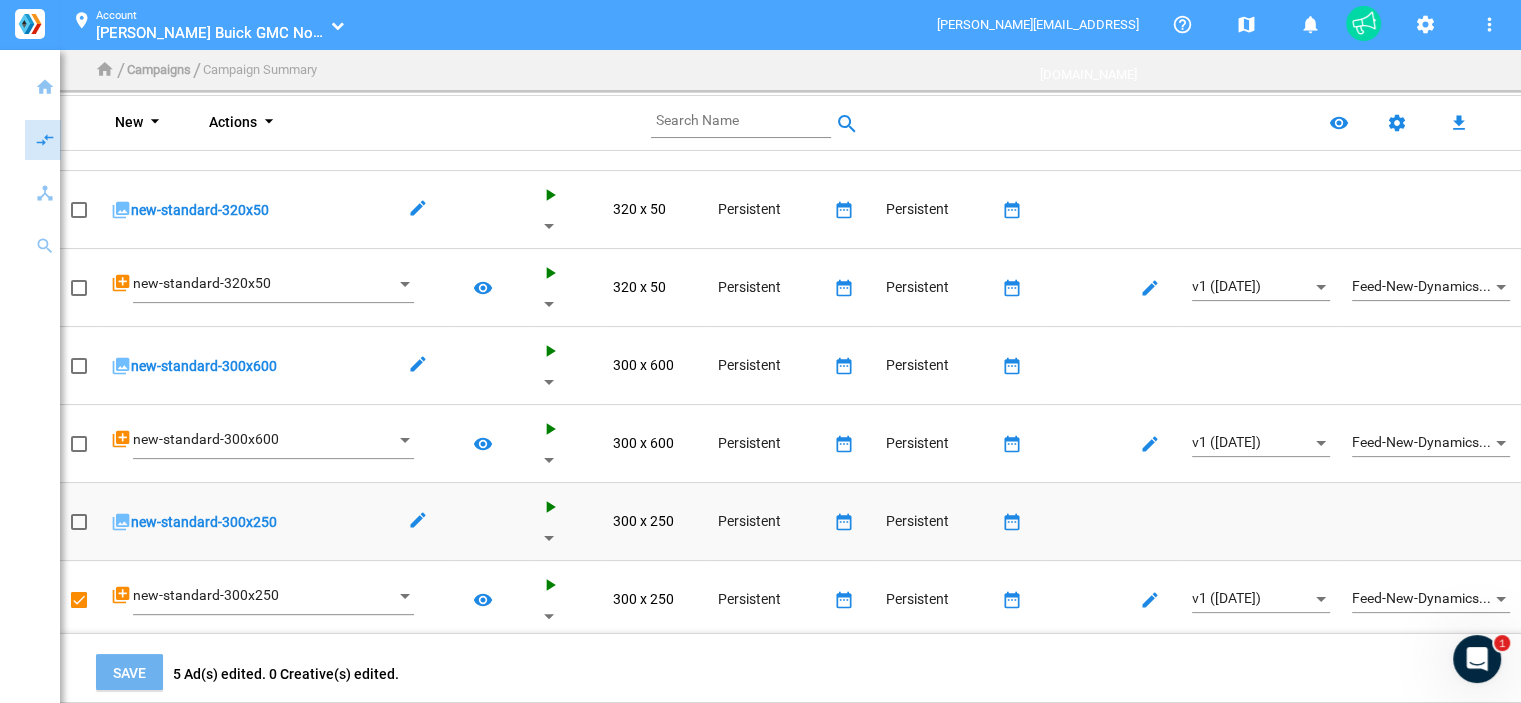 click at bounding box center [79, 522] 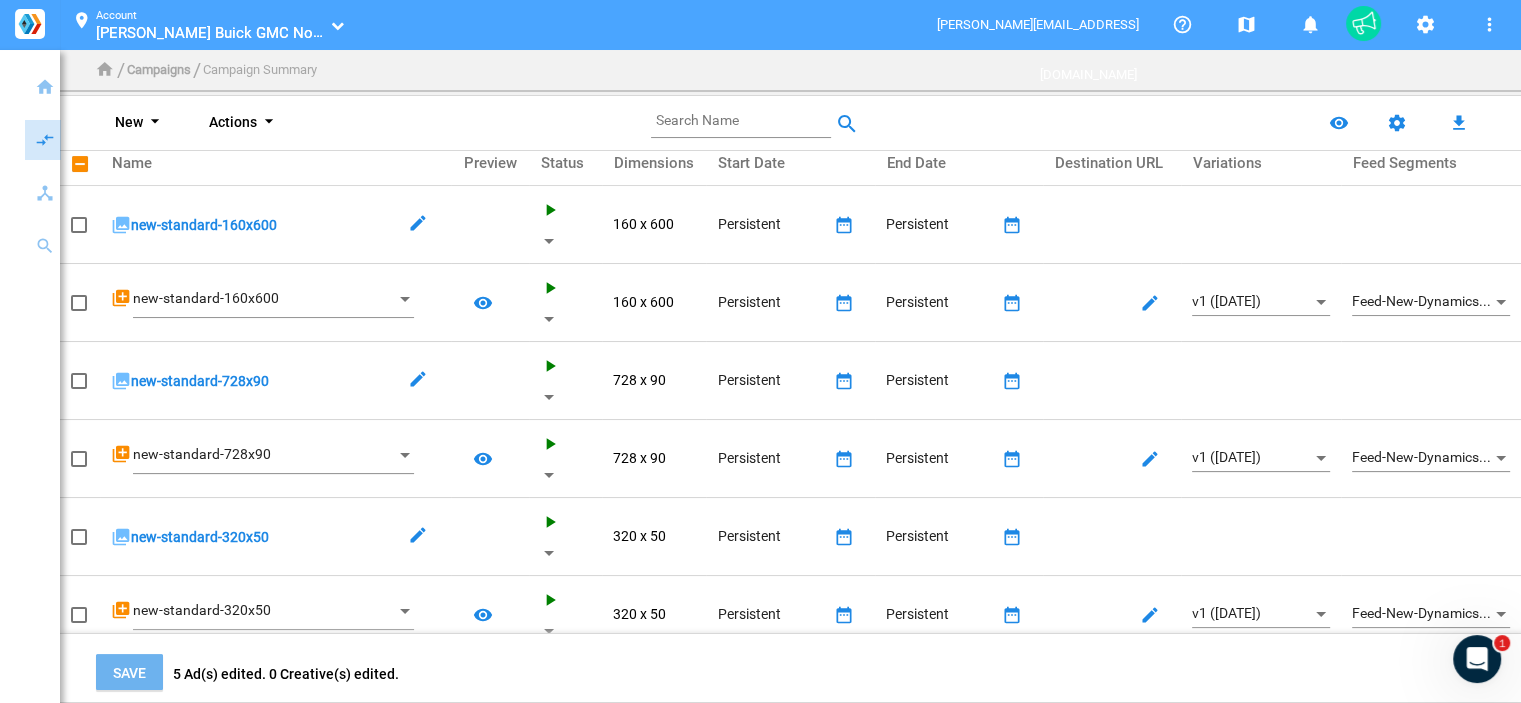 scroll, scrollTop: 0, scrollLeft: 0, axis: both 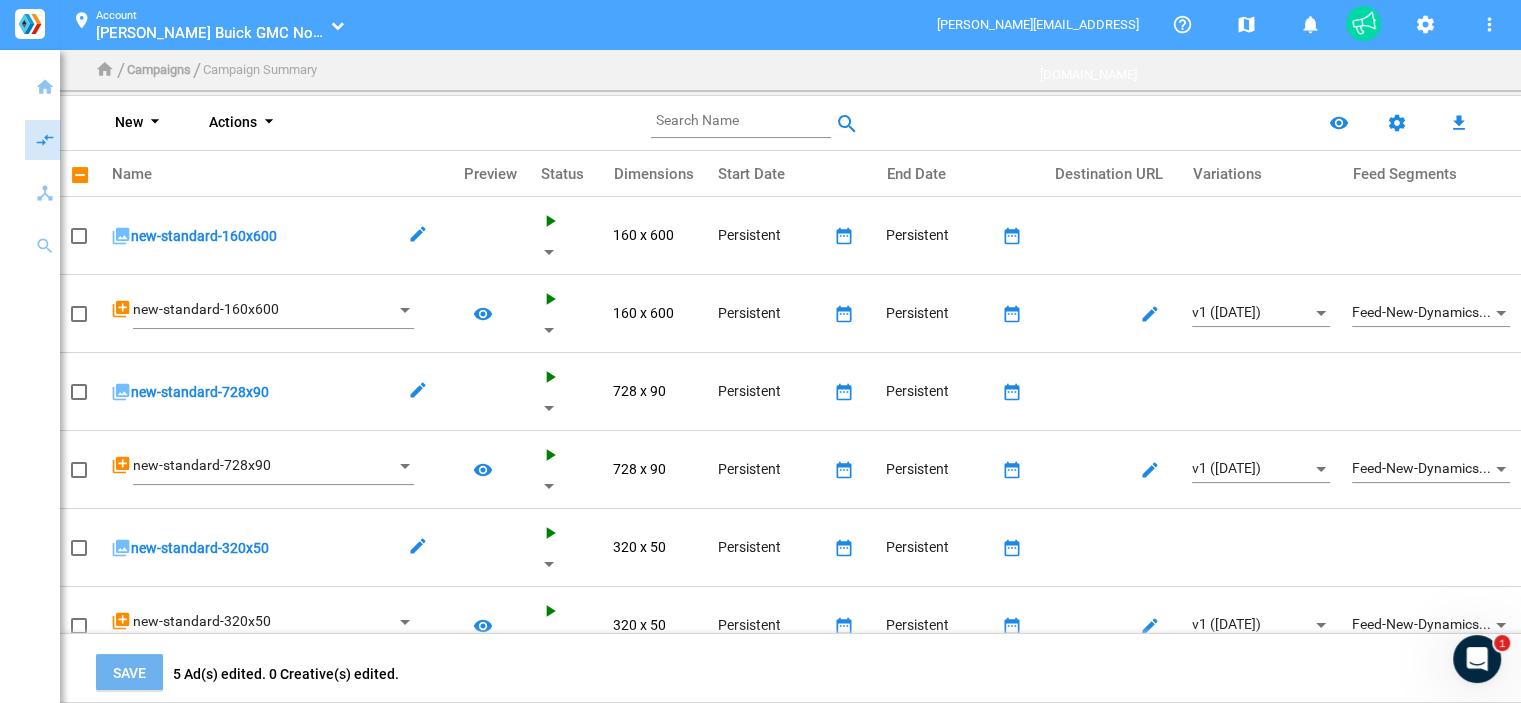 click at bounding box center (80, 175) 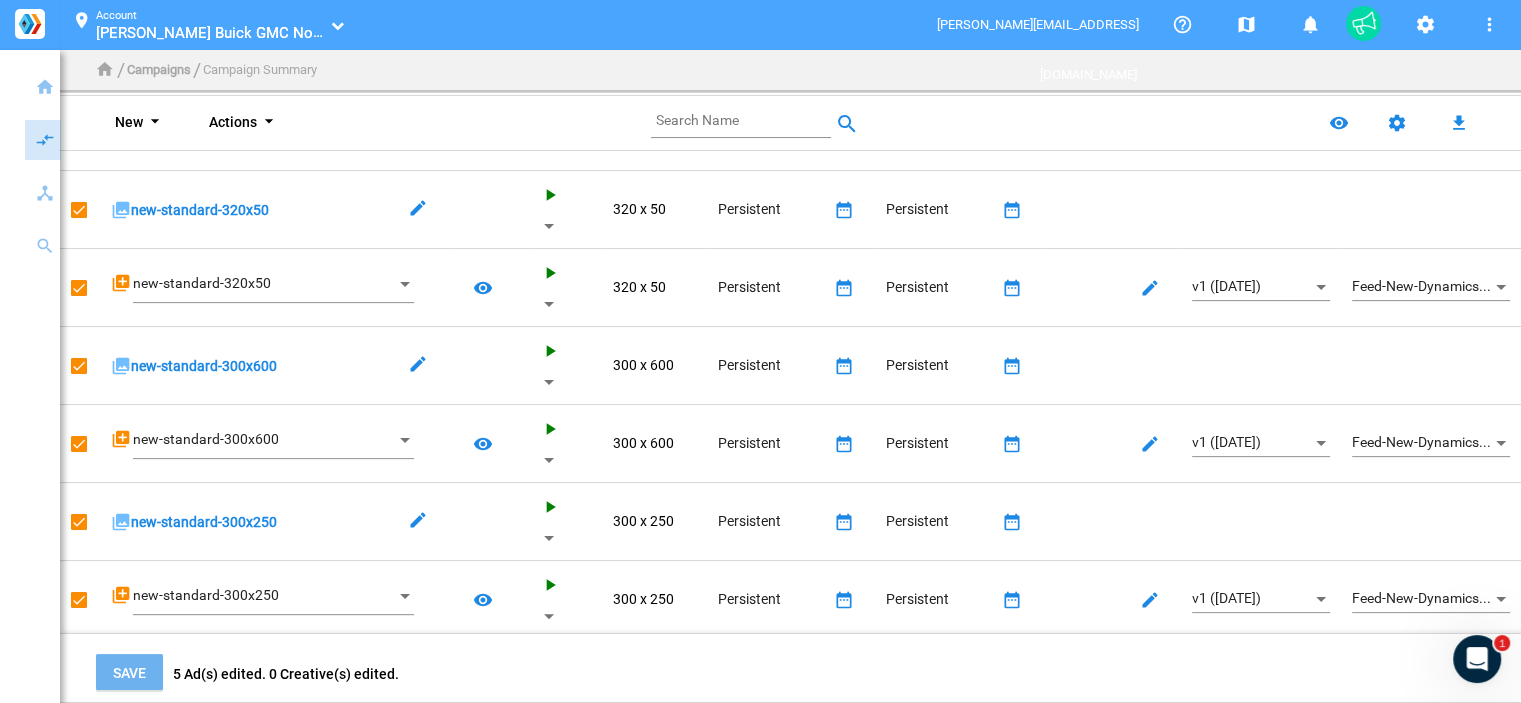 scroll, scrollTop: 0, scrollLeft: 0, axis: both 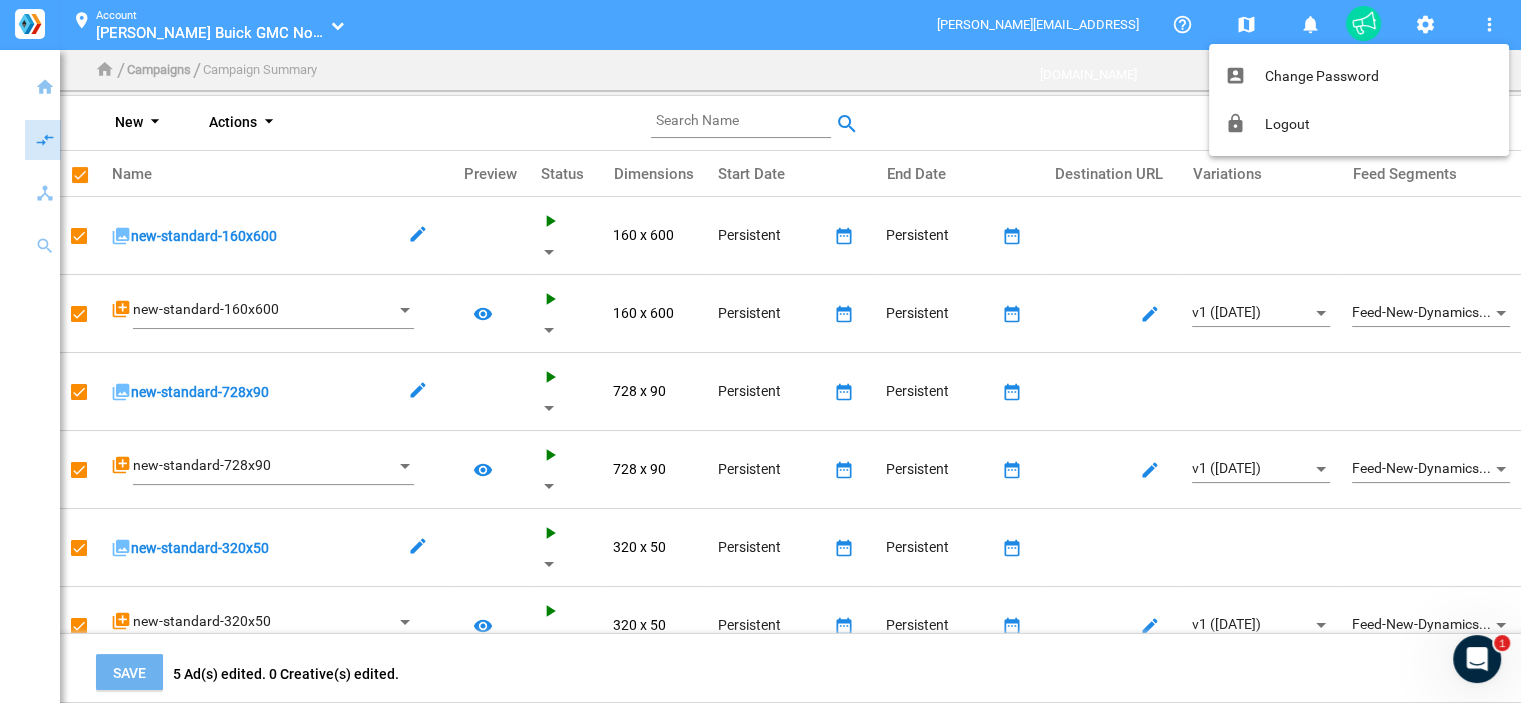 click at bounding box center [760, 351] 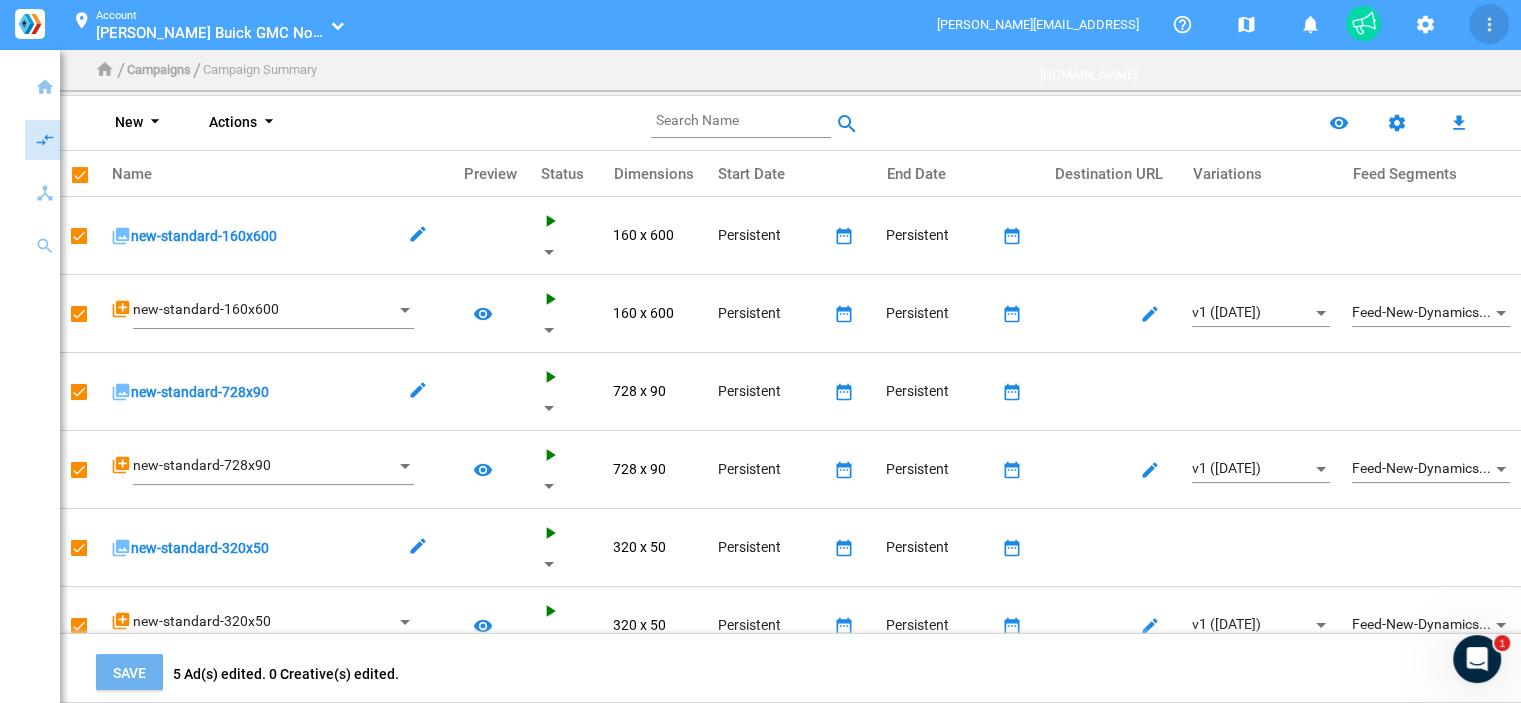 click on "arrow_drop_down" 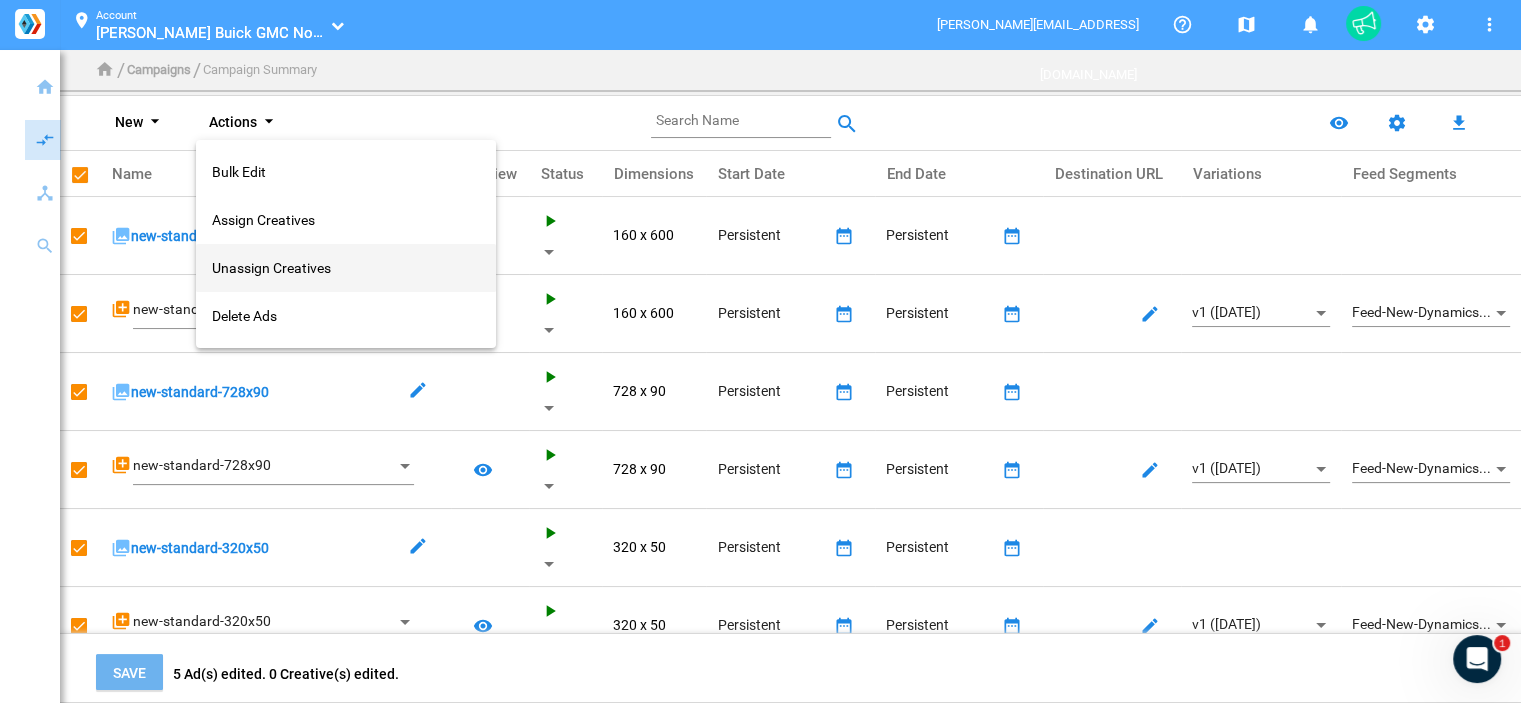 click on "Unassign Creatives" at bounding box center (346, 268) 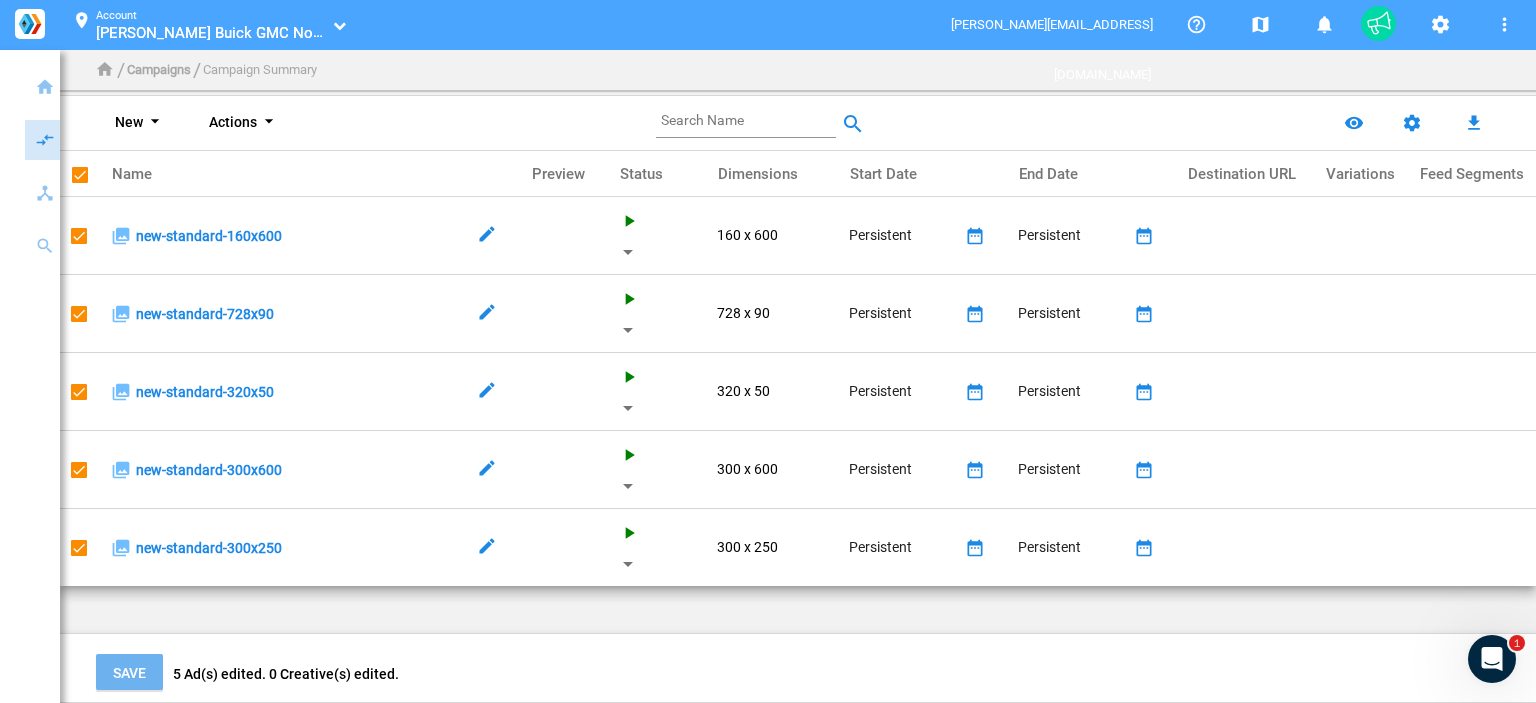 click on "arrow_drop_down" 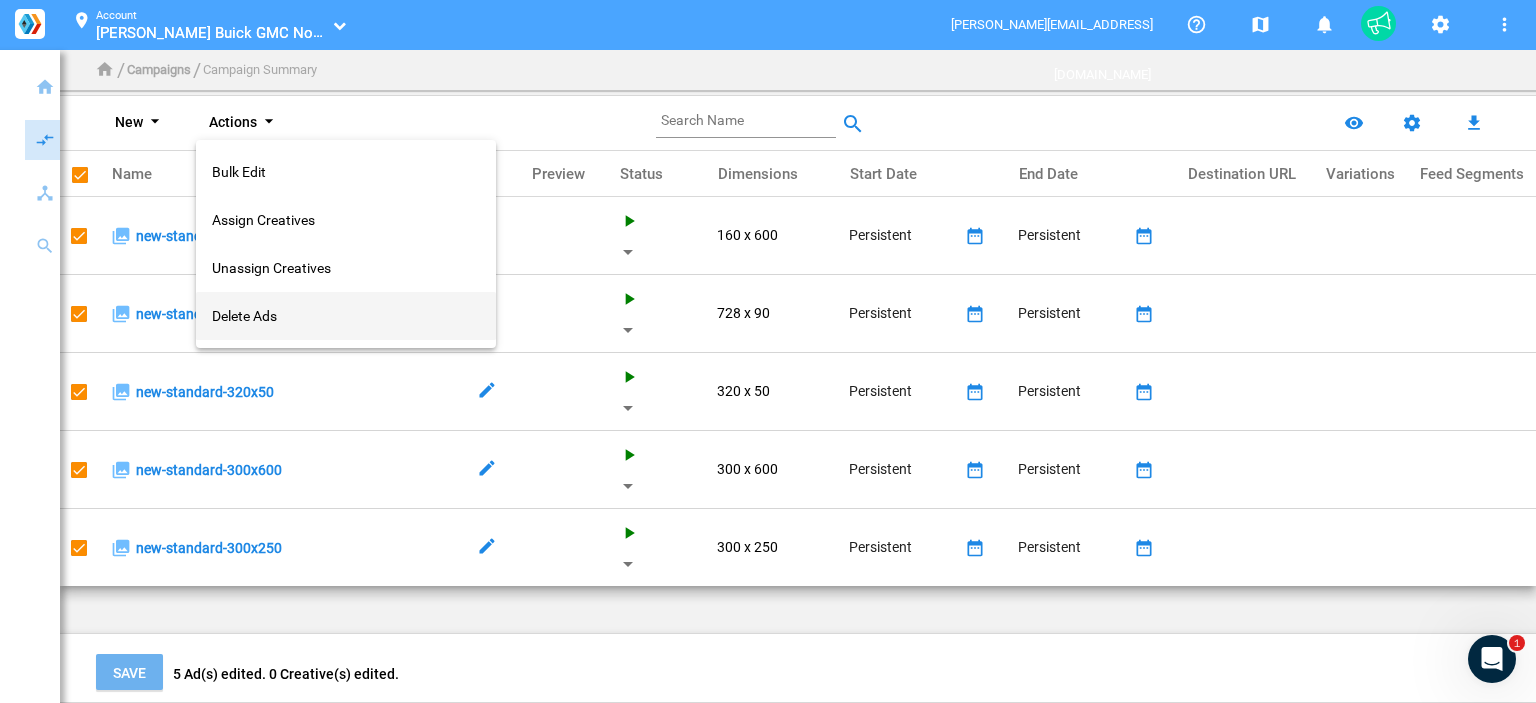 click on "Delete Ads" at bounding box center (346, 316) 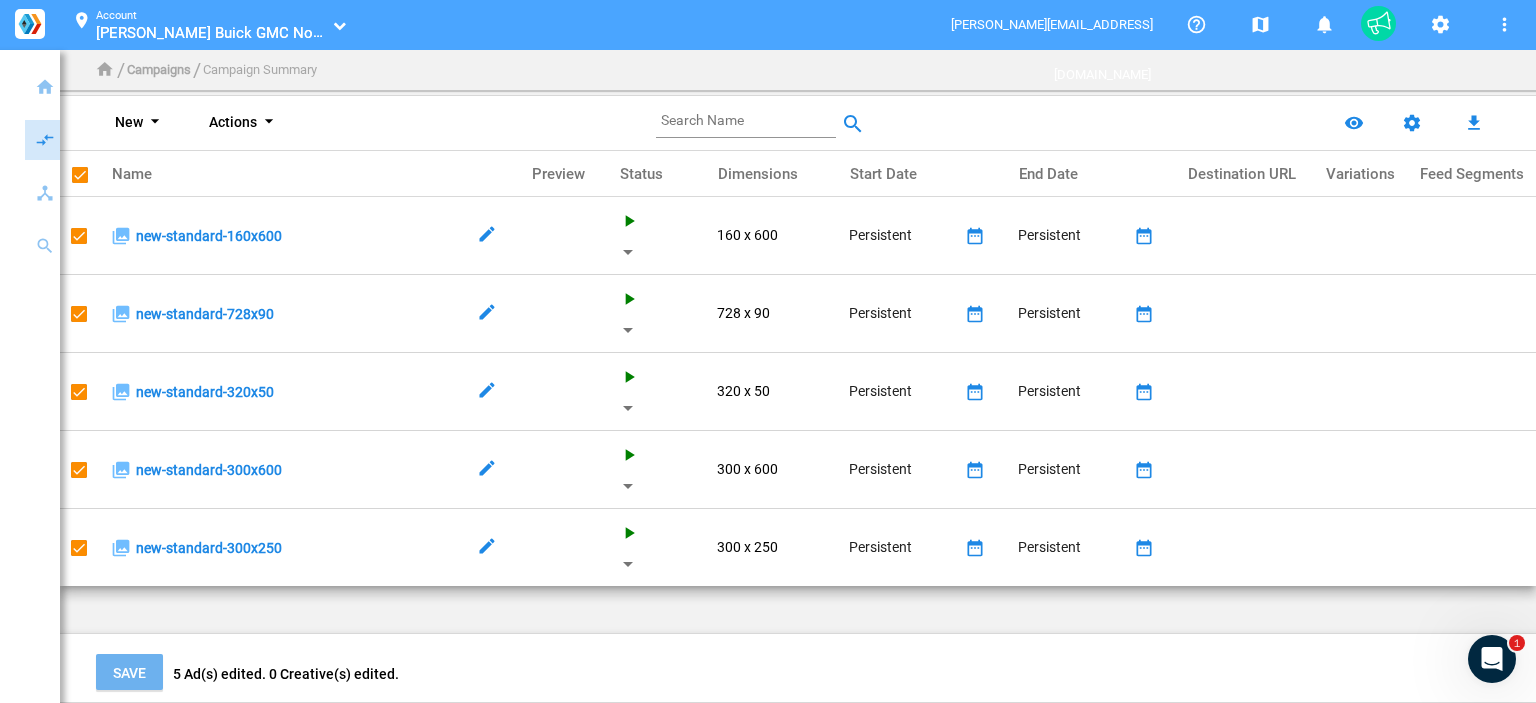 checkbox on "false" 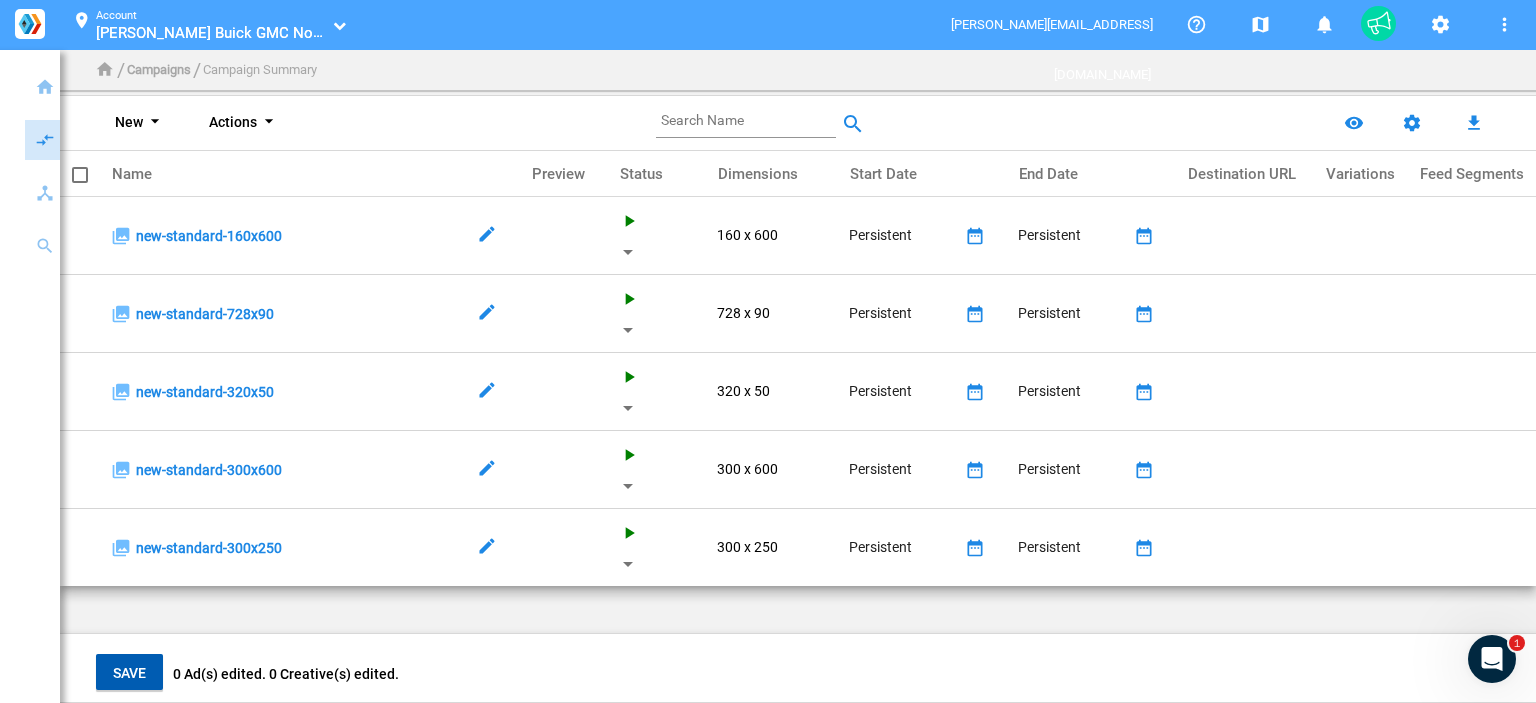 click on "Save" 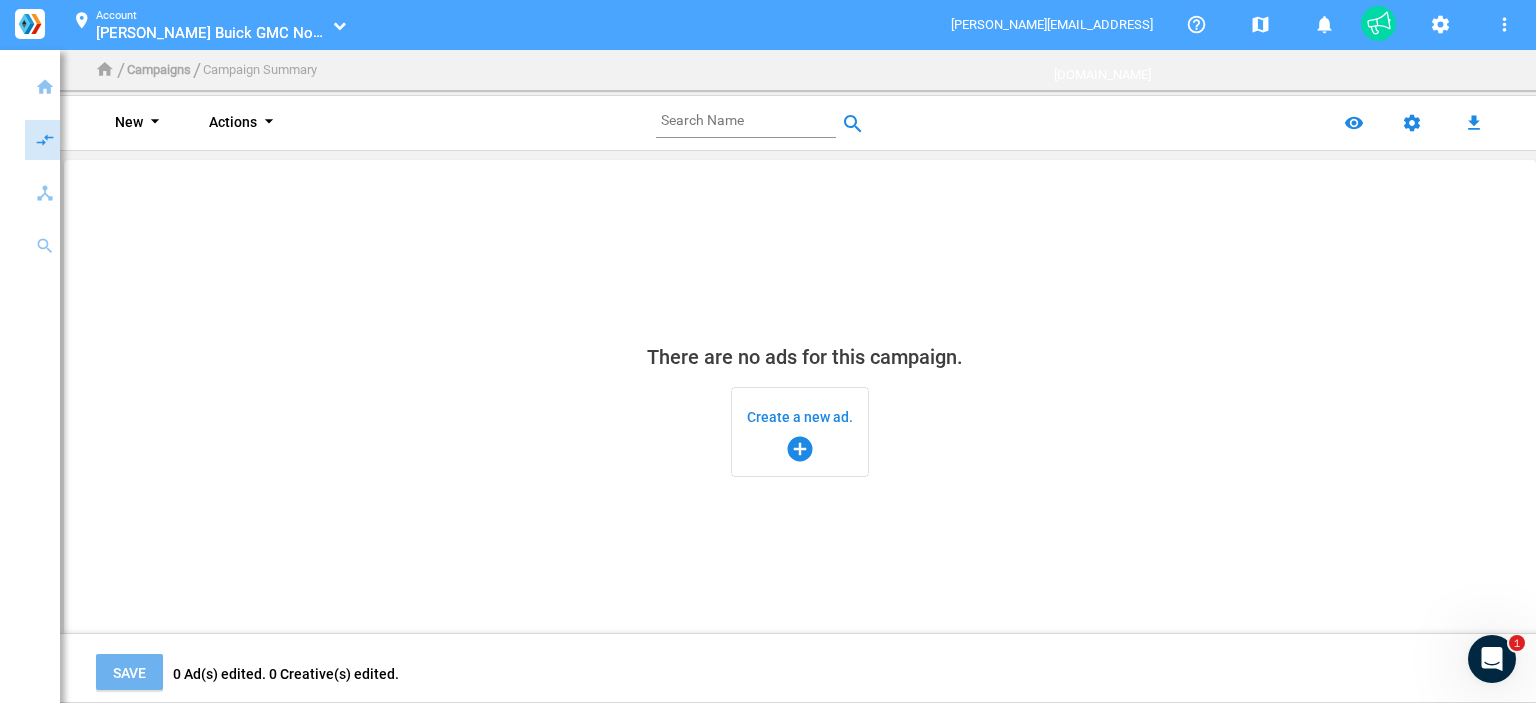 click on "Create a new ad.  add_circle" at bounding box center (800, 432) 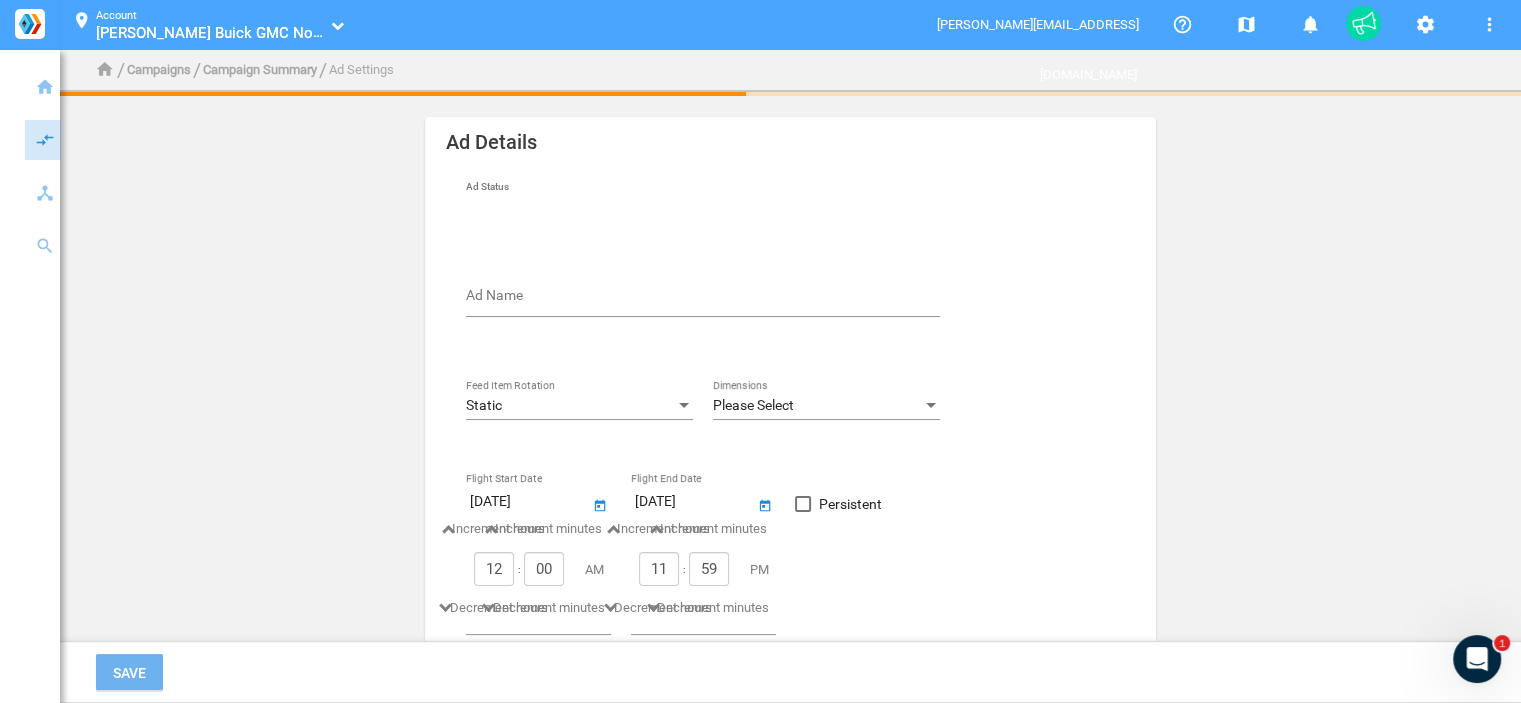 click on "Ad Name" at bounding box center (707, 299) 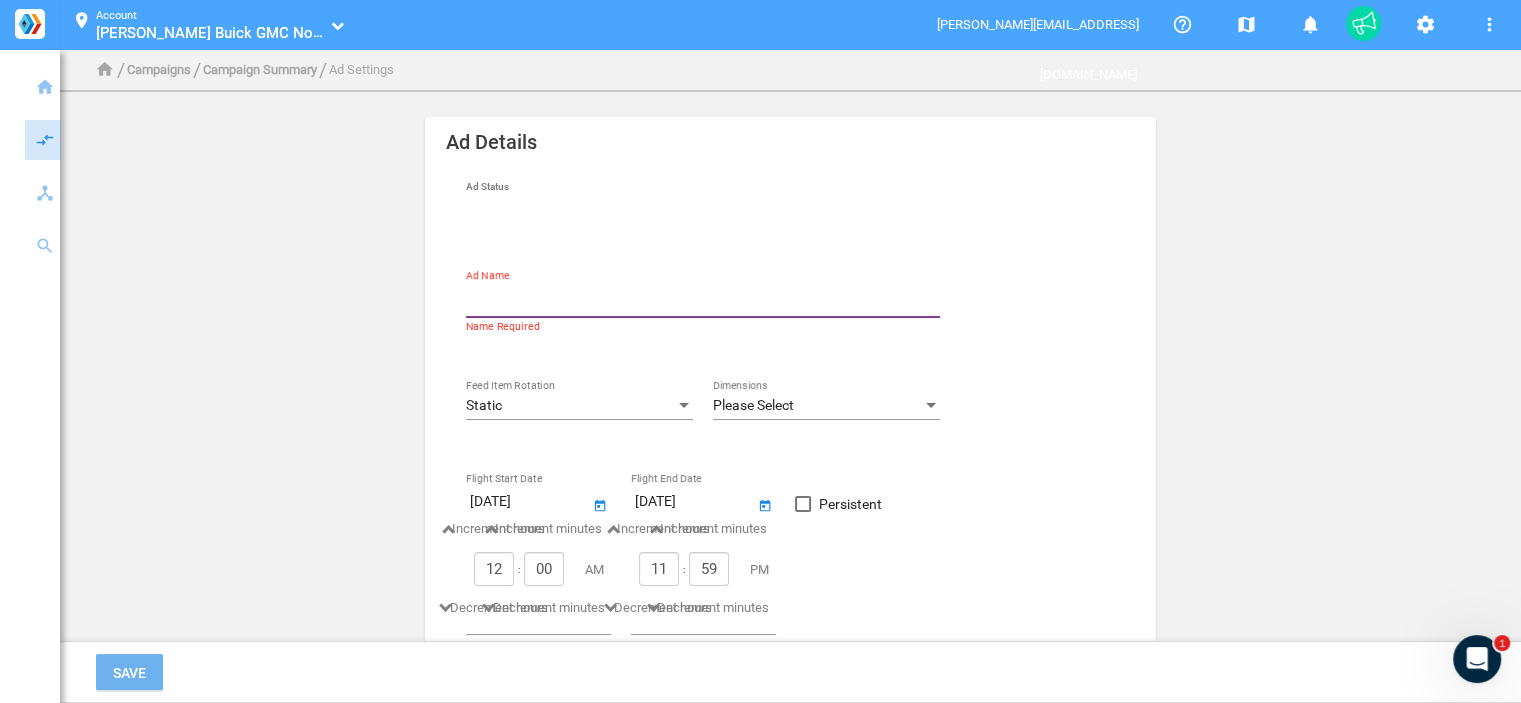 type on "new-standard-160x600" 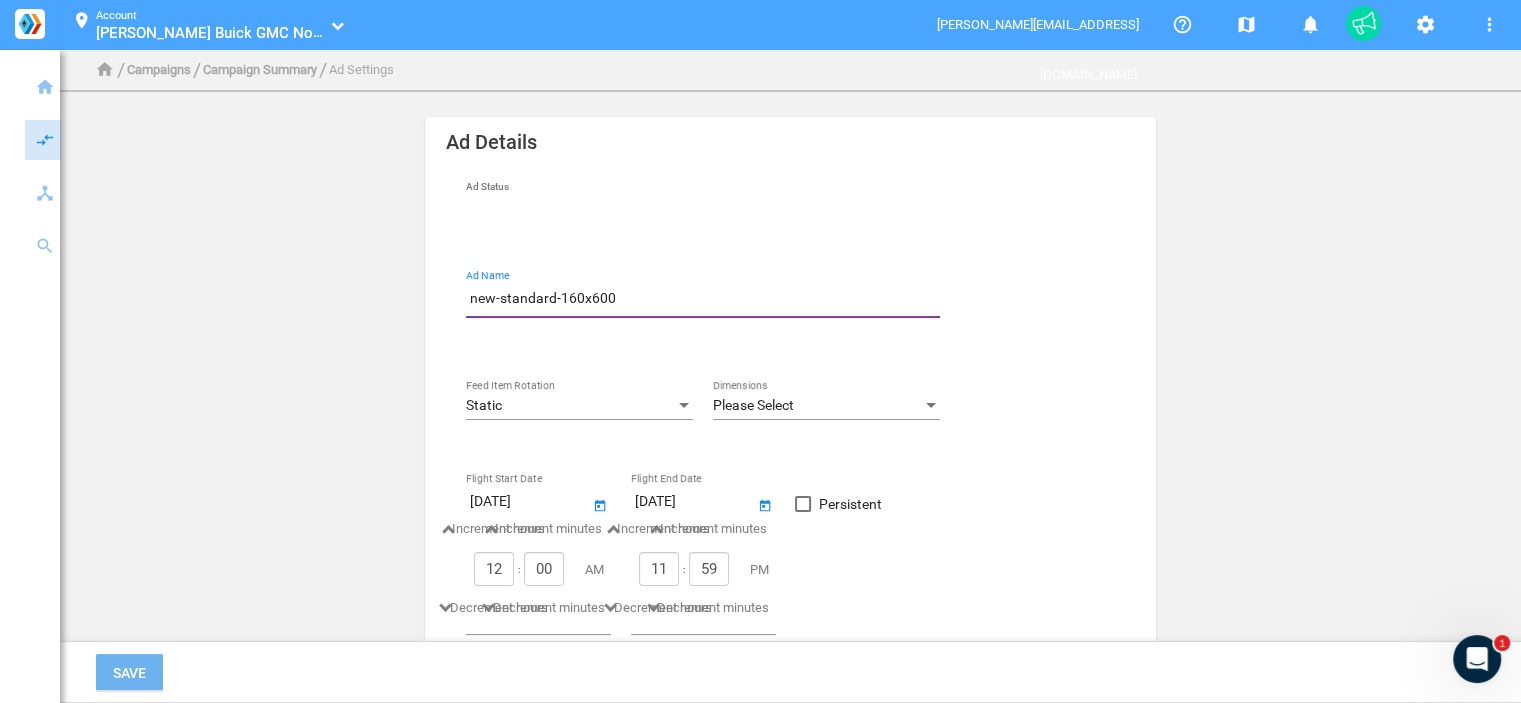 click on "Static" at bounding box center [570, 406] 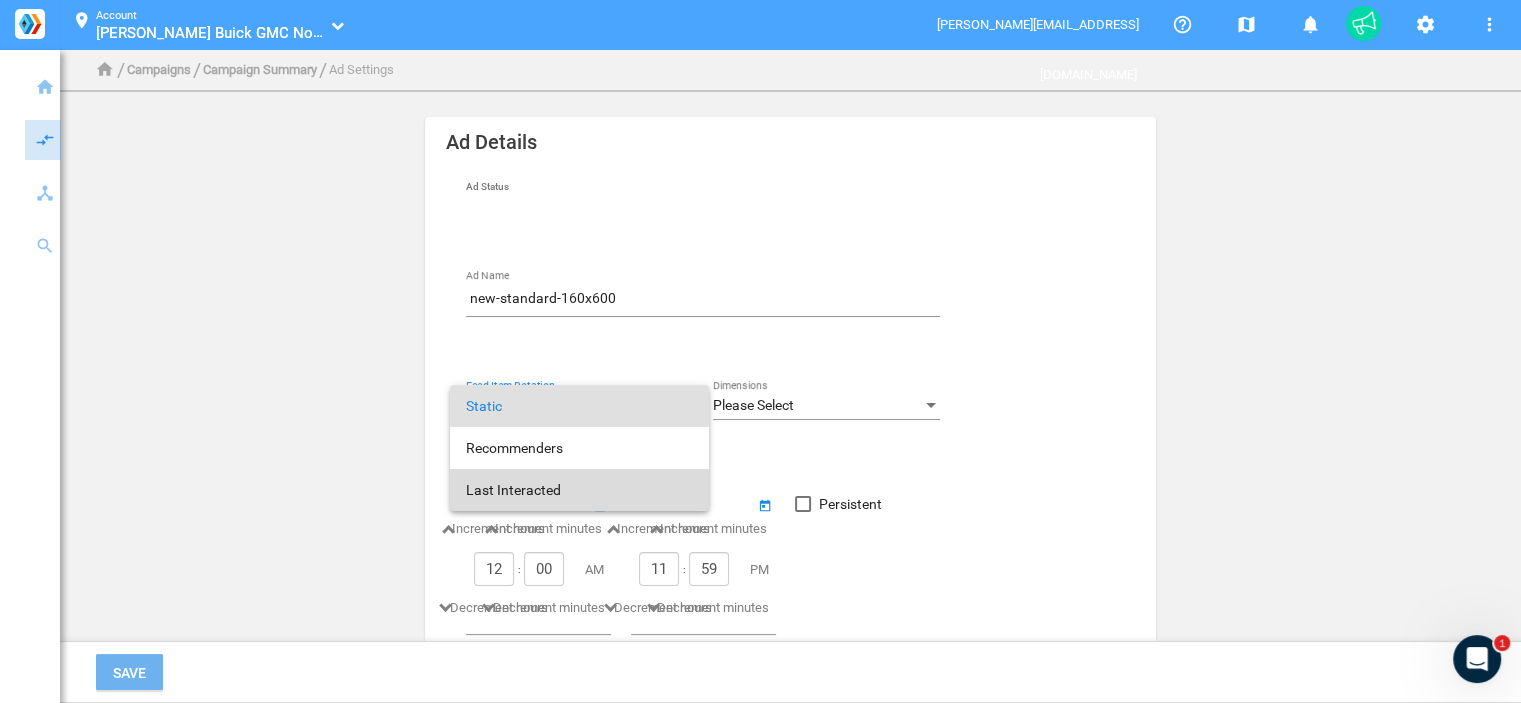 drag, startPoint x: 571, startPoint y: 479, endPoint x: 708, endPoint y: 445, distance: 141.15594 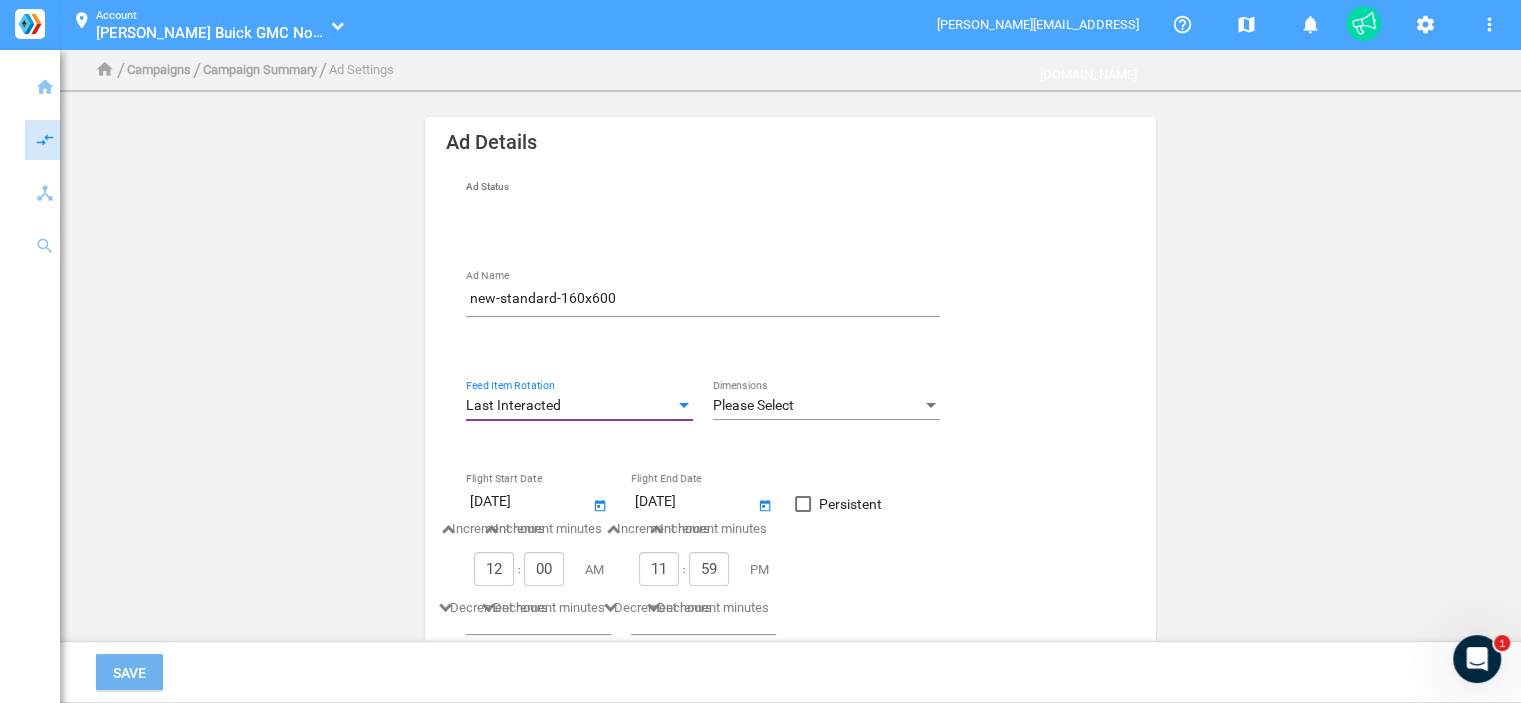 click on "Please Select" at bounding box center (753, 405) 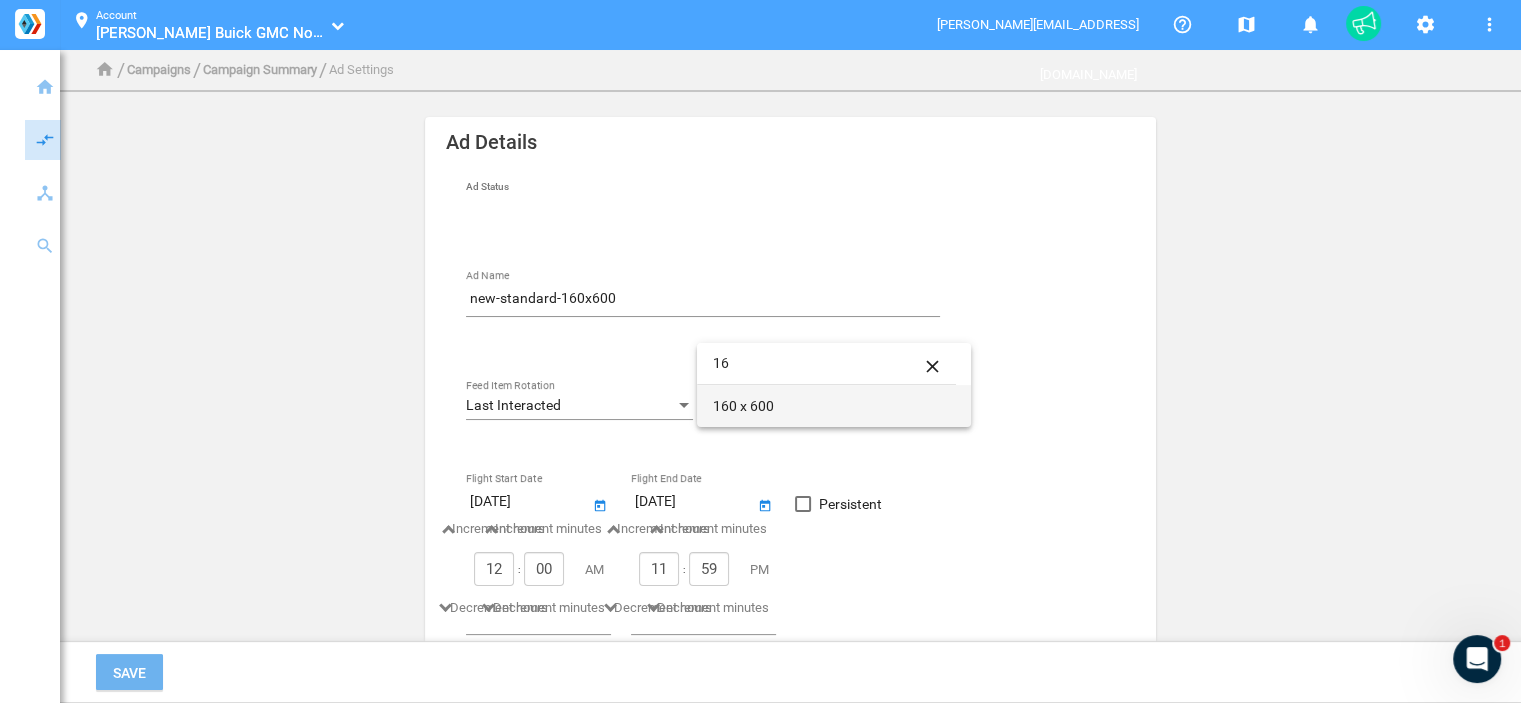 type on "16" 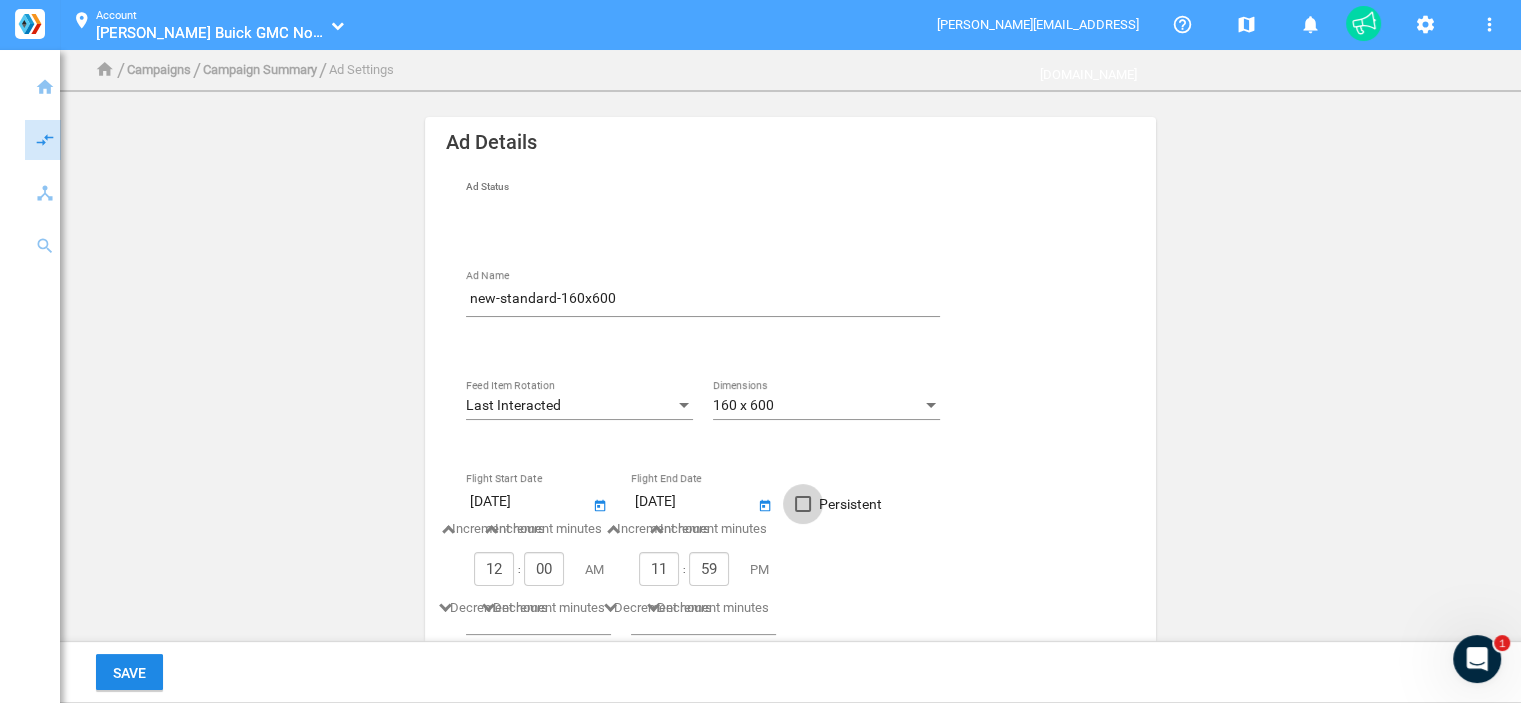 click on "Persistent" at bounding box center [850, 504] 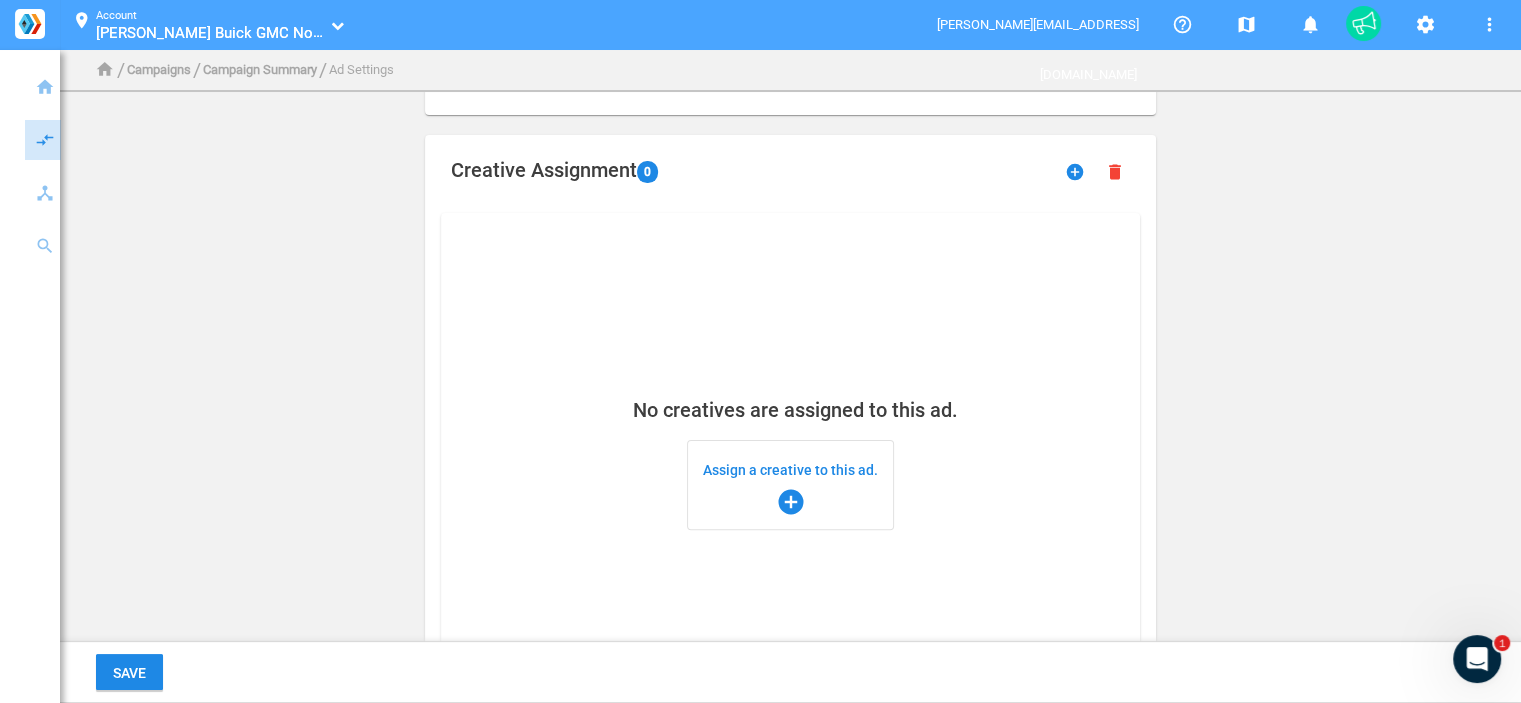 scroll, scrollTop: 500, scrollLeft: 0, axis: vertical 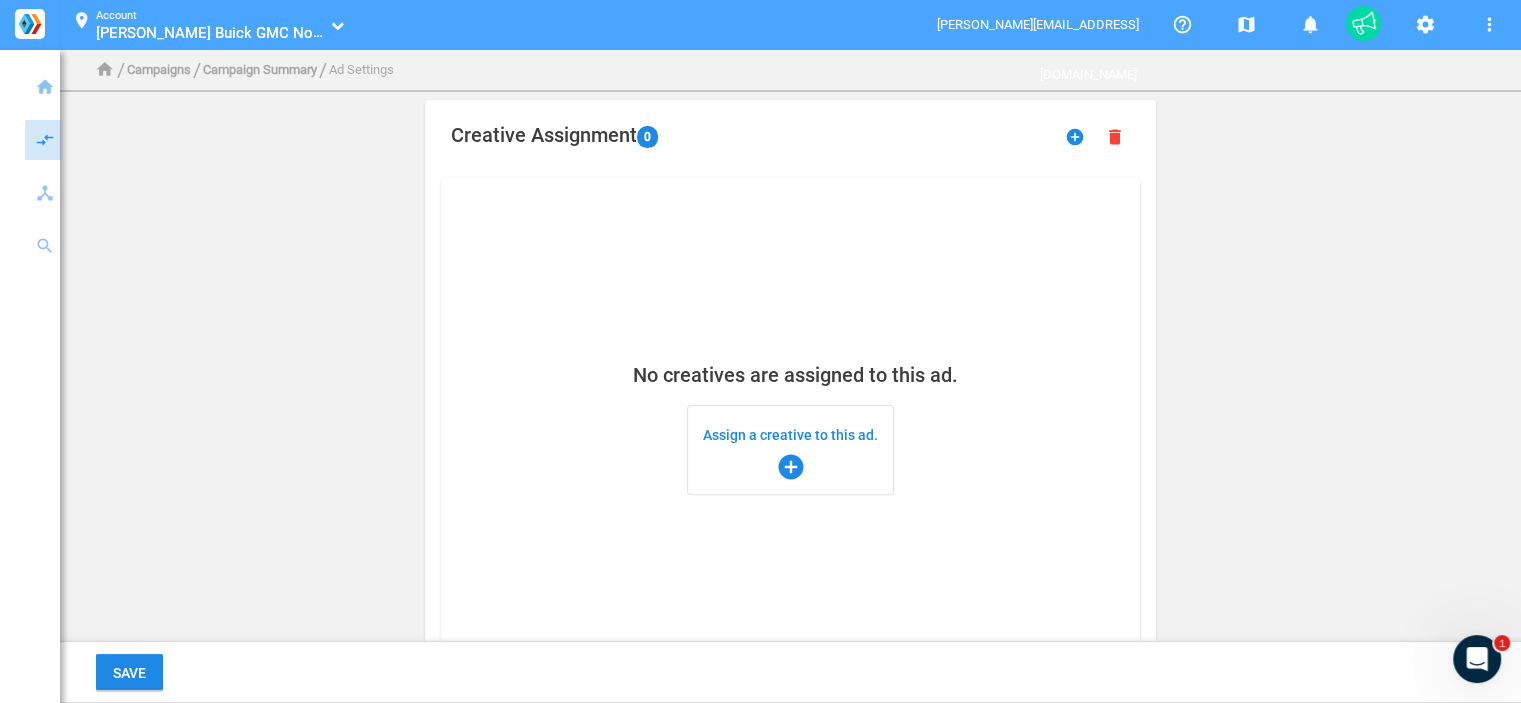 click on "Assign a creative to this ad.  add_circle" at bounding box center [790, 450] 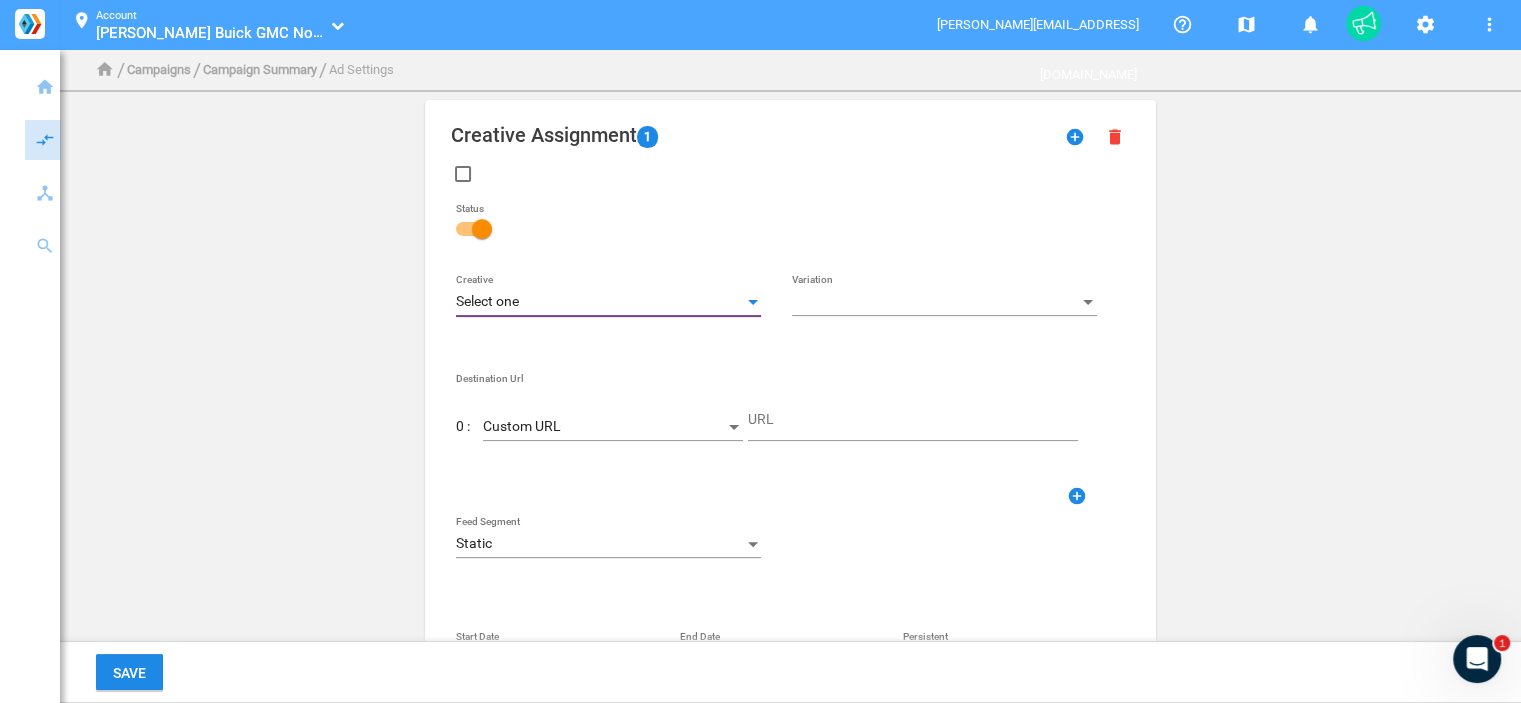 click on "Select one" at bounding box center (599, 302) 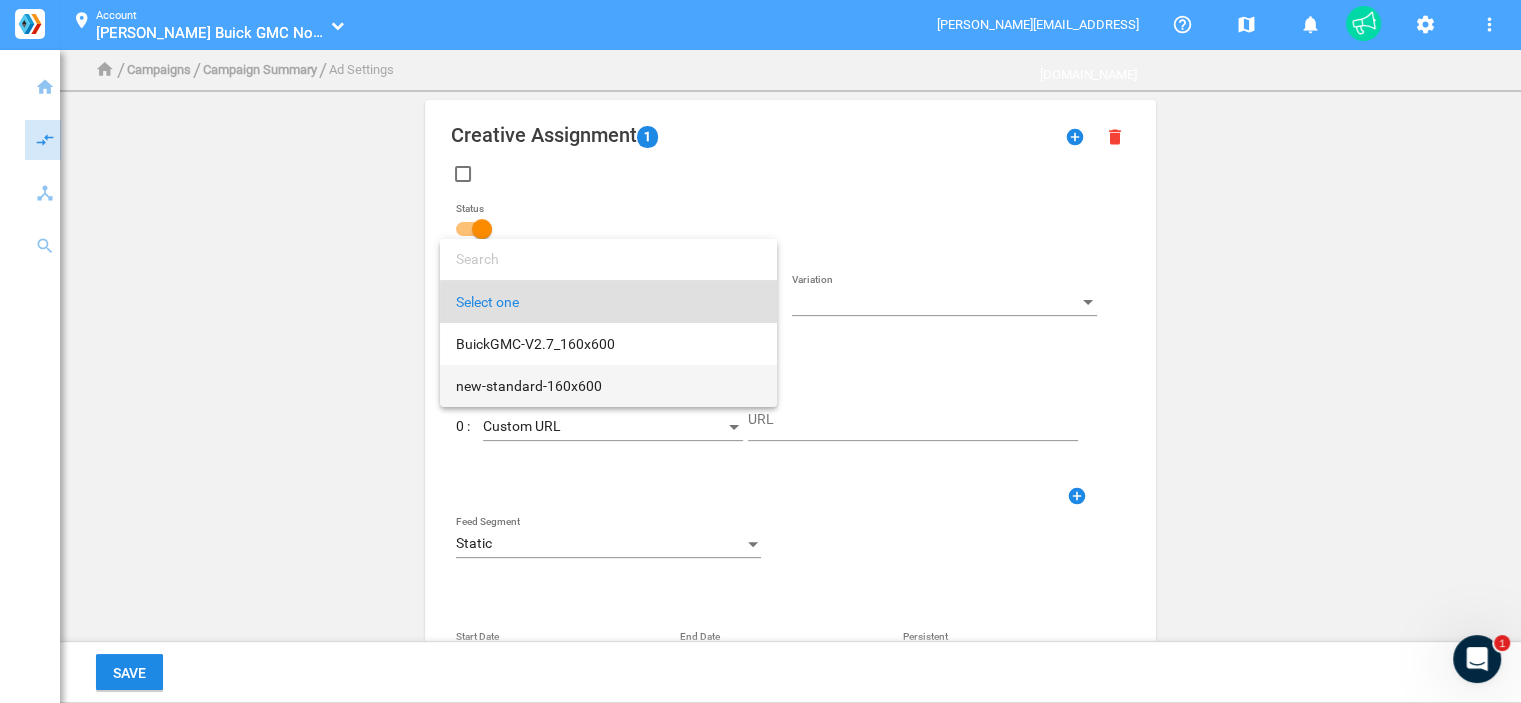 click on "new-standard-160x600" at bounding box center (608, 386) 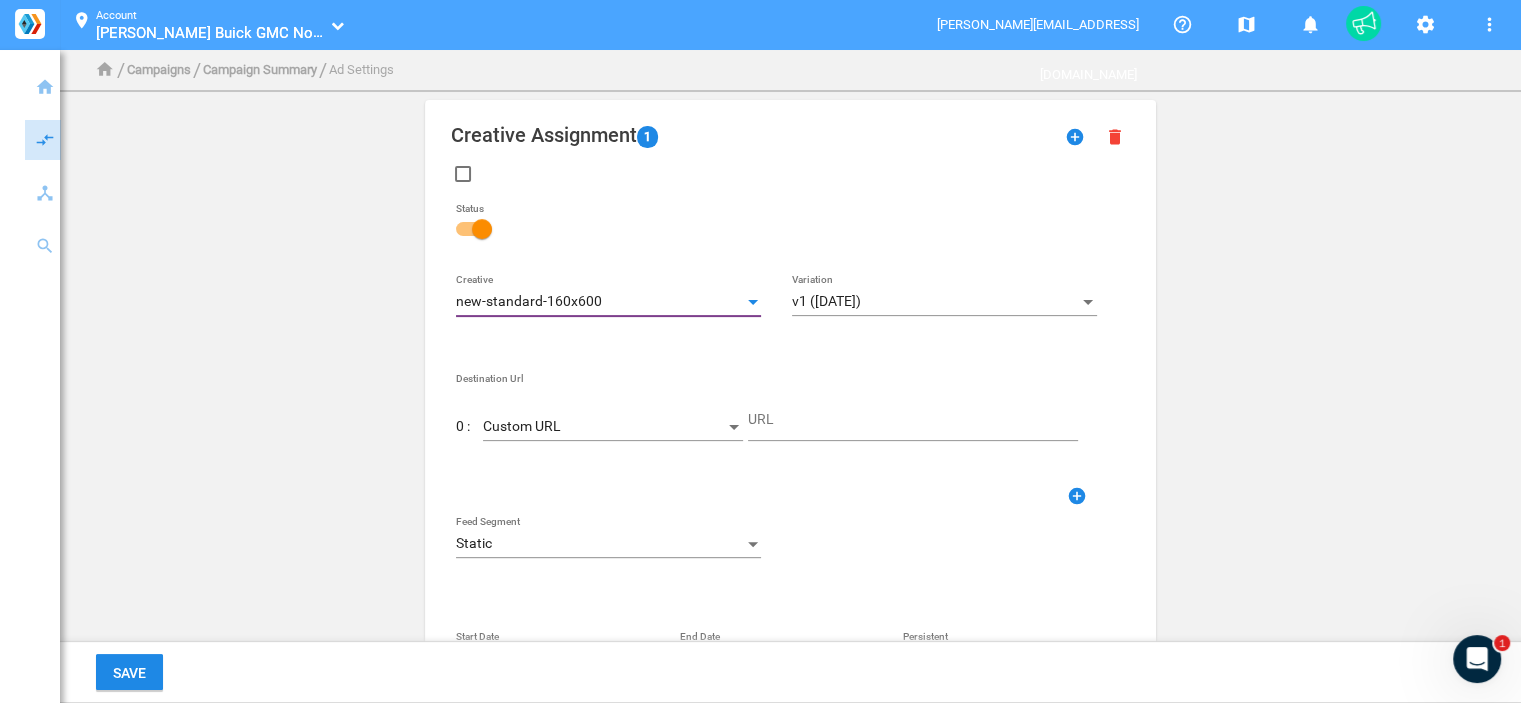 click on "Custom URL" at bounding box center [604, 427] 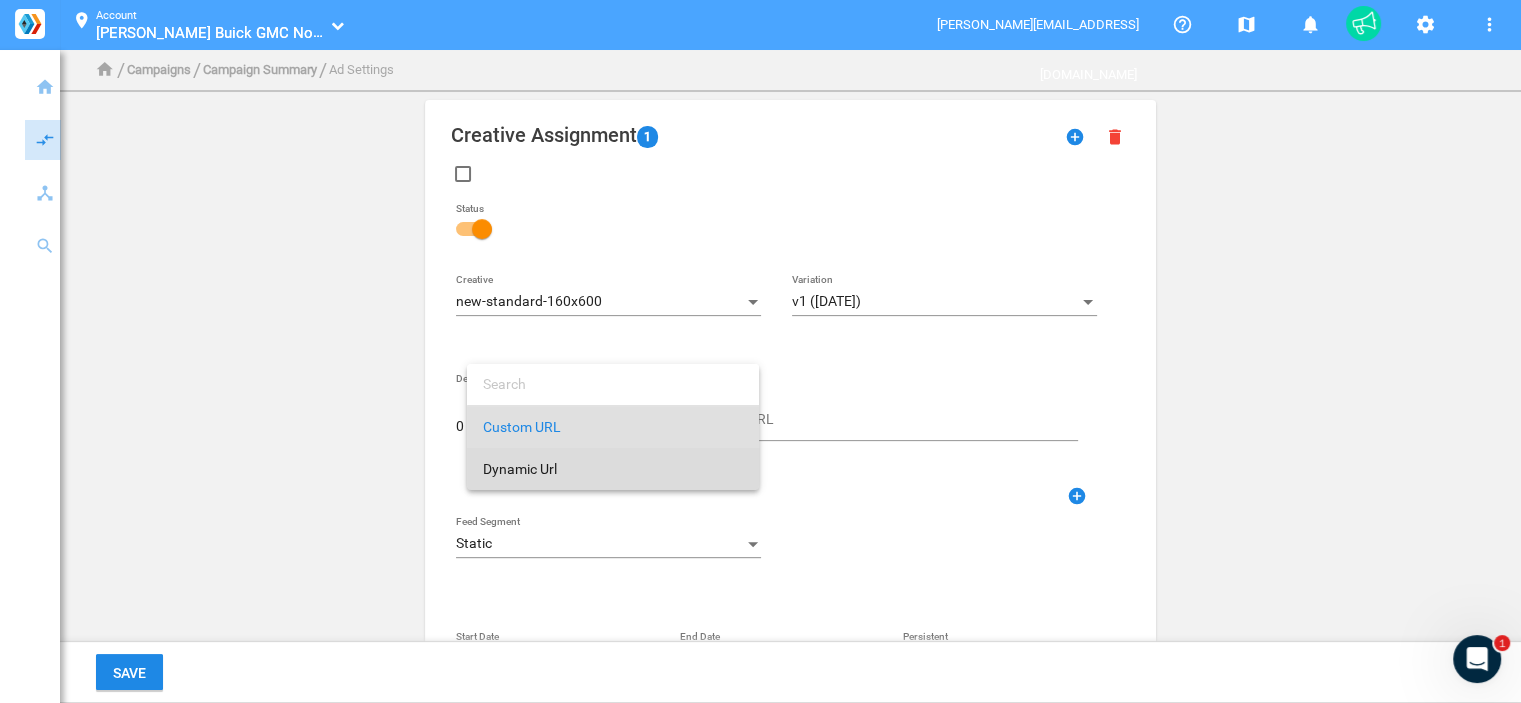 click on "Dynamic Url" at bounding box center (613, 469) 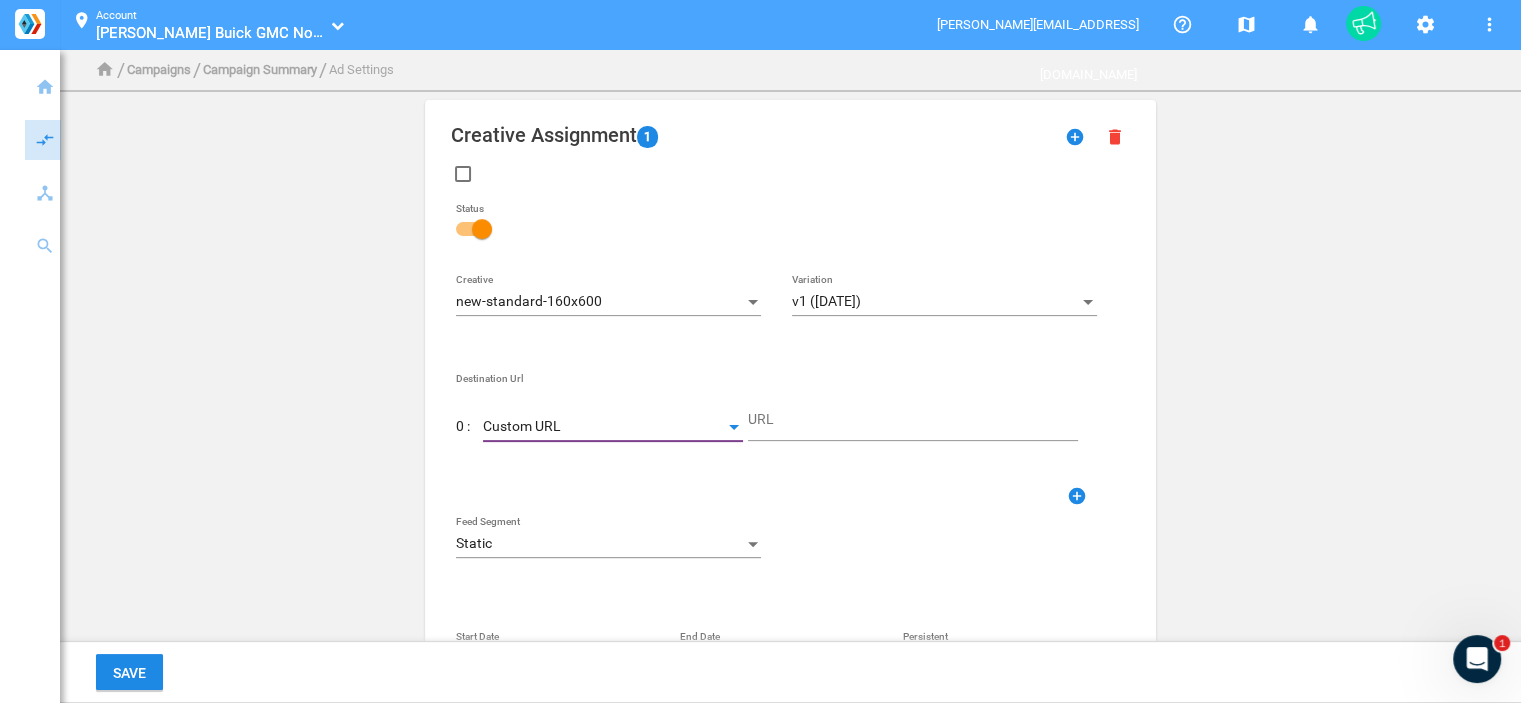 type on "DestinationUrl" 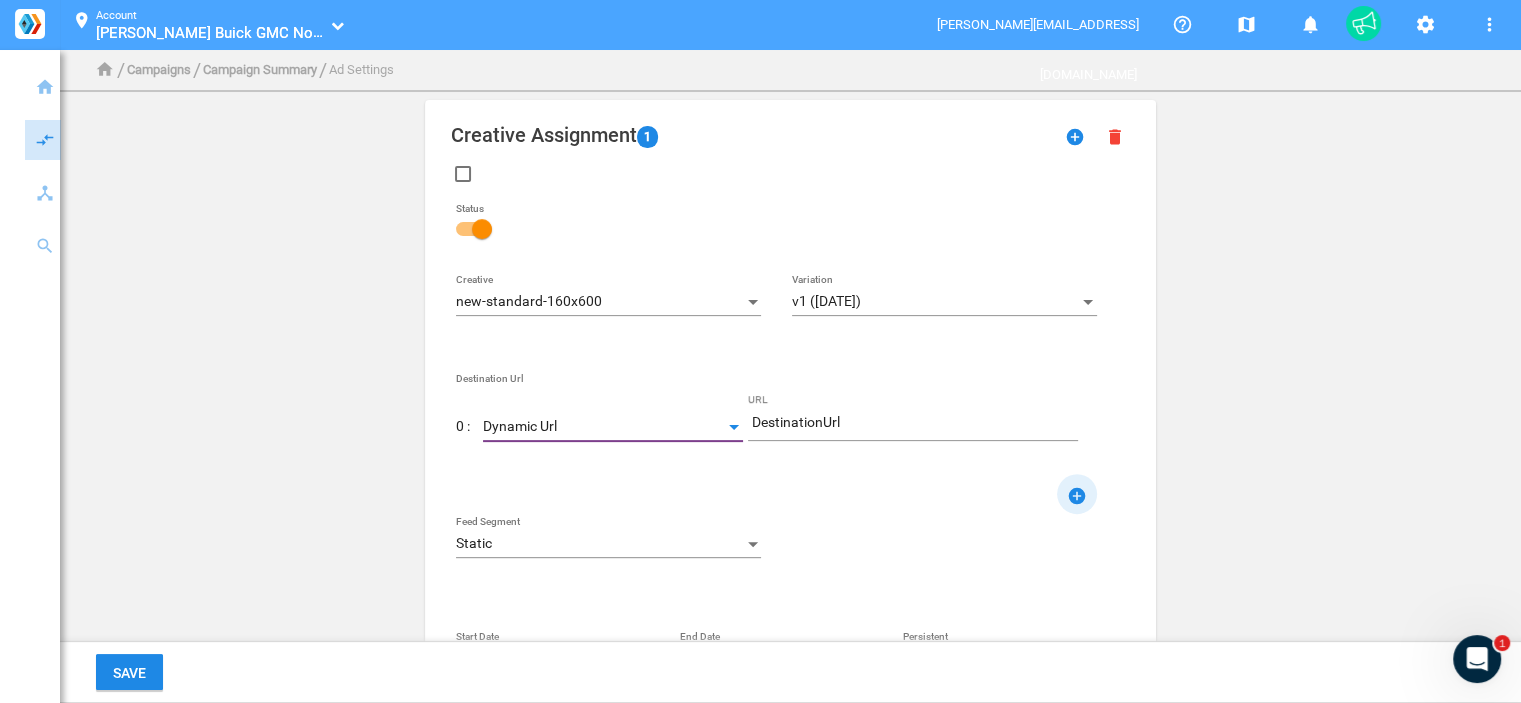 click on "add_circle" 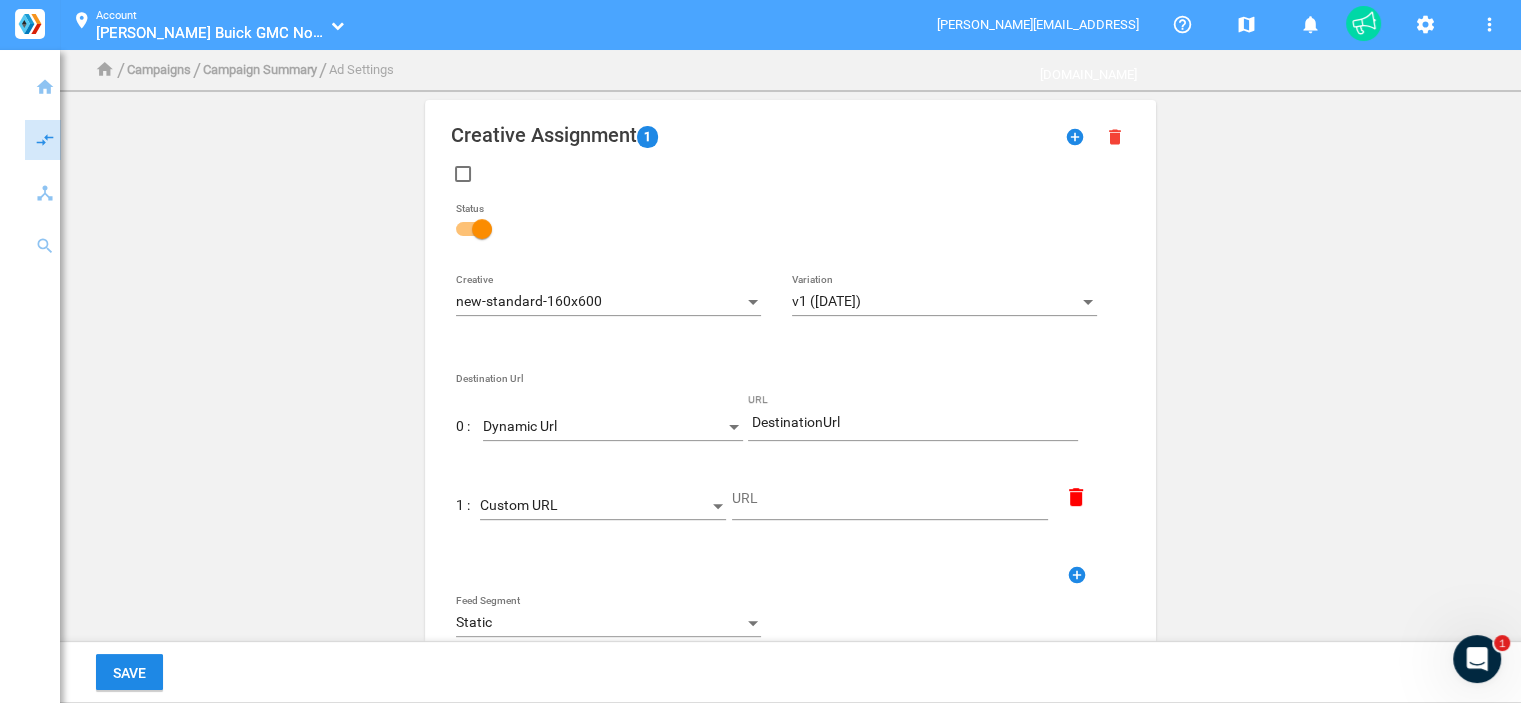 click on "Custom URL" 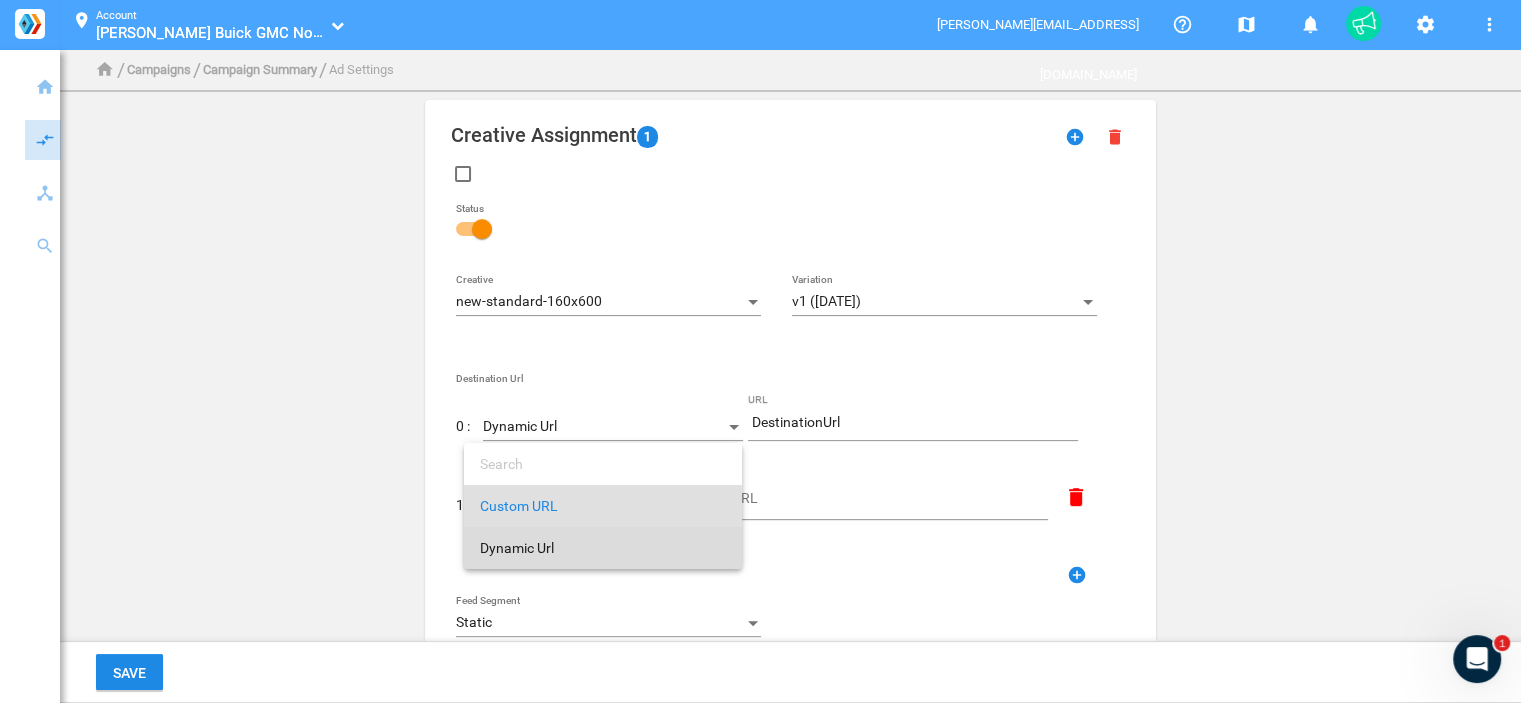 click on "Dynamic Url" at bounding box center (603, 548) 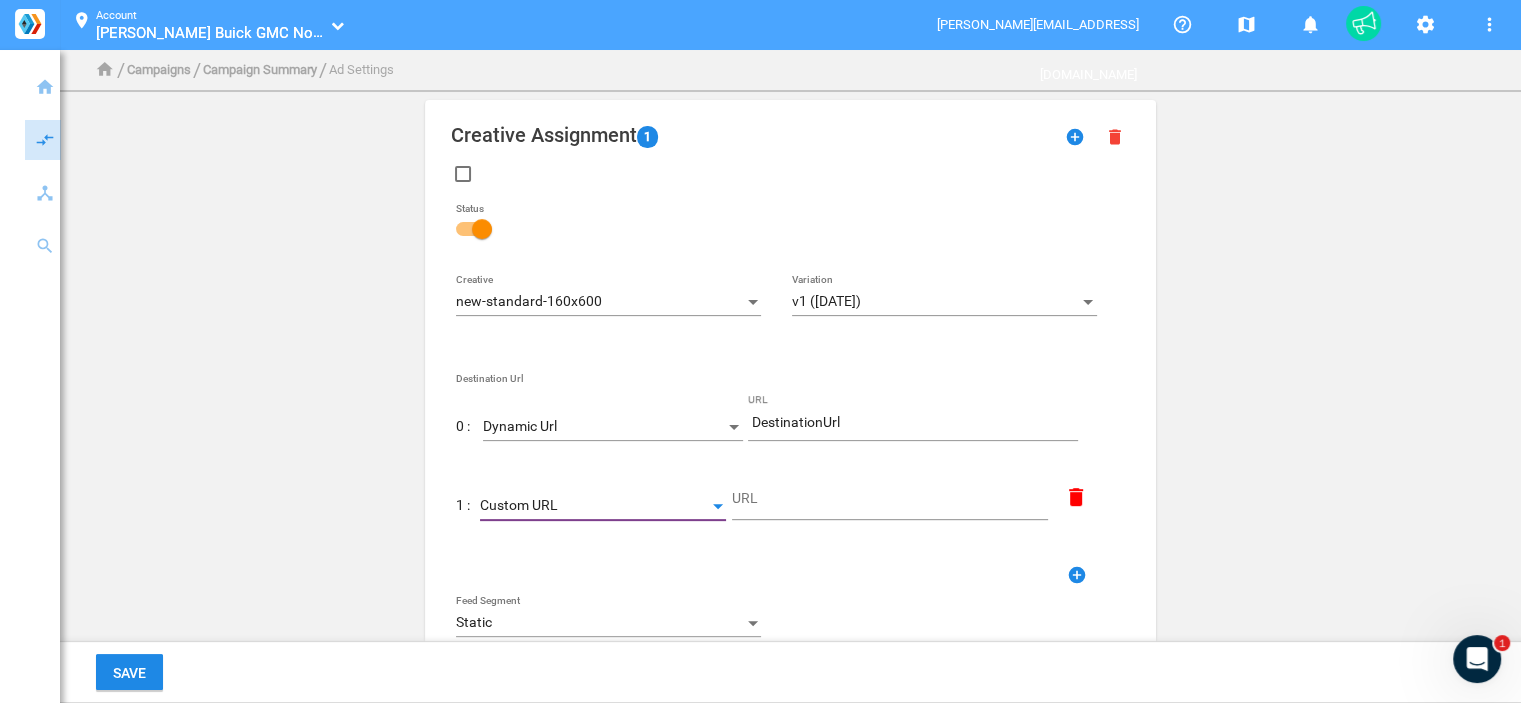type on "DestinationUrl" 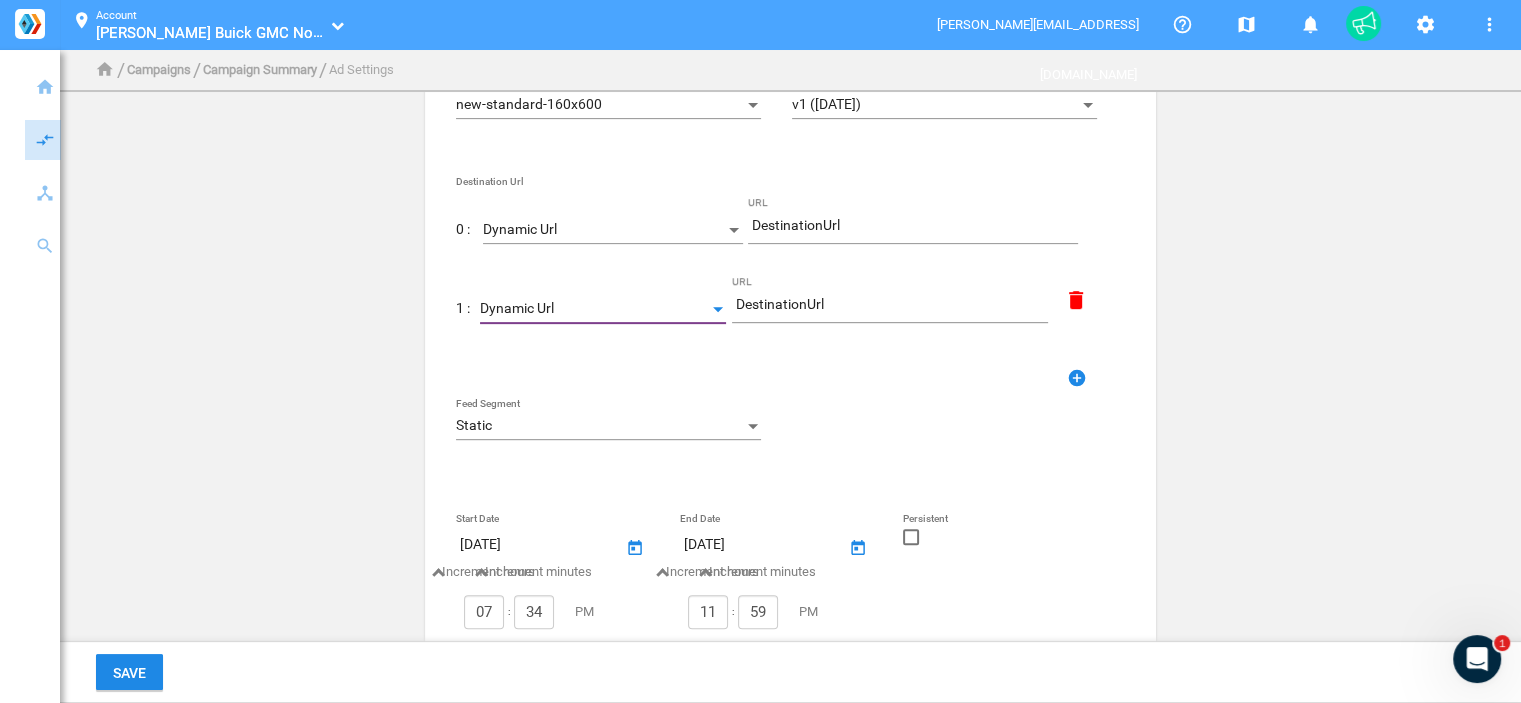 scroll, scrollTop: 700, scrollLeft: 0, axis: vertical 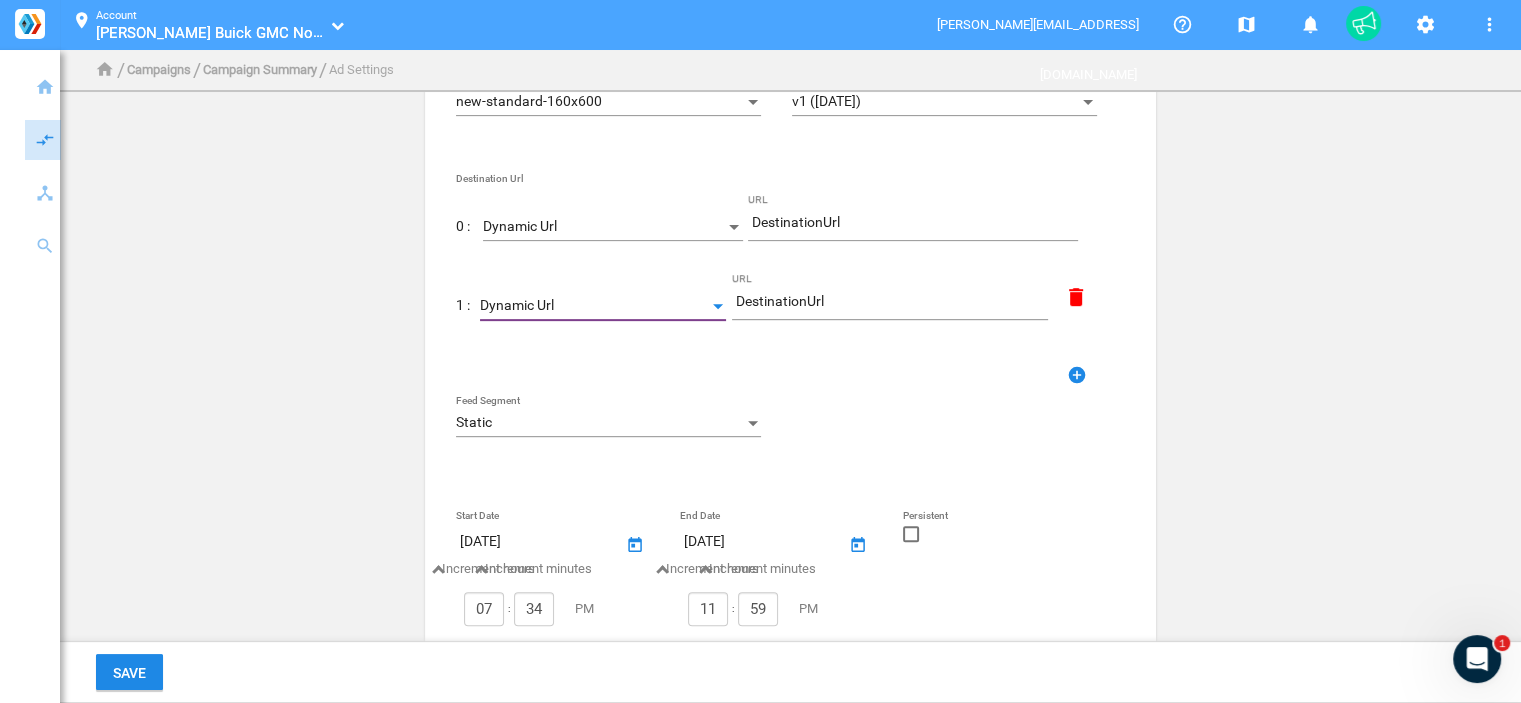 click on "Static" at bounding box center (599, 423) 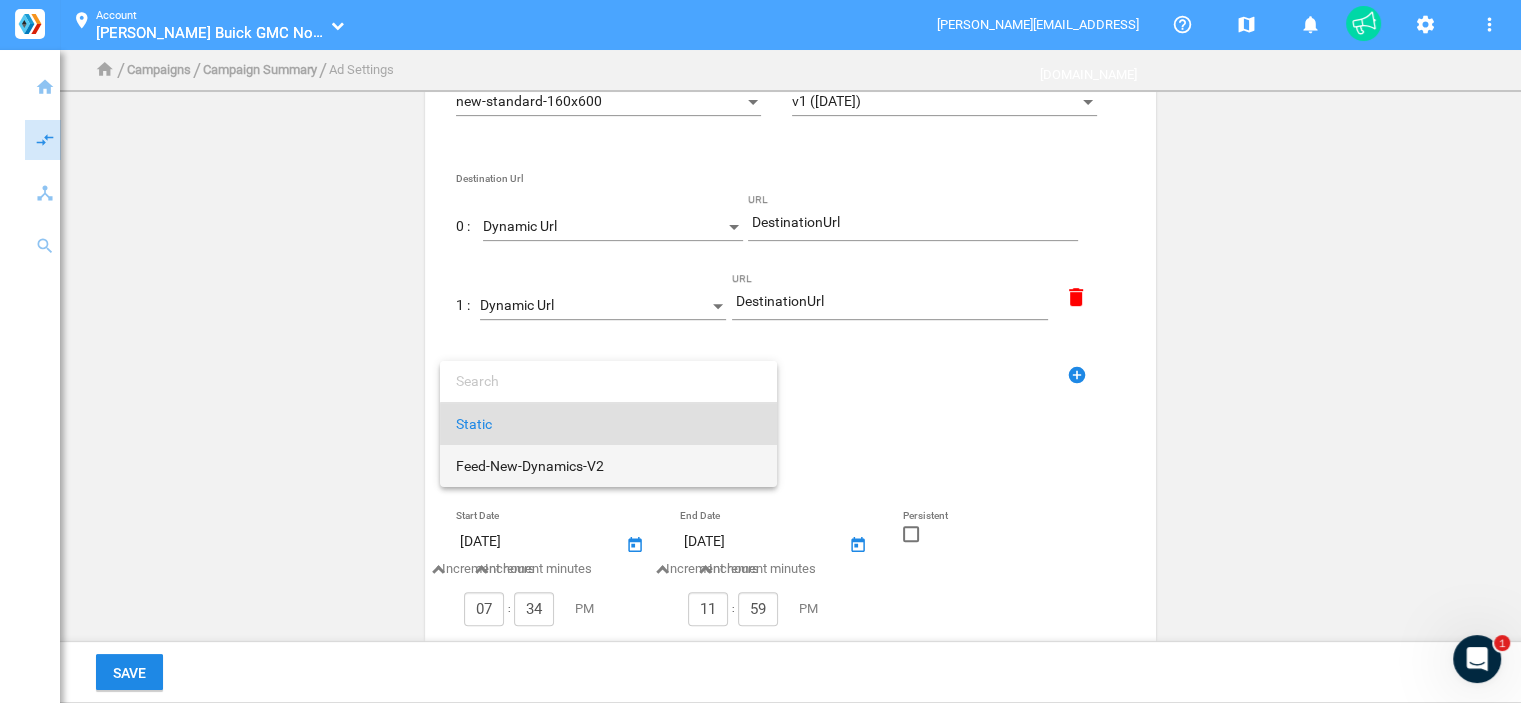 click on "Feed-New-Dynamics-V2" at bounding box center (608, 466) 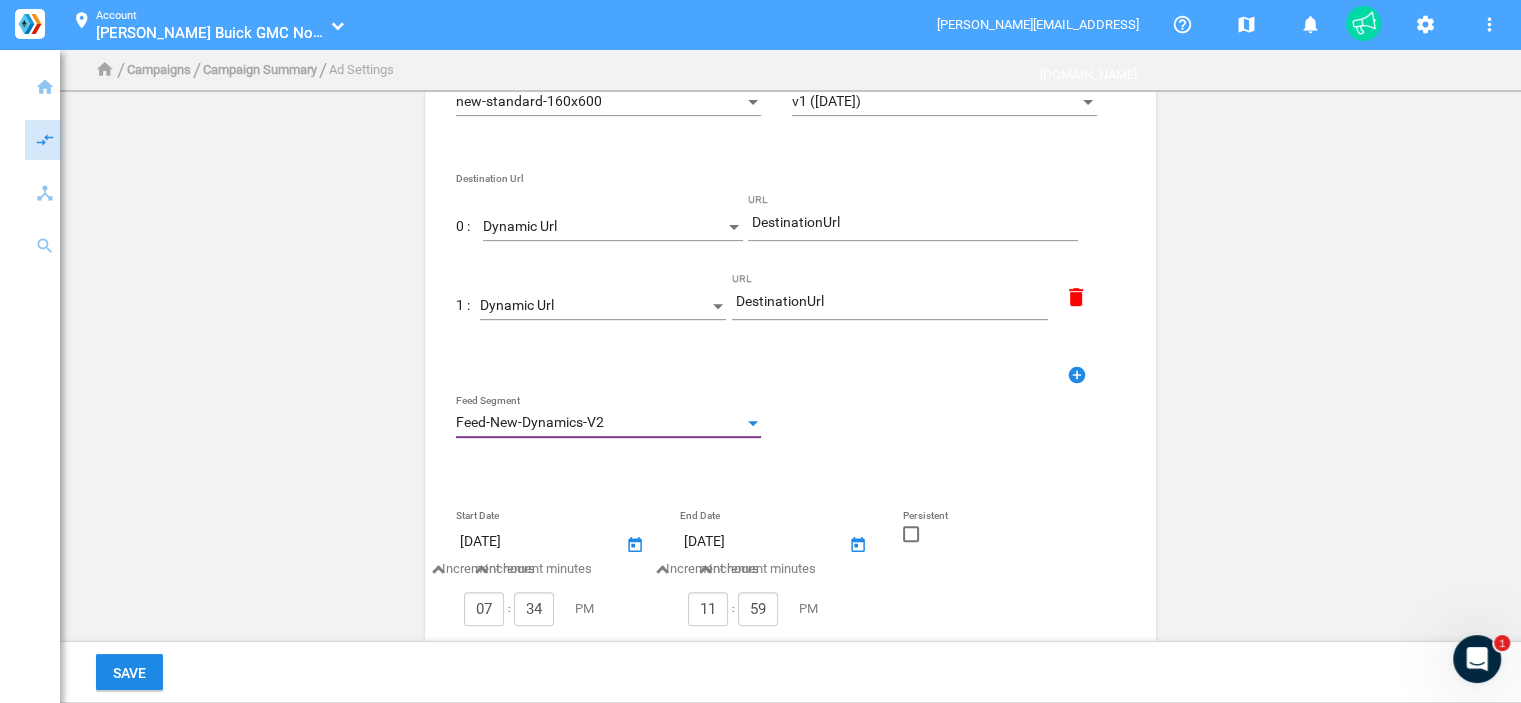click 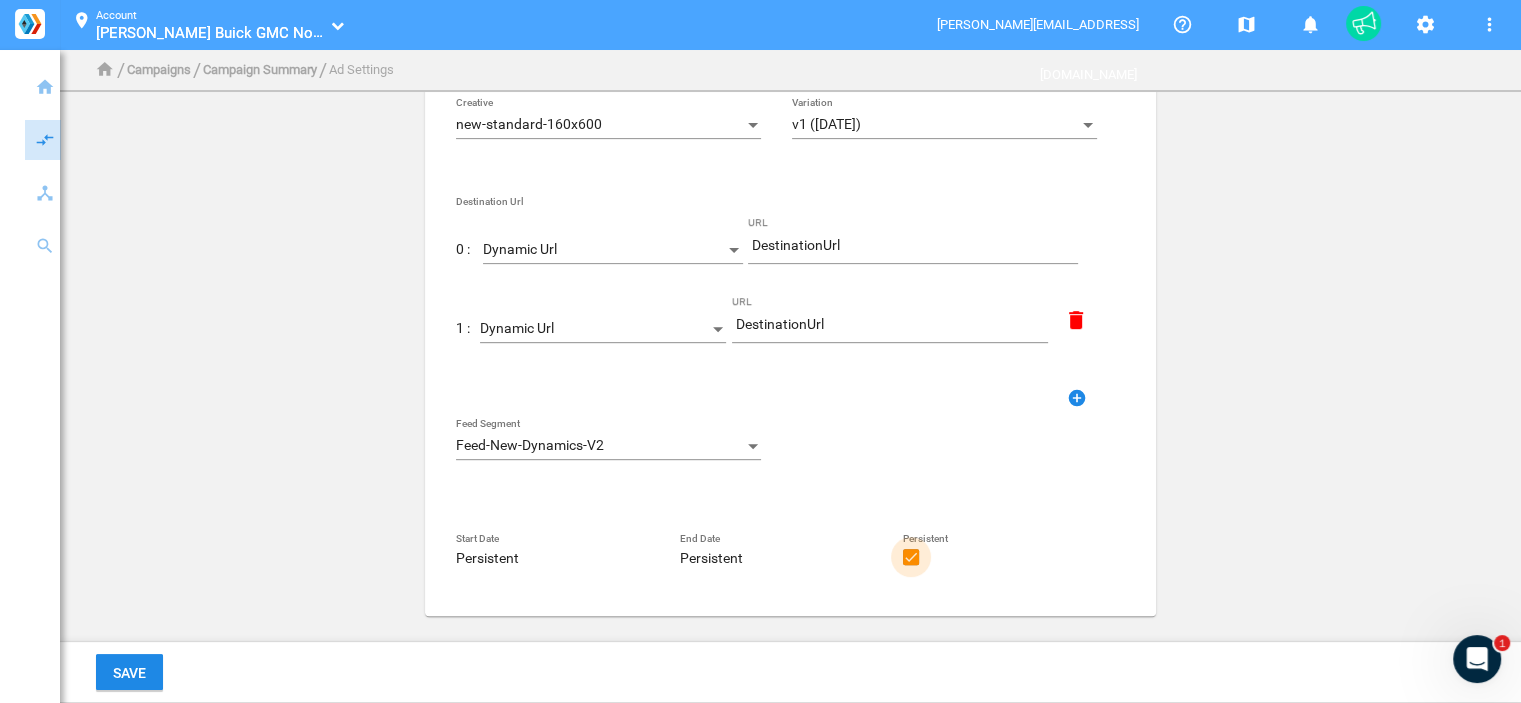scroll, scrollTop: 676, scrollLeft: 0, axis: vertical 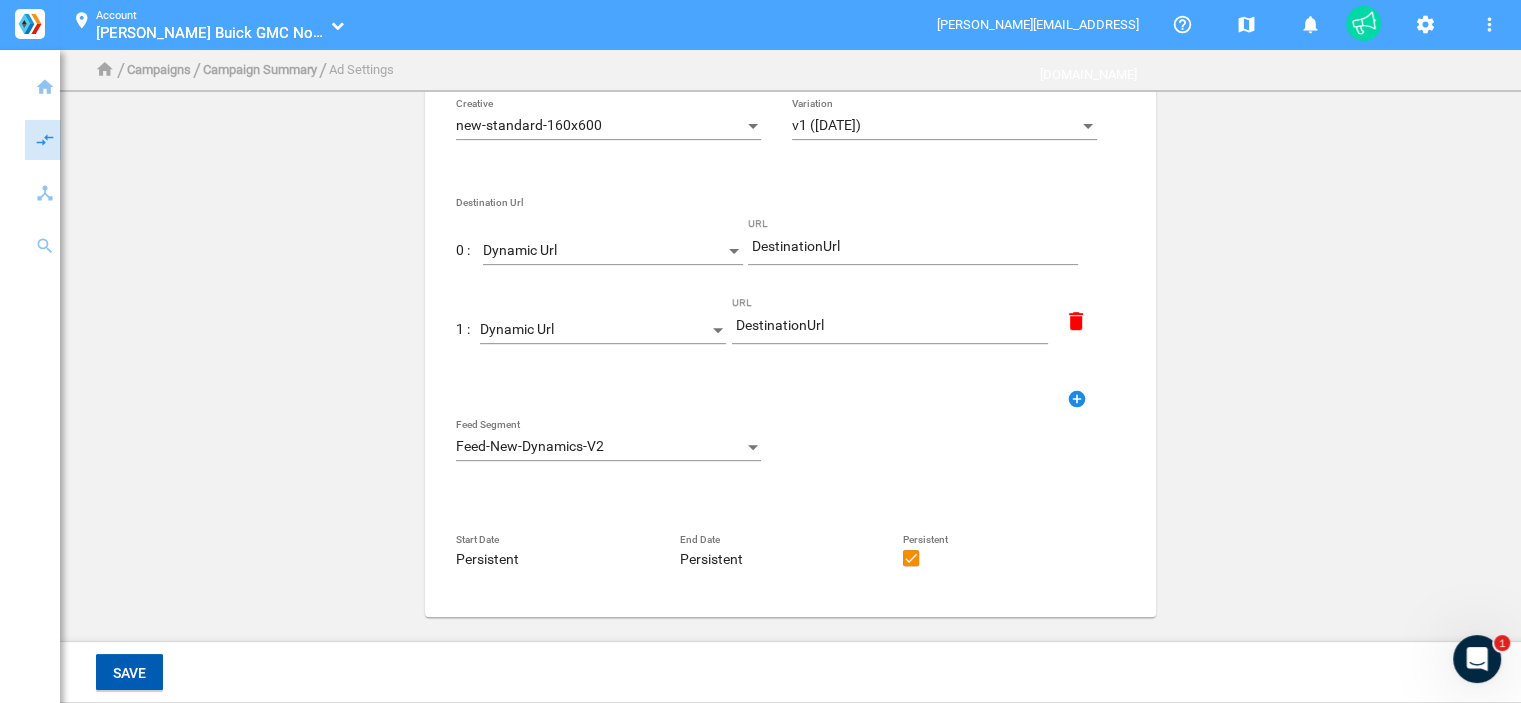 click on "Save" at bounding box center (129, 673) 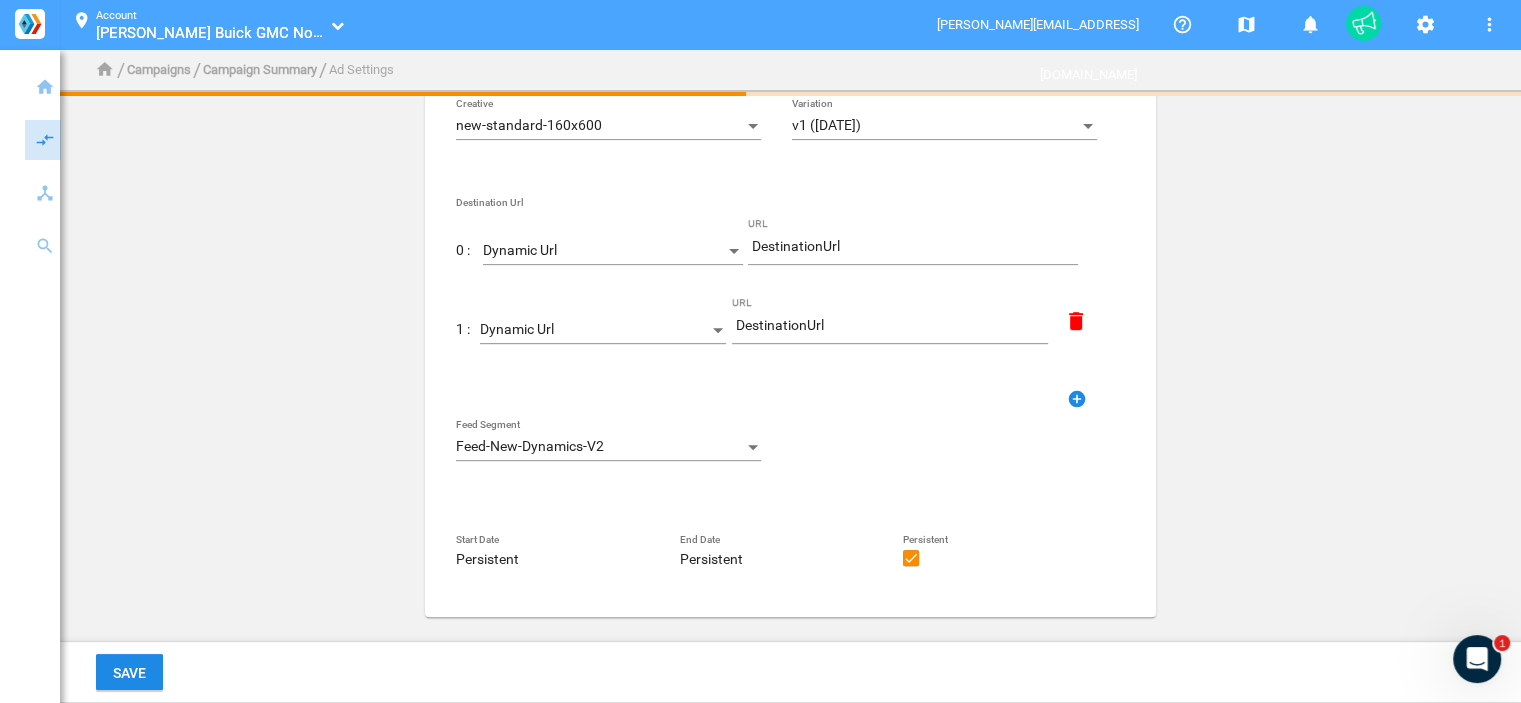 scroll, scrollTop: 0, scrollLeft: 0, axis: both 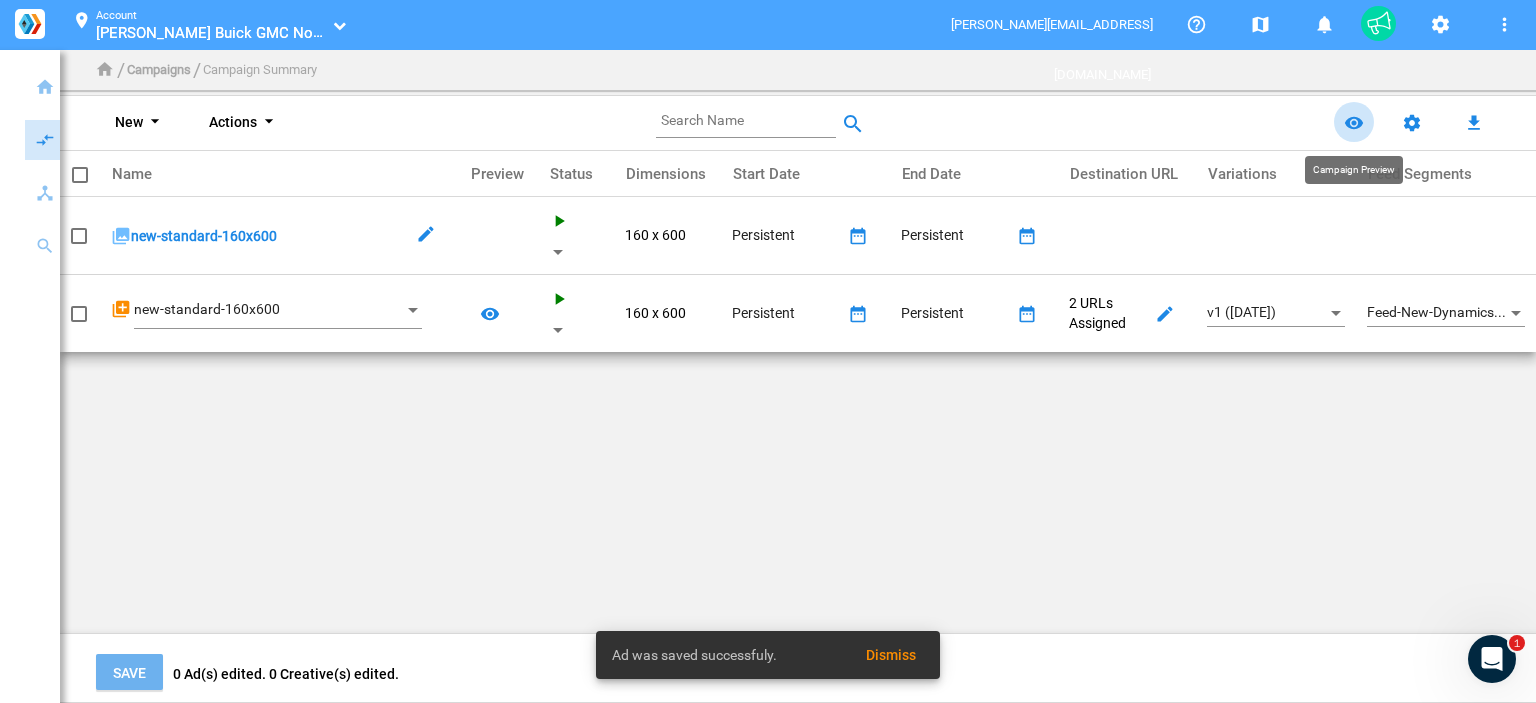 click on "remove_red_eye" 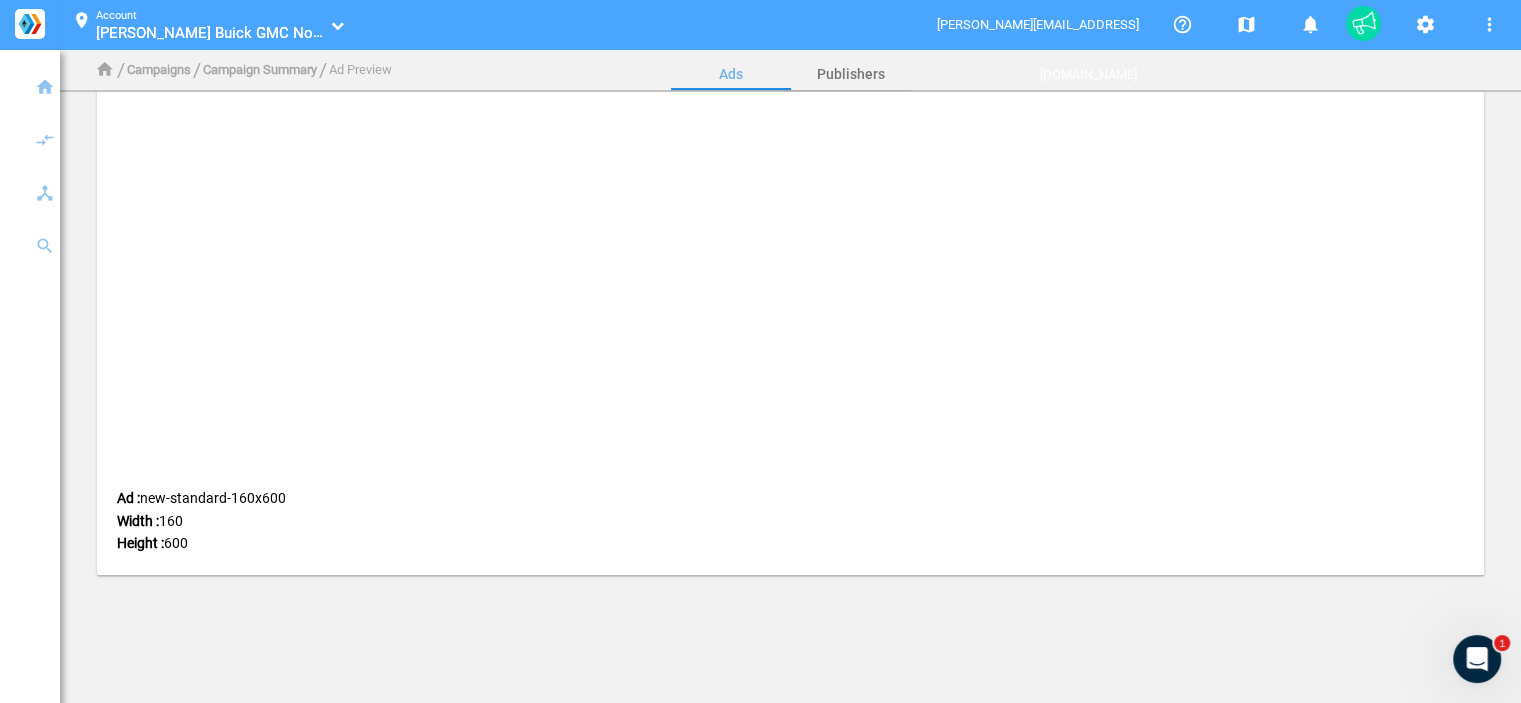 scroll, scrollTop: 0, scrollLeft: 0, axis: both 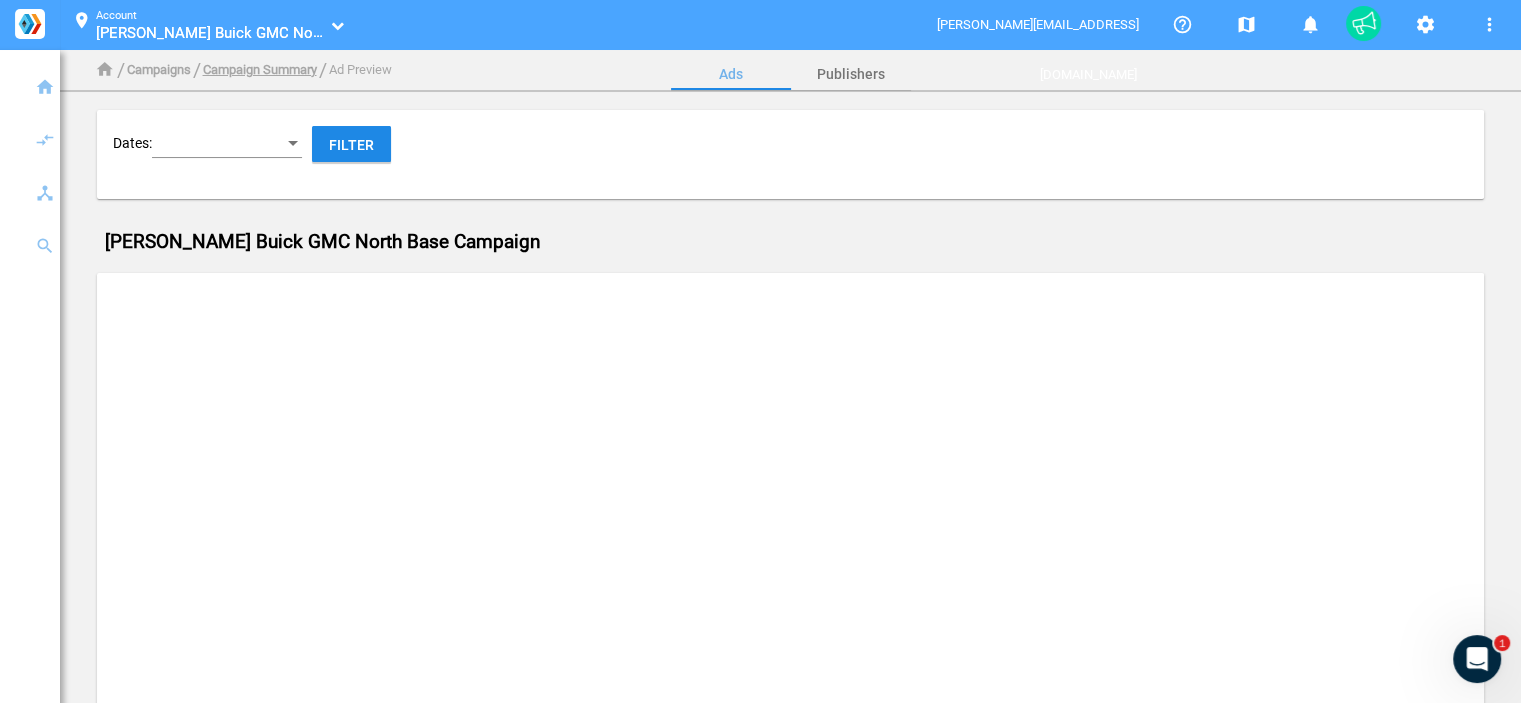 click on "Campaign Summary" at bounding box center (260, 69) 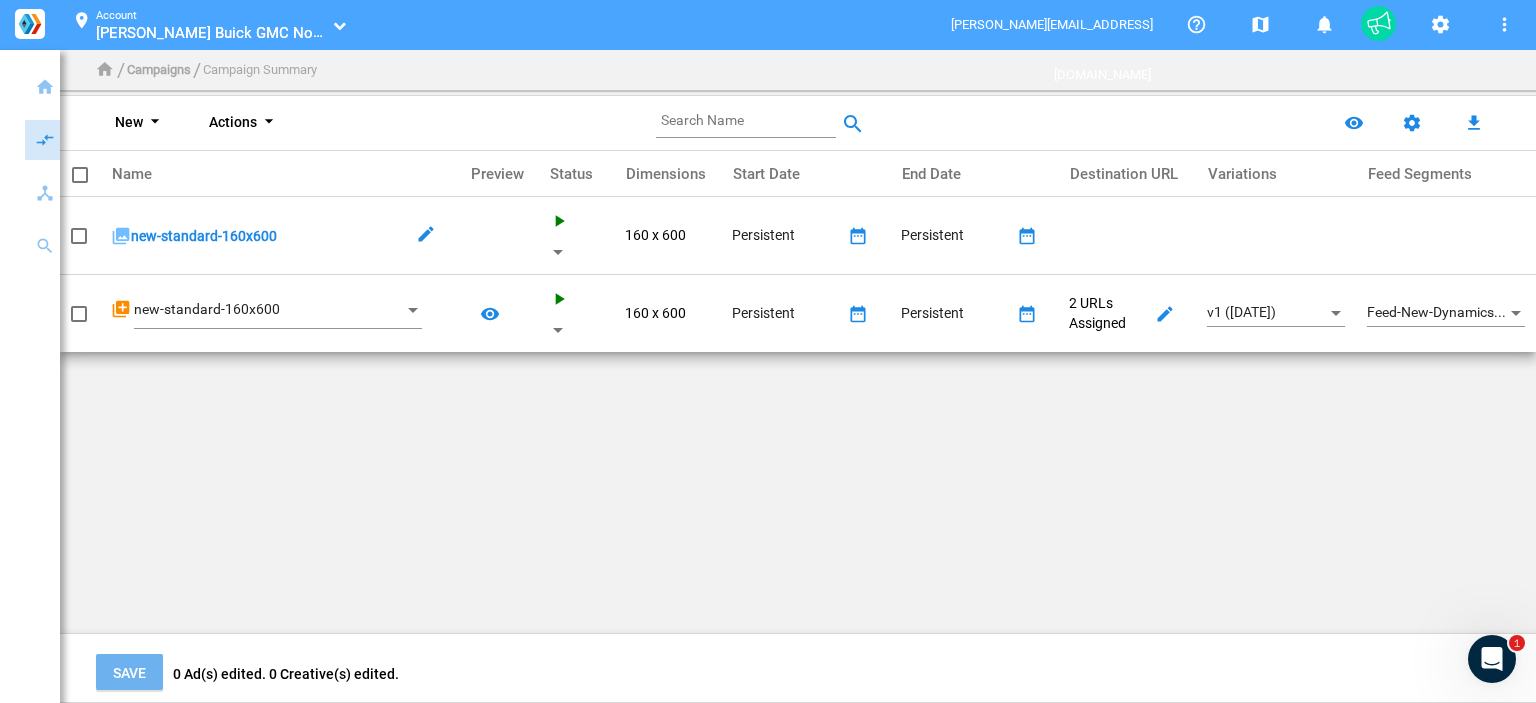 click on "New  arrow_drop_down" at bounding box center (141, 122) 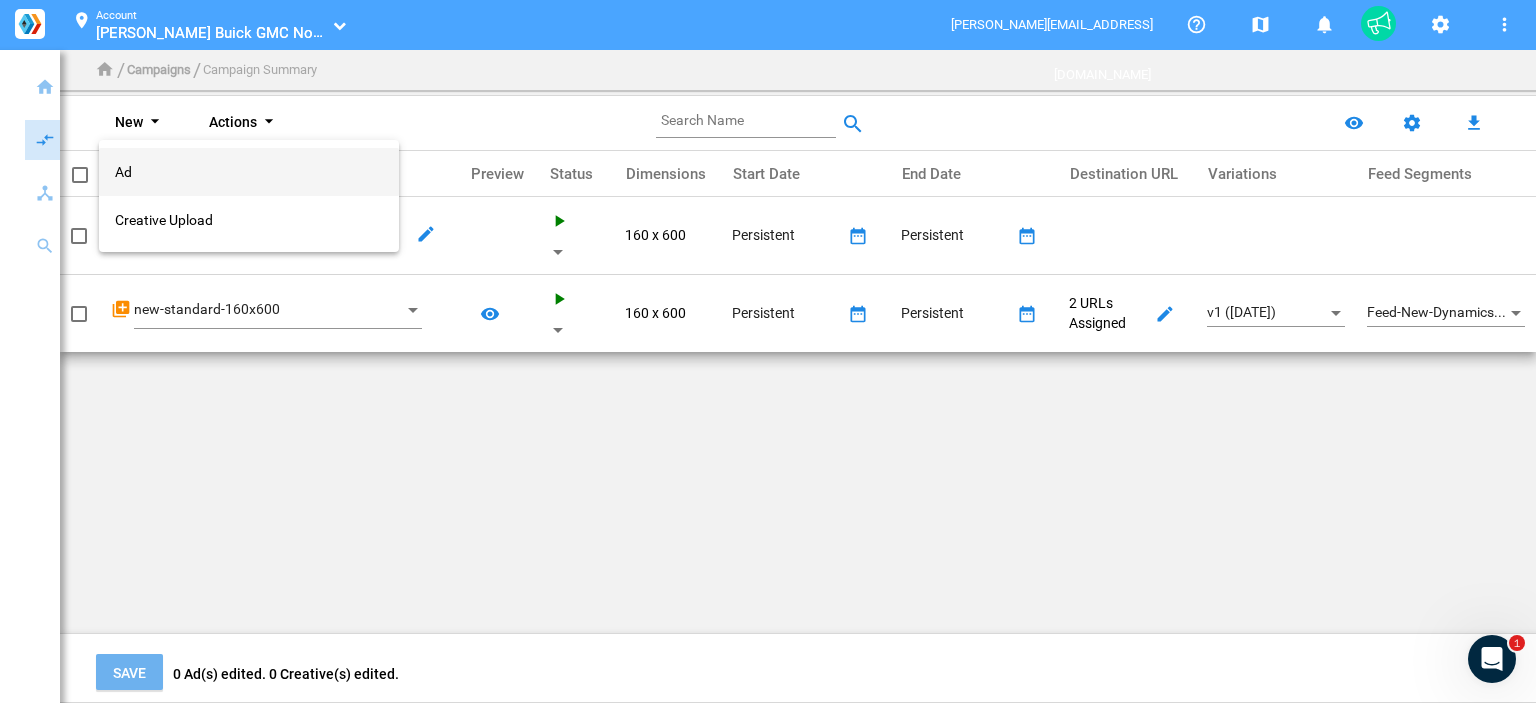 click on "Ad" at bounding box center [249, 172] 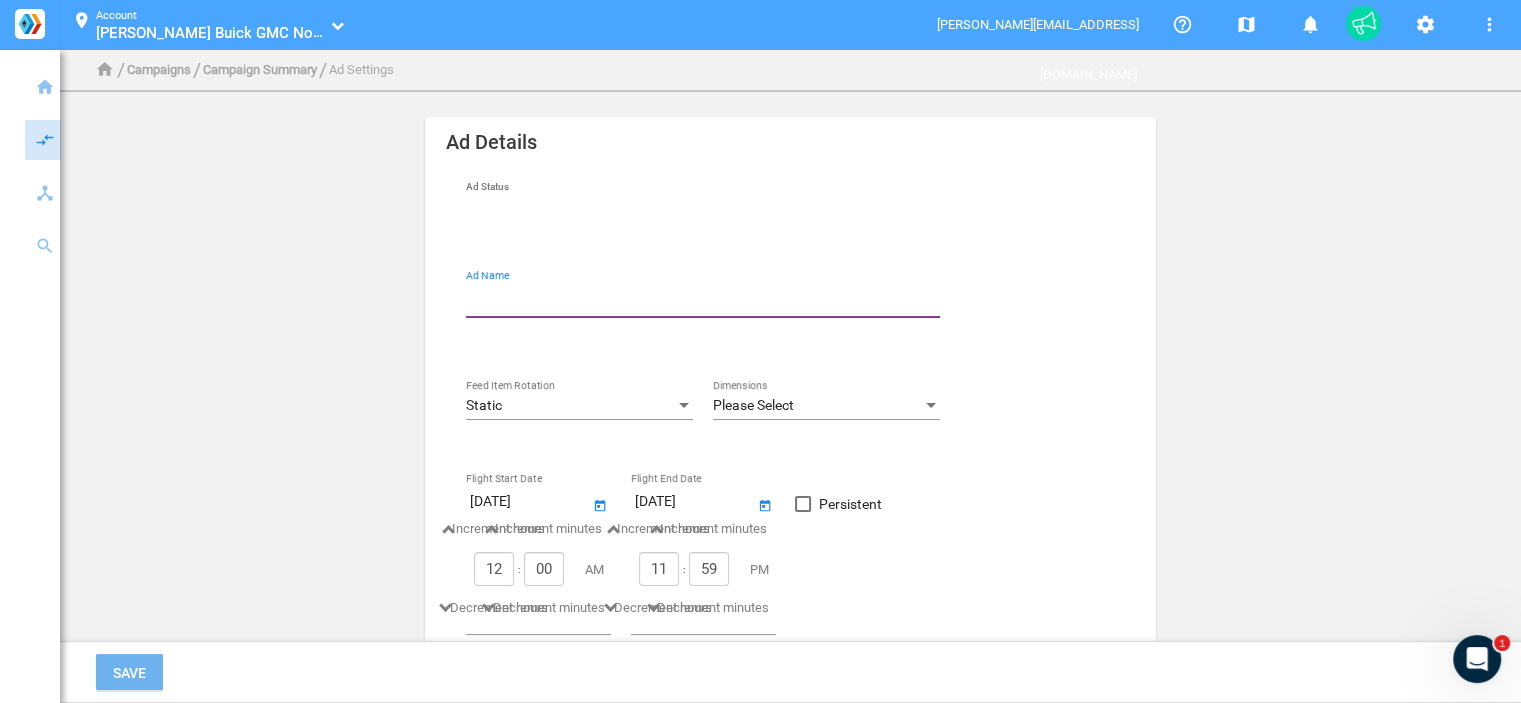 drag, startPoint x: 713, startPoint y: 290, endPoint x: 694, endPoint y: 271, distance: 26.870058 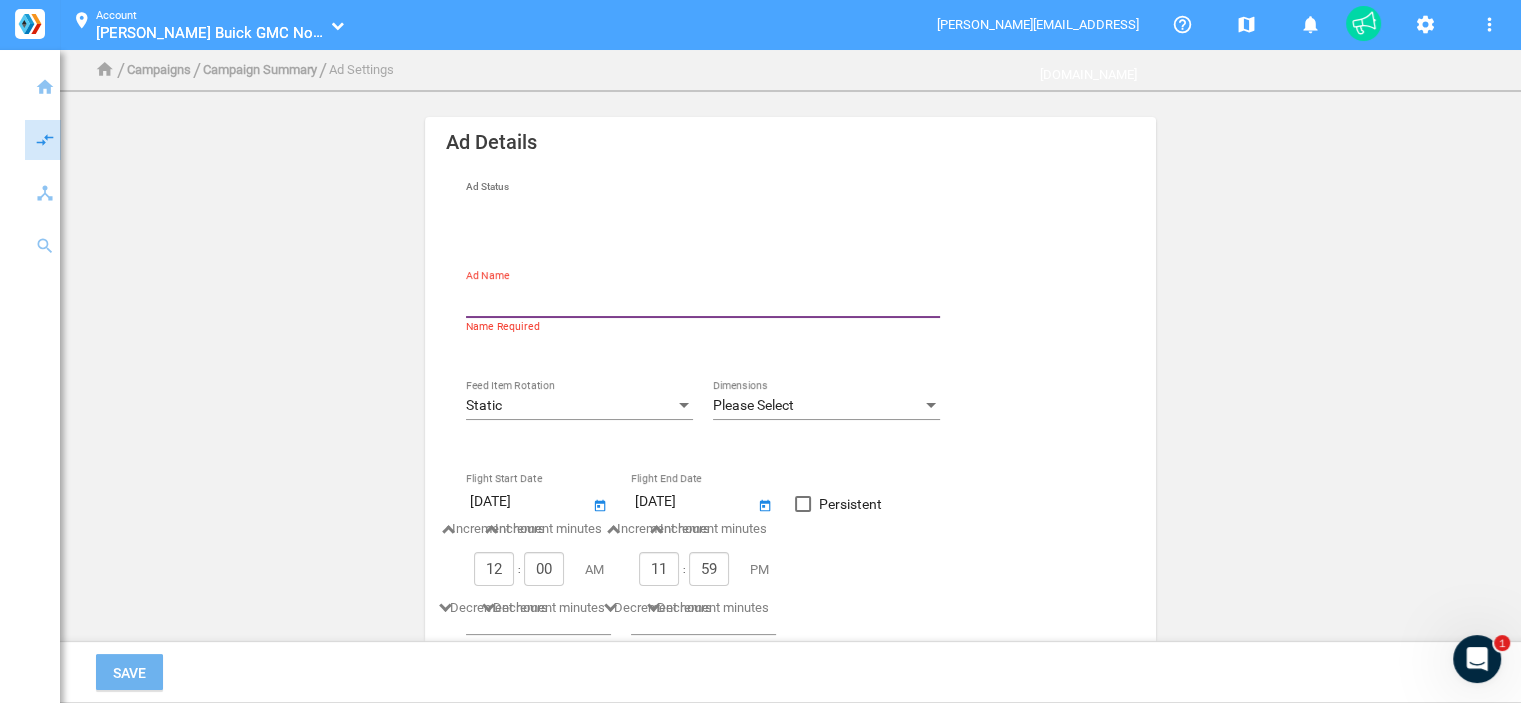type on "new-standard-728x90" 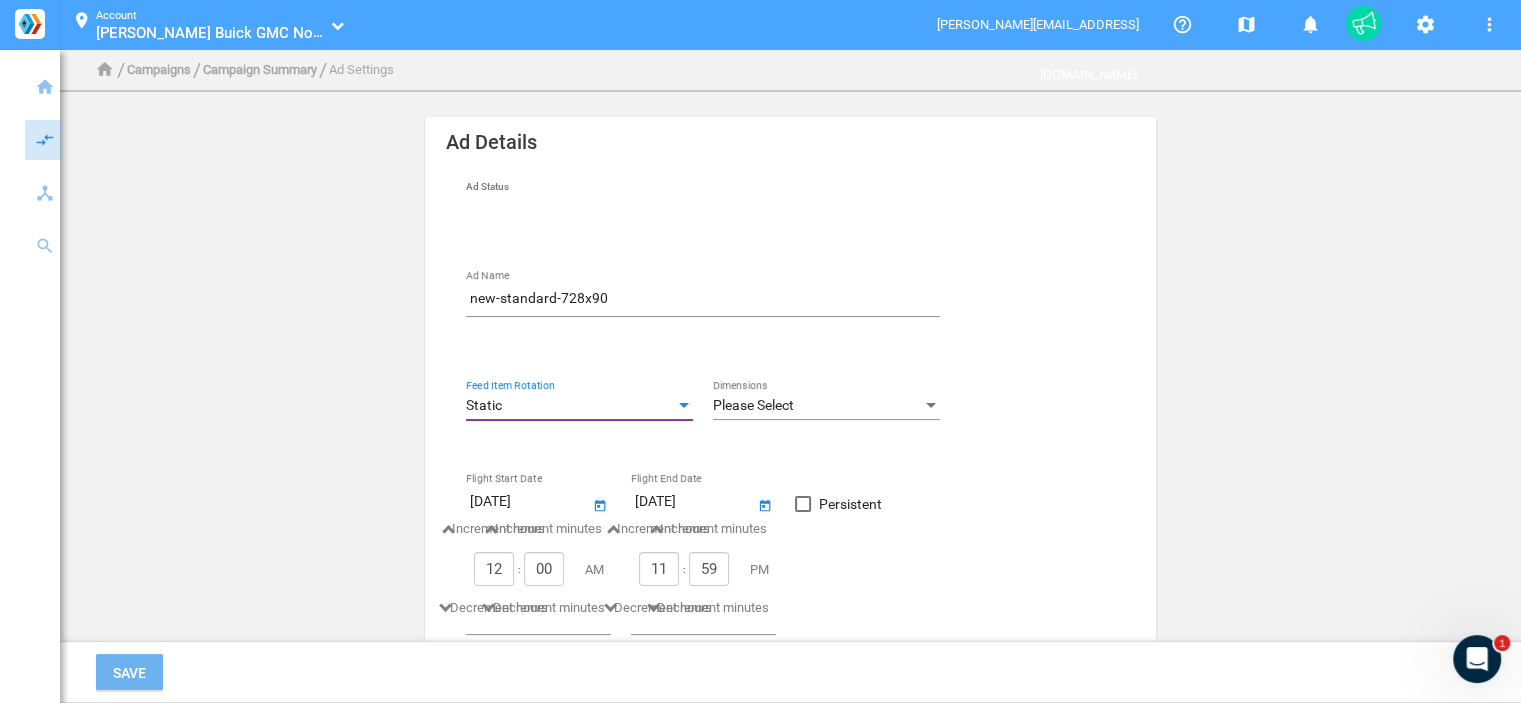 click on "Static" at bounding box center (570, 406) 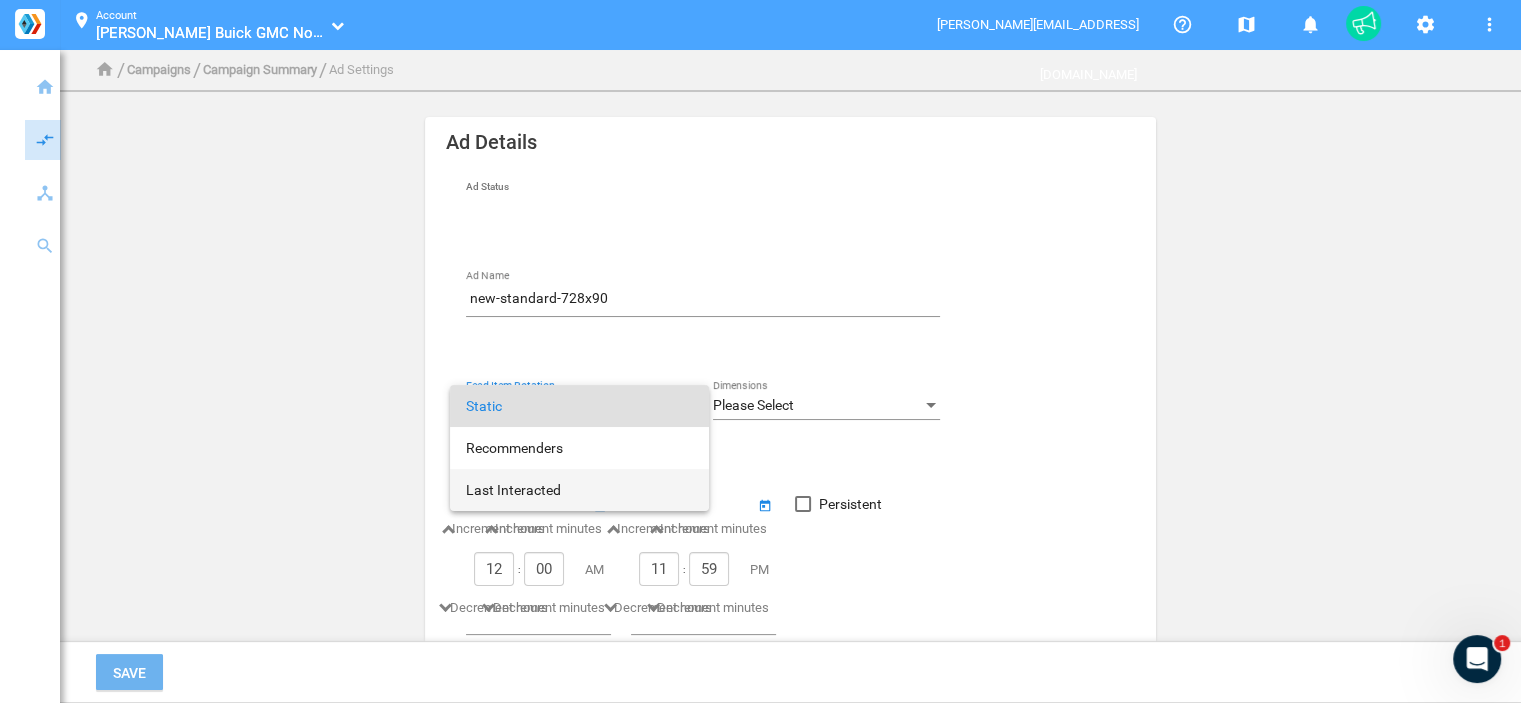 click on "Last Interacted" at bounding box center [579, 490] 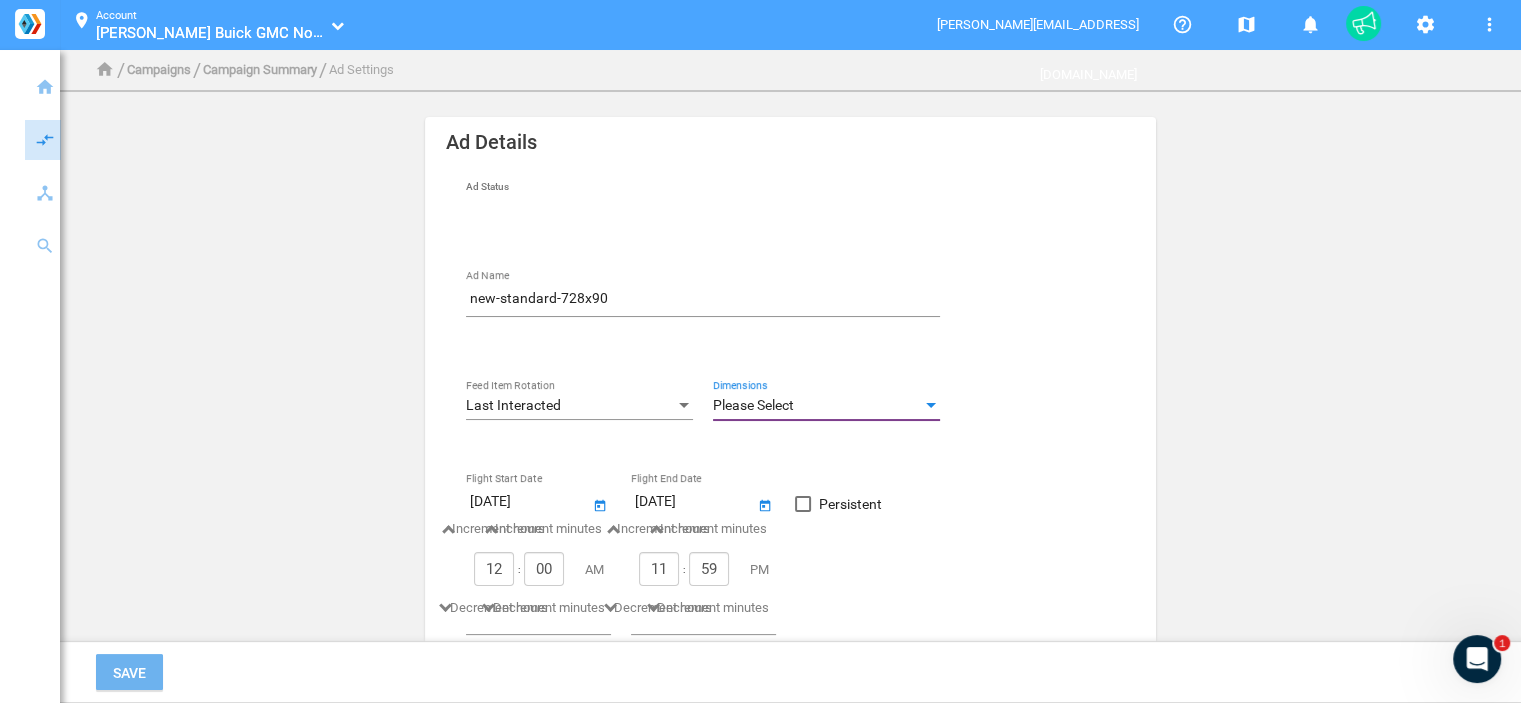 click on "Please Select" at bounding box center (817, 406) 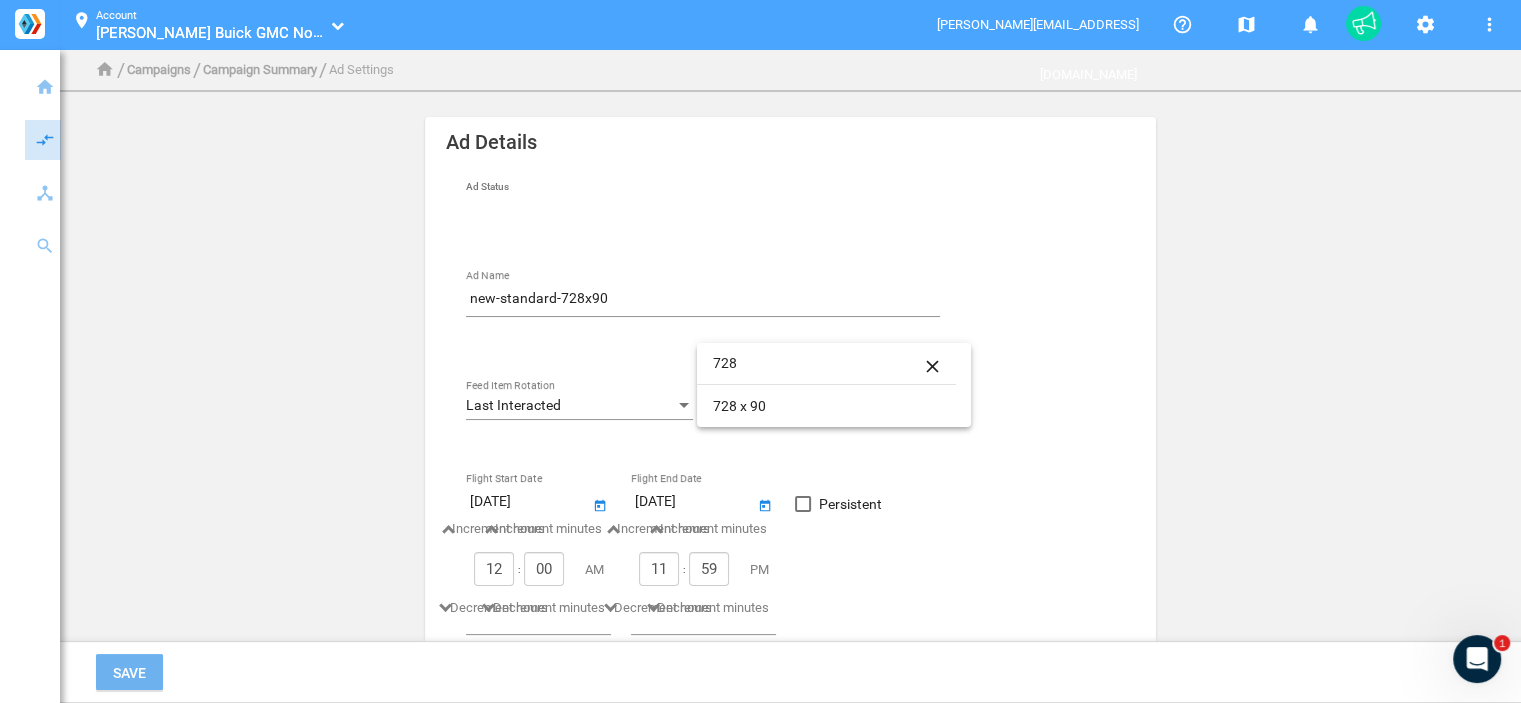 type on "728" 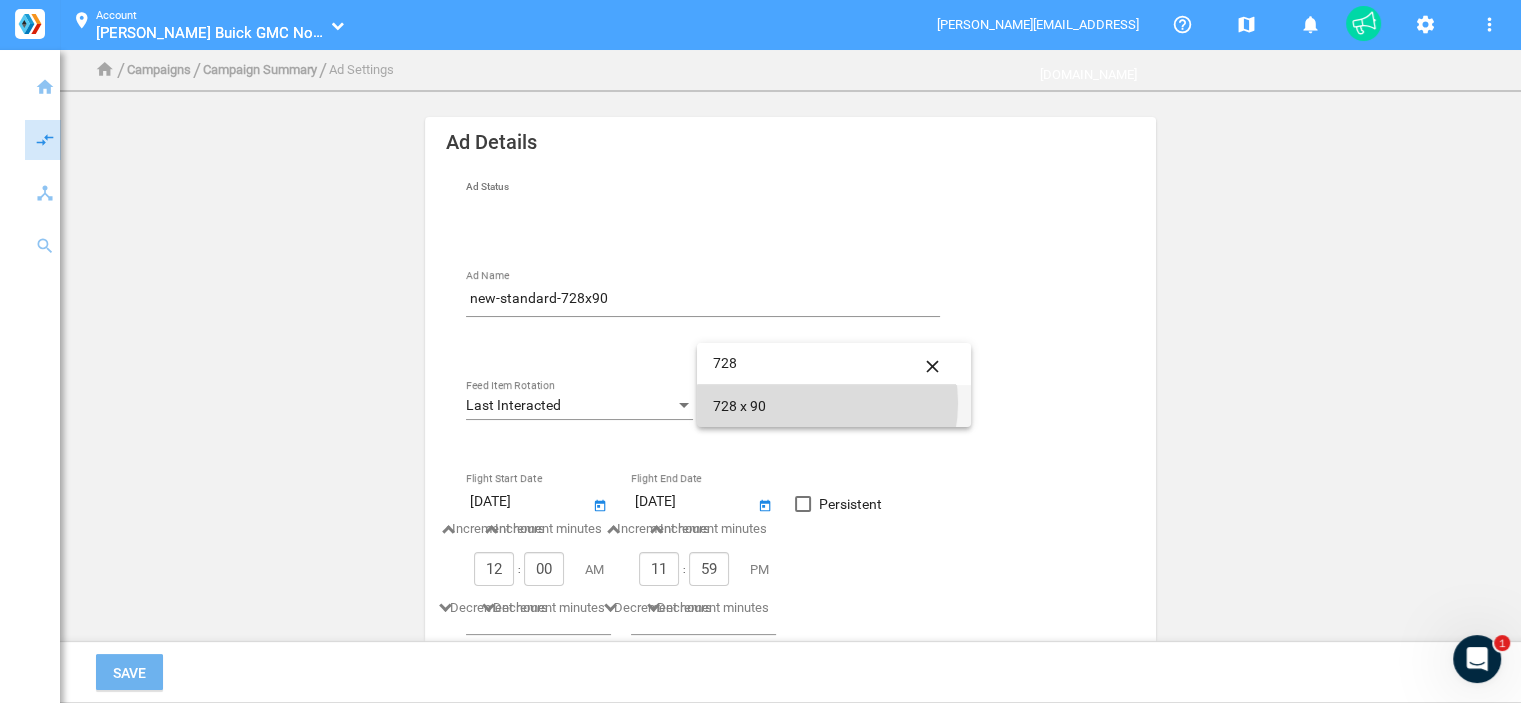 click on "728 x 90" at bounding box center [834, 406] 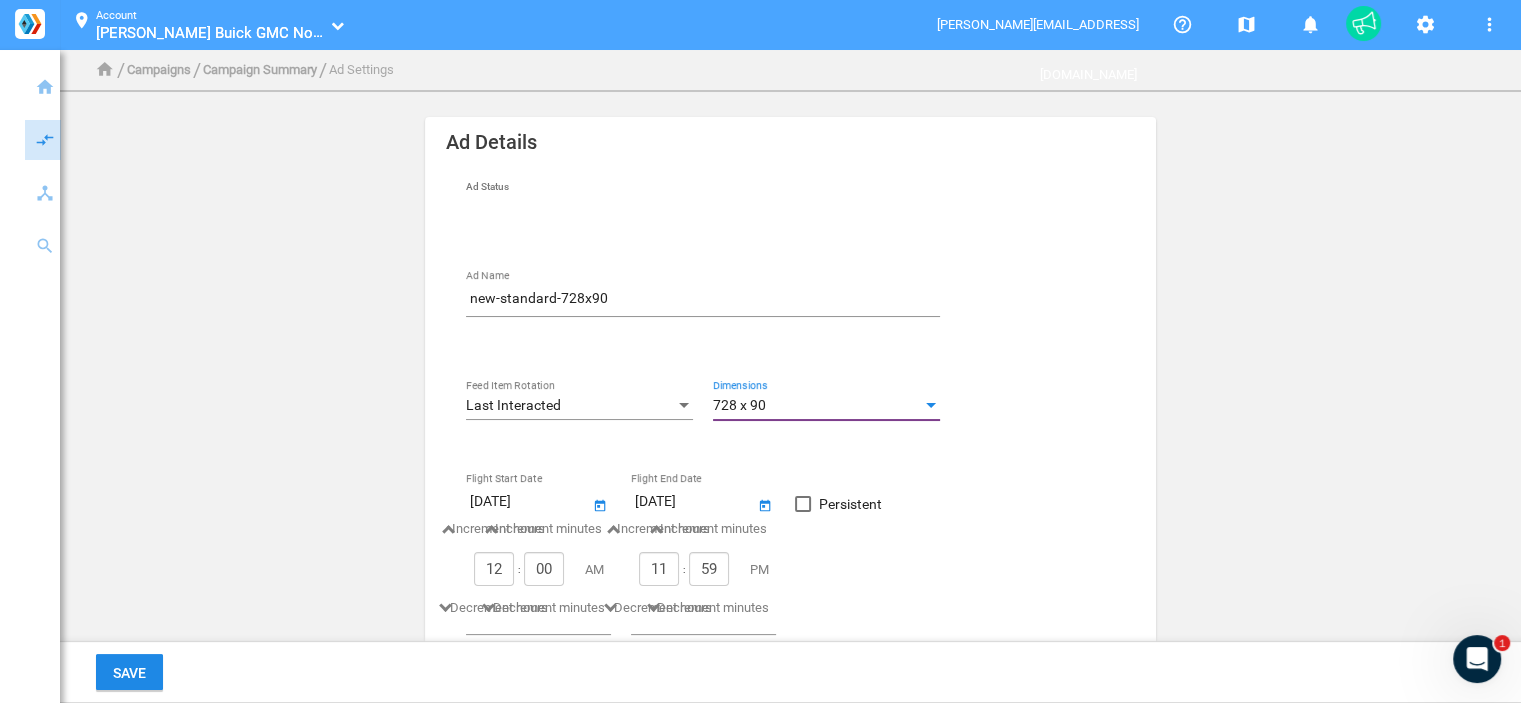 click on "Persistent" at bounding box center [838, 506] 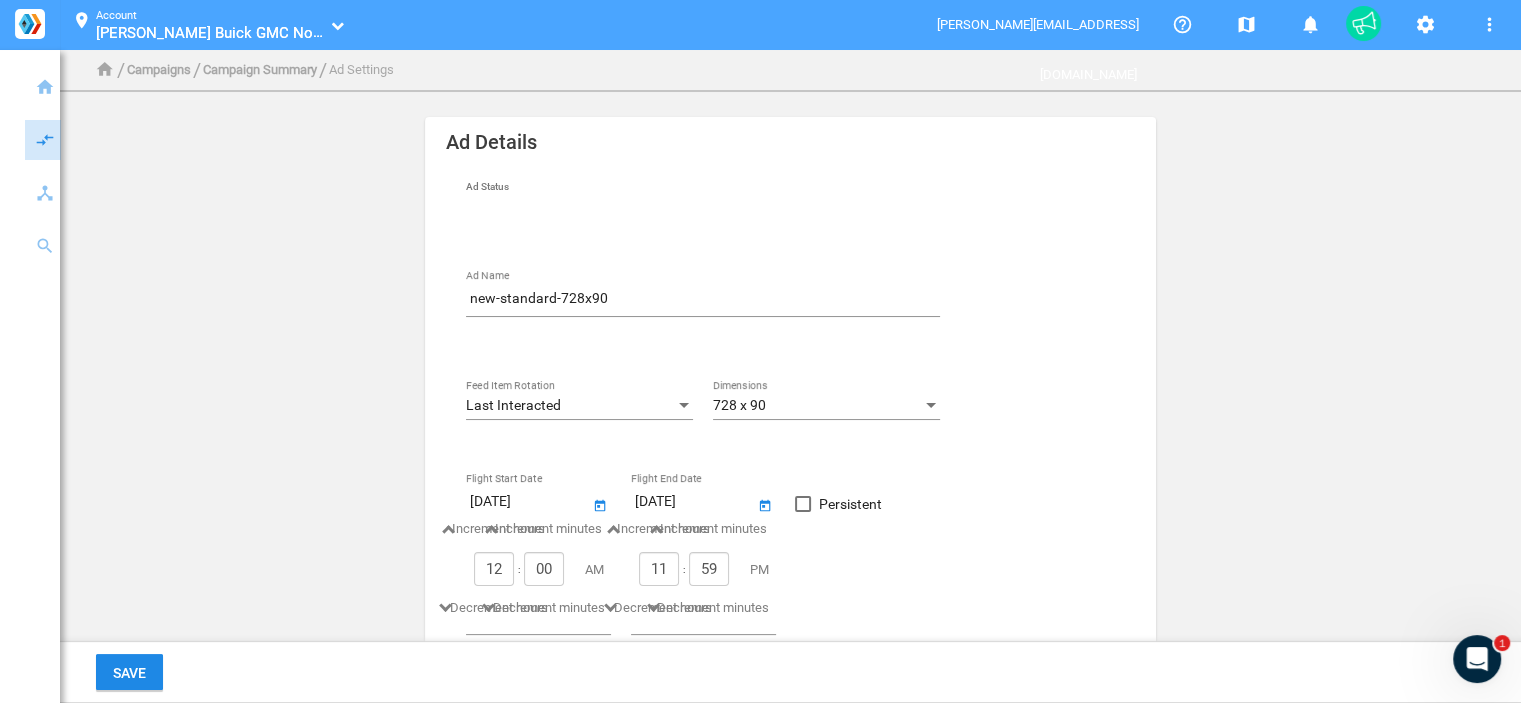 click on "Persistent" at bounding box center (850, 504) 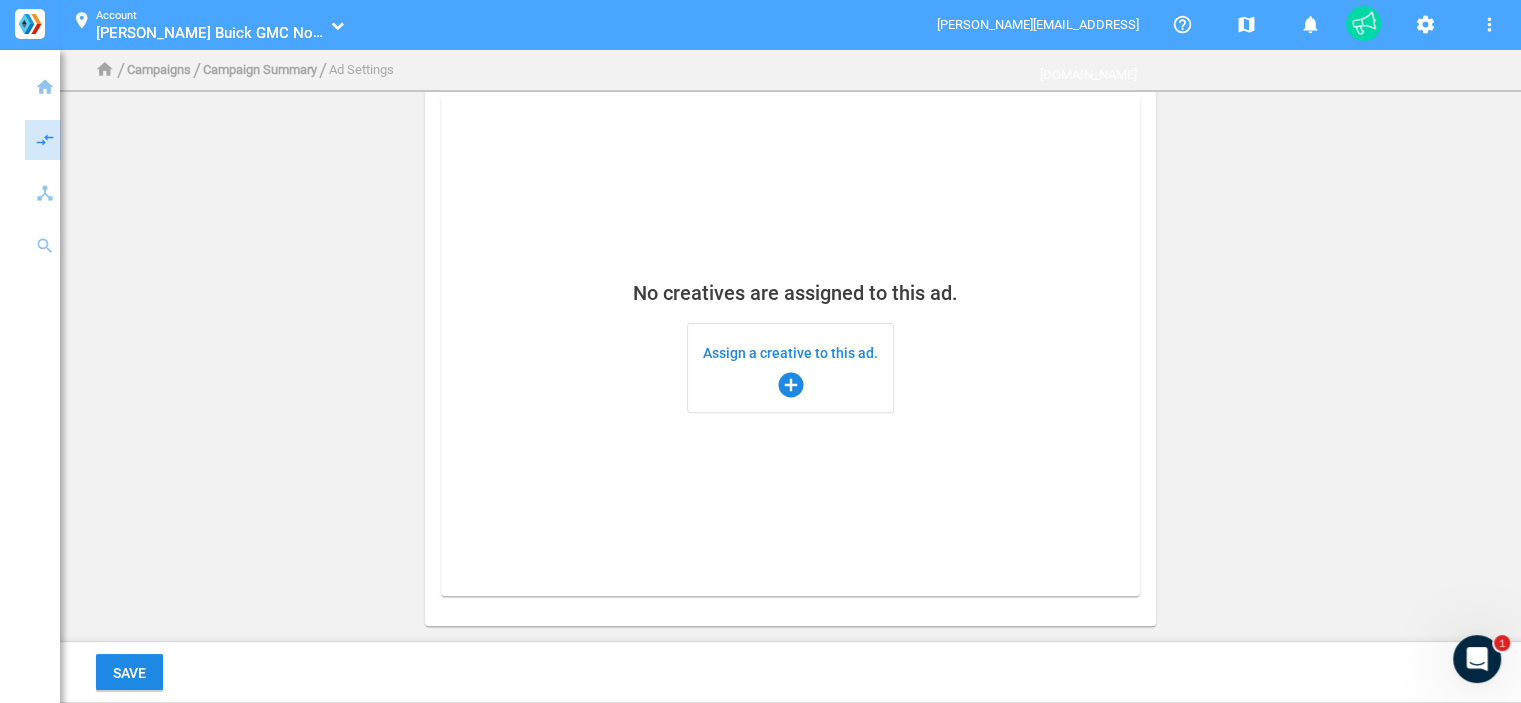scroll, scrollTop: 592, scrollLeft: 0, axis: vertical 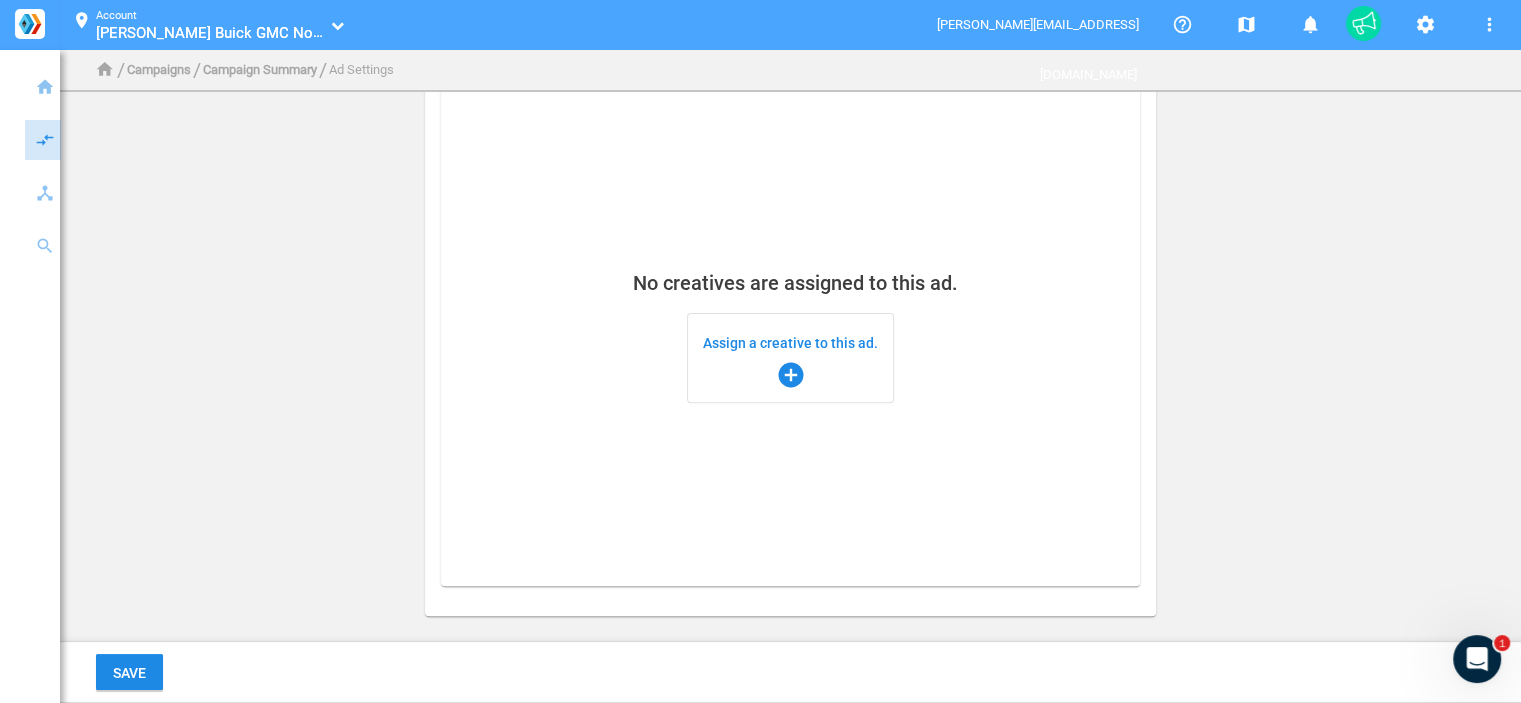 click on "Assign a creative to this ad.  add_circle" at bounding box center [790, 358] 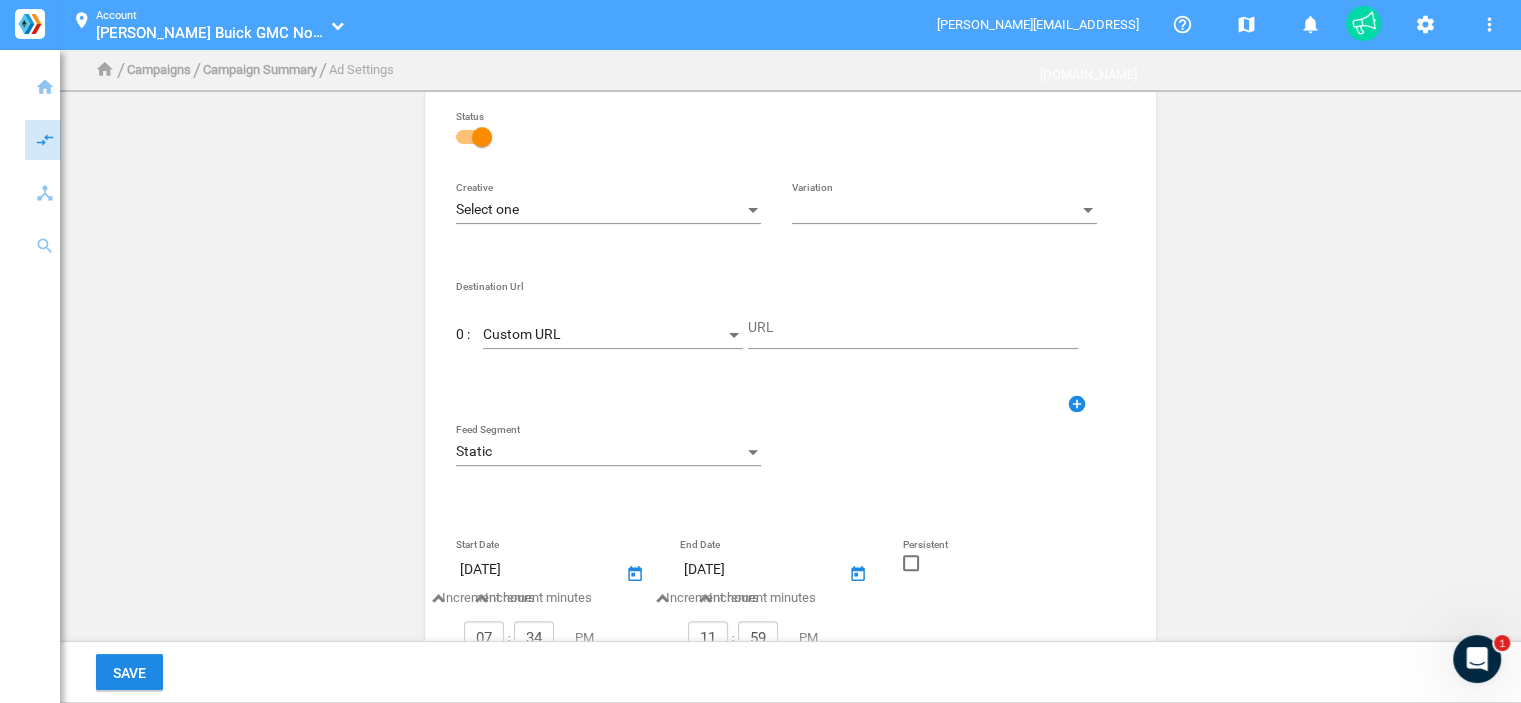 click on "Creative" 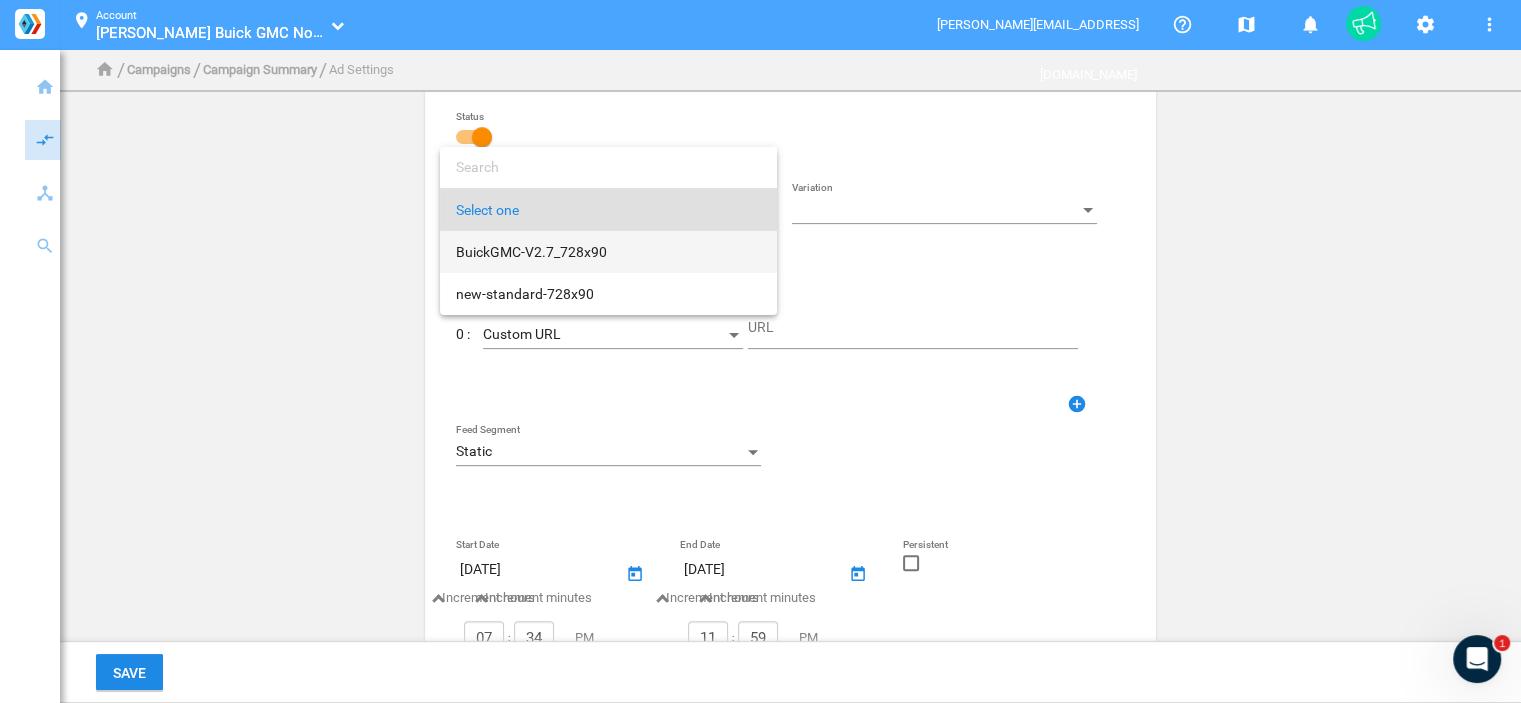 click on "BuickGMC-V2.7_728x90" at bounding box center [608, 252] 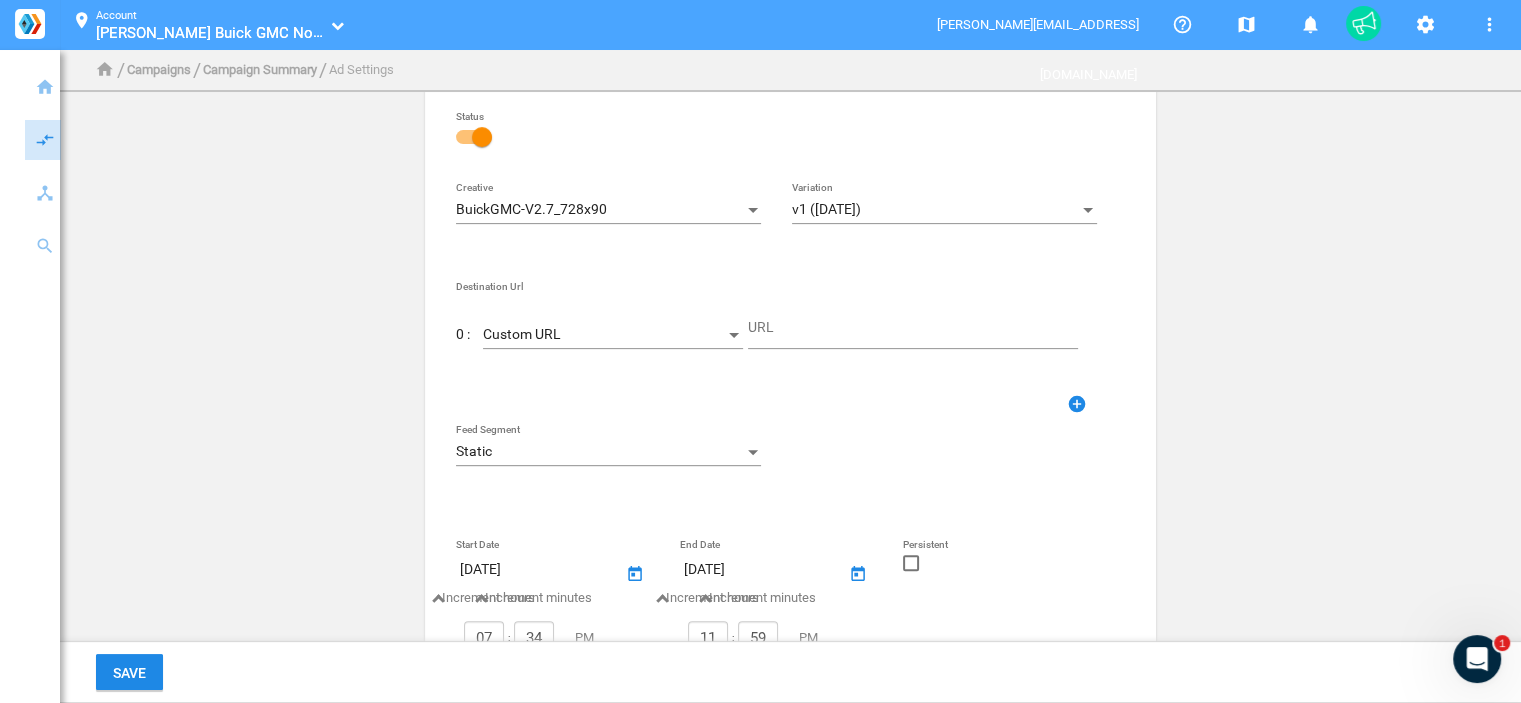 click on "Creative" 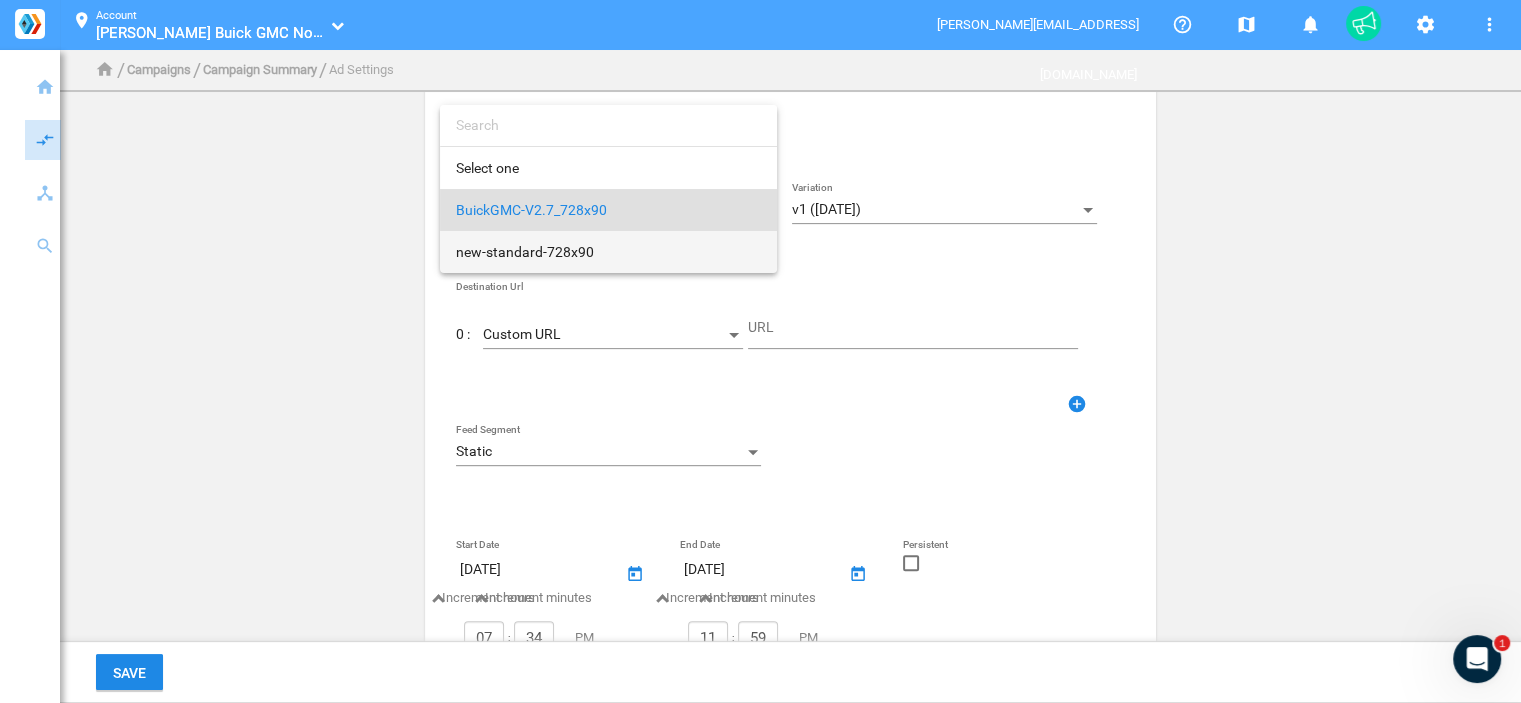click on "new-standard-728x90" at bounding box center [608, 252] 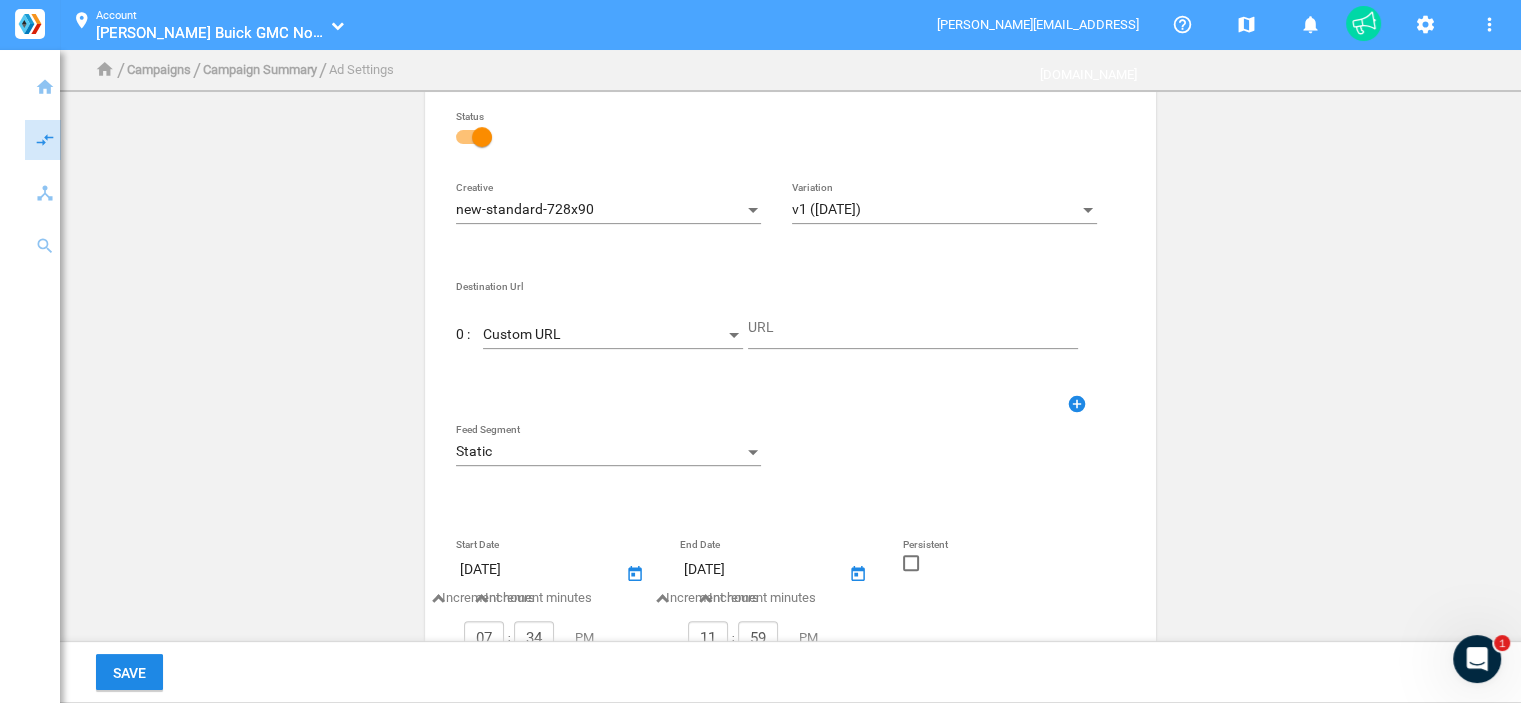 click on "Custom URL" 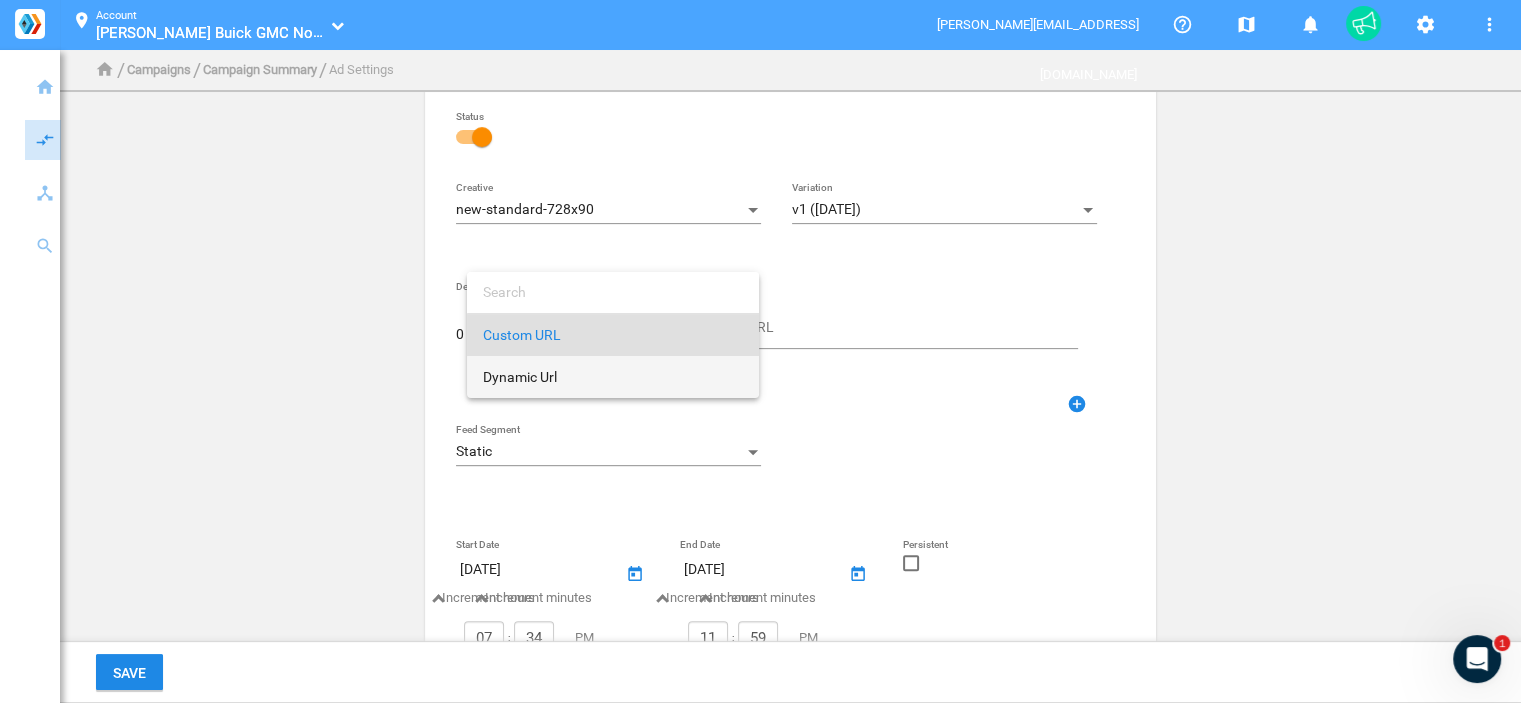 click on "Dynamic Url" at bounding box center (613, 377) 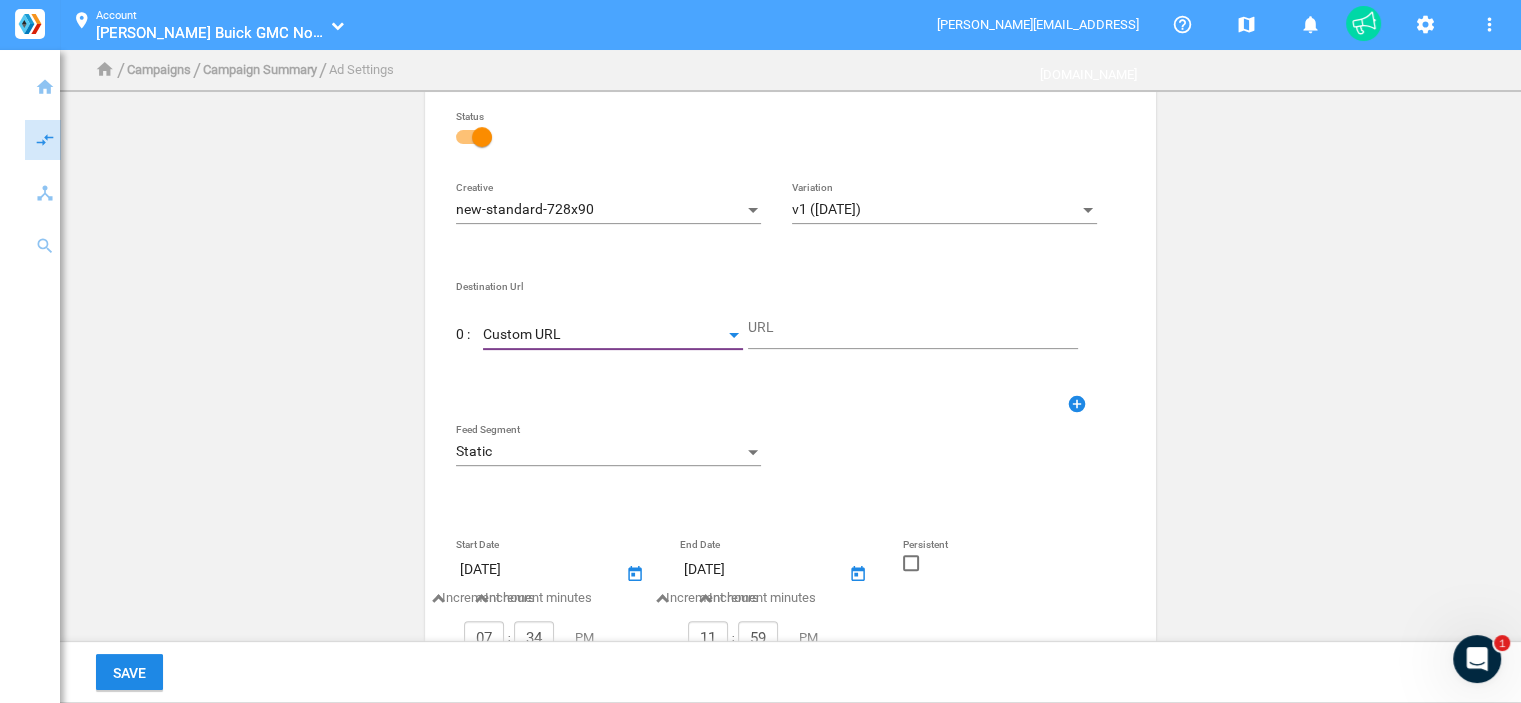 type on "DestinationUrl" 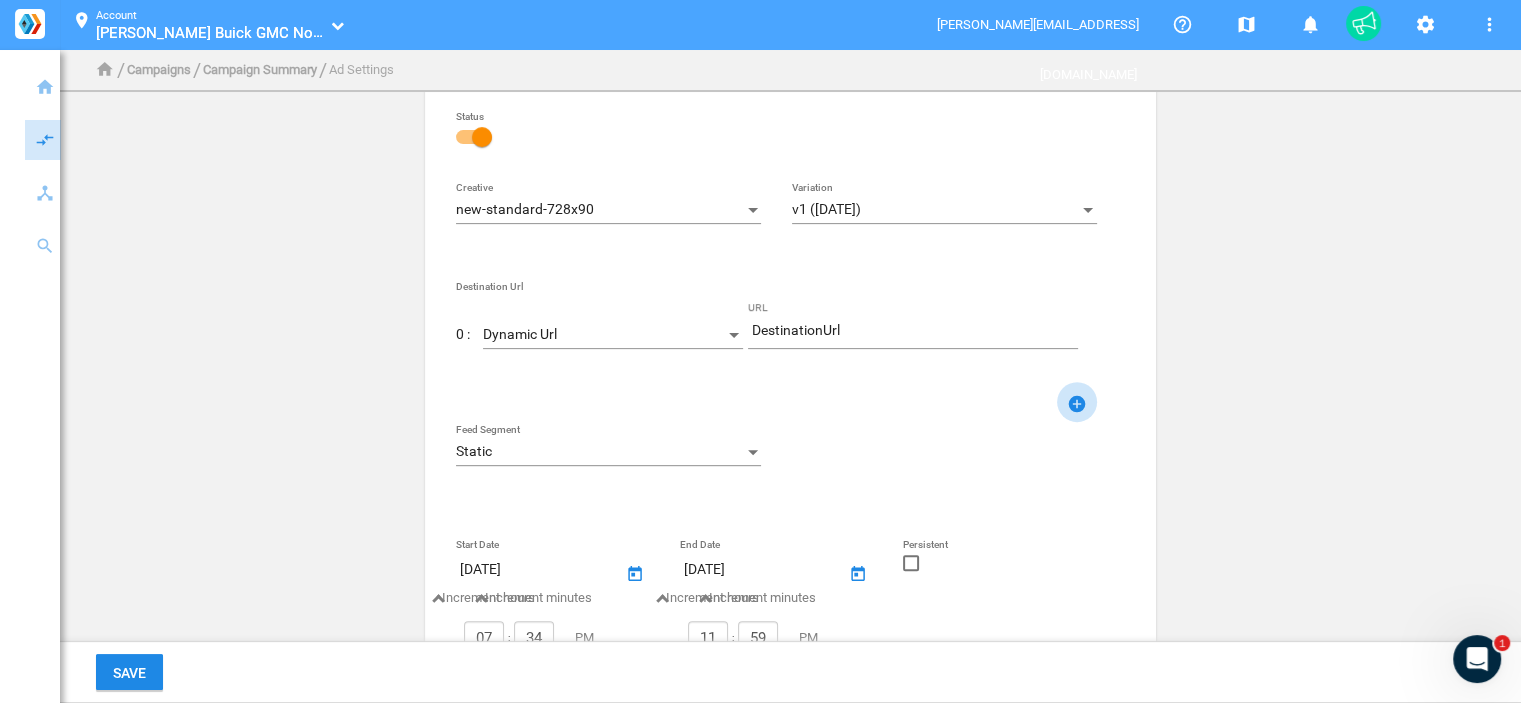 click on "add_circle" 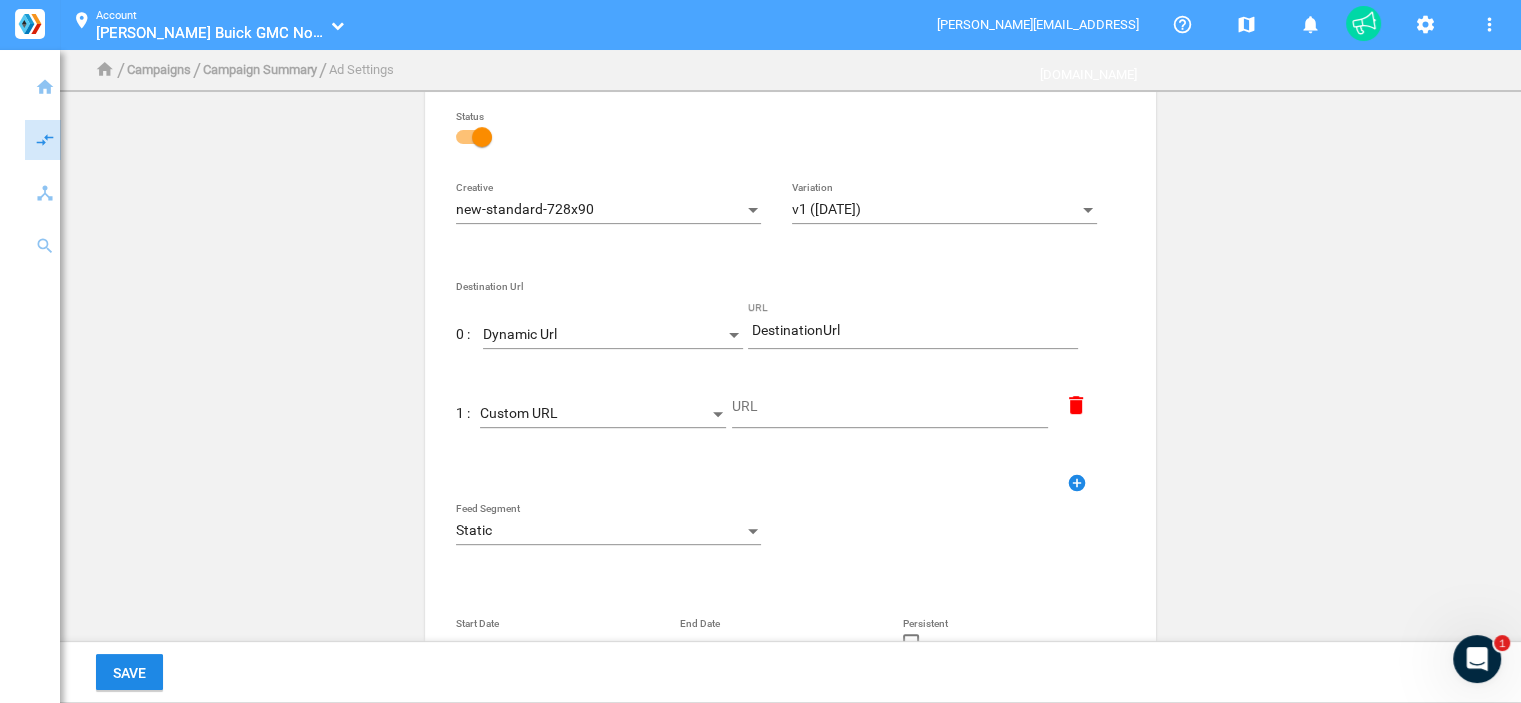 click on "Custom URL" at bounding box center (594, 414) 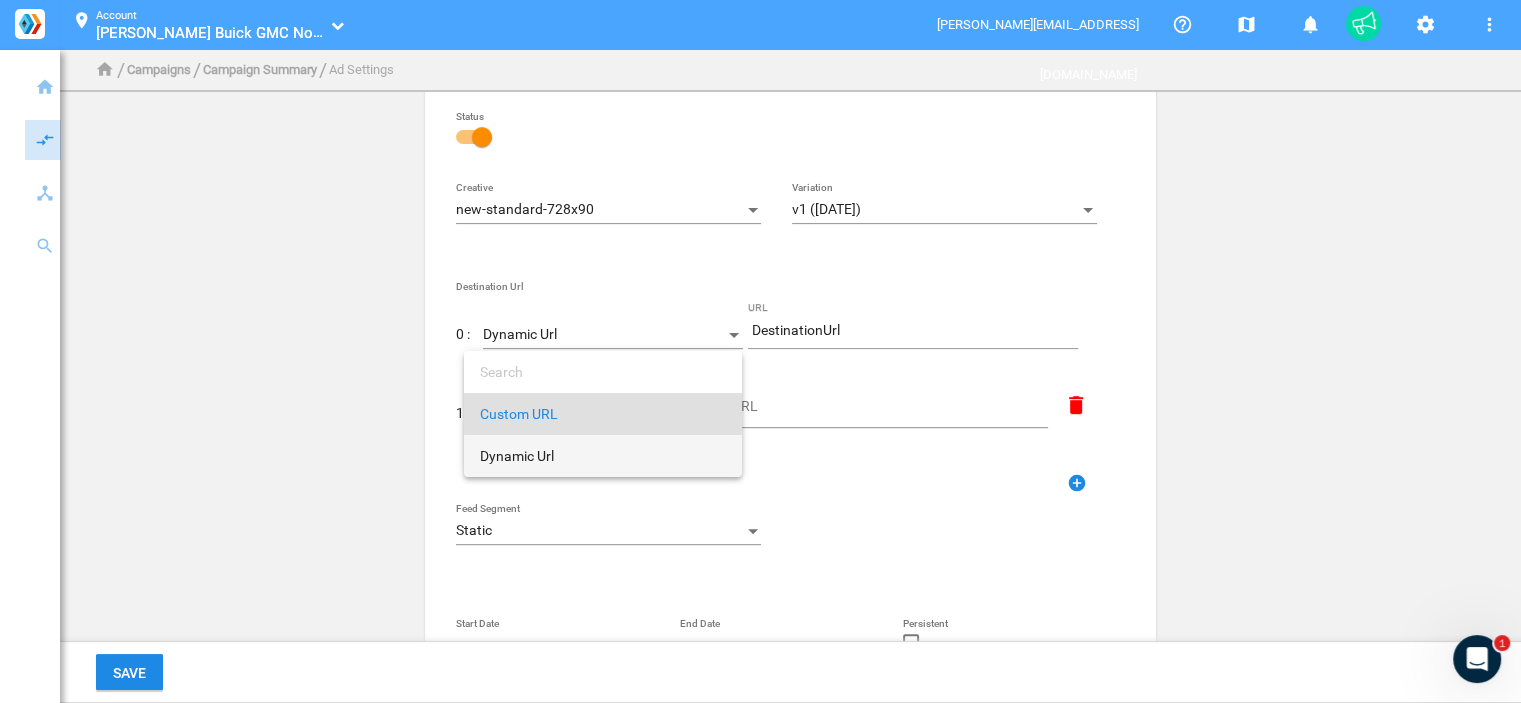 click on "Dynamic Url" at bounding box center (603, 456) 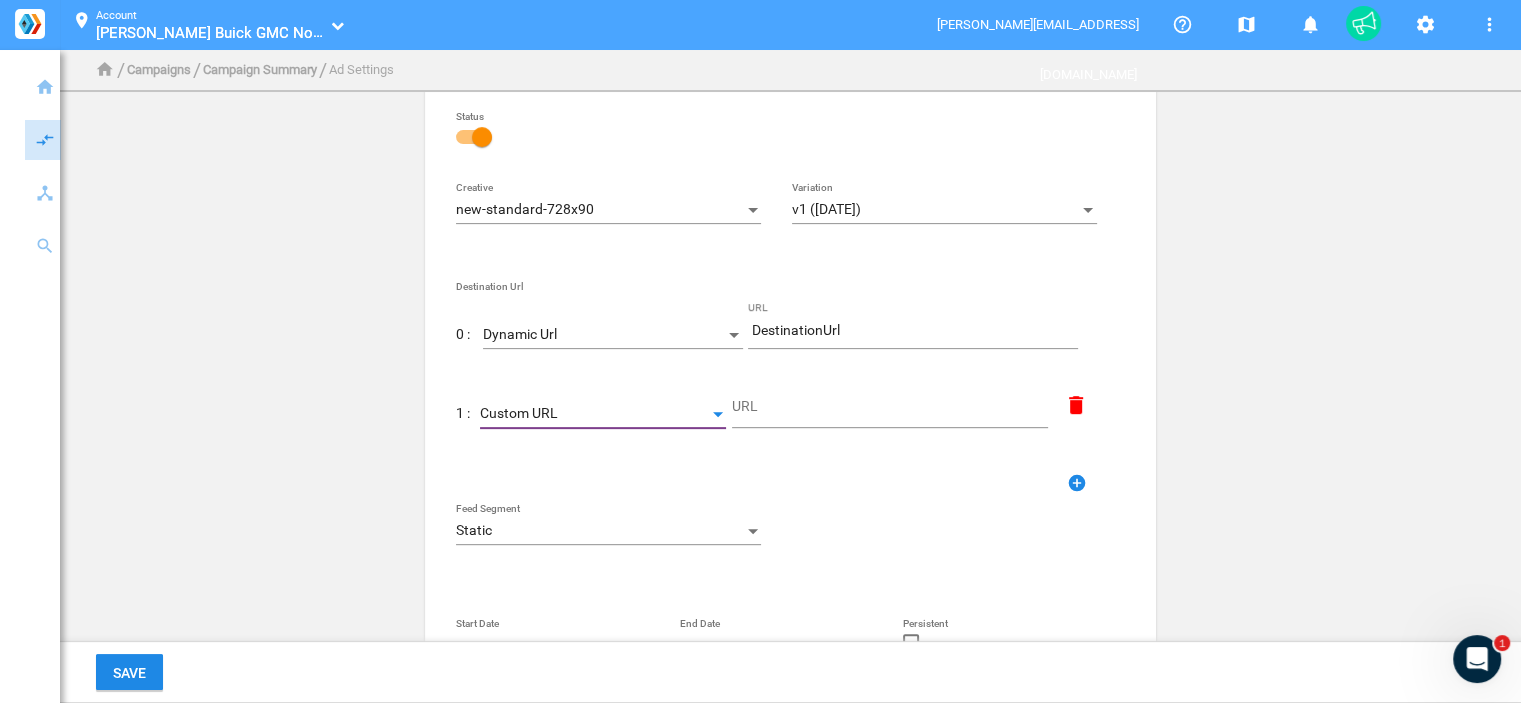 type on "DestinationUrl" 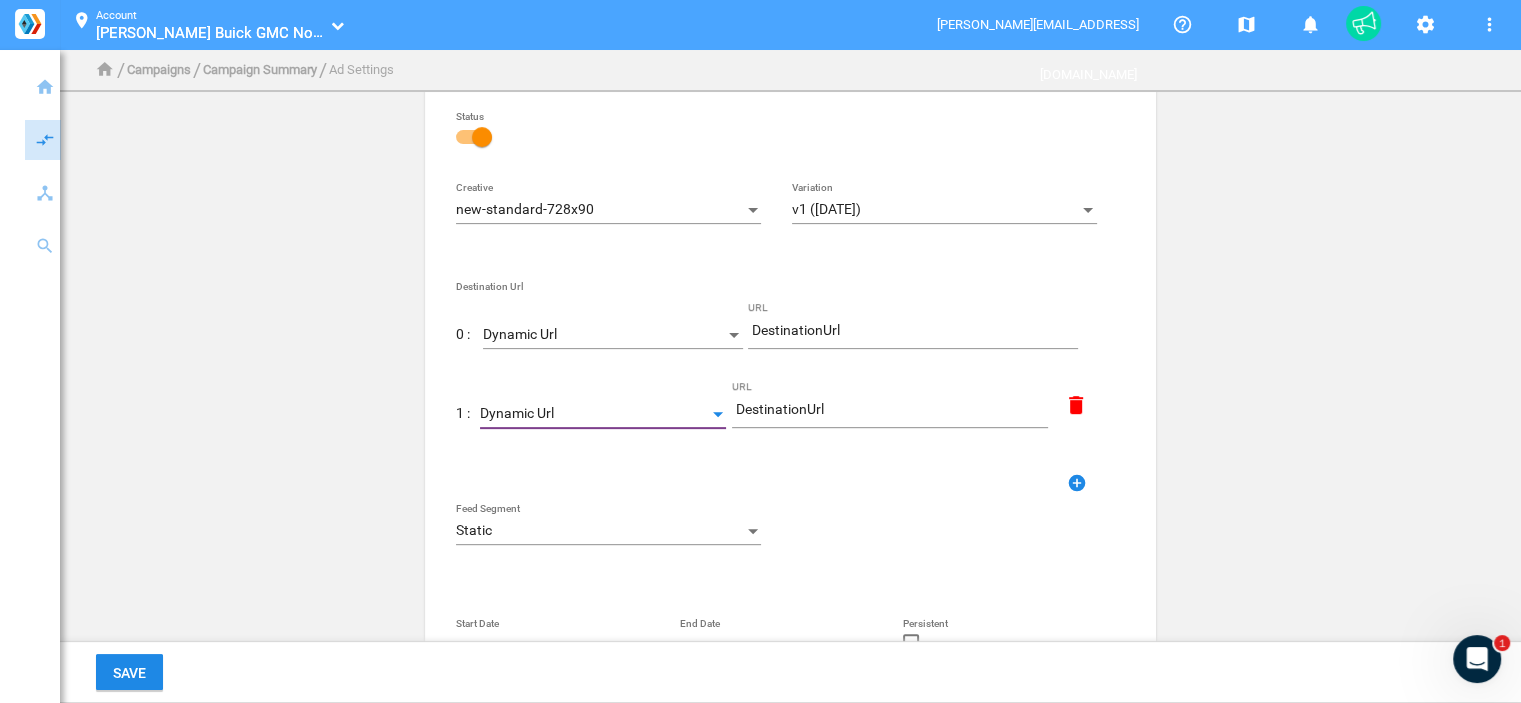 scroll, scrollTop: 792, scrollLeft: 0, axis: vertical 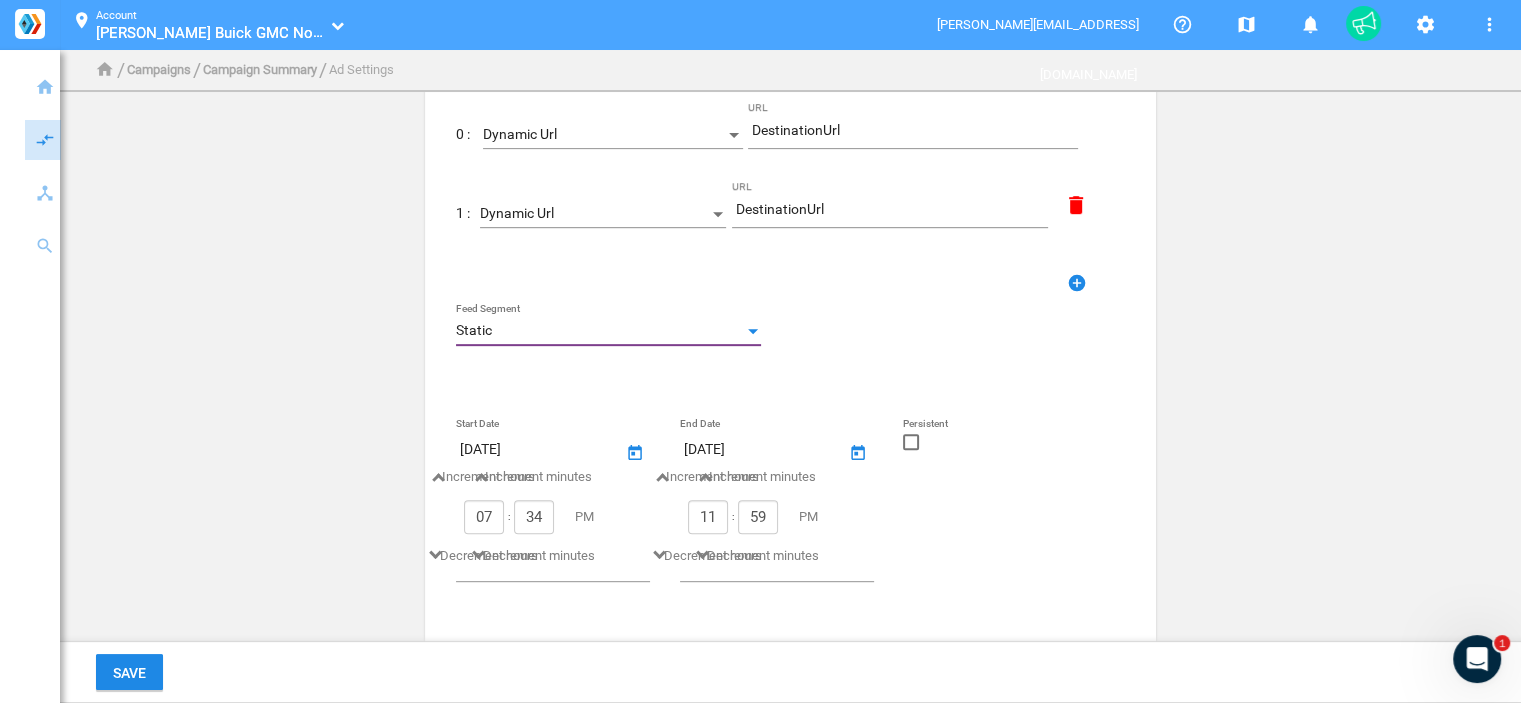 click on "Static" at bounding box center (599, 331) 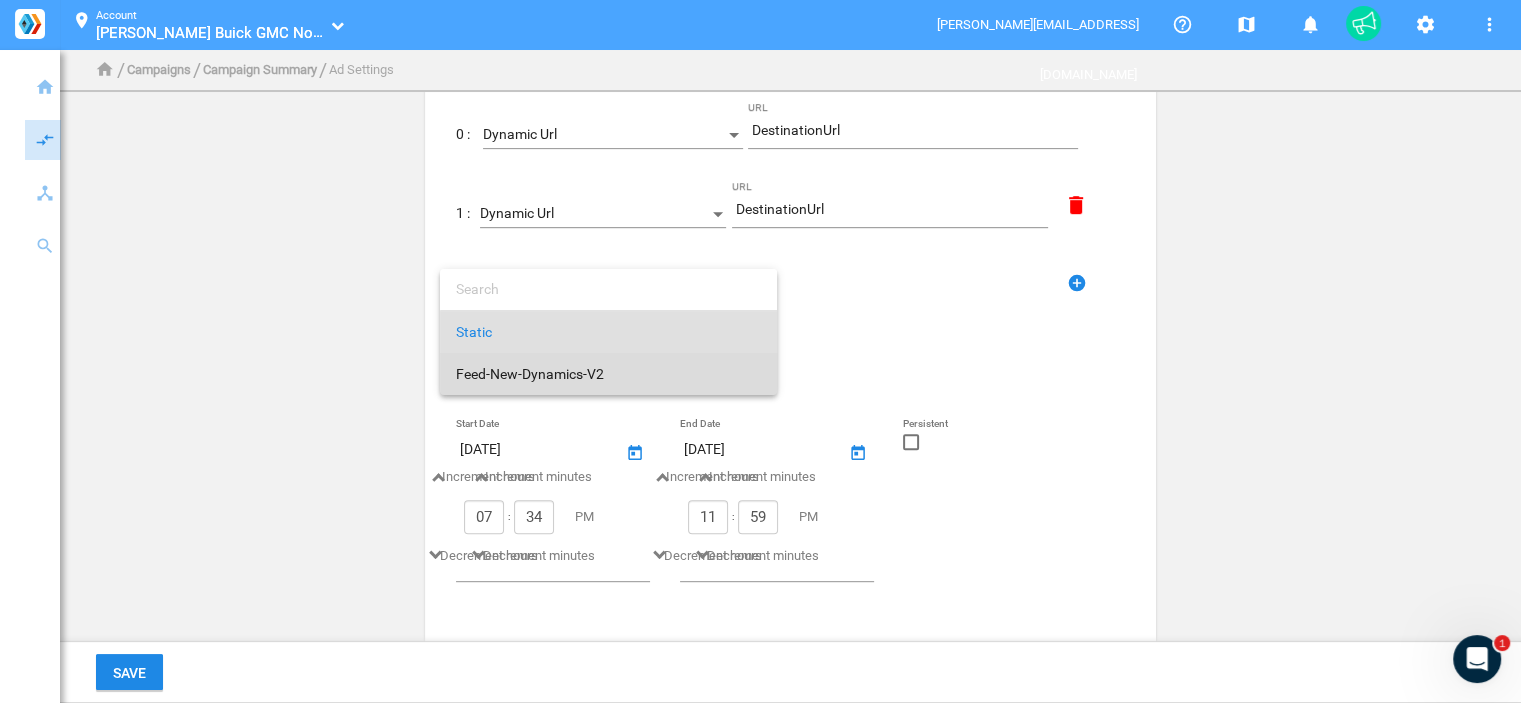 drag, startPoint x: 539, startPoint y: 367, endPoint x: 603, endPoint y: 386, distance: 66.760765 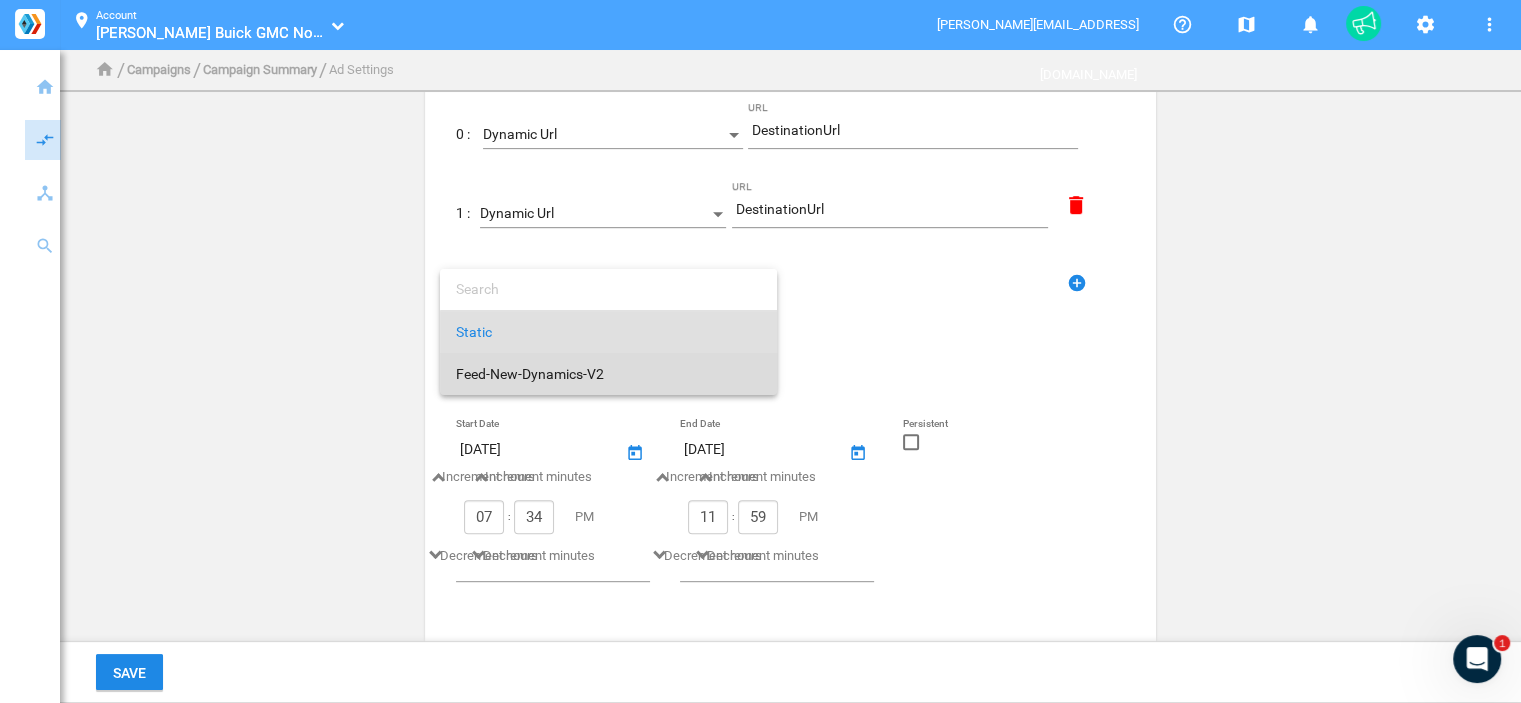 click on "Feed-New-Dynamics-V2" at bounding box center [608, 374] 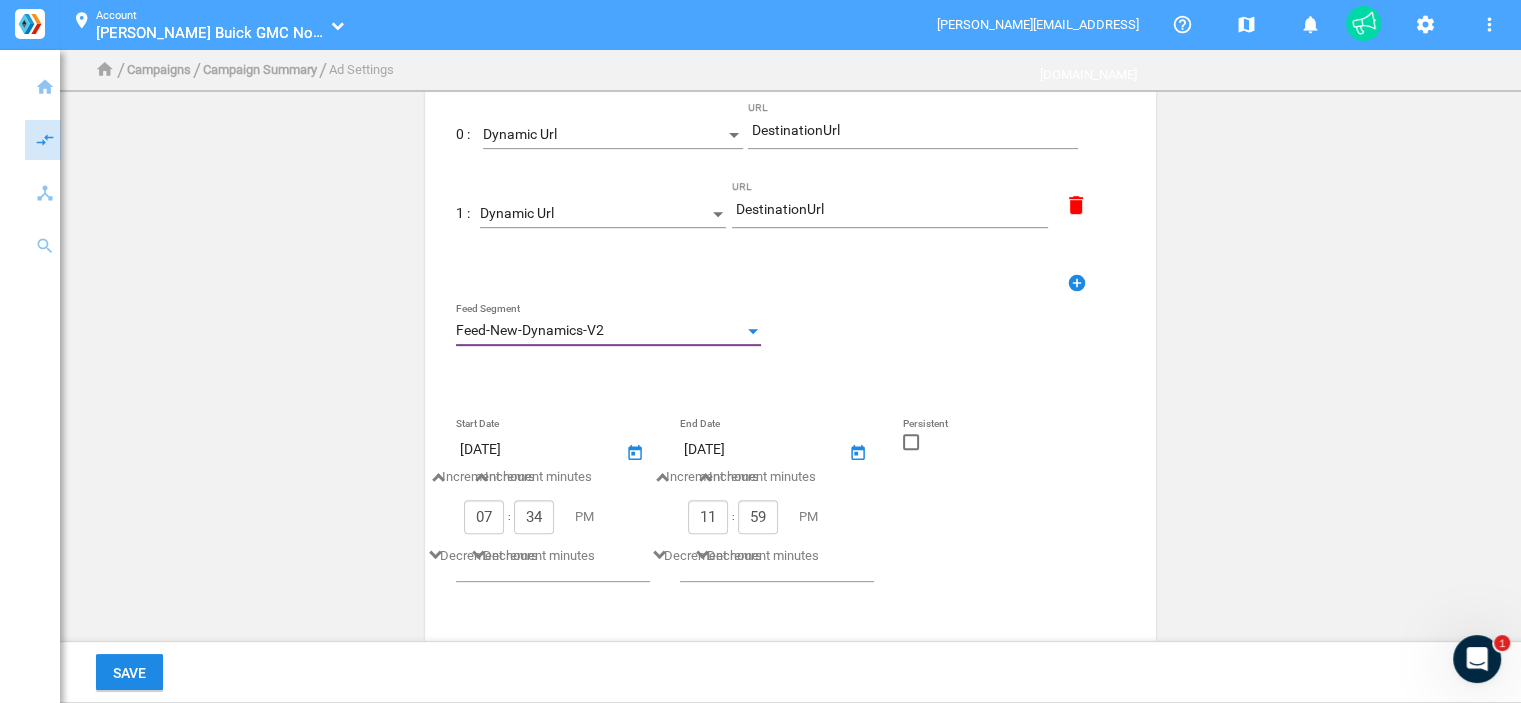 click 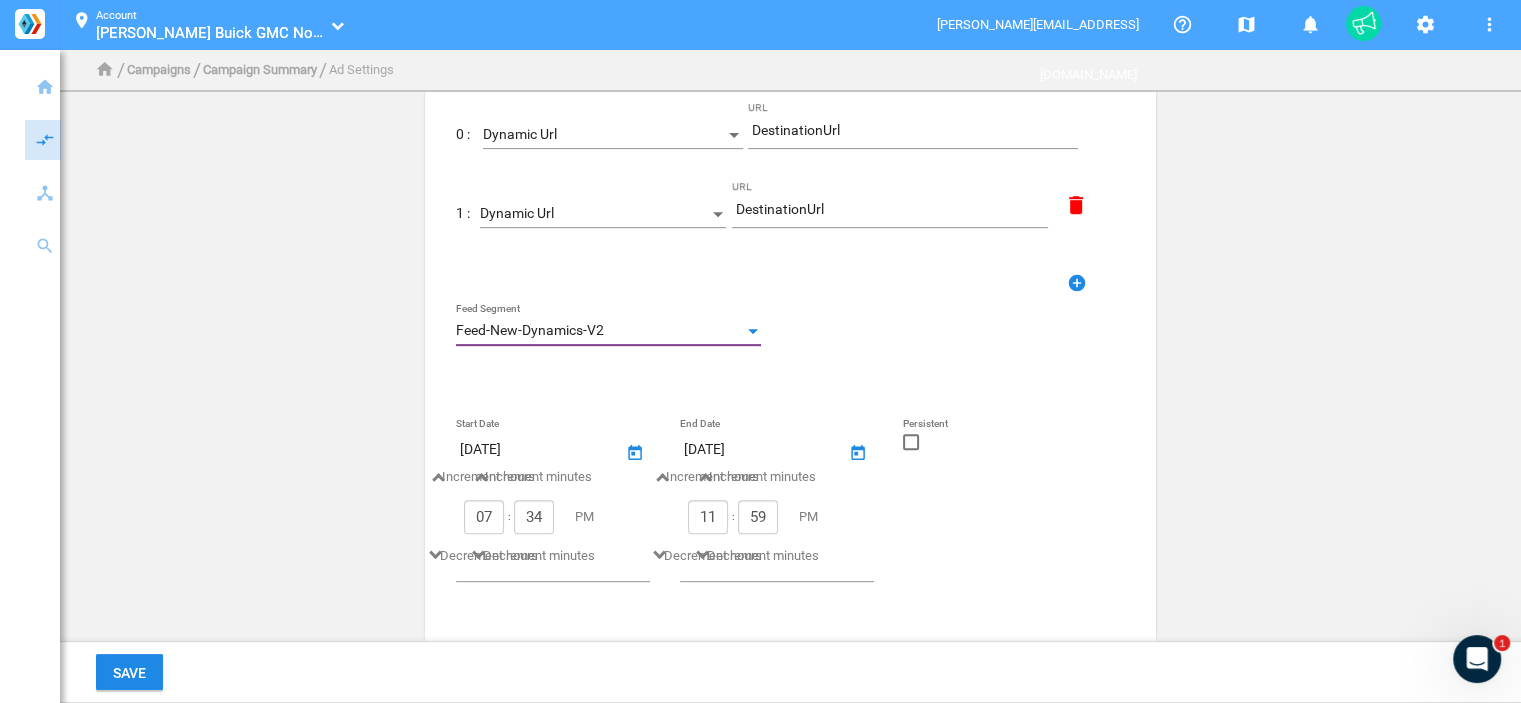 click at bounding box center (911, 449) 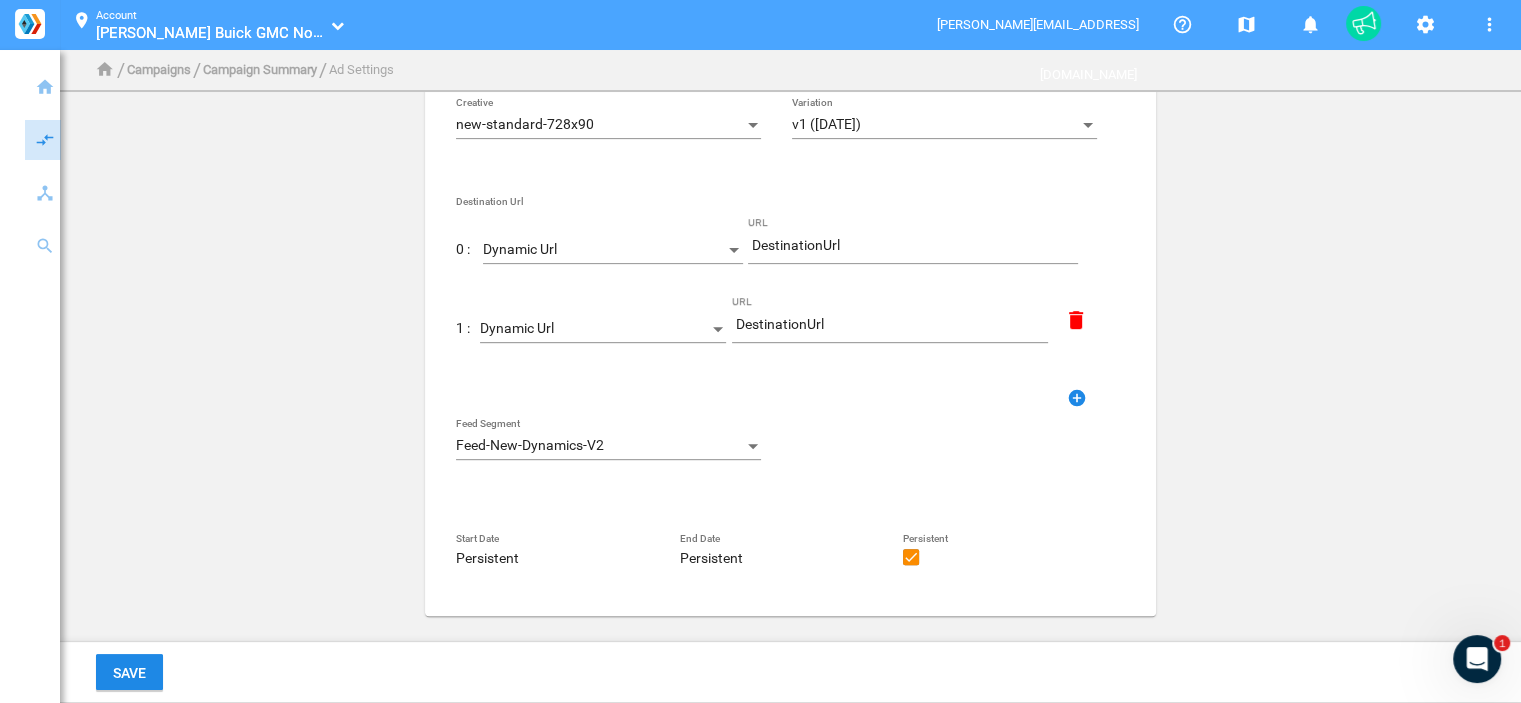 scroll, scrollTop: 676, scrollLeft: 0, axis: vertical 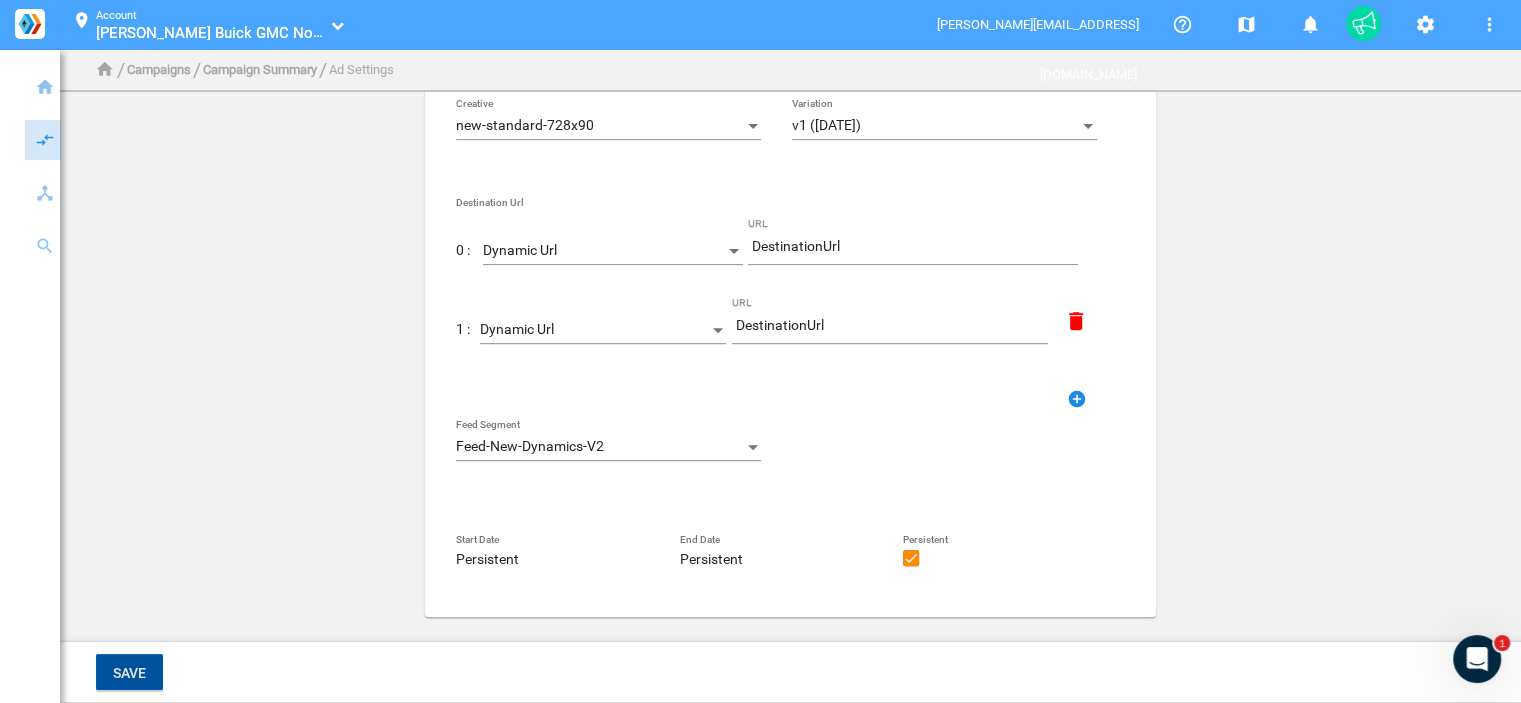 click on "Save" at bounding box center (129, 672) 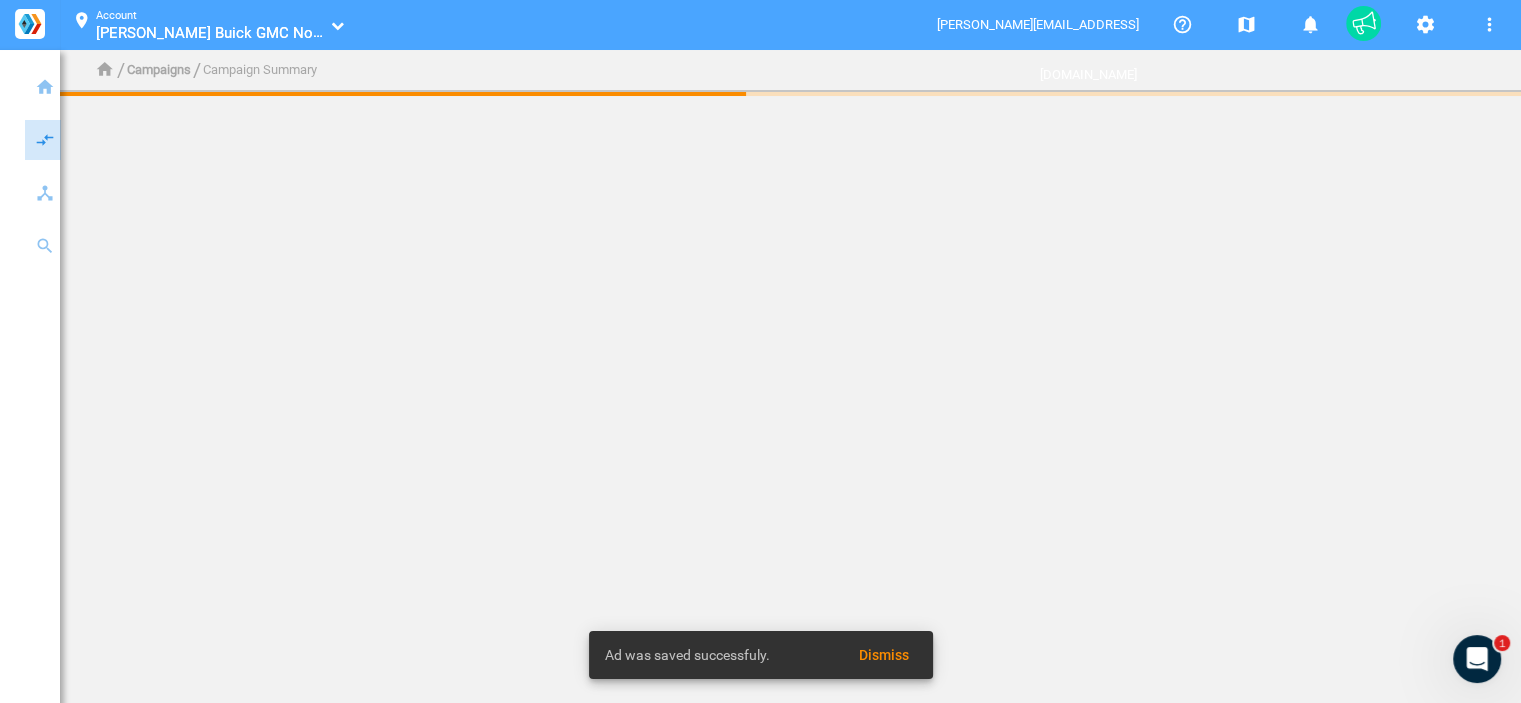 scroll, scrollTop: 0, scrollLeft: 0, axis: both 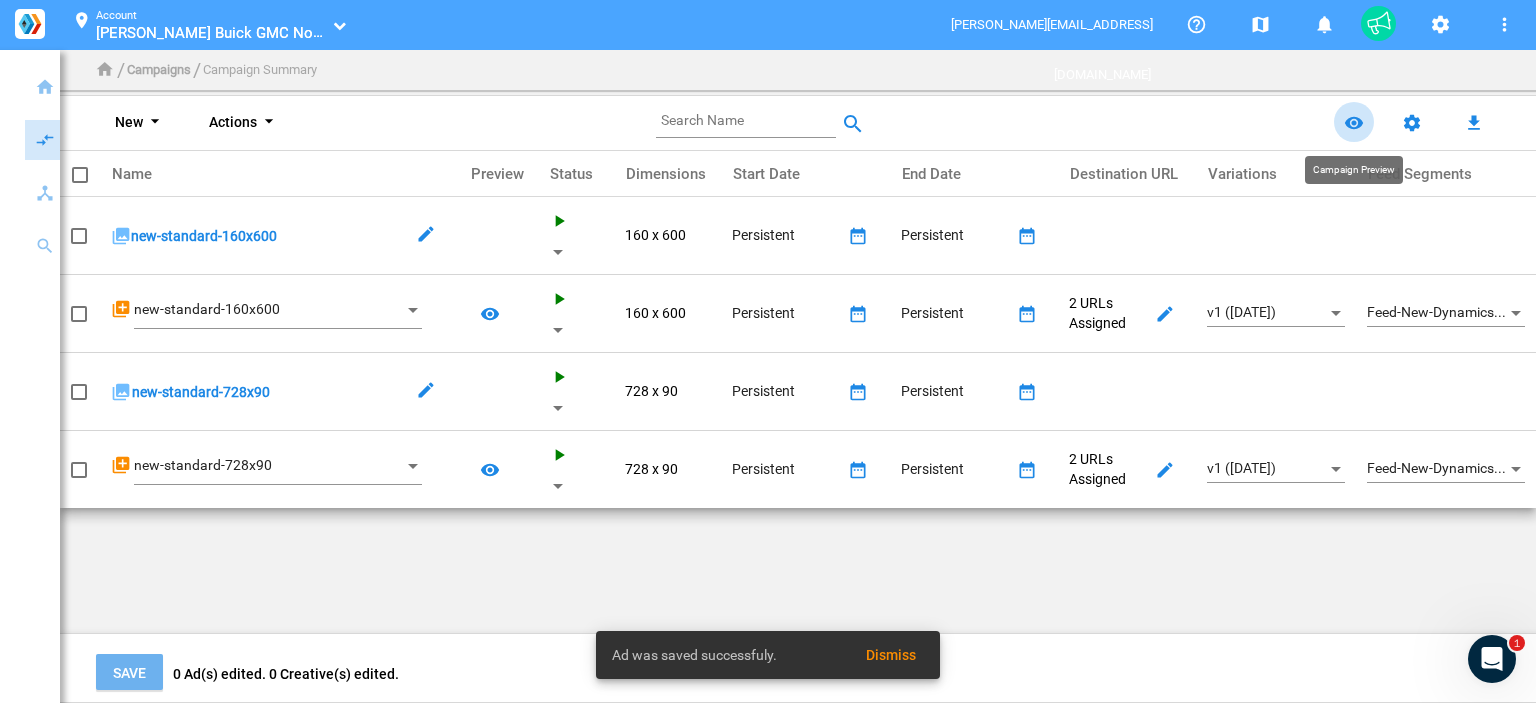 click on "remove_red_eye" 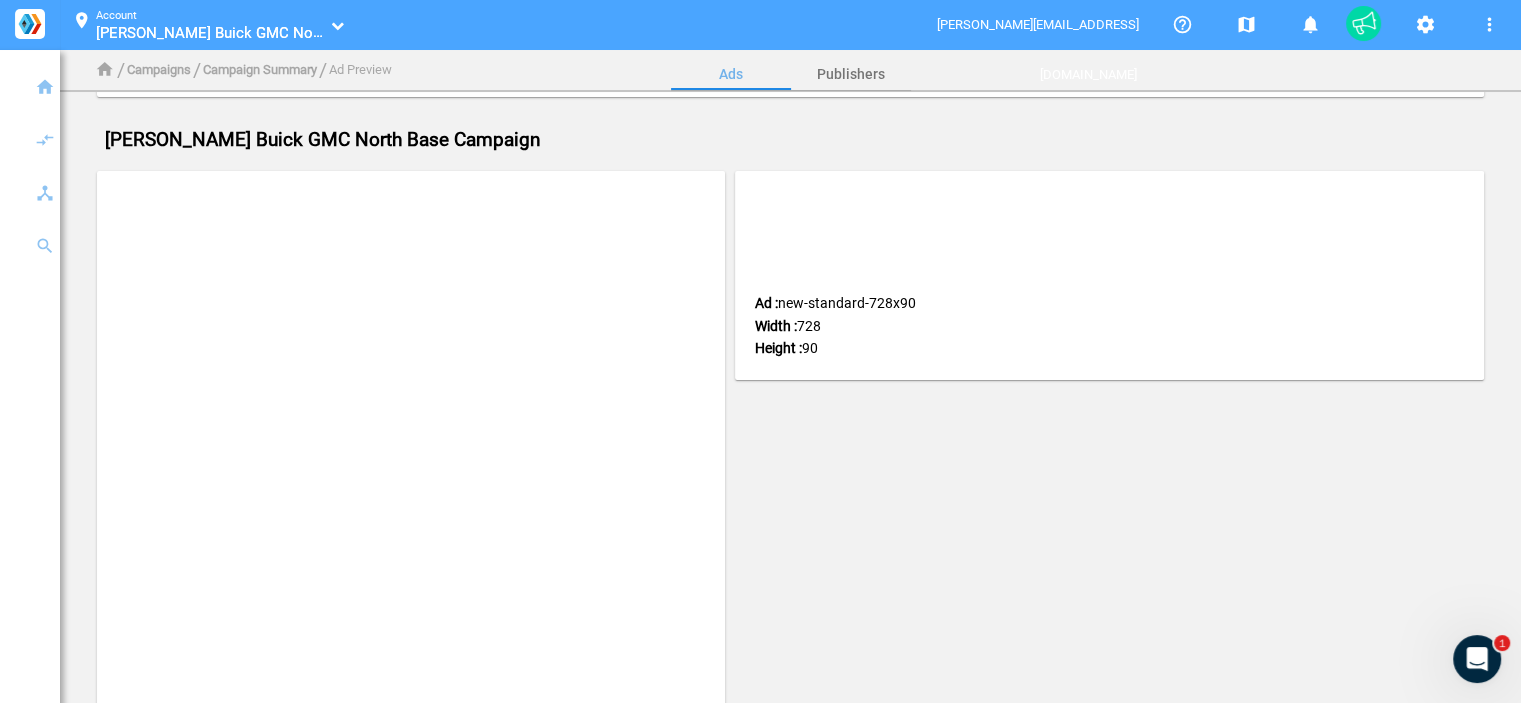scroll, scrollTop: 0, scrollLeft: 0, axis: both 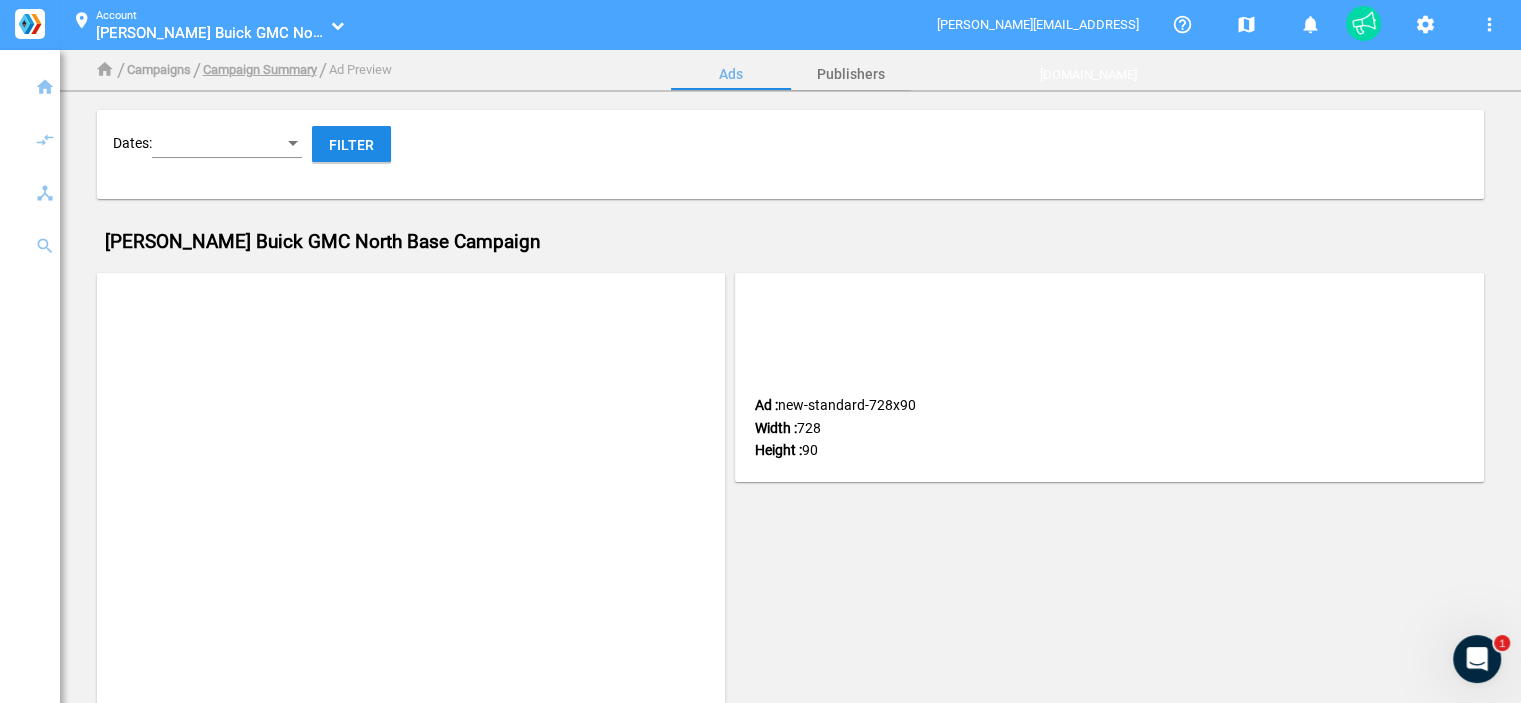 click on "Campaign Summary" at bounding box center [260, 69] 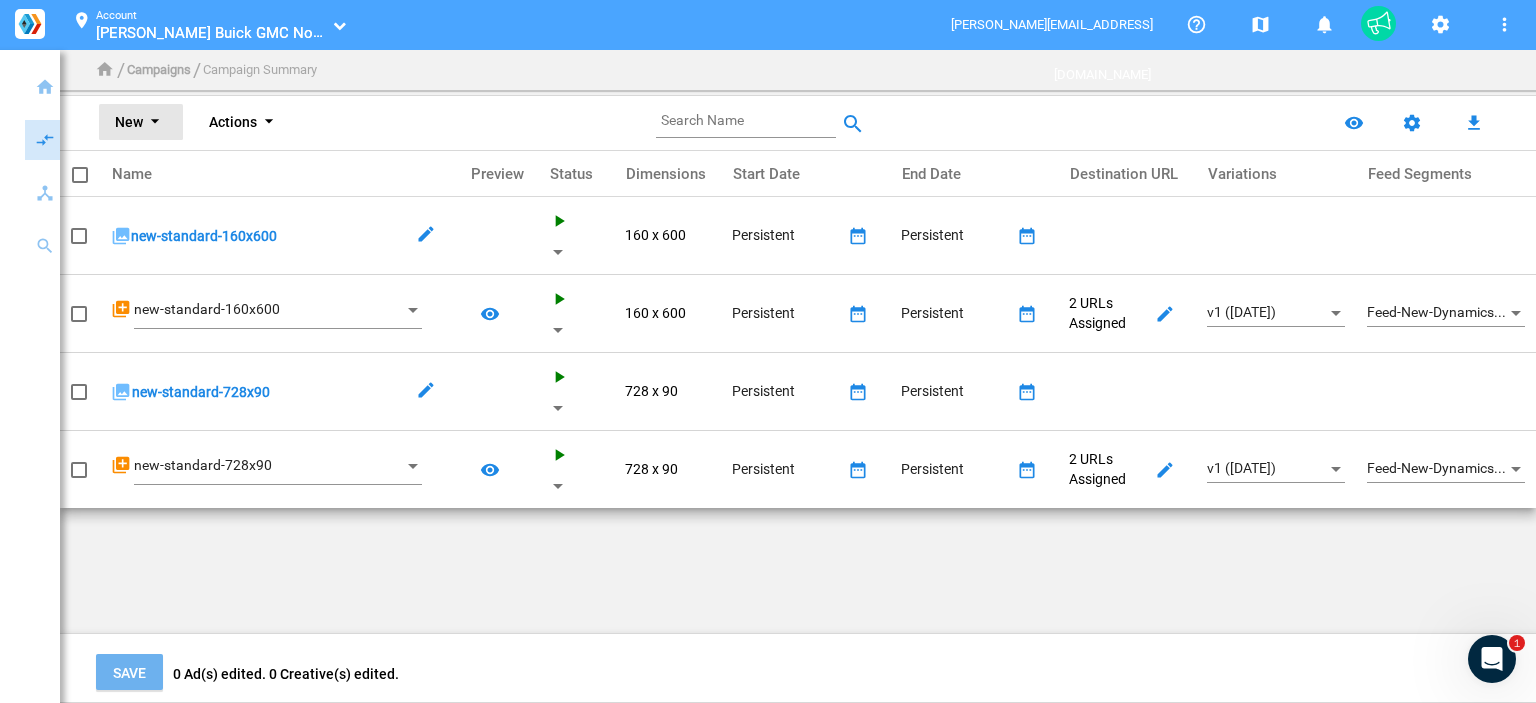 click on "arrow_drop_down" at bounding box center (155, 123) 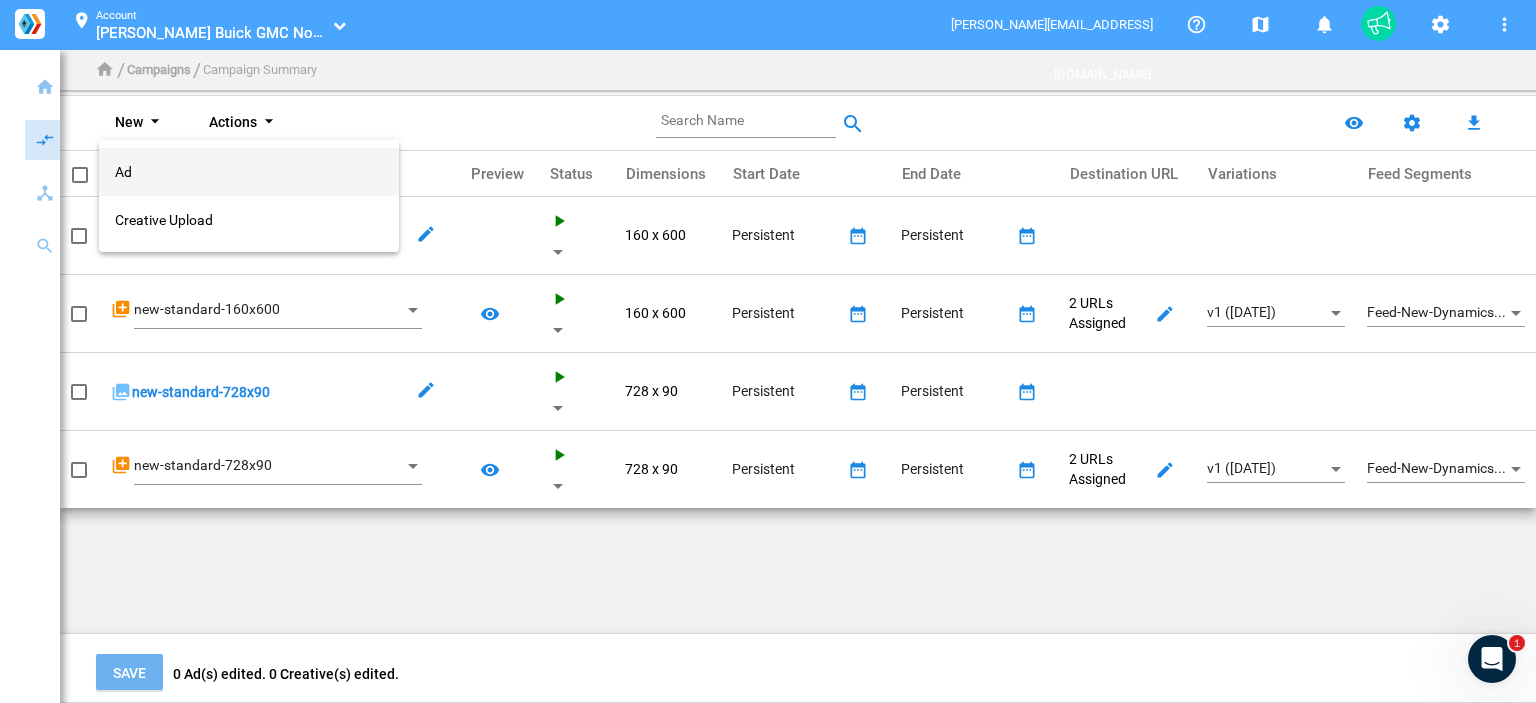 click on "Ad" at bounding box center (249, 172) 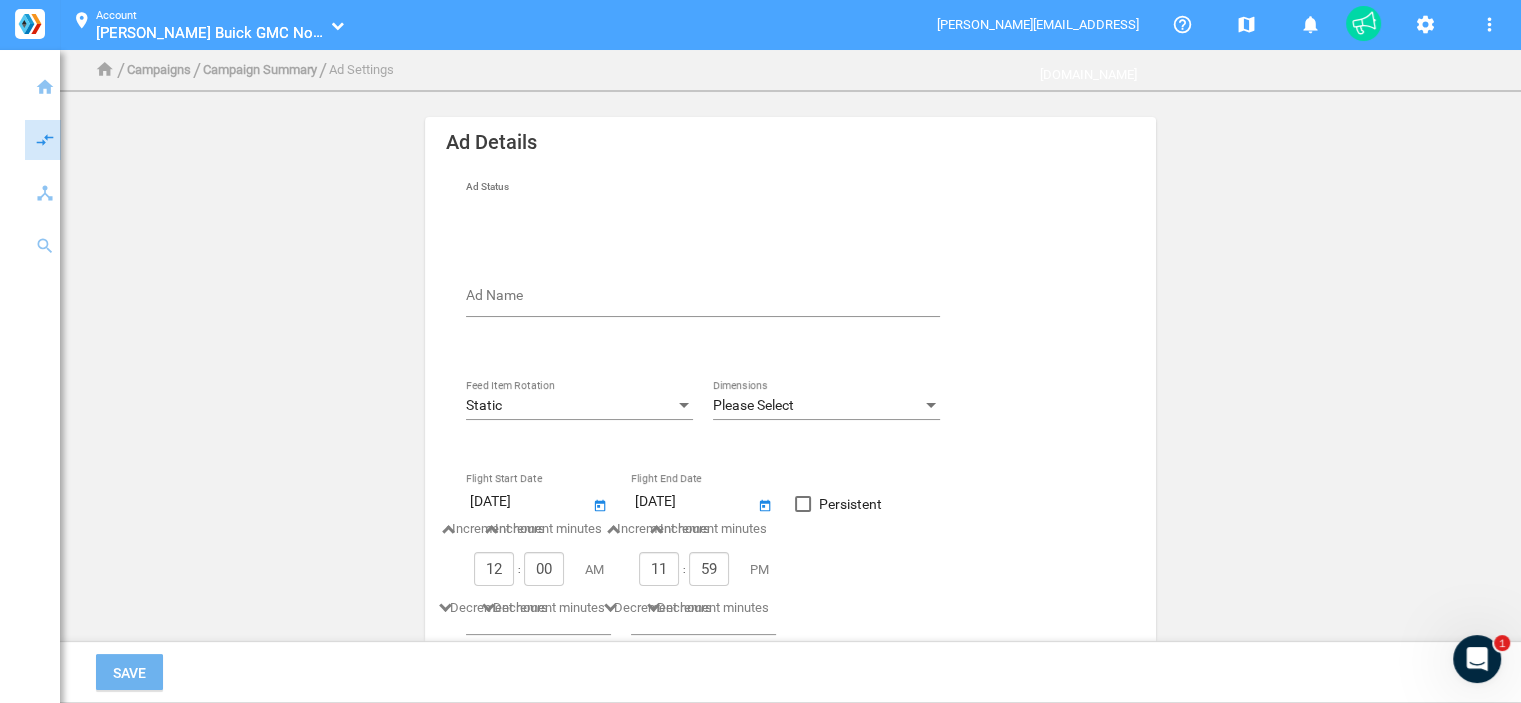 click on "Ad Name" at bounding box center [707, 299] 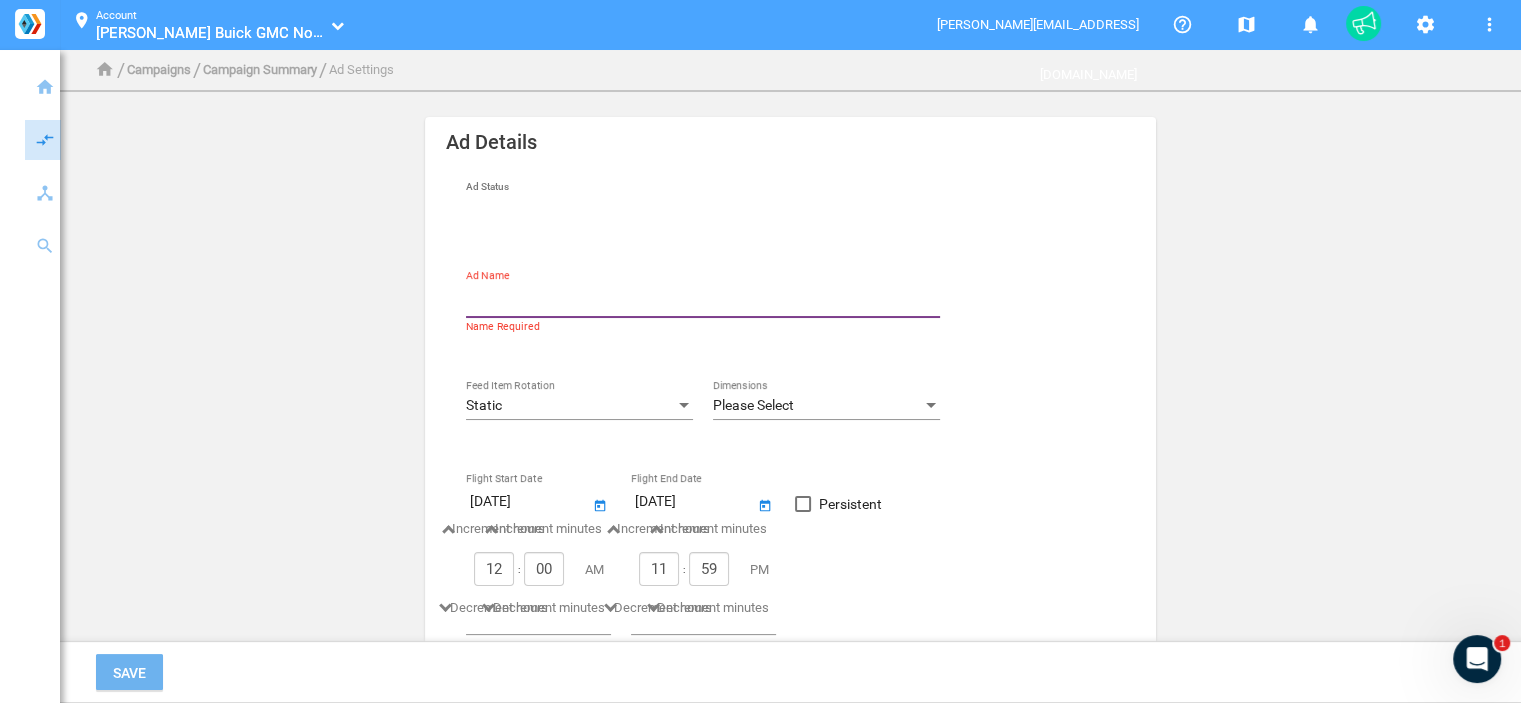 type on "new-standard-320x50" 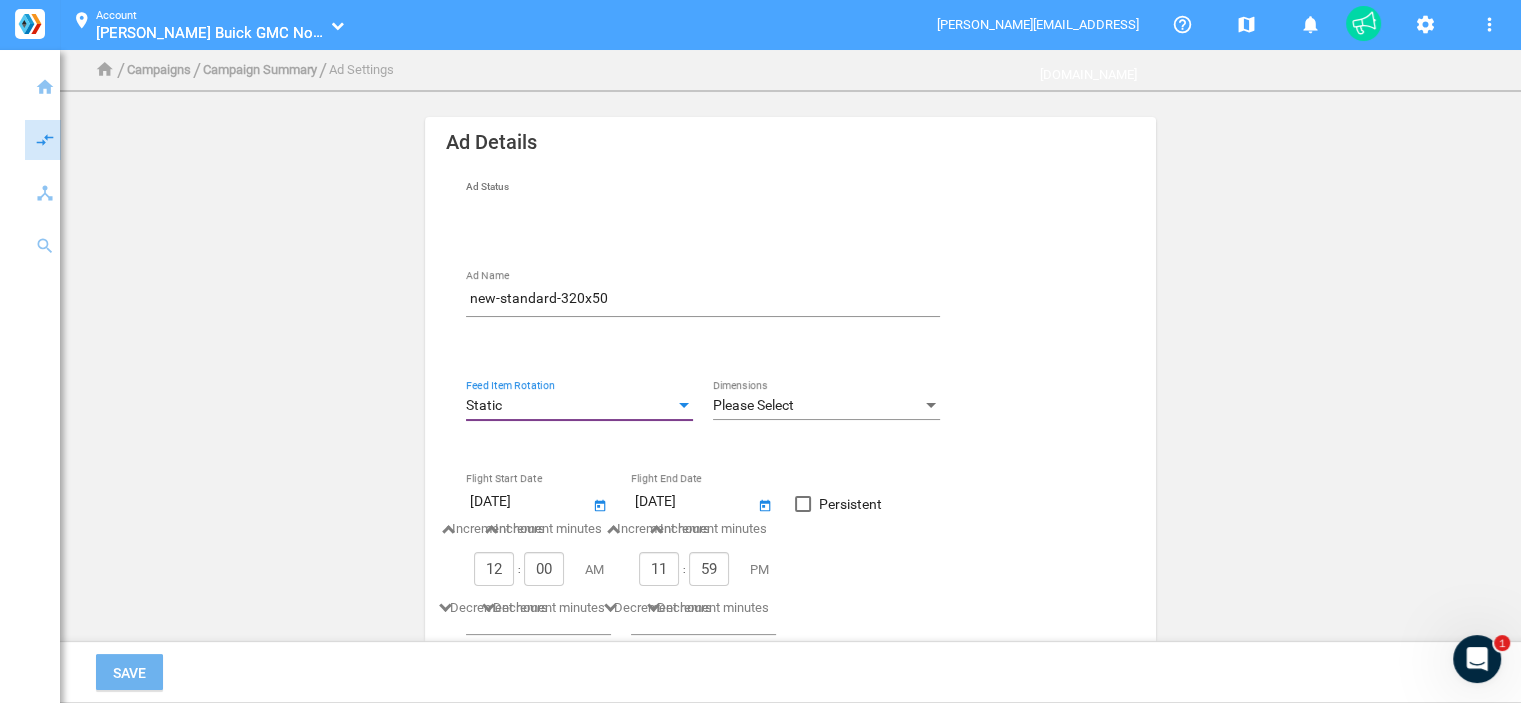 click on "Static" at bounding box center (570, 406) 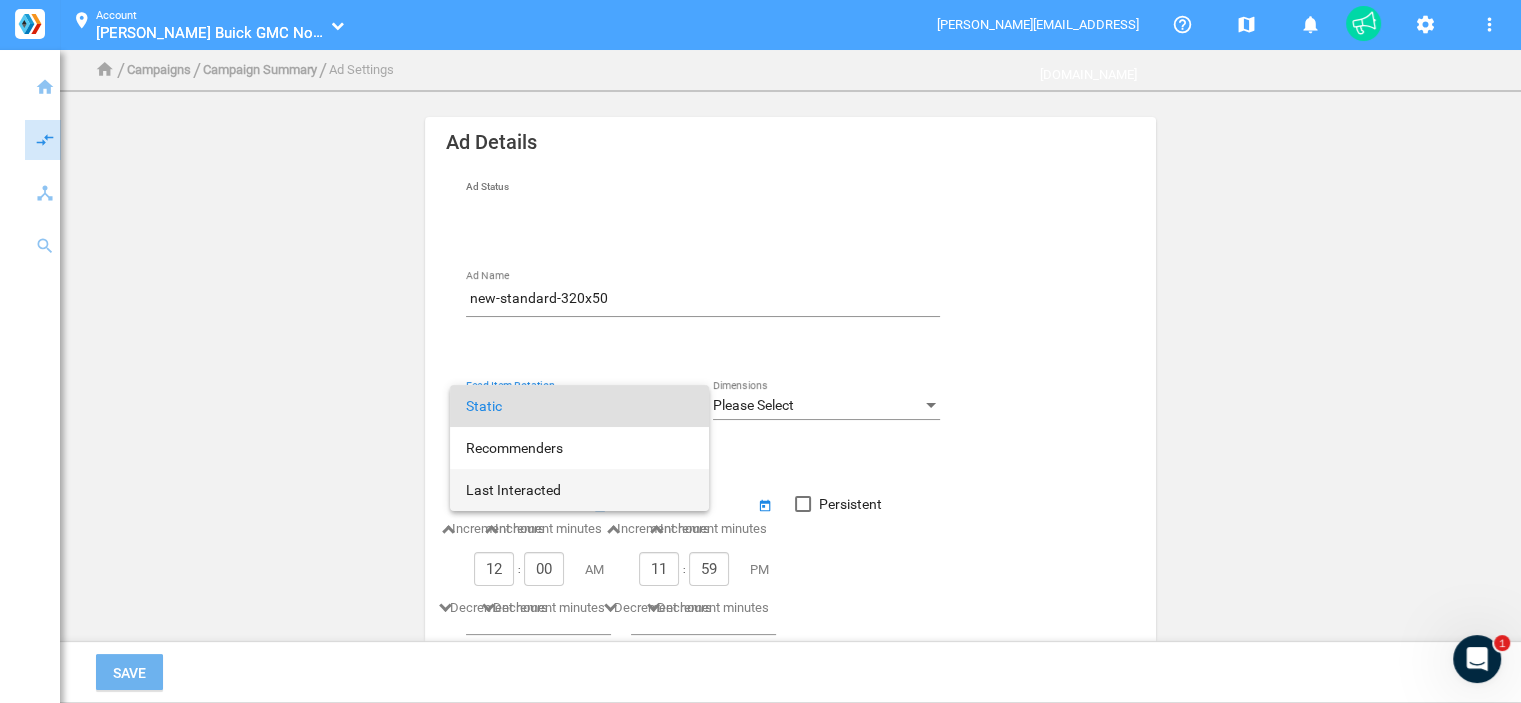 click on "Last Interacted" at bounding box center (579, 490) 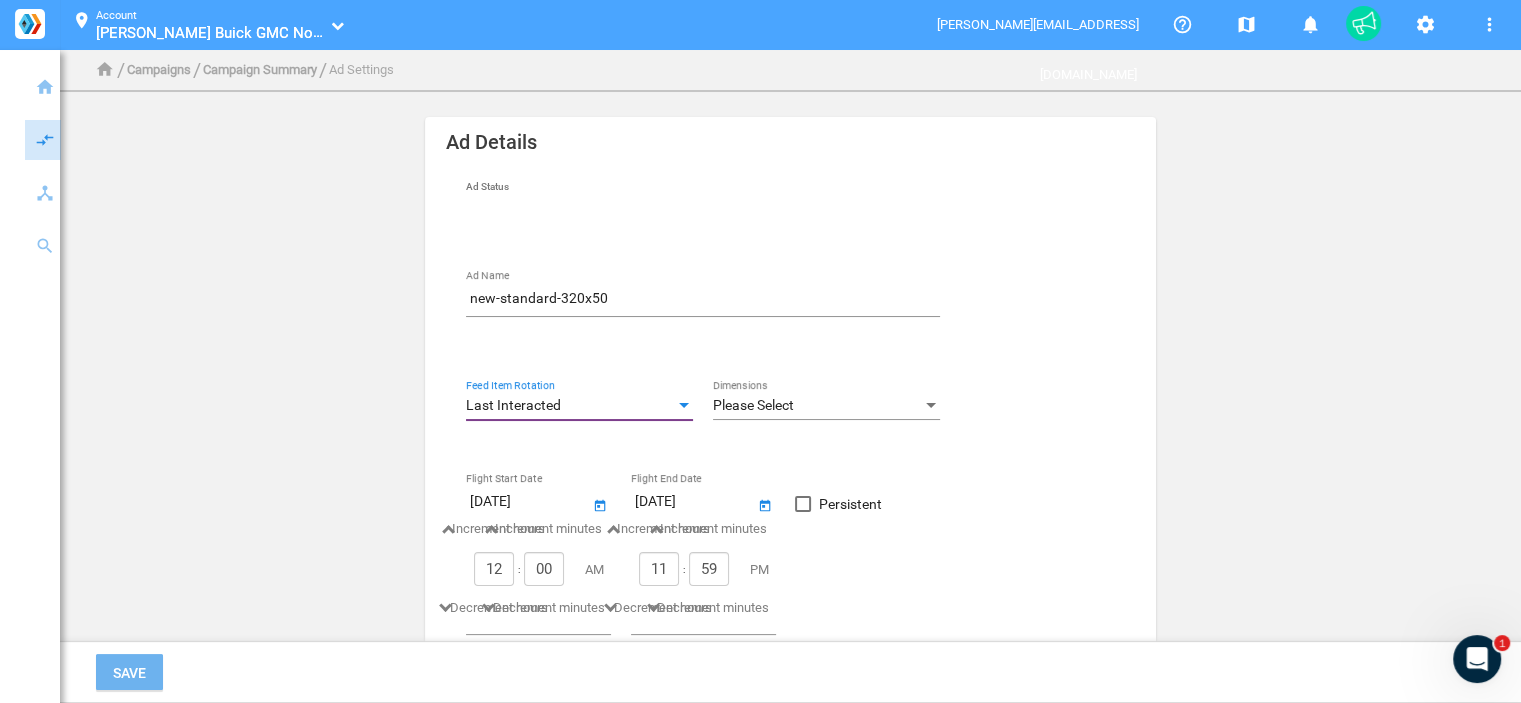 click on "Please Select Dimensions" 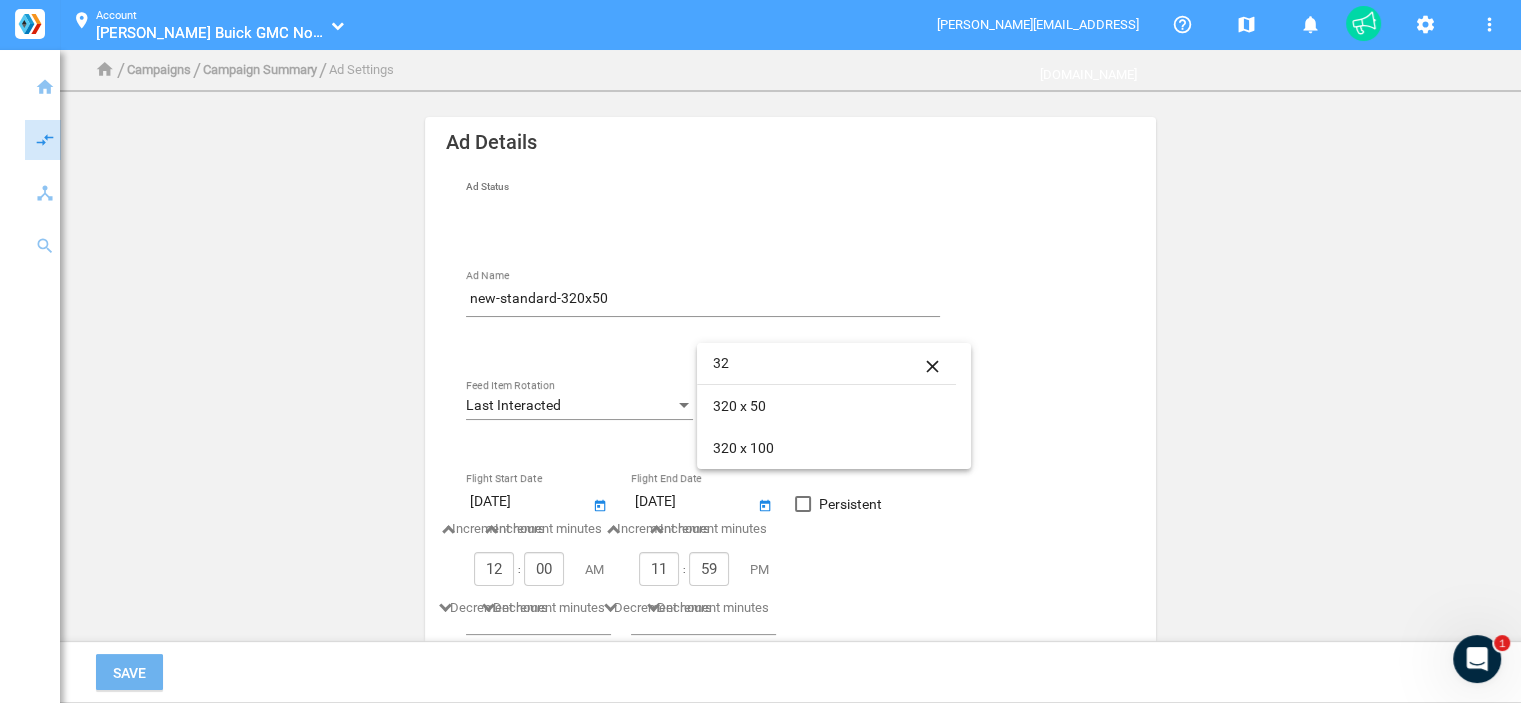 type on "32" 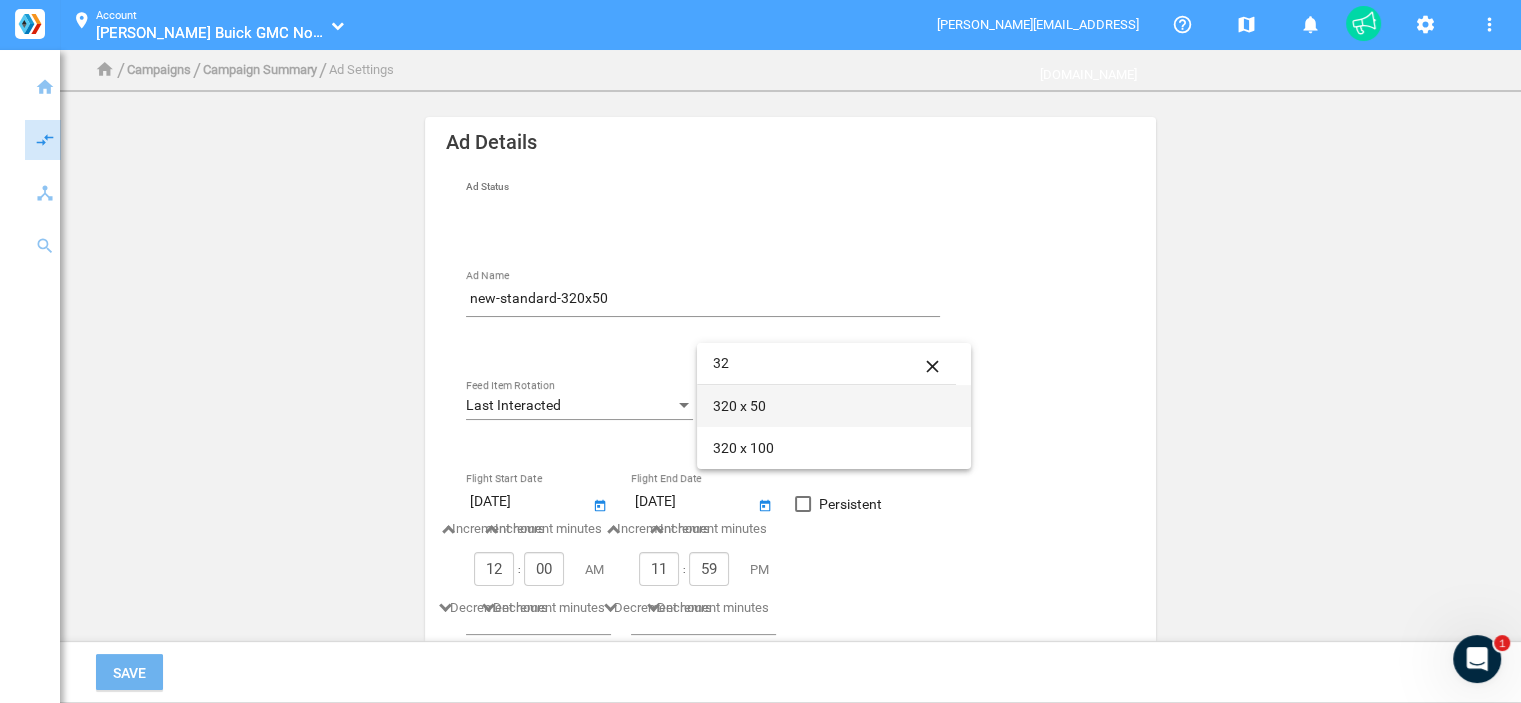 click on "320 x 50" at bounding box center [834, 406] 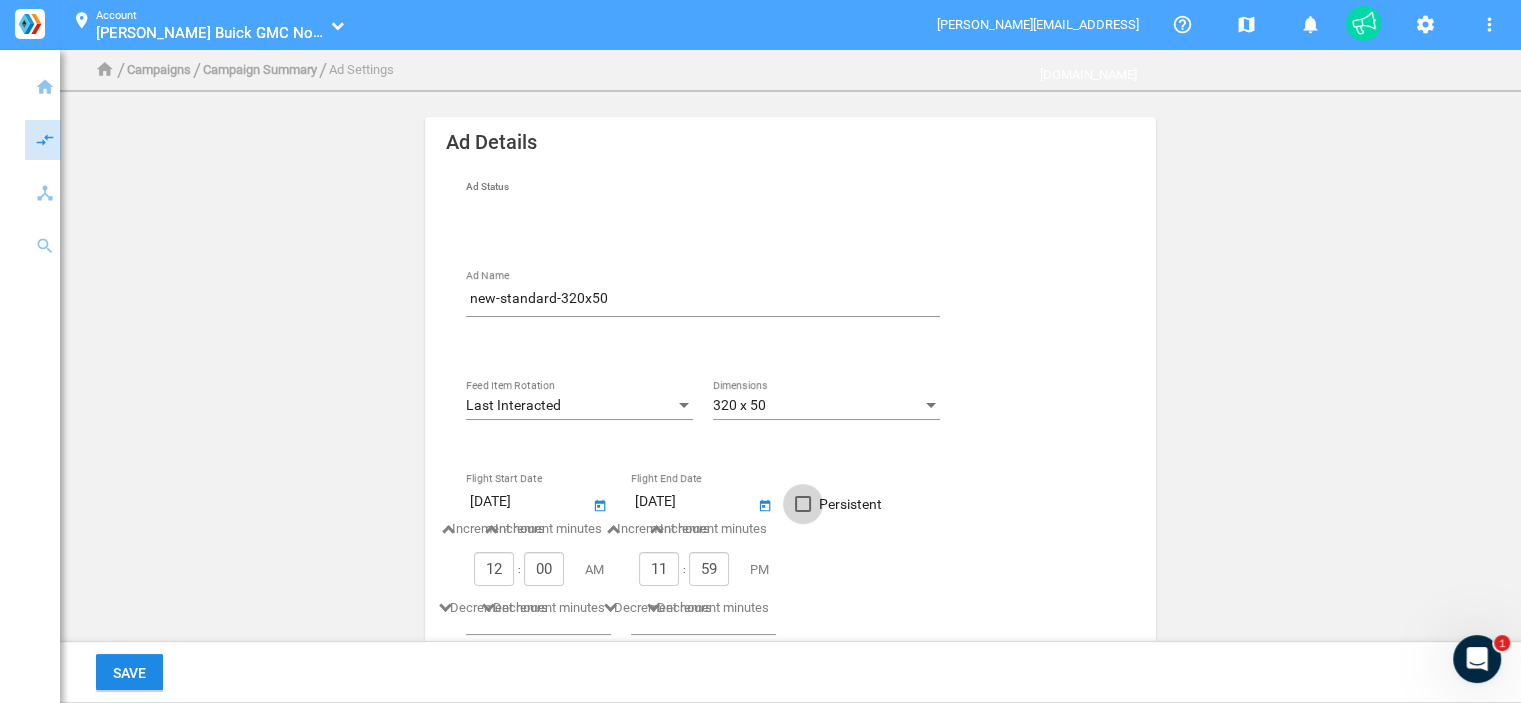 click on "Persistent" at bounding box center (850, 504) 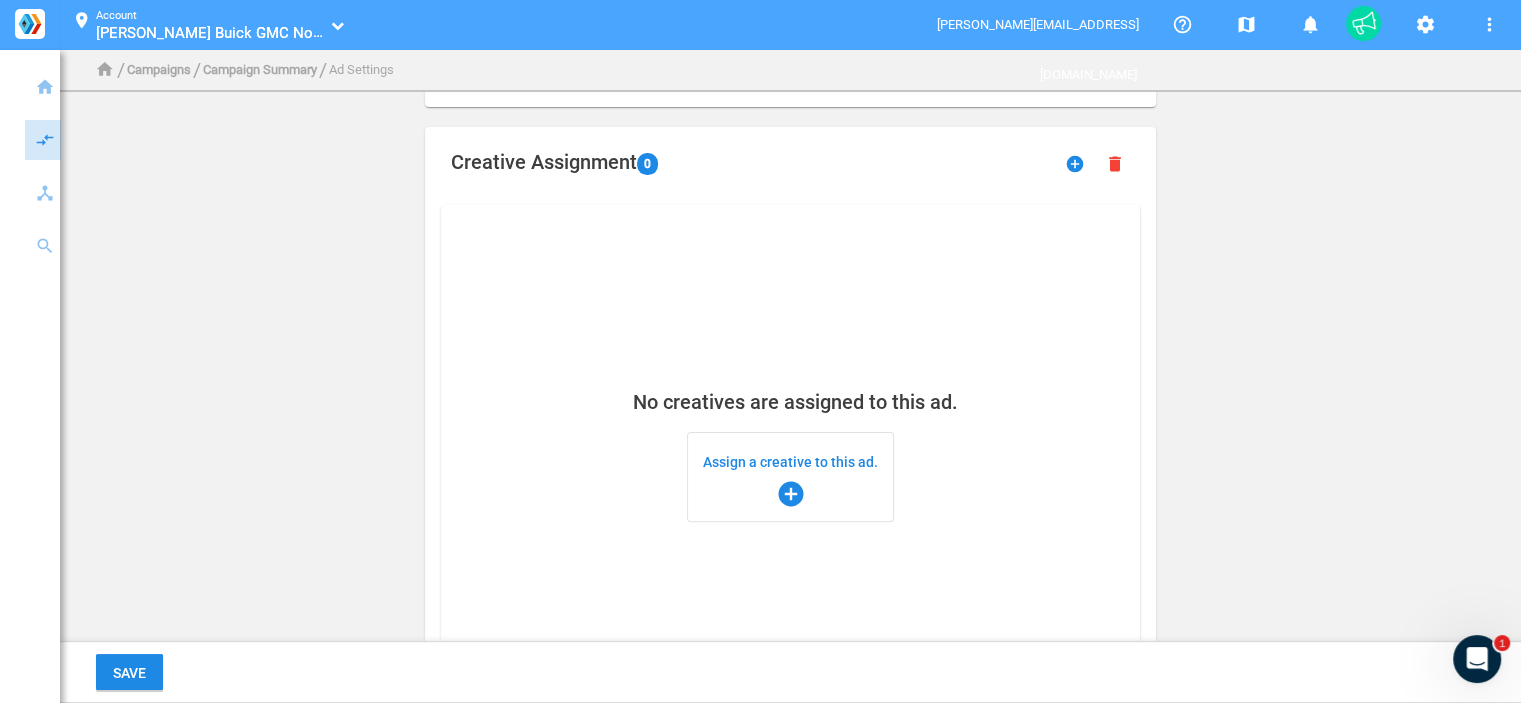 scroll, scrollTop: 500, scrollLeft: 0, axis: vertical 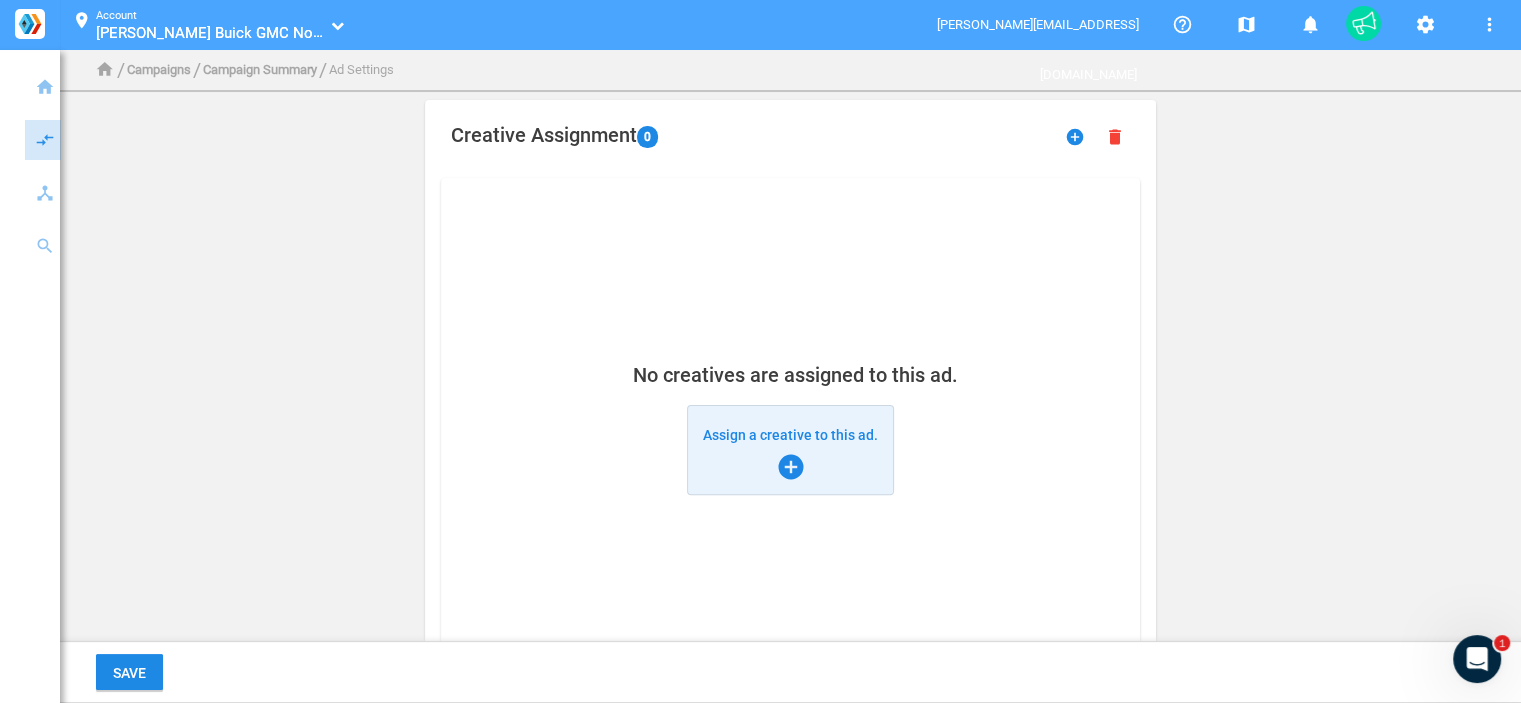 click on "Assign a creative to this ad.  add_circle" at bounding box center [790, 450] 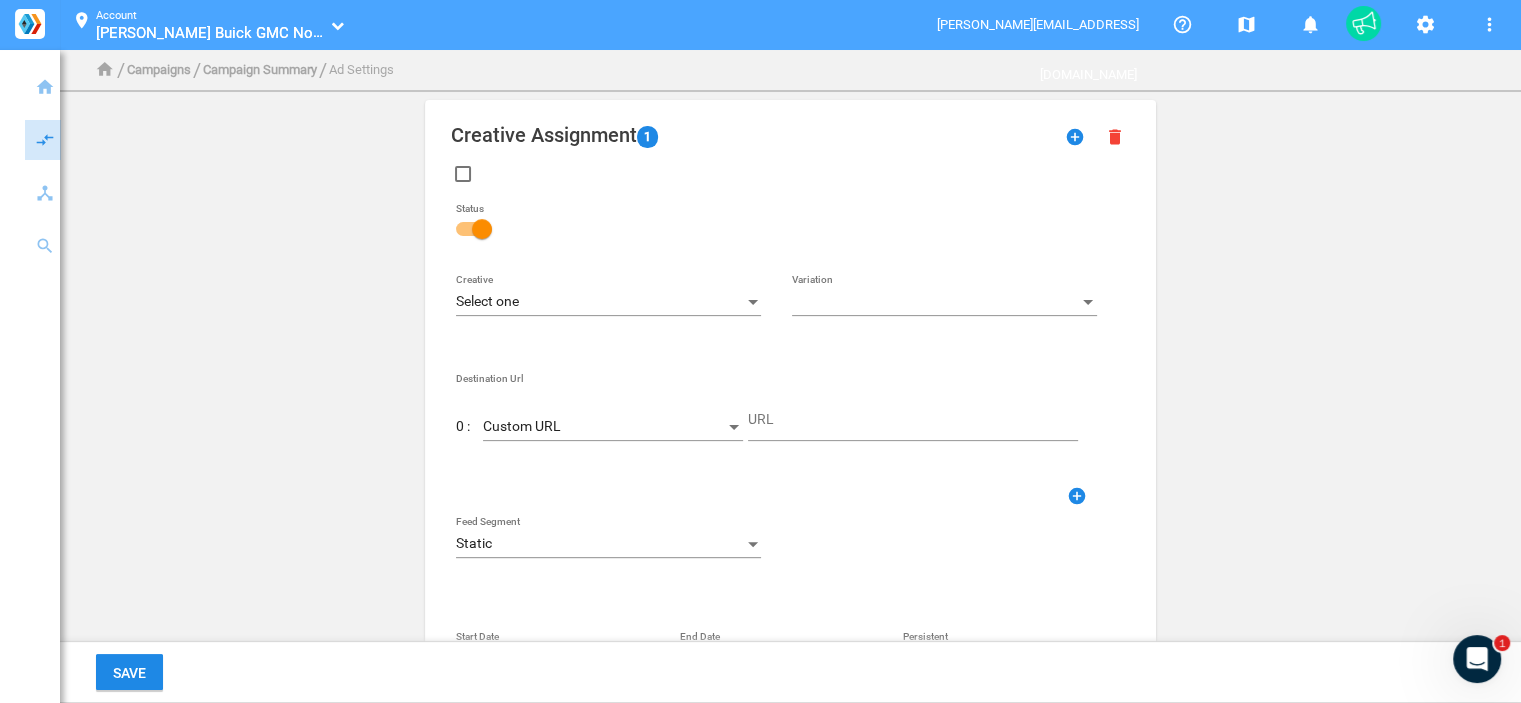 click on "Select one" at bounding box center (599, 302) 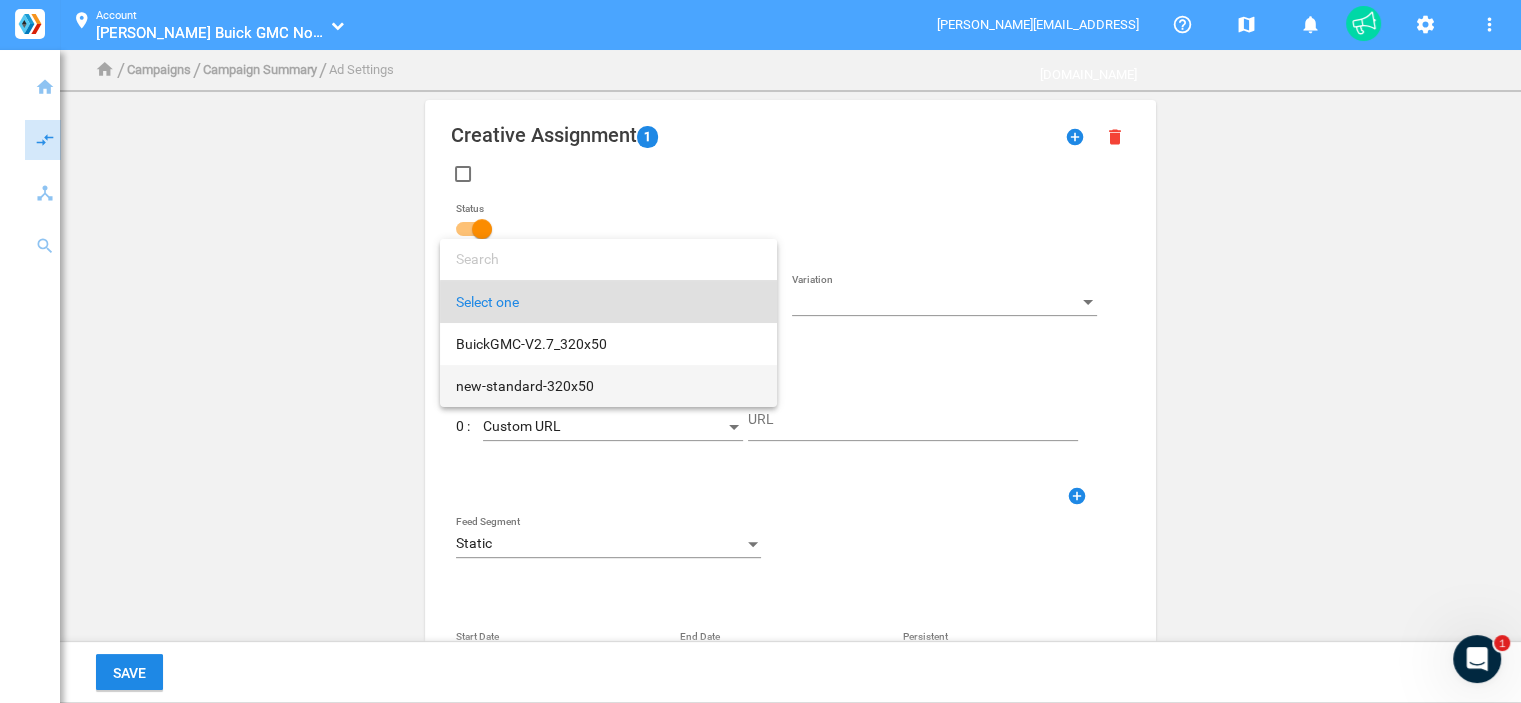 click on "new-standard-320x50" at bounding box center (608, 386) 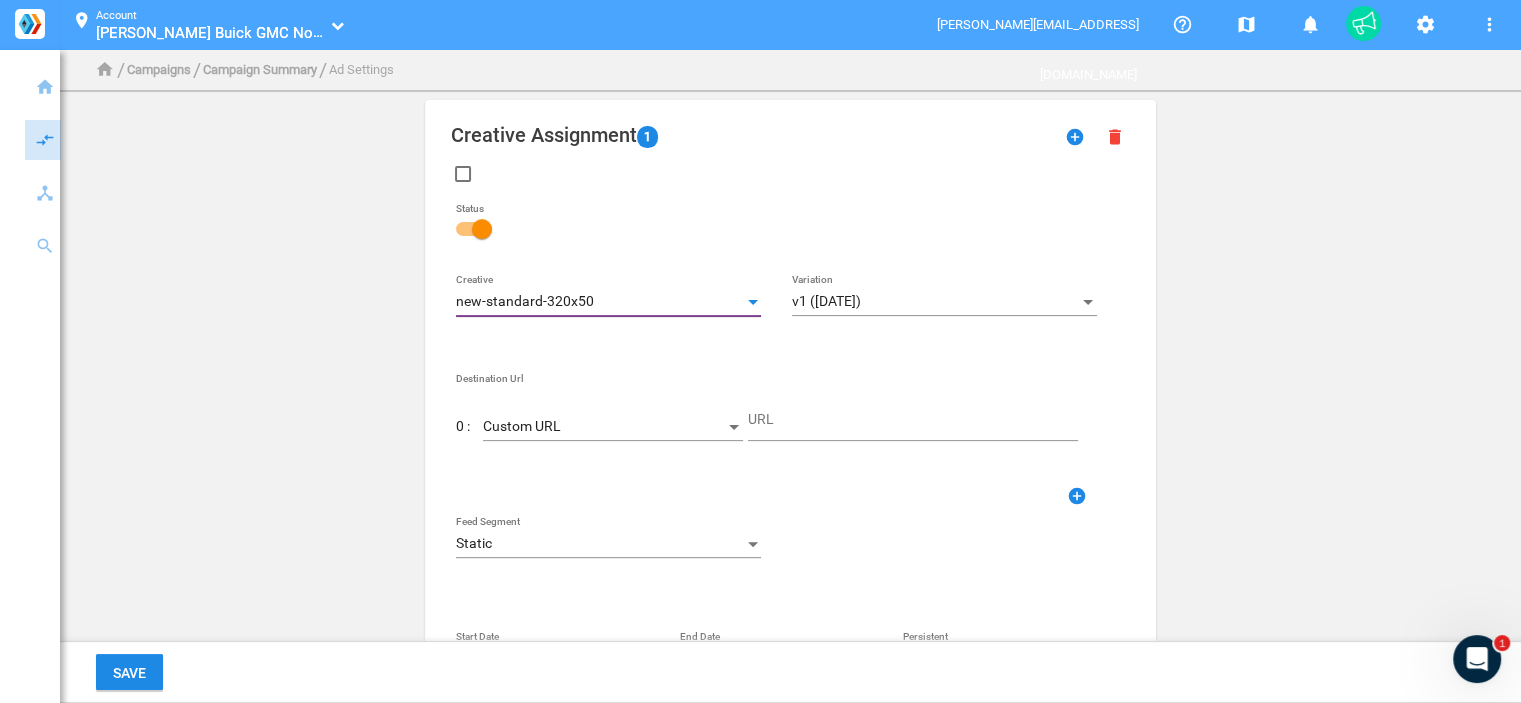 click on "Custom URL" 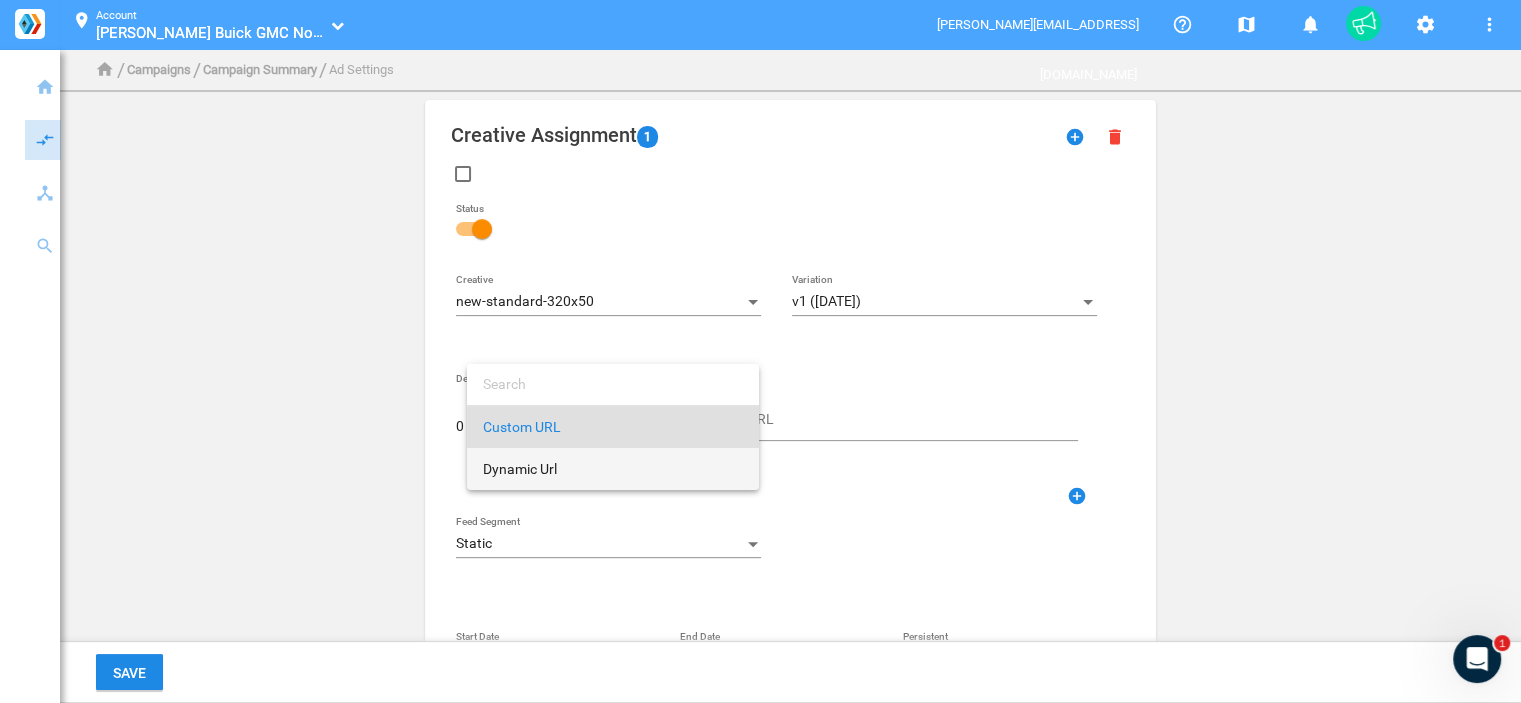 click on "Dynamic Url" at bounding box center (613, 469) 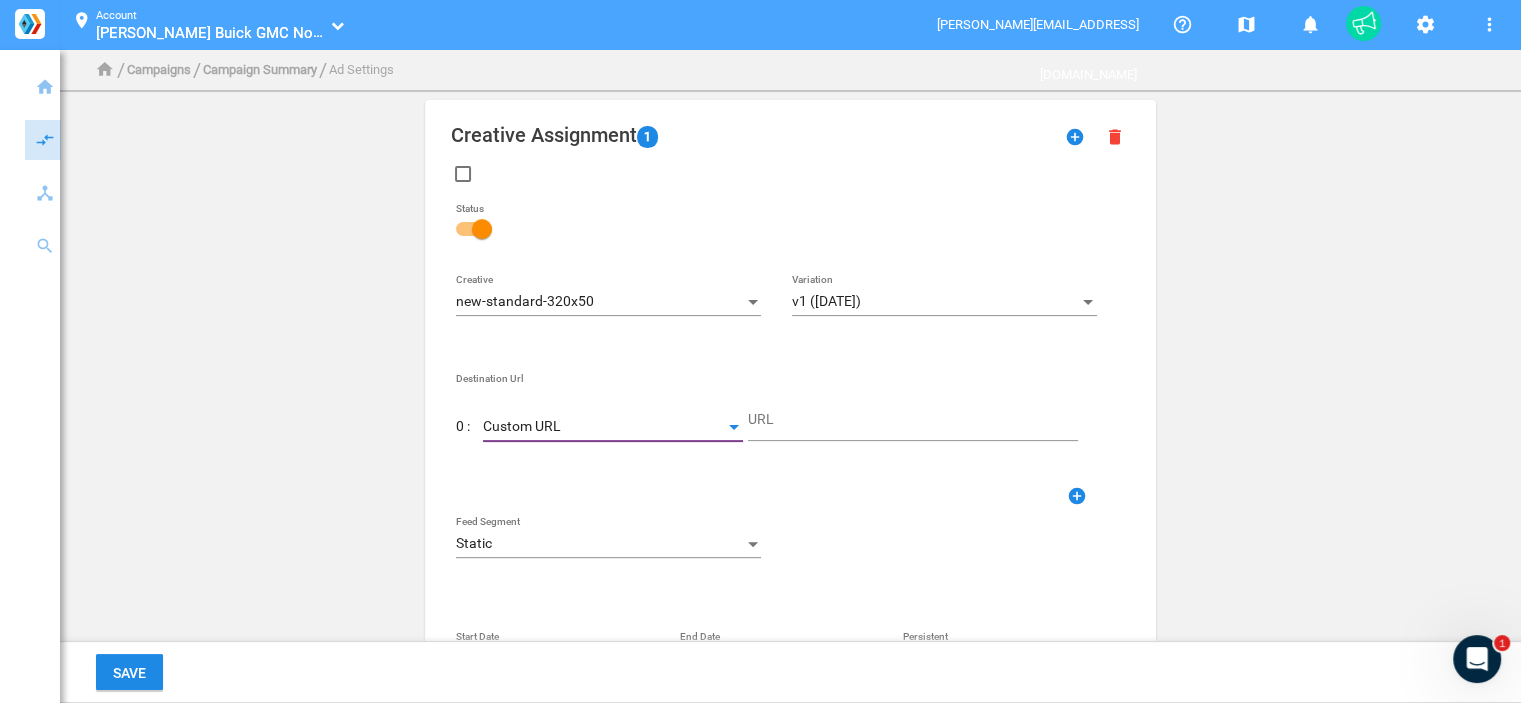 type on "DestinationUrl" 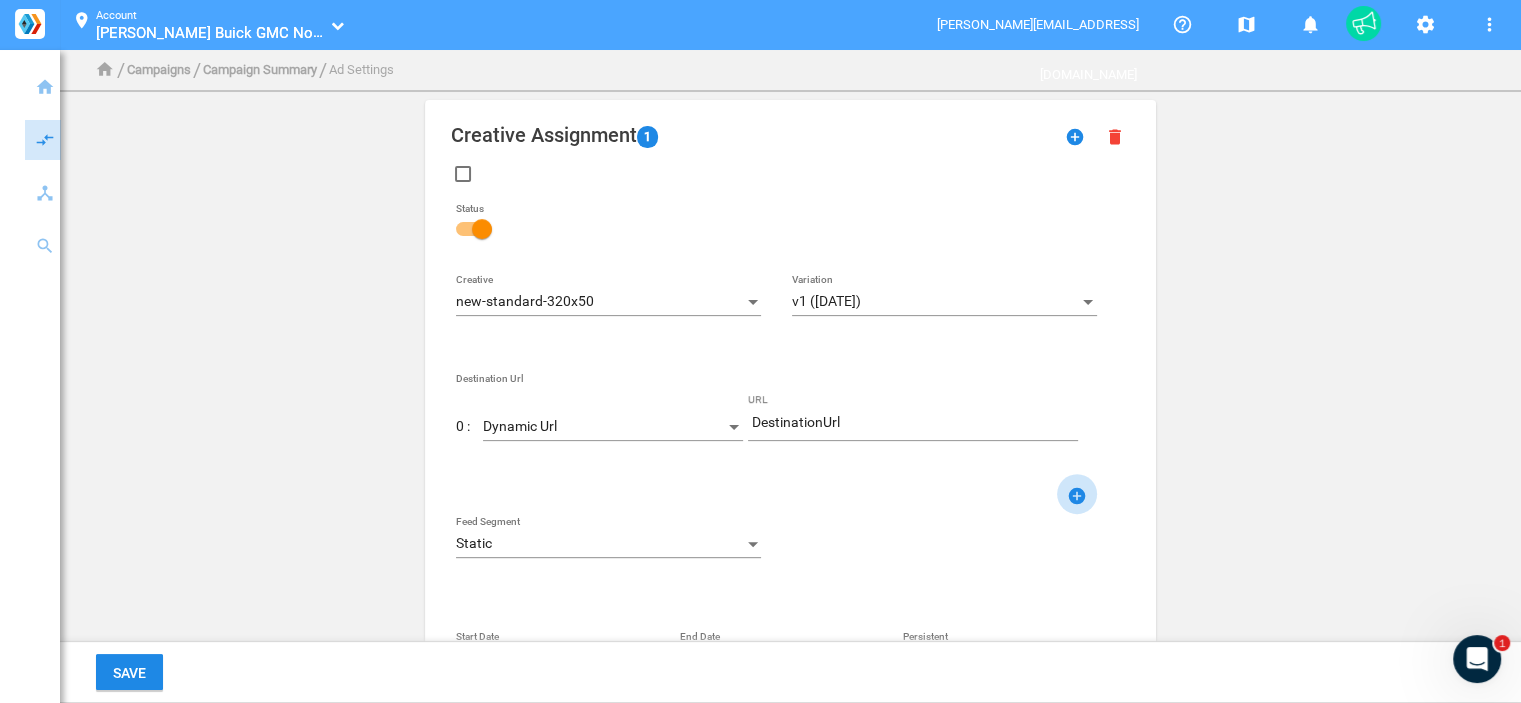 click on "add_circle" 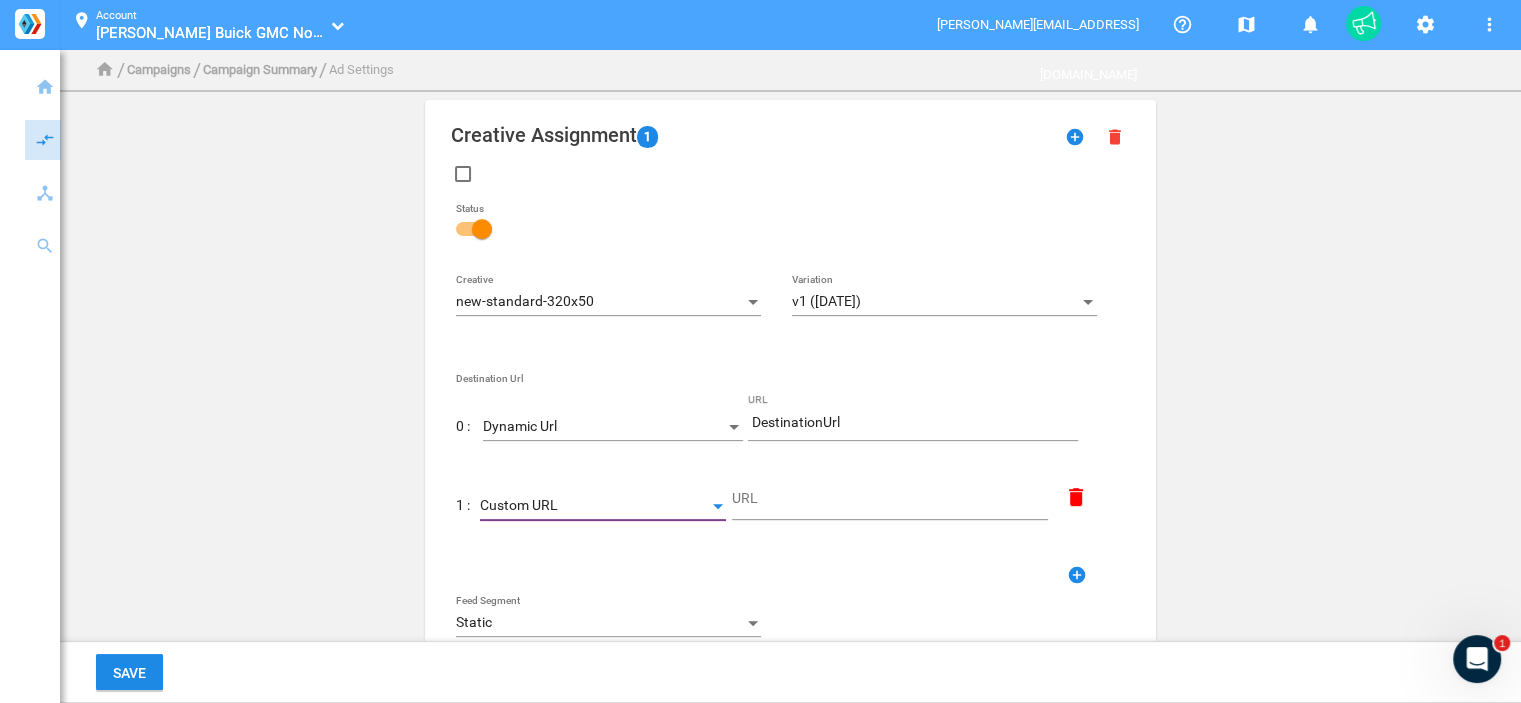 click on "Custom URL" at bounding box center (594, 506) 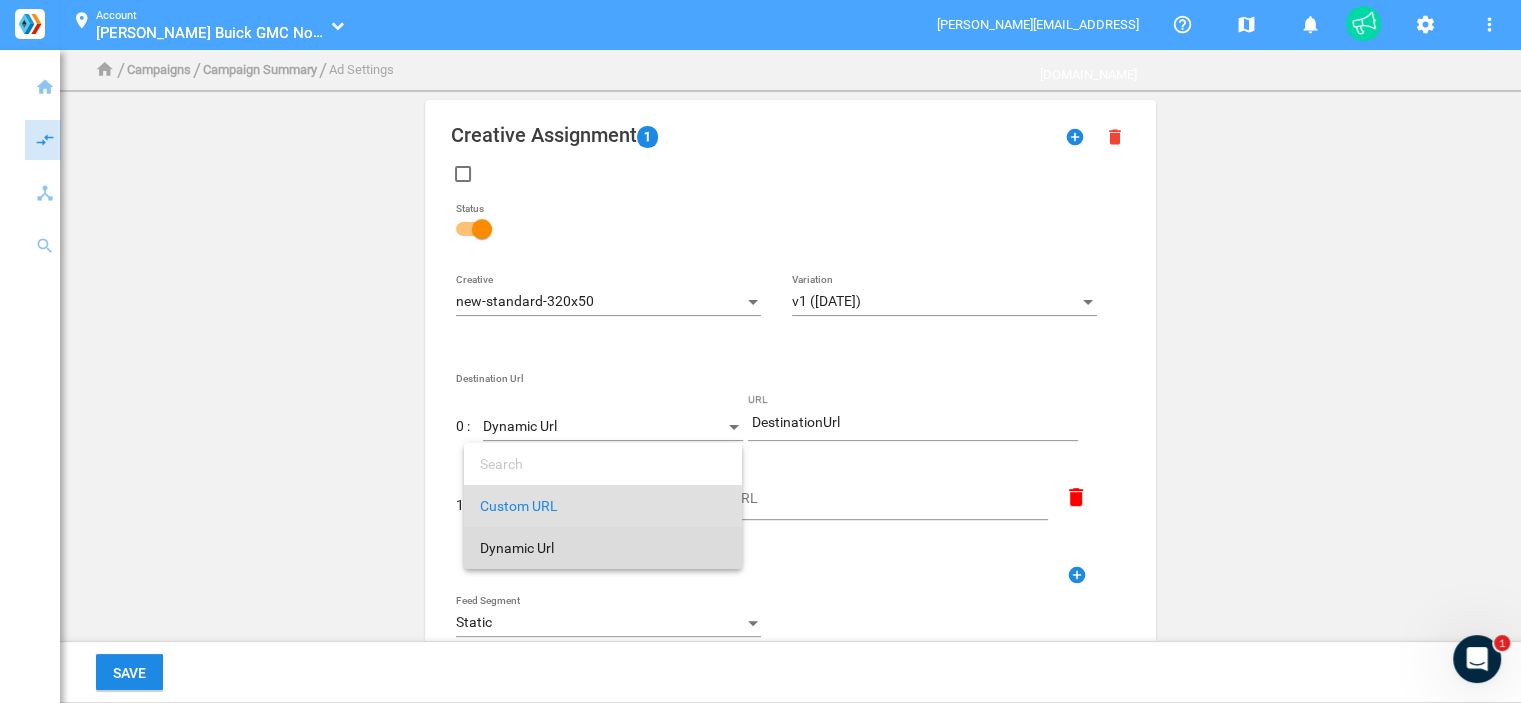 click on "Dynamic Url" at bounding box center [603, 548] 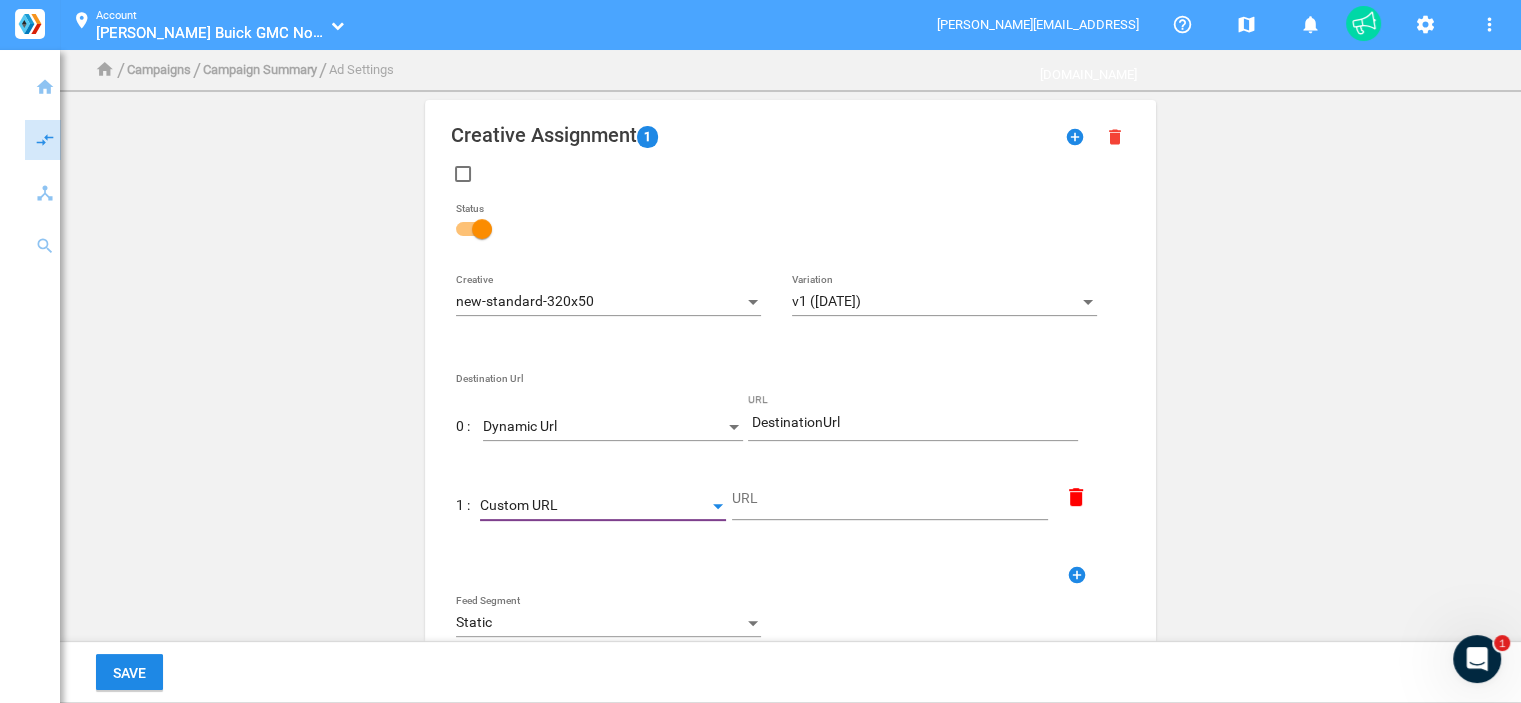 type on "DestinationUrl" 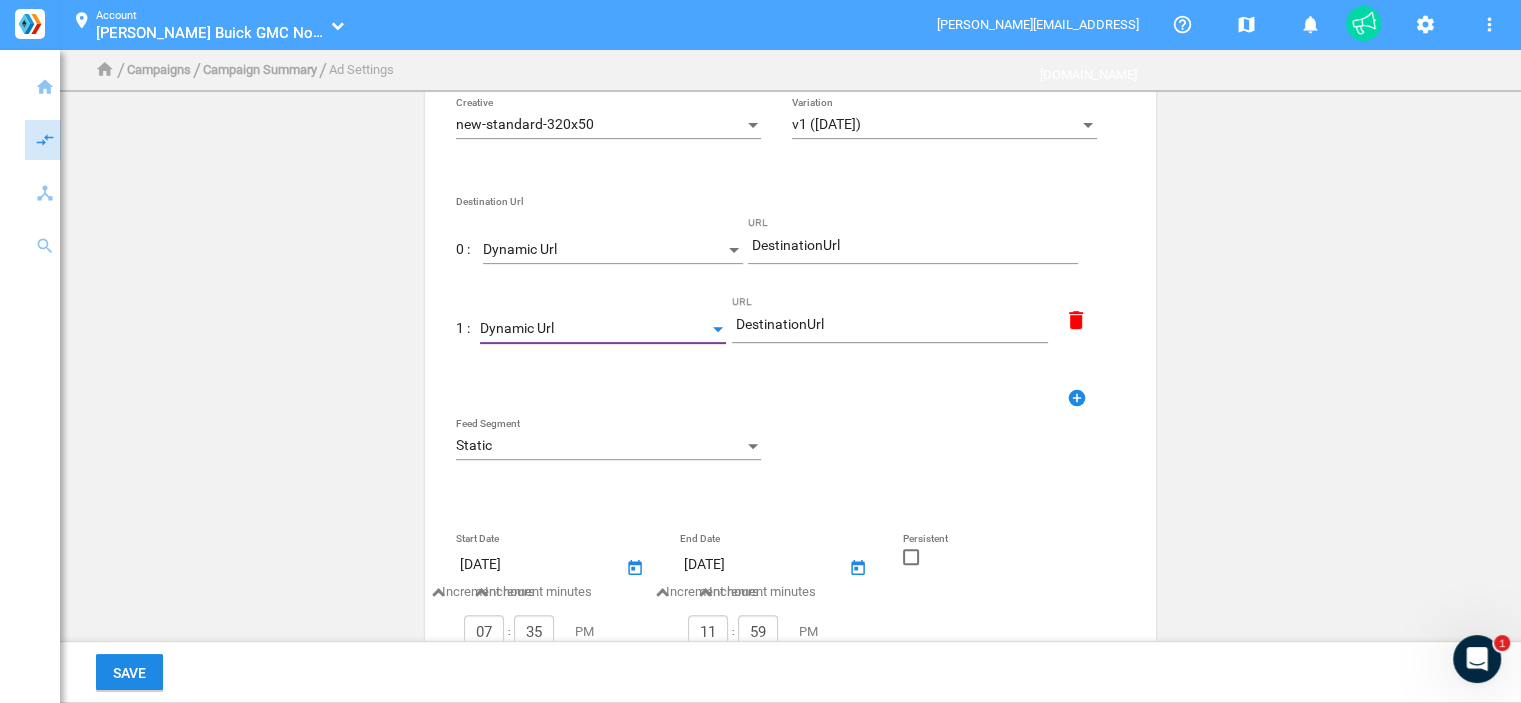 scroll, scrollTop: 700, scrollLeft: 0, axis: vertical 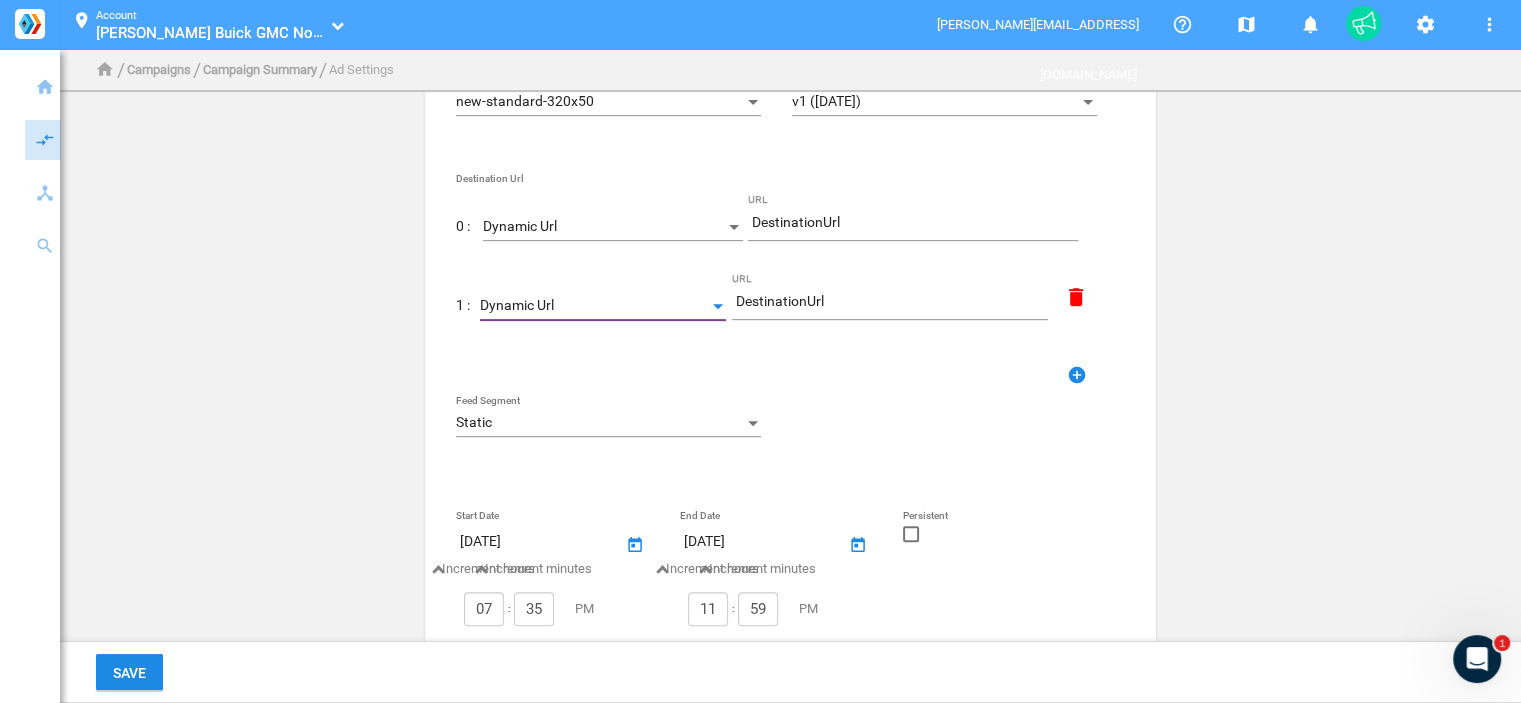 click on "Static" at bounding box center (599, 423) 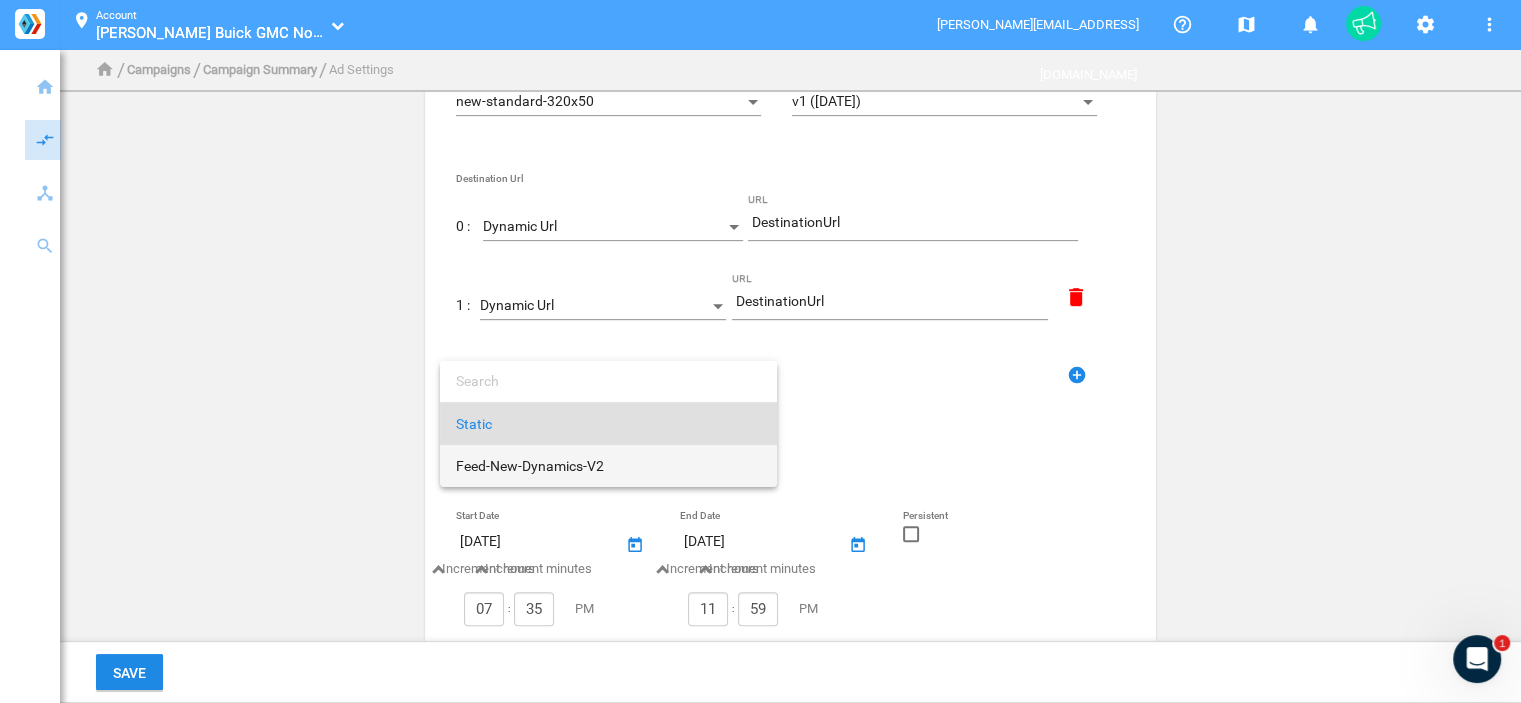 click on "Feed-New-Dynamics-V2" at bounding box center (608, 466) 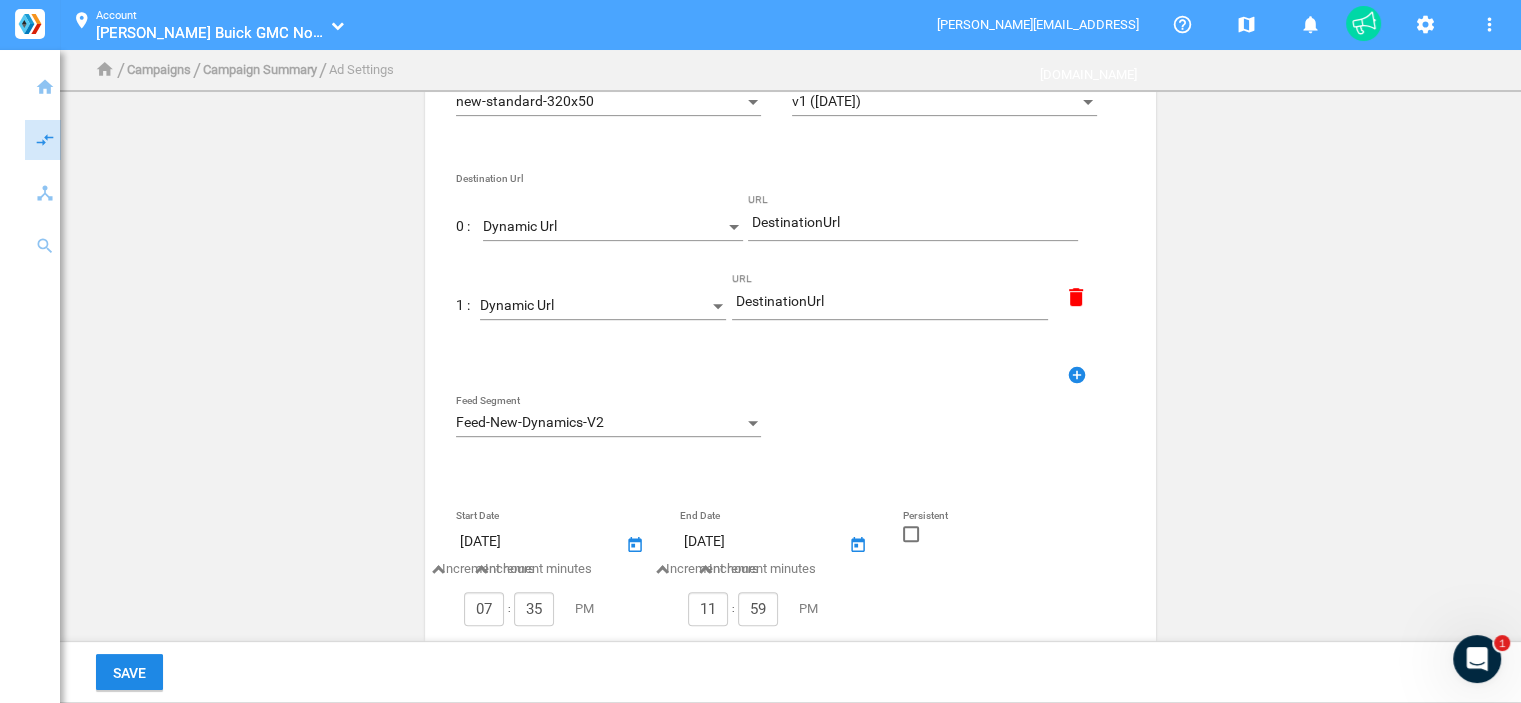click 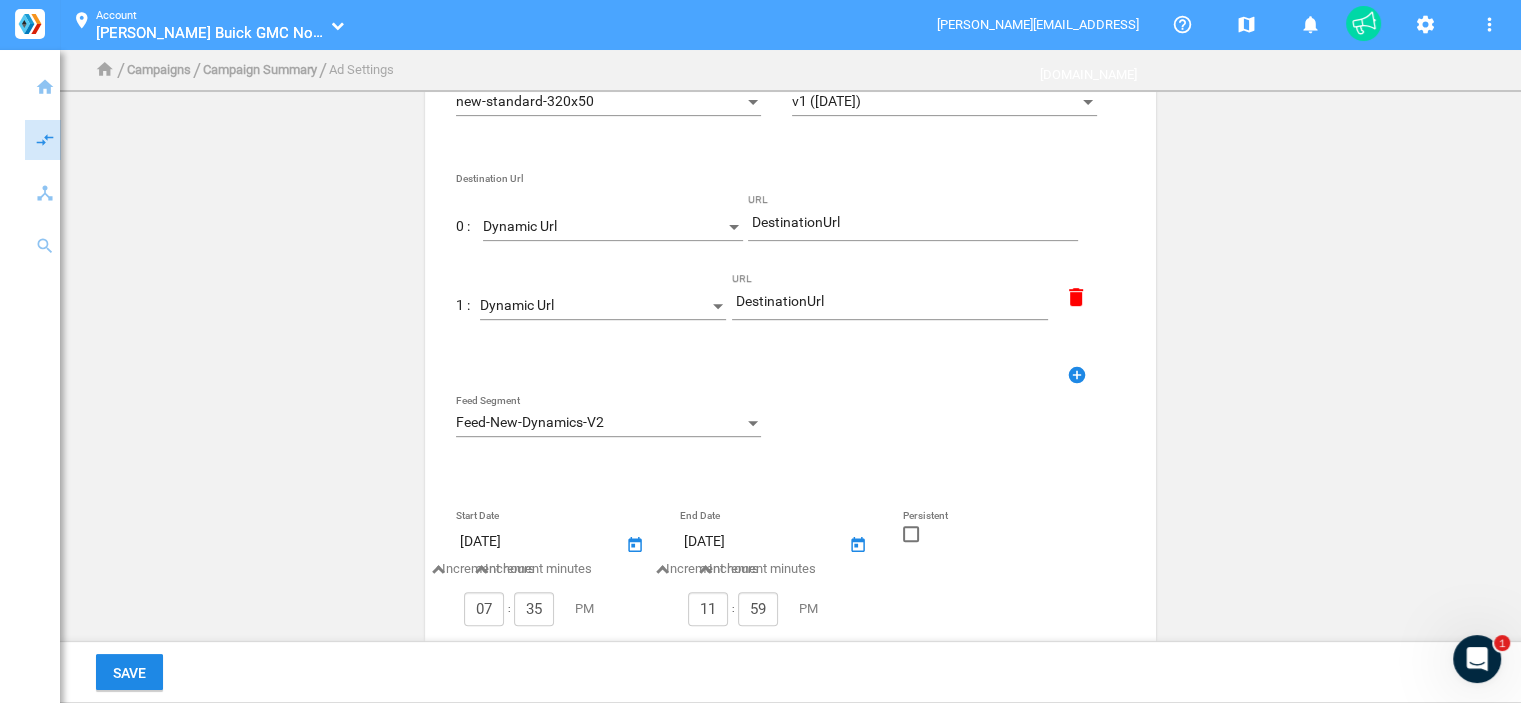 click at bounding box center [911, 541] 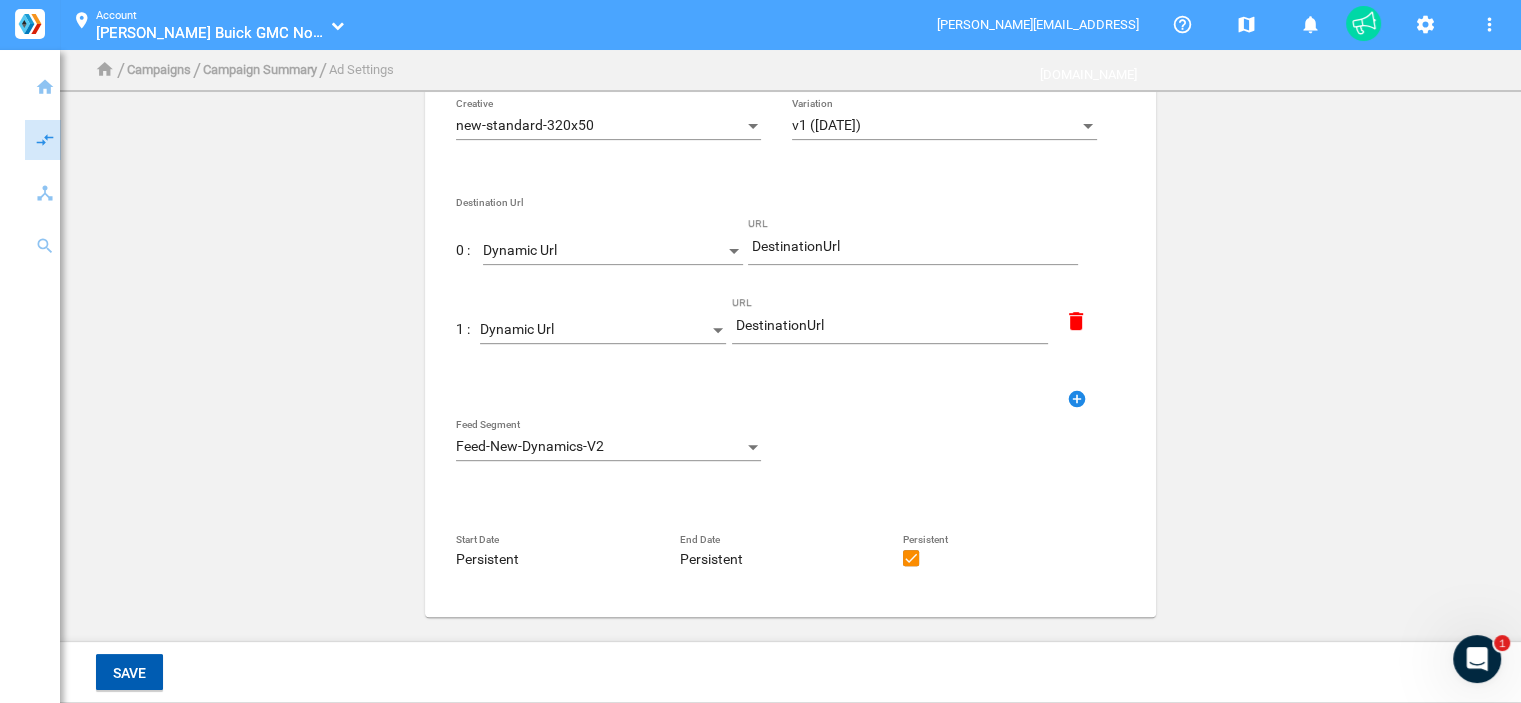 click on "Save" at bounding box center (129, 672) 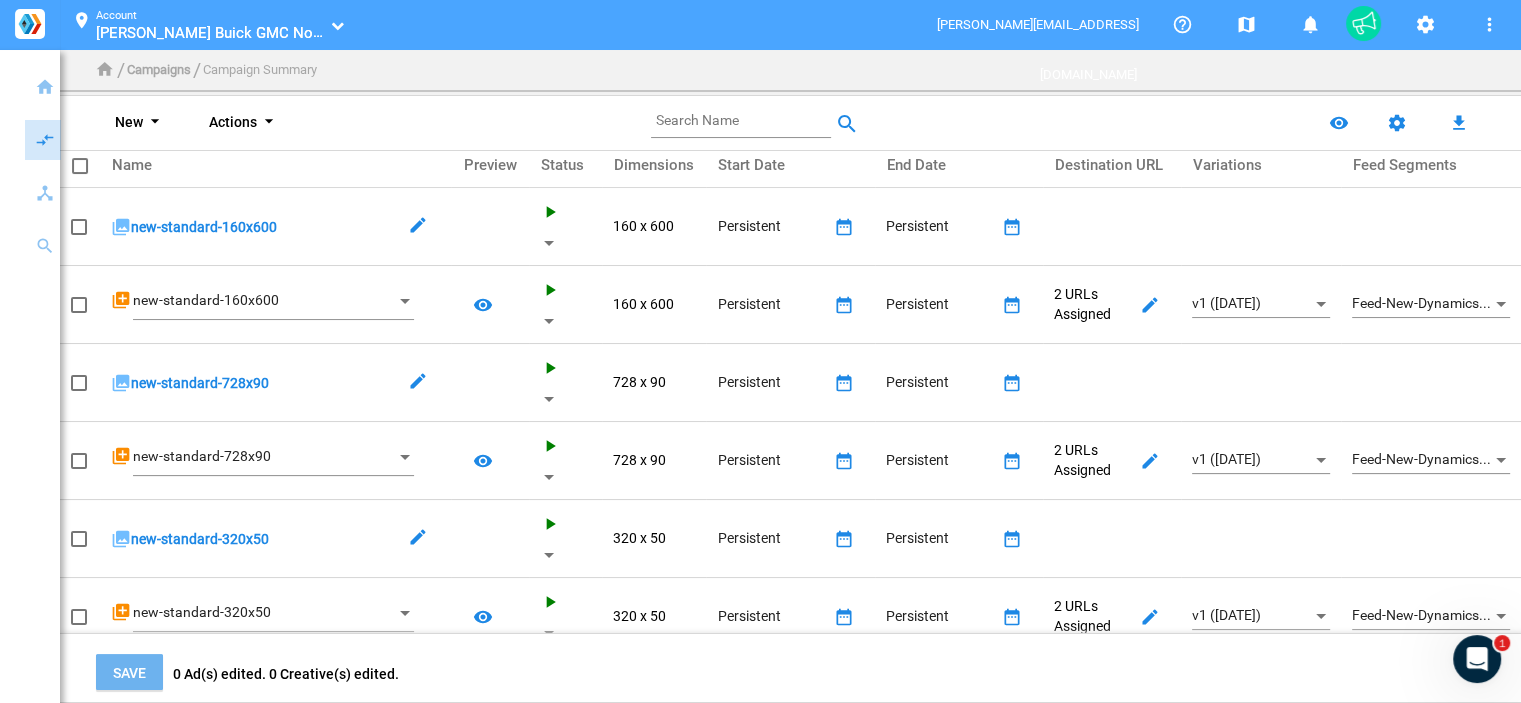 scroll, scrollTop: 0, scrollLeft: 0, axis: both 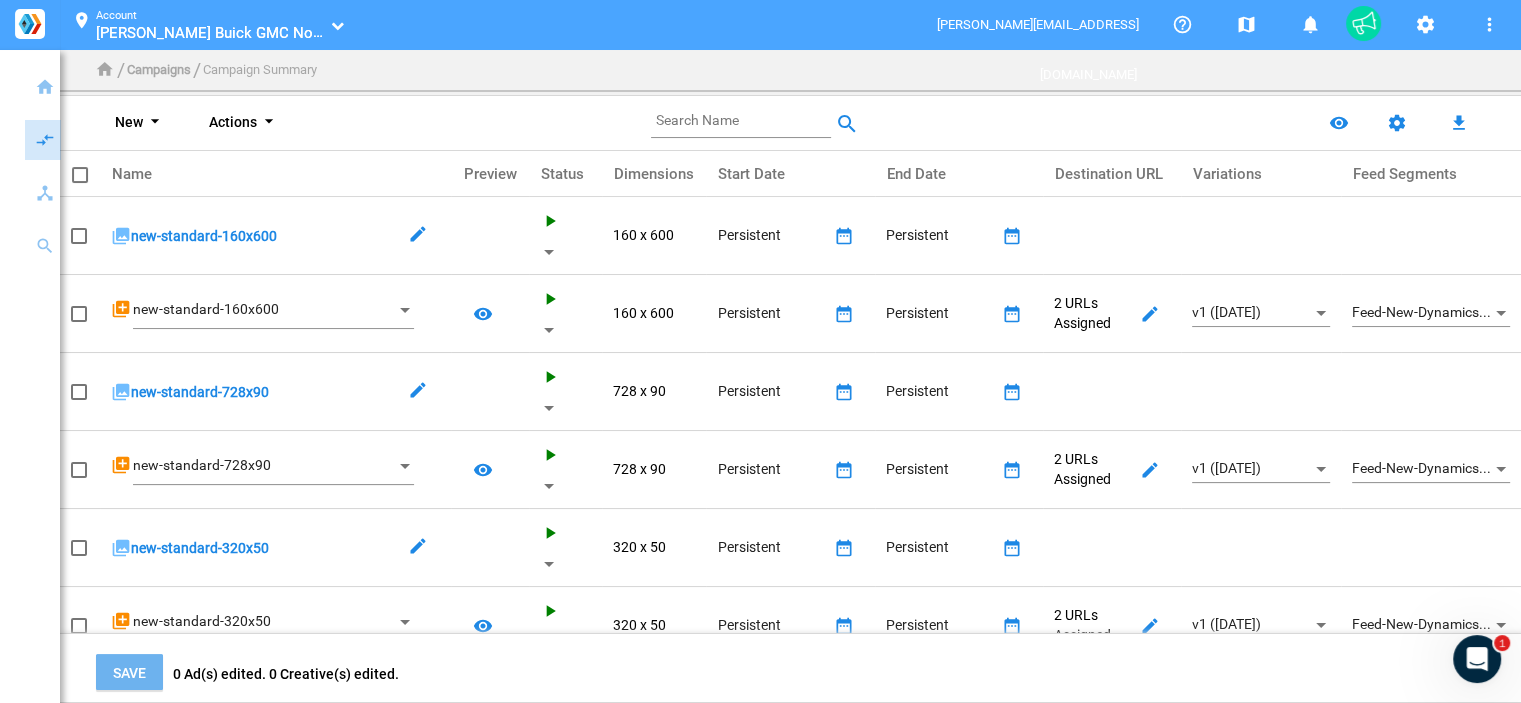 click on "arrow_drop_down" at bounding box center (155, 123) 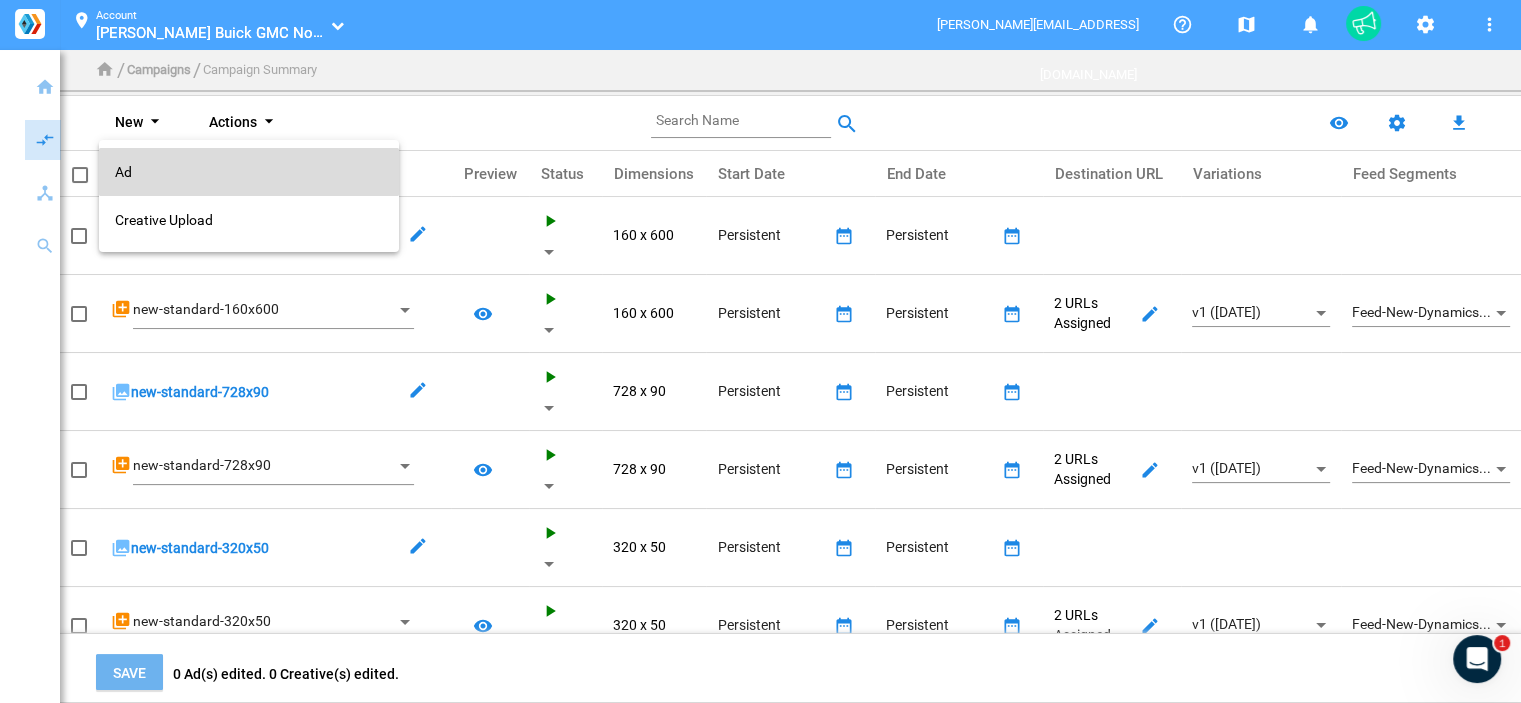 click on "Ad" at bounding box center (249, 172) 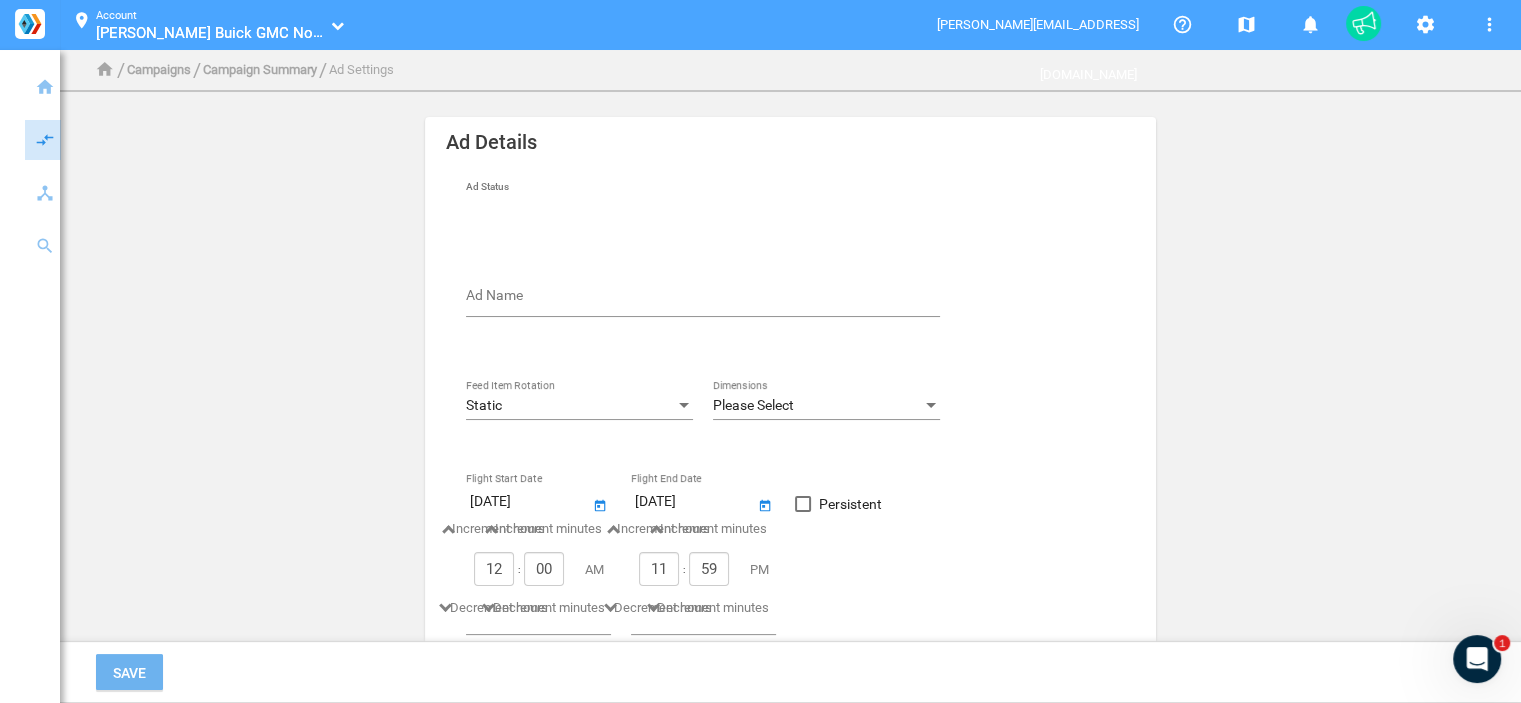 click on "Ad Name" 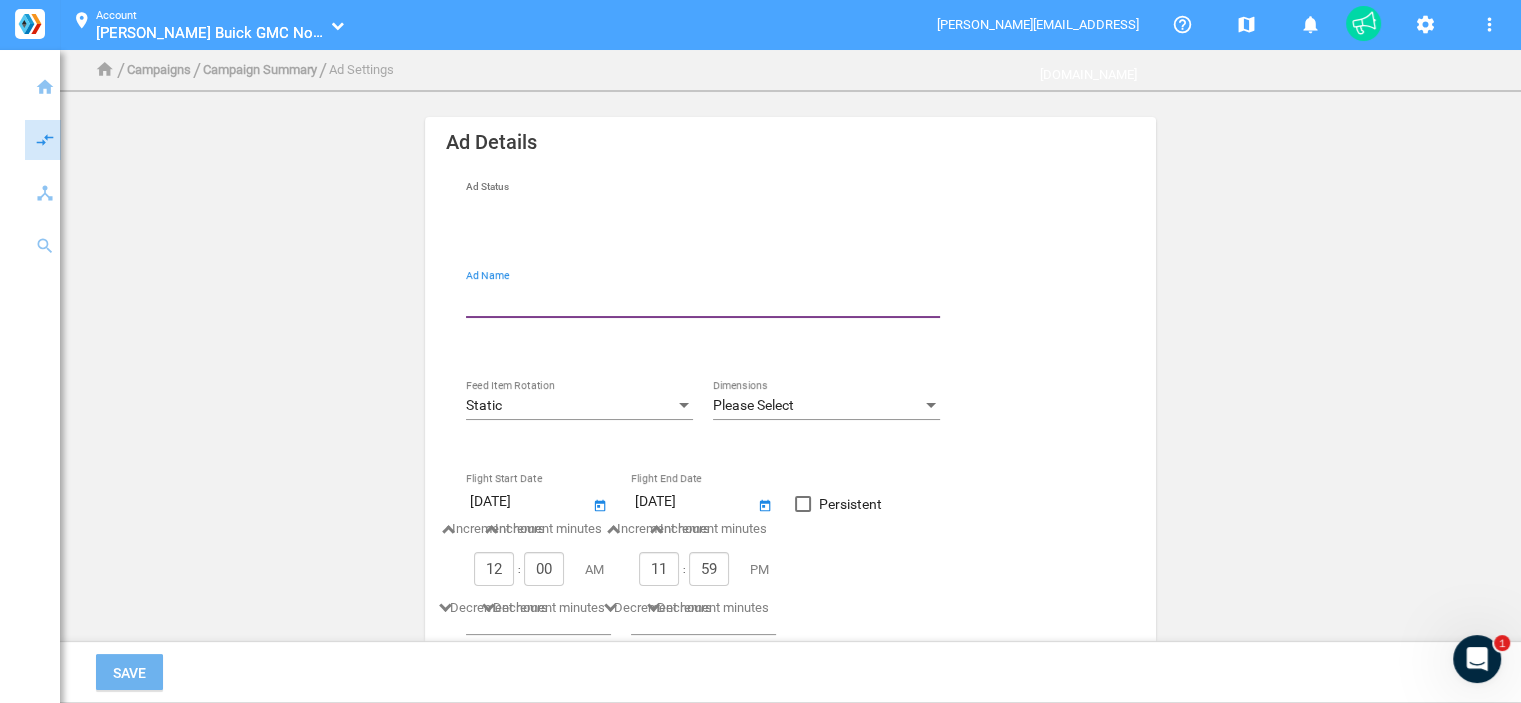 click on "Ad Name" at bounding box center (707, 299) 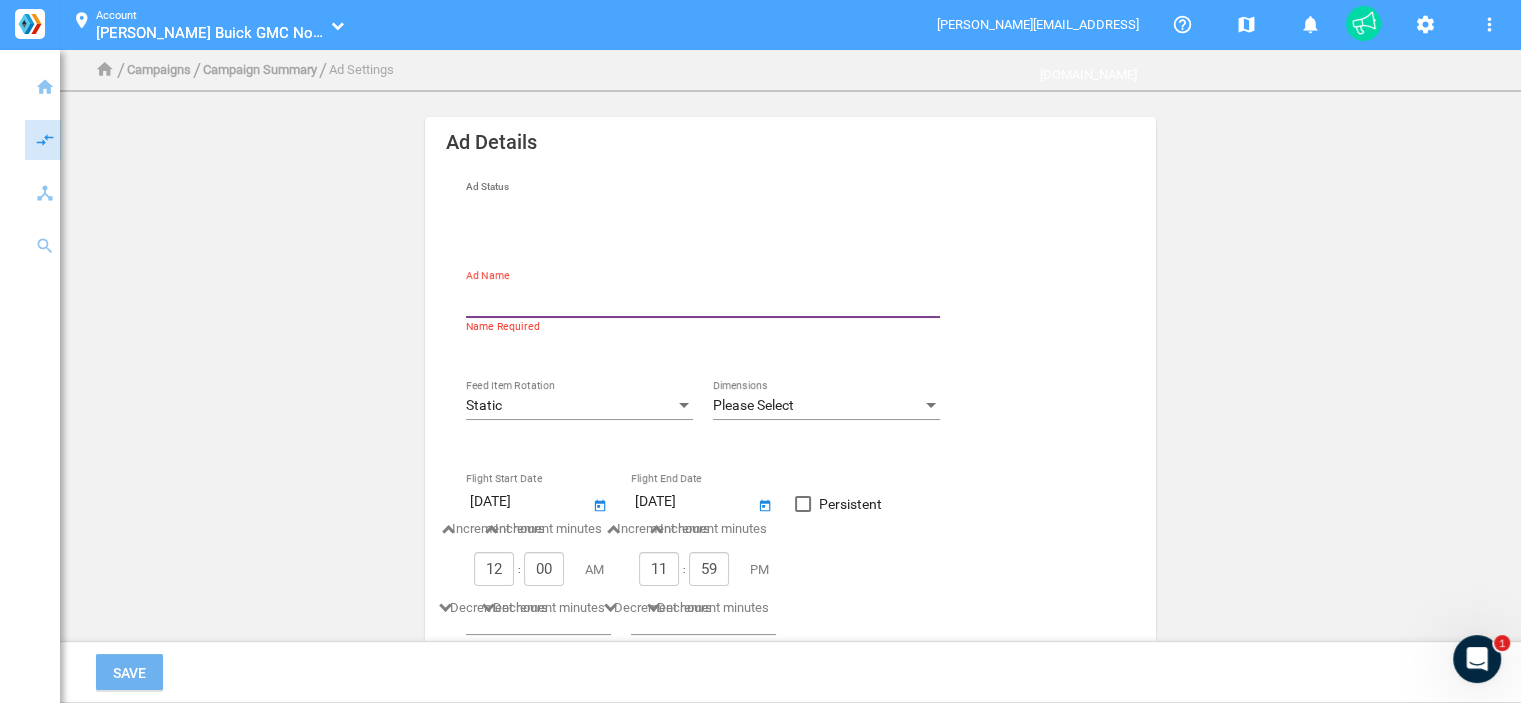 type on "new-standard-300x600" 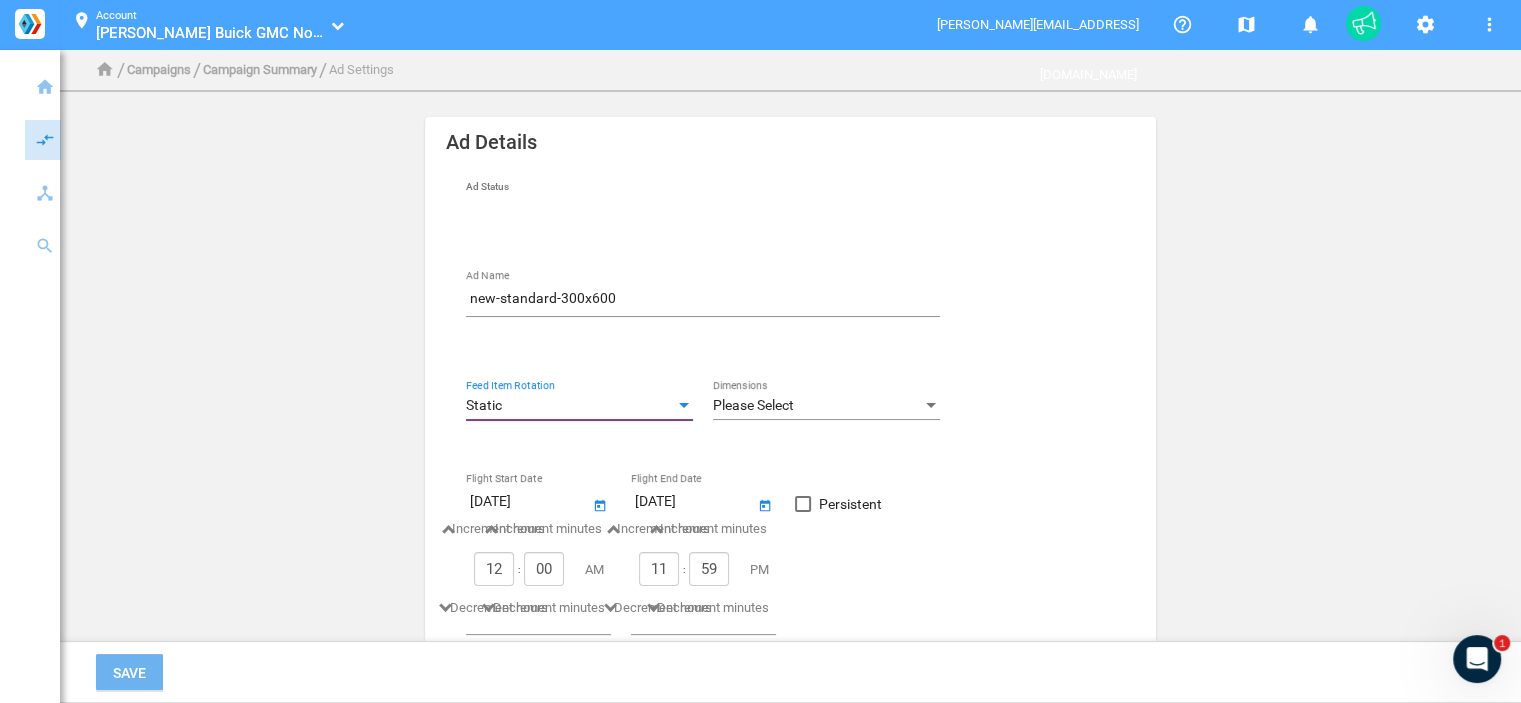click on "Static" at bounding box center (570, 406) 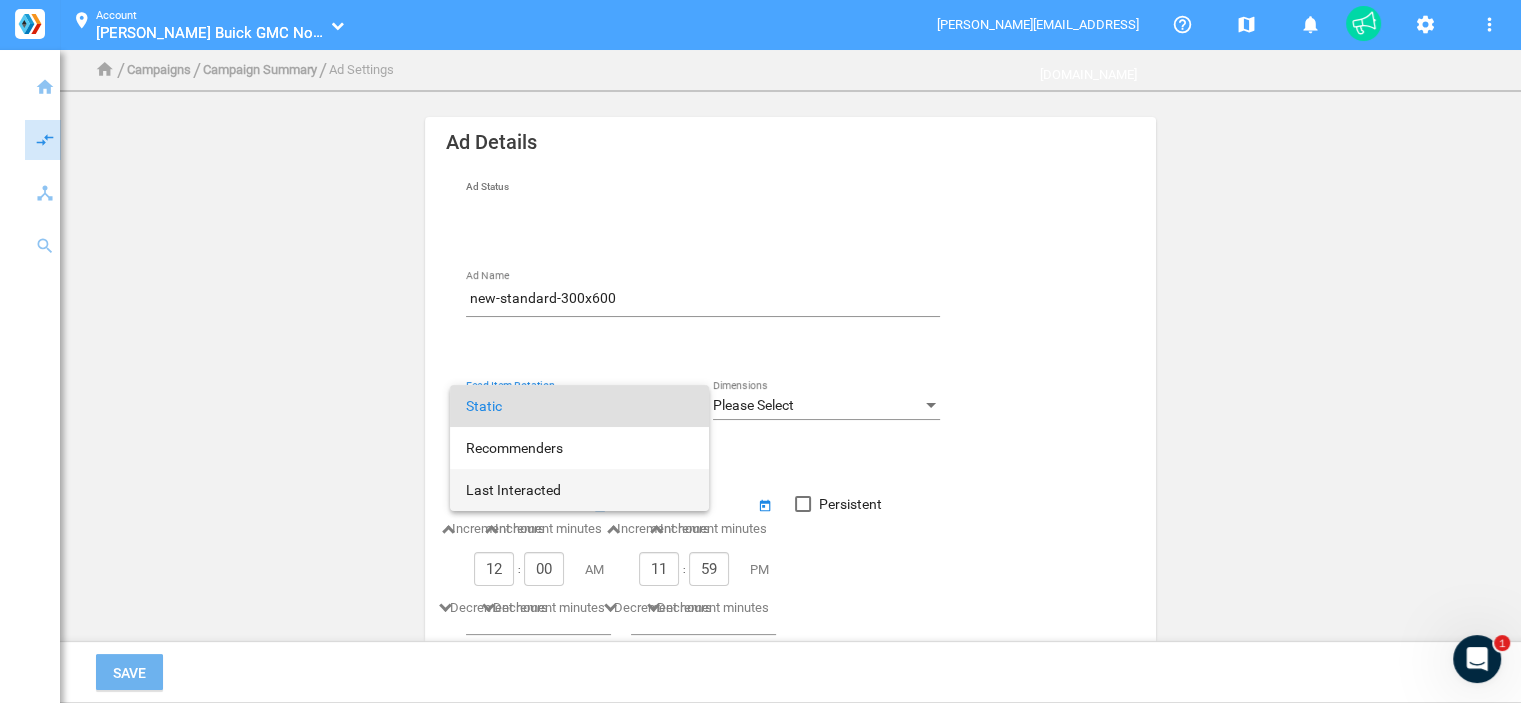 click on "Last Interacted" at bounding box center [579, 490] 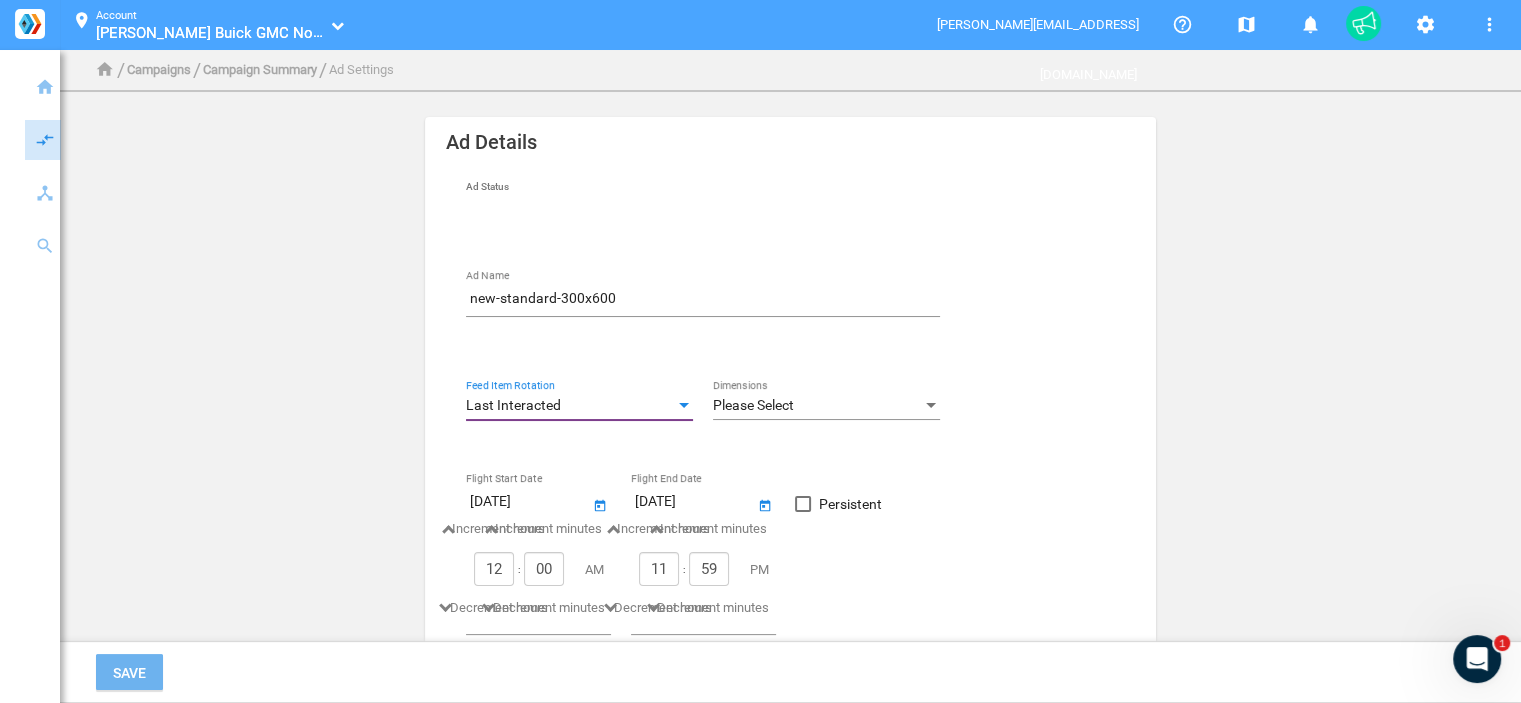 click on "Please Select" at bounding box center (817, 406) 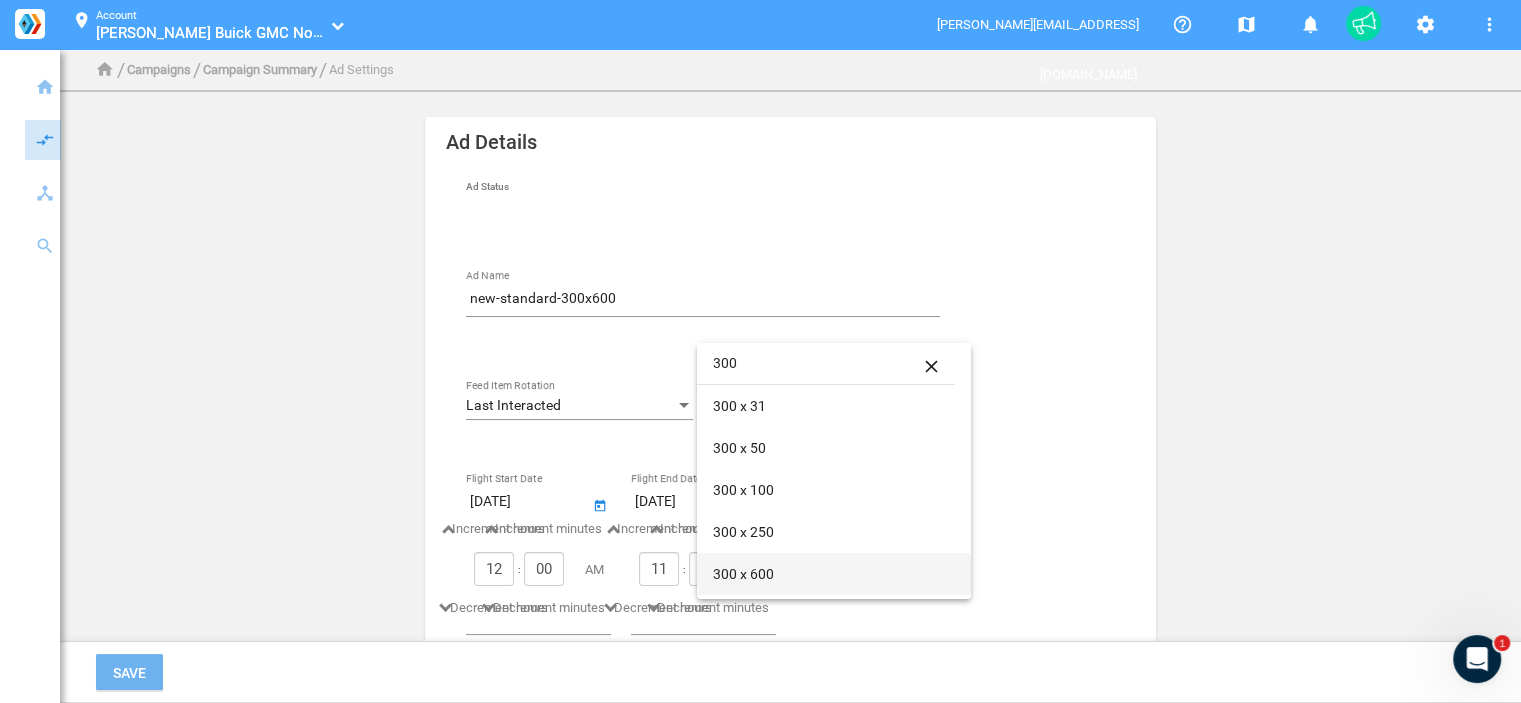 type on "300" 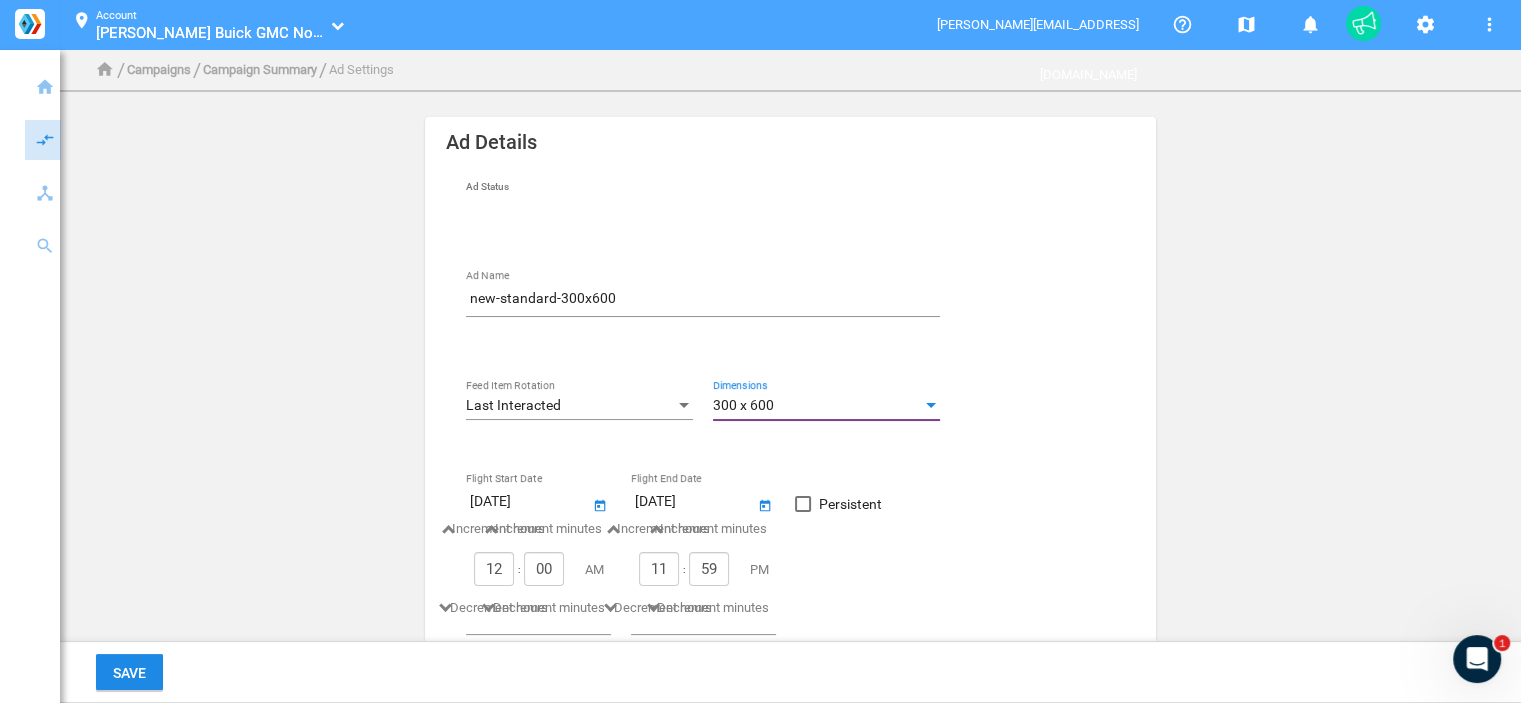 click on "Persistent" at bounding box center (850, 504) 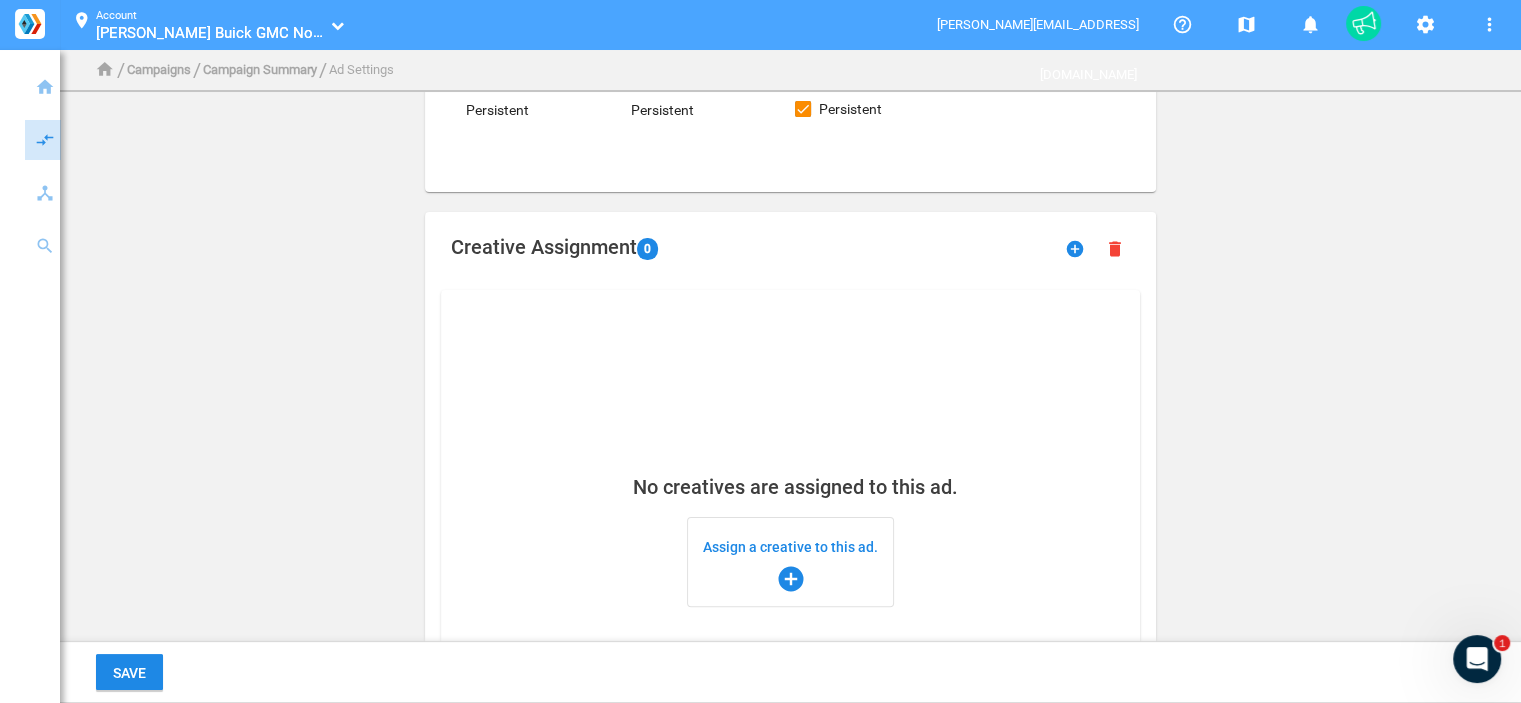 scroll, scrollTop: 400, scrollLeft: 0, axis: vertical 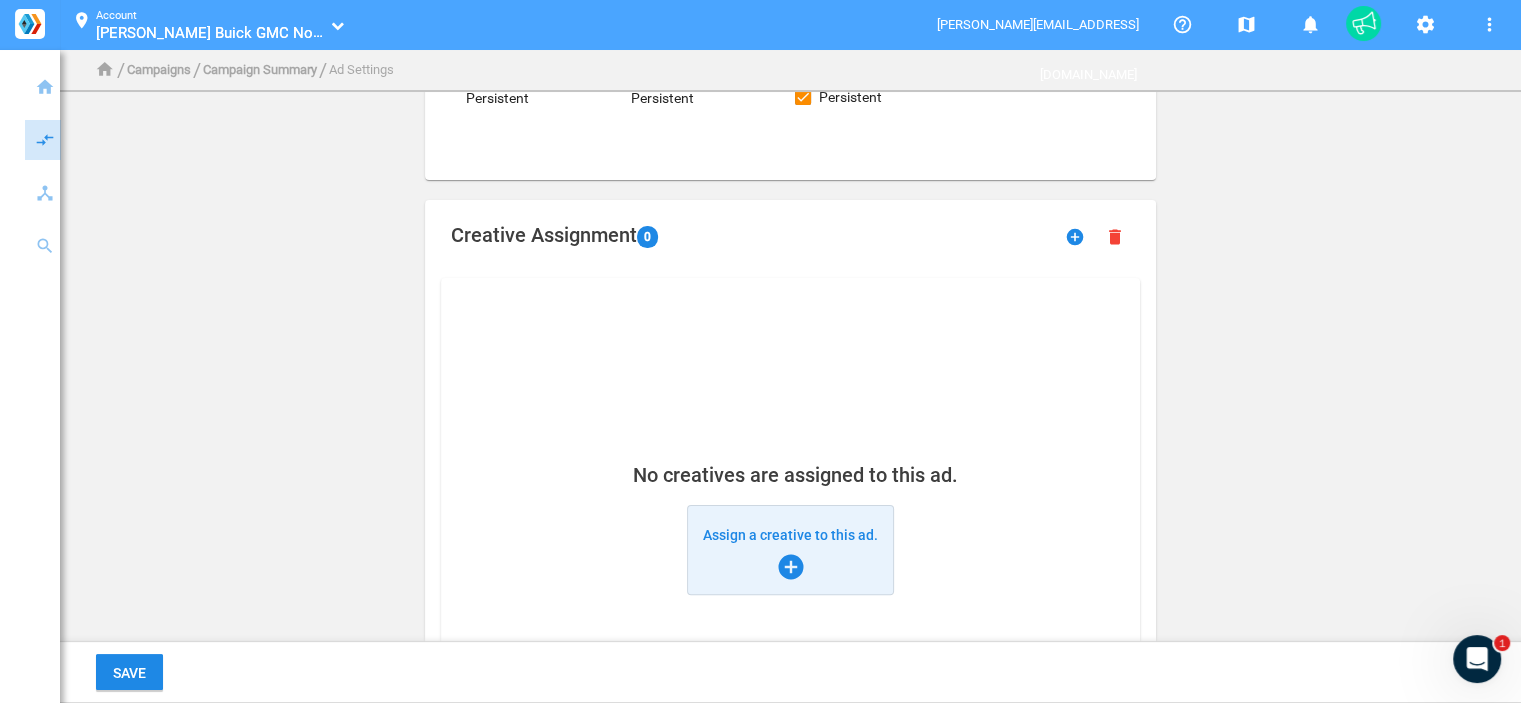 click on "Assign a creative to this ad.  add_circle" at bounding box center [790, 550] 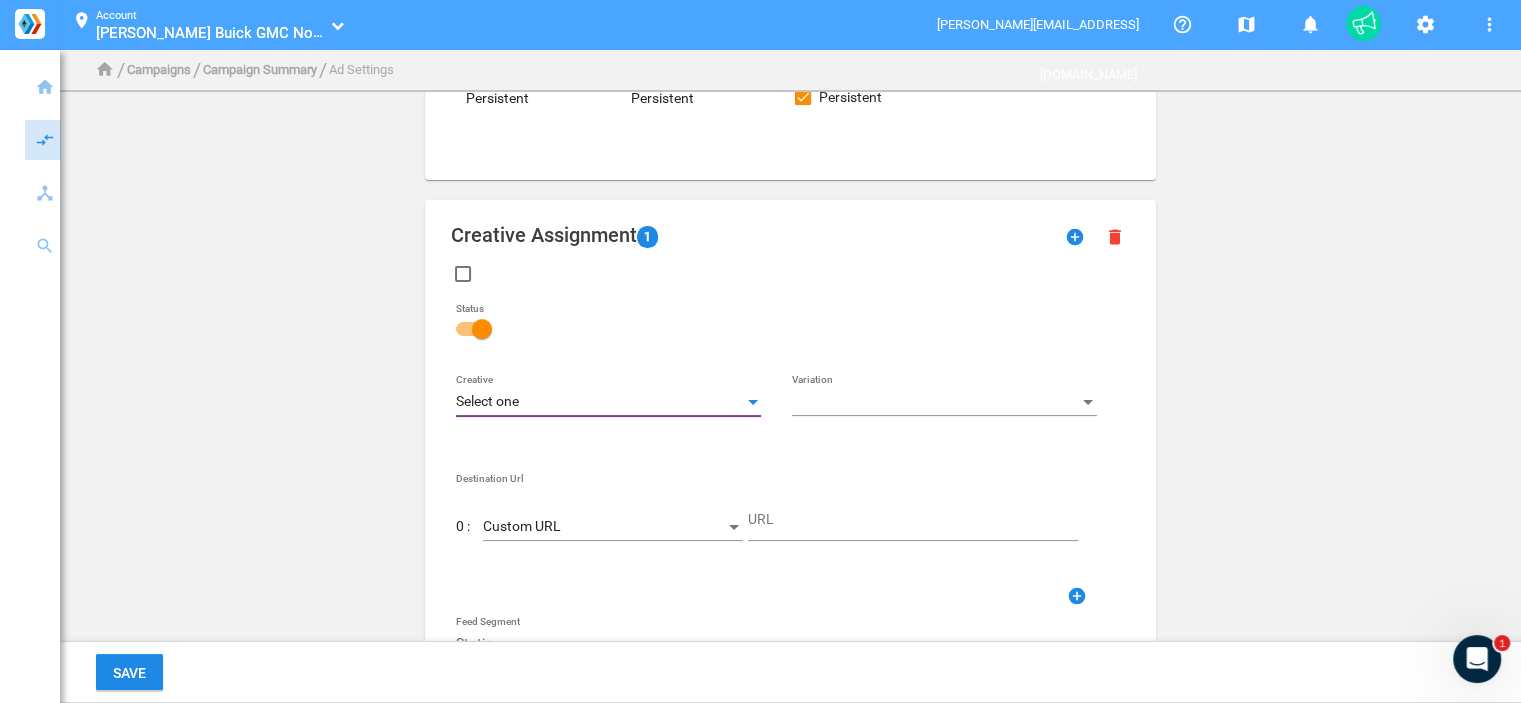 click on "Select one" at bounding box center [599, 402] 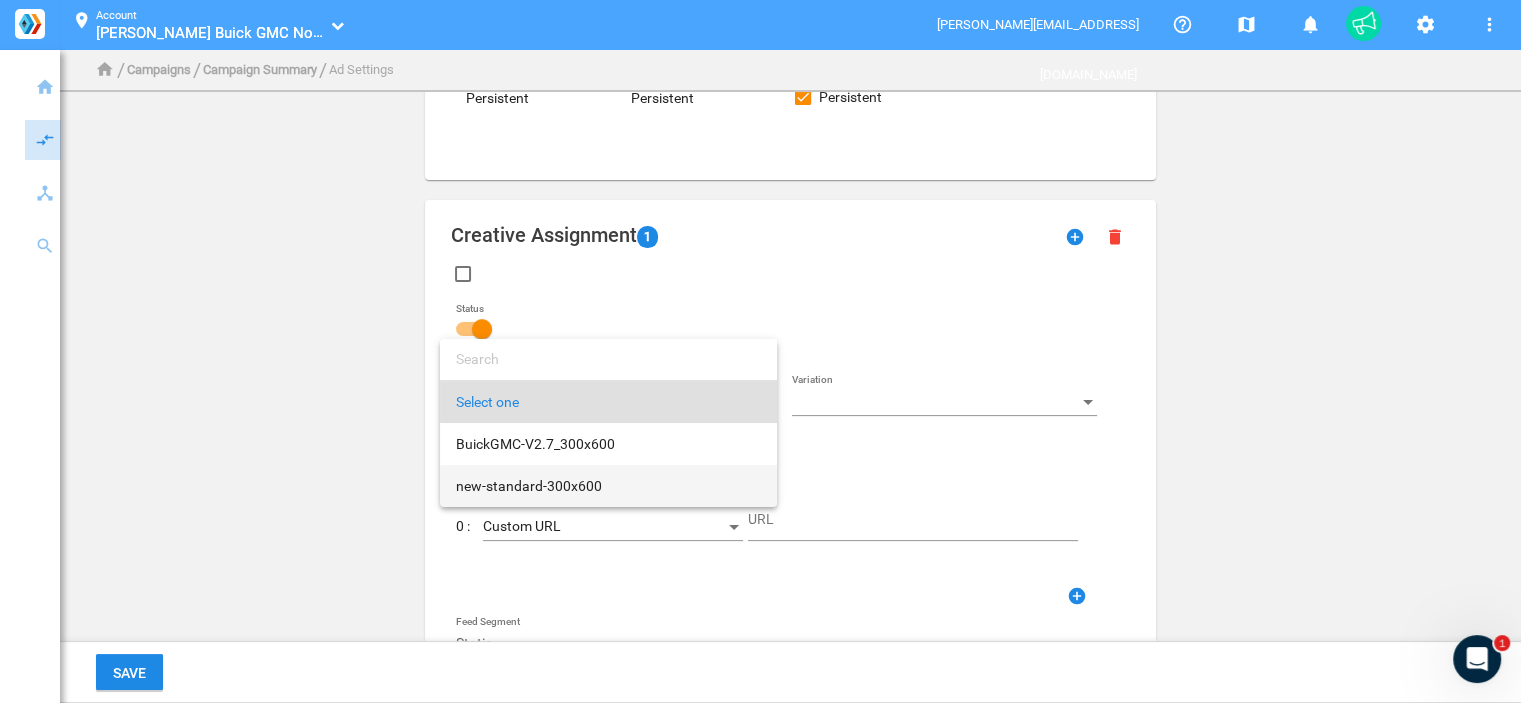 click on "new-standard-300x600" at bounding box center (608, 486) 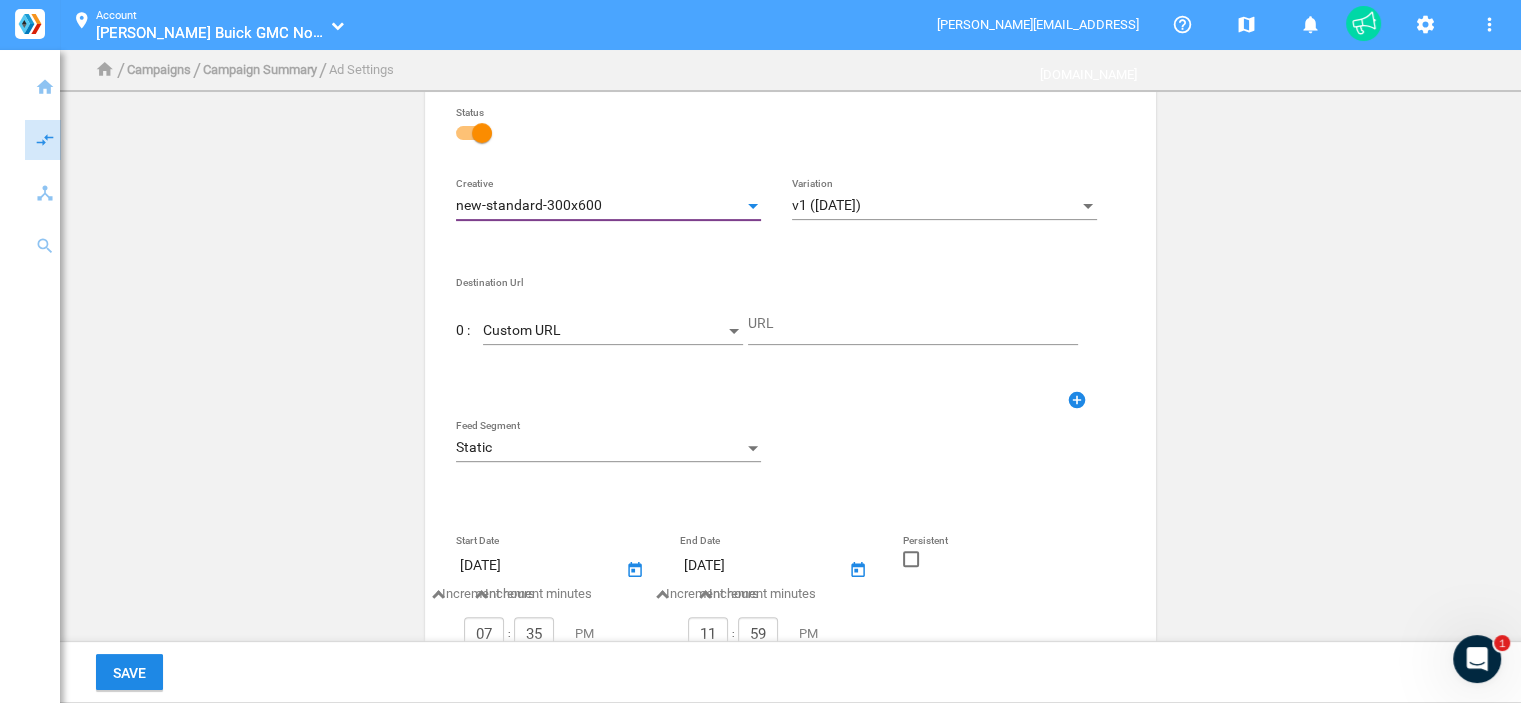 scroll, scrollTop: 600, scrollLeft: 0, axis: vertical 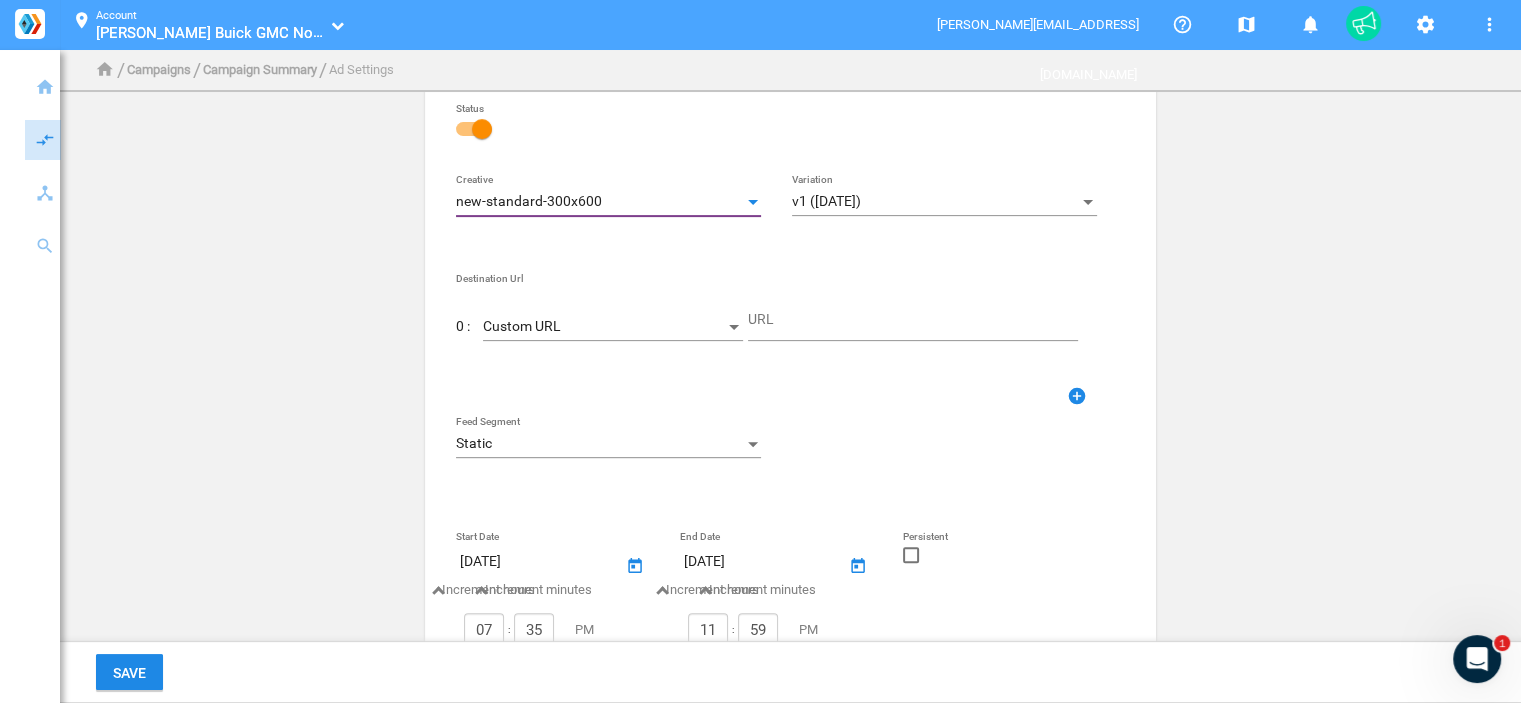 click on "Custom URL" at bounding box center (604, 327) 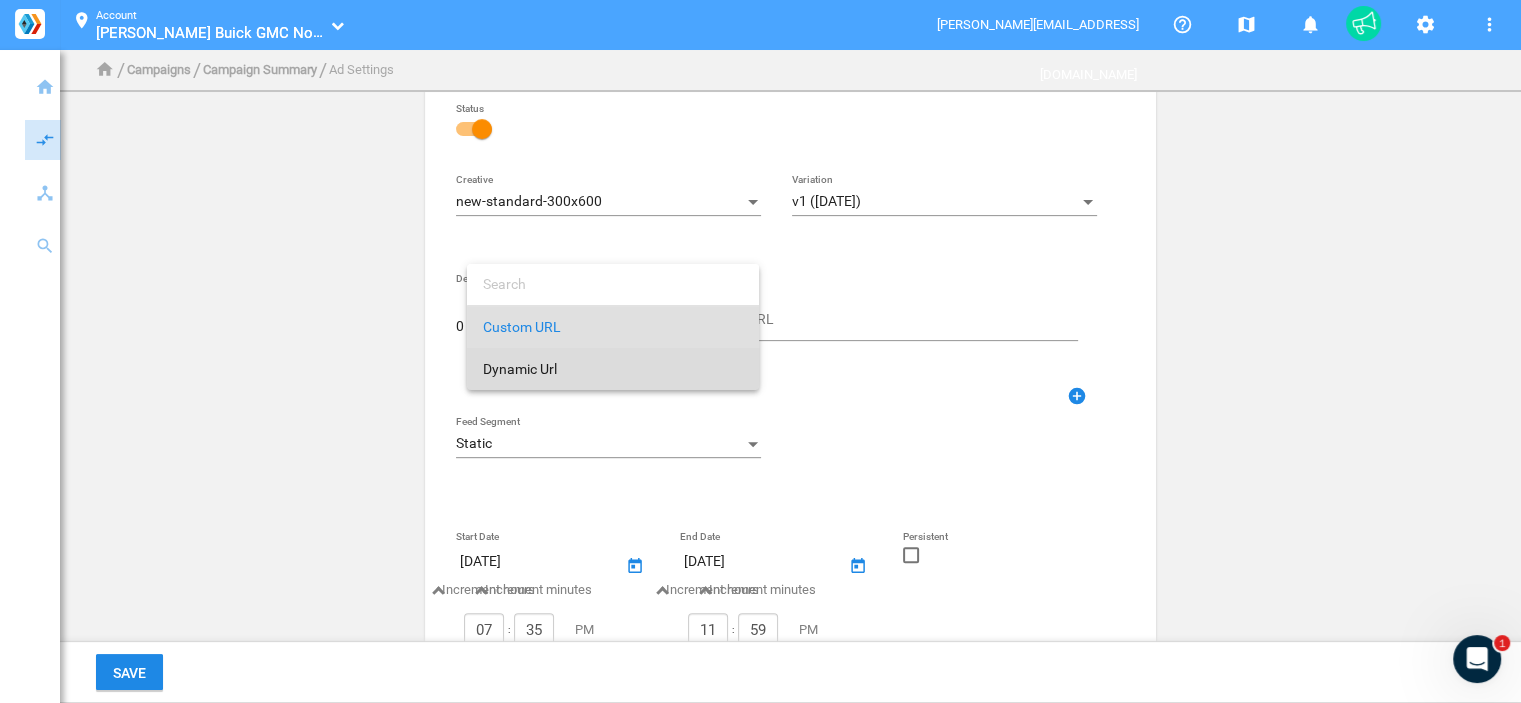 click on "Dynamic Url" at bounding box center [613, 369] 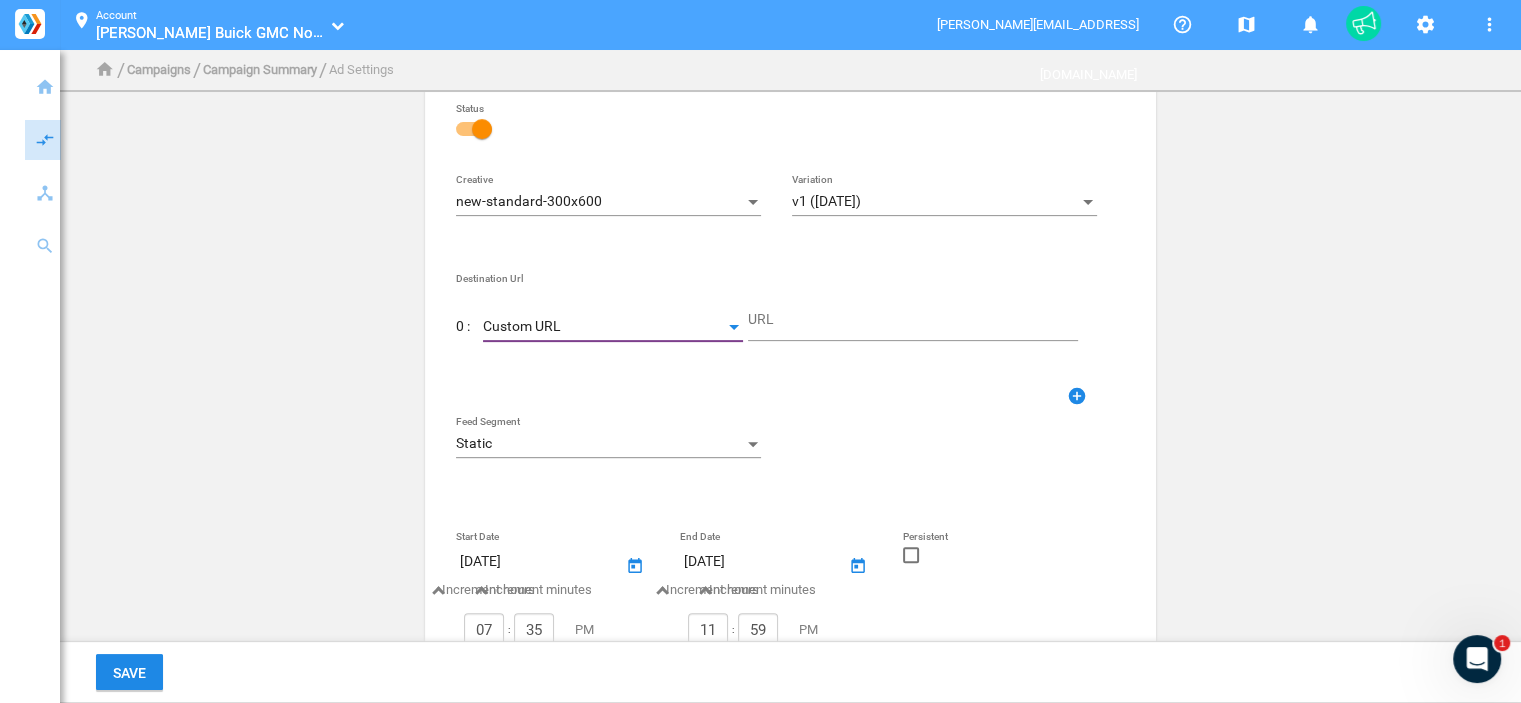 type on "DestinationUrl" 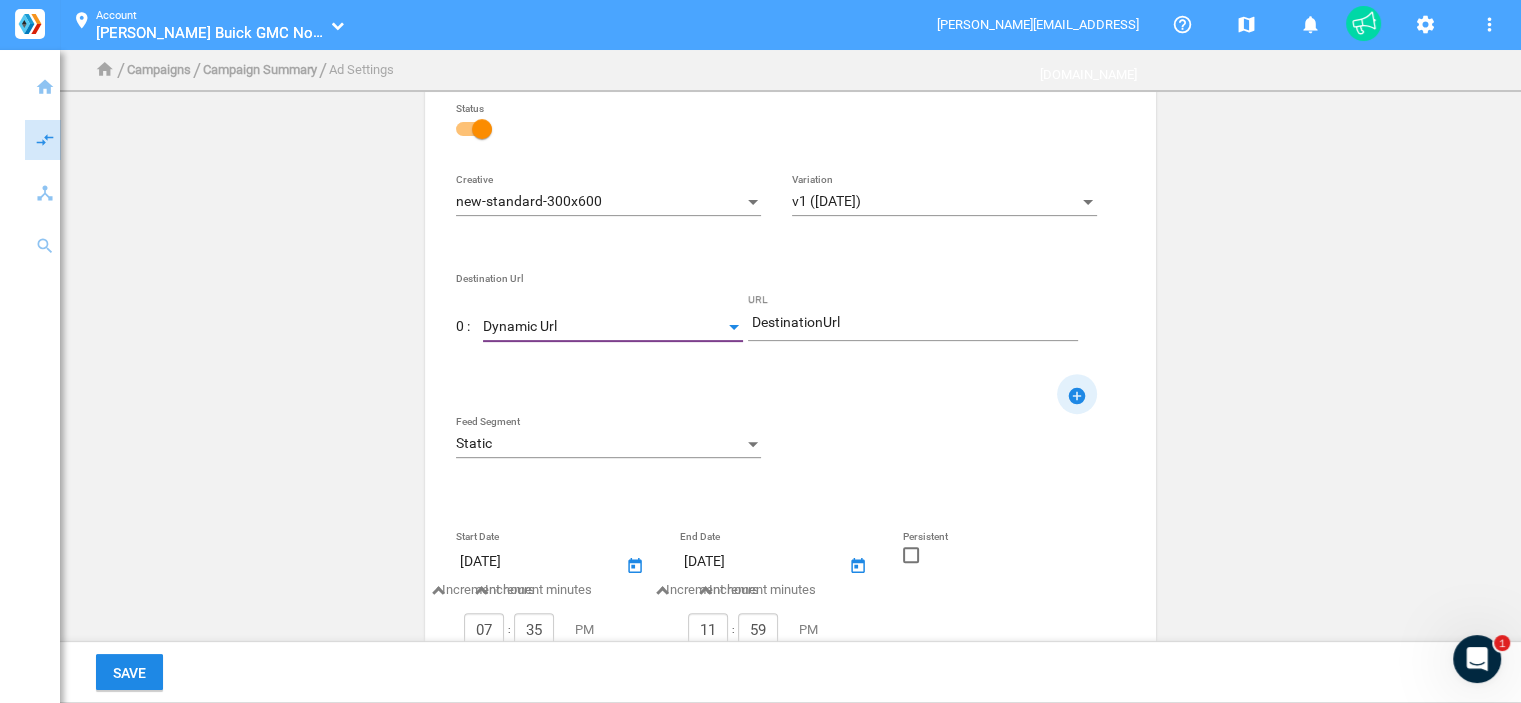 click on "add_circle" 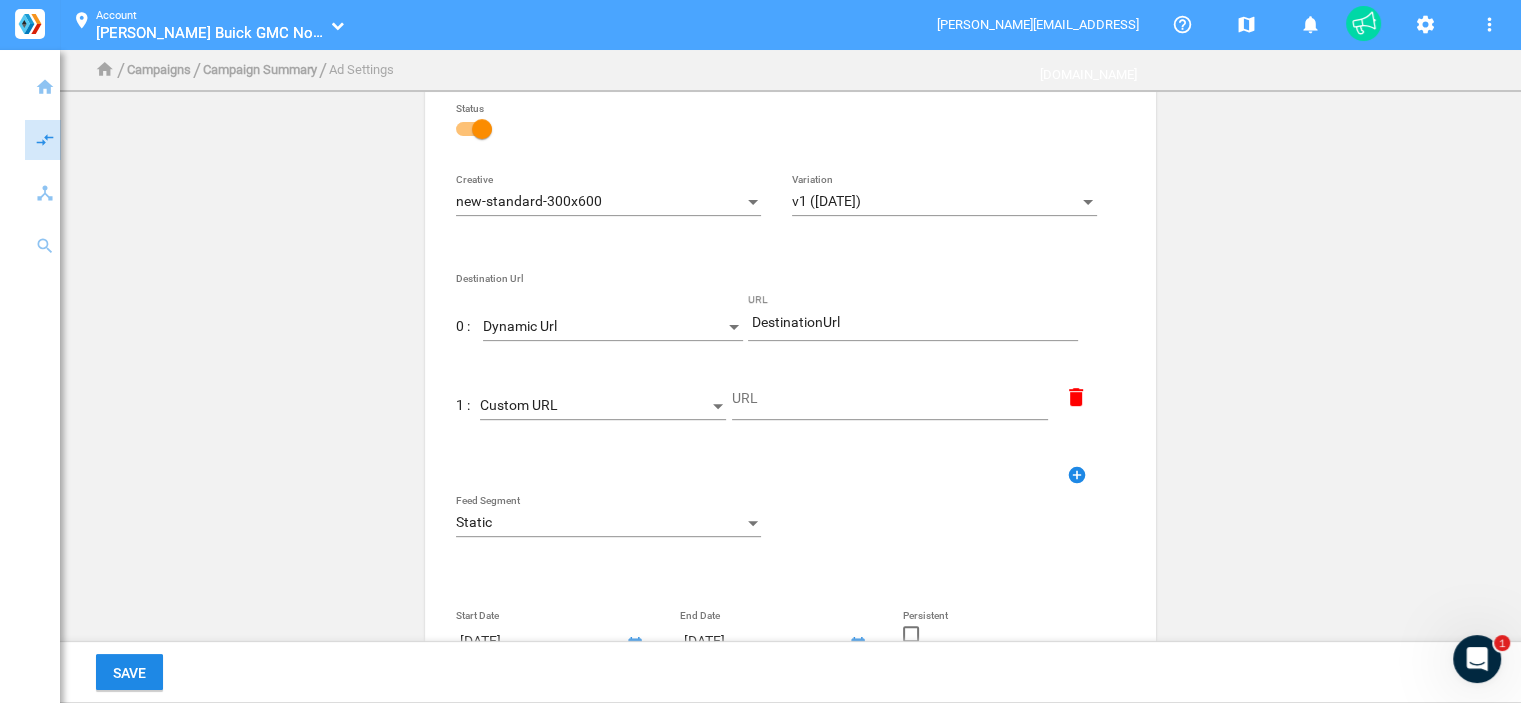 click on "Custom URL" at bounding box center [519, 405] 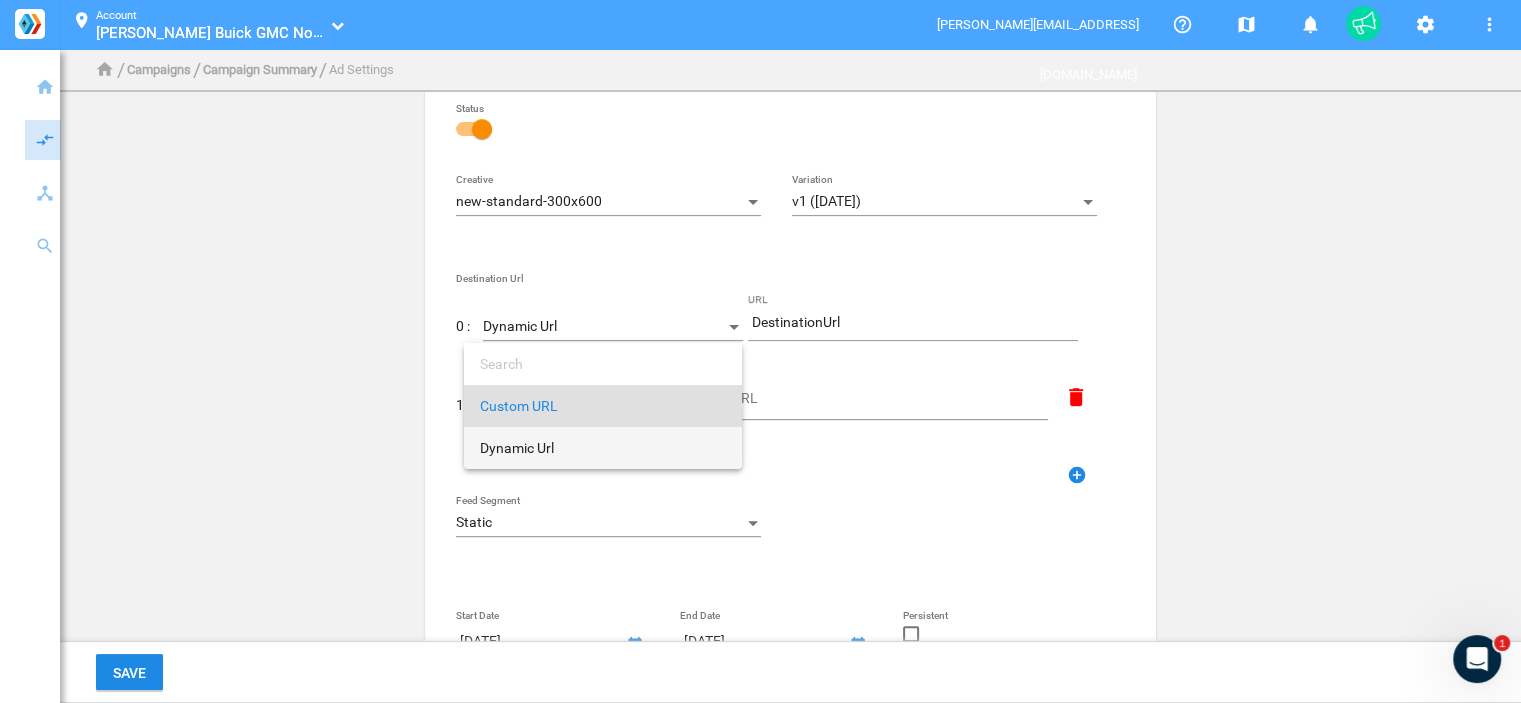 click on "Dynamic Url" at bounding box center (603, 448) 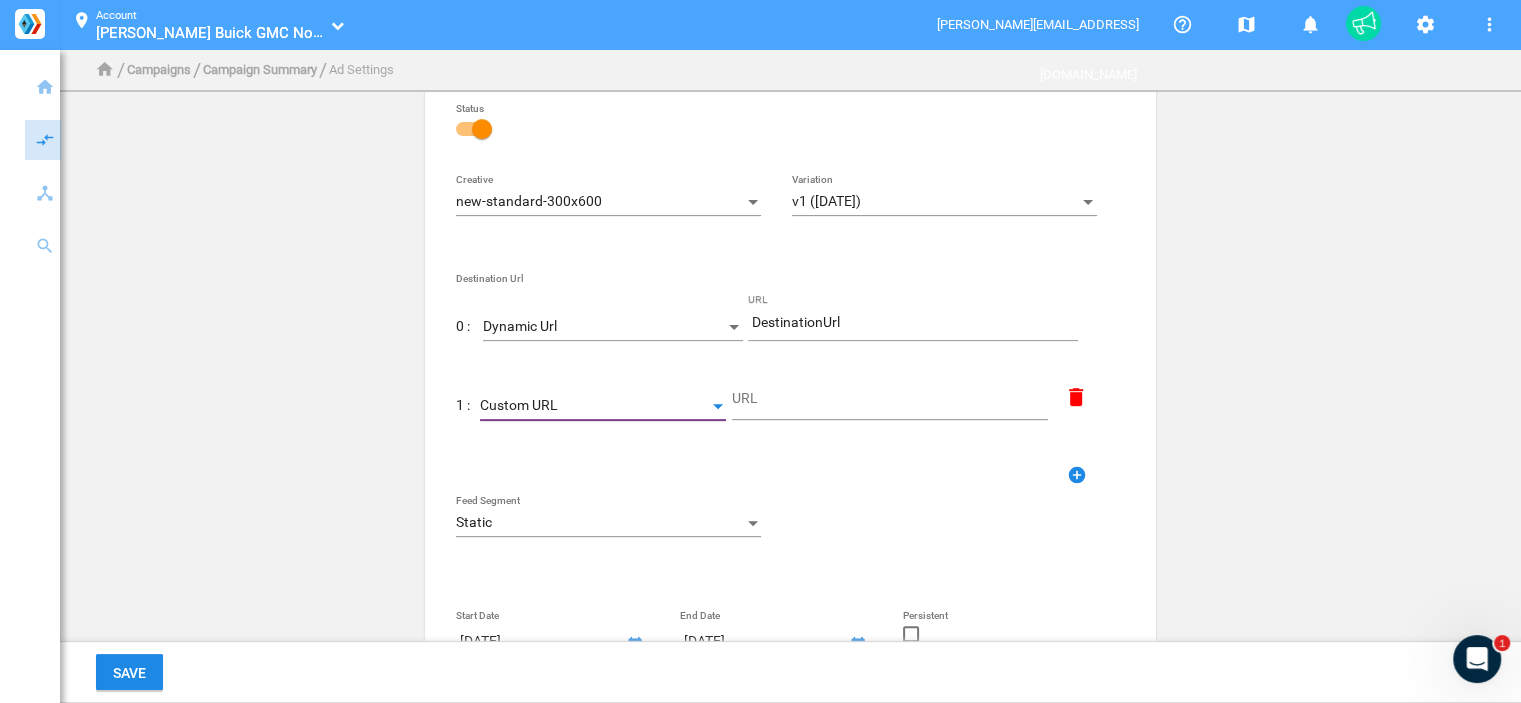 type on "DestinationUrl" 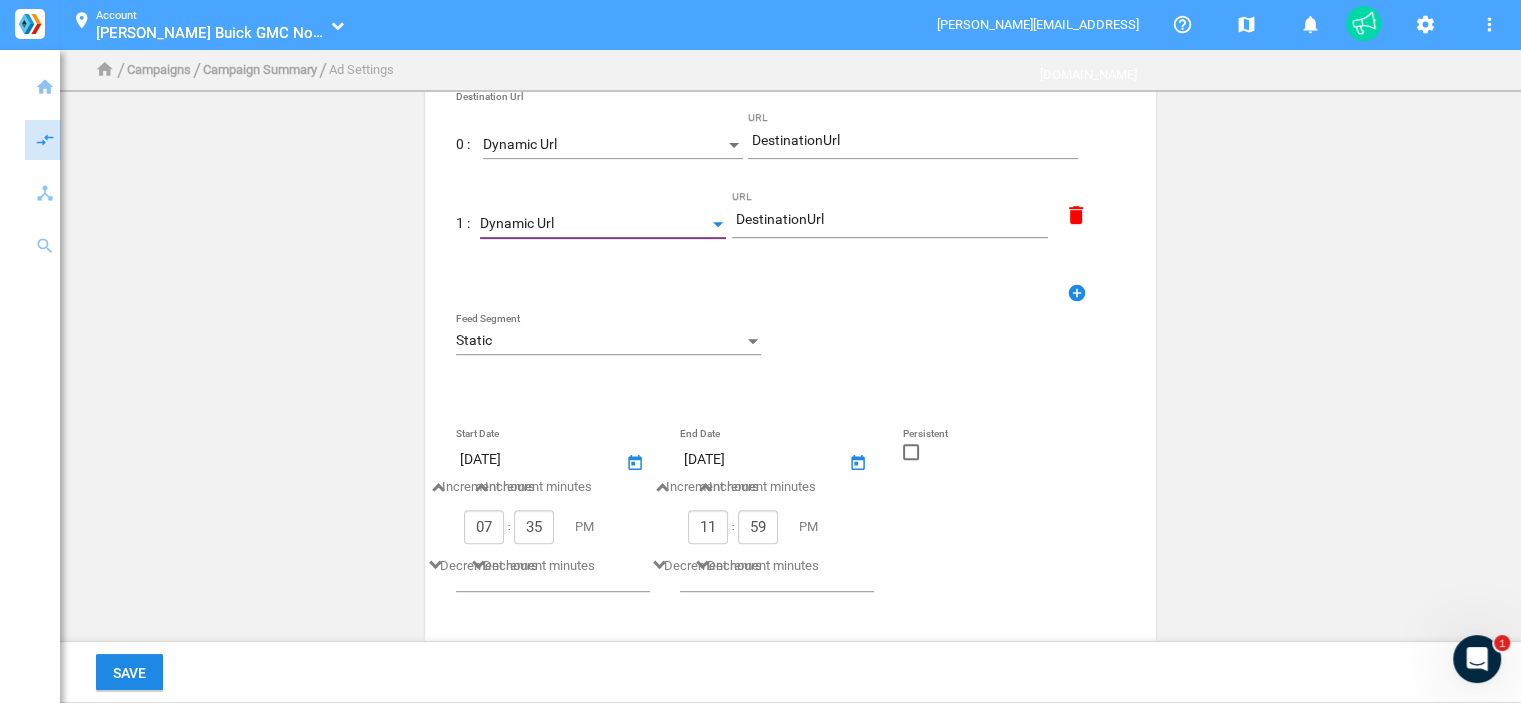 scroll, scrollTop: 800, scrollLeft: 0, axis: vertical 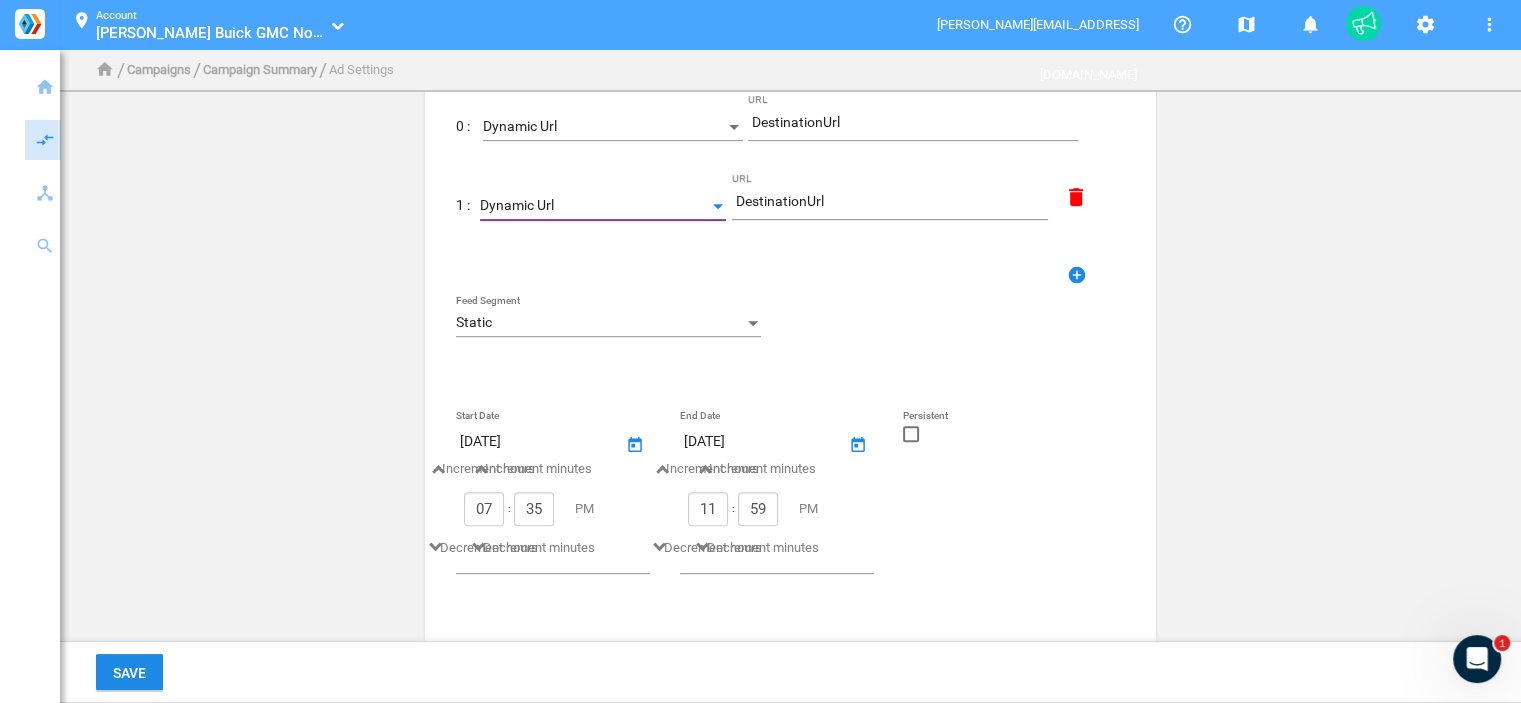 click on "Static" at bounding box center [599, 323] 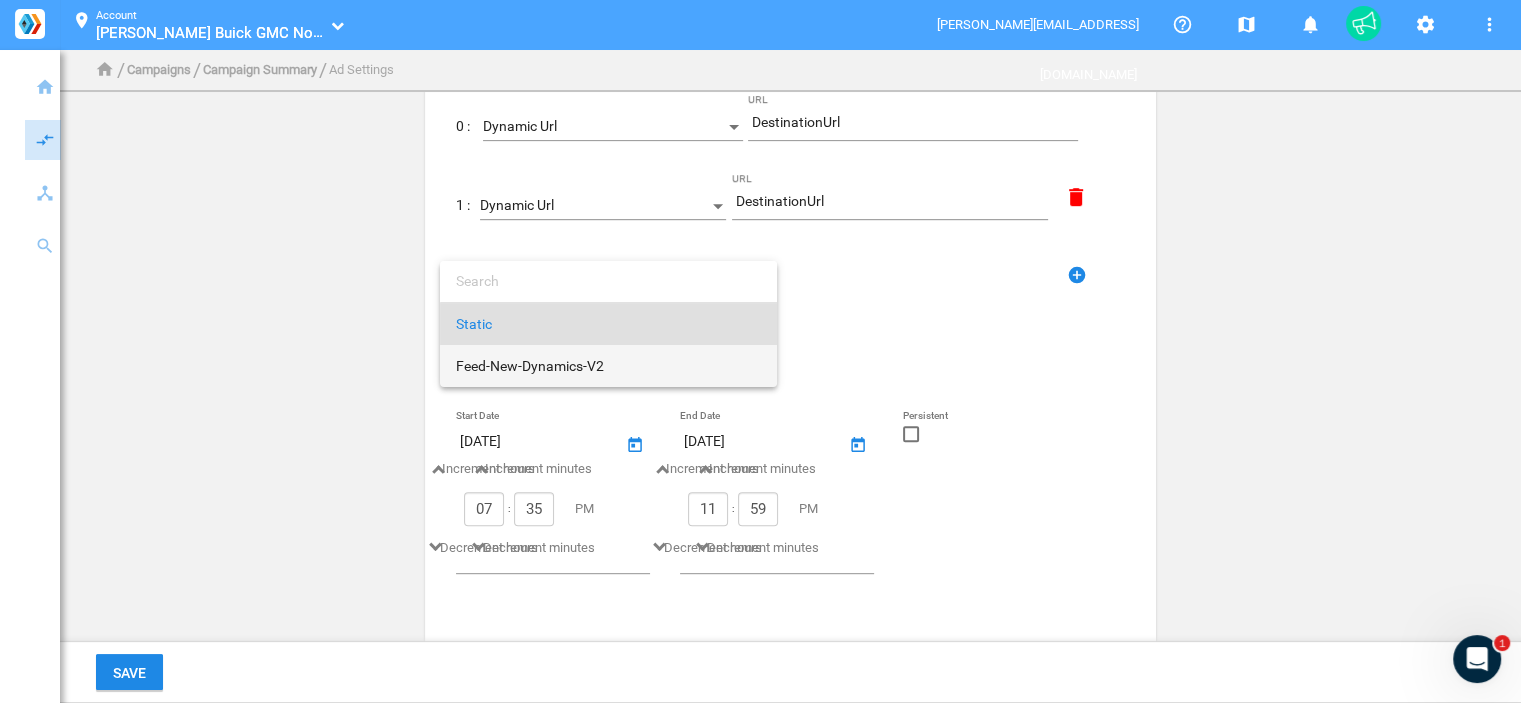 click on "Feed-New-Dynamics-V2" at bounding box center [608, 366] 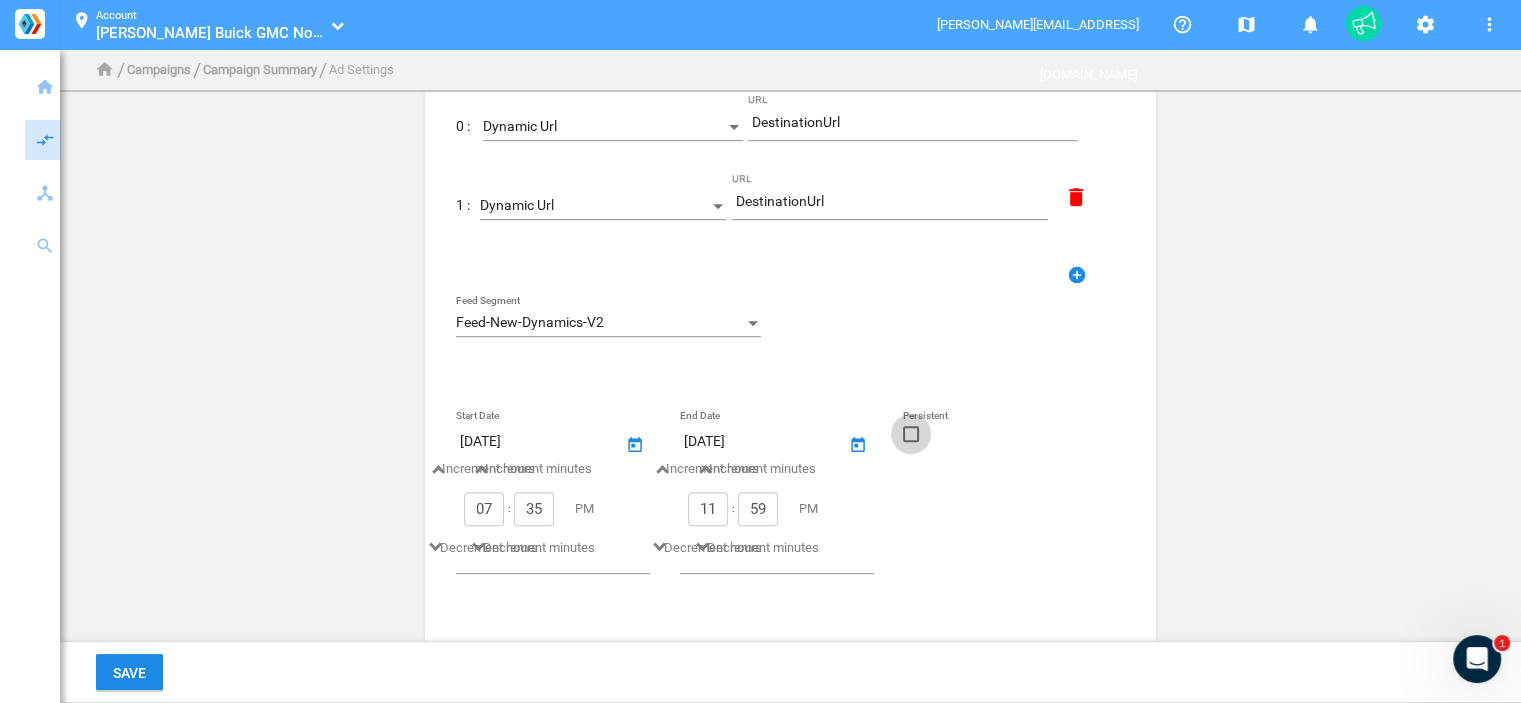 click 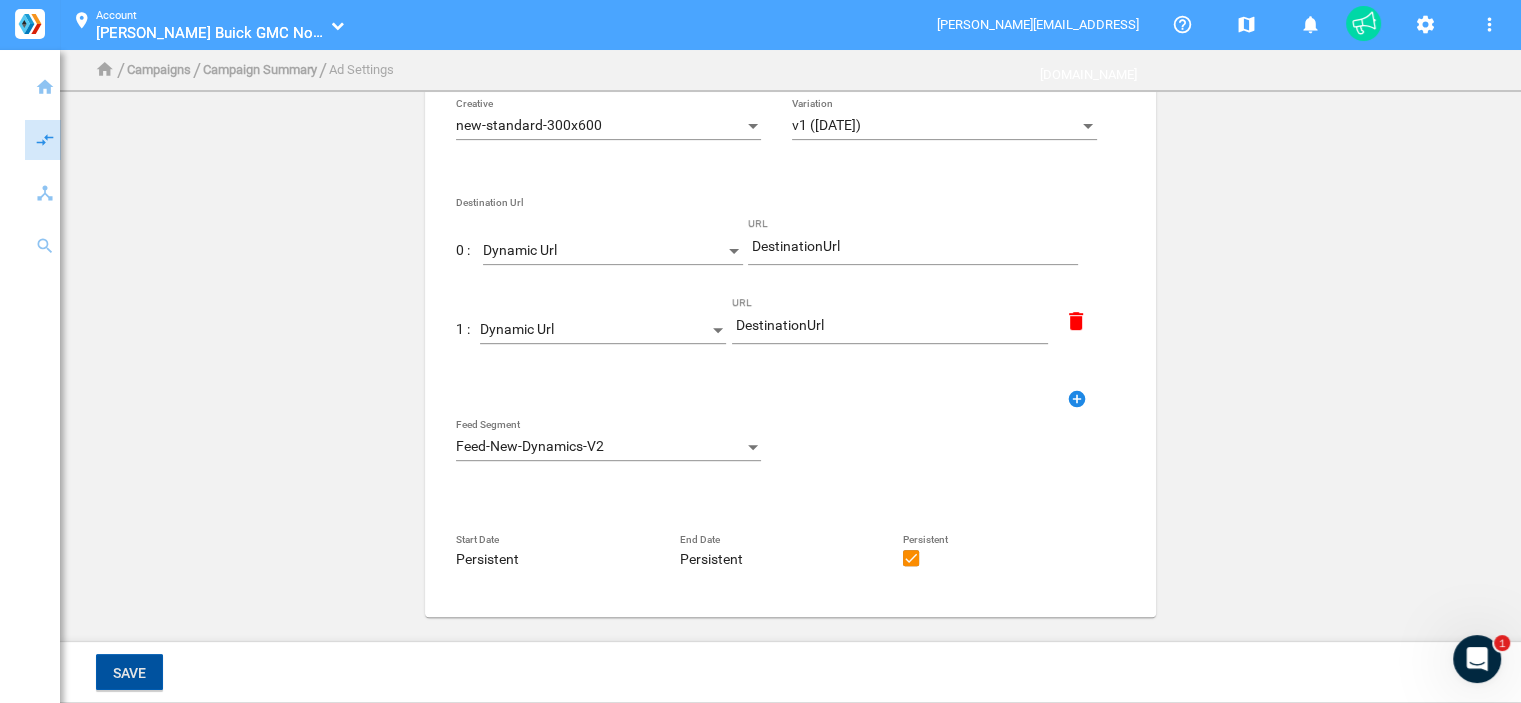 click on "Save" at bounding box center [129, 673] 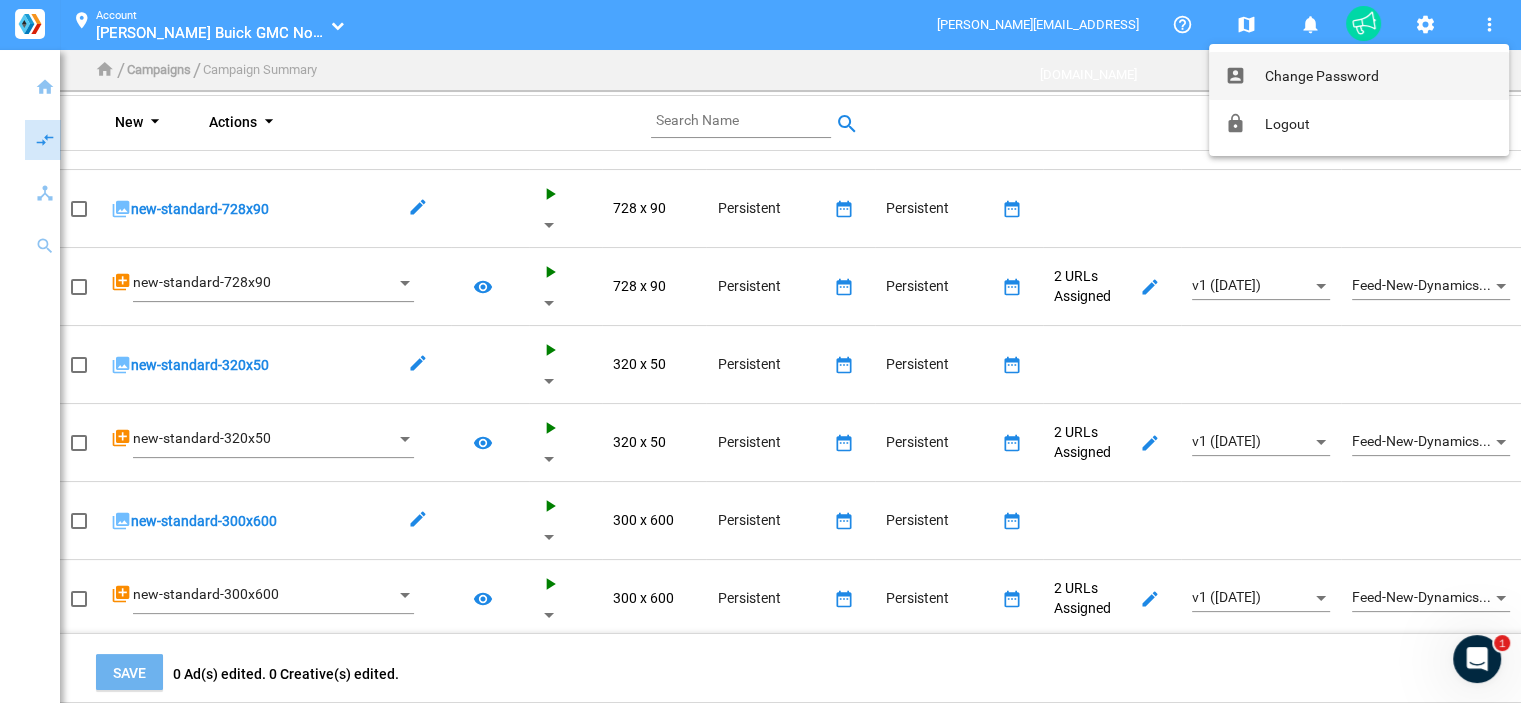 scroll, scrollTop: 0, scrollLeft: 0, axis: both 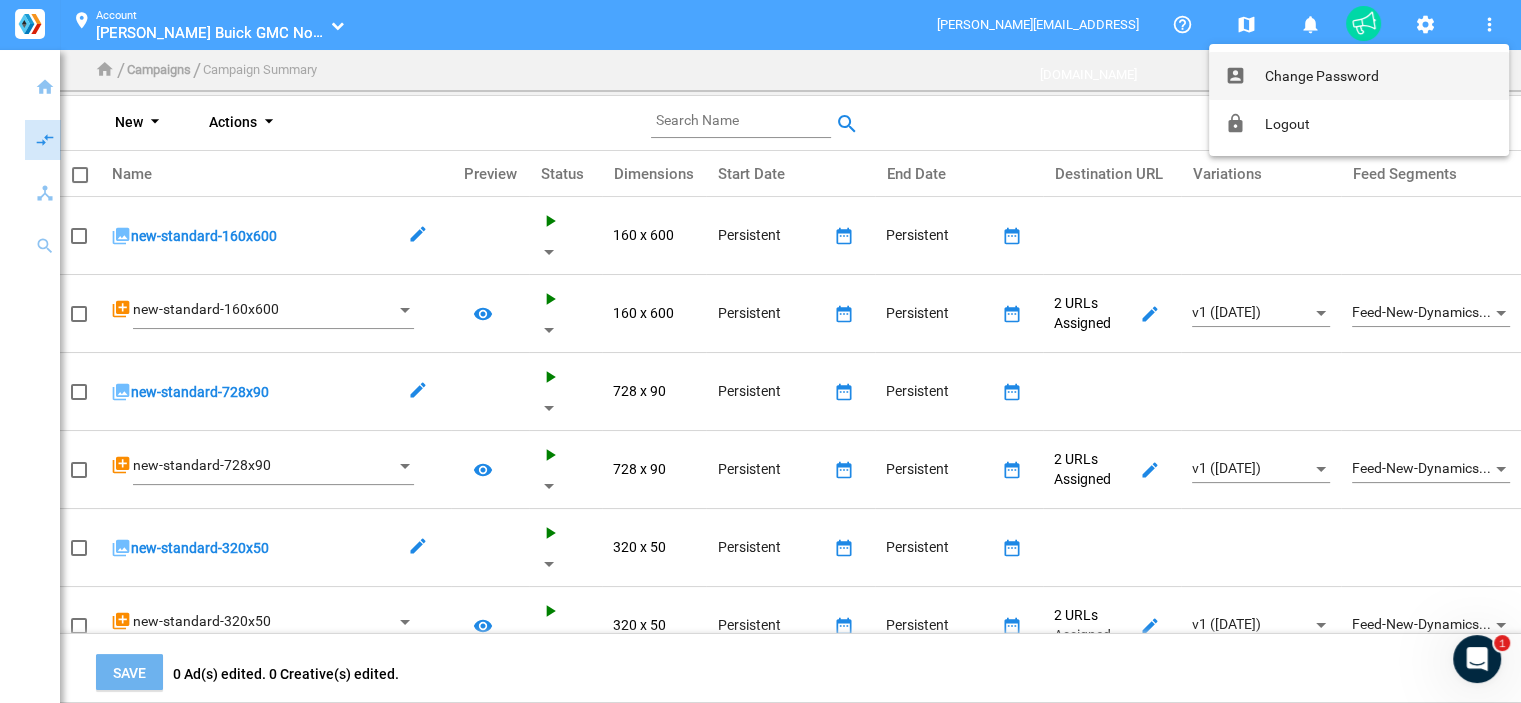 click at bounding box center (760, 351) 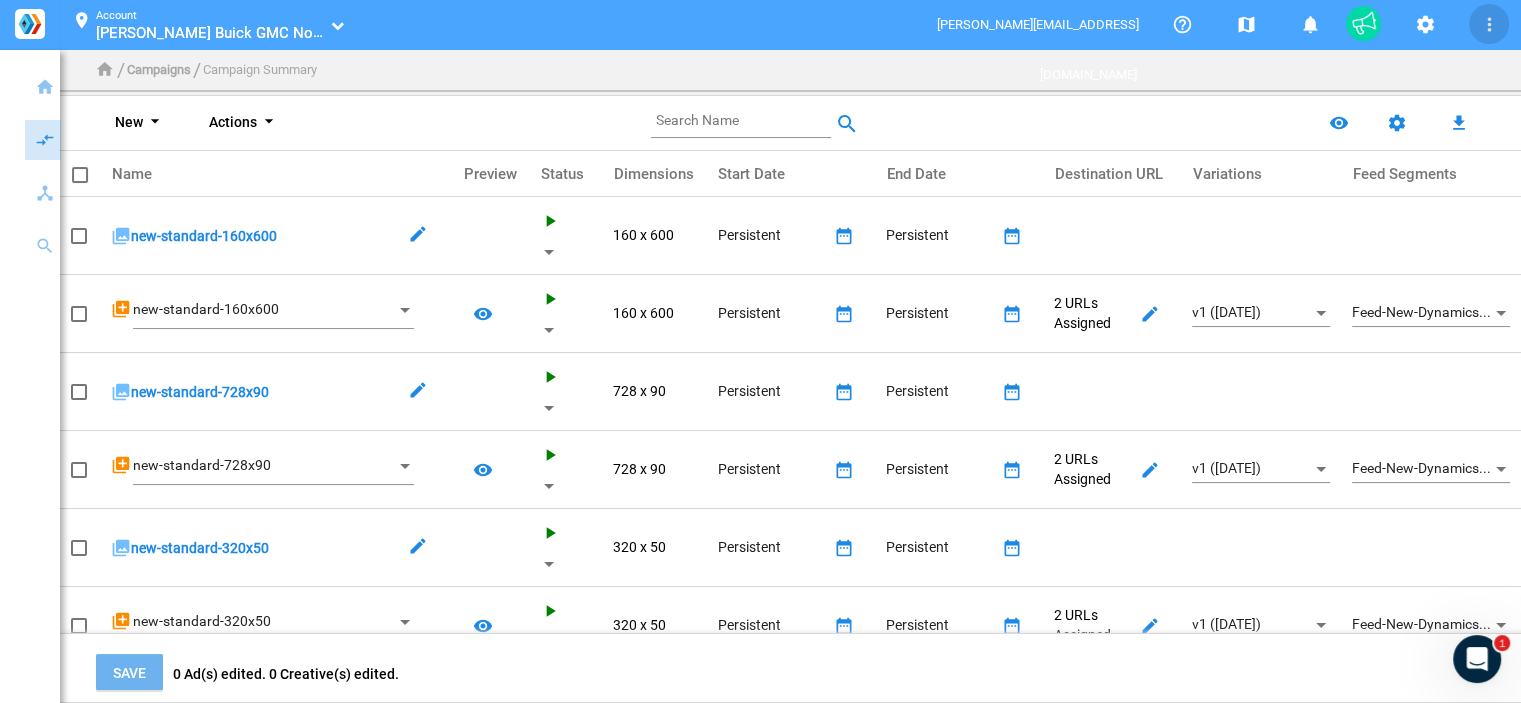 click on "arrow_drop_down" at bounding box center [155, 123] 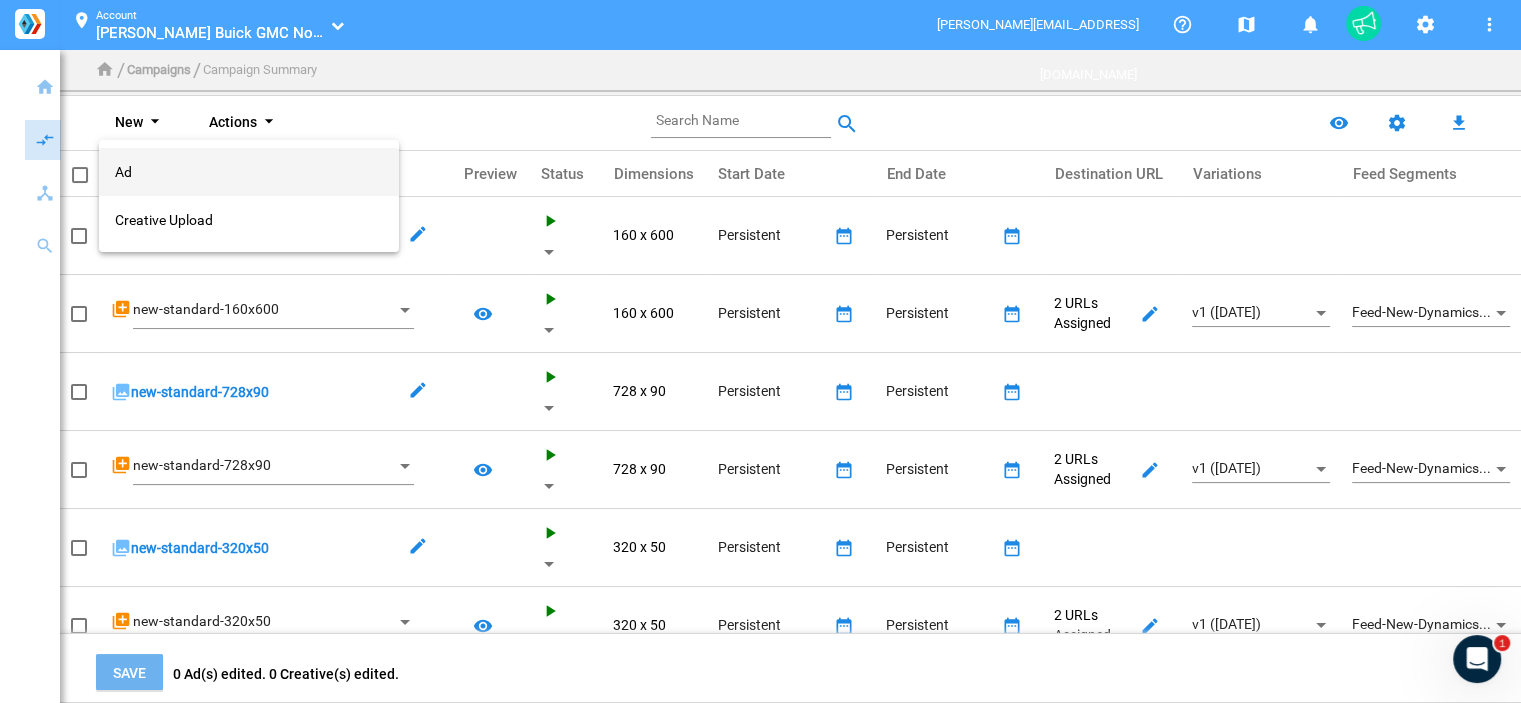 click on "Ad" at bounding box center [249, 172] 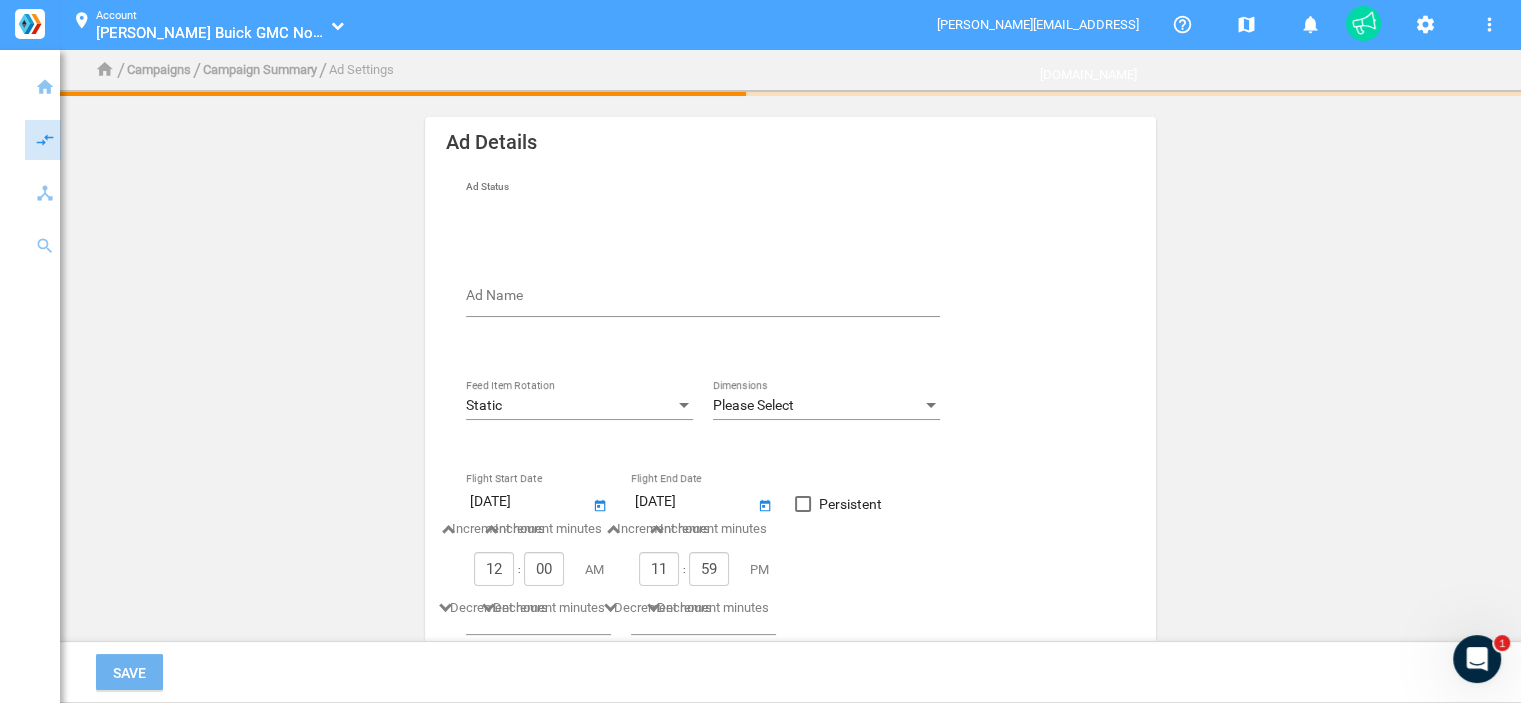 click on "Ad Name" at bounding box center [707, 299] 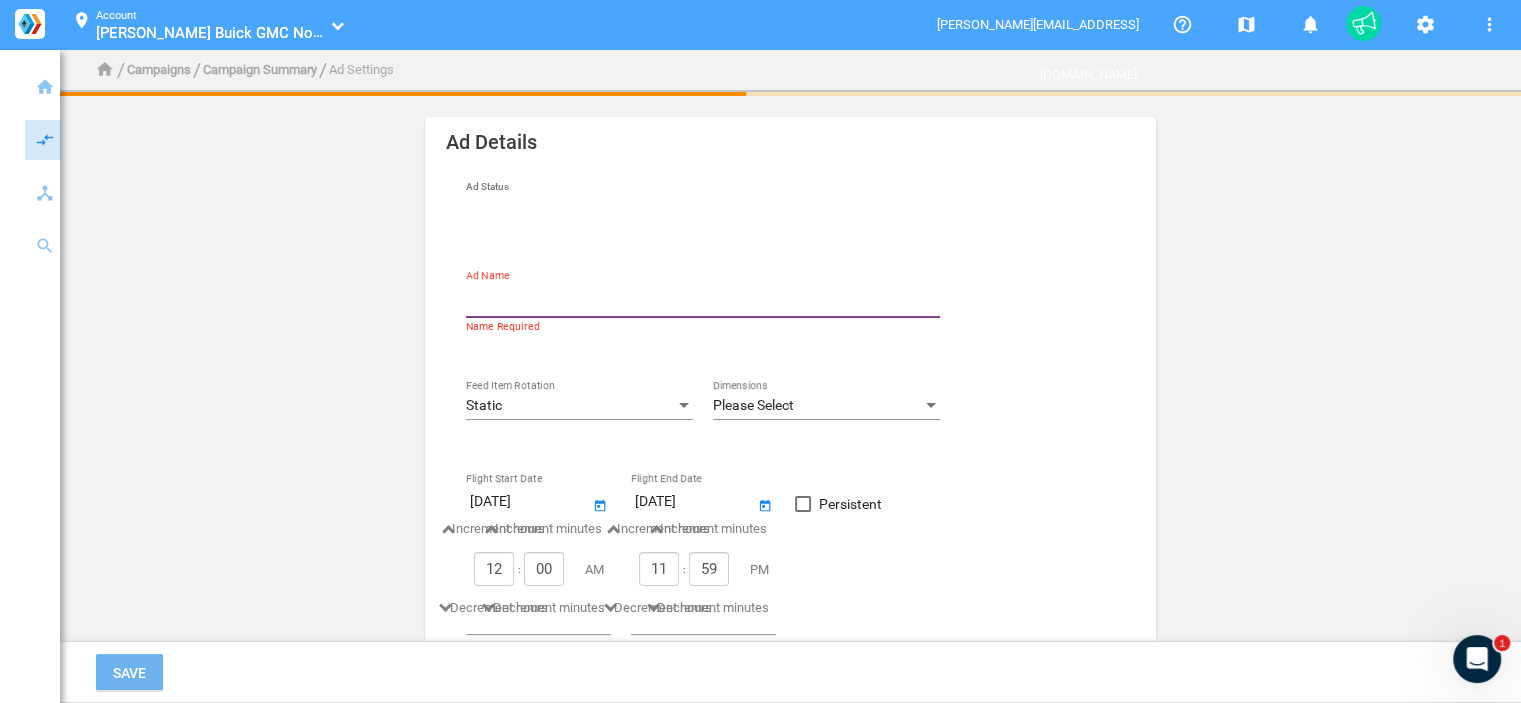 type on "new-standard-300x250" 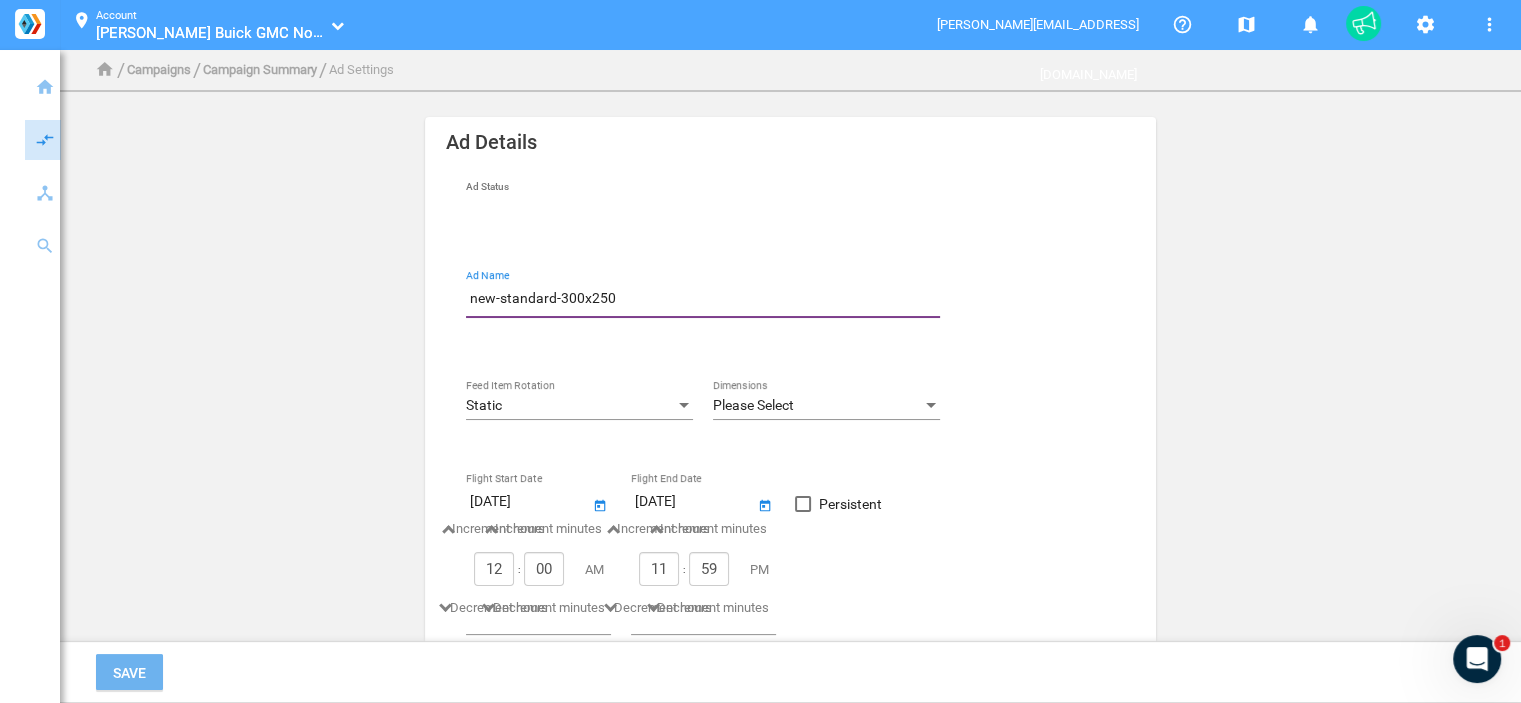 click on "Static" at bounding box center [570, 406] 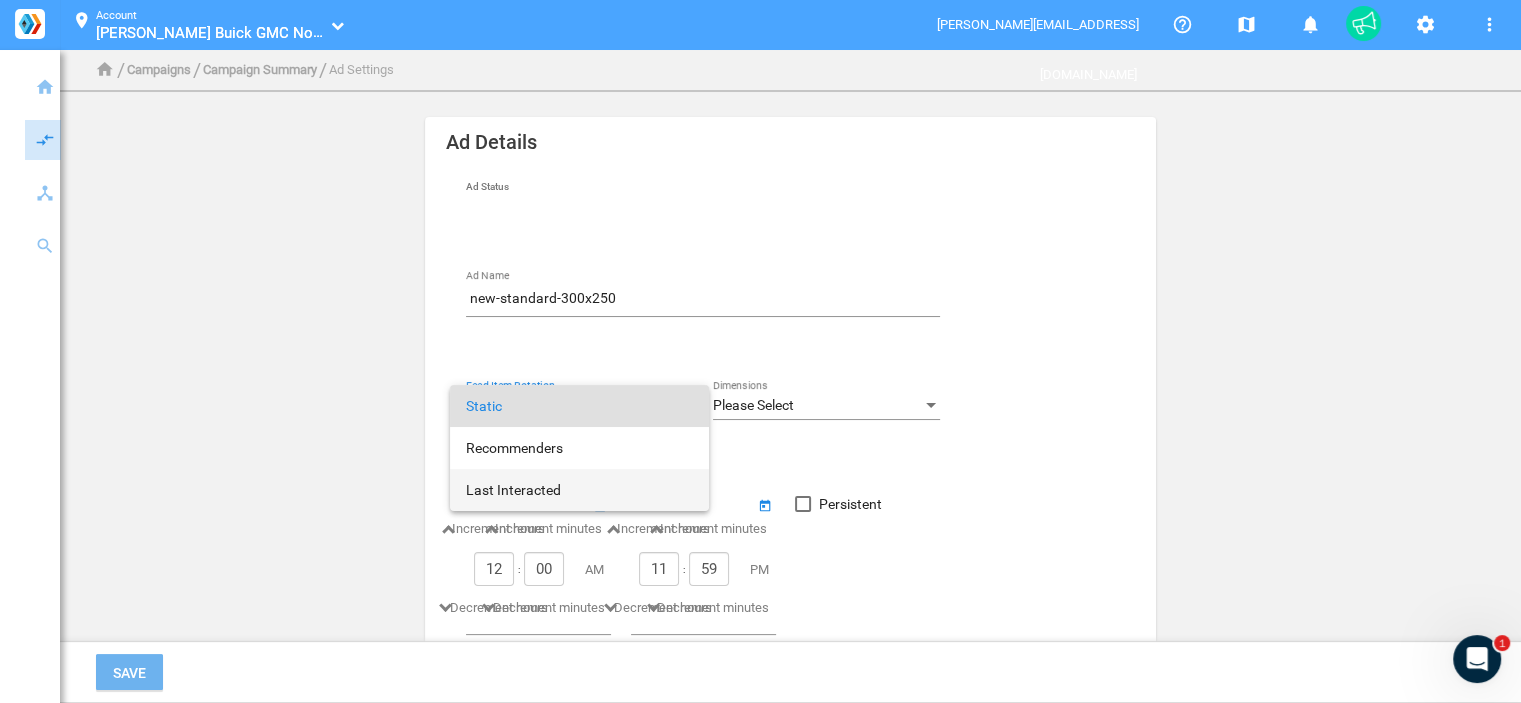 click on "Last Interacted" at bounding box center (579, 490) 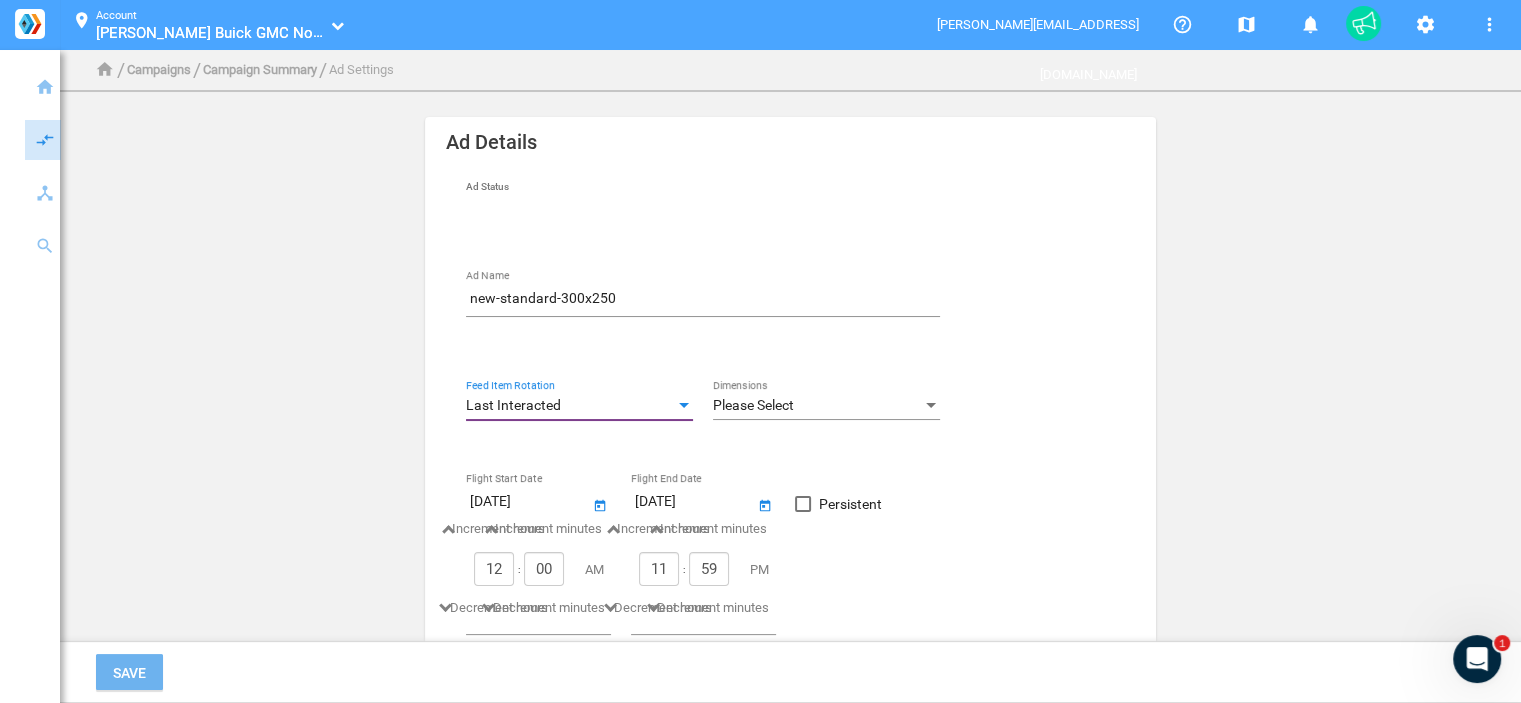 click on "Please Select" at bounding box center (753, 405) 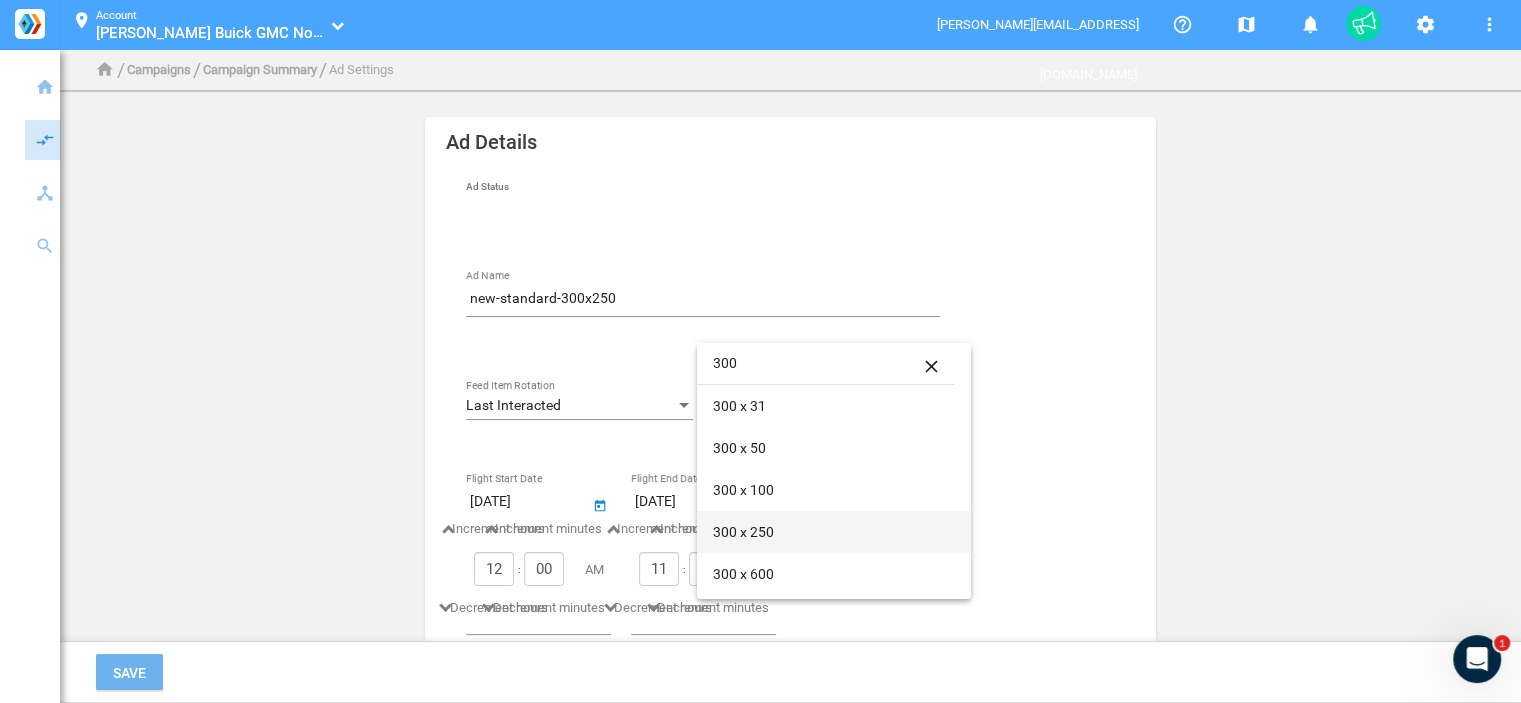 type on "300" 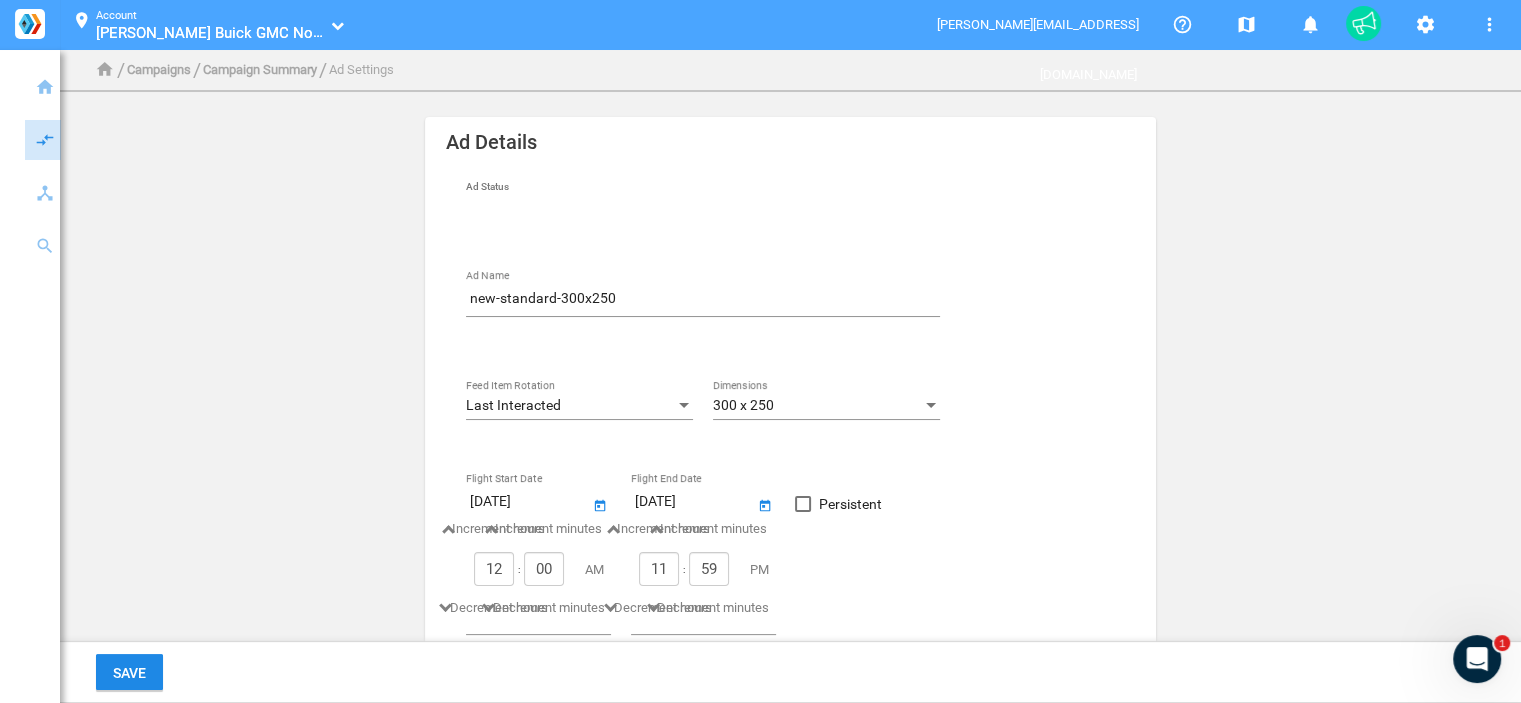 click on "Ad Status  Inactive      Active  new-standard-300x250 Ad Name Last Interacted Feed Item Rotation 300 x 250 Dimensions 7/24/2025 Increment hours 12 Decrement hours : Increment minutes 00 Decrement minutes AM Flight Start Date 8/23/2025 Increment hours 11 Decrement hours : Increment minutes 59 Decrement minutes PM Flight End Date   Persistent Save" 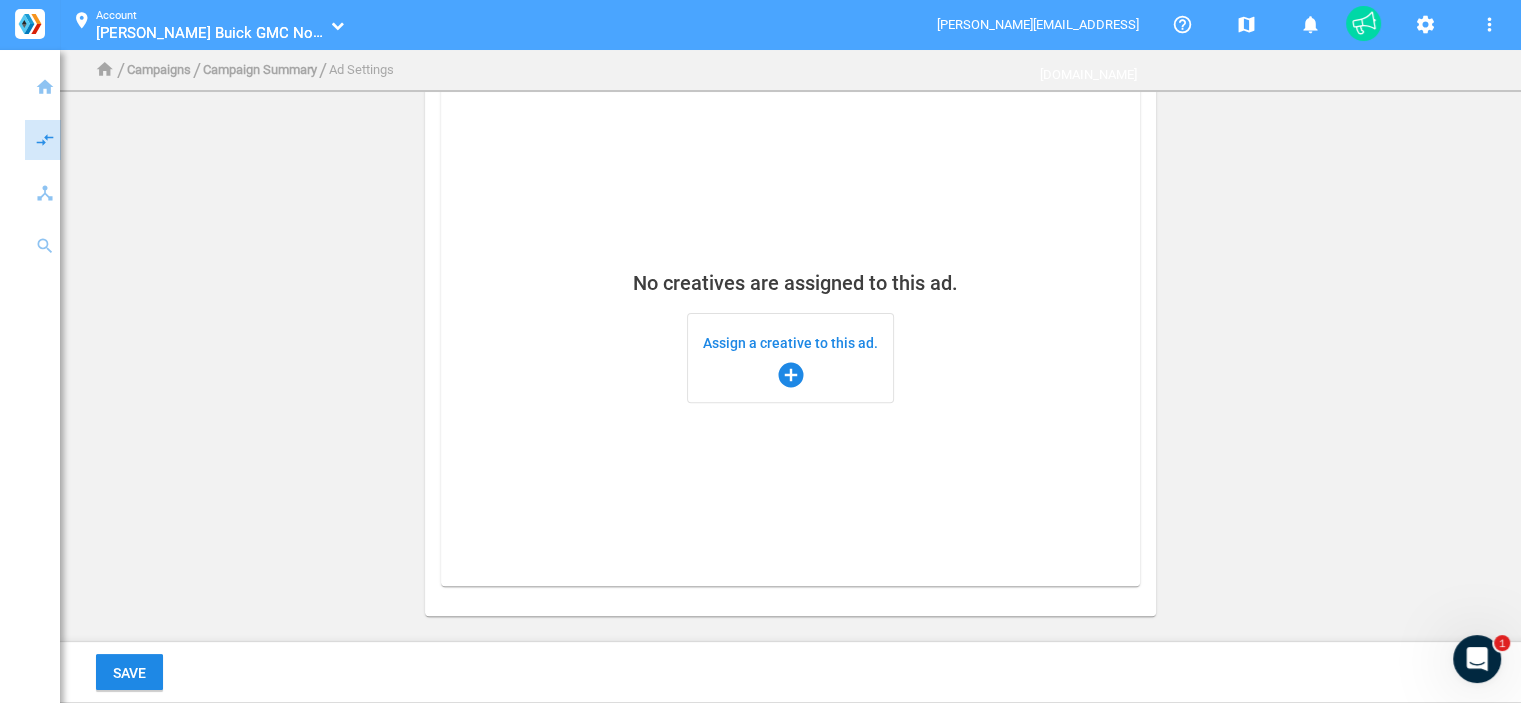 click on "add_circle" at bounding box center (791, 375) 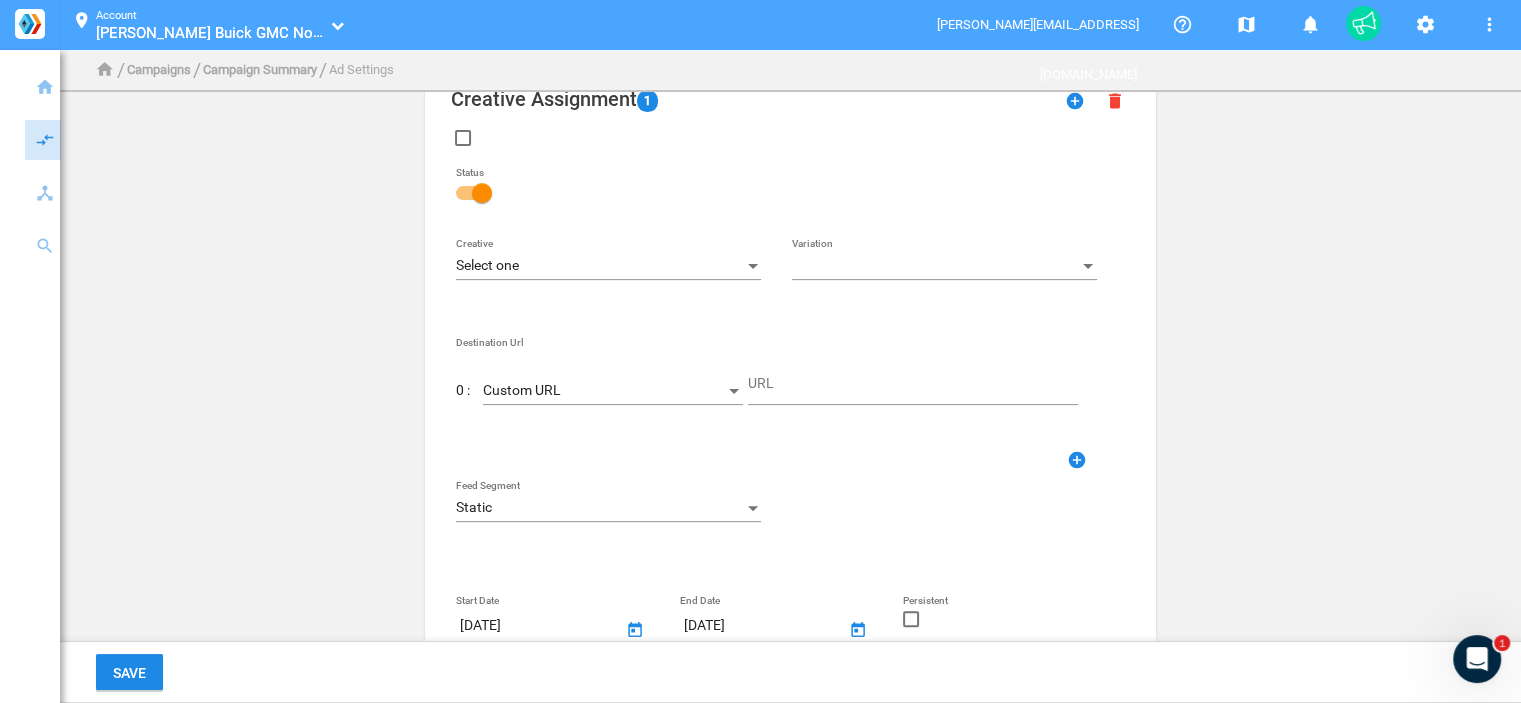 scroll, scrollTop: 392, scrollLeft: 0, axis: vertical 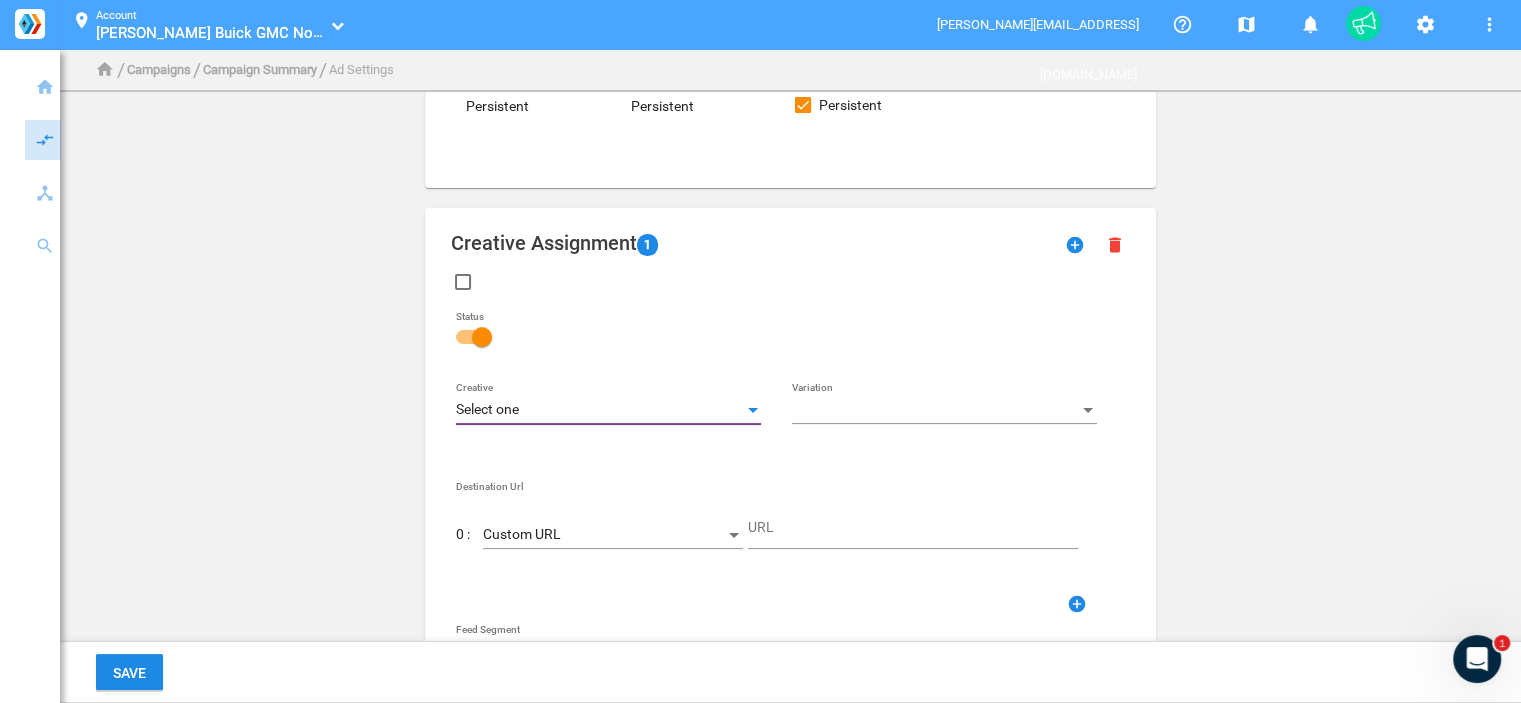 click on "Select one" at bounding box center [599, 410] 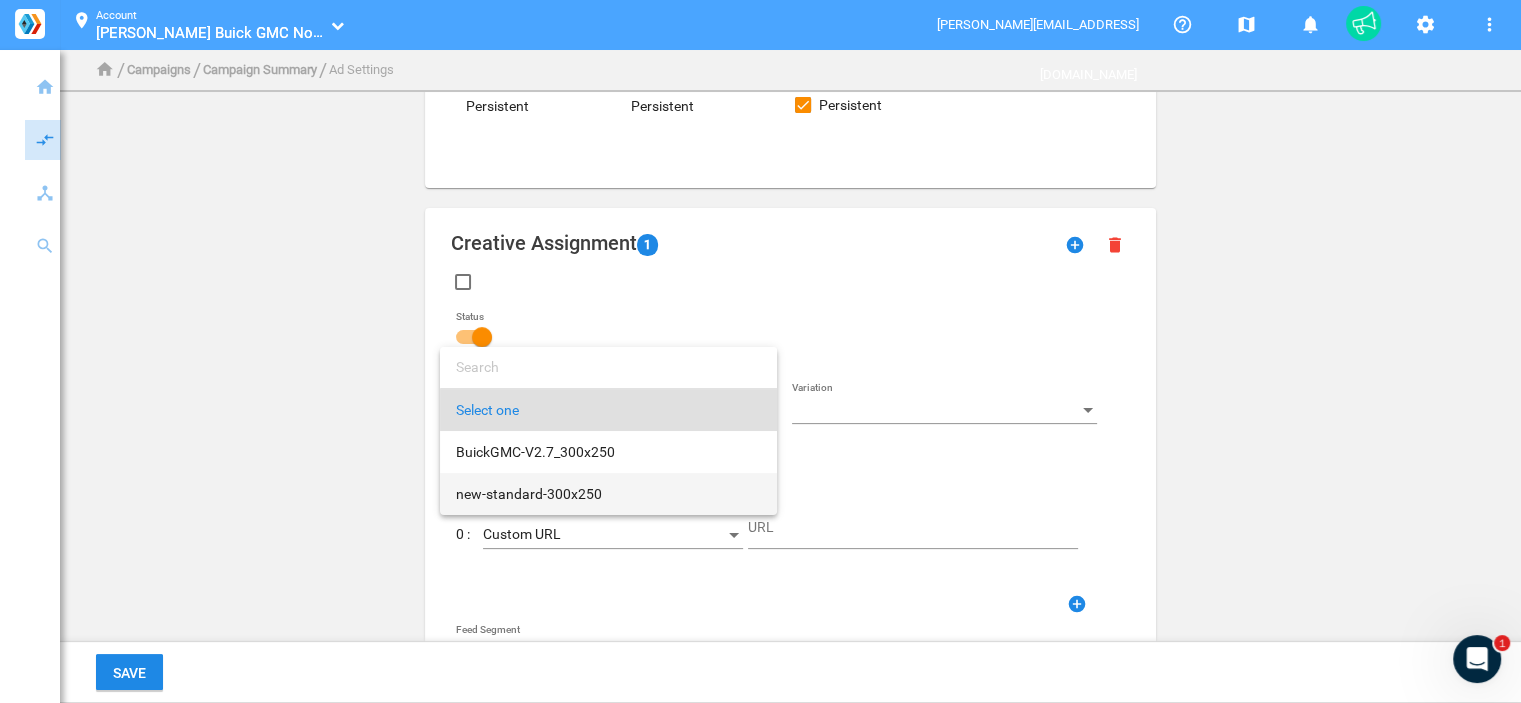 click on "new-standard-300x250" at bounding box center (608, 494) 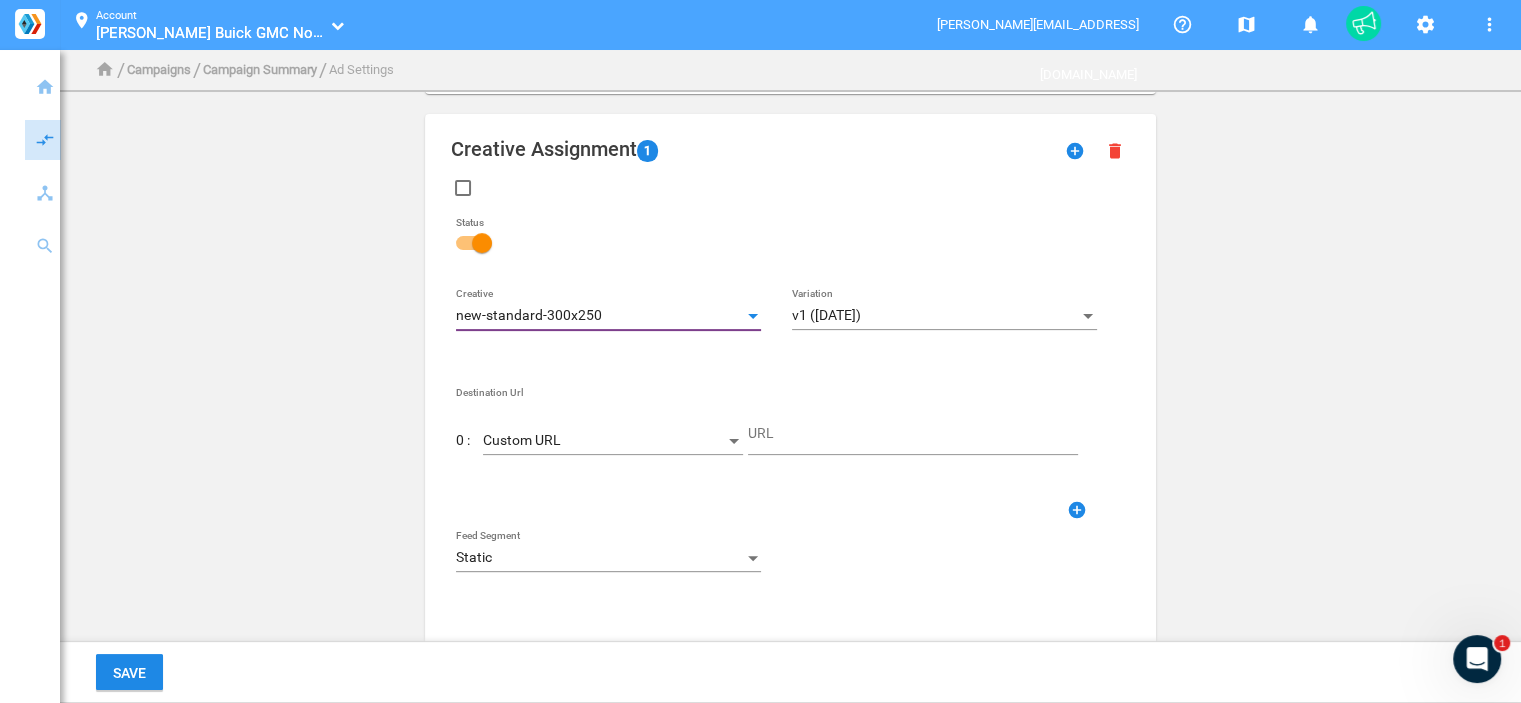 scroll, scrollTop: 592, scrollLeft: 0, axis: vertical 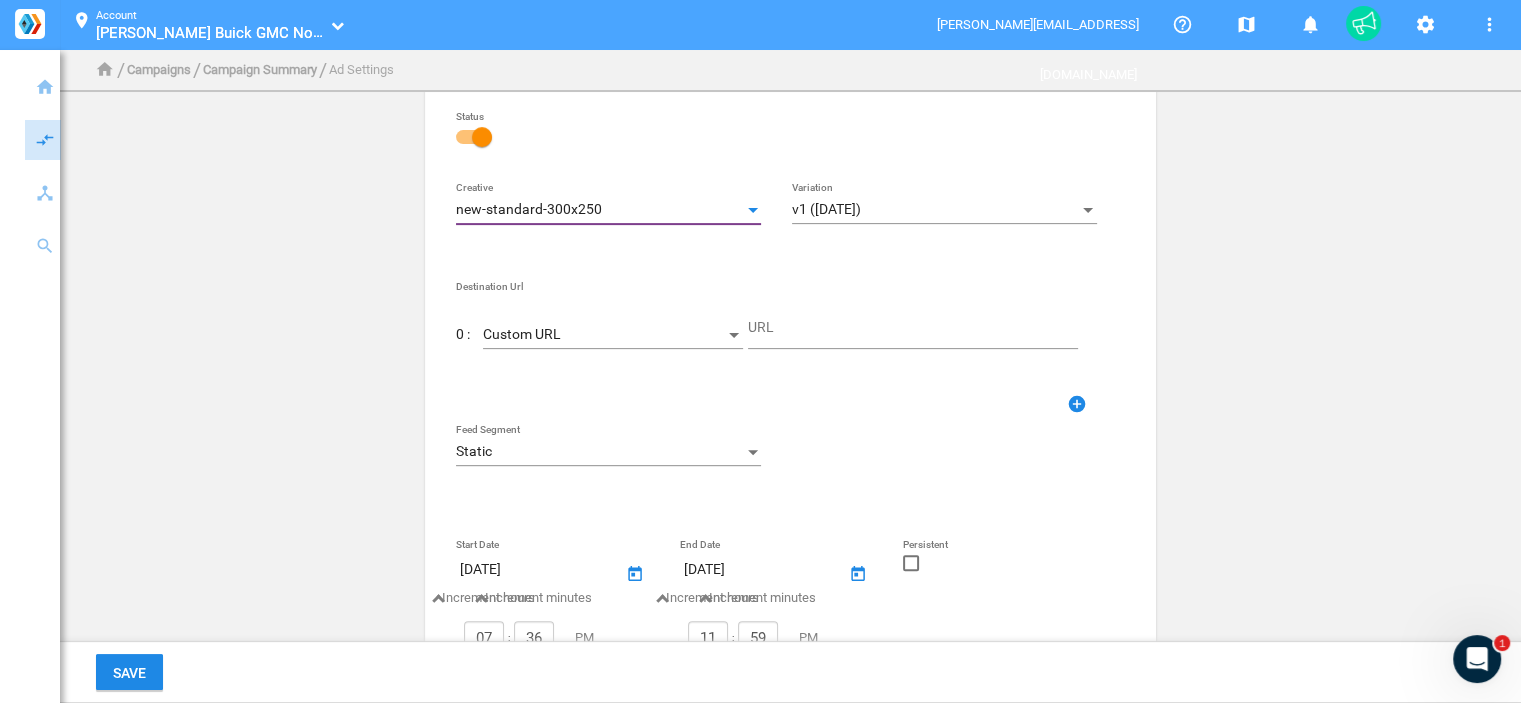 click on "new-standard-300x250" at bounding box center (599, 210) 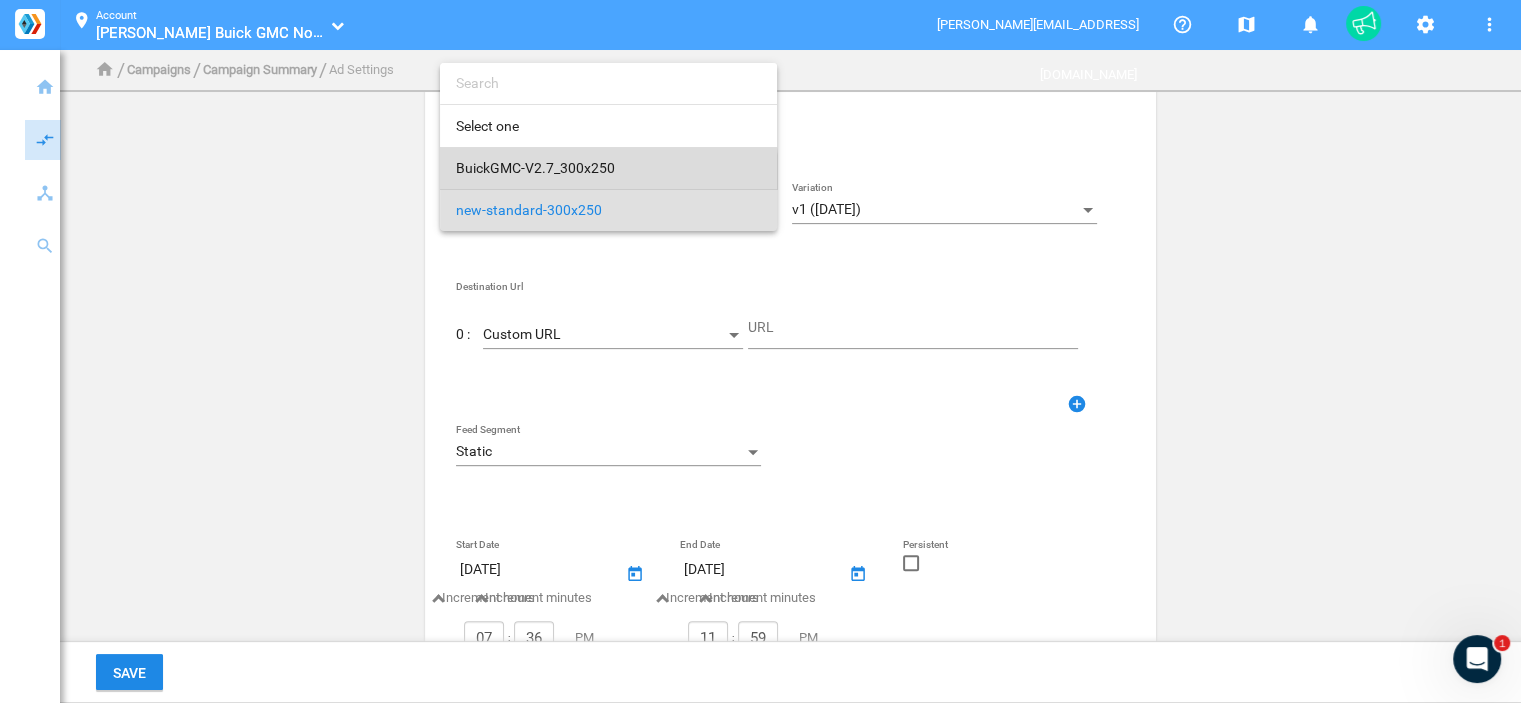 click on "BuickGMC-V2.7_300x250" at bounding box center [608, 168] 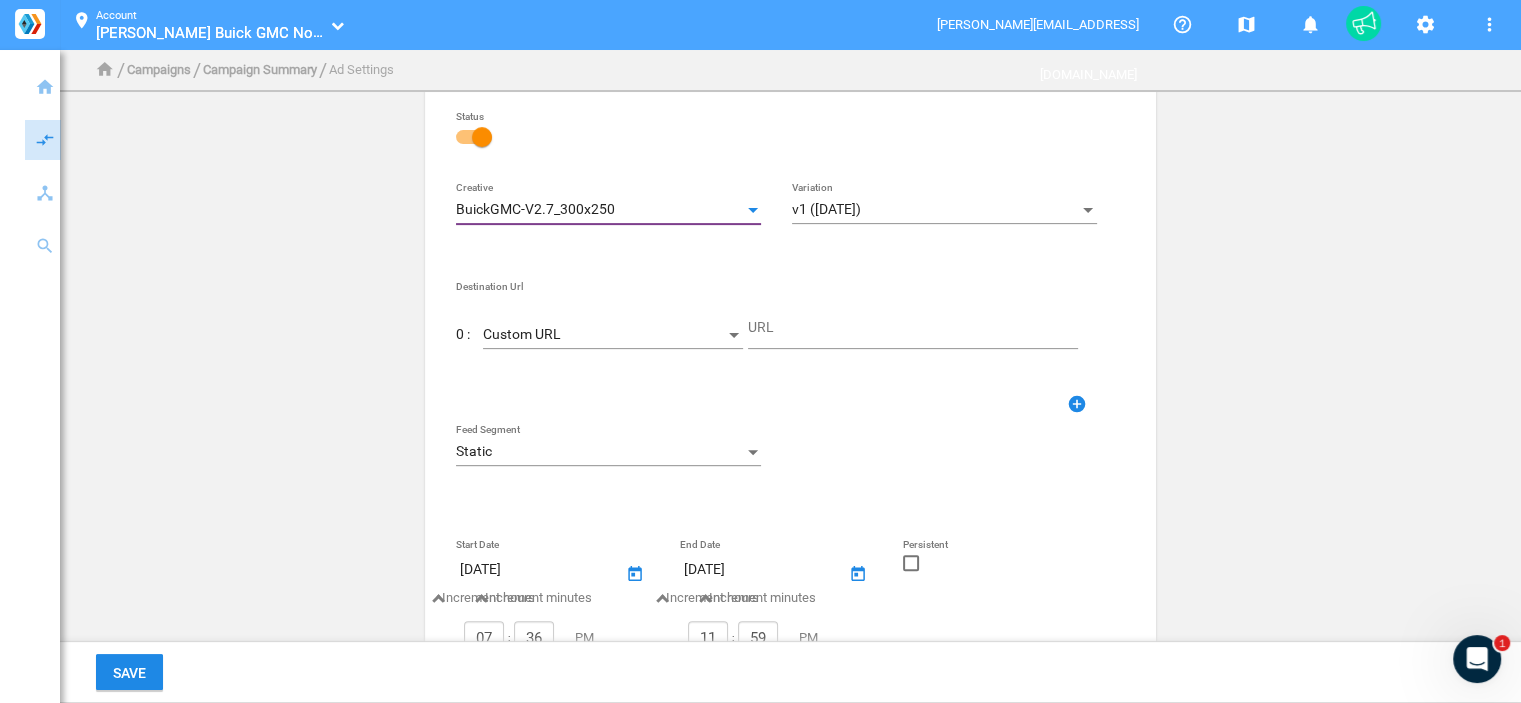click on "Custom URL" at bounding box center [604, 335] 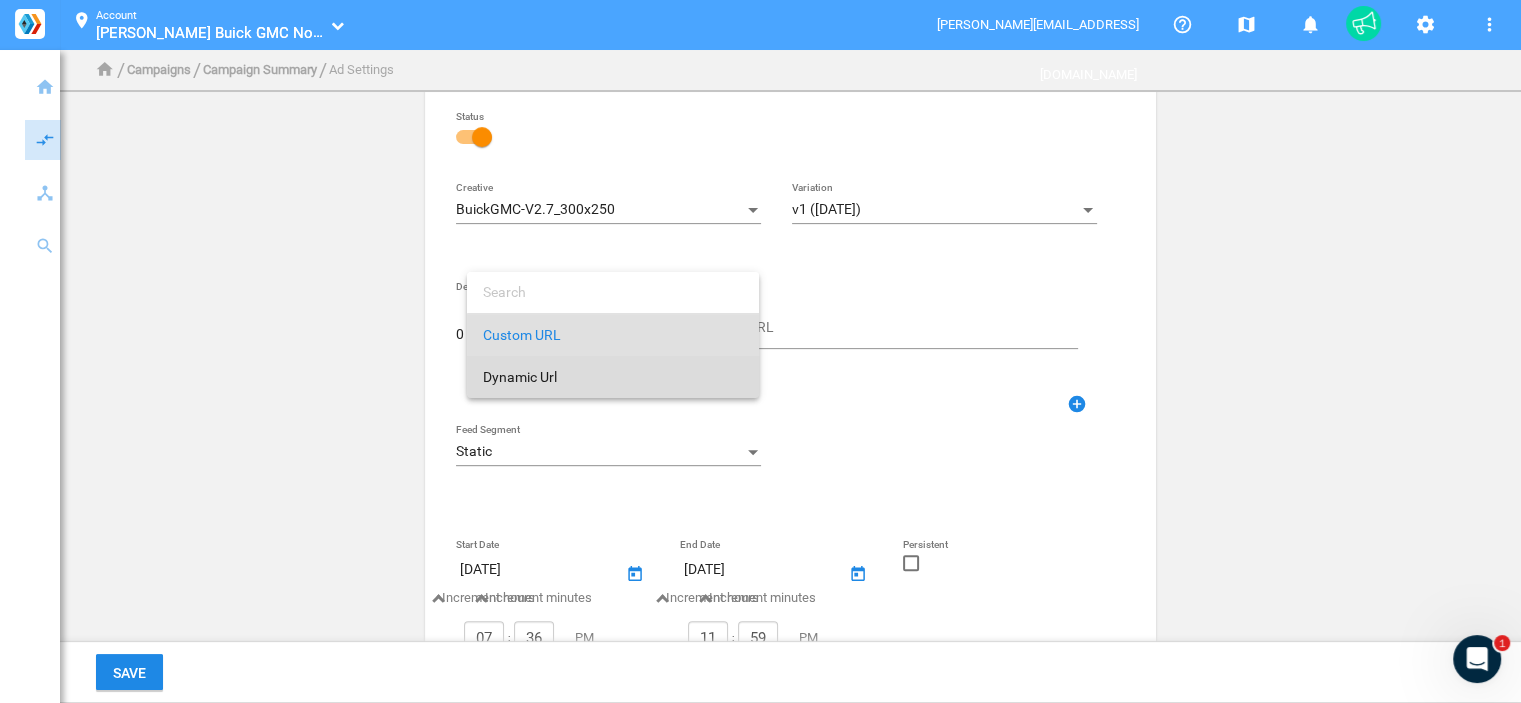 drag, startPoint x: 615, startPoint y: 379, endPoint x: 829, endPoint y: 263, distance: 243.41734 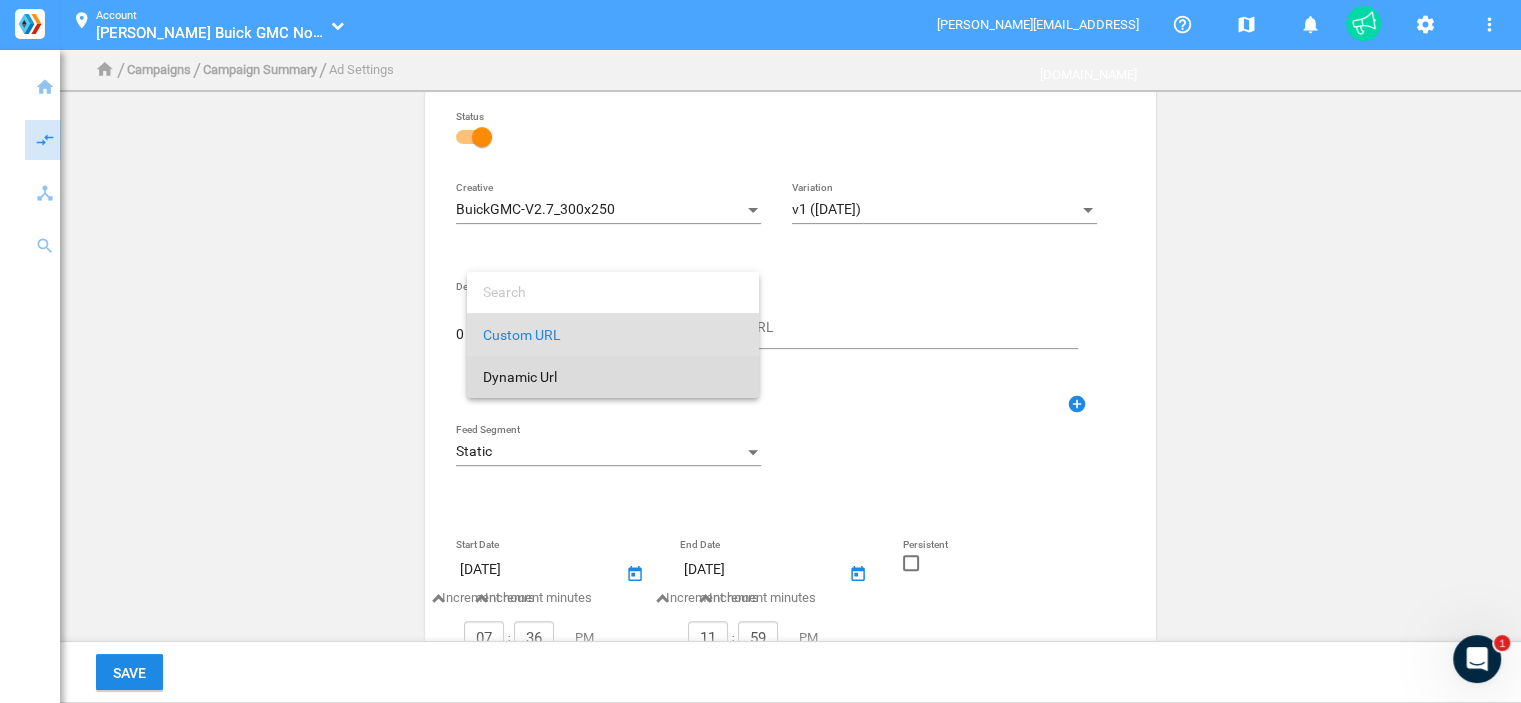 click on "Dynamic Url" at bounding box center [613, 377] 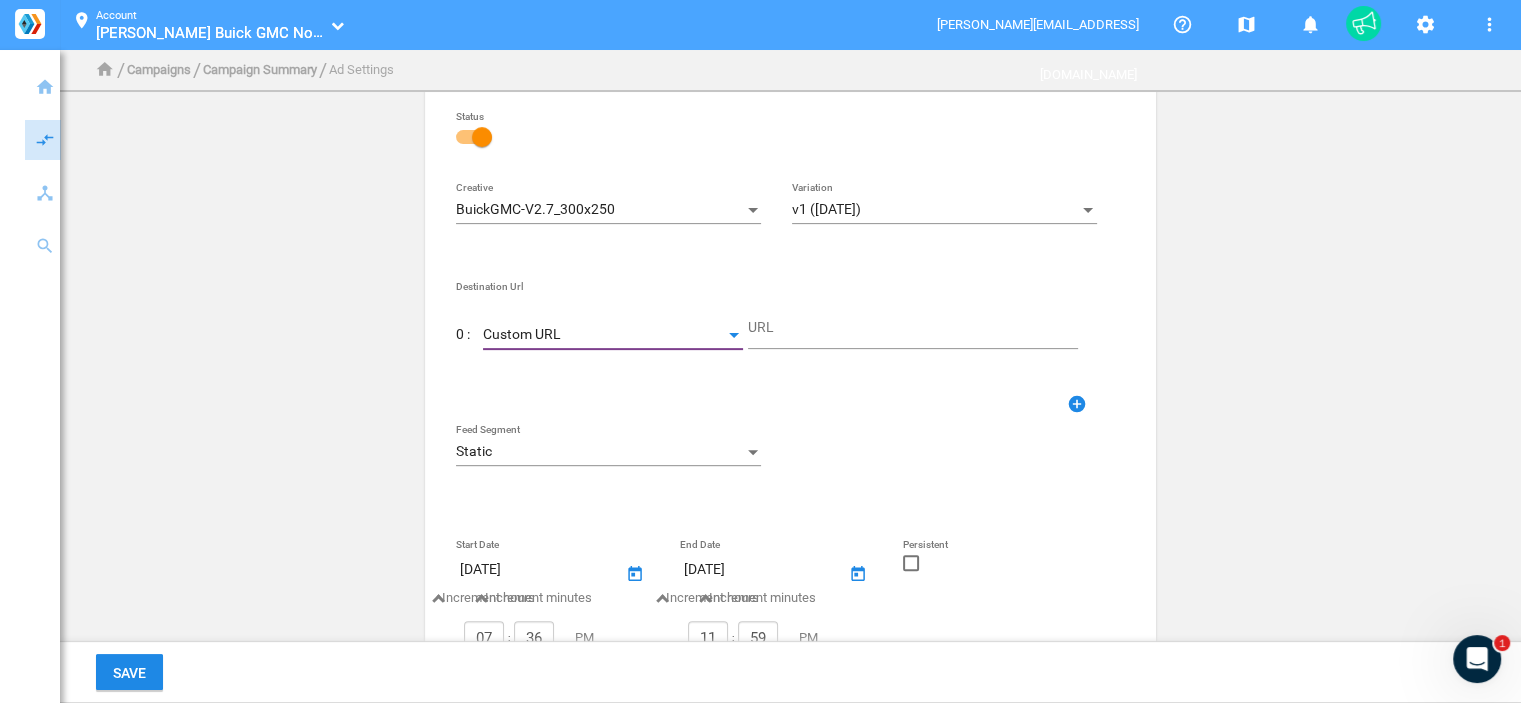 type on "DestinationUrl" 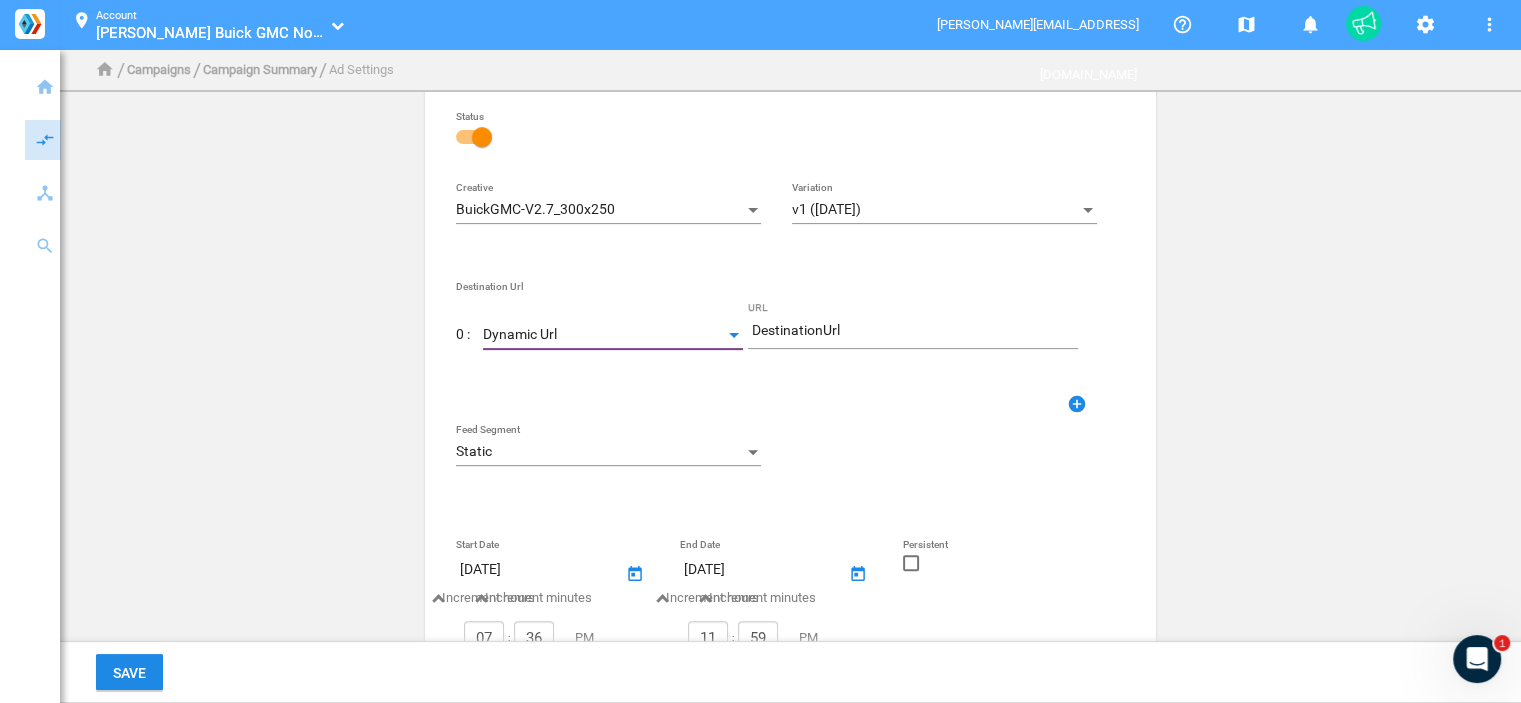 click on "v1 ([DATE])" at bounding box center (935, 210) 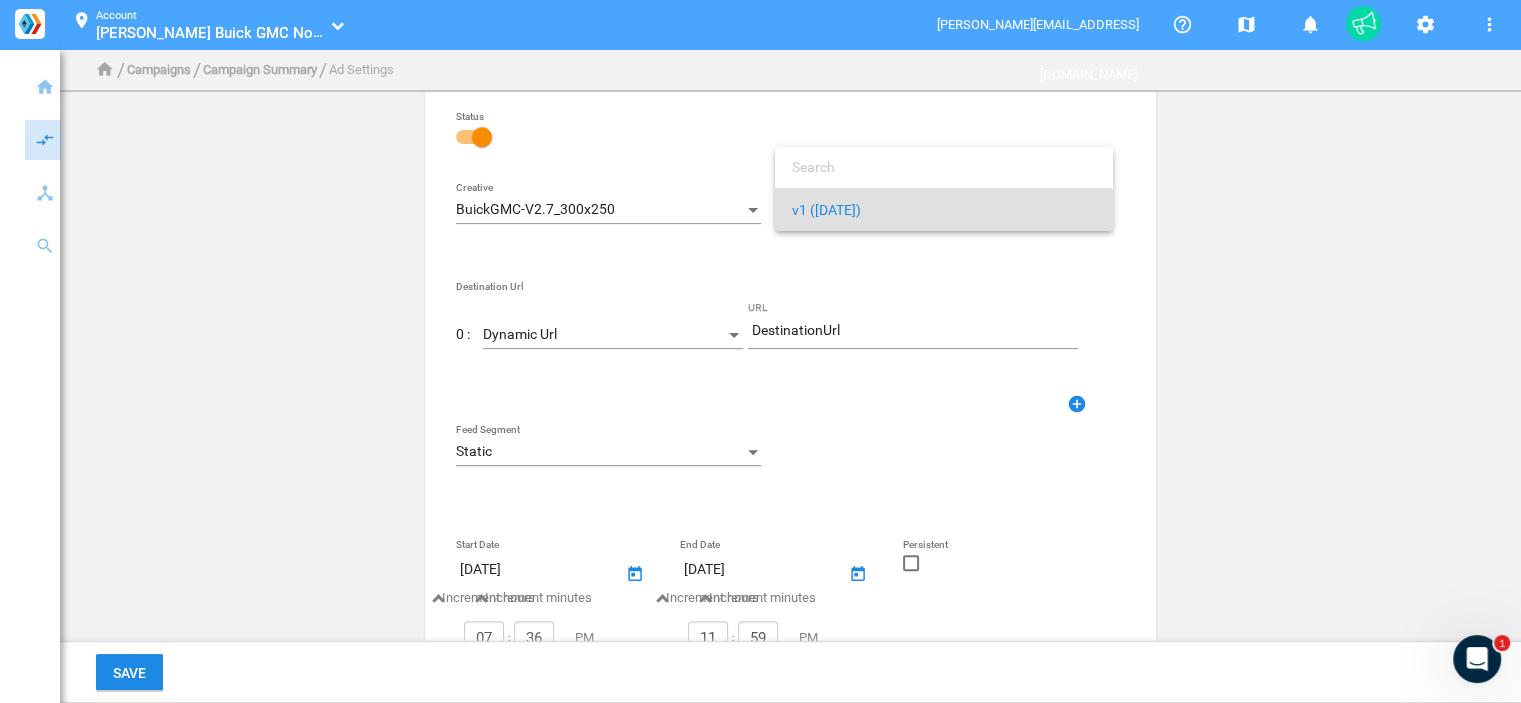 click on "v1 ([DATE])" at bounding box center [943, 210] 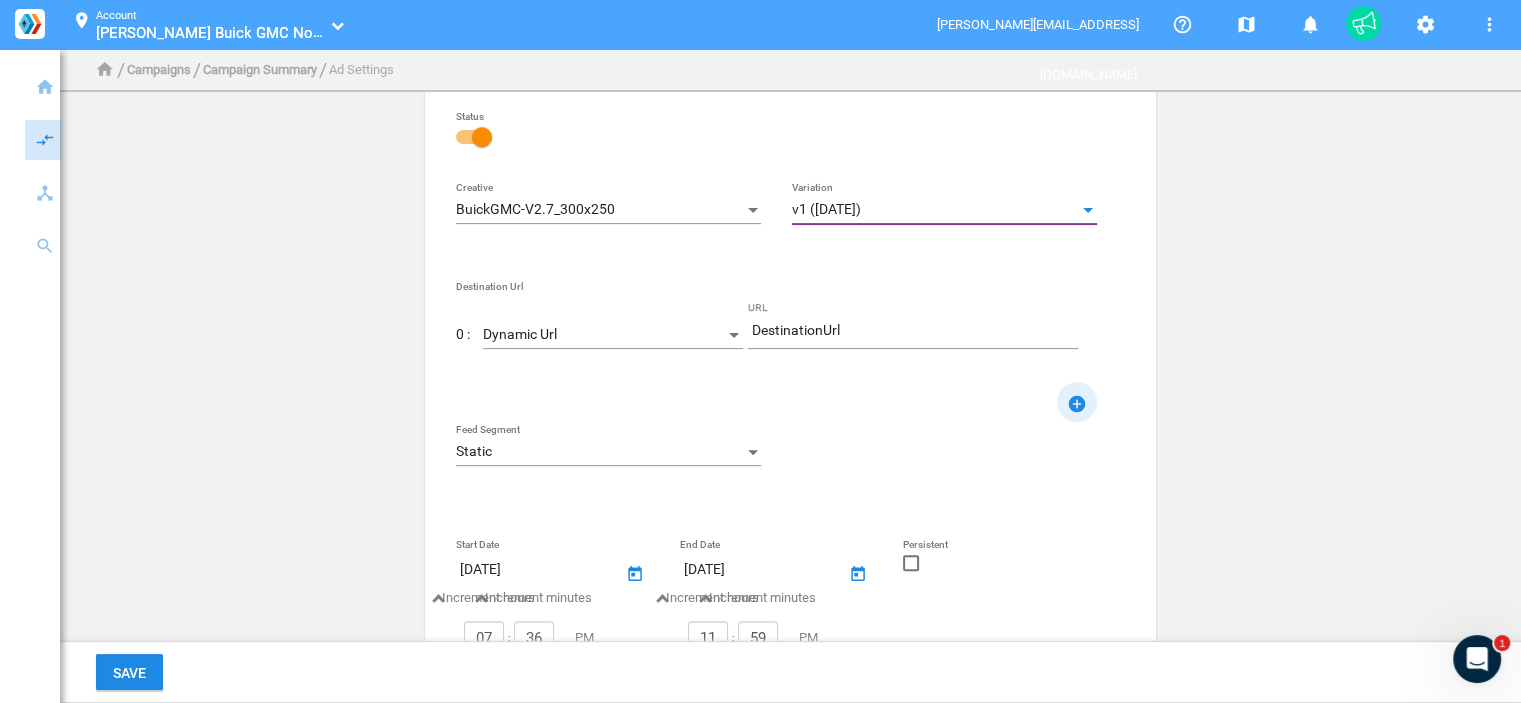 click on "add_circle" 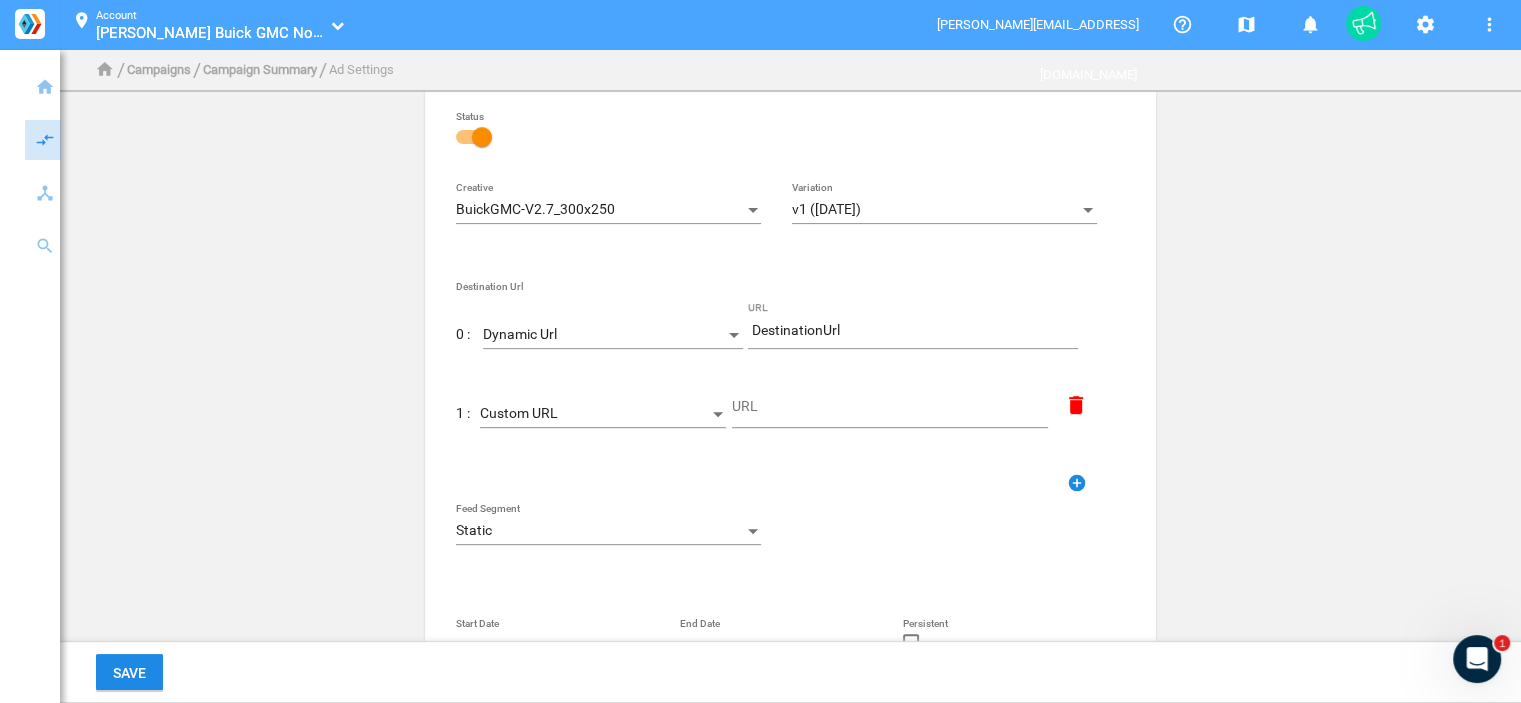 click on "Custom URL" 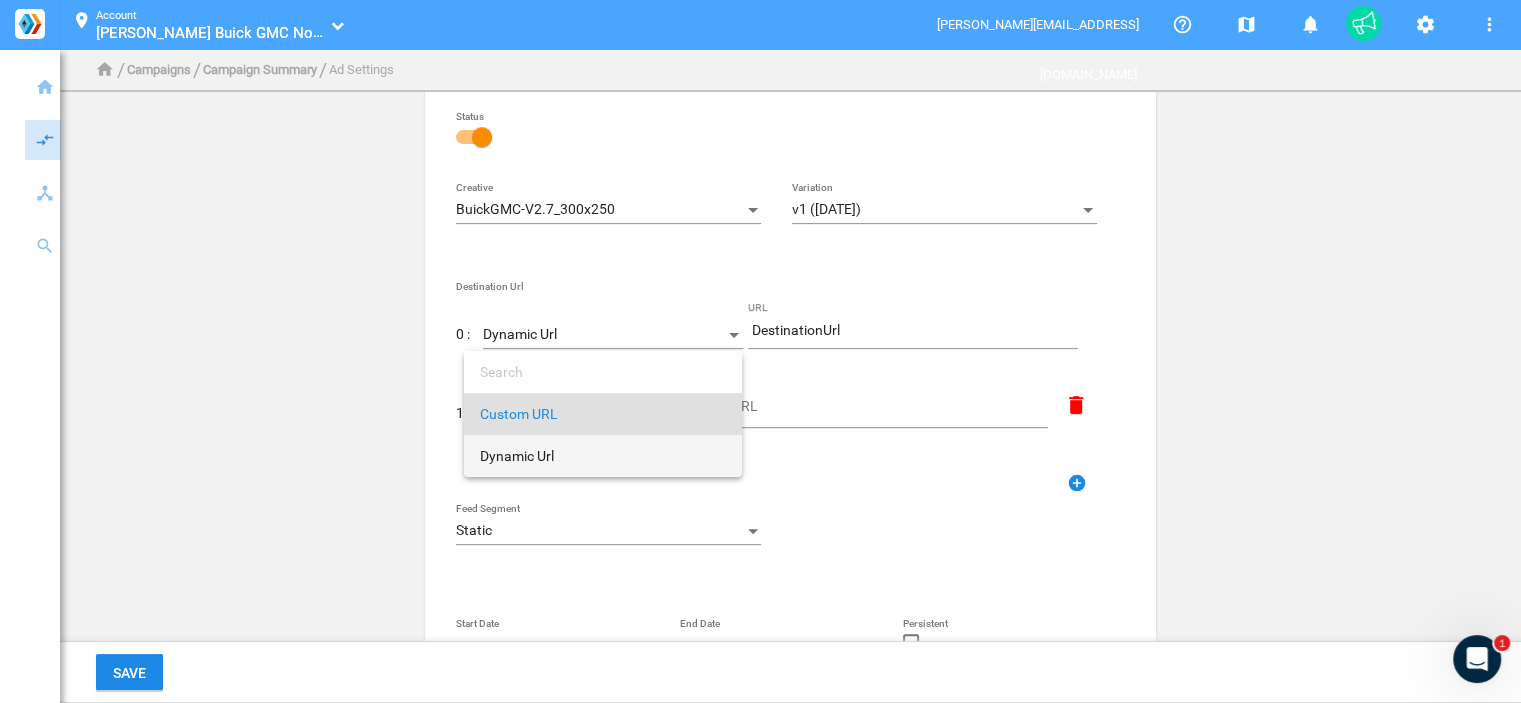 drag, startPoint x: 576, startPoint y: 450, endPoint x: 569, endPoint y: 459, distance: 11.401754 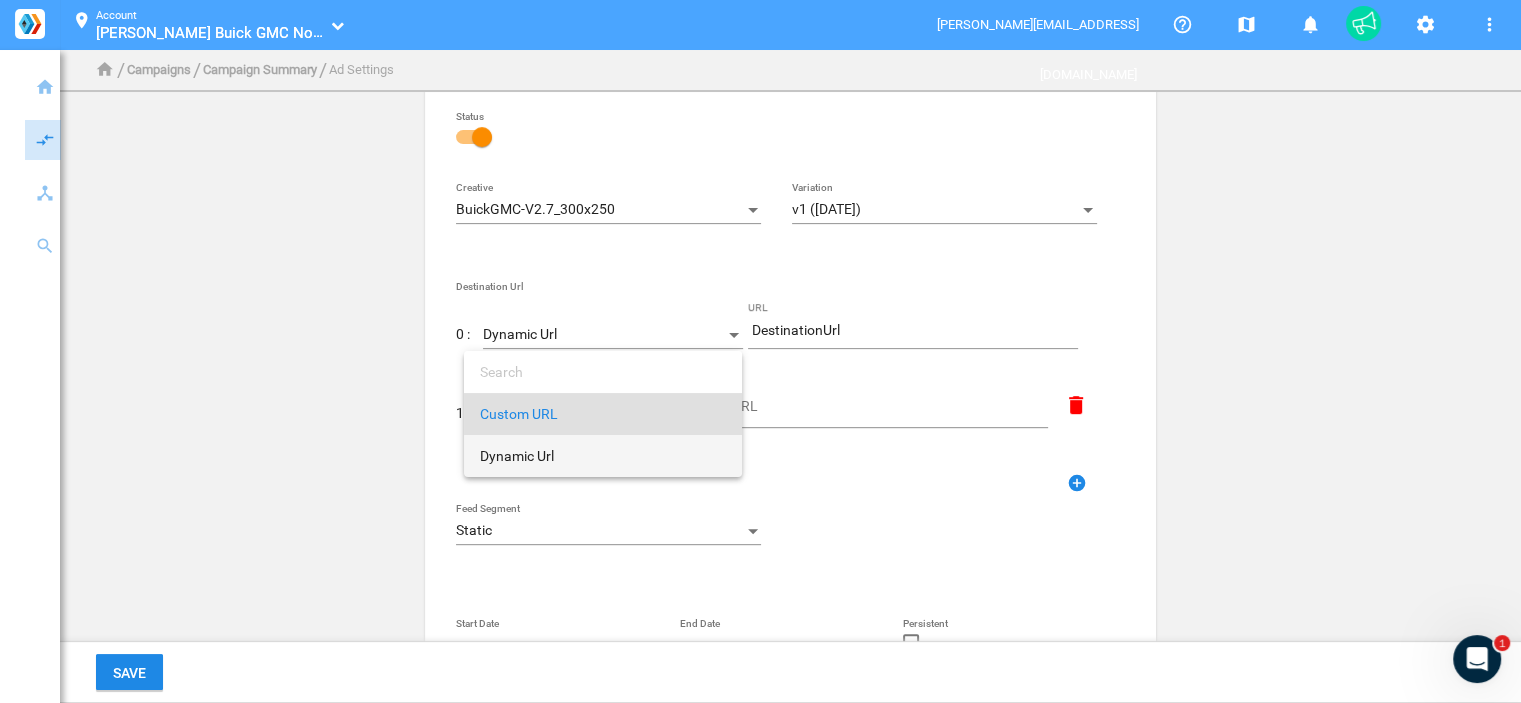 click on "Dynamic Url" at bounding box center (603, 456) 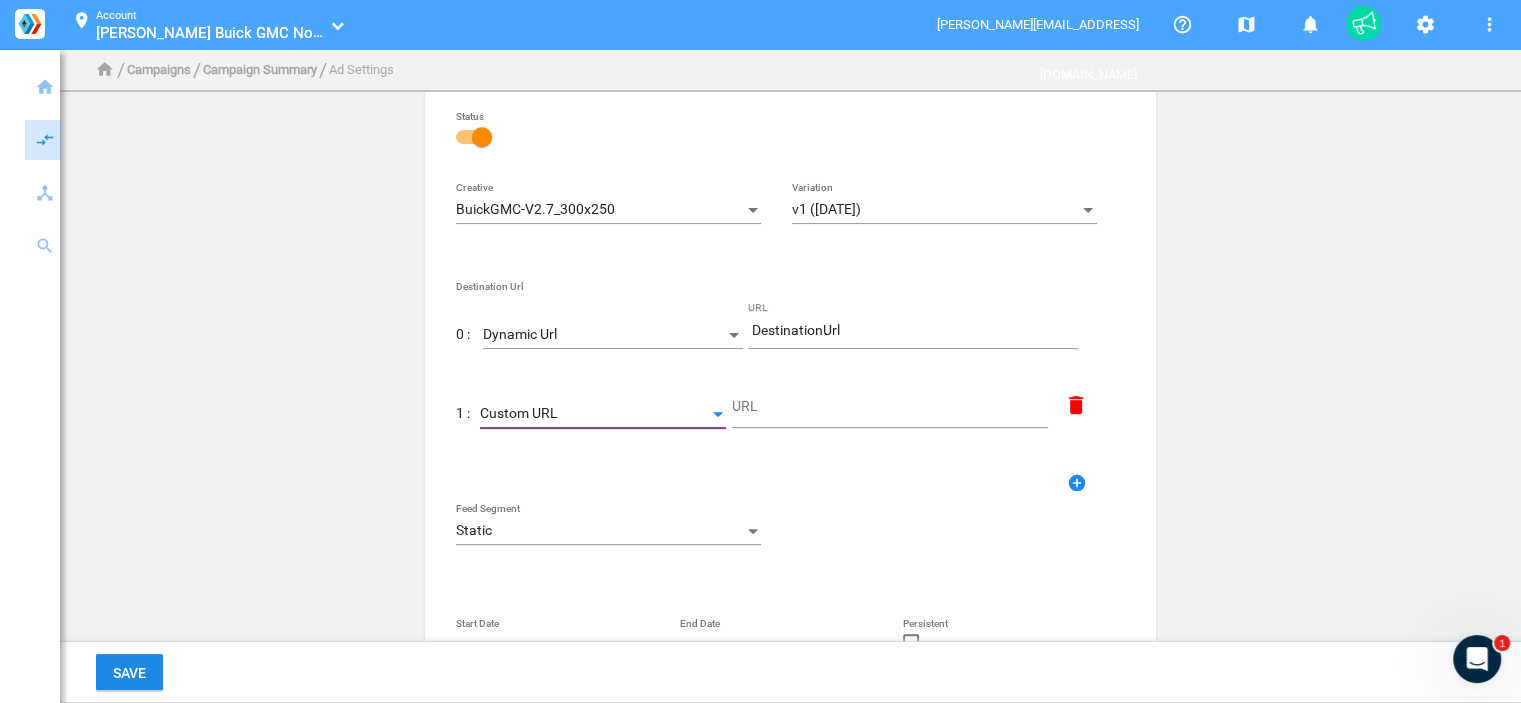 type on "DestinationUrl" 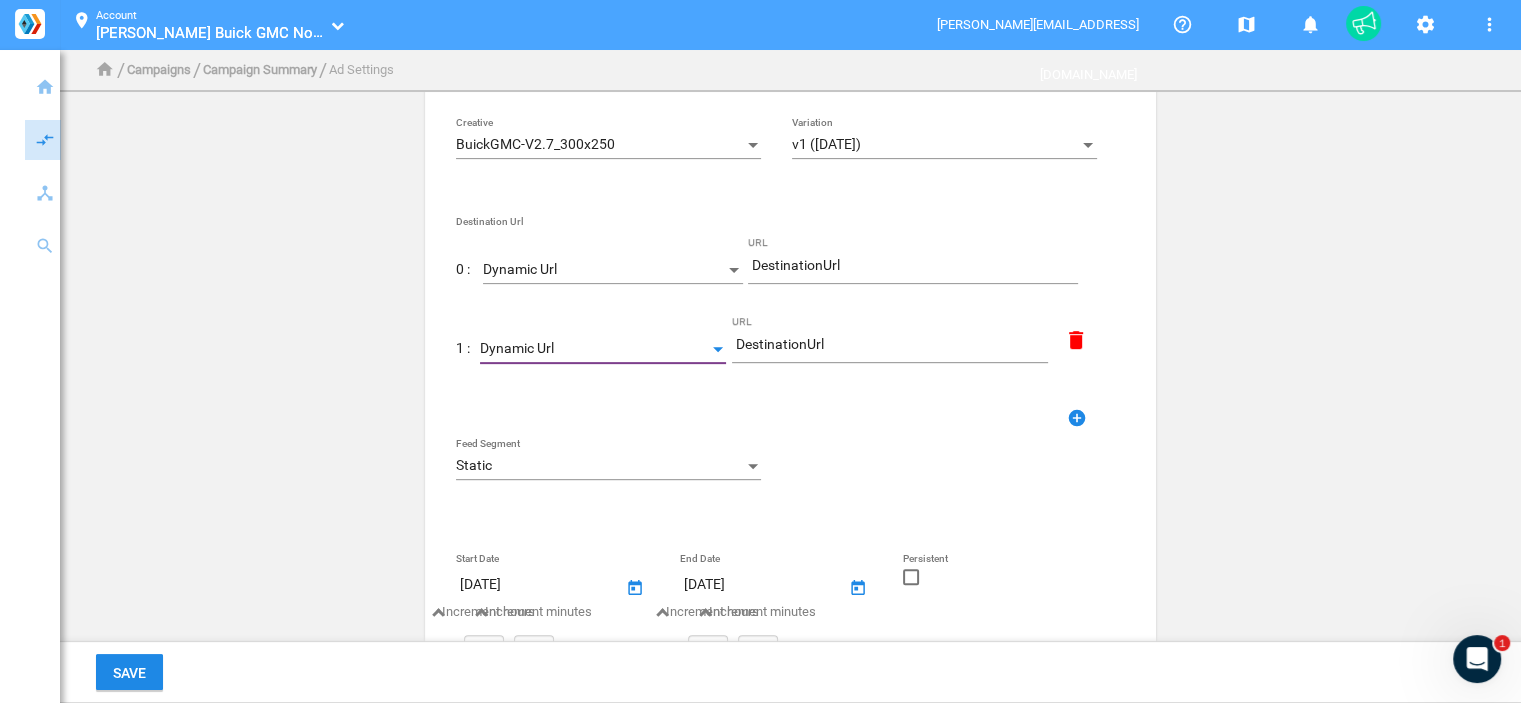 scroll, scrollTop: 692, scrollLeft: 0, axis: vertical 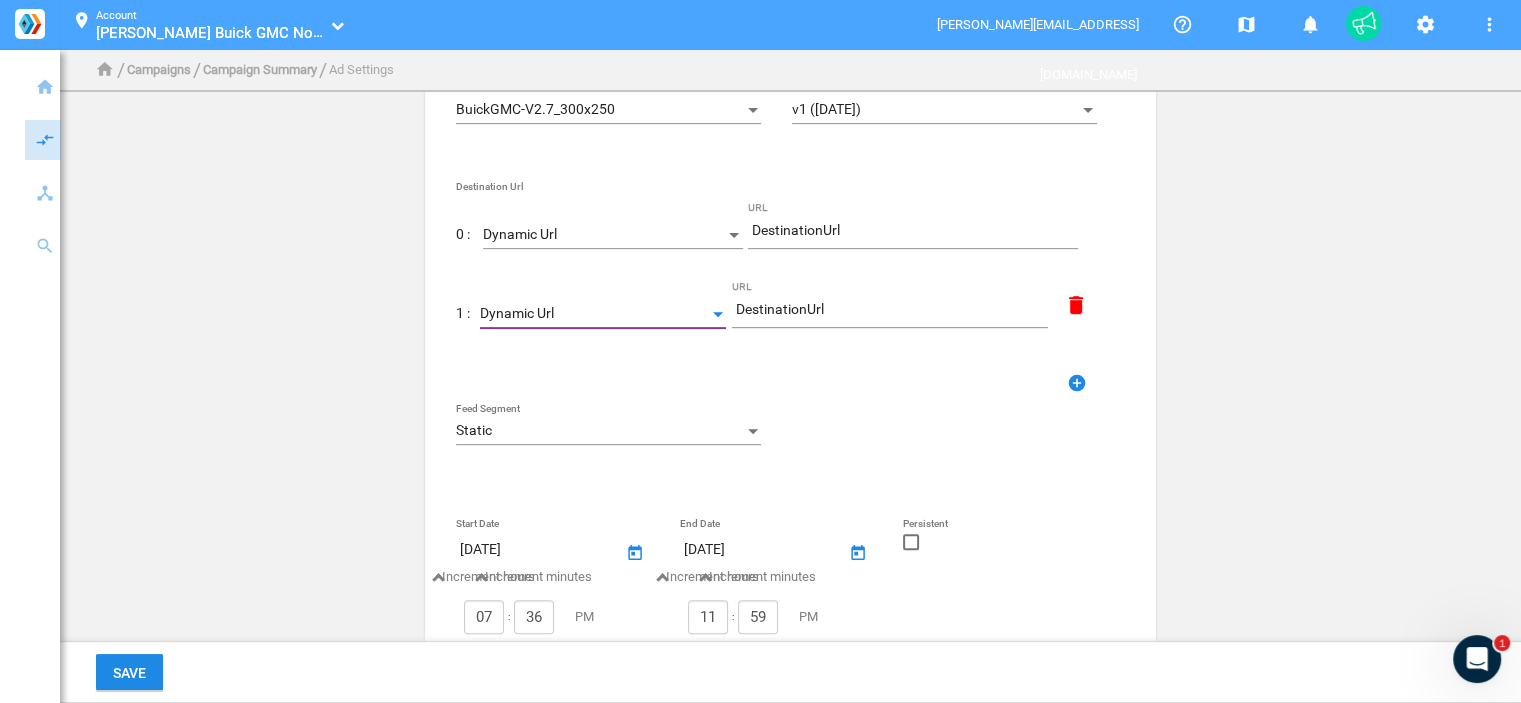 click on "Static" at bounding box center [599, 431] 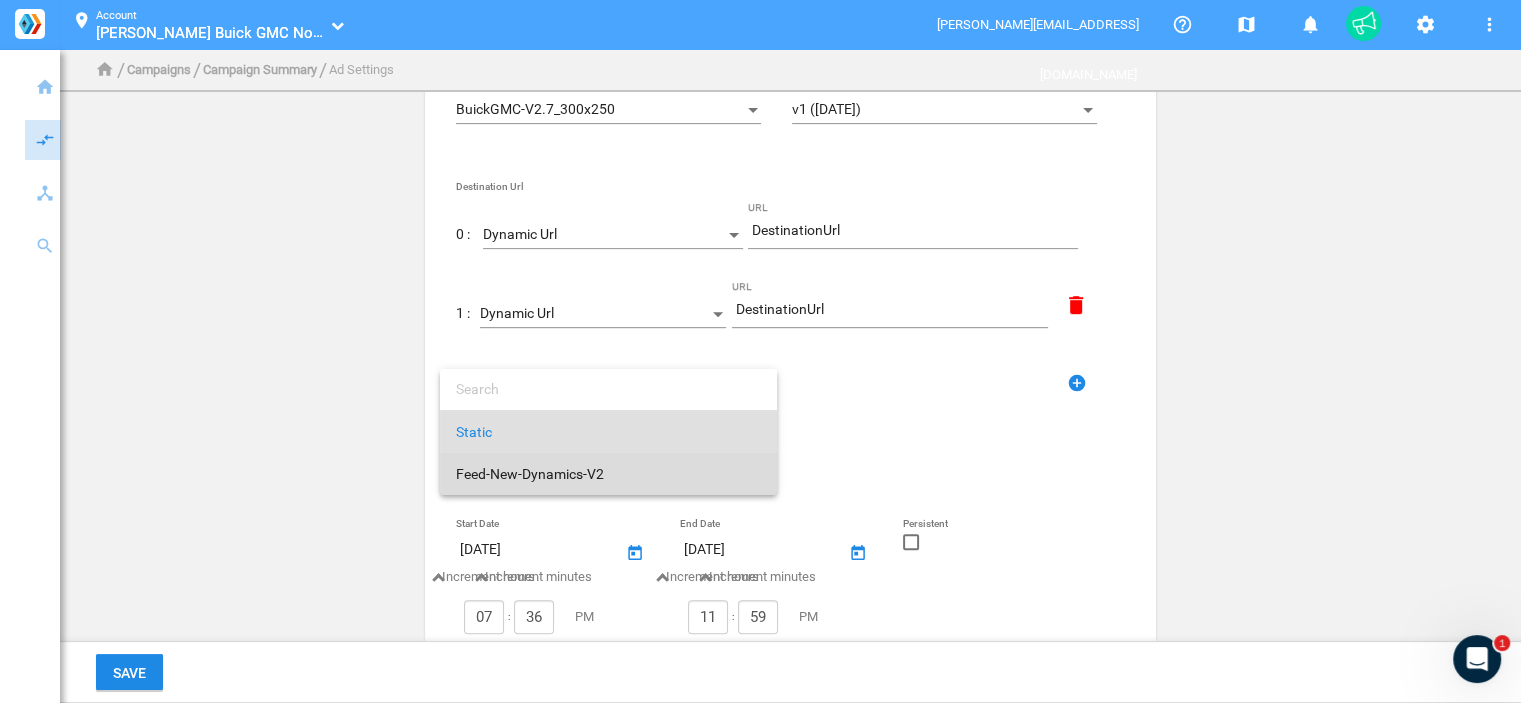 click on "Feed-New-Dynamics-V2" at bounding box center [608, 474] 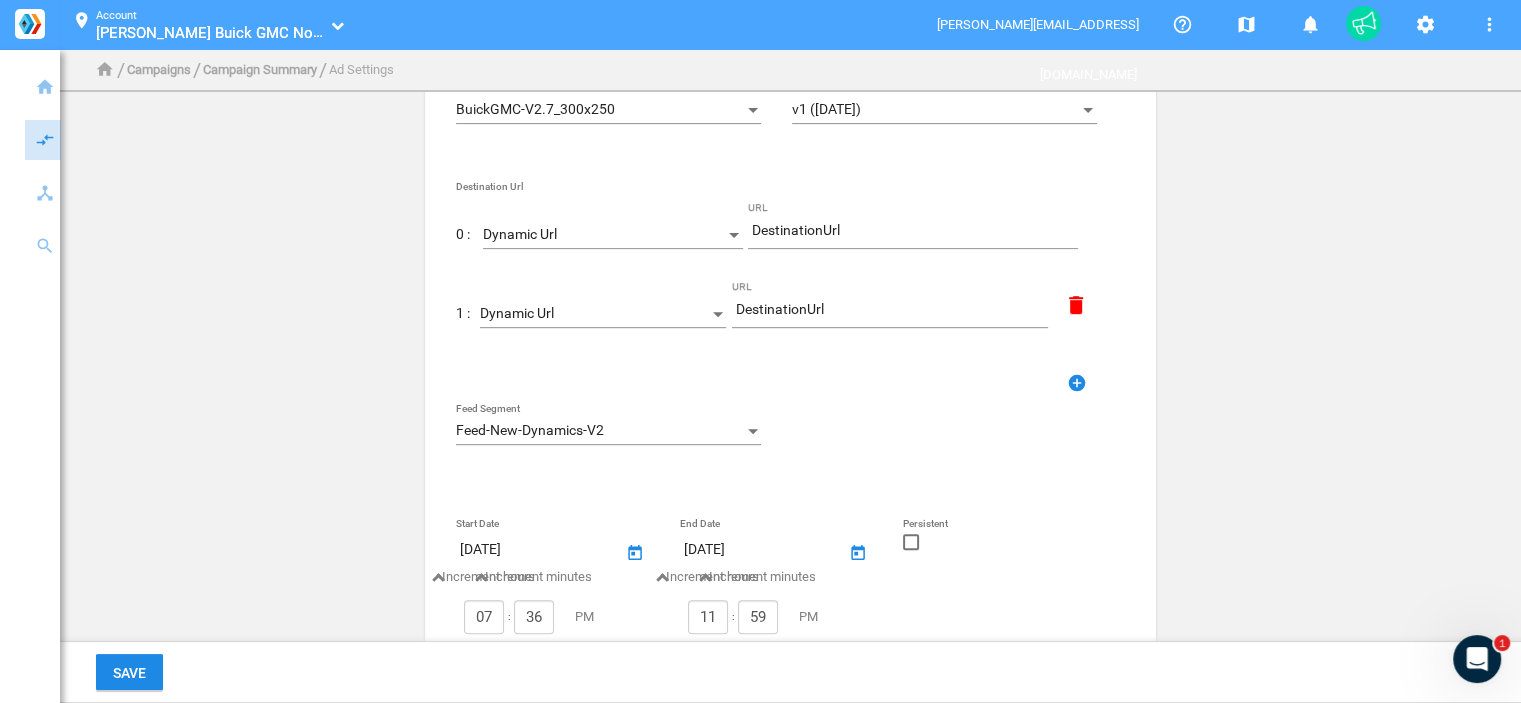 click on "Persistent" 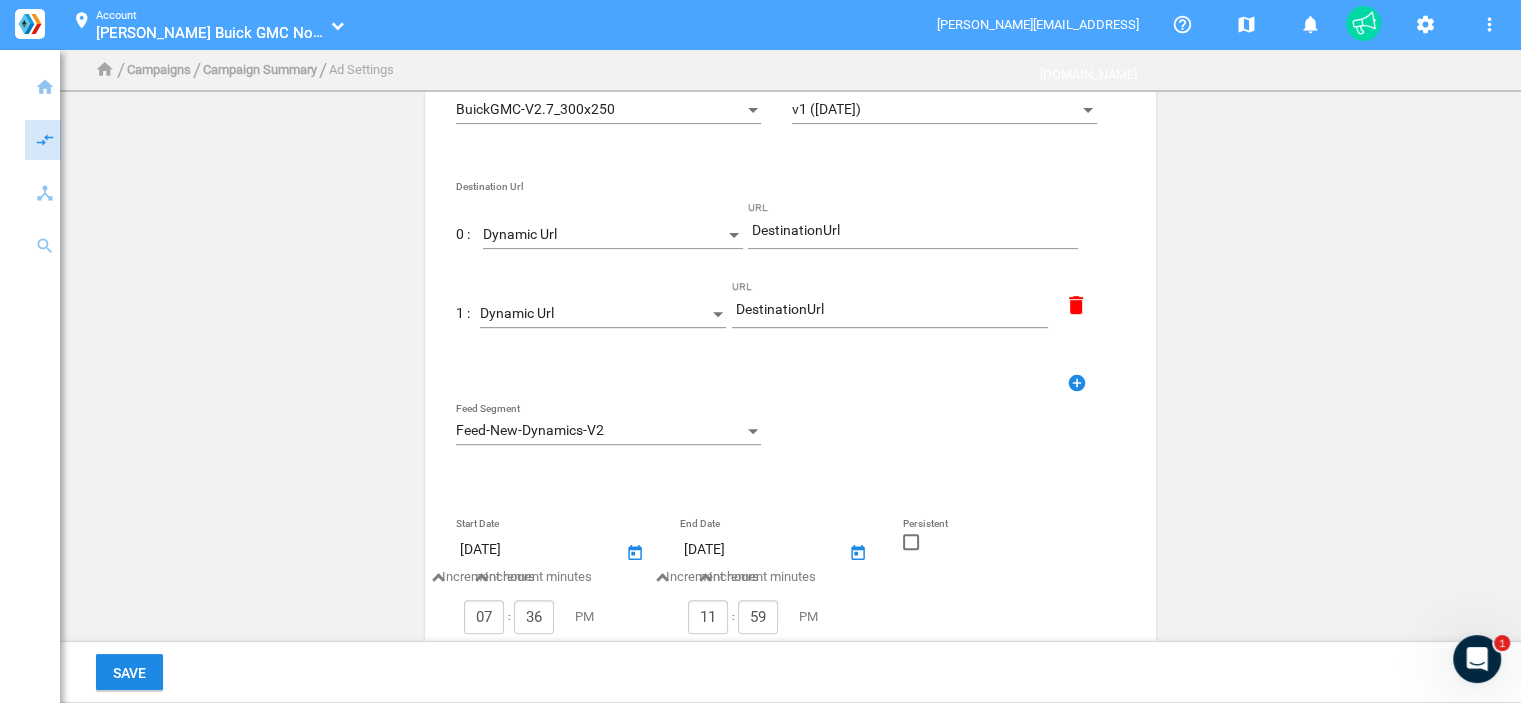 click 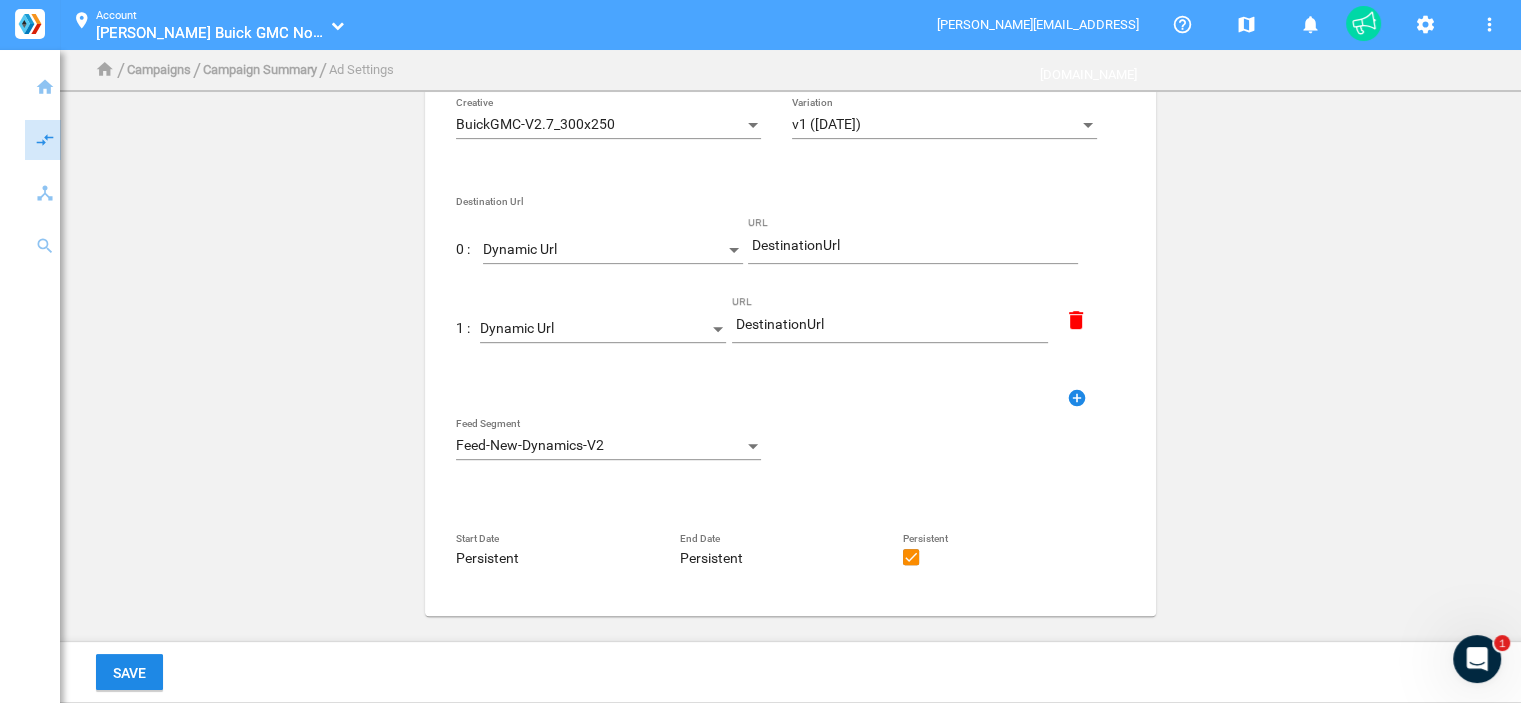 scroll, scrollTop: 676, scrollLeft: 0, axis: vertical 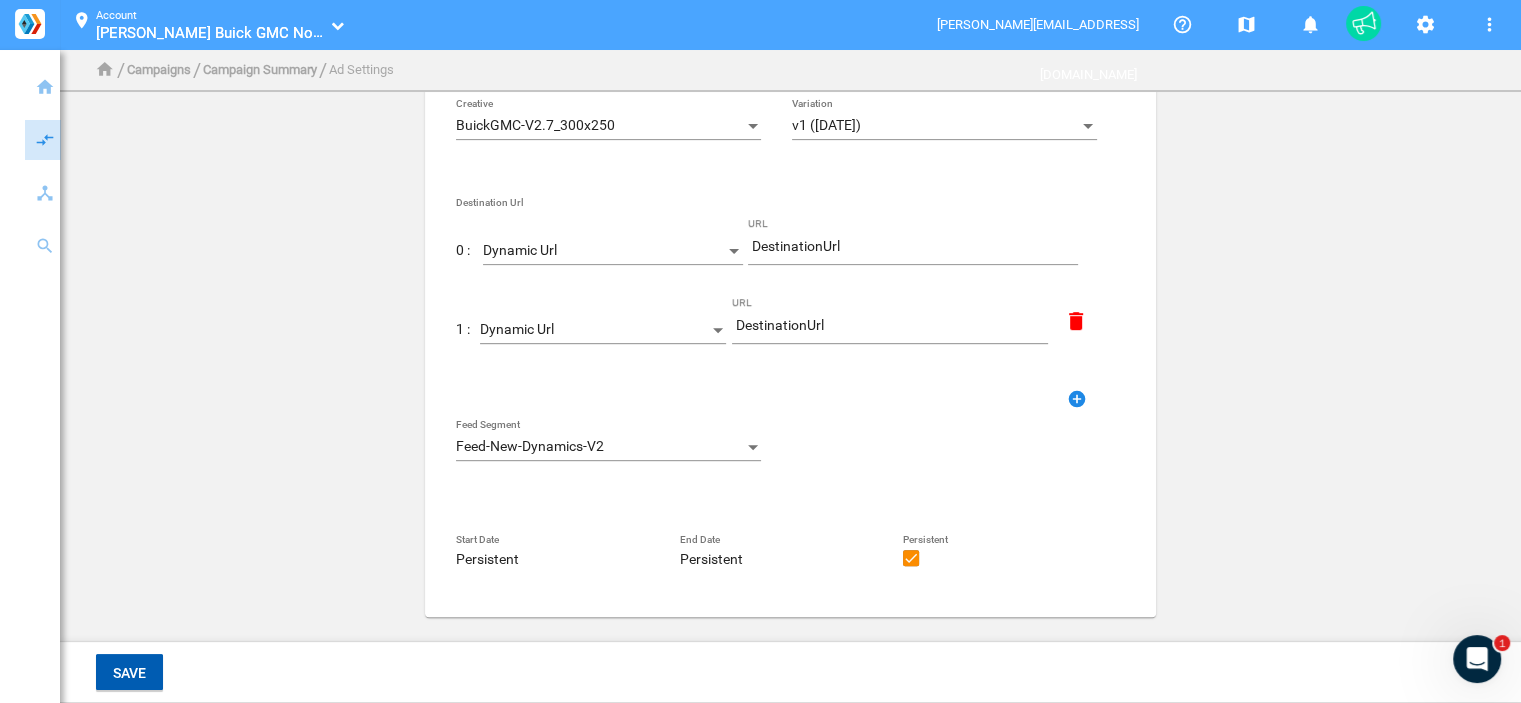 click on "Save" at bounding box center (129, 672) 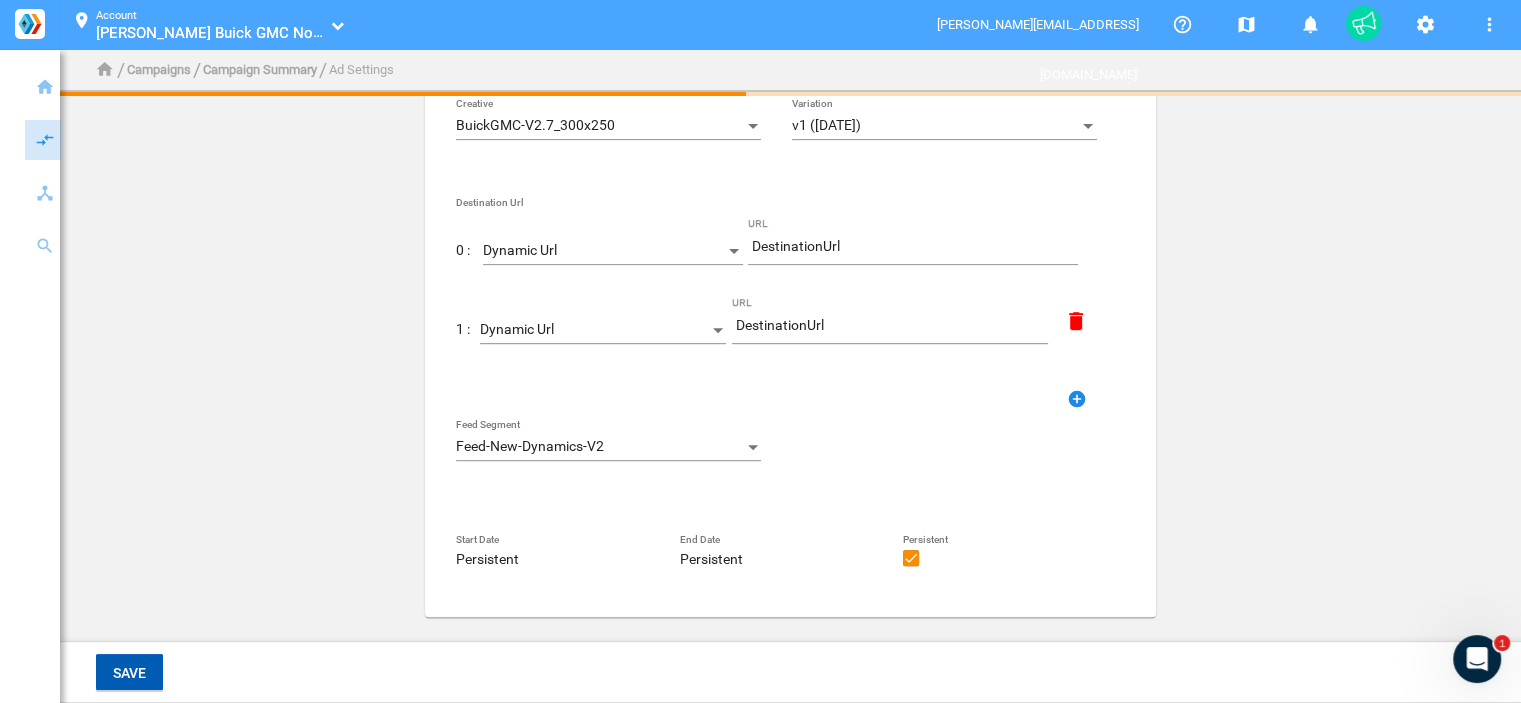 scroll, scrollTop: 0, scrollLeft: 0, axis: both 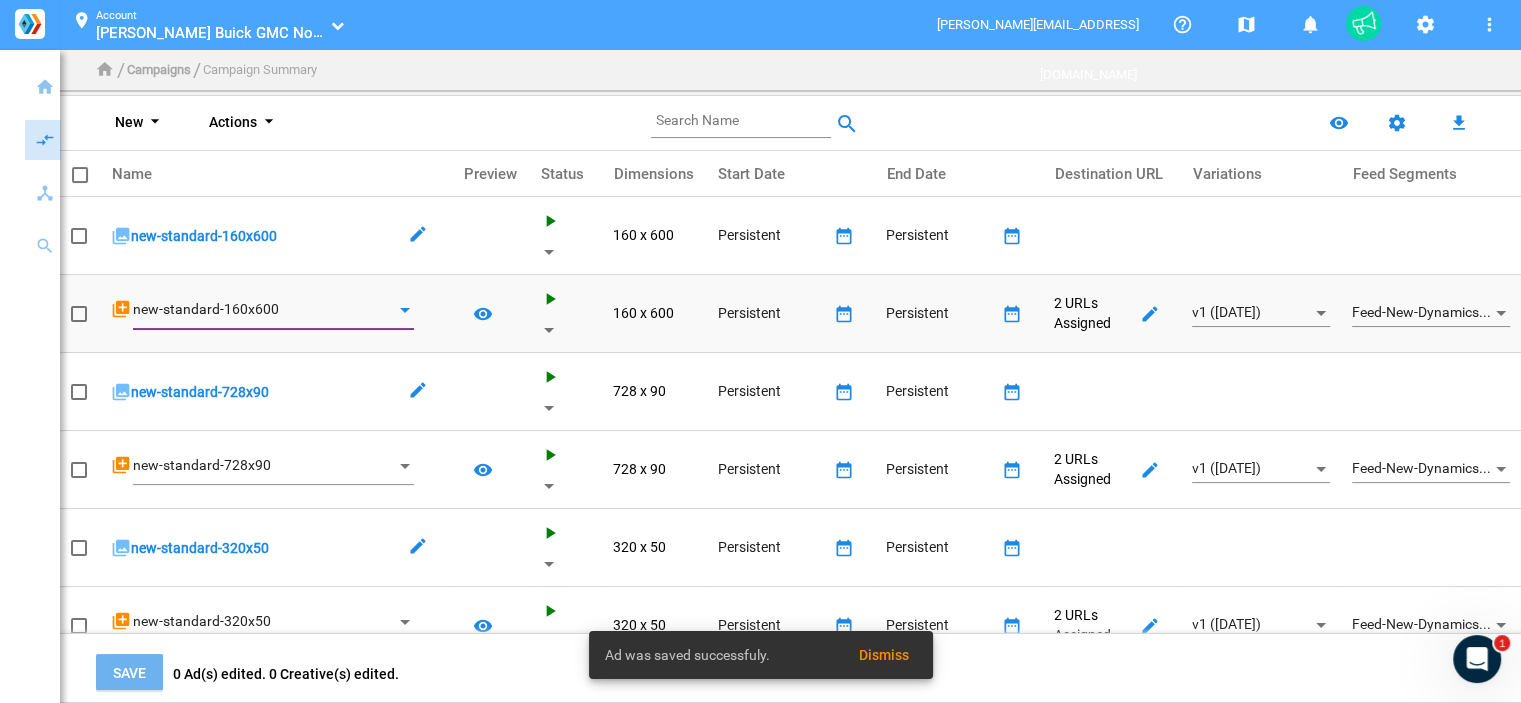 click at bounding box center [405, 310] 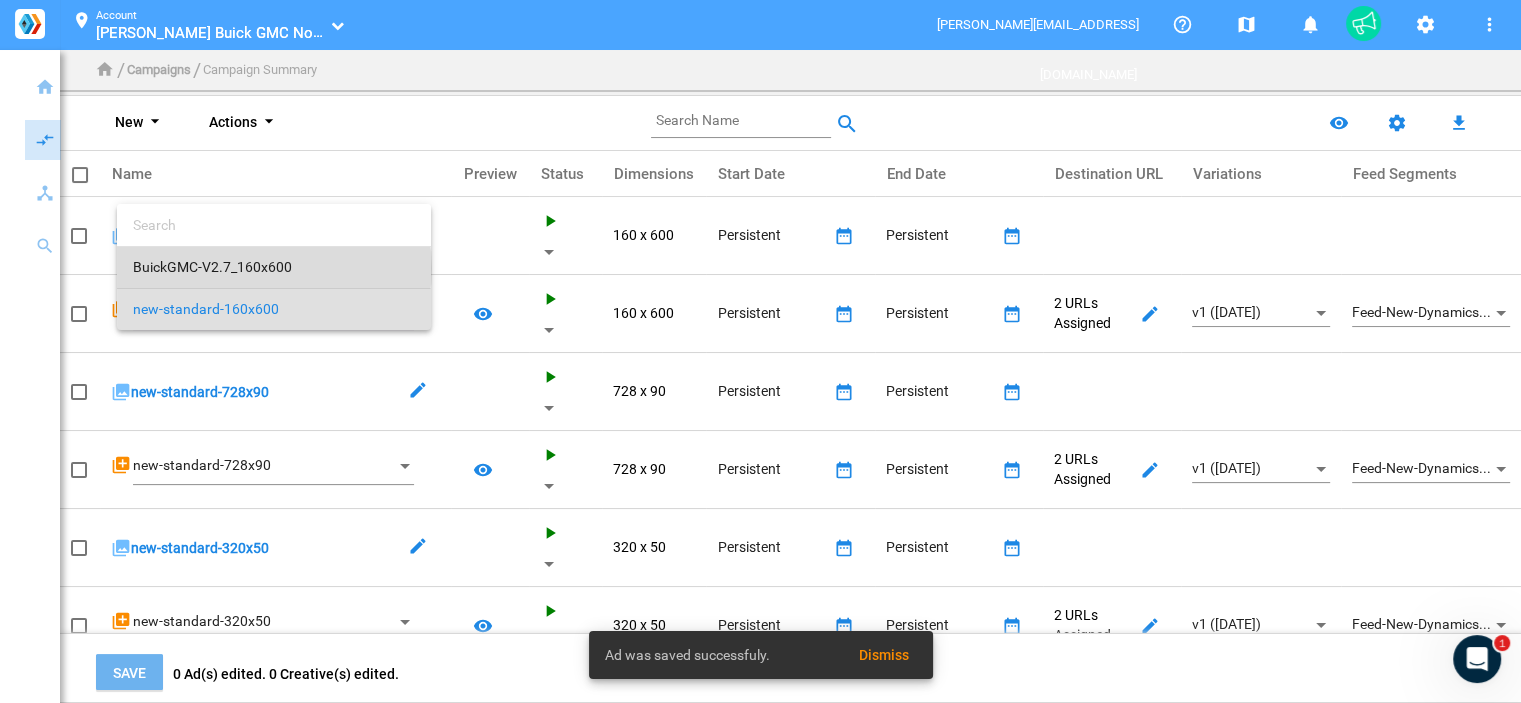 click on "BuickGMC-V2.7_160x600" at bounding box center [274, 267] 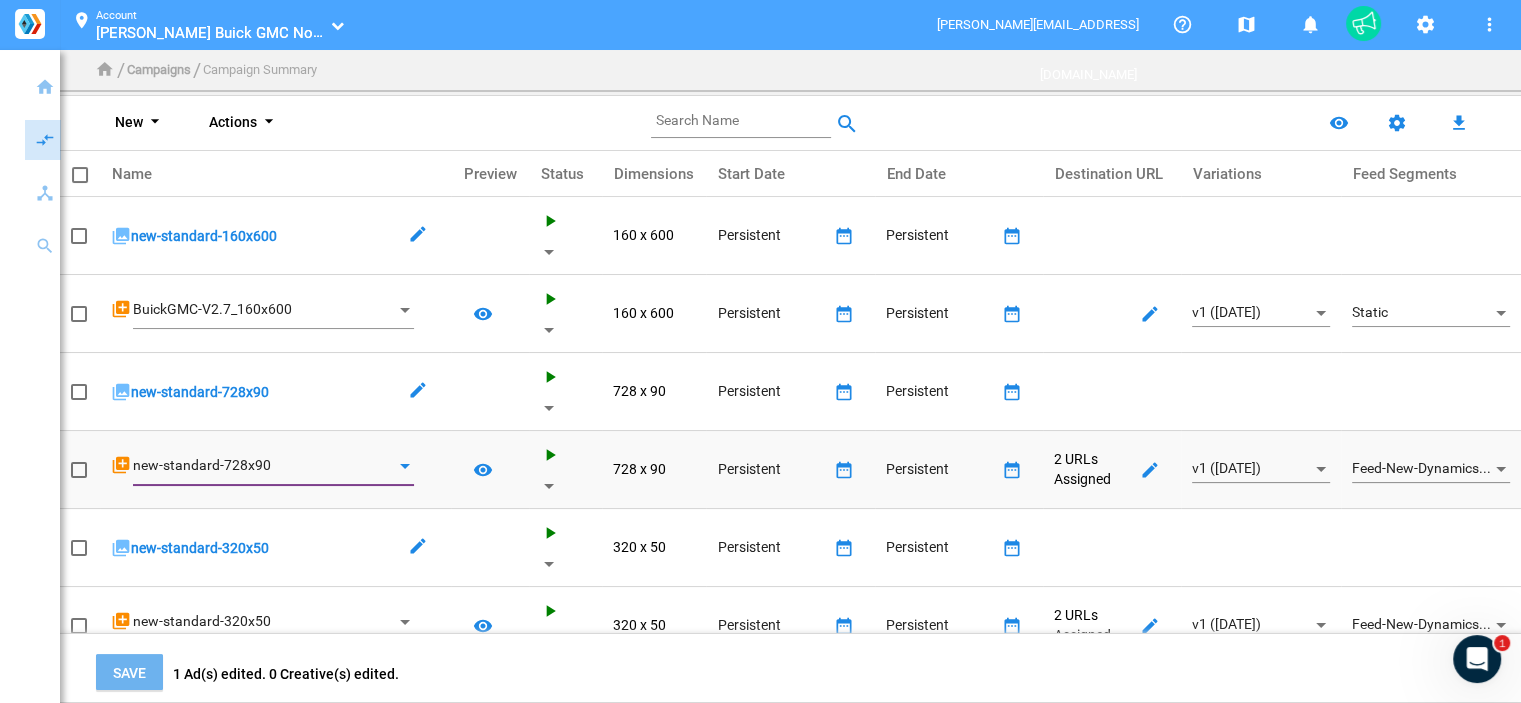 click at bounding box center [405, 466] 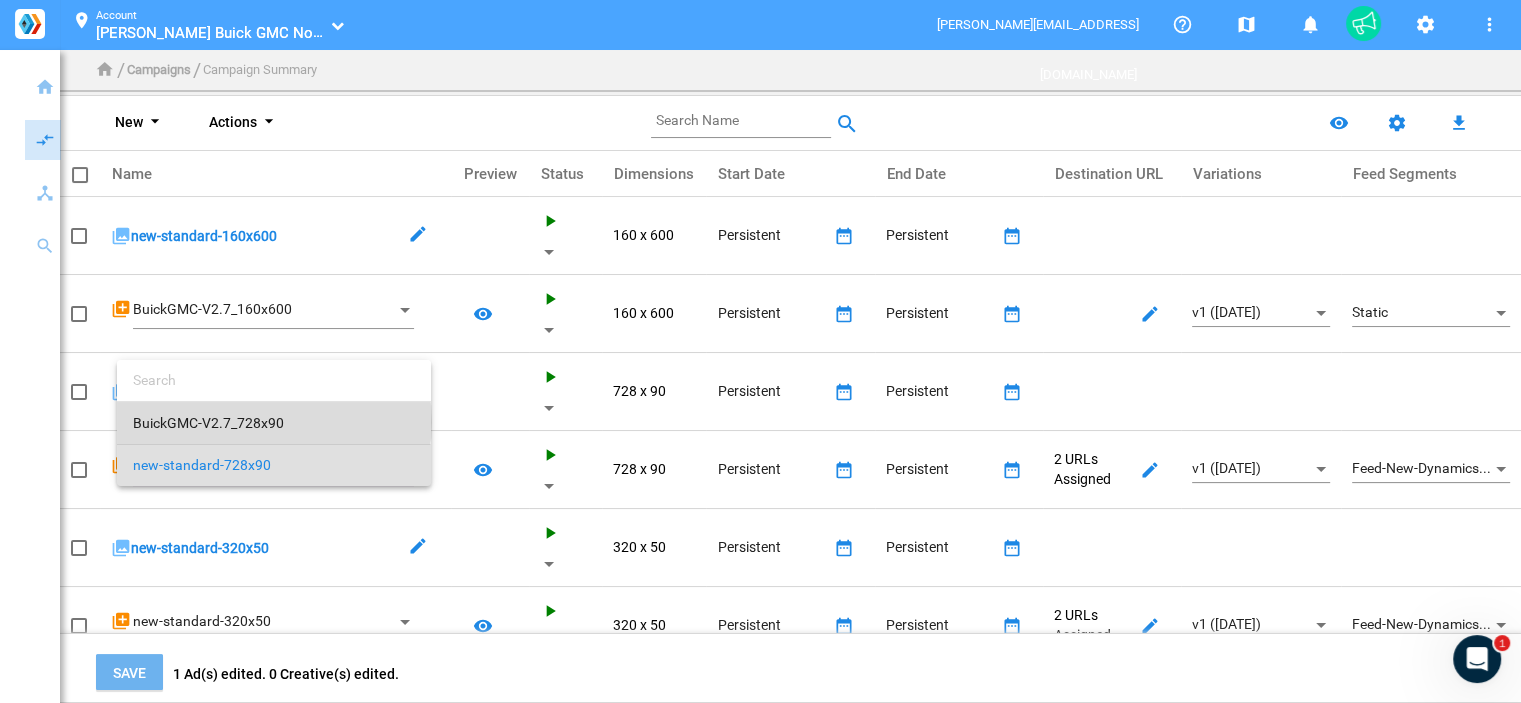 click on "BuickGMC-V2.7_728x90" at bounding box center (274, 423) 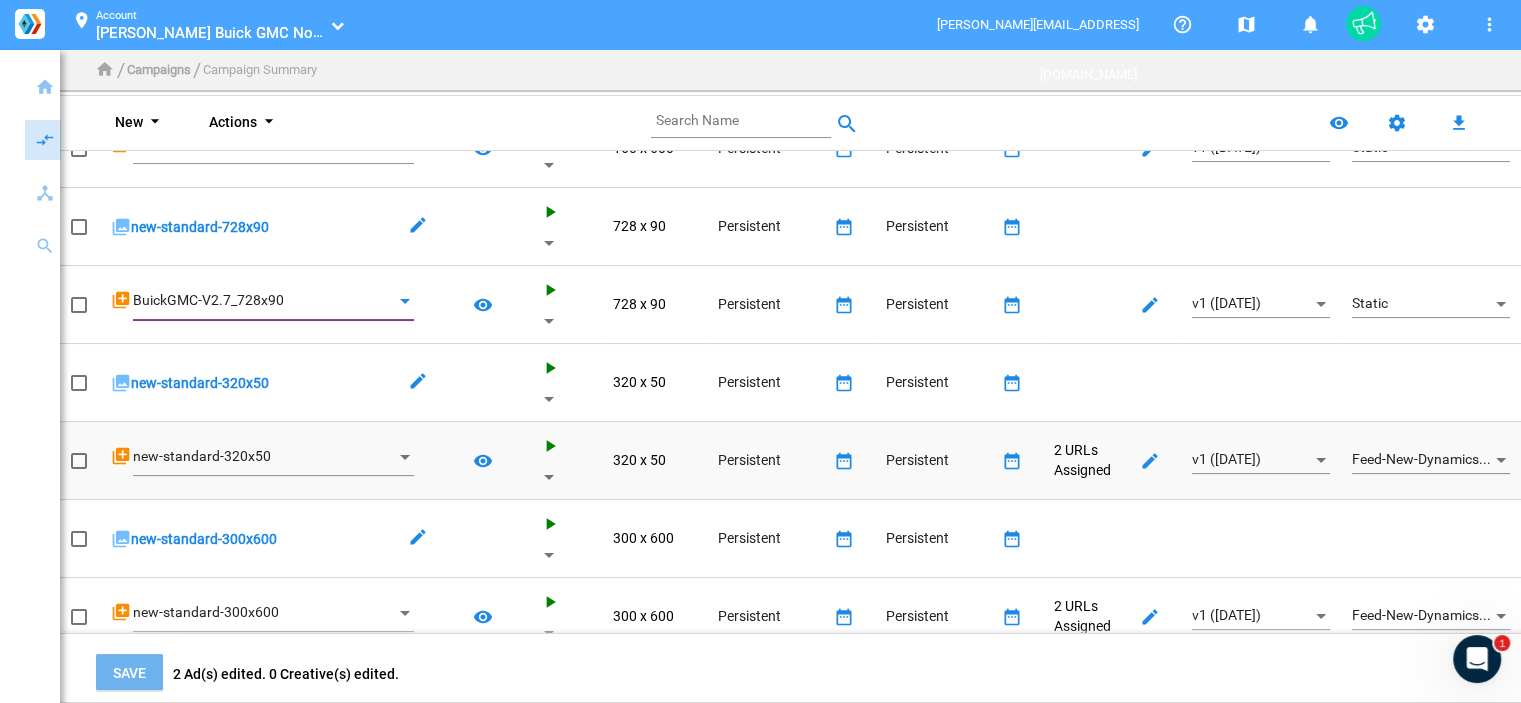 scroll, scrollTop: 200, scrollLeft: 0, axis: vertical 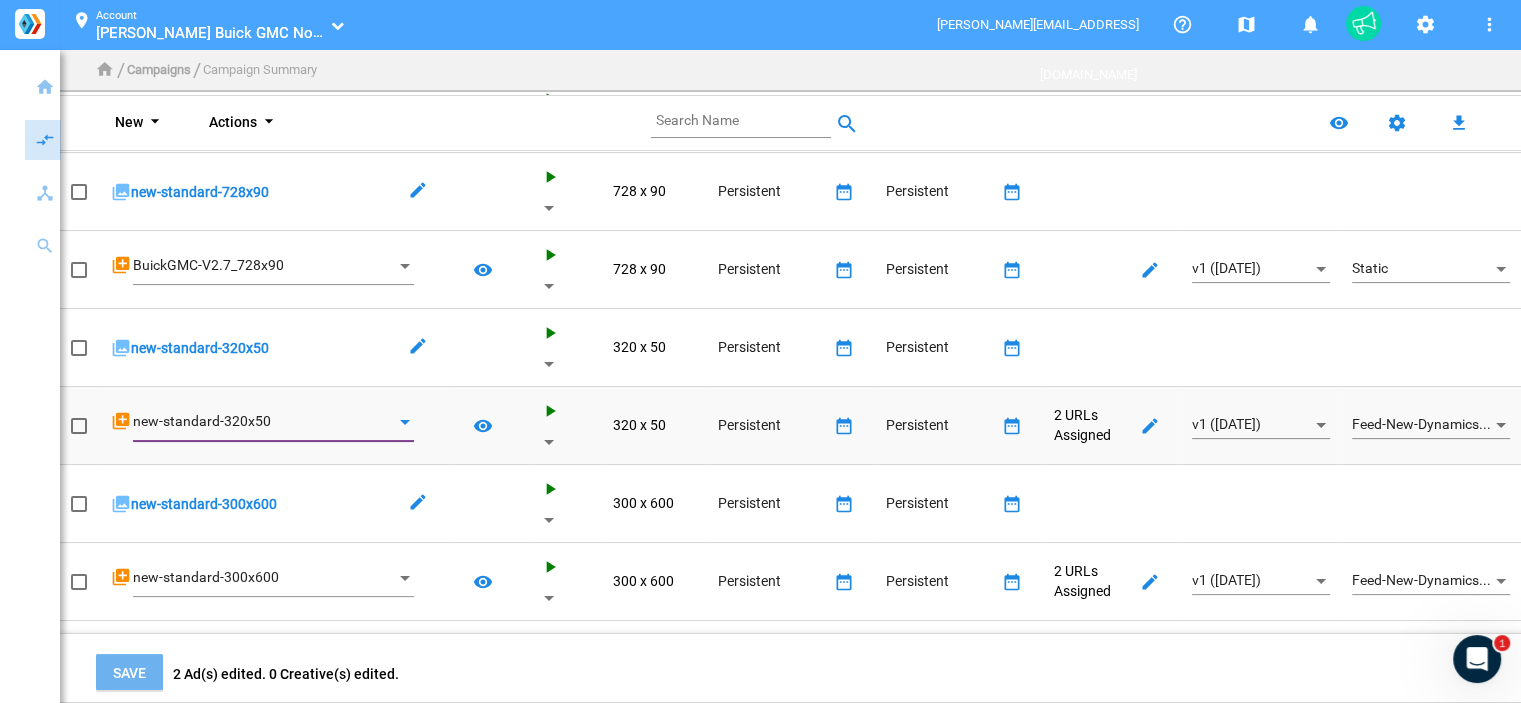 click on "new-standard-320x50" at bounding box center [273, 424] 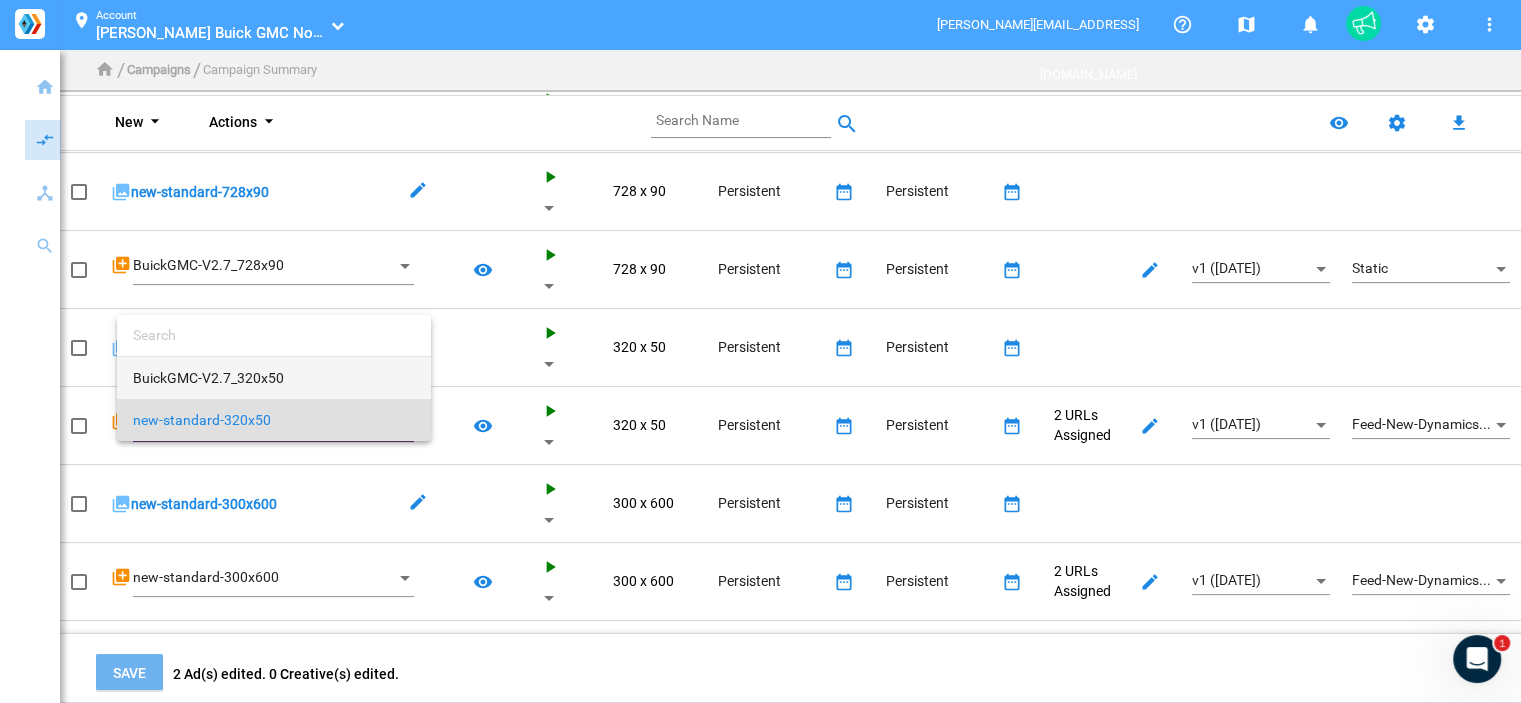 click on "BuickGMC-V2.7_320x50" at bounding box center (274, 378) 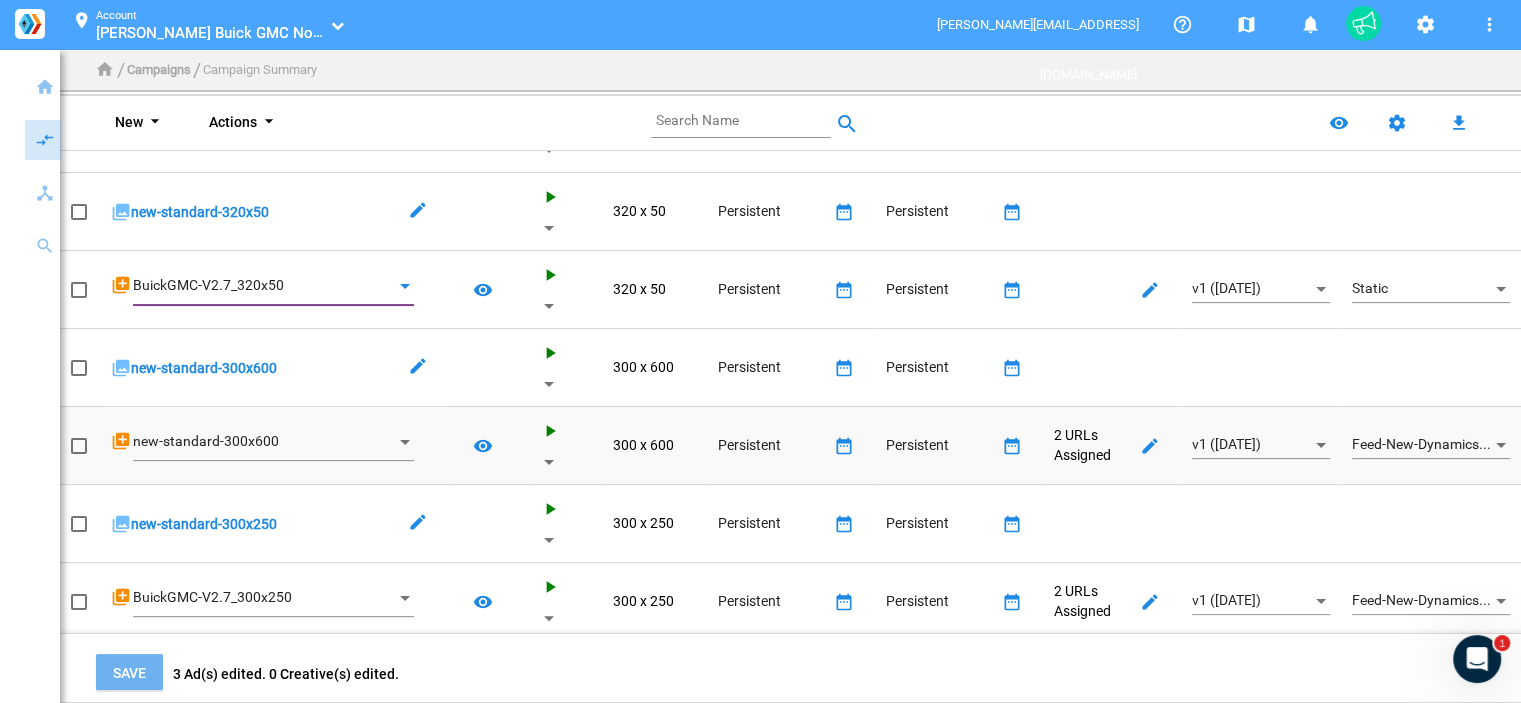 scroll, scrollTop: 338, scrollLeft: 0, axis: vertical 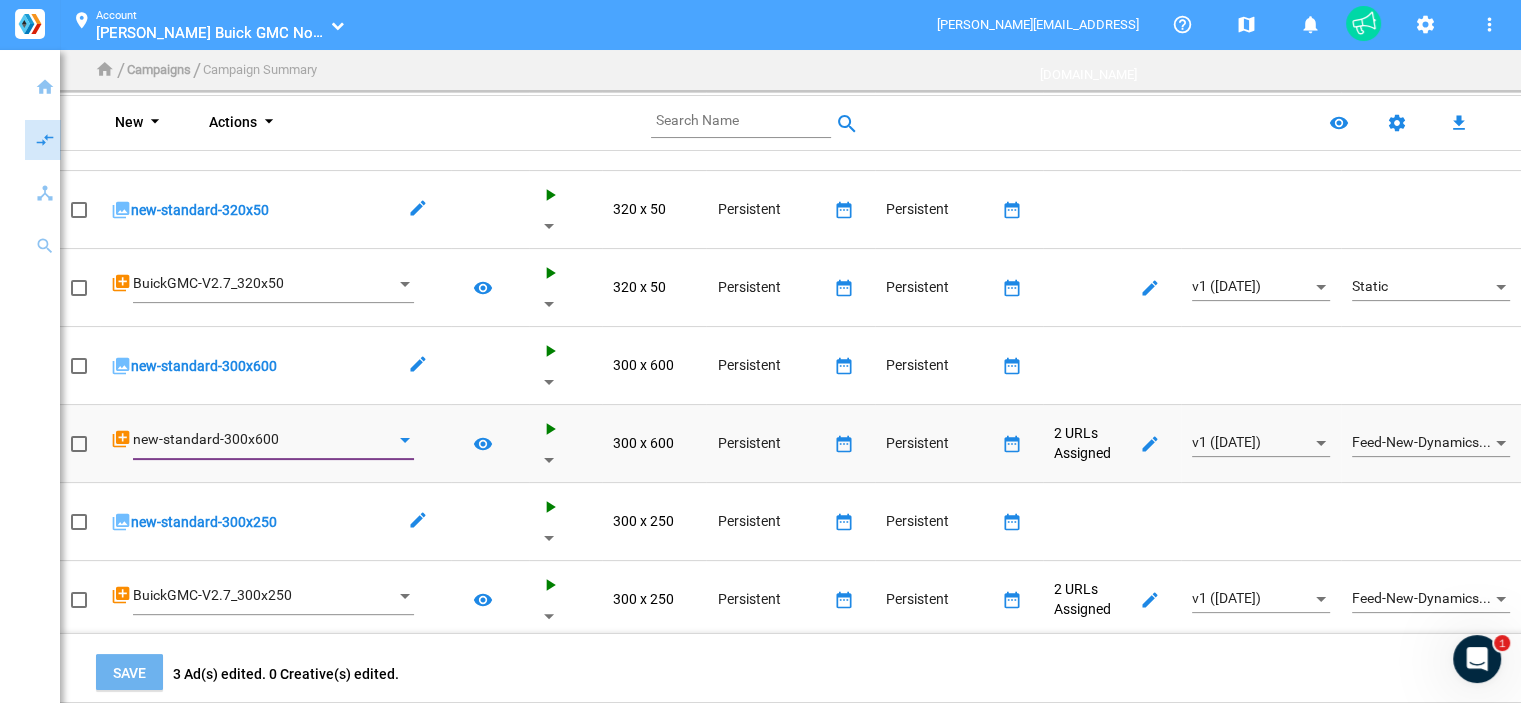 click on "new-standard-300x600" at bounding box center (264, 440) 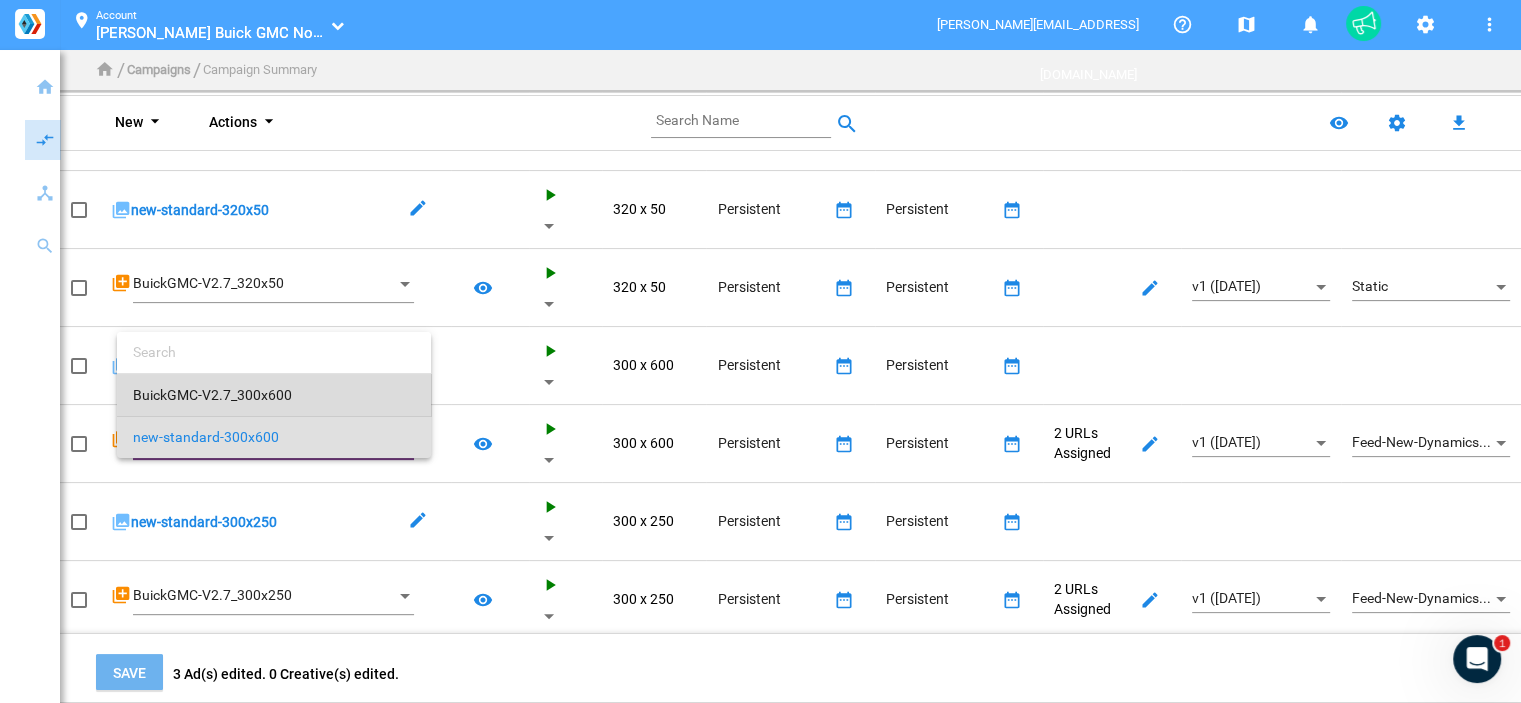 click on "BuickGMC-V2.7_300x600" at bounding box center [274, 395] 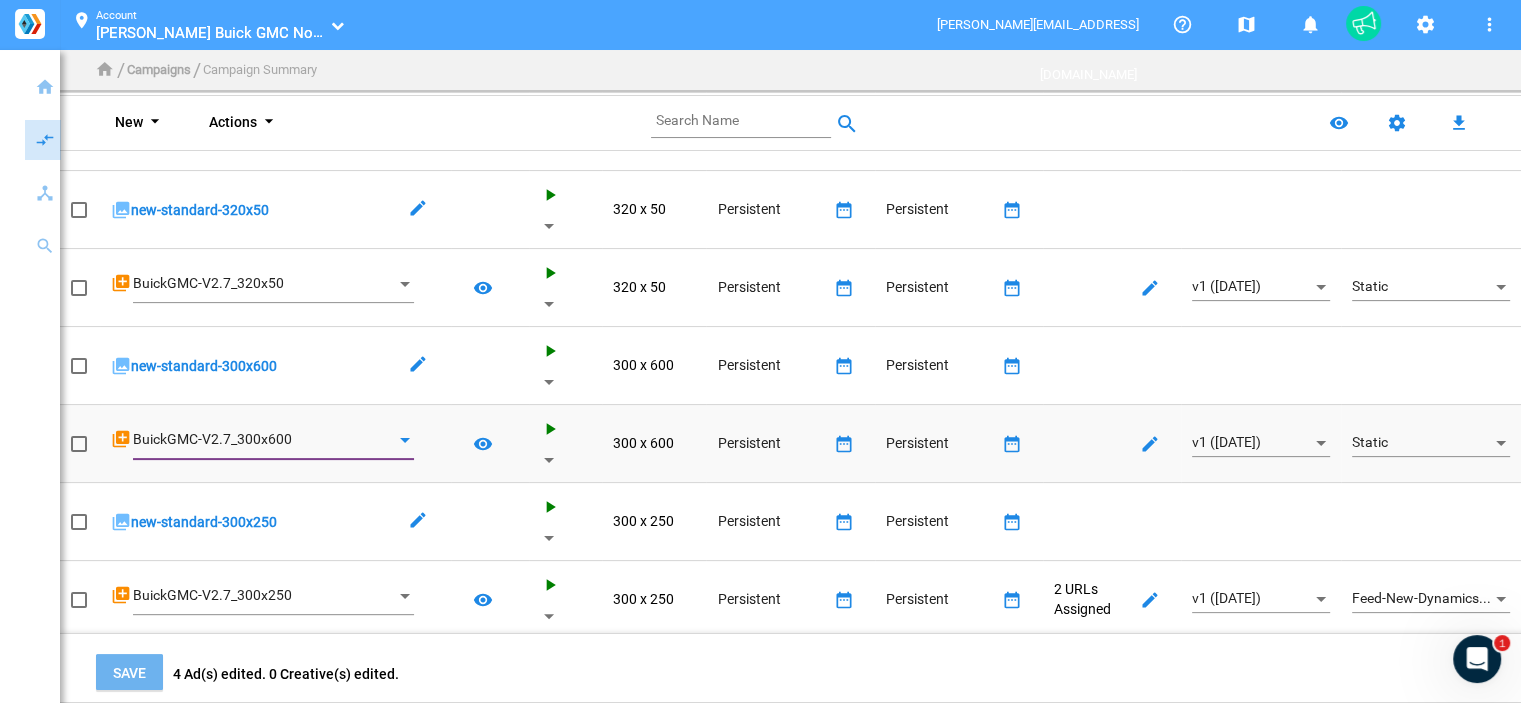 click on "Static" at bounding box center [1422, 443] 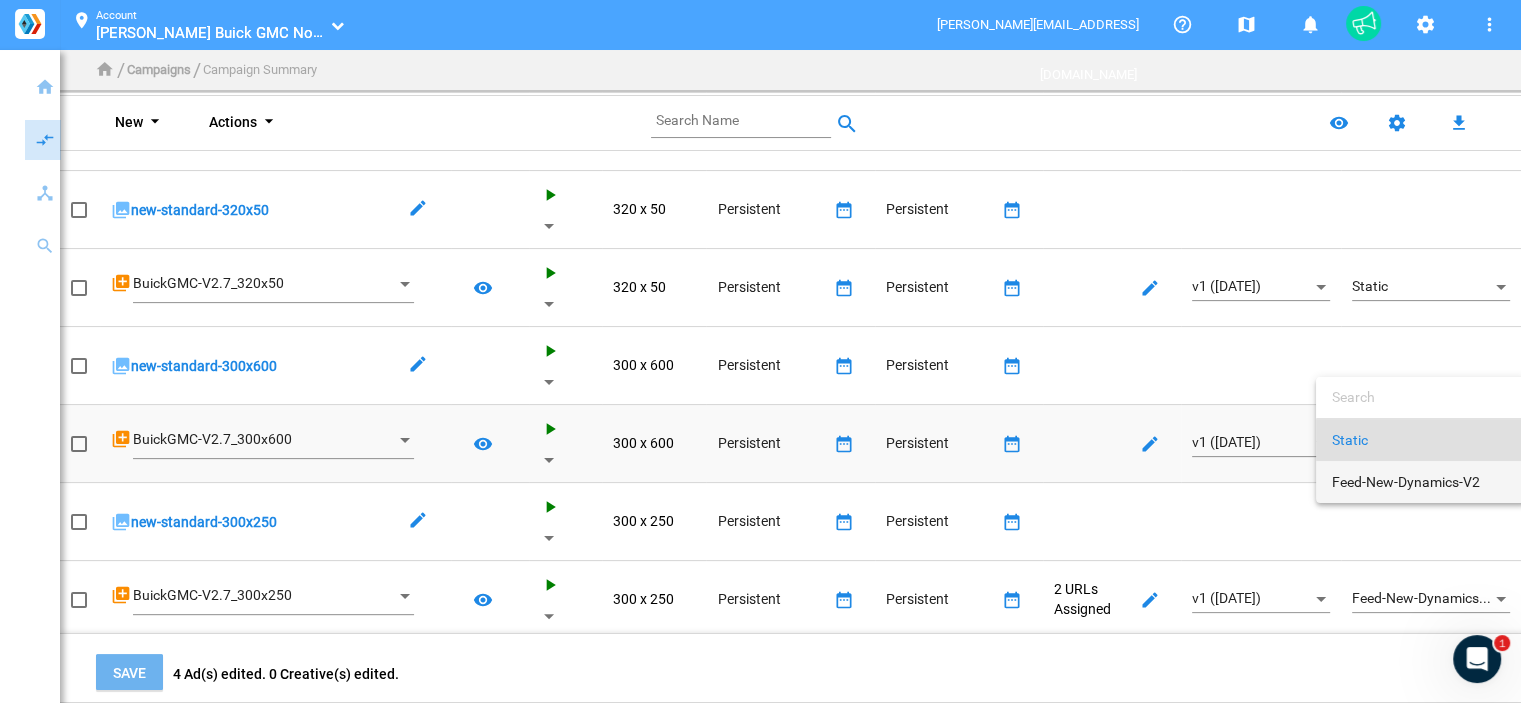 click on "Feed-New-Dynamics-V2" at bounding box center (1422, 482) 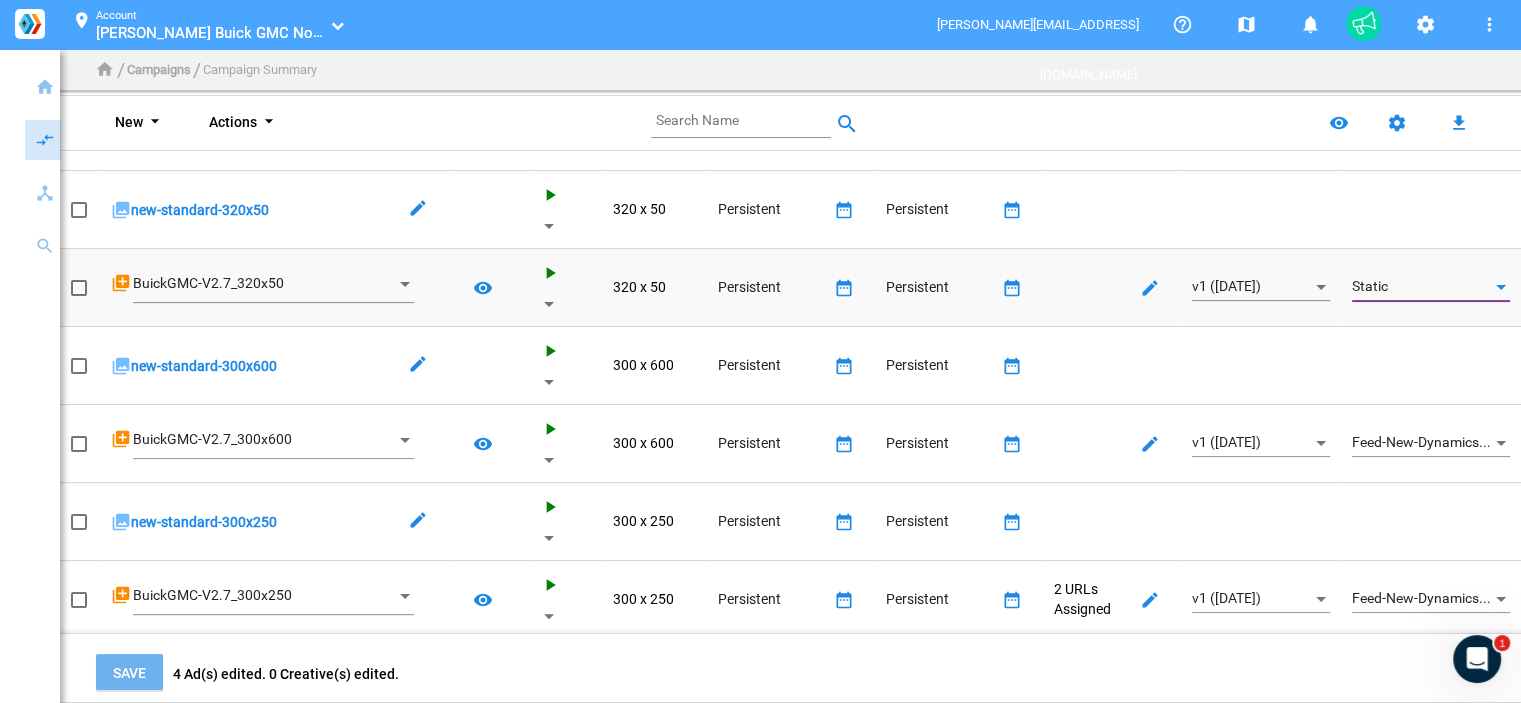 click on "Static" at bounding box center (1422, 287) 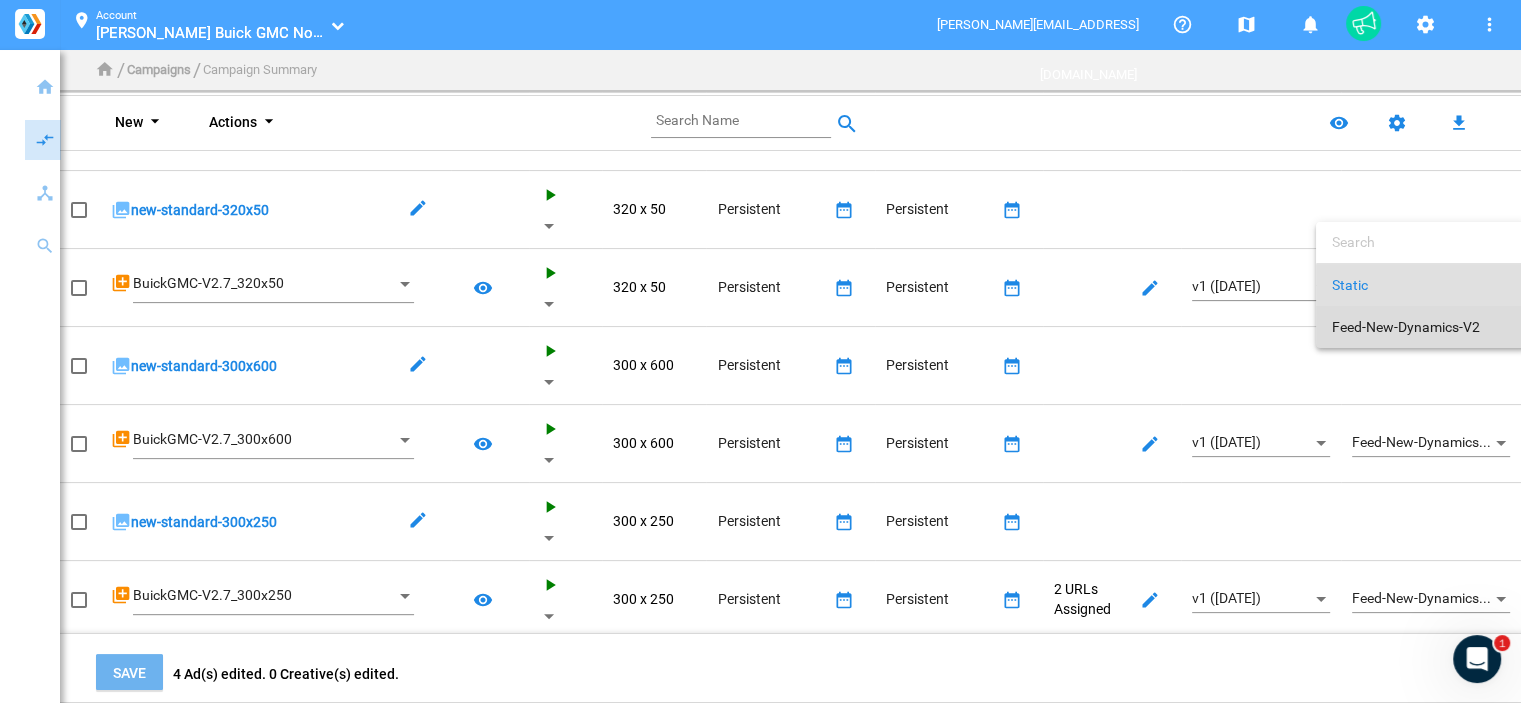 click on "Feed-New-Dynamics-V2" at bounding box center [1422, 327] 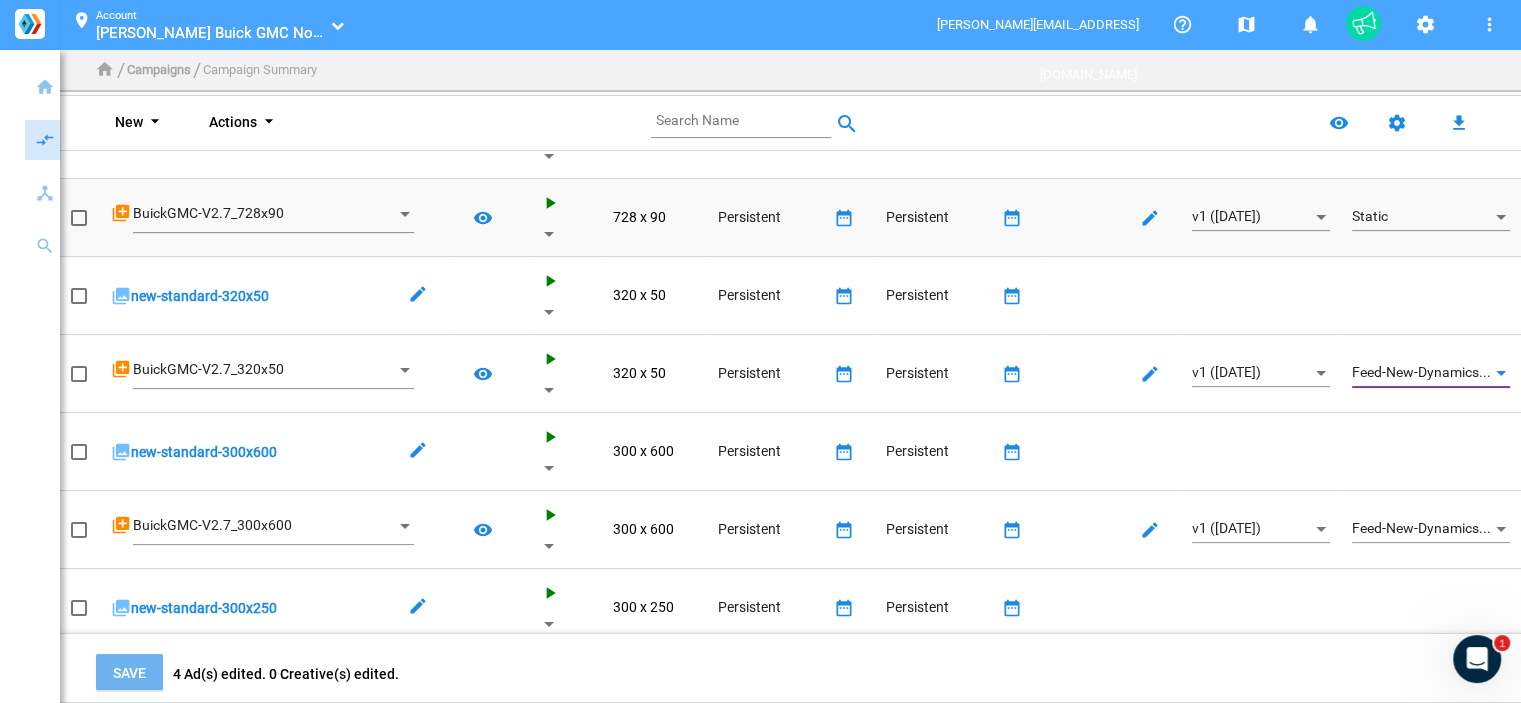 scroll, scrollTop: 138, scrollLeft: 0, axis: vertical 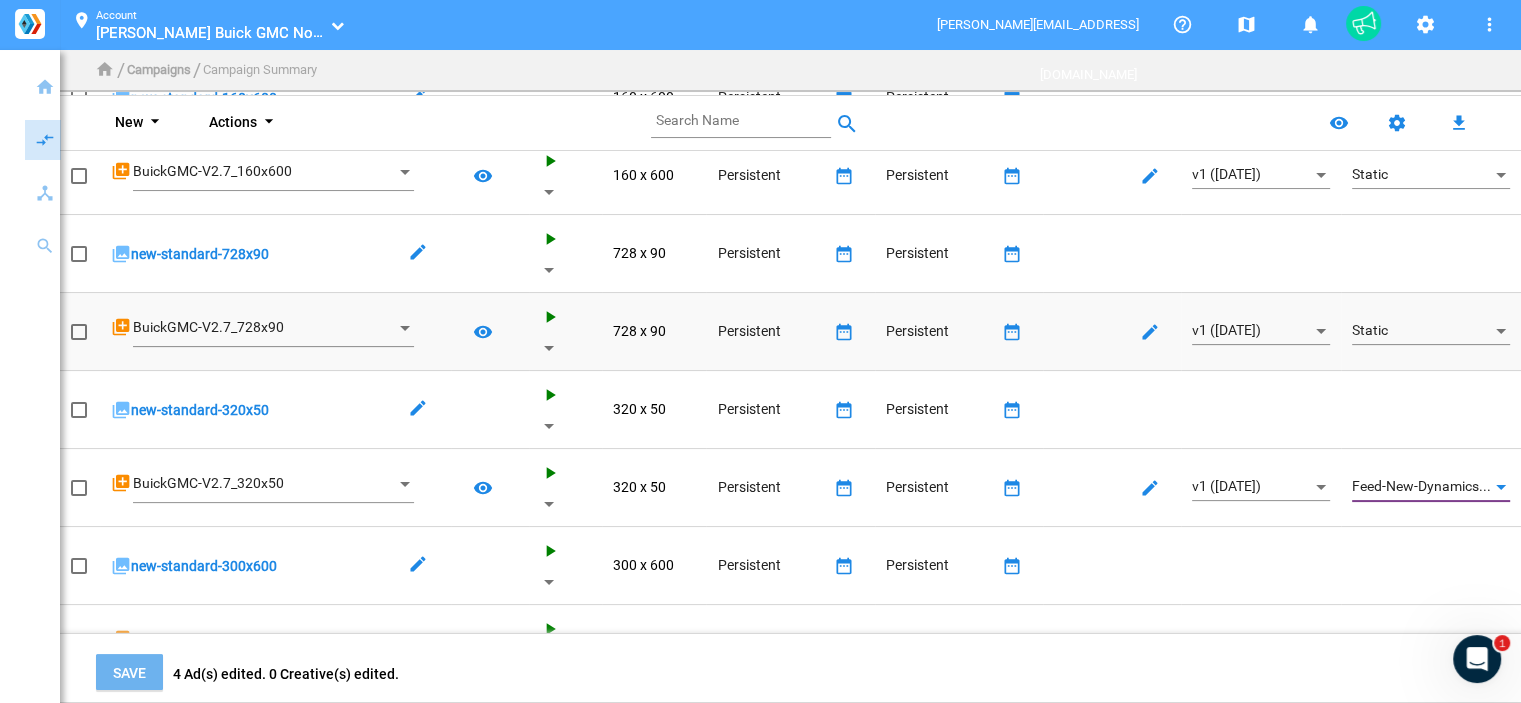 click on "Static" at bounding box center [1422, 331] 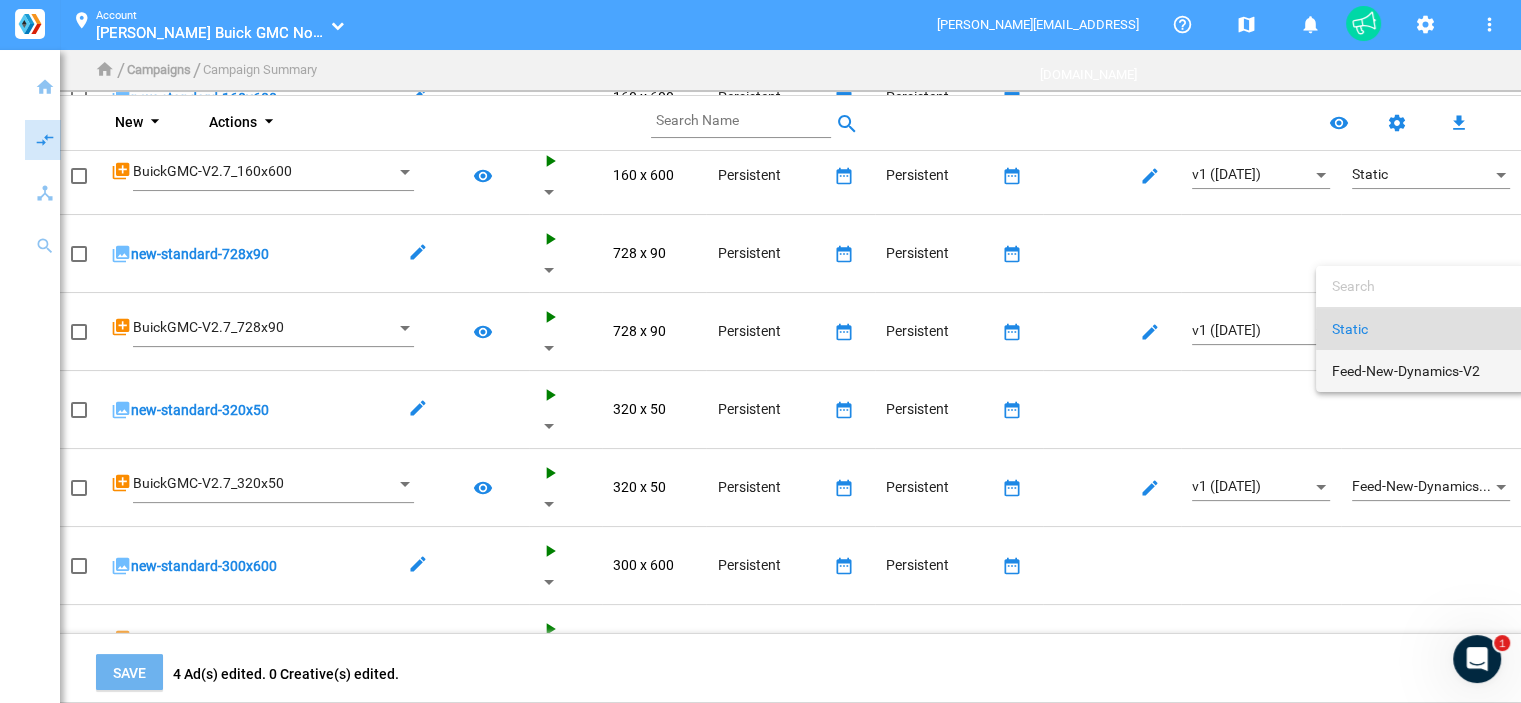 click on "Feed-New-Dynamics-V2" at bounding box center (1422, 371) 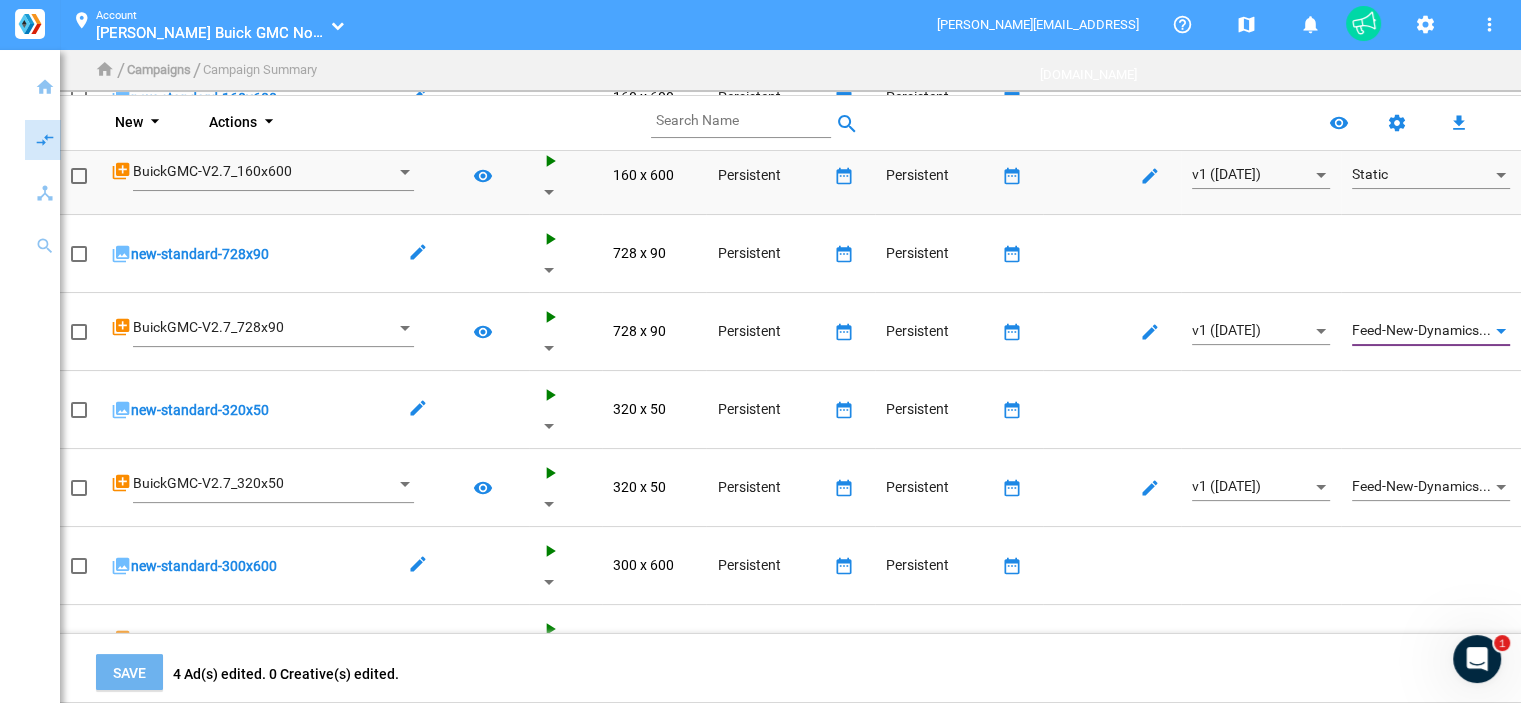 click on "Static" at bounding box center [1422, 175] 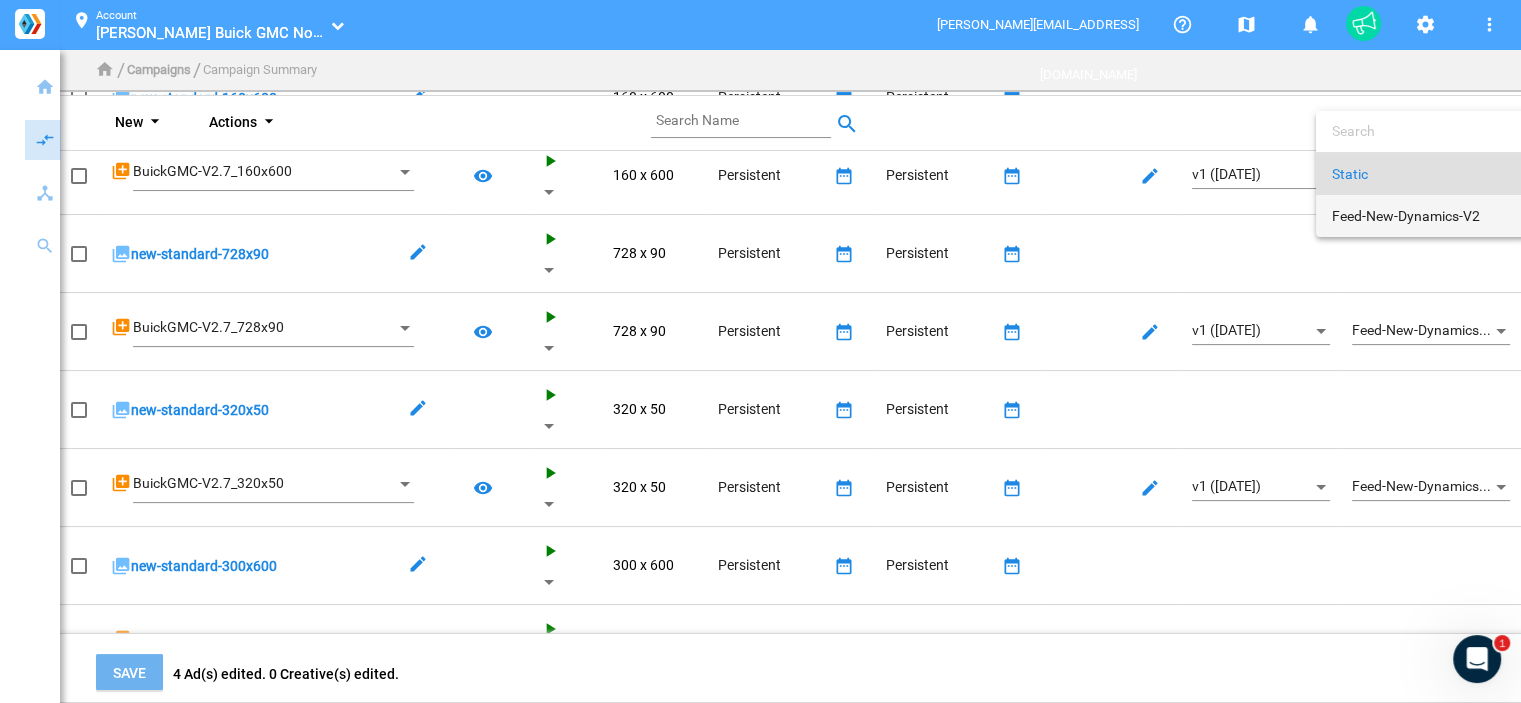 click on "Feed-New-Dynamics-V2" at bounding box center [1422, 216] 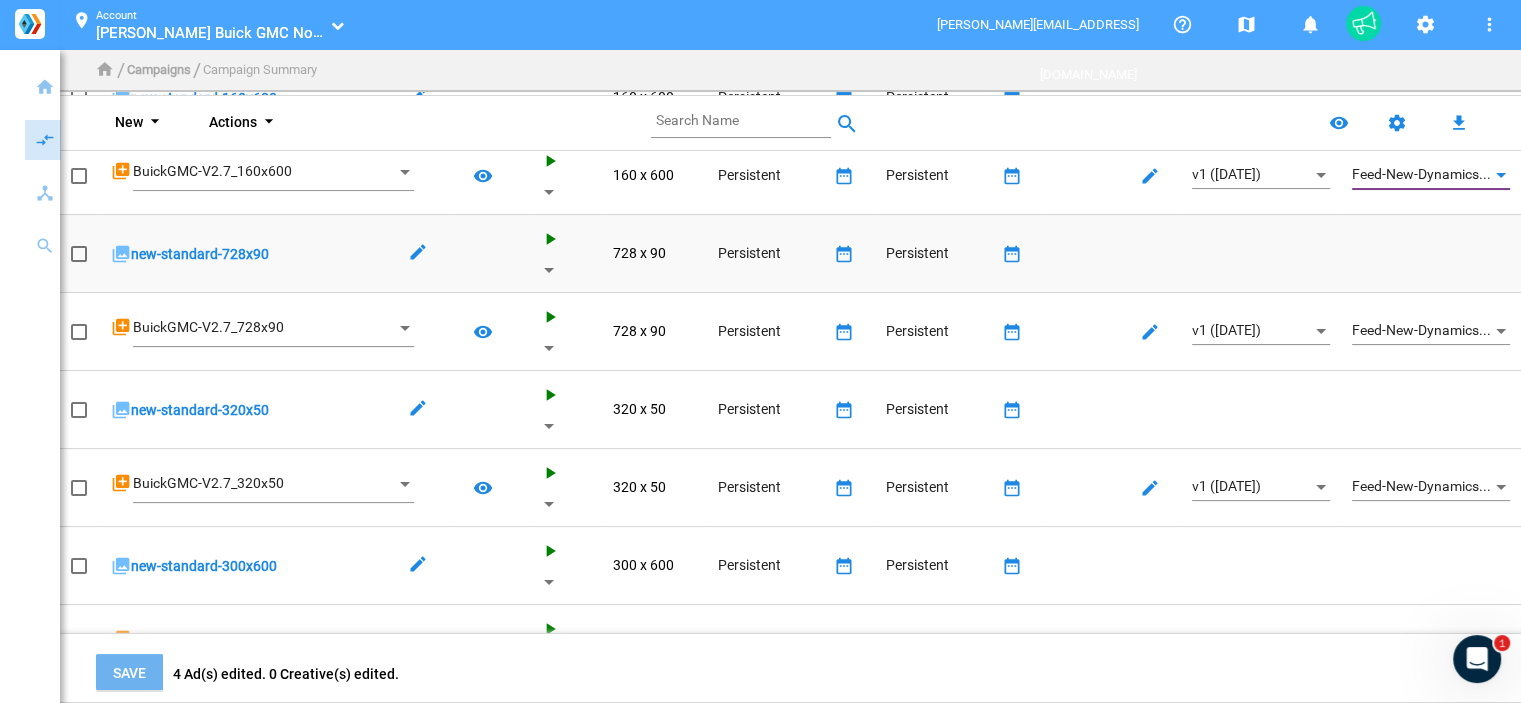 scroll, scrollTop: 0, scrollLeft: 0, axis: both 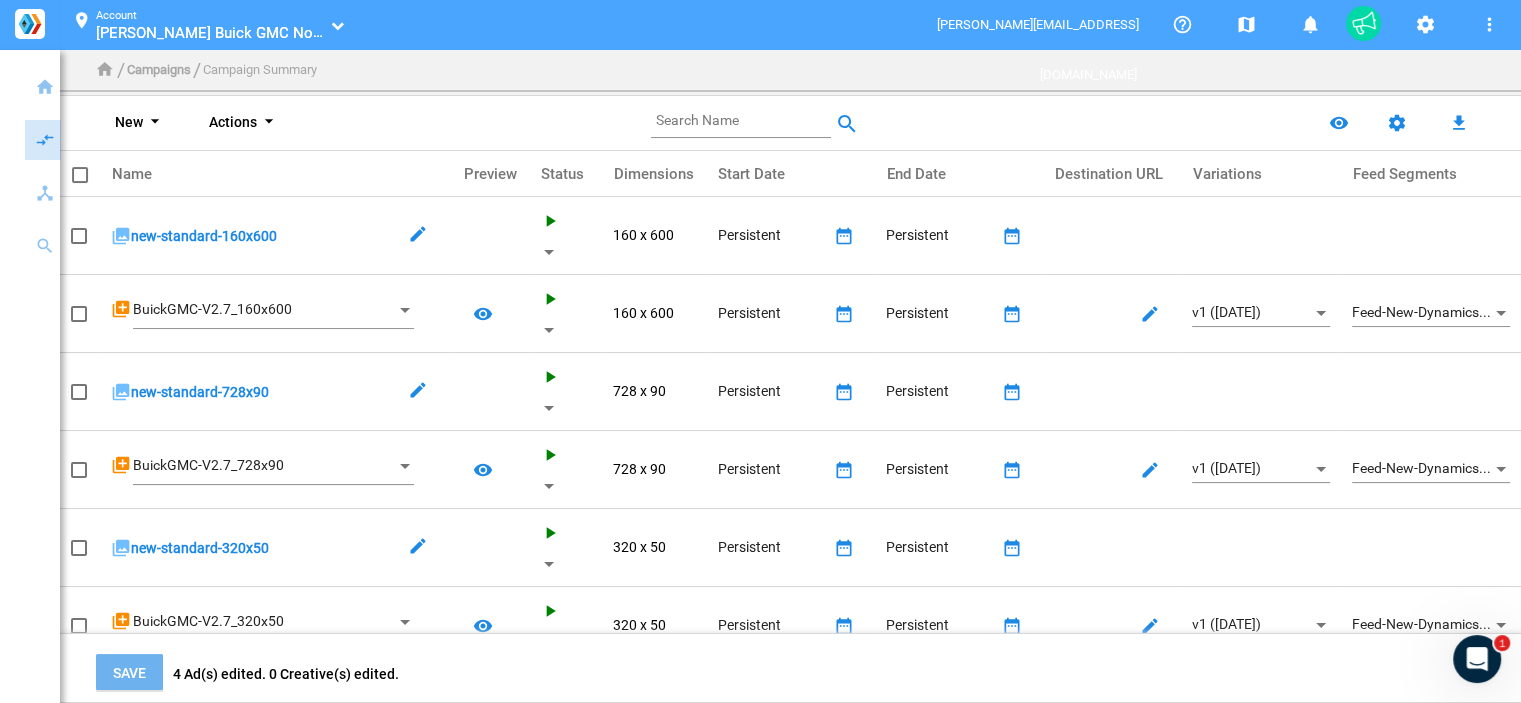 click at bounding box center [80, 175] 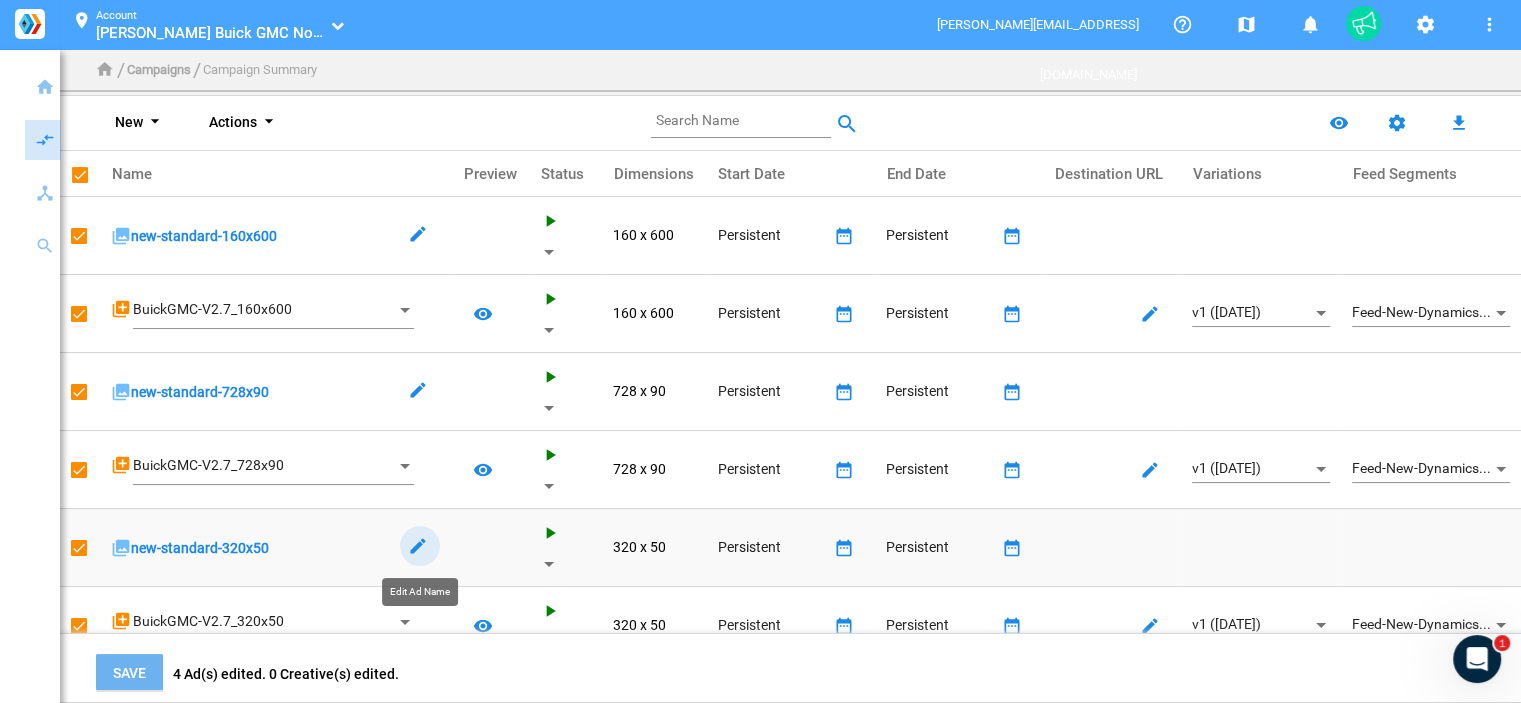 click on "edit_main" 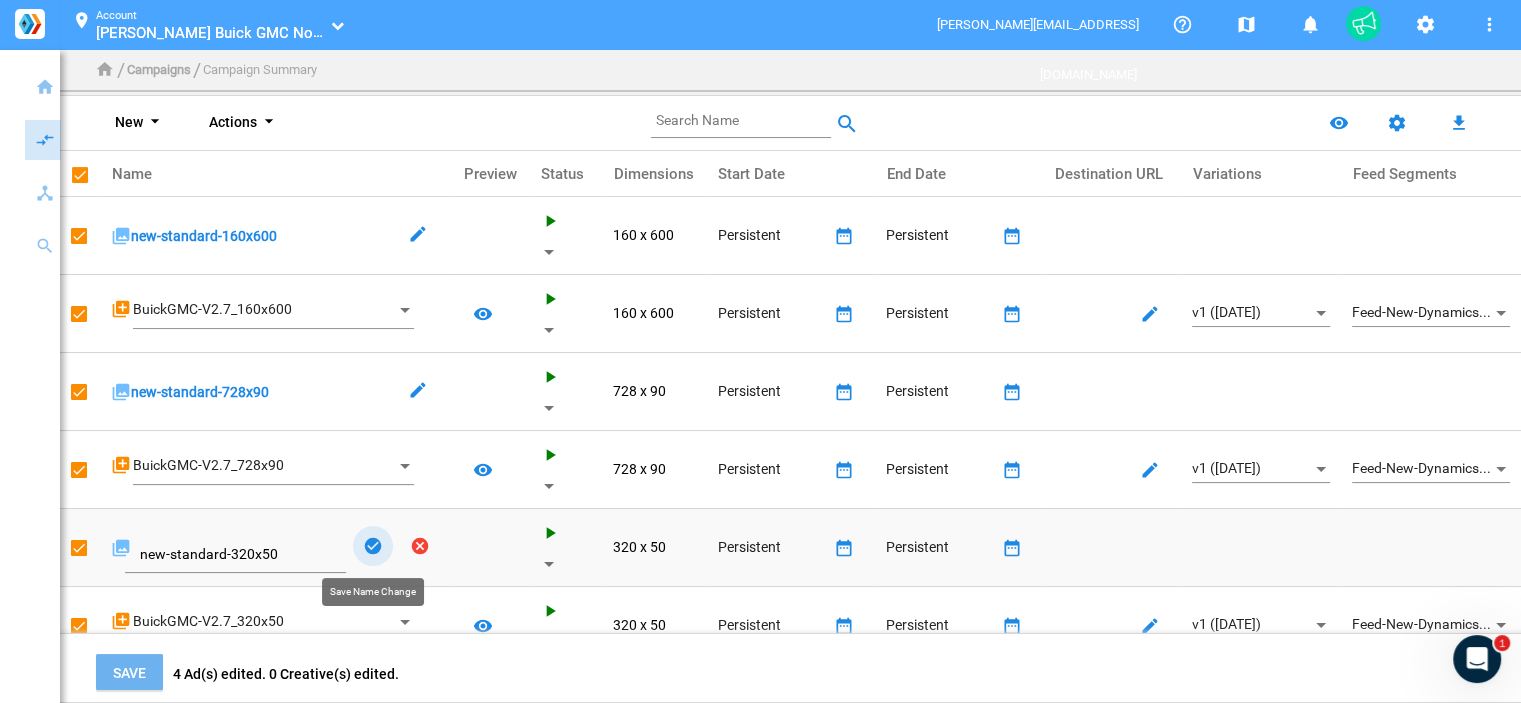 click on "check_circle" 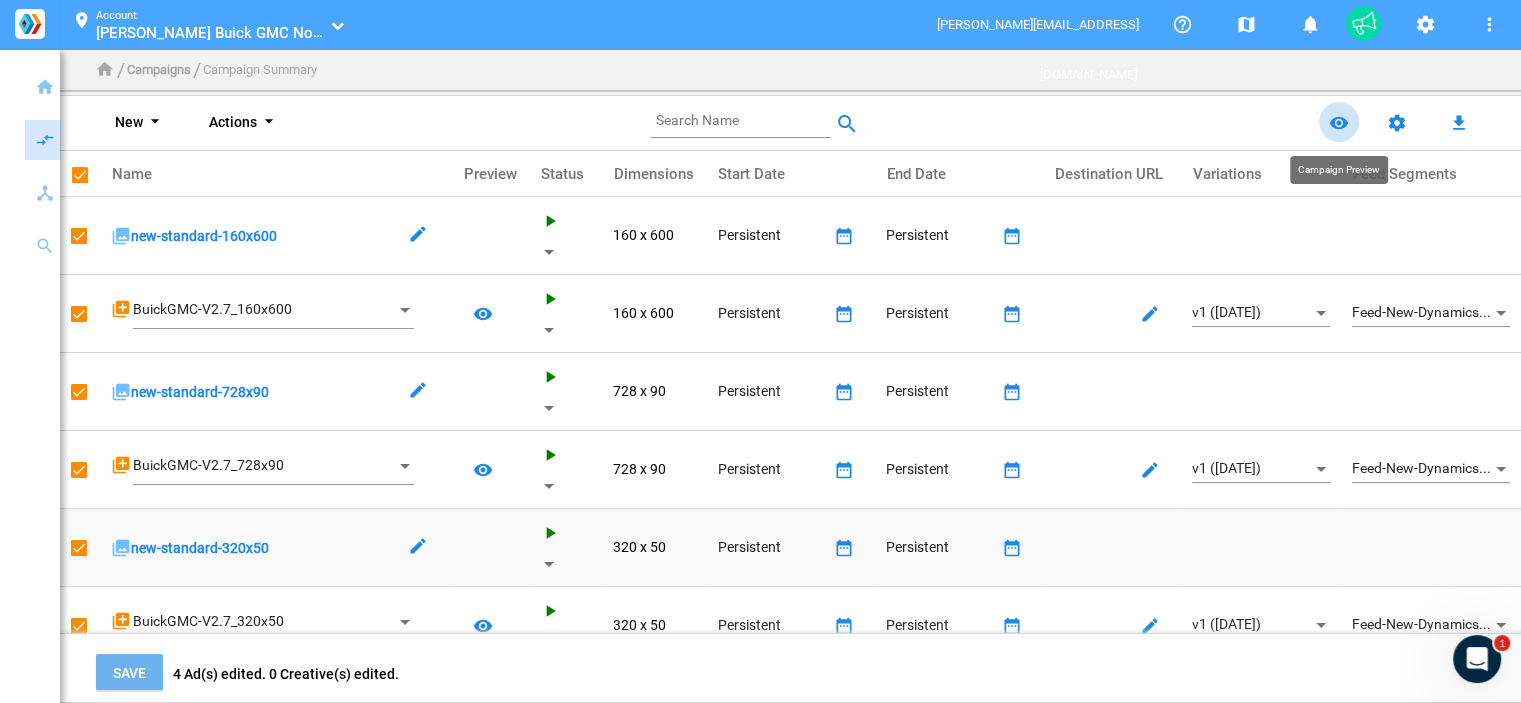 click on "remove_red_eye" 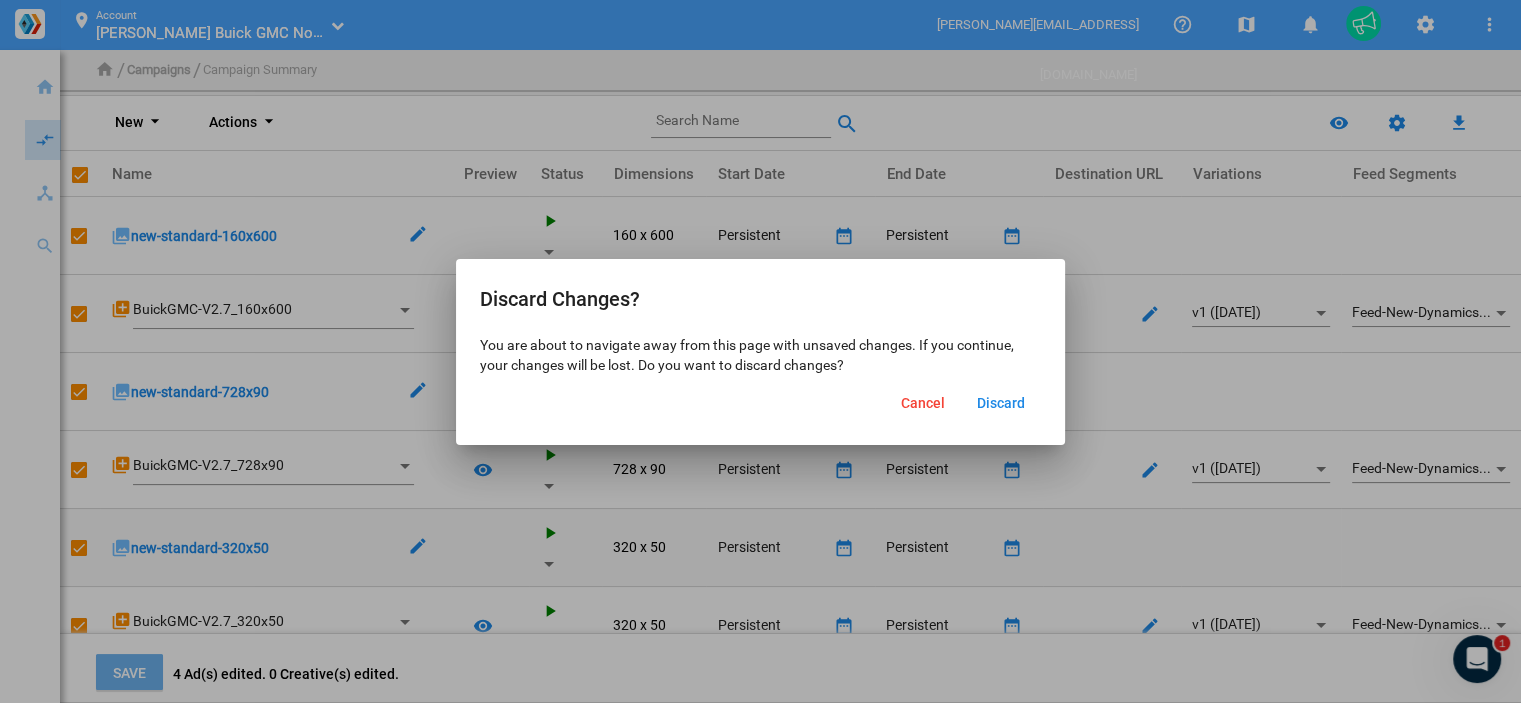click on "Cancel" at bounding box center [923, 403] 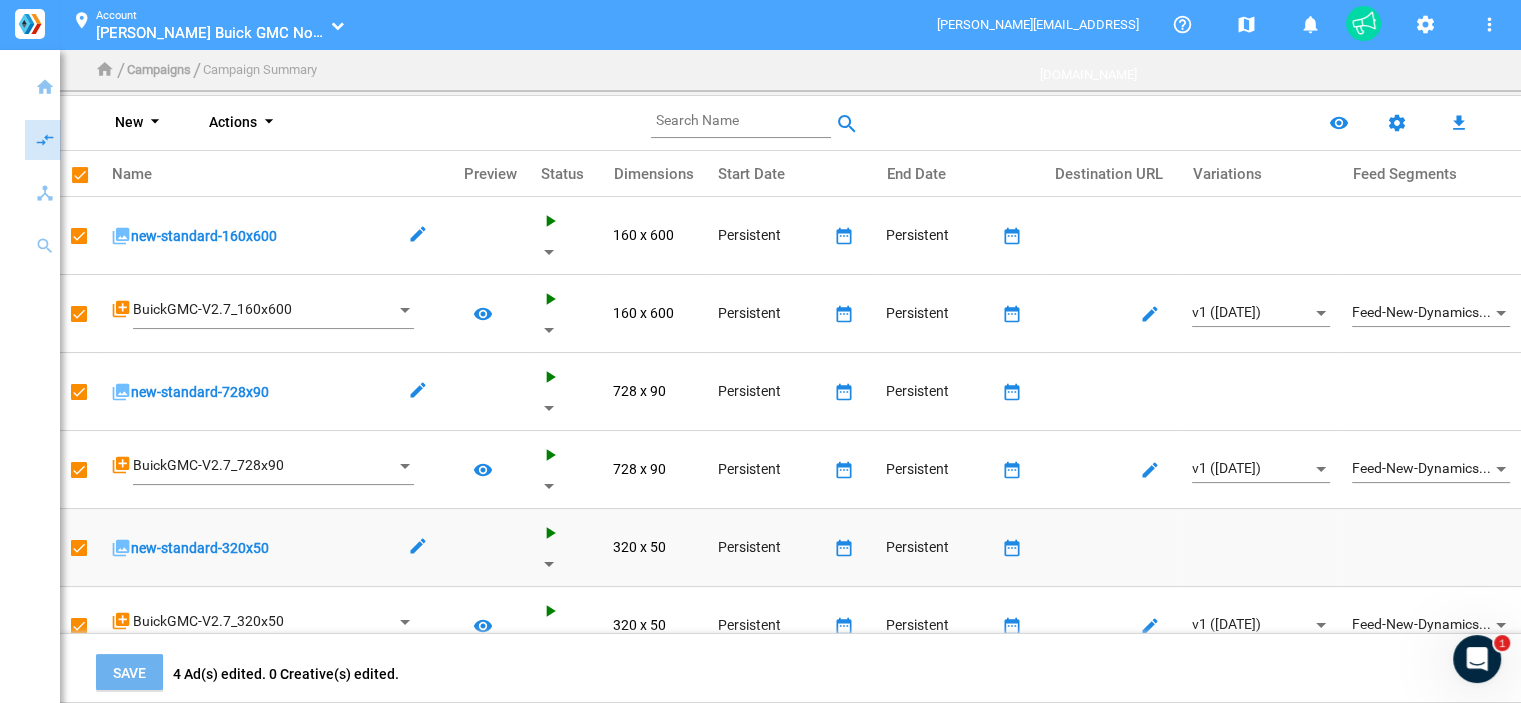 click at bounding box center (80, 175) 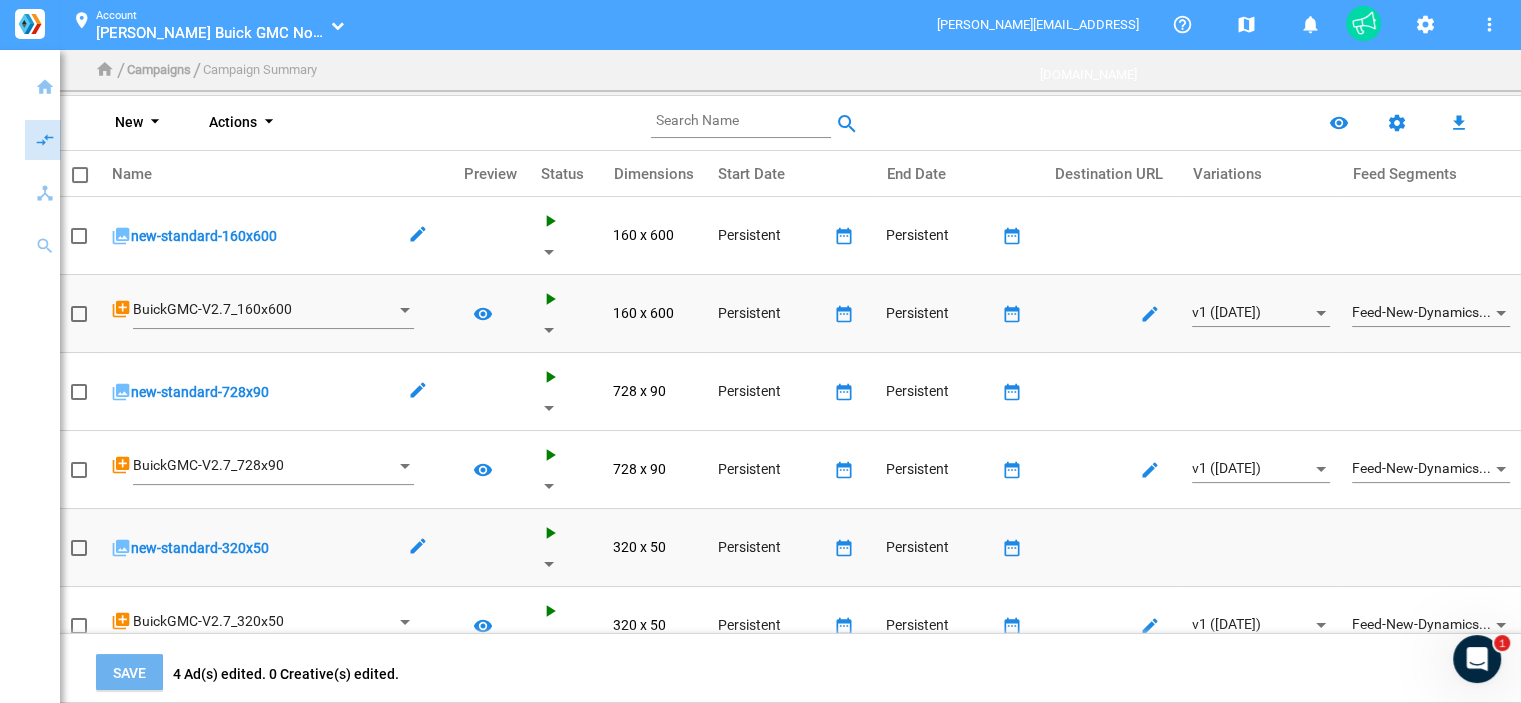 click at bounding box center [79, 314] 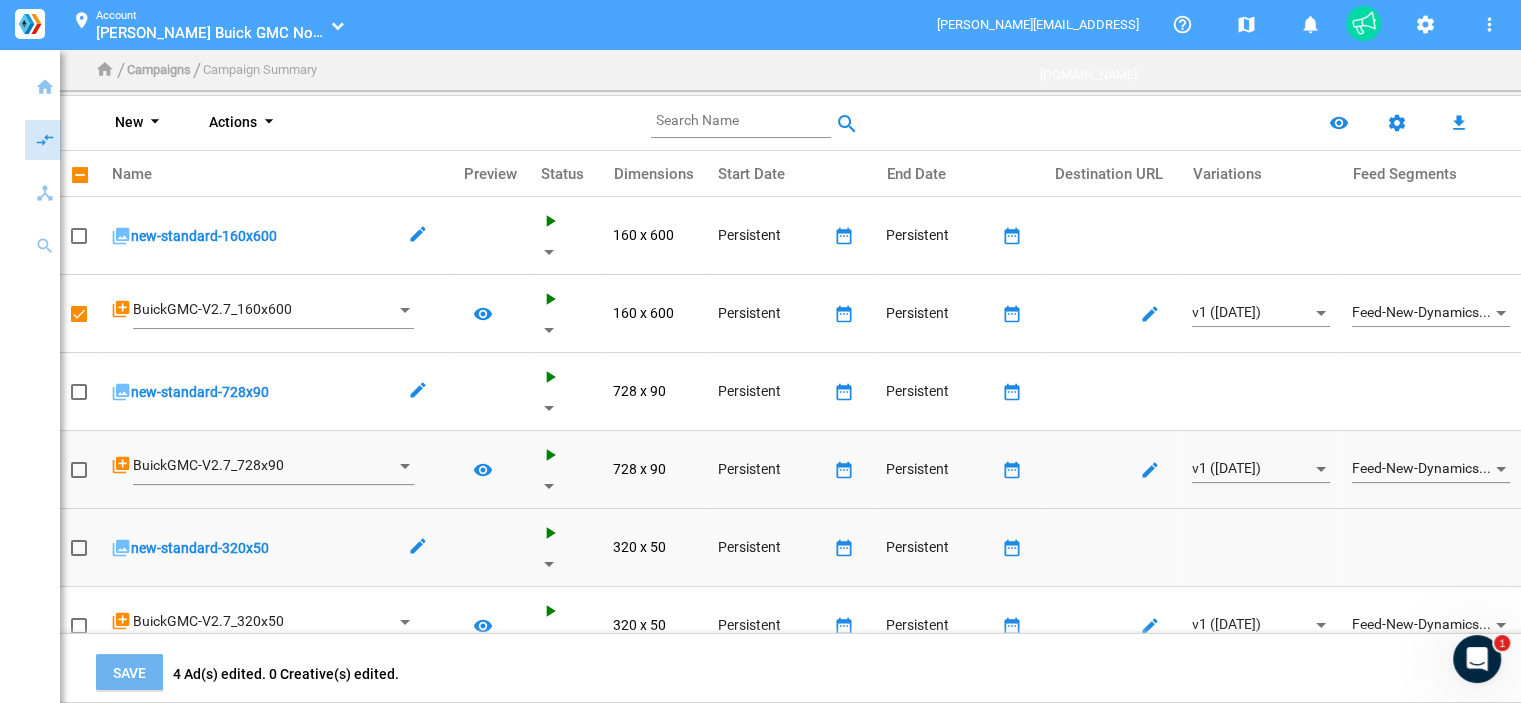 click 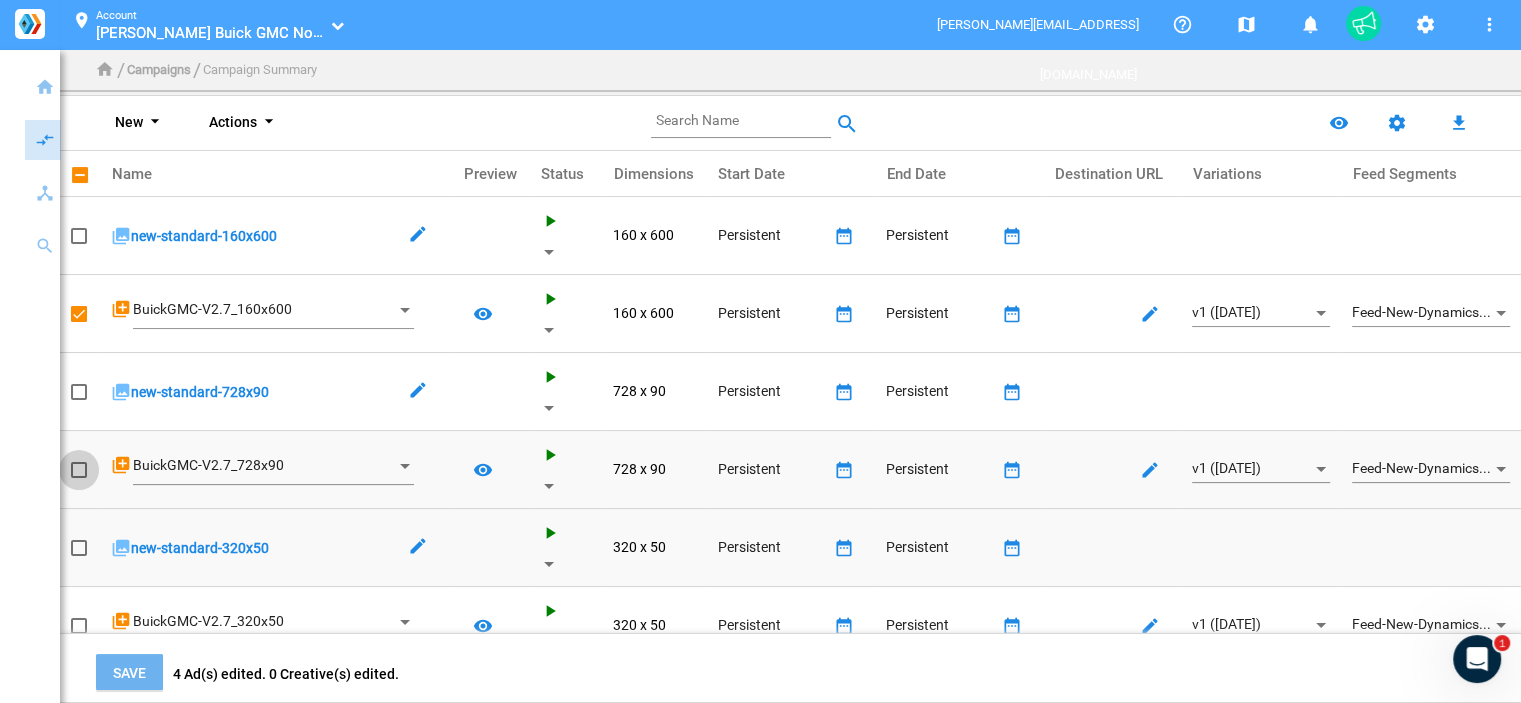 click at bounding box center (79, 470) 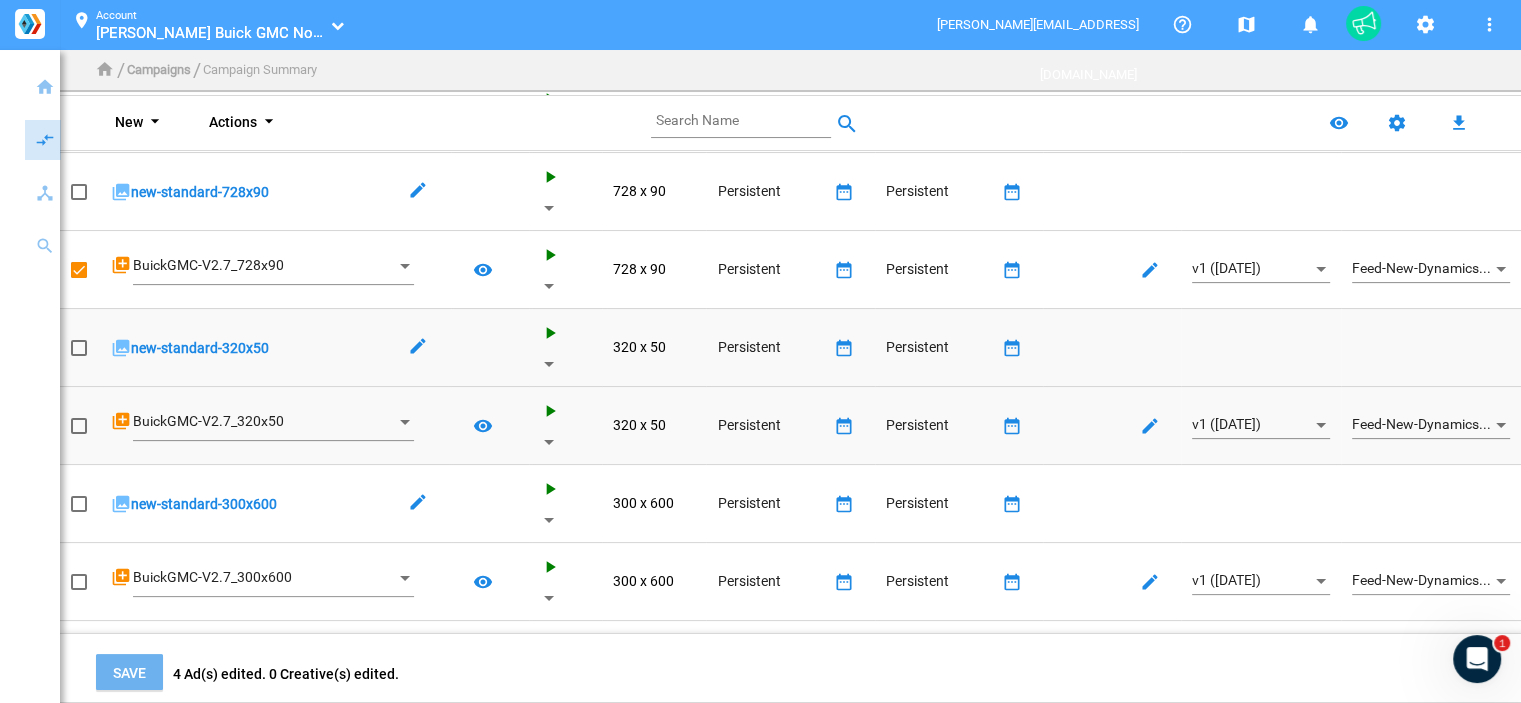 click at bounding box center [79, 426] 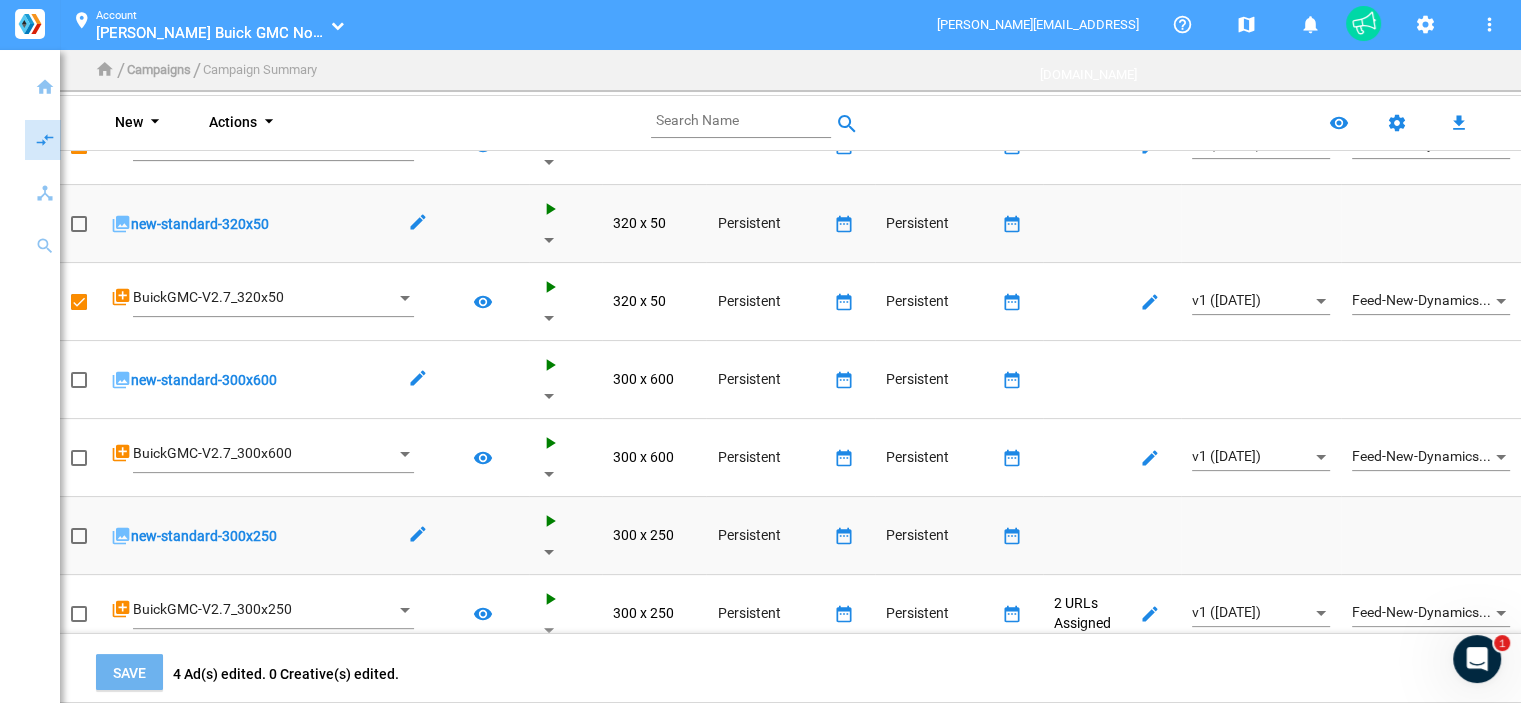 scroll, scrollTop: 338, scrollLeft: 0, axis: vertical 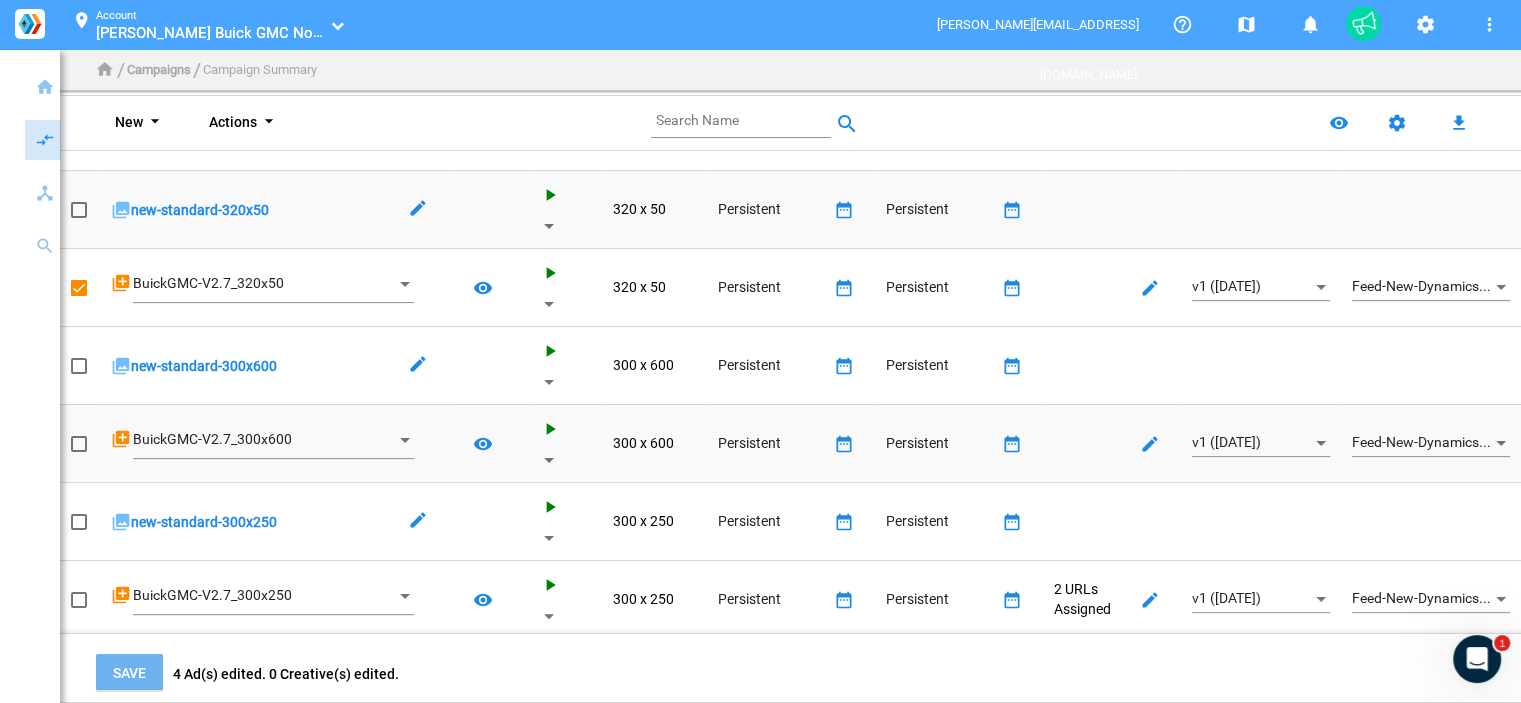 click at bounding box center (79, 444) 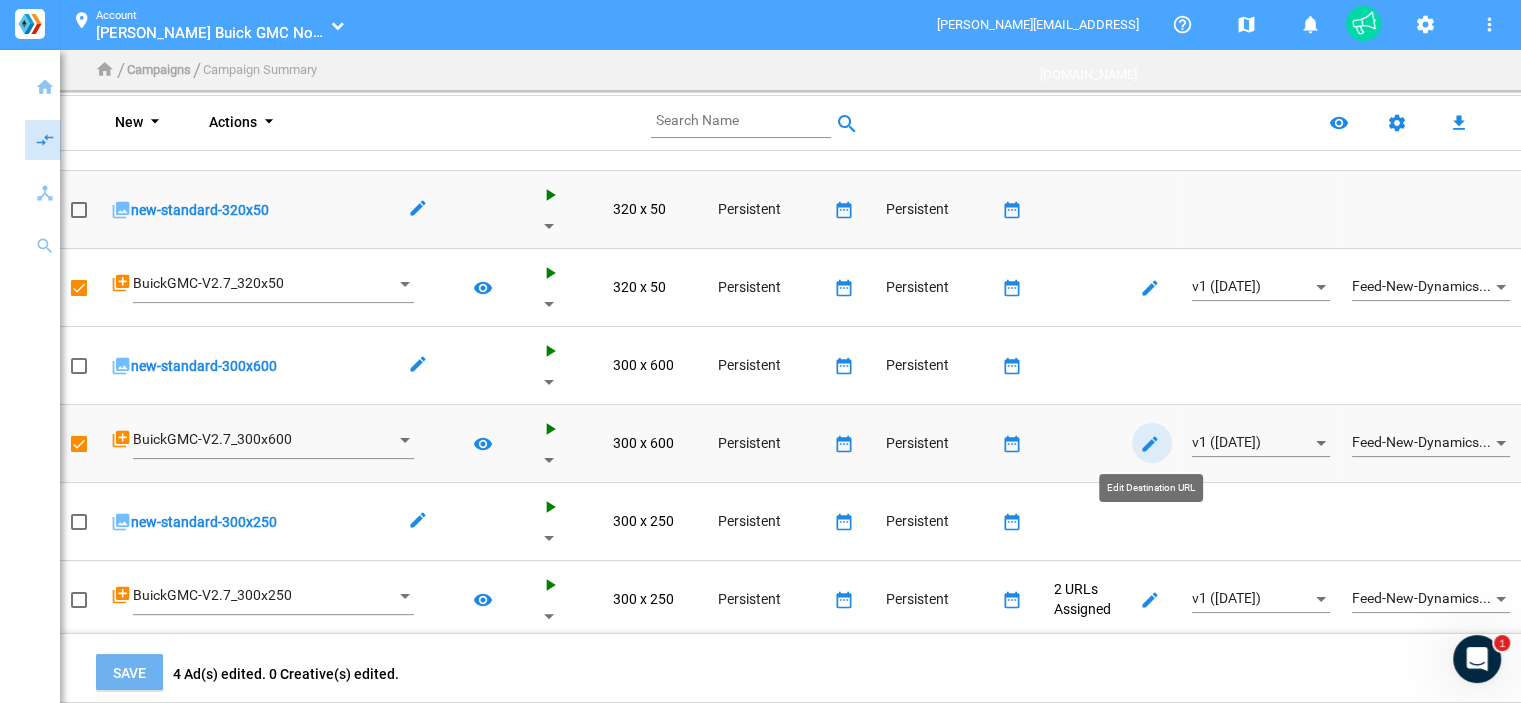 click on "edit_main" 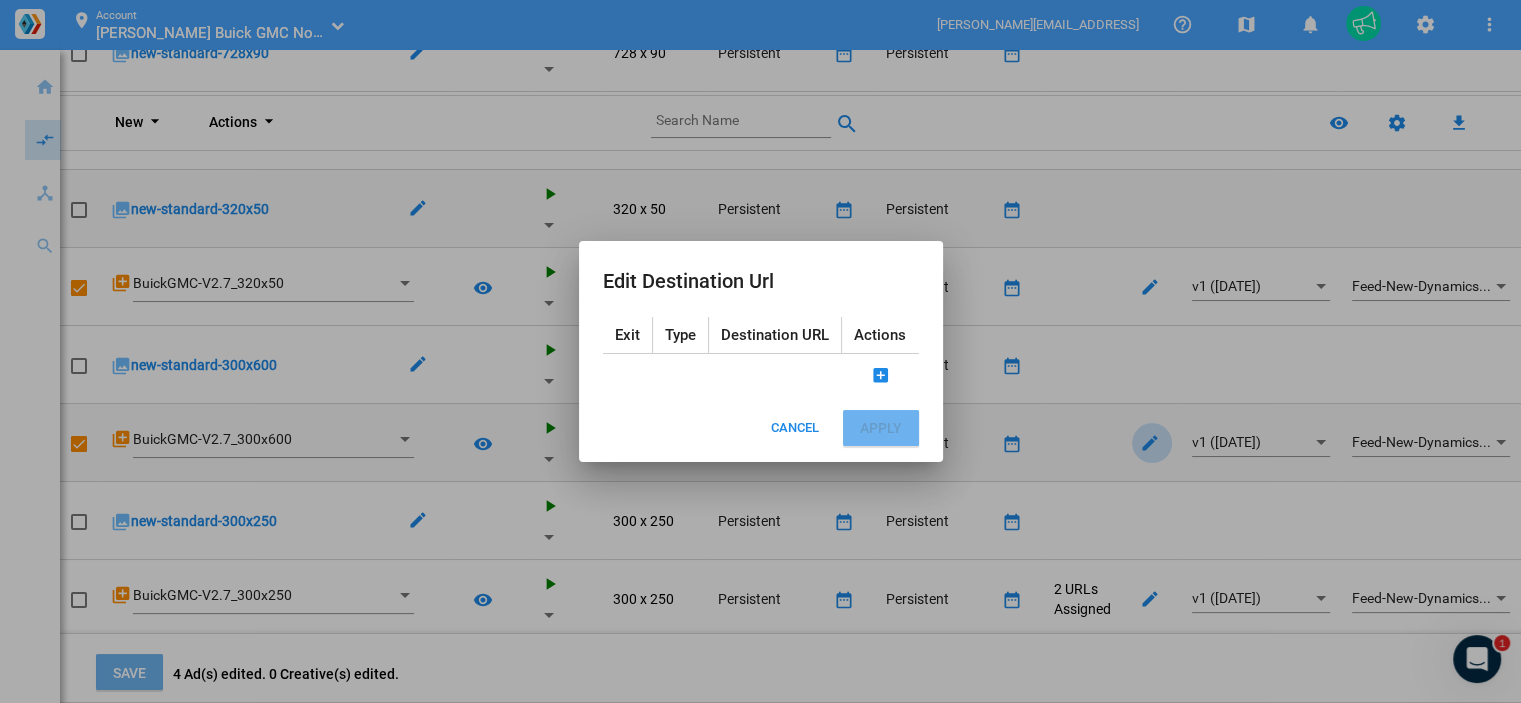 scroll, scrollTop: 0, scrollLeft: 0, axis: both 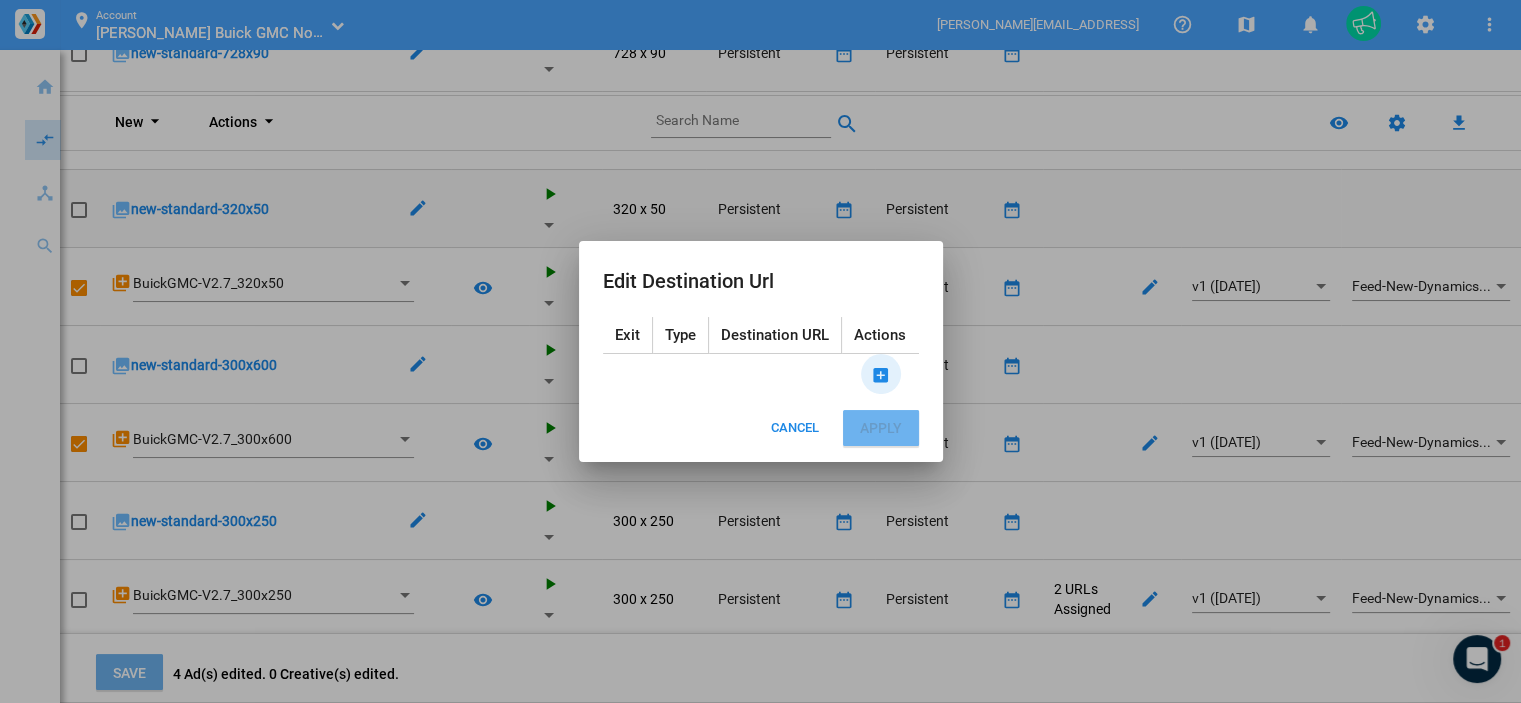 click on "add_box_main" at bounding box center [881, 375] 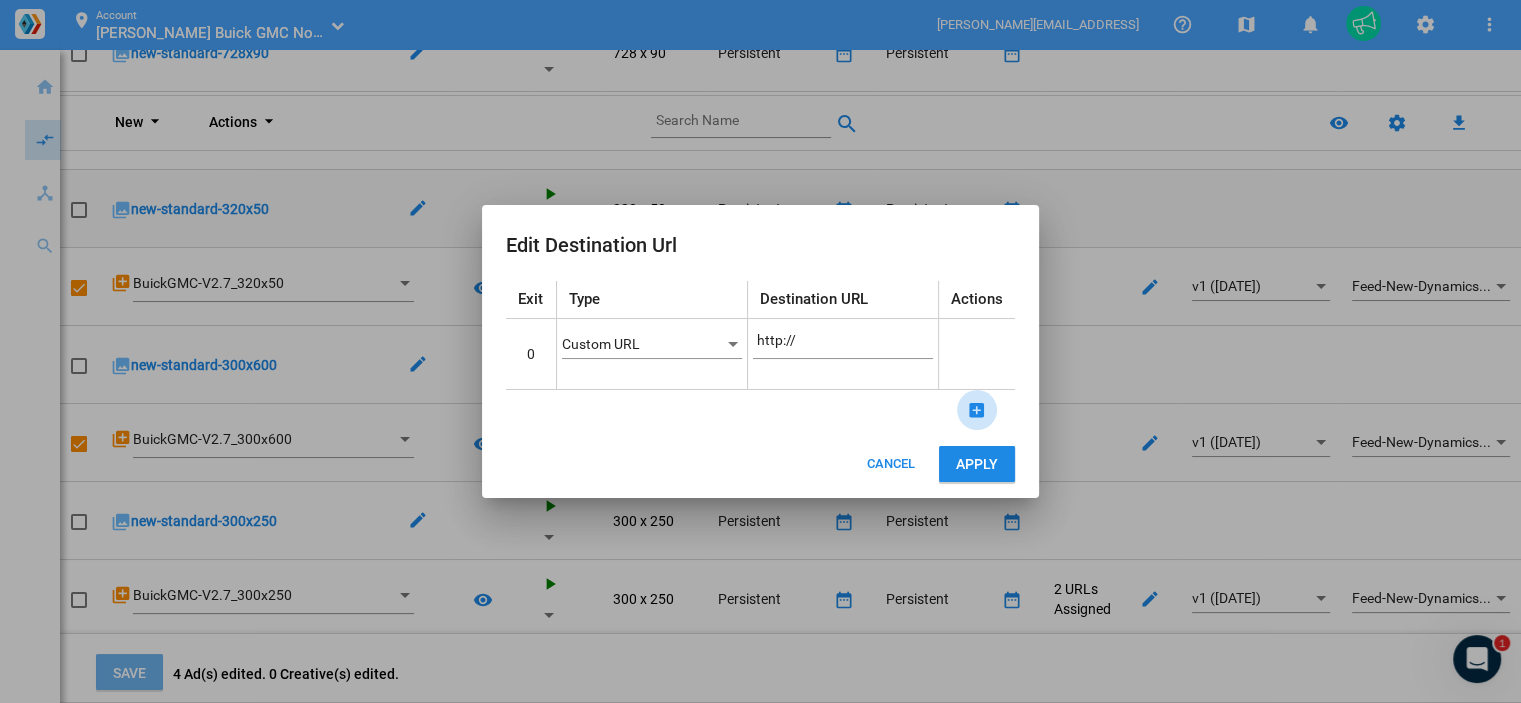 click on "add_box_main" at bounding box center [977, 410] 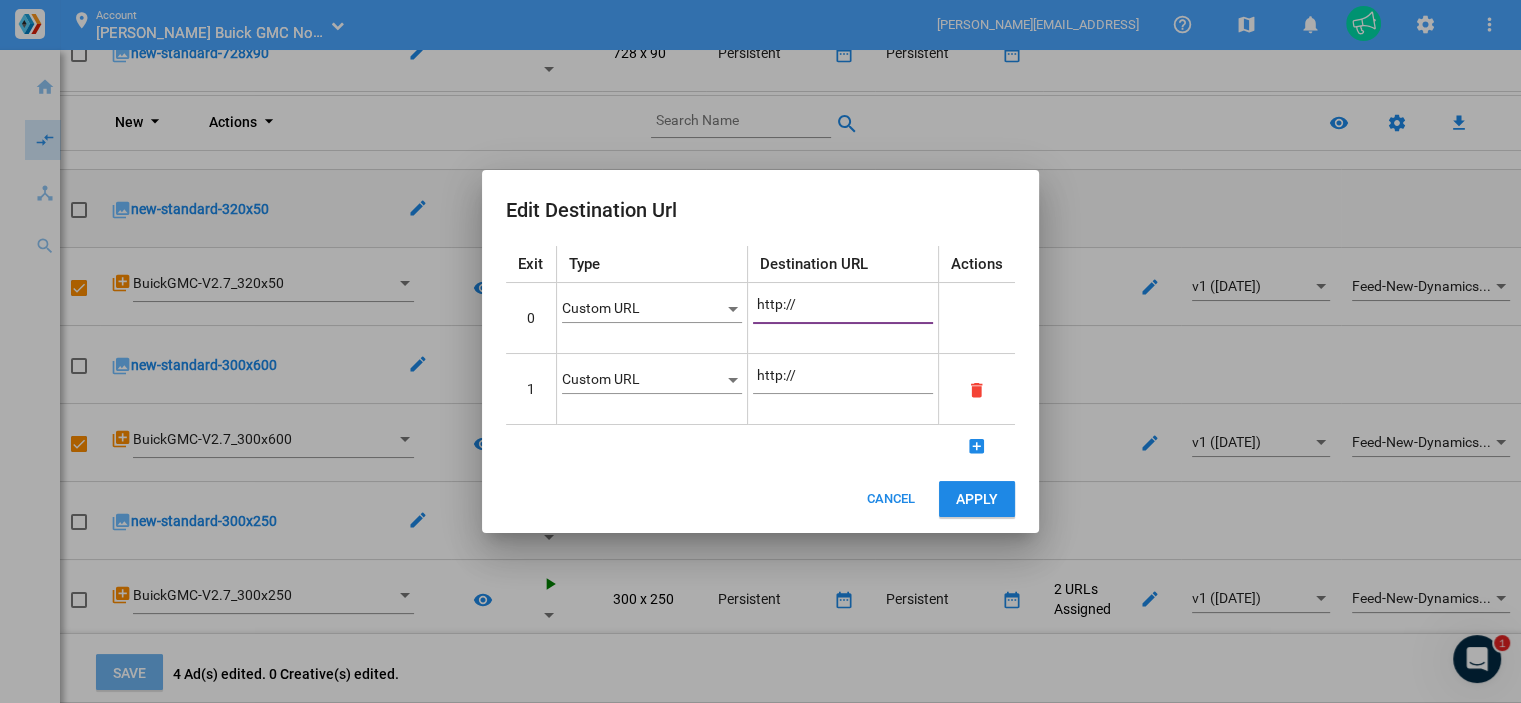 click on "http://" at bounding box center [847, 305] 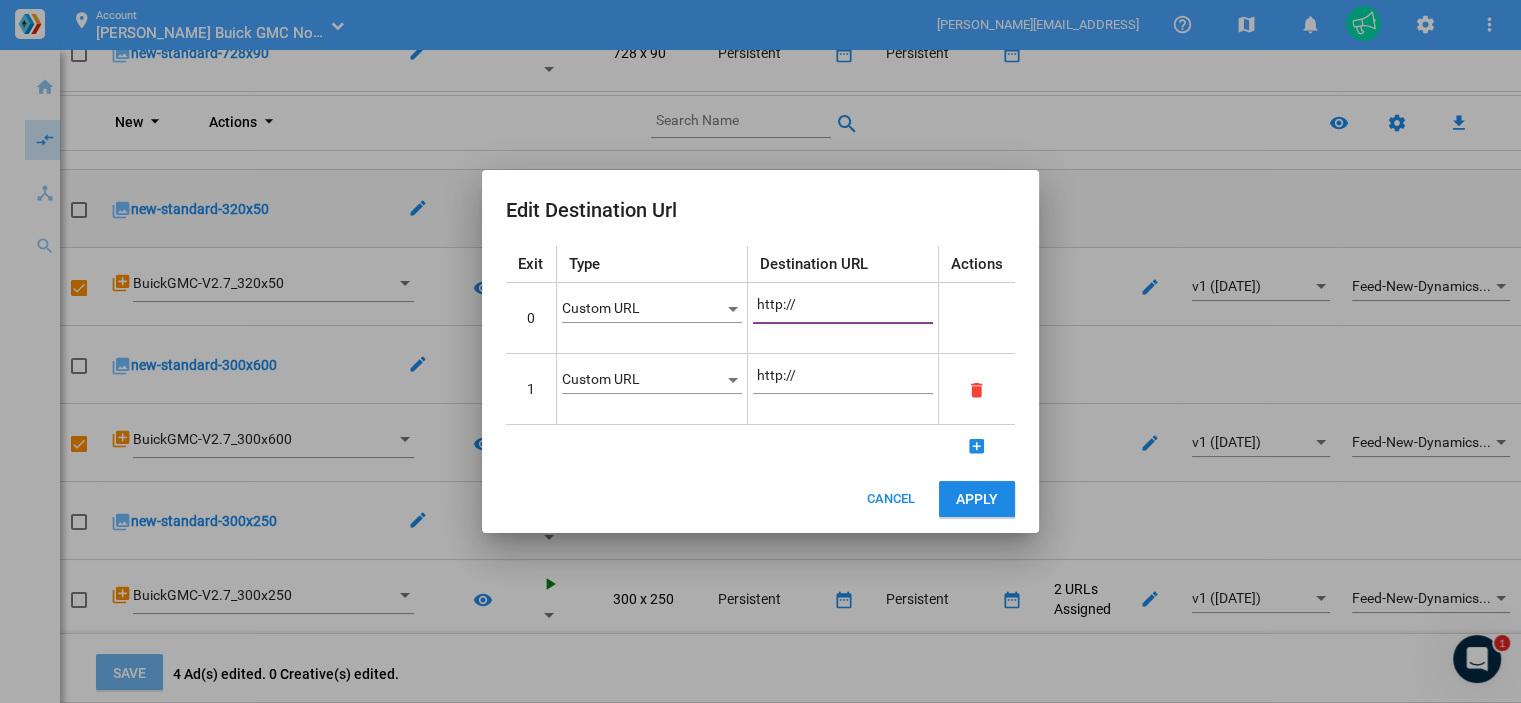 click on "http://" at bounding box center (847, 305) 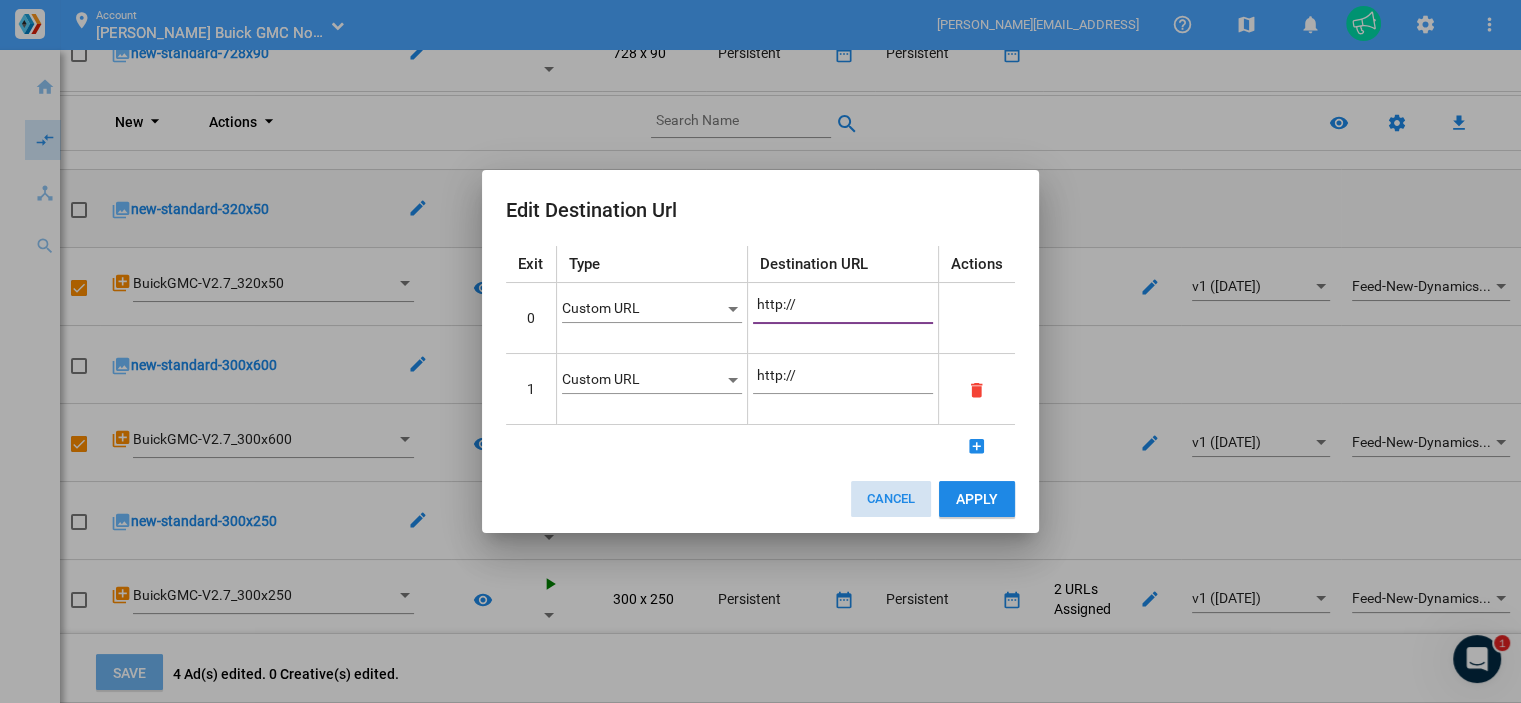 click on "Cancel" 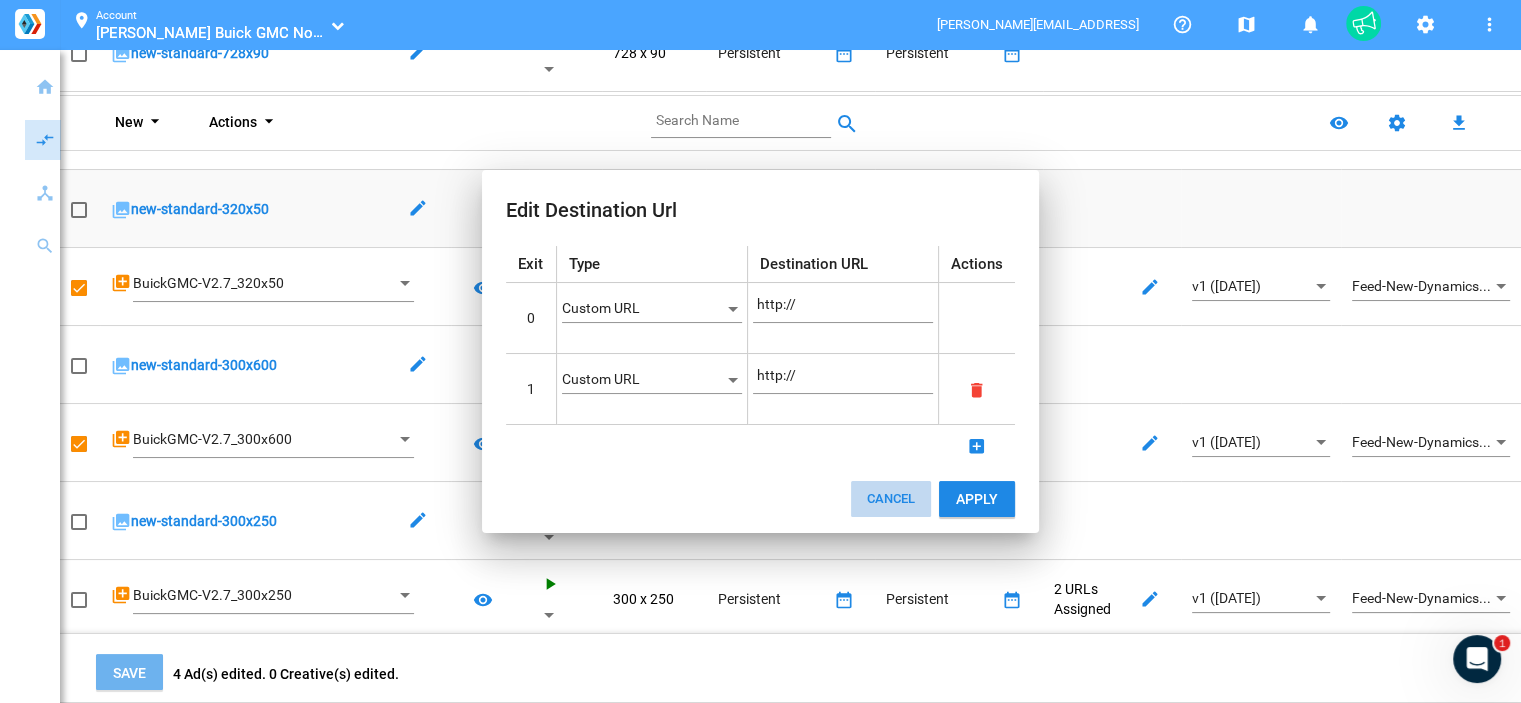 scroll, scrollTop: 338, scrollLeft: 0, axis: vertical 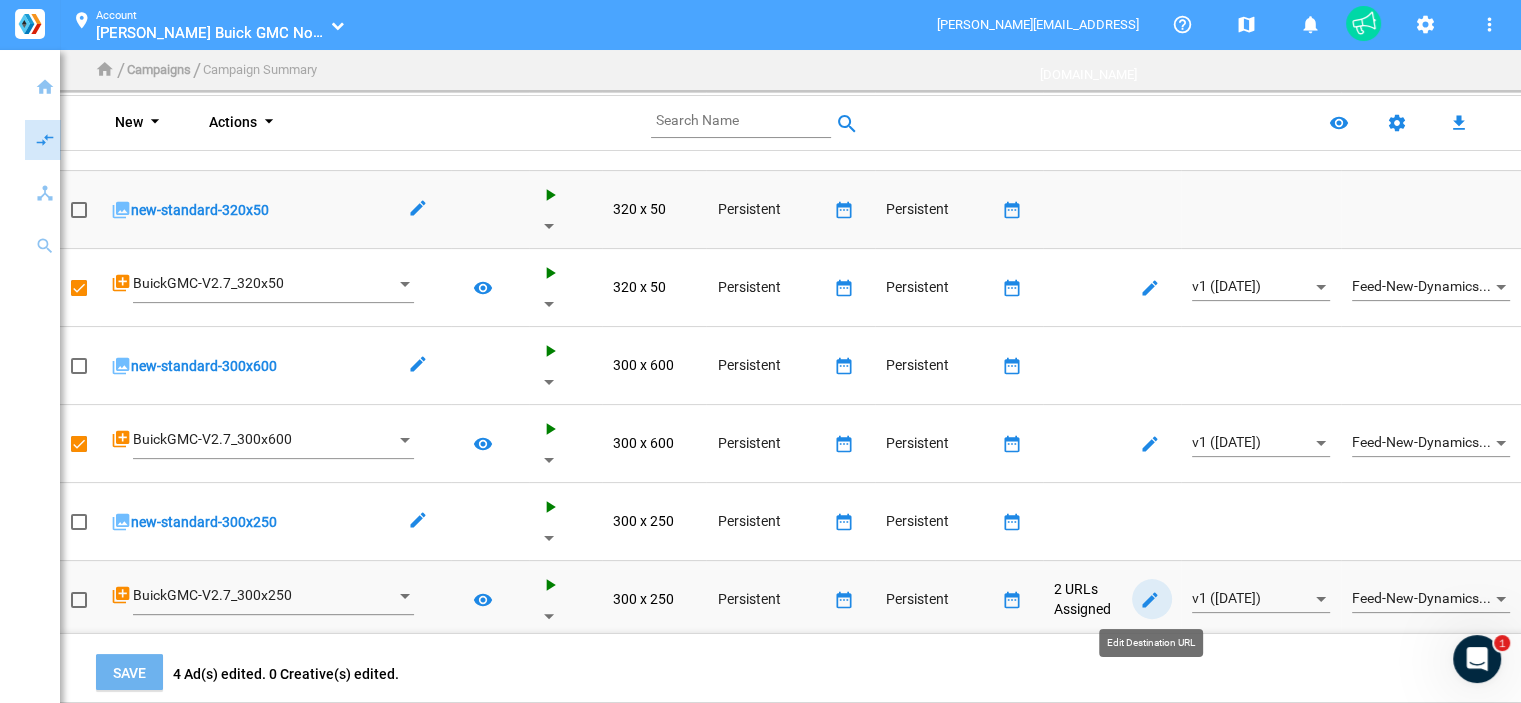 click on "edit_main" 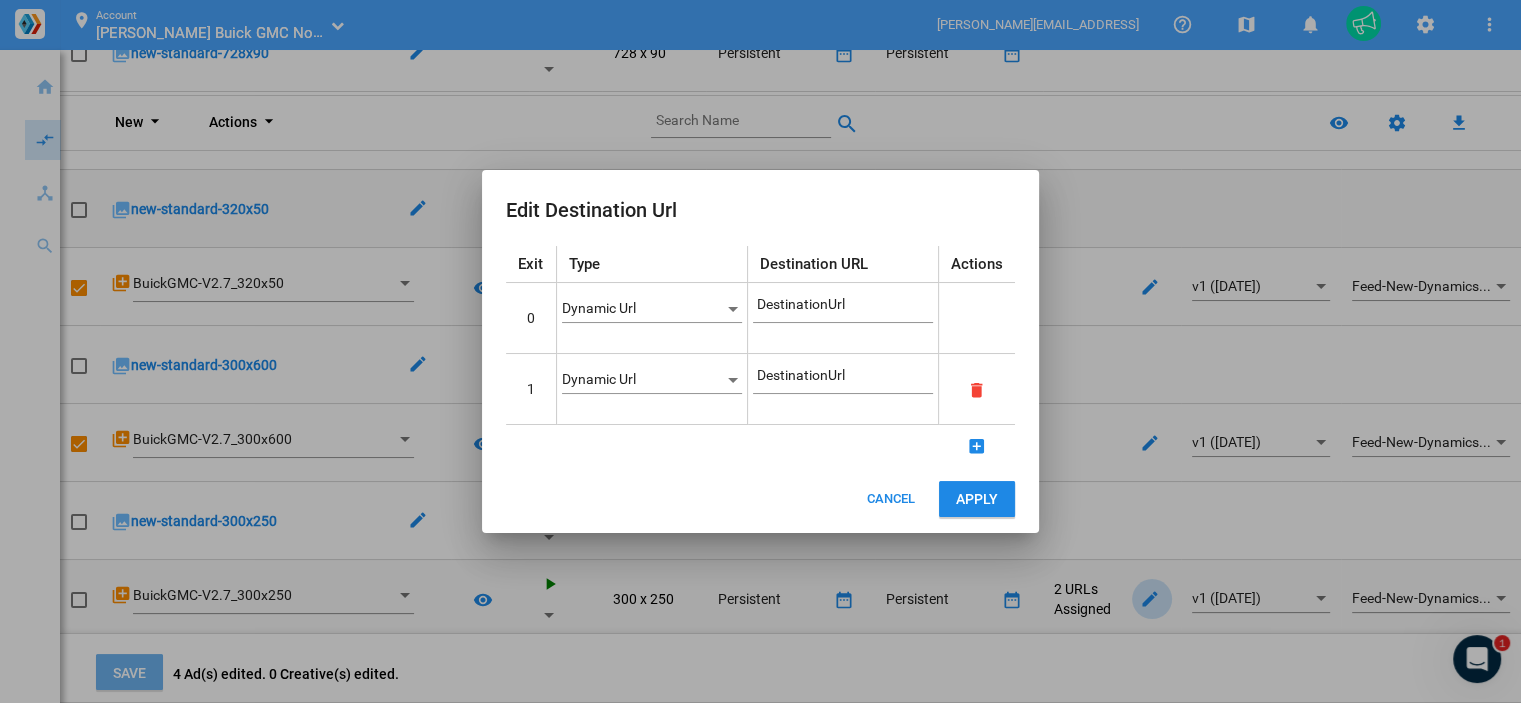 scroll, scrollTop: 0, scrollLeft: 0, axis: both 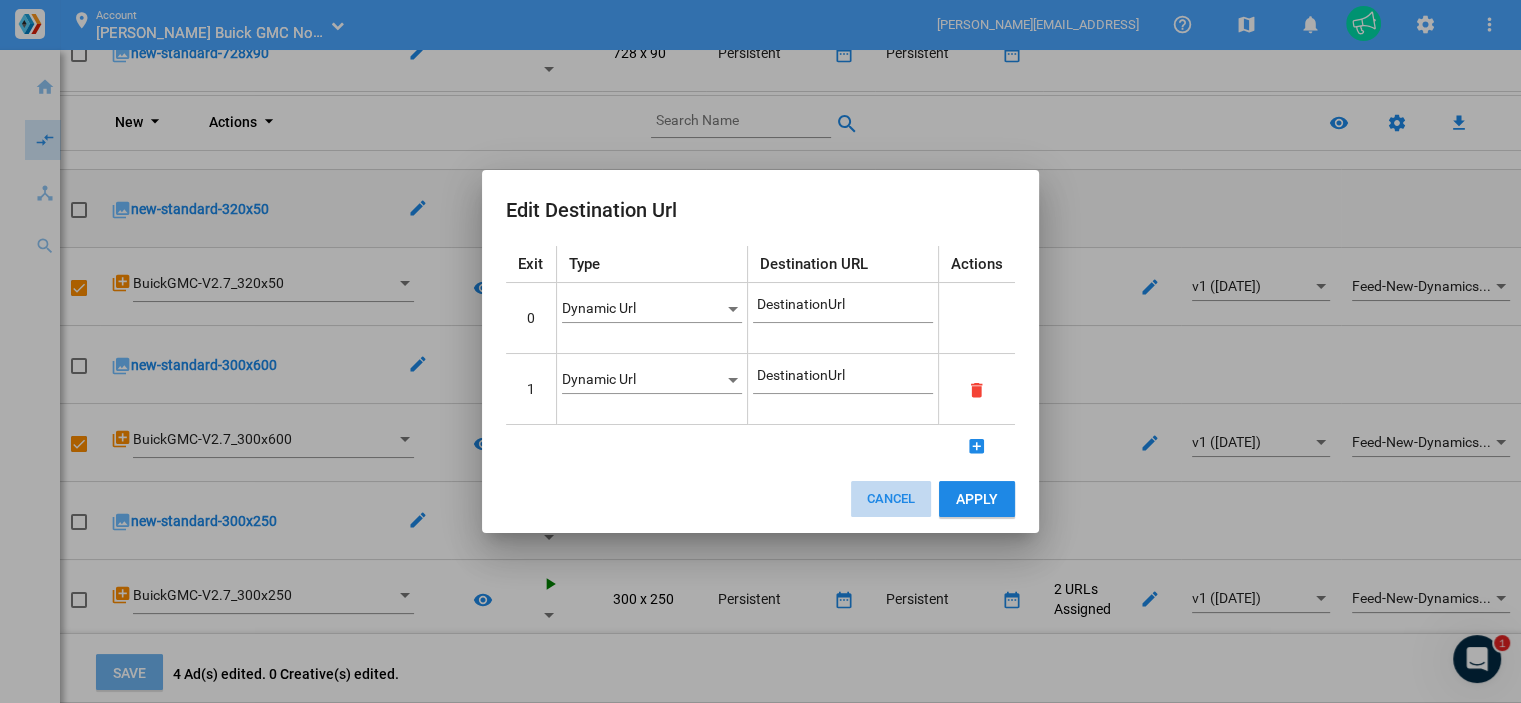 click on "Cancel" 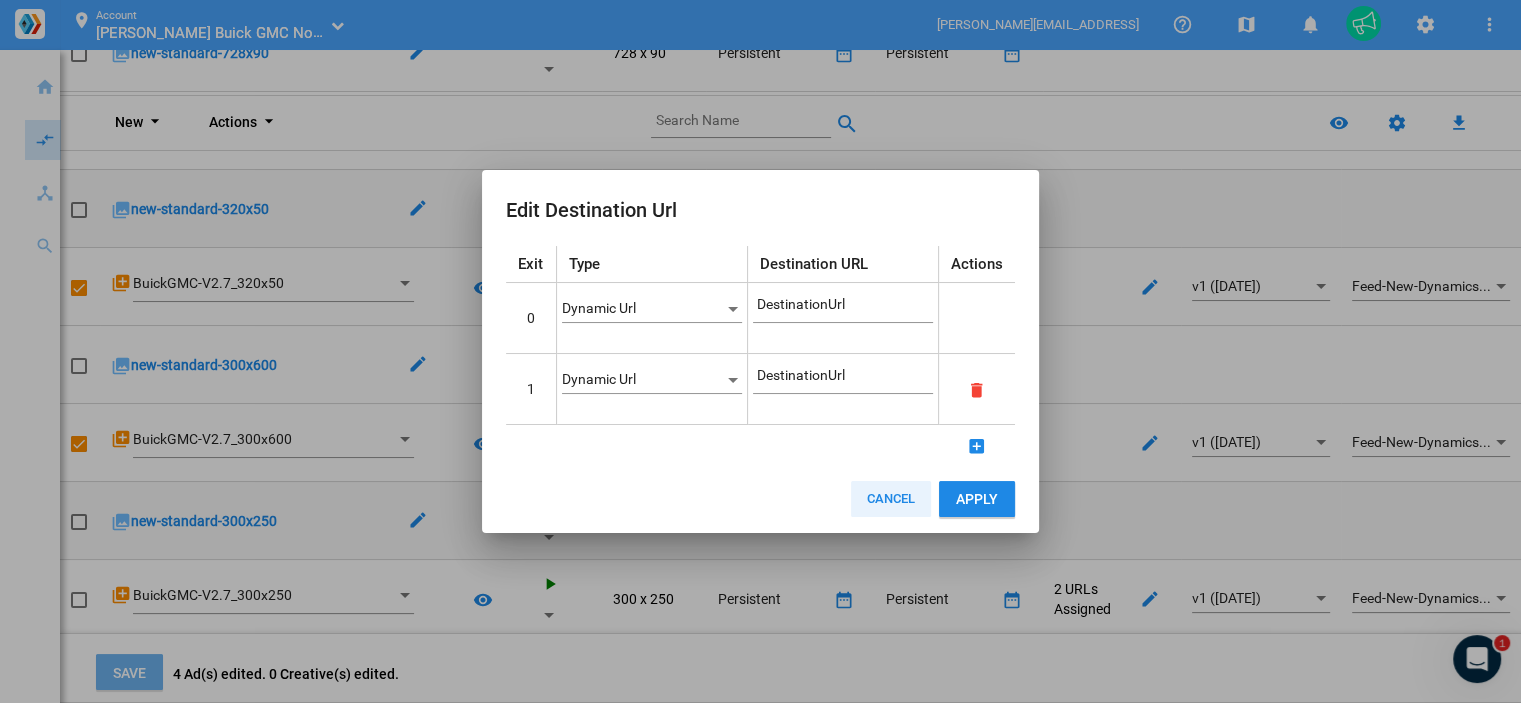 scroll, scrollTop: 338, scrollLeft: 0, axis: vertical 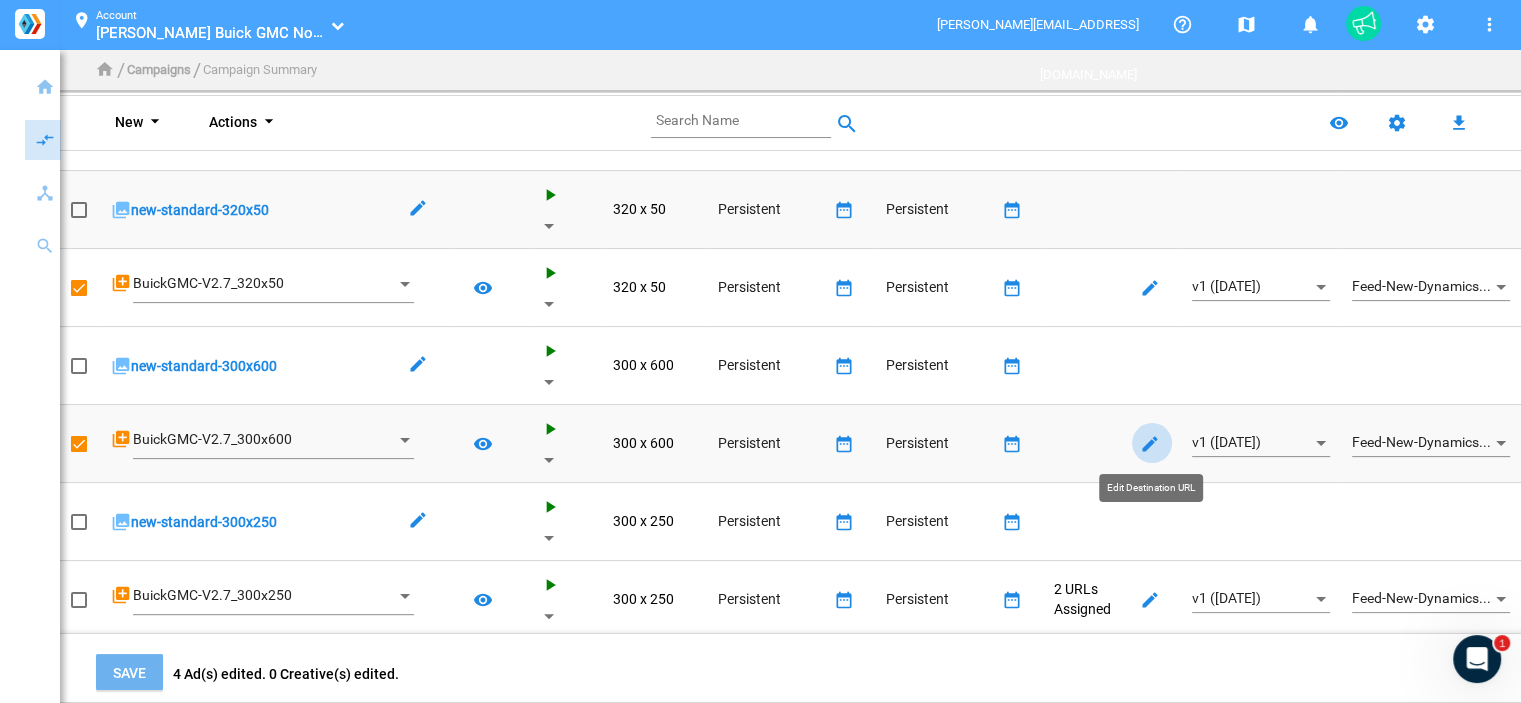 click on "edit_main" 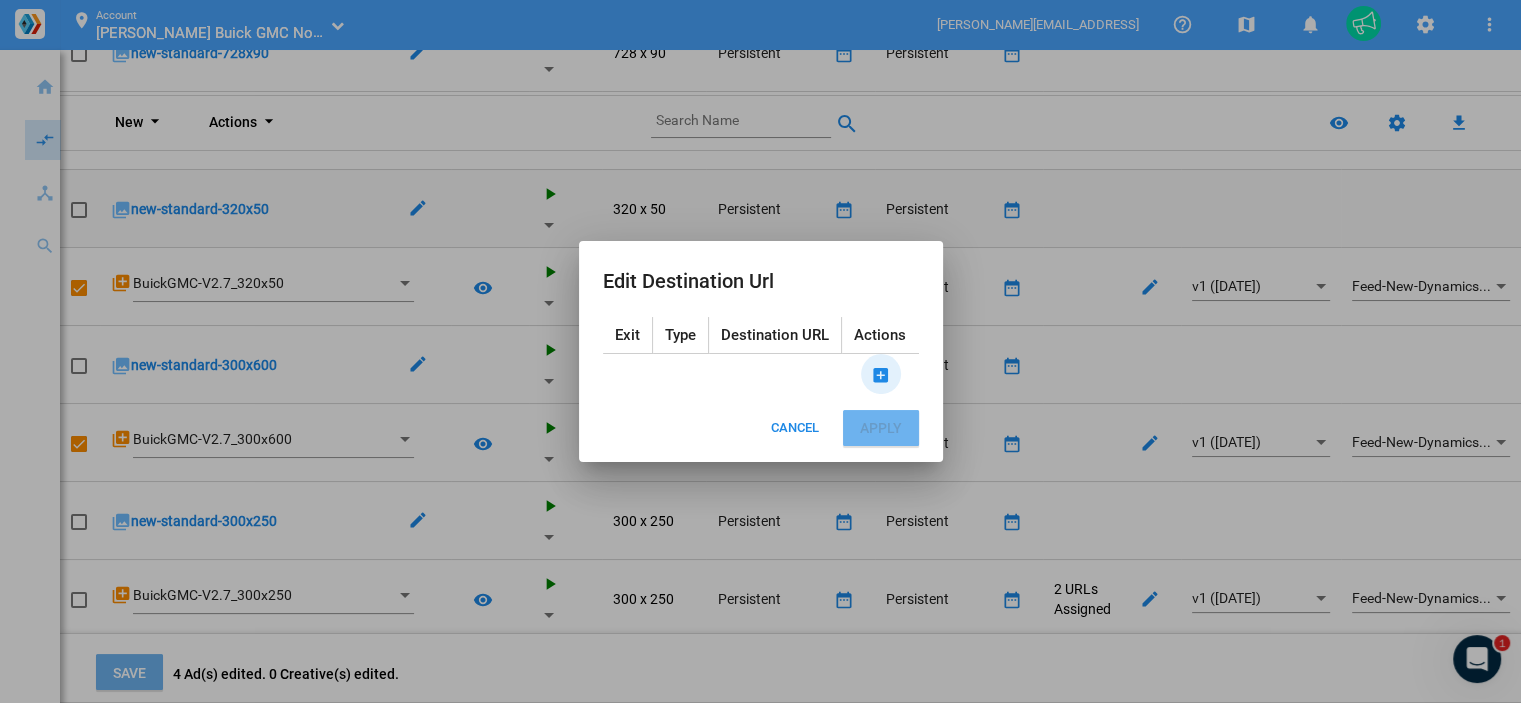 click on "add_box_main" at bounding box center (881, 375) 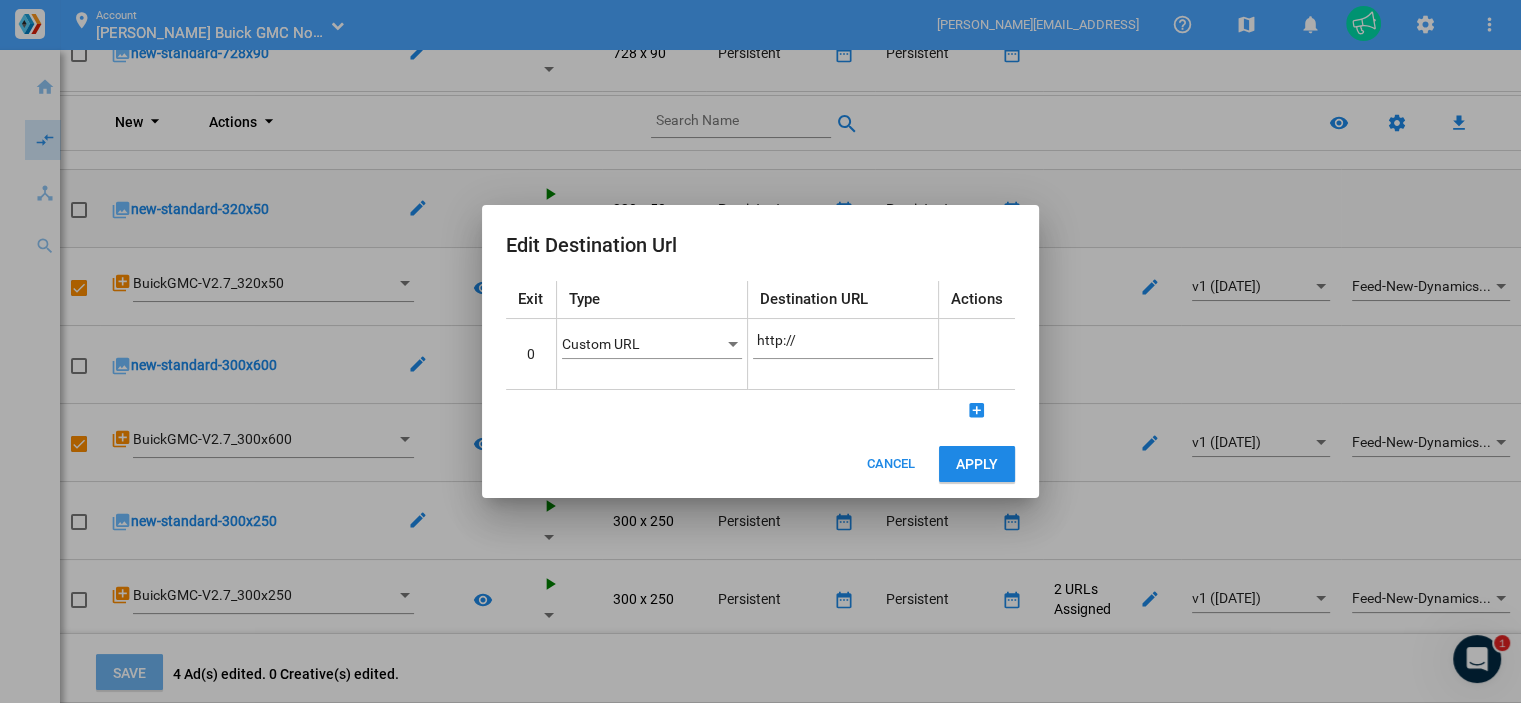 click at bounding box center (733, 345) 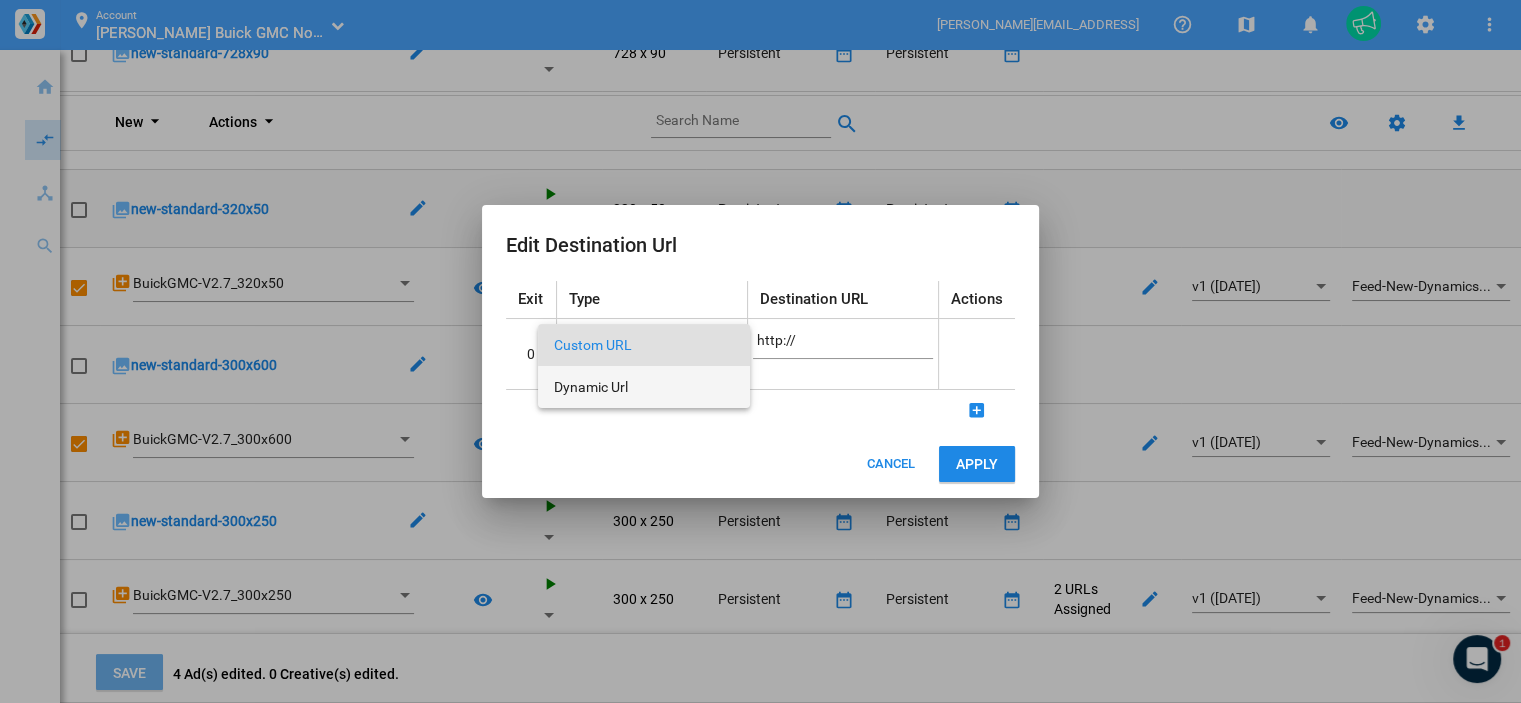 click on "Dynamic Url" at bounding box center [644, 387] 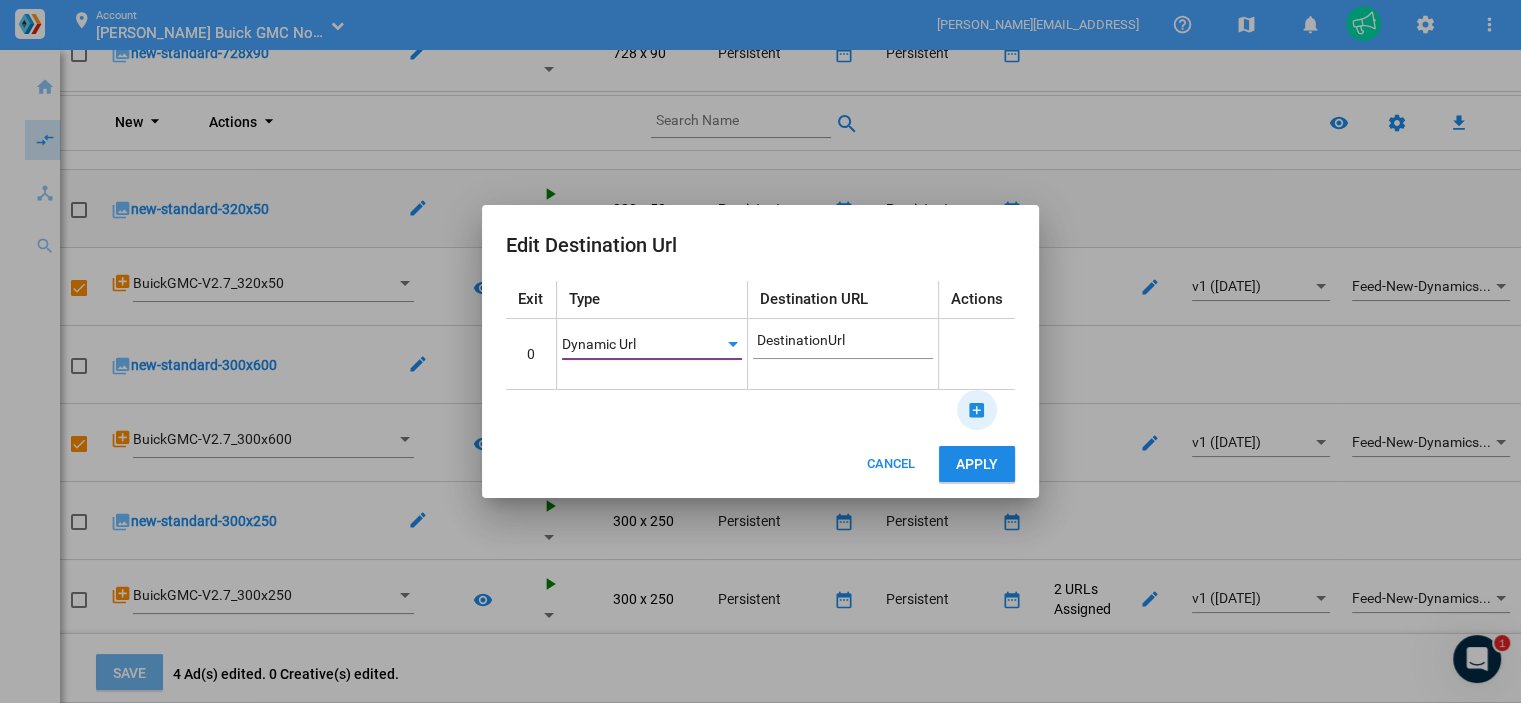 click on "add_box_main" at bounding box center [977, 410] 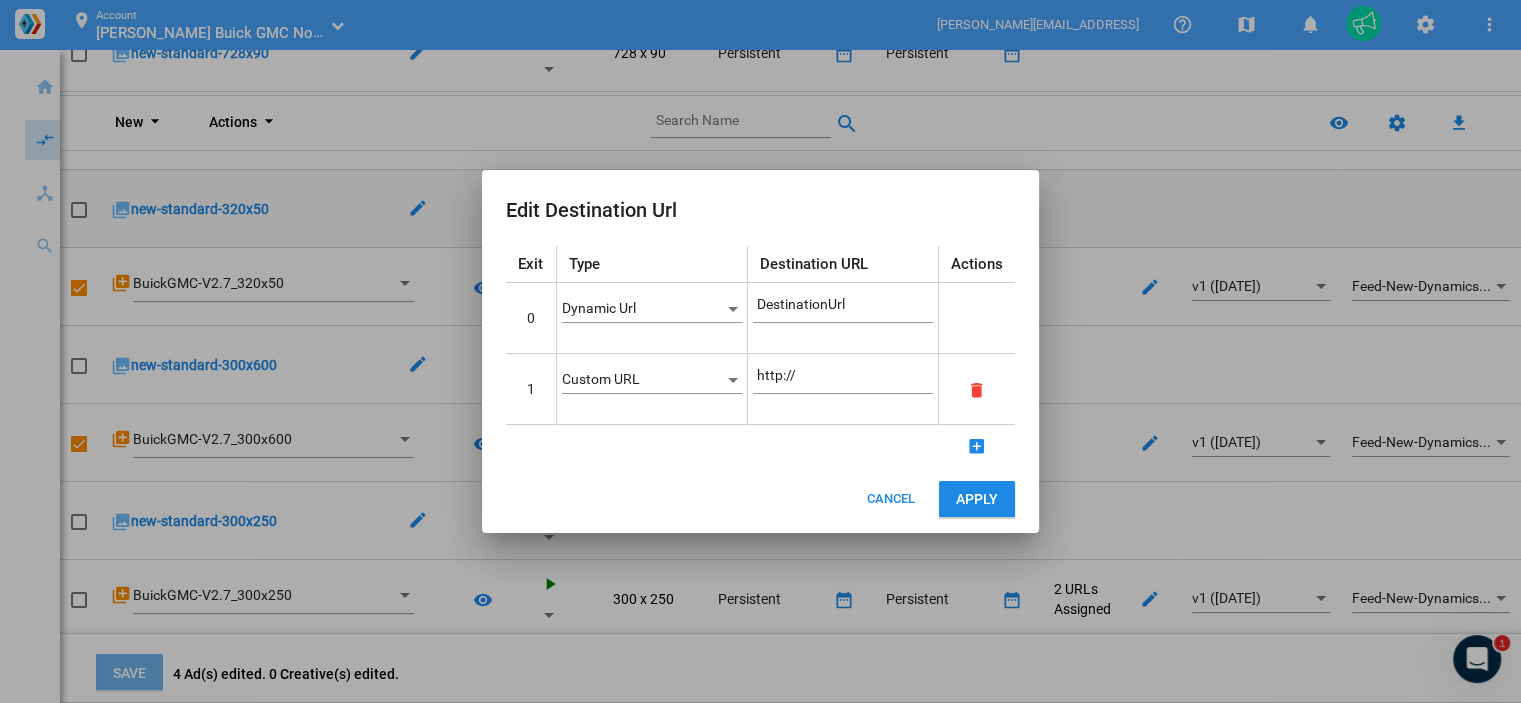 click at bounding box center (733, 380) 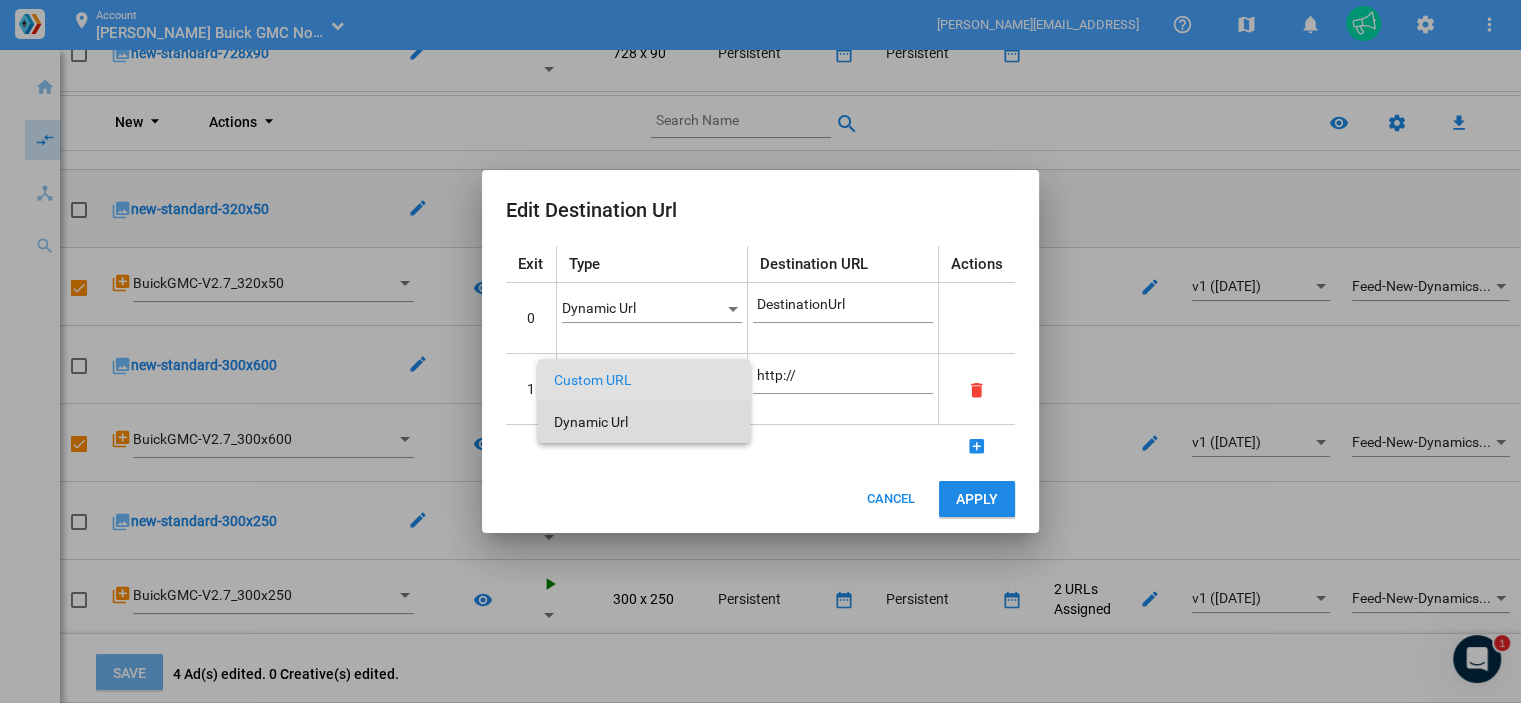 drag, startPoint x: 637, startPoint y: 424, endPoint x: 690, endPoint y: 440, distance: 55.362442 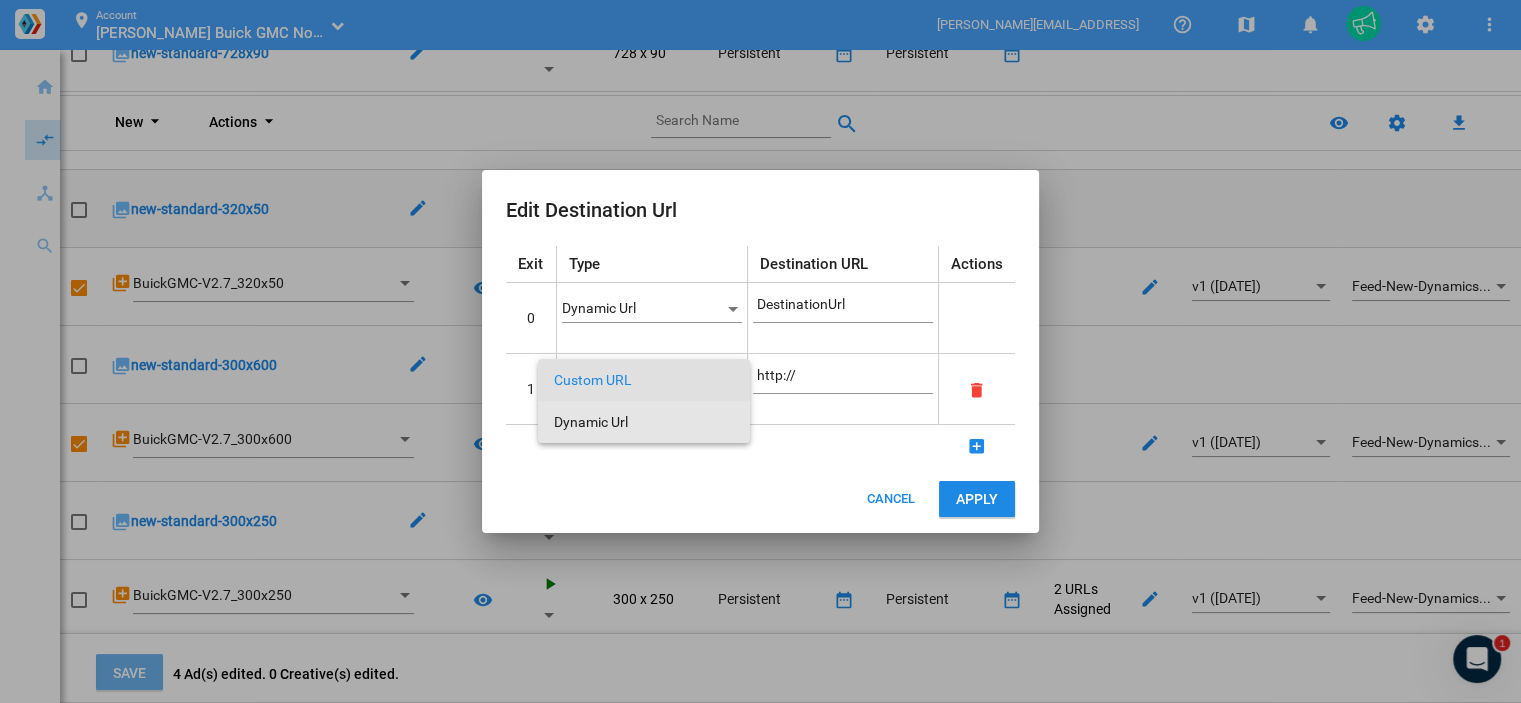 type on "DestinationUrl" 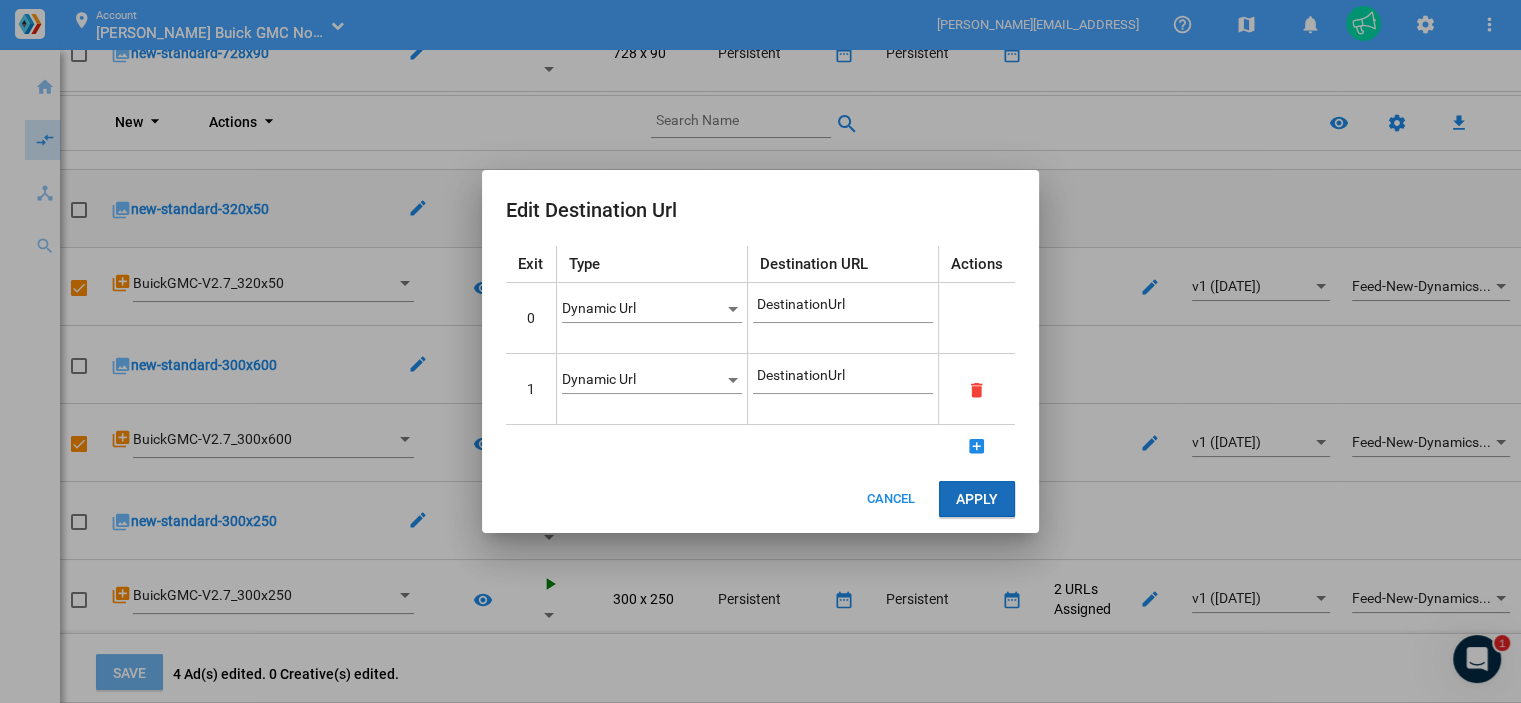 click on "Apply" 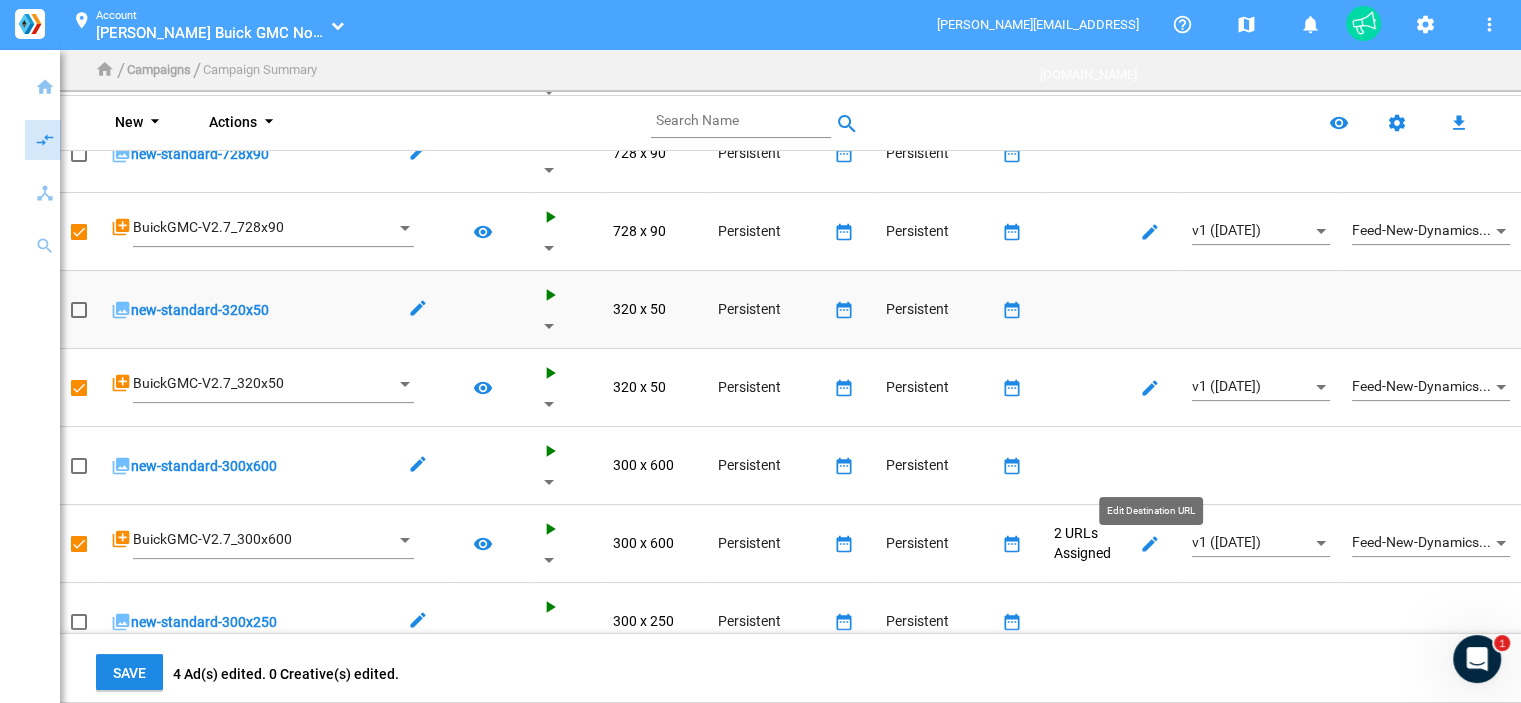 scroll, scrollTop: 138, scrollLeft: 0, axis: vertical 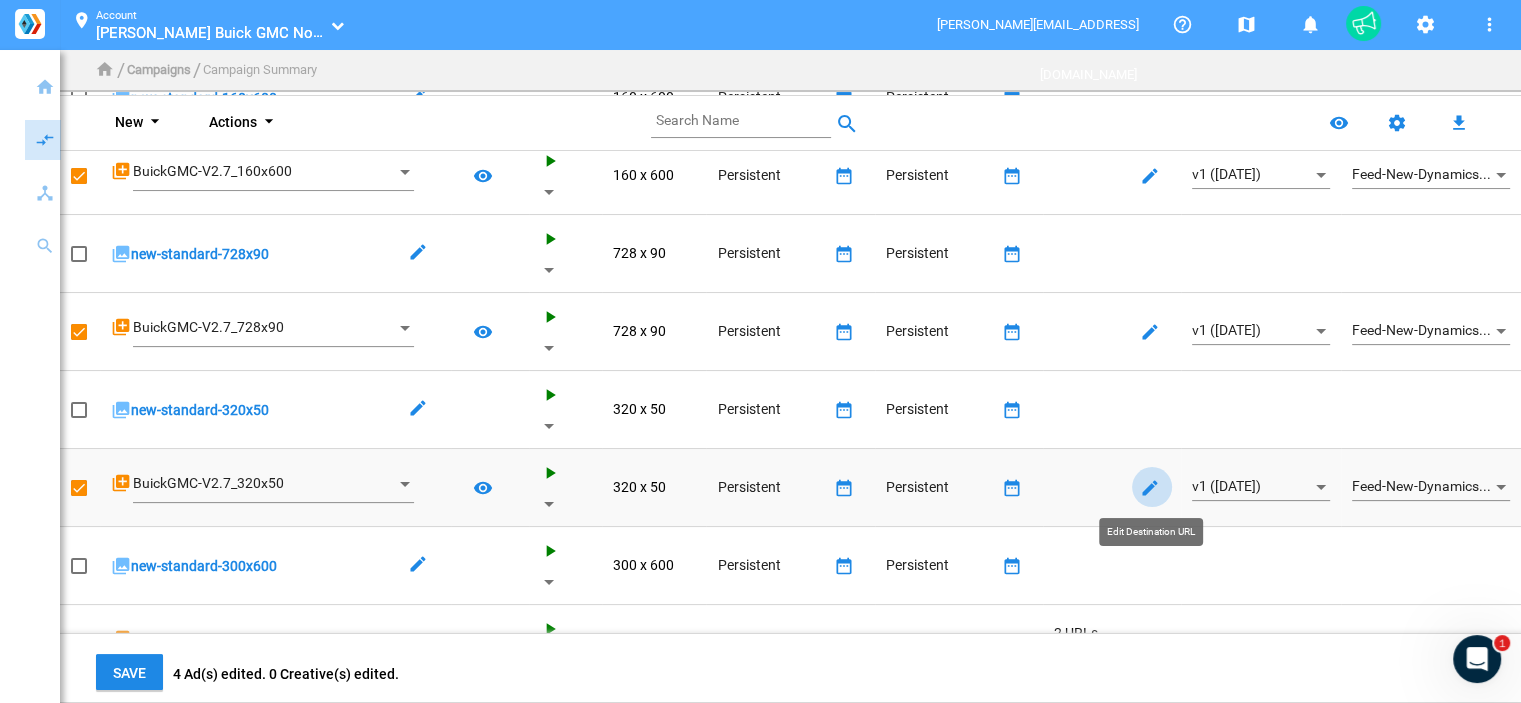 click on "edit_main" 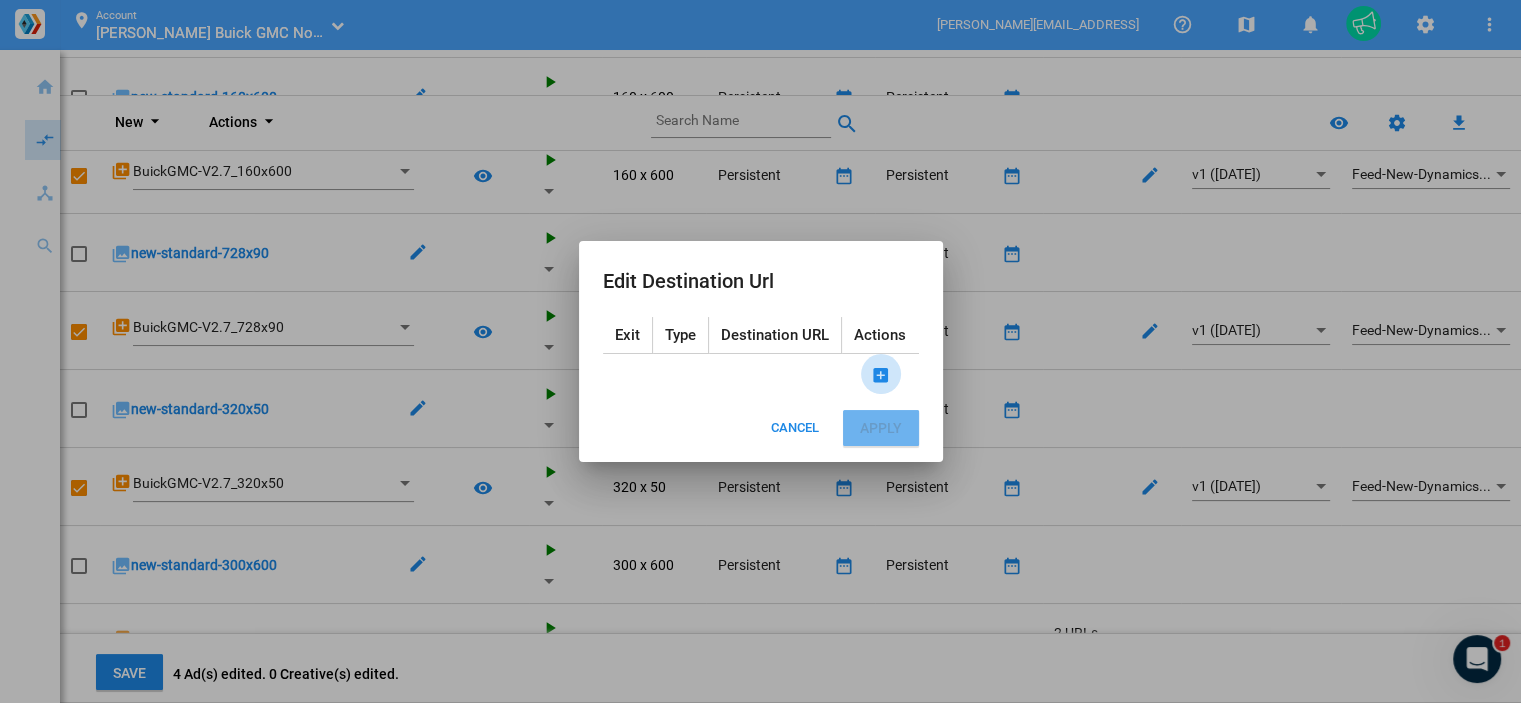 click on "add_box_main" at bounding box center [881, 375] 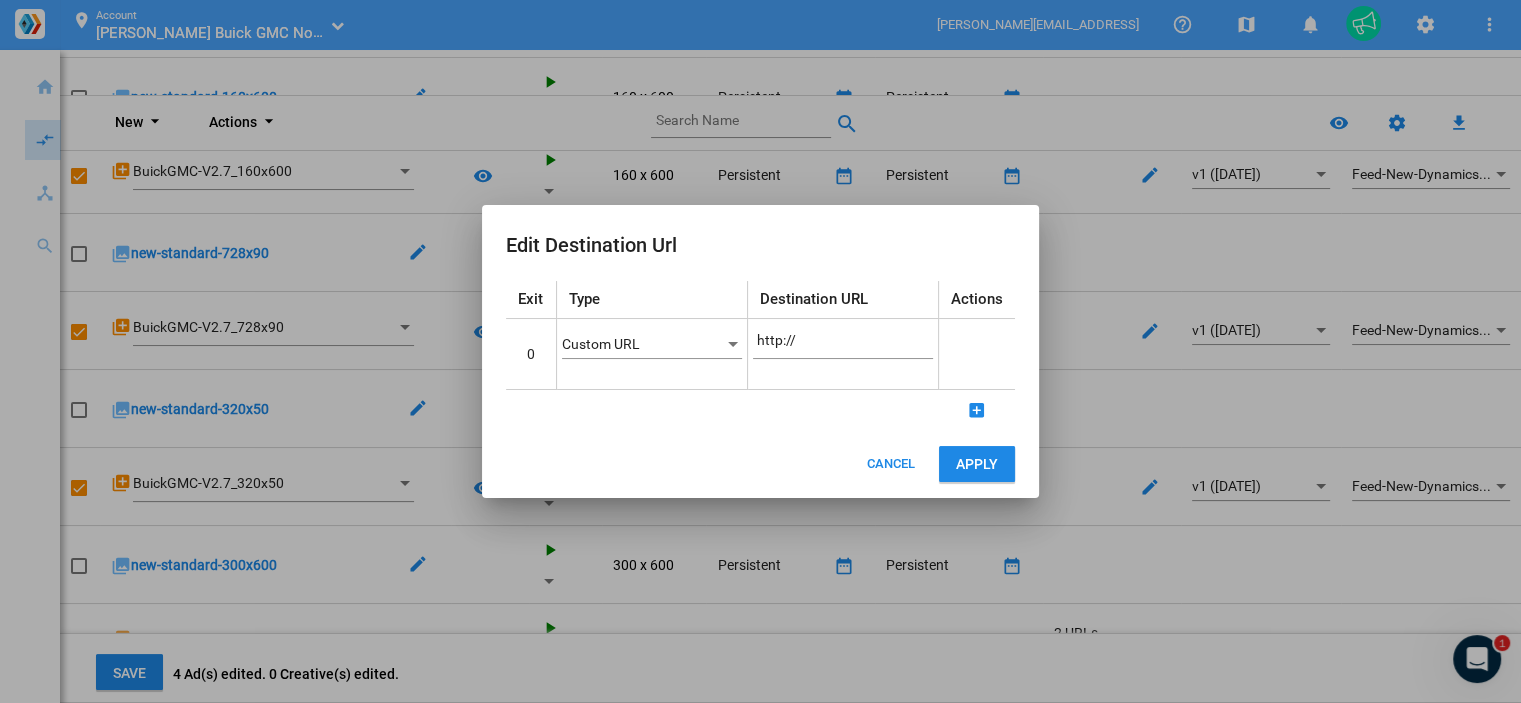 click at bounding box center [733, 345] 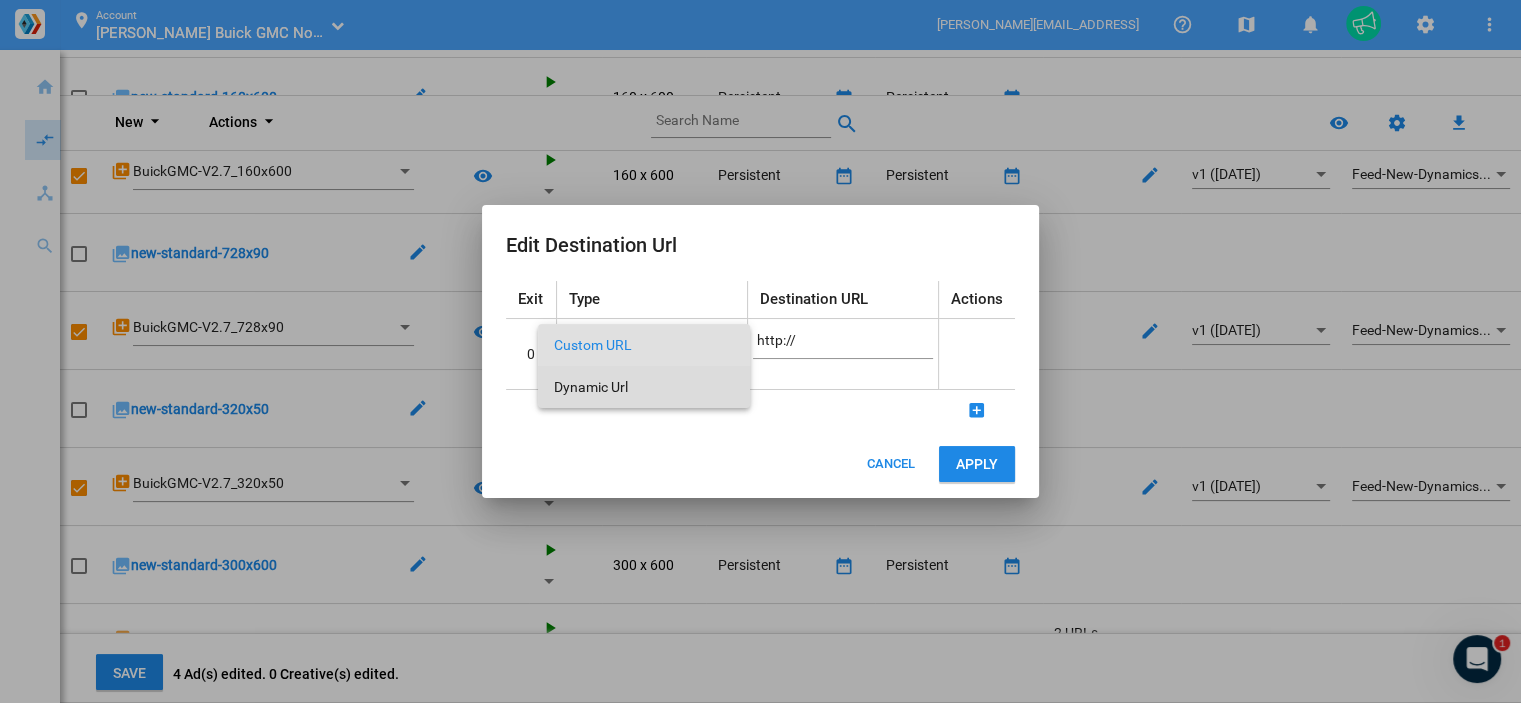 click on "Dynamic Url" at bounding box center (644, 387) 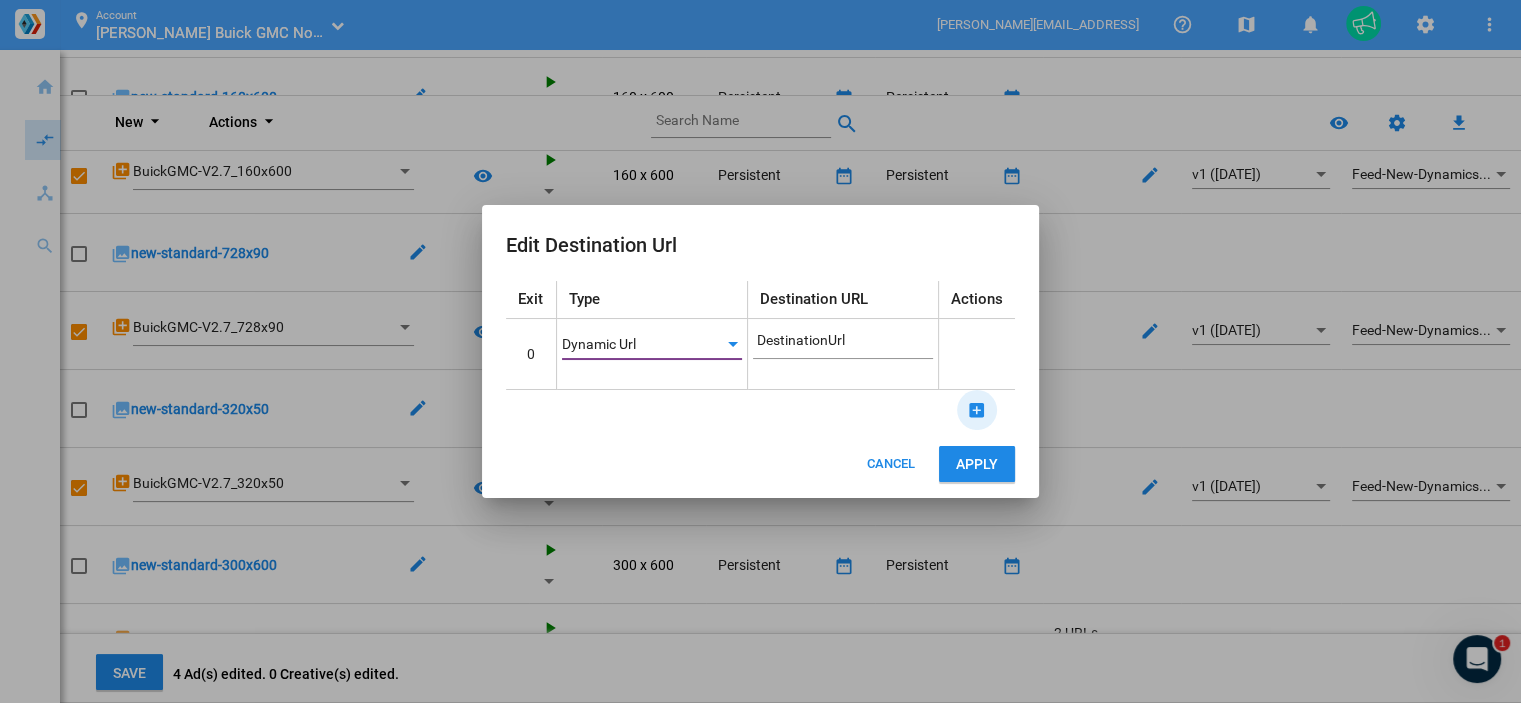 click on "add_box_main" at bounding box center (977, 410) 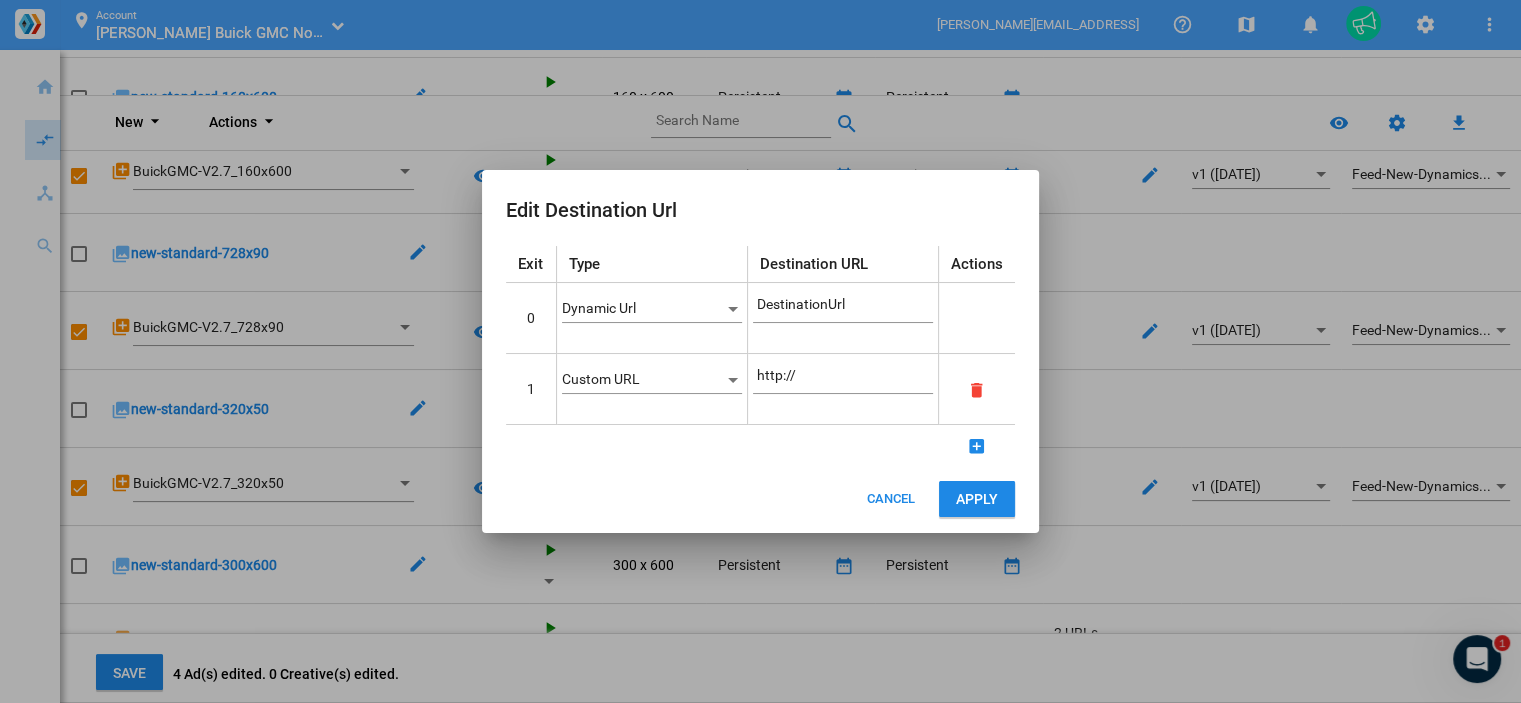 click on "Custom URL" at bounding box center (643, 380) 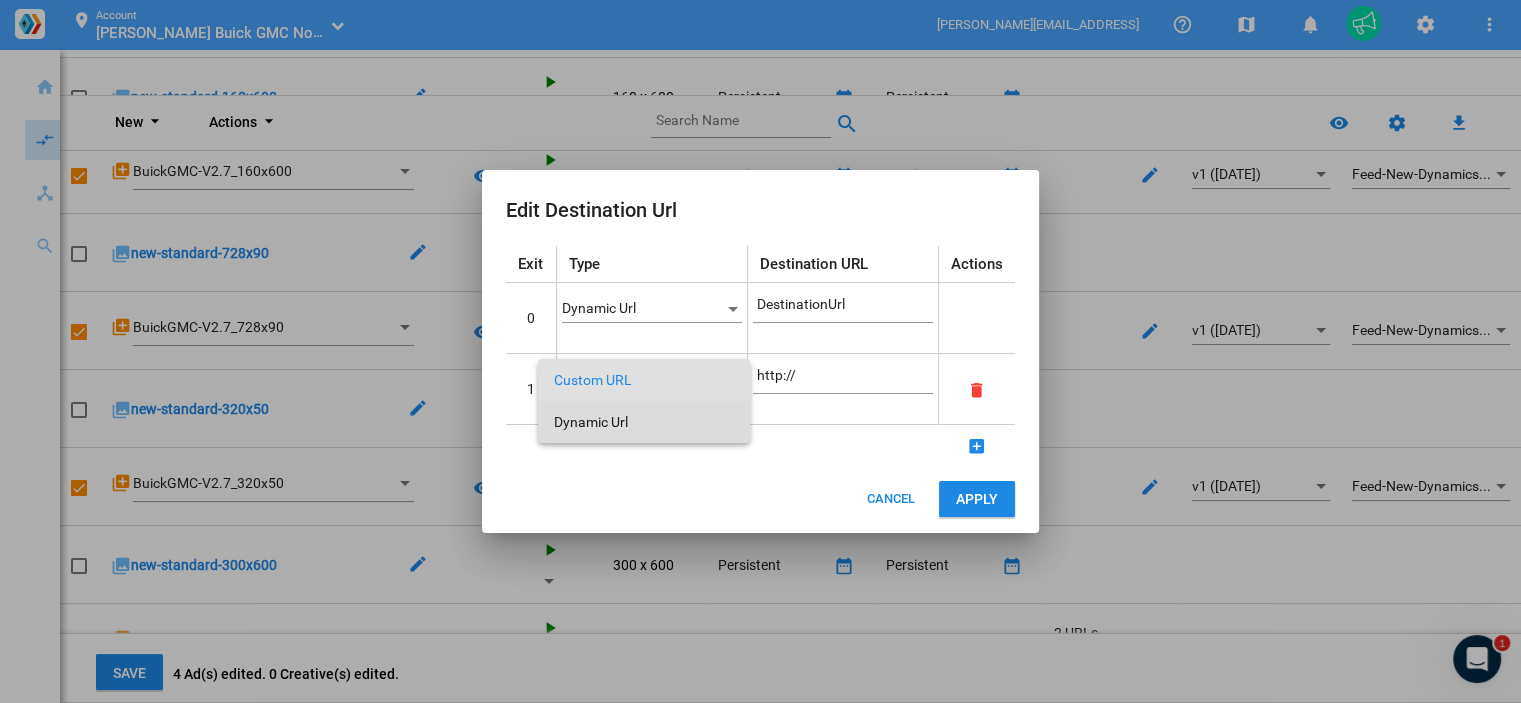 click on "Dynamic Url" at bounding box center [644, 422] 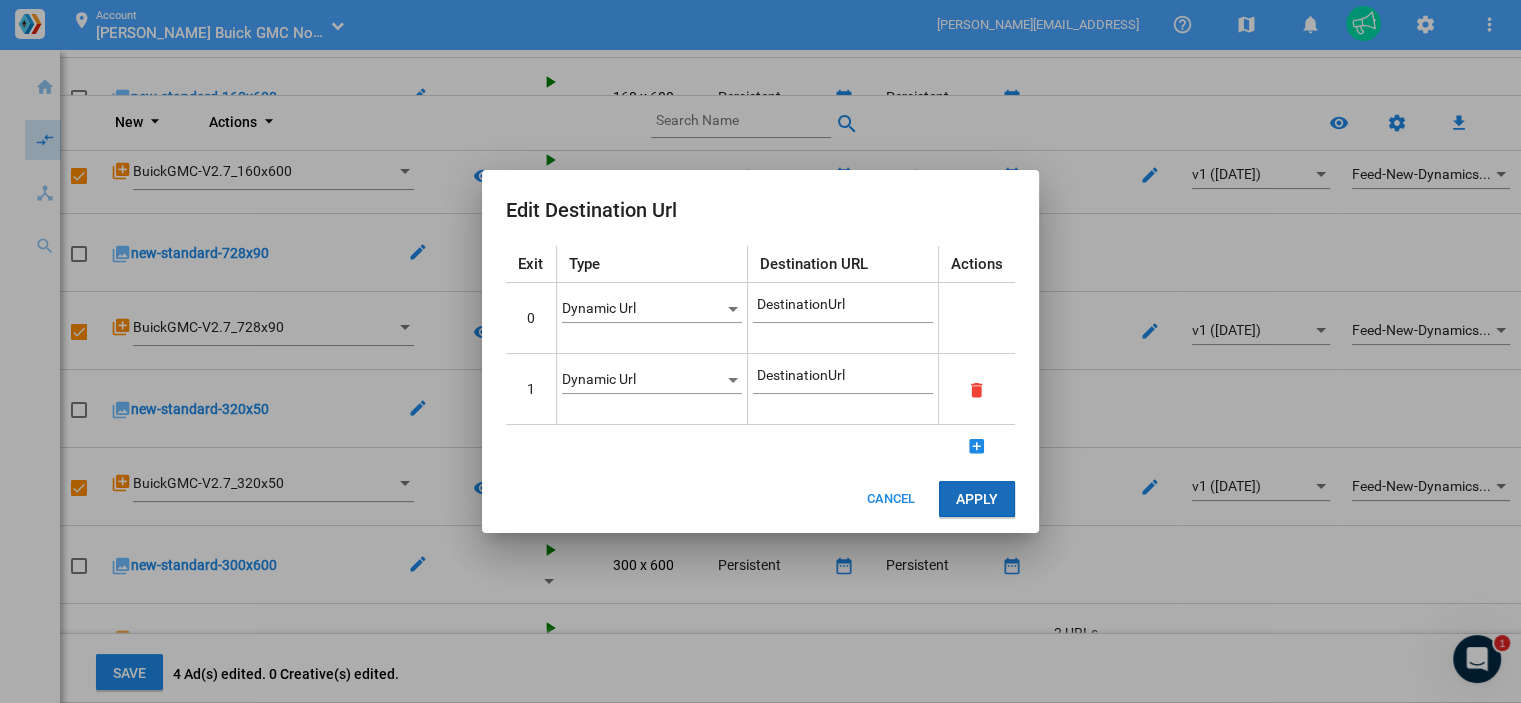 click on "Apply" 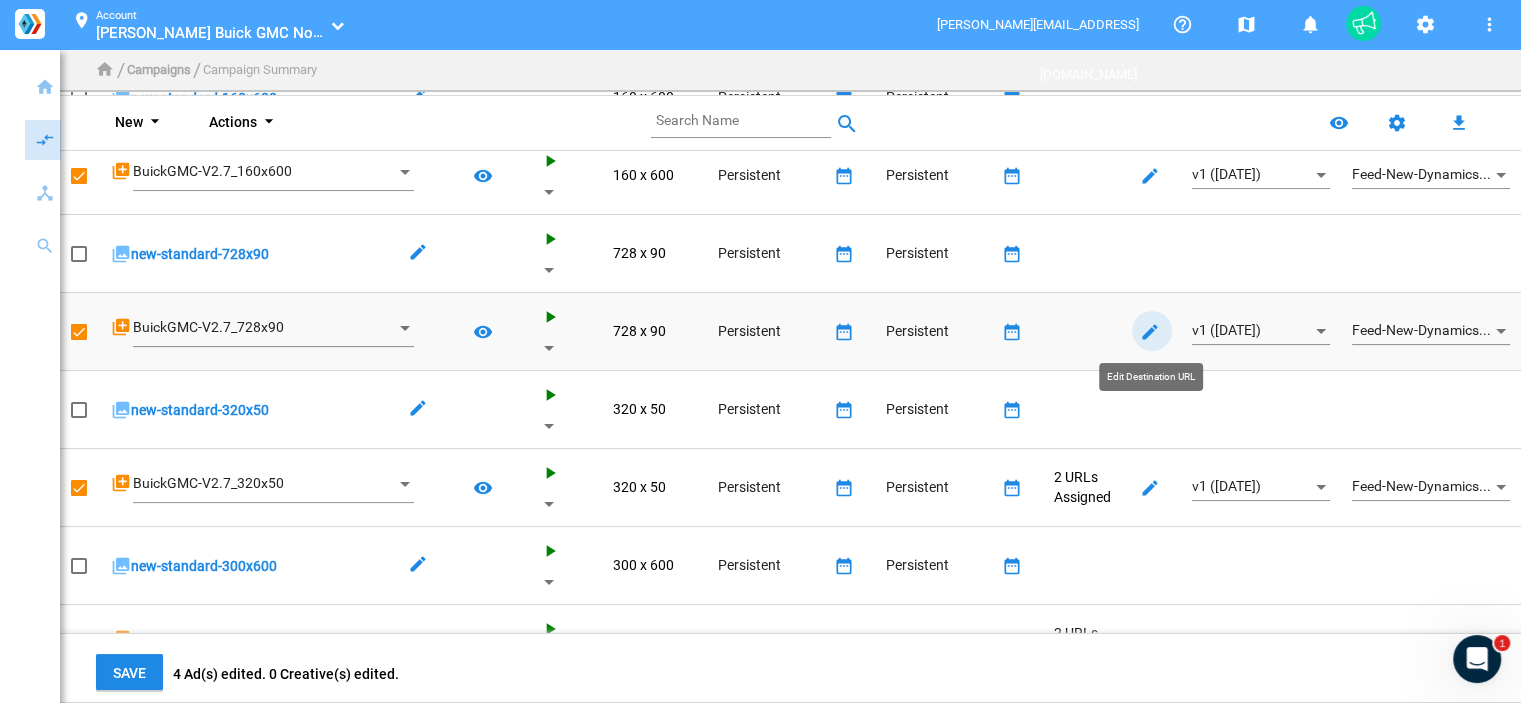 click on "edit_main" 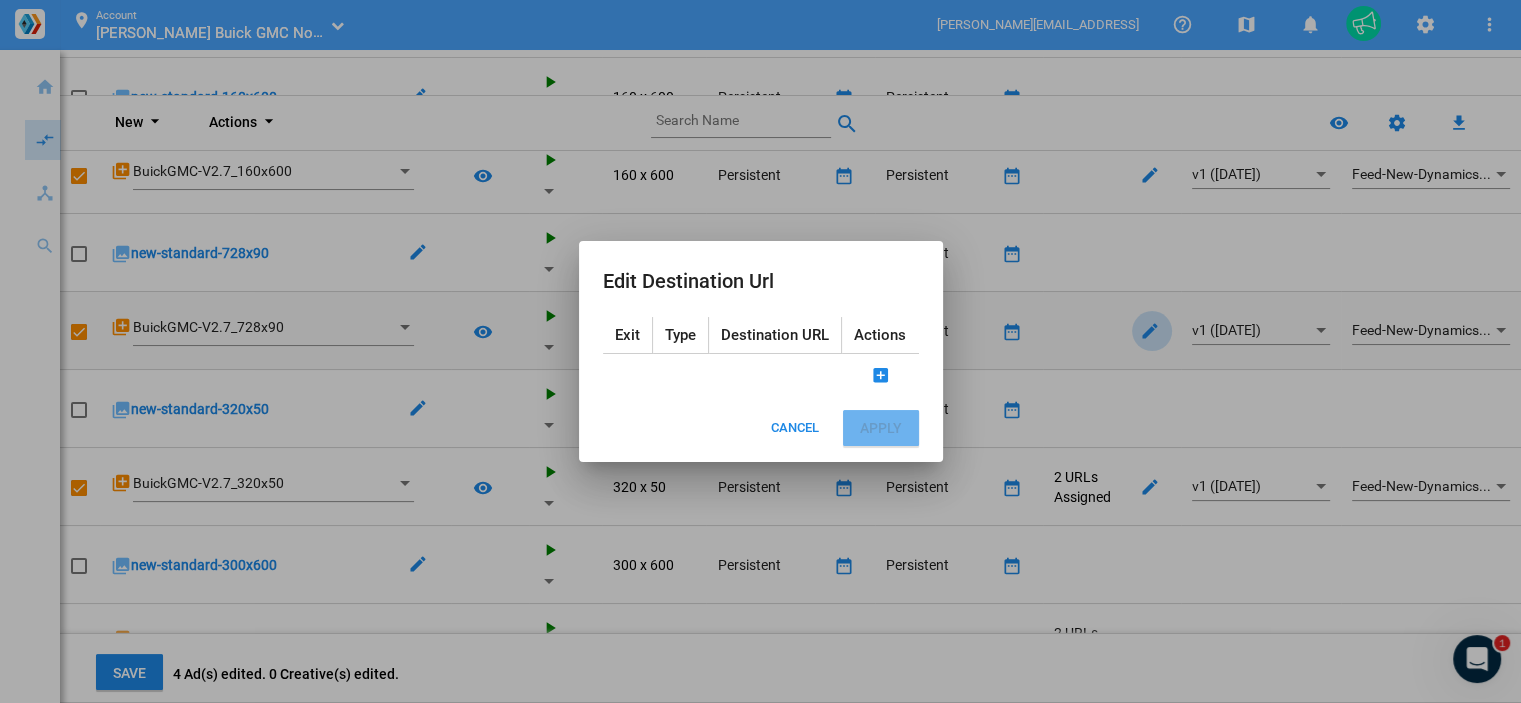 scroll, scrollTop: 0, scrollLeft: 0, axis: both 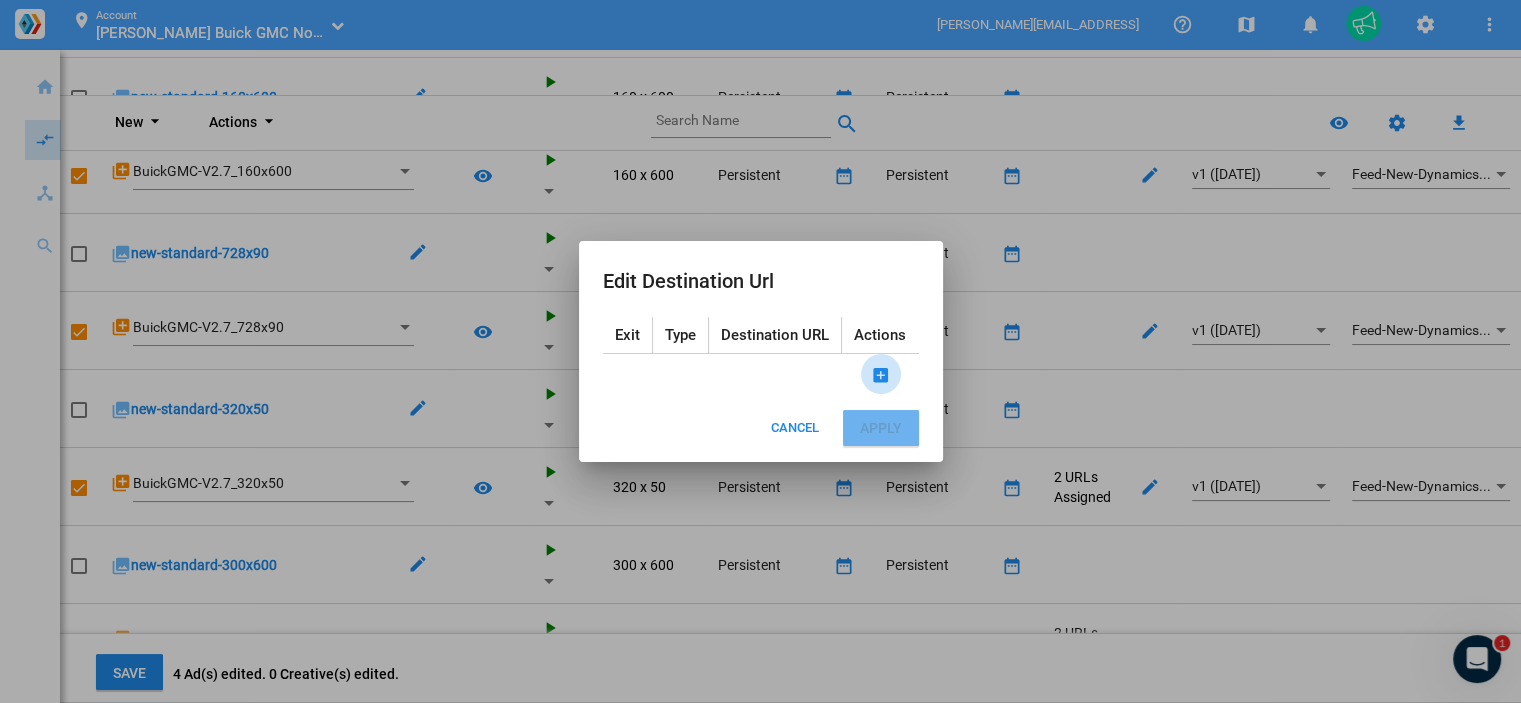 click on "add_box_main" at bounding box center [881, 374] 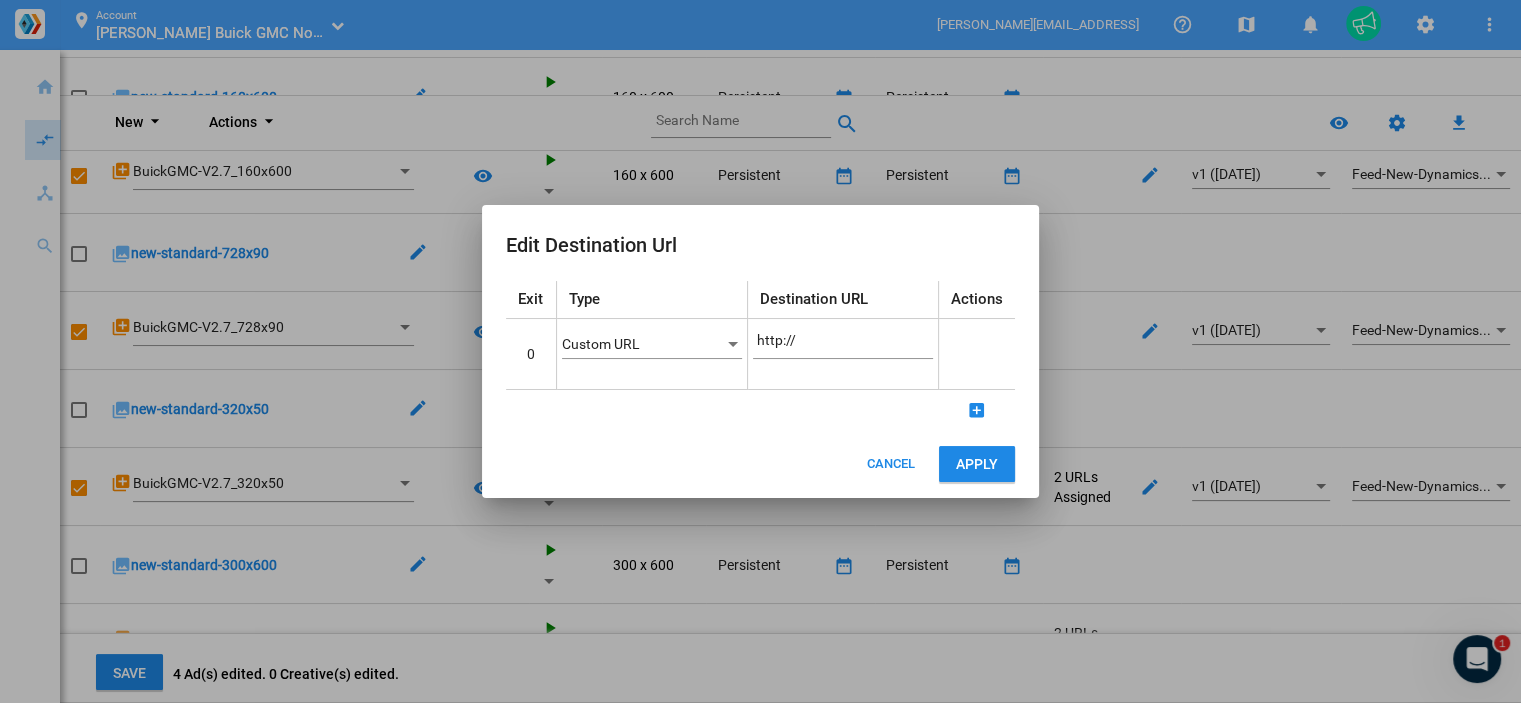 click on "Custom URL" at bounding box center (651, 353) 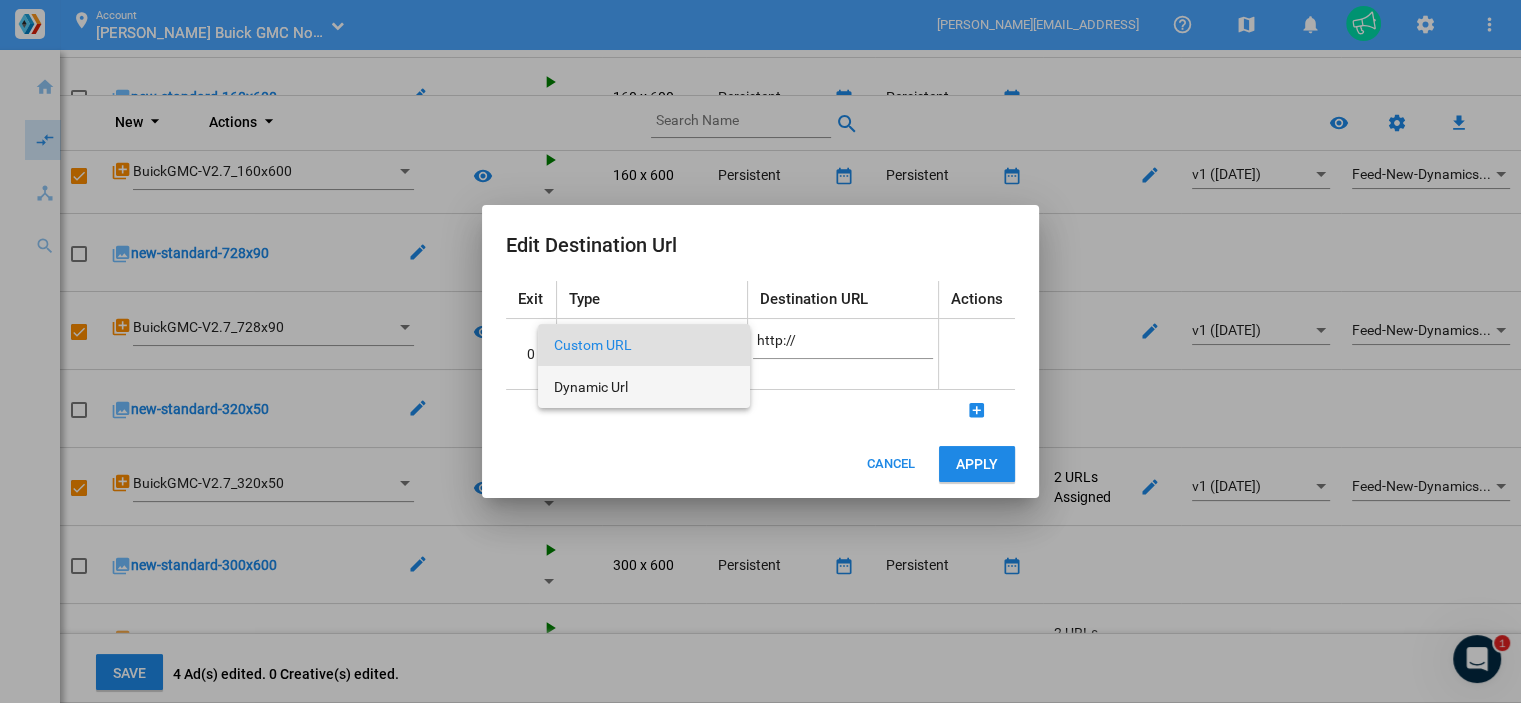 click on "Dynamic Url" at bounding box center [644, 387] 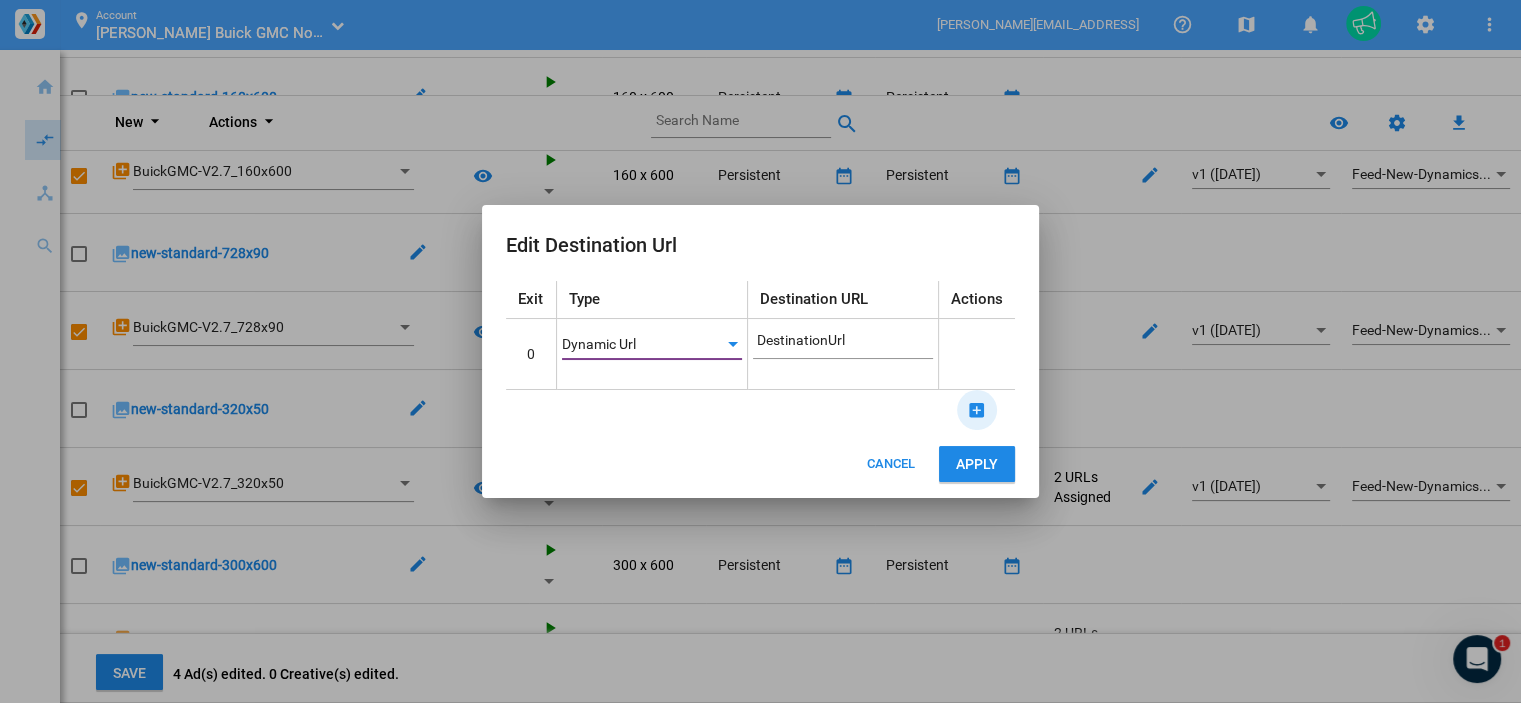 click on "add_box_main" at bounding box center [977, 410] 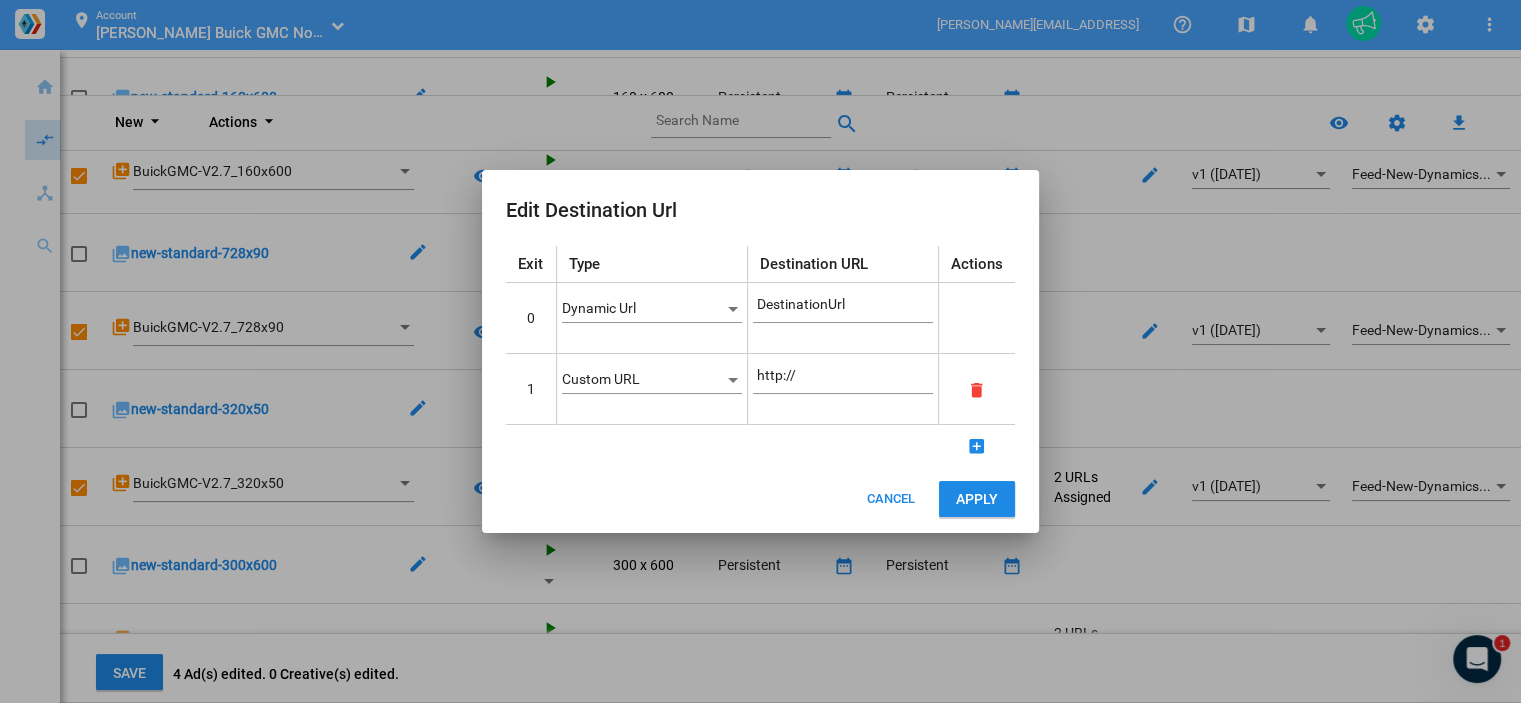 click on "Custom URL" at bounding box center (643, 380) 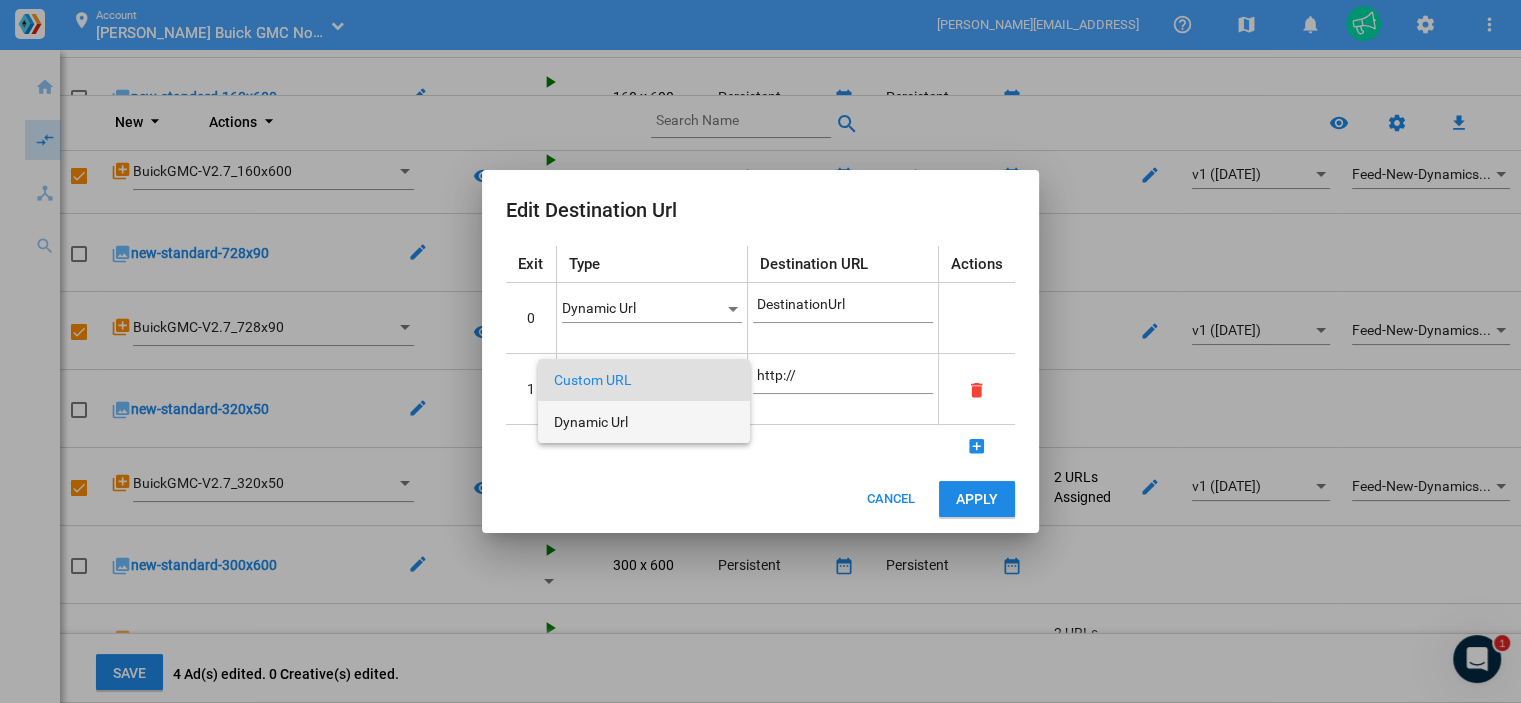click on "Dynamic Url" at bounding box center [644, 422] 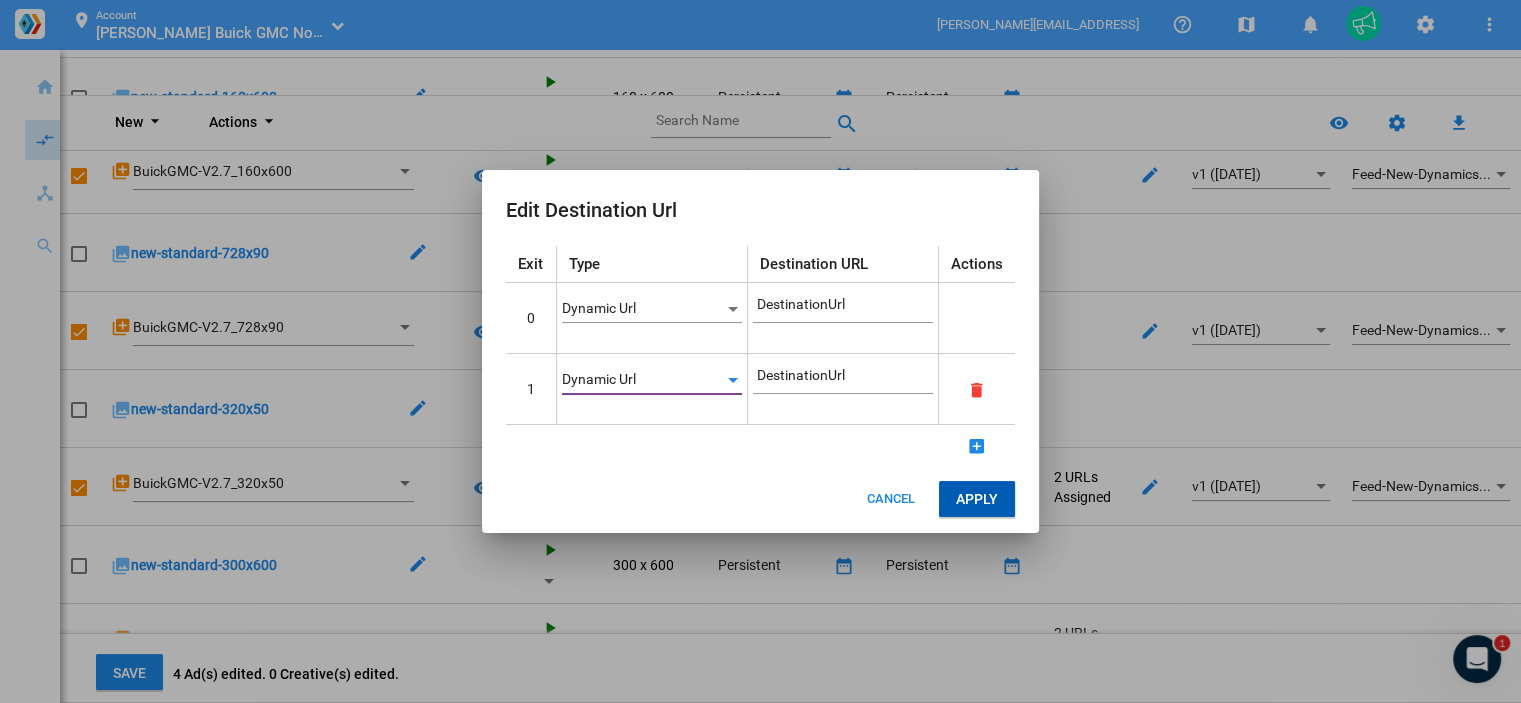 click on "Apply" 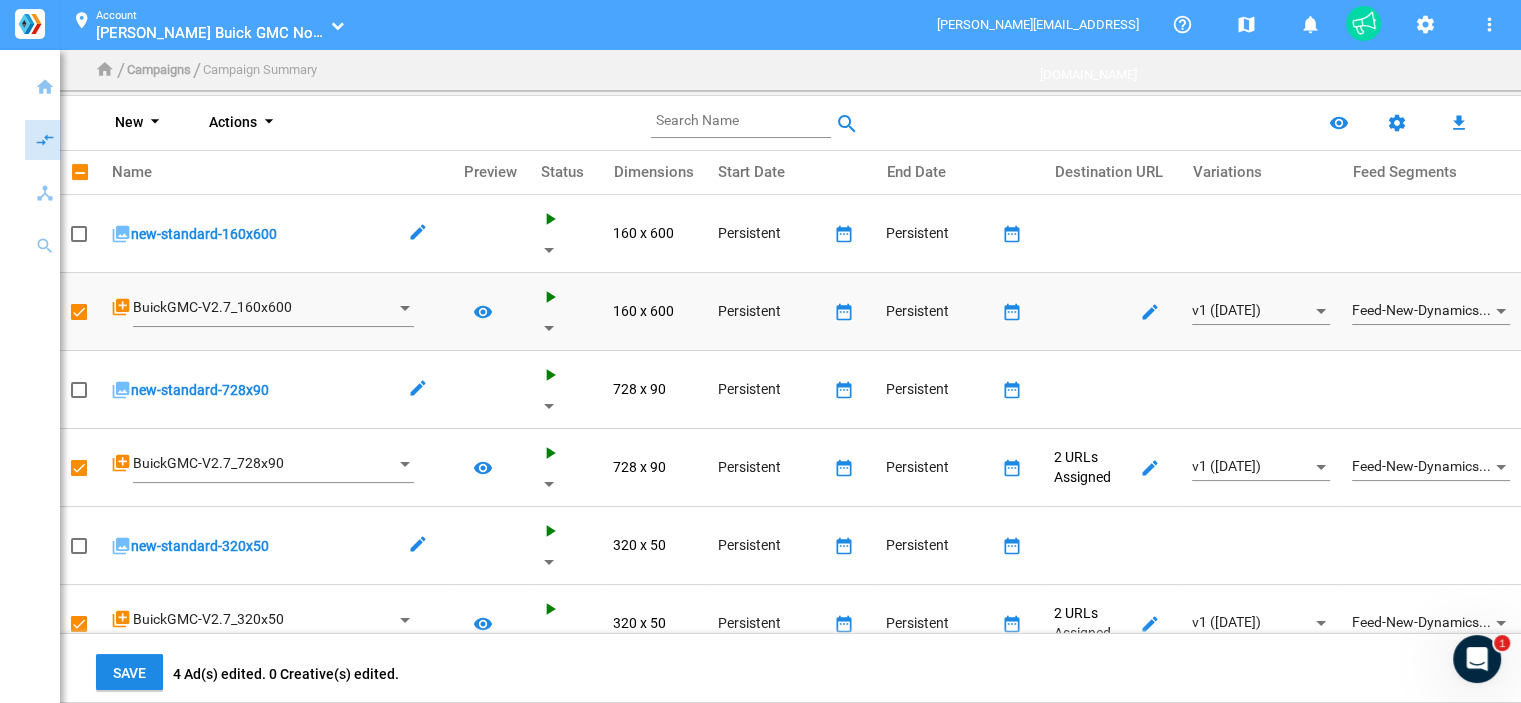 scroll, scrollTop: 0, scrollLeft: 0, axis: both 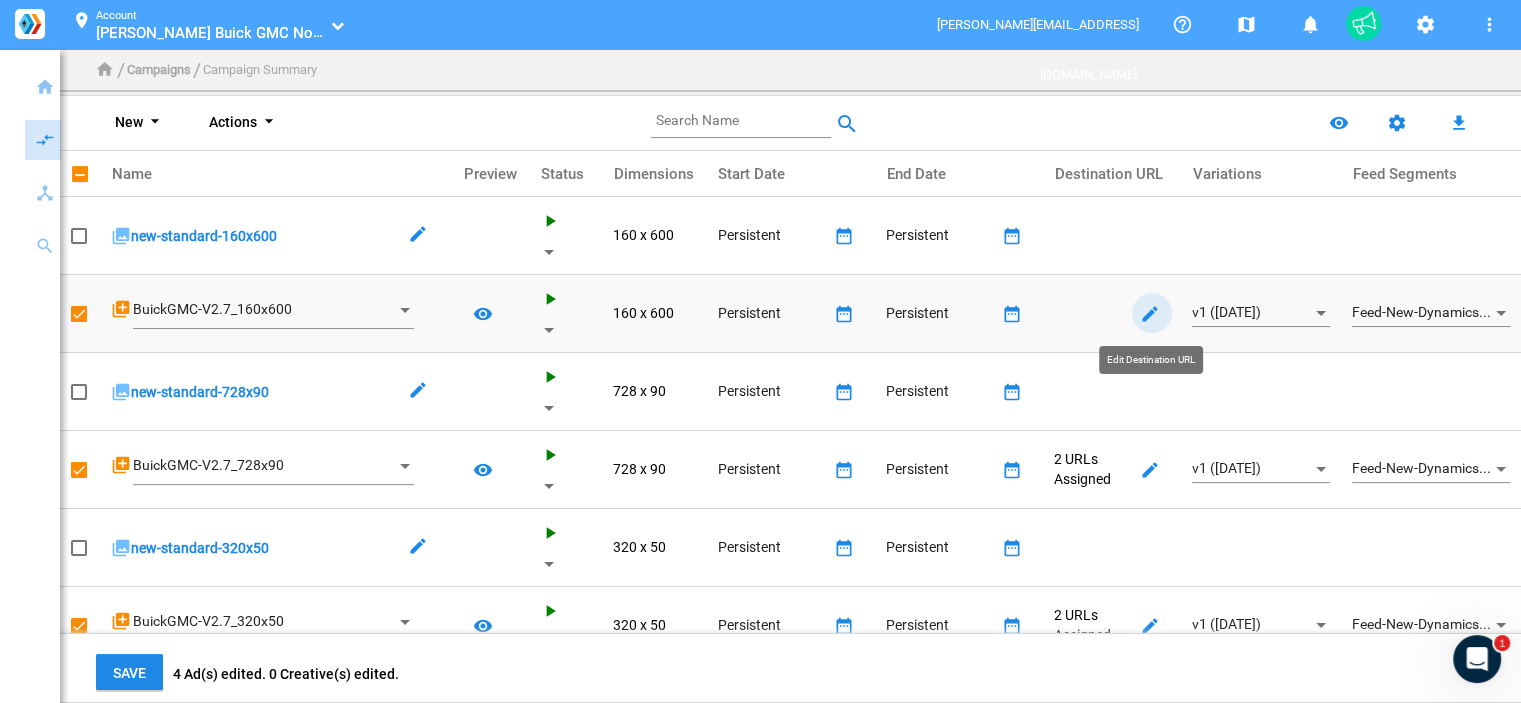click on "edit_main" 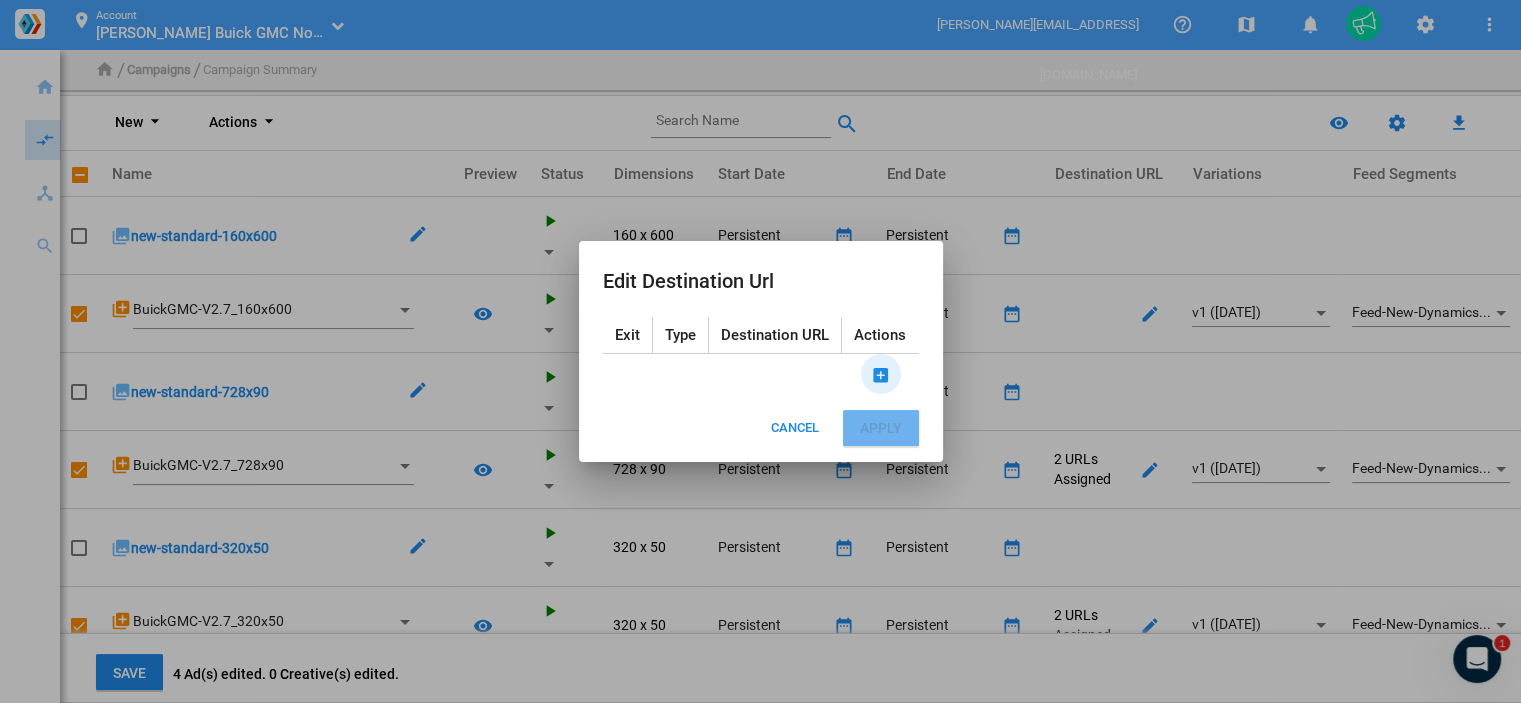 click on "add_box_main" at bounding box center [881, 375] 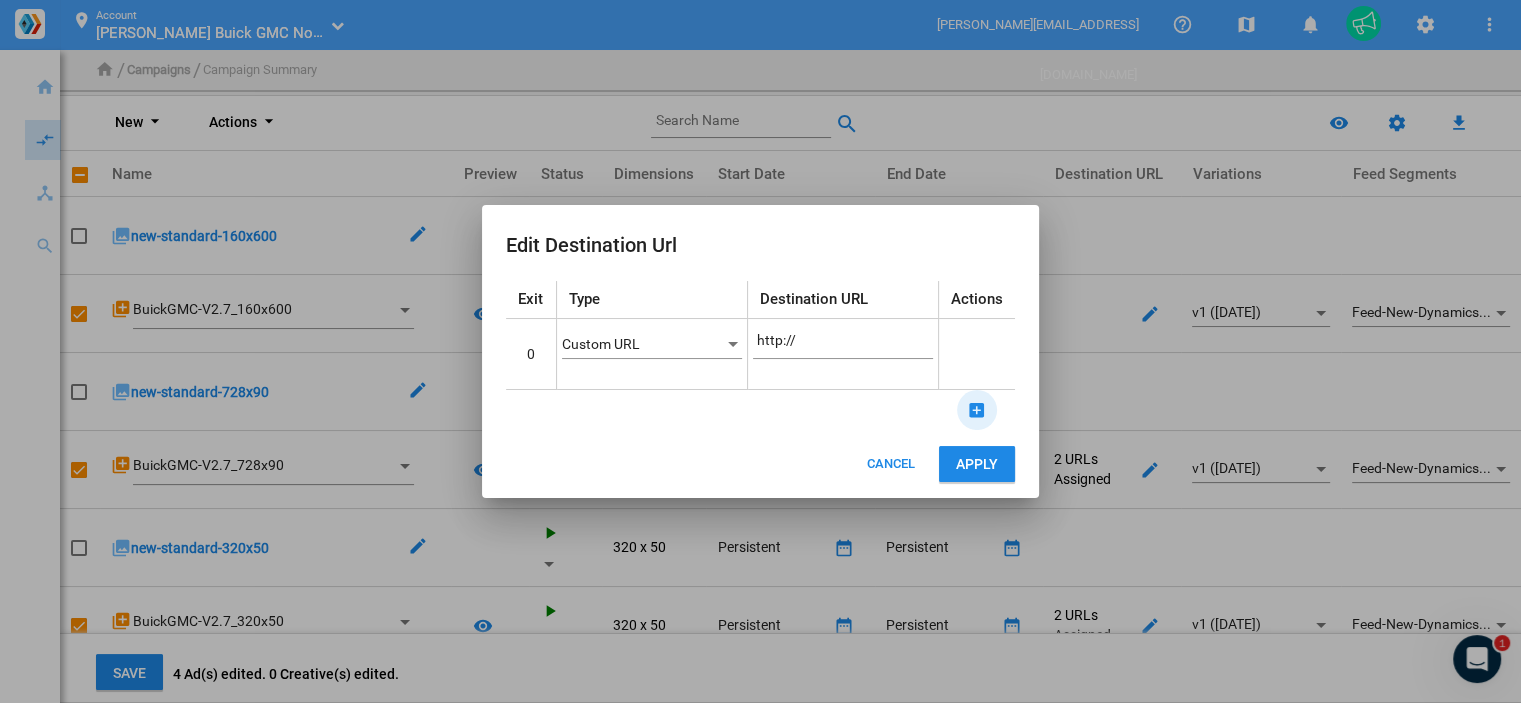 click on "add_box_main" at bounding box center (977, 410) 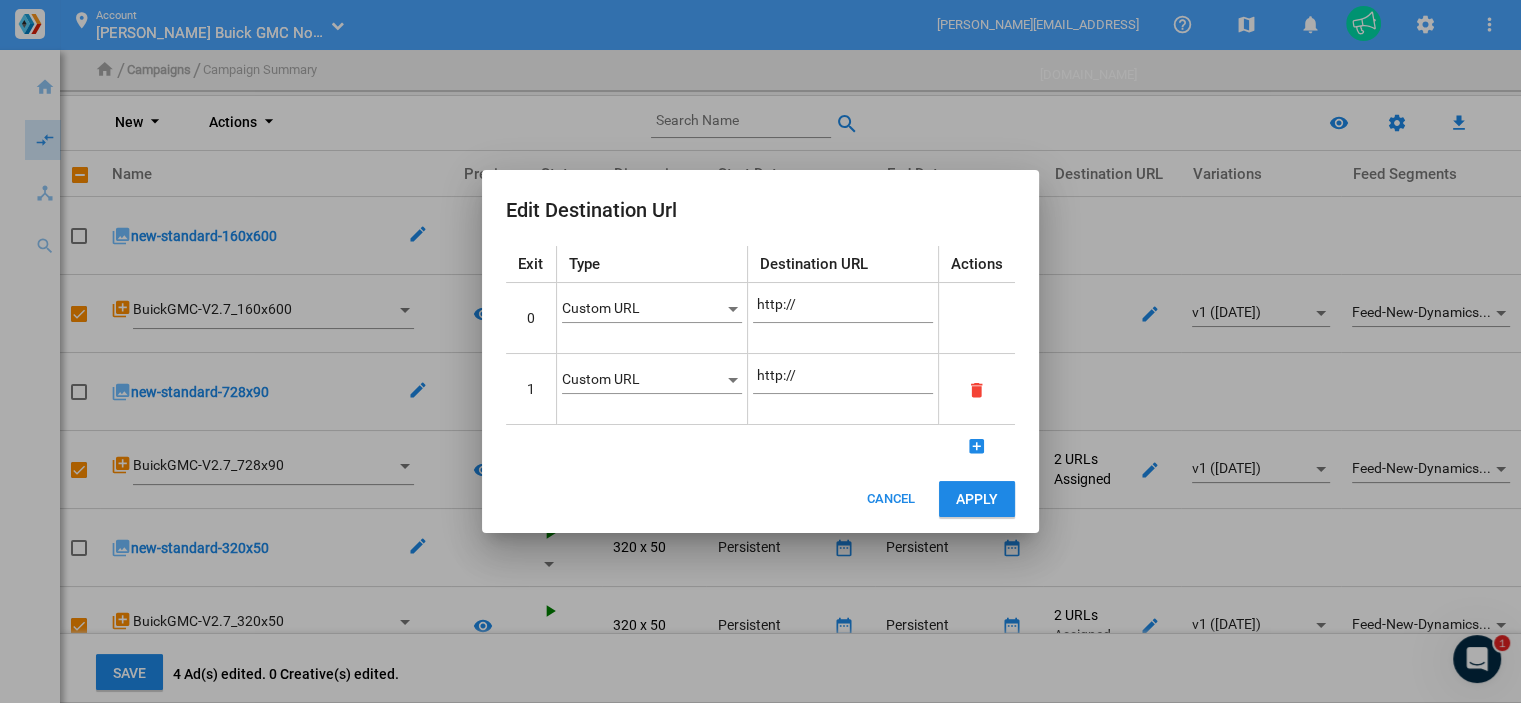 click on "Custom URL" at bounding box center [643, 309] 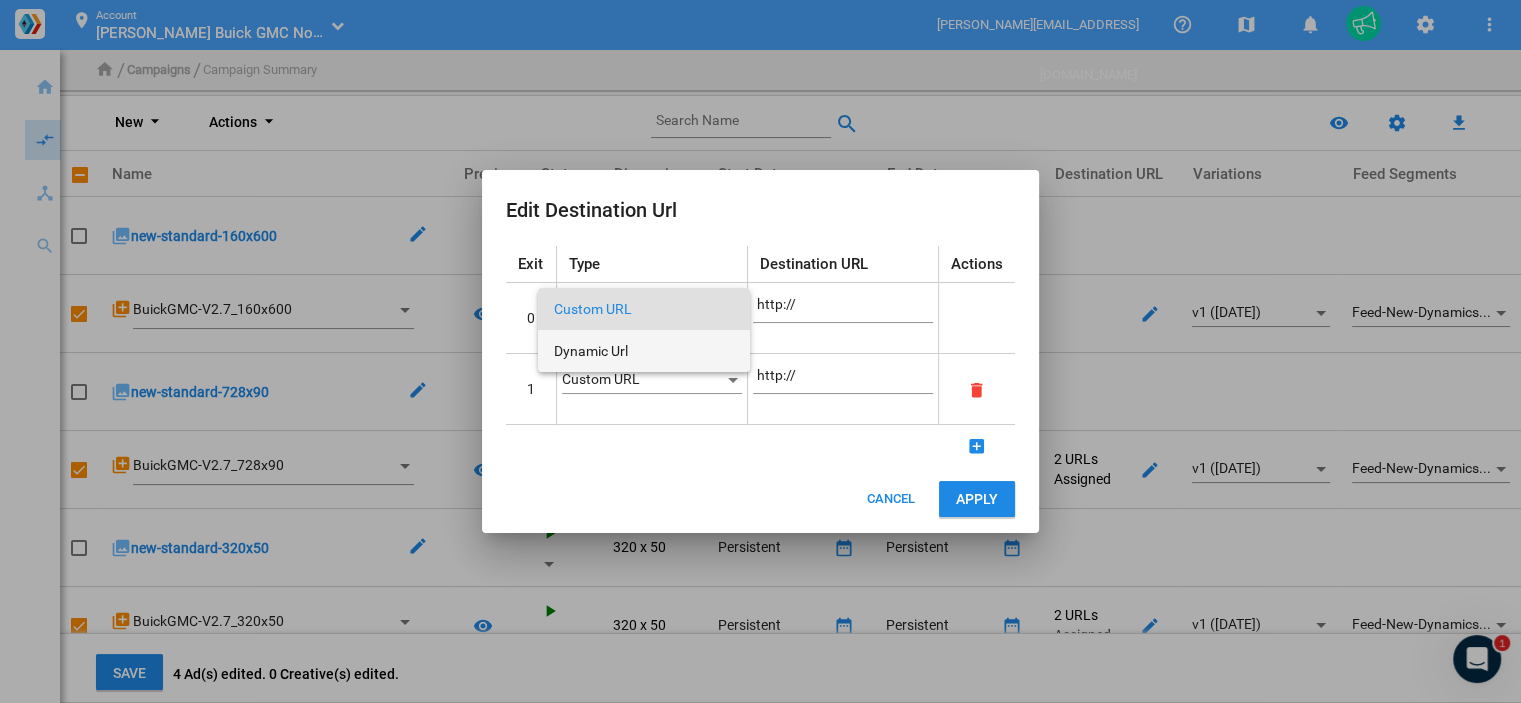 click on "Dynamic Url" at bounding box center (644, 351) 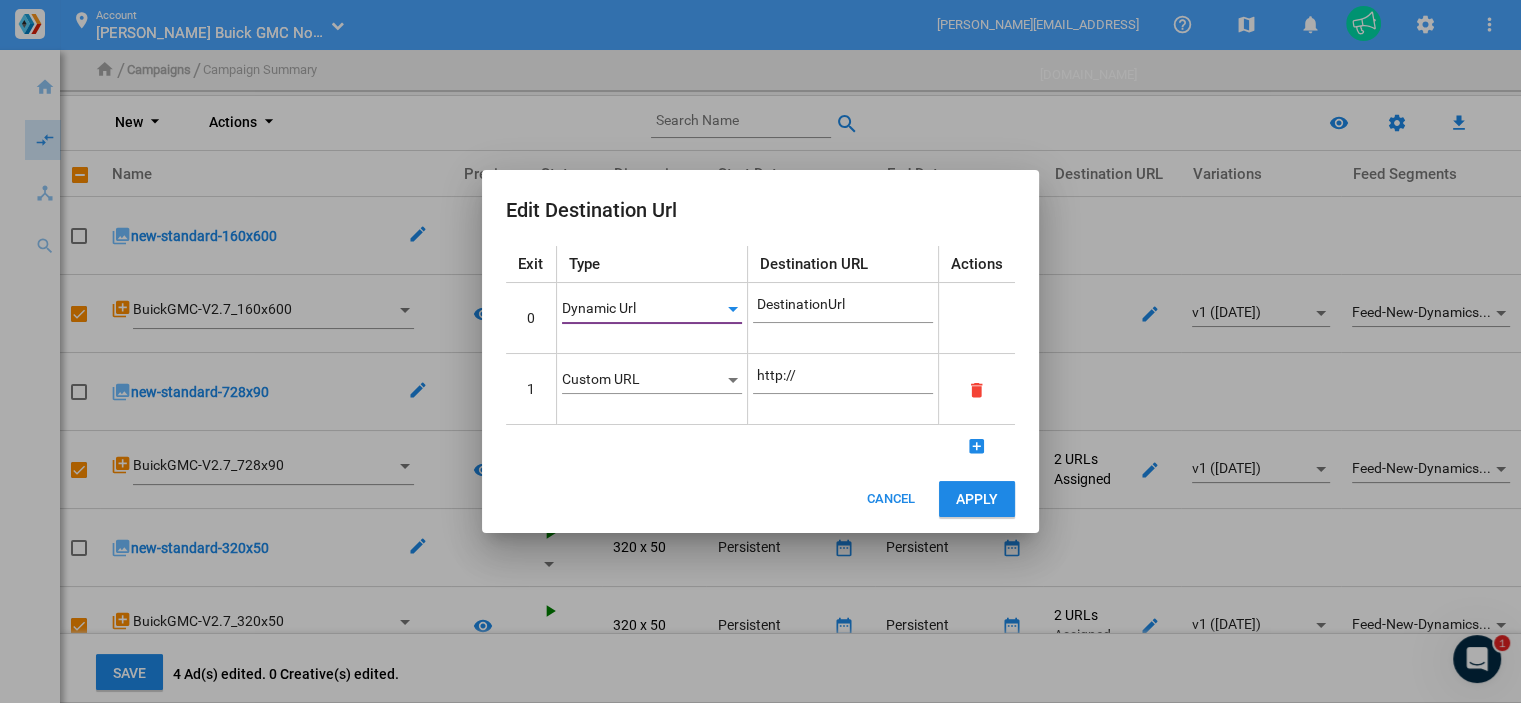 click at bounding box center (733, 380) 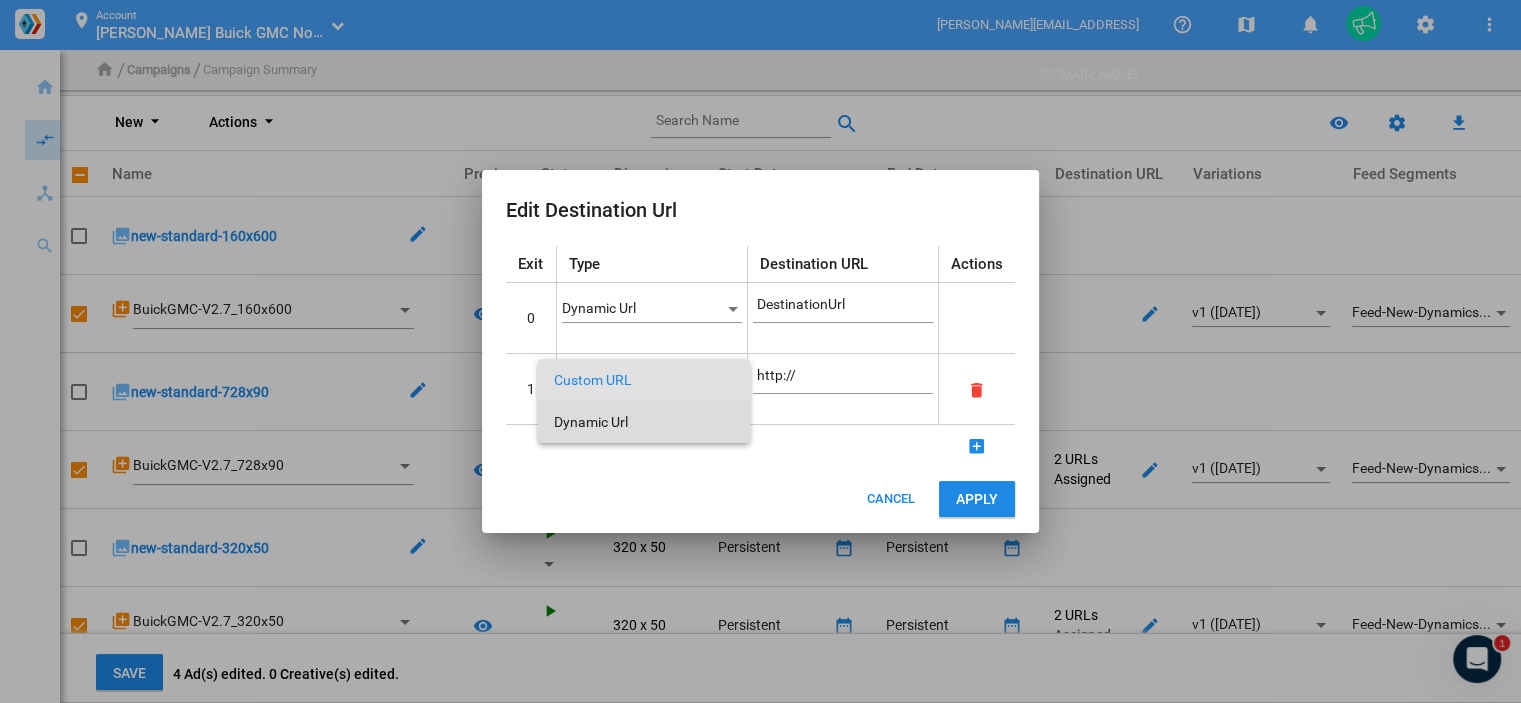 click on "Dynamic Url" at bounding box center [644, 422] 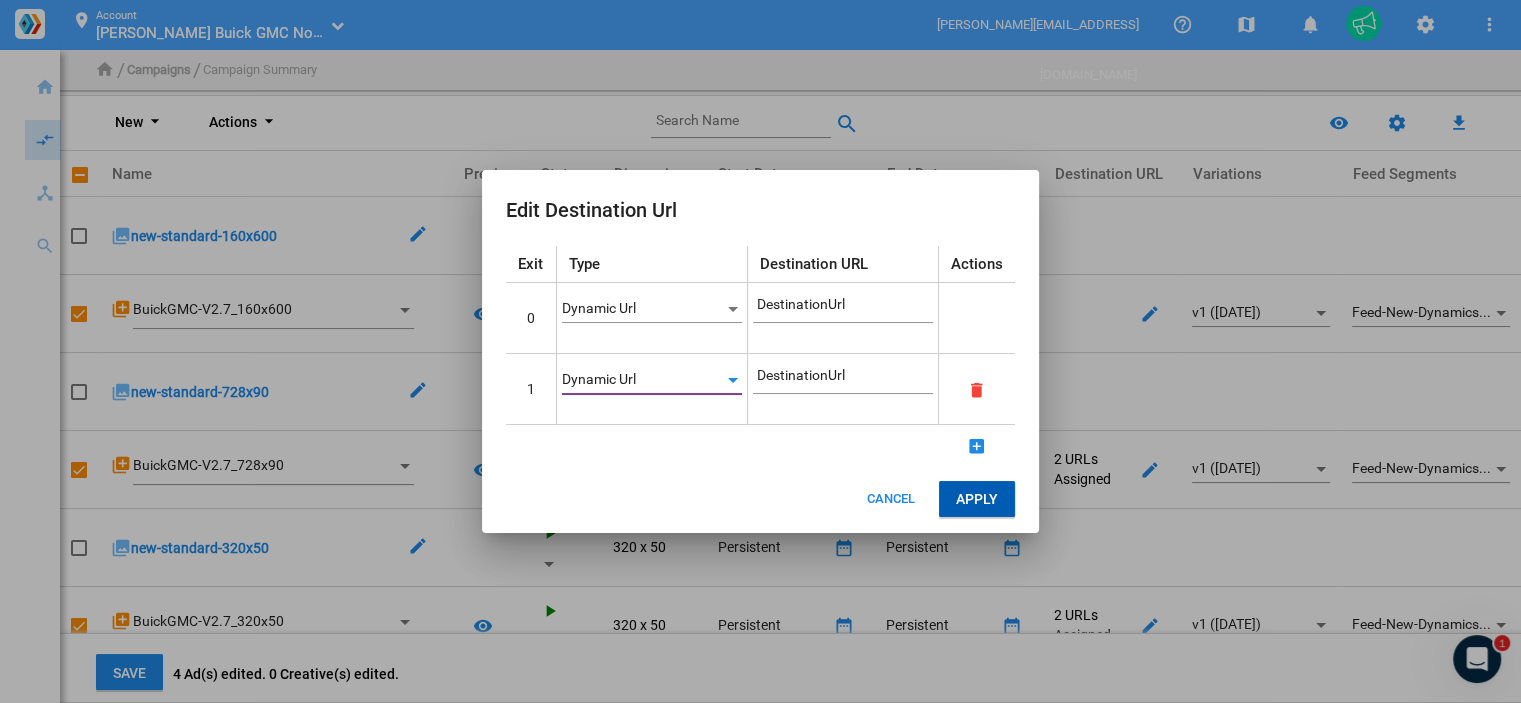 click on "Apply" 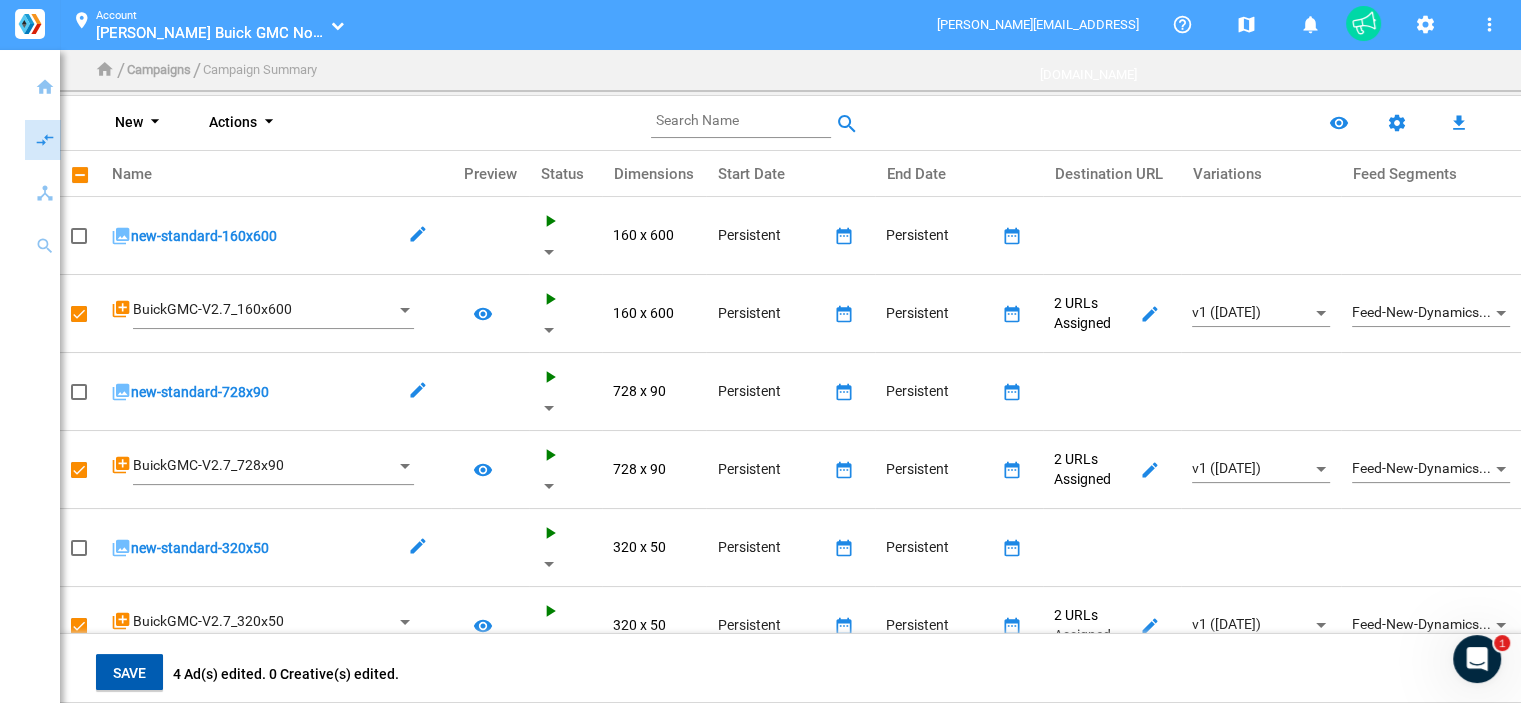 click on "Save" 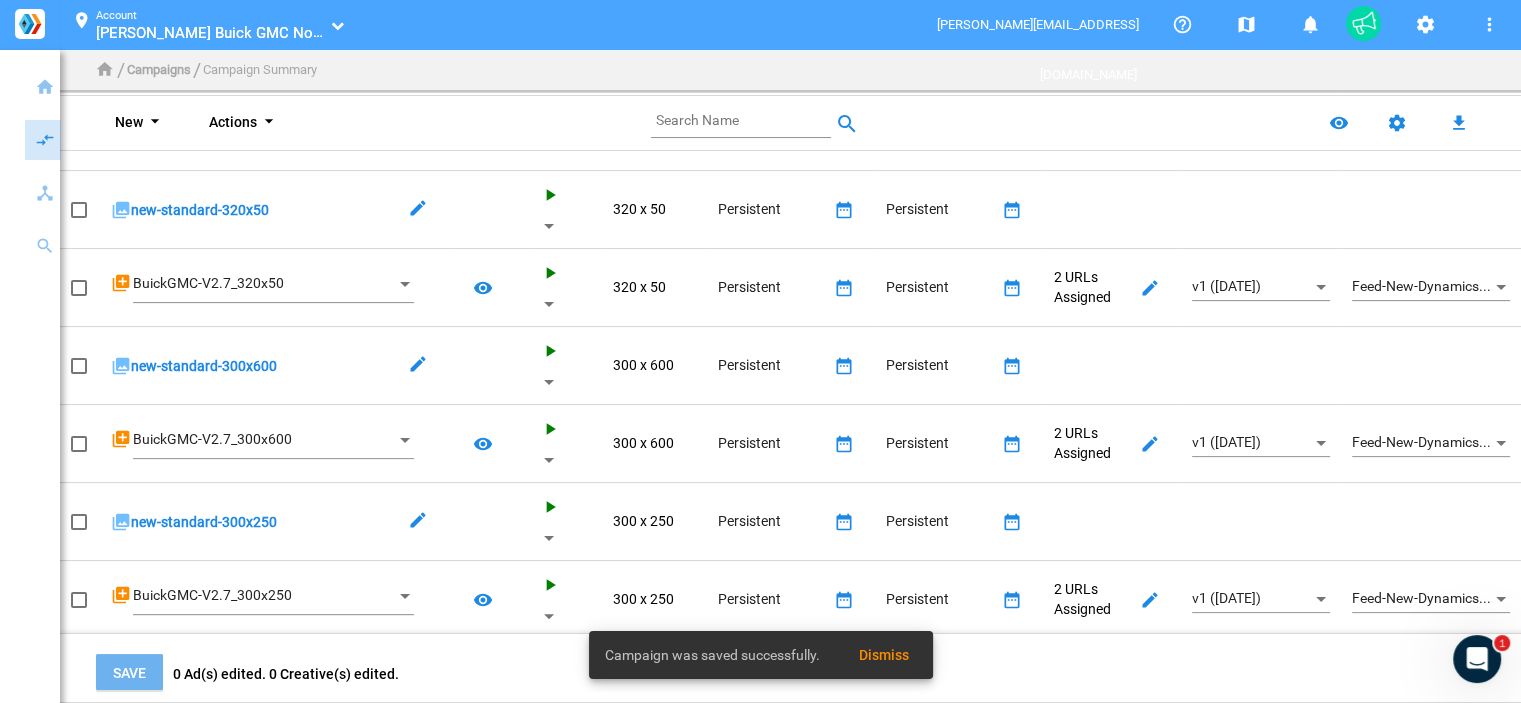 scroll, scrollTop: 0, scrollLeft: 0, axis: both 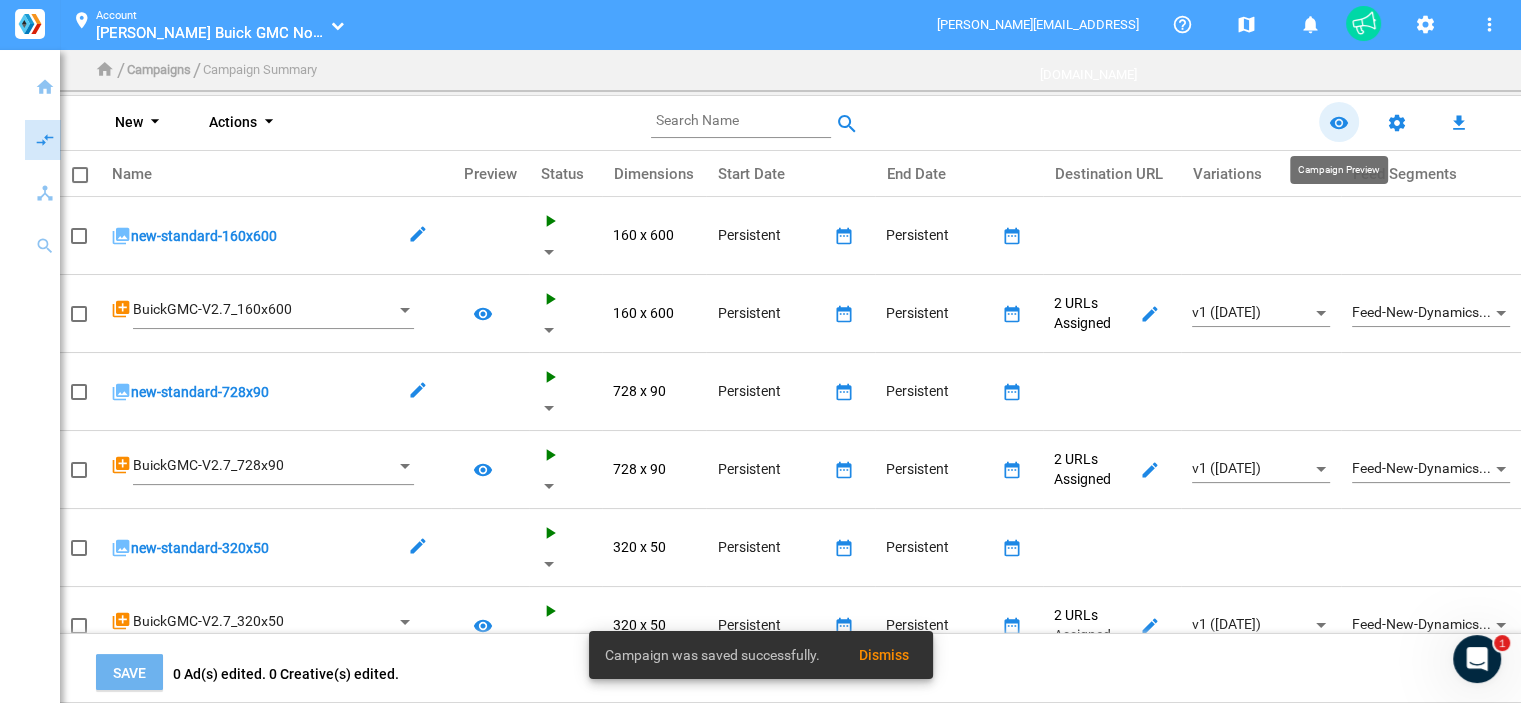 click on "remove_red_eye" 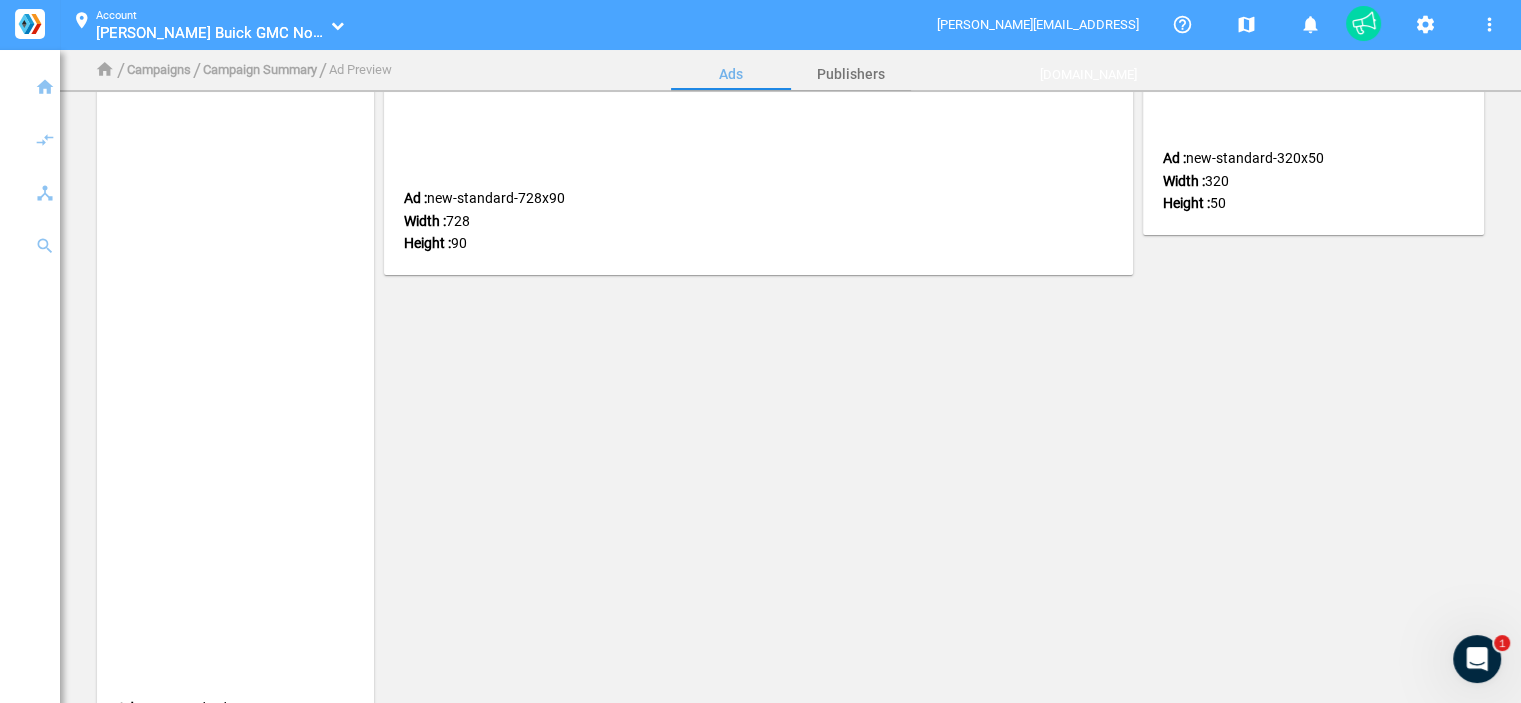 scroll, scrollTop: 0, scrollLeft: 0, axis: both 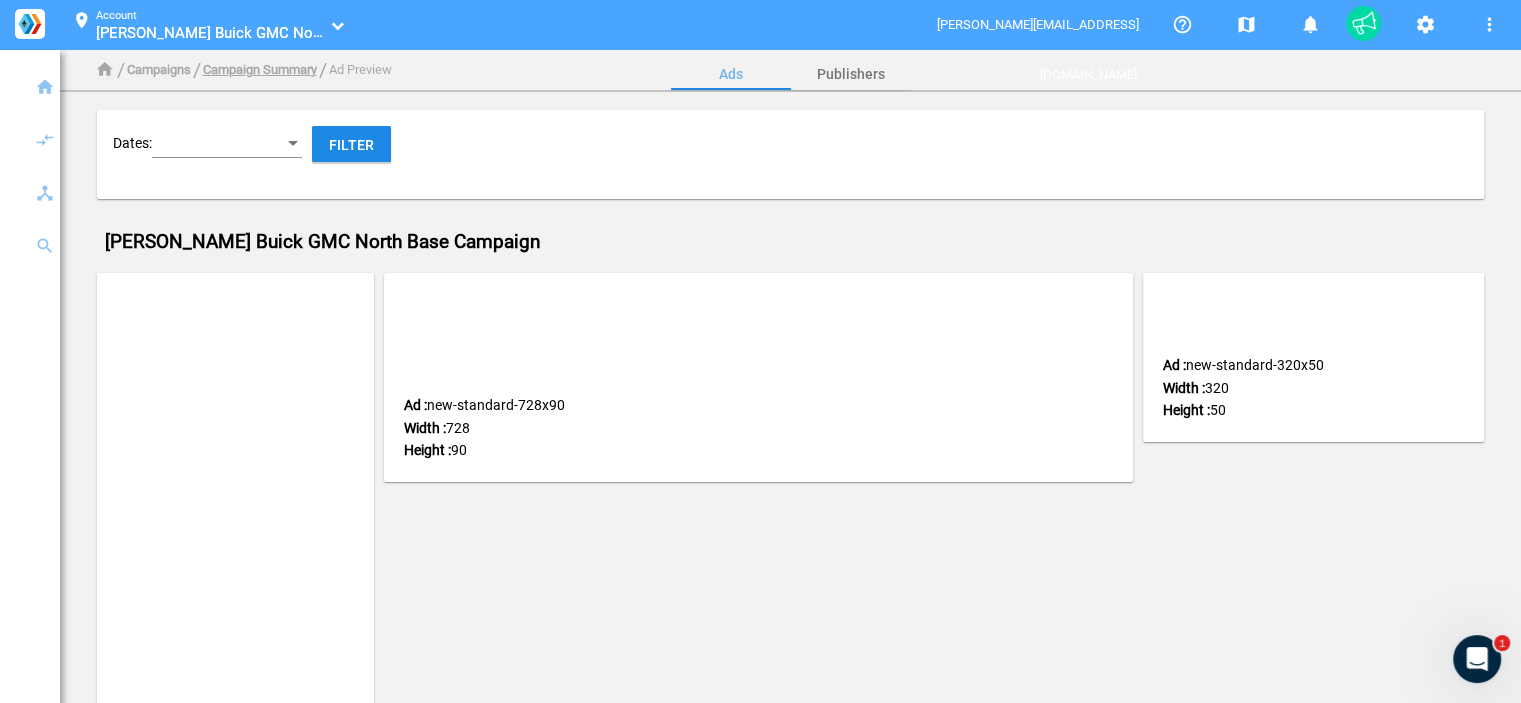 click on "Campaign Summary" at bounding box center [260, 69] 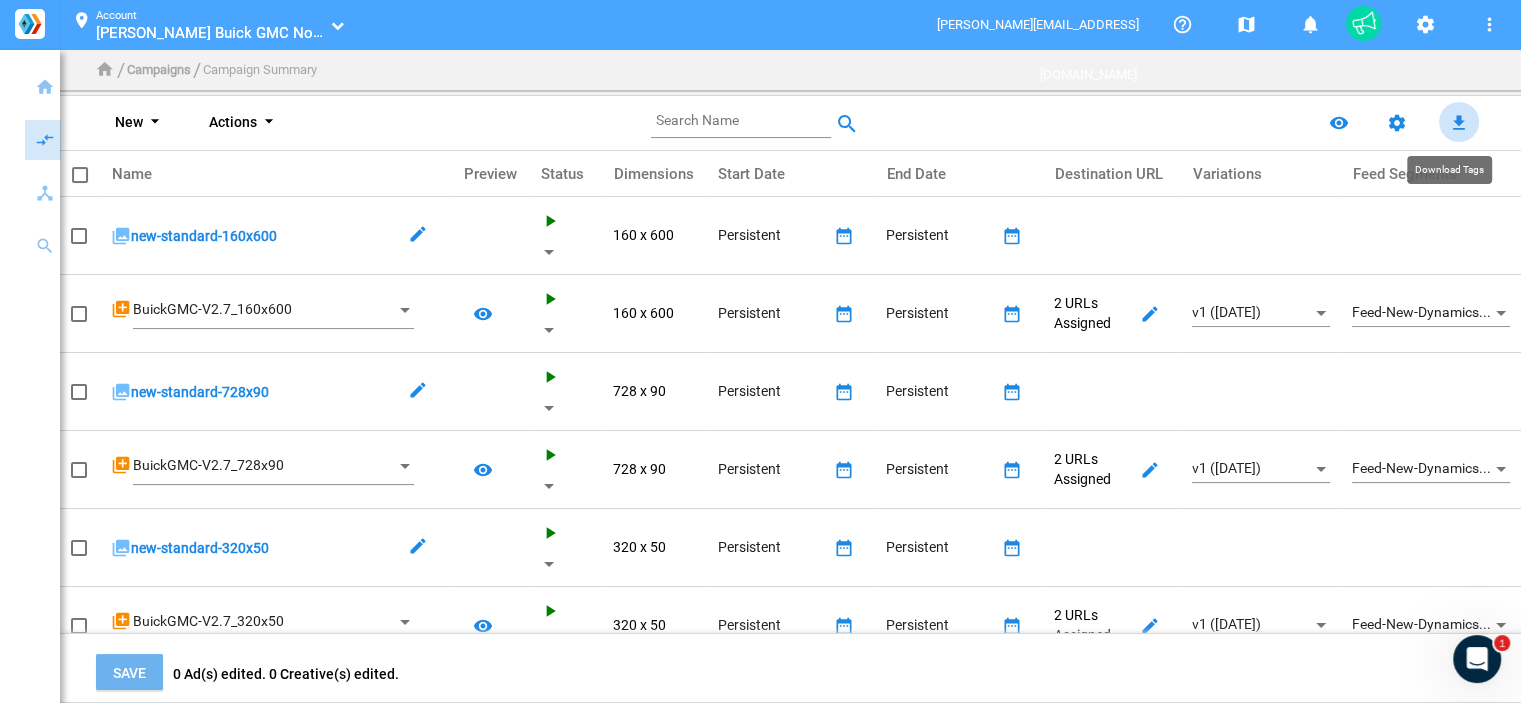 click on "file_download" 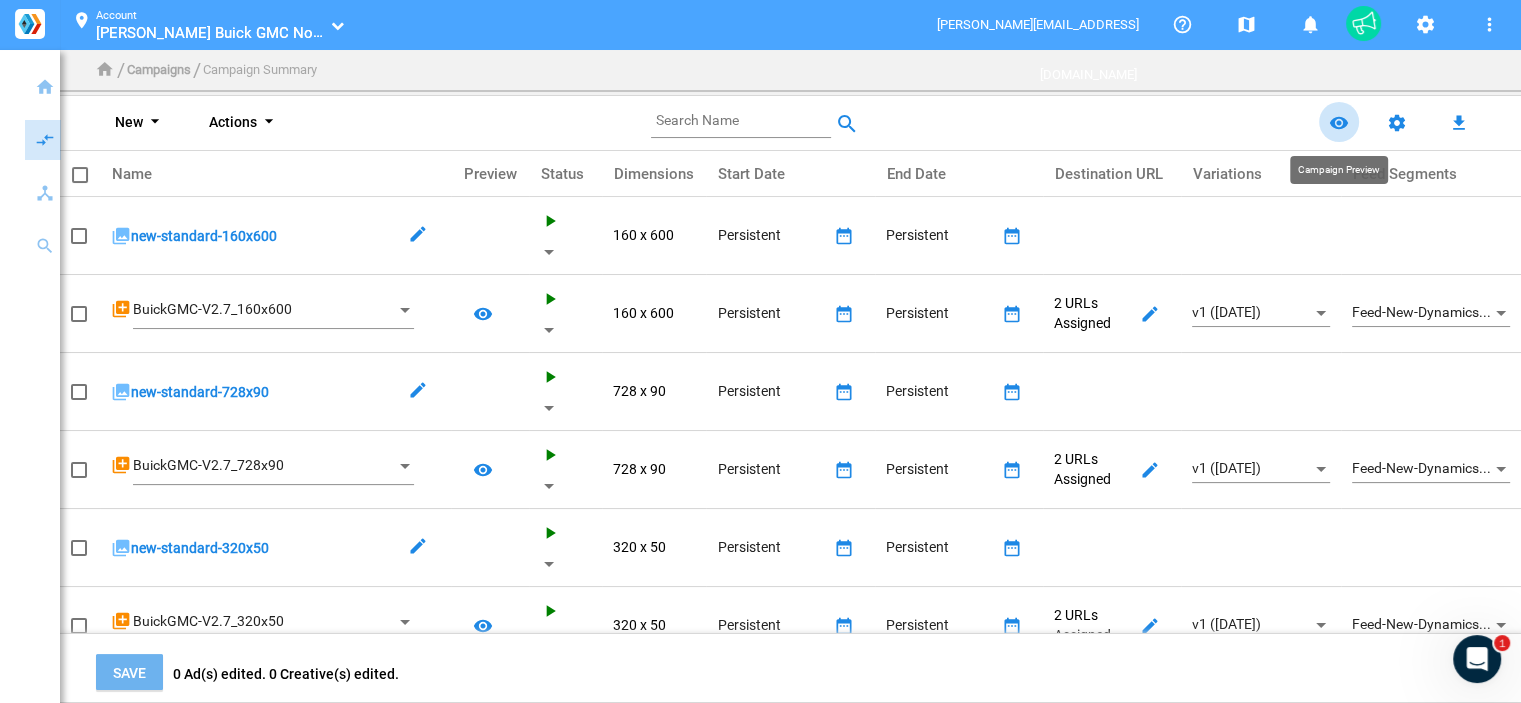 click on "remove_red_eye" 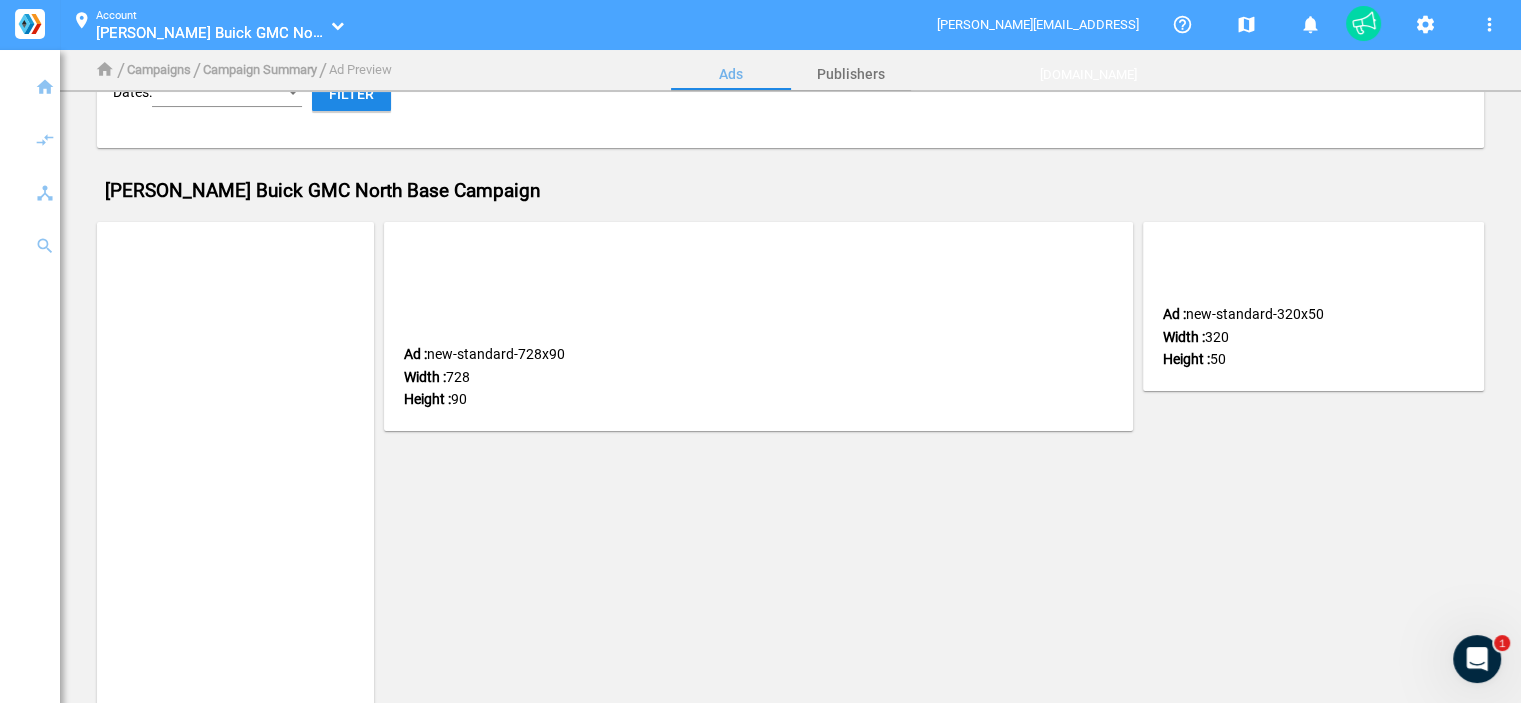 scroll, scrollTop: 0, scrollLeft: 0, axis: both 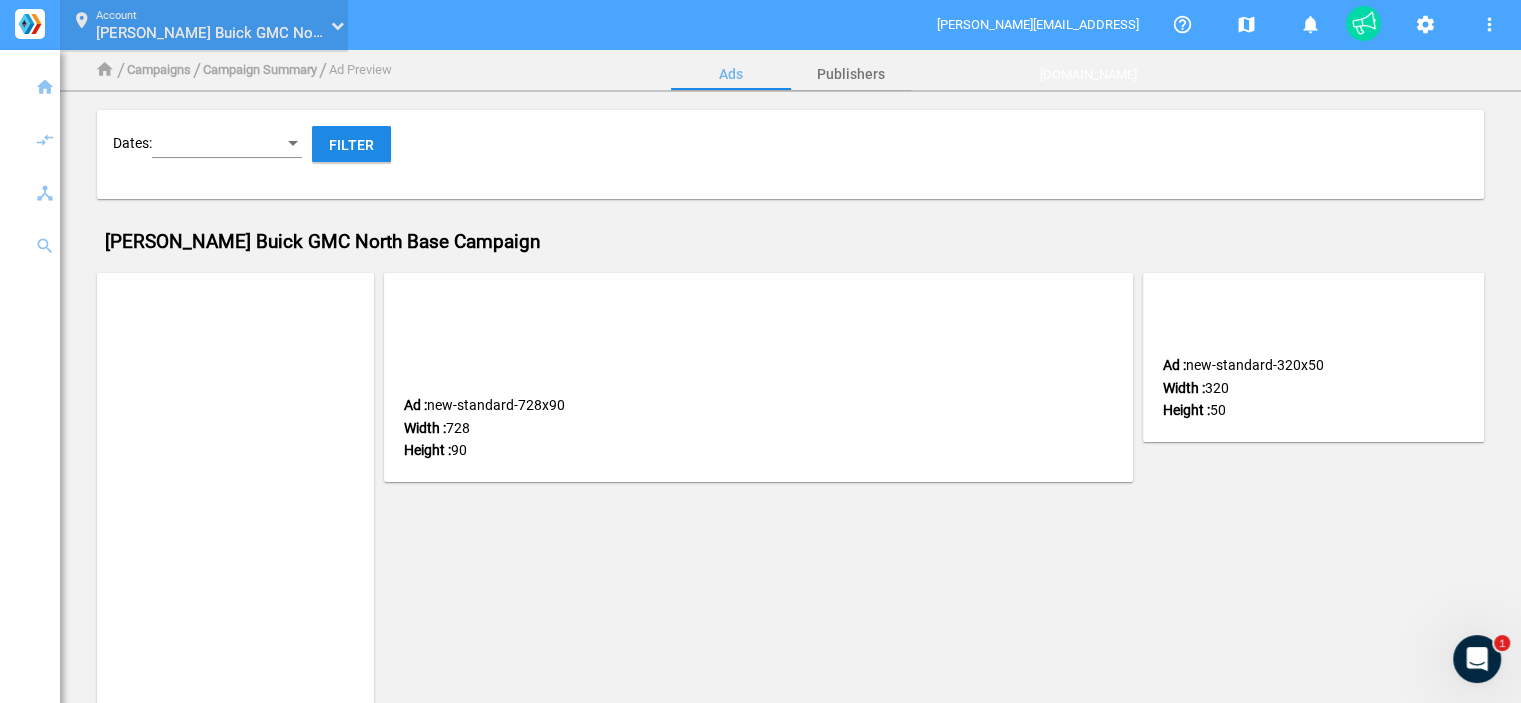 click 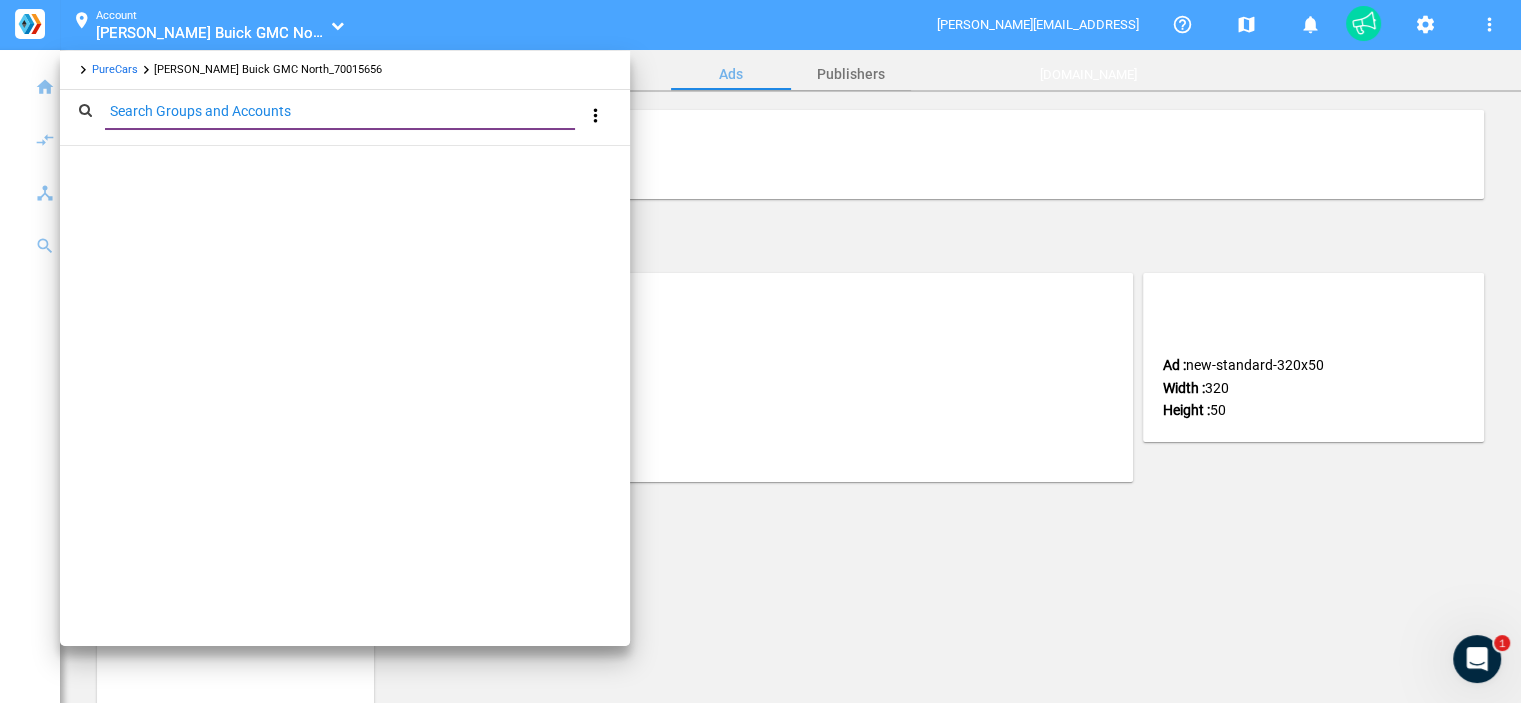 type on "Cavender Buick GMC North - 70015656" 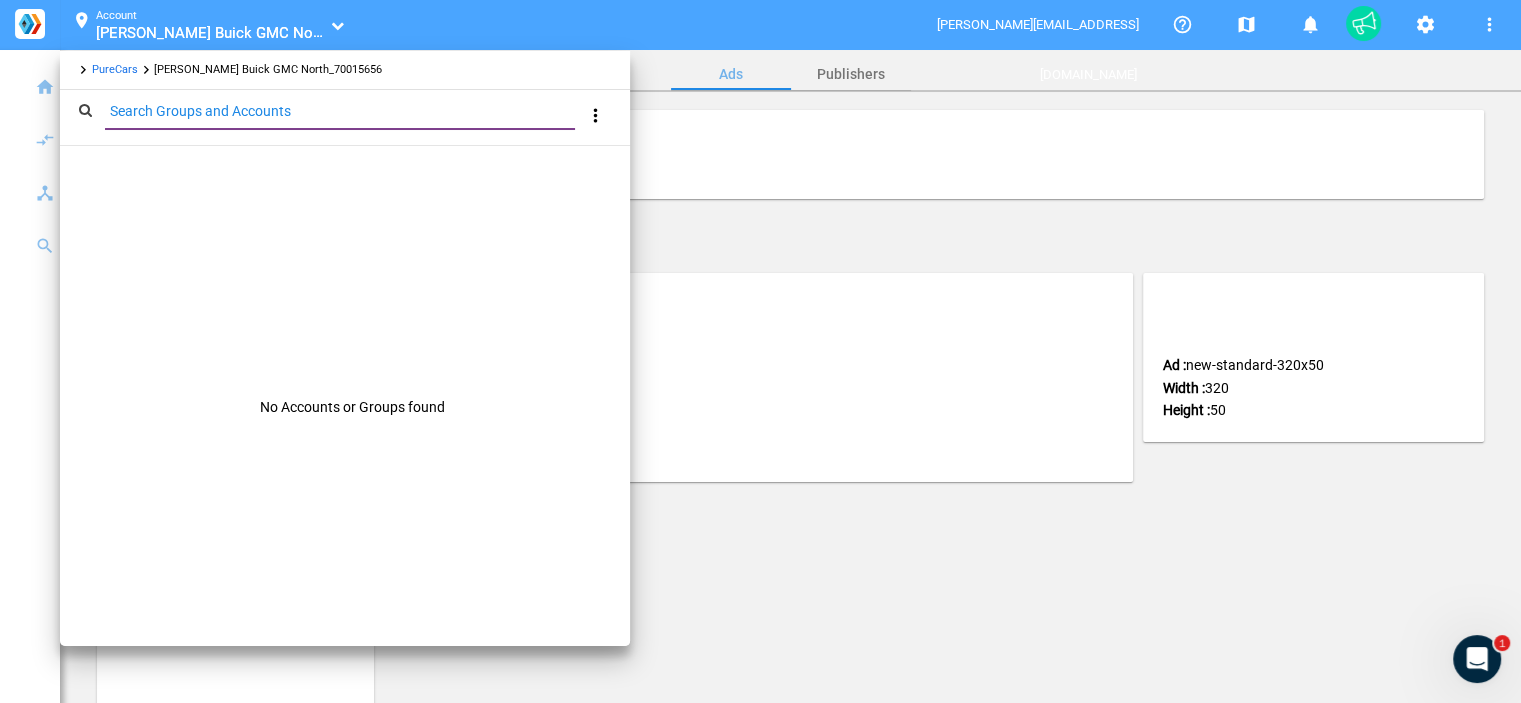 click on "Search Groups and Accounts" at bounding box center [344, 111] 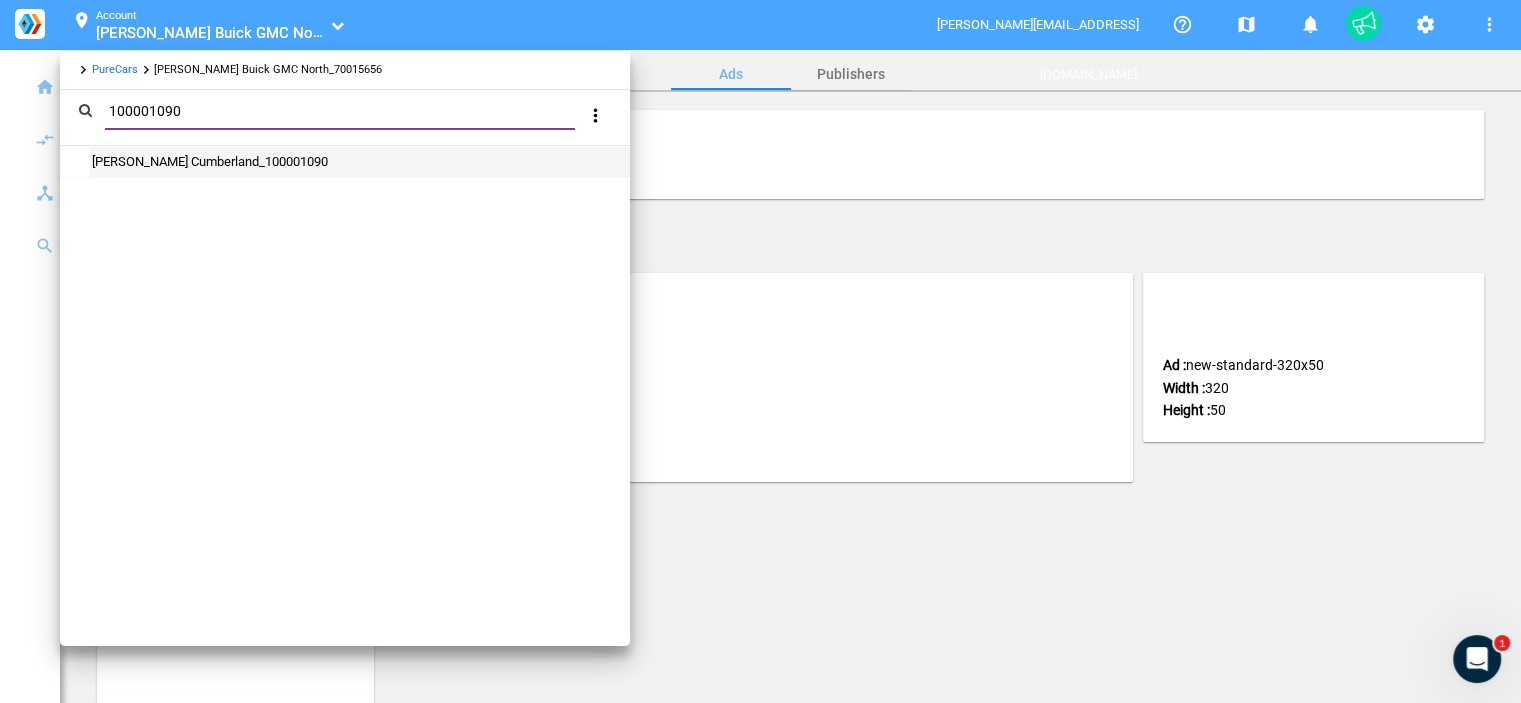 type on "100001090" 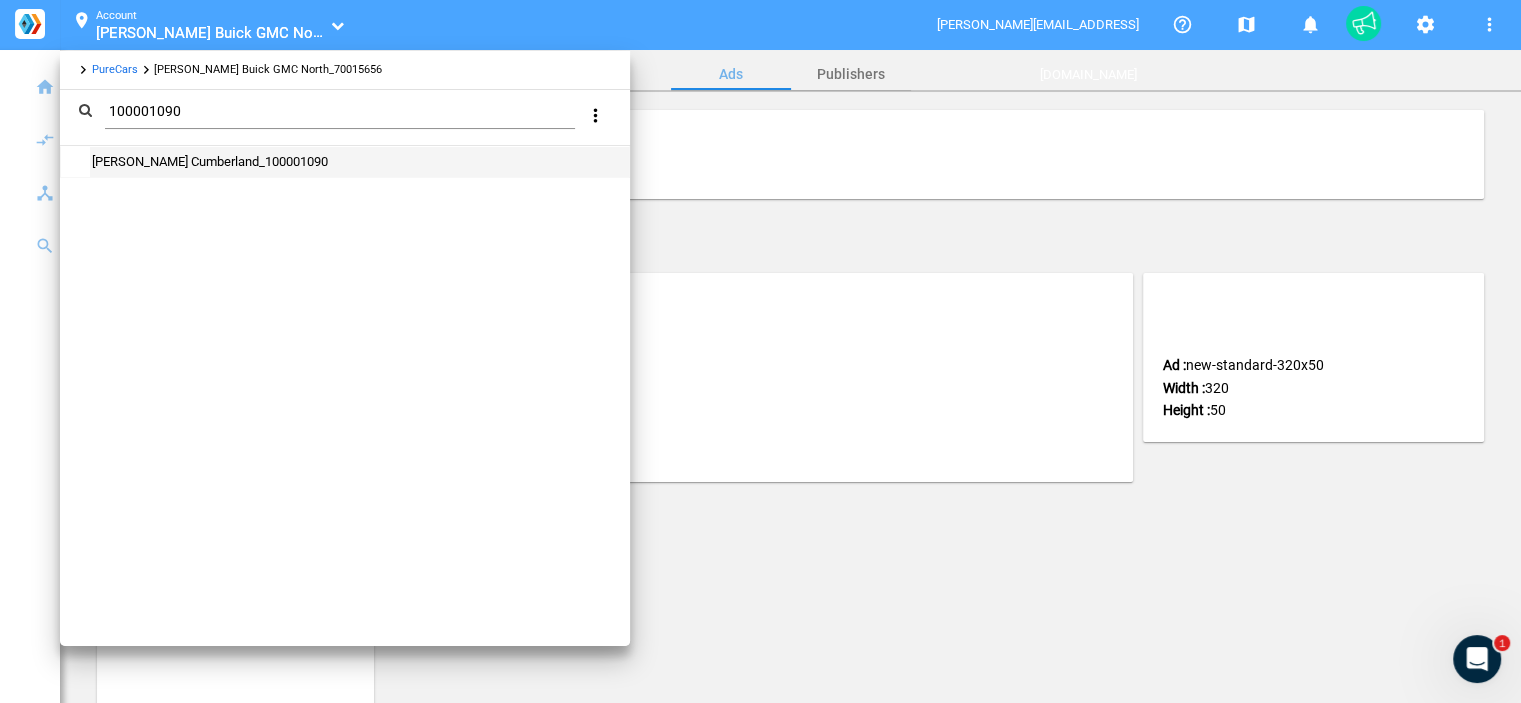 click on "Thomas Subaru Cumberland_100001090" at bounding box center (209, 161) 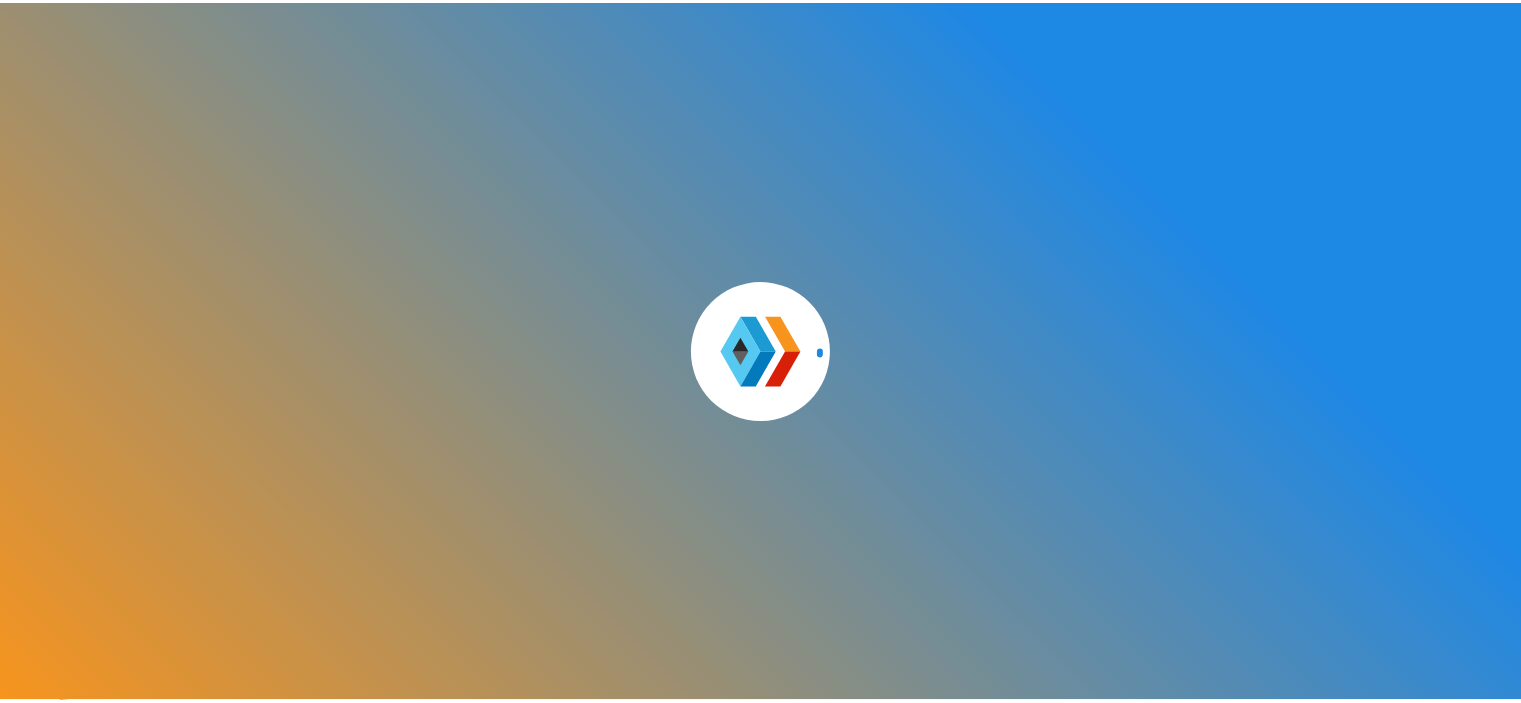 scroll, scrollTop: 0, scrollLeft: 0, axis: both 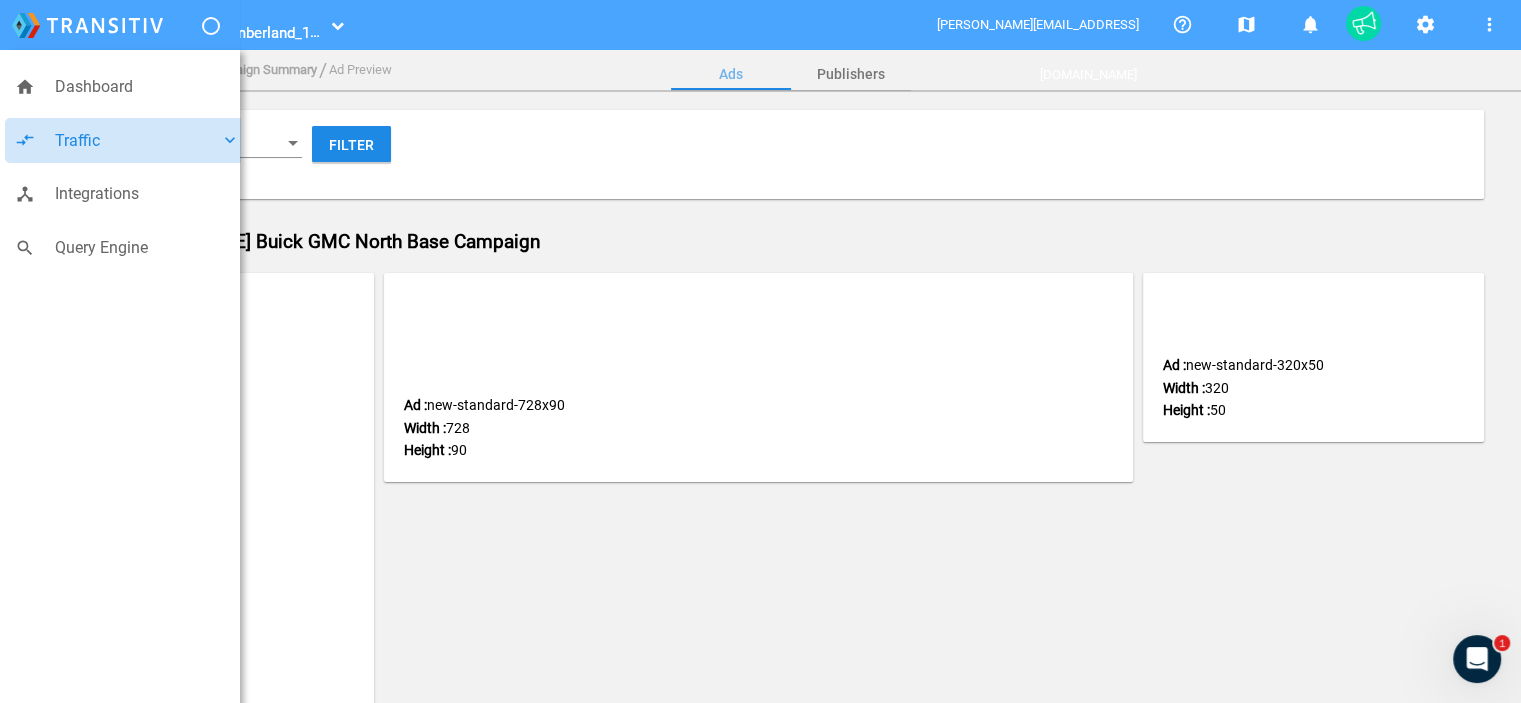 click on "Traffic" at bounding box center (137, 141) 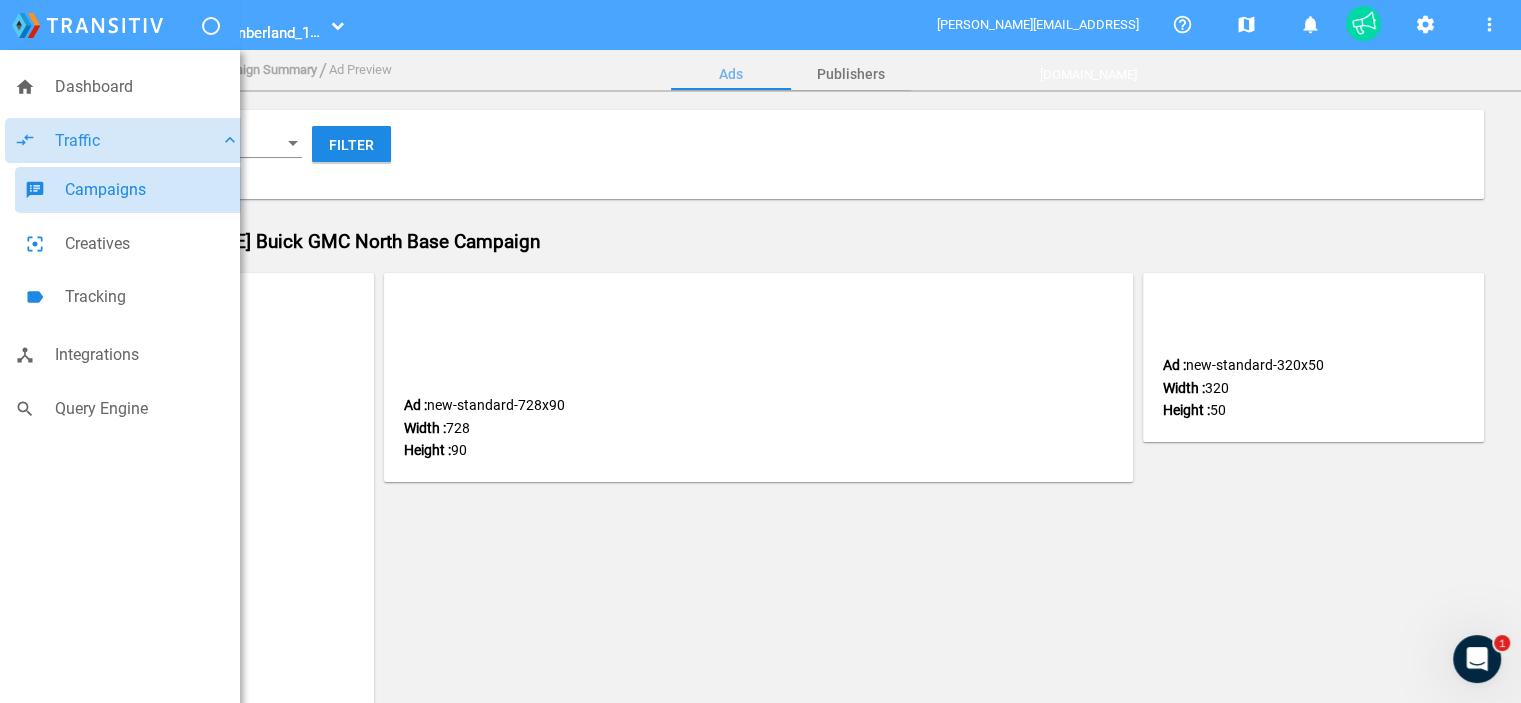 click on "Campaigns" at bounding box center (152, 190) 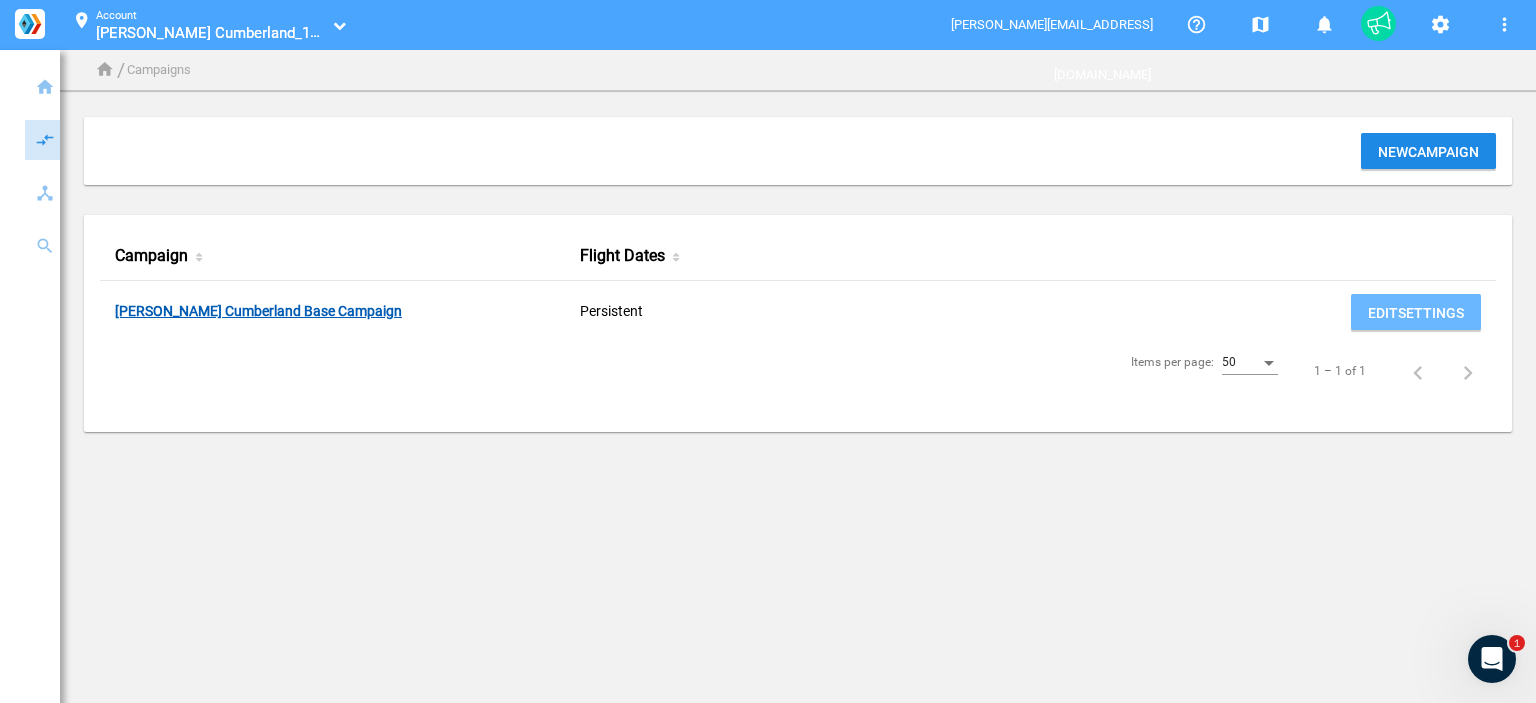 click on "Thomas Subaru Cumberland Base Campaign" 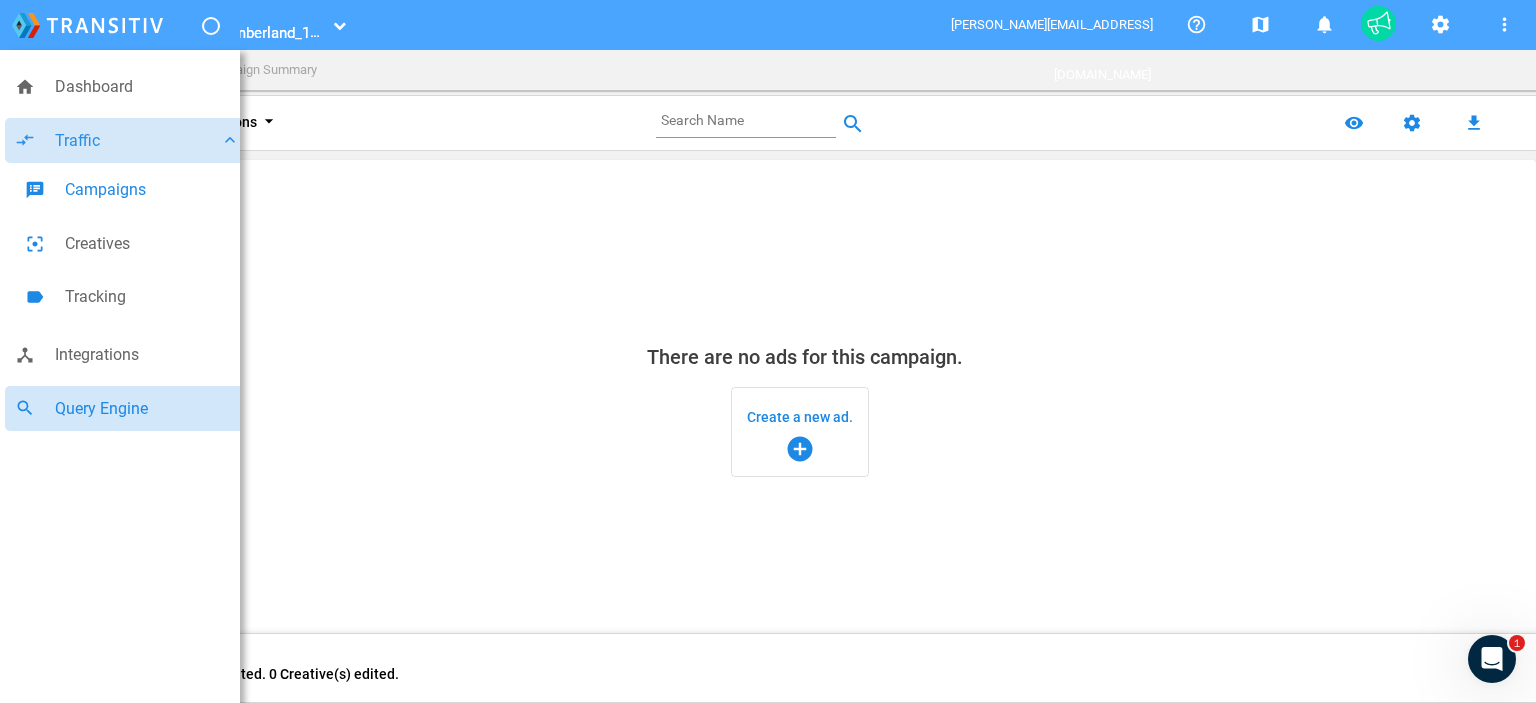 click on "Query Engine" at bounding box center (147, 409) 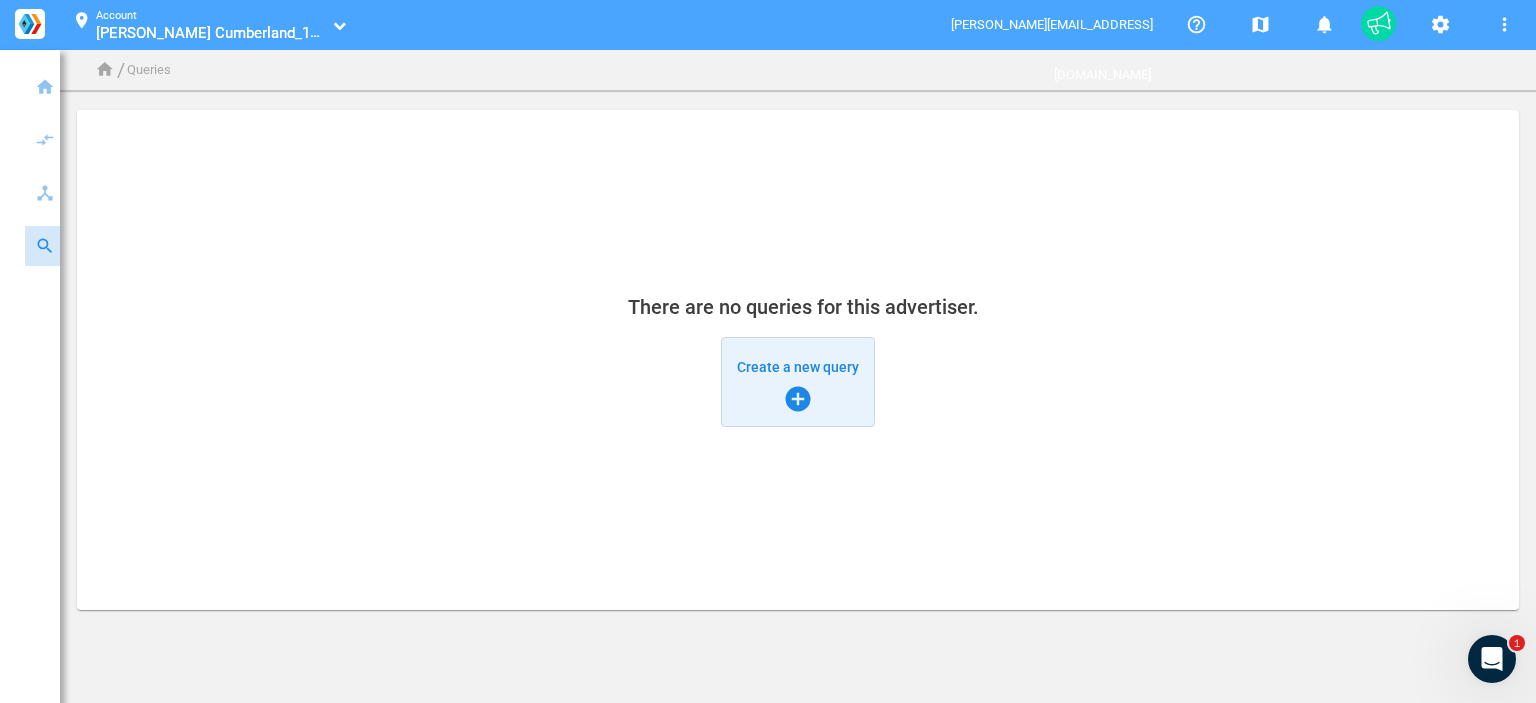 click on "Create a new query  add_circle" at bounding box center [798, 382] 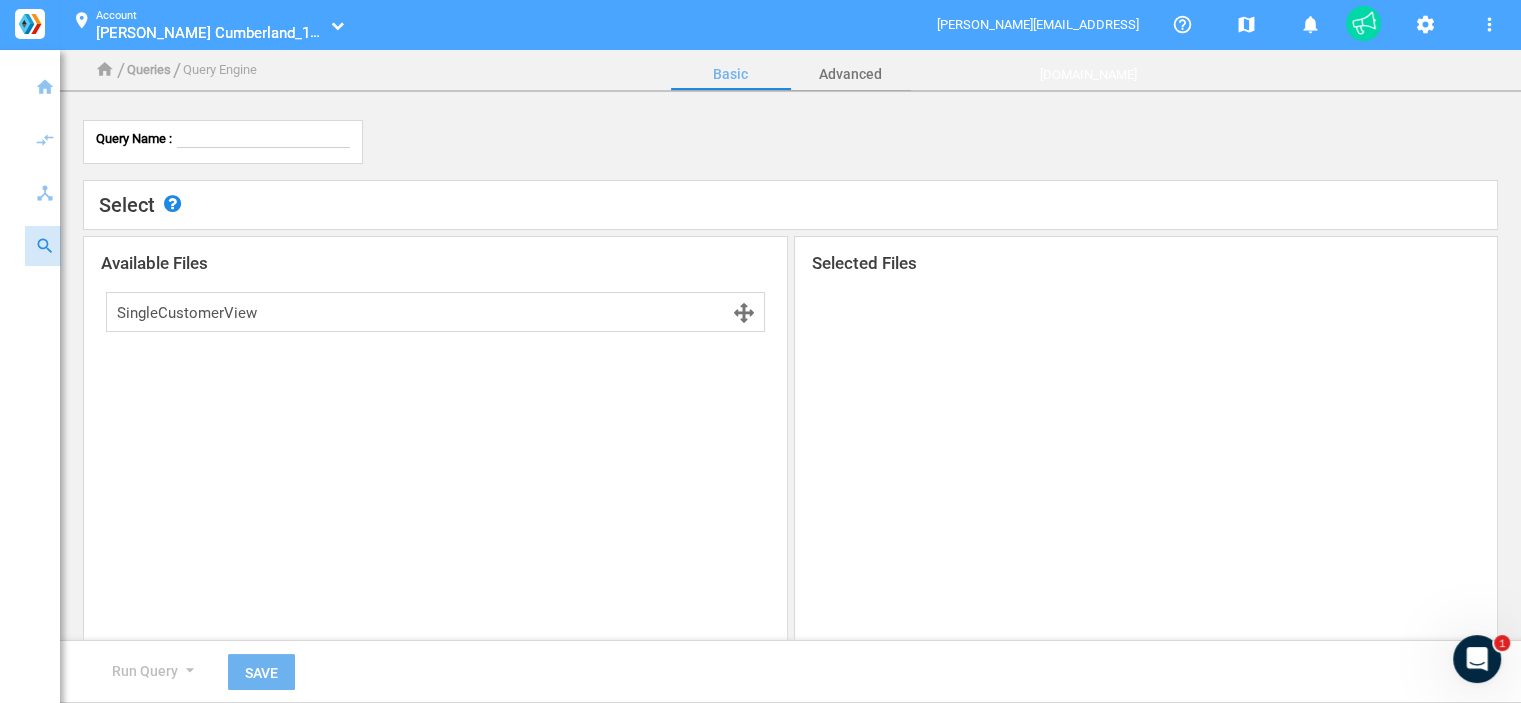 click on "location_on Account Thomas Subaru Cumberland_100001090 Thomas Subaru Cumberland_100001090" at bounding box center [203, 25] 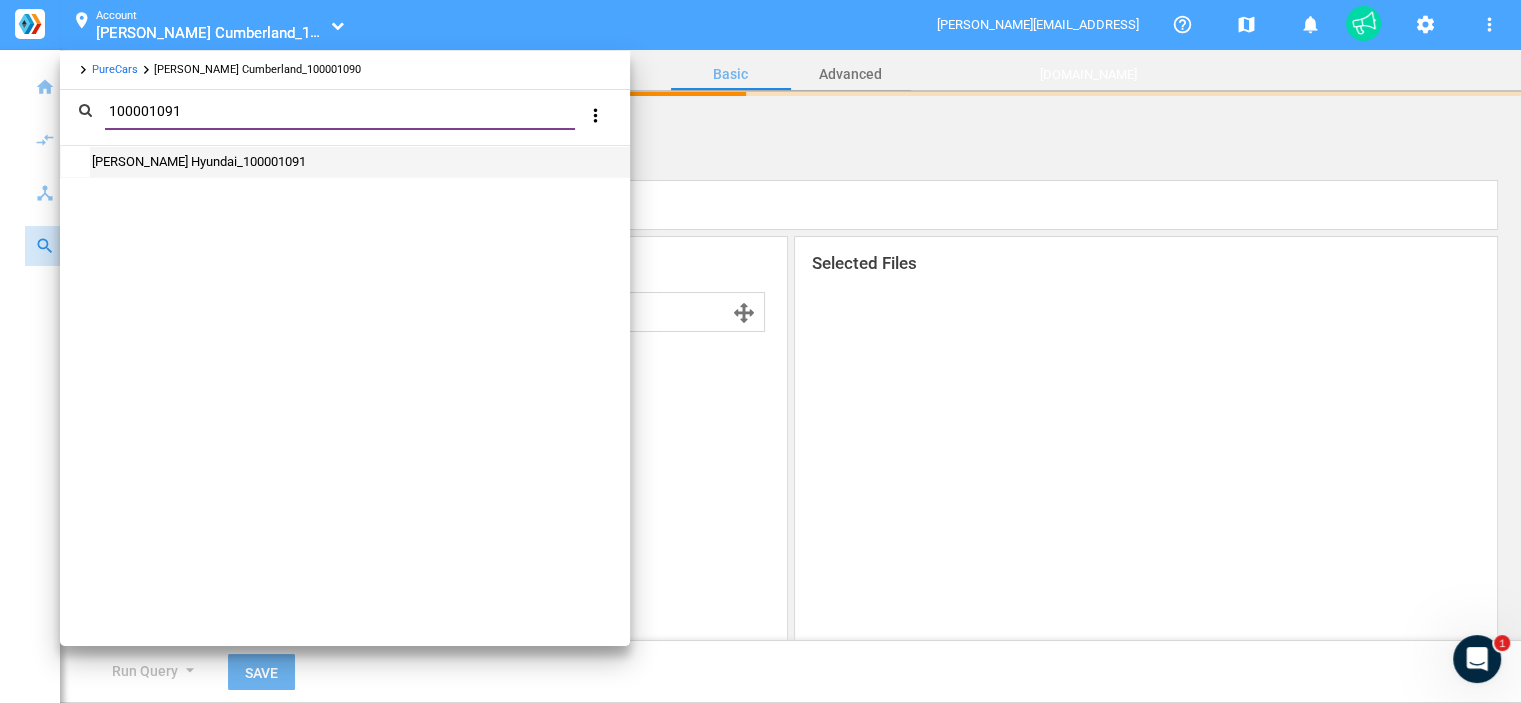 type on "100001091" 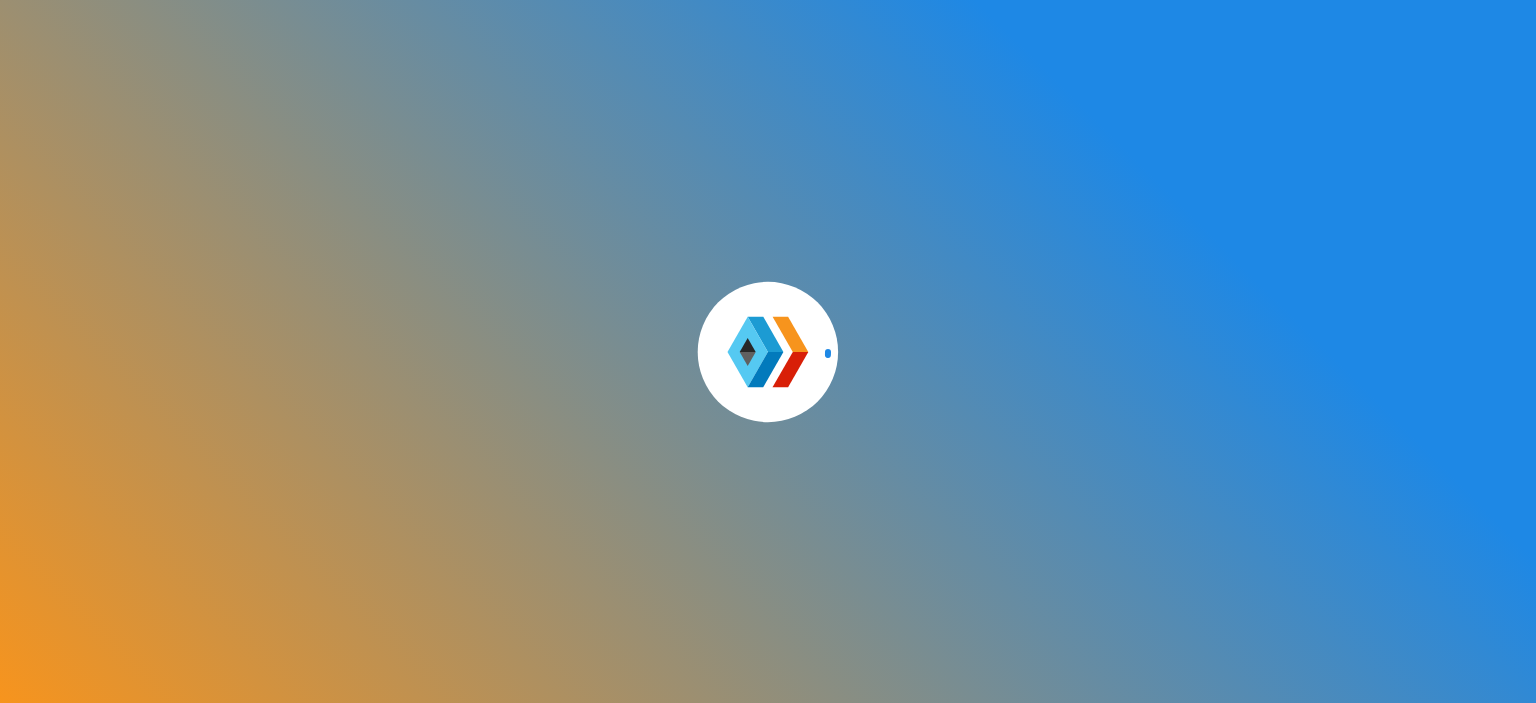 scroll, scrollTop: 0, scrollLeft: 0, axis: both 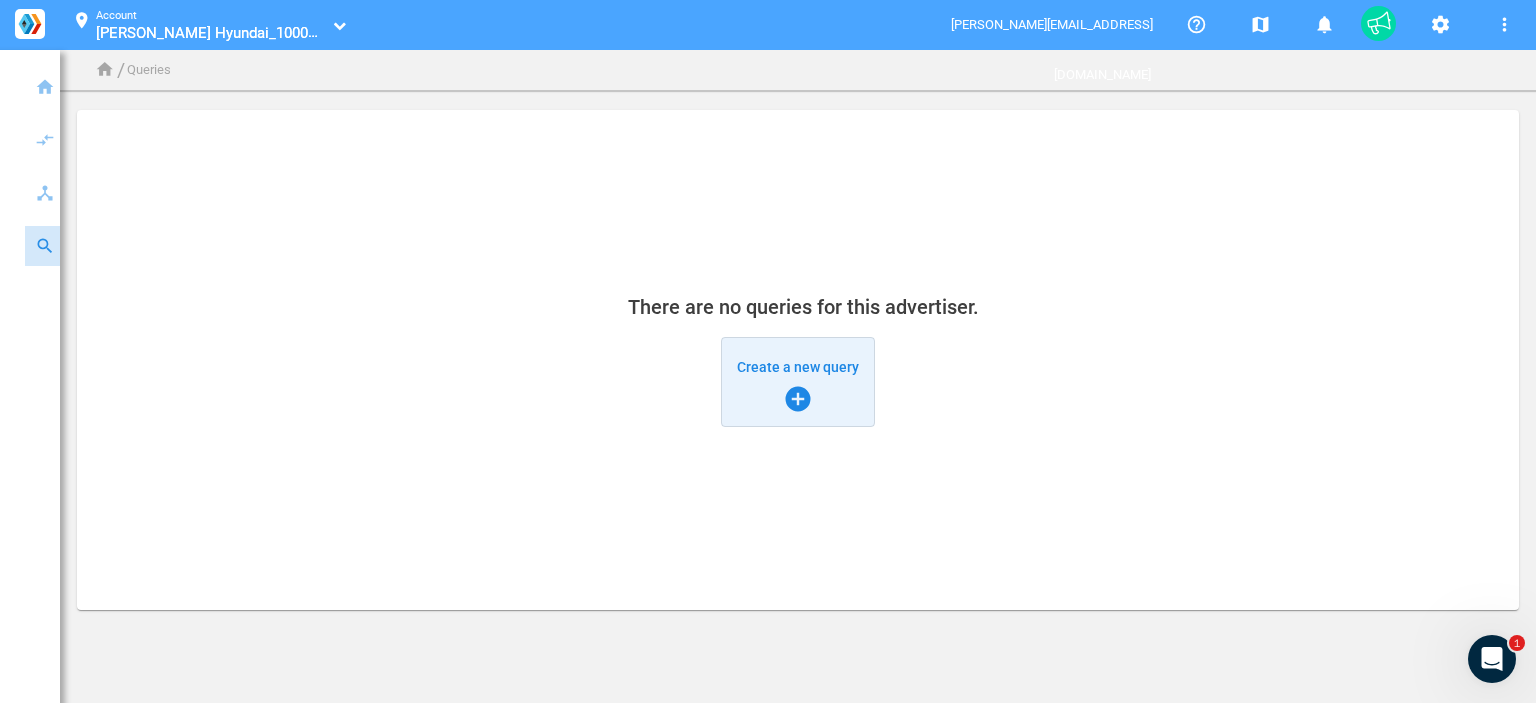 click on "Create a new query  add_circle" at bounding box center [798, 382] 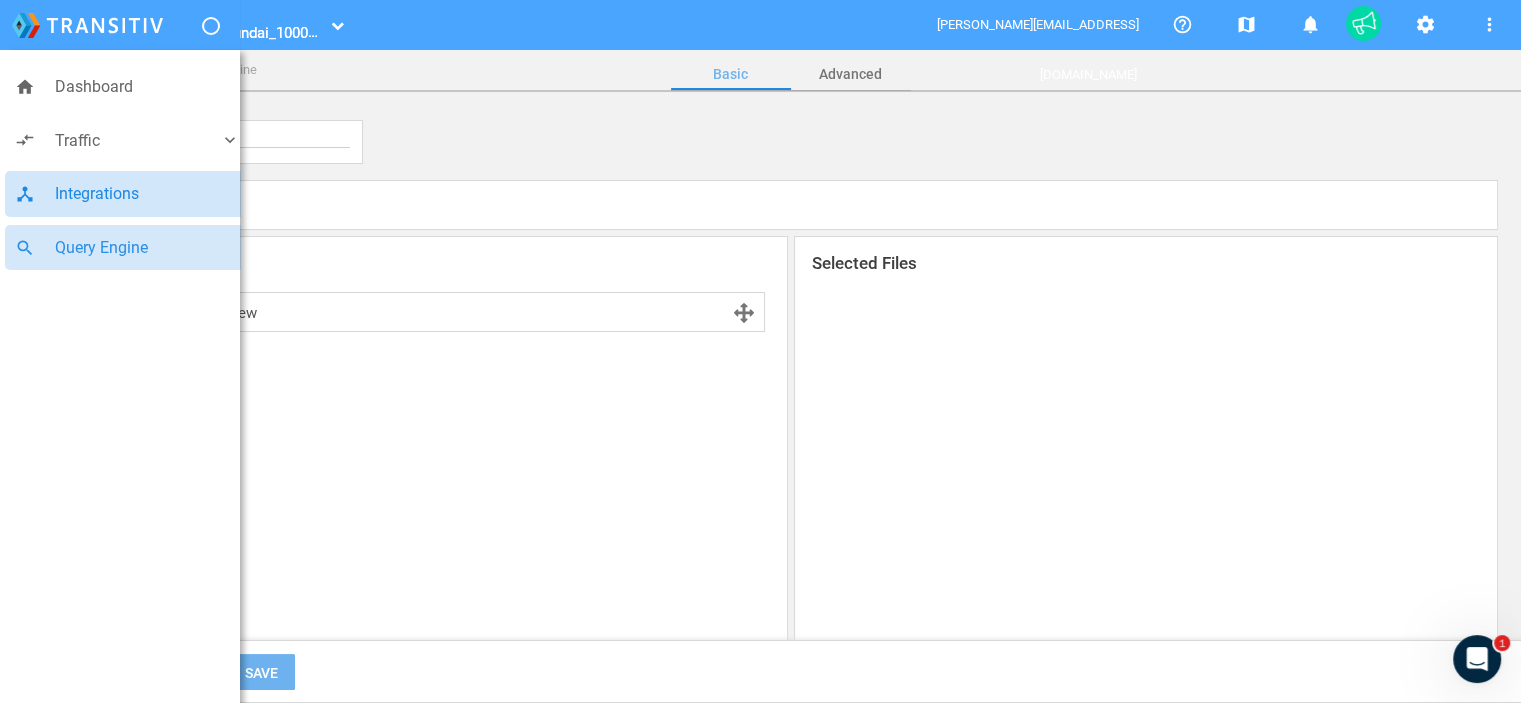 click on "Integrations" at bounding box center (147, 194) 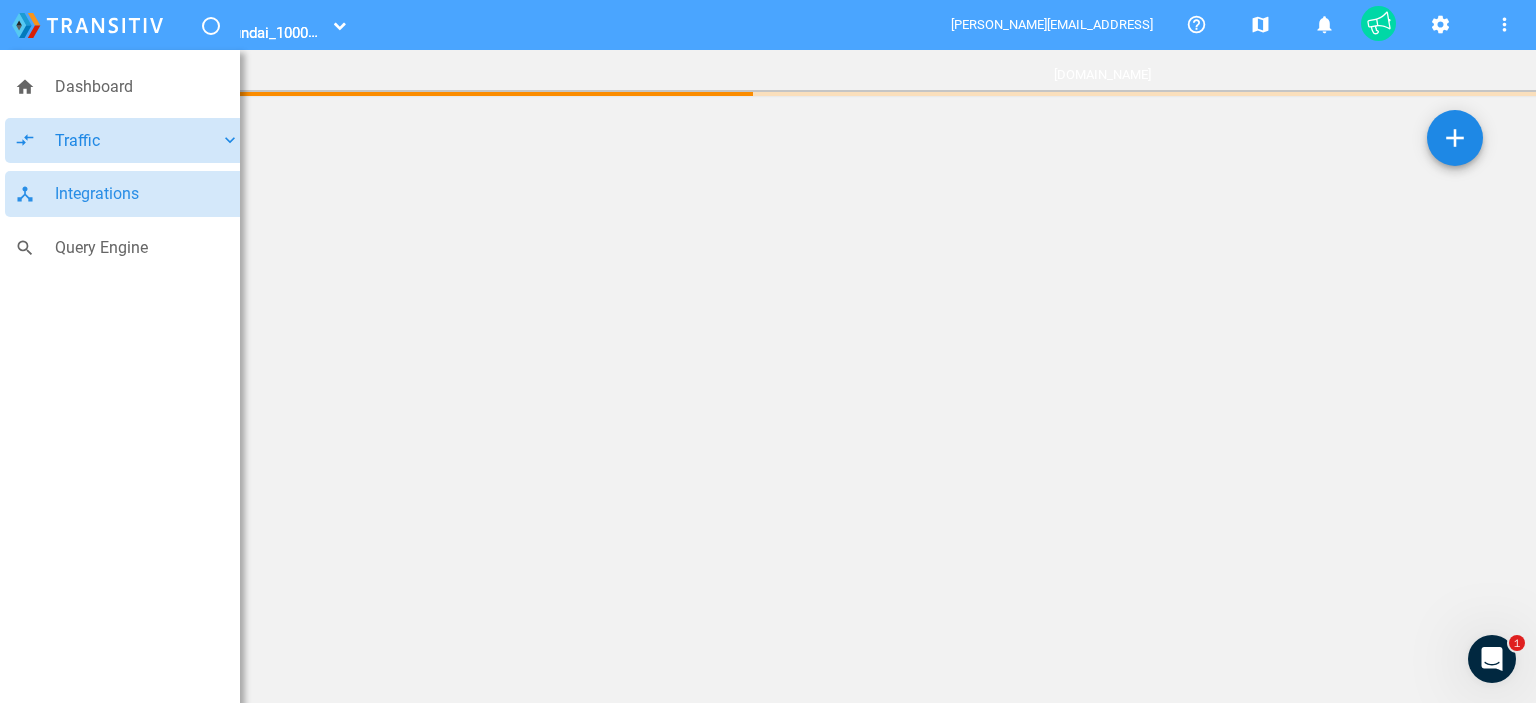 click on "Traffic" at bounding box center [137, 141] 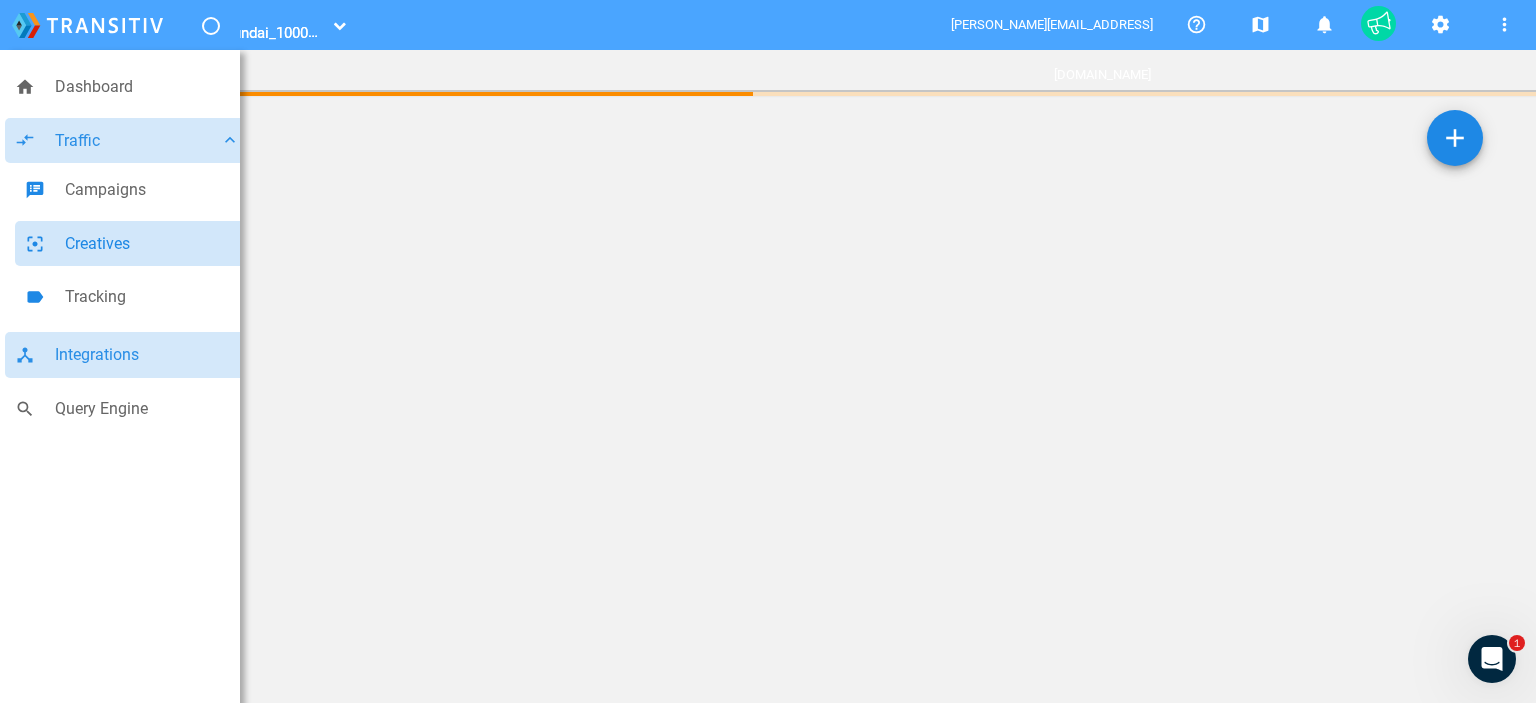 click on "Creatives" at bounding box center (152, 244) 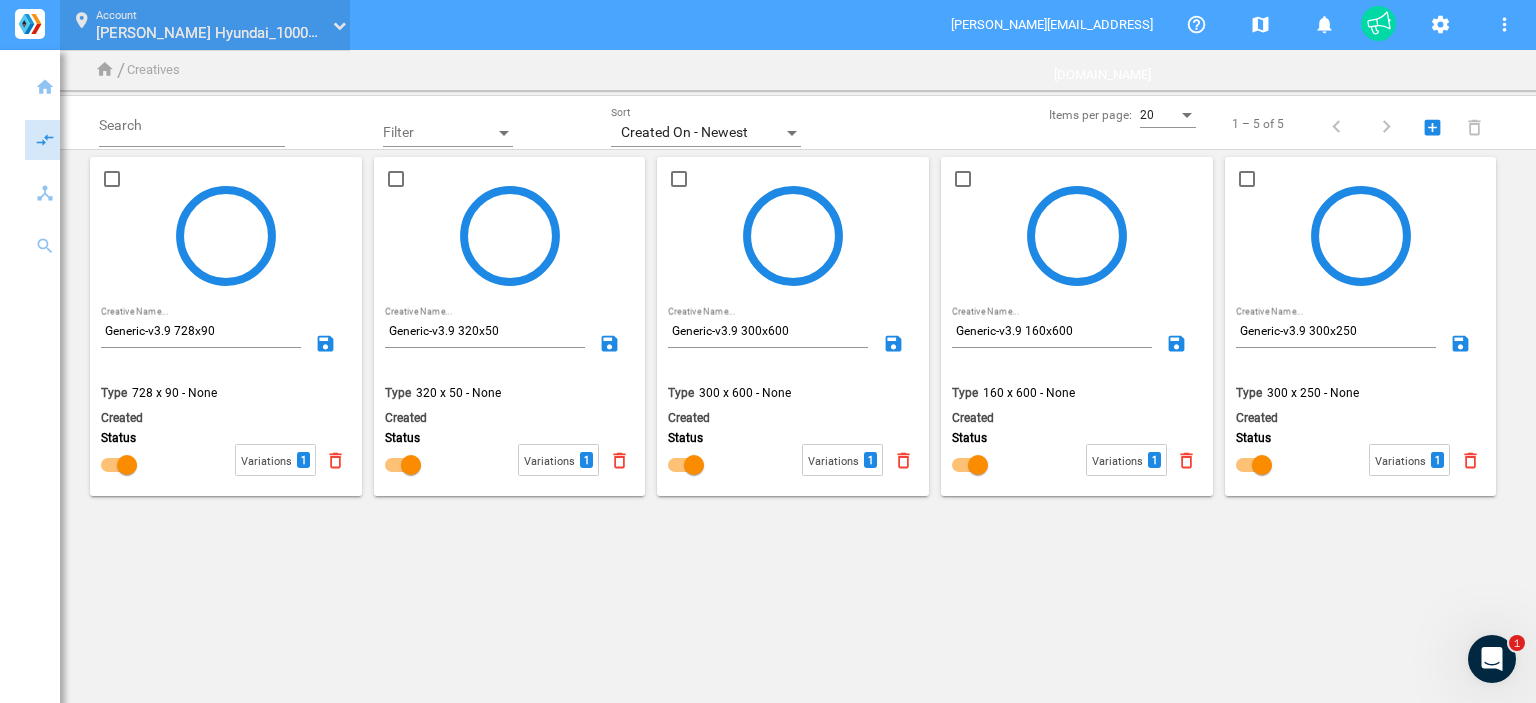 click on "location_on Account [PERSON_NAME] Hyundai_100001091 [PERSON_NAME] Hyundai_100001091" at bounding box center (205, 25) 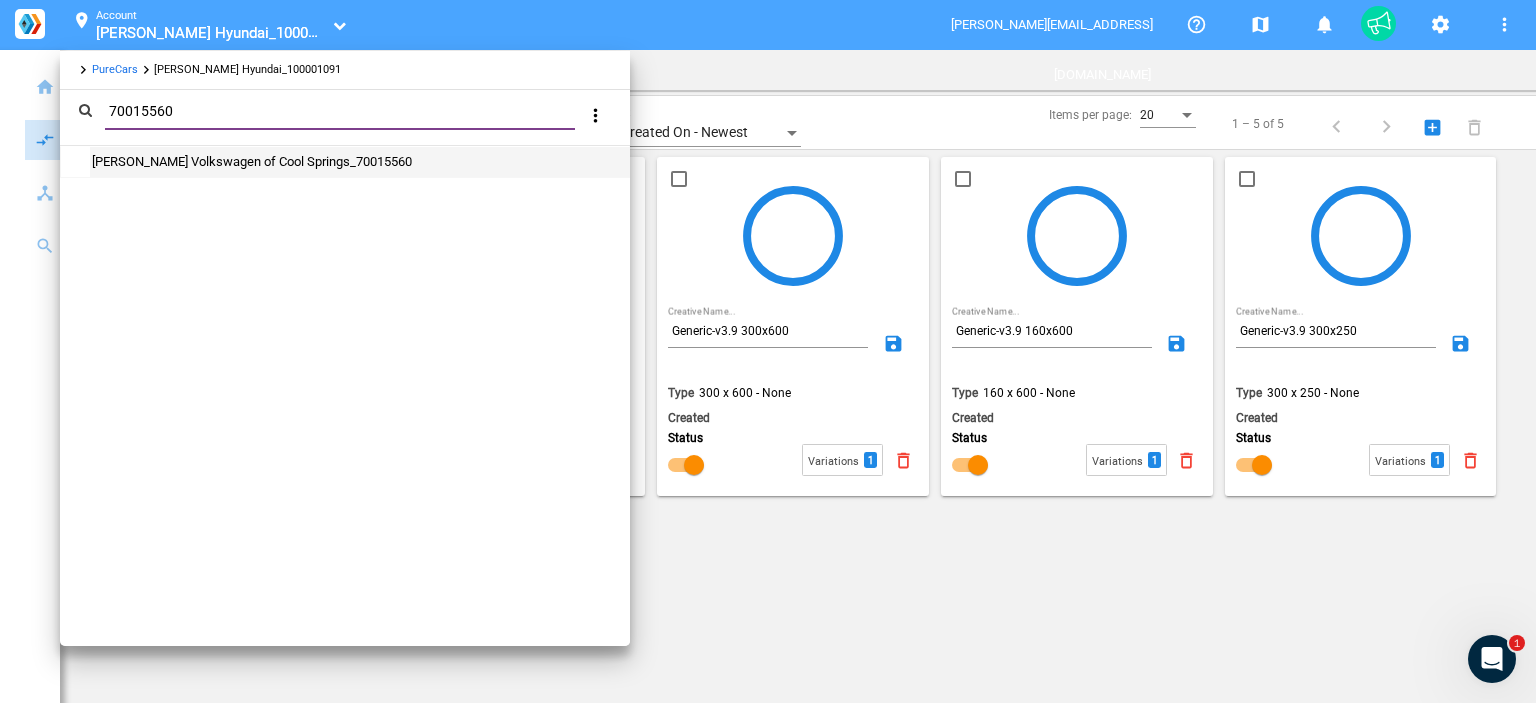 type on "70015560" 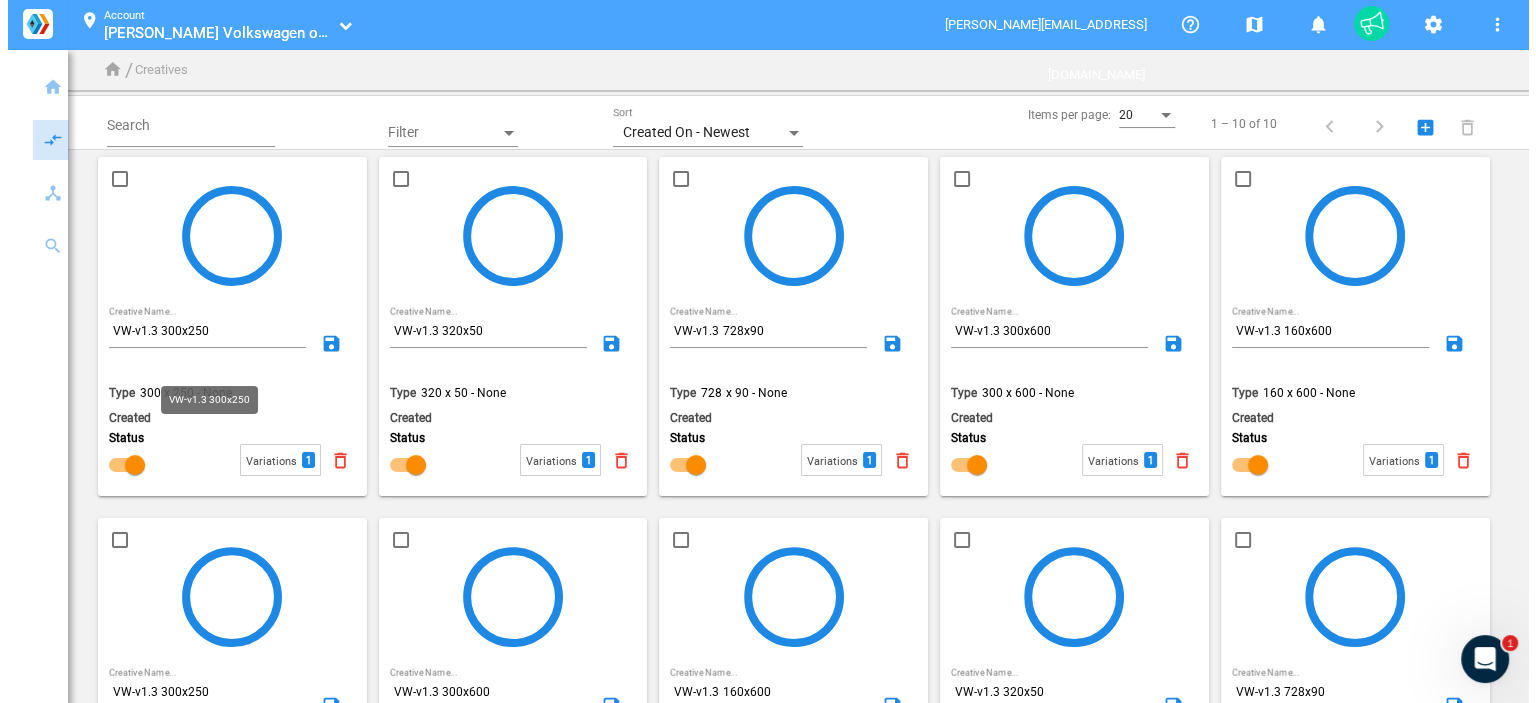 scroll, scrollTop: 0, scrollLeft: 0, axis: both 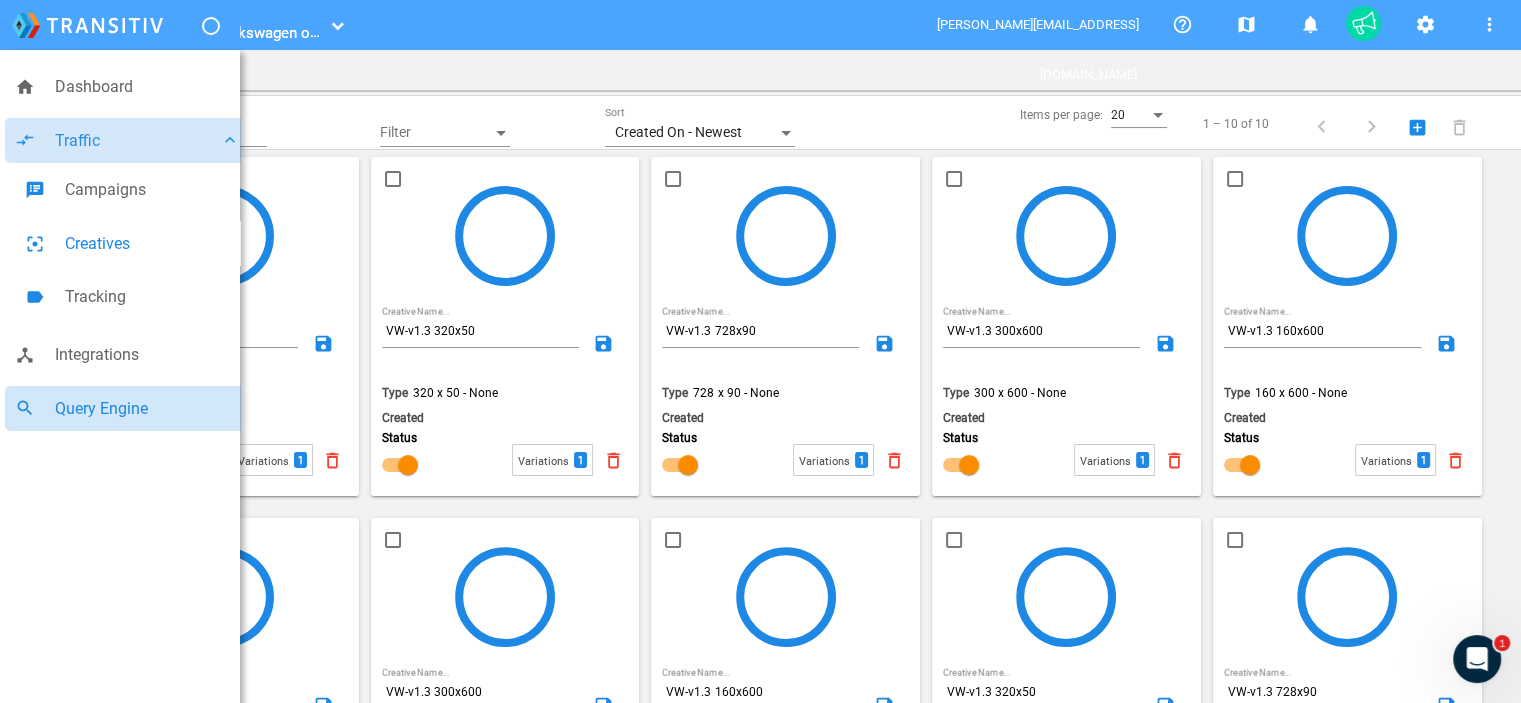 click on "Query Engine" at bounding box center [147, 409] 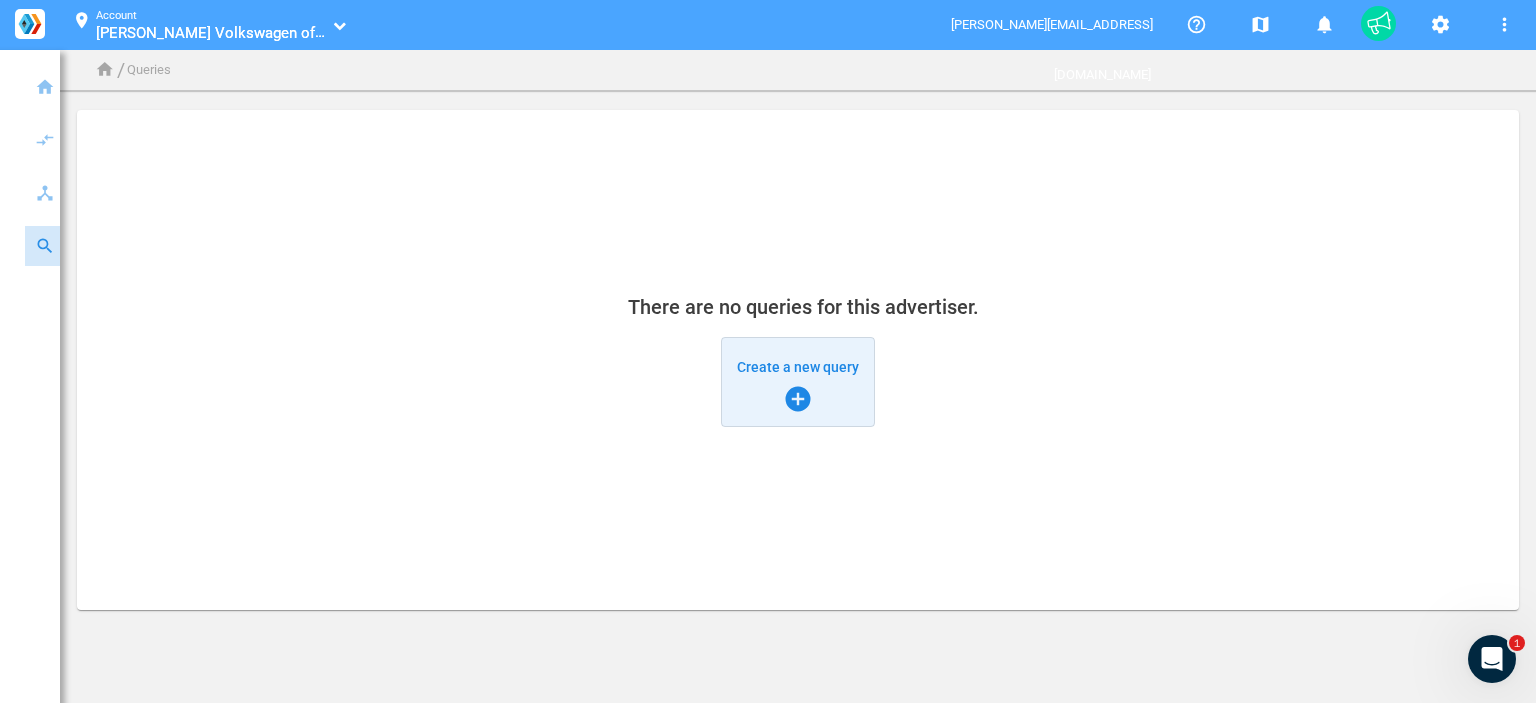 click on "add_circle" at bounding box center [798, 399] 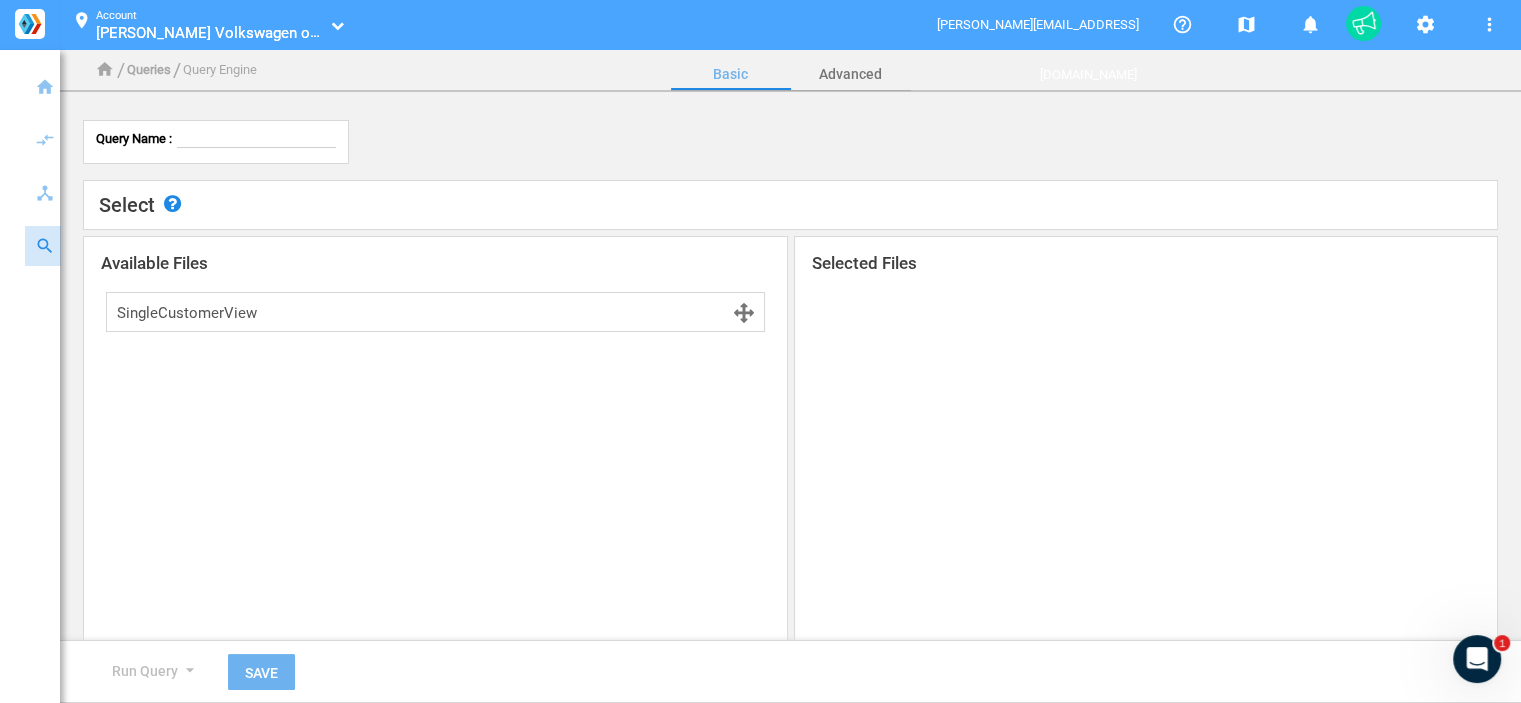 click 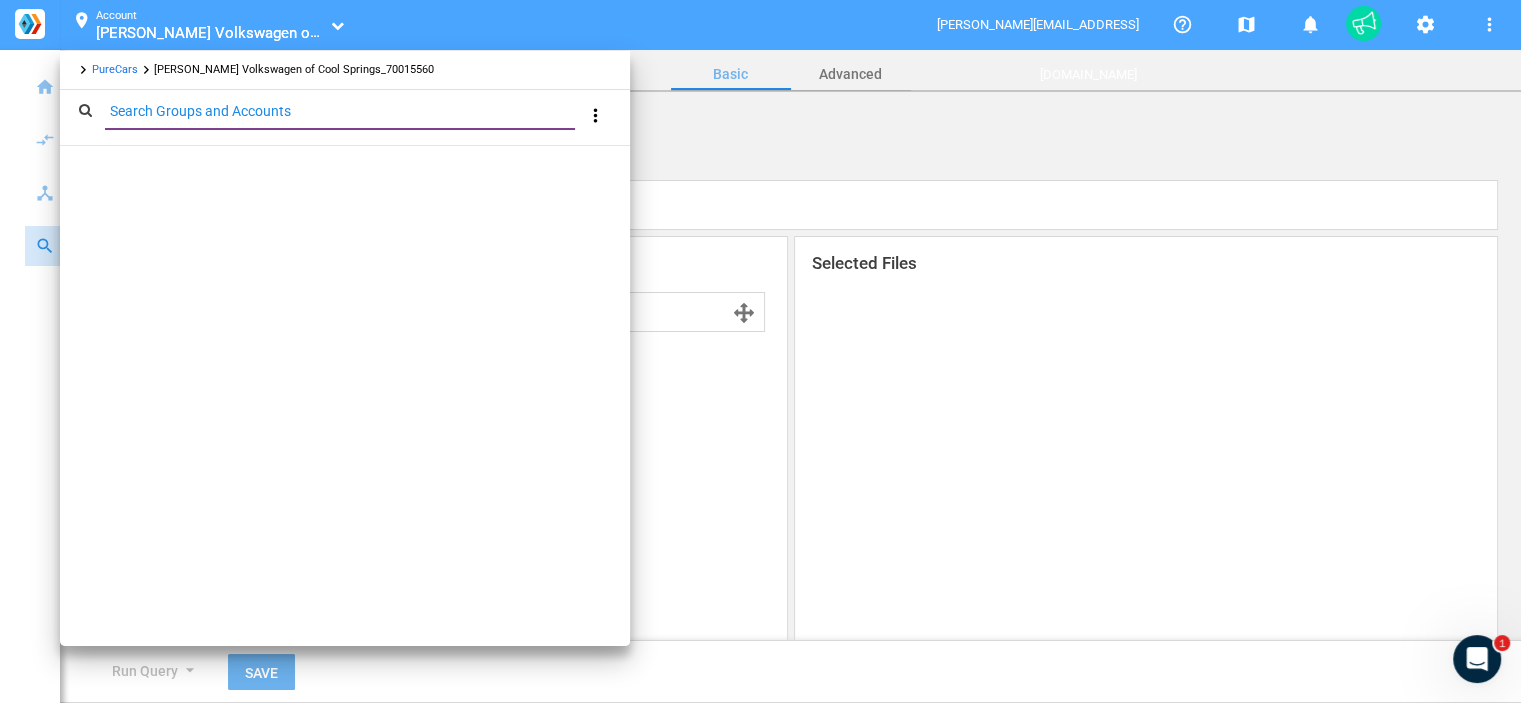 paste on "100045798" 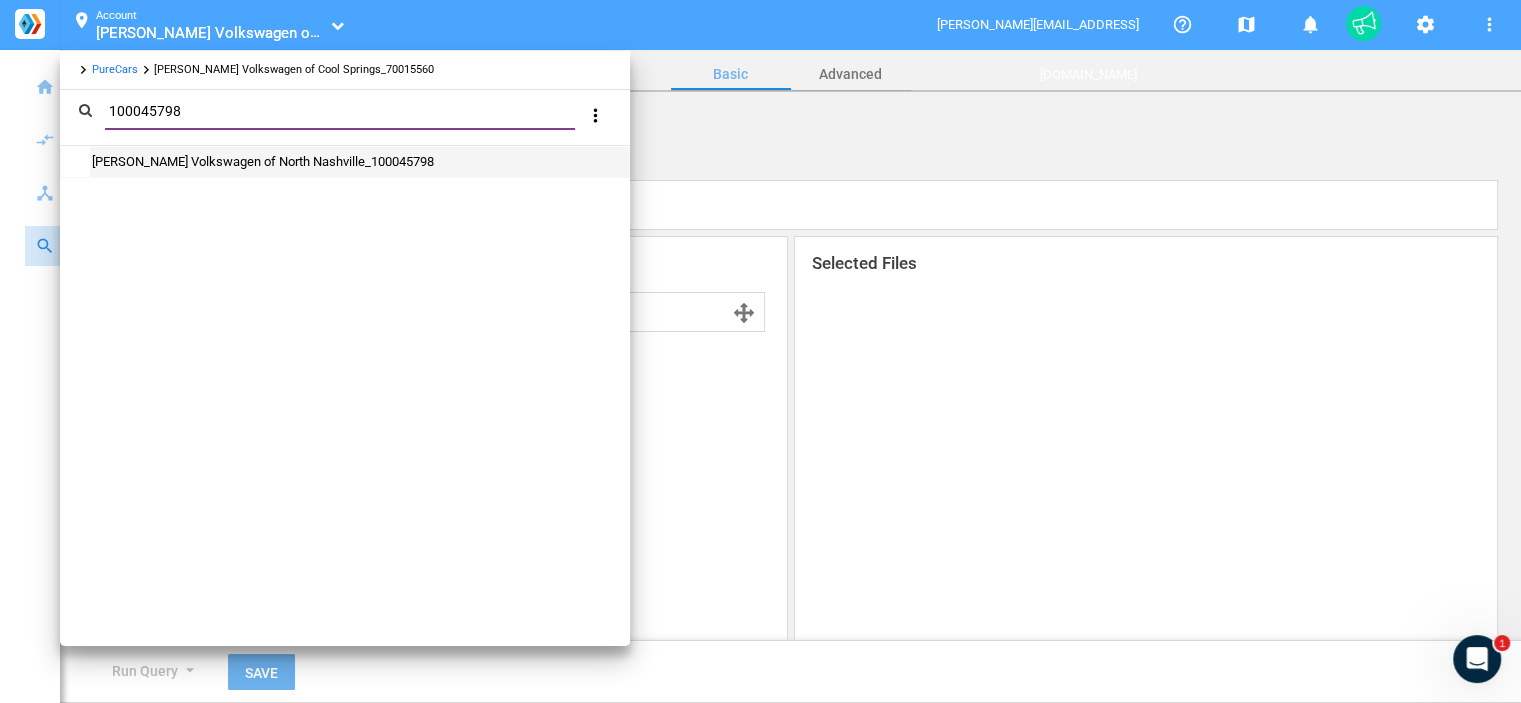 type on "100045798" 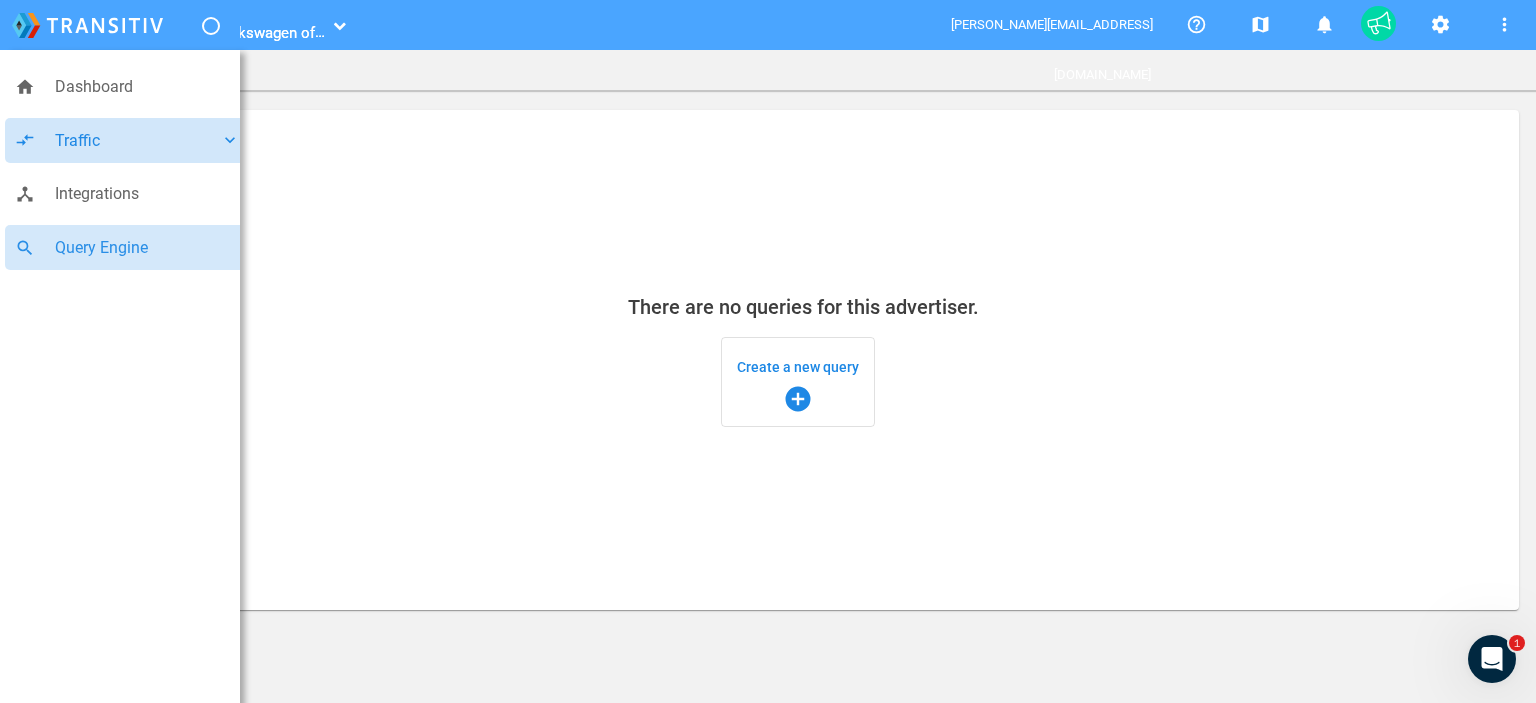click on "Traffic" at bounding box center [137, 141] 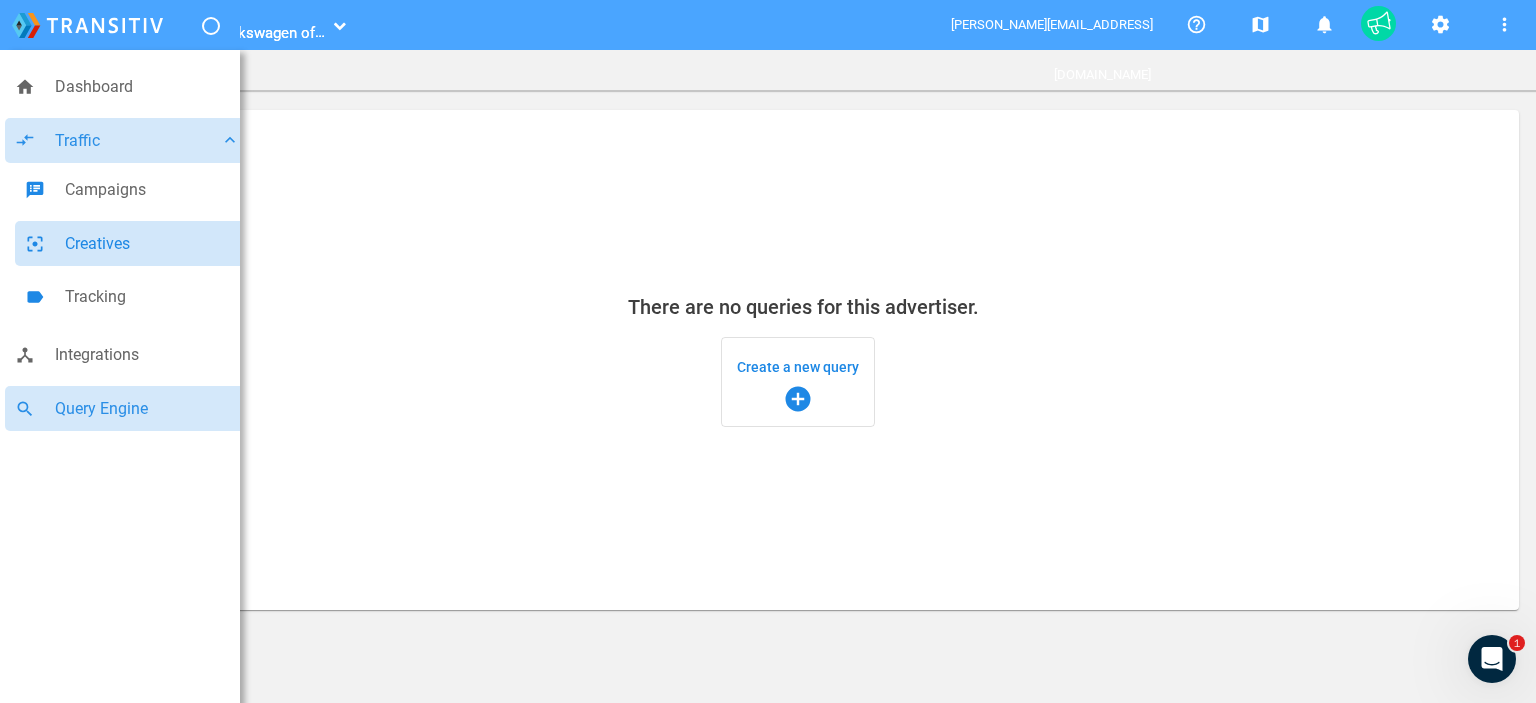 click on "Creatives" at bounding box center [152, 244] 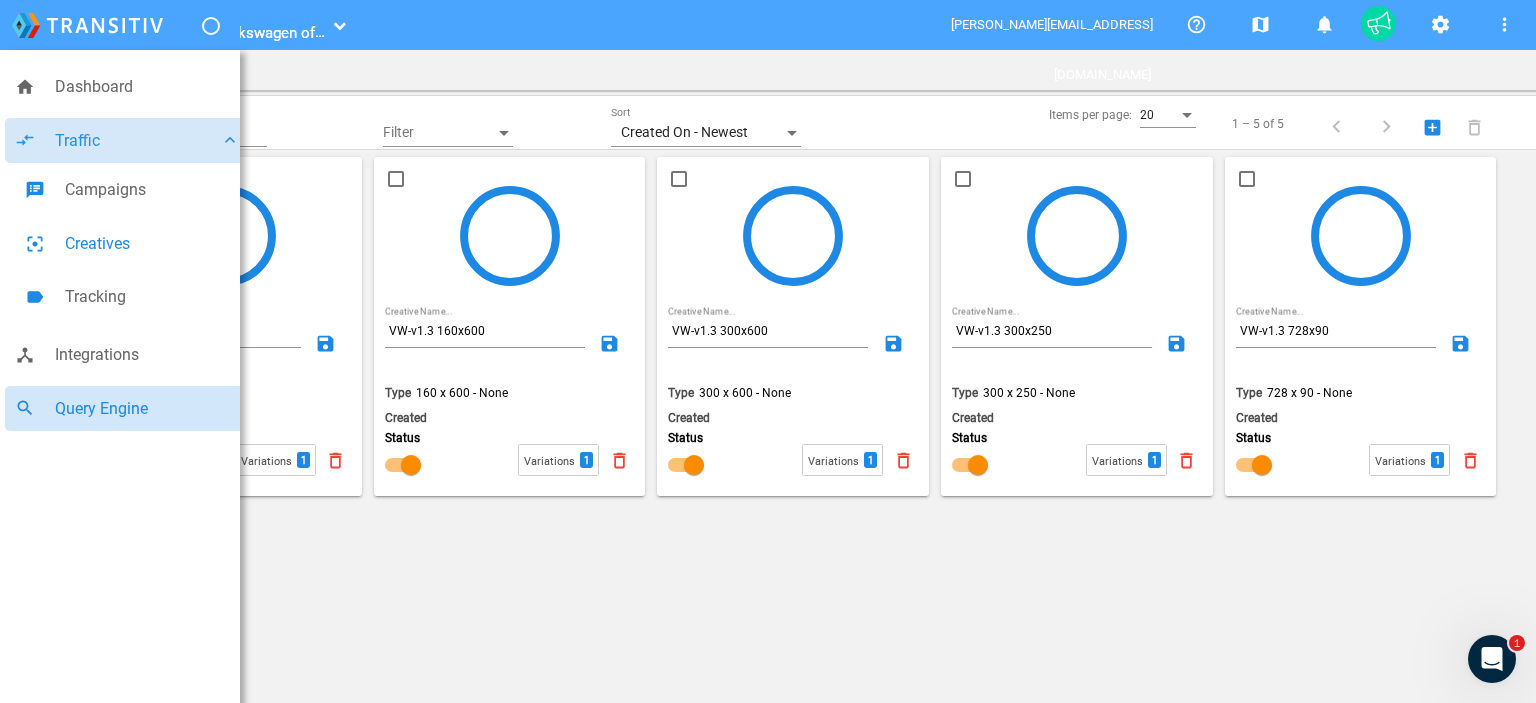 click on "Query Engine" at bounding box center (147, 409) 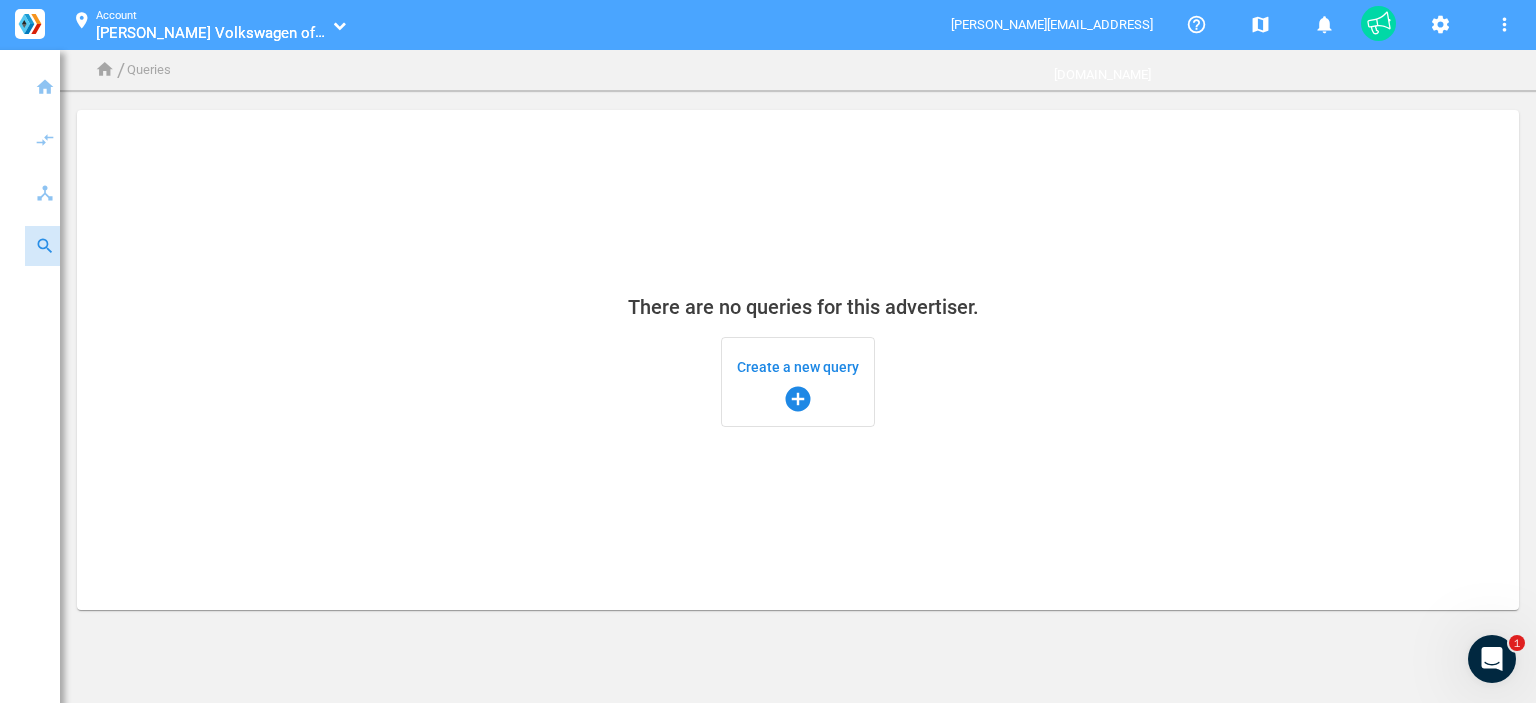 click on "Create a new query  add_circle" at bounding box center (798, 382) 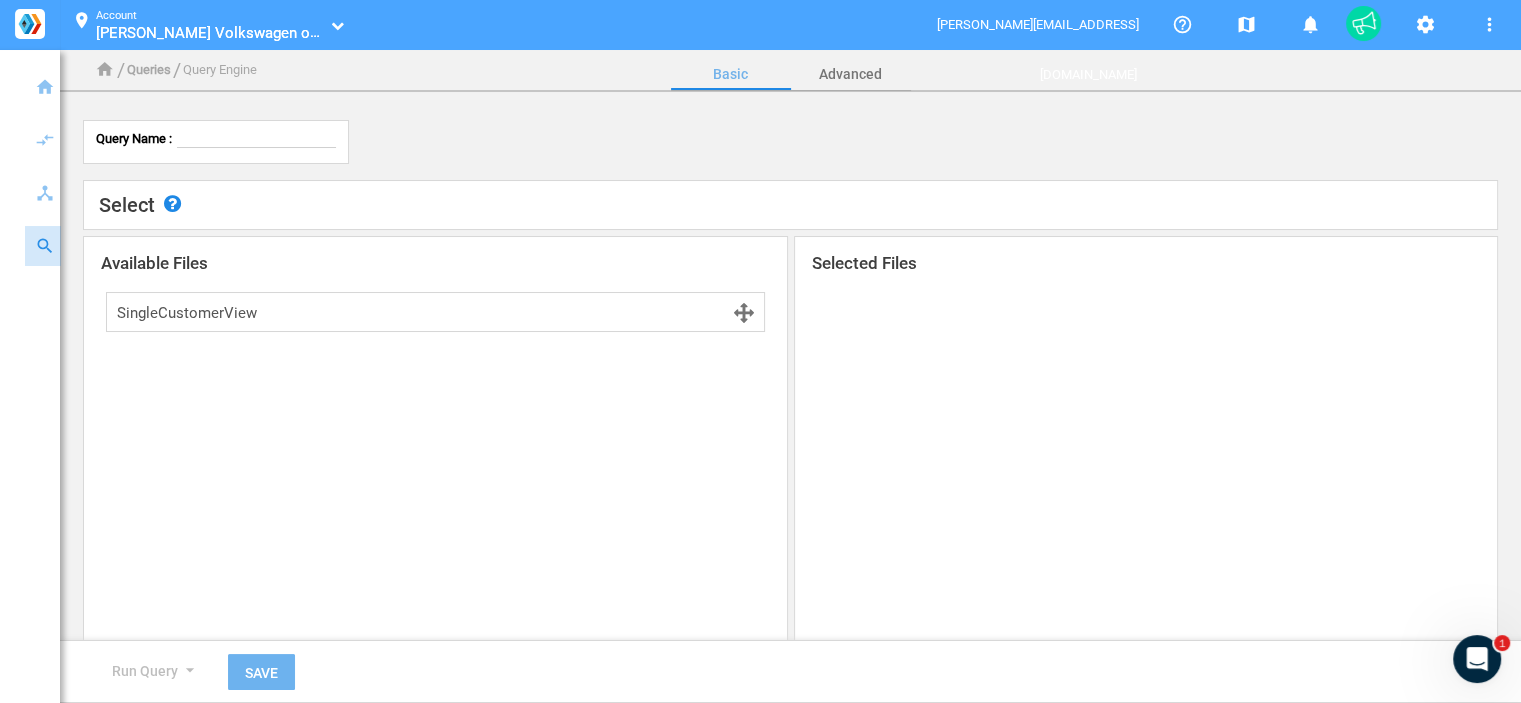 click on "location_on Account [PERSON_NAME] Volkswagen of [GEOGRAPHIC_DATA] [PERSON_NAME] Volkswagen of [GEOGRAPHIC_DATA]" at bounding box center [203, 25] 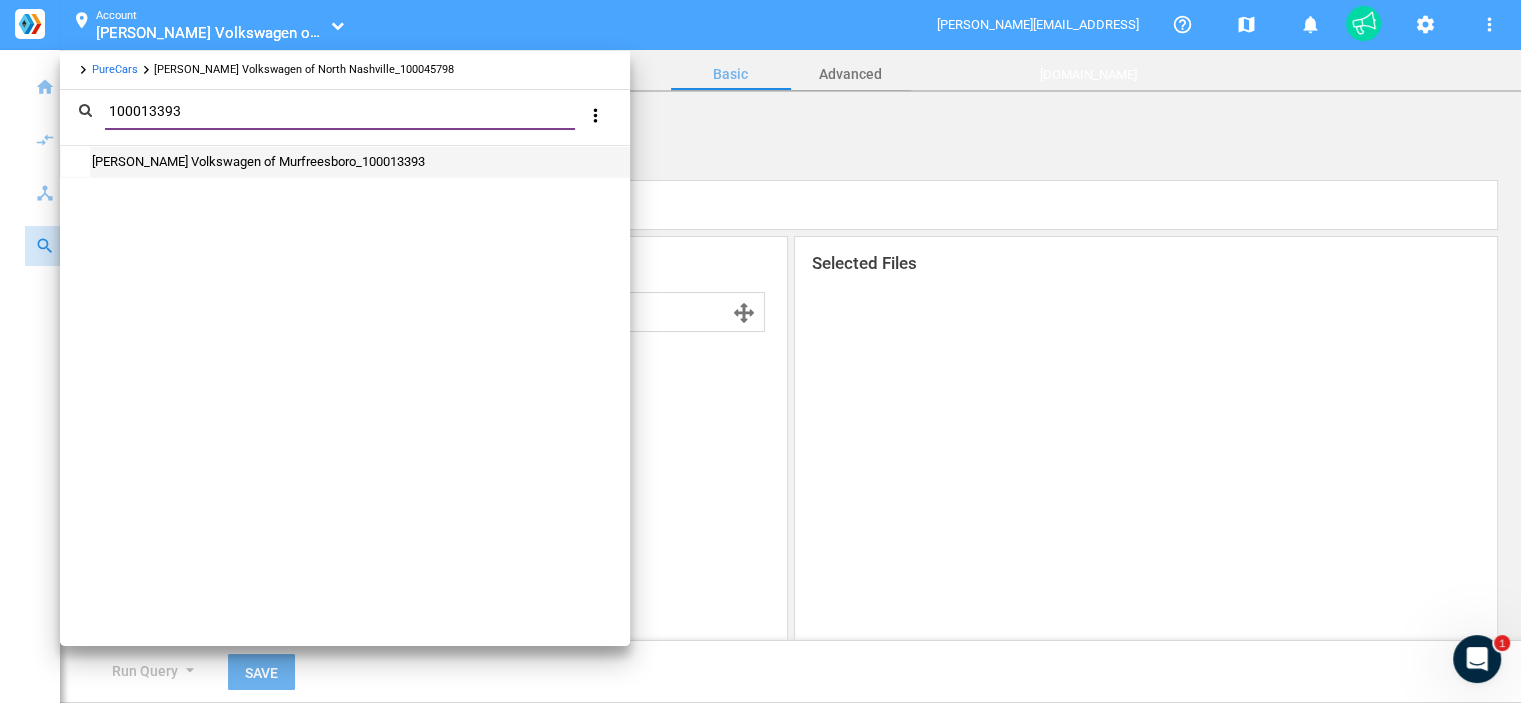 type on "100013393" 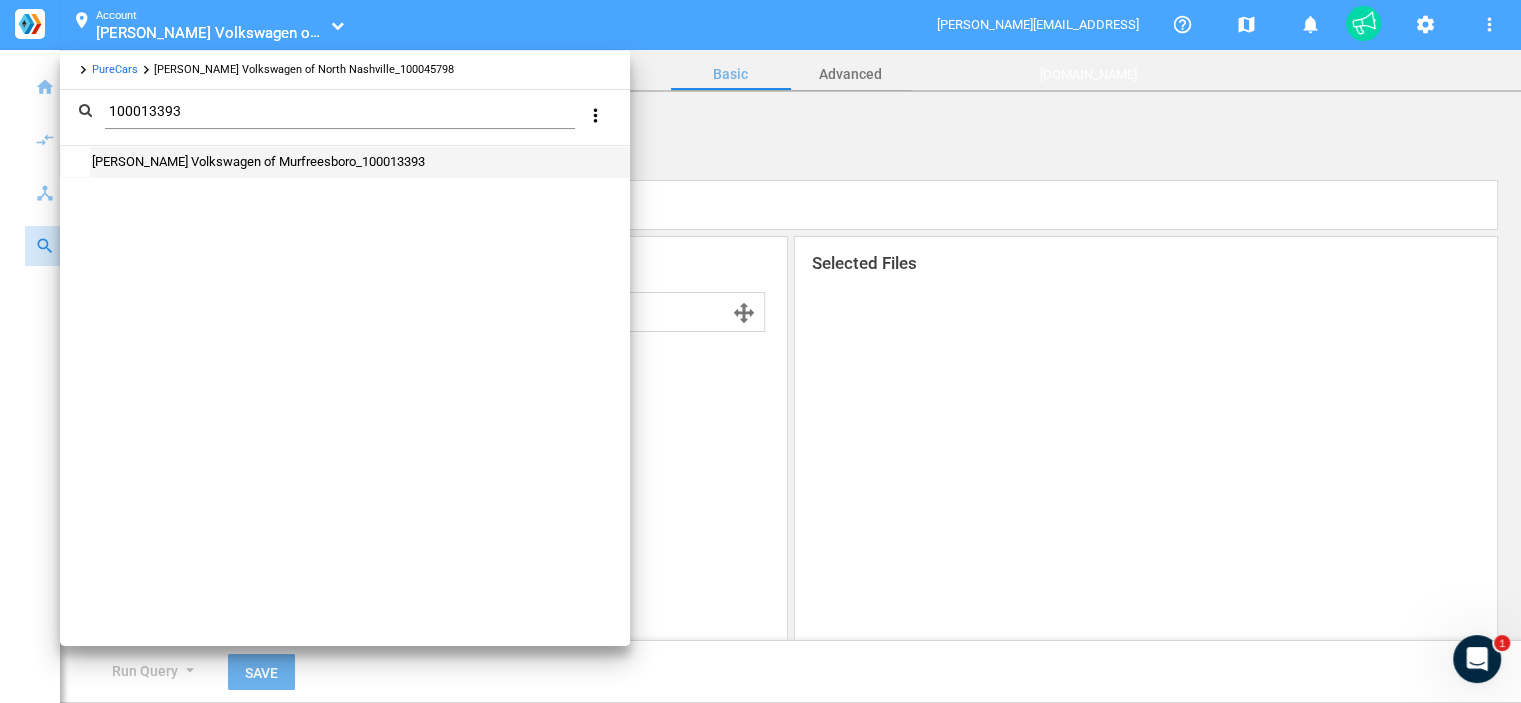 click on "[PERSON_NAME] Volkswagen of Murfreesboro_100013393" at bounding box center [257, 161] 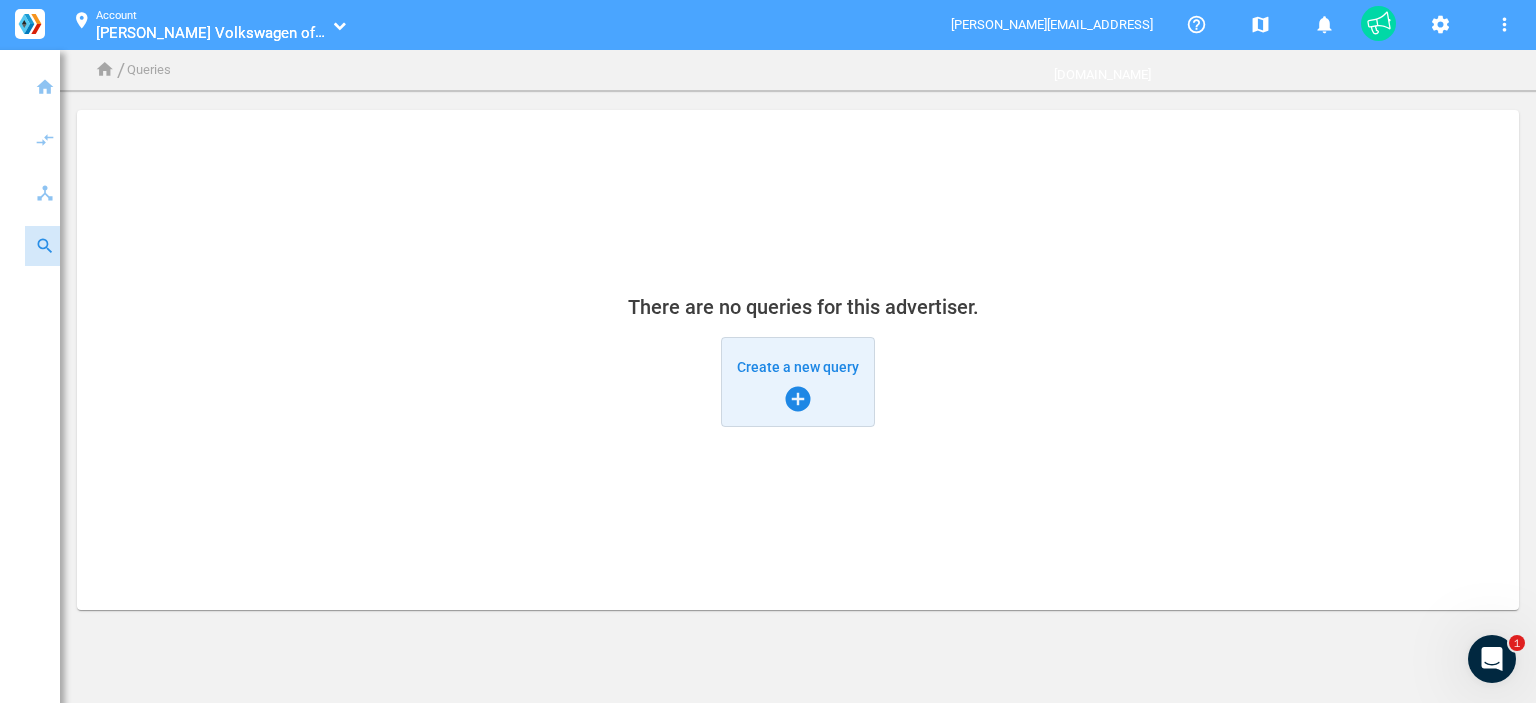 click on "Create a new query  add_circle" at bounding box center [798, 382] 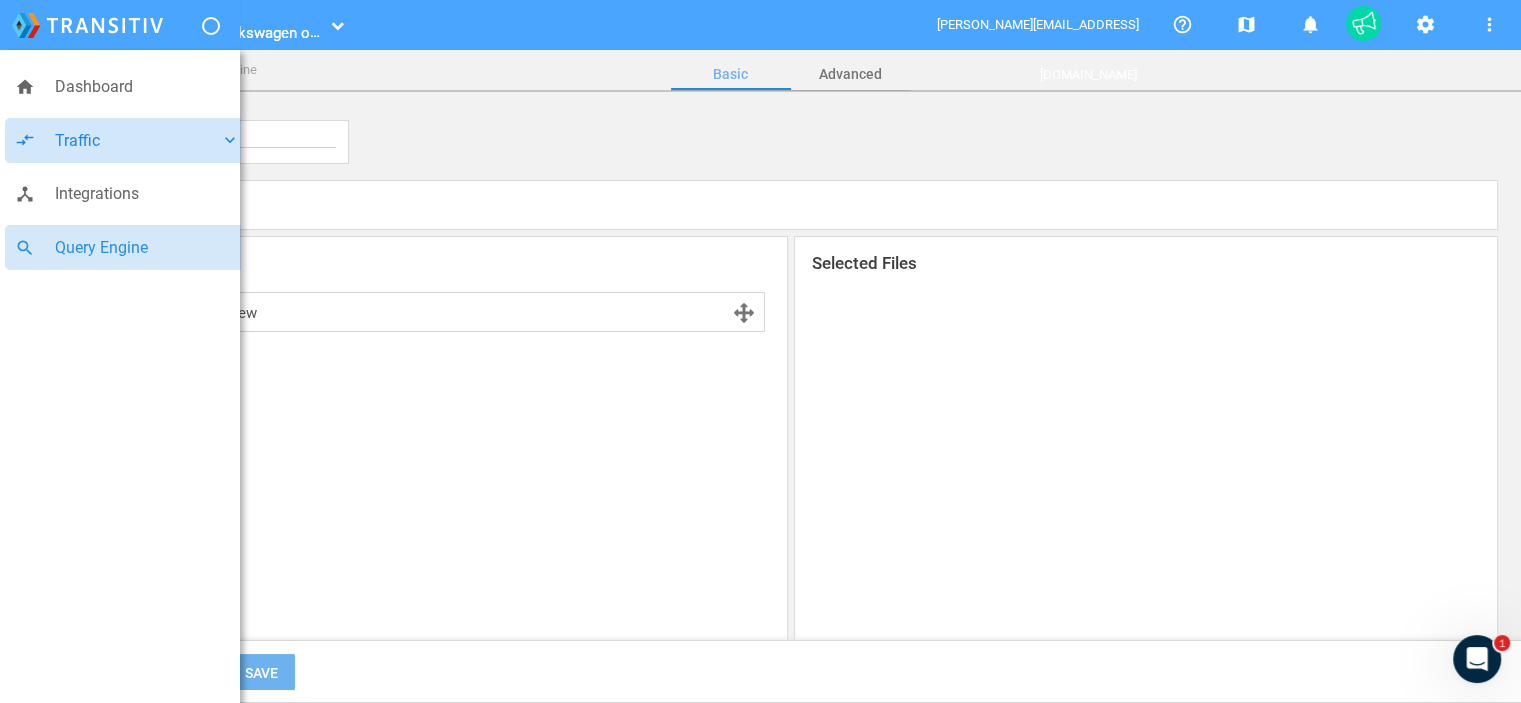 click on "compare_arrows Traffic keyboard_arrow_down" at bounding box center (127, 141) 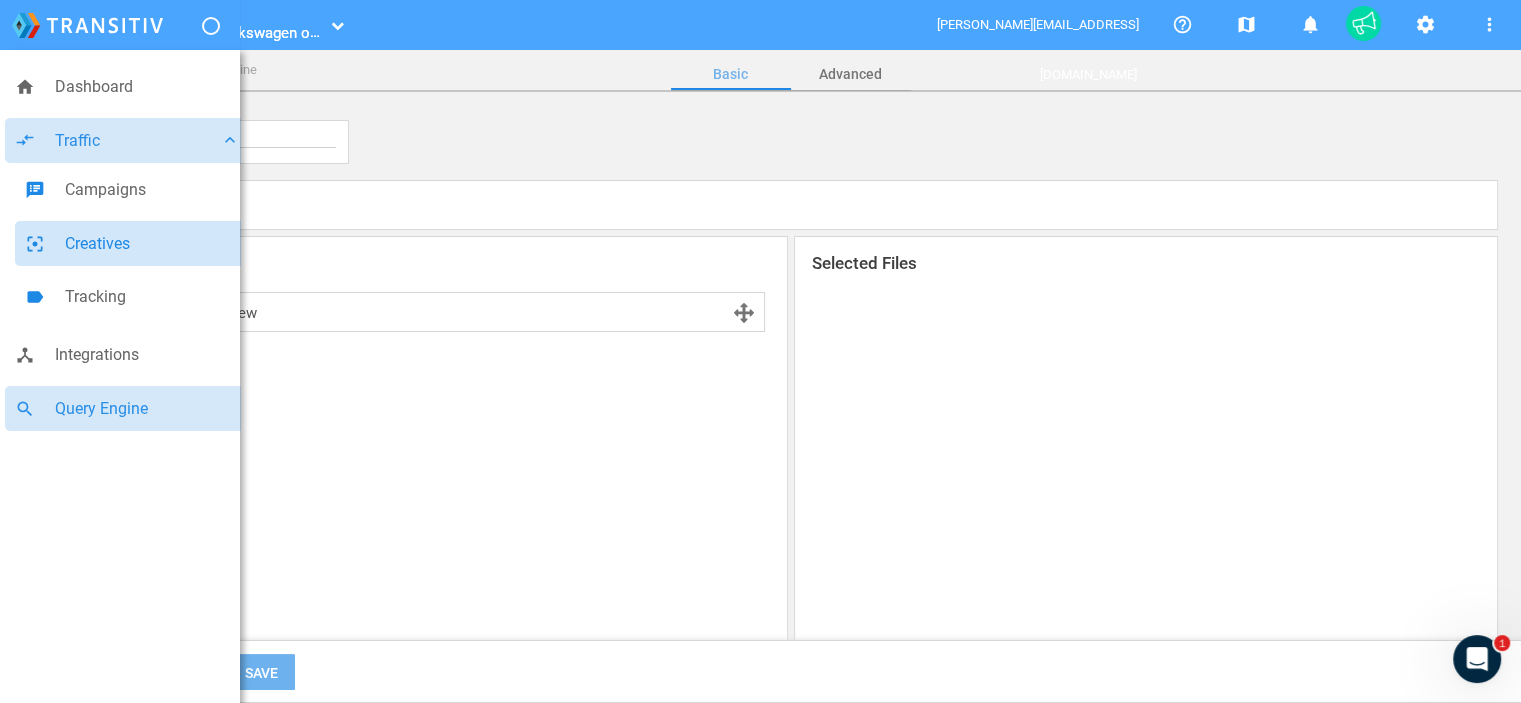 click on "Creatives" at bounding box center [152, 244] 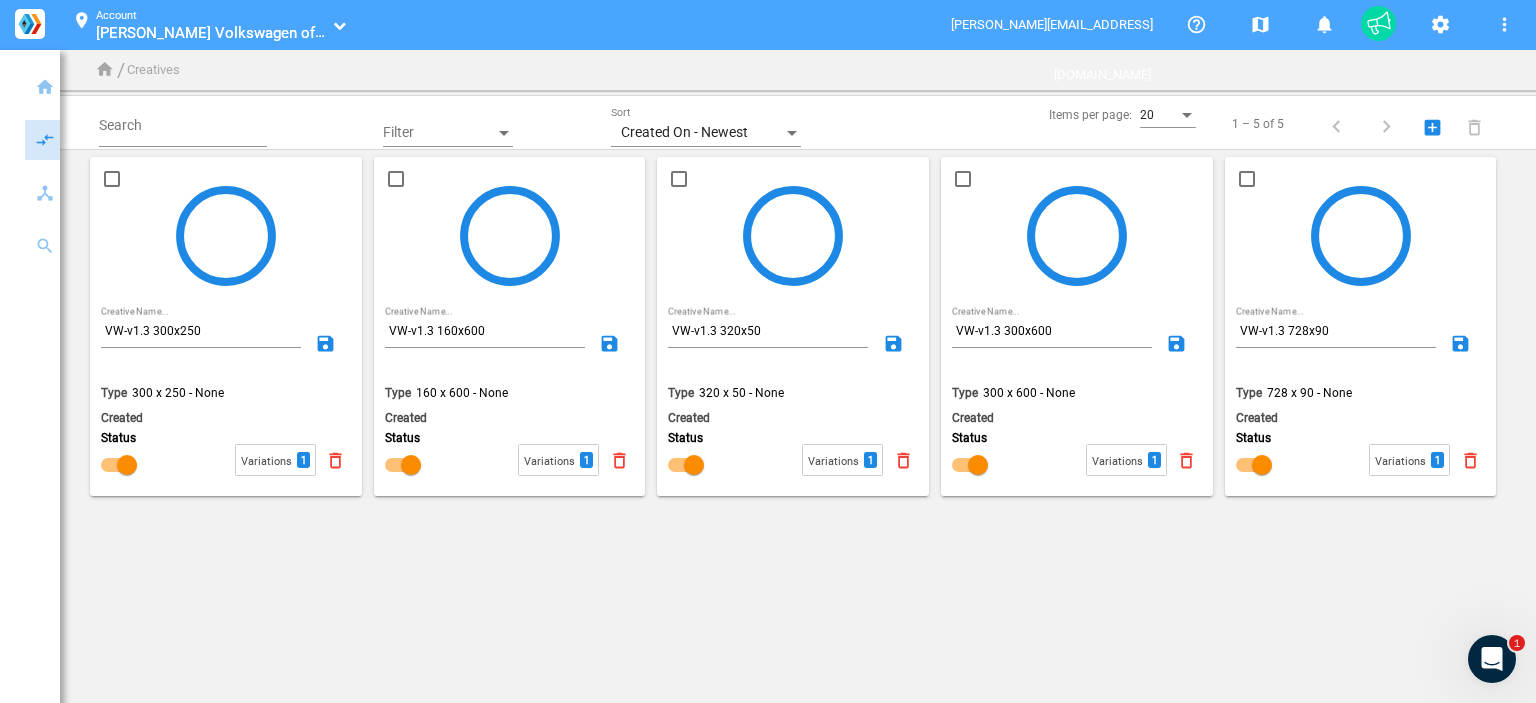 click 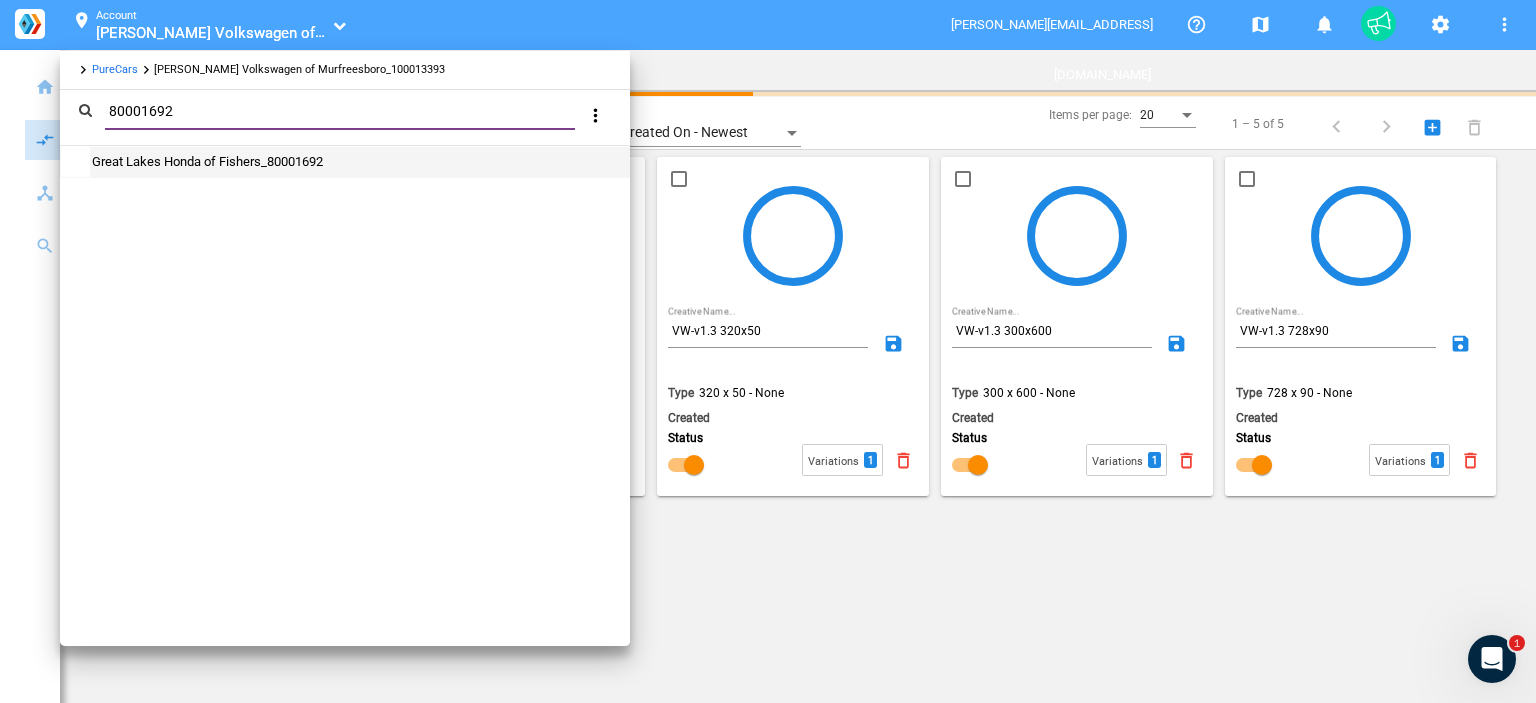 type on "80001692" 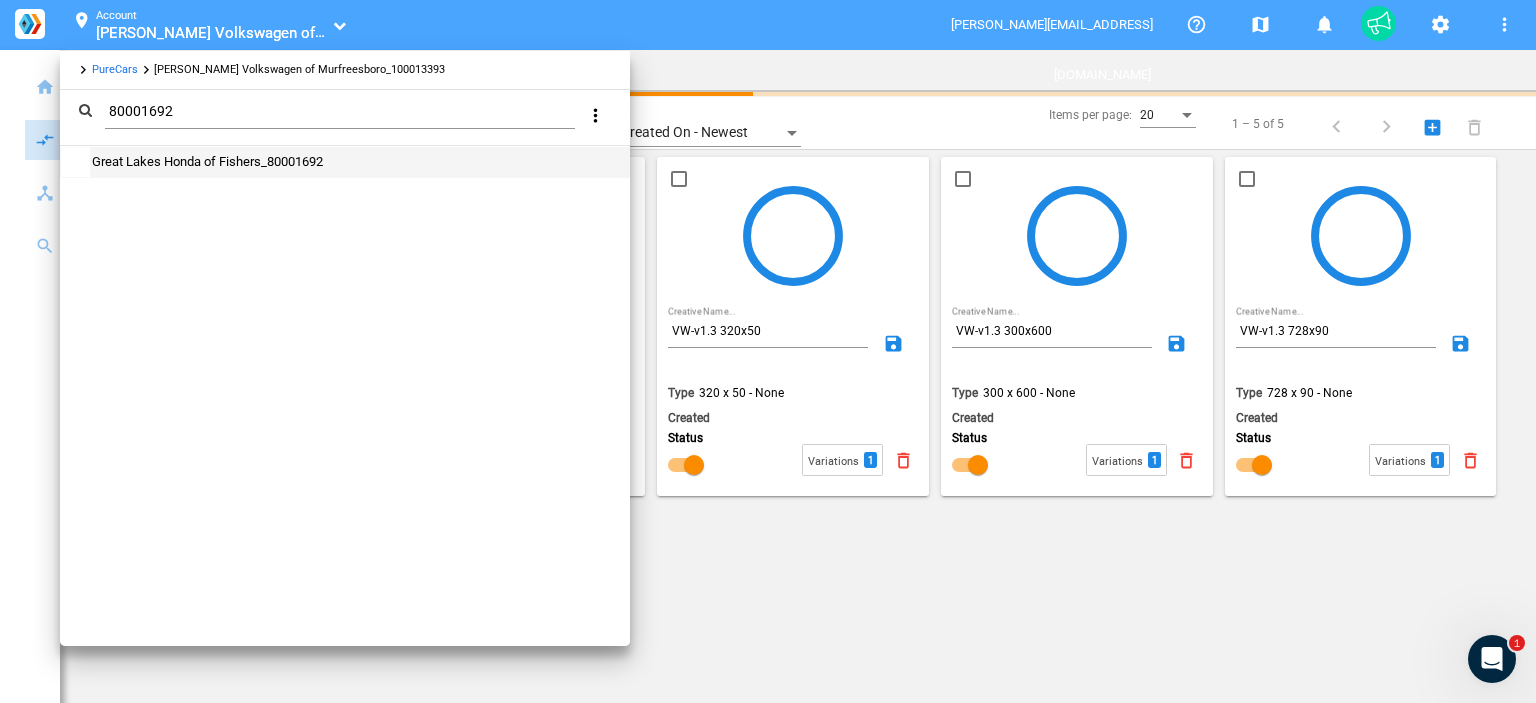 click on "Great Lakes Honda of Fishers_80001692" at bounding box center [206, 161] 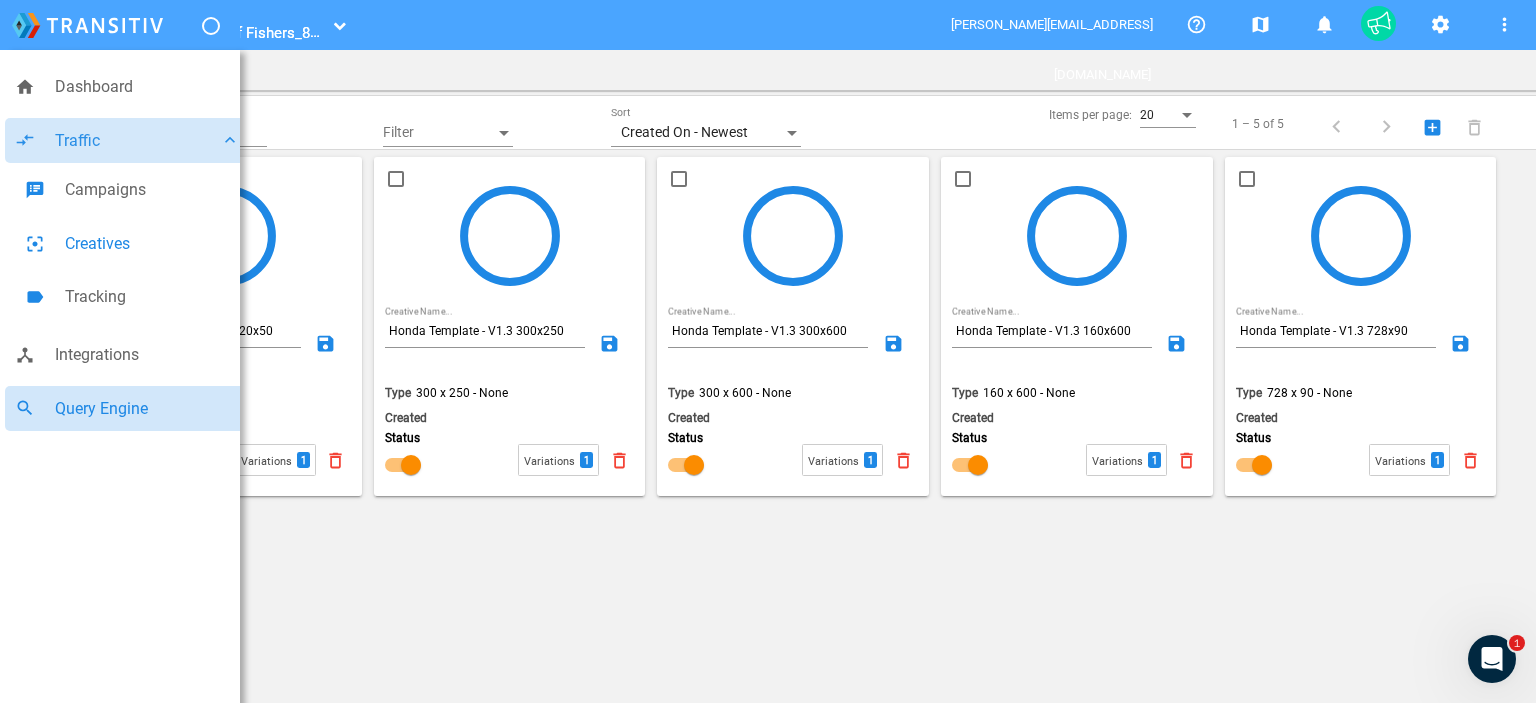 click on "Query Engine" at bounding box center (147, 409) 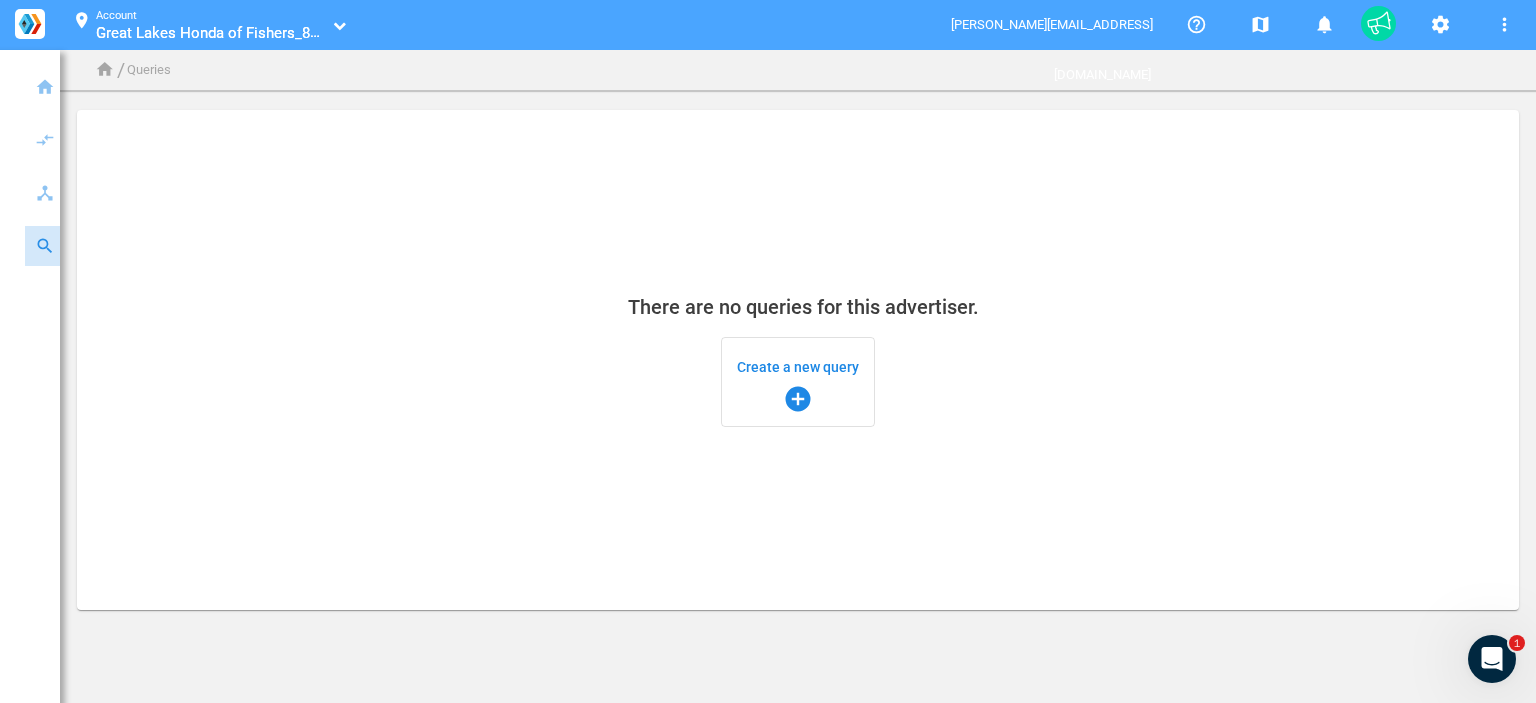 click on "add_circle" at bounding box center [798, 399] 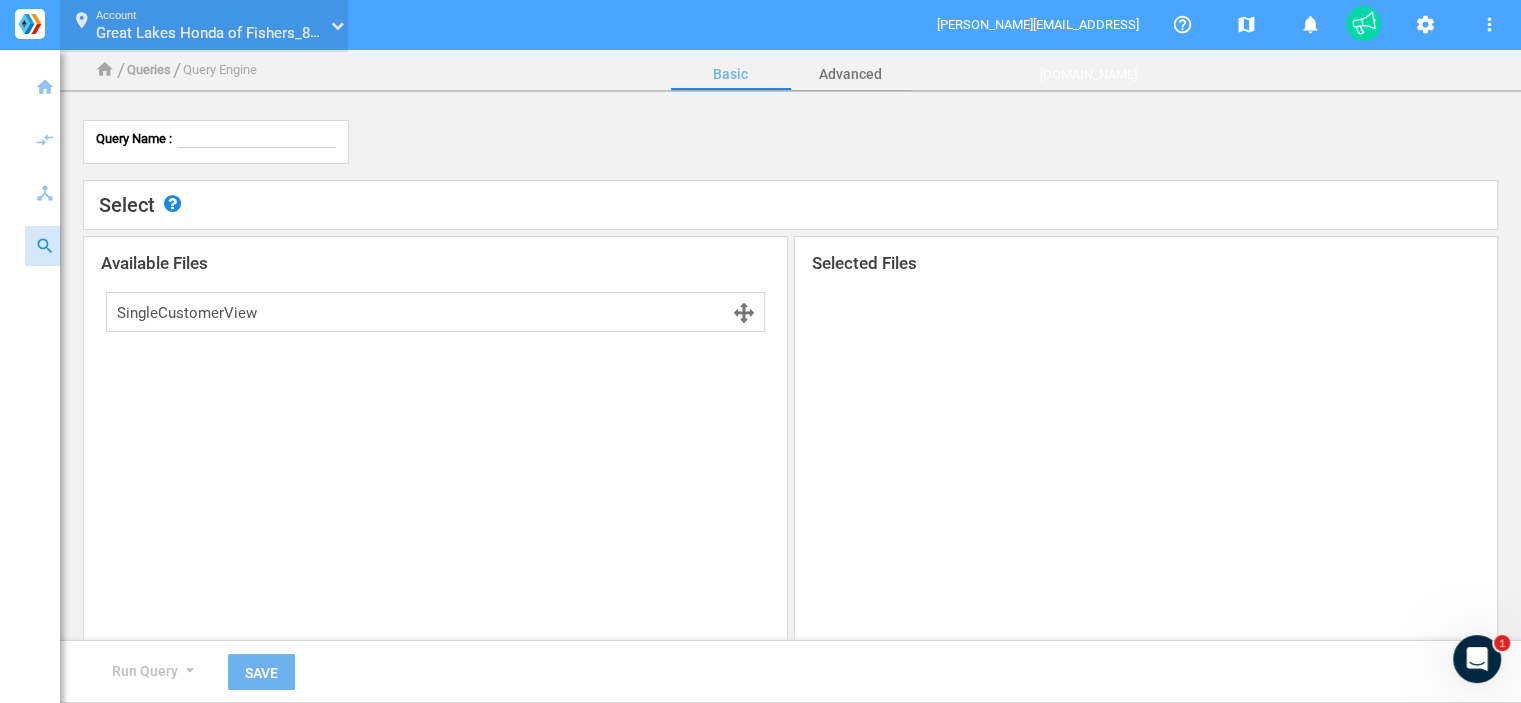 click 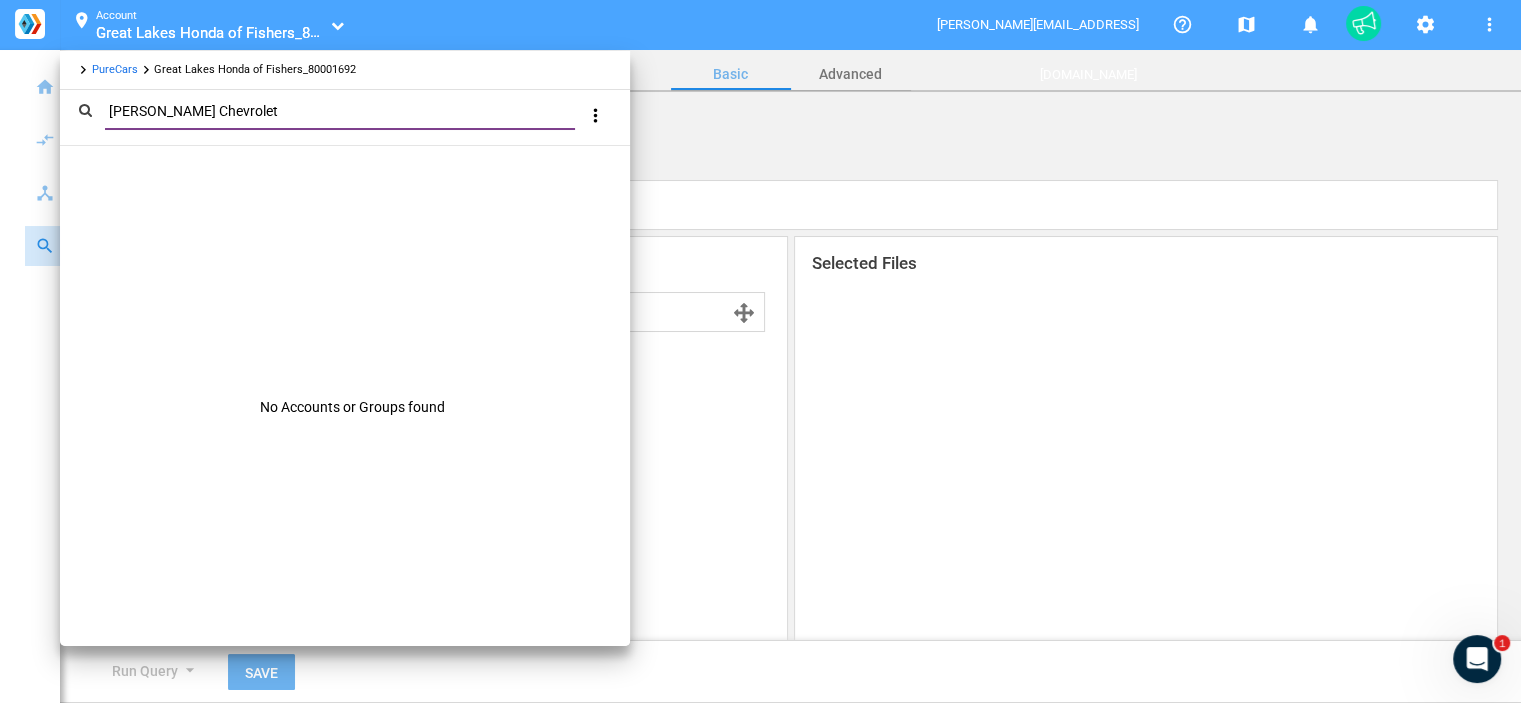 type on "[PERSON_NAME] Chevrolet" 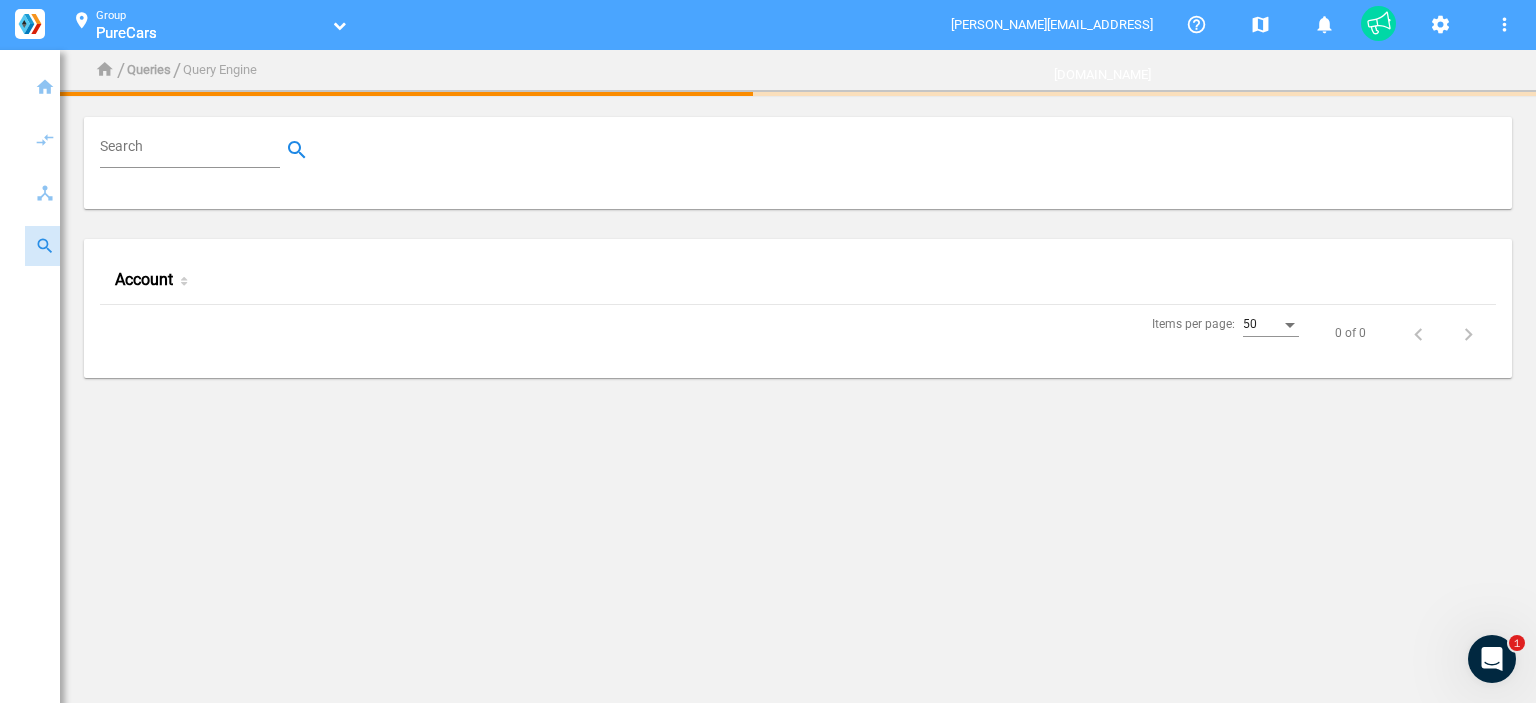 click on "Search" at bounding box center [194, 150] 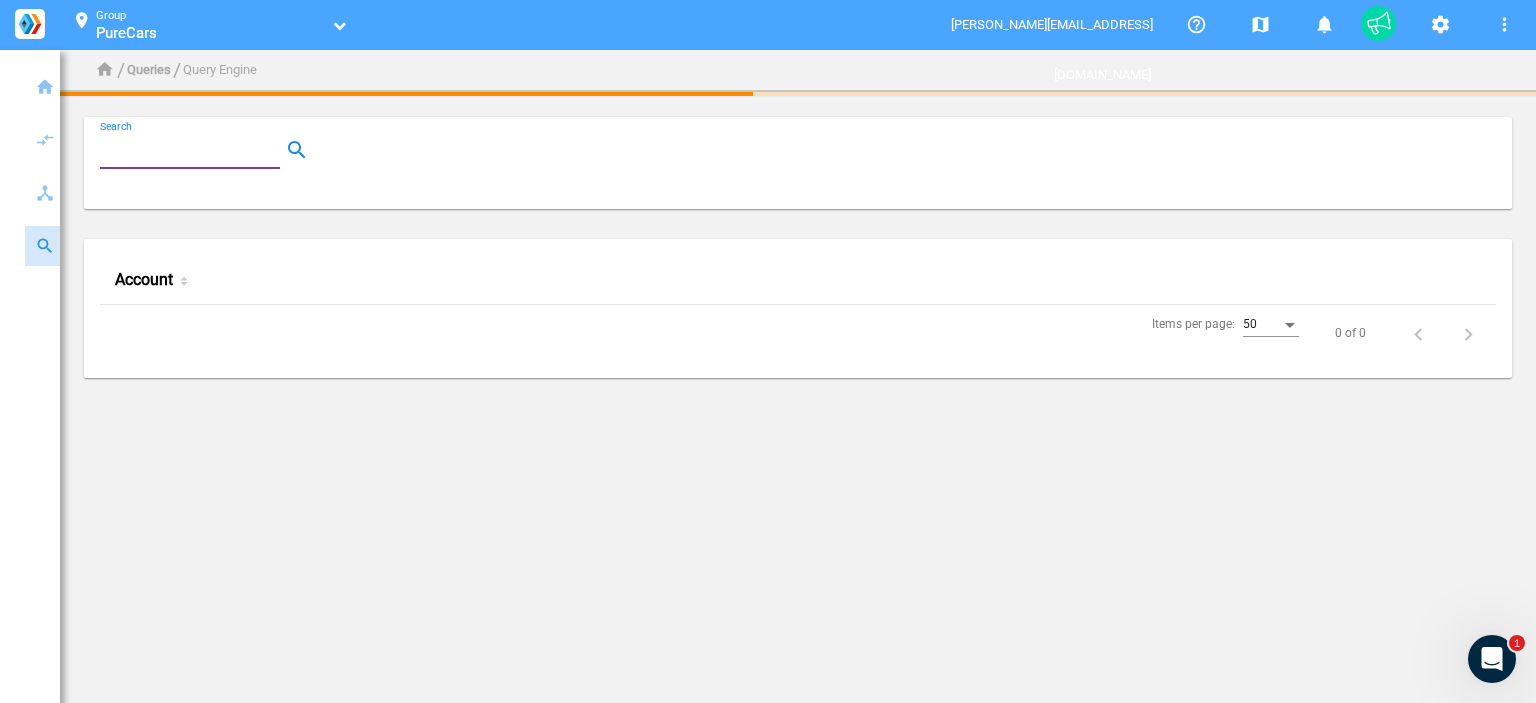 paste on "[PERSON_NAME] Chevrolet" 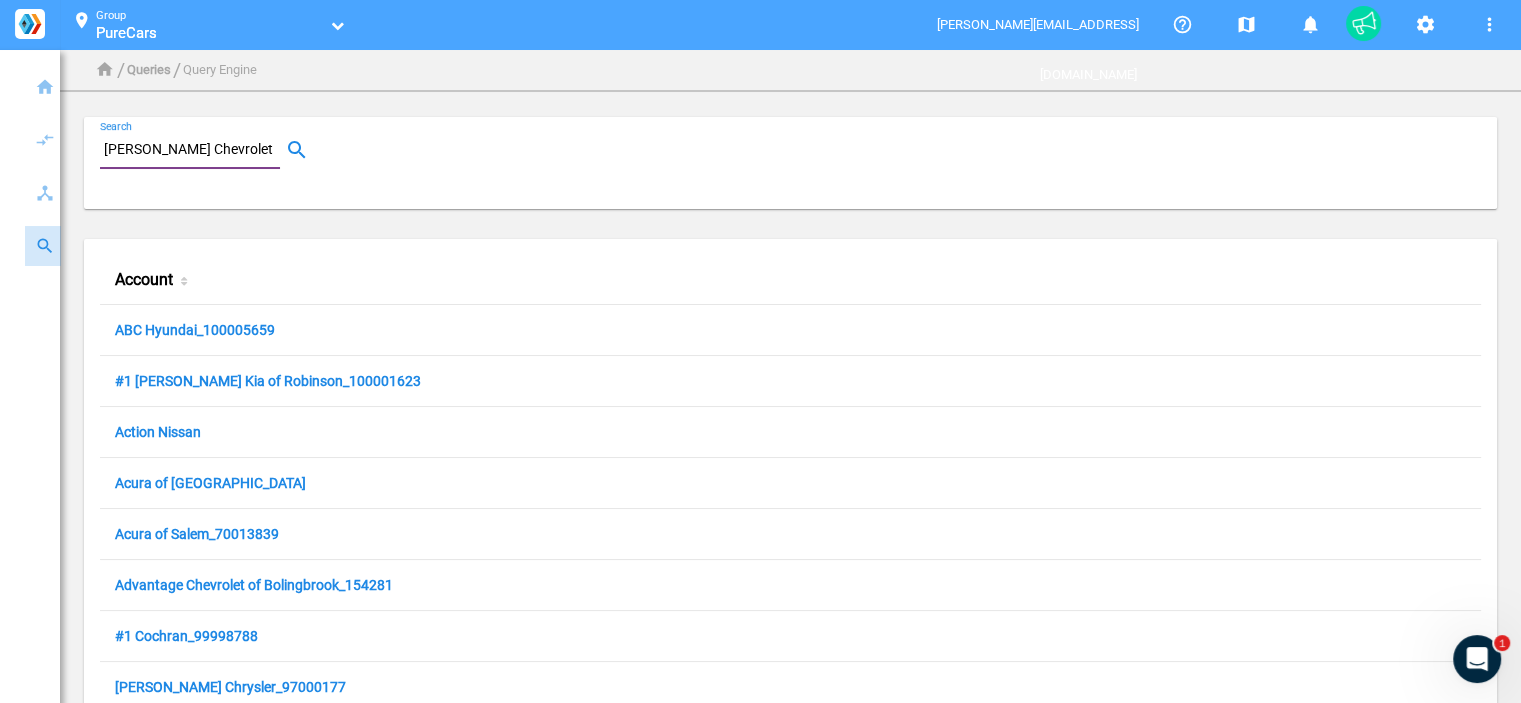 type on "[PERSON_NAME] Chevrolet" 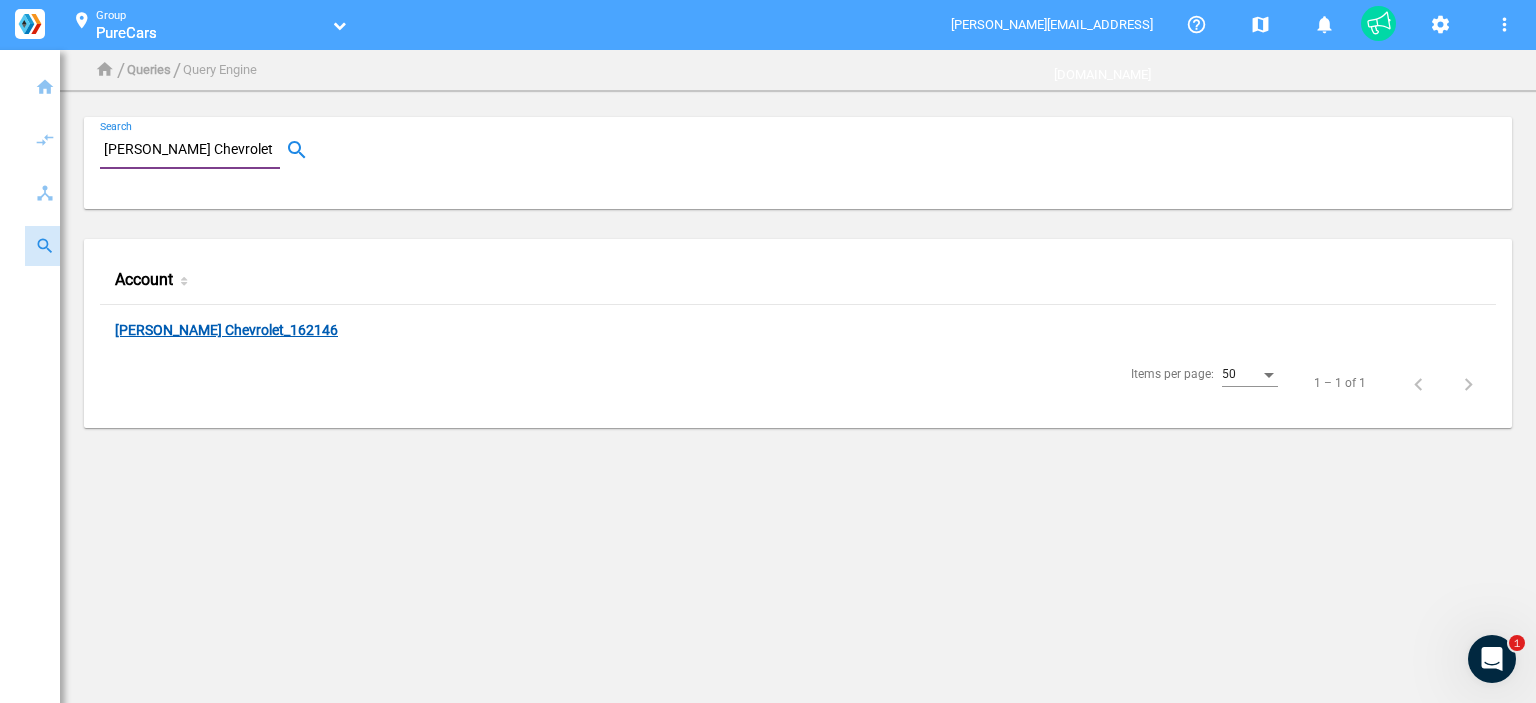 click on "[PERSON_NAME] Chevrolet_162146" 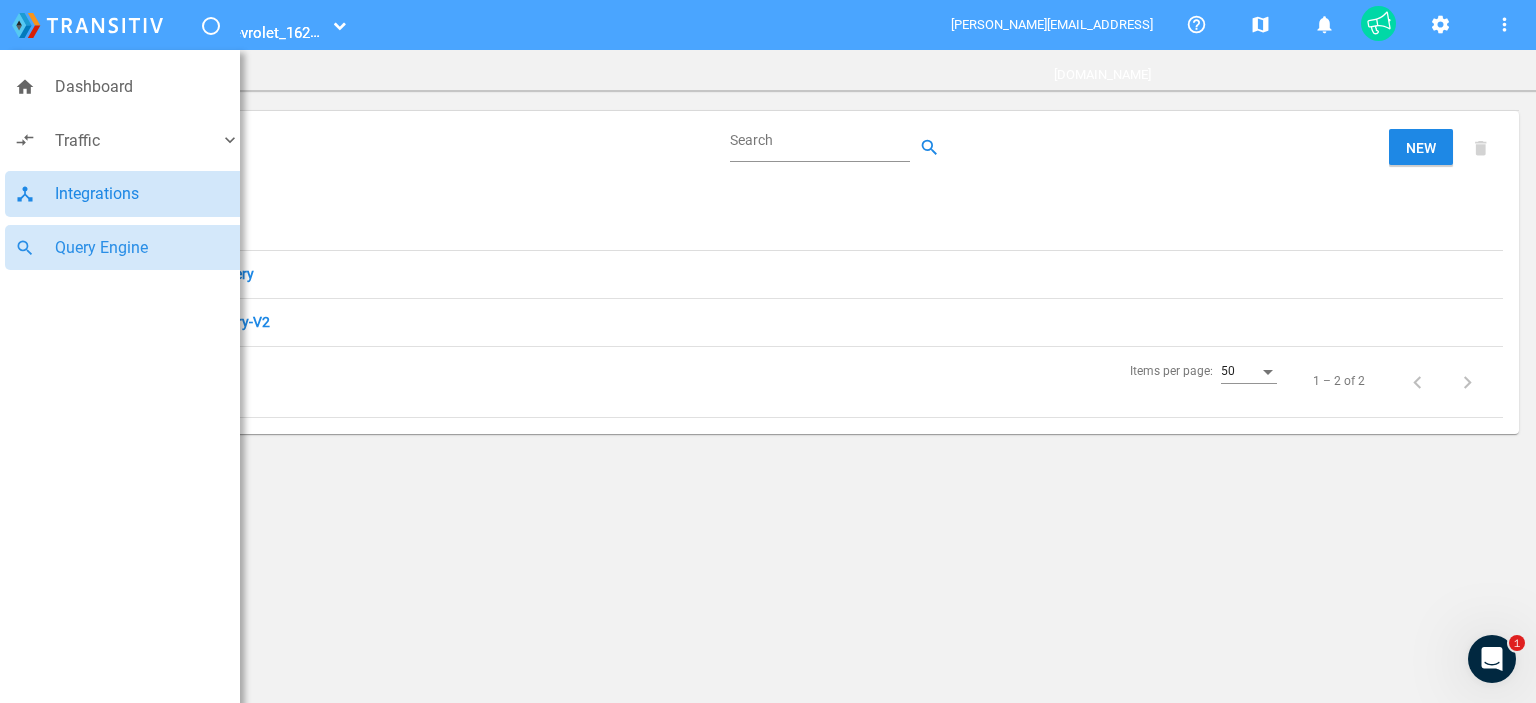 click on "Integrations" at bounding box center [147, 194] 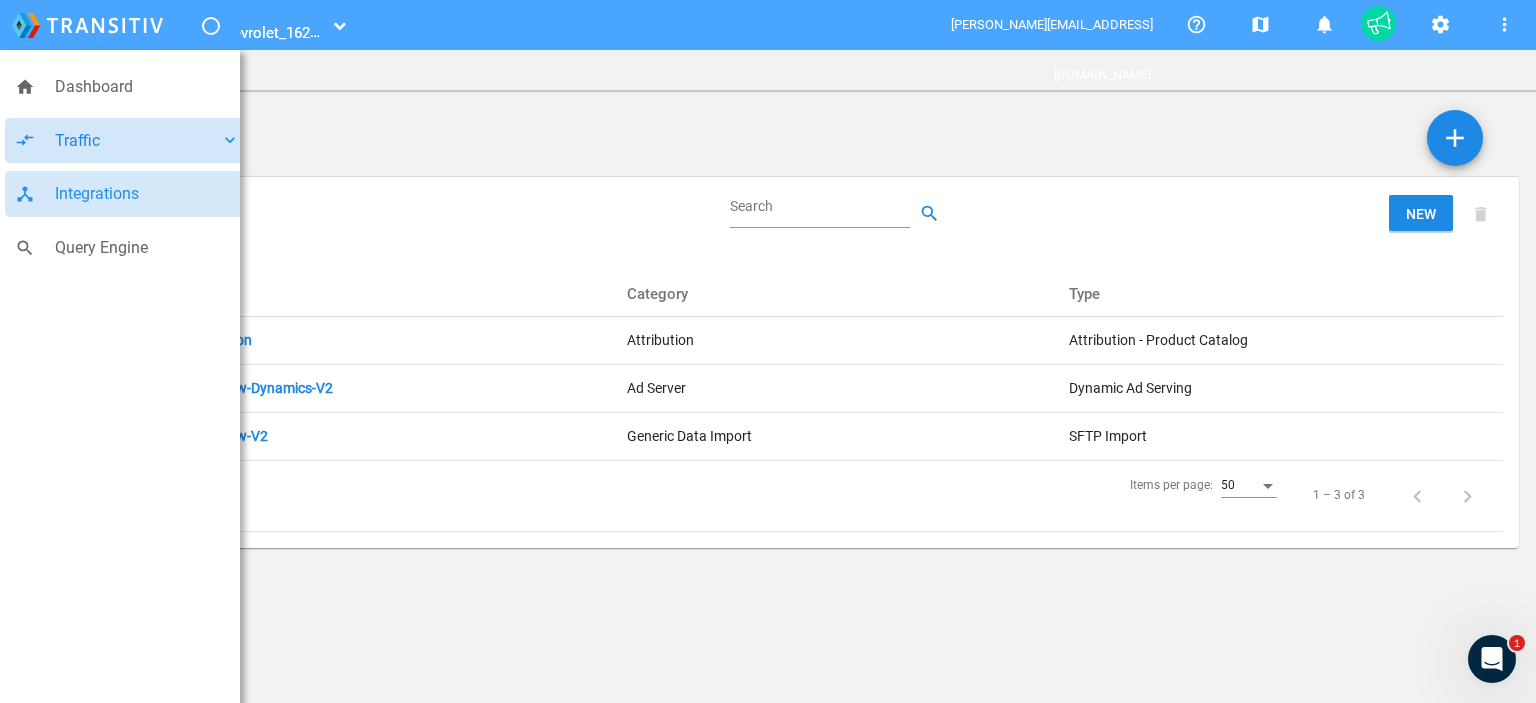 click on "compare_arrows Traffic keyboard_arrow_down" at bounding box center (127, 141) 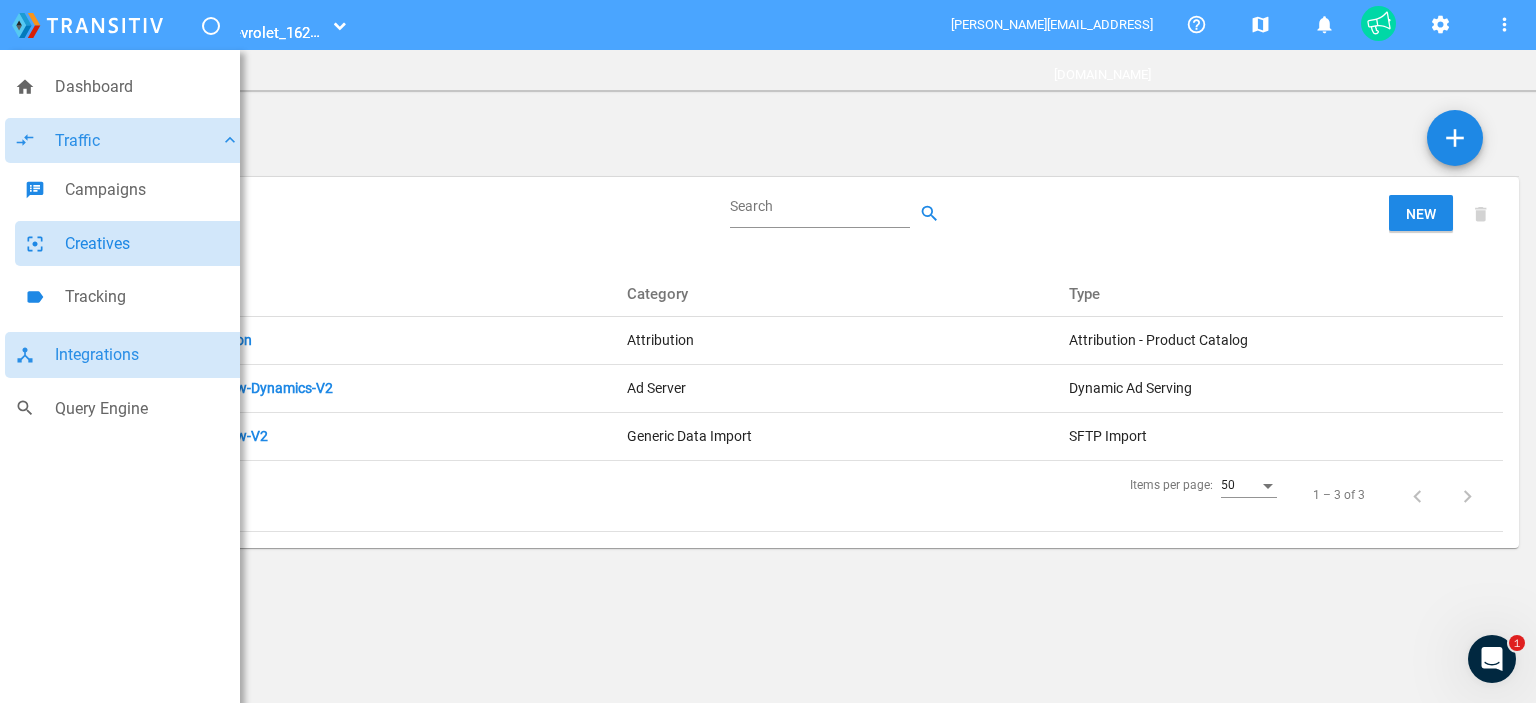 click on "Creatives" at bounding box center [152, 244] 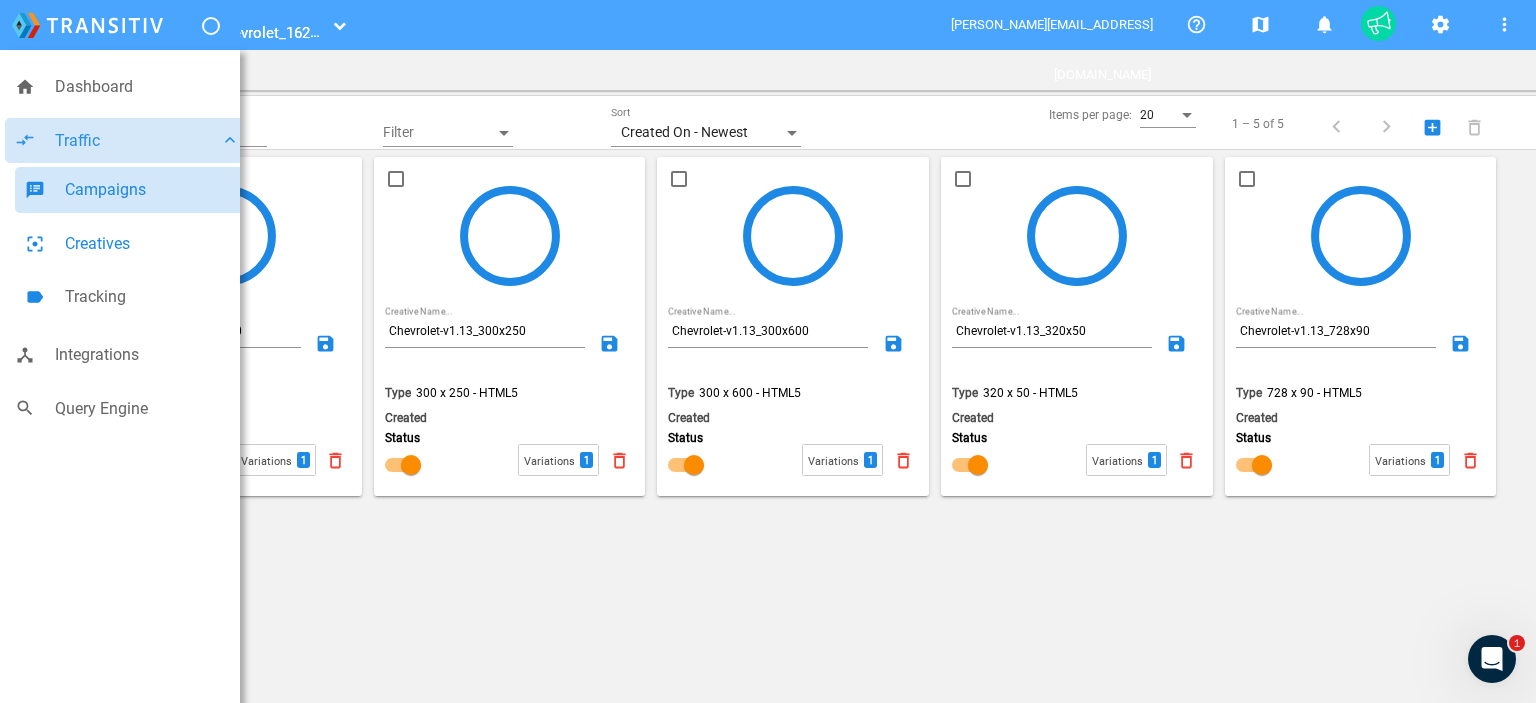 click on "Campaigns" at bounding box center (152, 190) 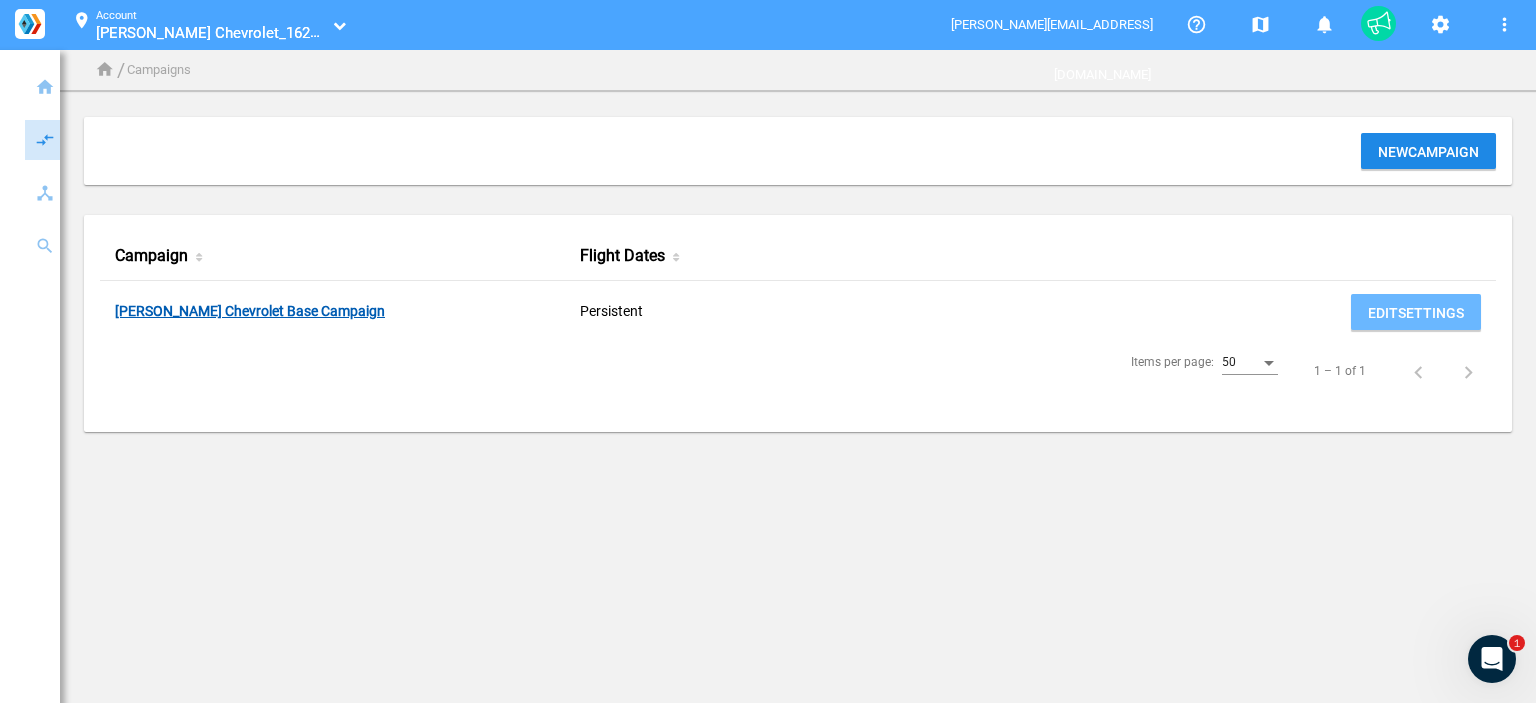 click on "[PERSON_NAME] Chevrolet Base Campaign" 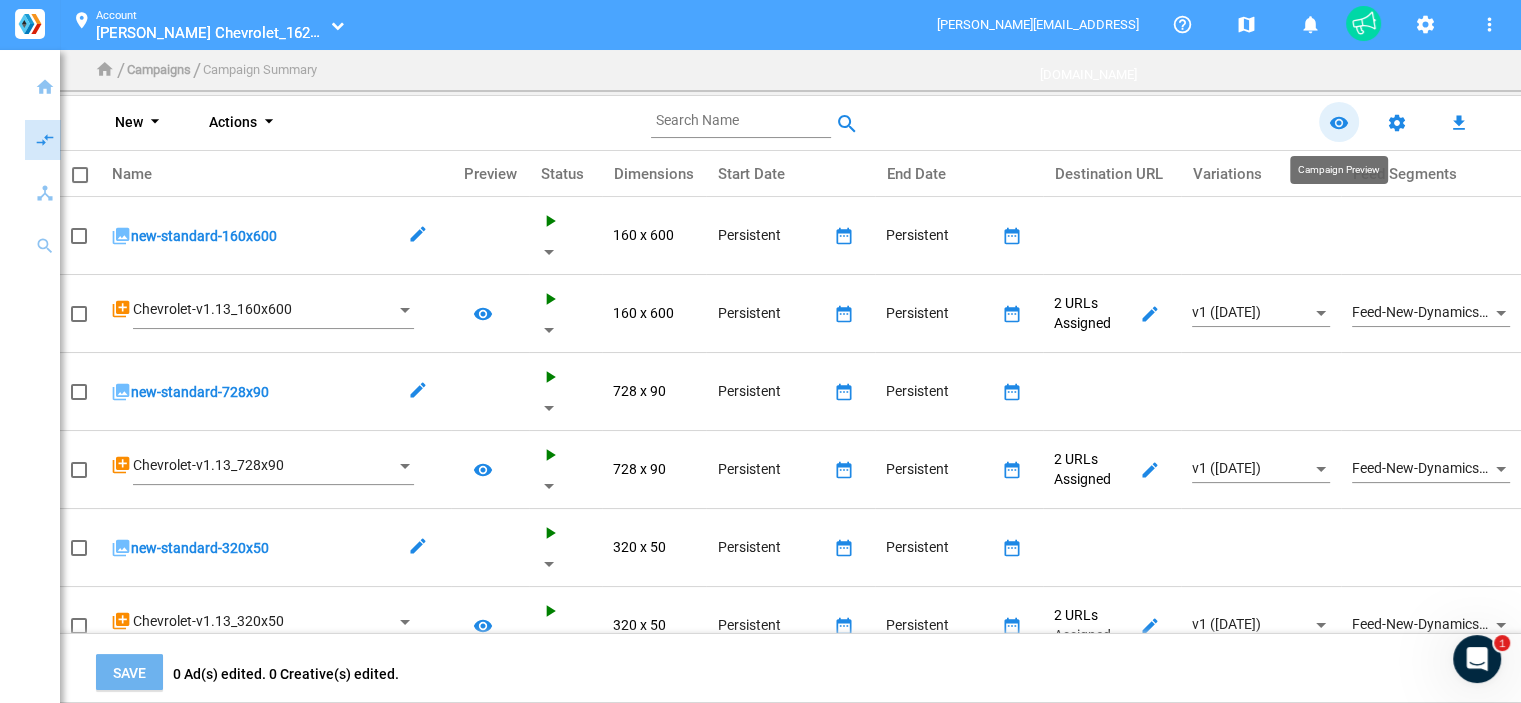 click on "remove_red_eye" 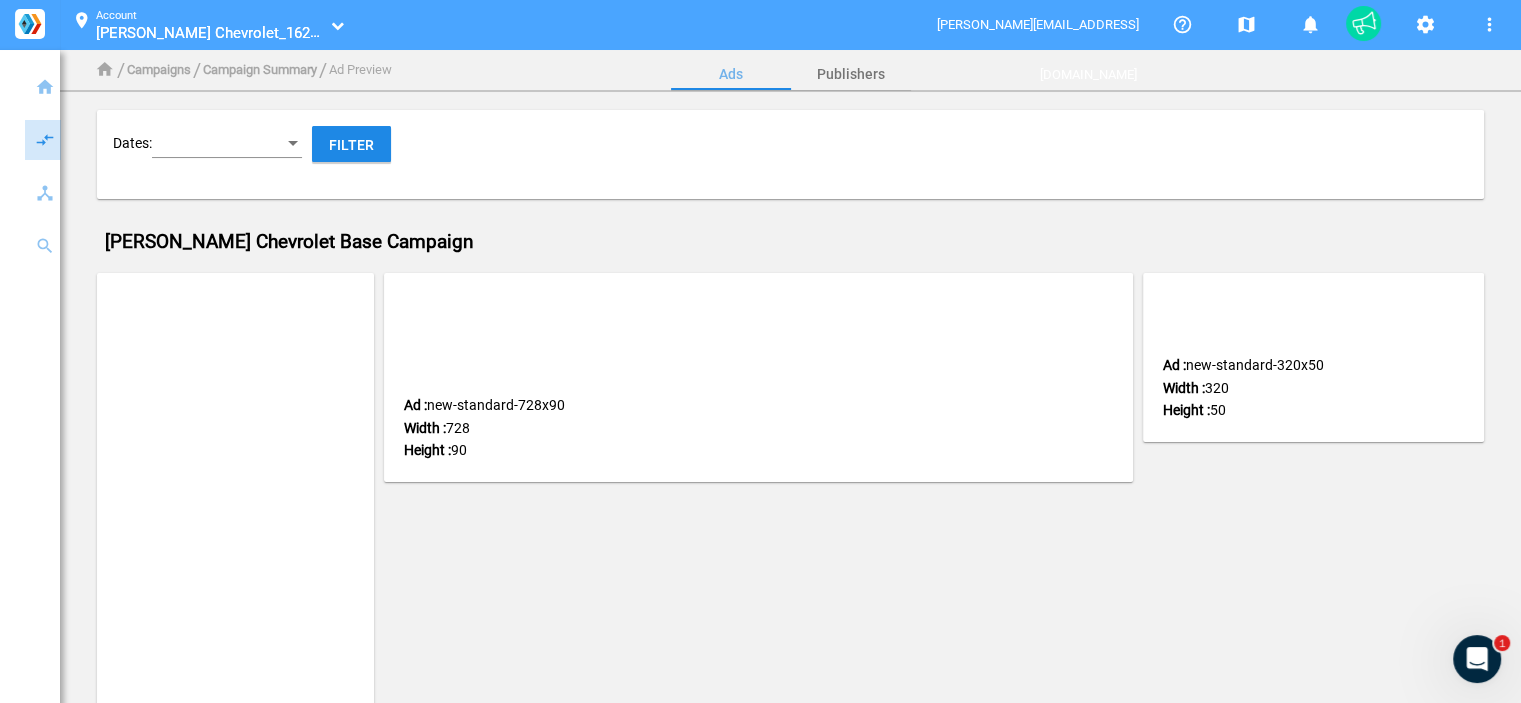 click 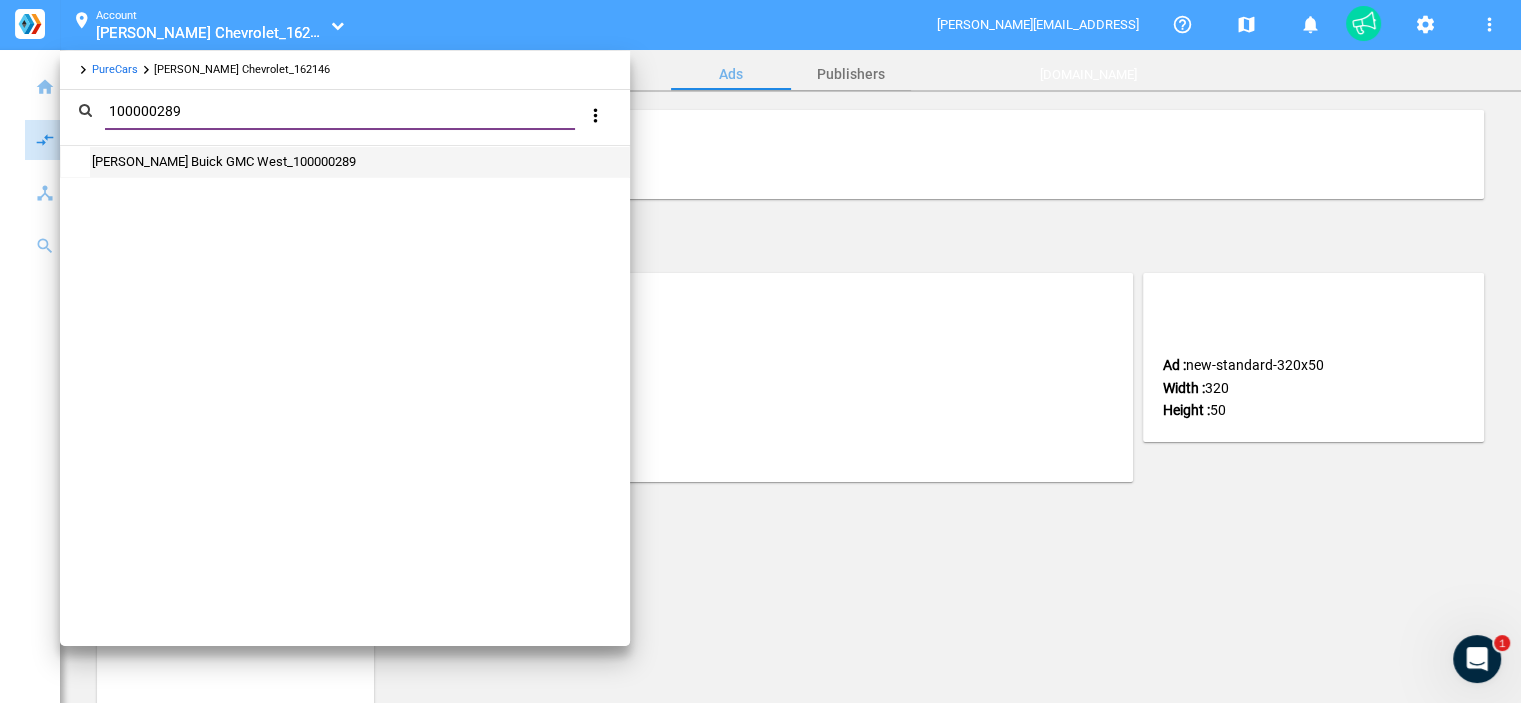 type on "100000289" 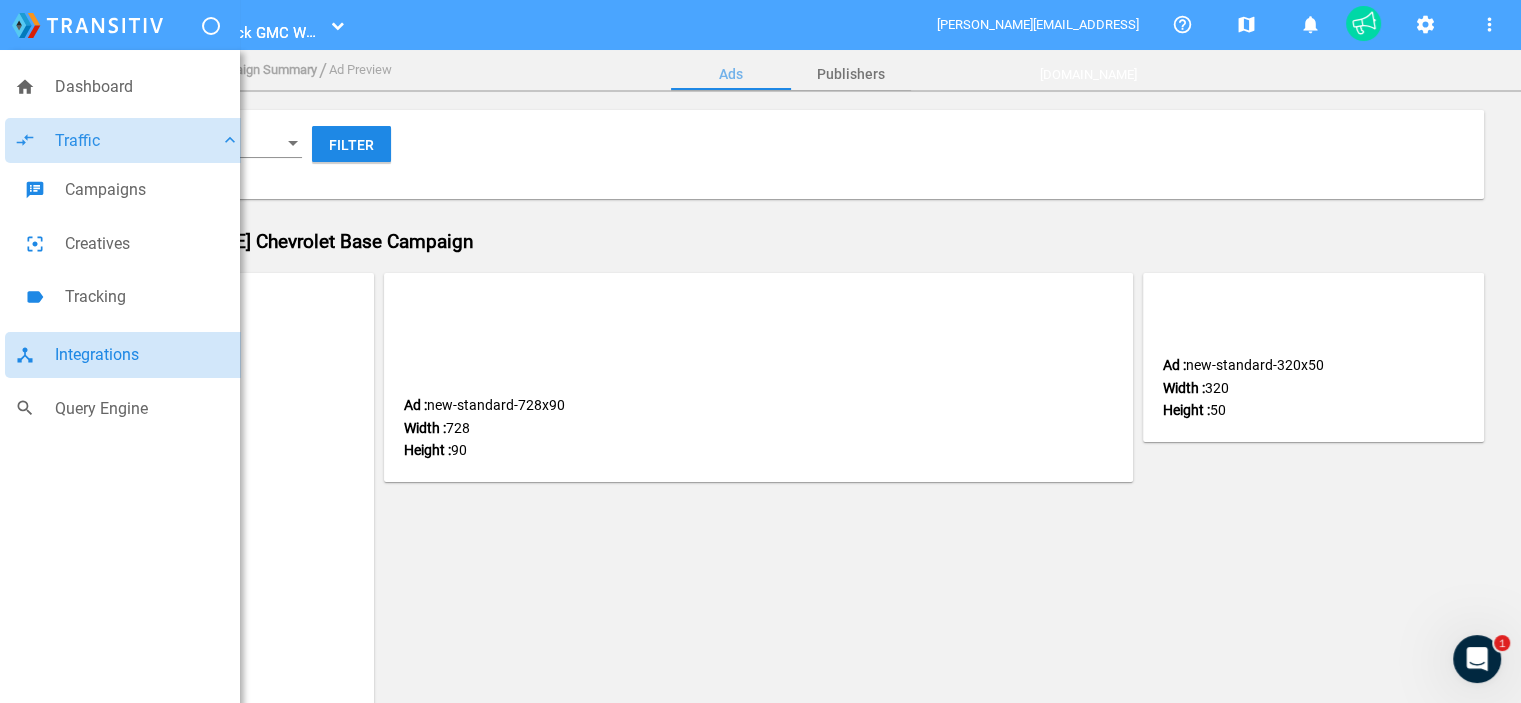 click on "Integrations" at bounding box center (147, 355) 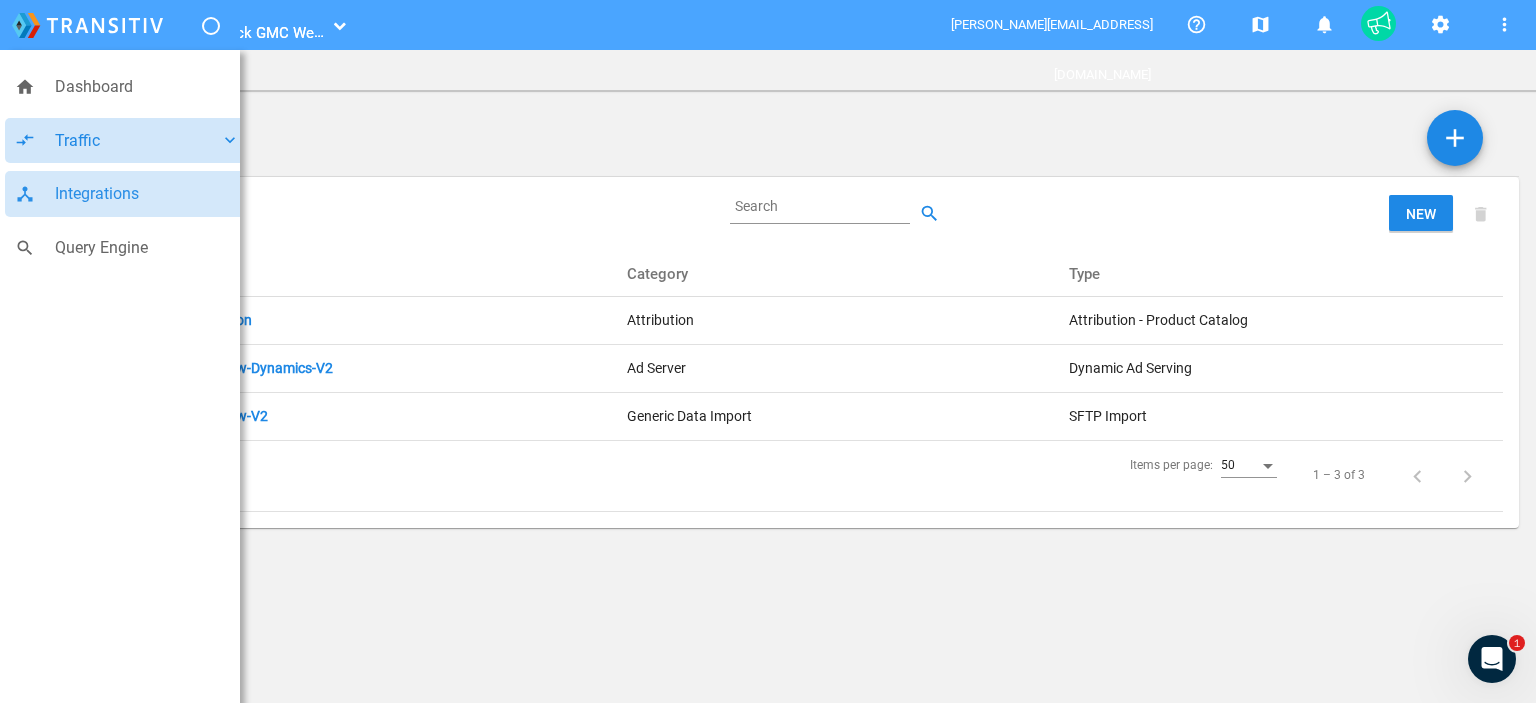 click on "Traffic" at bounding box center [137, 141] 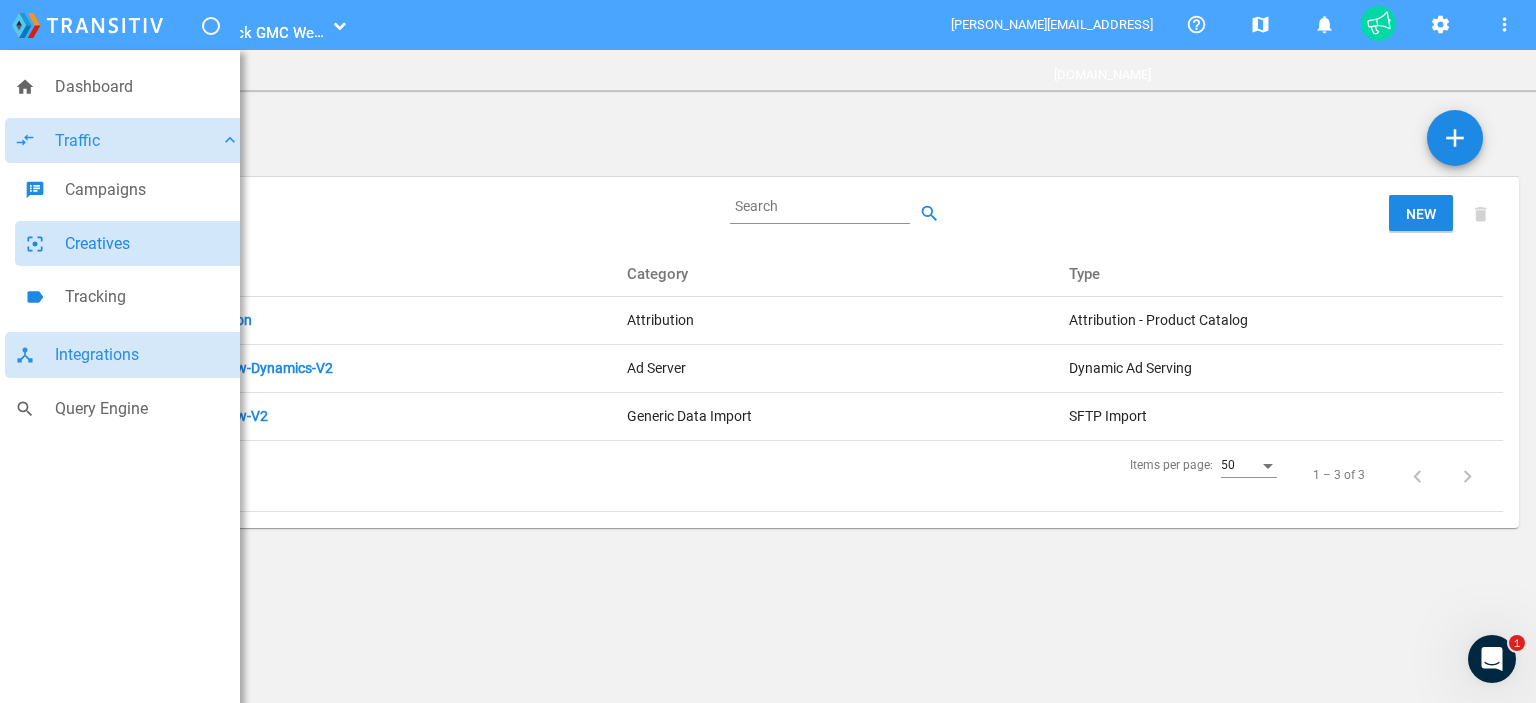 click on "Creatives" at bounding box center [152, 244] 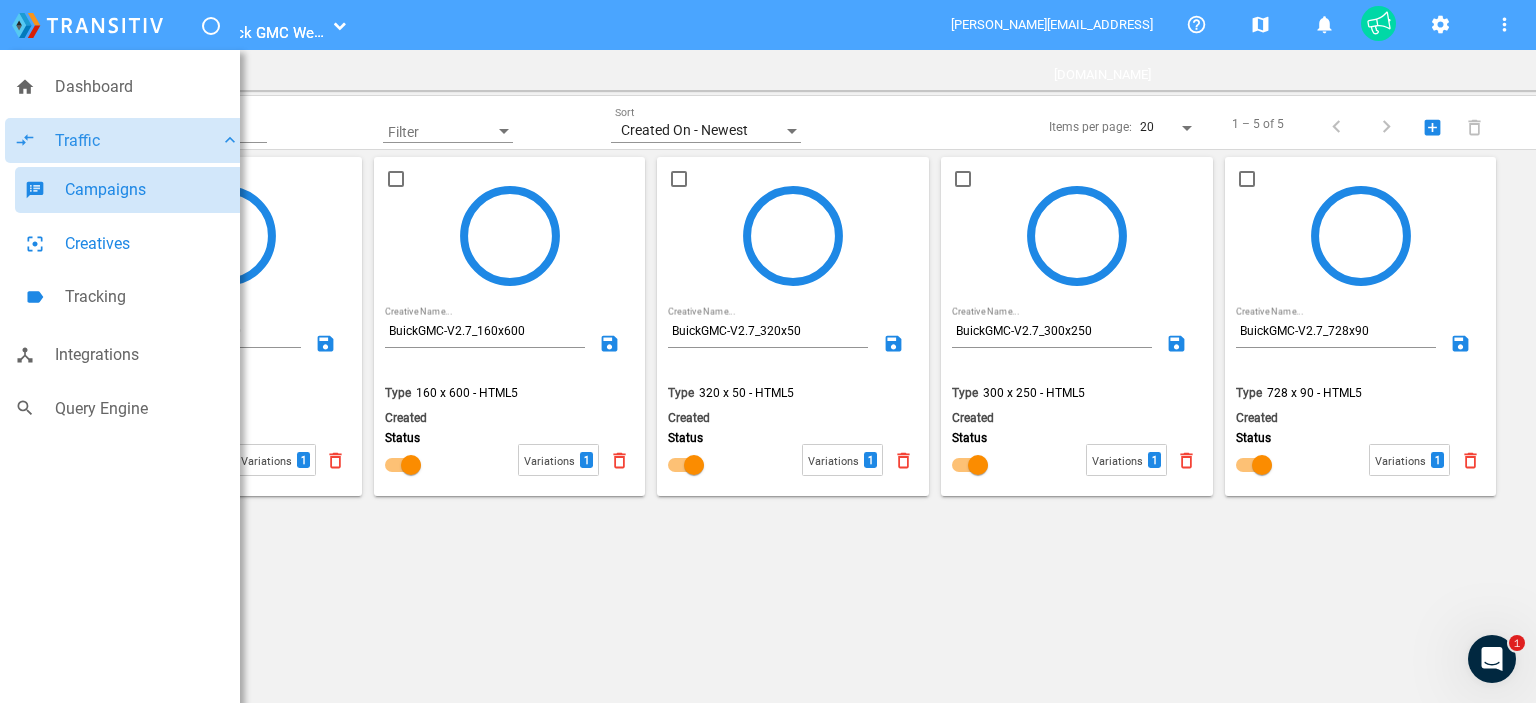 click on "Campaigns" at bounding box center [152, 190] 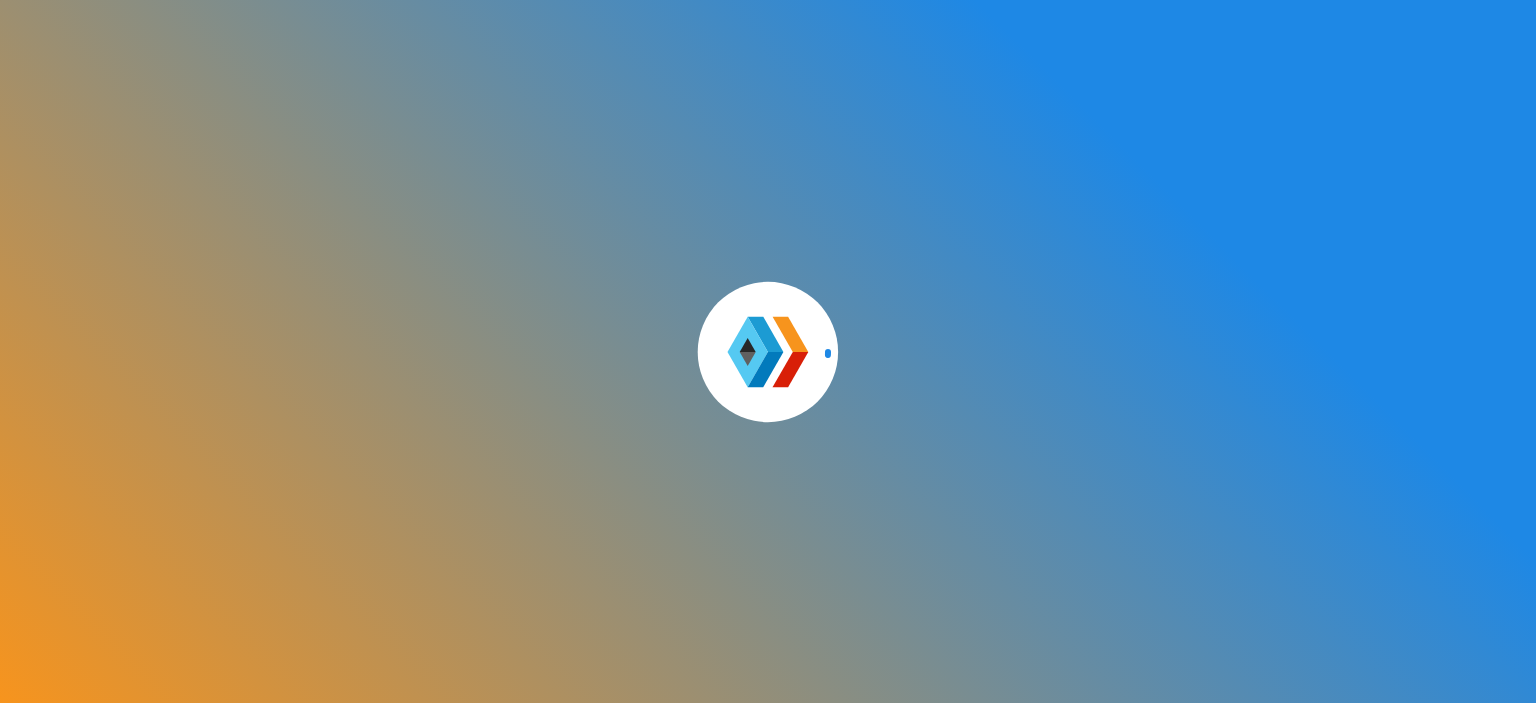 scroll, scrollTop: 0, scrollLeft: 0, axis: both 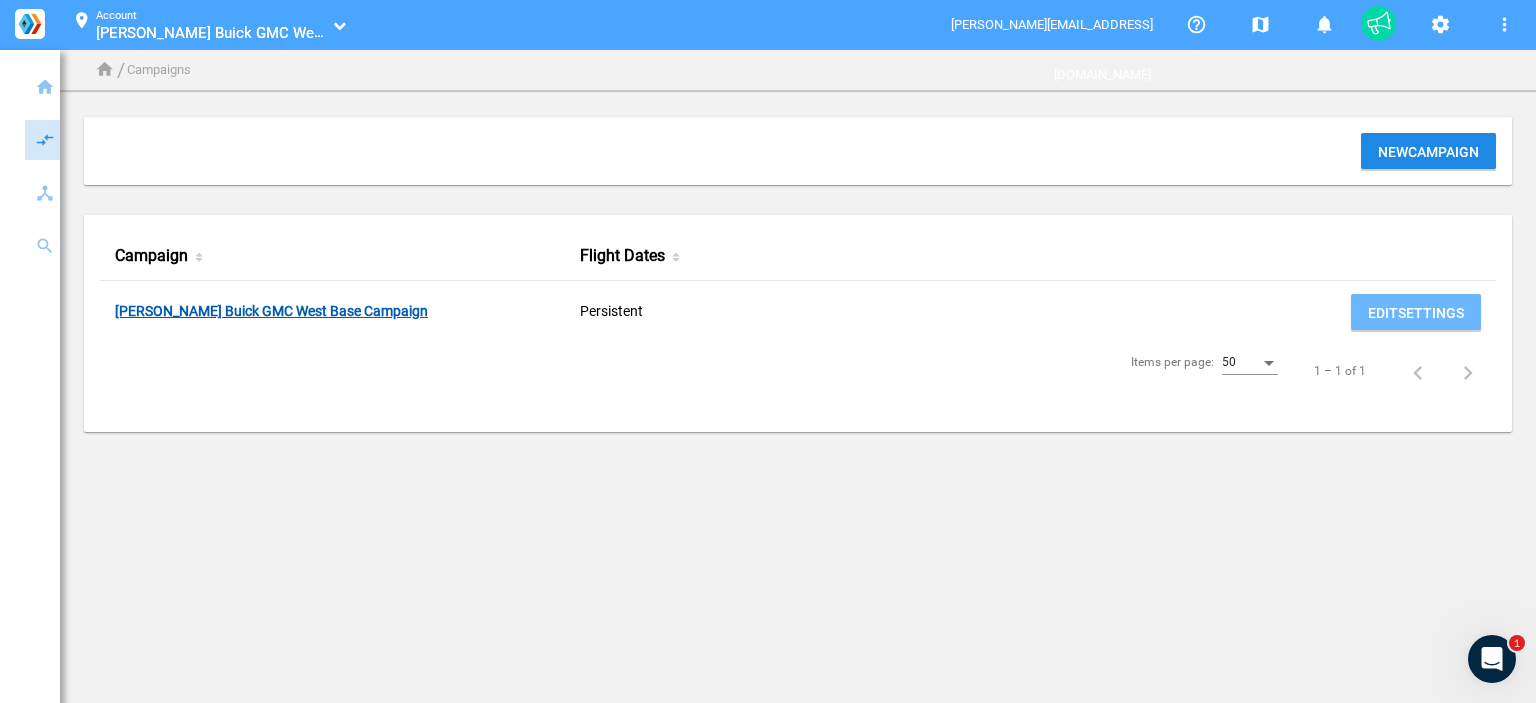 click on "[PERSON_NAME] Buick GMC West Base Campaign" 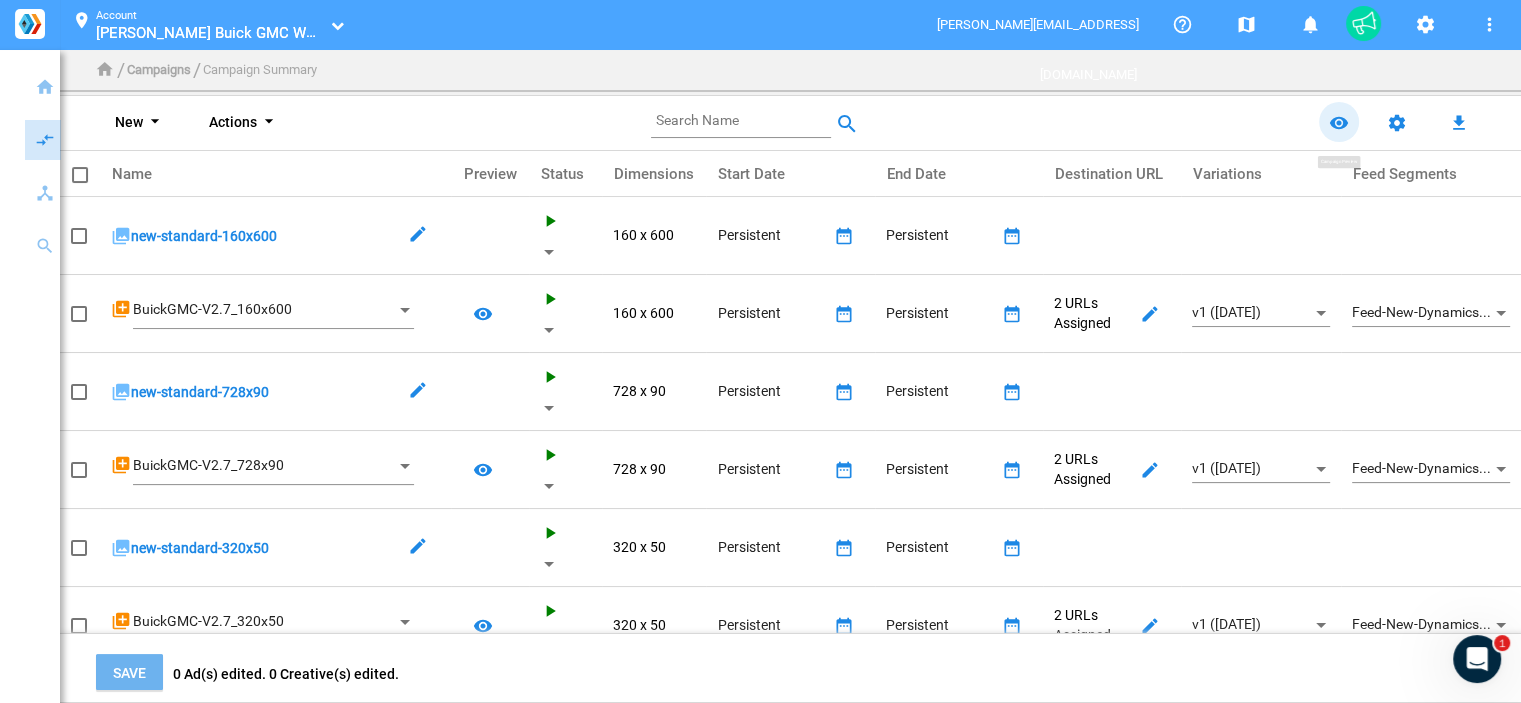 click on "remove_red_eye" 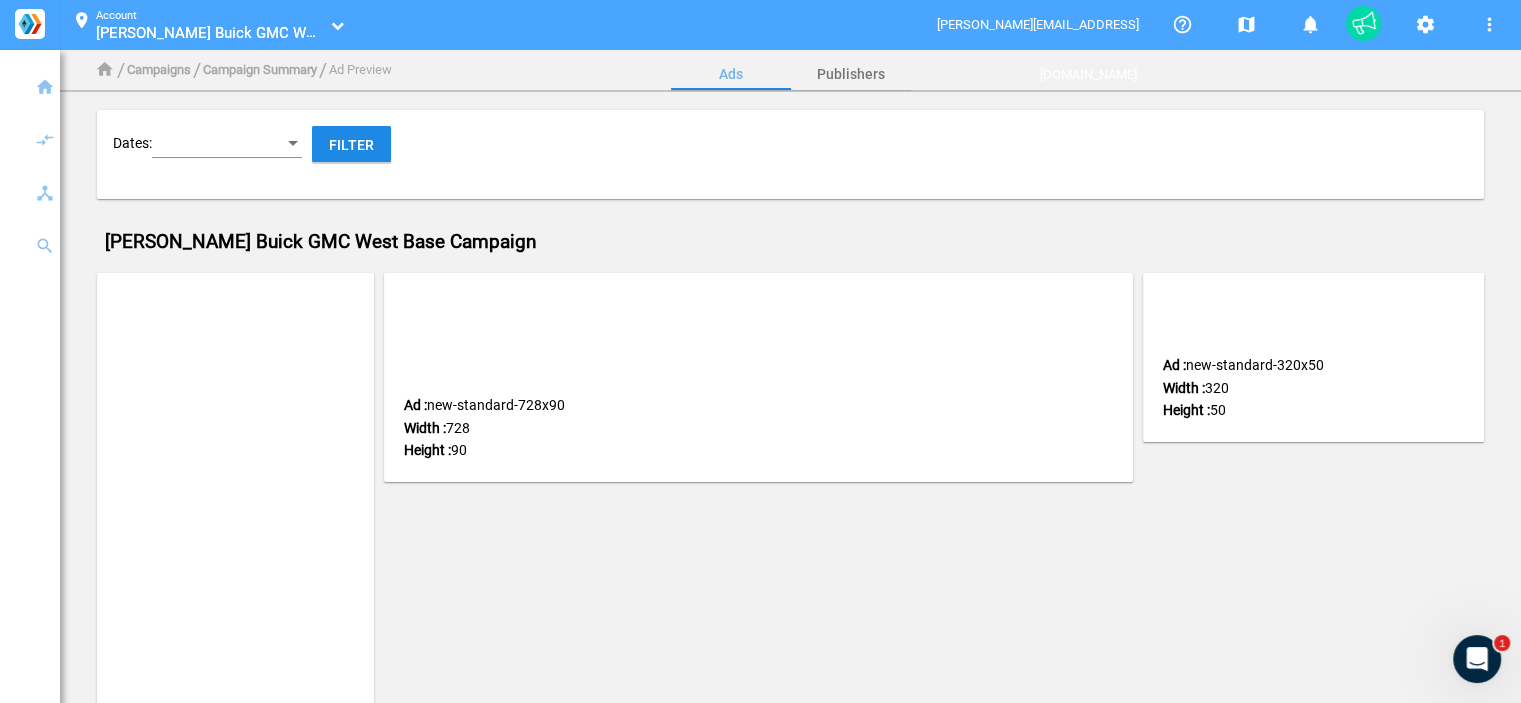 click 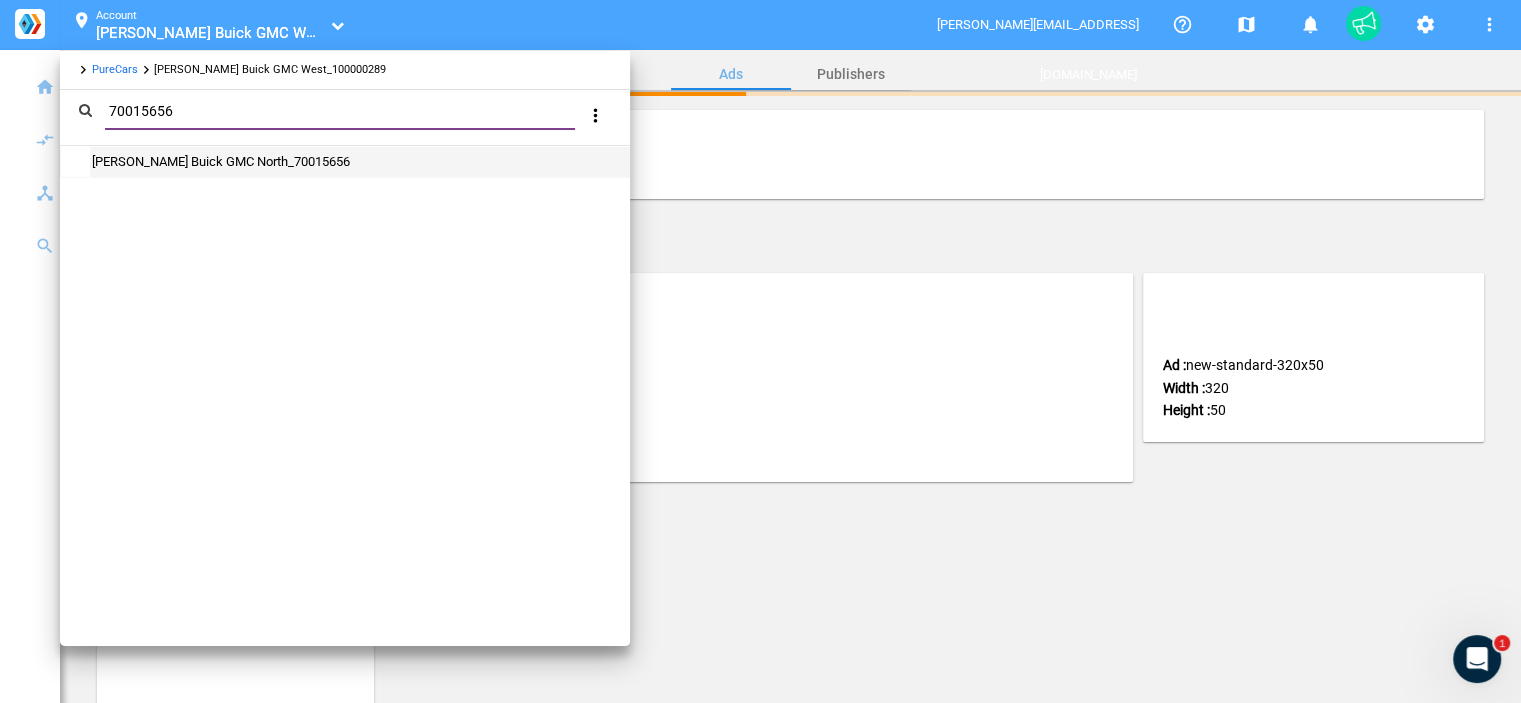 type on "70015656" 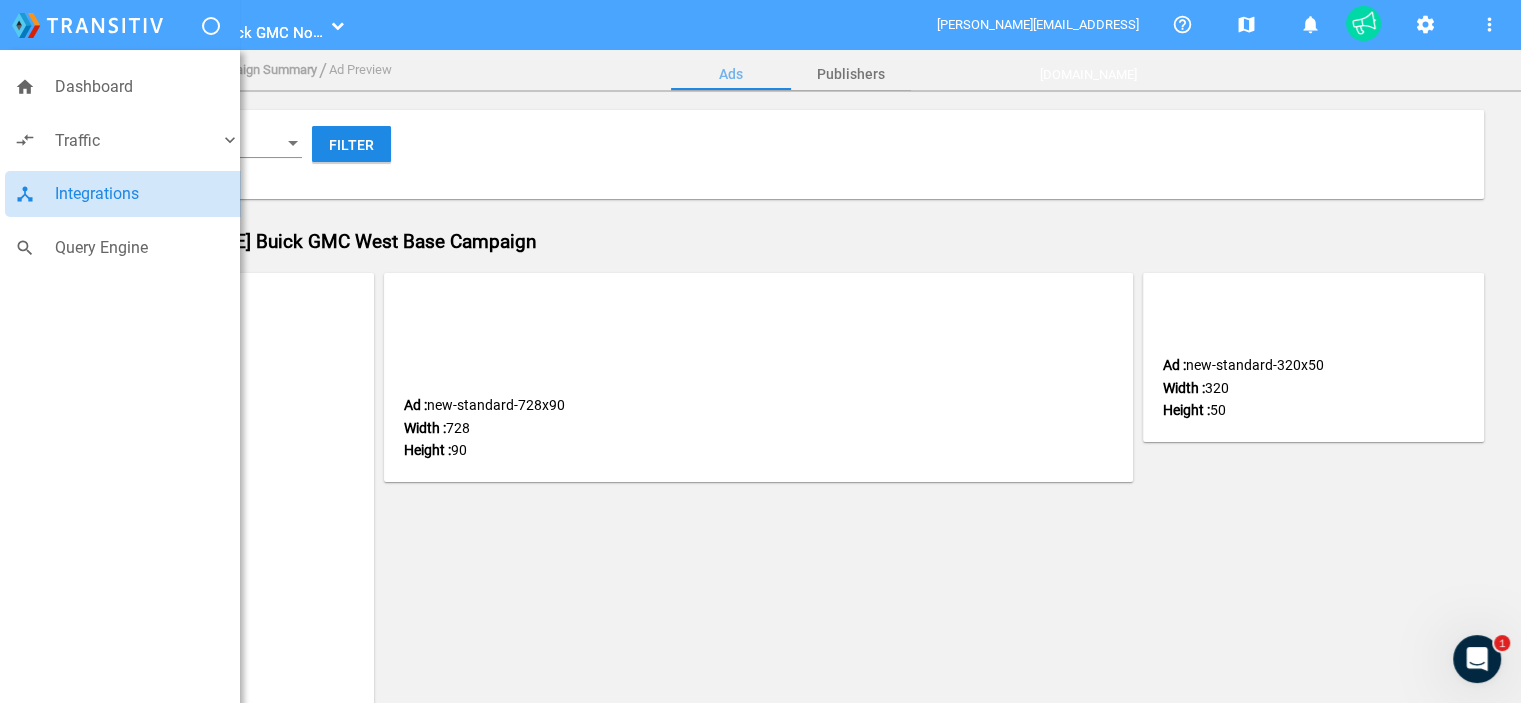 click on "Integrations" at bounding box center [147, 194] 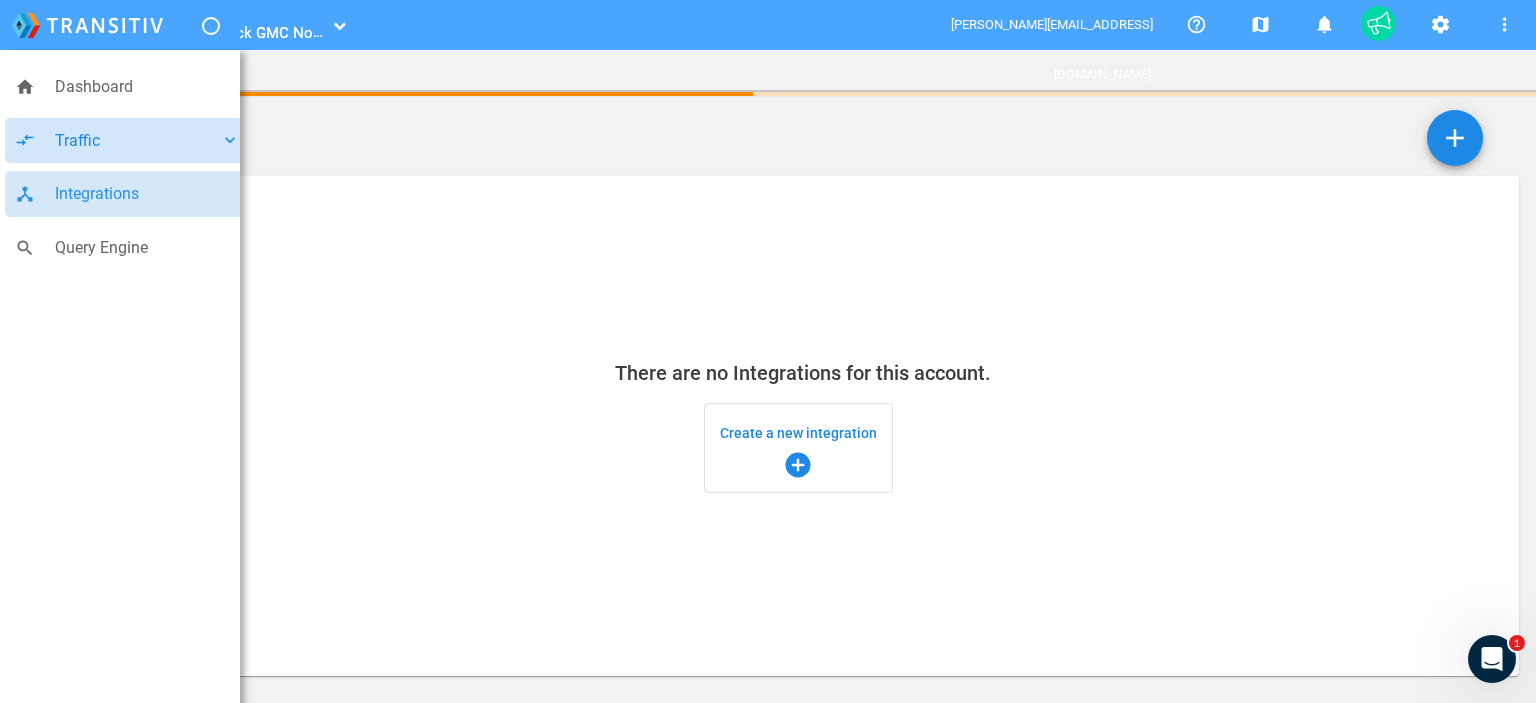 click on "Traffic" at bounding box center (137, 141) 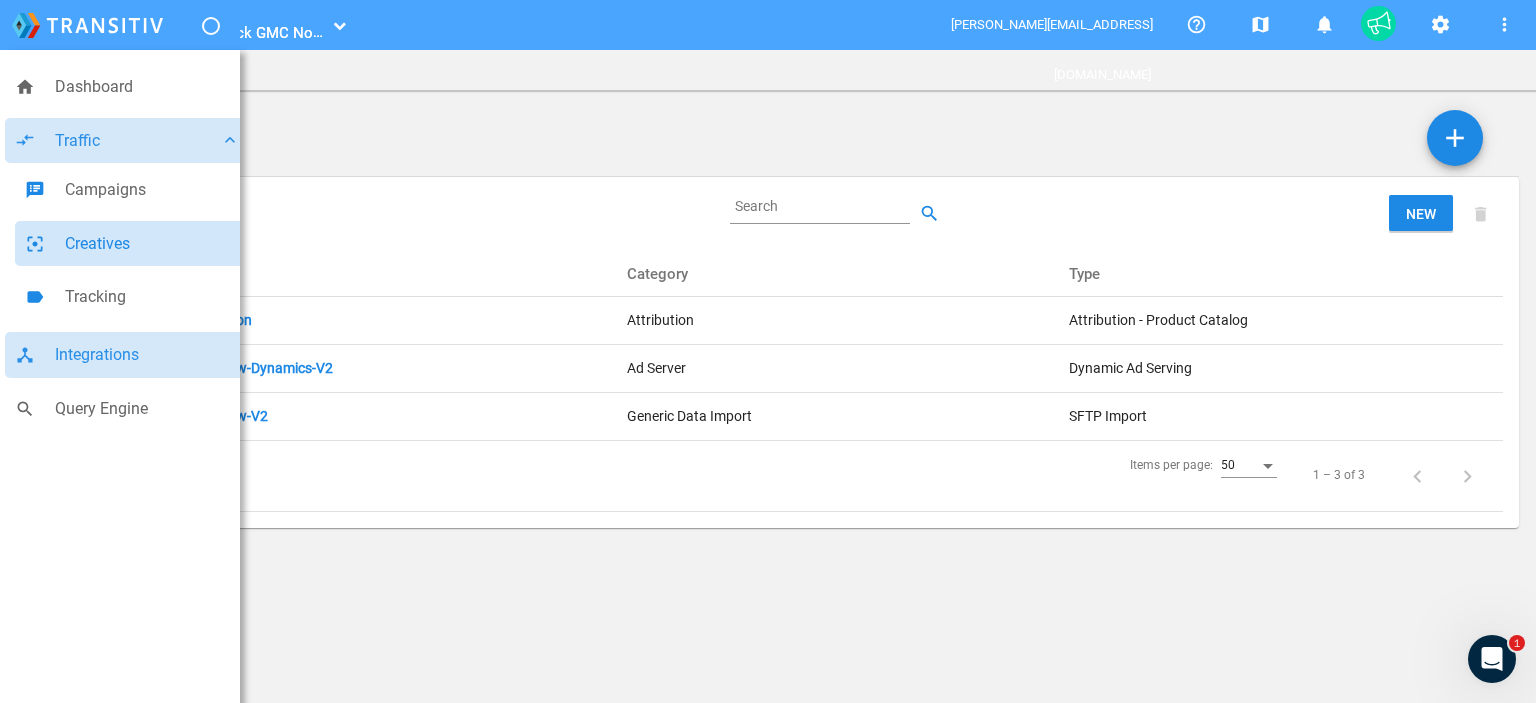 click on "Creatives" at bounding box center (152, 244) 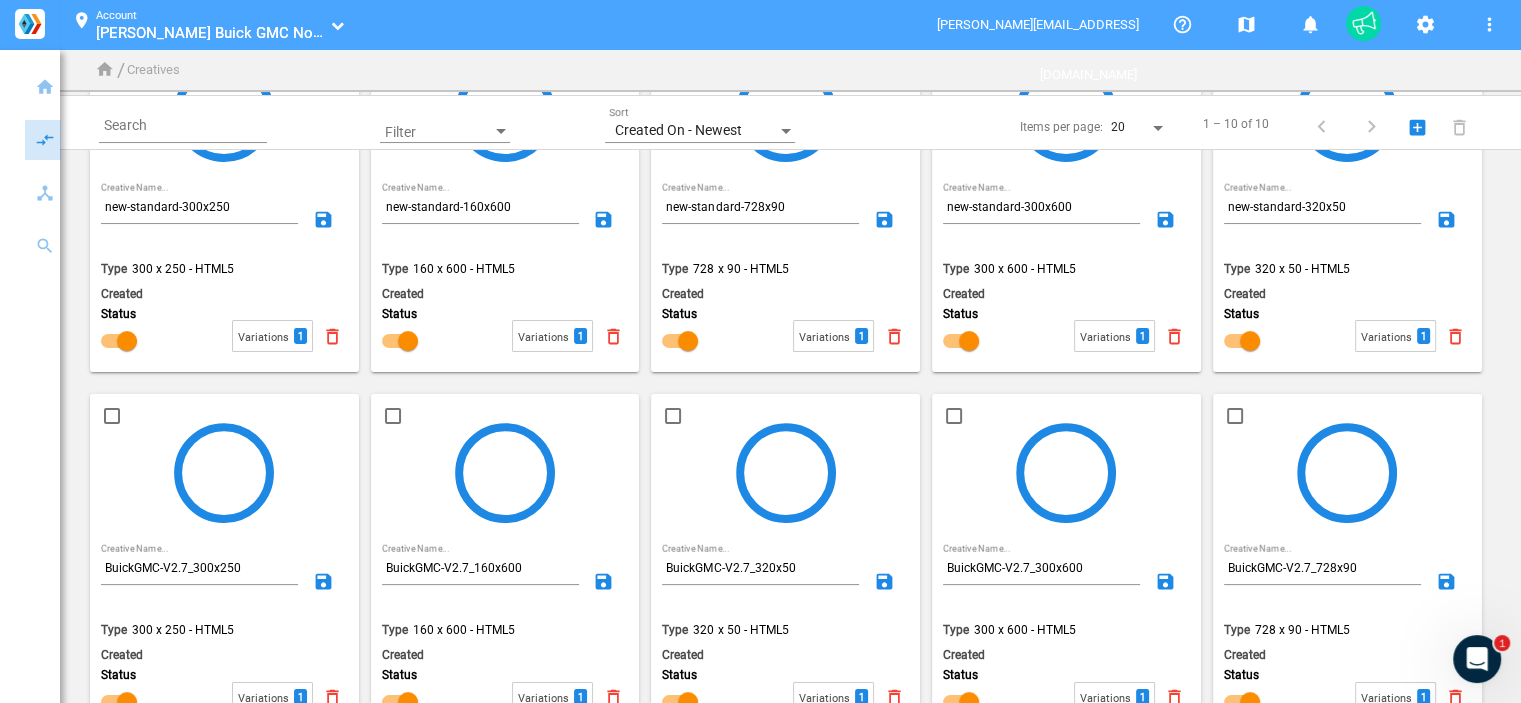 scroll, scrollTop: 205, scrollLeft: 0, axis: vertical 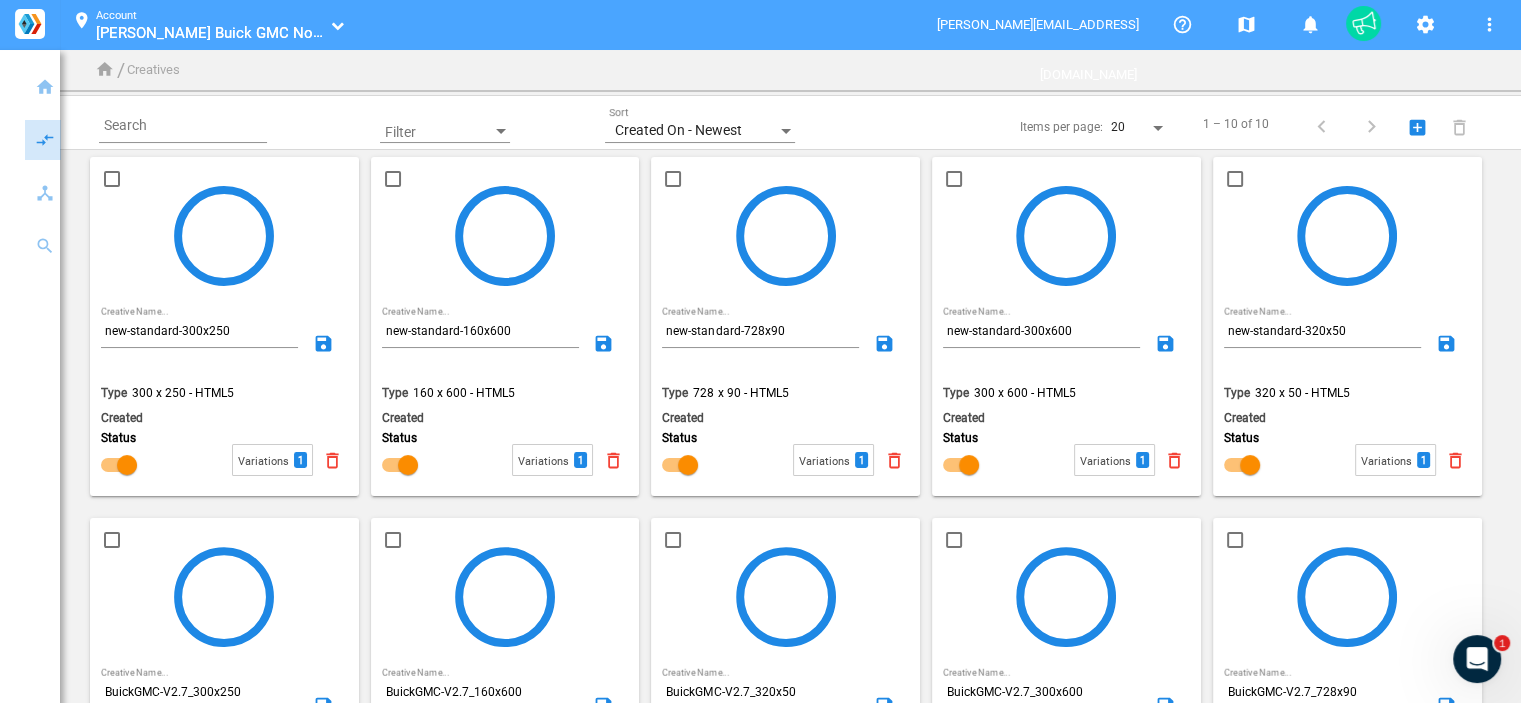 click at bounding box center [224, 235] 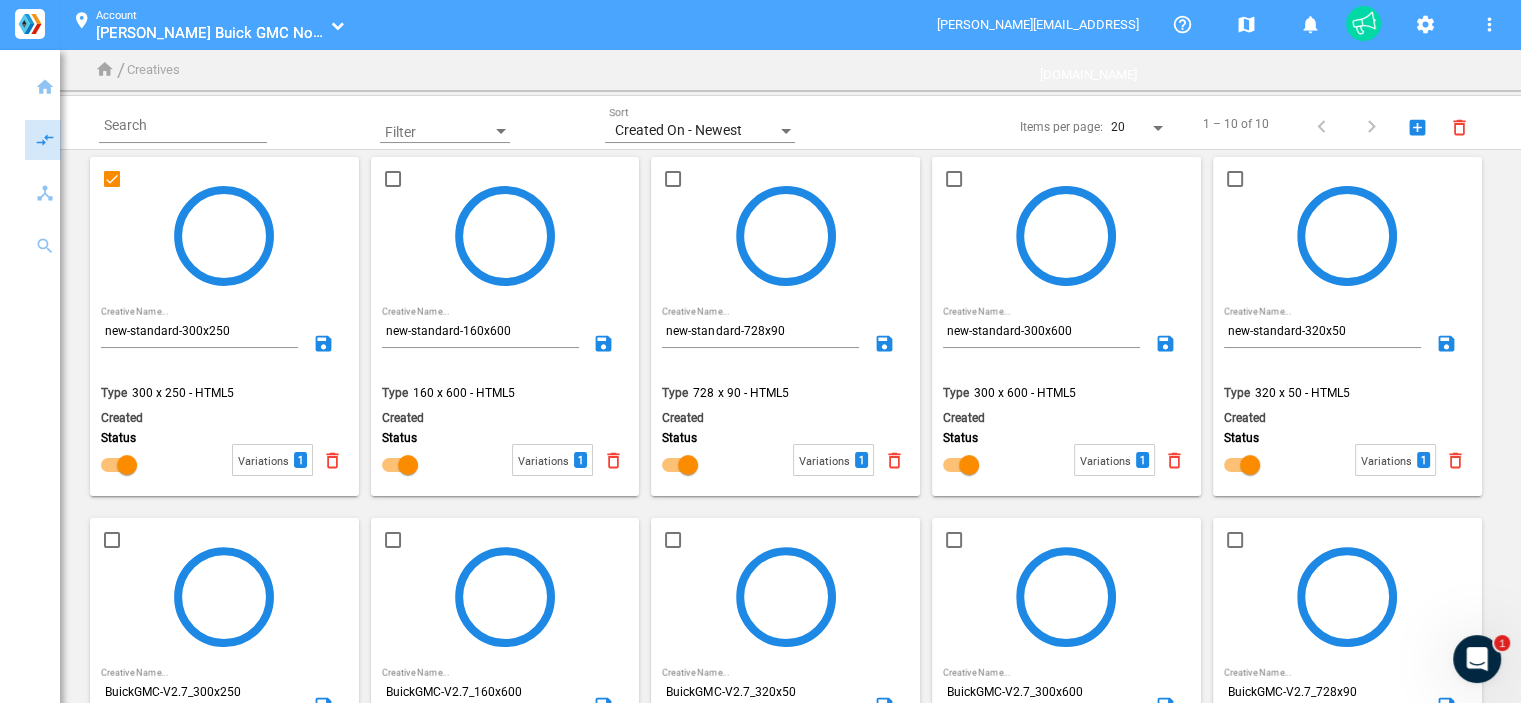 click at bounding box center [393, 179] 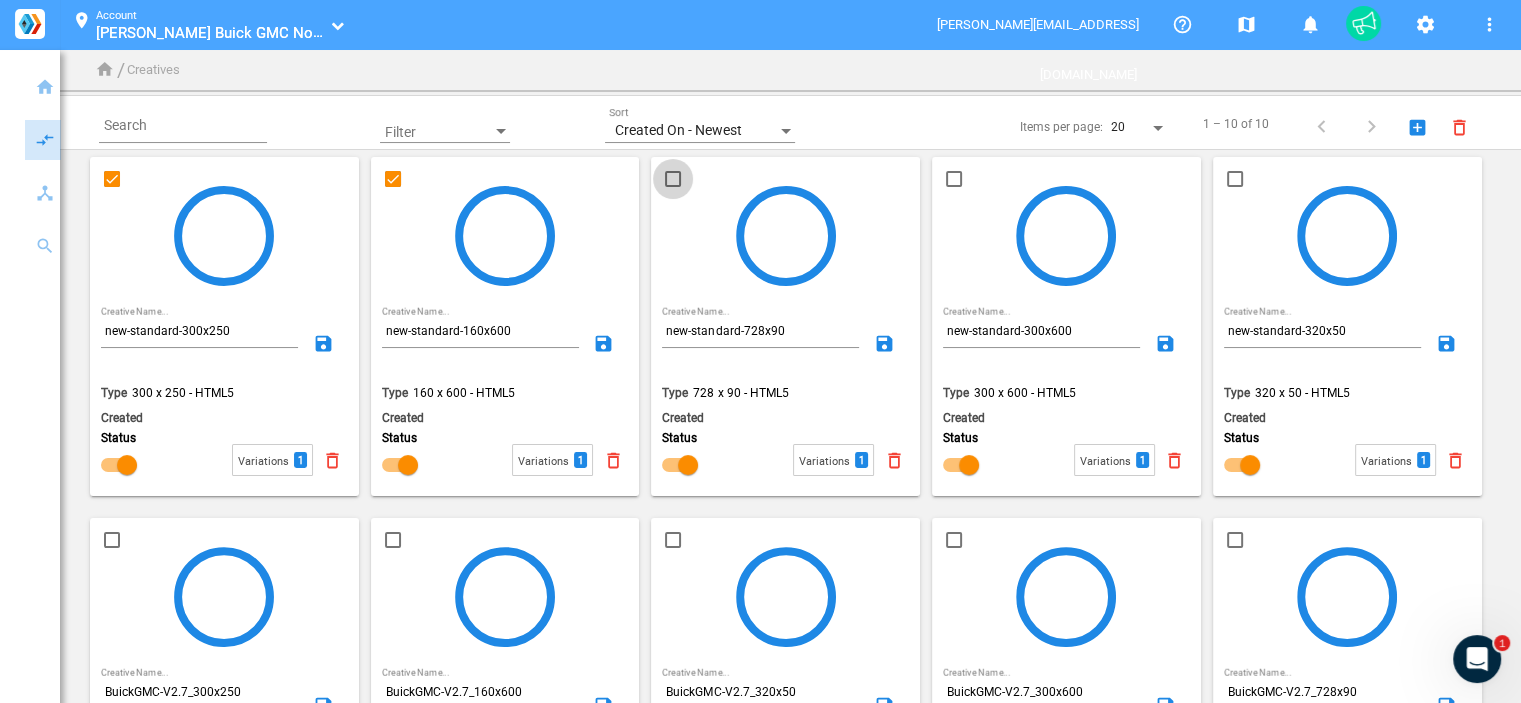 click at bounding box center [673, 179] 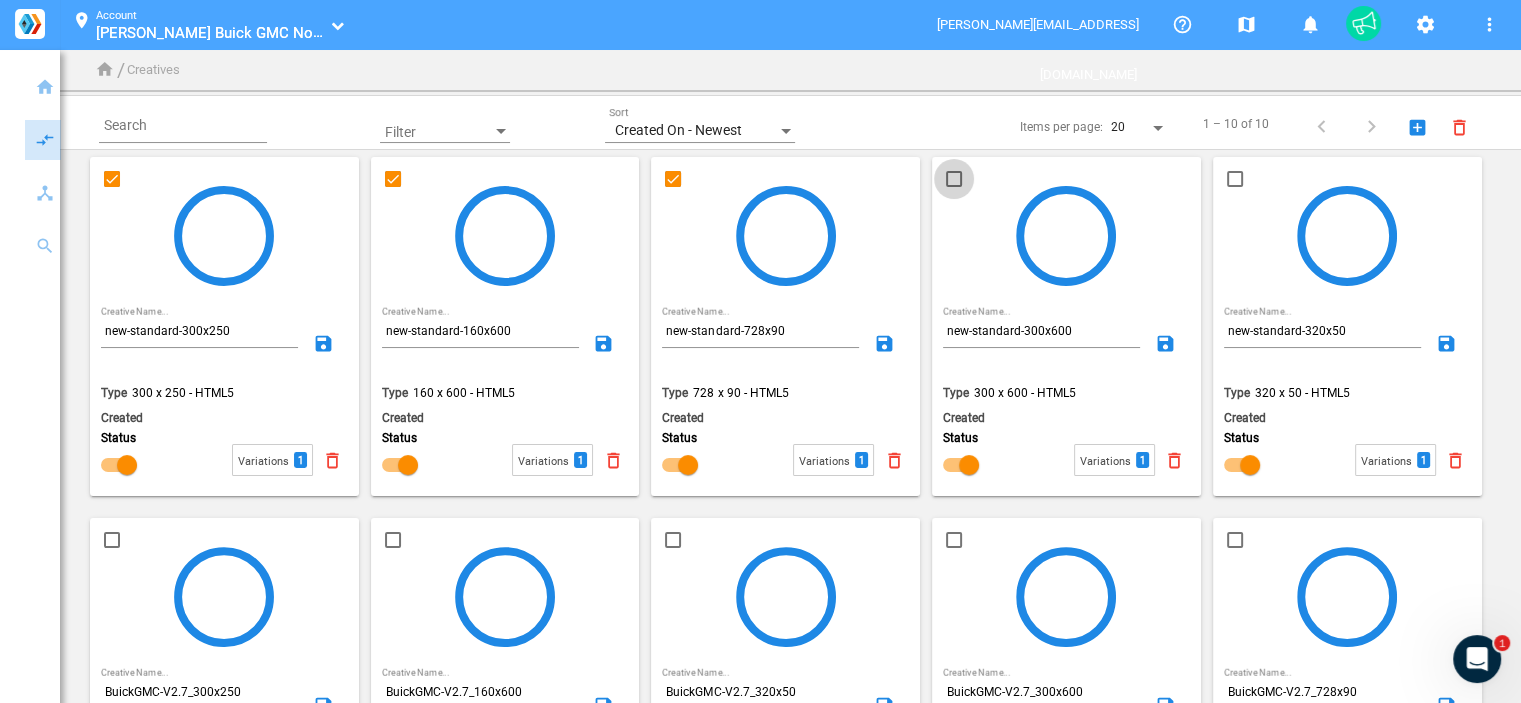 click at bounding box center [954, 179] 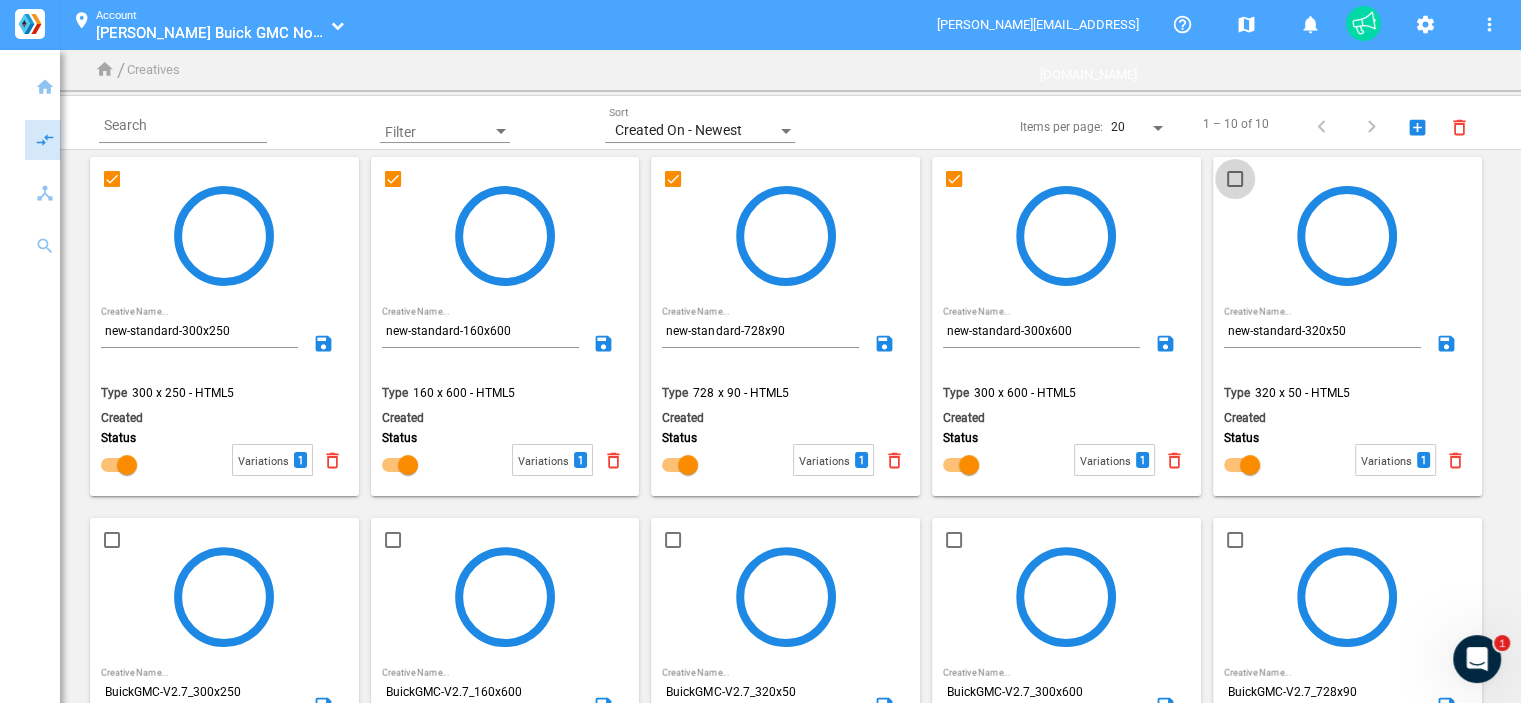 drag, startPoint x: 1236, startPoint y: 173, endPoint x: 1408, endPoint y: 385, distance: 272.99817 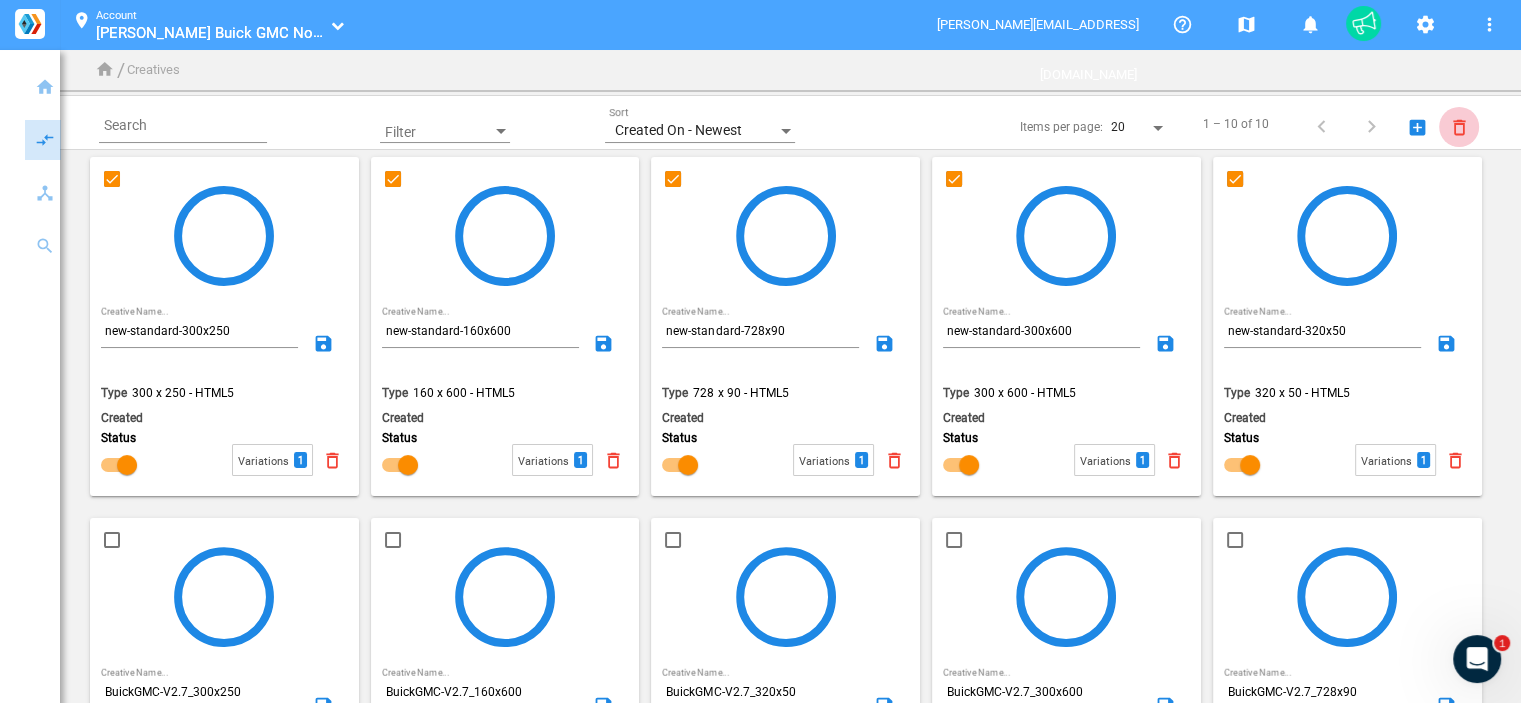 click on "delete_outline" at bounding box center (1459, 128) 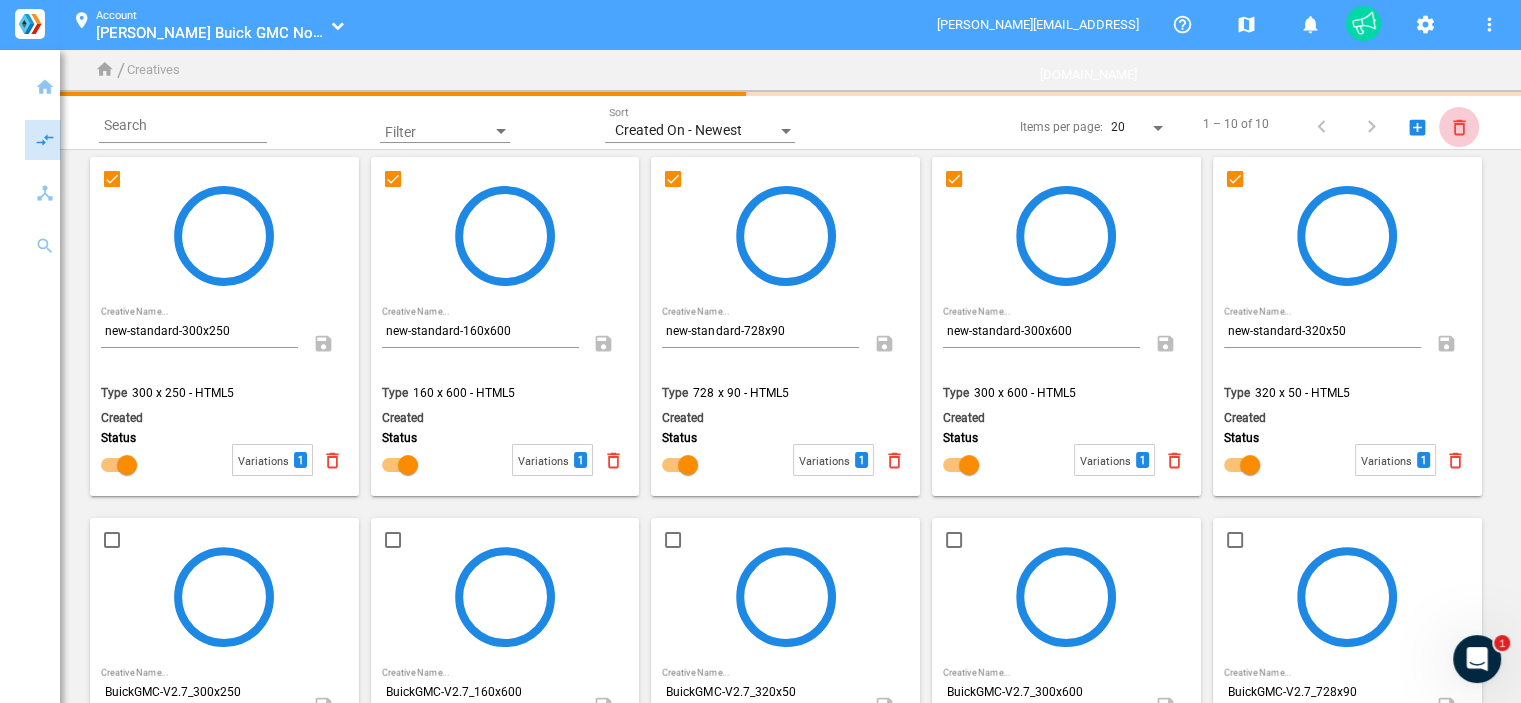 checkbox on "false" 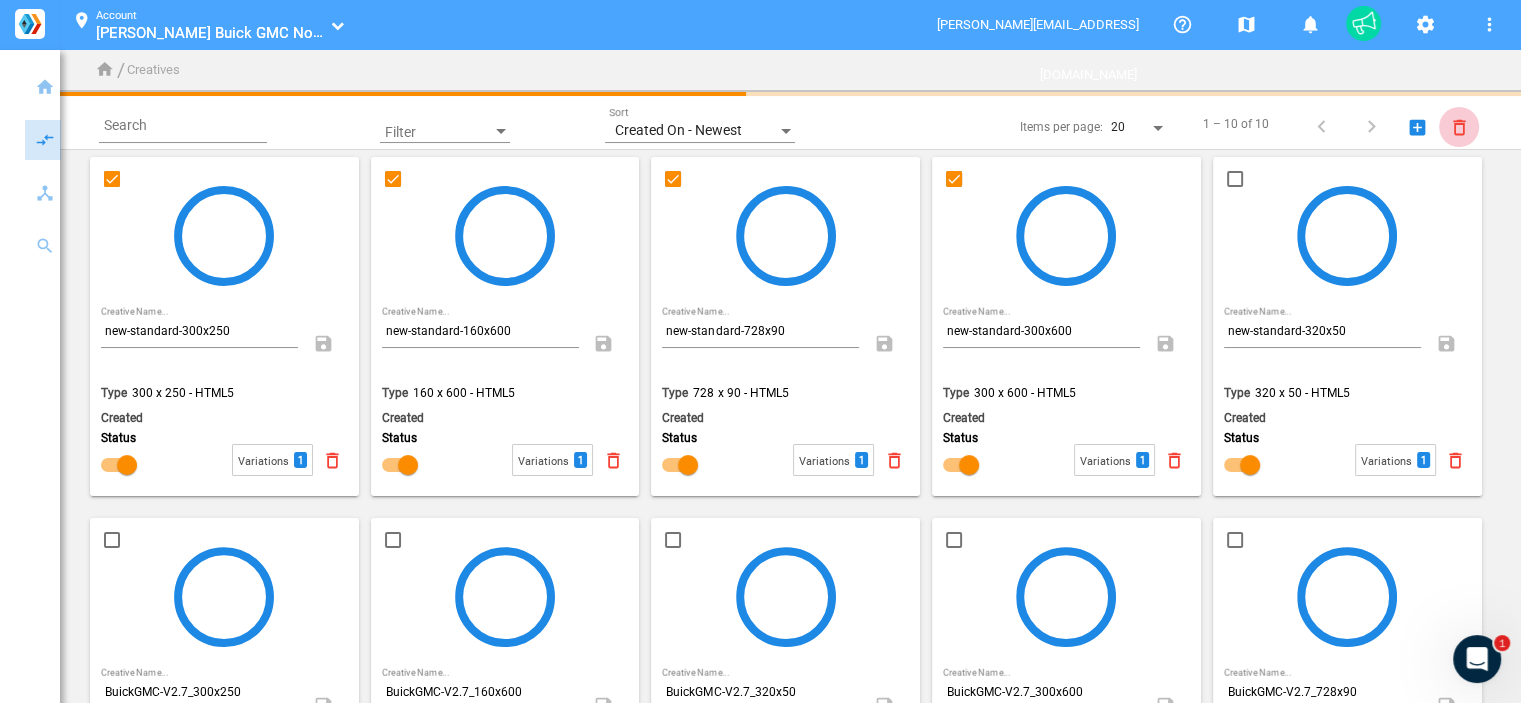 checkbox on "false" 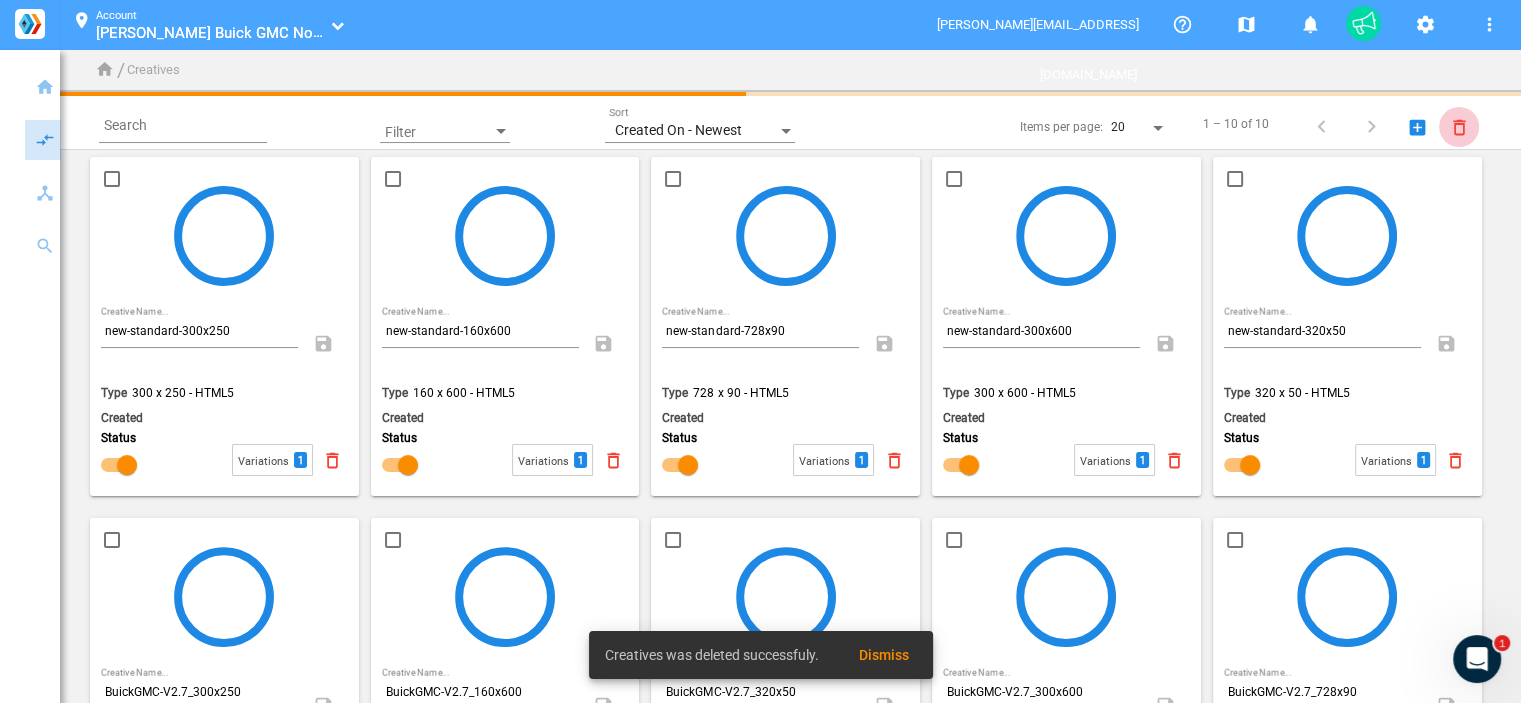 type on "BuickGMC-V2.7_300x250" 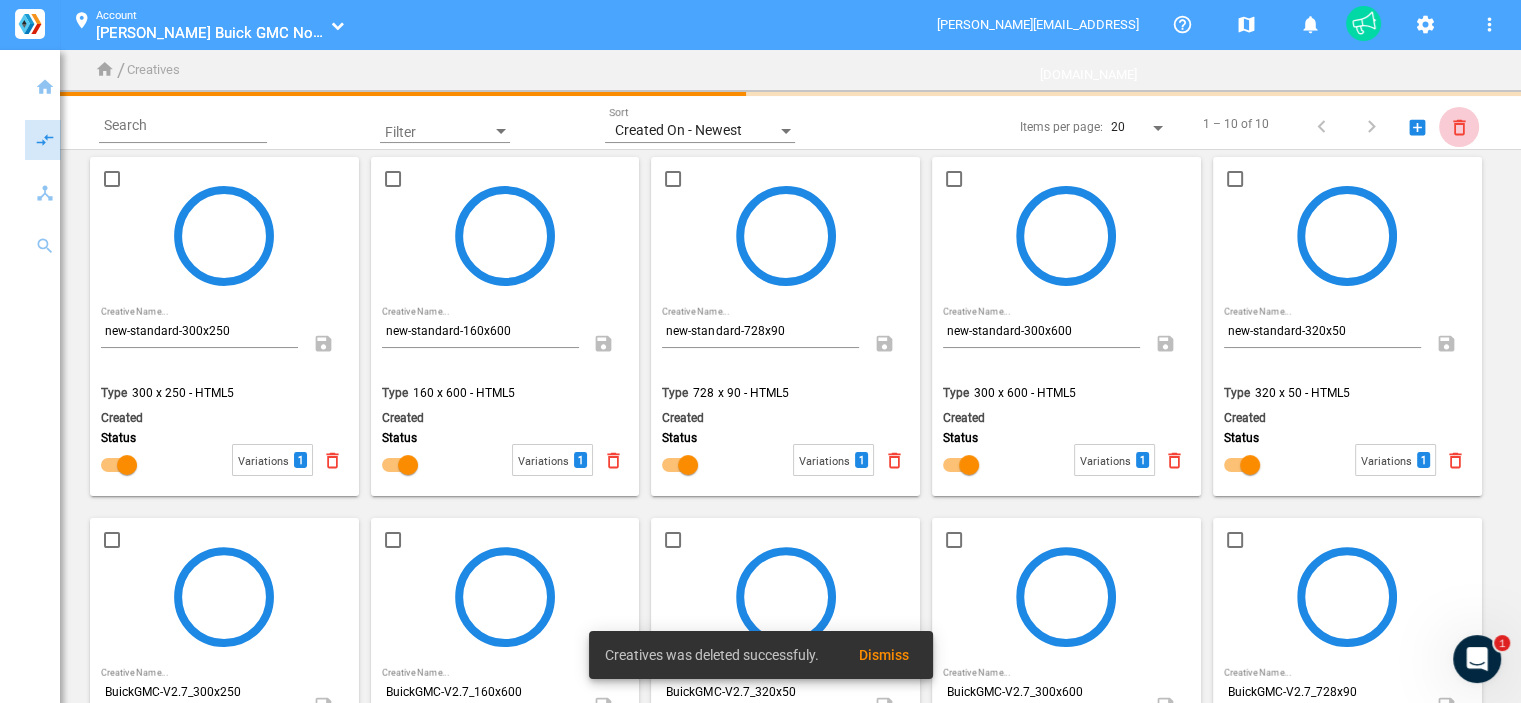 type on "BuickGMC-V2.7_160x600" 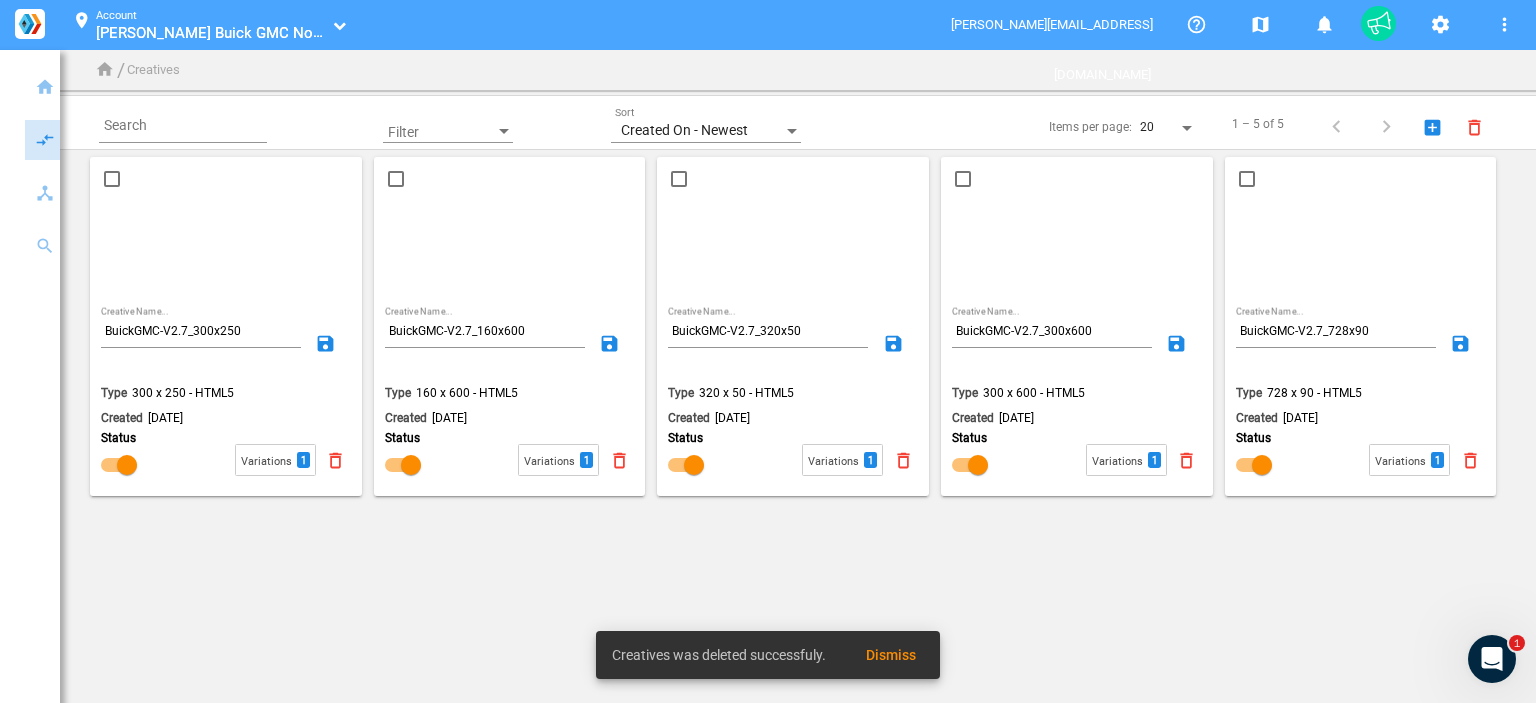 click on "home Dashboard compare_arrows Traffic keyboard_arrow_down speaker_notes Campaigns filter_center_focus Creatives label Tracking device_hub Integrations search Query Engine location_on Account [PERSON_NAME] Buick GMC North_70015656 [PERSON_NAME] Buick GMC North_70015656 [EMAIL_ADDRESS][DOMAIN_NAME] help_outline map notifications settings more_vert home / Creatives Search Filter Created On - Newest Sort add_box_main delete_outline  Items per page:  20  1 – 5 of 5    Do you want to permanently delete this creative? This action cannot be reversed.  Cancel   Delete BuickGMC-V2.7_300x250 Creative Name... save Type  300 x 250 - HTML5  Created  [DATE]  Status     Variations 1 delete_outline   Do you want to permanently delete this creative? This action cannot be reversed.  Cancel   Delete BuickGMC-V2.7_160x600 Creative Name... save Type  160 x 600 - HTML5  Created  [DATE]  Status     Variations 1 delete_outline   Do you want to permanently delete this creative? This action cannot be reversed.  Cancel   Delete" at bounding box center [768, 351] 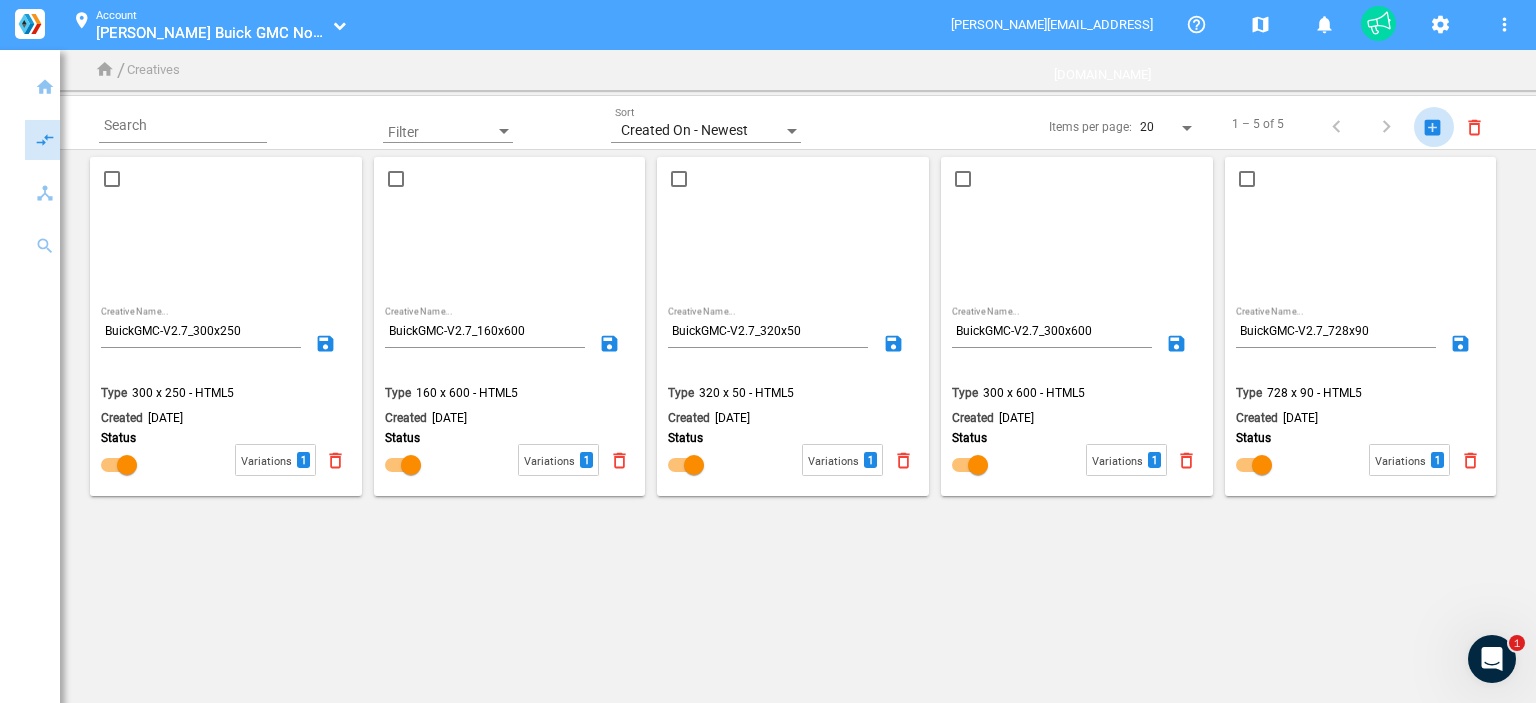 click on "add_box_main" at bounding box center (1434, 128) 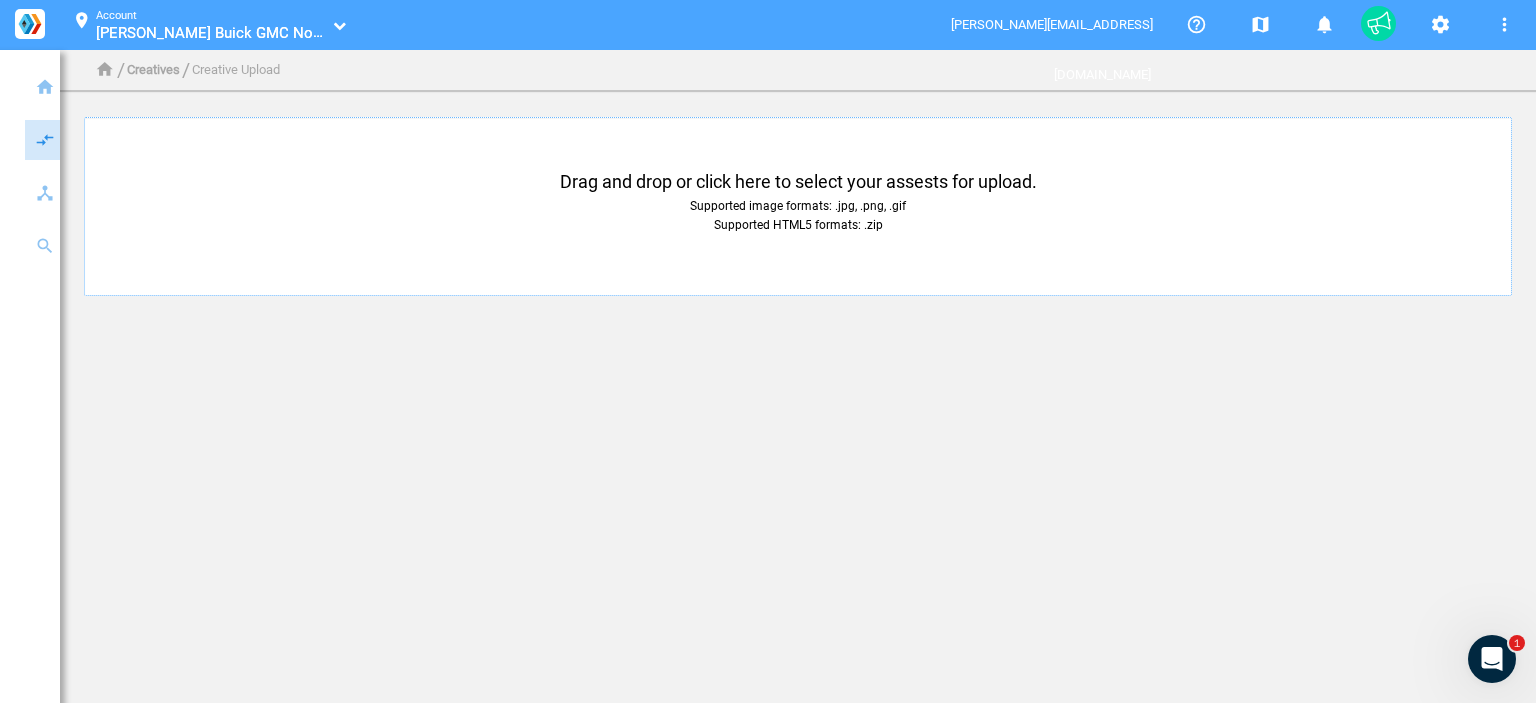 click on "Supported image formats: .jpg, .png, .gif  Supported HTML5 formats: .zip" 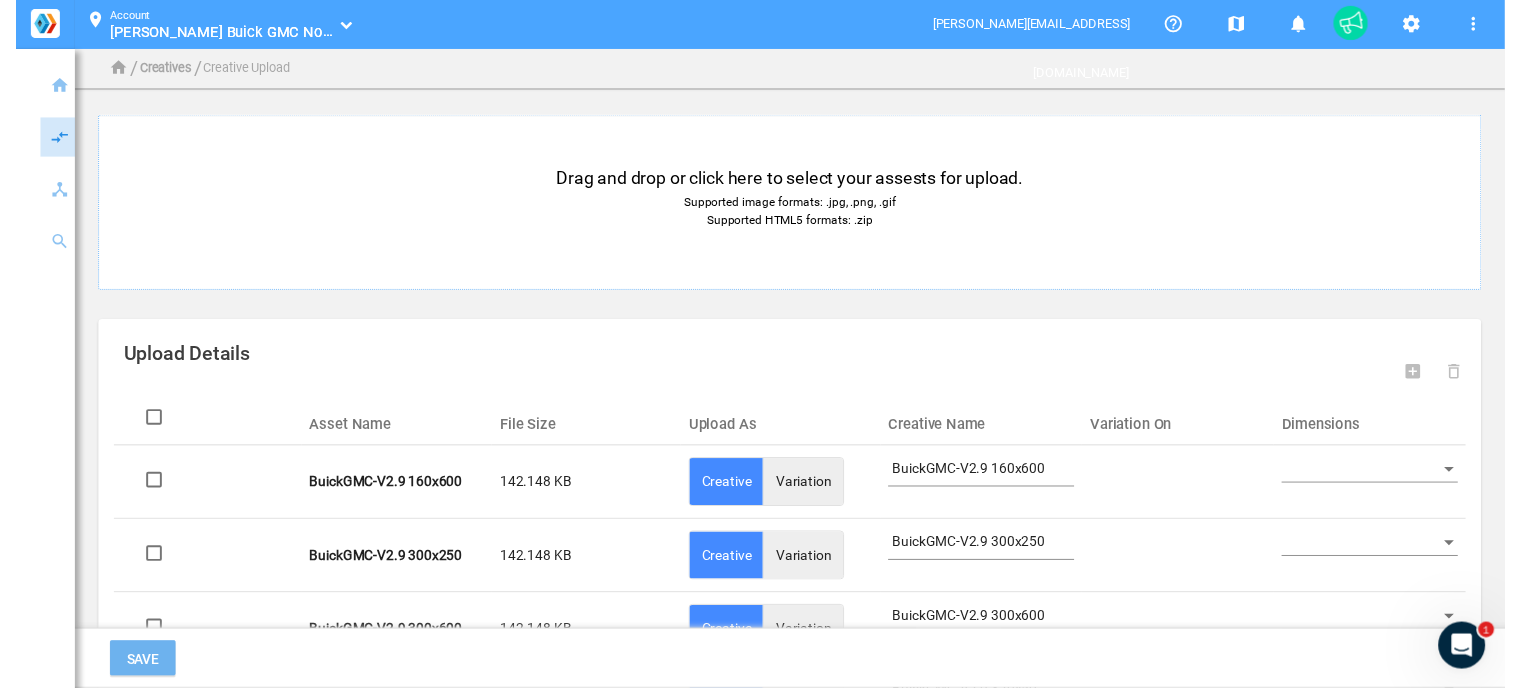scroll, scrollTop: 172, scrollLeft: 0, axis: vertical 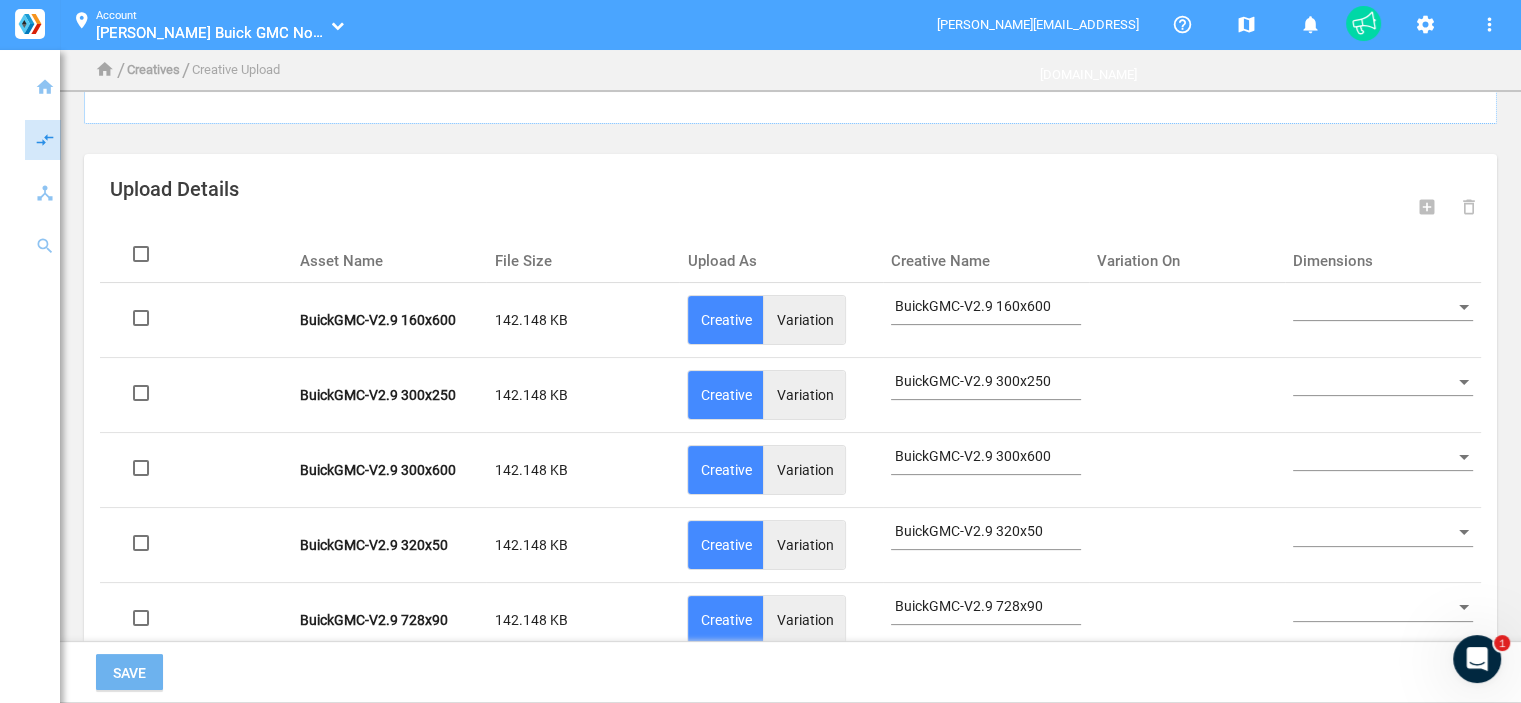 click at bounding box center (1374, 307) 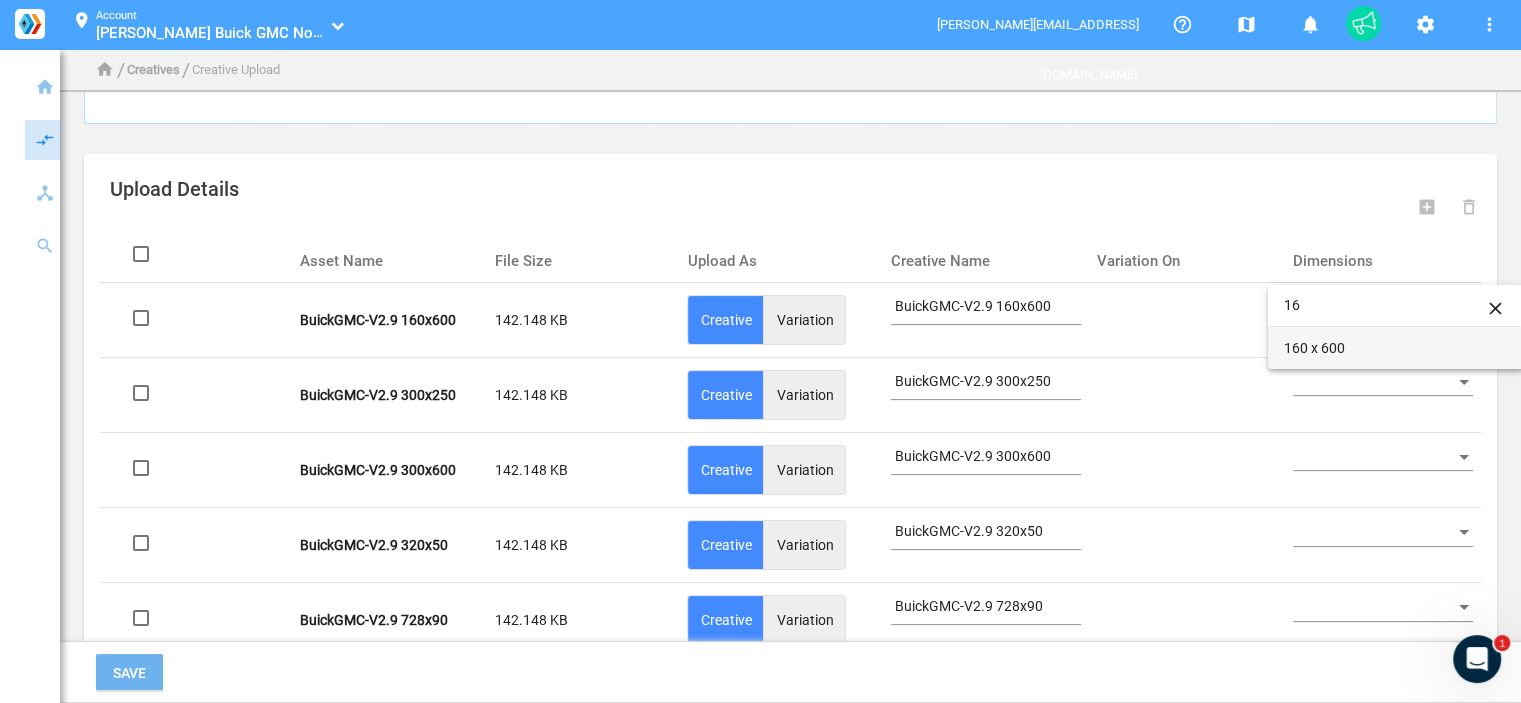 type on "16" 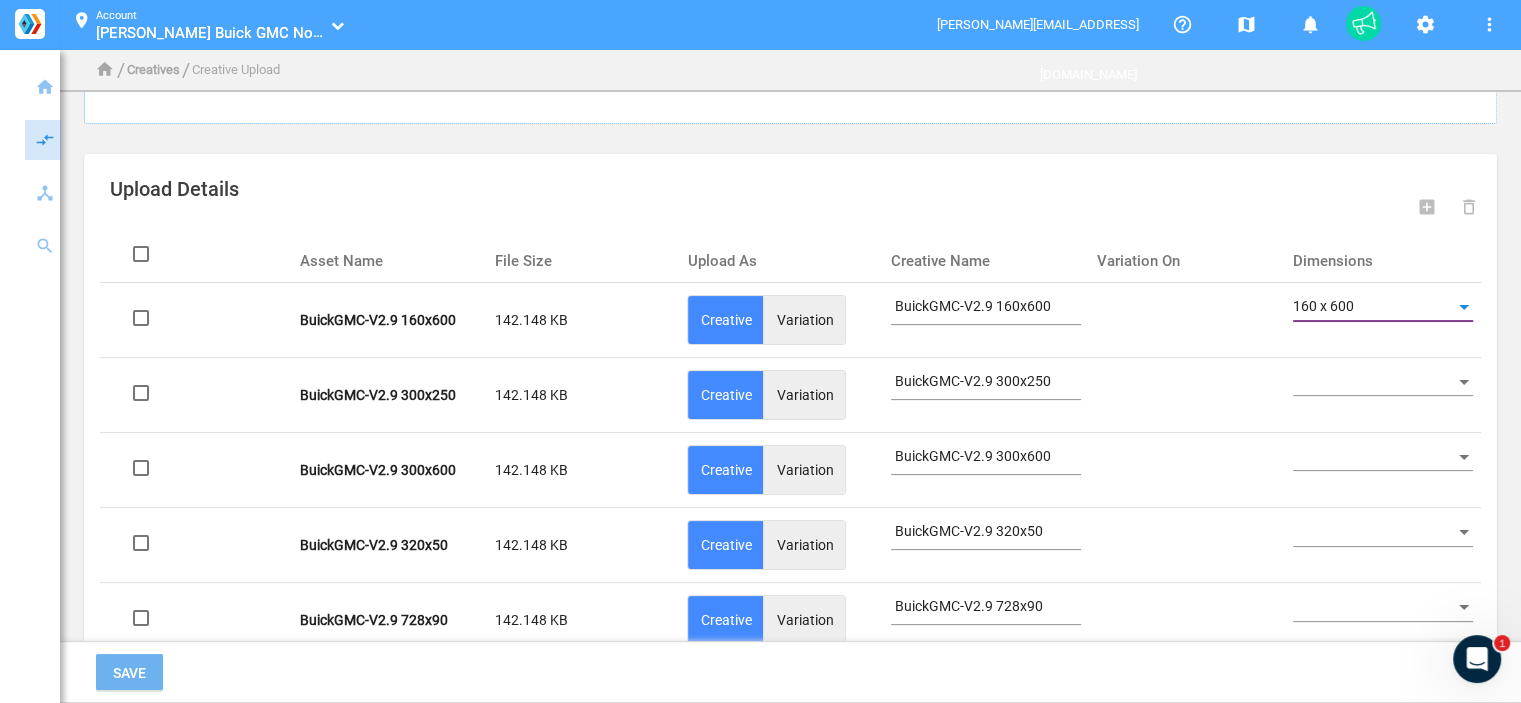 click at bounding box center (1374, 382) 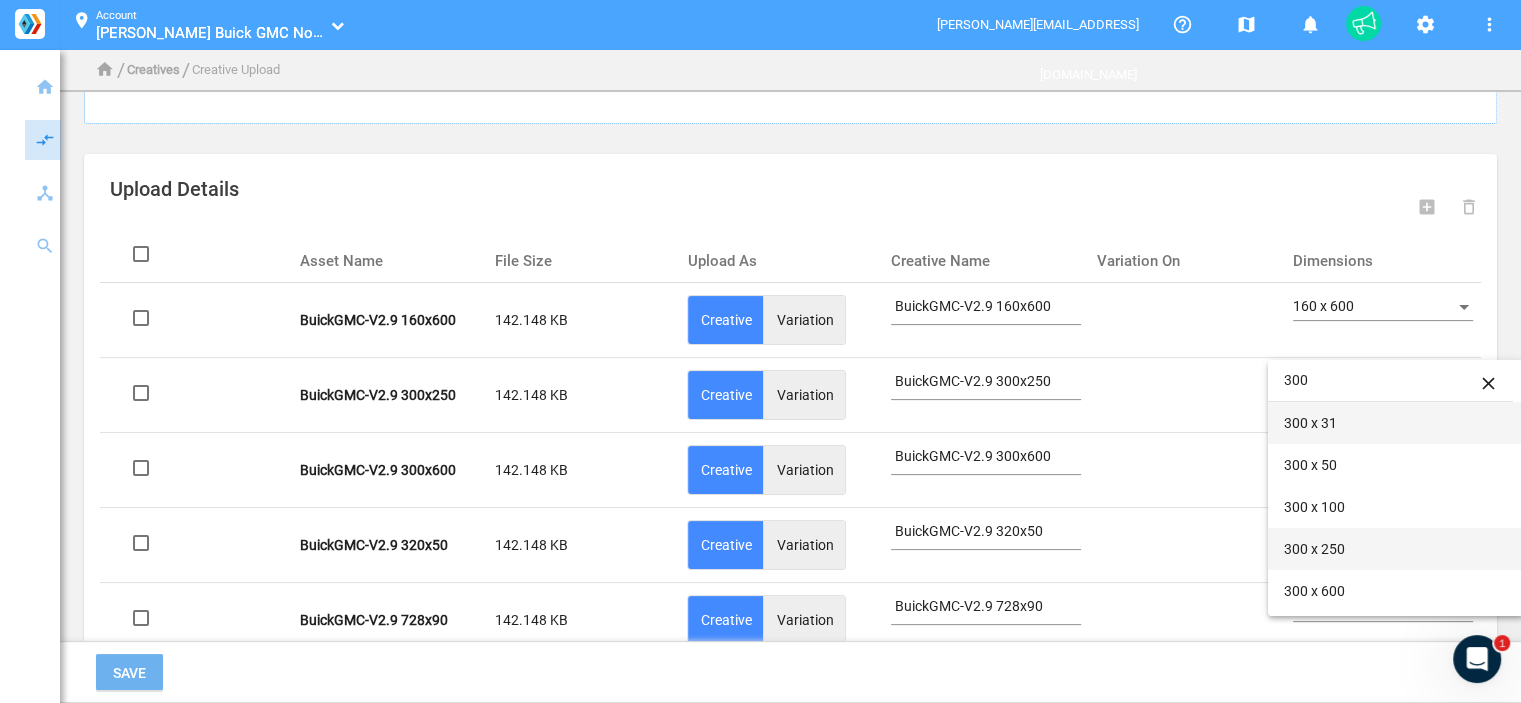 type on "300" 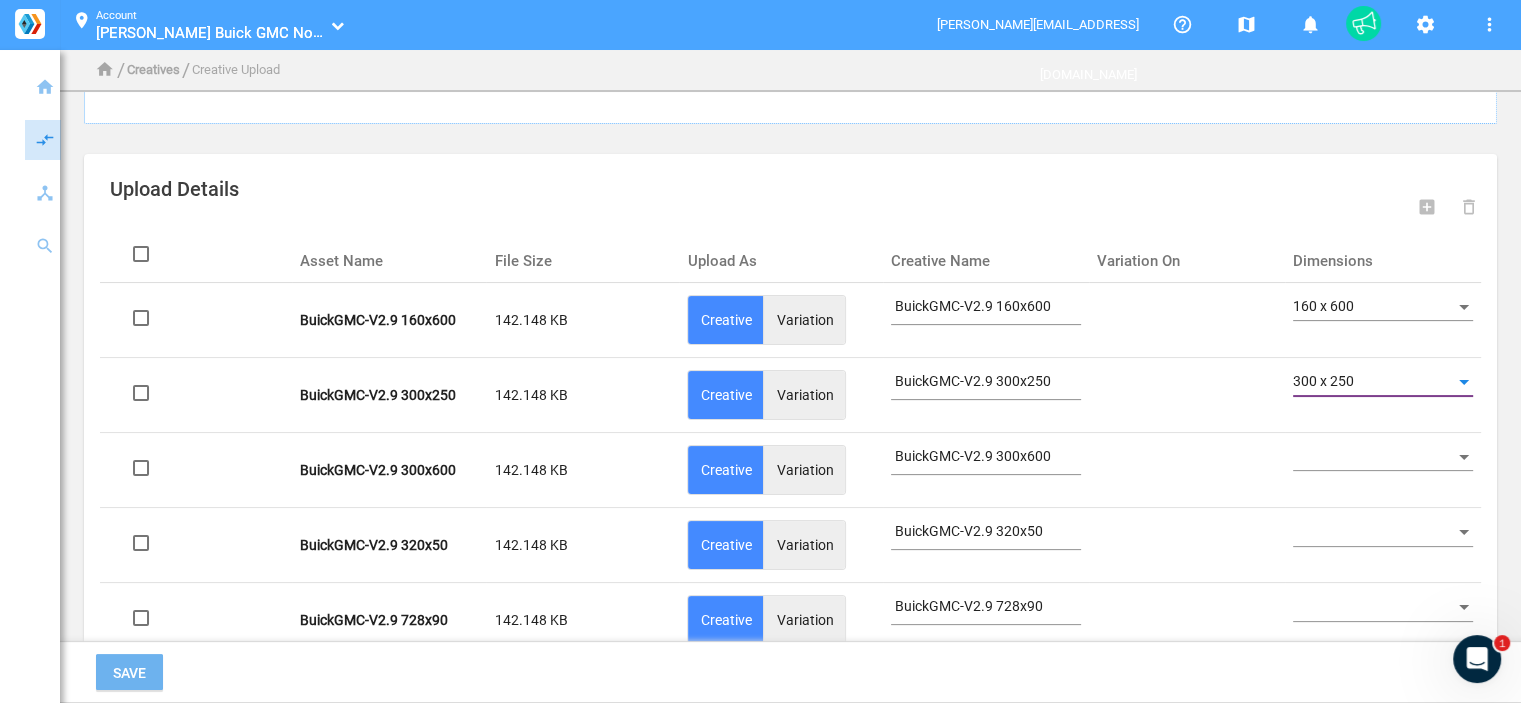 click 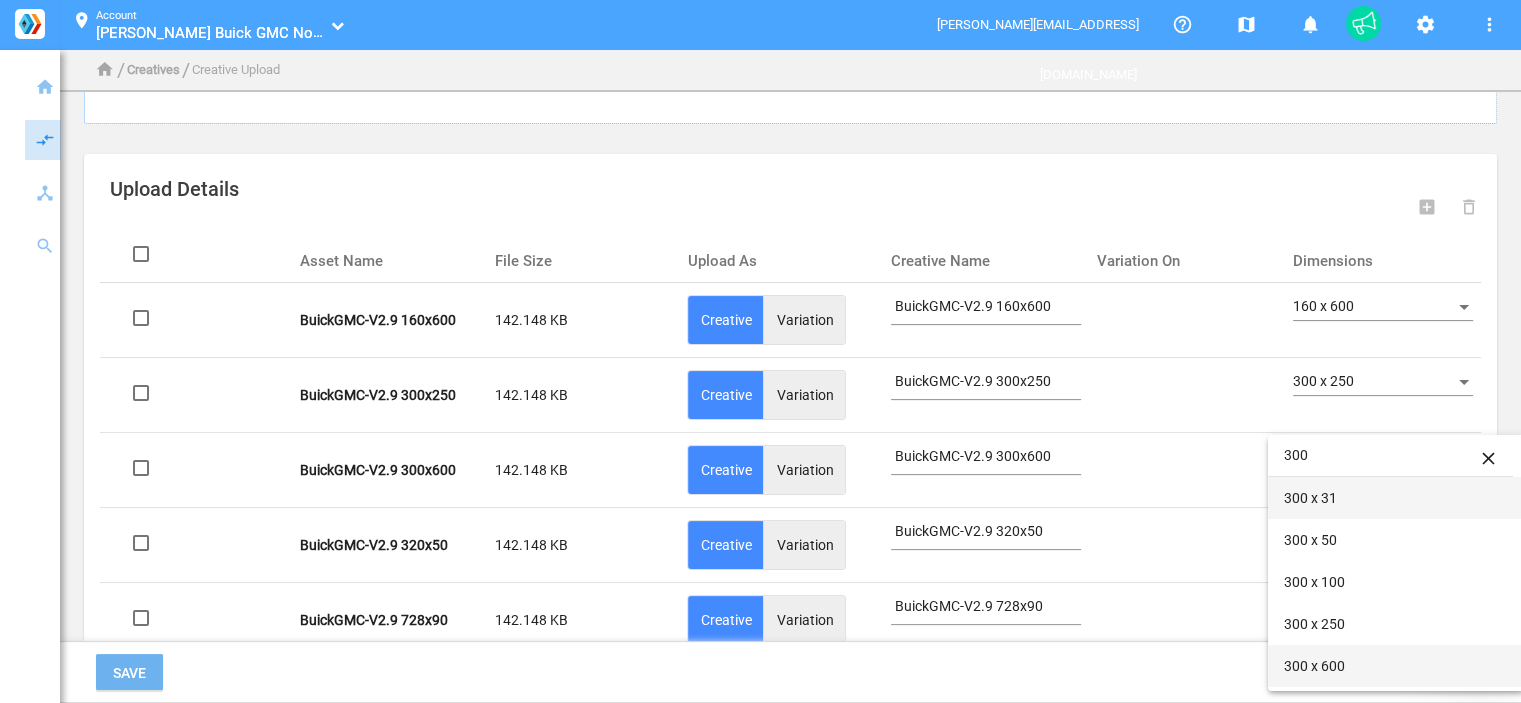 type on "300" 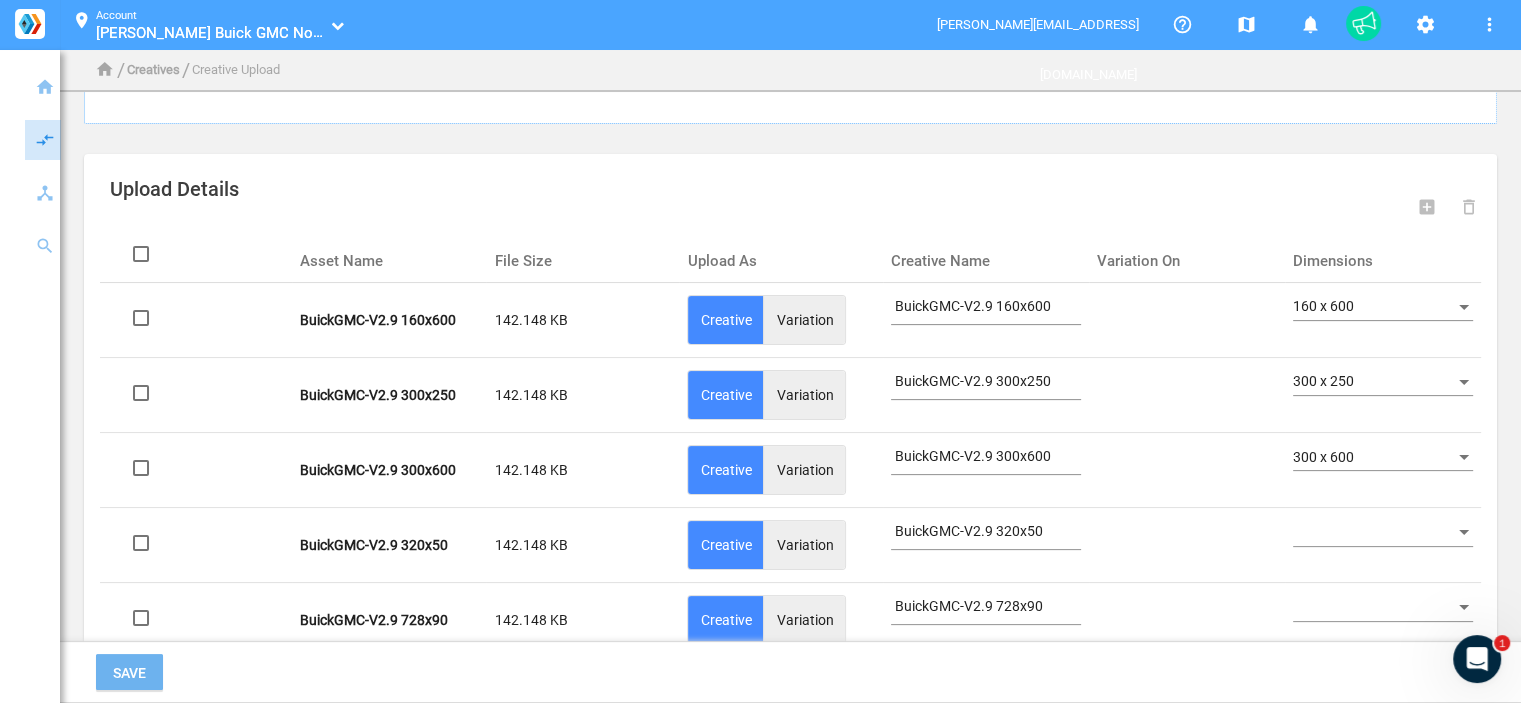click 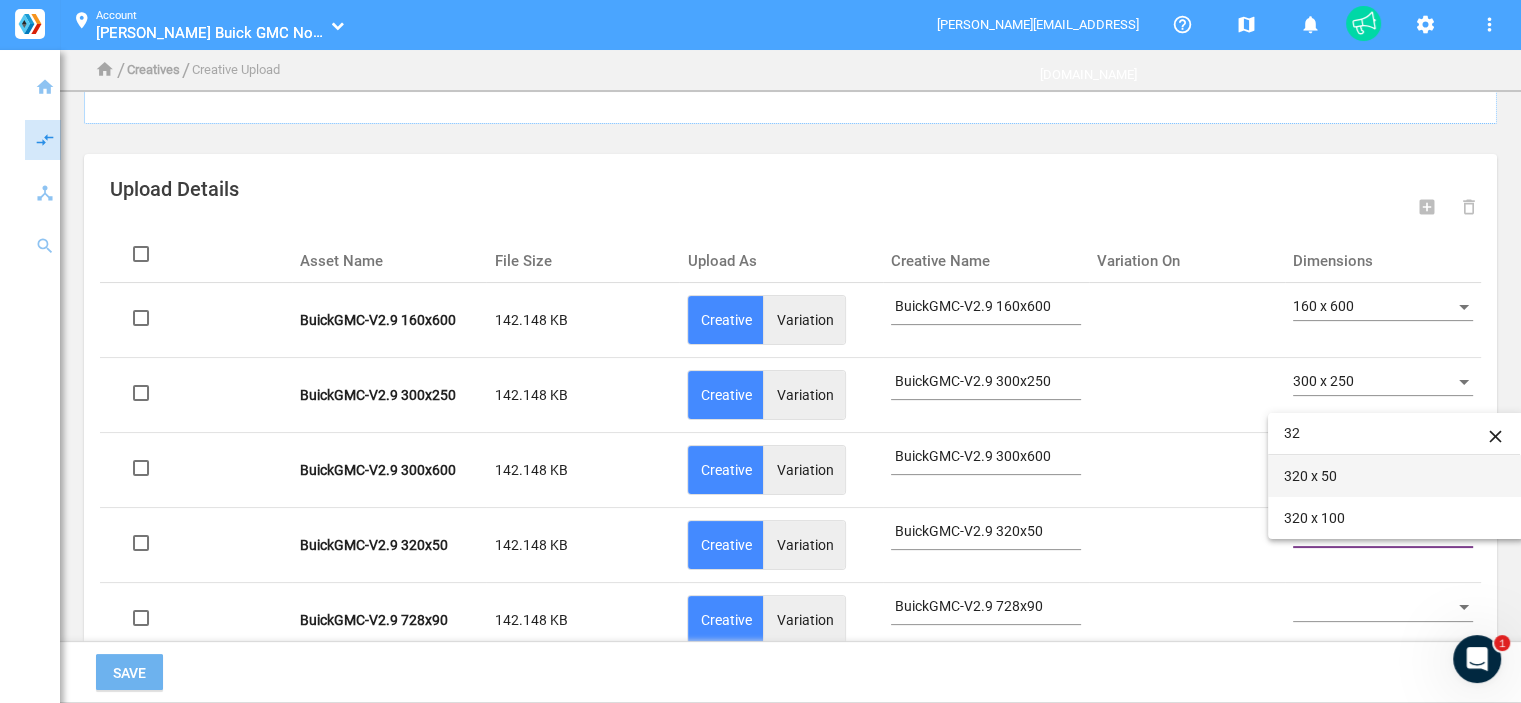 type on "32" 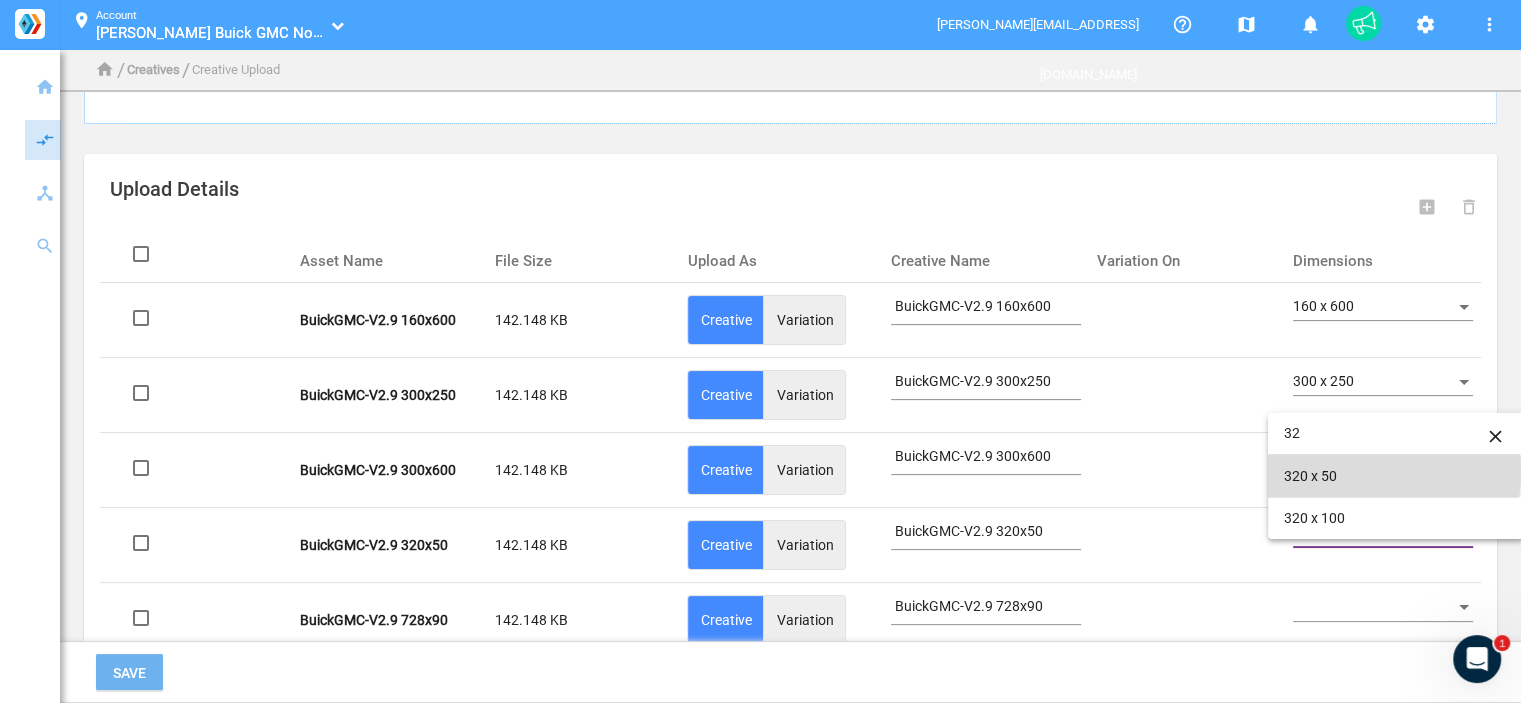 click on "320 x 50" at bounding box center (1396, 476) 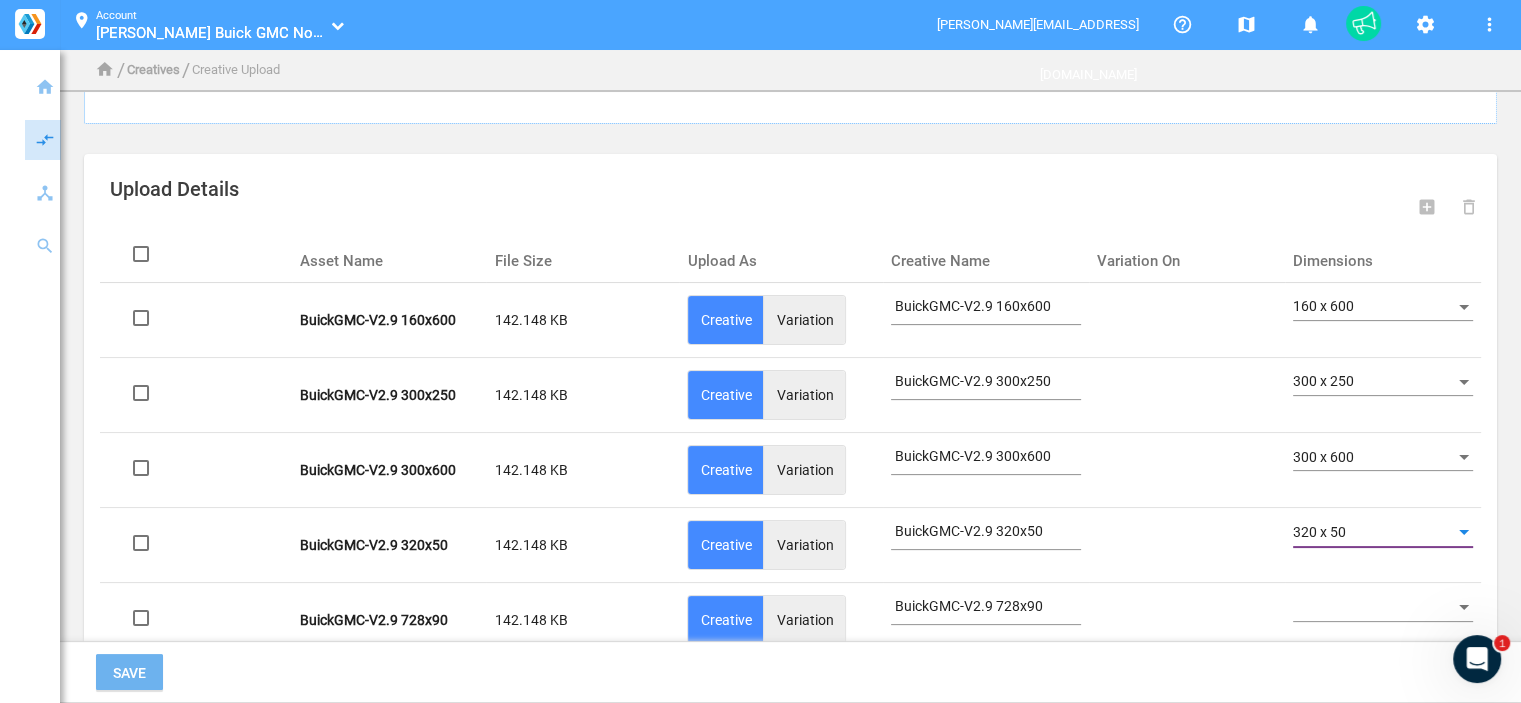click 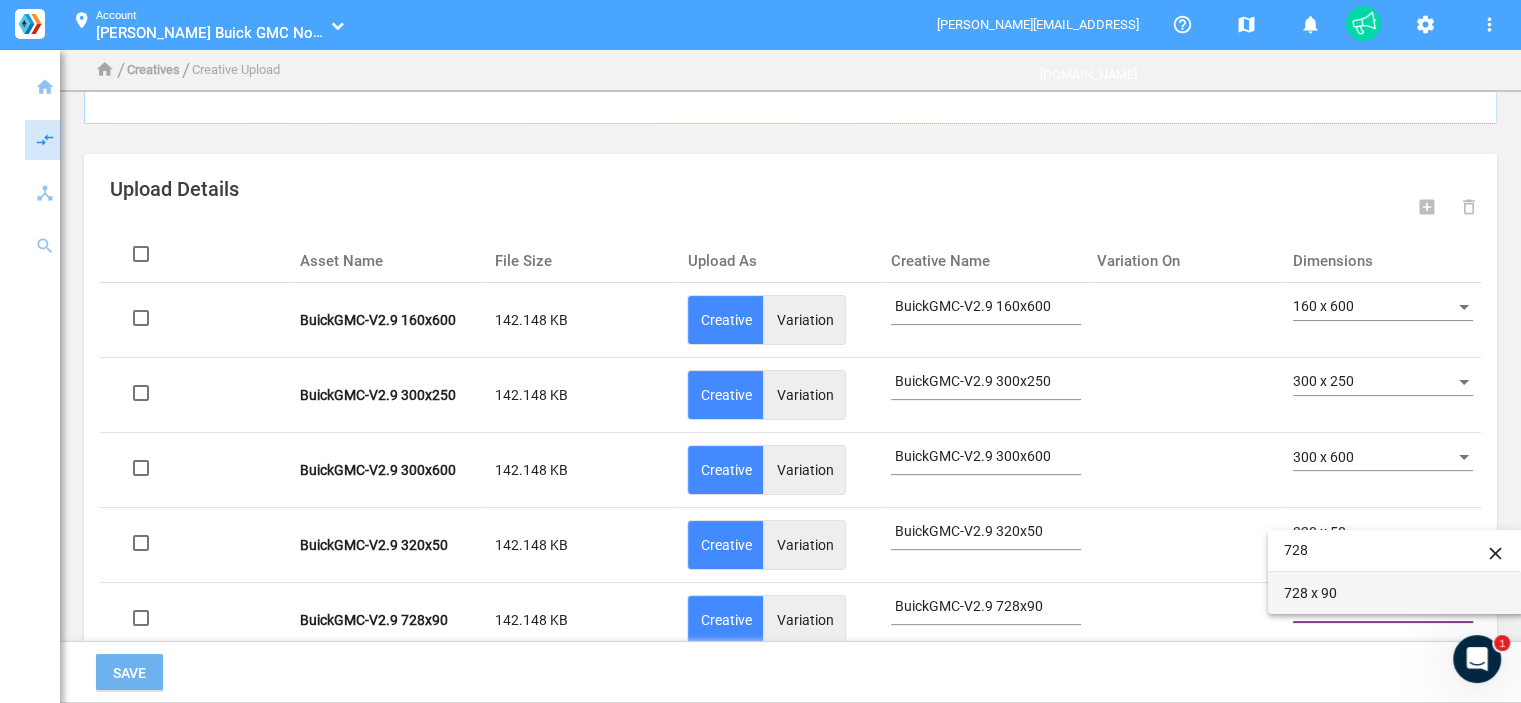 type on "728" 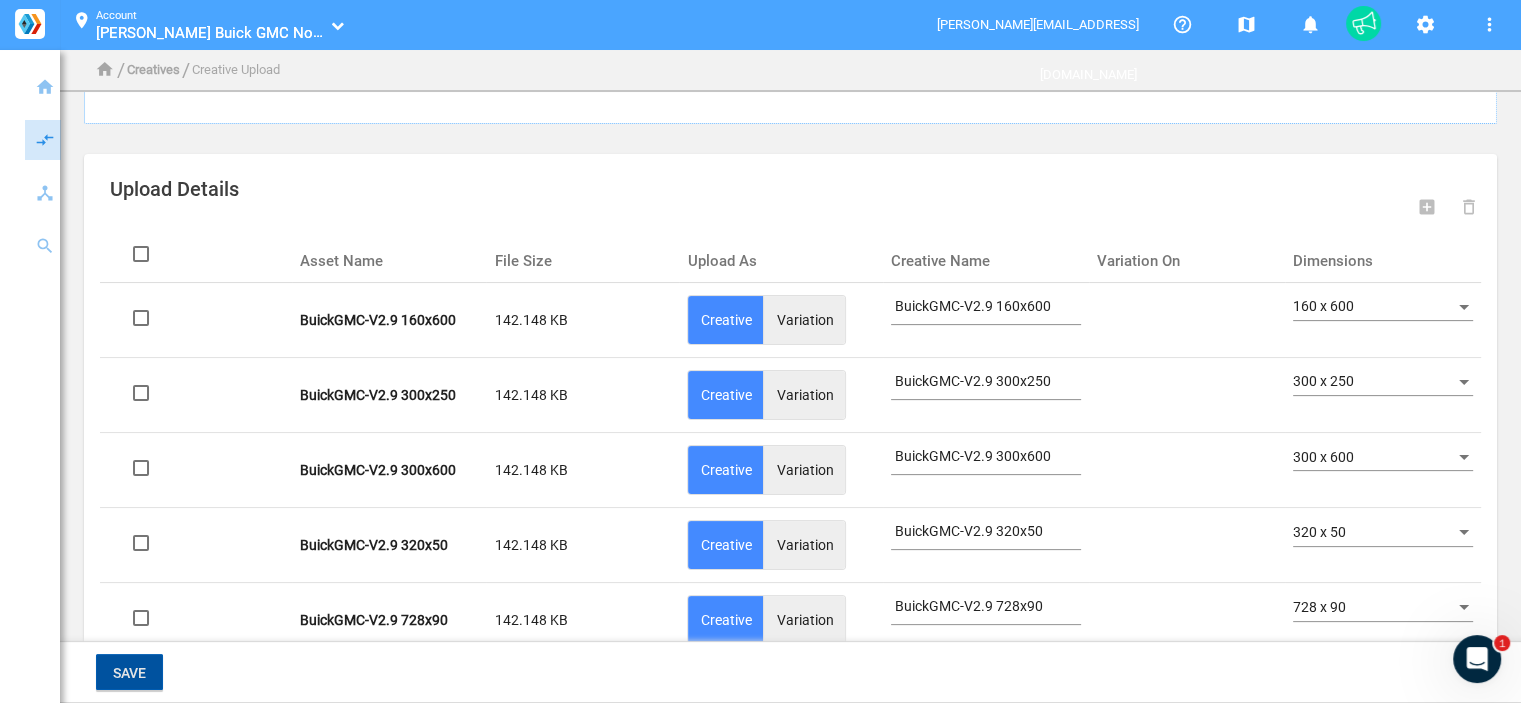 click on "Save" at bounding box center (129, 672) 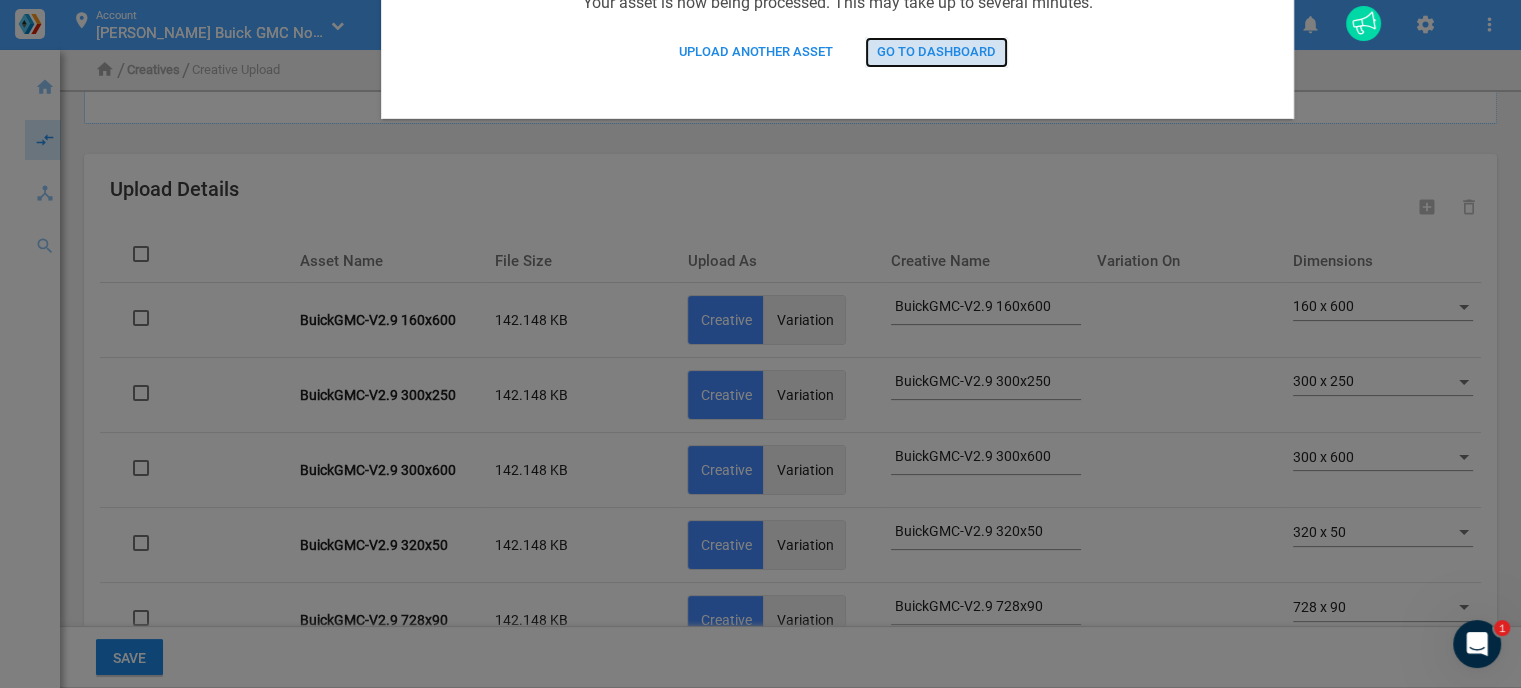 click on "Go to Dashboard" 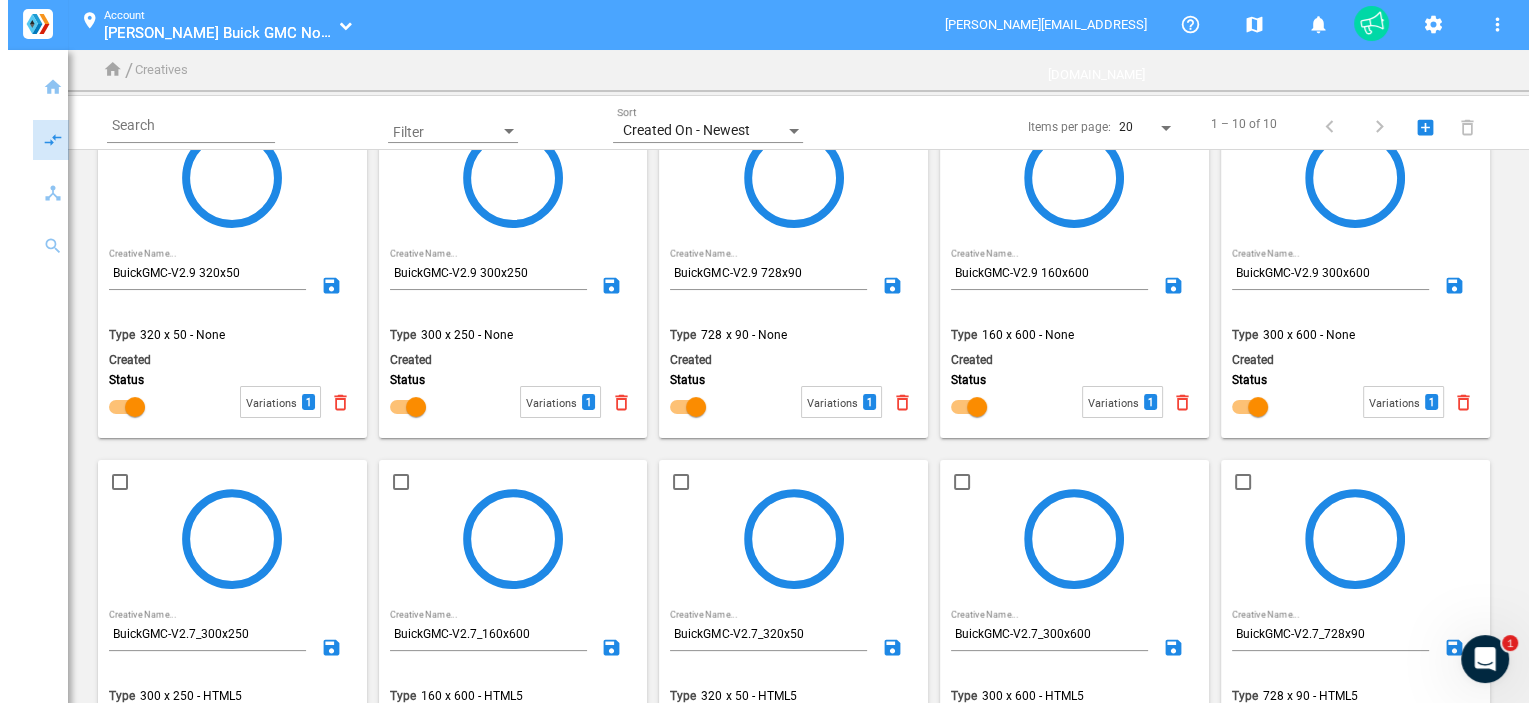 scroll, scrollTop: 0, scrollLeft: 0, axis: both 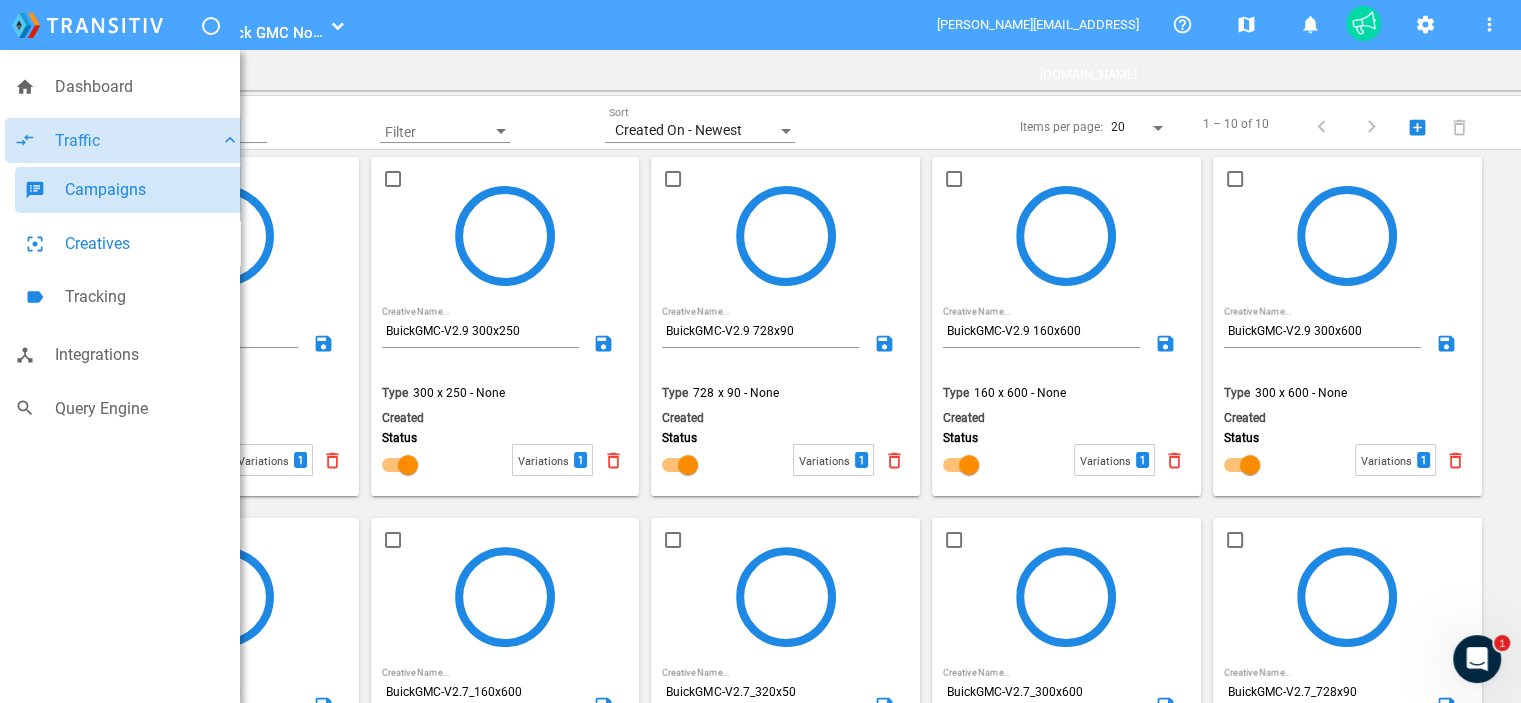 click on "Campaigns" at bounding box center (152, 190) 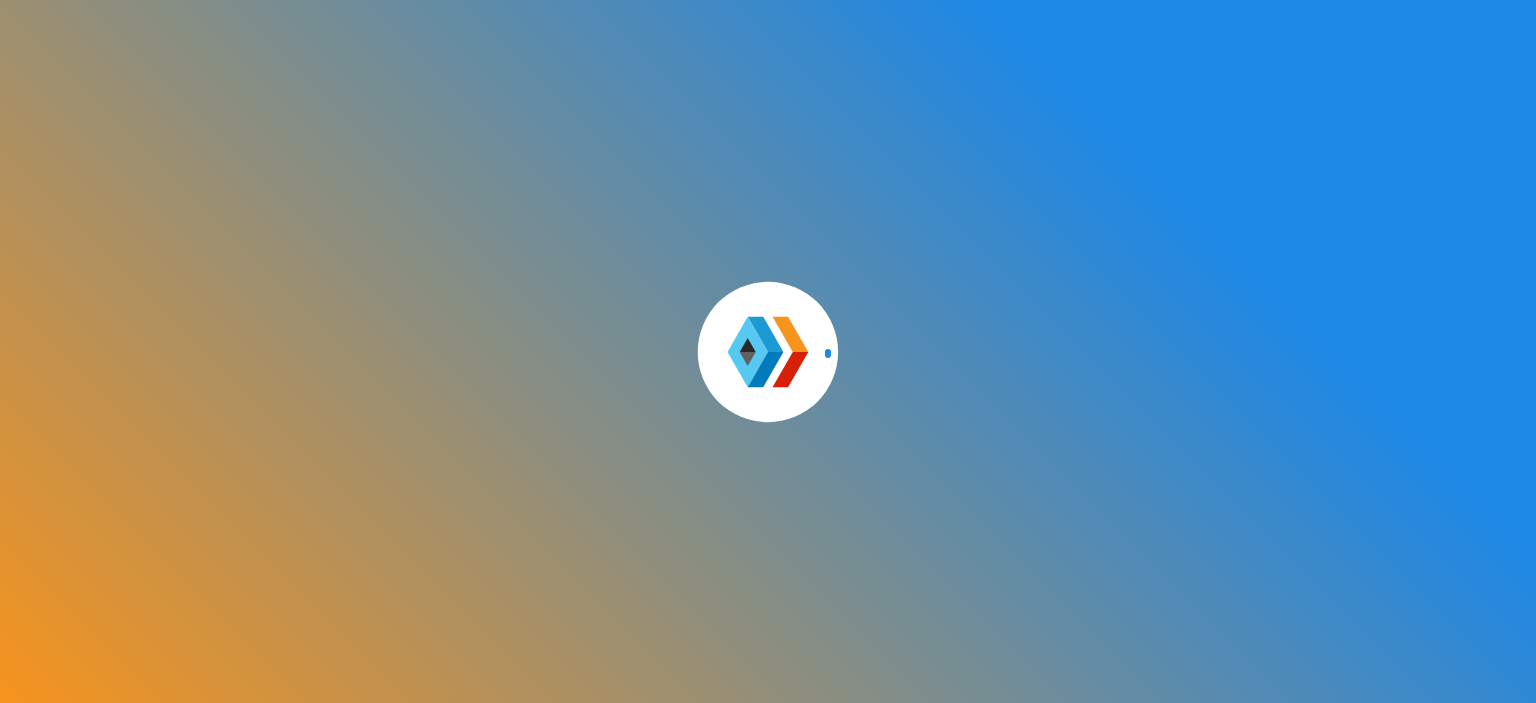 scroll, scrollTop: 0, scrollLeft: 0, axis: both 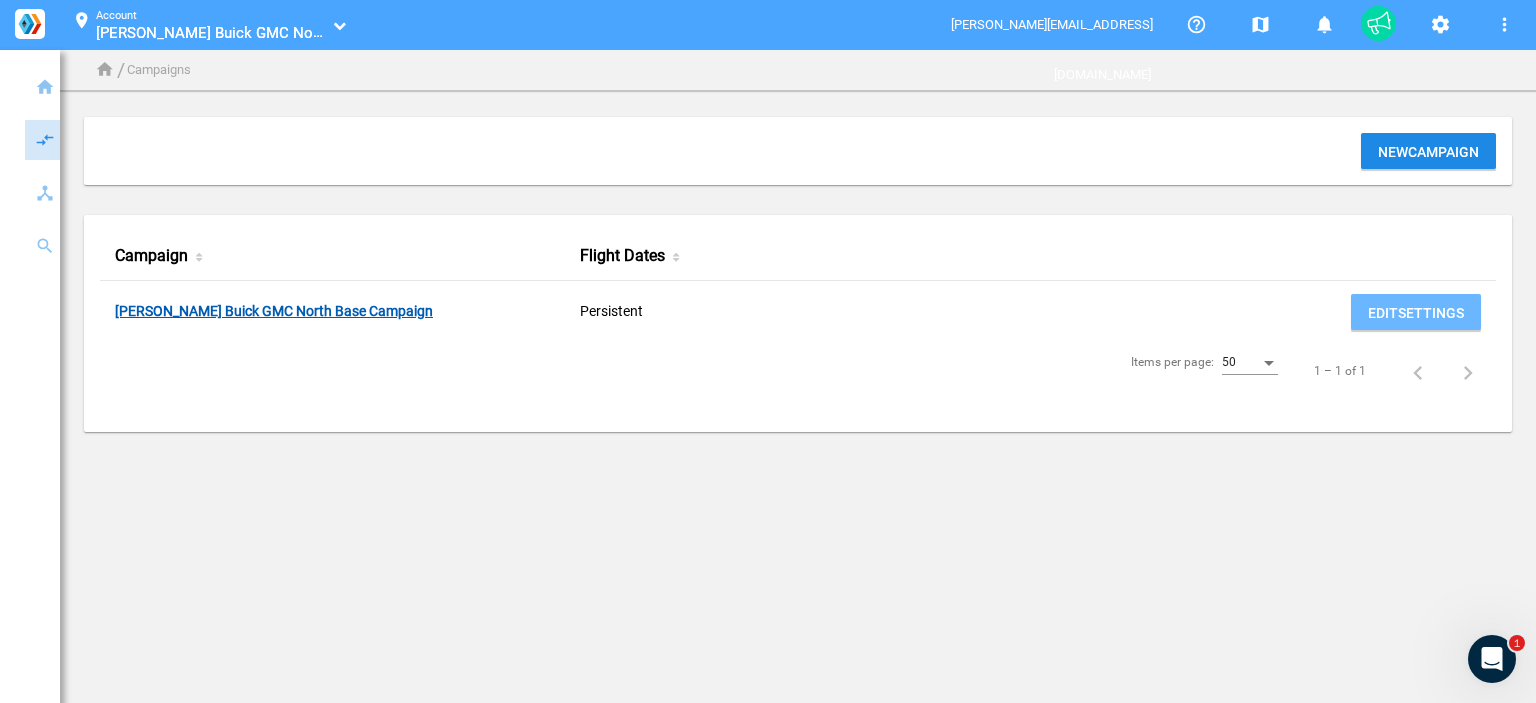 click on "[PERSON_NAME] Buick GMC North Base Campaign" 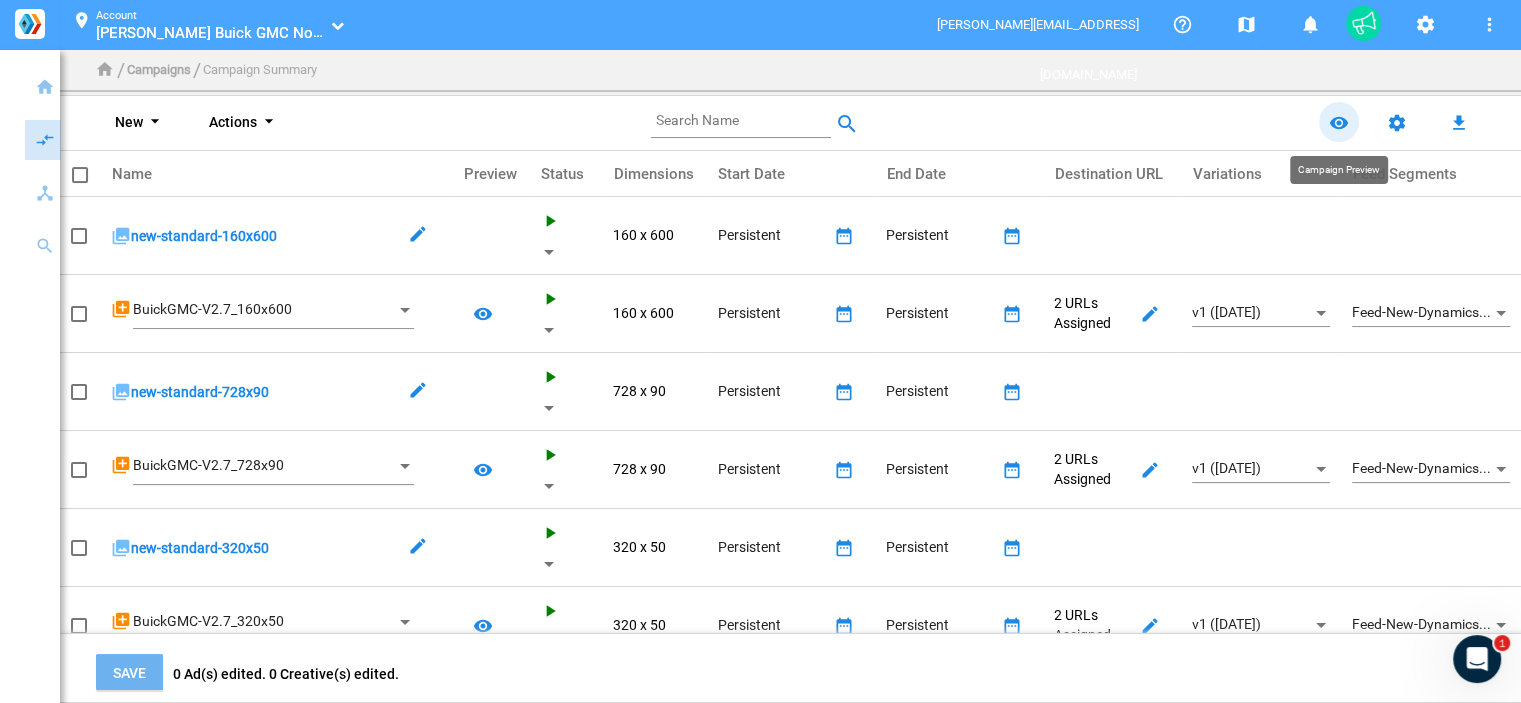 click on "remove_red_eye" 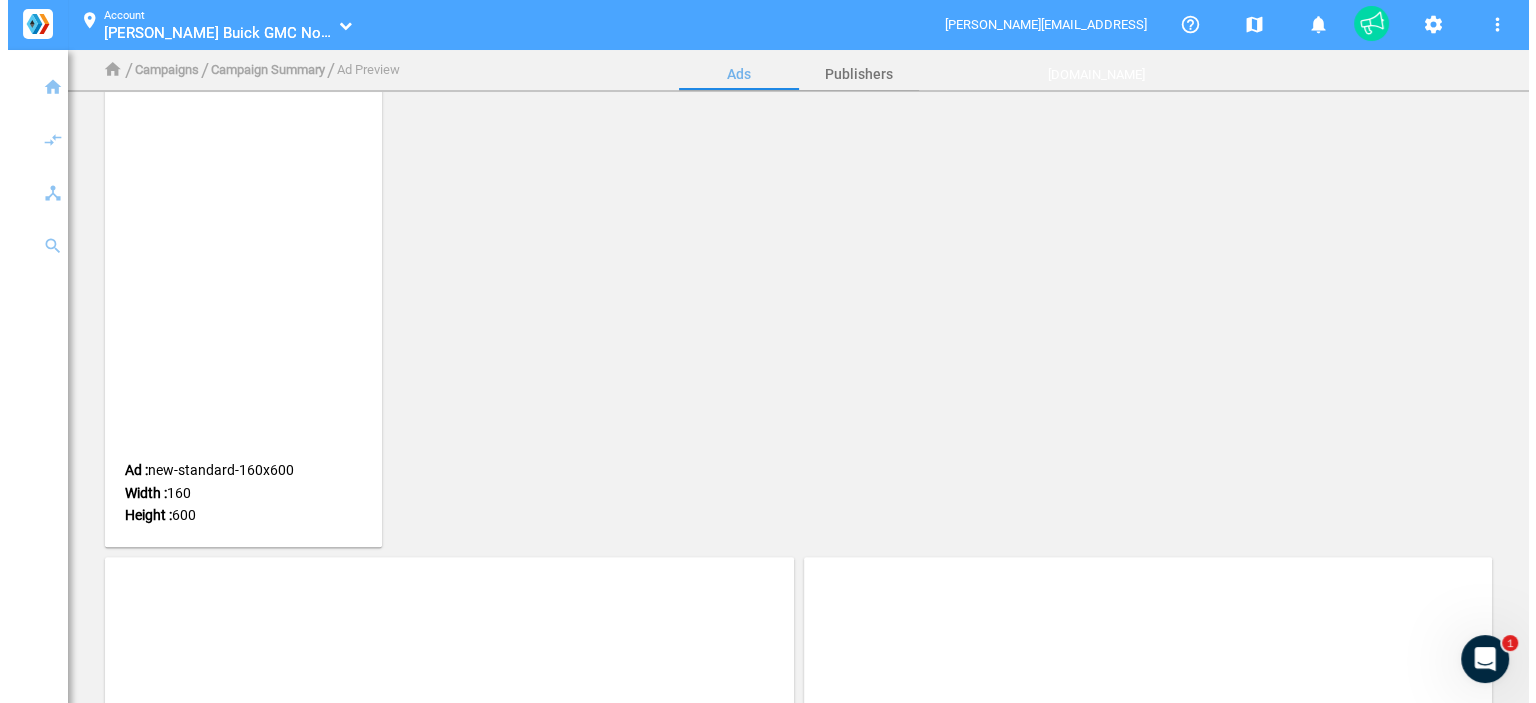 scroll, scrollTop: 0, scrollLeft: 0, axis: both 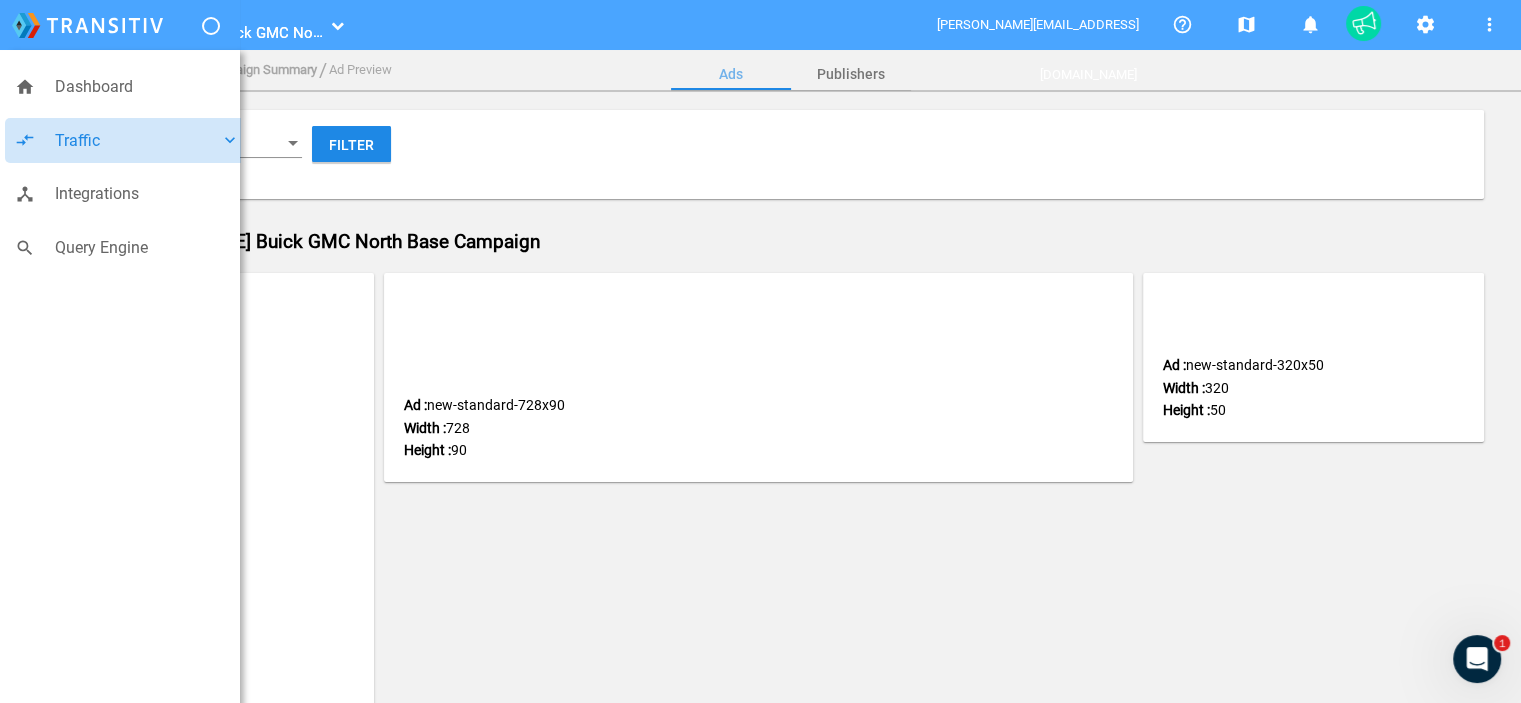 click on "Traffic" at bounding box center (137, 141) 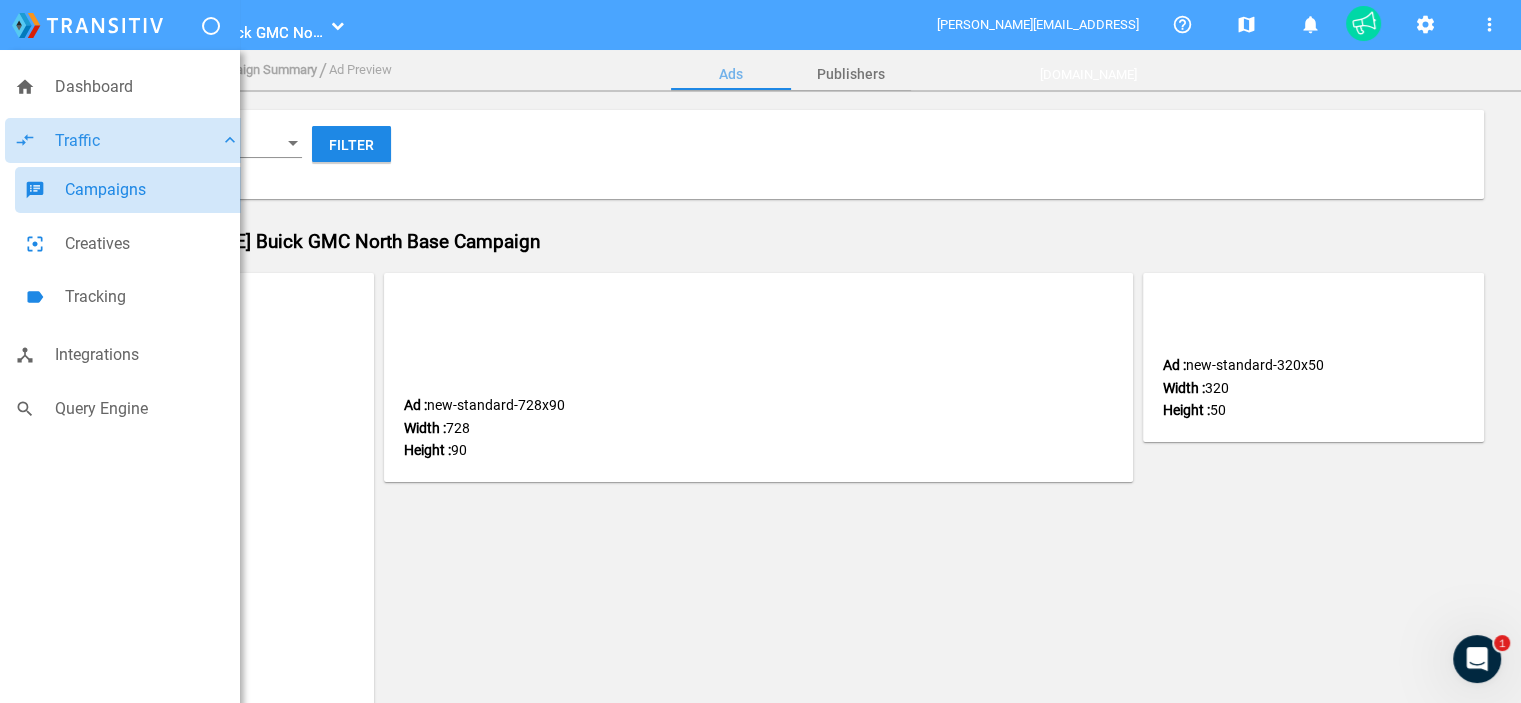 click on "Campaigns" at bounding box center (152, 190) 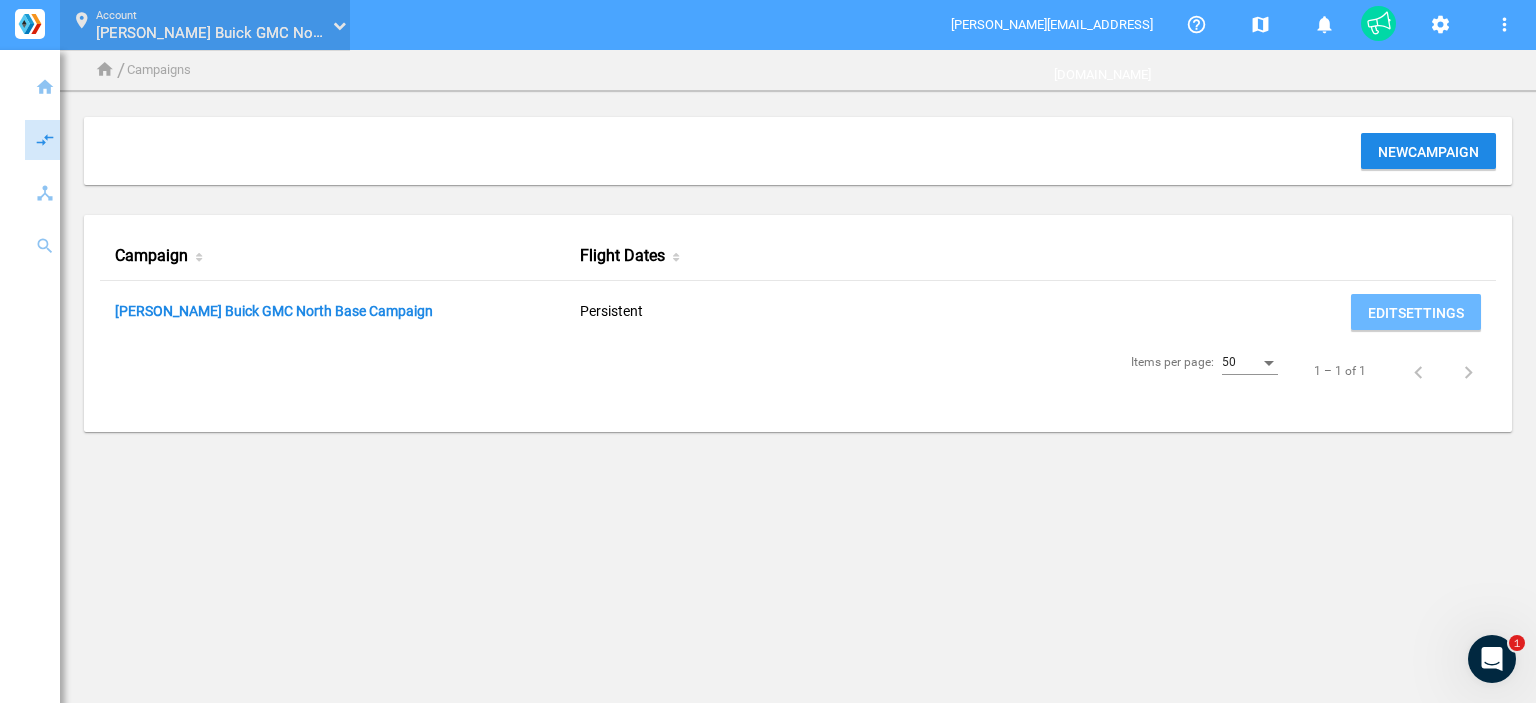 click on "location_on Account [PERSON_NAME] Buick GMC North_70015656 [PERSON_NAME] Buick GMC North_70015656" at bounding box center [205, 25] 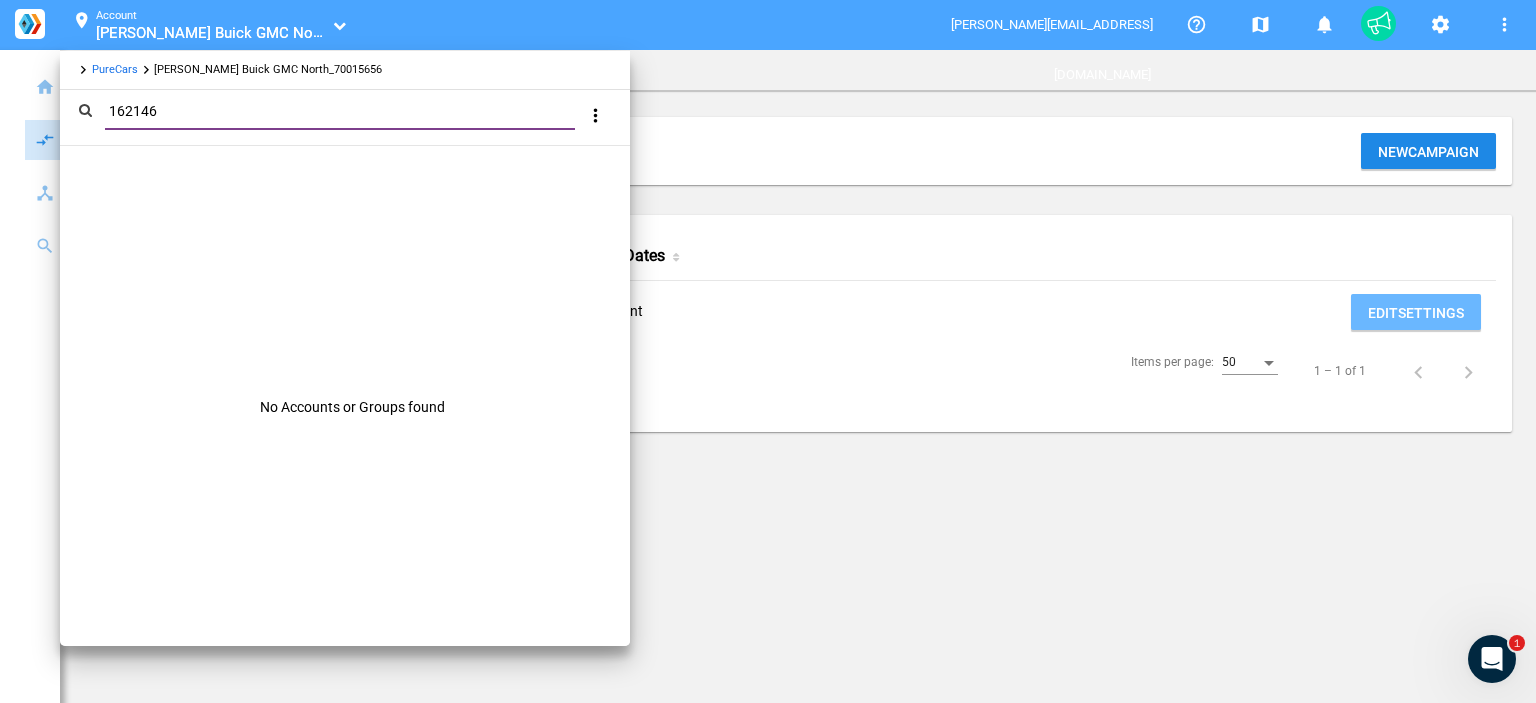 type on "162146" 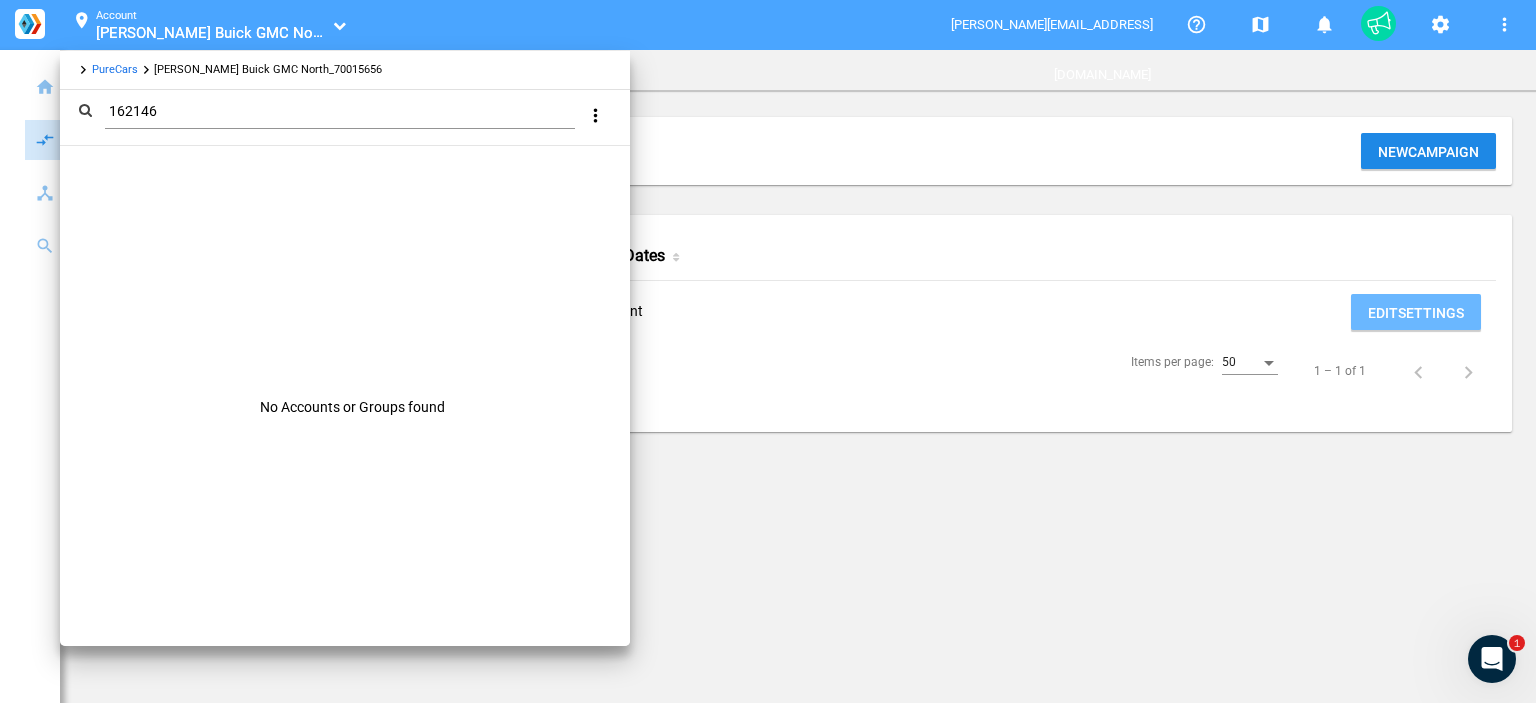 click on "PureCars" at bounding box center [115, 69] 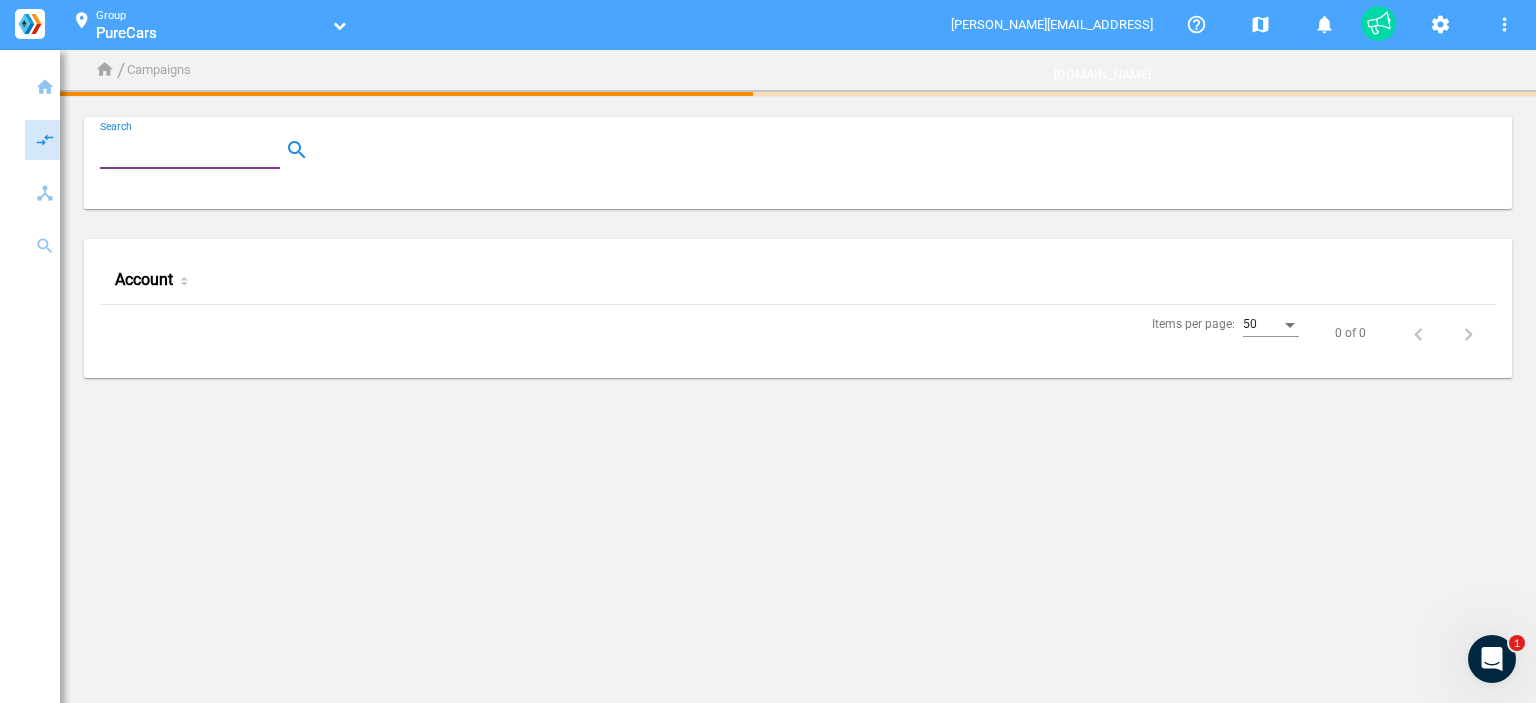click on "Search" at bounding box center [194, 150] 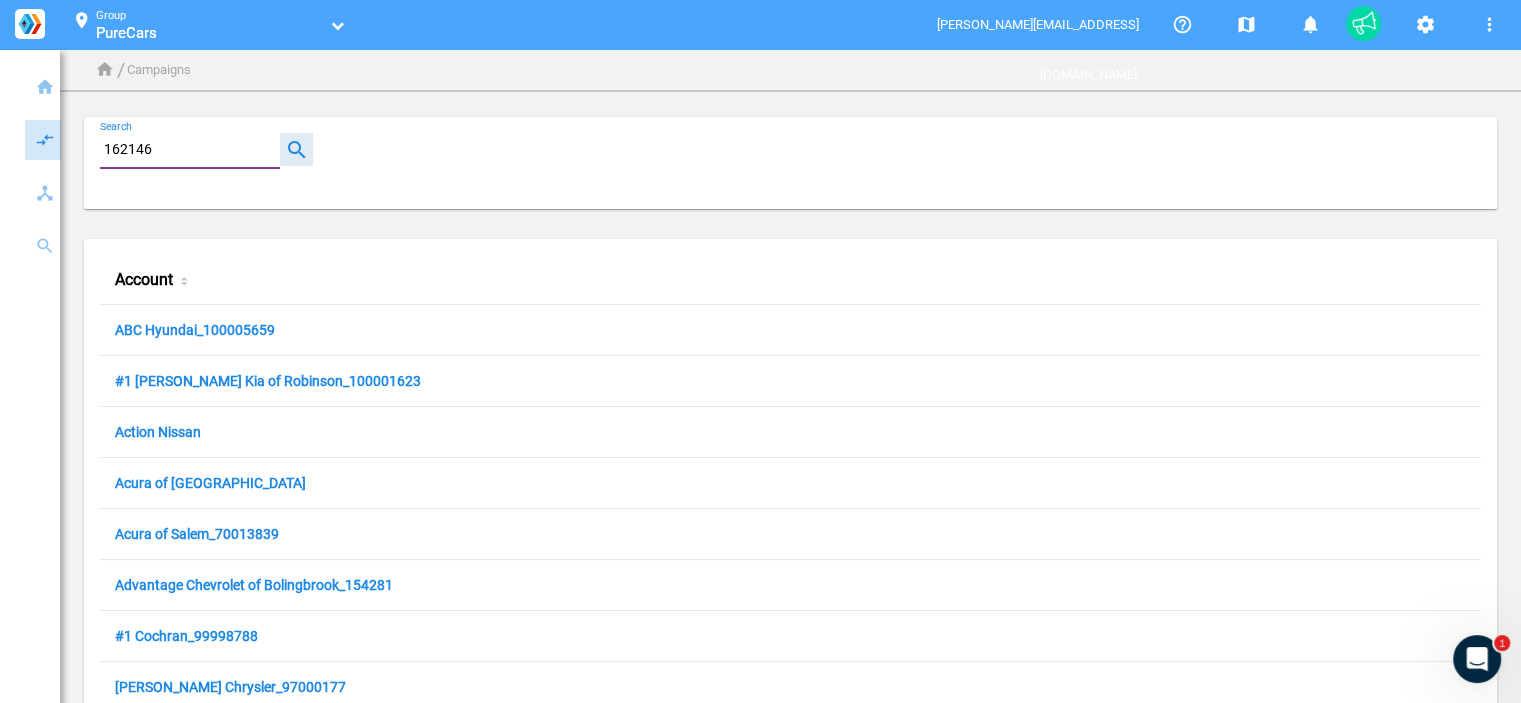click at bounding box center [296, 149] 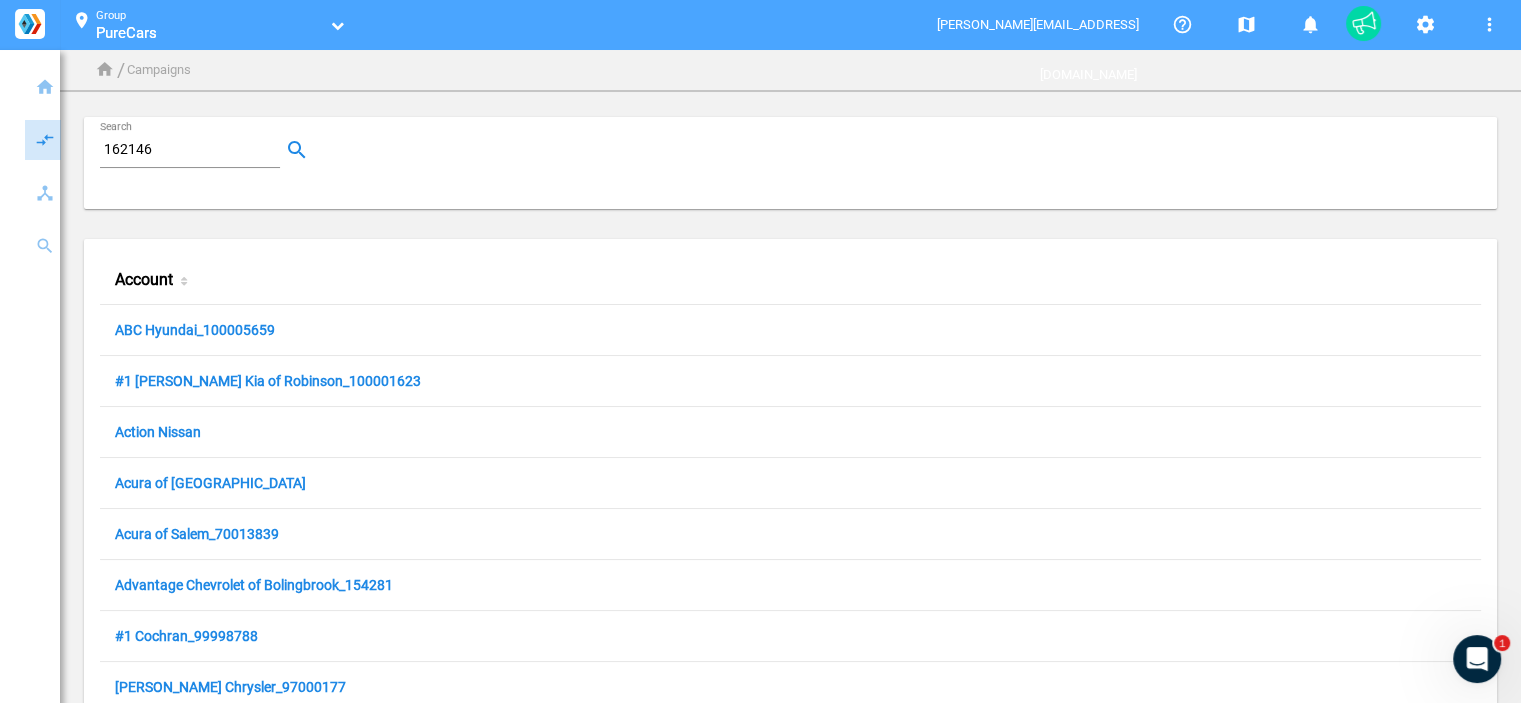 click on "162146" at bounding box center (194, 150) 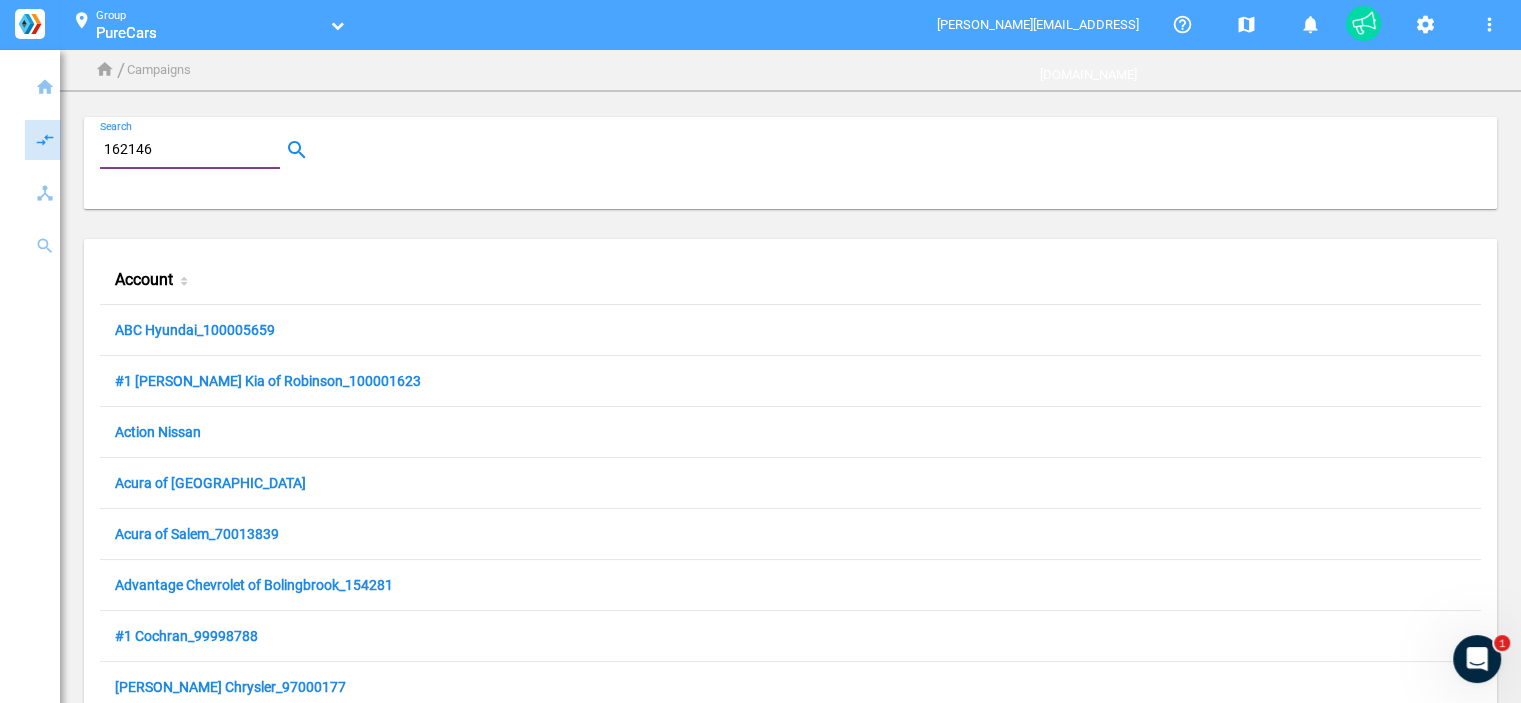 click on "162146" at bounding box center [194, 150] 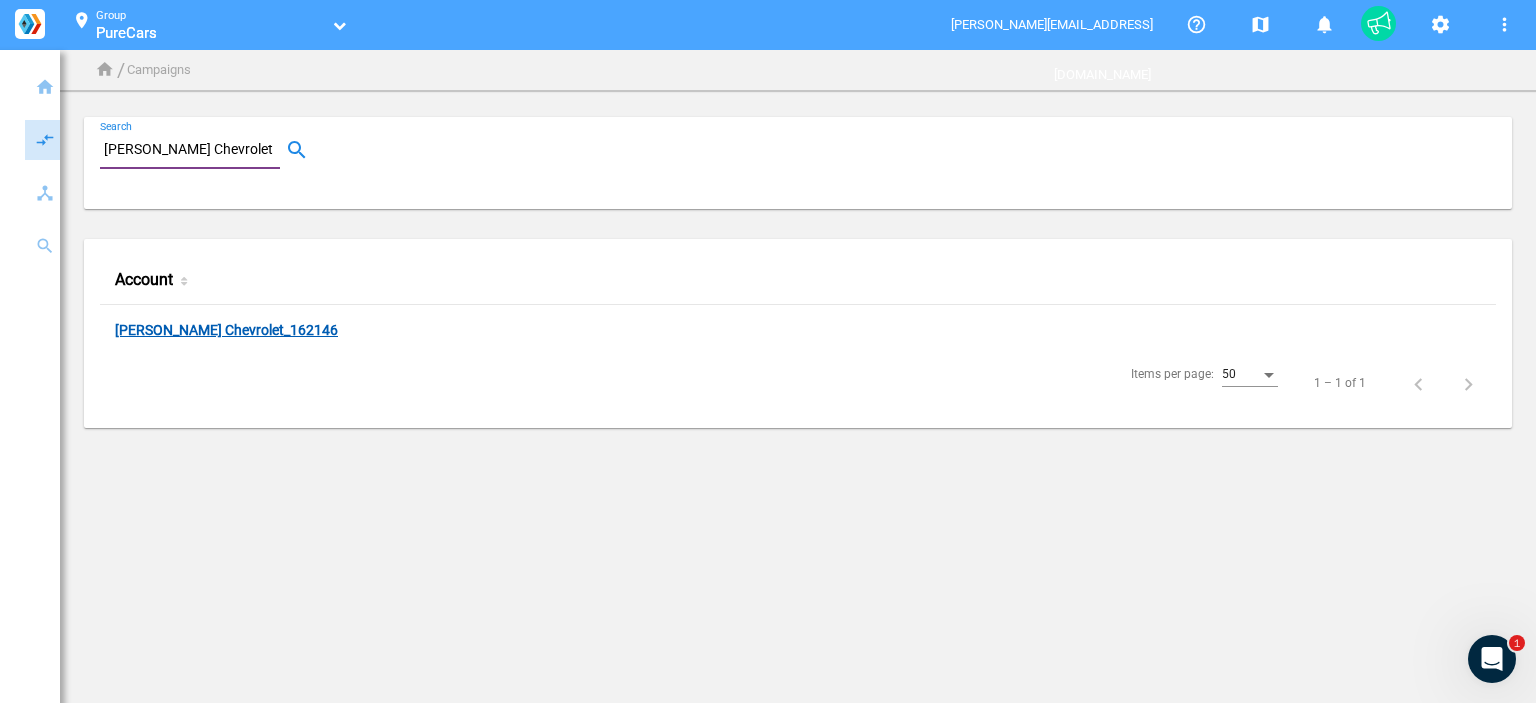 type on "Cavender Chevrolet" 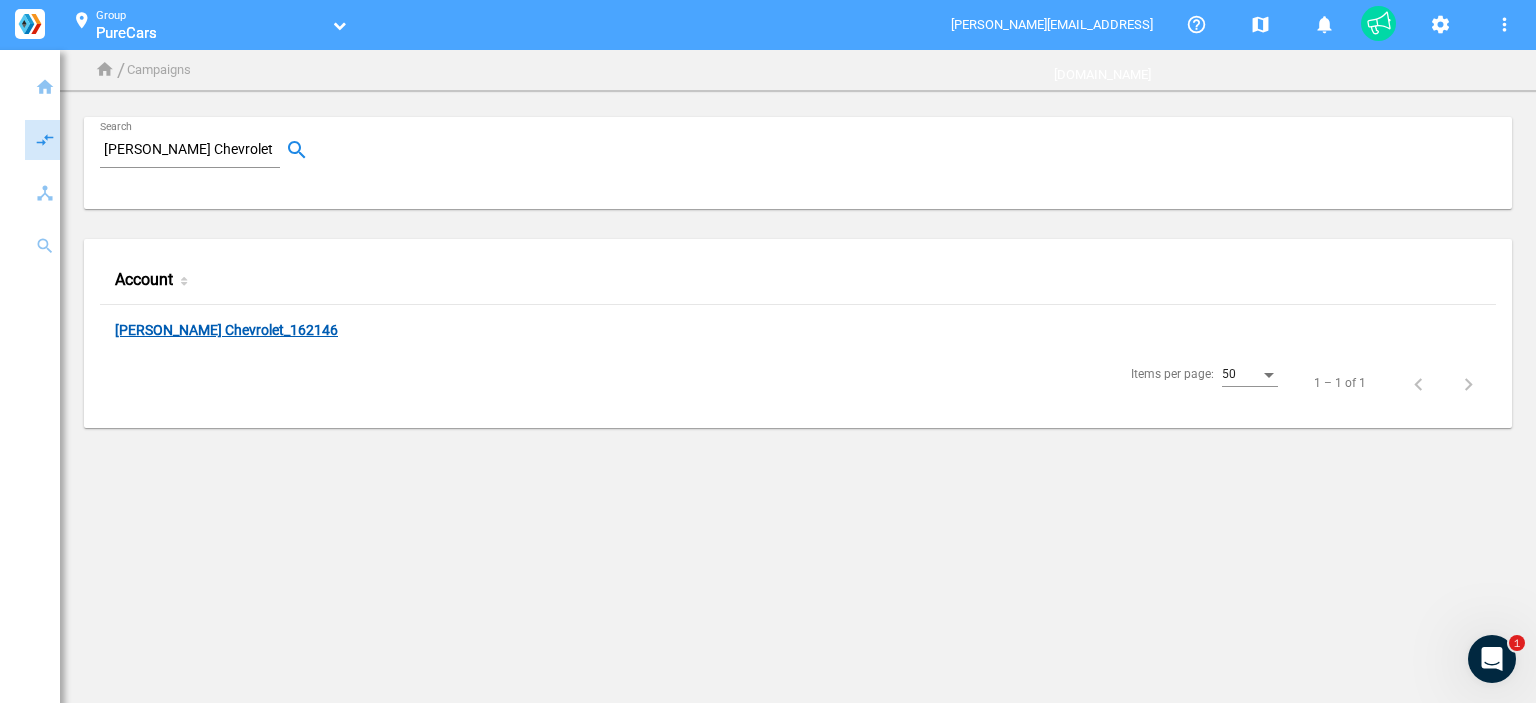 click on "Cavender Chevrolet_162146" 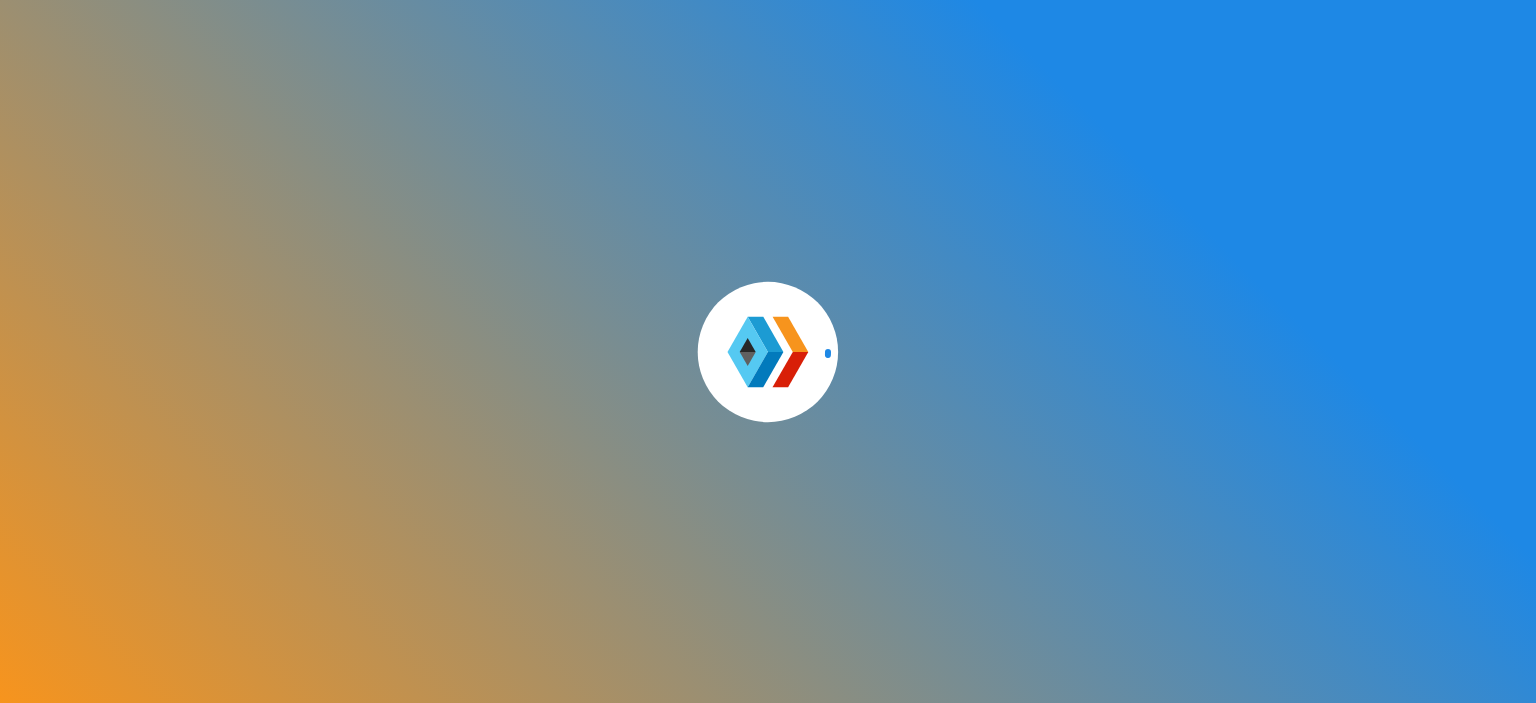 scroll, scrollTop: 0, scrollLeft: 0, axis: both 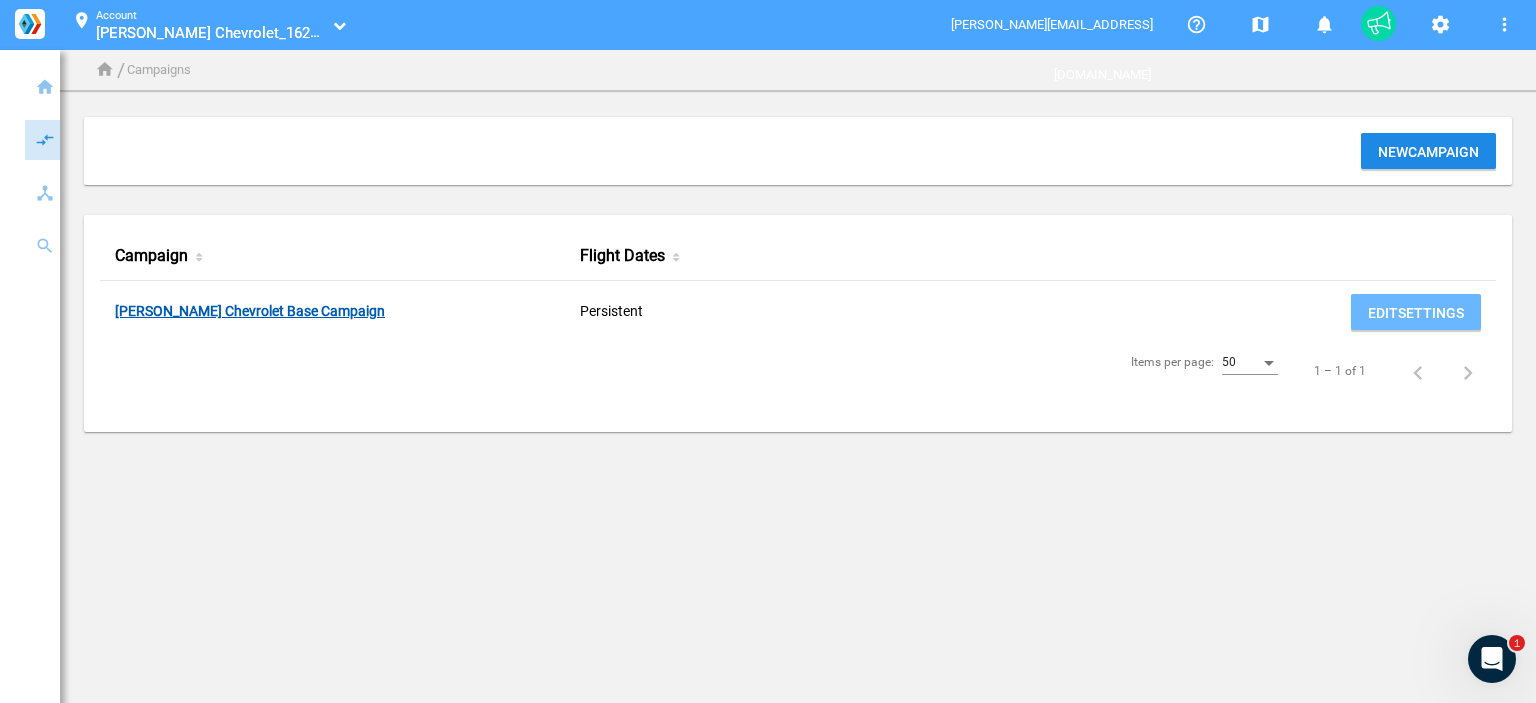 click on "Cavender Chevrolet Base Campaign" 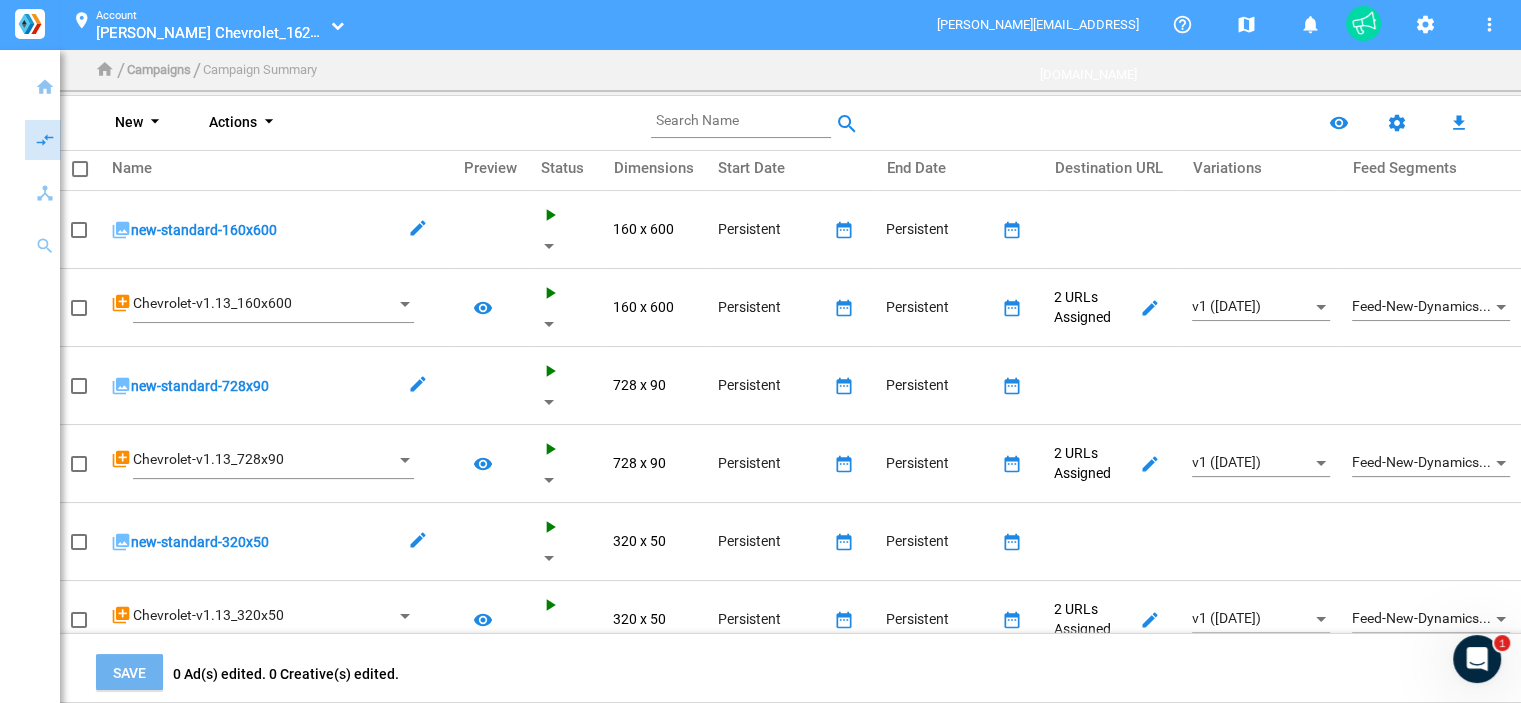 scroll, scrollTop: 0, scrollLeft: 0, axis: both 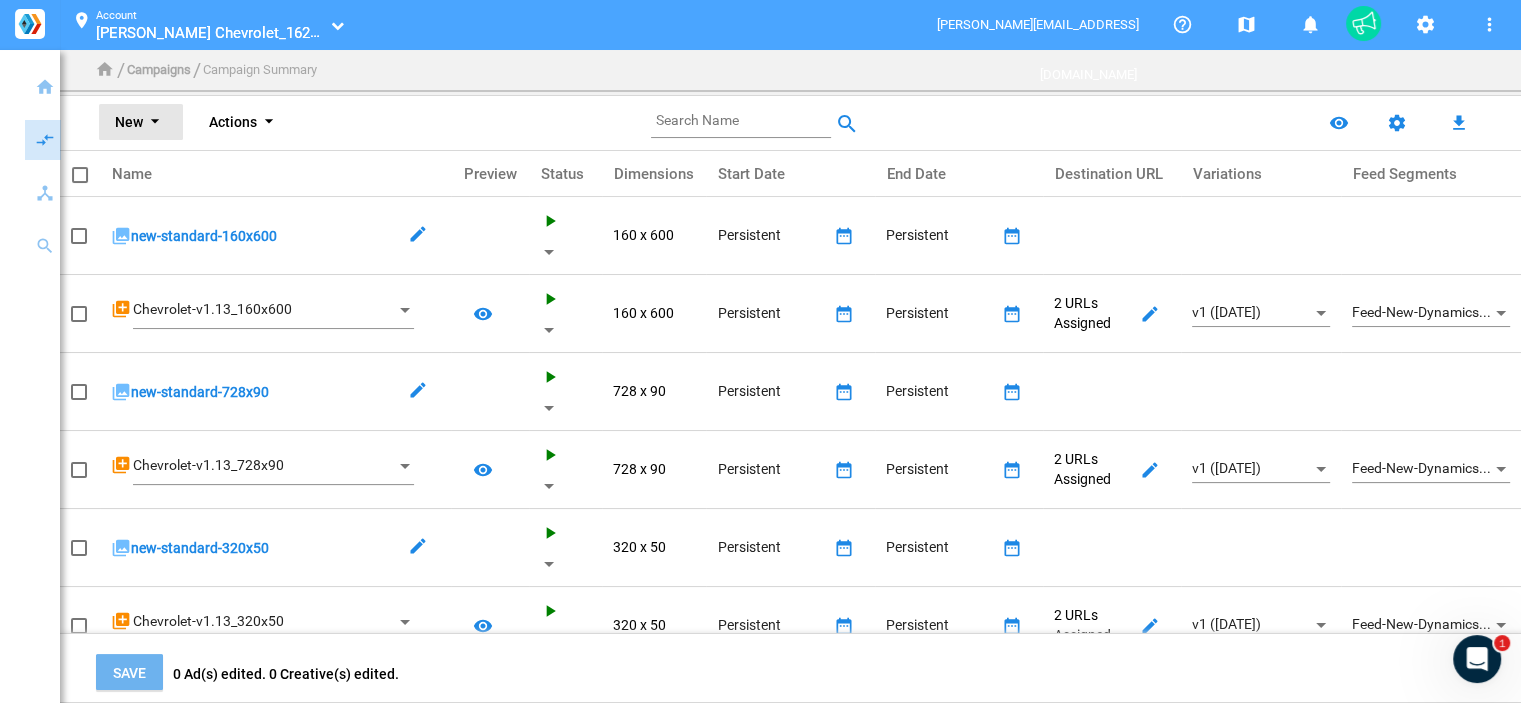 click on "New  arrow_drop_down" at bounding box center [141, 122] 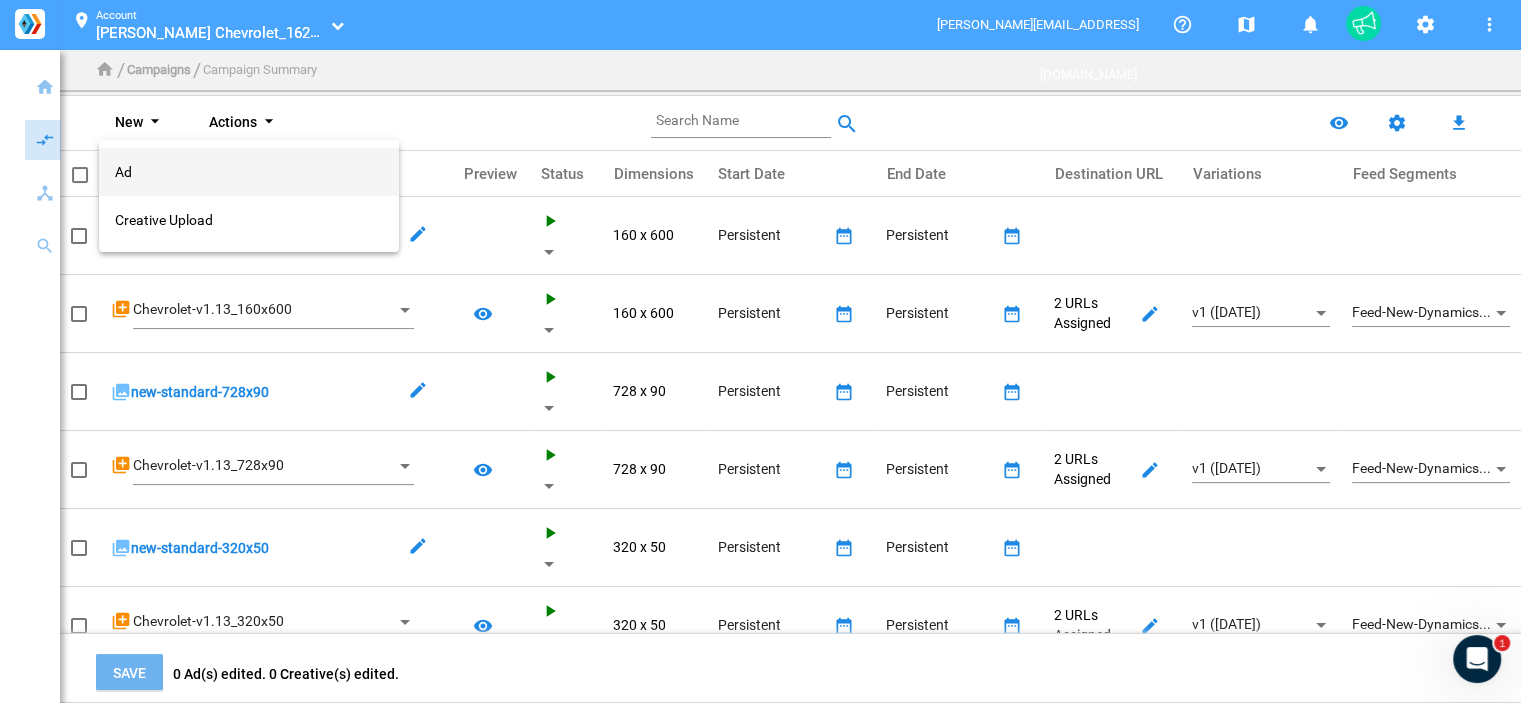click on "Ad" at bounding box center (249, 172) 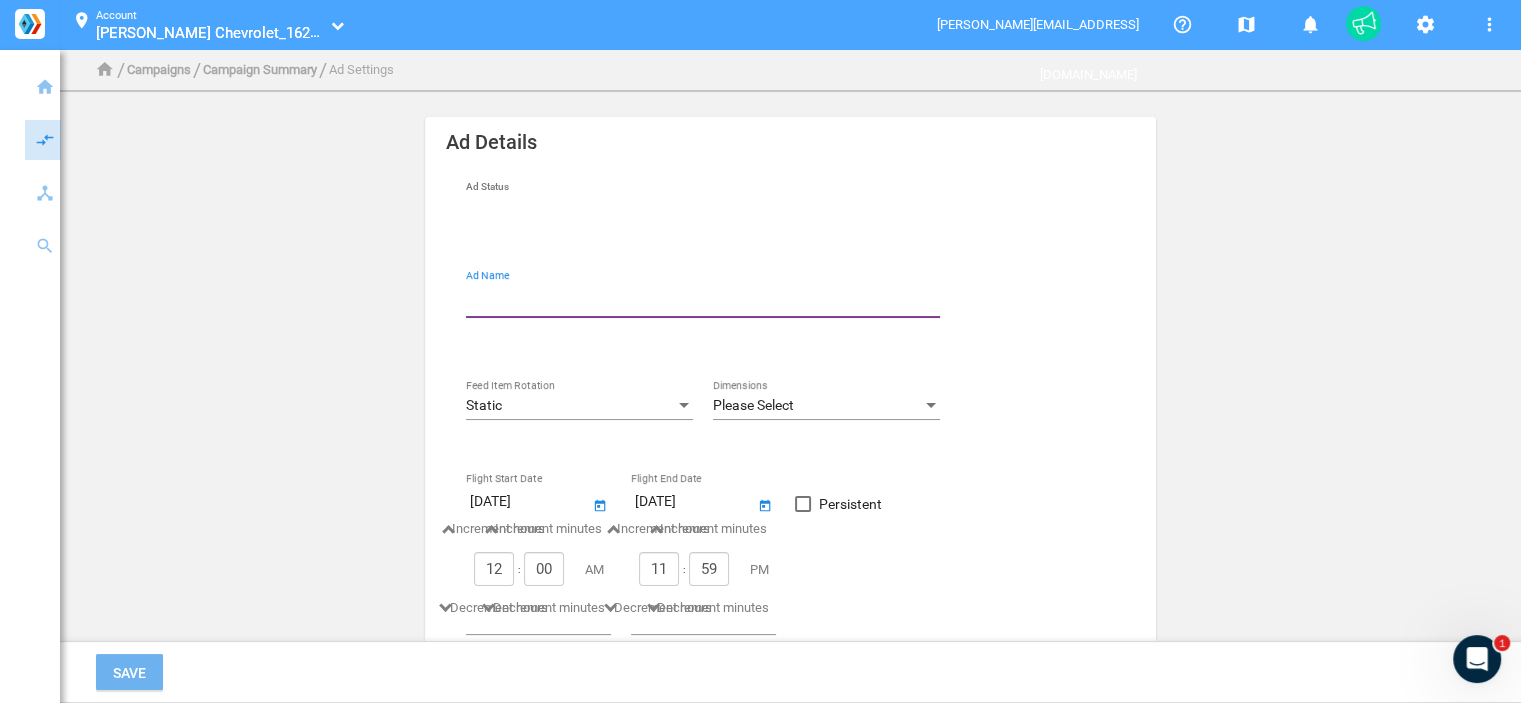 click on "Ad Name" at bounding box center [707, 299] 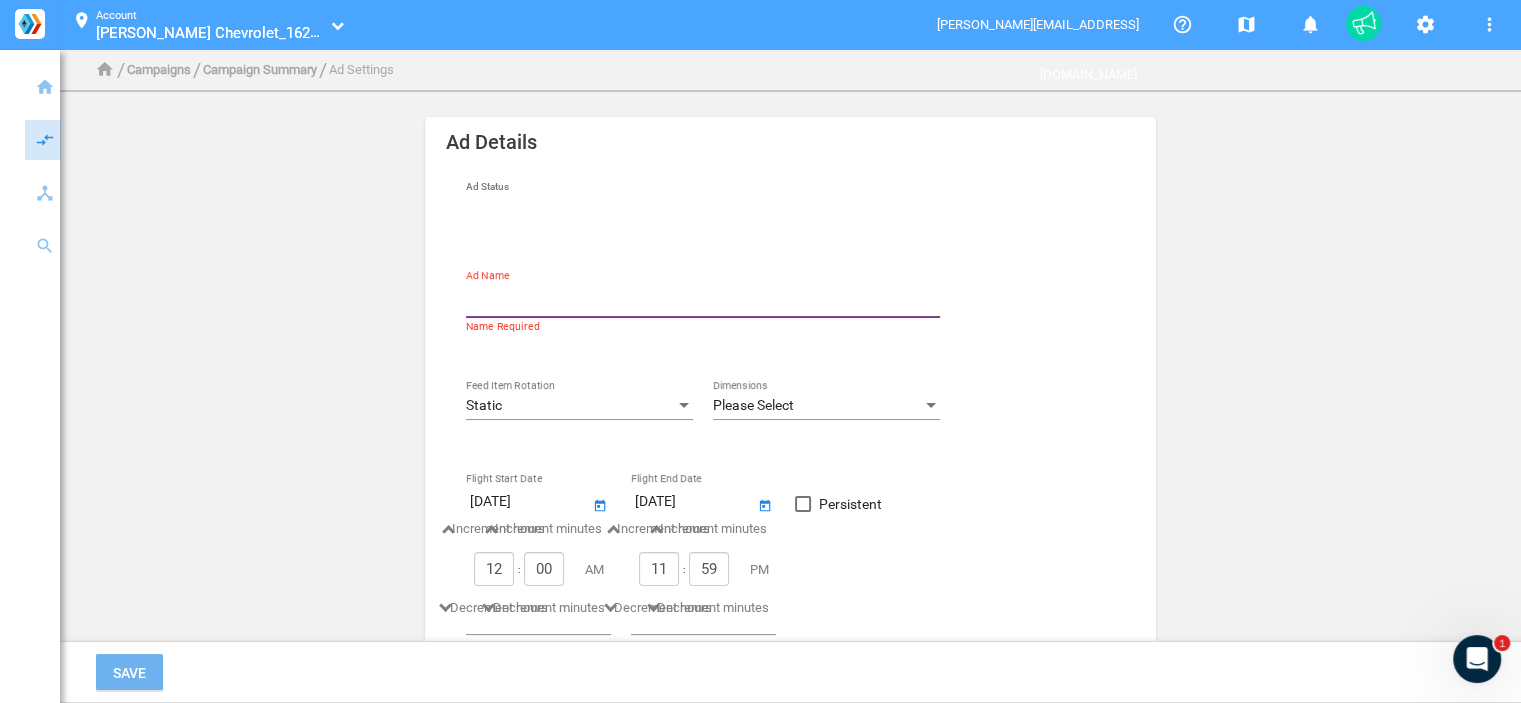 type on "new-standard-300x600" 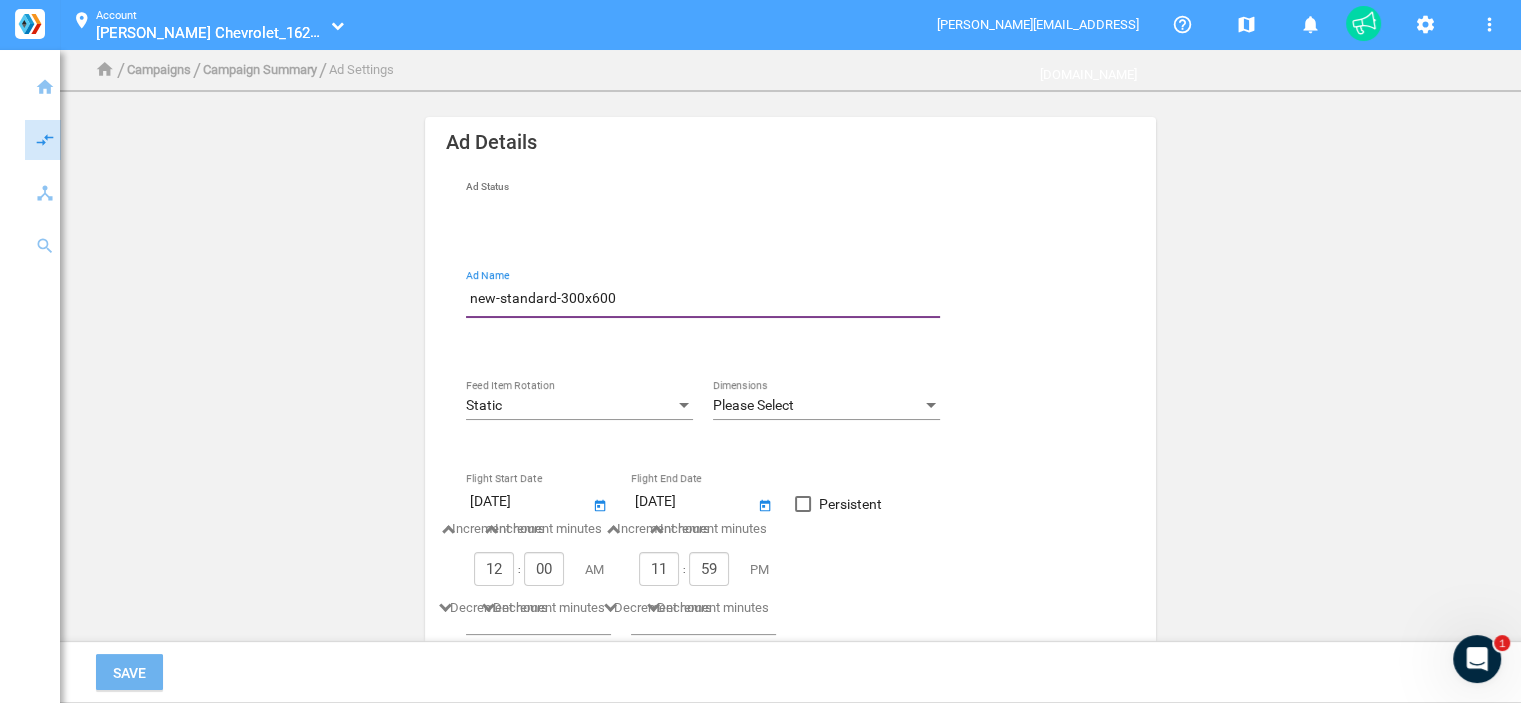 click on "Static" at bounding box center (570, 406) 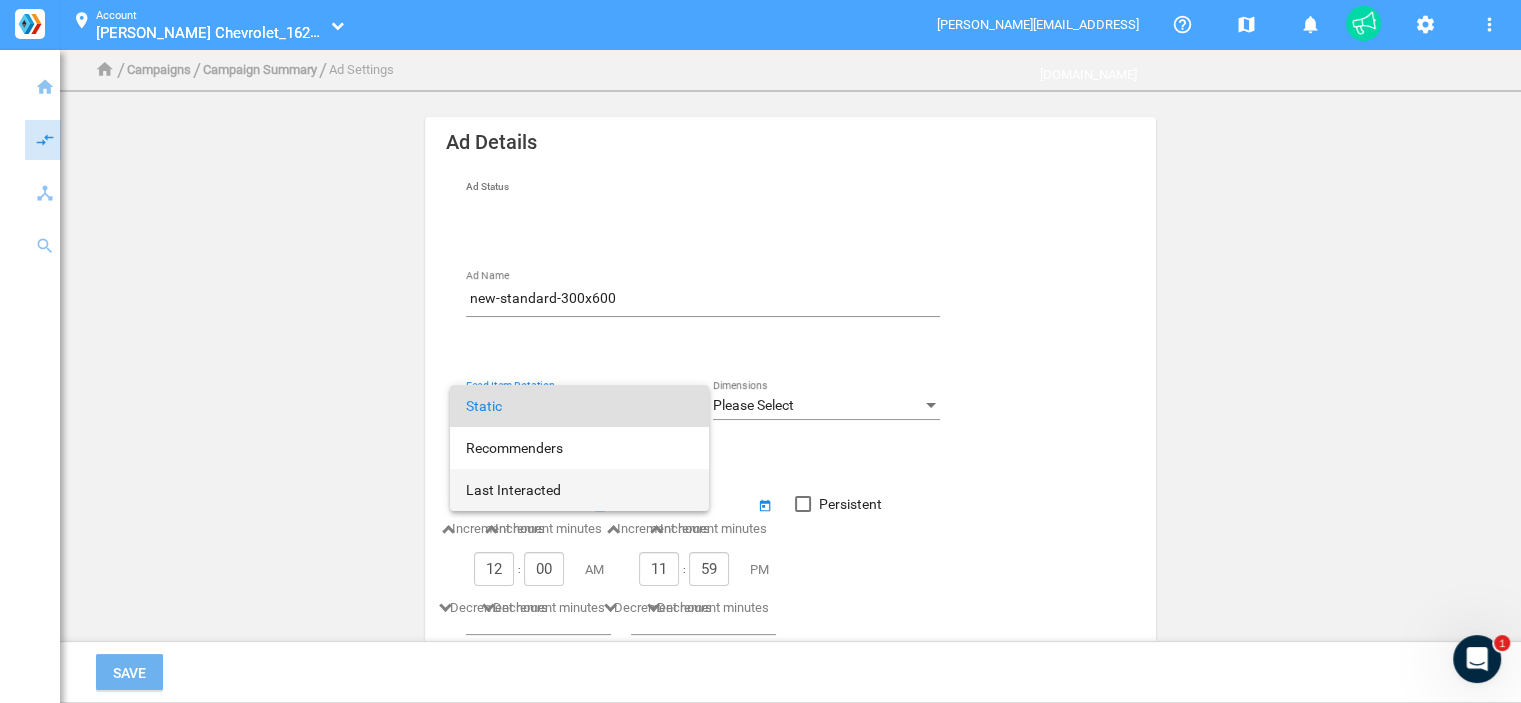 click on "Last Interacted" at bounding box center (579, 490) 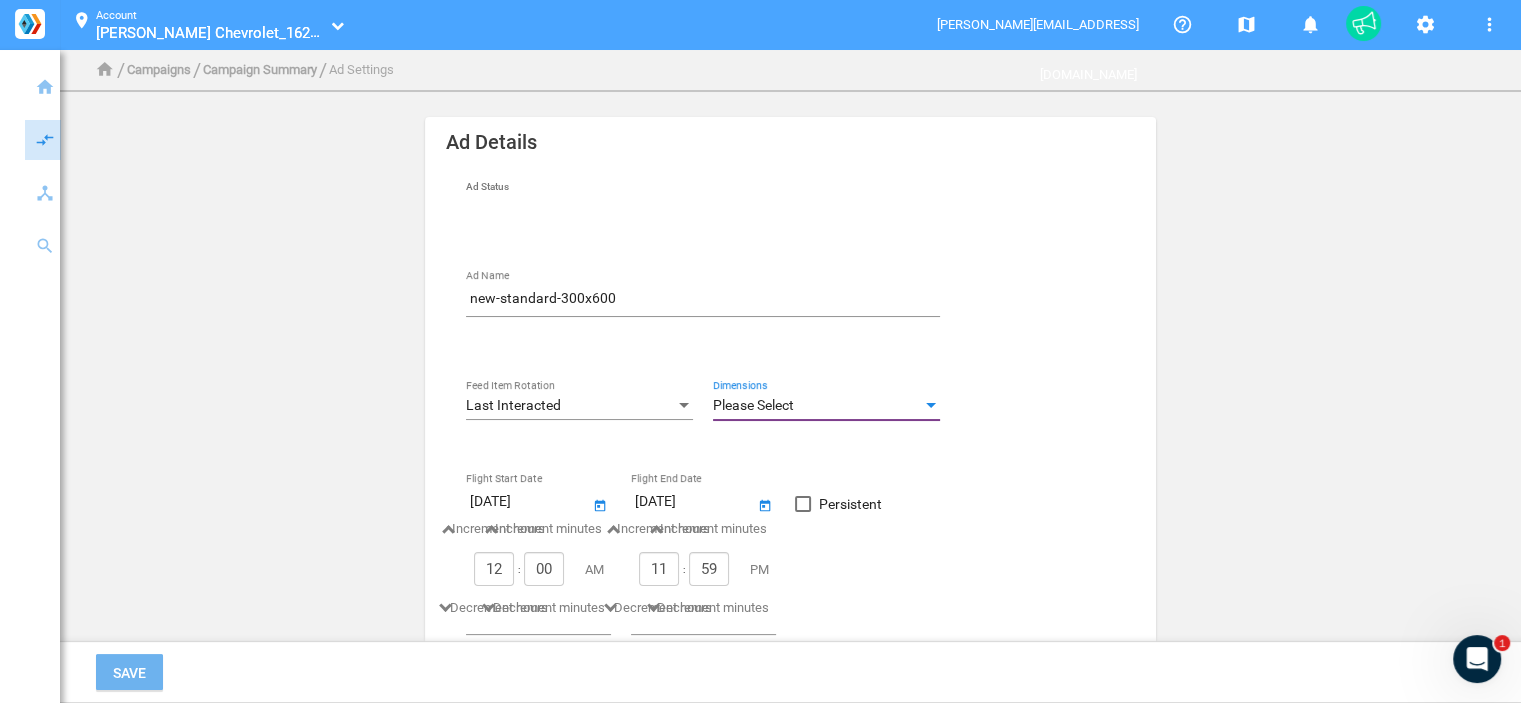 click on "Please Select" at bounding box center [817, 406] 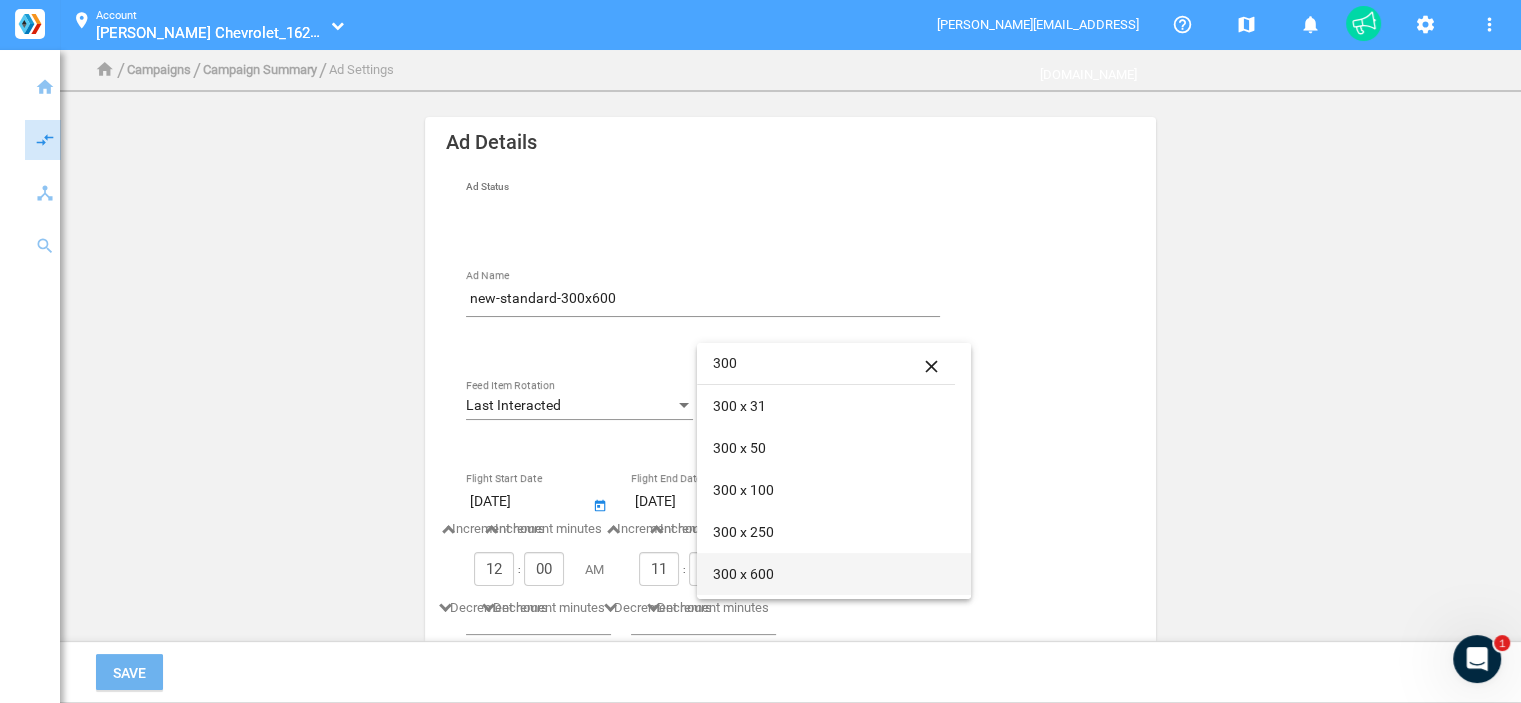 type on "300" 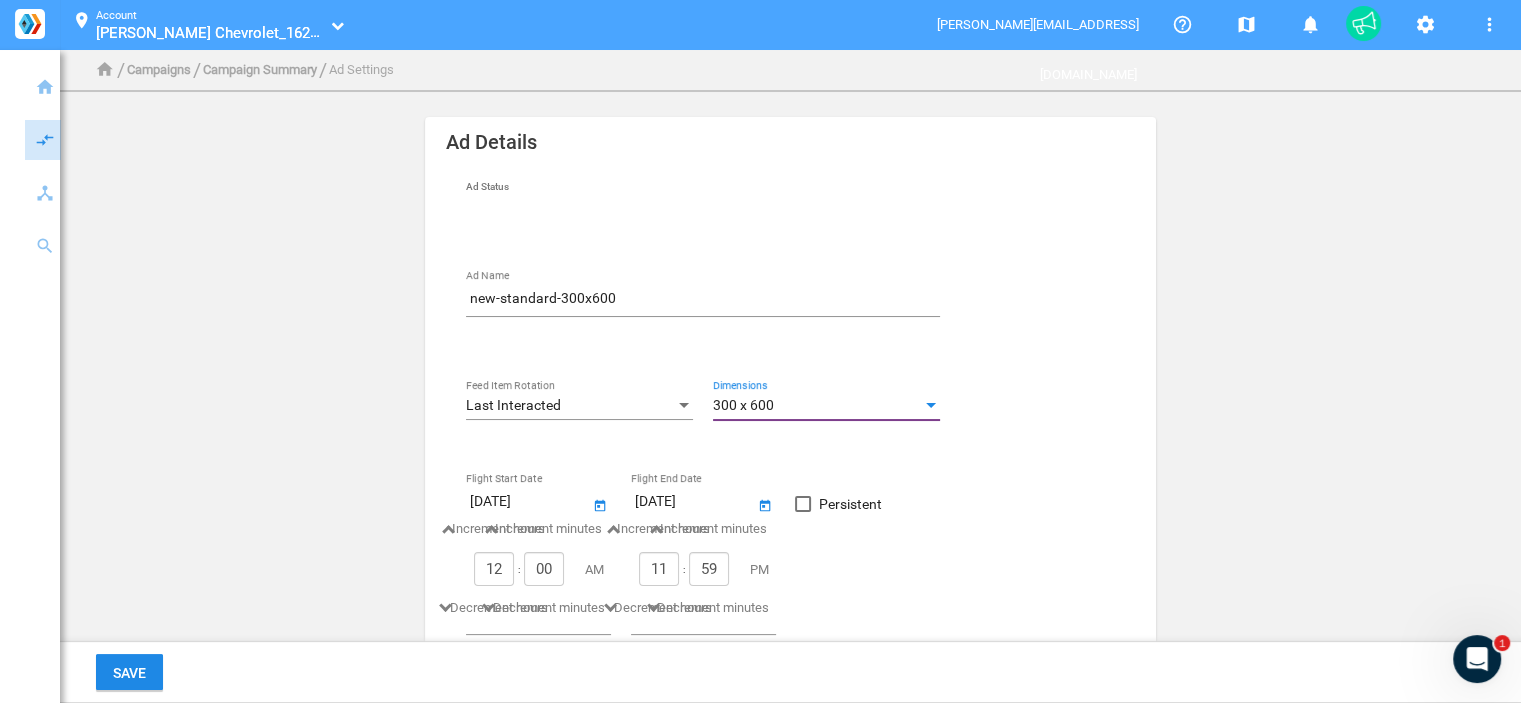 click on "Persistent" at bounding box center (850, 504) 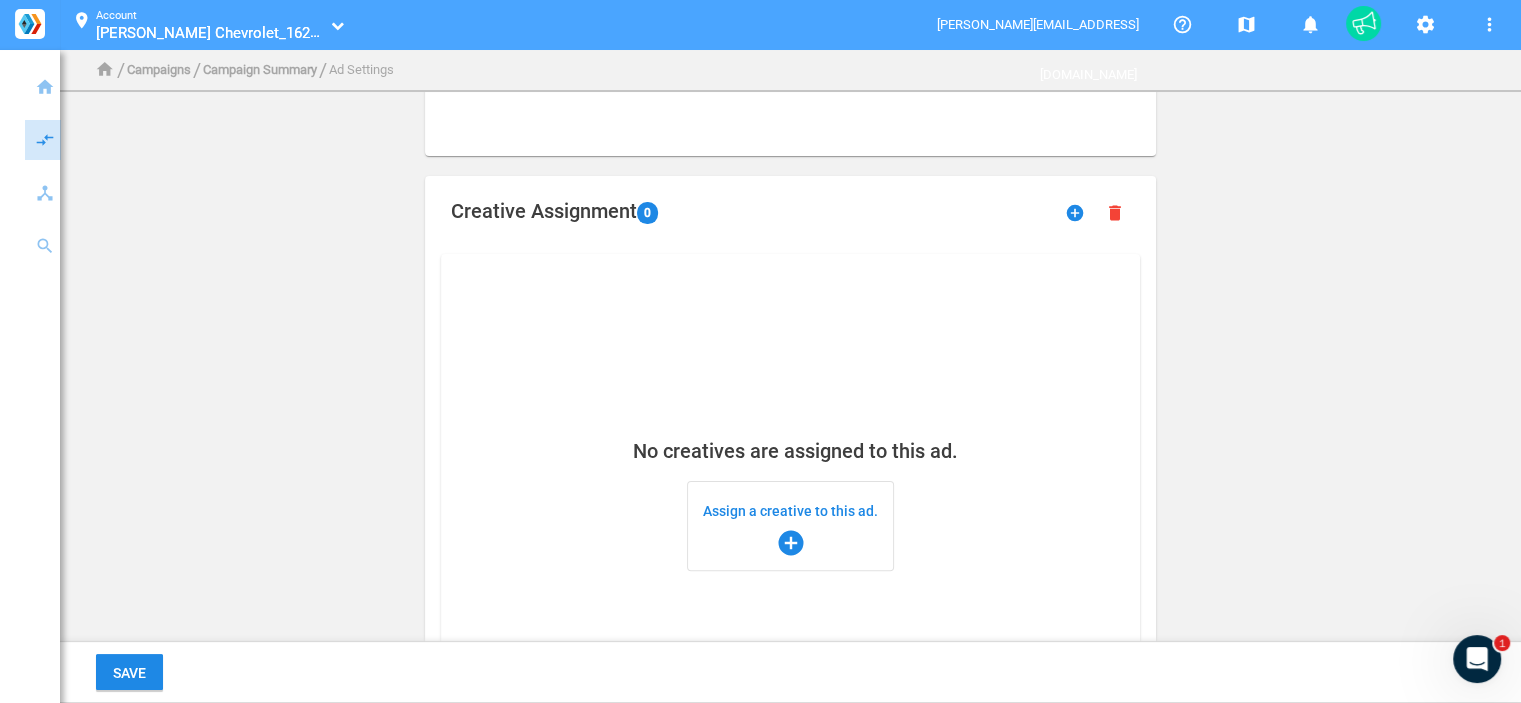 scroll, scrollTop: 500, scrollLeft: 0, axis: vertical 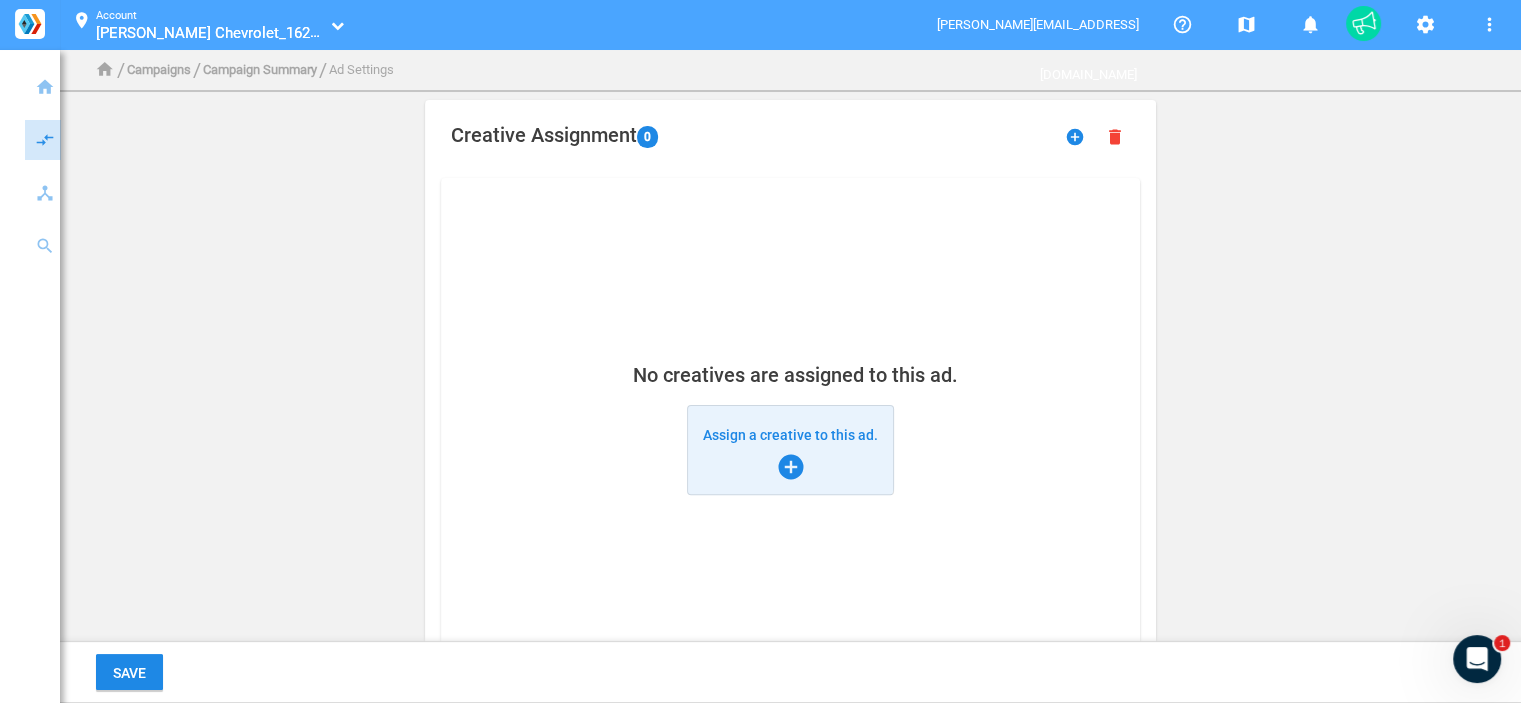 click on "Assign a creative to this ad.  add_circle" at bounding box center [790, 450] 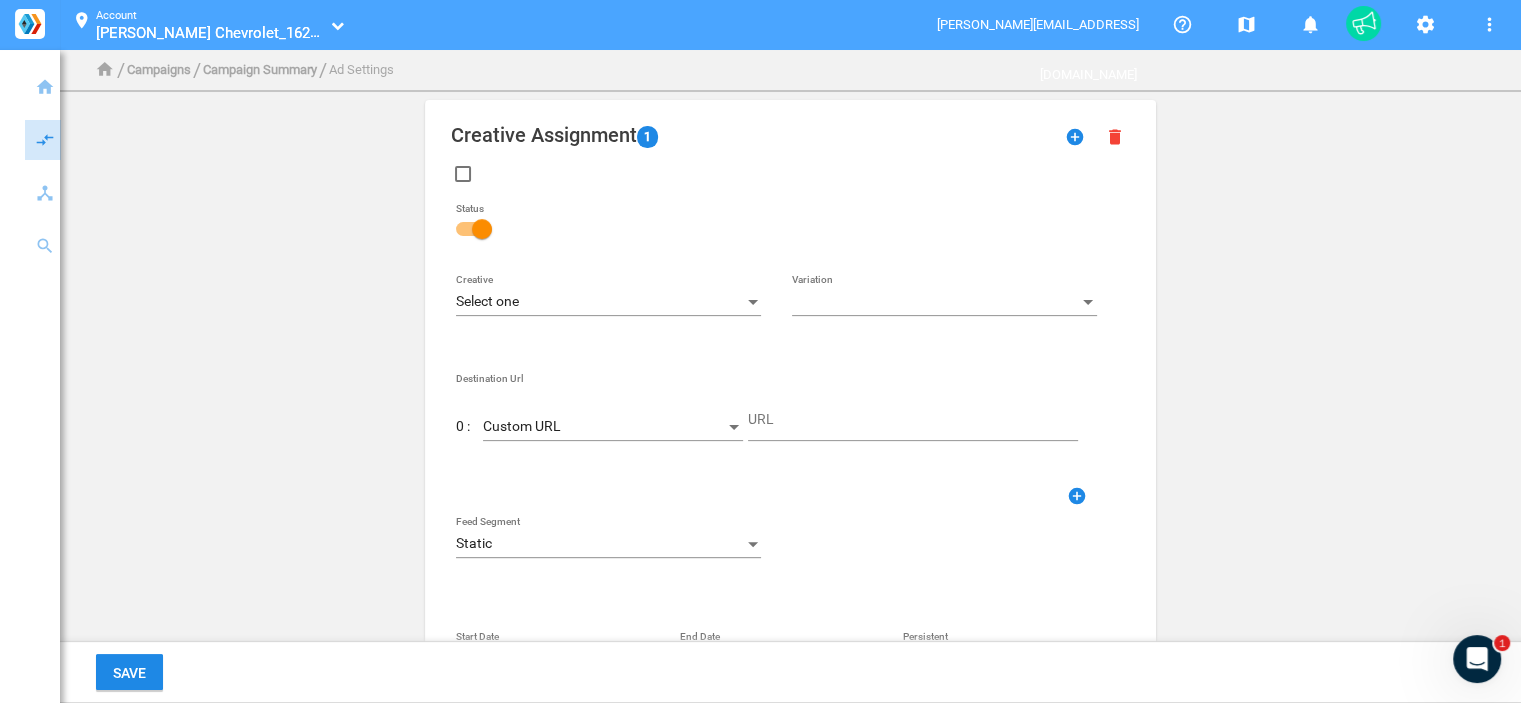 click on "Creative" 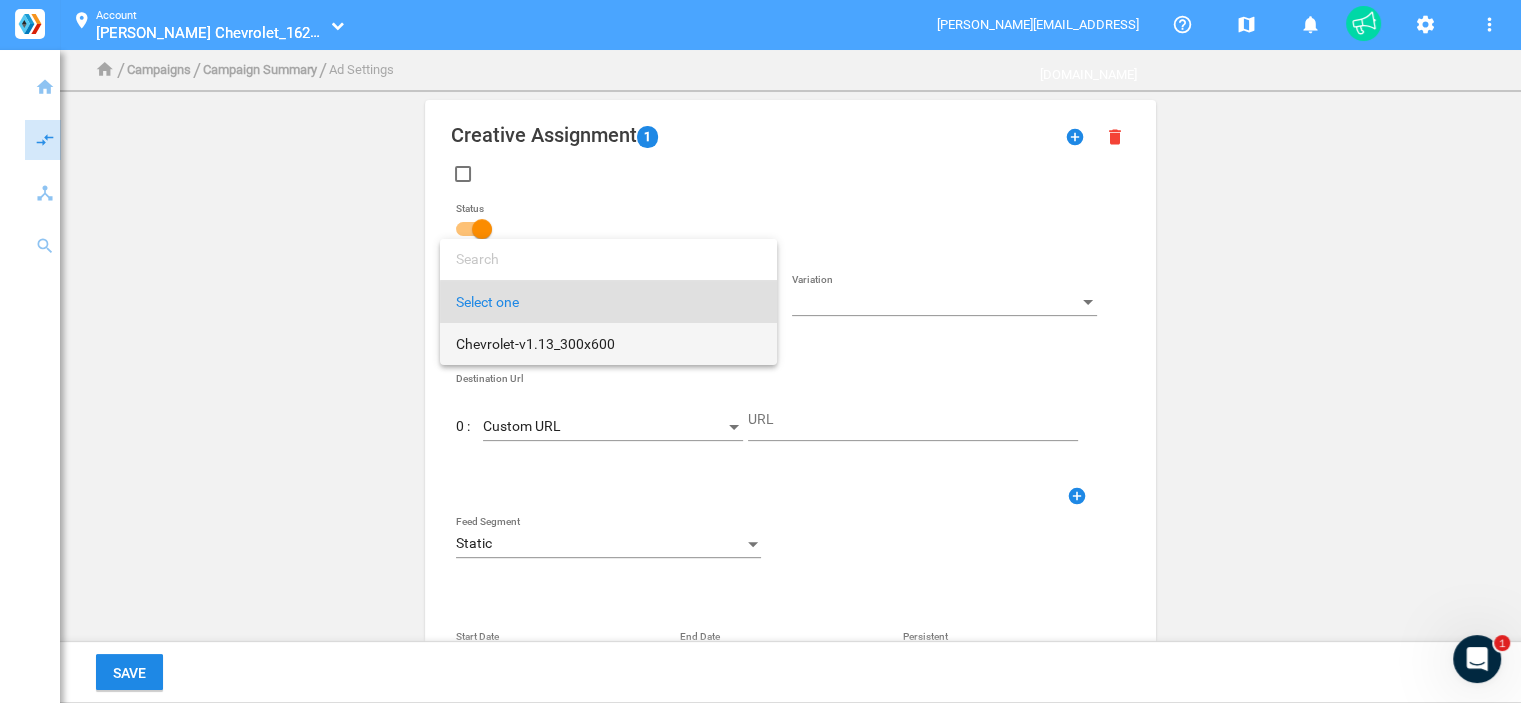 click on "Chevrolet-v1.13_300x600" at bounding box center [608, 344] 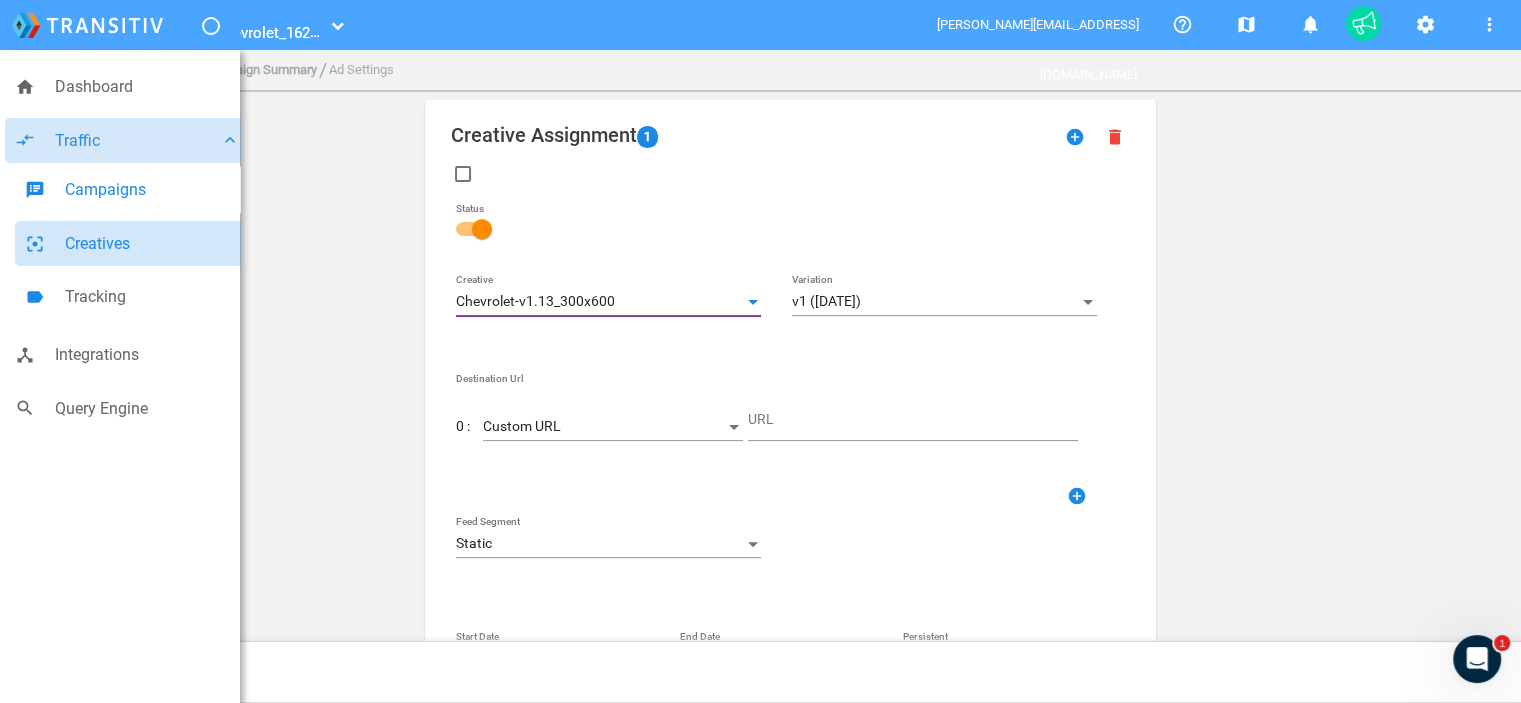 click on "Creatives" at bounding box center [152, 244] 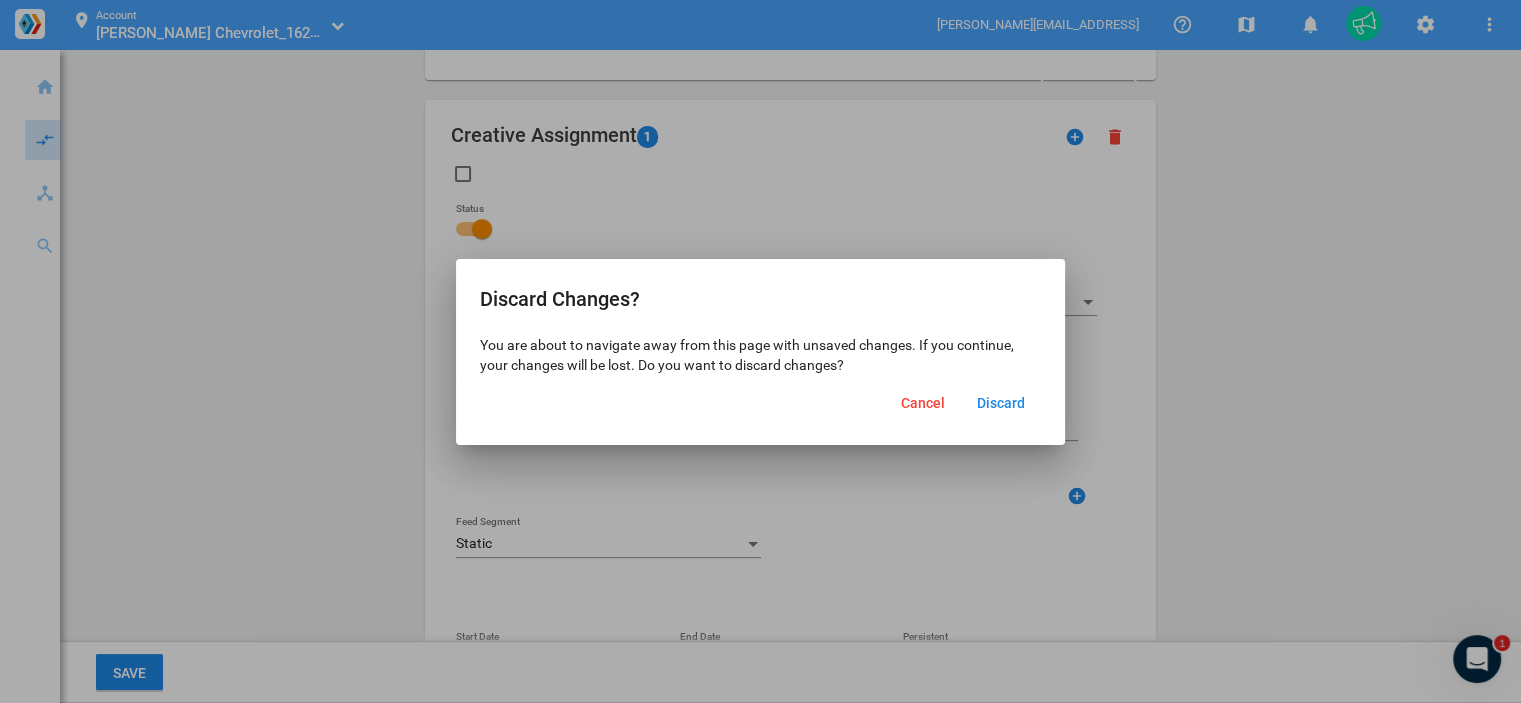 scroll, scrollTop: 0, scrollLeft: 0, axis: both 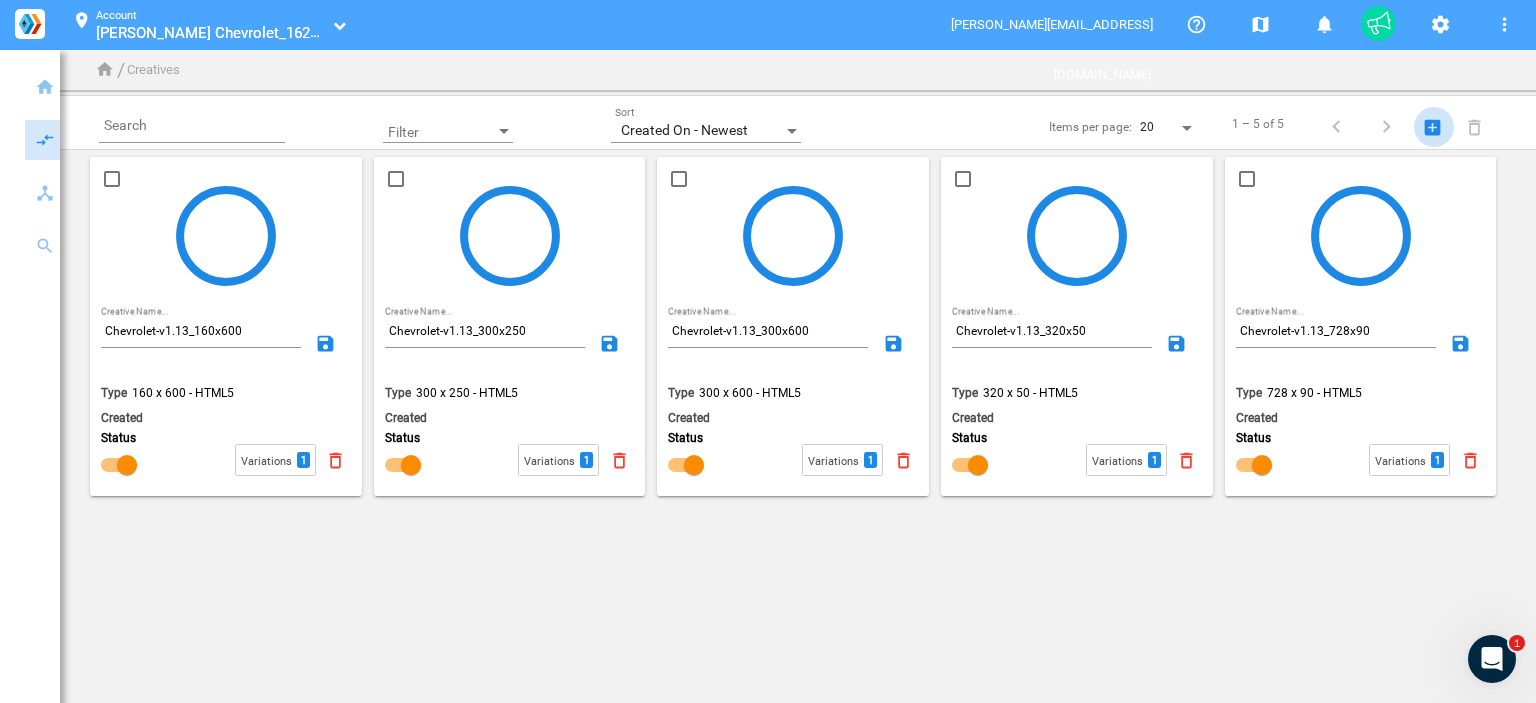 click on "add_box_main" at bounding box center (1434, 128) 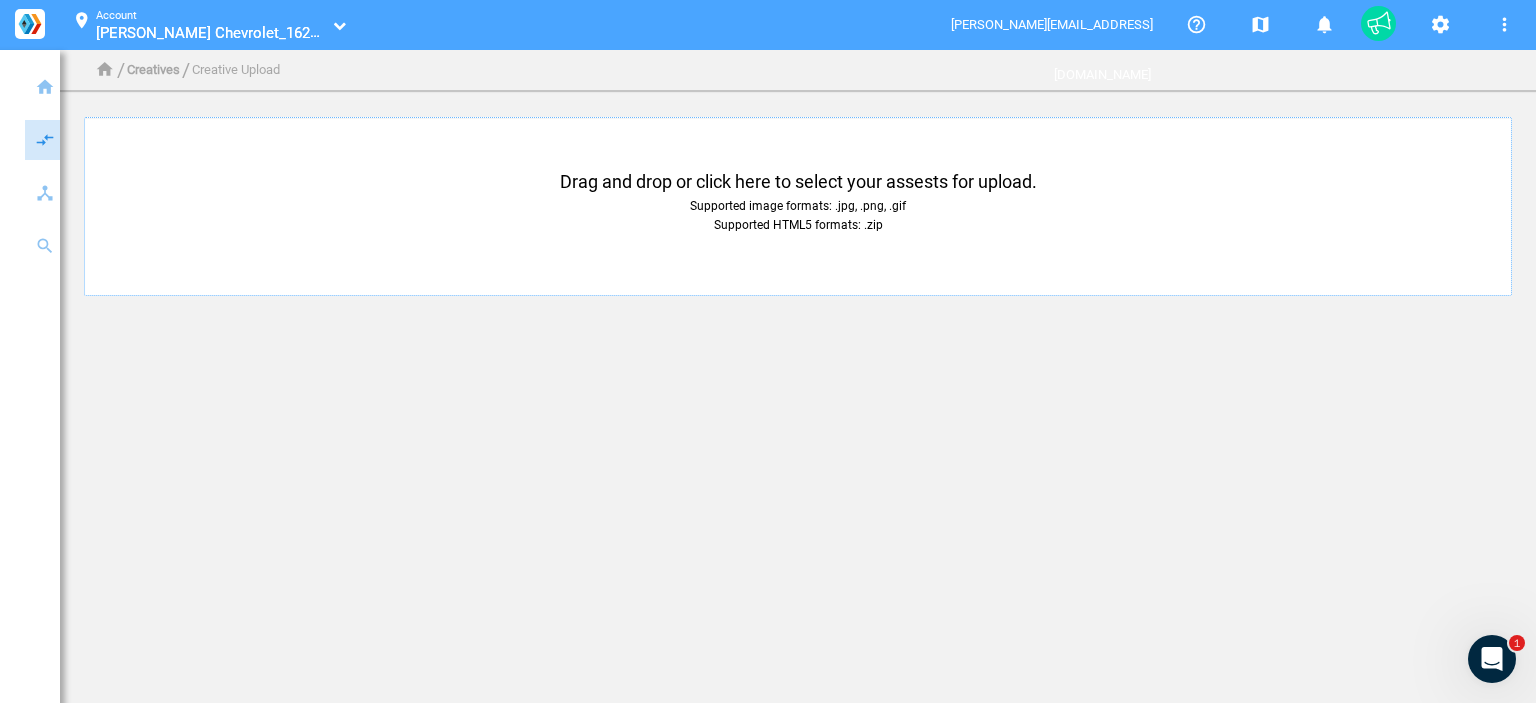 click on "Supported image formats: .jpg, .png, .gif  Supported HTML5 formats: .zip" 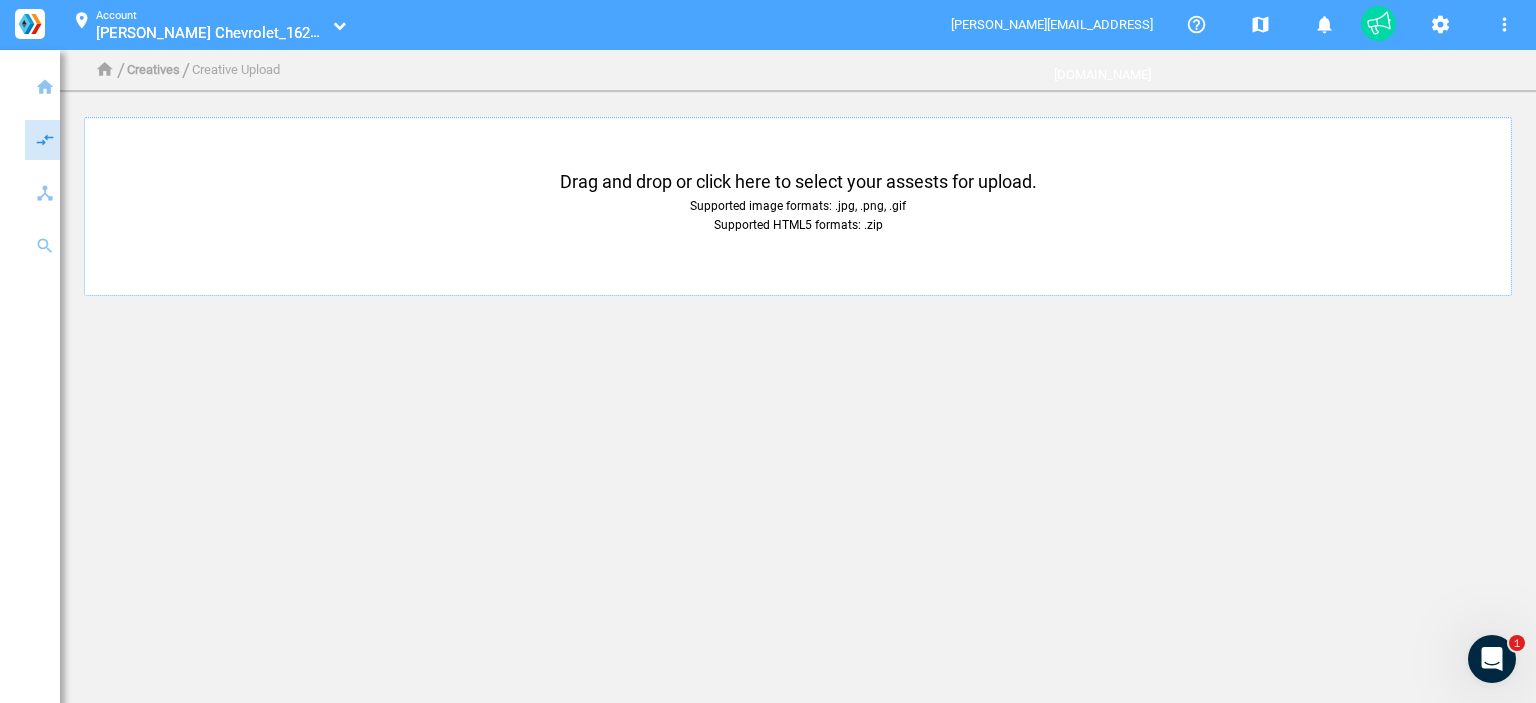 type on "C:\fakepath\Chevrolet-v1.15 160x600.zip" 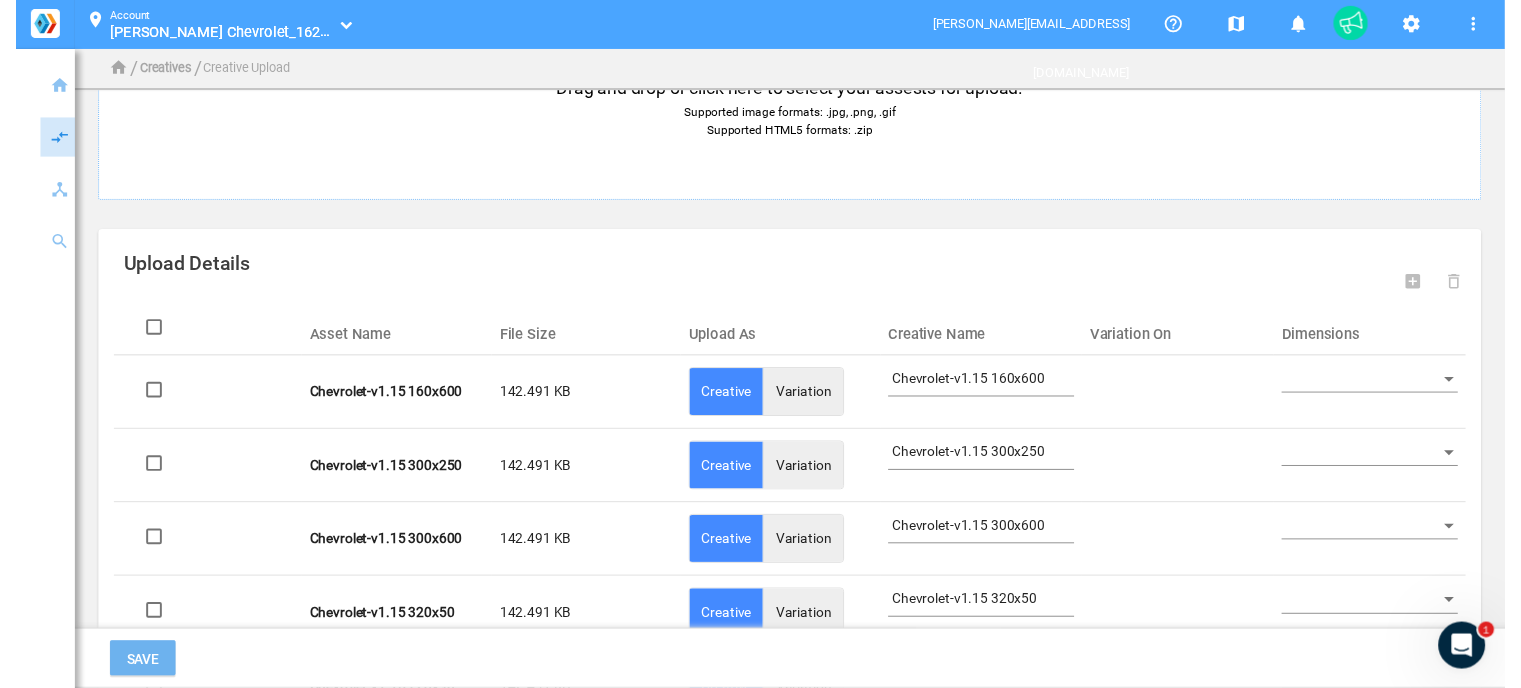 scroll, scrollTop: 172, scrollLeft: 0, axis: vertical 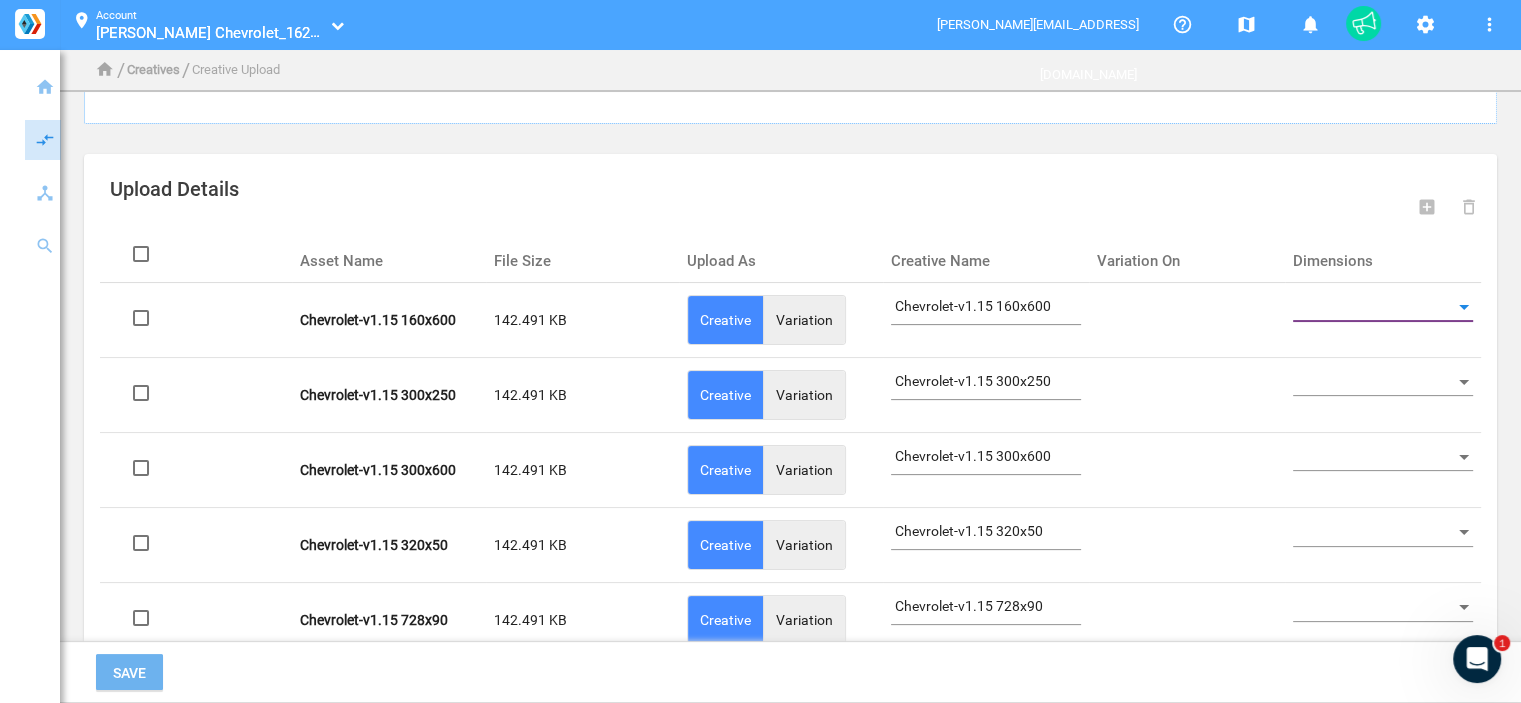 click at bounding box center (1374, 307) 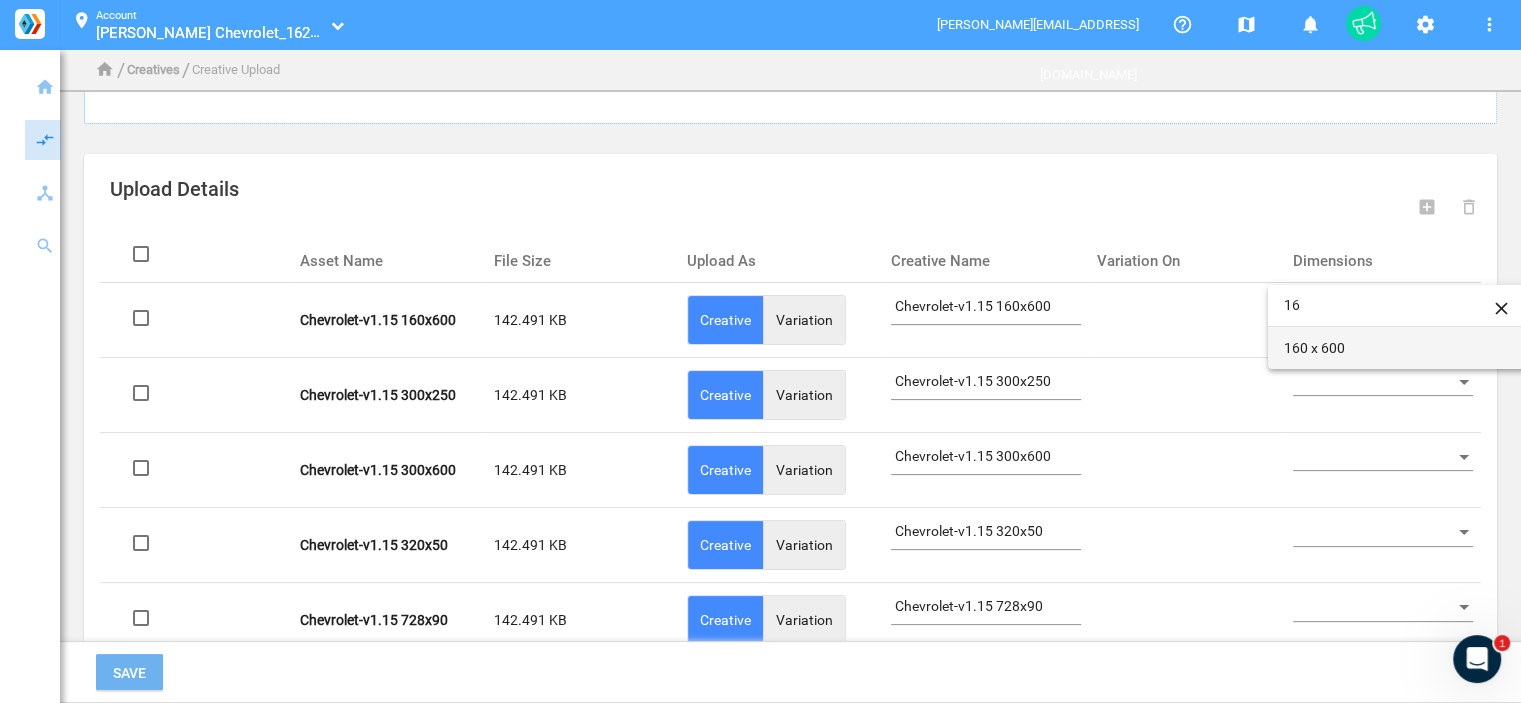 type on "16" 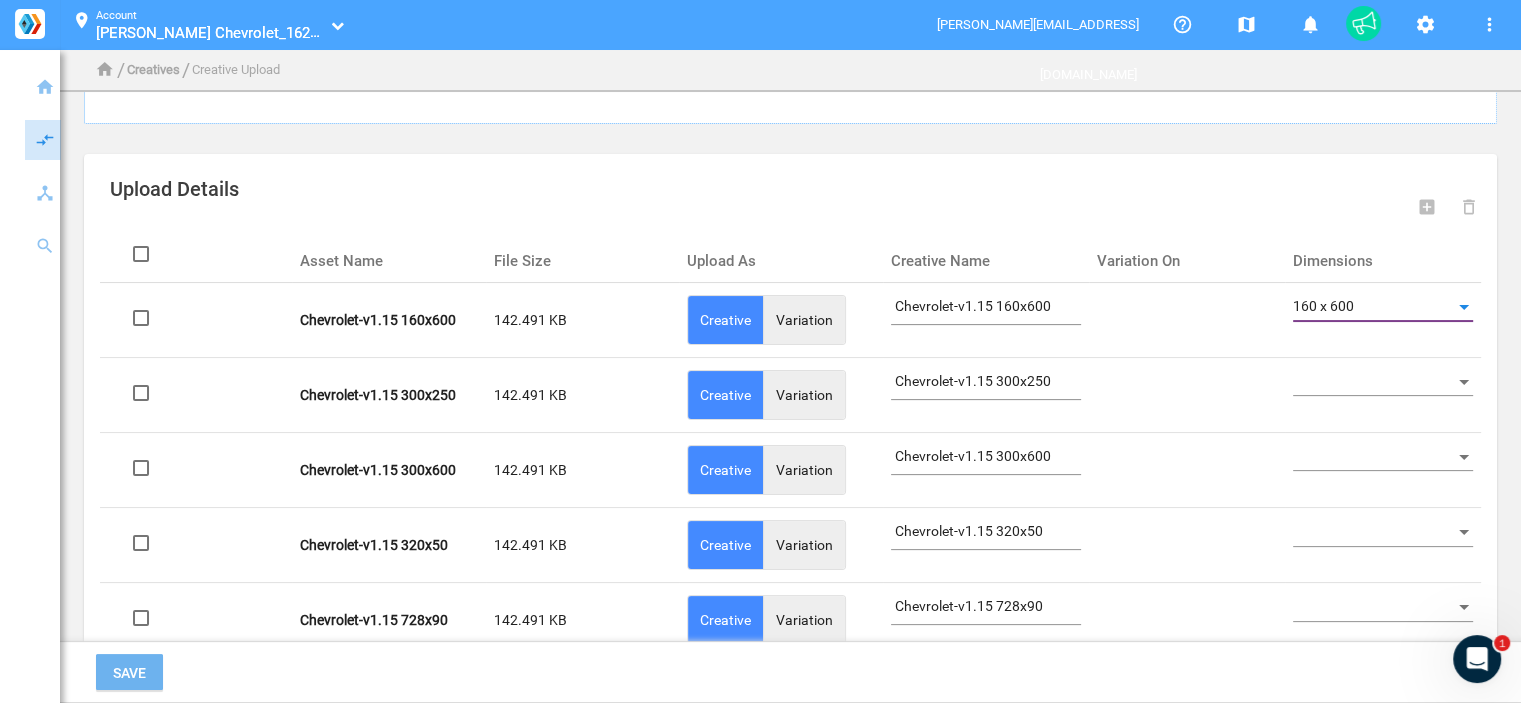click at bounding box center [1374, 382] 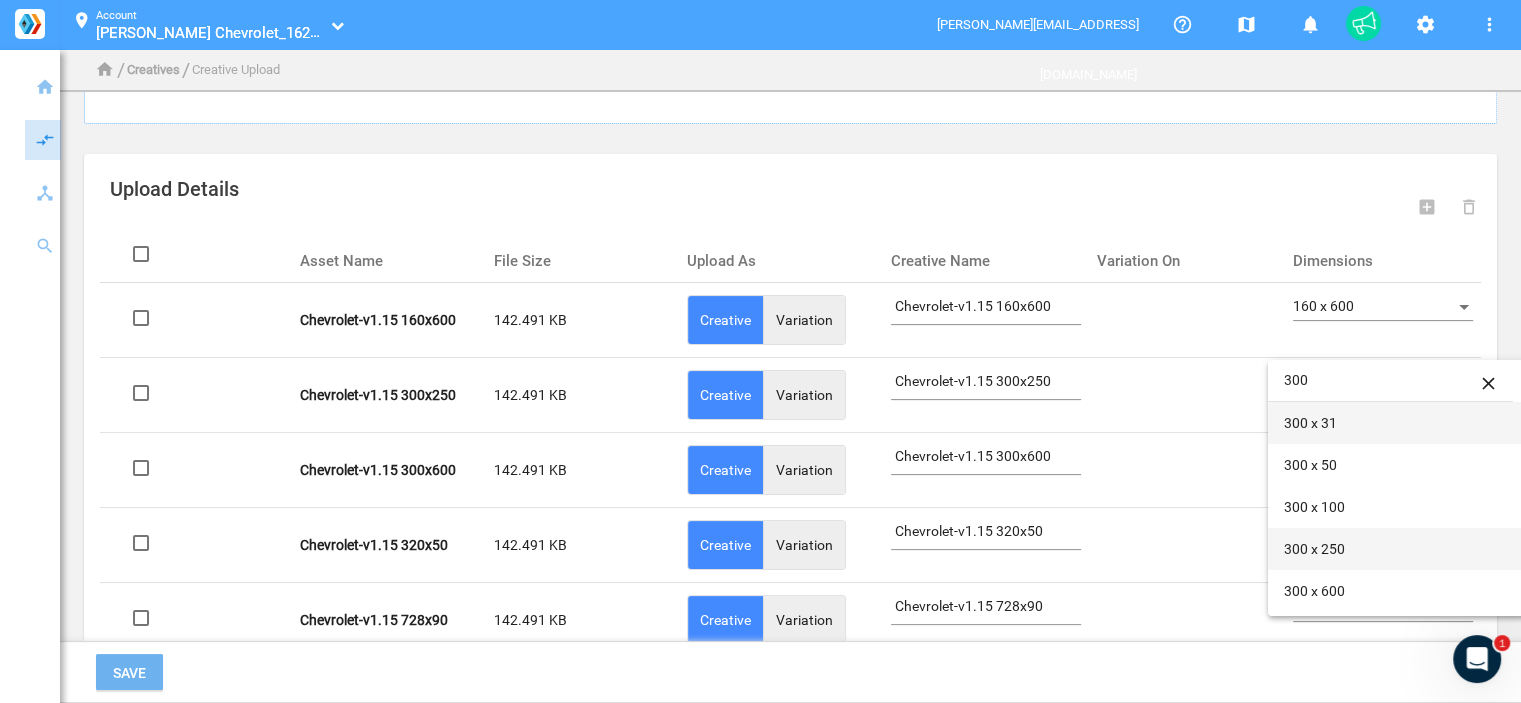 type on "300" 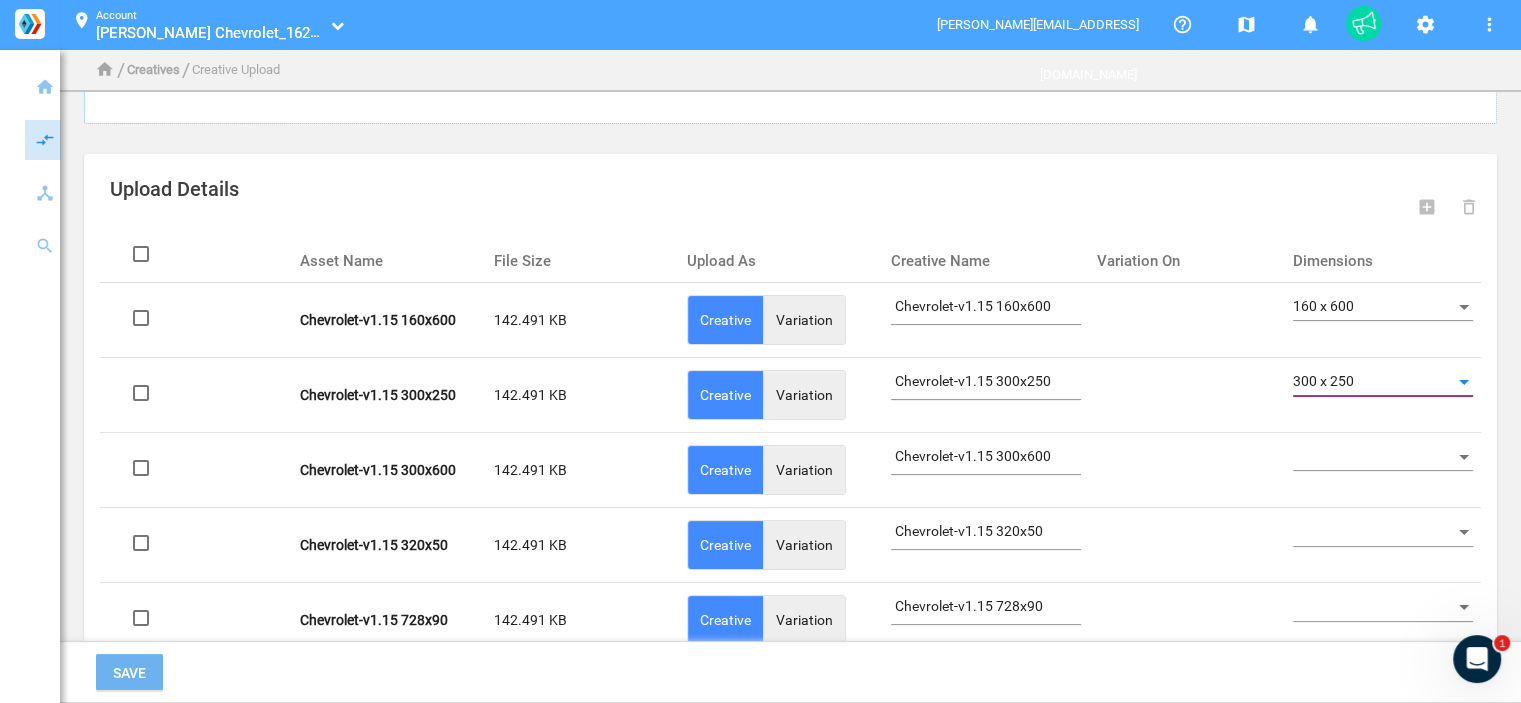 click at bounding box center [1374, 458] 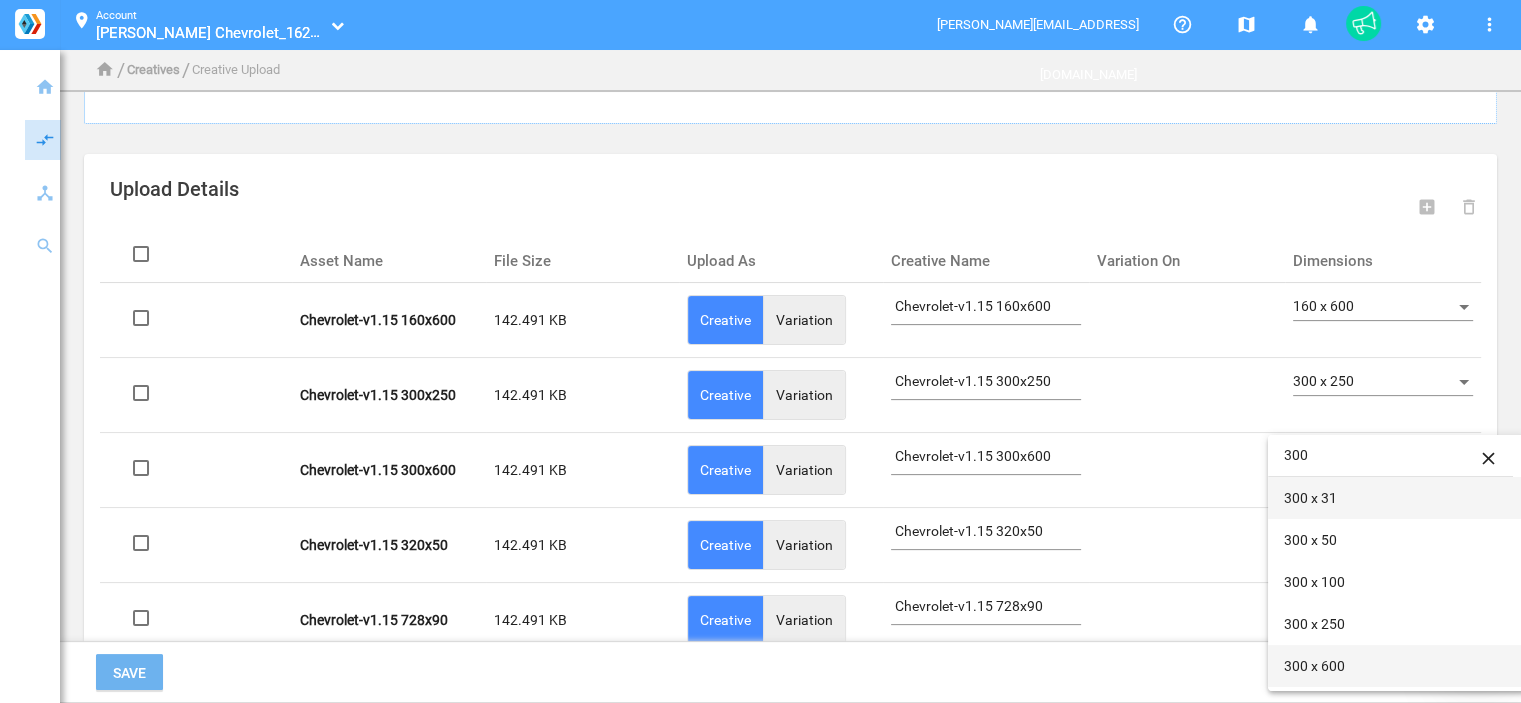 type on "300" 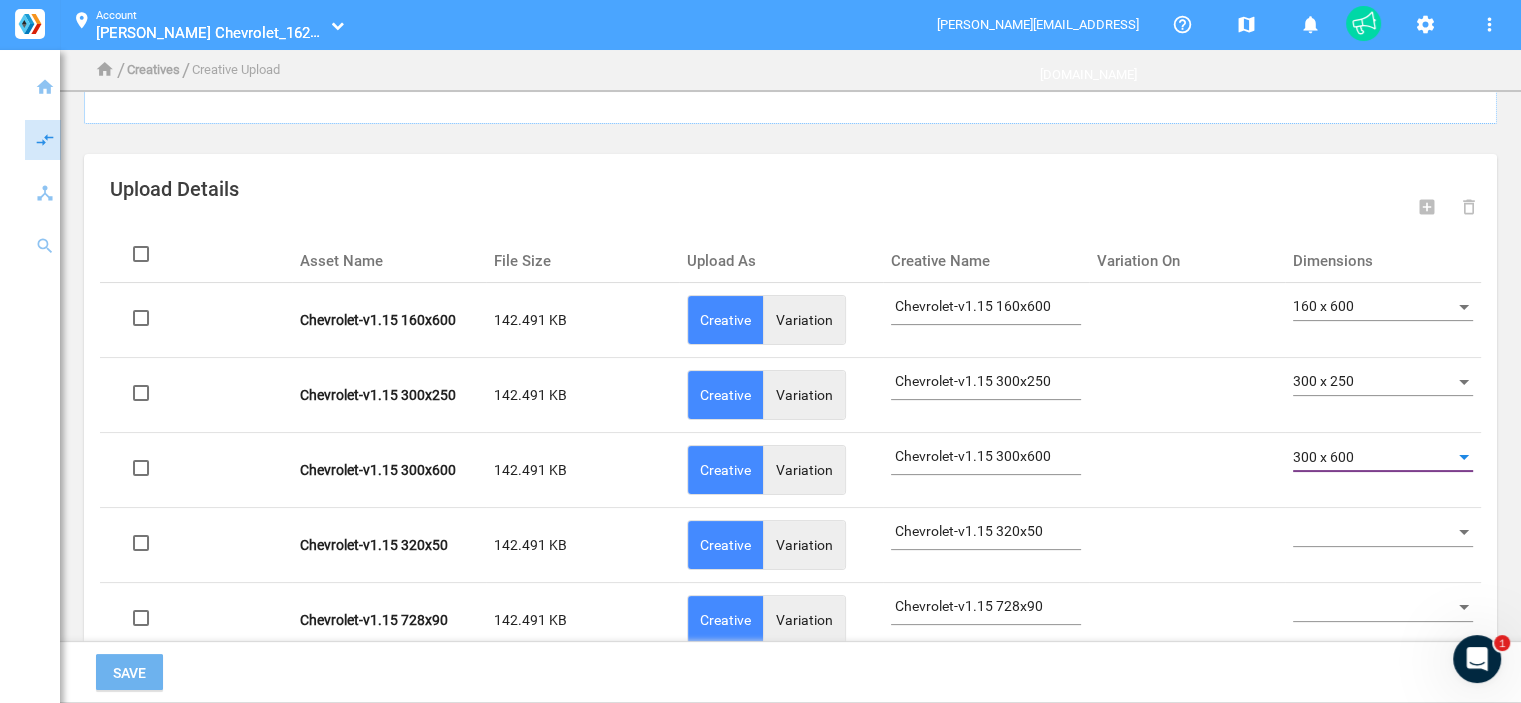 click at bounding box center (1374, 533) 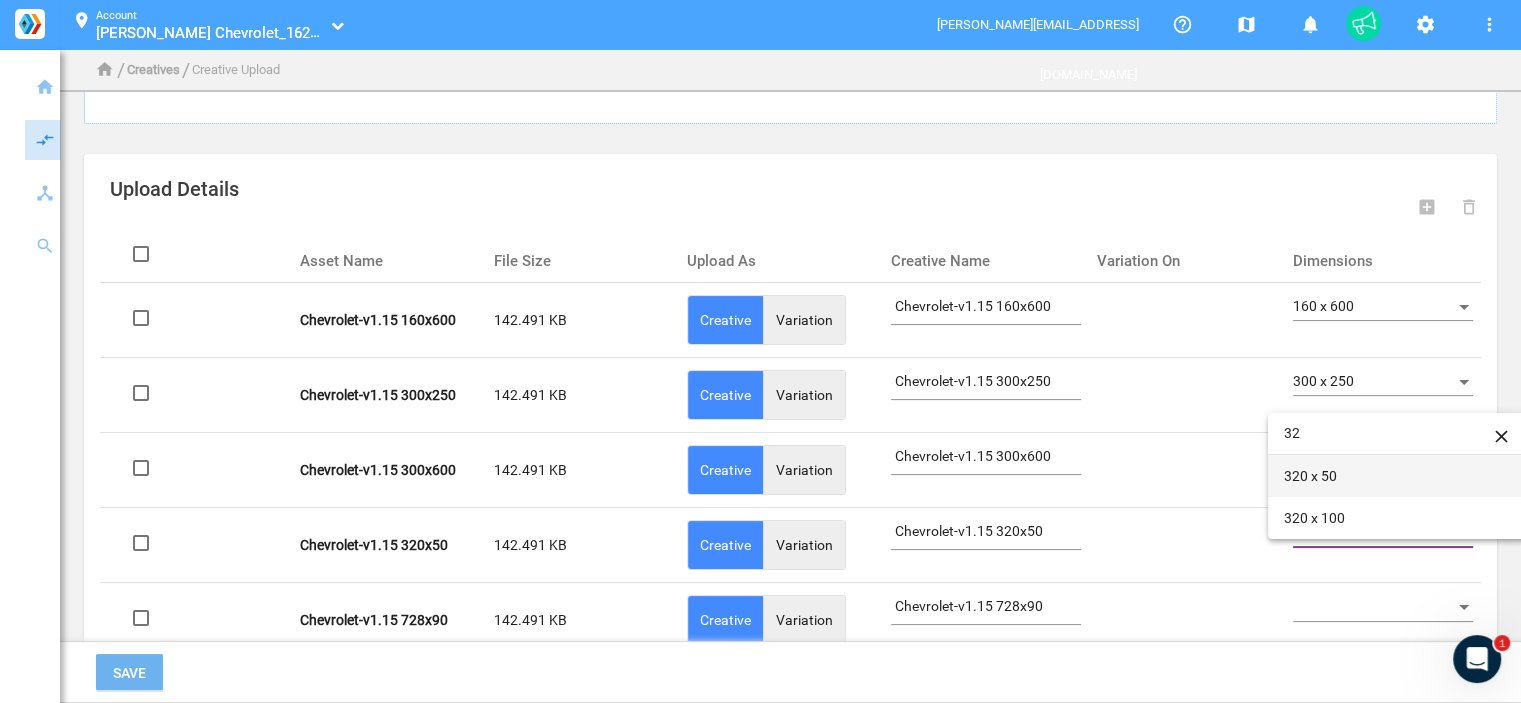 type on "32" 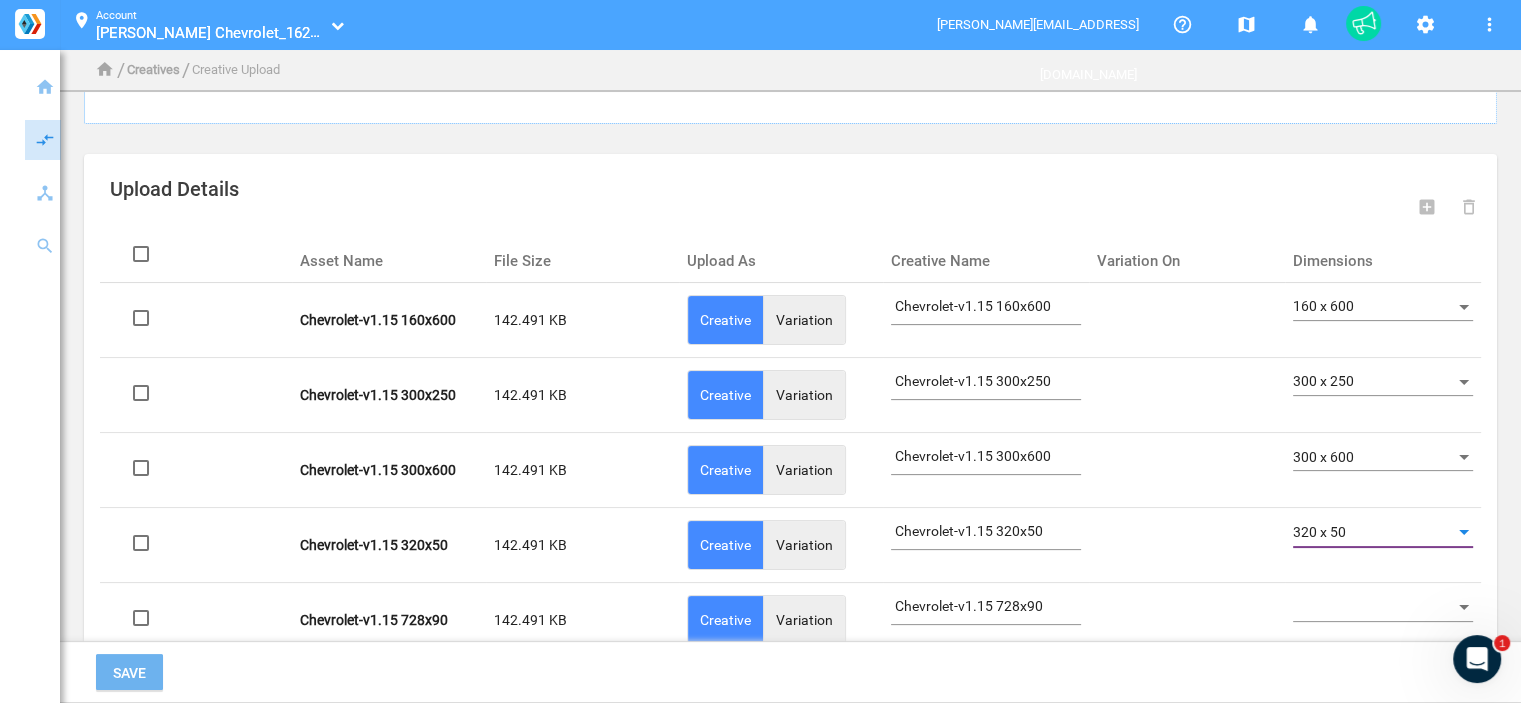click at bounding box center (1374, 608) 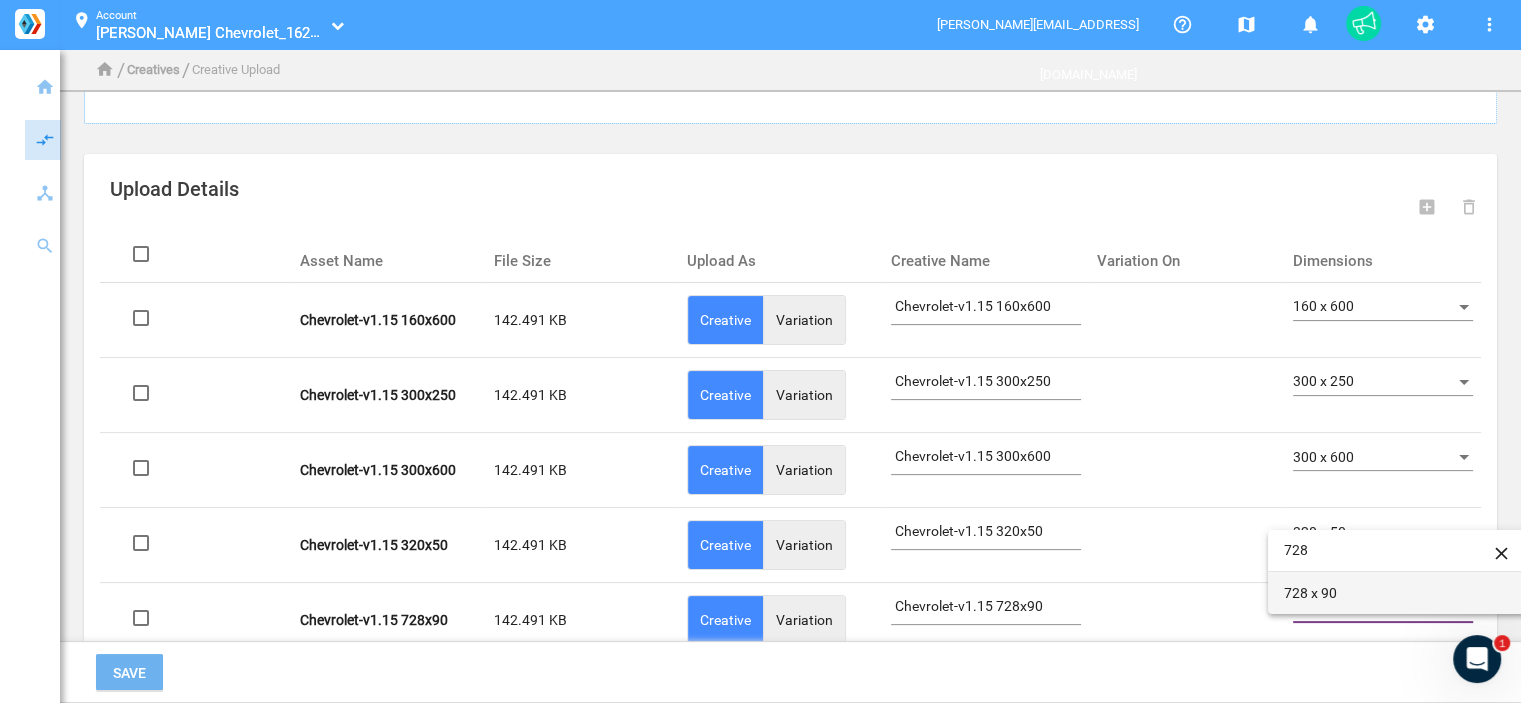 type on "728" 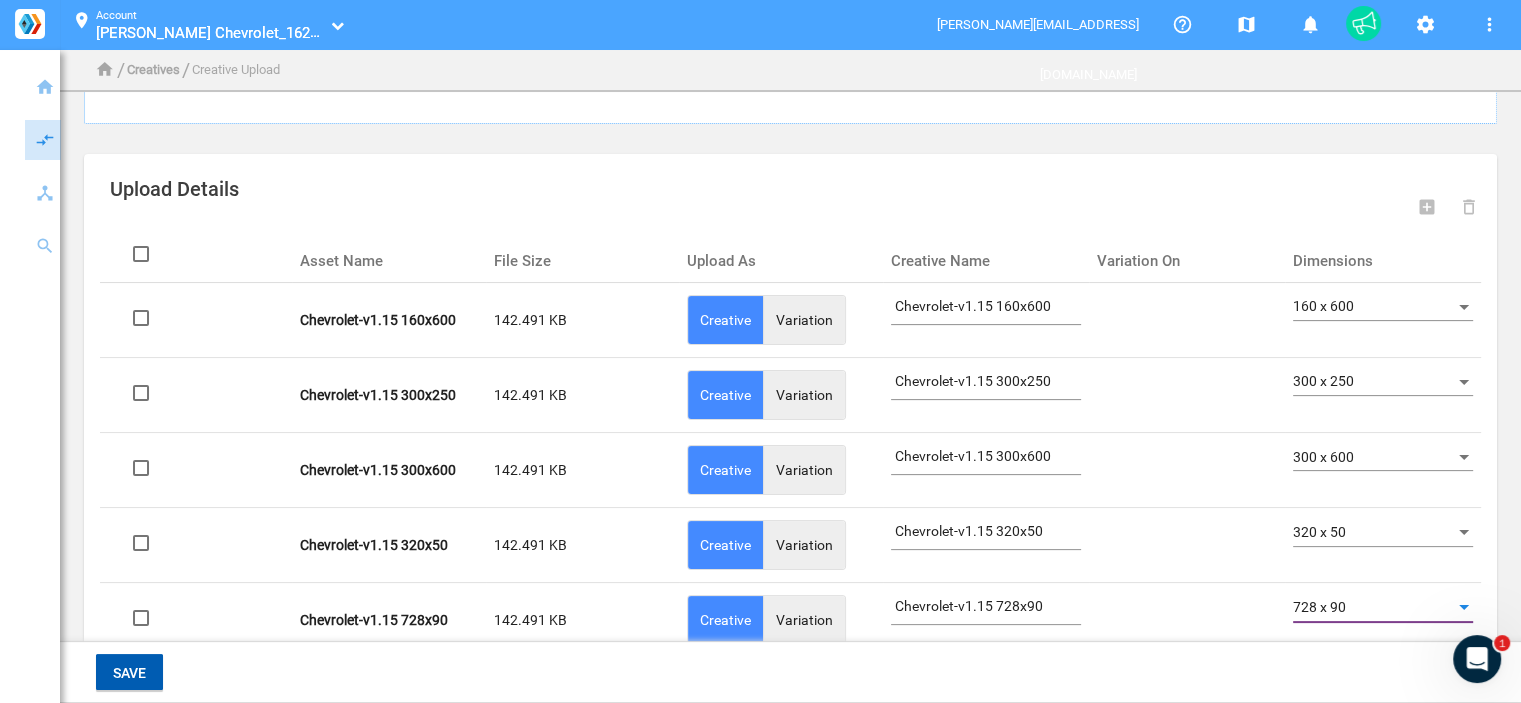 click on "Save" at bounding box center (129, 673) 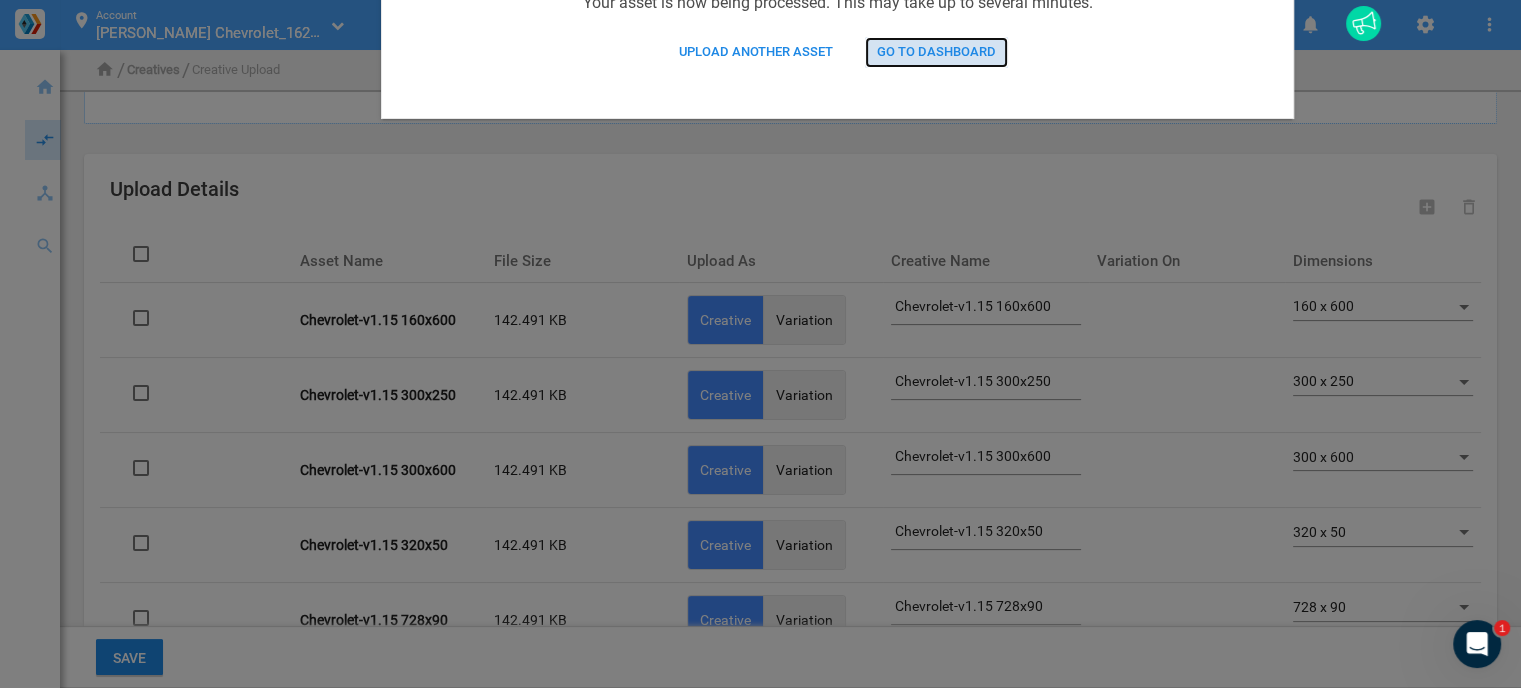 click on "Go to Dashboard" 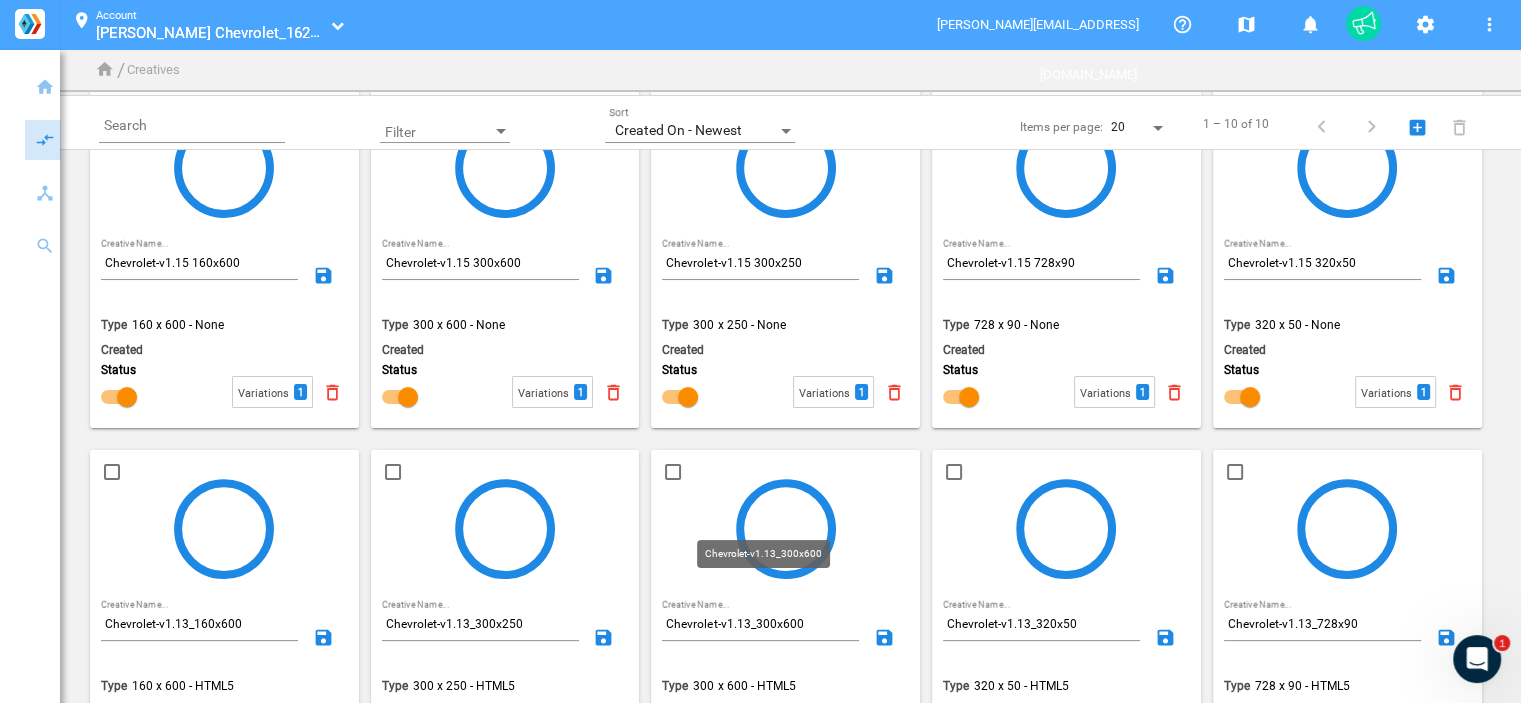 scroll, scrollTop: 0, scrollLeft: 0, axis: both 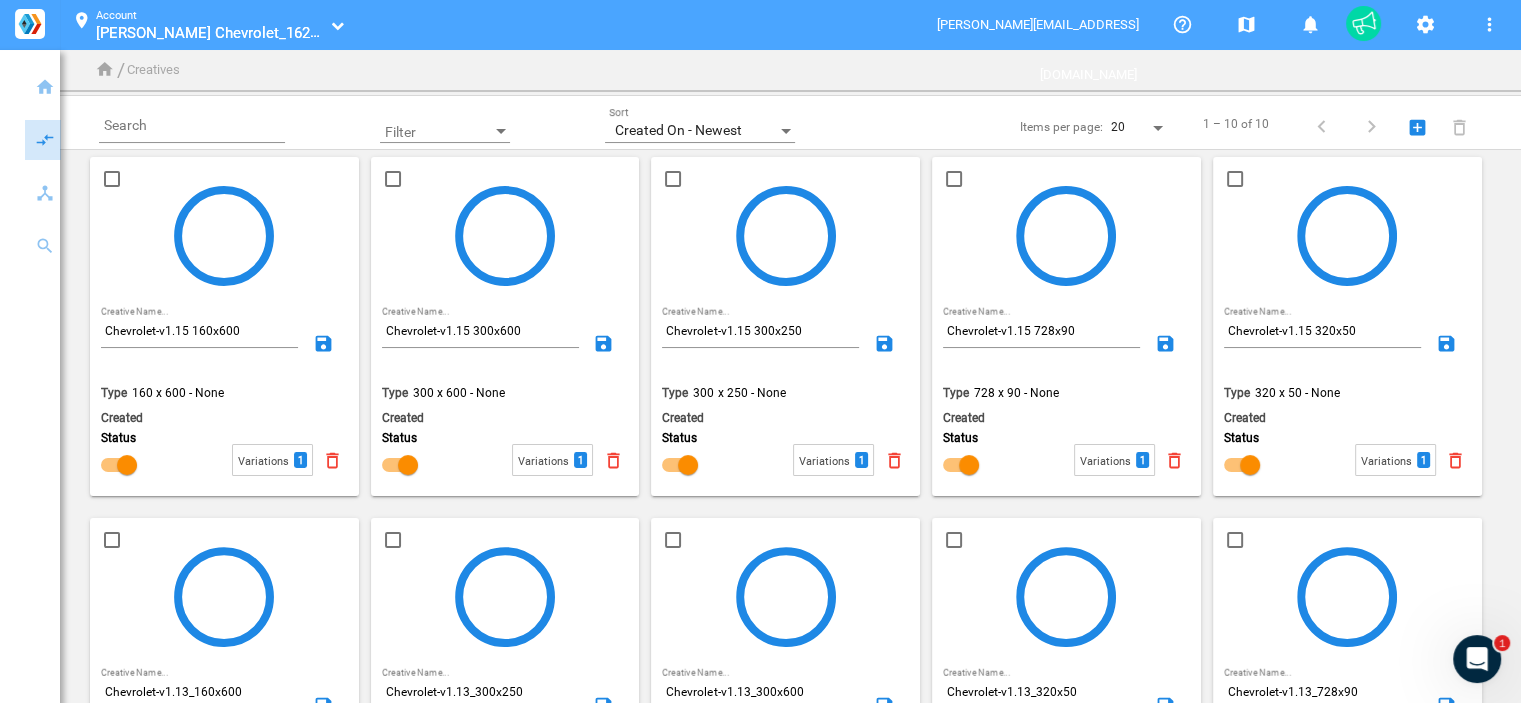 click 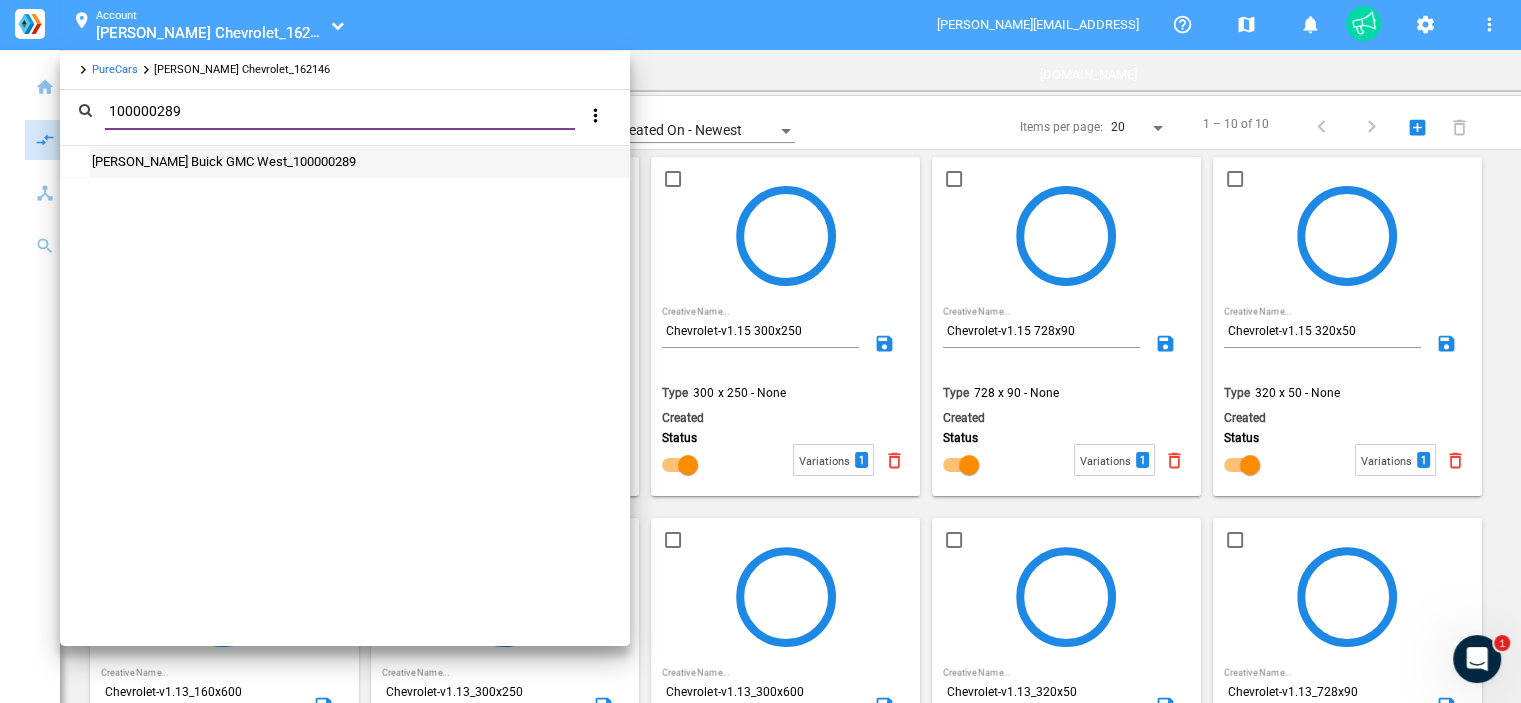 type on "100000289" 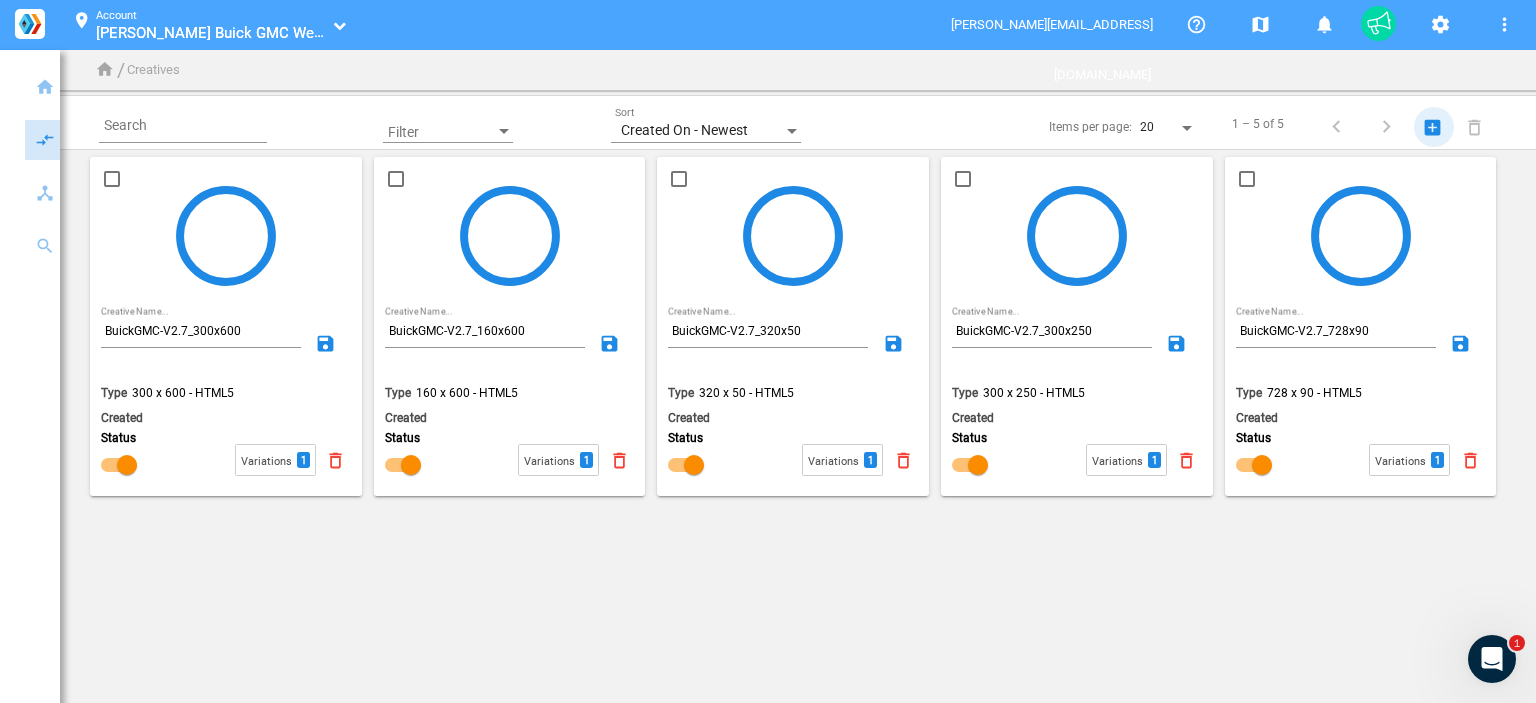 click on "add_box_main" at bounding box center [1434, 128] 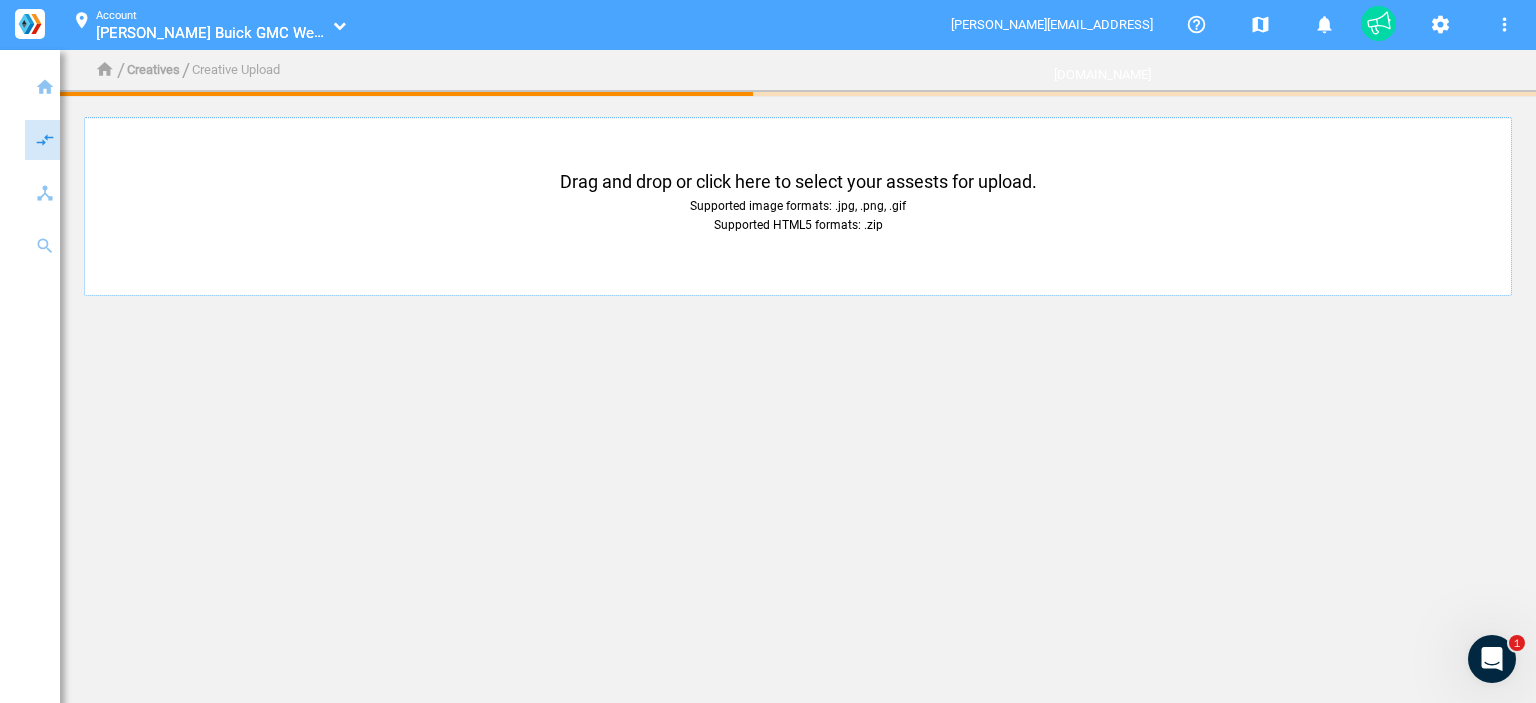 click on "Supported image formats: .jpg, .png, .gif  Supported HTML5 formats: .zip" 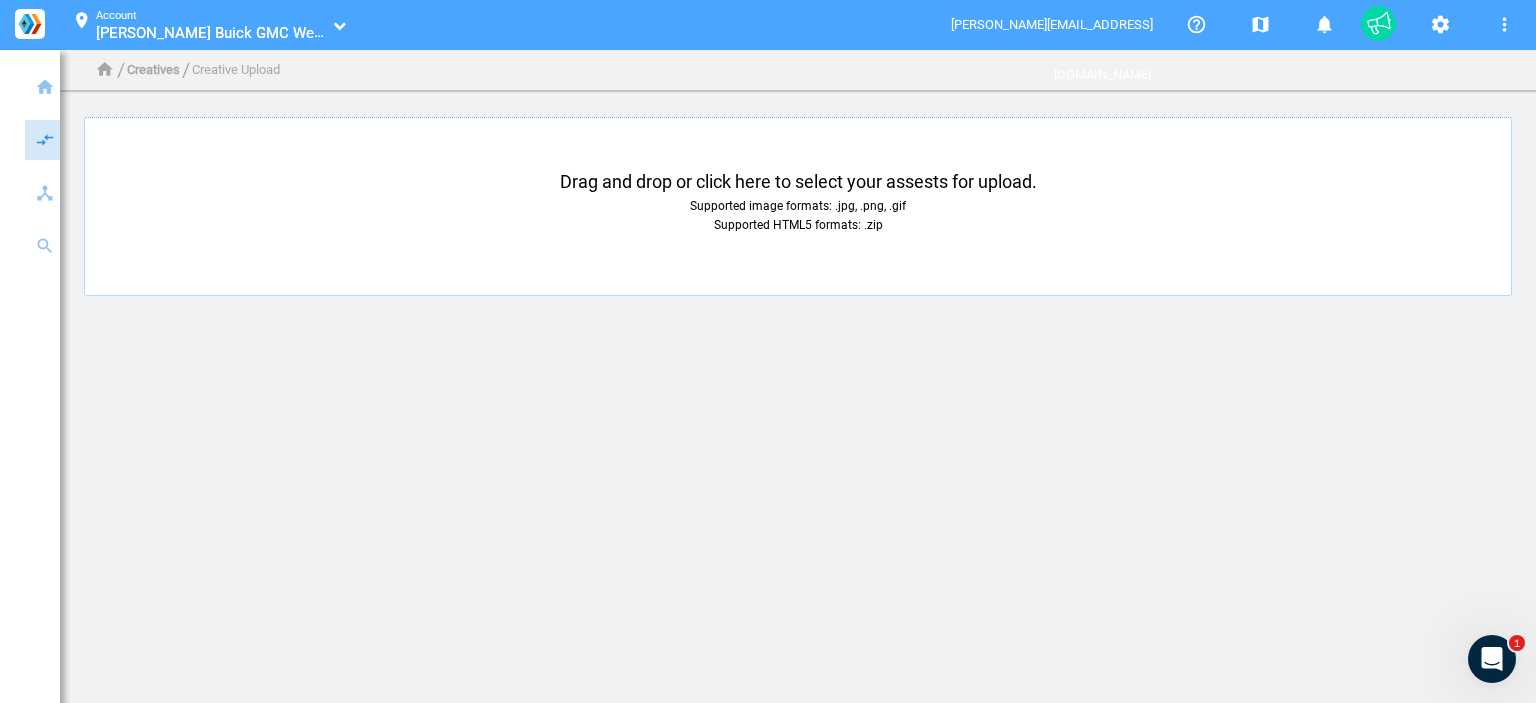type on "C:\fakepath\BuickGMC-V2.9 728x90.zip" 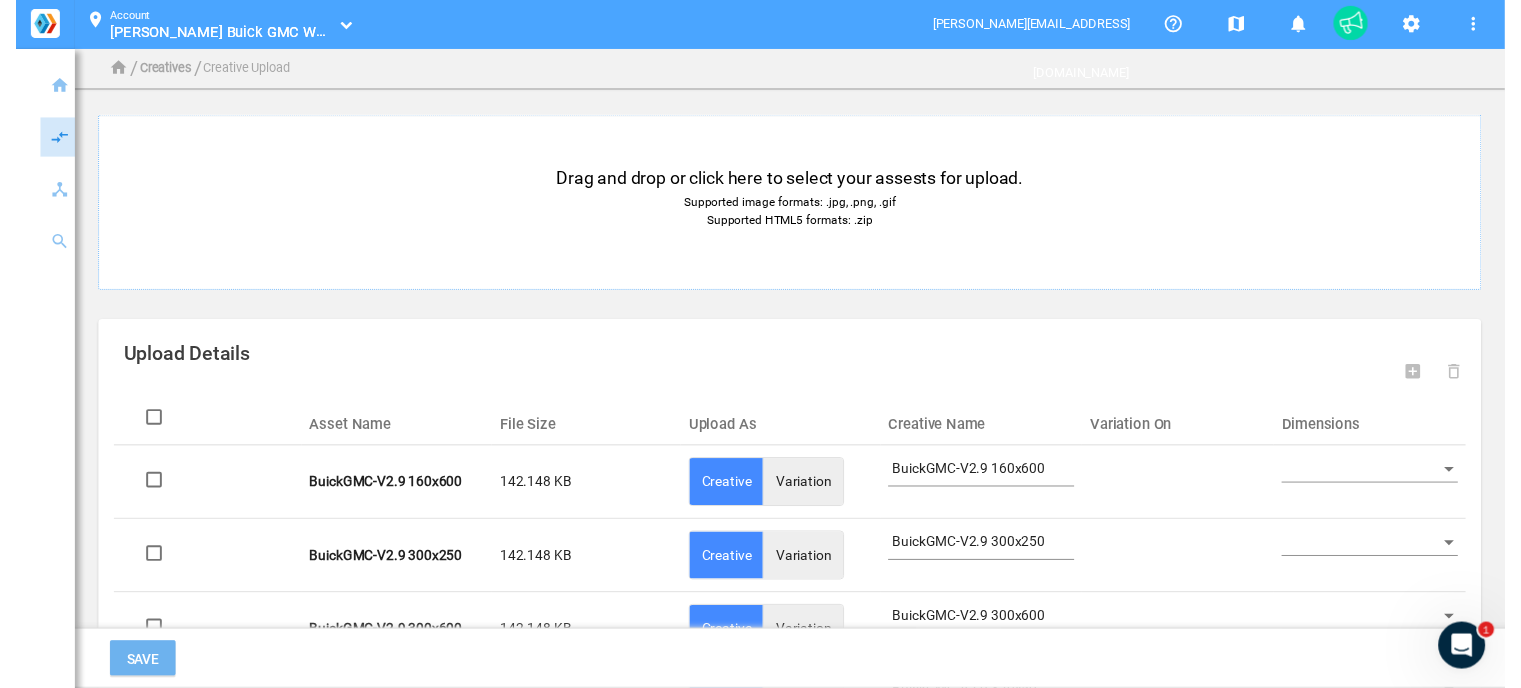 scroll, scrollTop: 172, scrollLeft: 0, axis: vertical 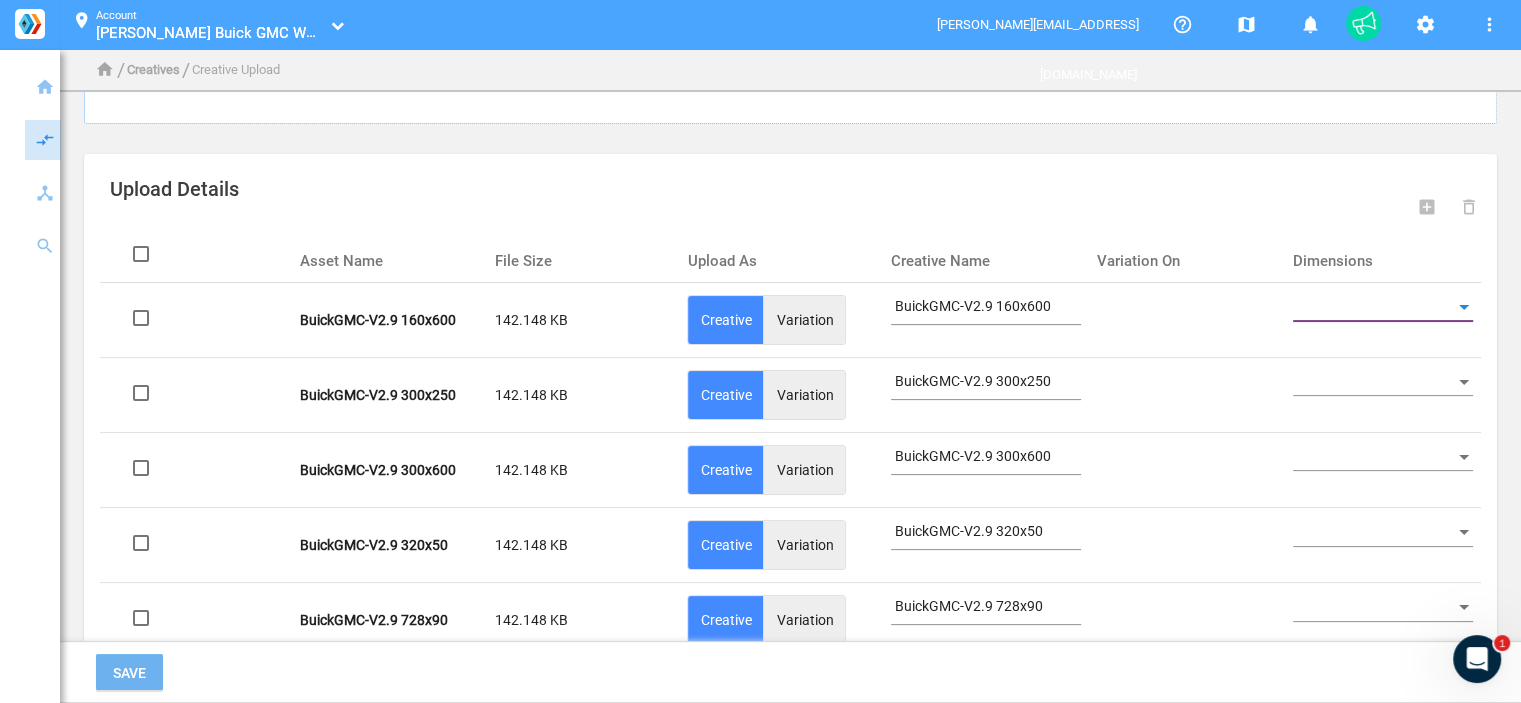 click at bounding box center [1374, 307] 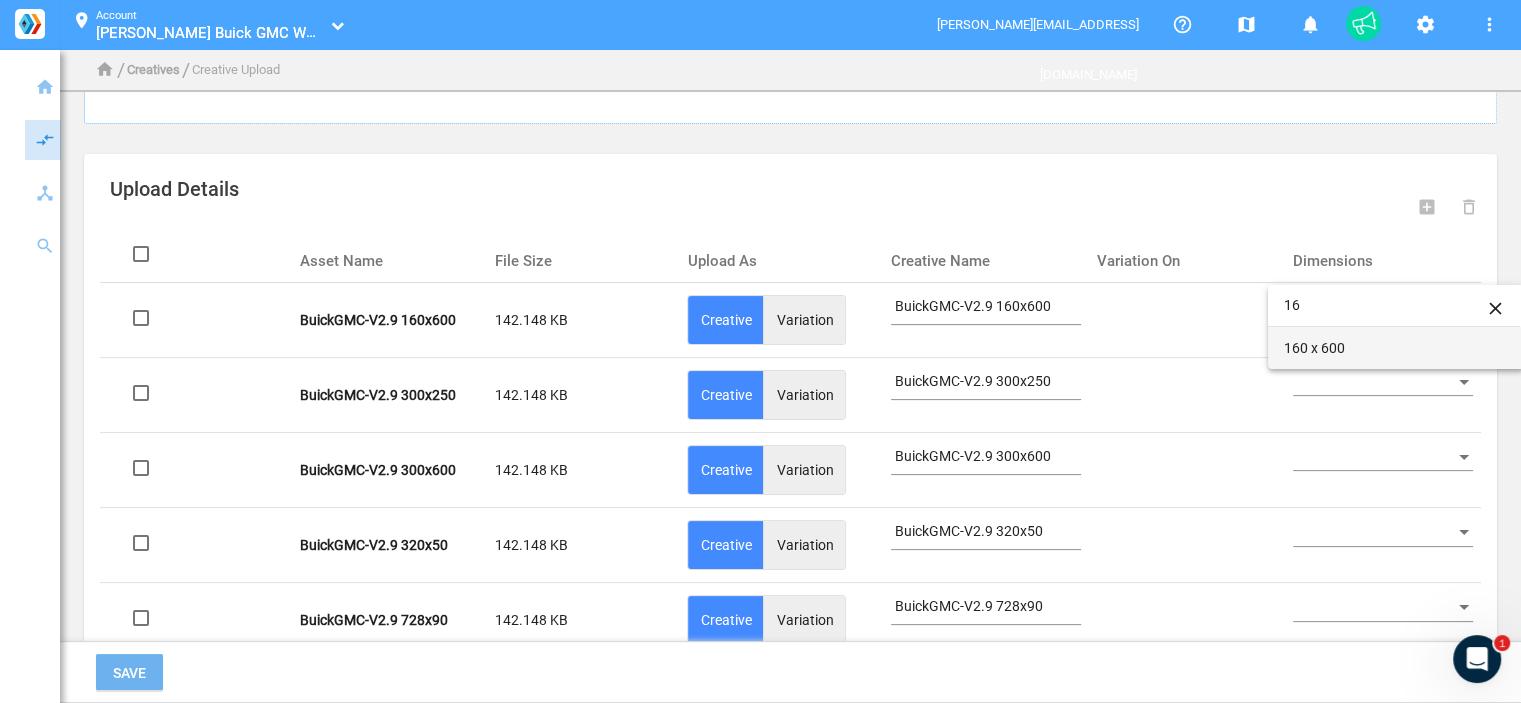 type on "16" 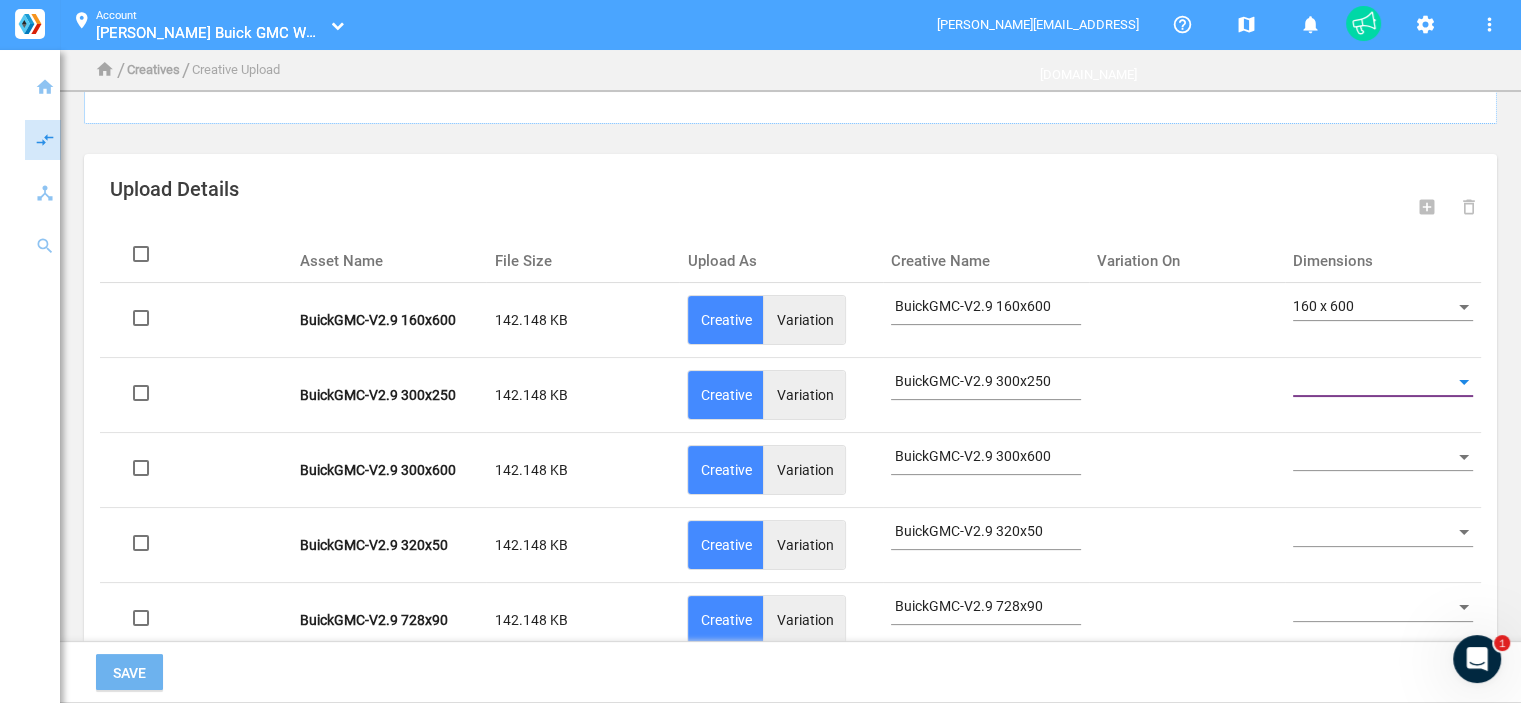 click at bounding box center [1374, 382] 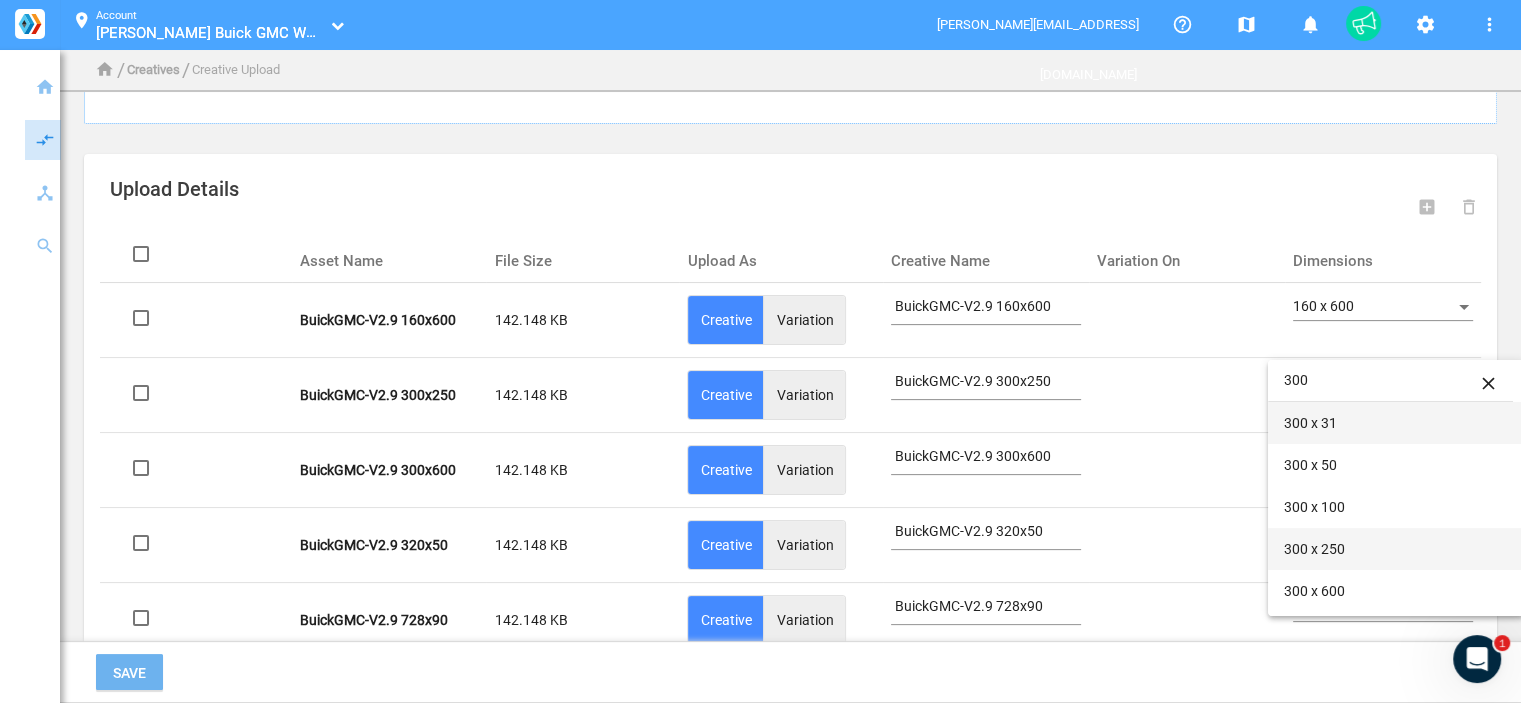 type on "300" 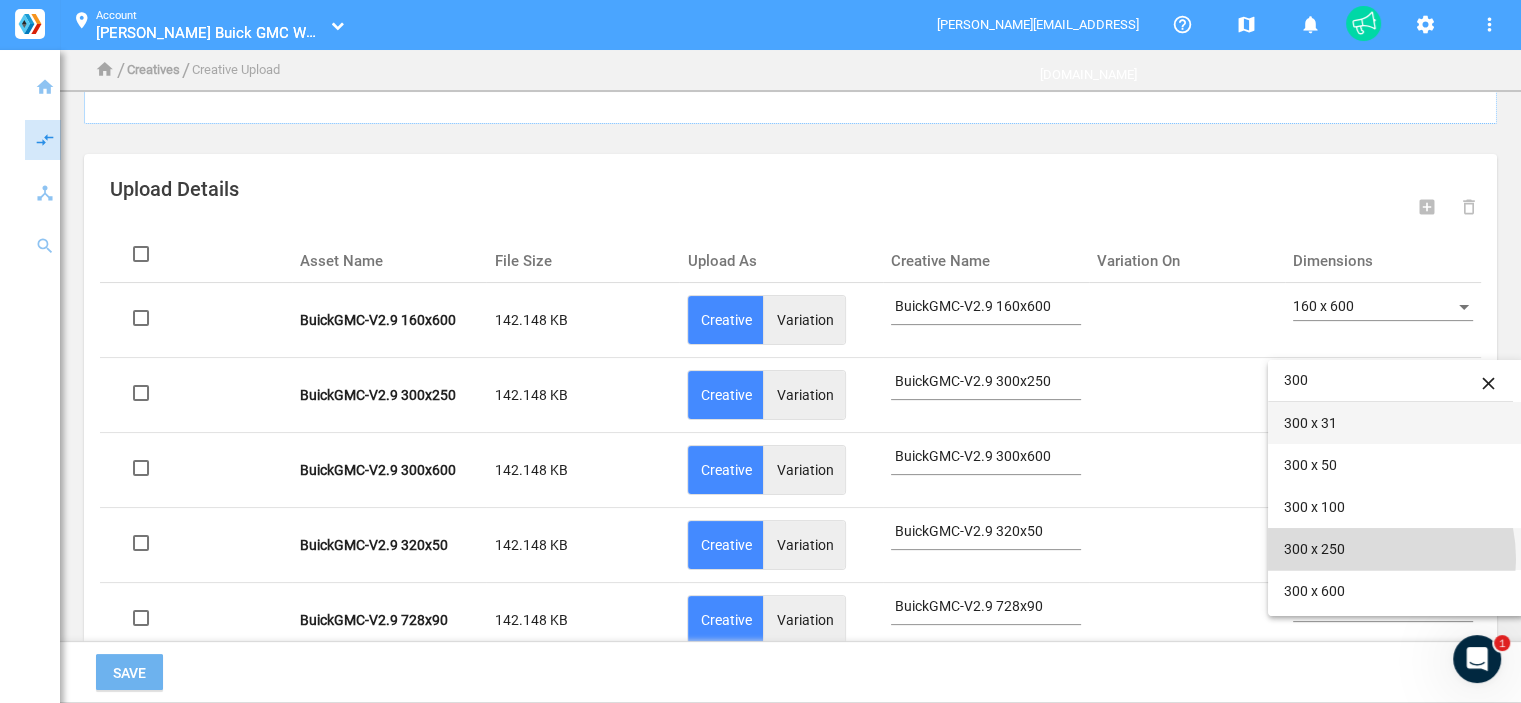 click on "300 x 250" at bounding box center [1396, 549] 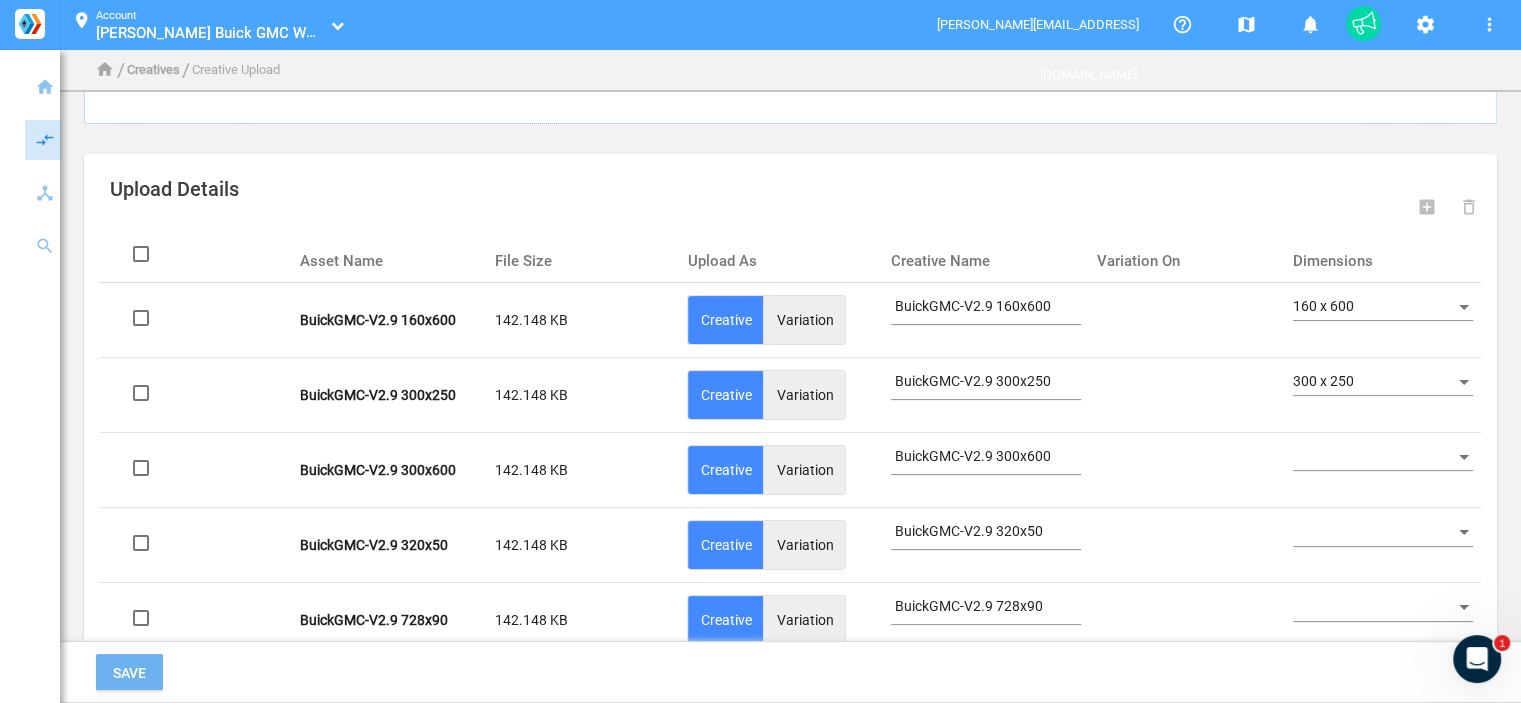 click 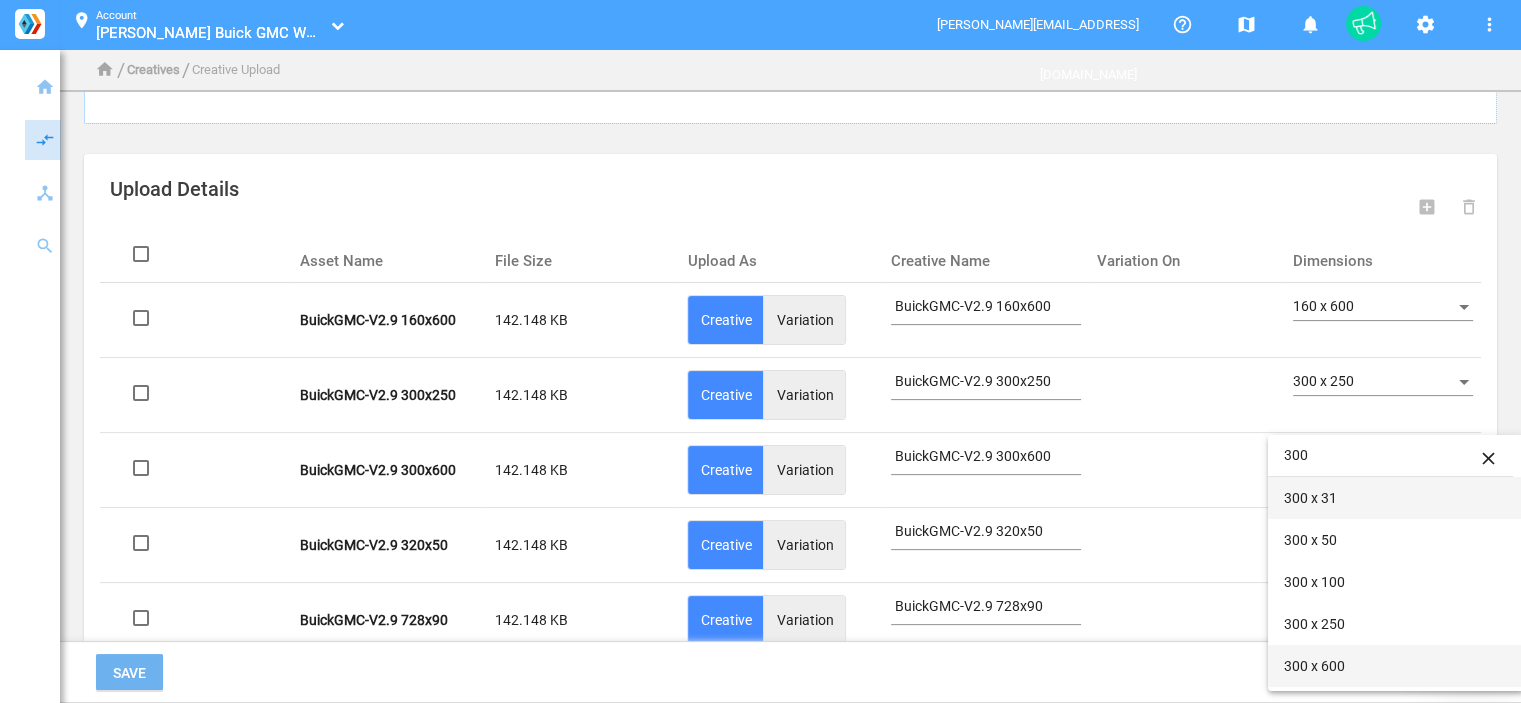 type on "300" 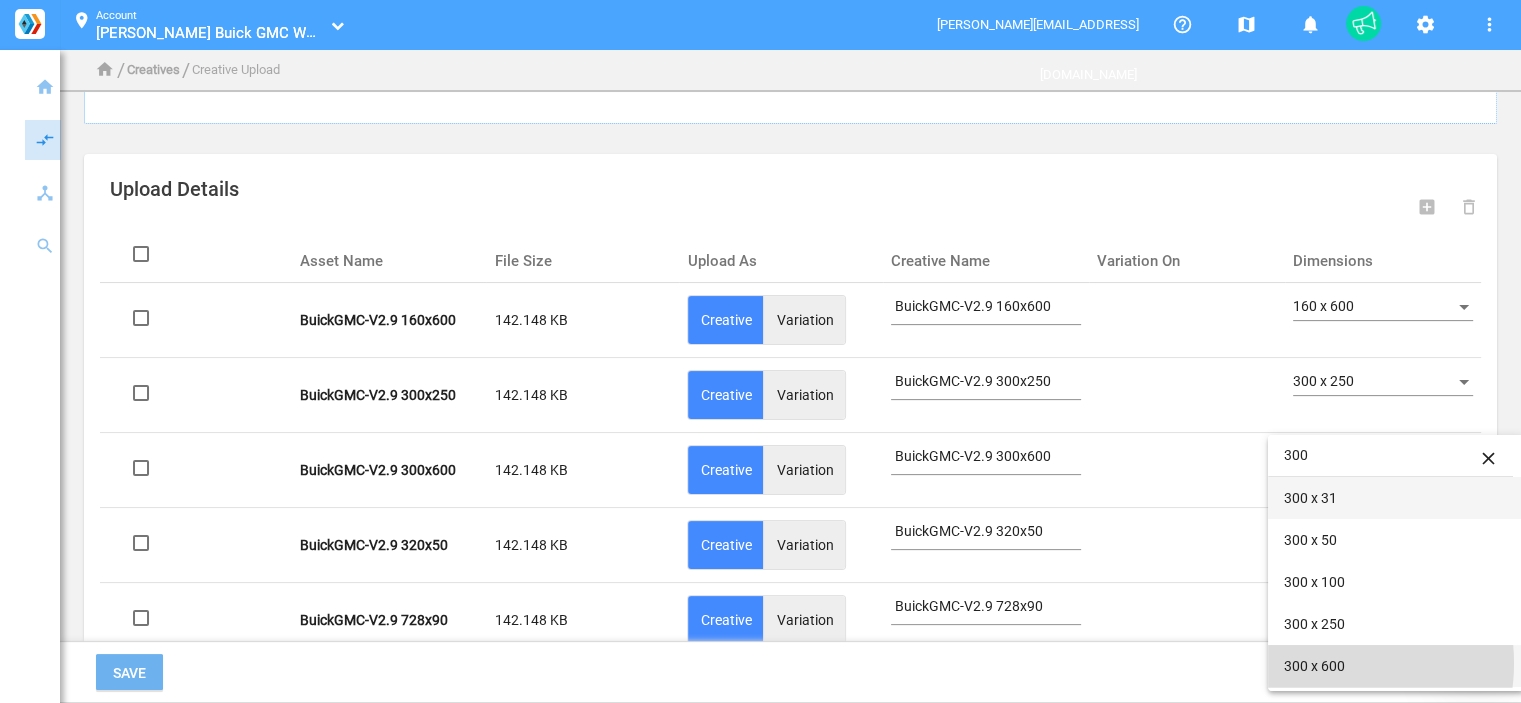 click on "300 x 600" at bounding box center [1396, 666] 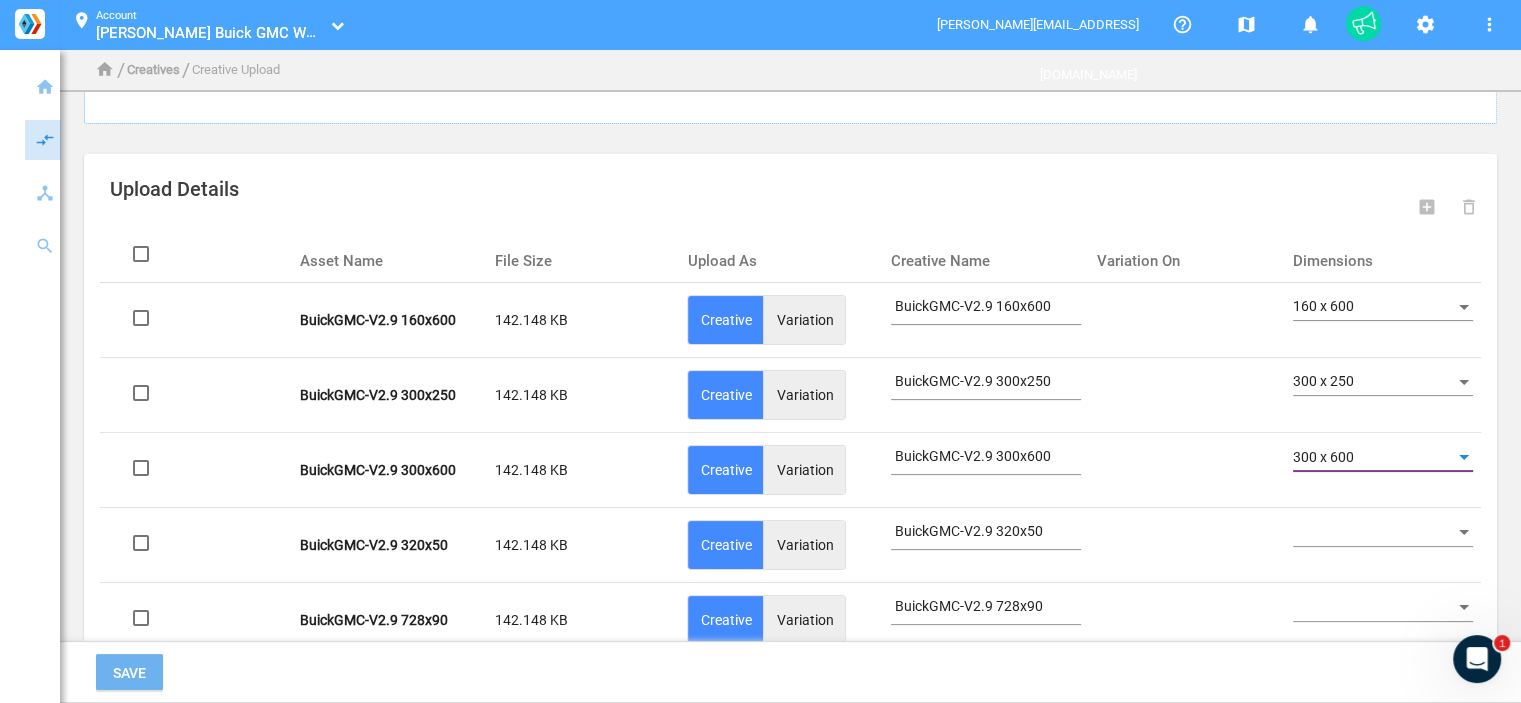 click 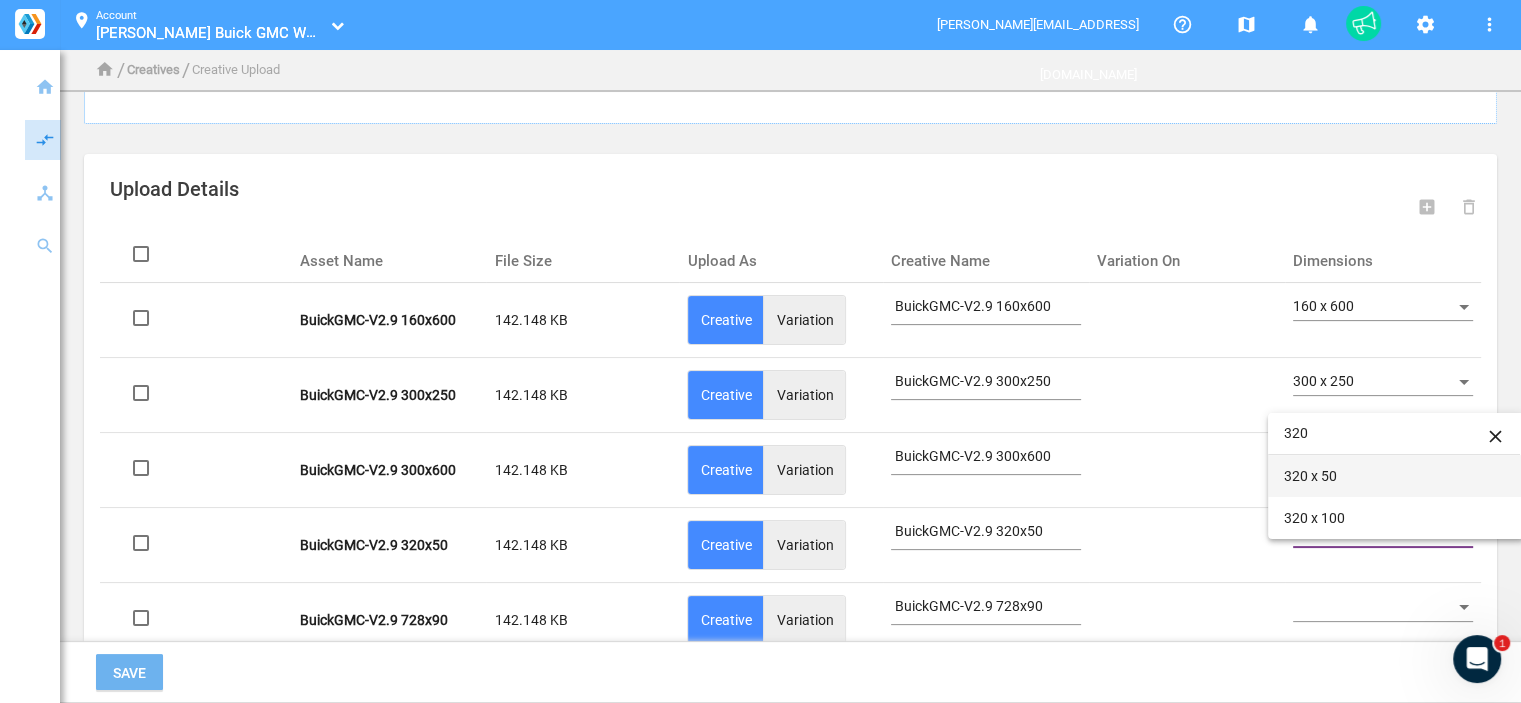 type on "320" 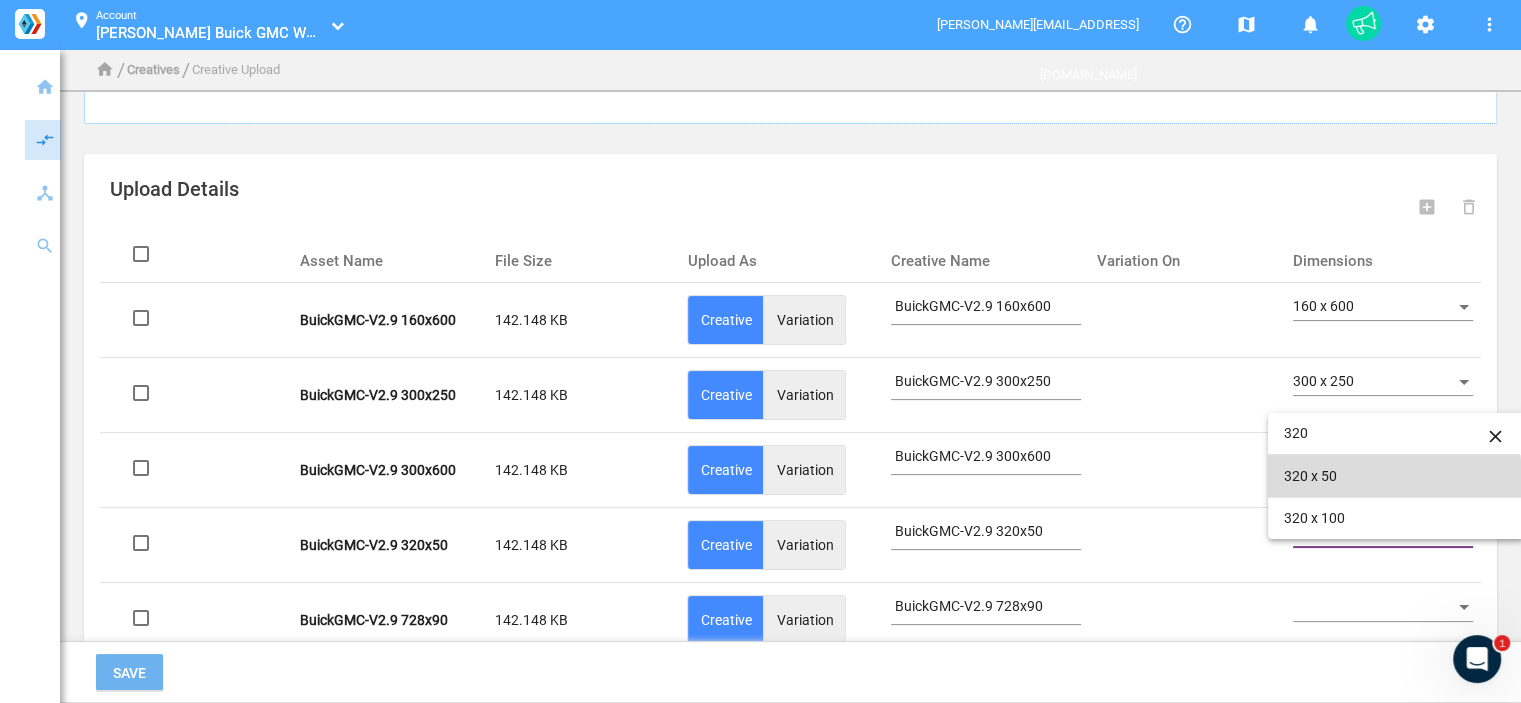 click on "320 x 50" at bounding box center (1396, 476) 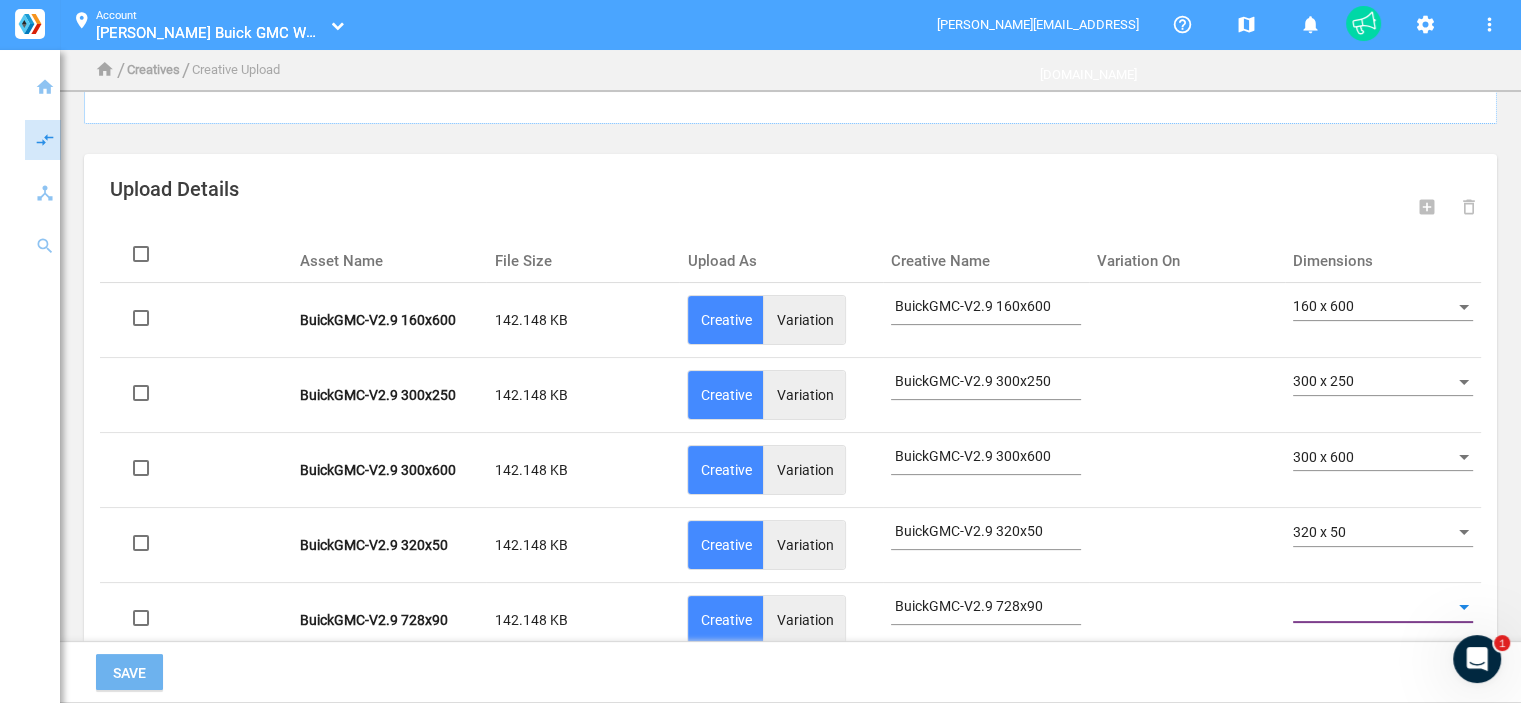 click at bounding box center [1374, 608] 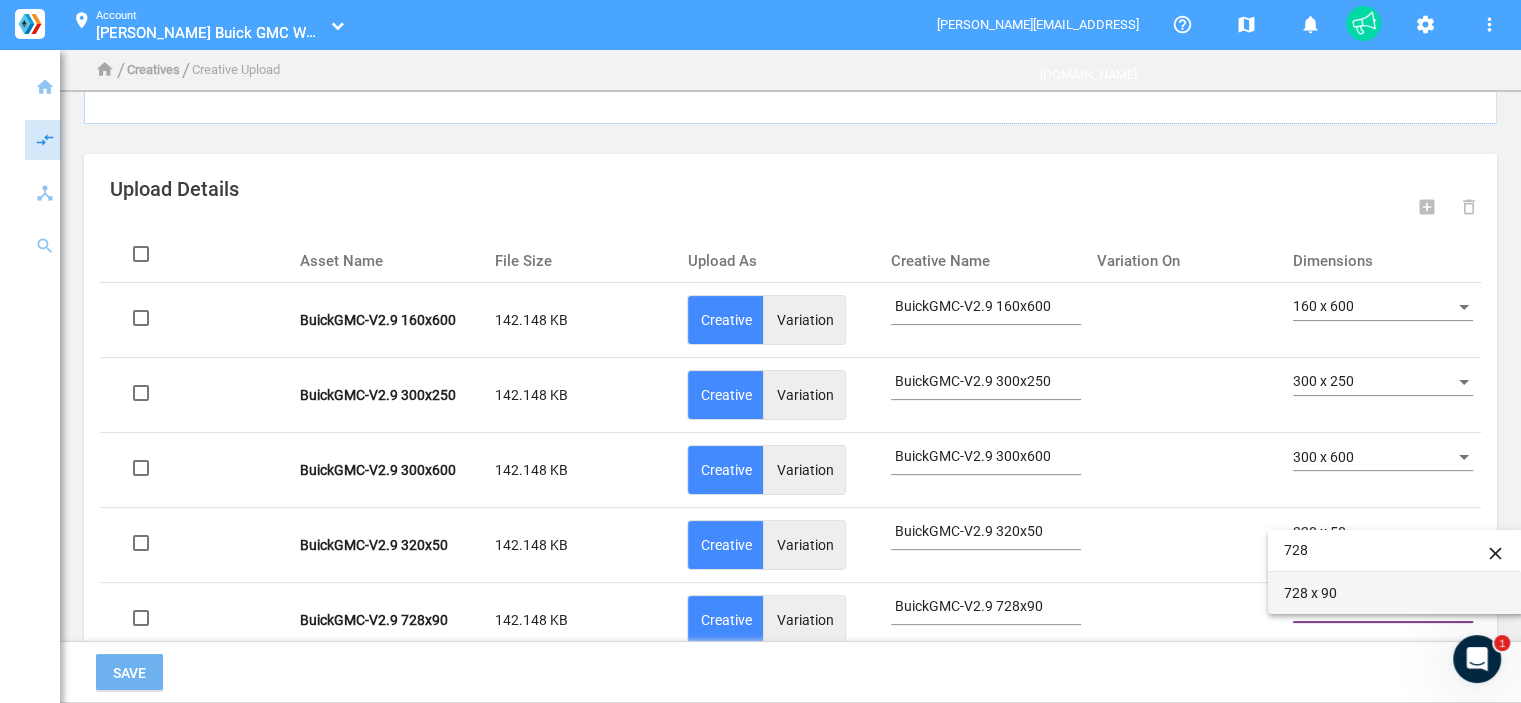 type on "728" 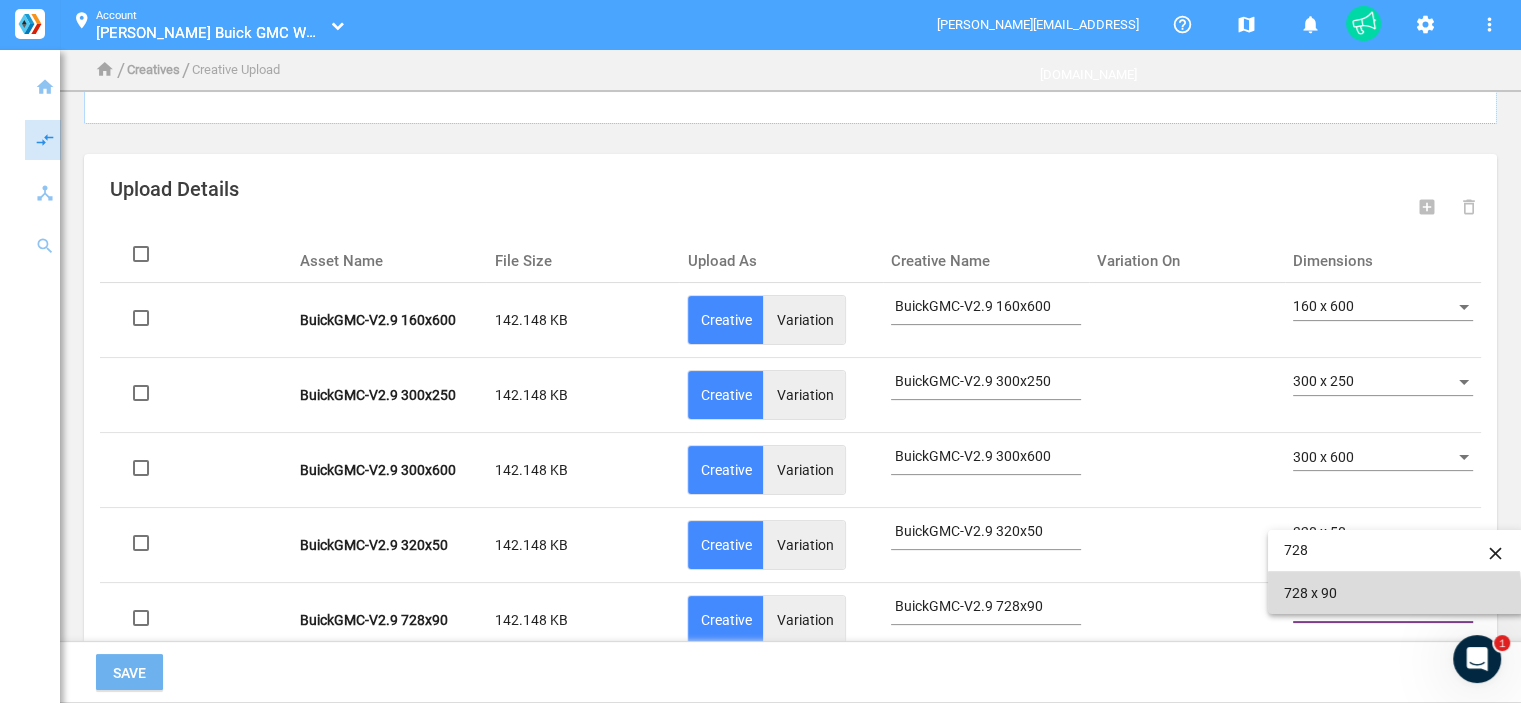click on "728 x 90" at bounding box center (1396, 593) 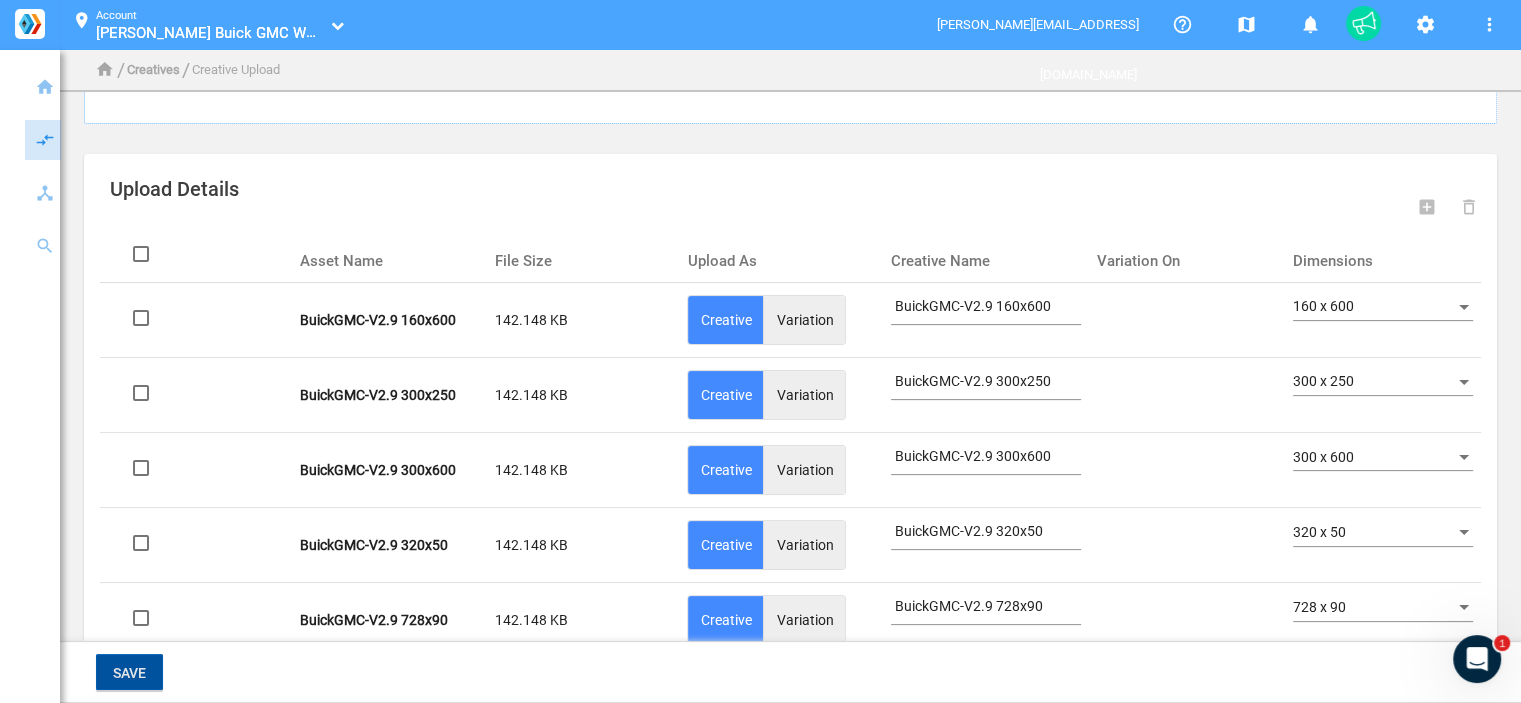 click on "Save" at bounding box center (129, 672) 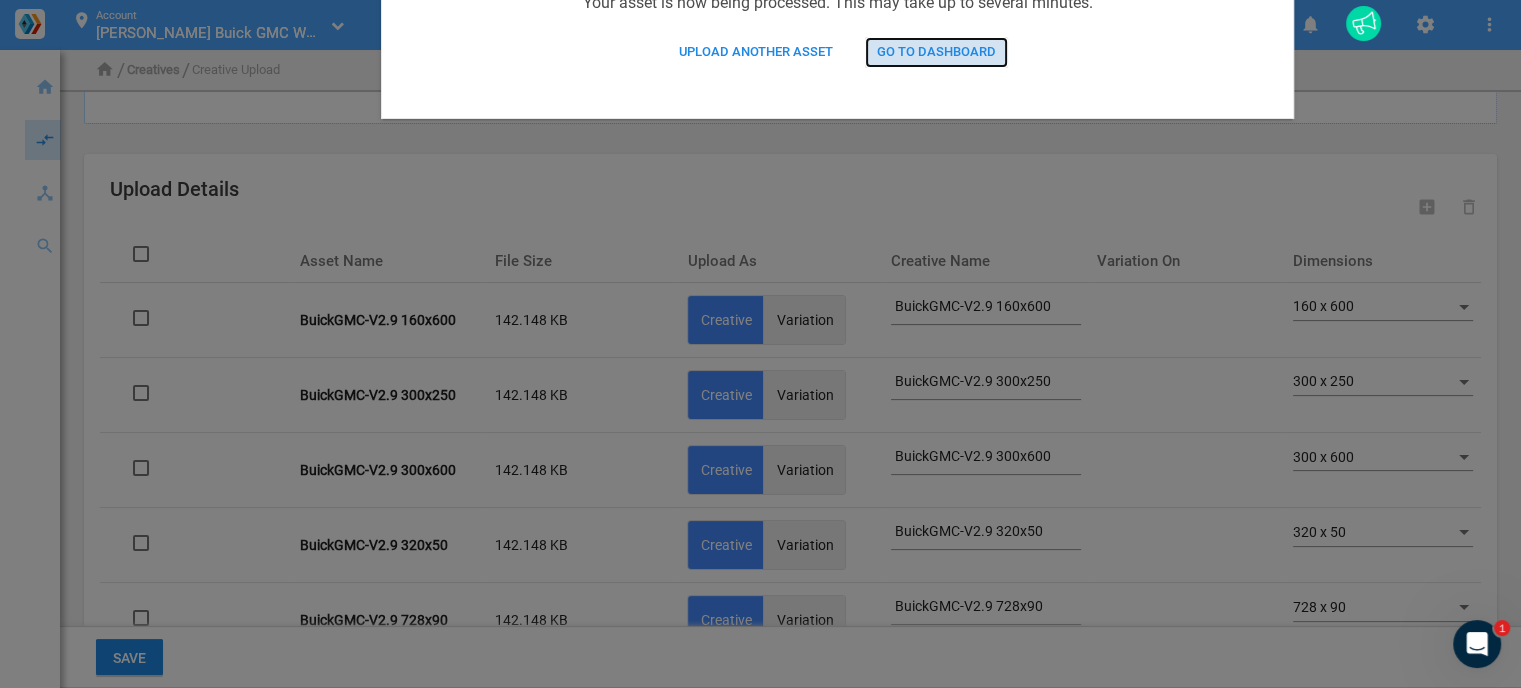 click on "Go to Dashboard" 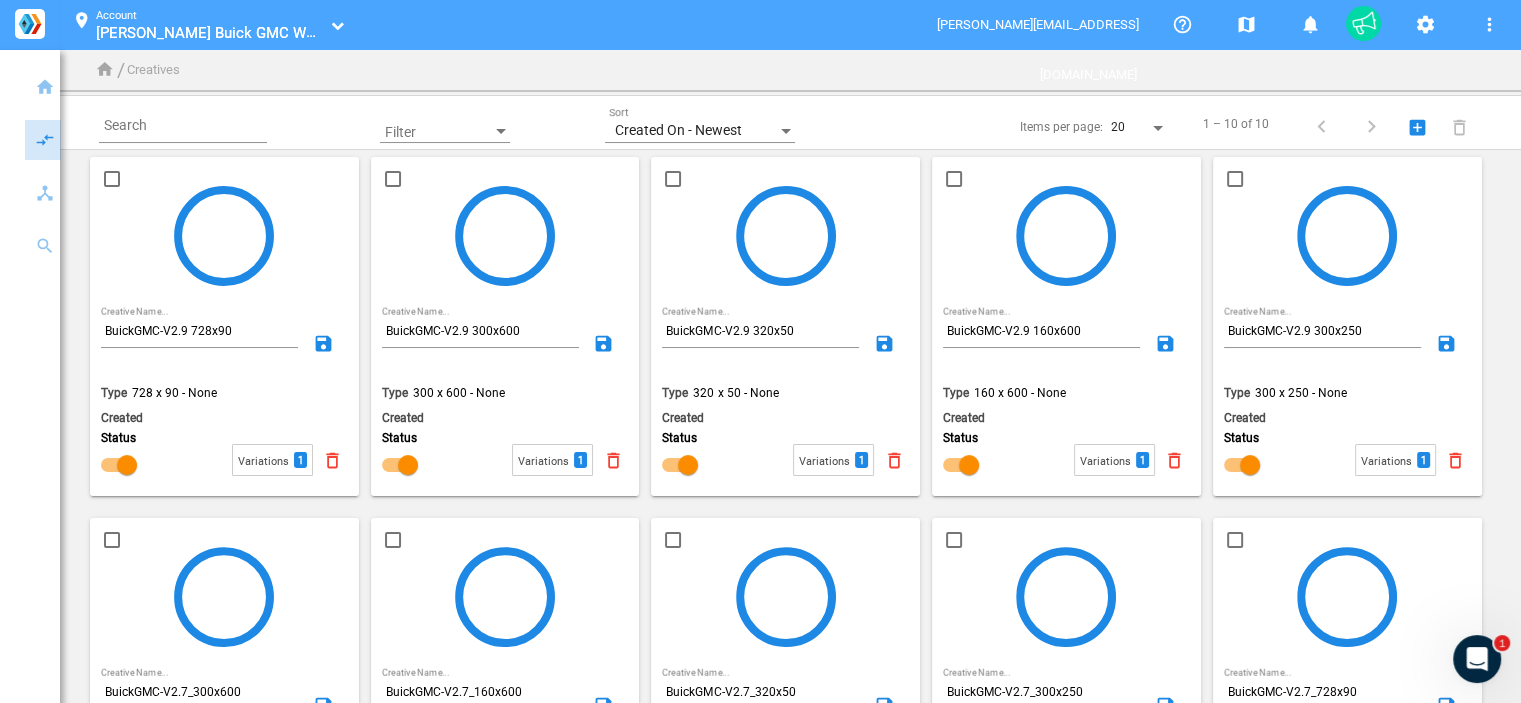scroll, scrollTop: 100, scrollLeft: 0, axis: vertical 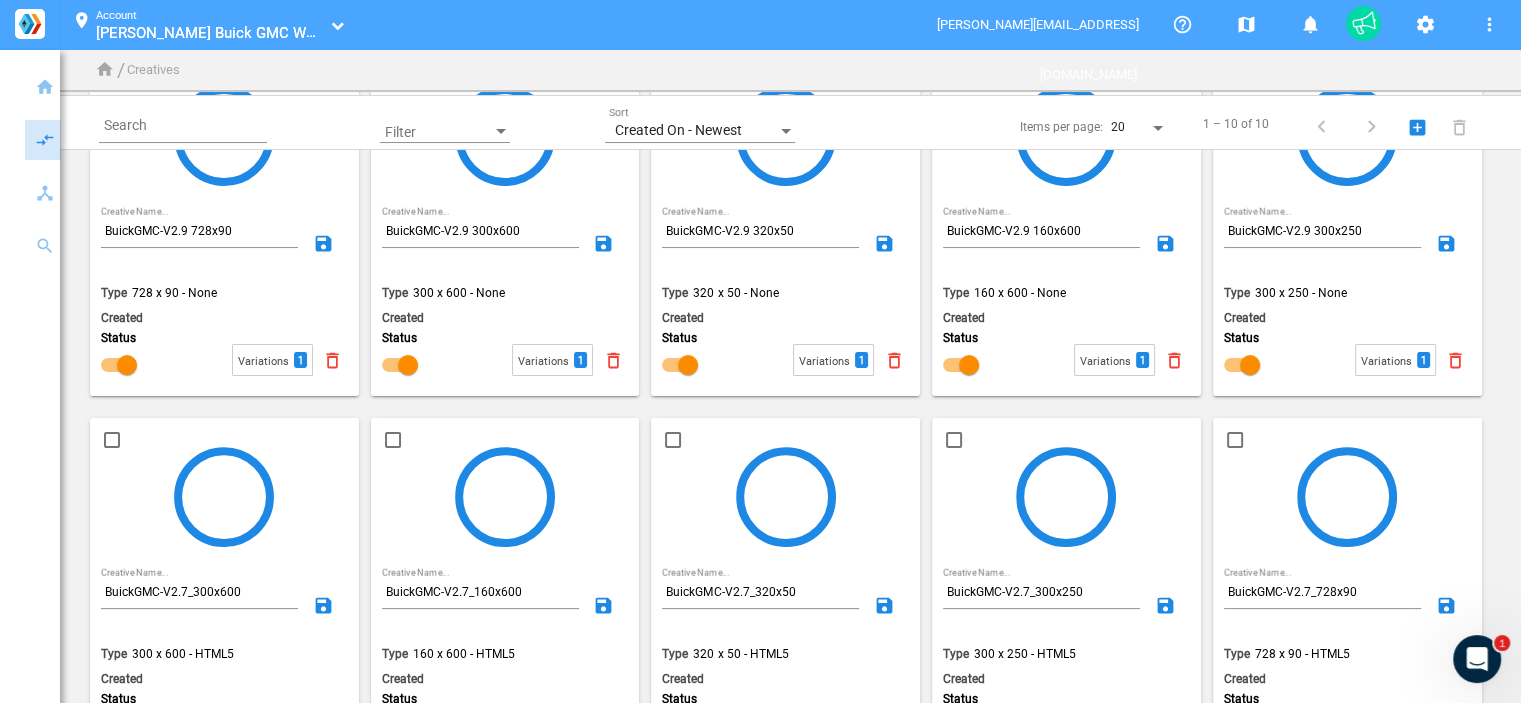 click on "location_on Account Cavender Buick GMC West_100000289 Cavender Buick GMC West_100000289" at bounding box center (203, 25) 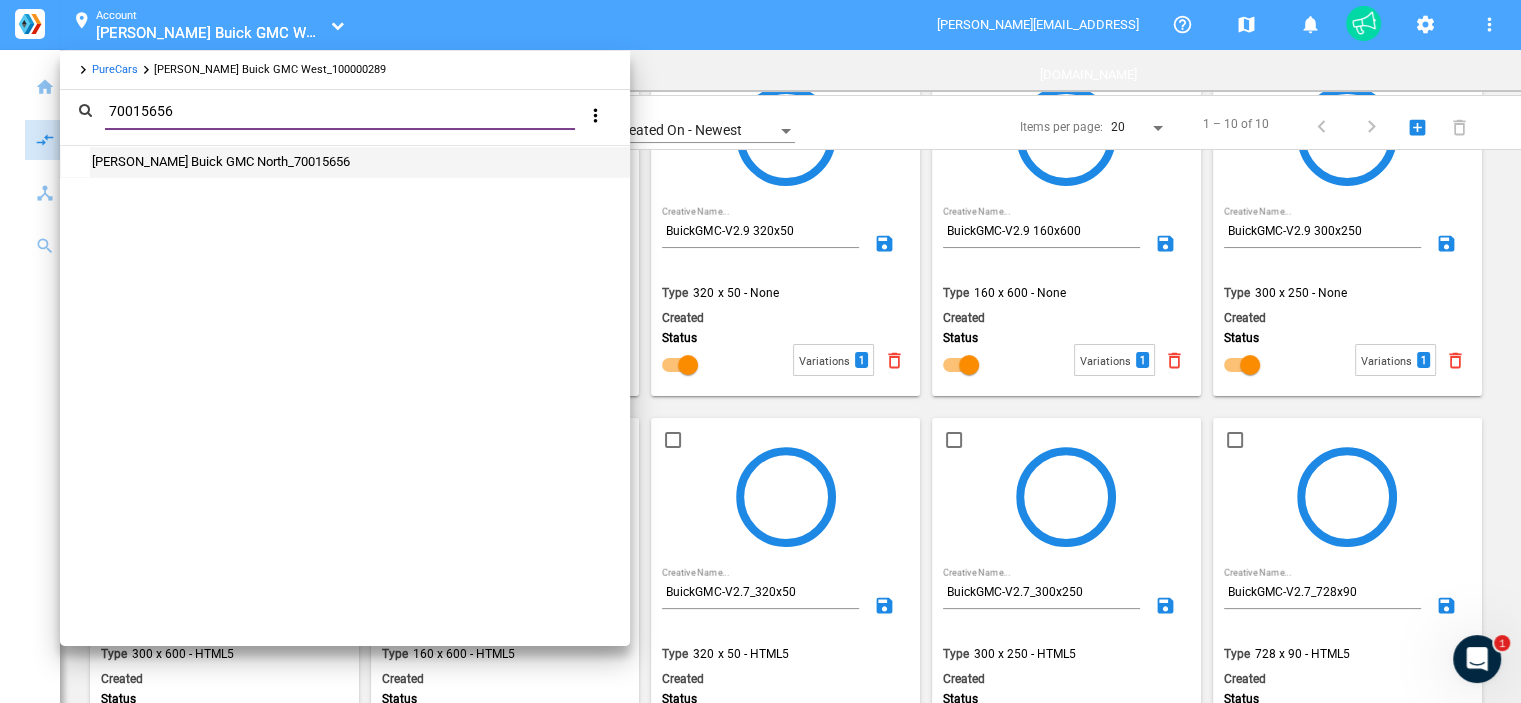 type on "70015656" 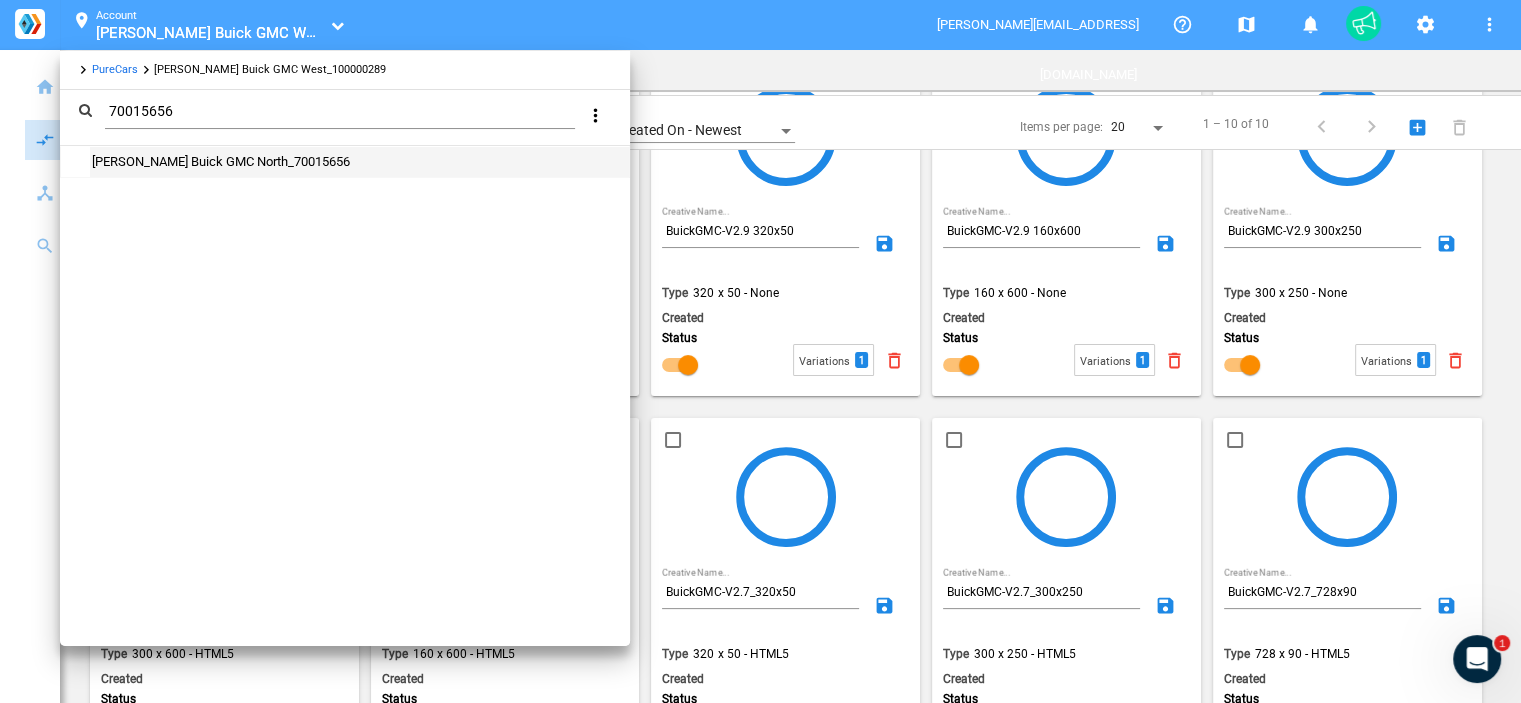 click on "Cavender Buick GMC North_70015656" at bounding box center [220, 161] 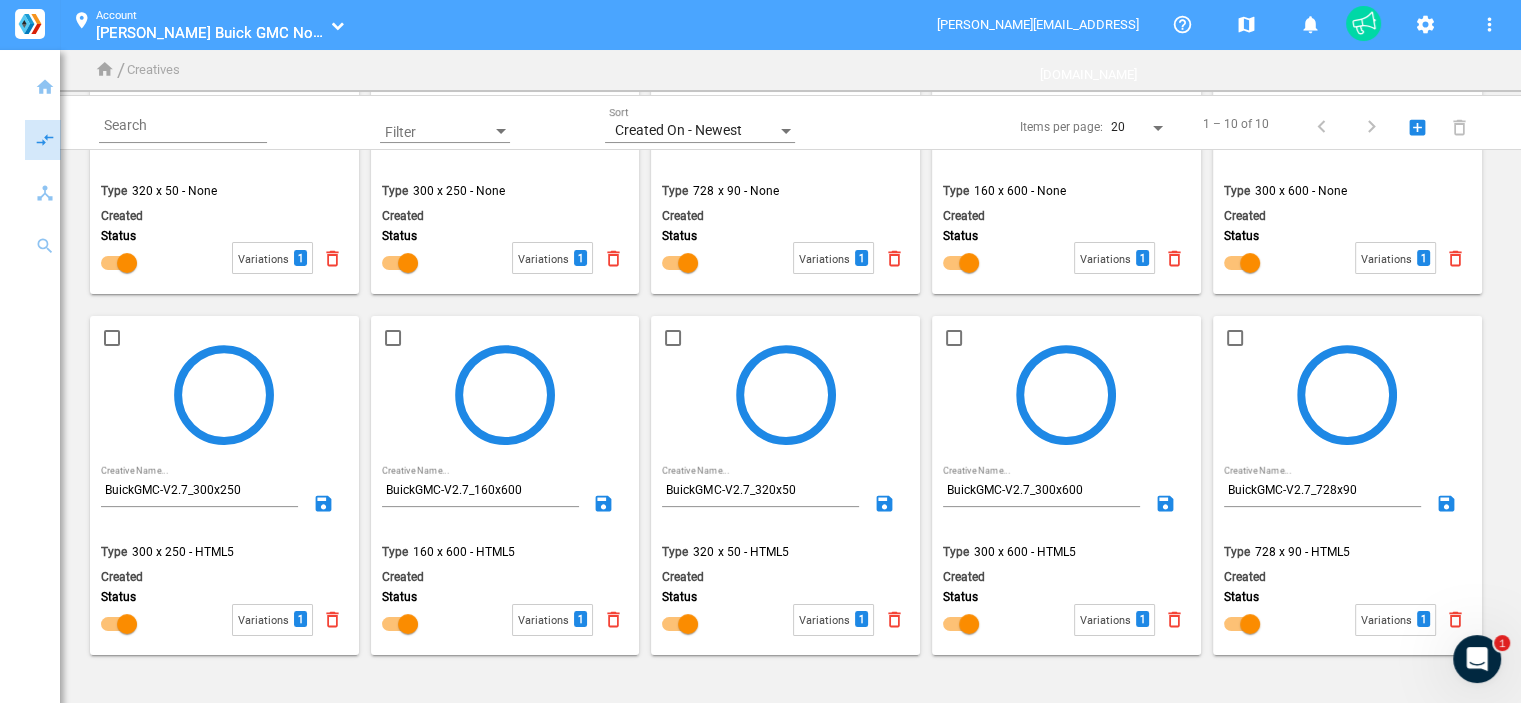 scroll, scrollTop: 205, scrollLeft: 0, axis: vertical 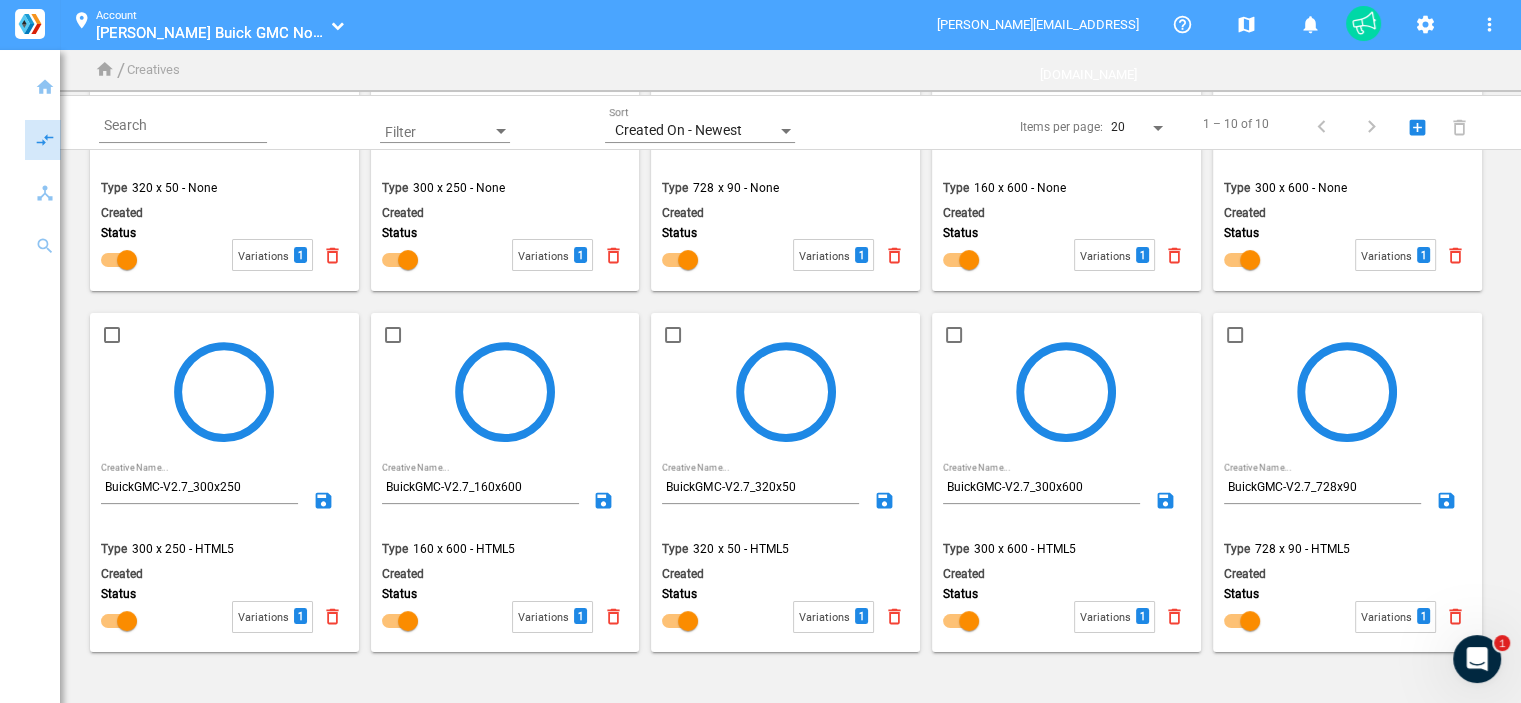 drag, startPoint x: 519, startPoint y: 549, endPoint x: 477, endPoint y: 554, distance: 42.296574 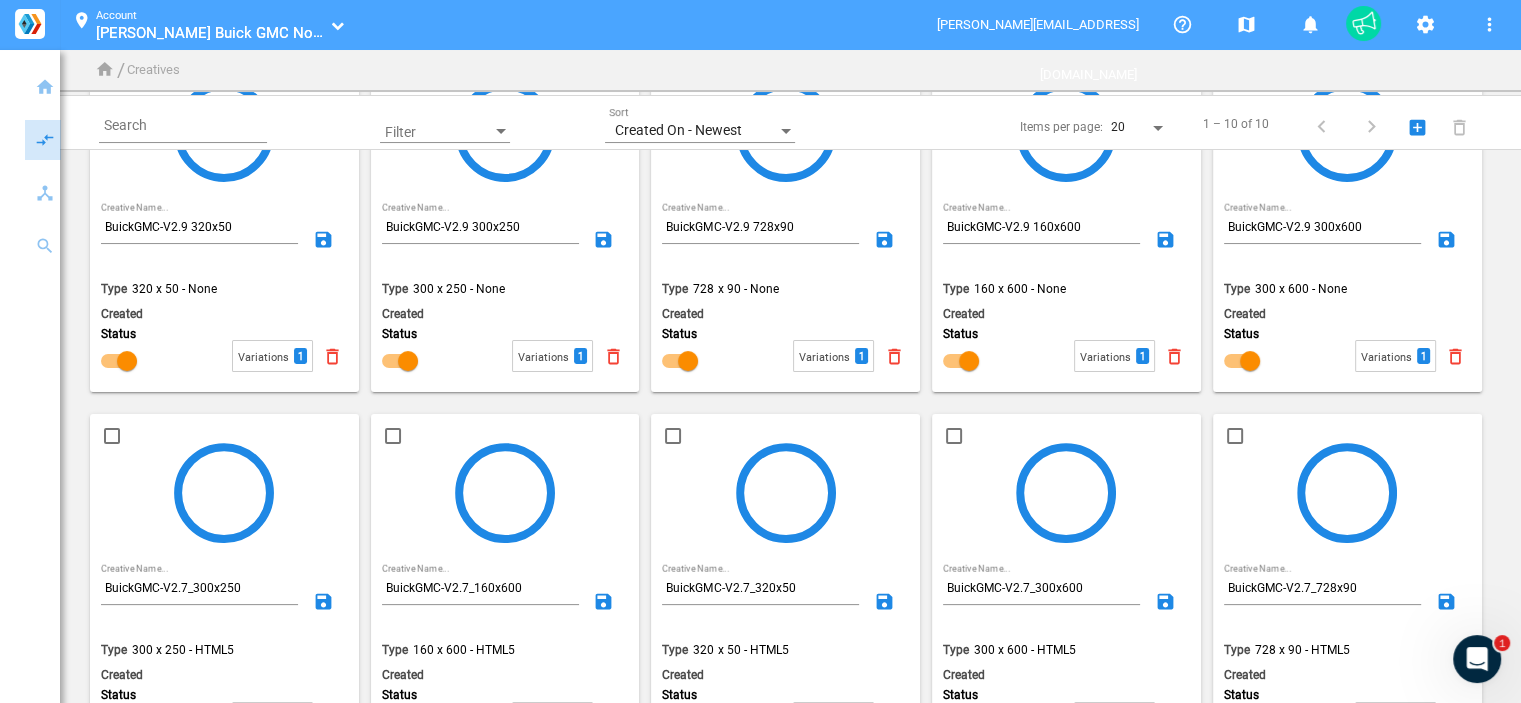 scroll, scrollTop: 0, scrollLeft: 0, axis: both 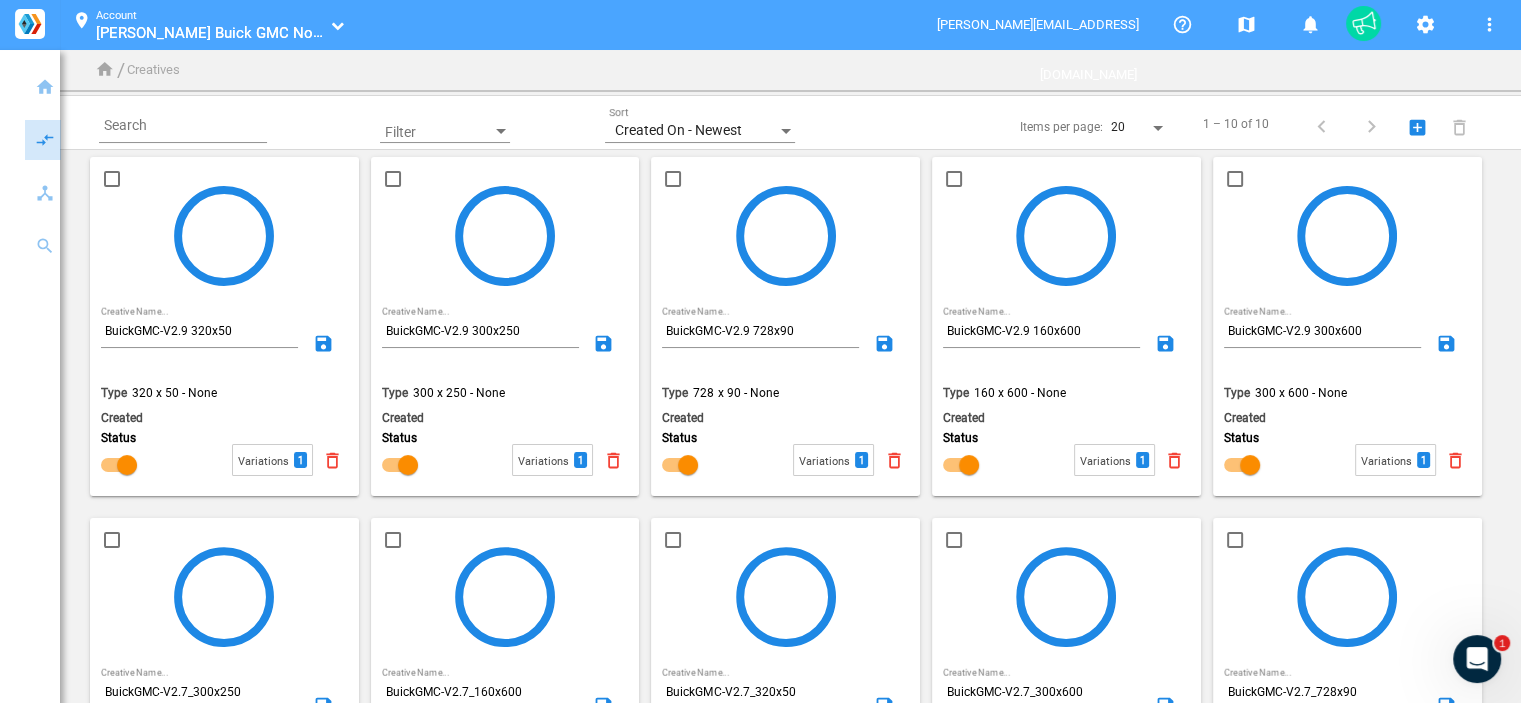 drag, startPoint x: 510, startPoint y: 391, endPoint x: 474, endPoint y: 390, distance: 36.013885 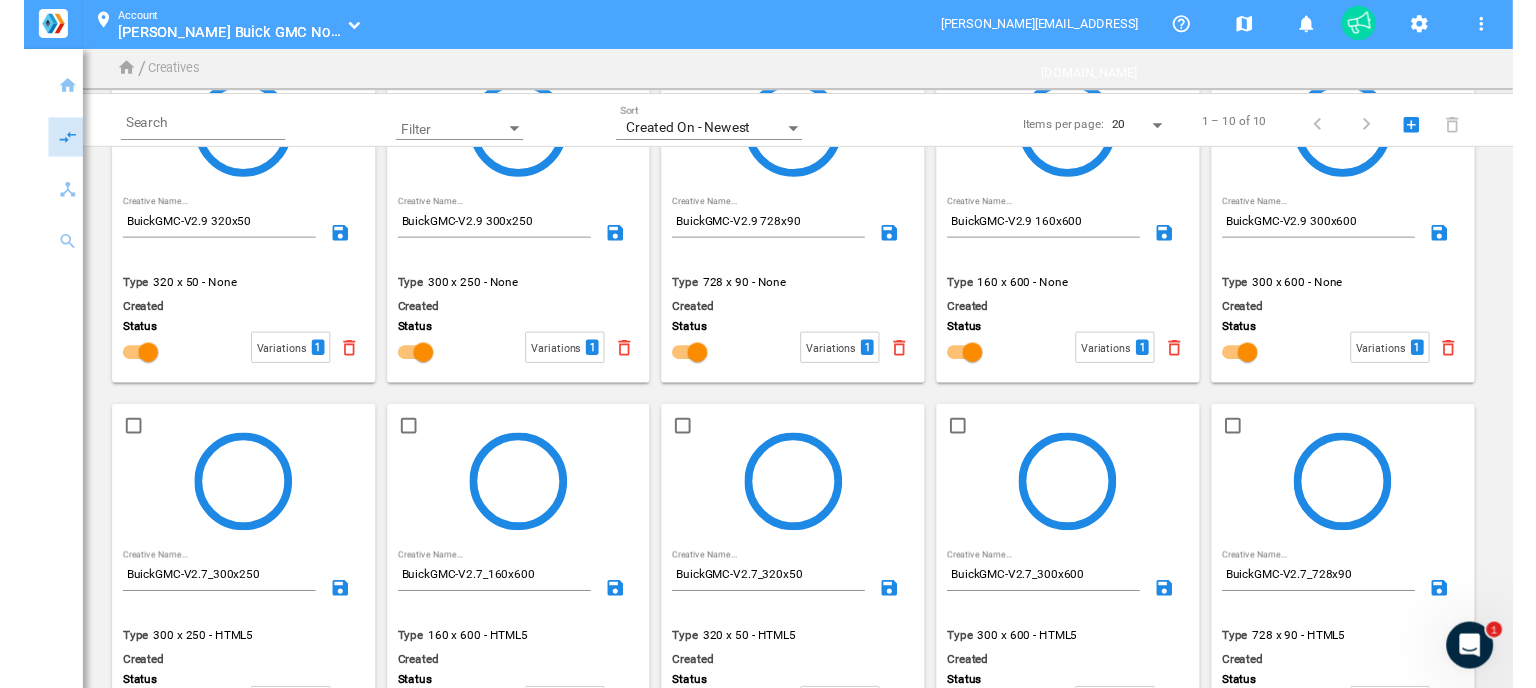 scroll, scrollTop: 0, scrollLeft: 0, axis: both 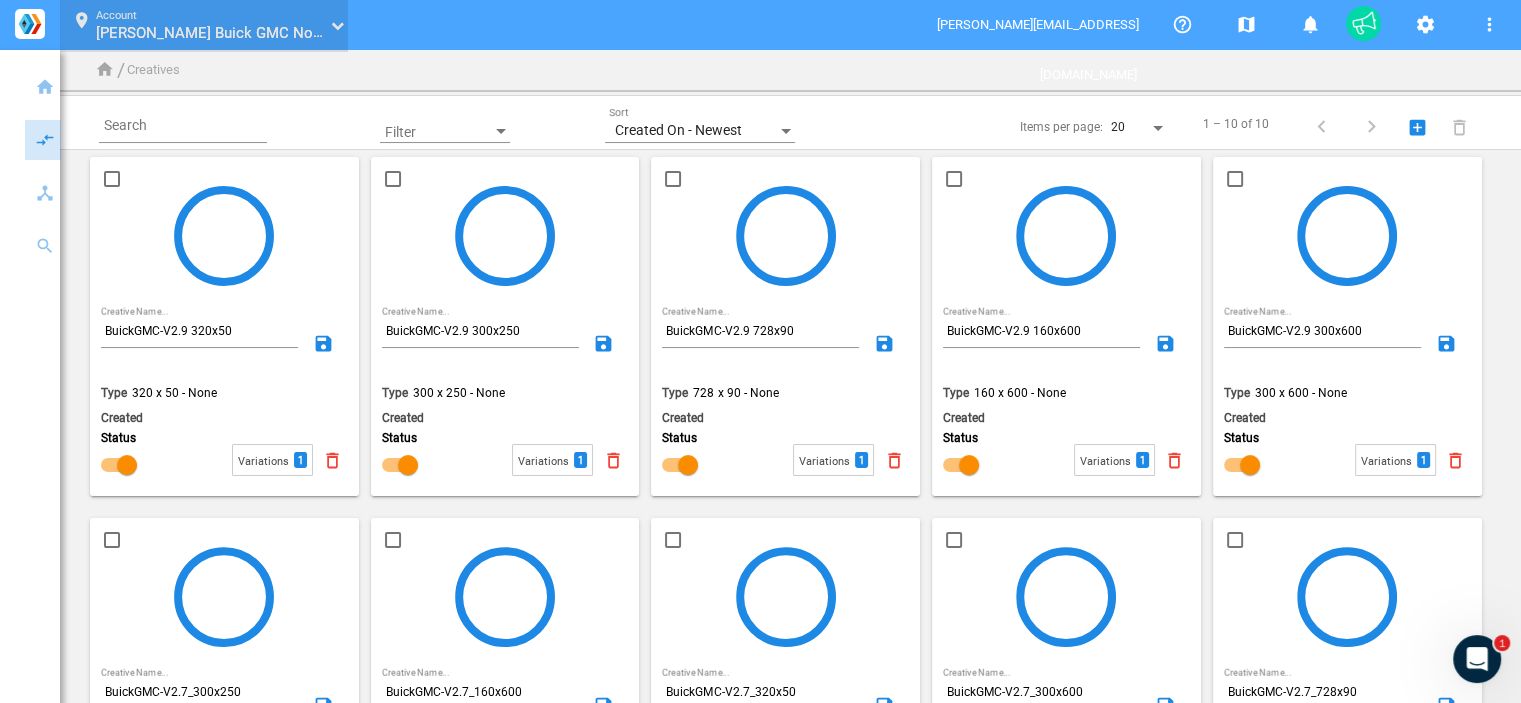 click on "location_on Account Cavender Buick GMC North_70015656 Cavender Buick GMC North_70015656" at bounding box center (203, 25) 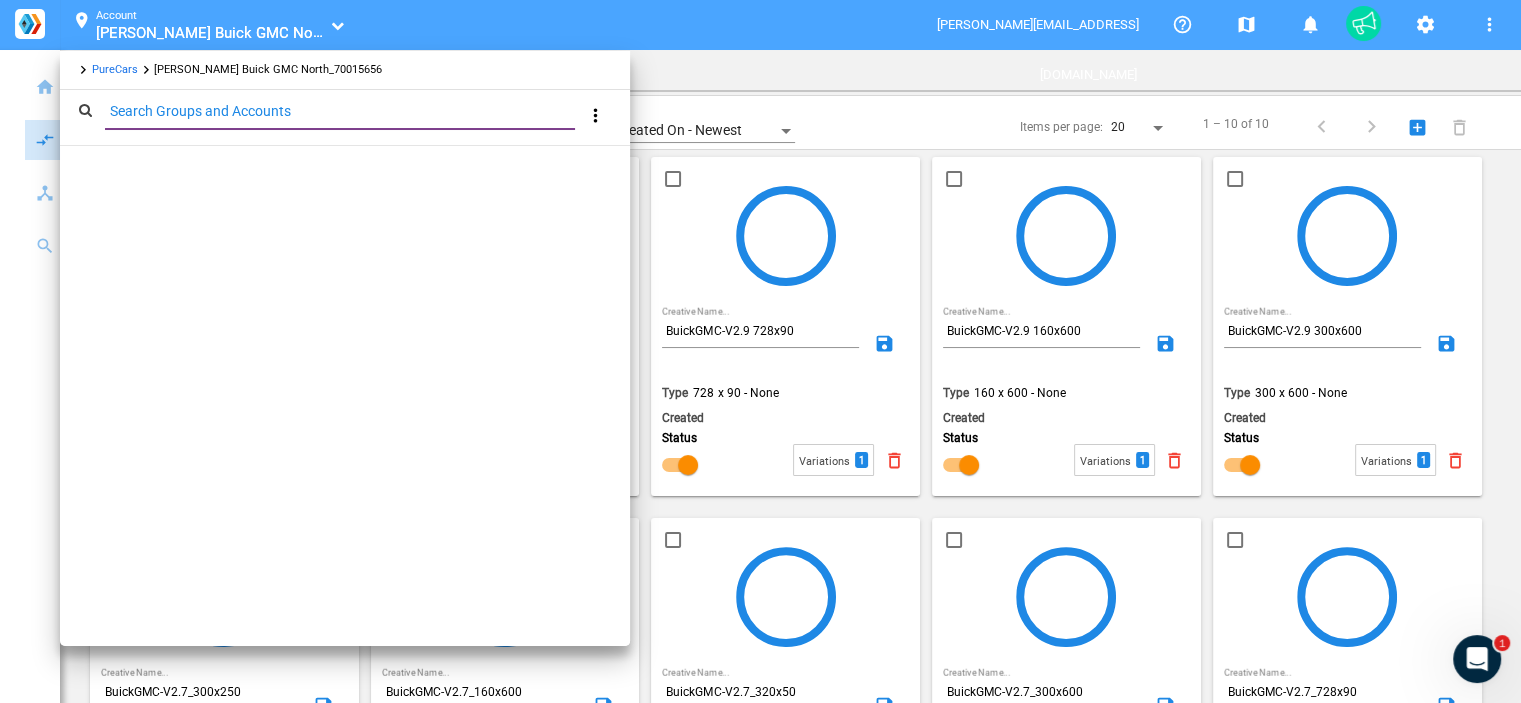 click at bounding box center (760, 351) 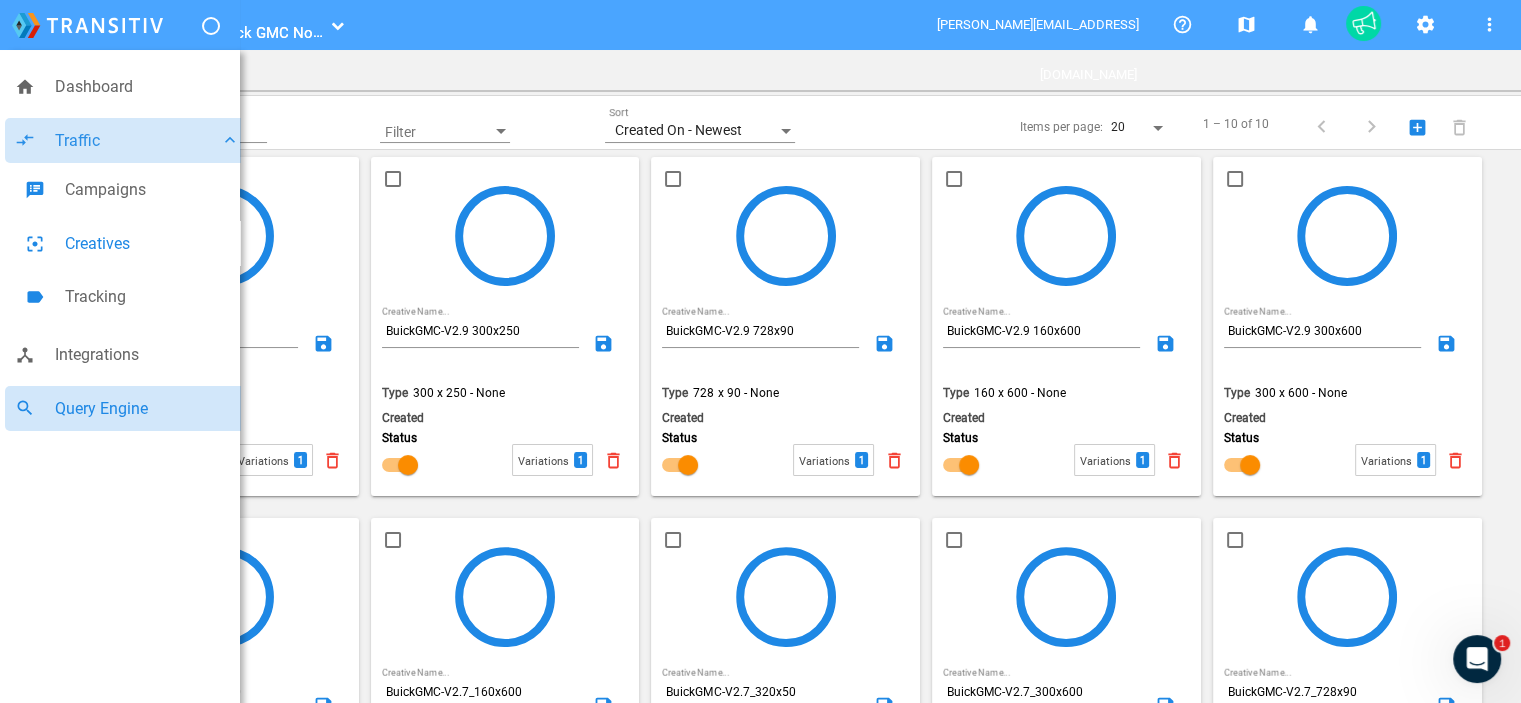 click on "Query Engine" at bounding box center (147, 409) 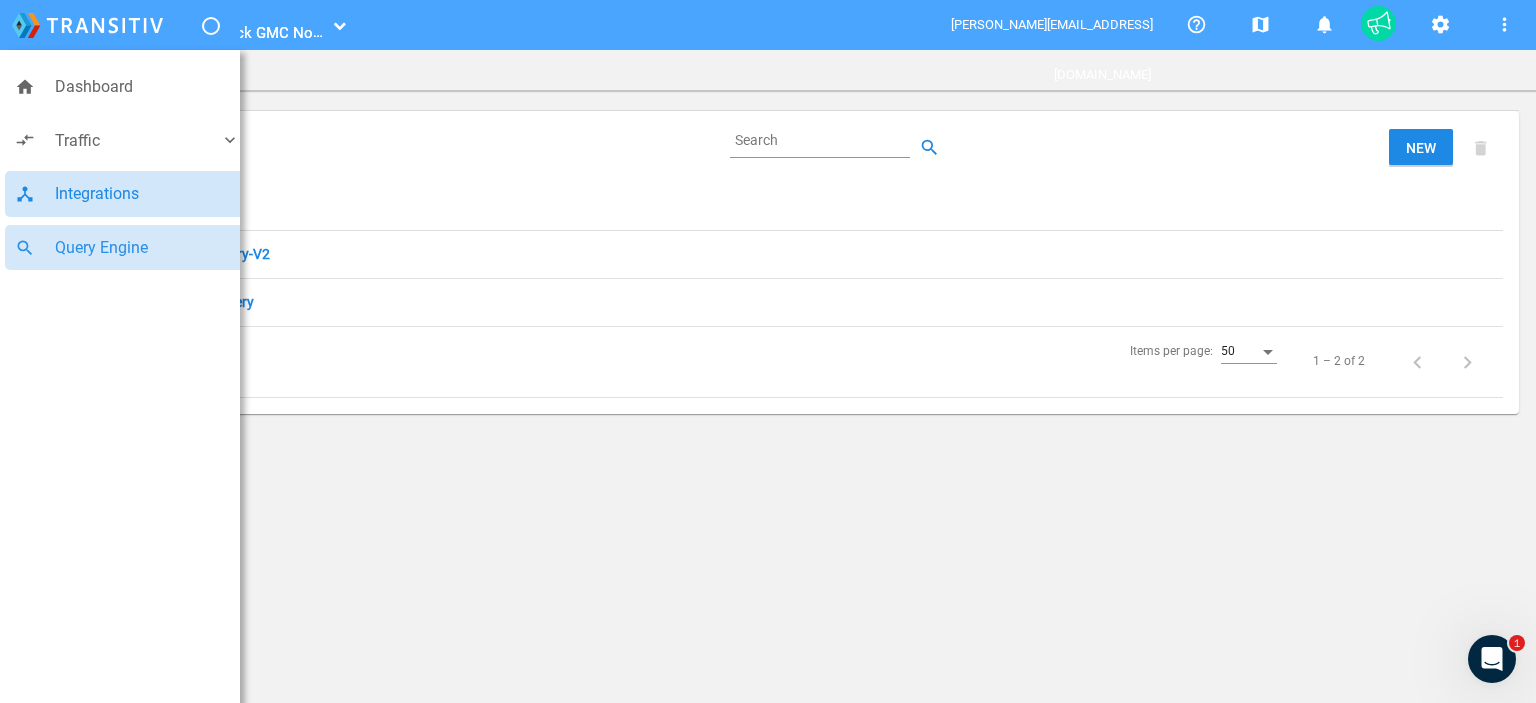 click on "device_hub Integrations" at bounding box center (127, 194) 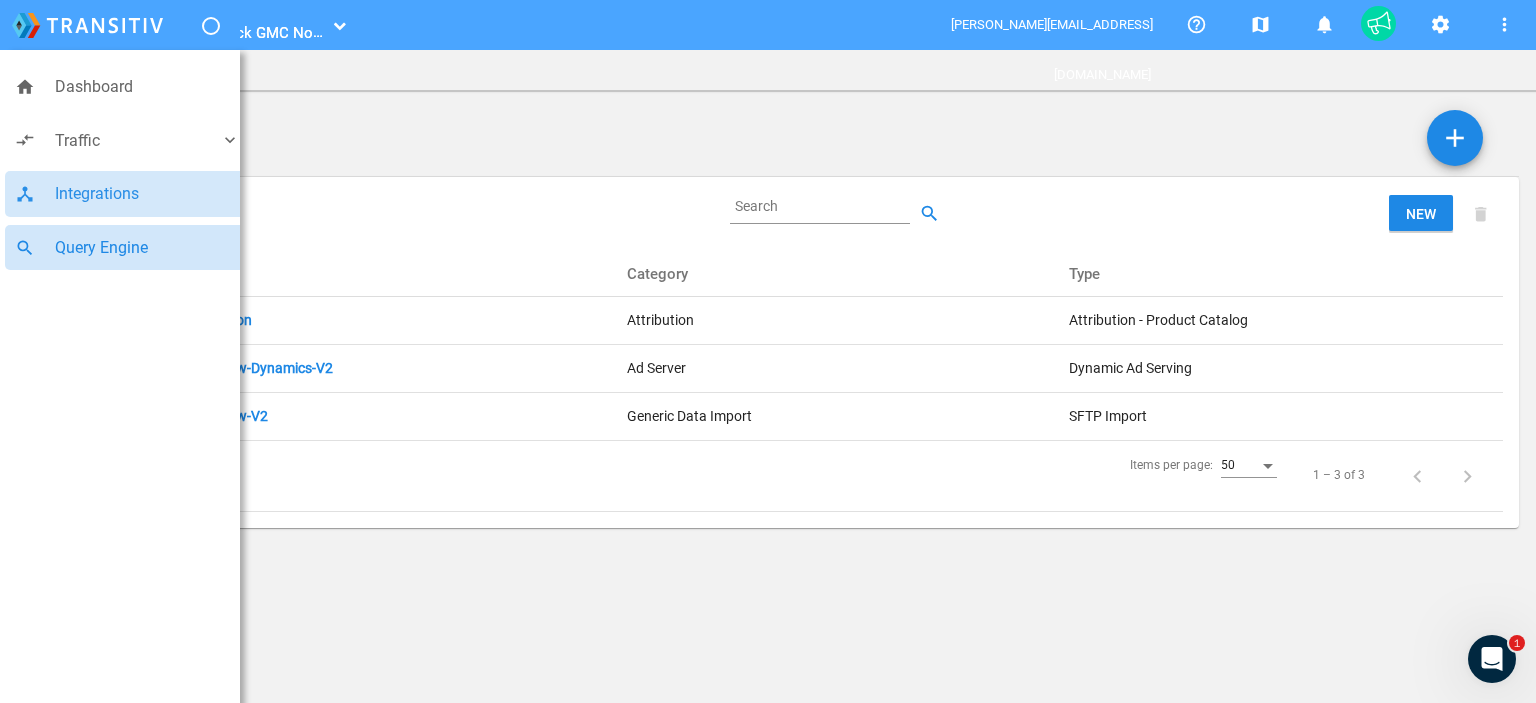 click on "Query Engine" at bounding box center (147, 248) 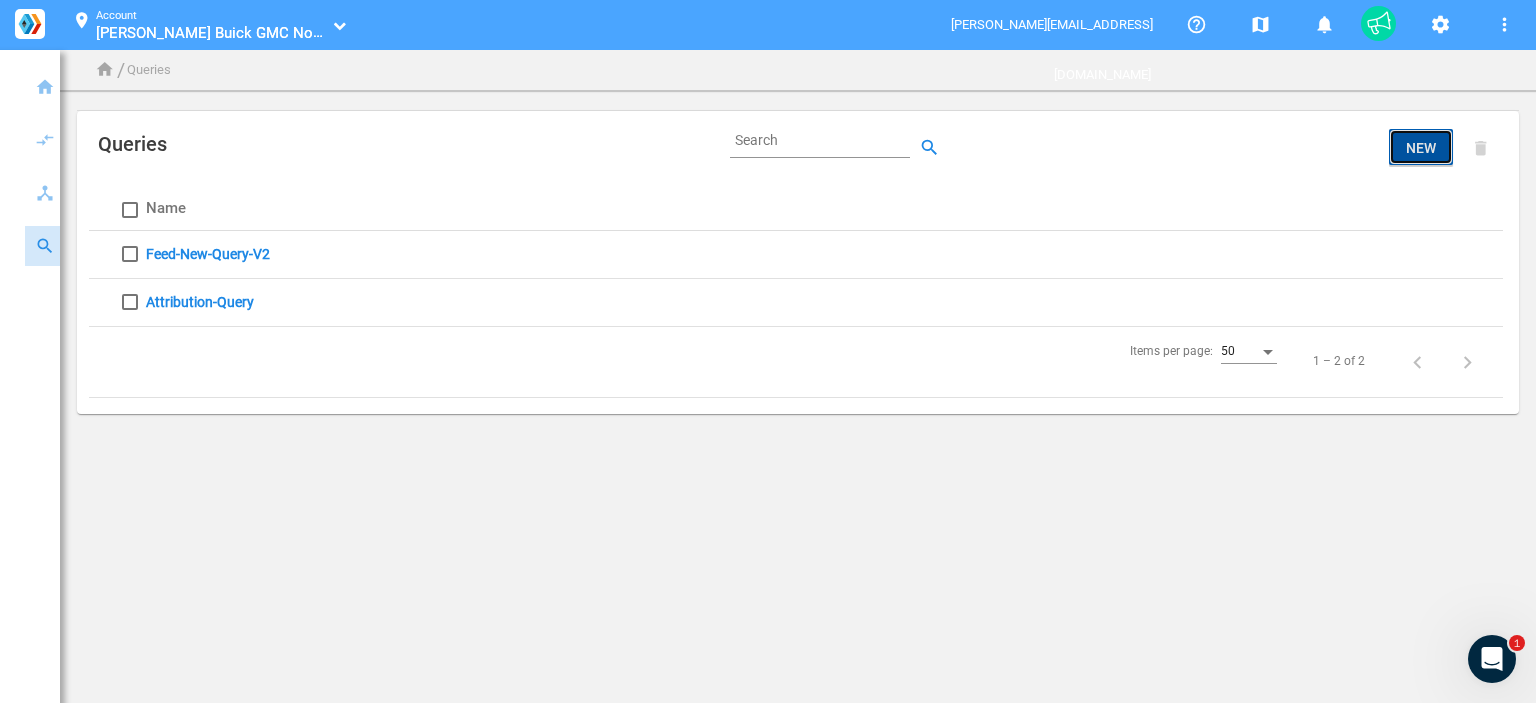 click on "New" 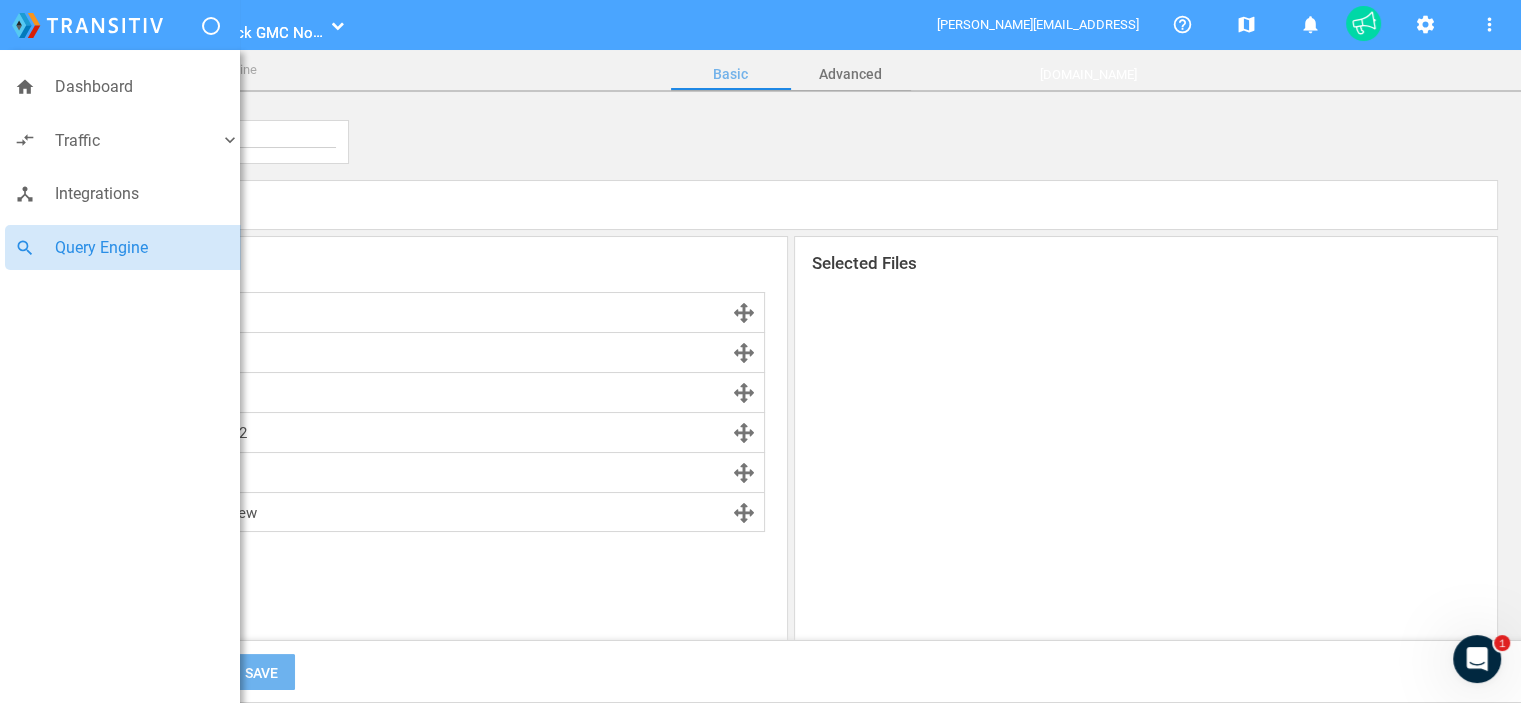 click on "Query Engine" at bounding box center (147, 248) 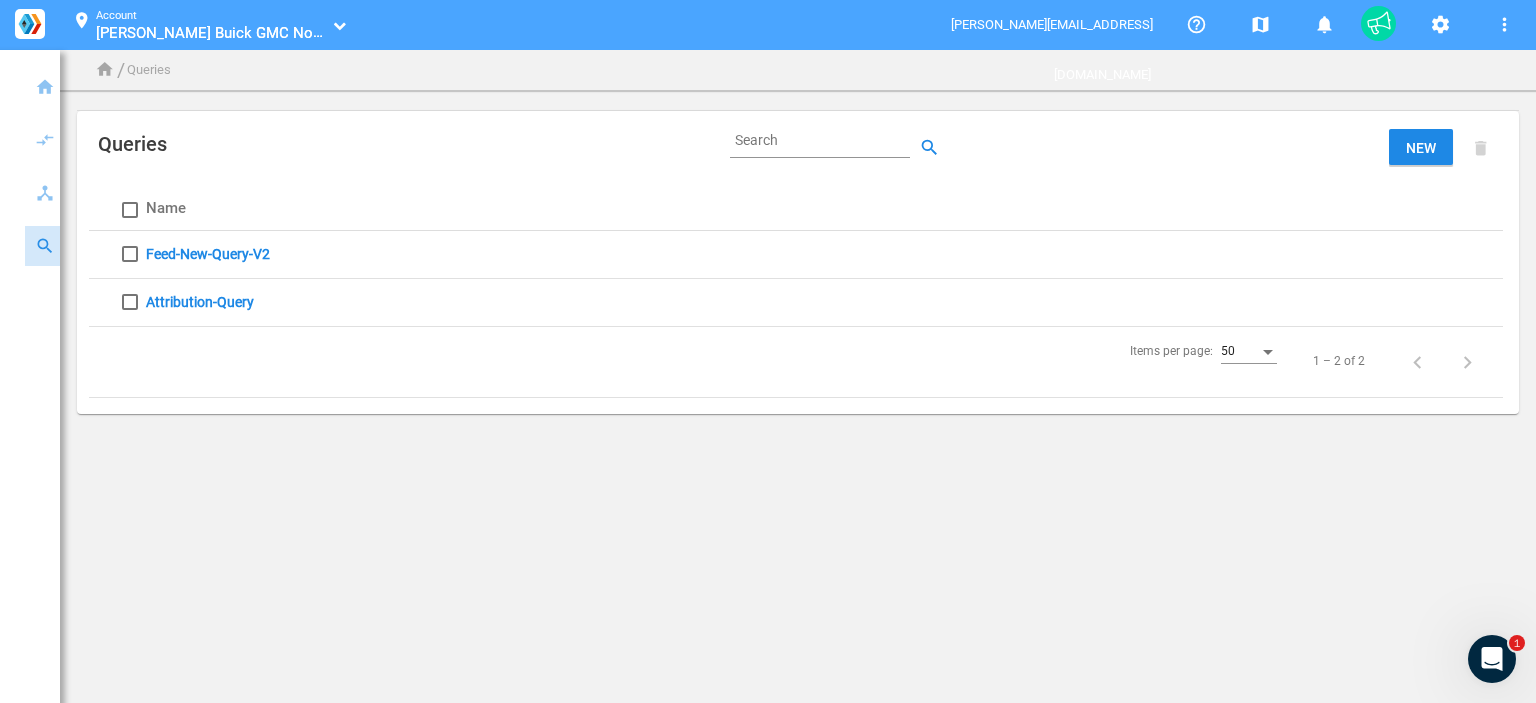 click at bounding box center [130, 254] 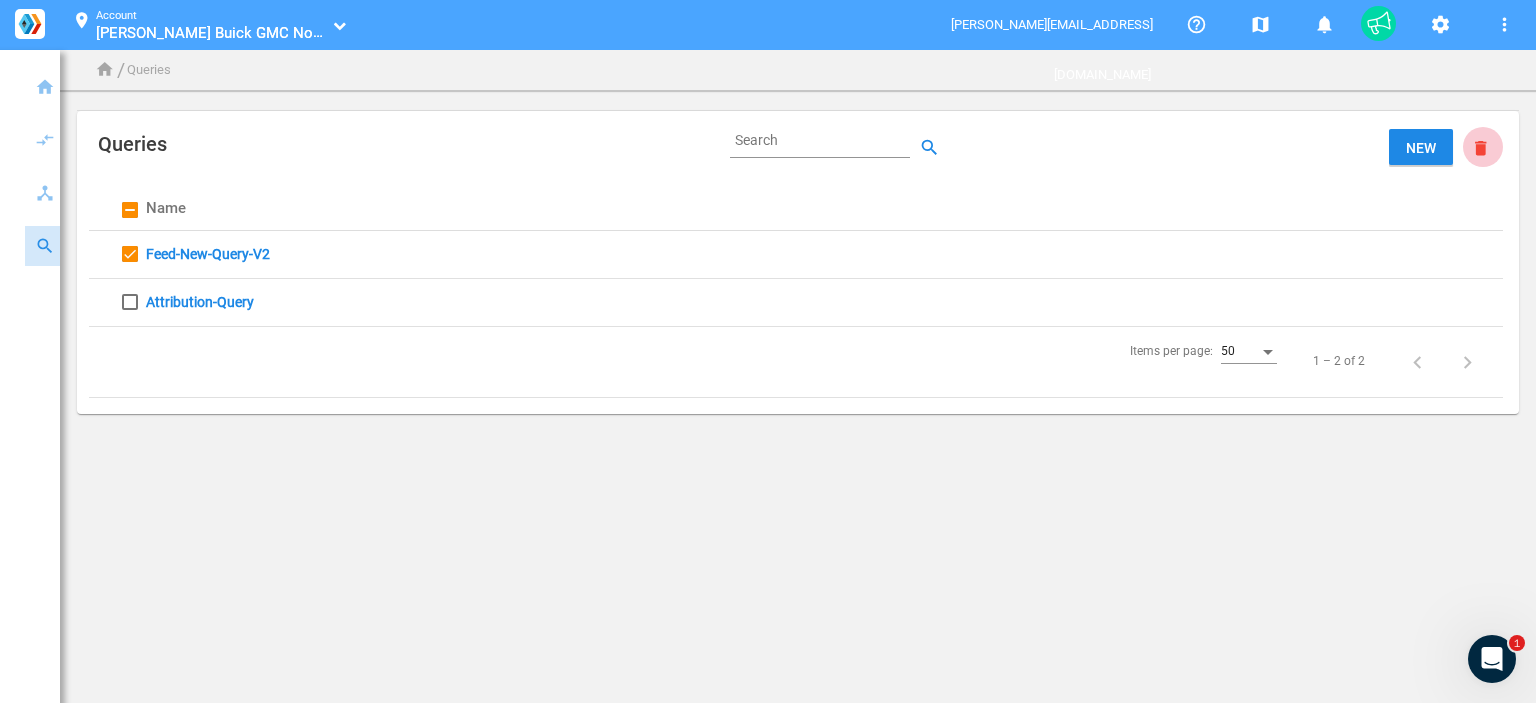 click on "delete_main" 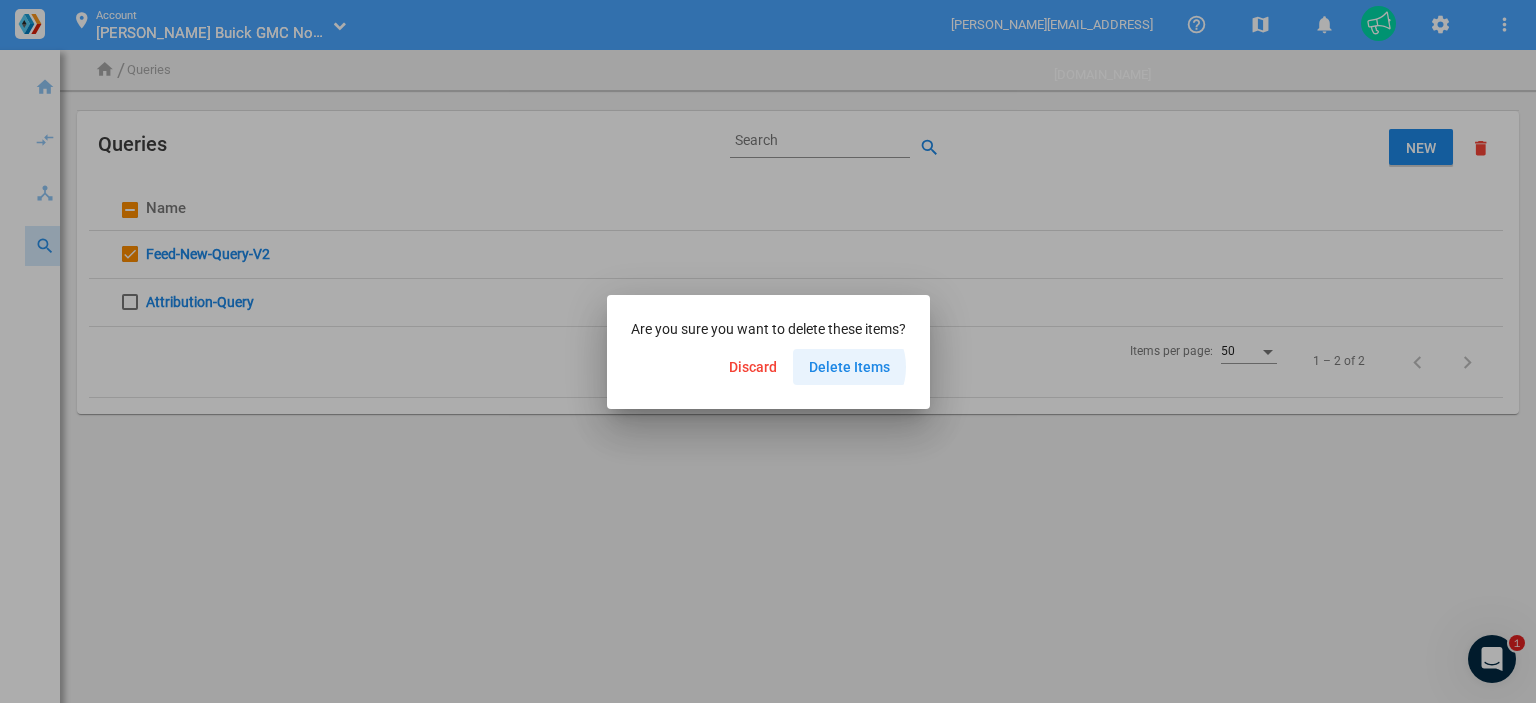 click on "Delete Items" at bounding box center [849, 367] 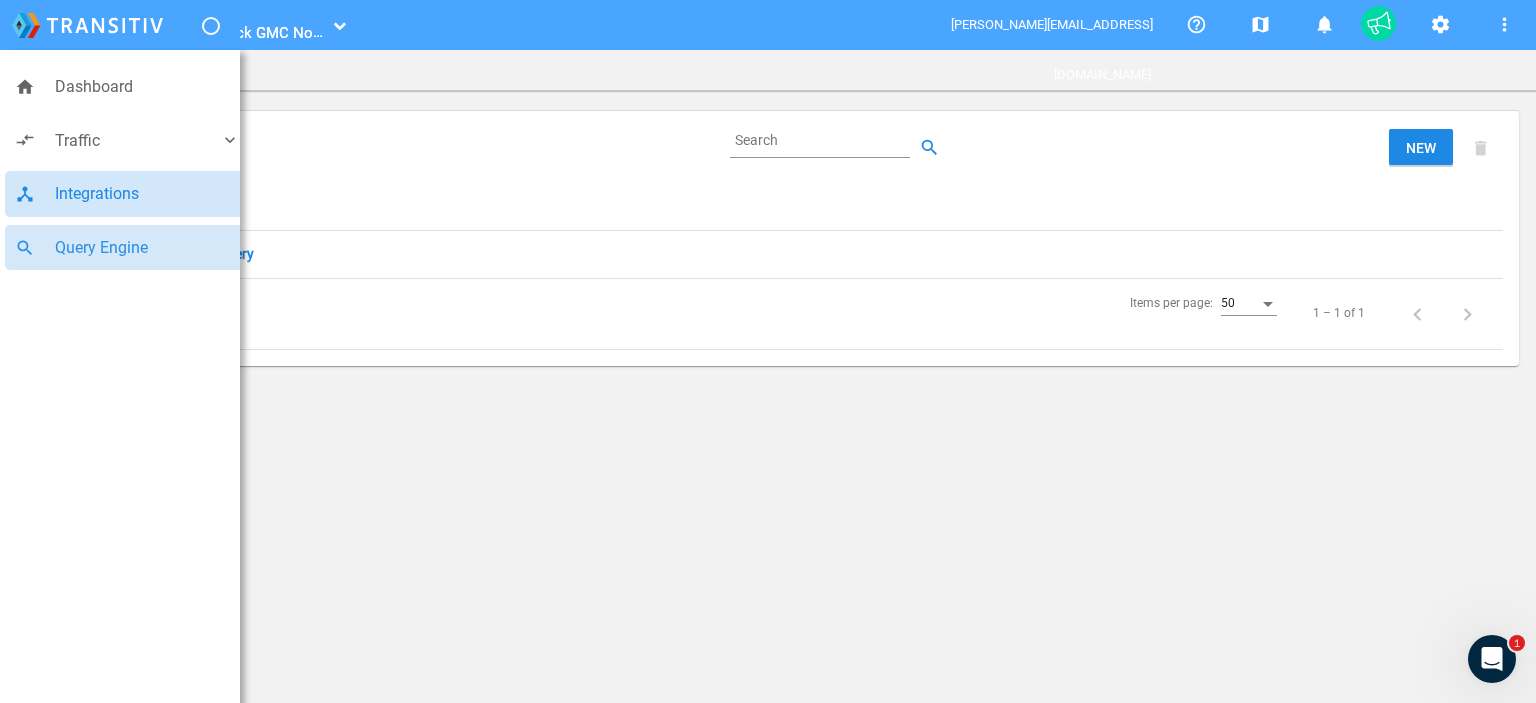 click on "device_hub Integrations" at bounding box center [127, 194] 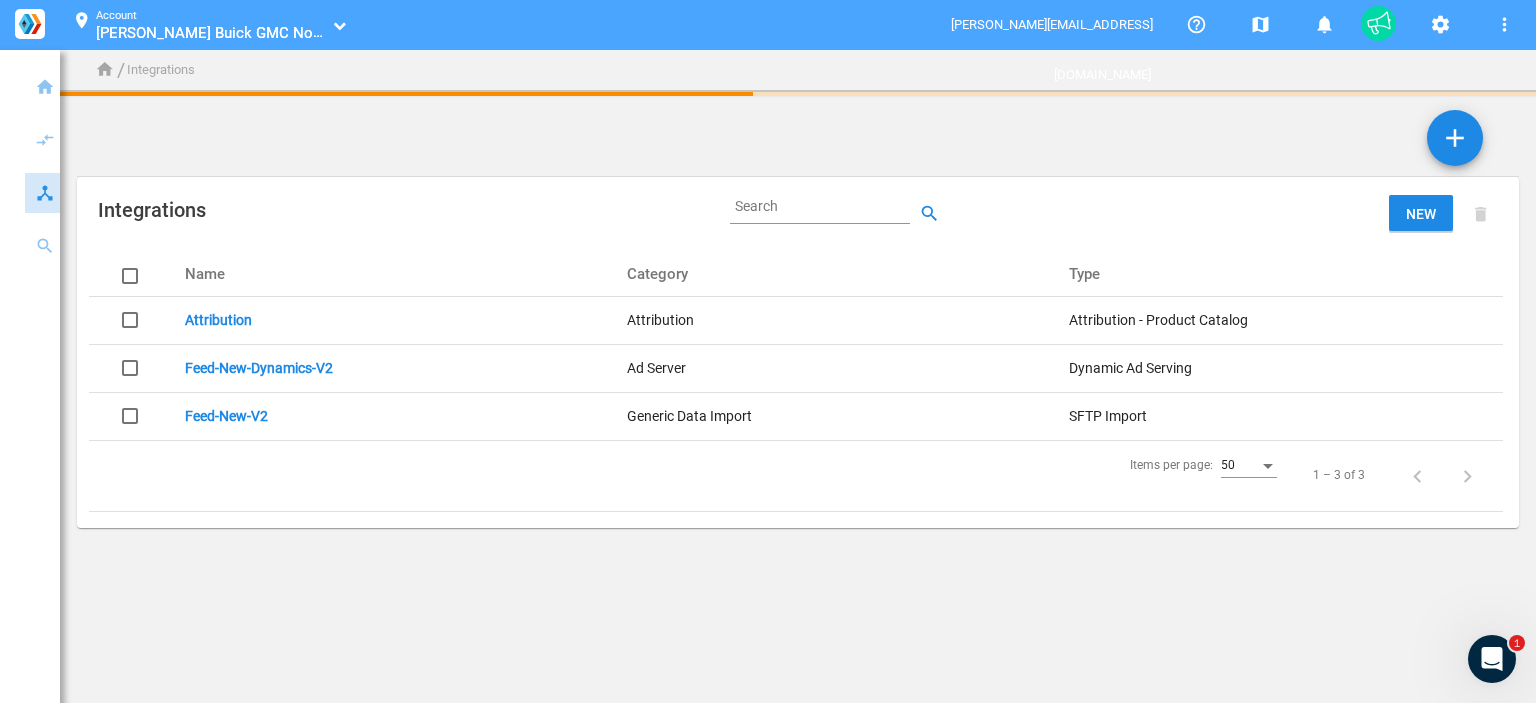 click at bounding box center [130, 368] 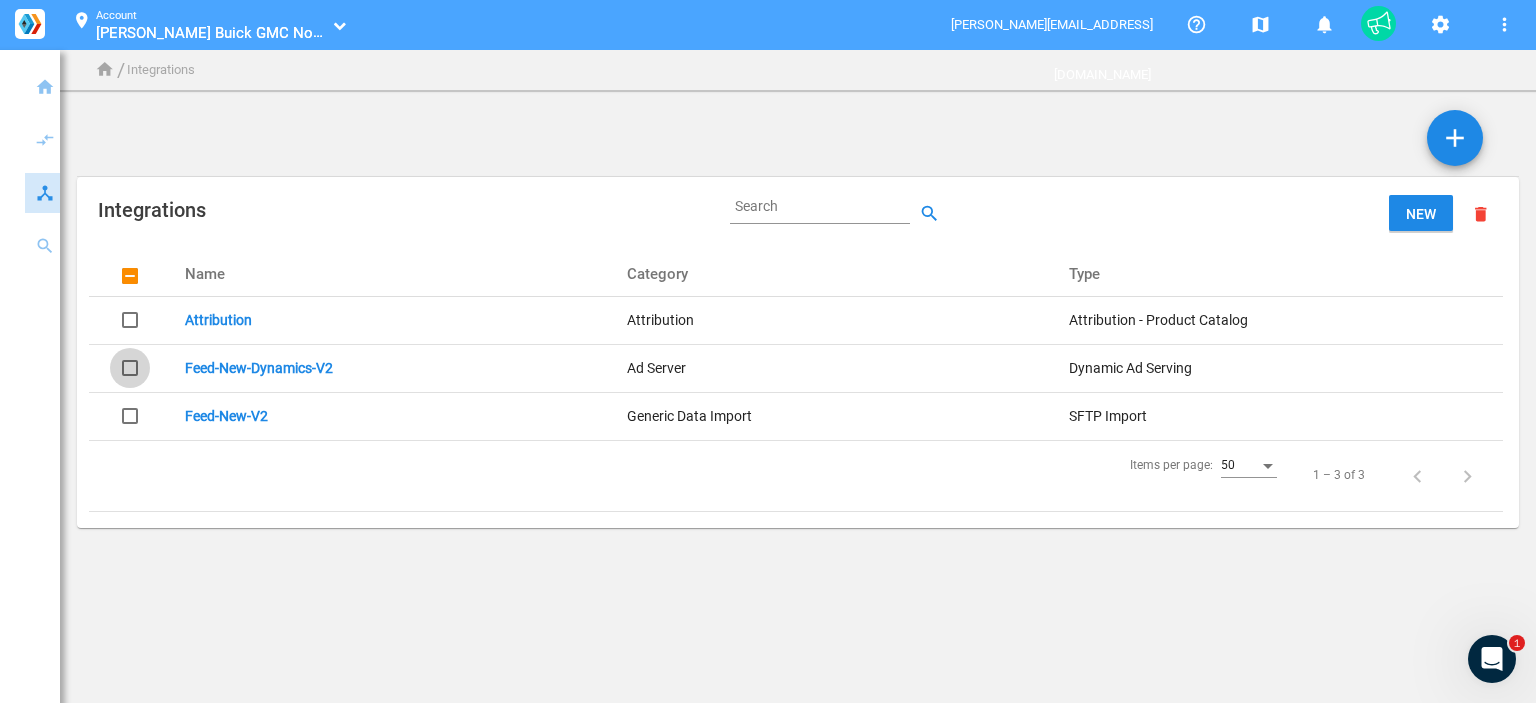 click at bounding box center [130, 368] 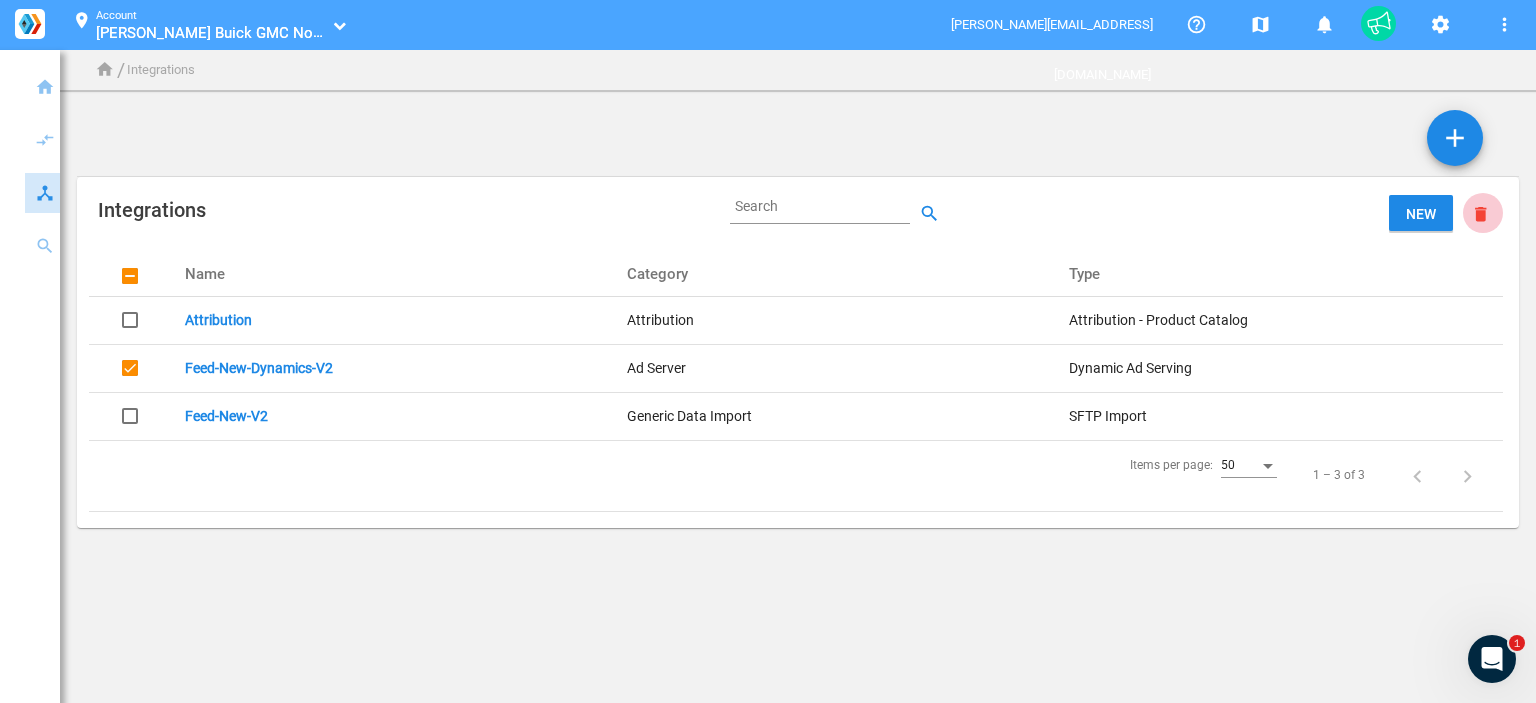 click on "delete_main" 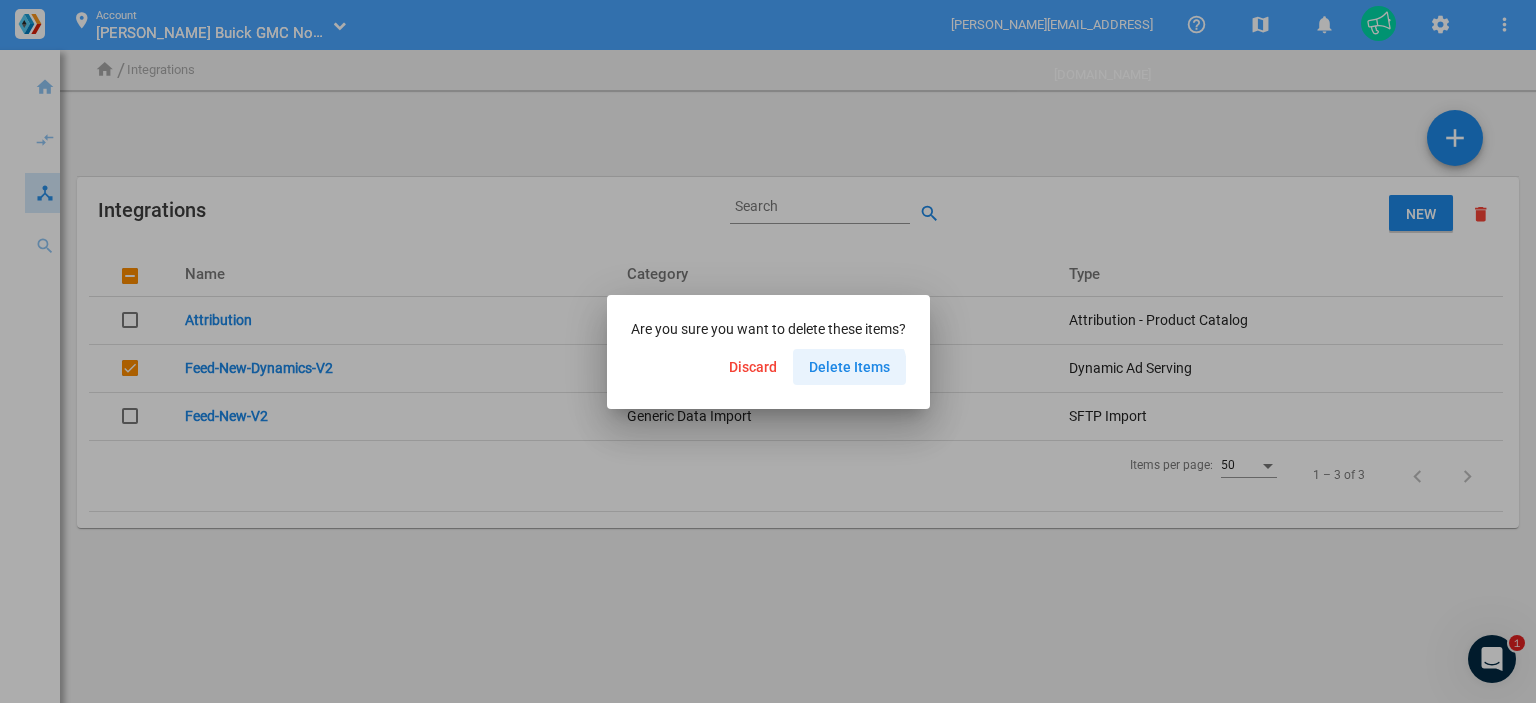 click on "Delete Items" at bounding box center (849, 367) 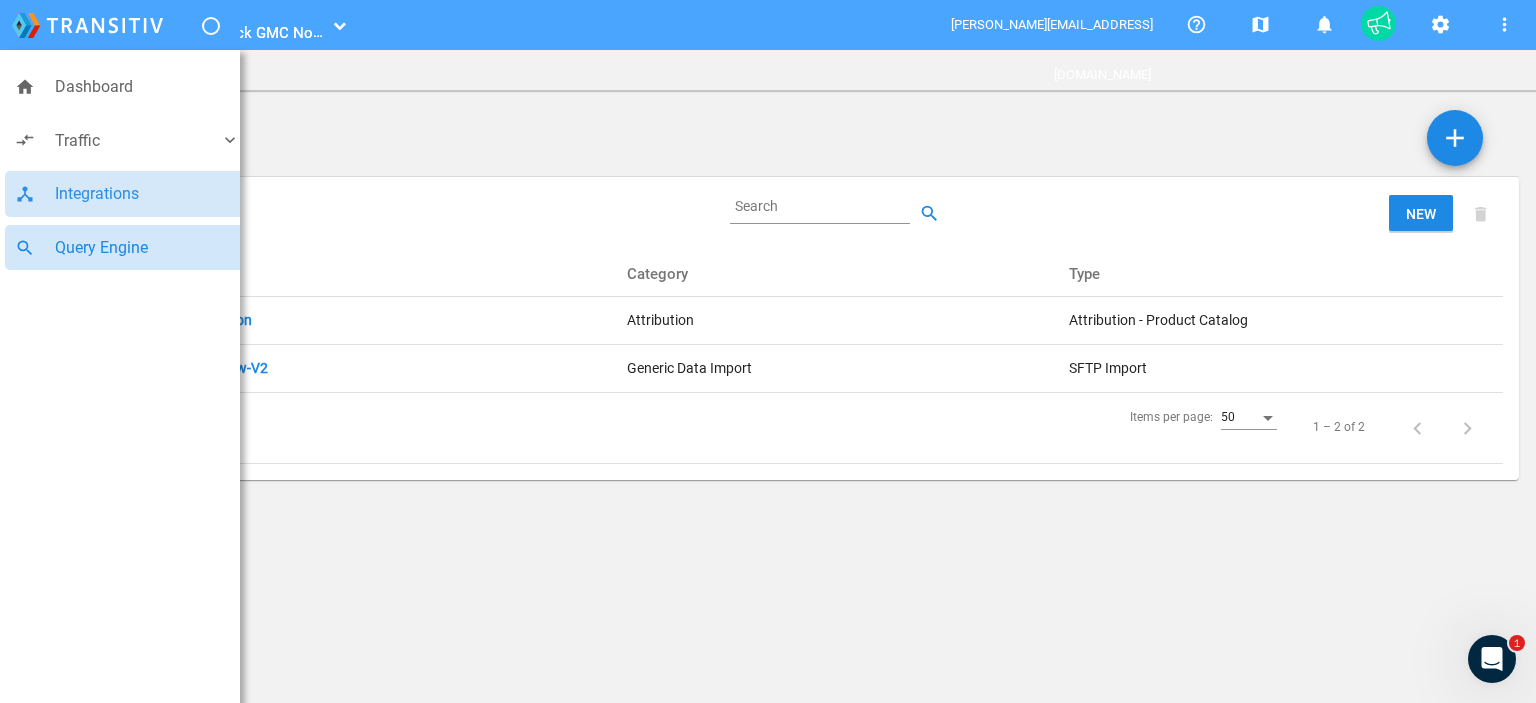 click on "Query Engine" at bounding box center (147, 248) 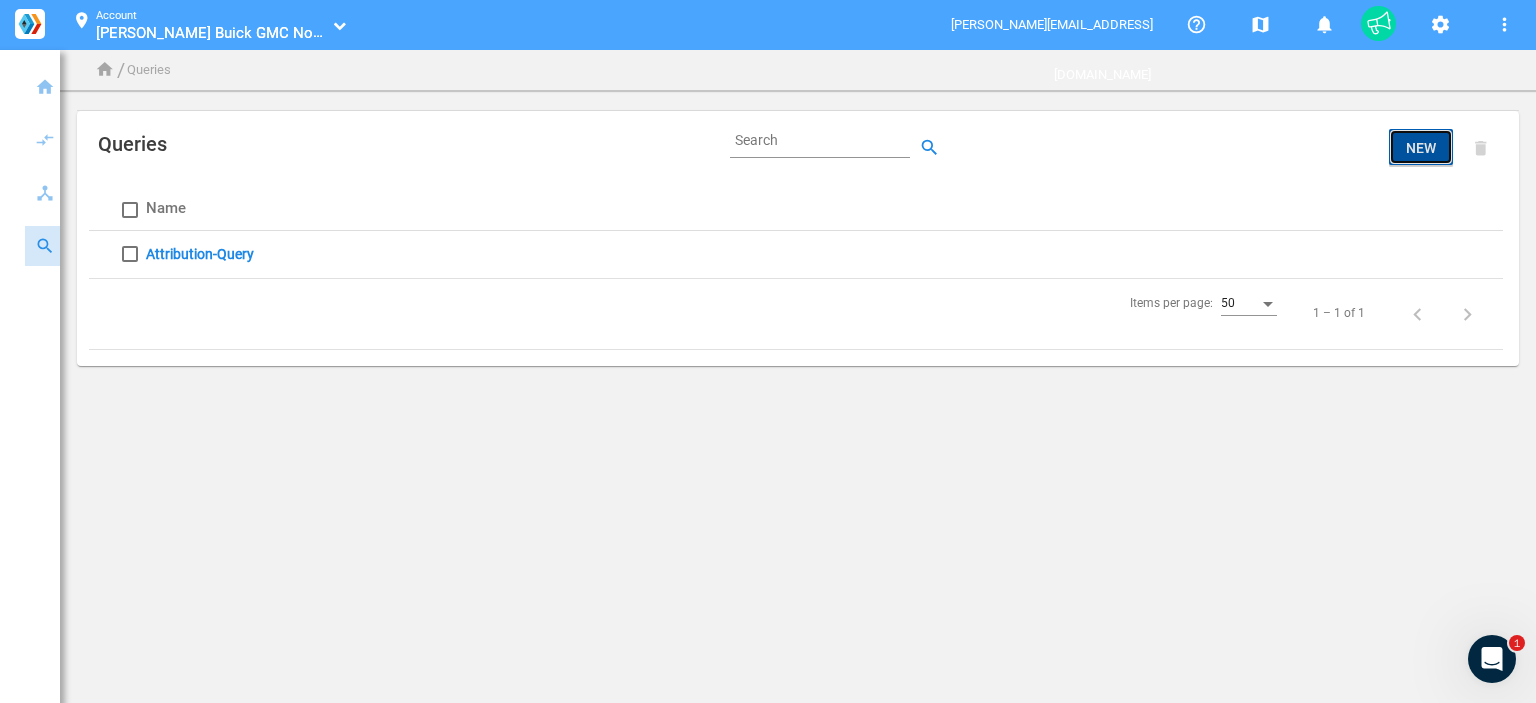 click on "New" 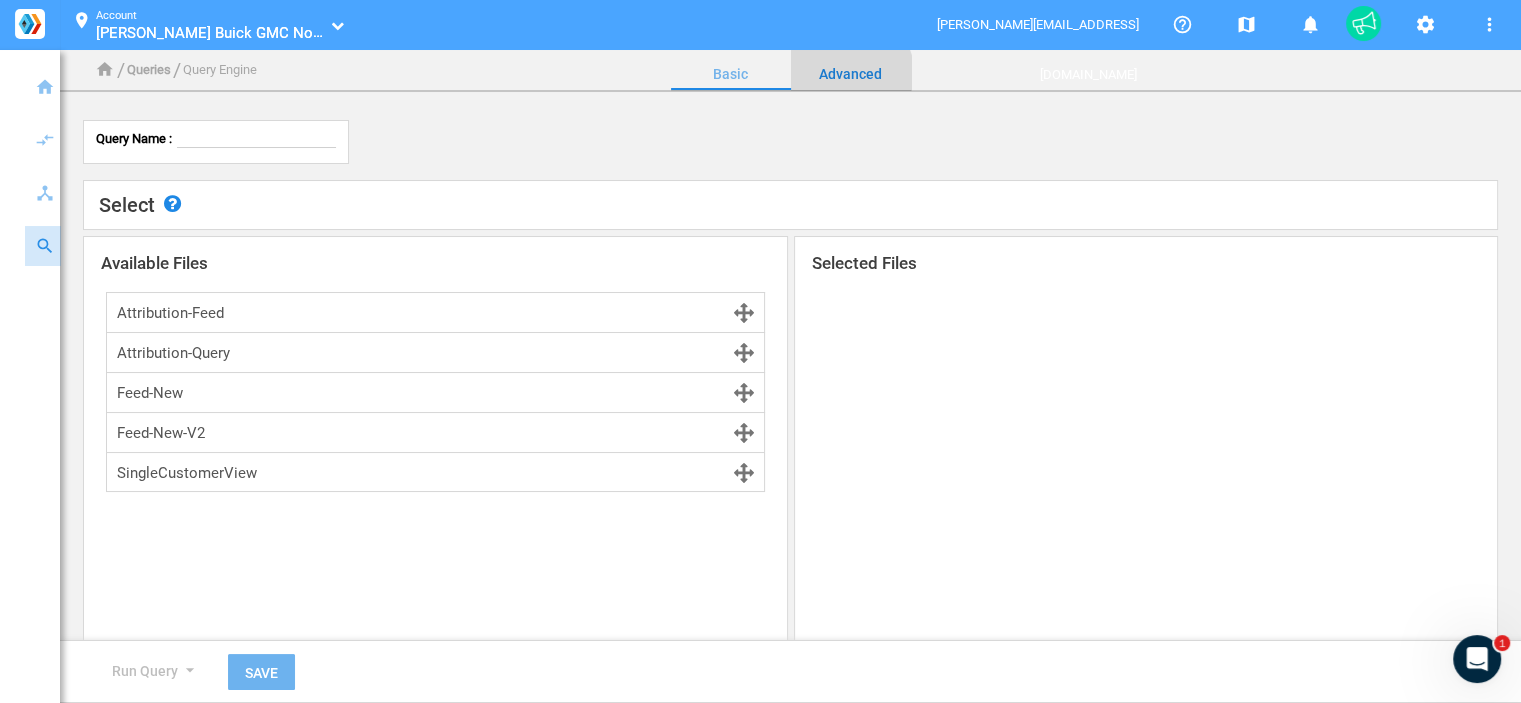 click on "Advanced" at bounding box center [851, 74] 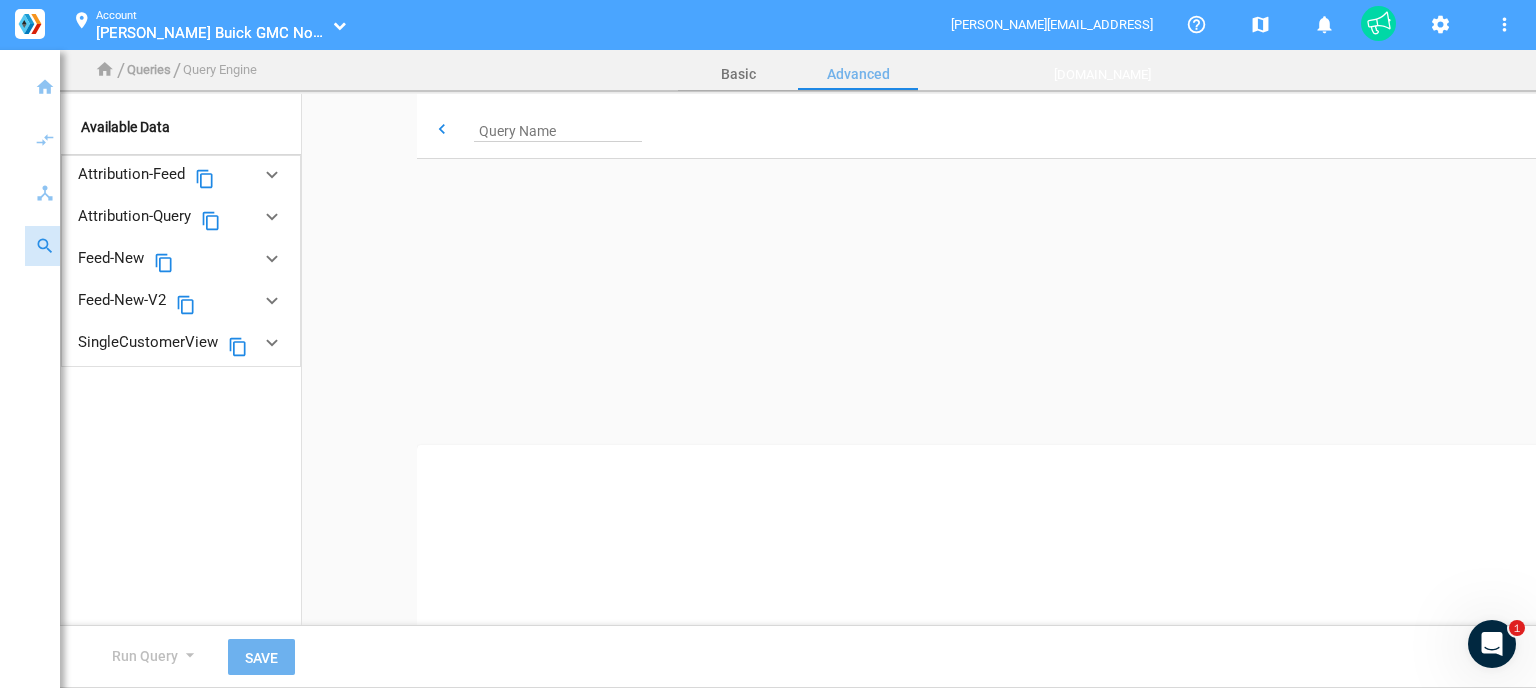 click on "Query Name" at bounding box center [562, 133] 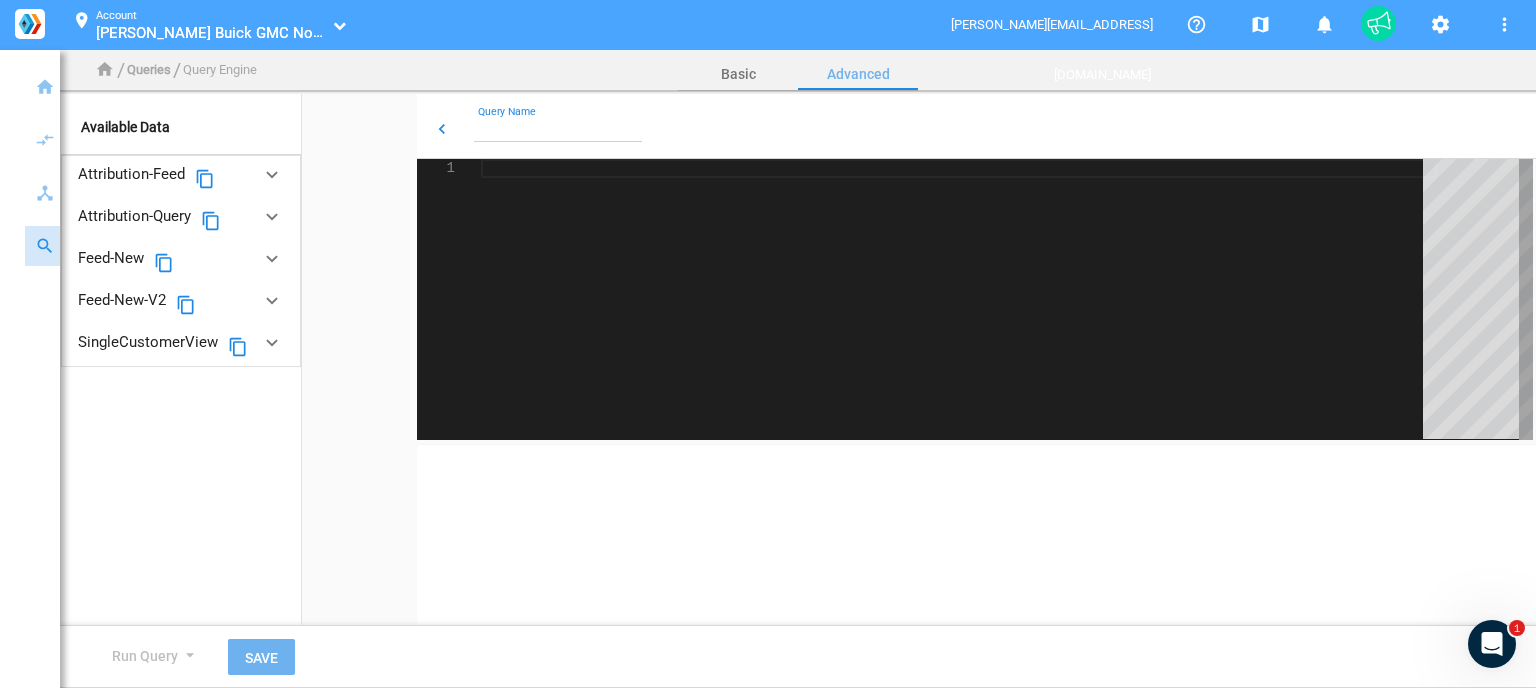click on "Query Name" at bounding box center [562, 133] 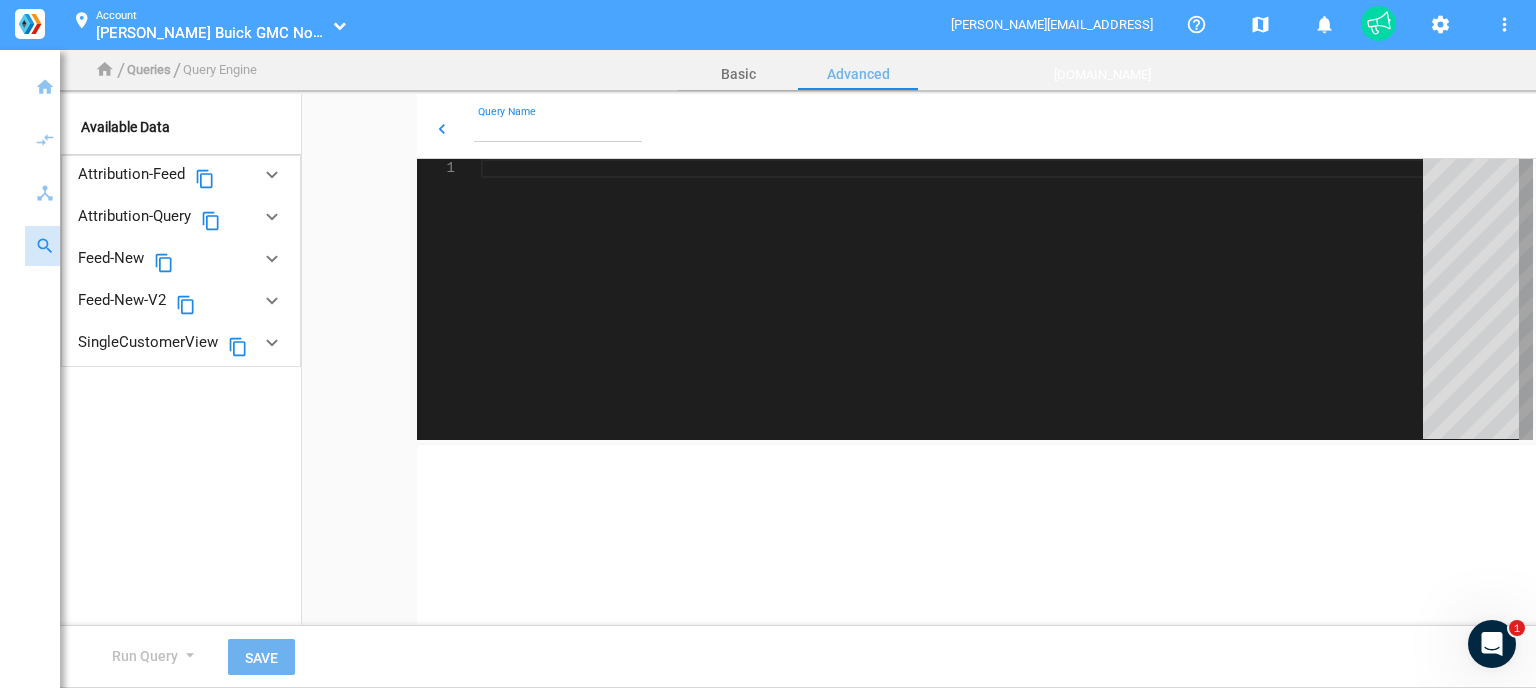 paste on "Feed-New-Query-V2" 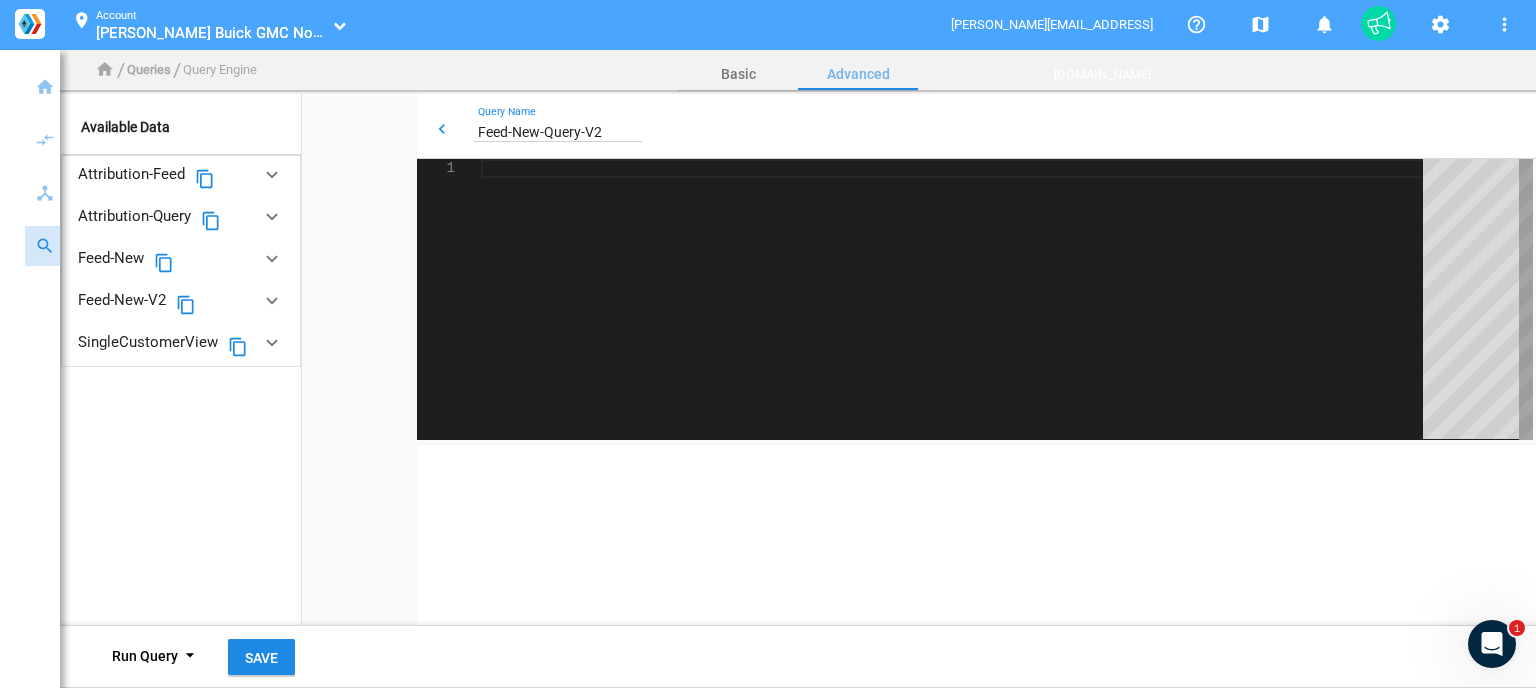 type on "Feed-New-Query-V2" 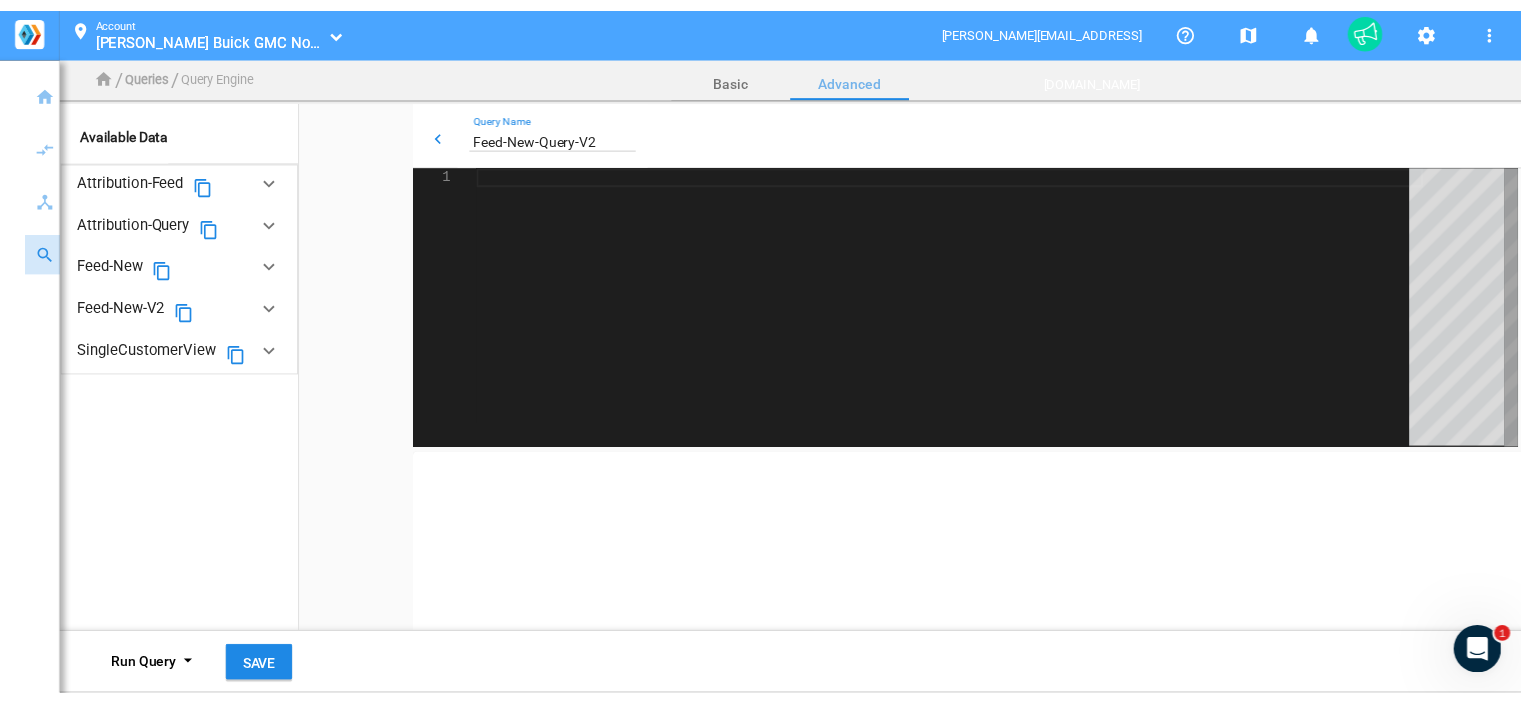 scroll, scrollTop: 0, scrollLeft: 0, axis: both 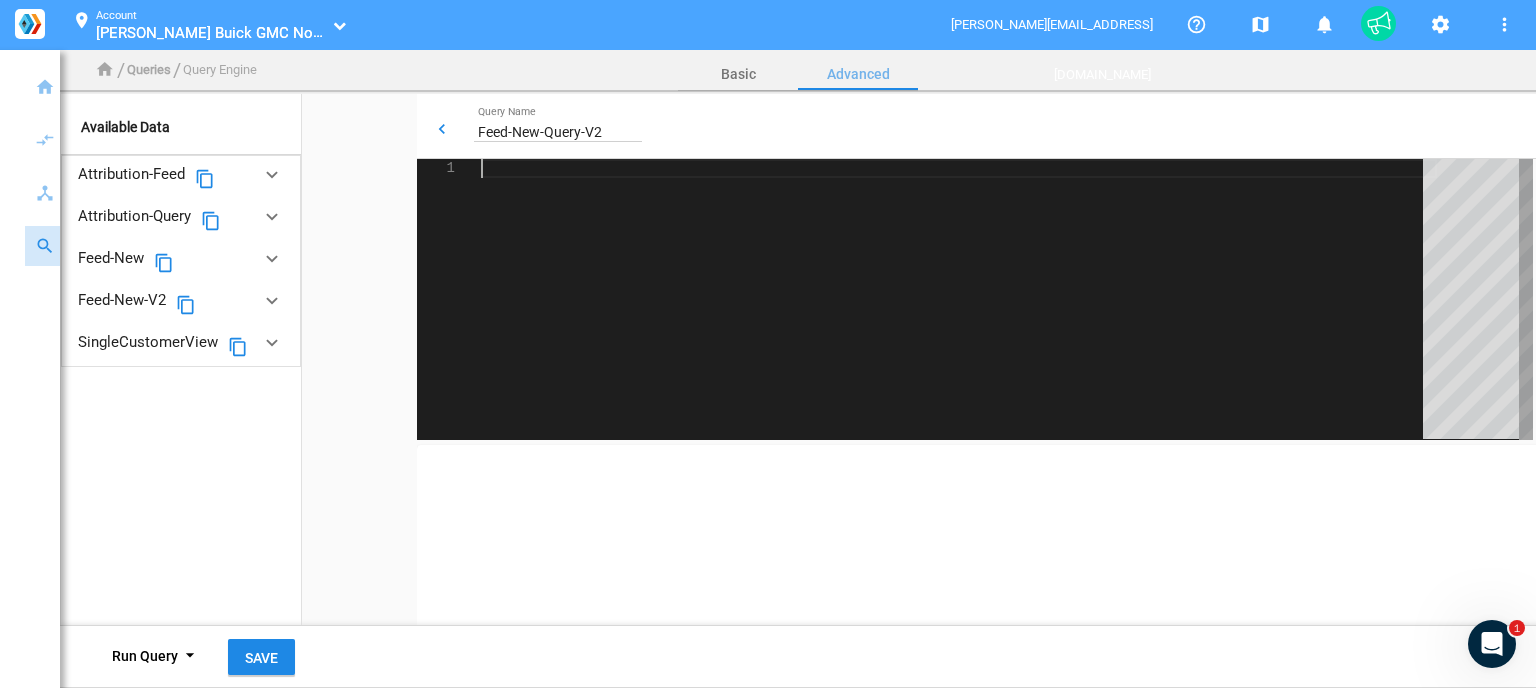 paste on "[Feed-New-V2].[JdPowersAwardDisclosure],
[Feed-New-V2].[LeaseDisclosure],
[Feed-New-V2].[PurchaseDisclosure]
FROM [Feed-New-V2]"" 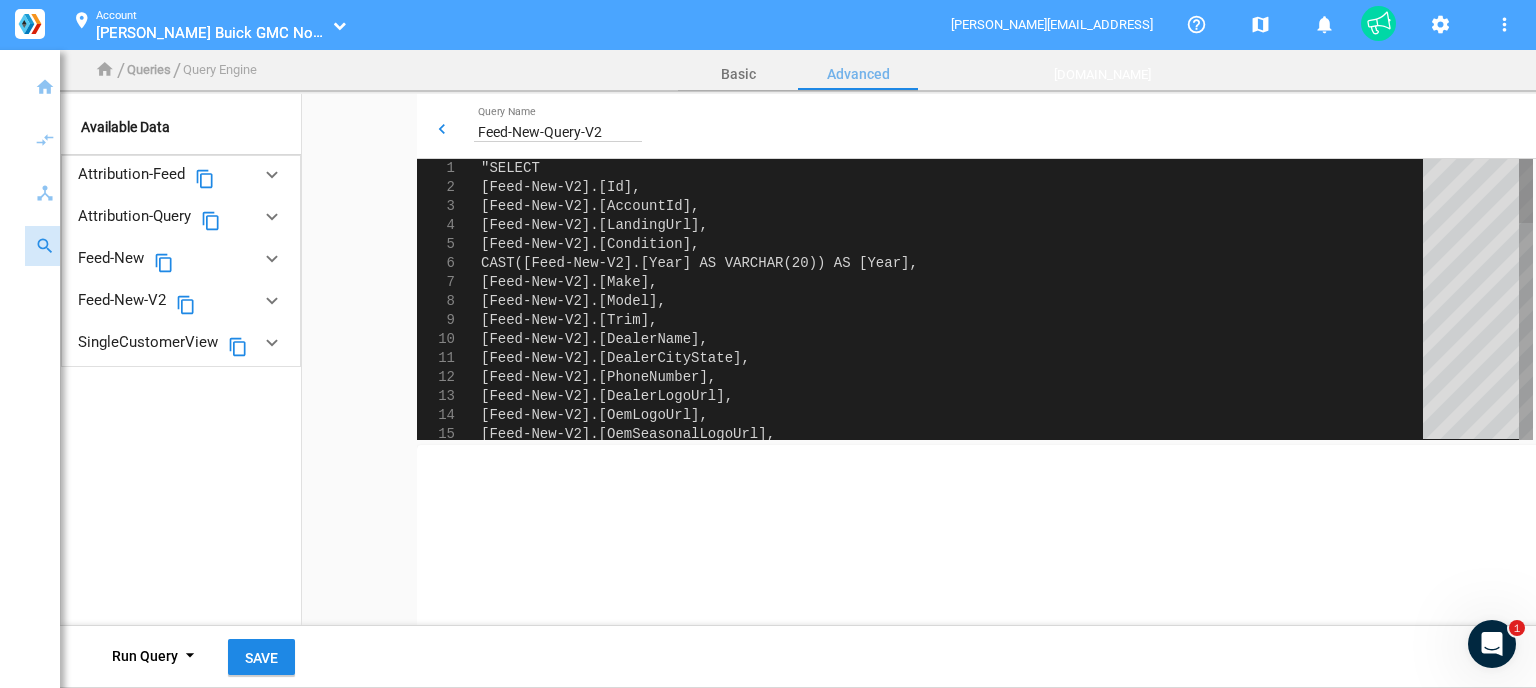 click on ""SELECT" 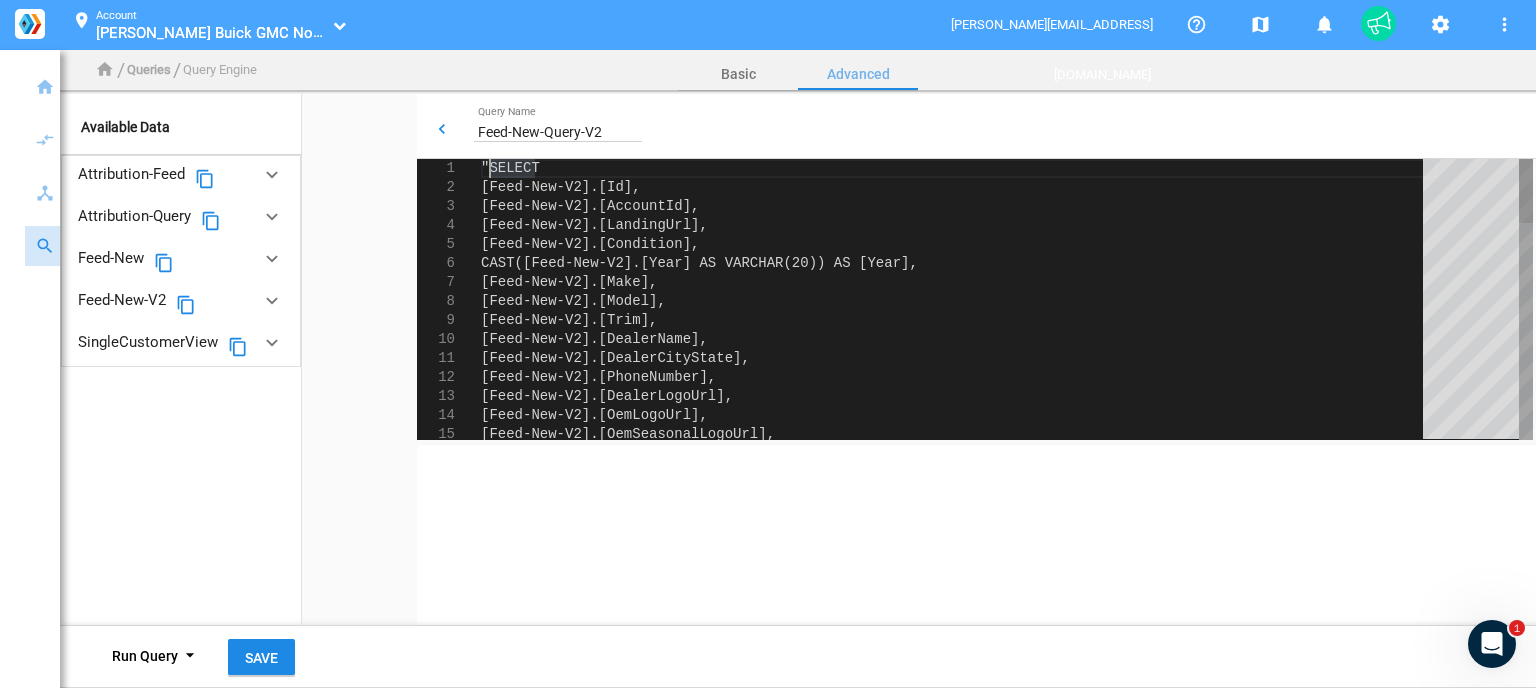 type on "SELECT
[Feed-New-V2].[Id],
[Feed-New-V2].[AccountId],
[Feed-New-V2].[LandingUrl],
[Feed-New-V2].[Condition],
CAST([Feed-New-V2].[Year] AS VARCHAR(20)) AS [Year],
[Feed-New-V2].[Make],
[Feed-New-V2].[Model],
[Feed-New-V2].[Trim],
[Feed-New-V2].[DealerName]," 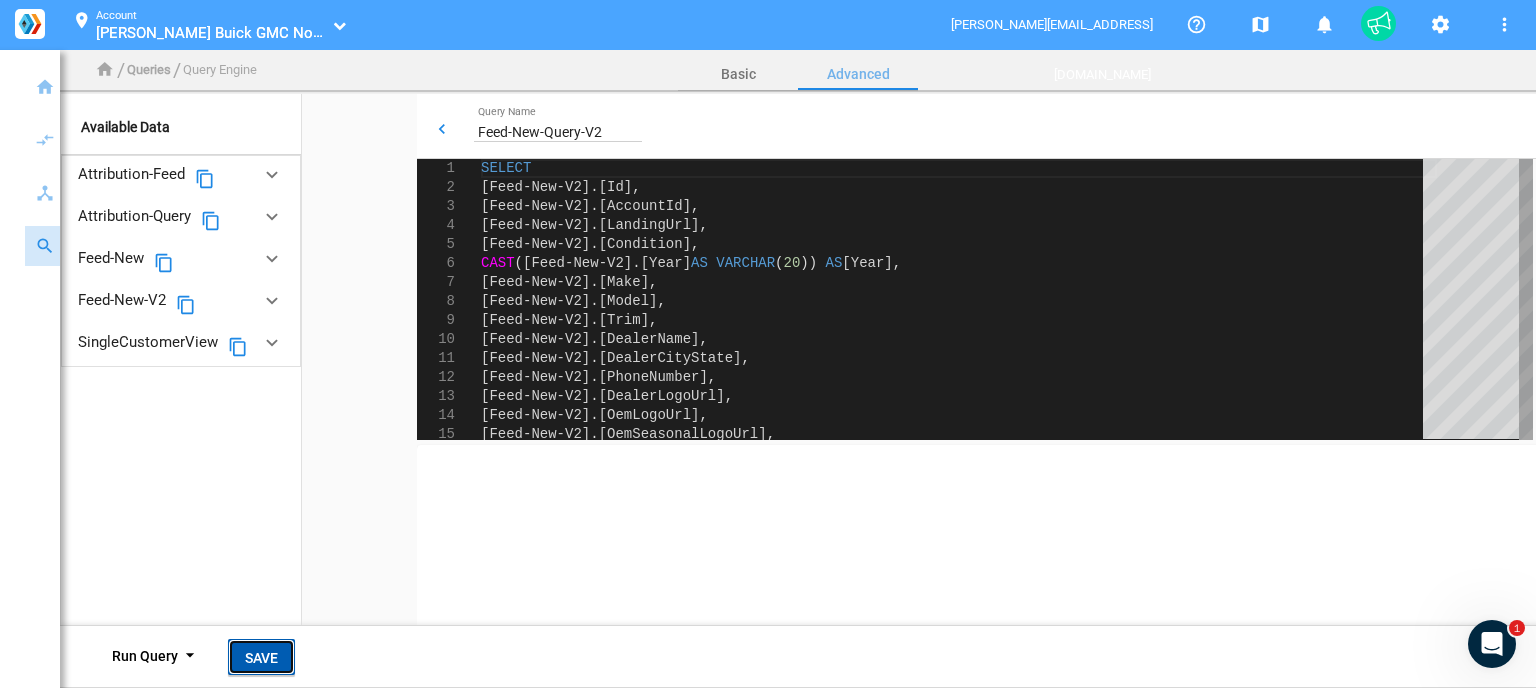 click on "Save" 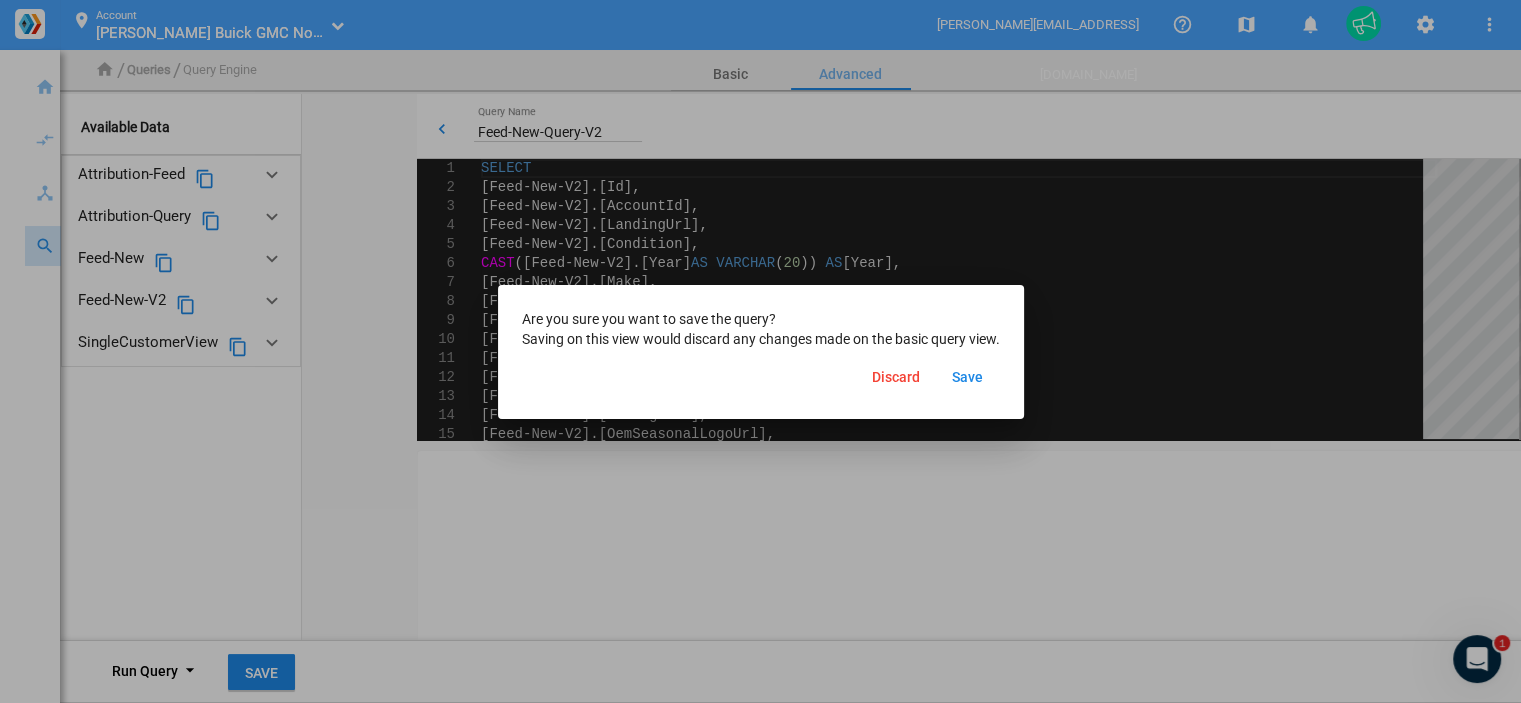 click on "Save" at bounding box center (968, 377) 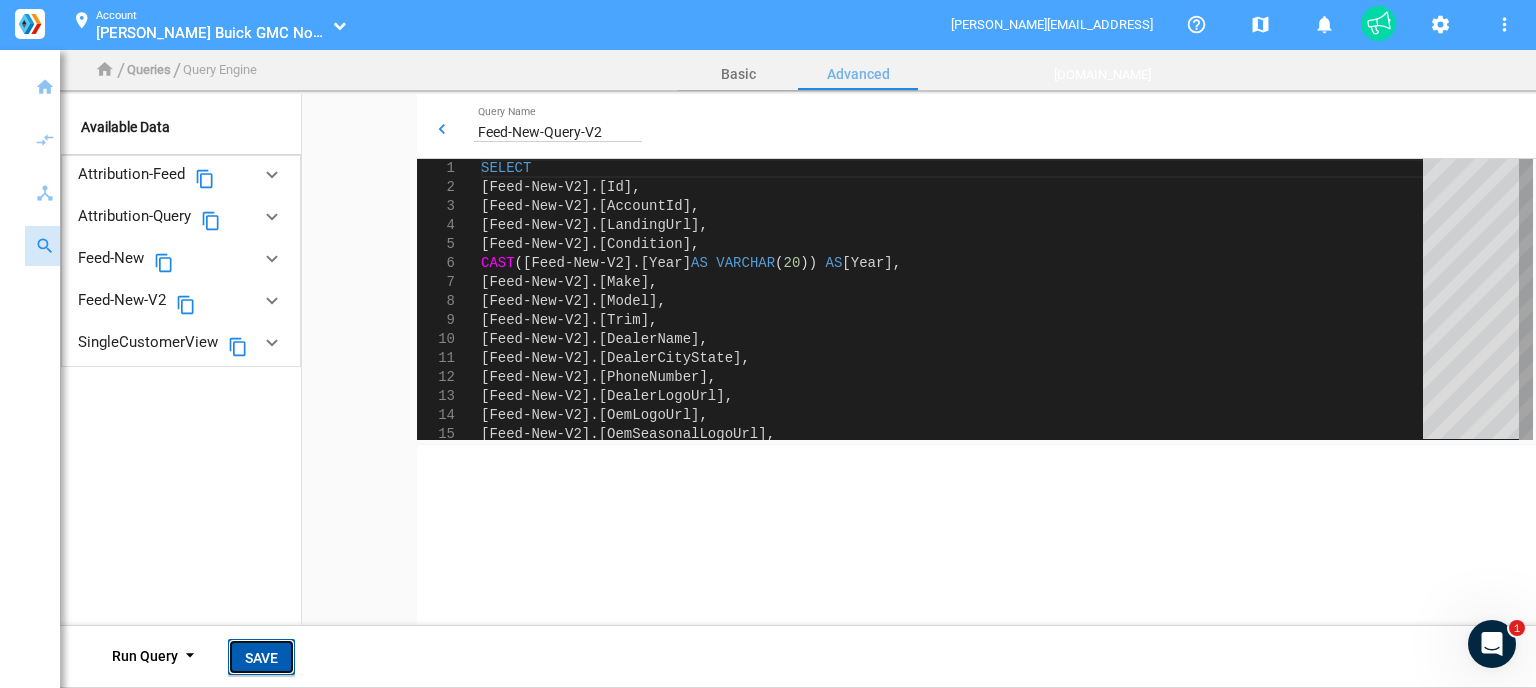 click on "Save" 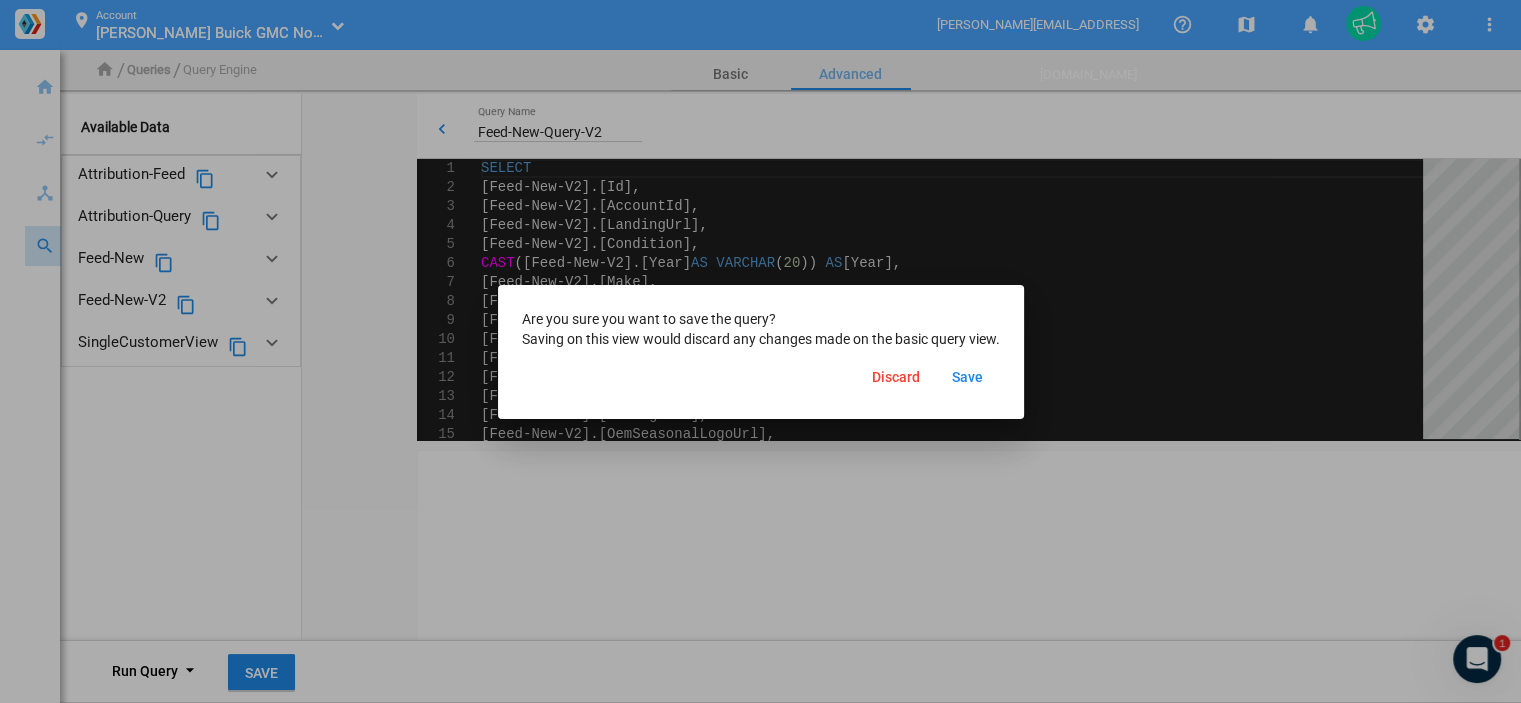 click on "Save" at bounding box center [967, 377] 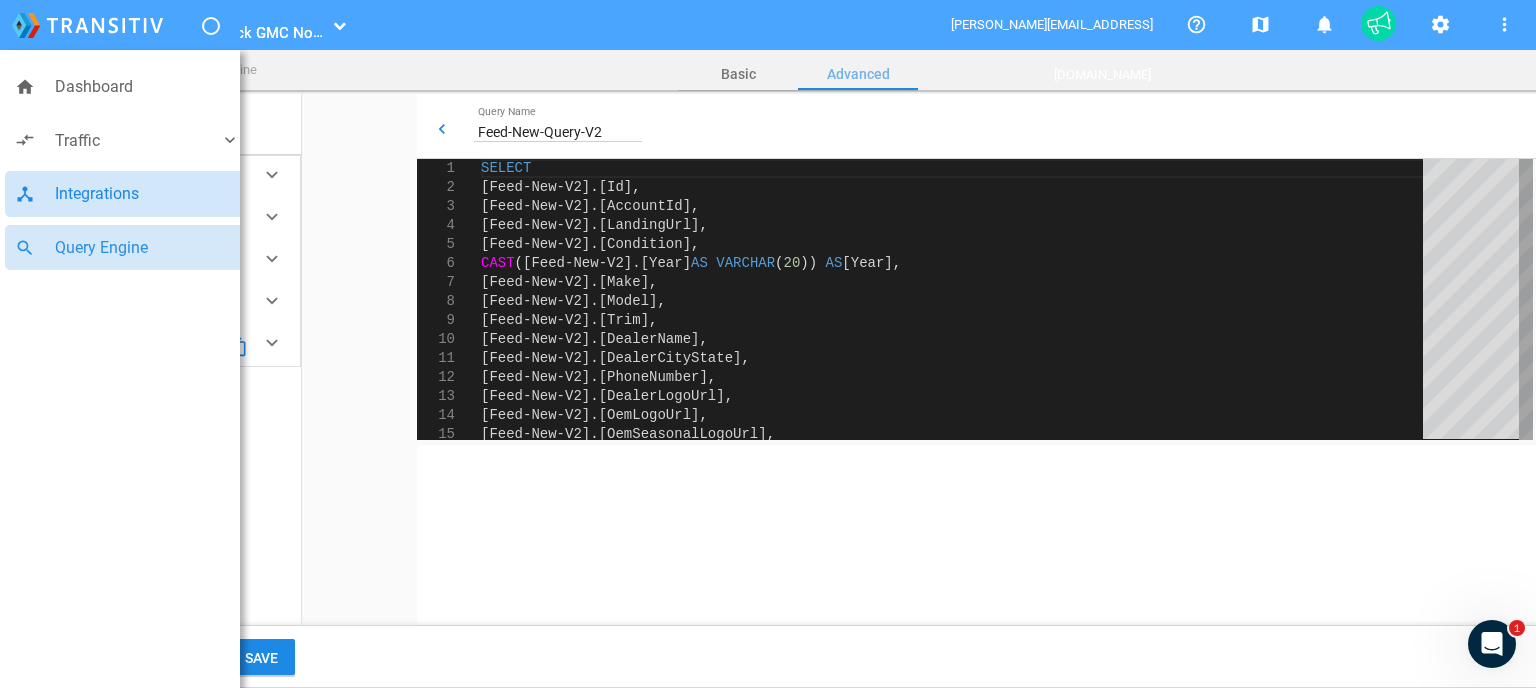 click on "Integrations" at bounding box center [147, 194] 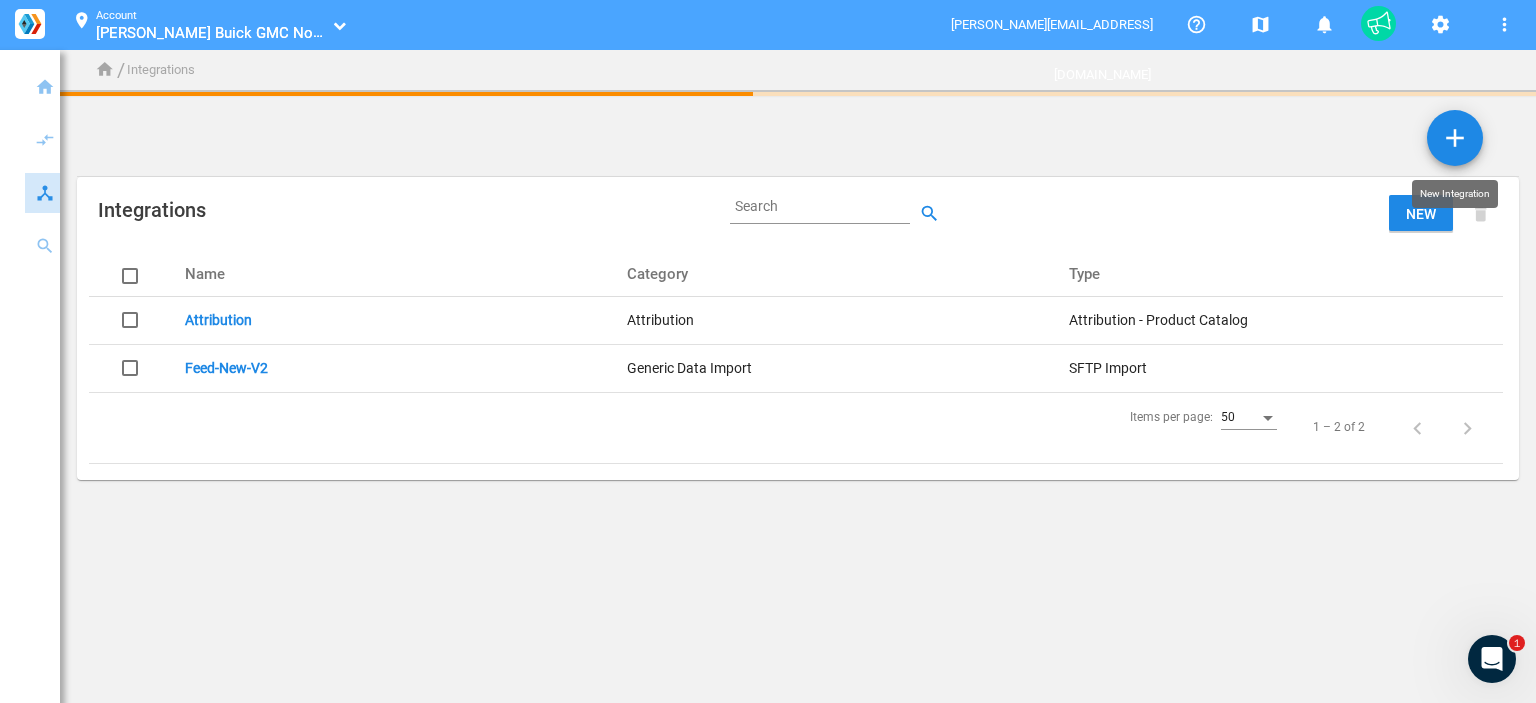 click on "add" 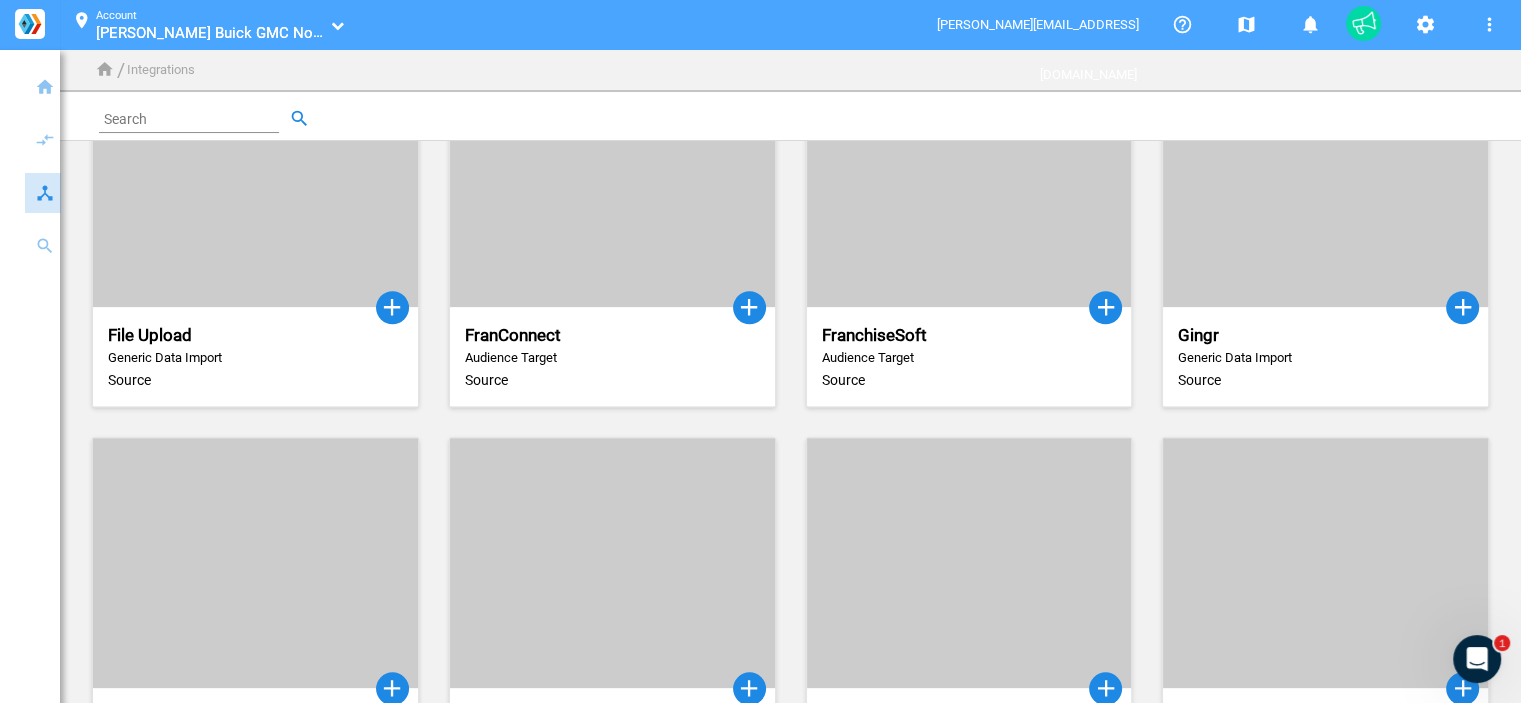 scroll, scrollTop: 1200, scrollLeft: 0, axis: vertical 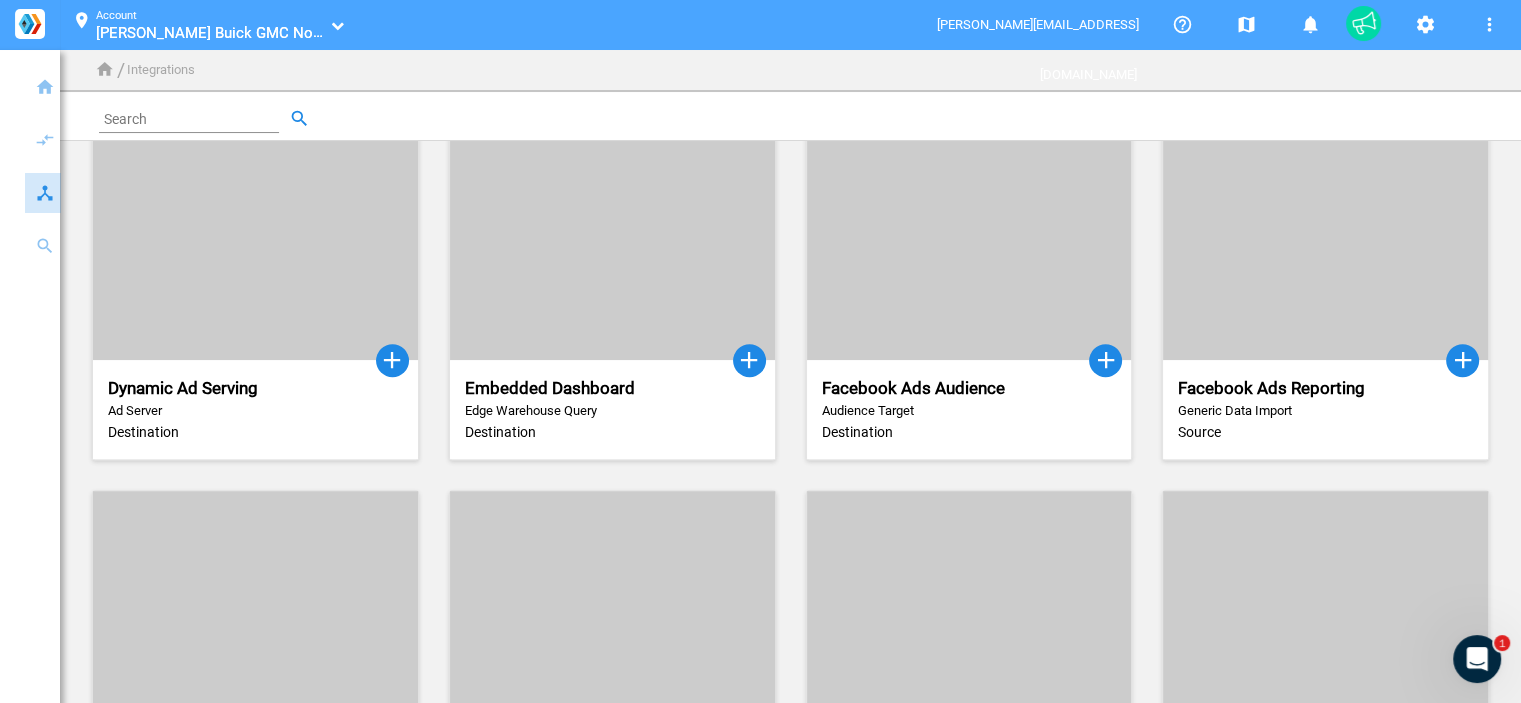 click 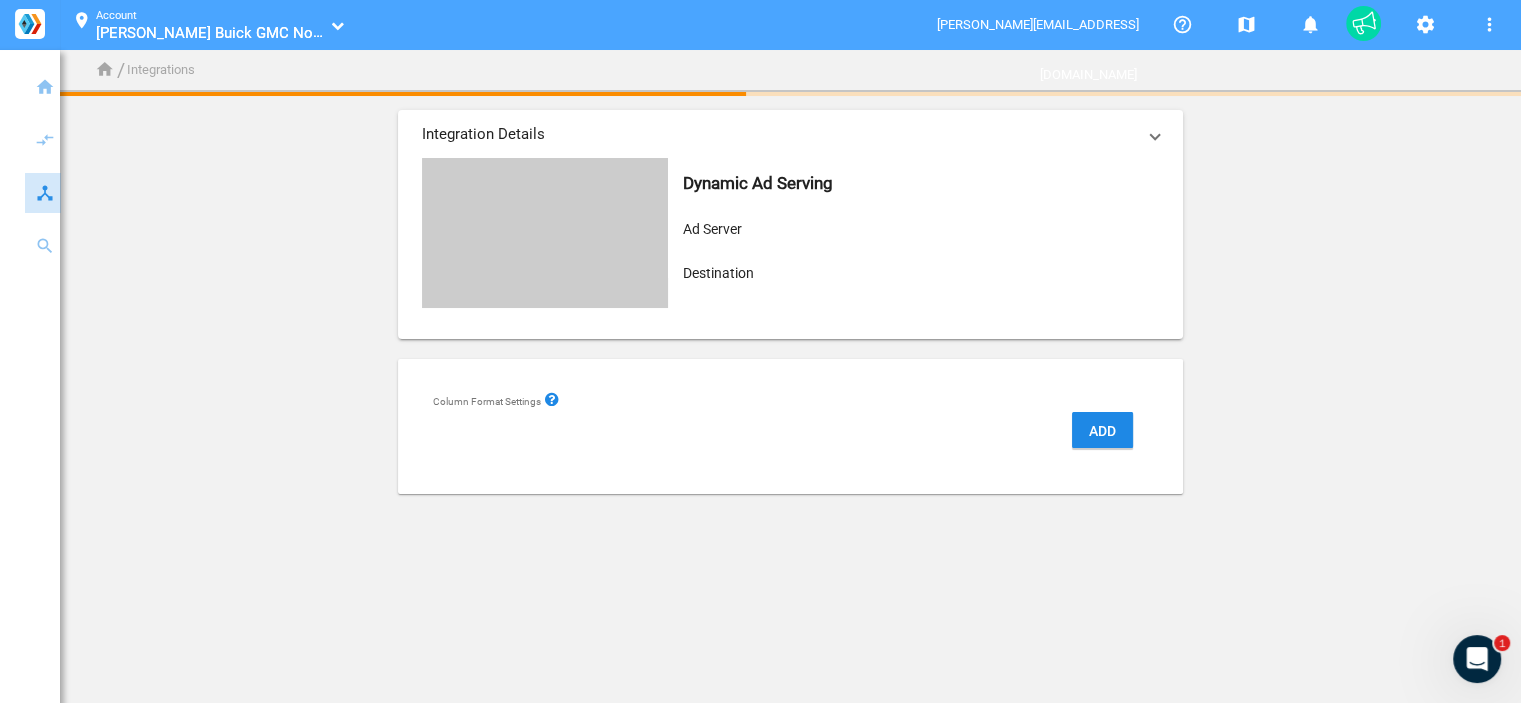 scroll, scrollTop: 0, scrollLeft: 0, axis: both 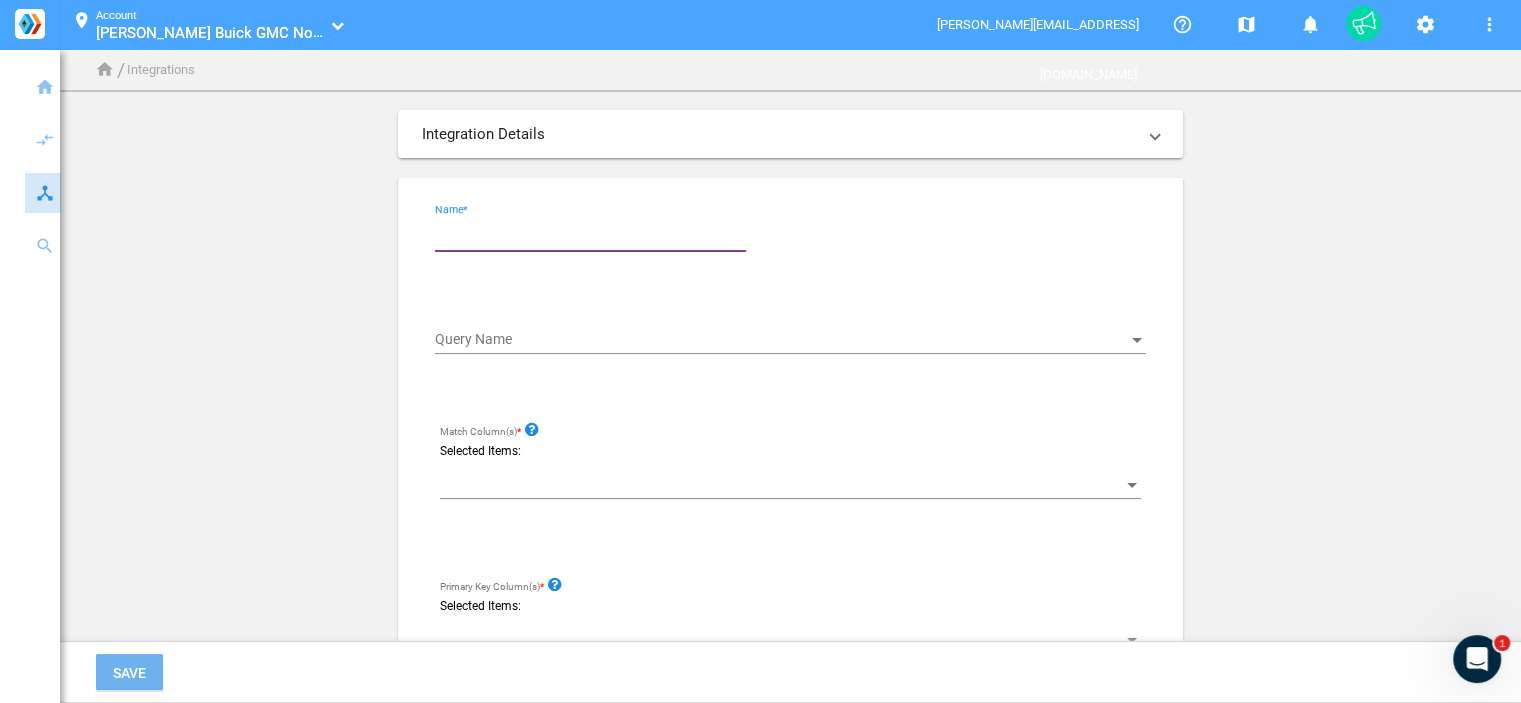 click on "Name*" at bounding box center [594, 233] 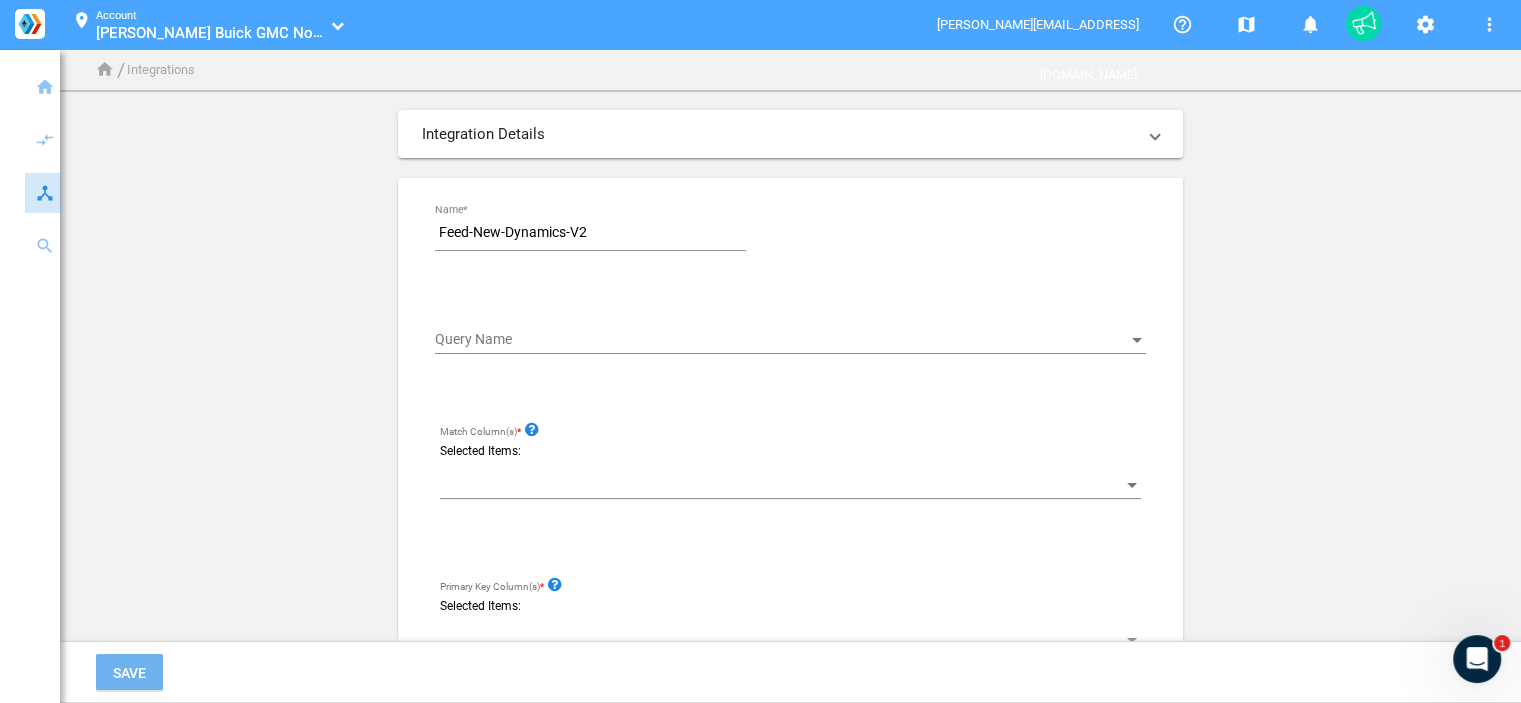 click on "Feed-New-Dynamics-V2" at bounding box center [594, 233] 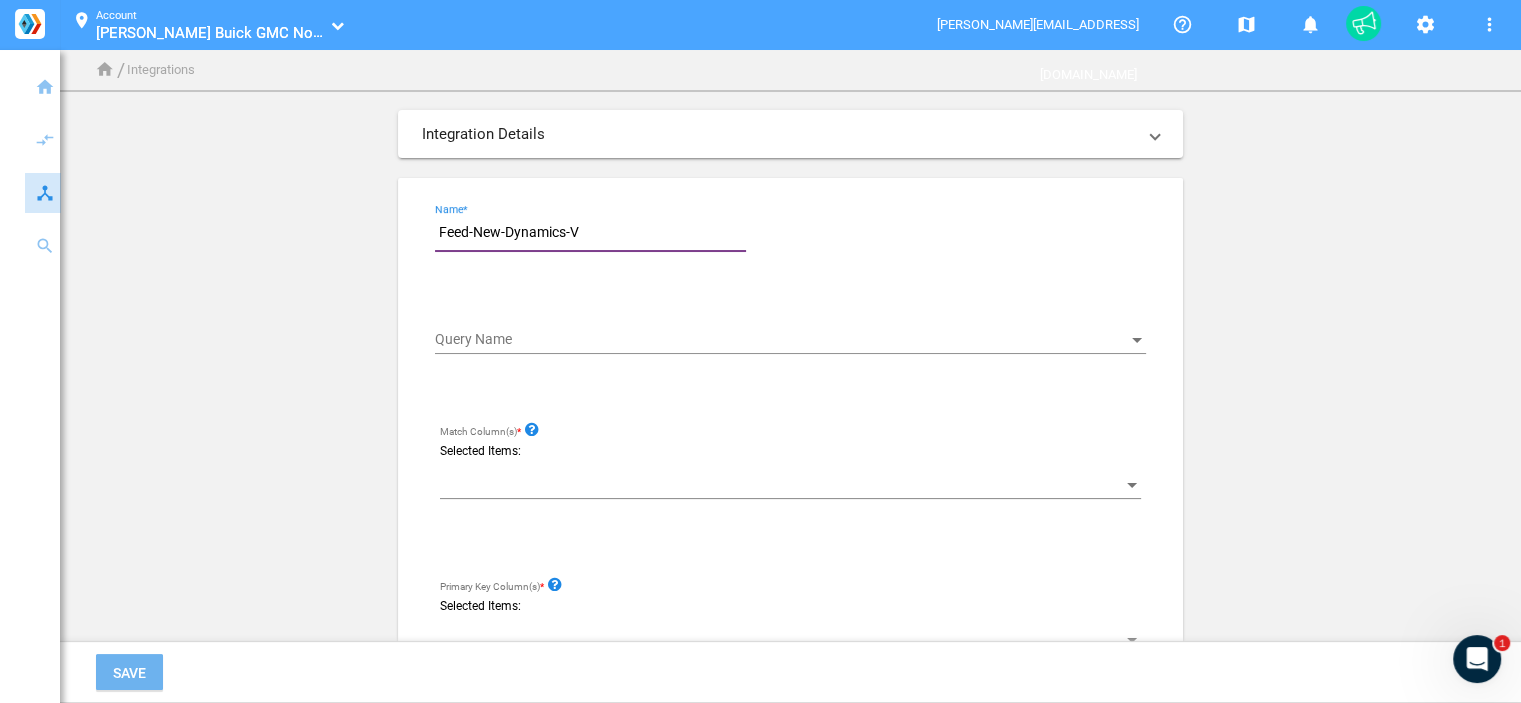 type on "Feed-New-Dynamics-V3" 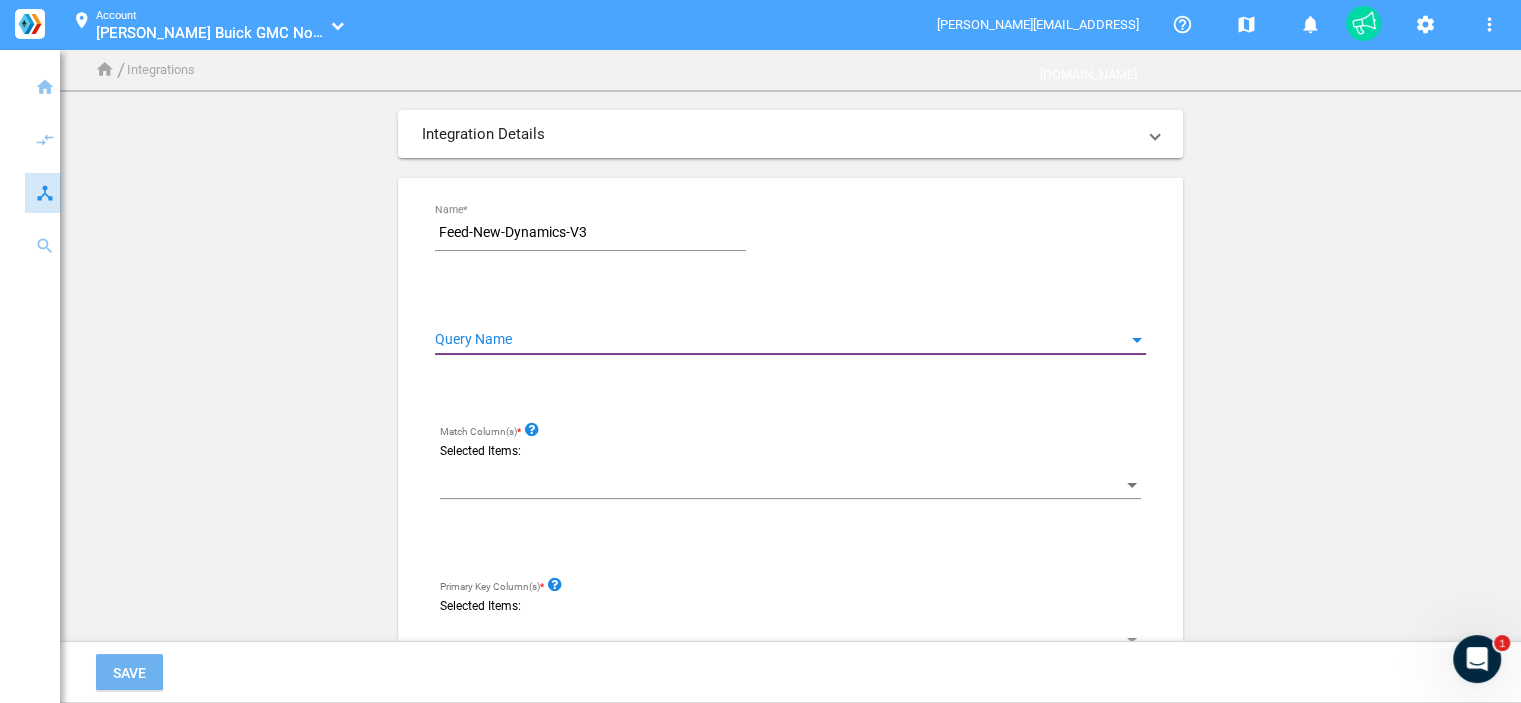 click at bounding box center (781, 340) 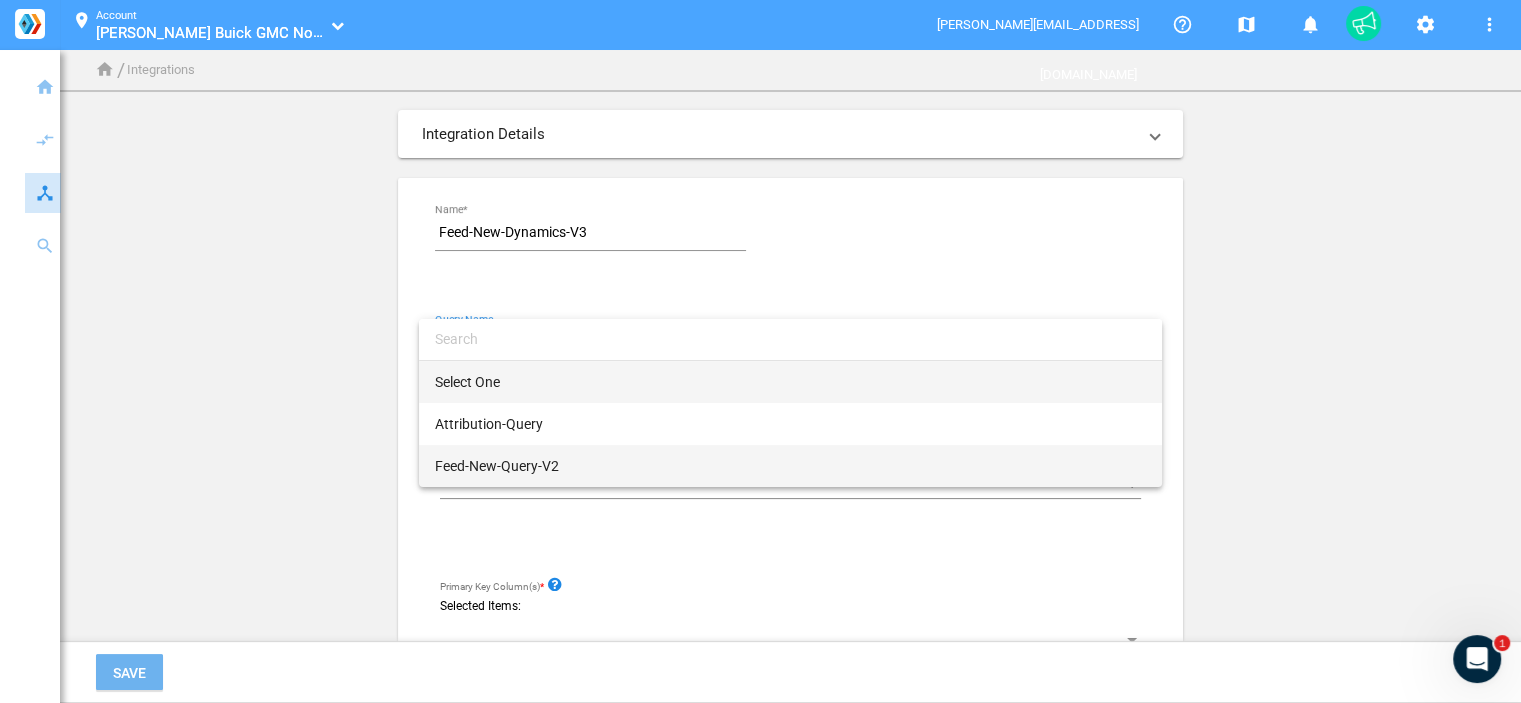 click on "Feed-New-Query-V2" at bounding box center [790, 466] 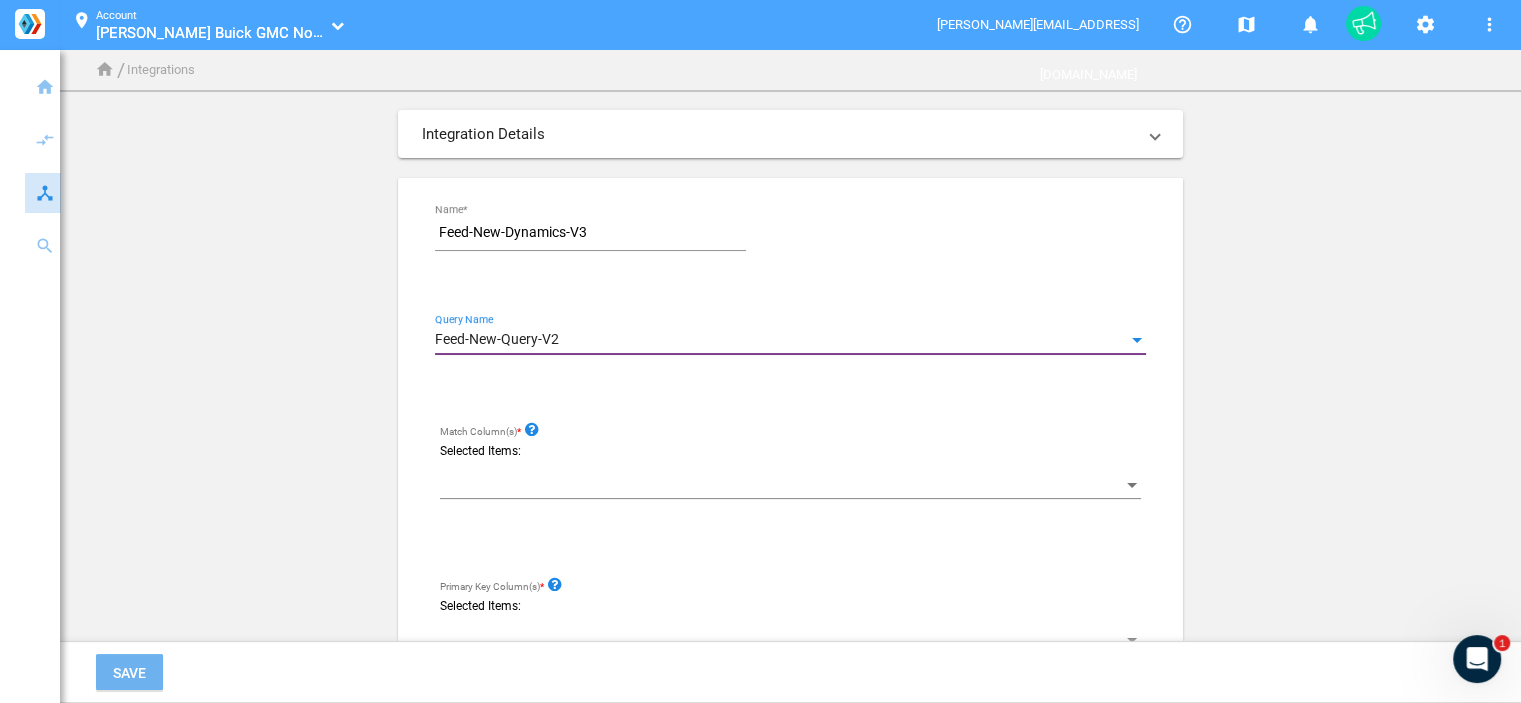 click at bounding box center [790, 485] 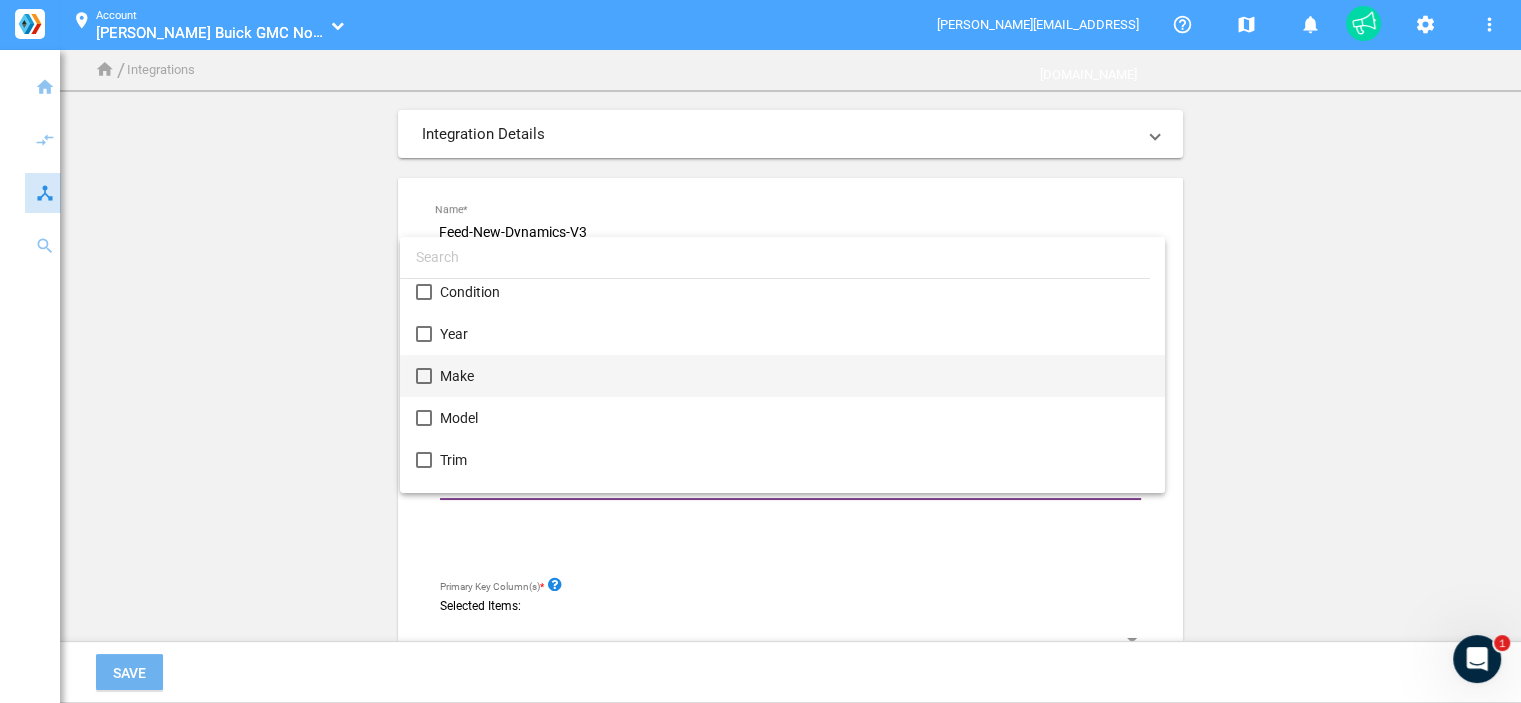 scroll, scrollTop: 100, scrollLeft: 0, axis: vertical 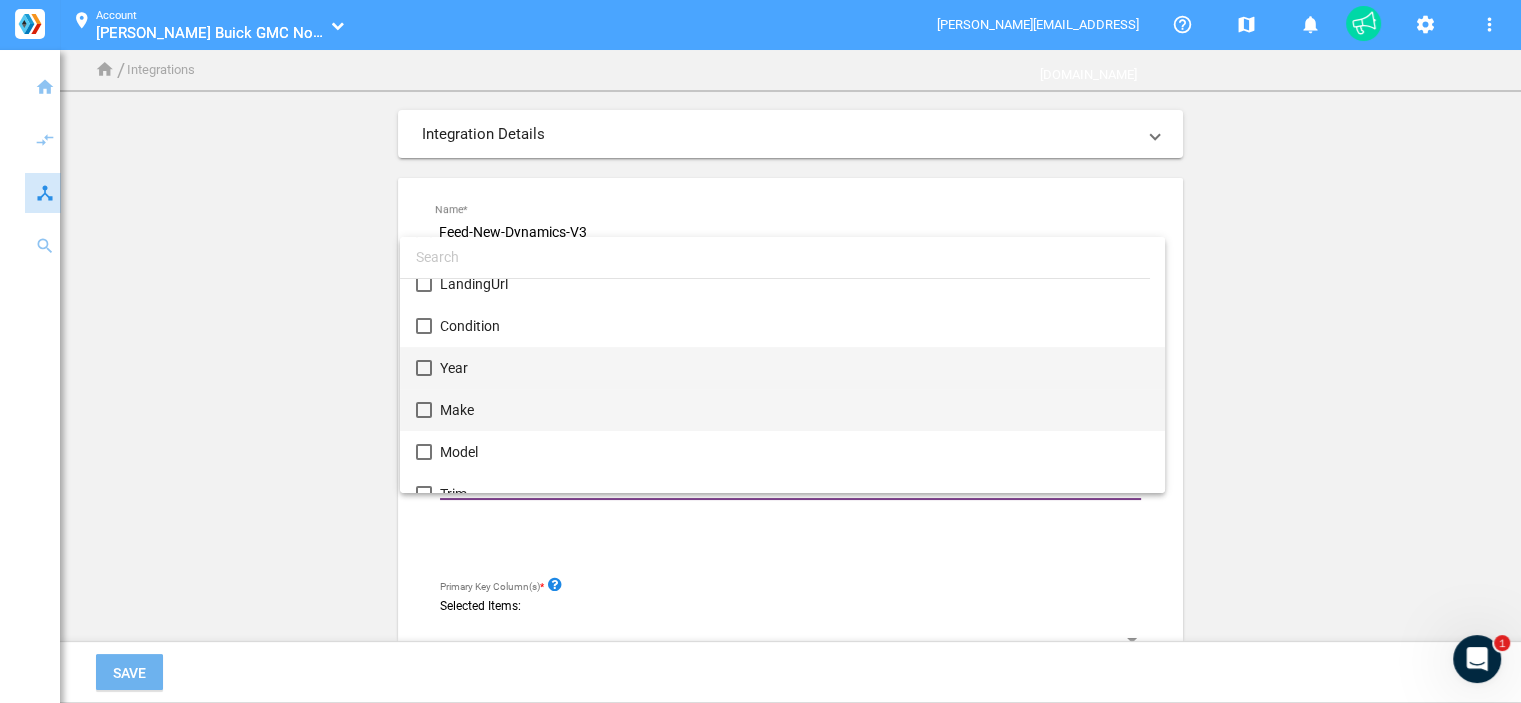 drag, startPoint x: 498, startPoint y: 375, endPoint x: 504, endPoint y: 388, distance: 14.3178215 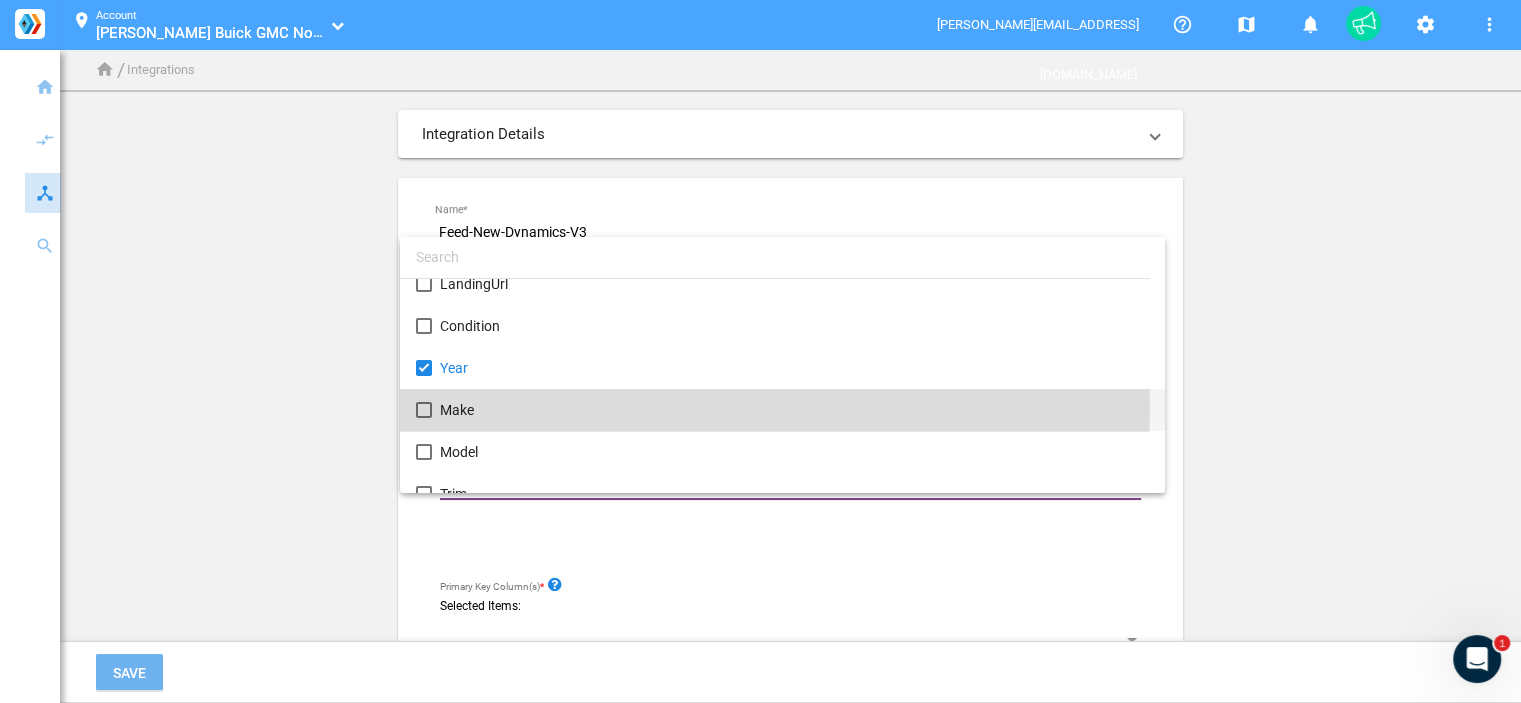 drag, startPoint x: 516, startPoint y: 409, endPoint x: 527, endPoint y: 447, distance: 39.56008 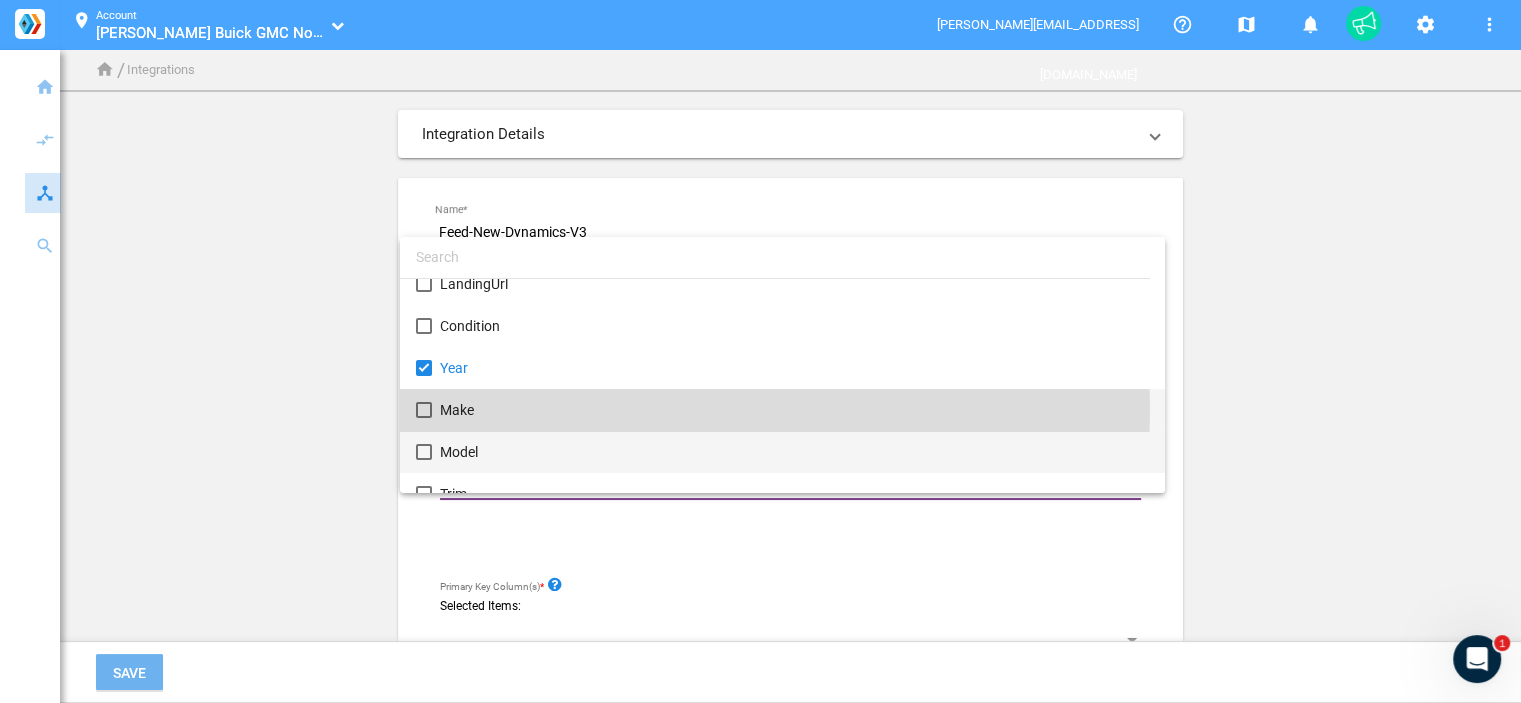 click on "Make" at bounding box center [794, 410] 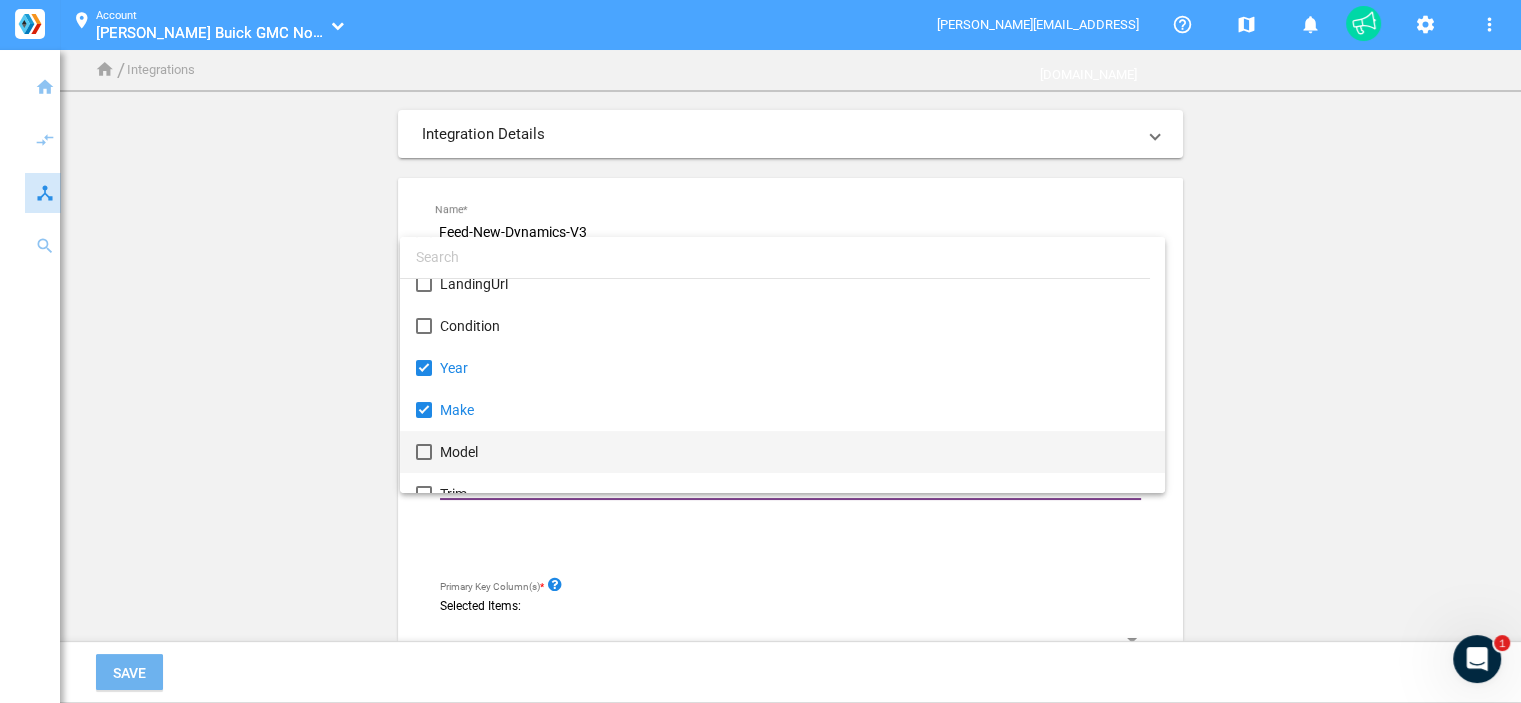 click on "Model" at bounding box center (794, 452) 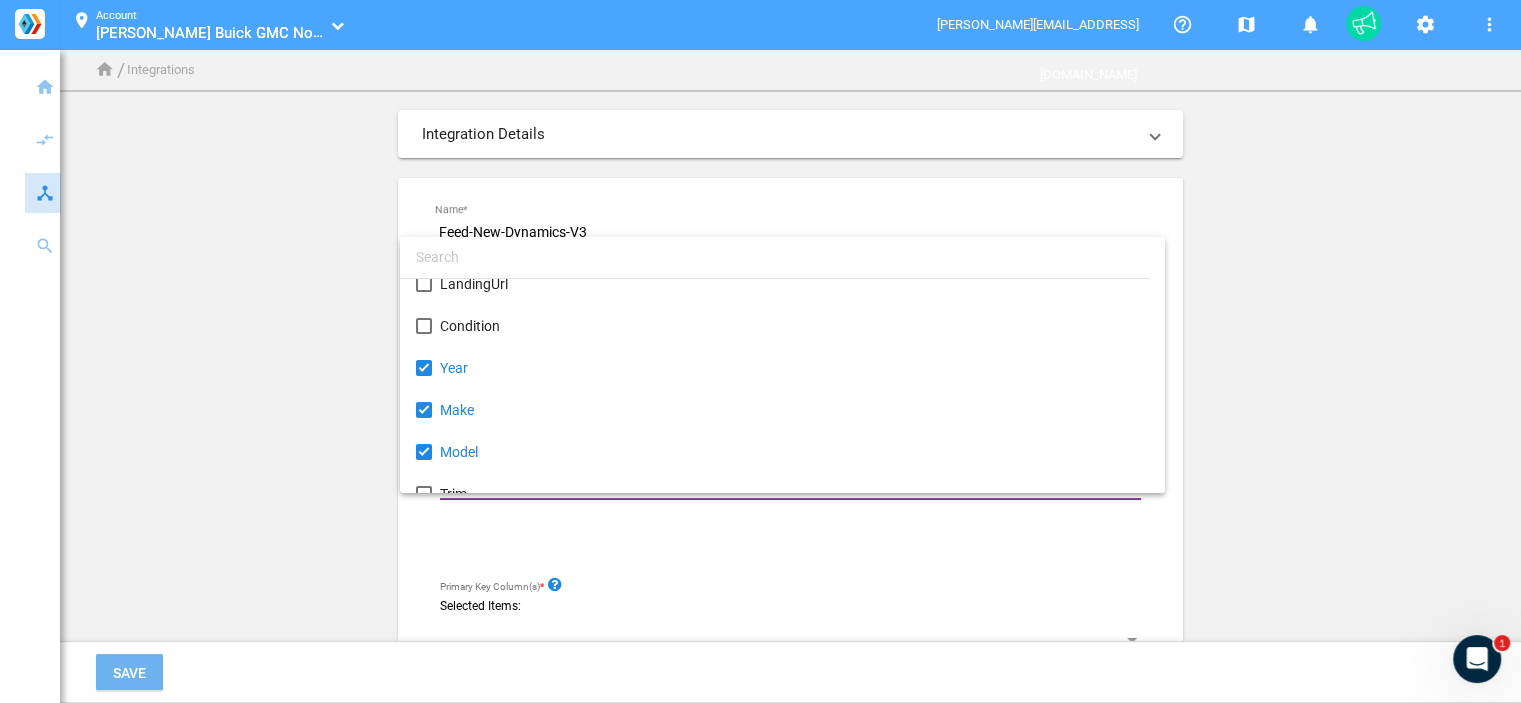 click at bounding box center [760, 351] 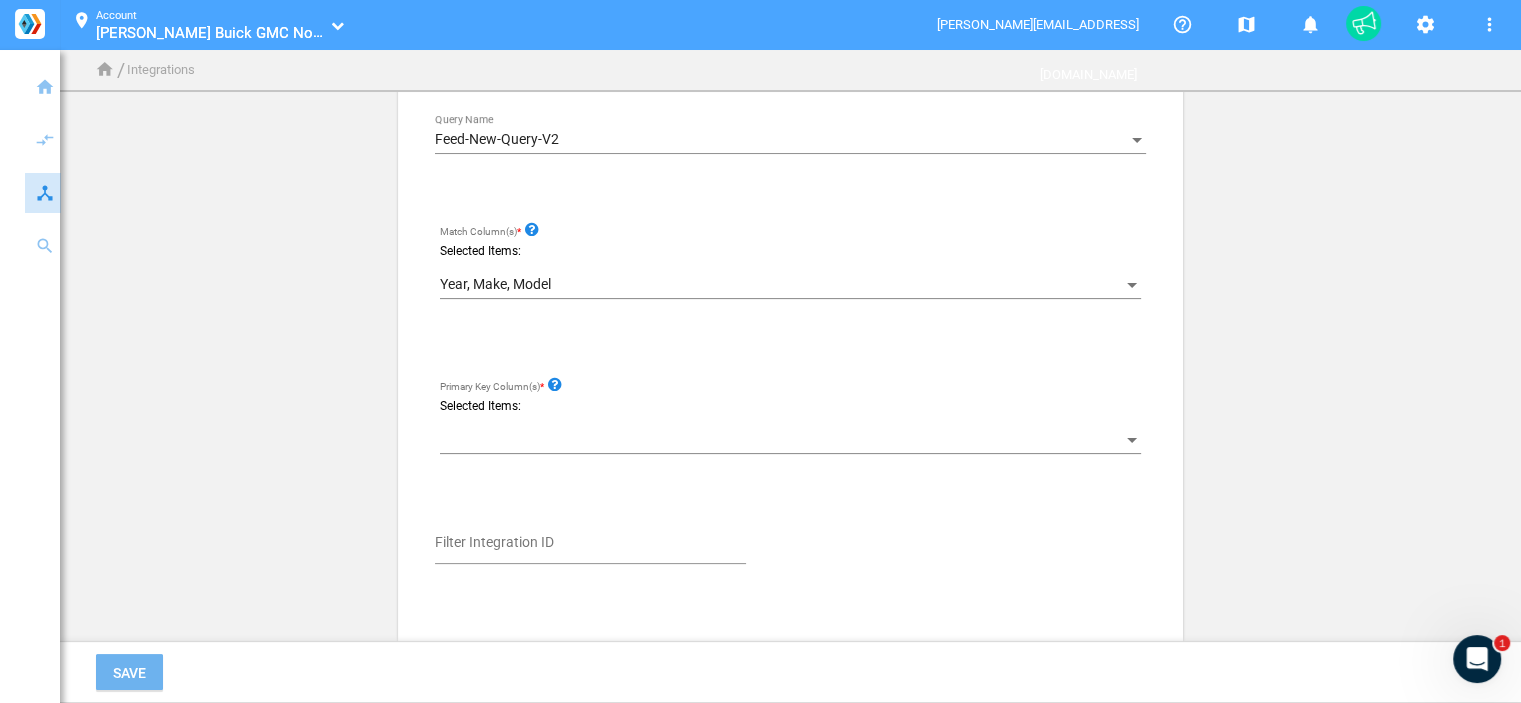 click at bounding box center (790, 440) 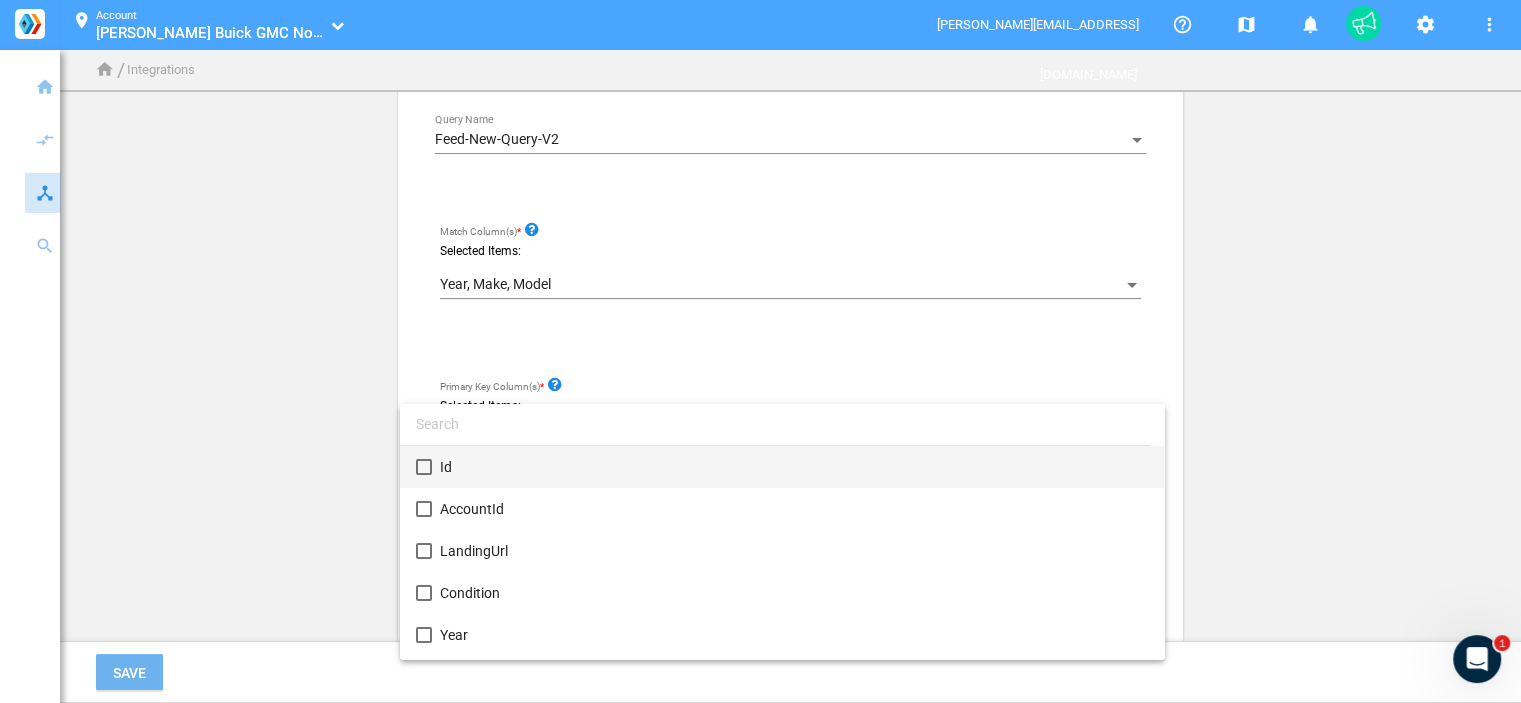 scroll, scrollTop: 300, scrollLeft: 0, axis: vertical 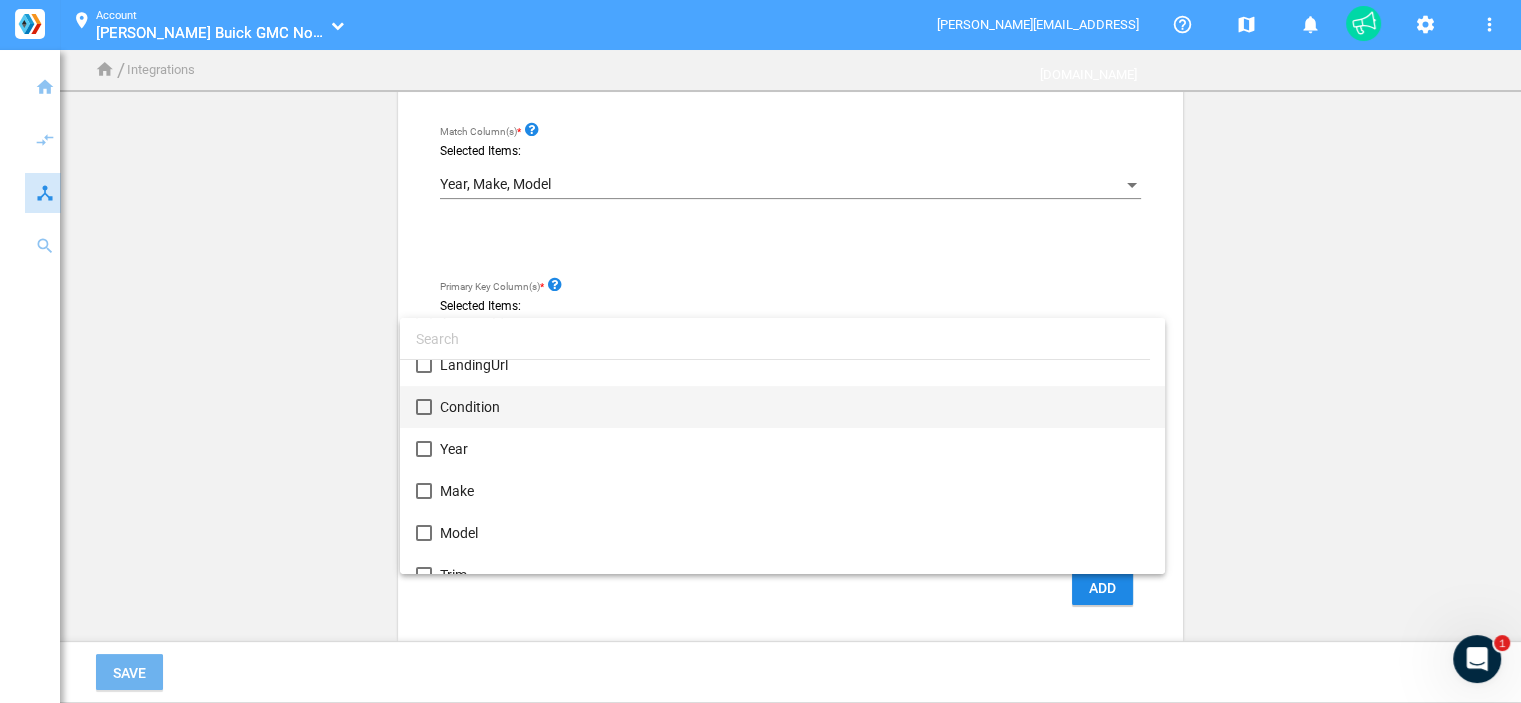 drag, startPoint x: 523, startPoint y: 408, endPoint x: 528, endPoint y: 446, distance: 38.327538 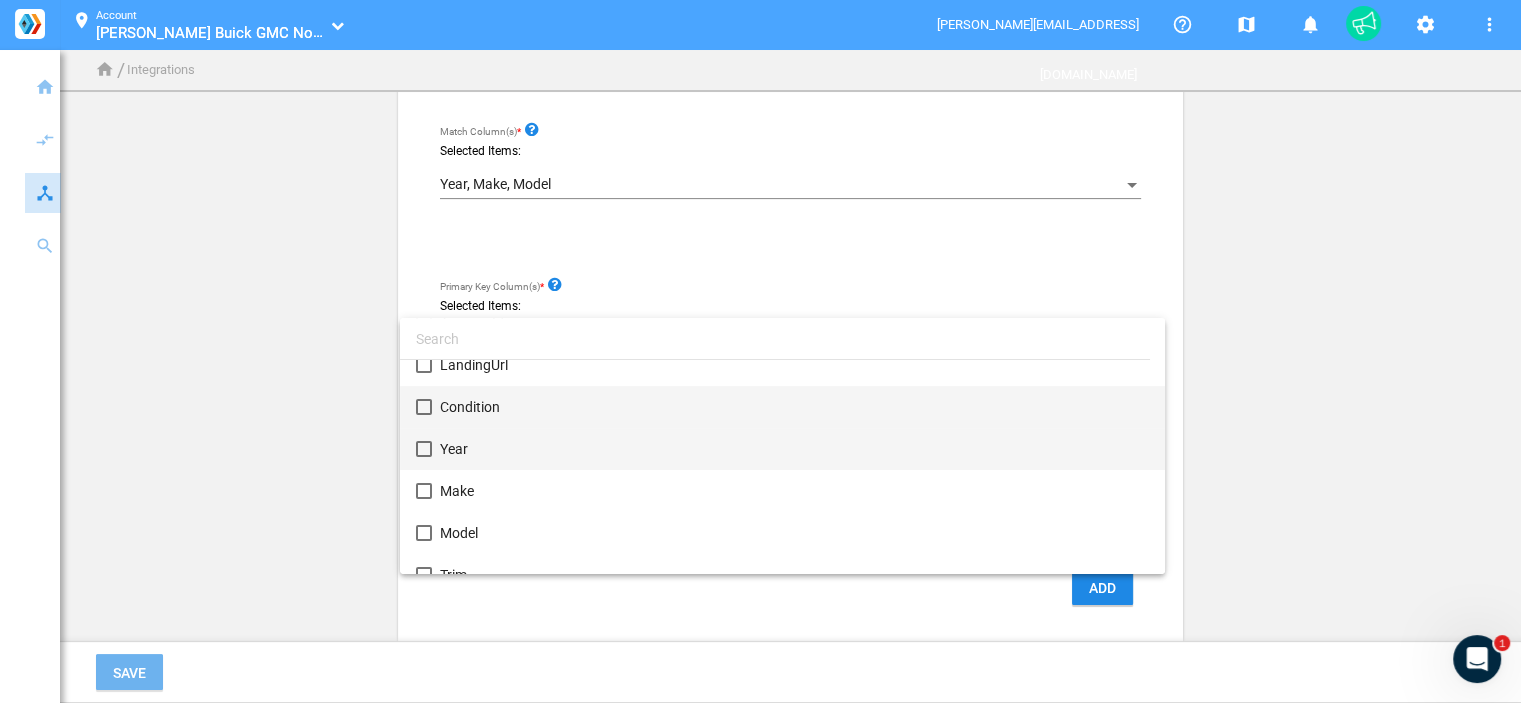 click on "Condition" at bounding box center [794, 407] 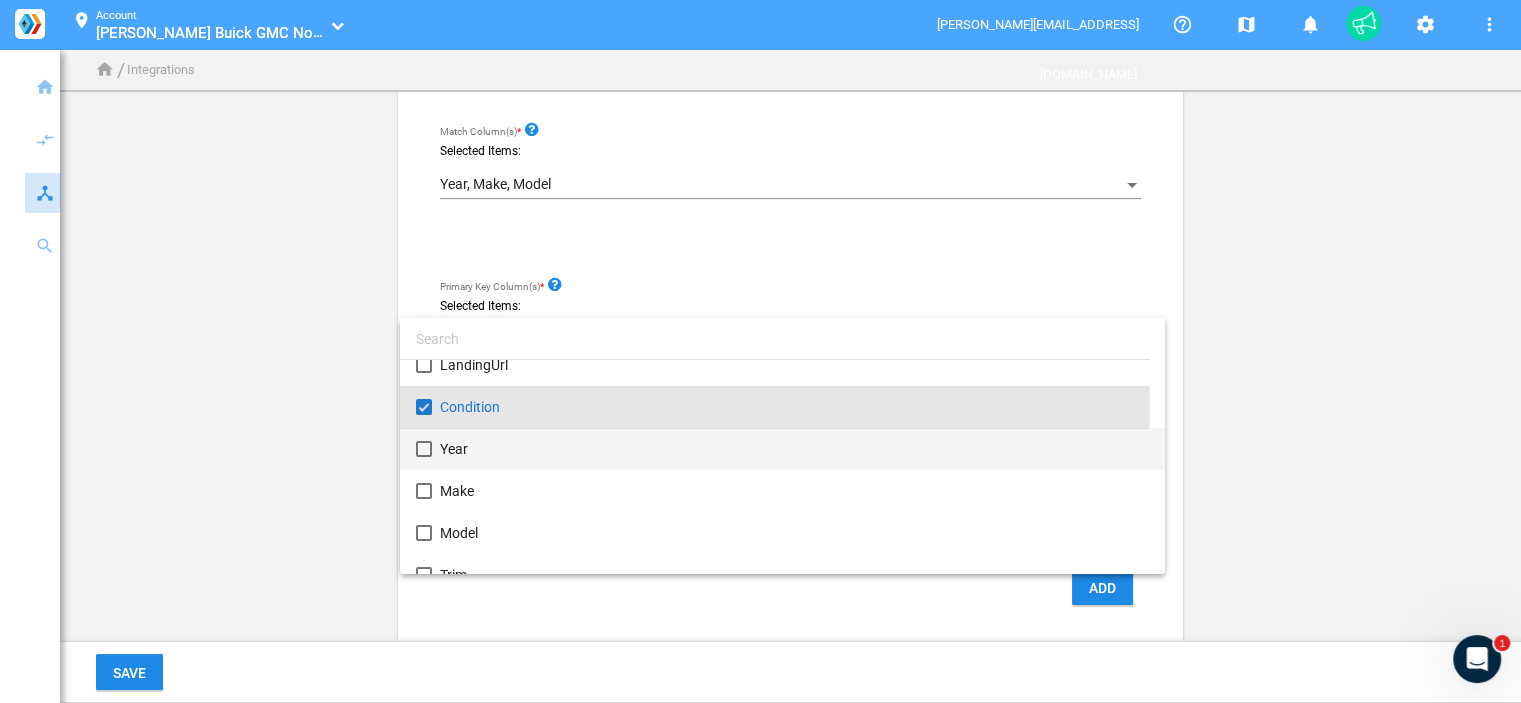 click on "Year" at bounding box center (794, 449) 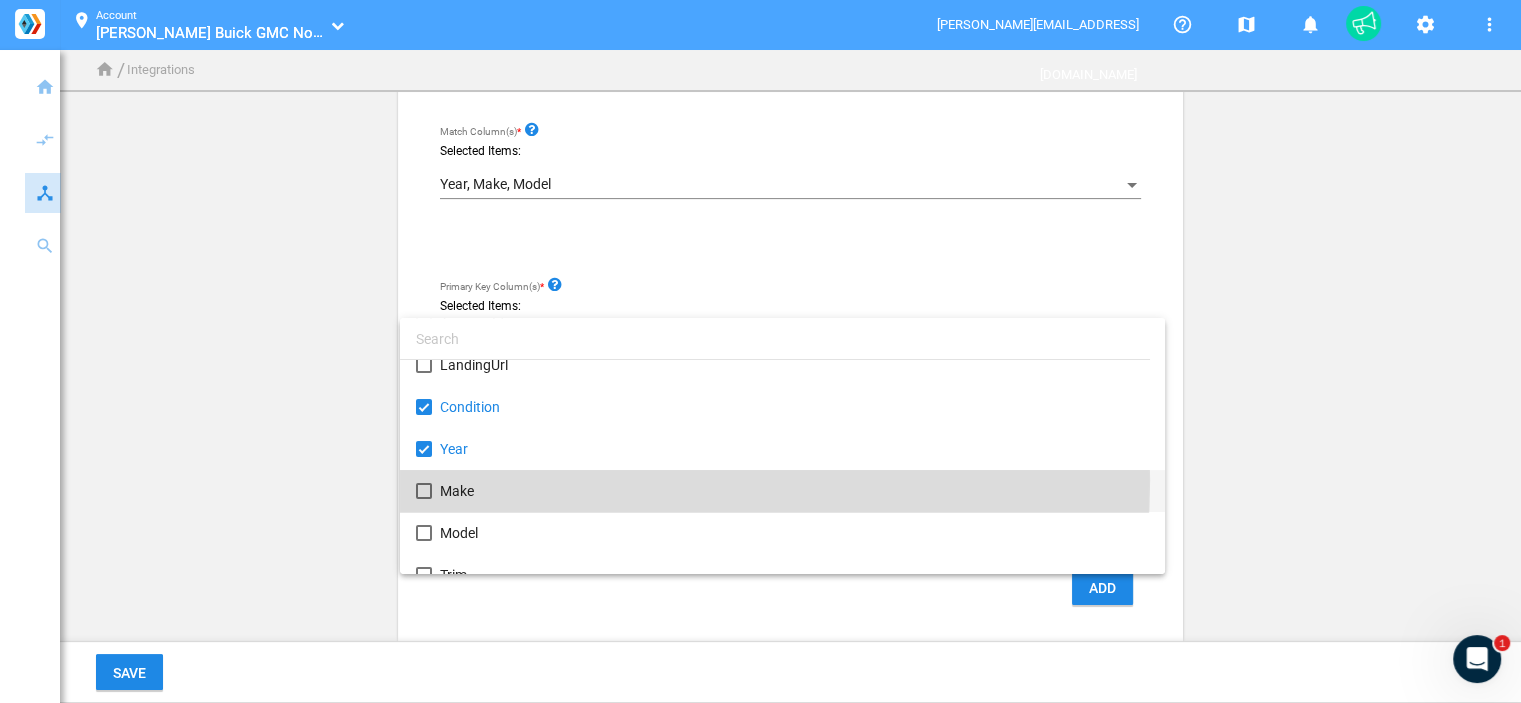 click on "Make" at bounding box center (794, 491) 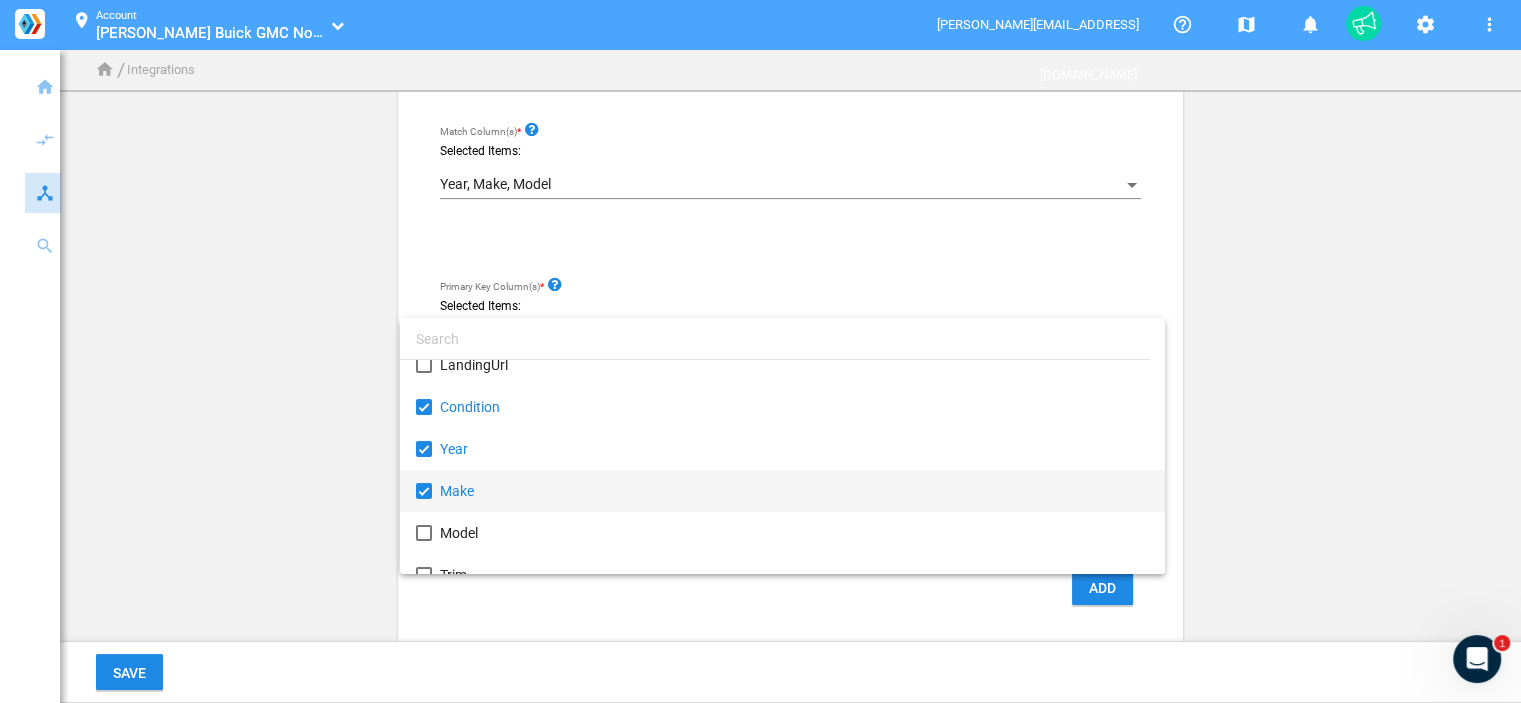 scroll, scrollTop: 200, scrollLeft: 0, axis: vertical 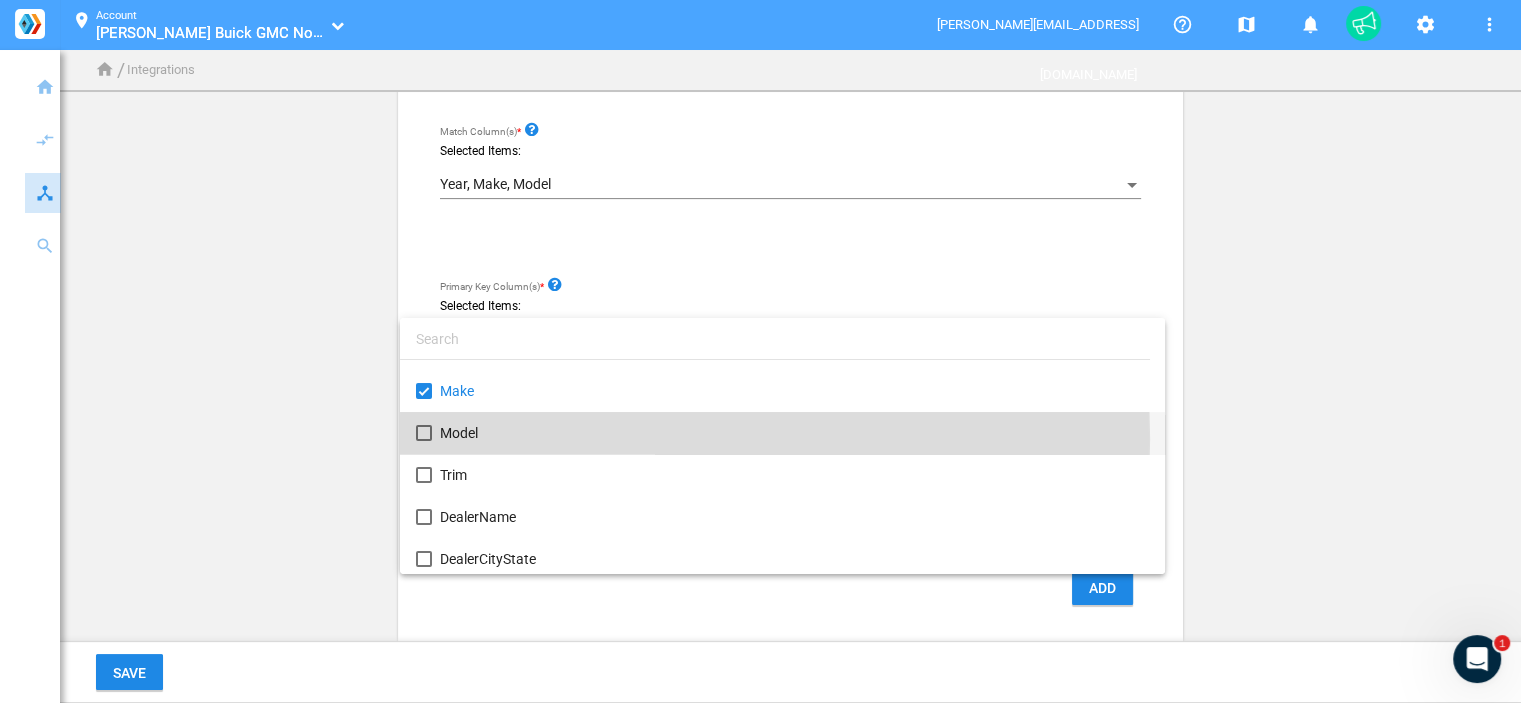 click on "Model" at bounding box center (794, 433) 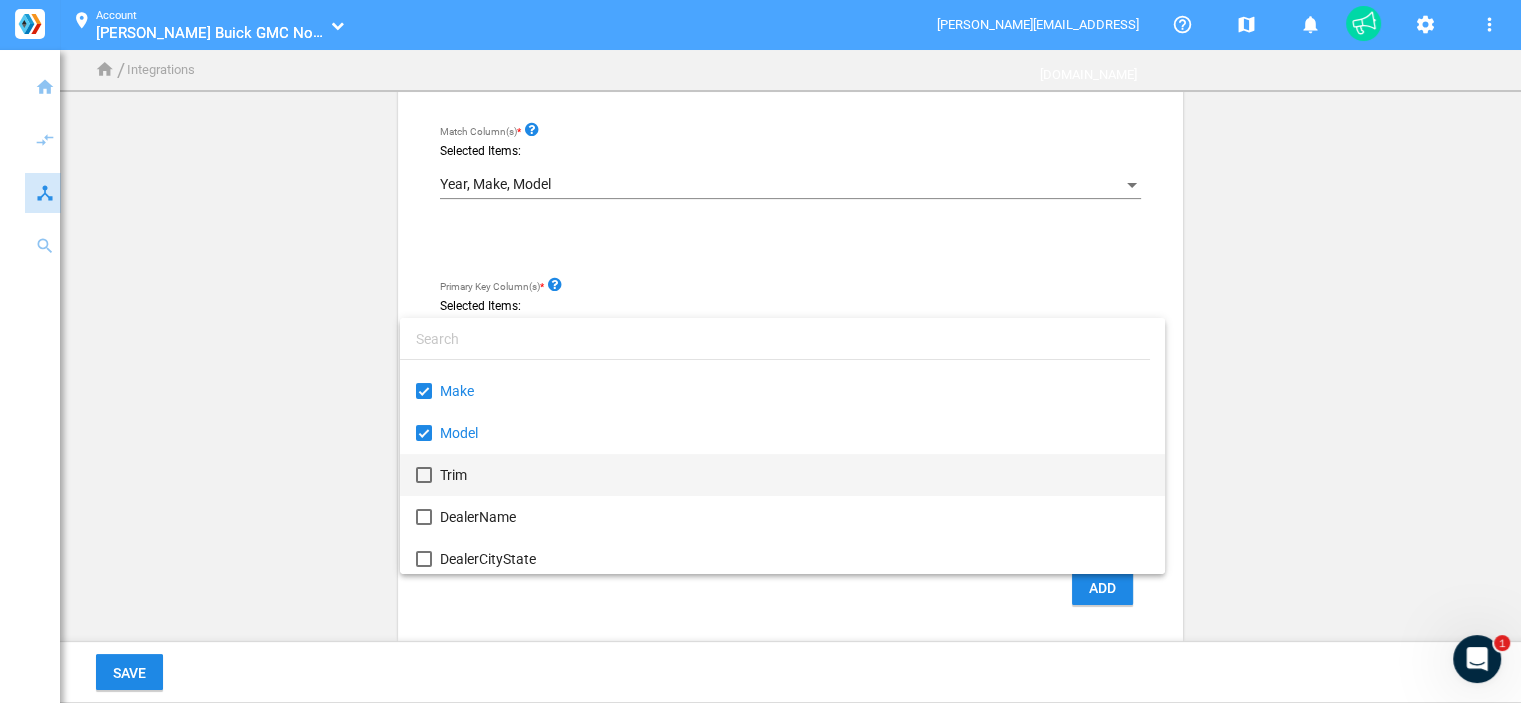click on "Trim" at bounding box center (794, 475) 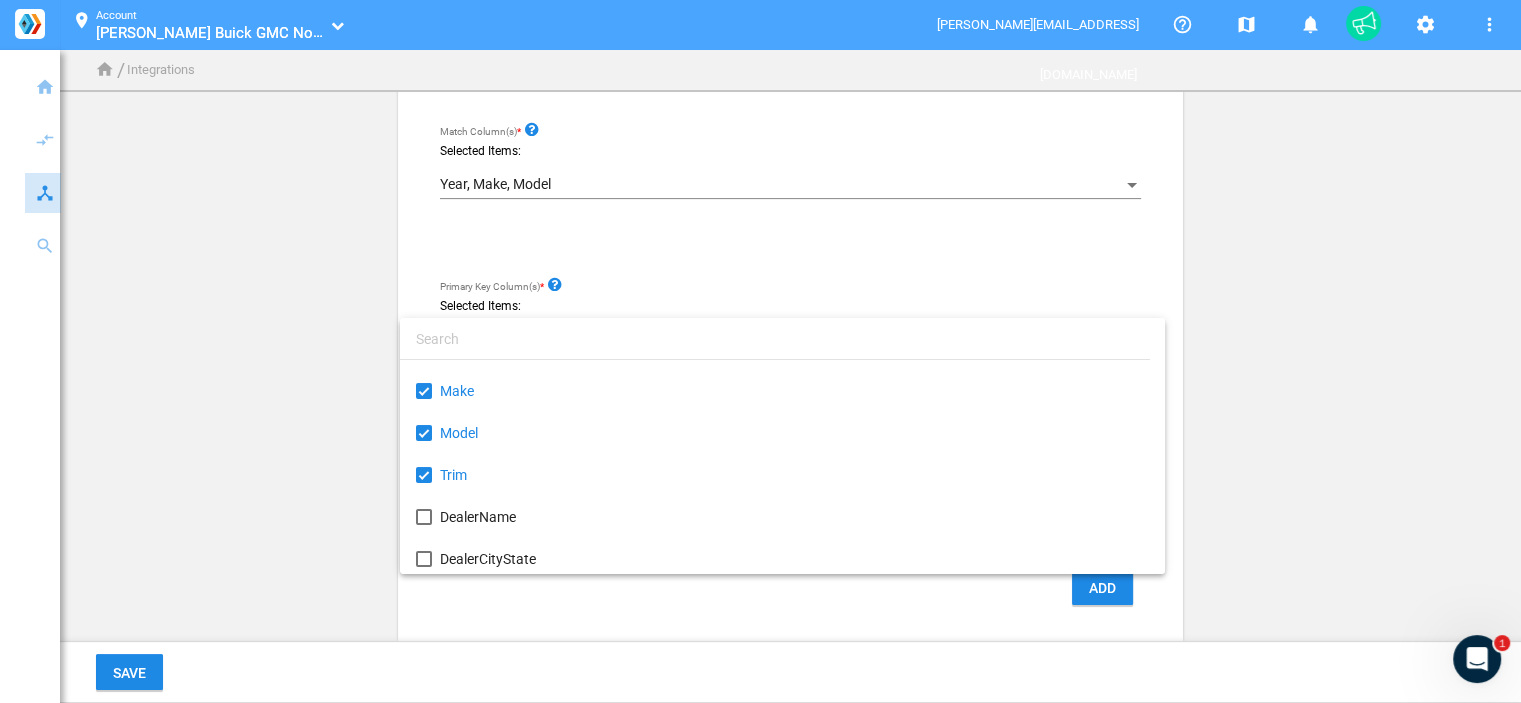 click at bounding box center [760, 351] 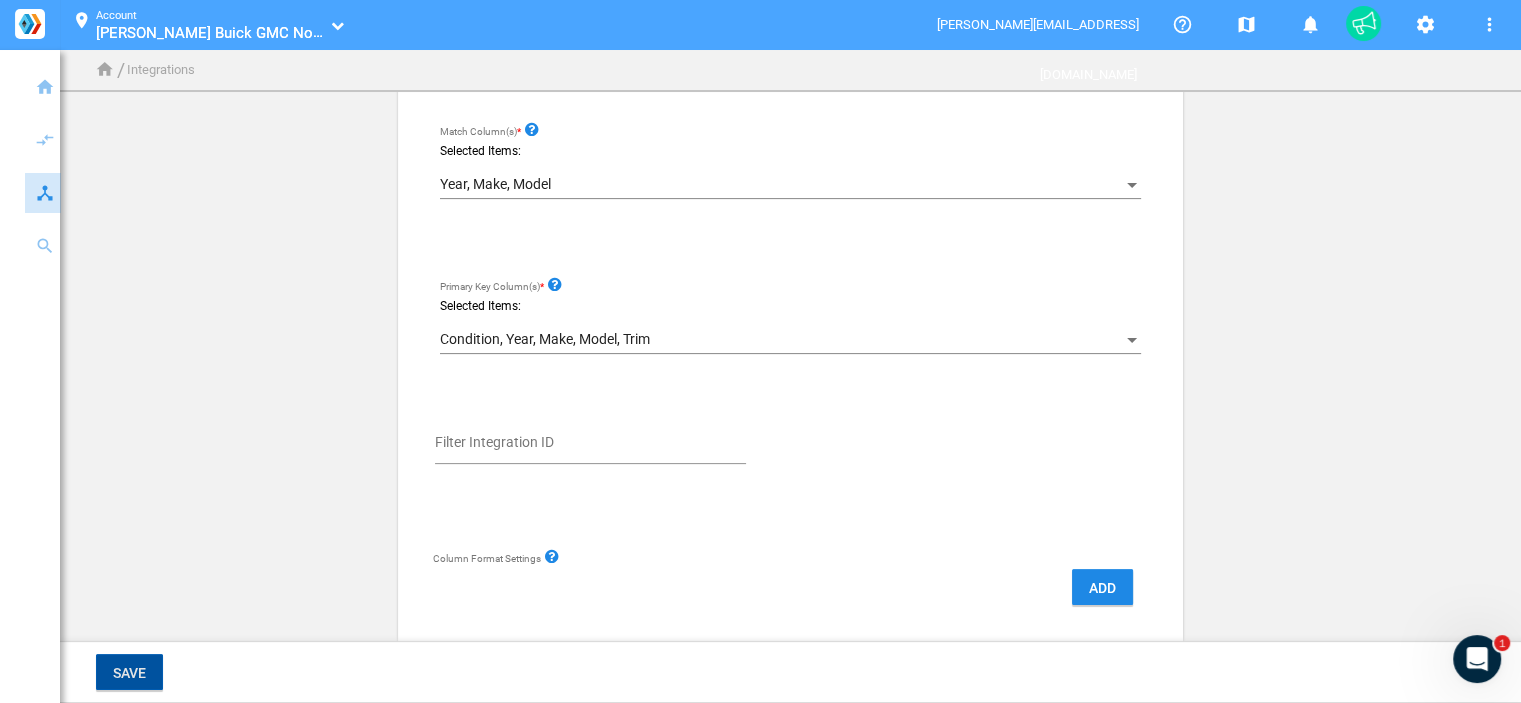 click on "Save" at bounding box center (129, 672) 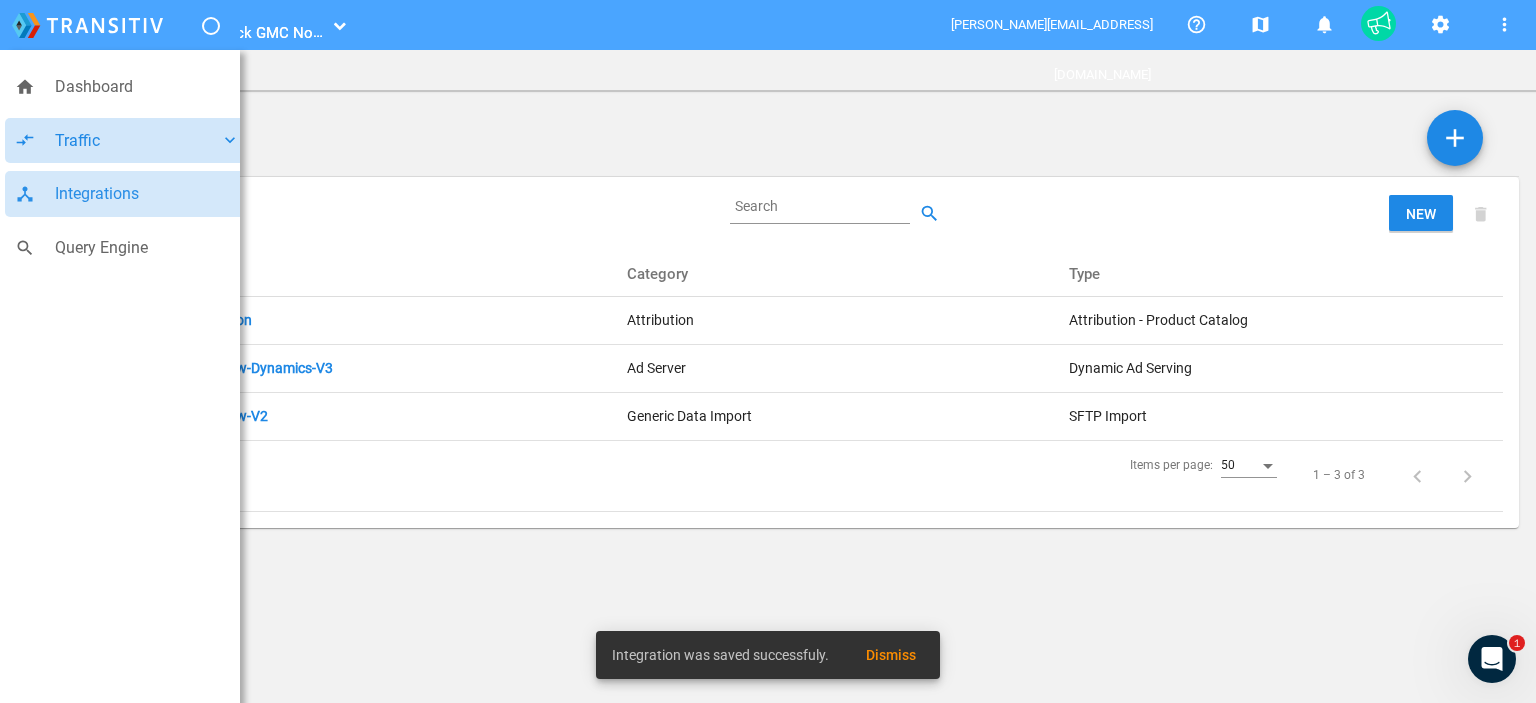 click on "Traffic" at bounding box center (137, 141) 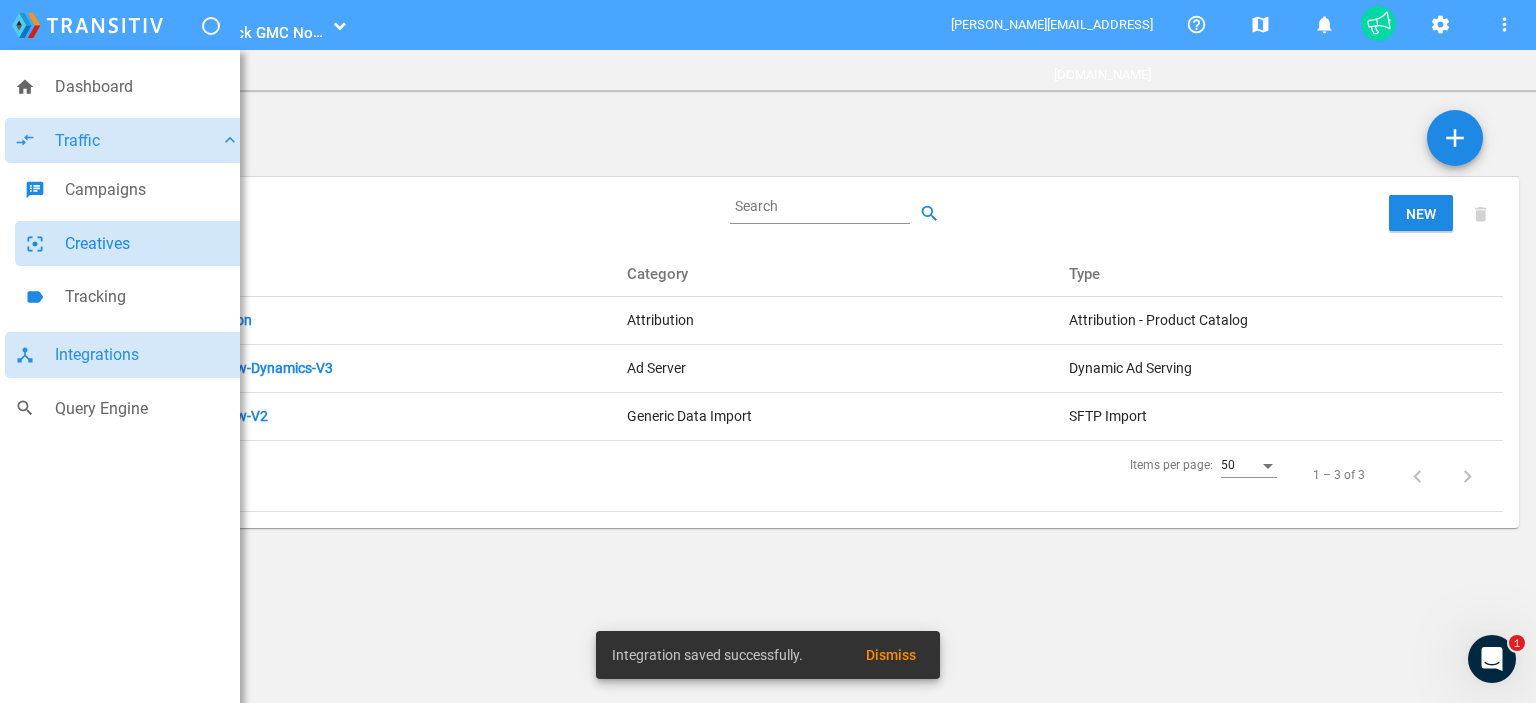 click on "Creatives" at bounding box center [152, 244] 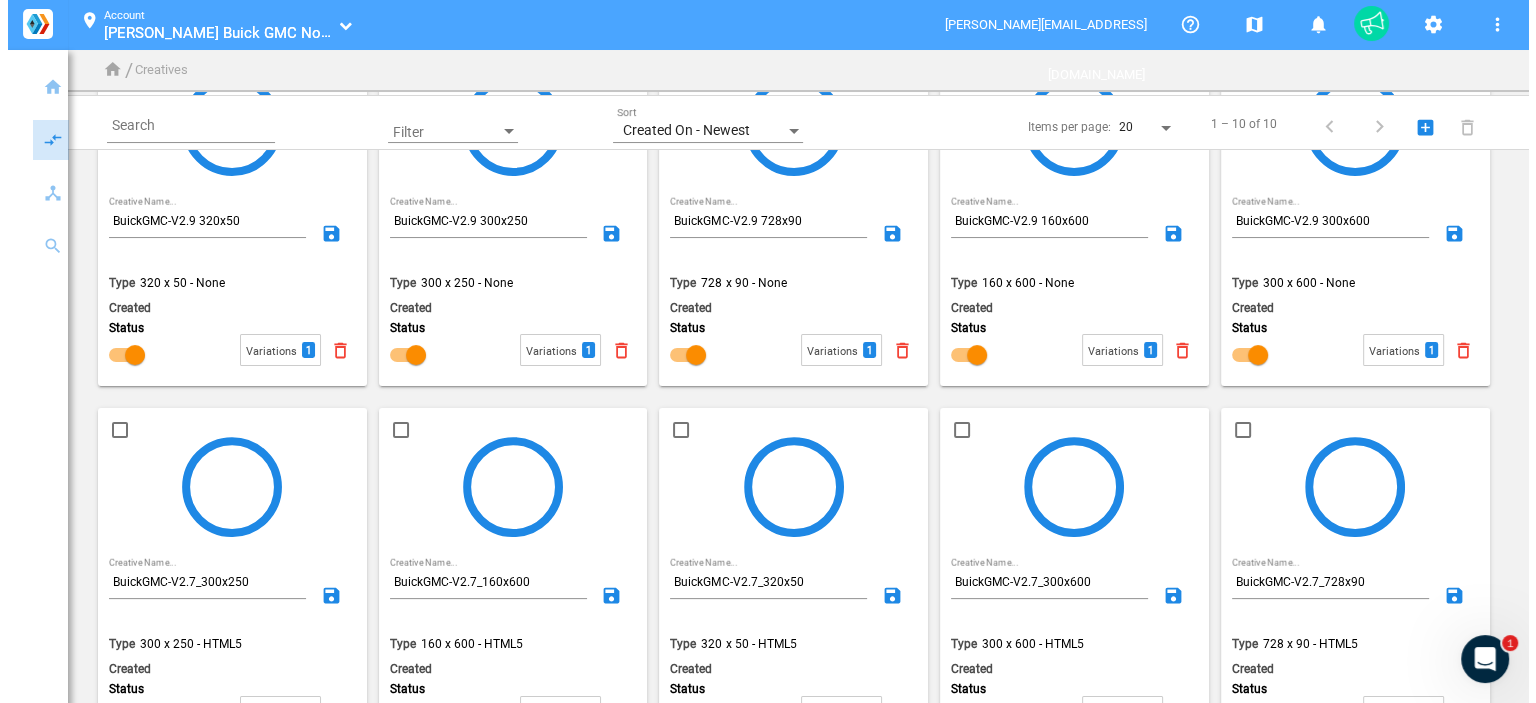 scroll, scrollTop: 0, scrollLeft: 0, axis: both 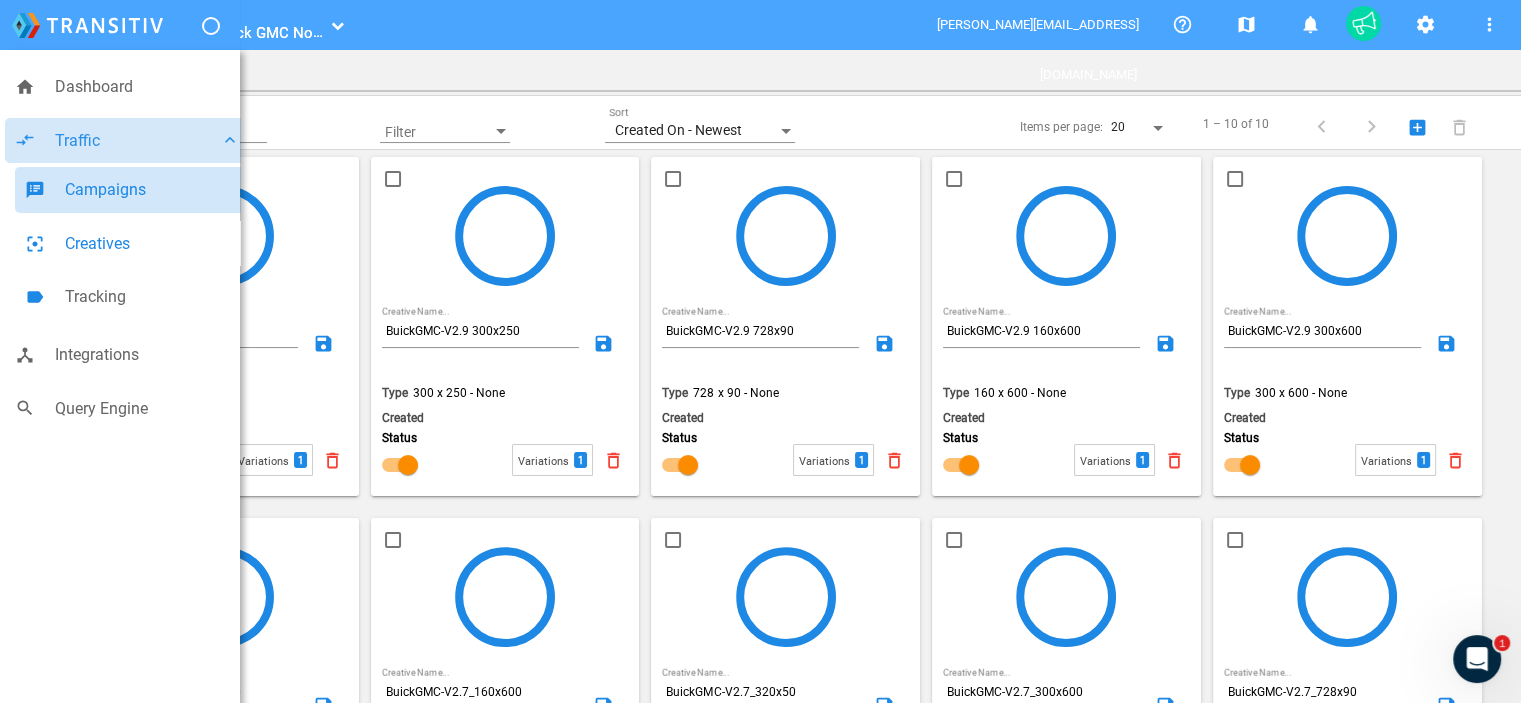 click on "Campaigns" at bounding box center (152, 190) 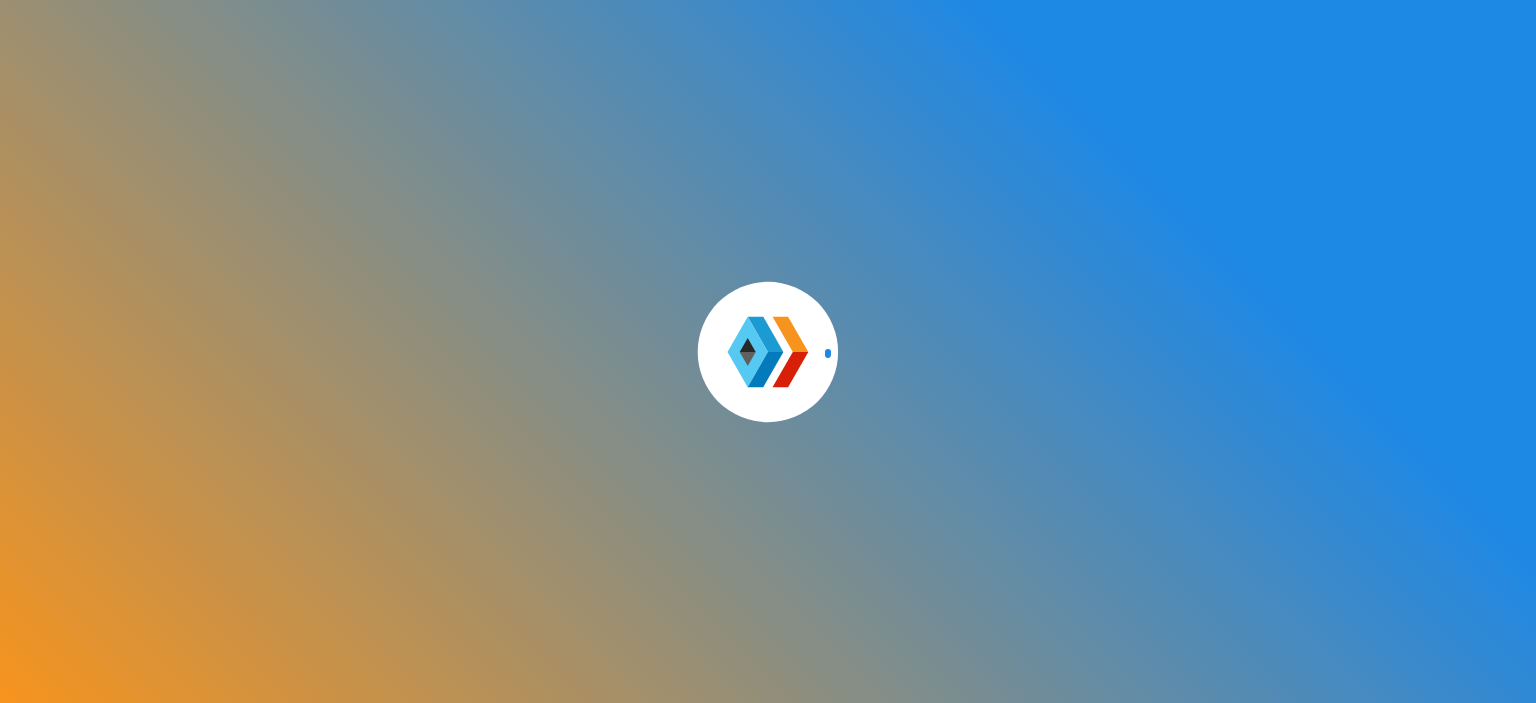 scroll, scrollTop: 0, scrollLeft: 0, axis: both 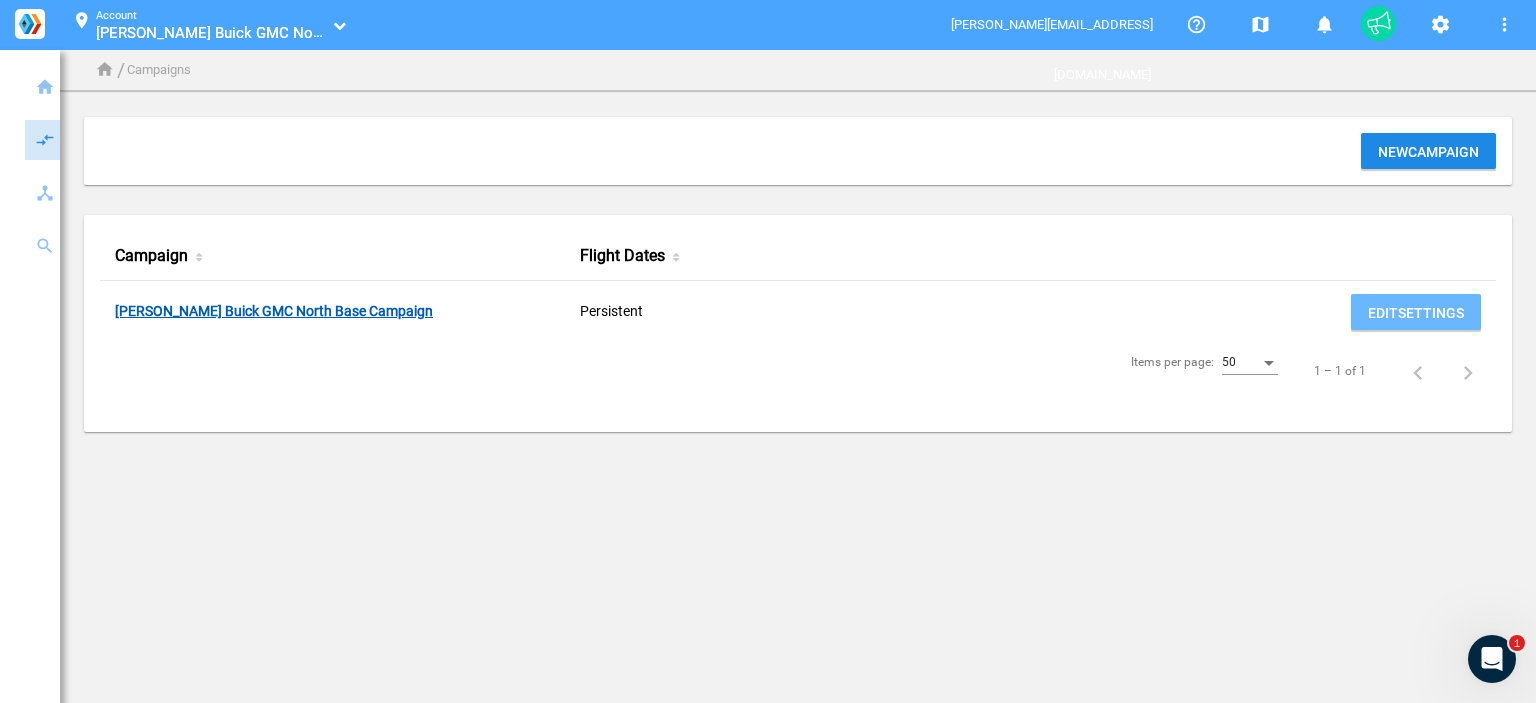 click on "[PERSON_NAME] Buick GMC North Base Campaign" 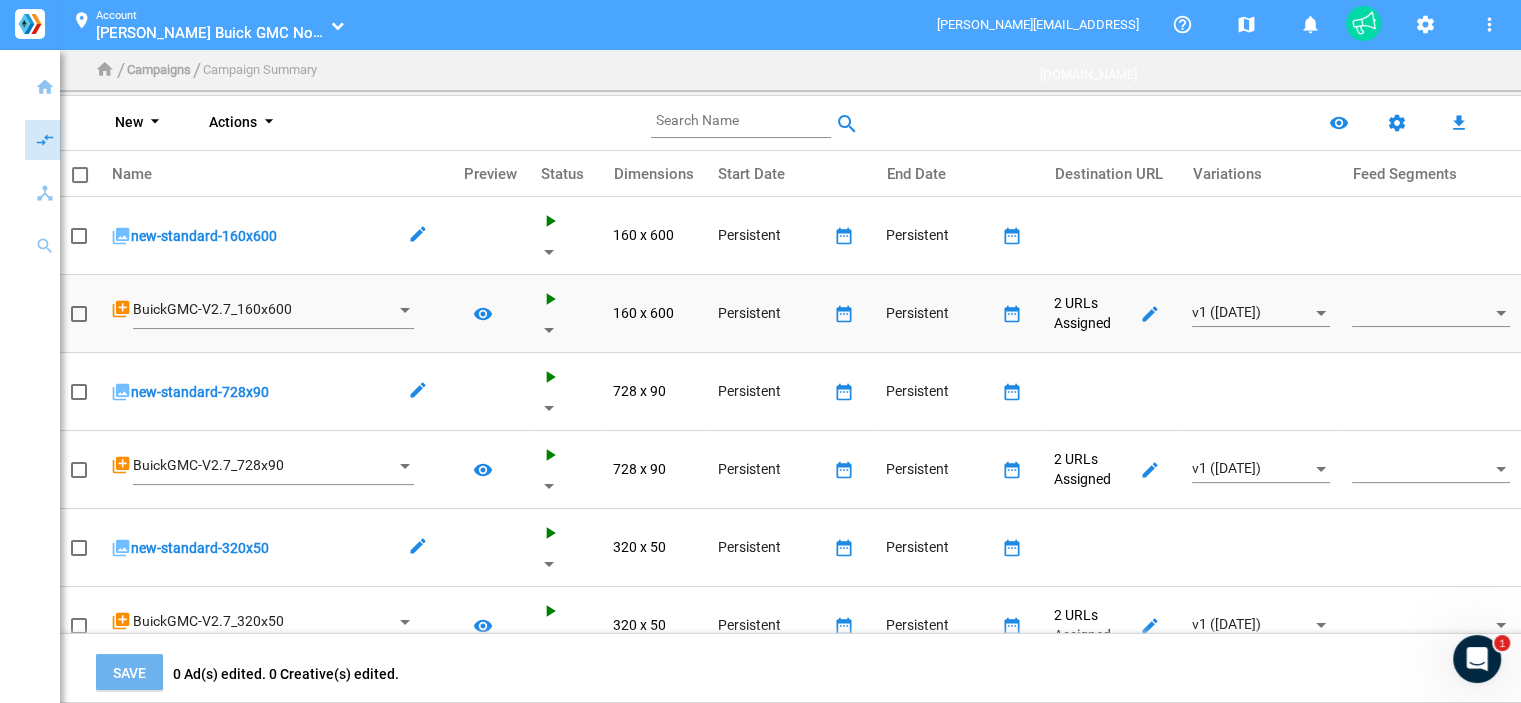 click 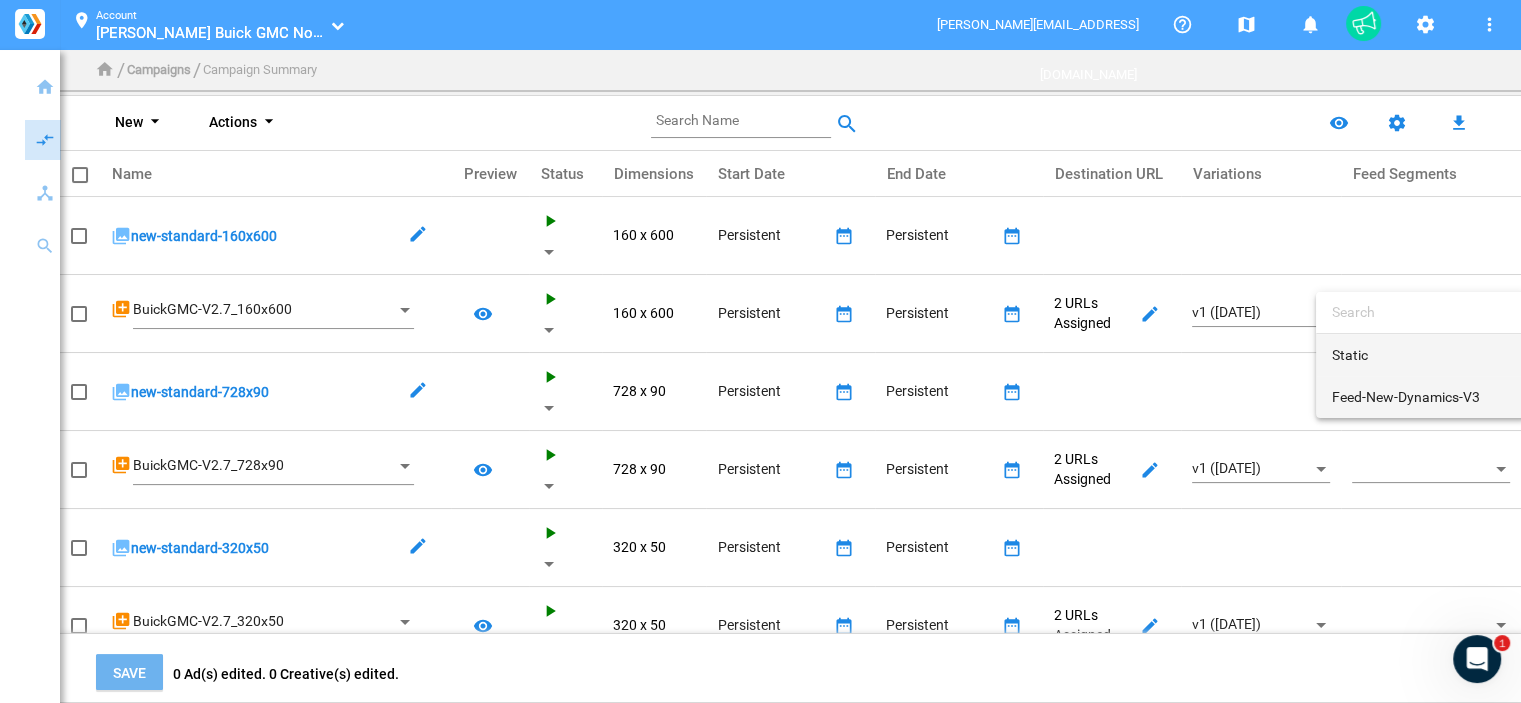 click on "Feed-New-Dynamics-V3" at bounding box center (1422, 397) 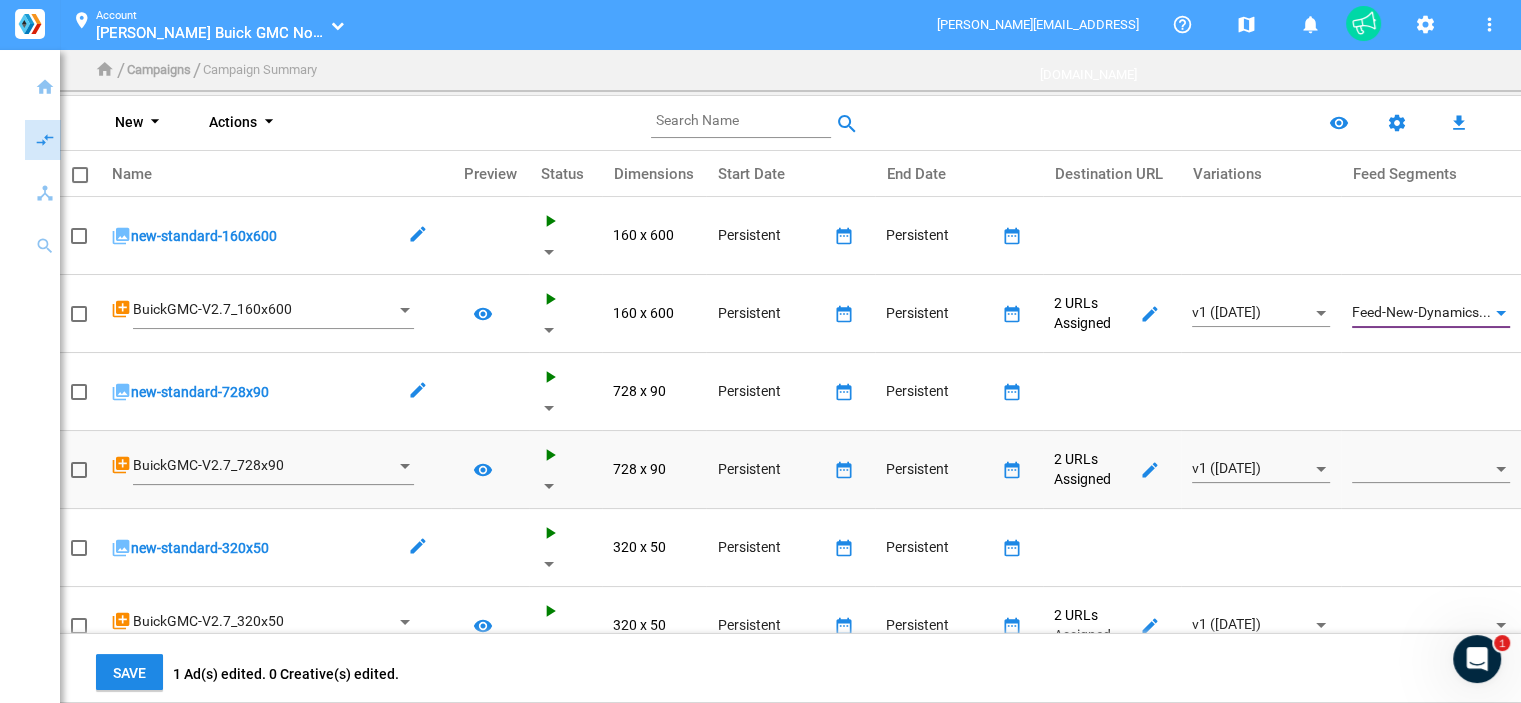 click at bounding box center (1422, 469) 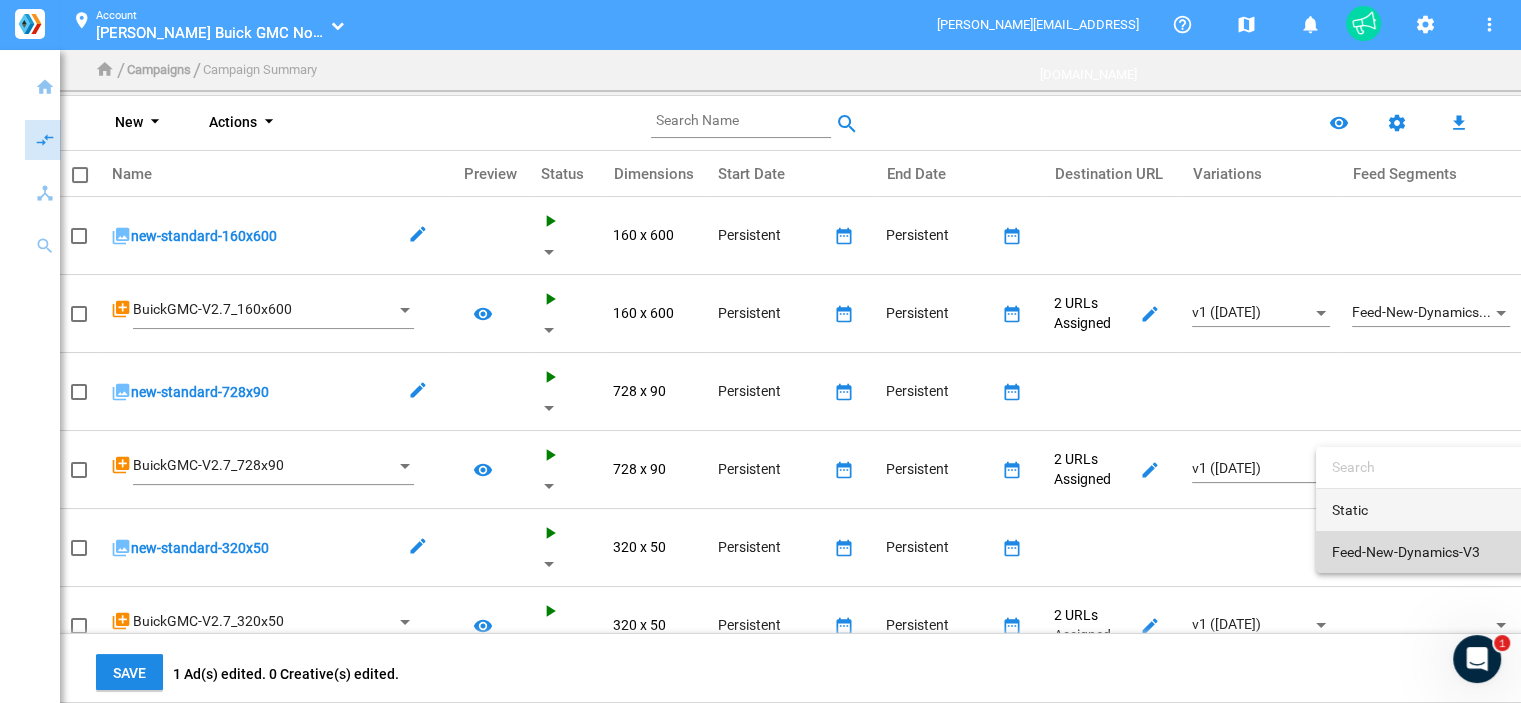 click on "Feed-New-Dynamics-V3" at bounding box center [1422, 552] 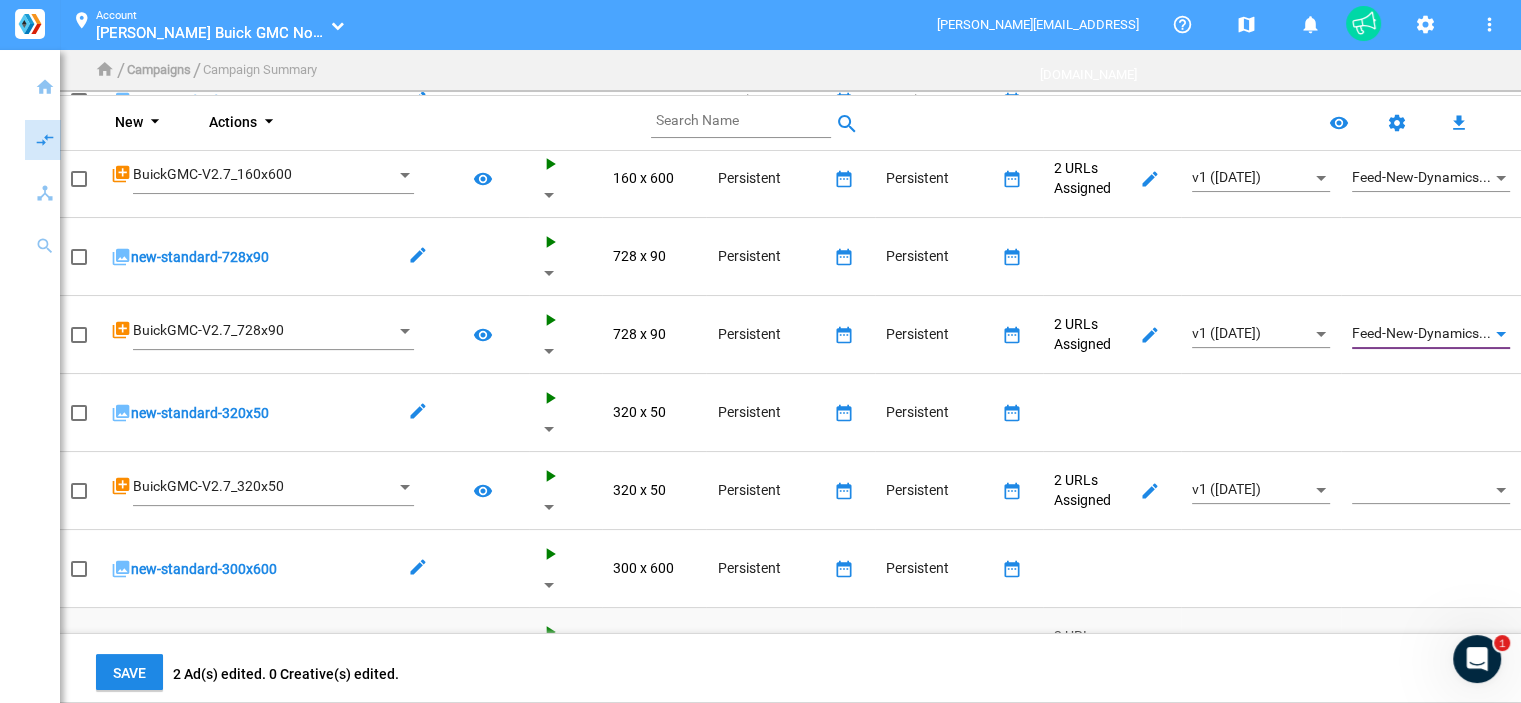 scroll, scrollTop: 300, scrollLeft: 0, axis: vertical 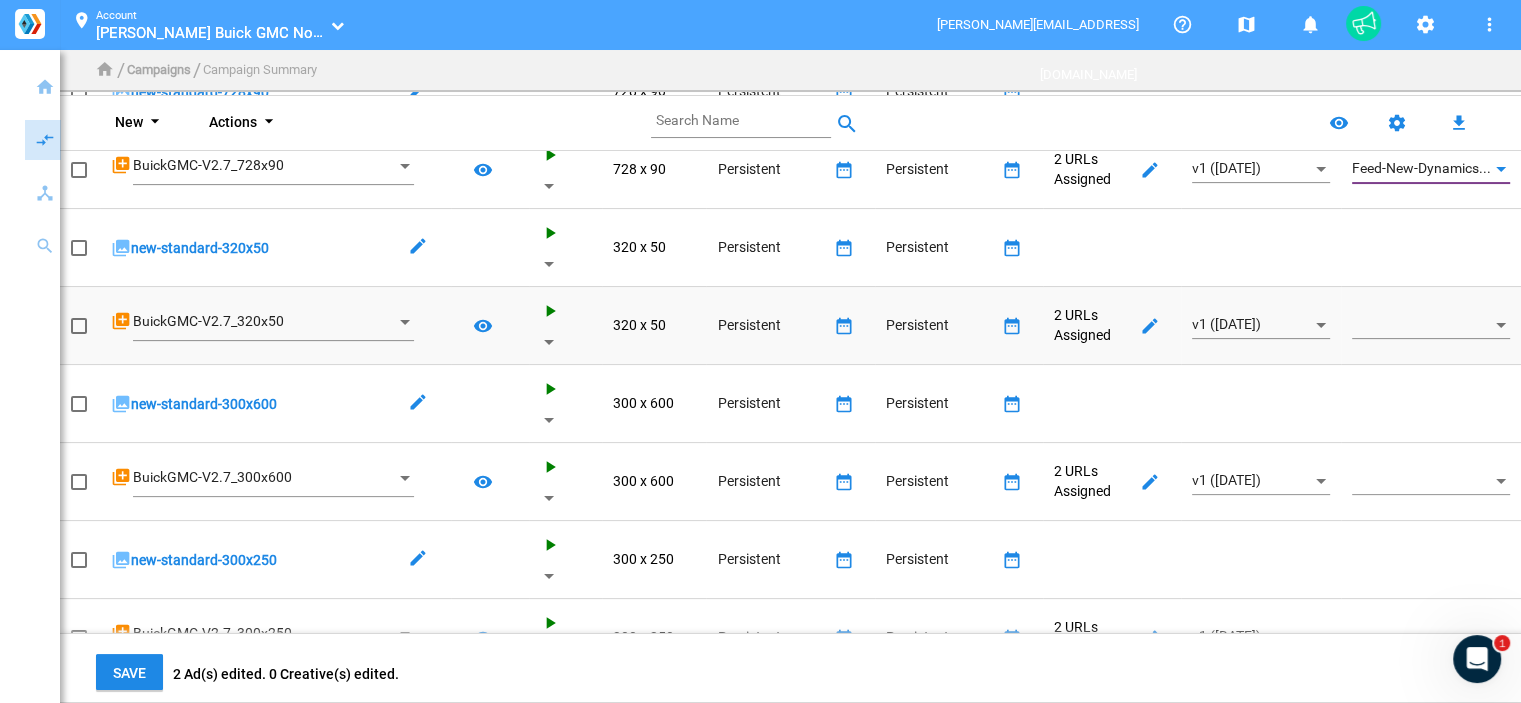 click at bounding box center (1422, 325) 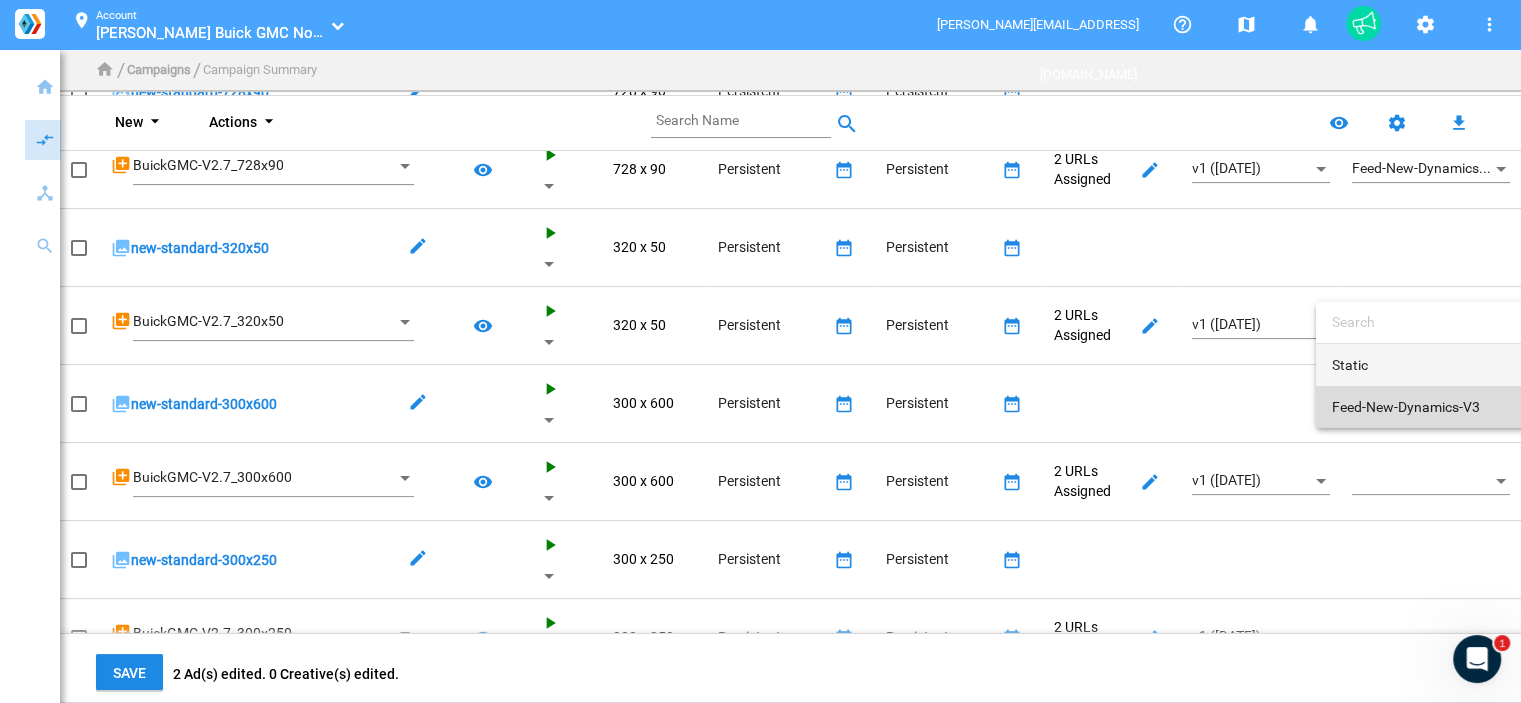 click on "Feed-New-Dynamics-V3" at bounding box center (1422, 407) 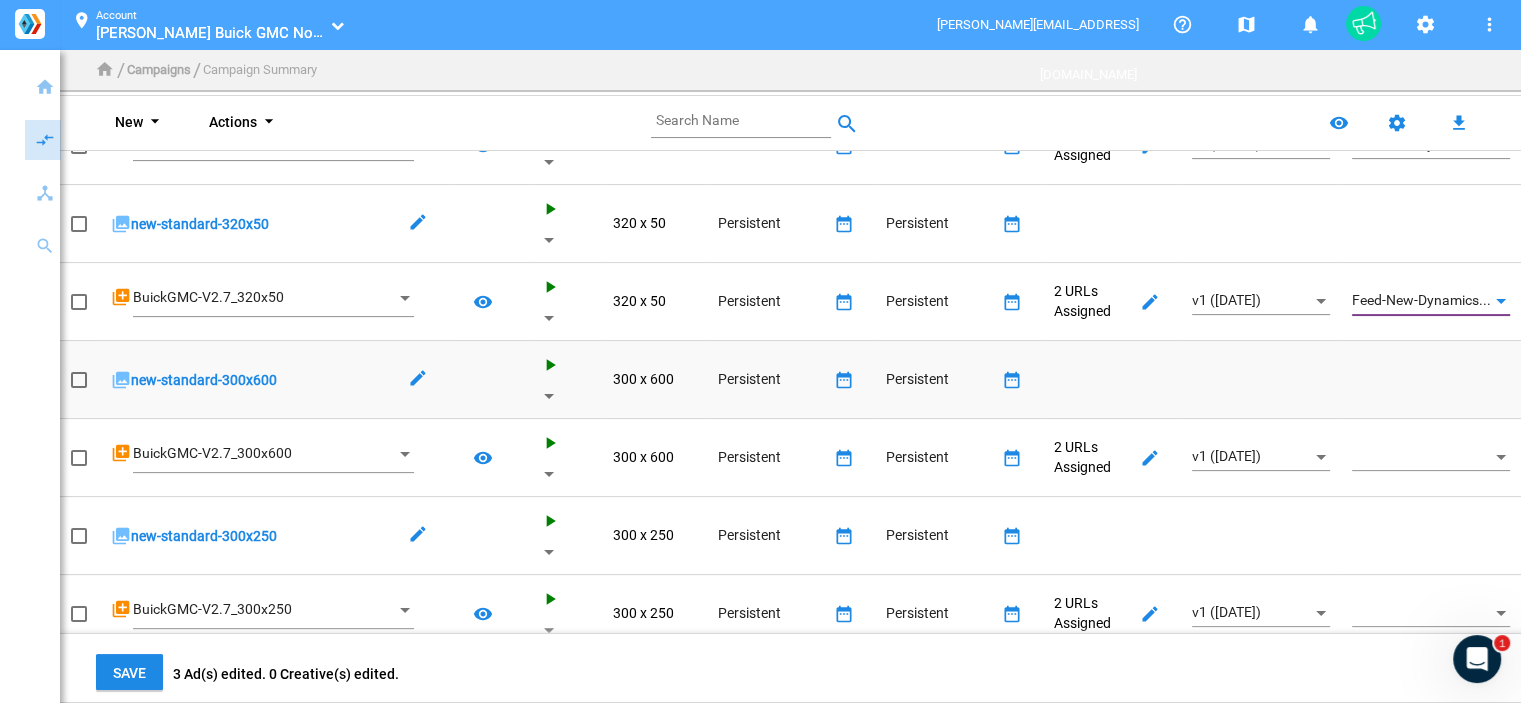 scroll, scrollTop: 338, scrollLeft: 0, axis: vertical 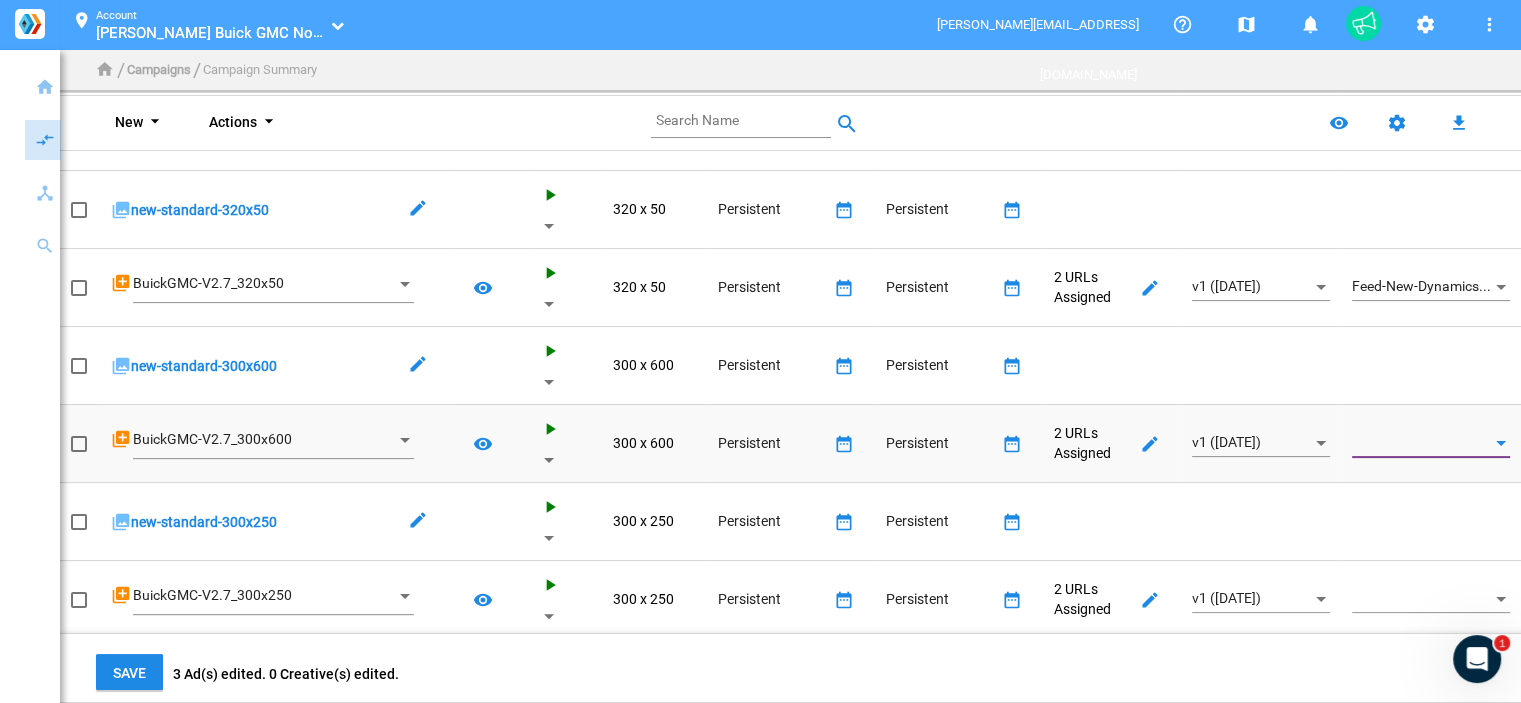 click at bounding box center (1422, 443) 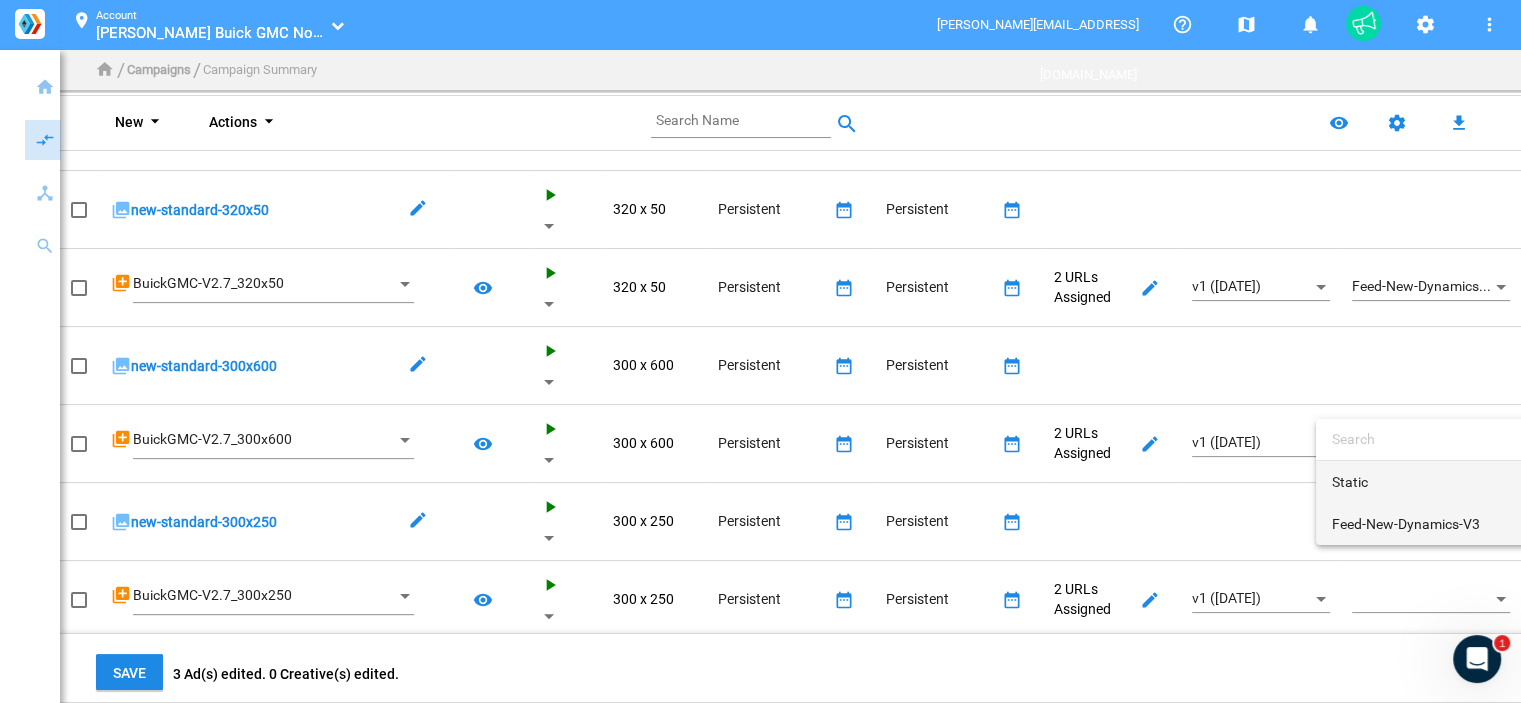 click on "Feed-New-Dynamics-V3" at bounding box center (1422, 524) 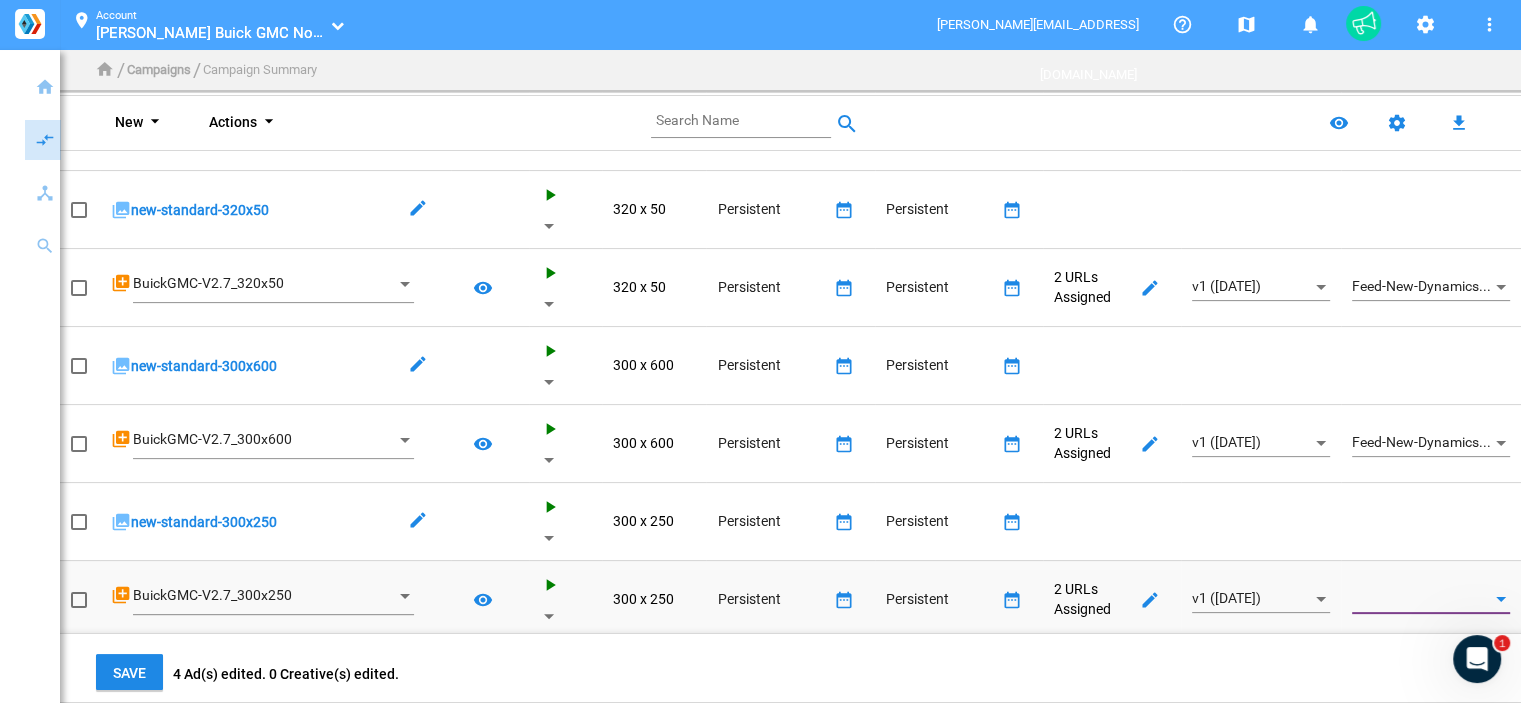 click at bounding box center (1422, 599) 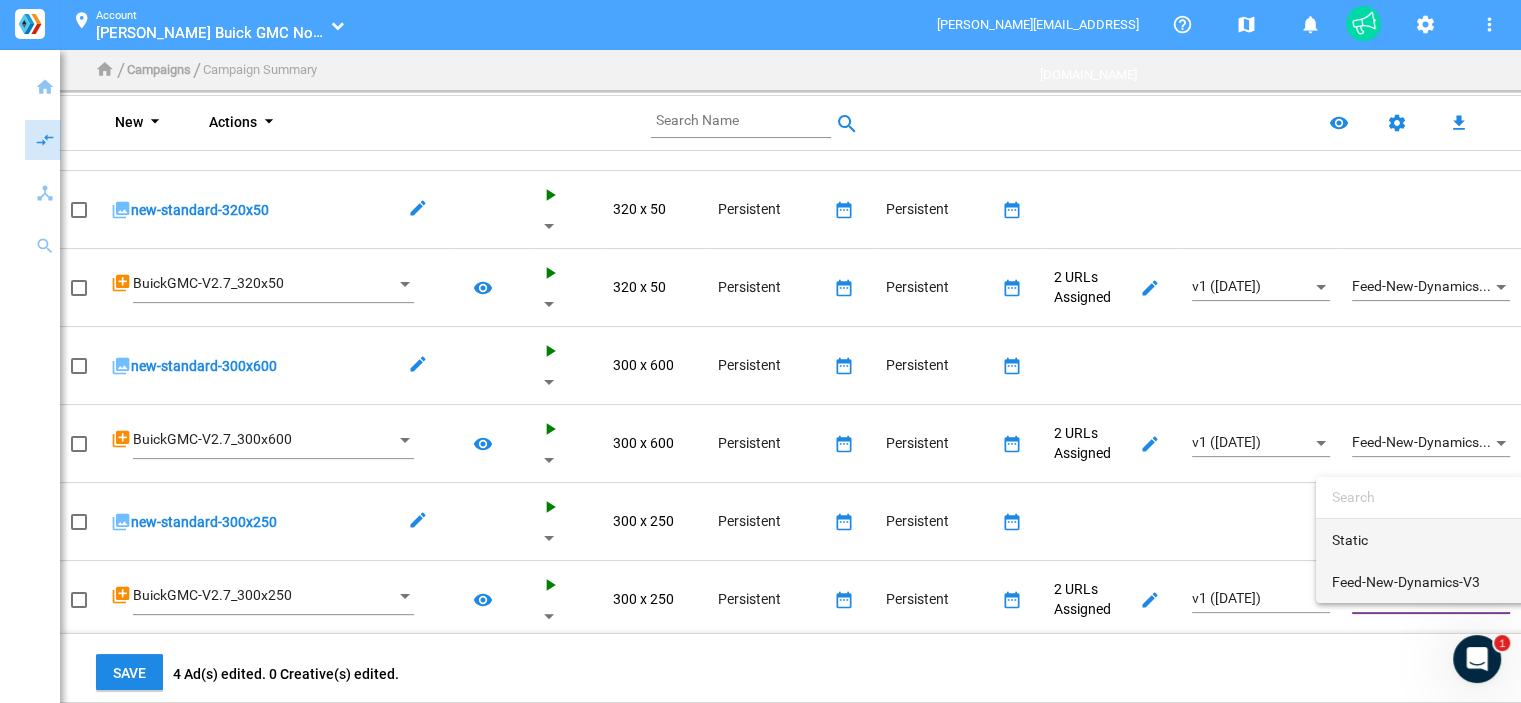 click on "Feed-New-Dynamics-V3" at bounding box center (1422, 582) 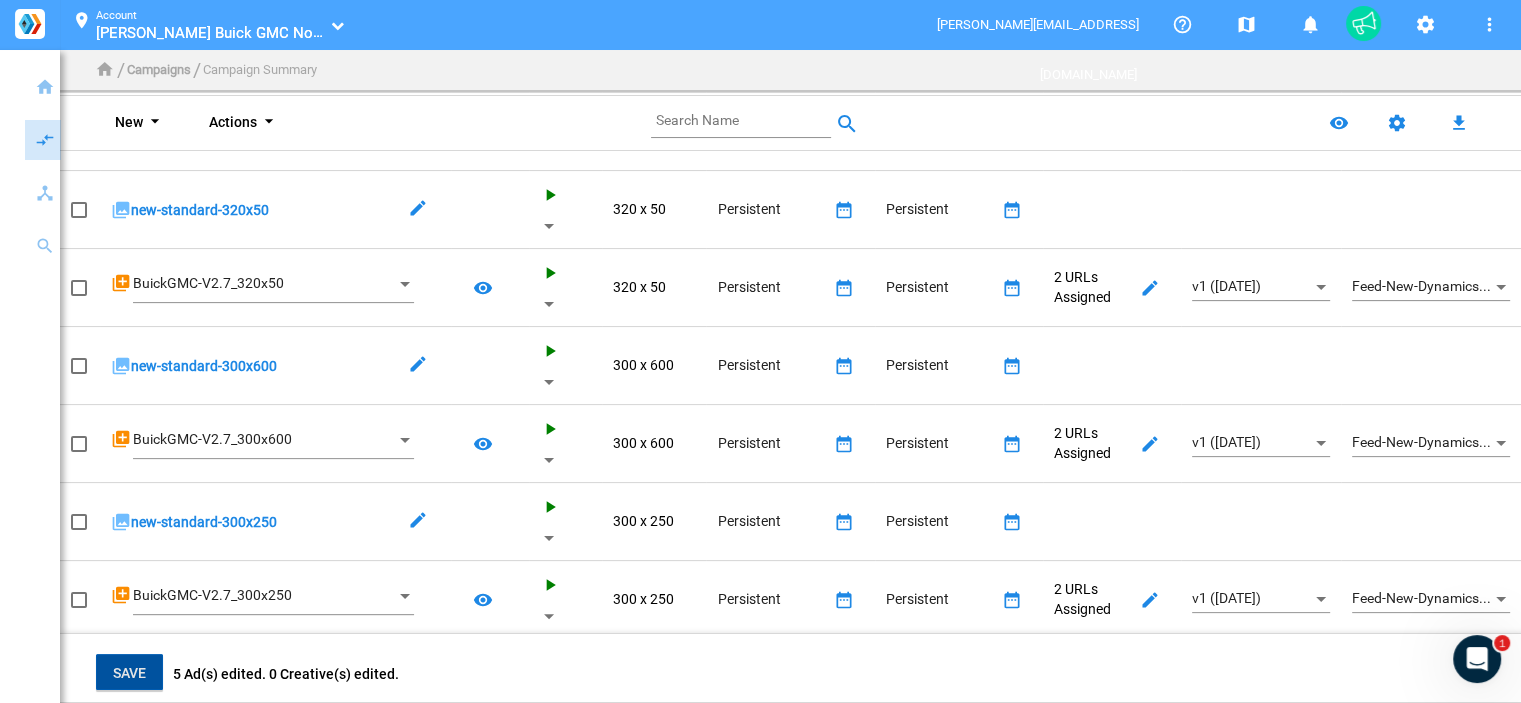 click on "Save" 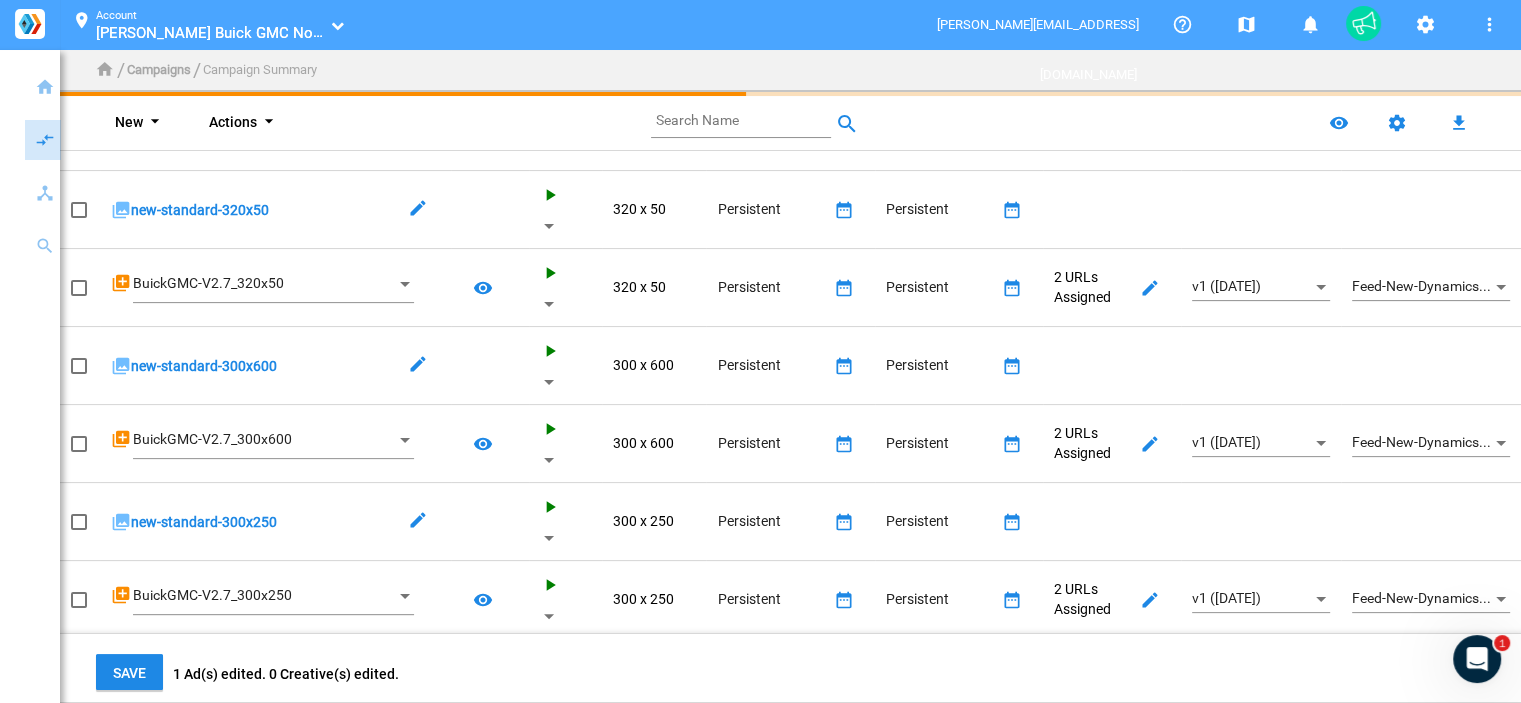 scroll, scrollTop: 0, scrollLeft: 0, axis: both 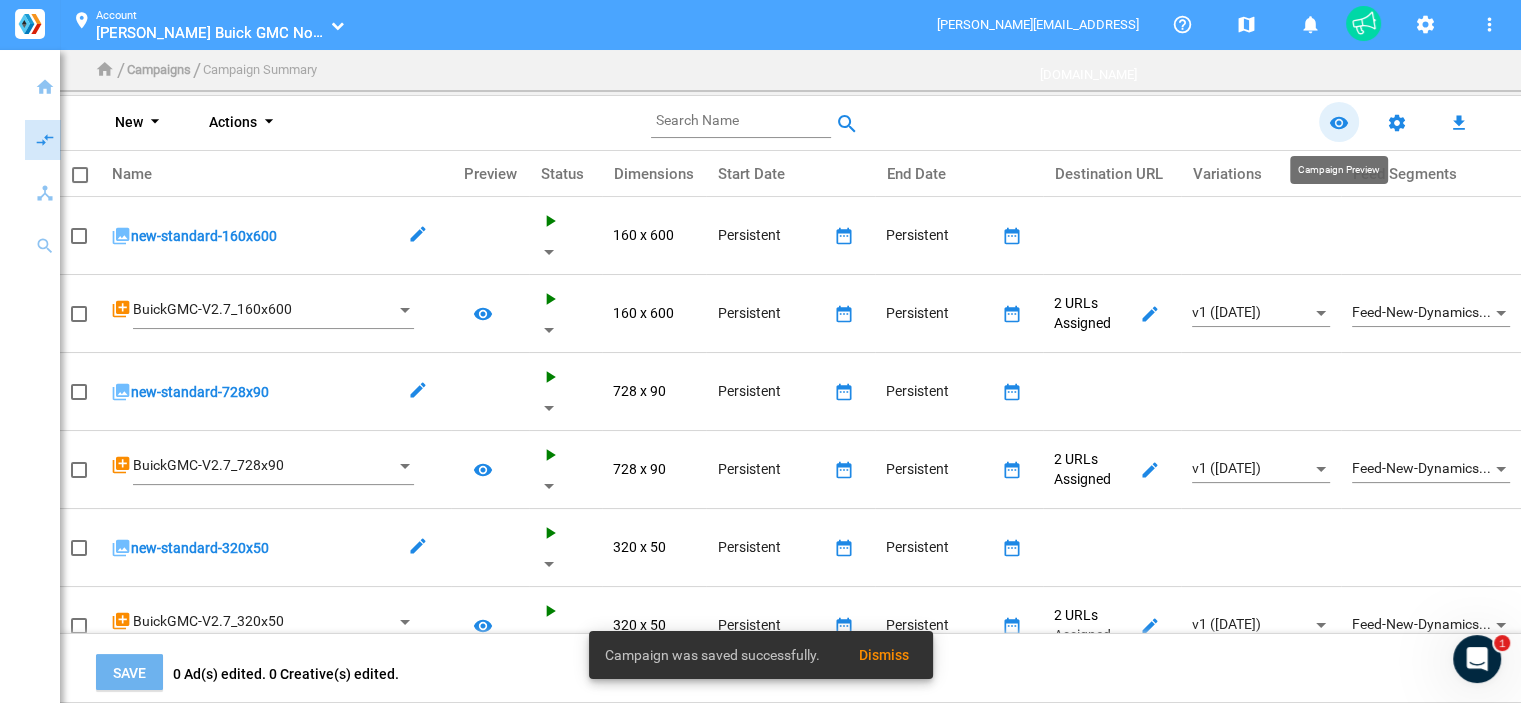click on "remove_red_eye" 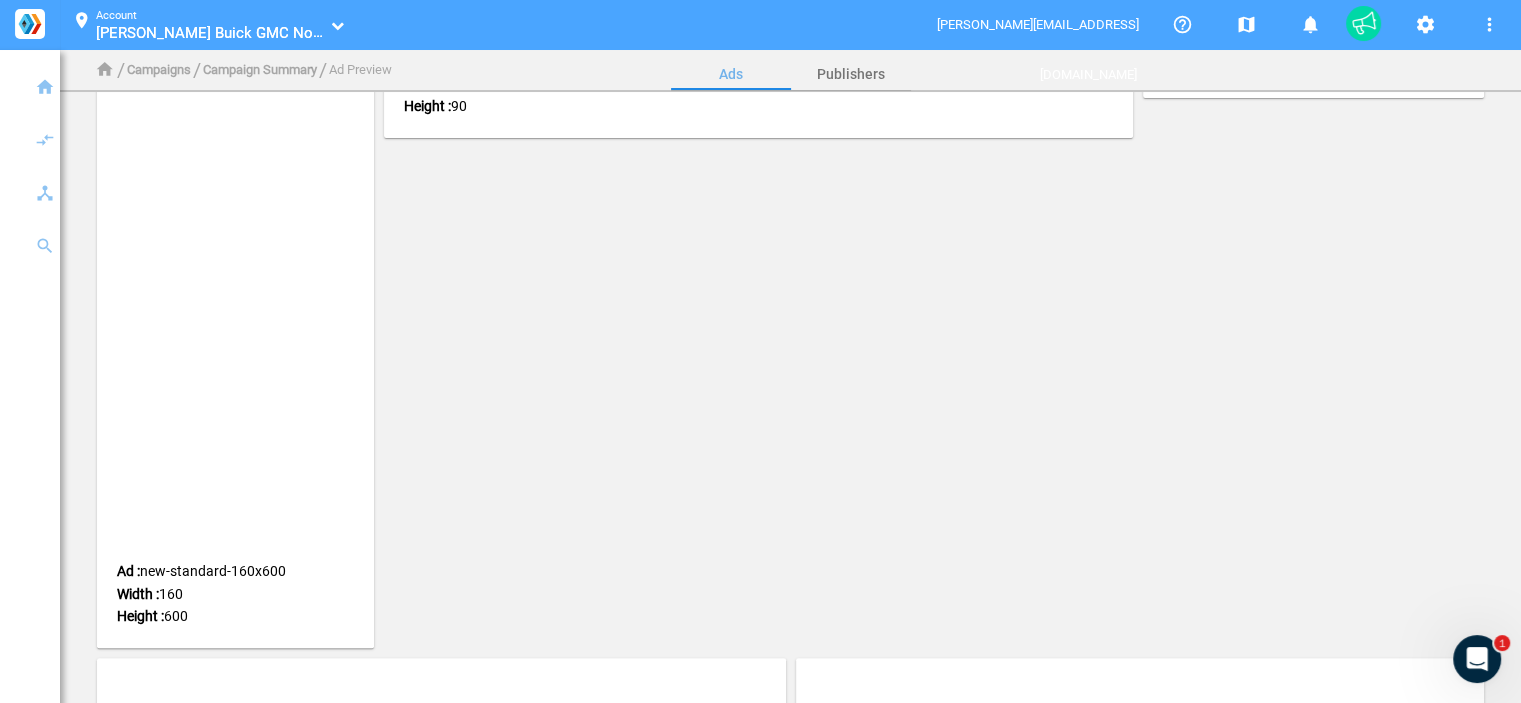 scroll, scrollTop: 0, scrollLeft: 0, axis: both 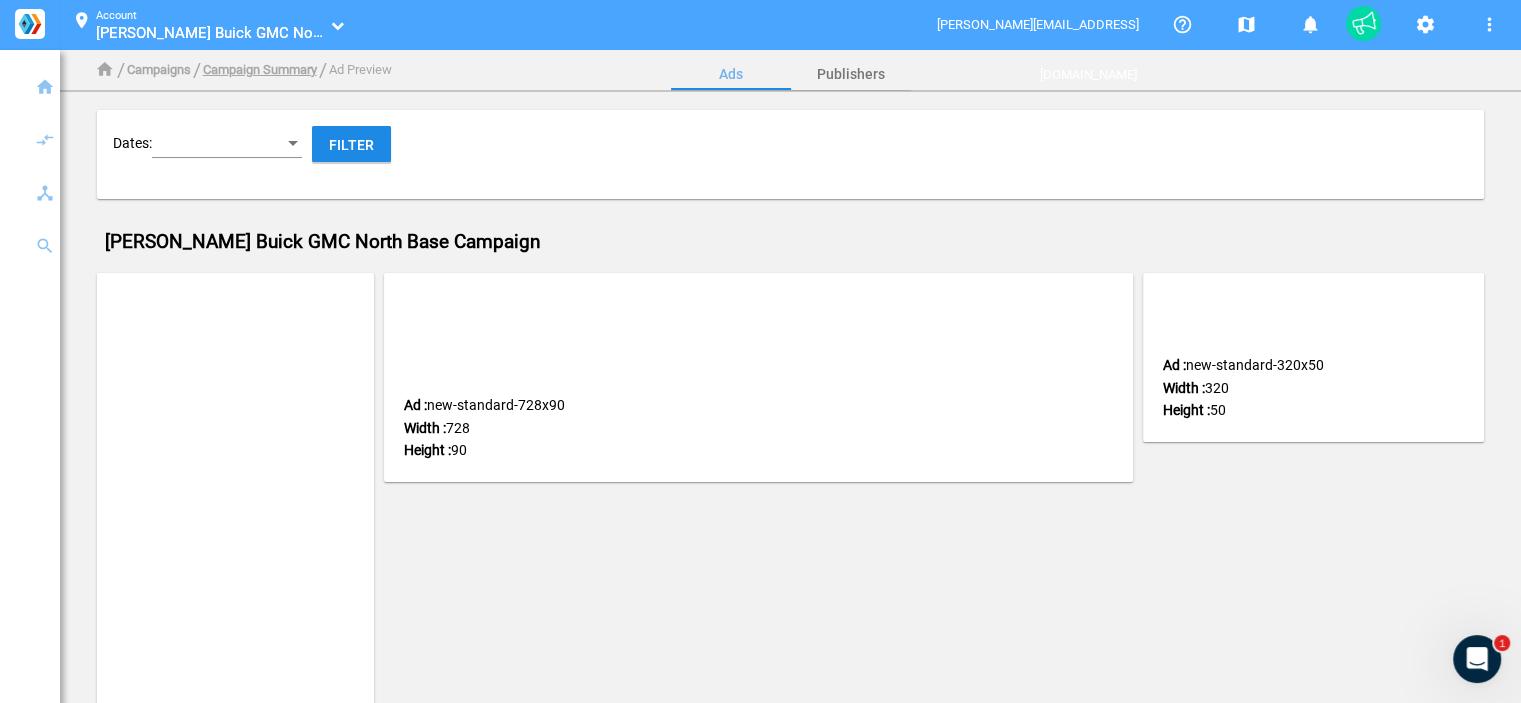 click on "Campaign Summary" at bounding box center [260, 69] 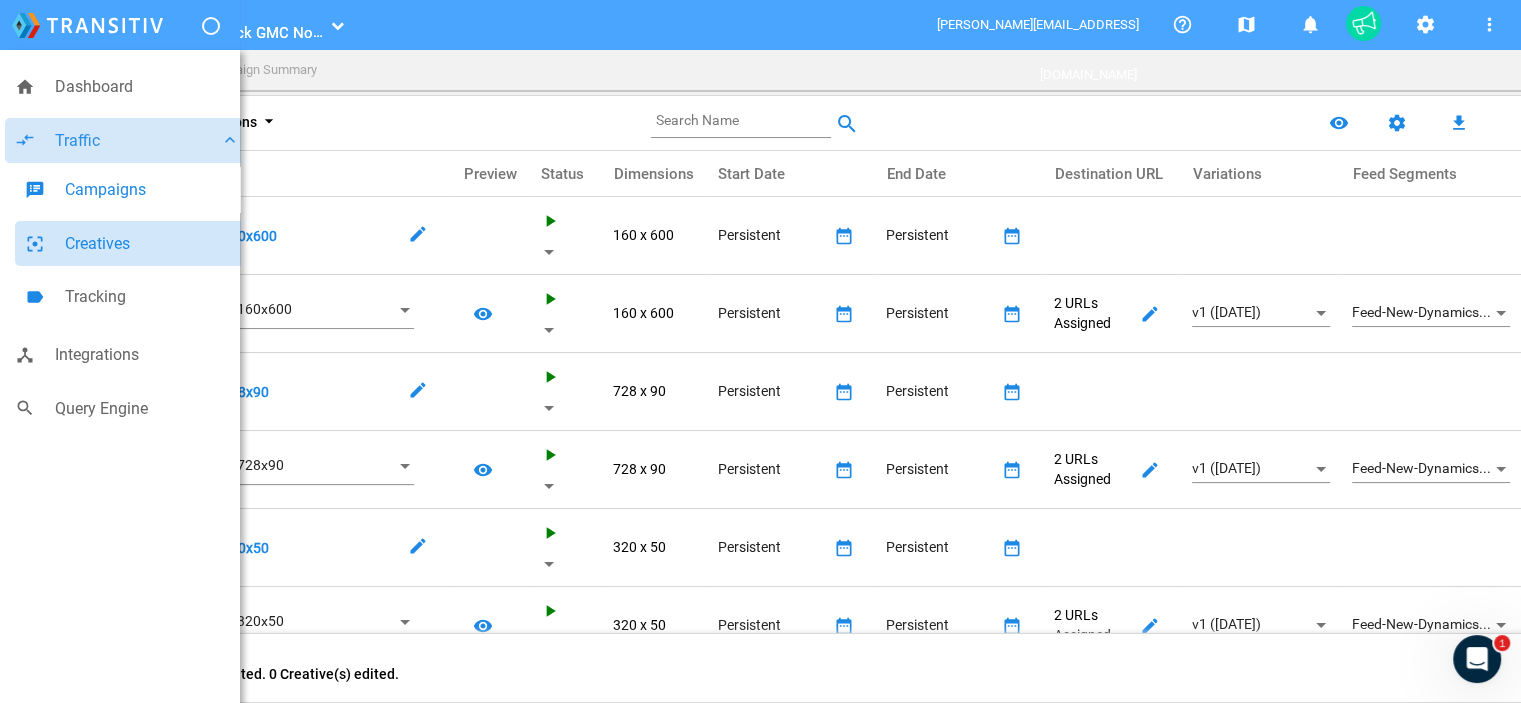 click on "Creatives" at bounding box center (152, 244) 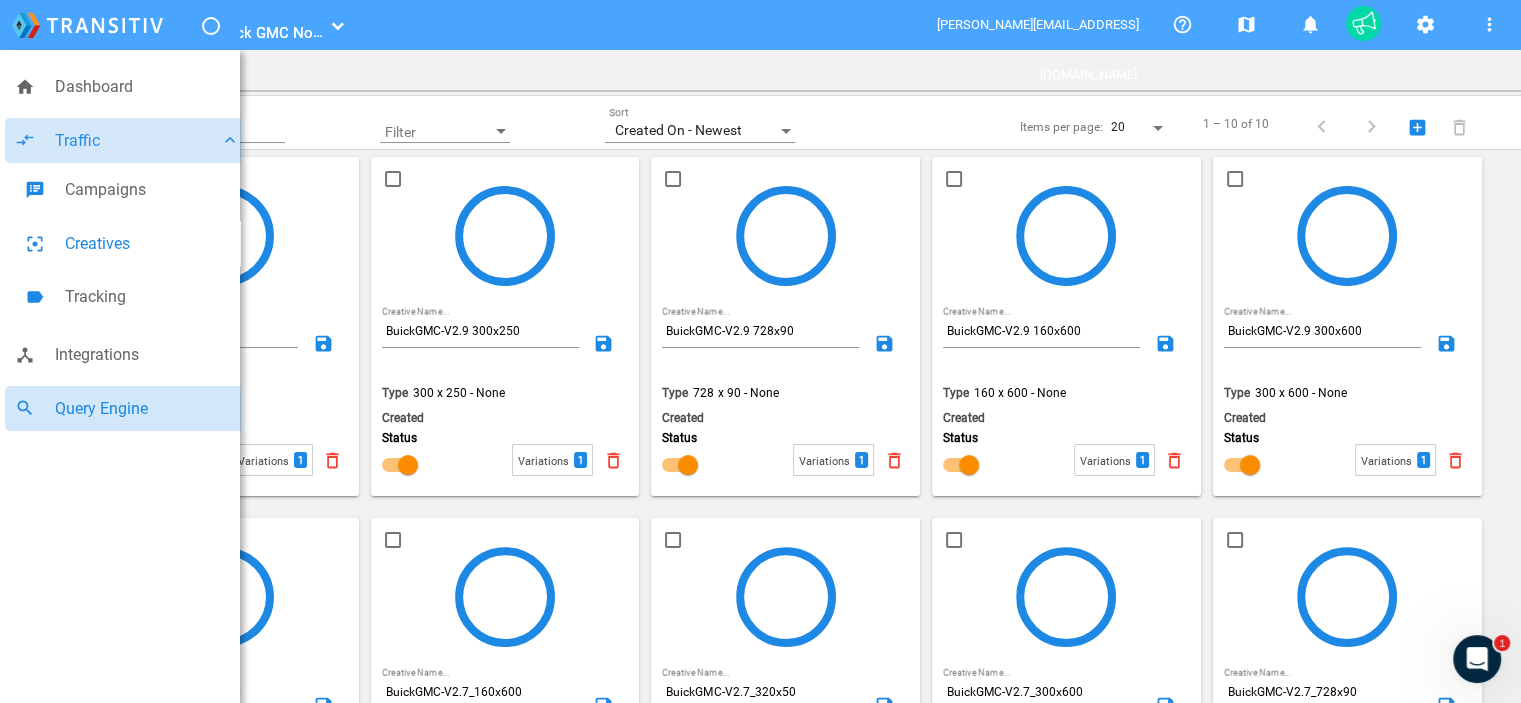 click on "Query Engine" at bounding box center [147, 409] 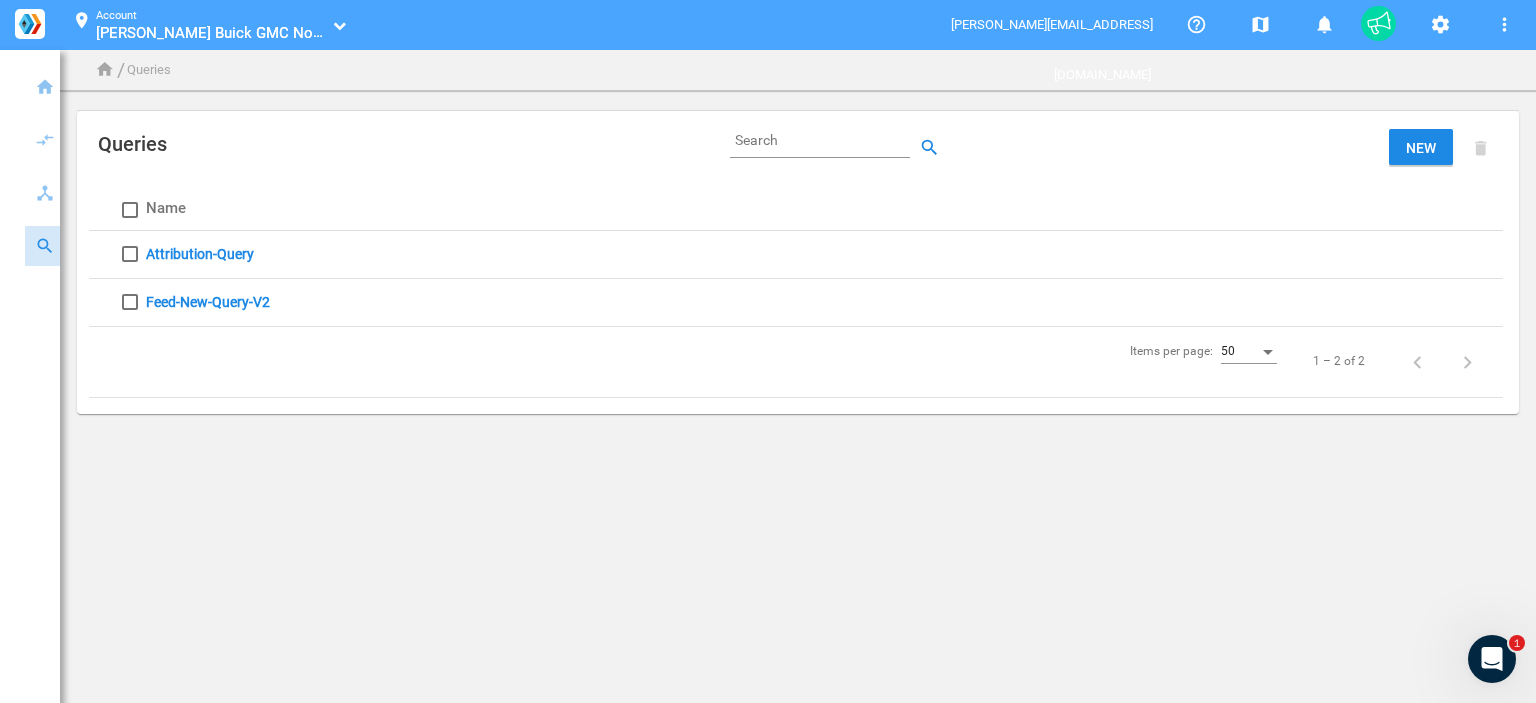 click on "location_on Account Cavender Buick GMC North_70015656 Cavender Buick GMC North_70015656" at bounding box center [205, 25] 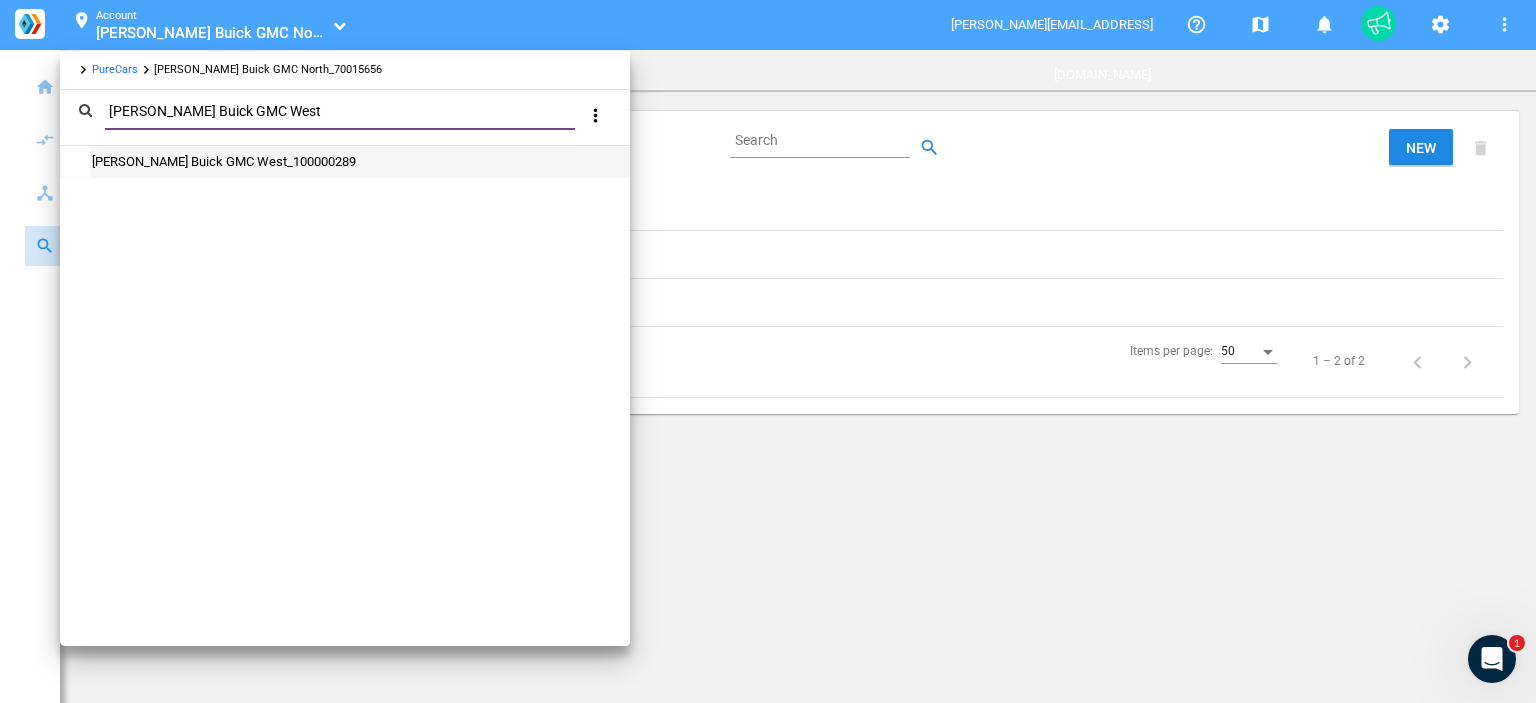 type on "Cavender Buick GMC West" 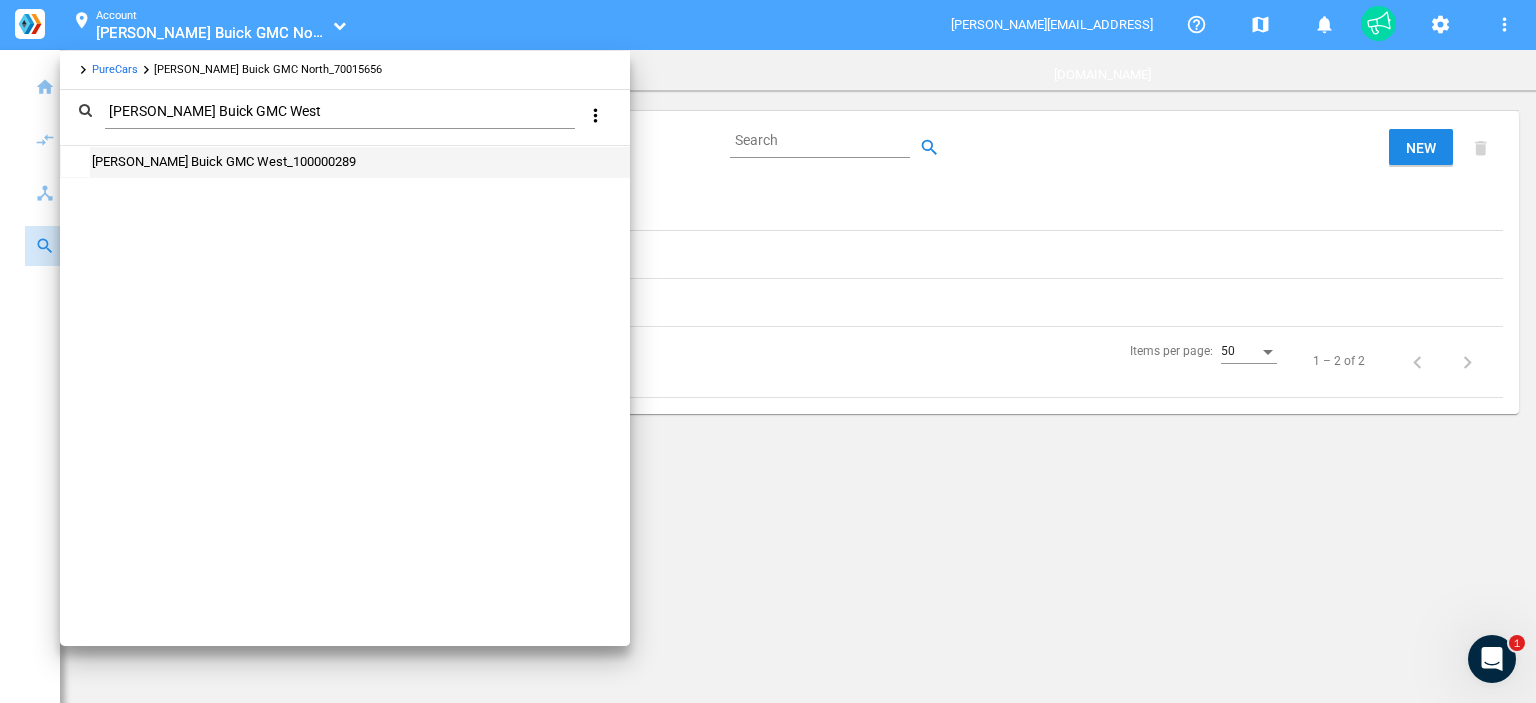 click on "[PERSON_NAME] Buick GMC West_100000289" at bounding box center (223, 161) 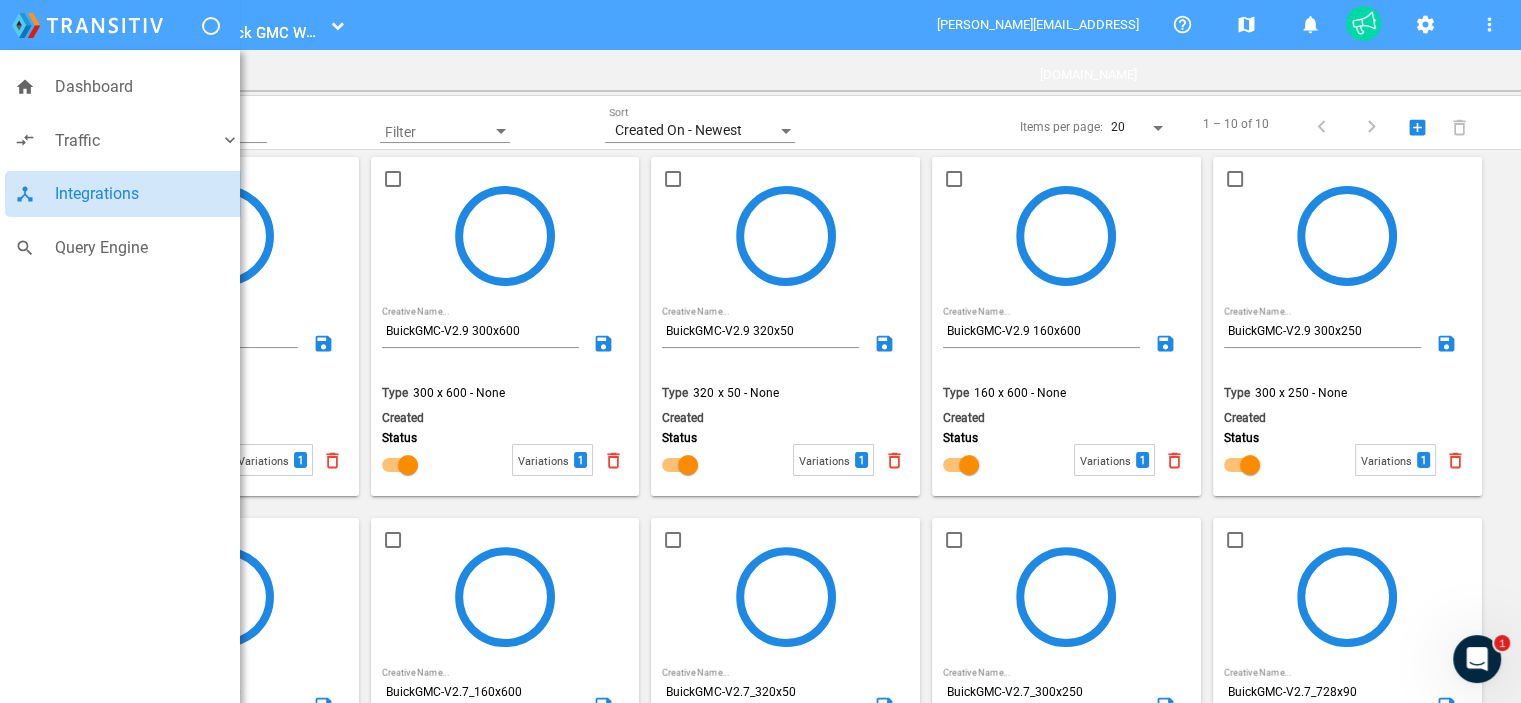 click on "Integrations" at bounding box center (147, 194) 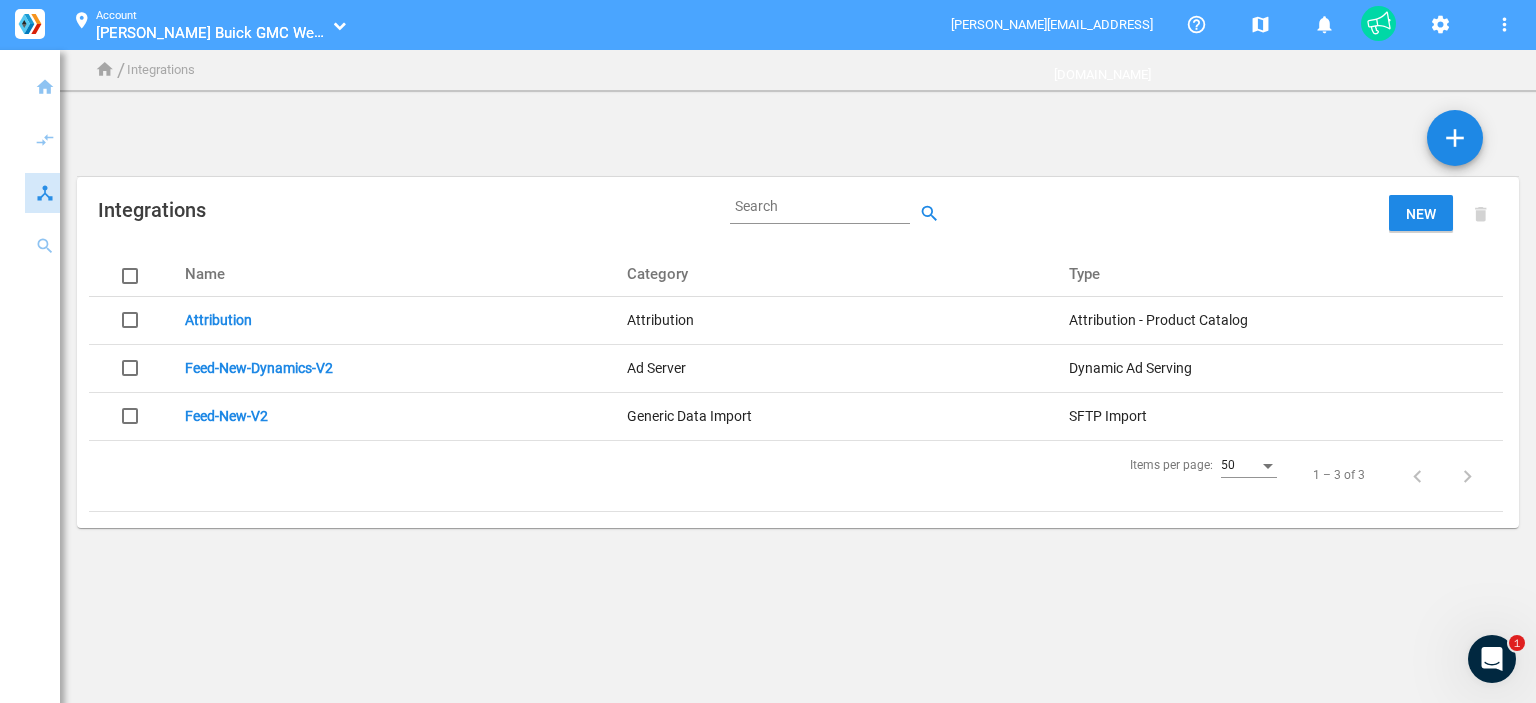 click at bounding box center (130, 368) 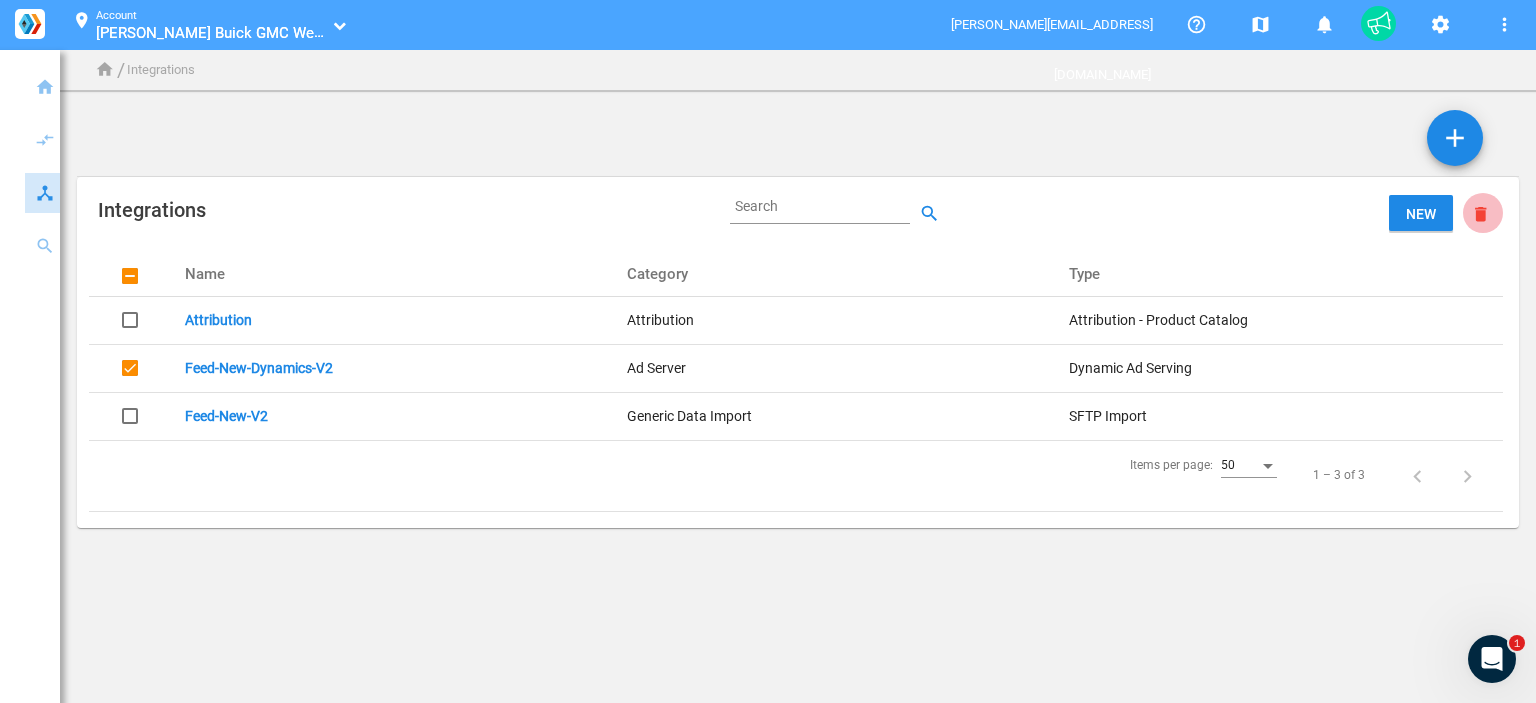 click on "delete_main" 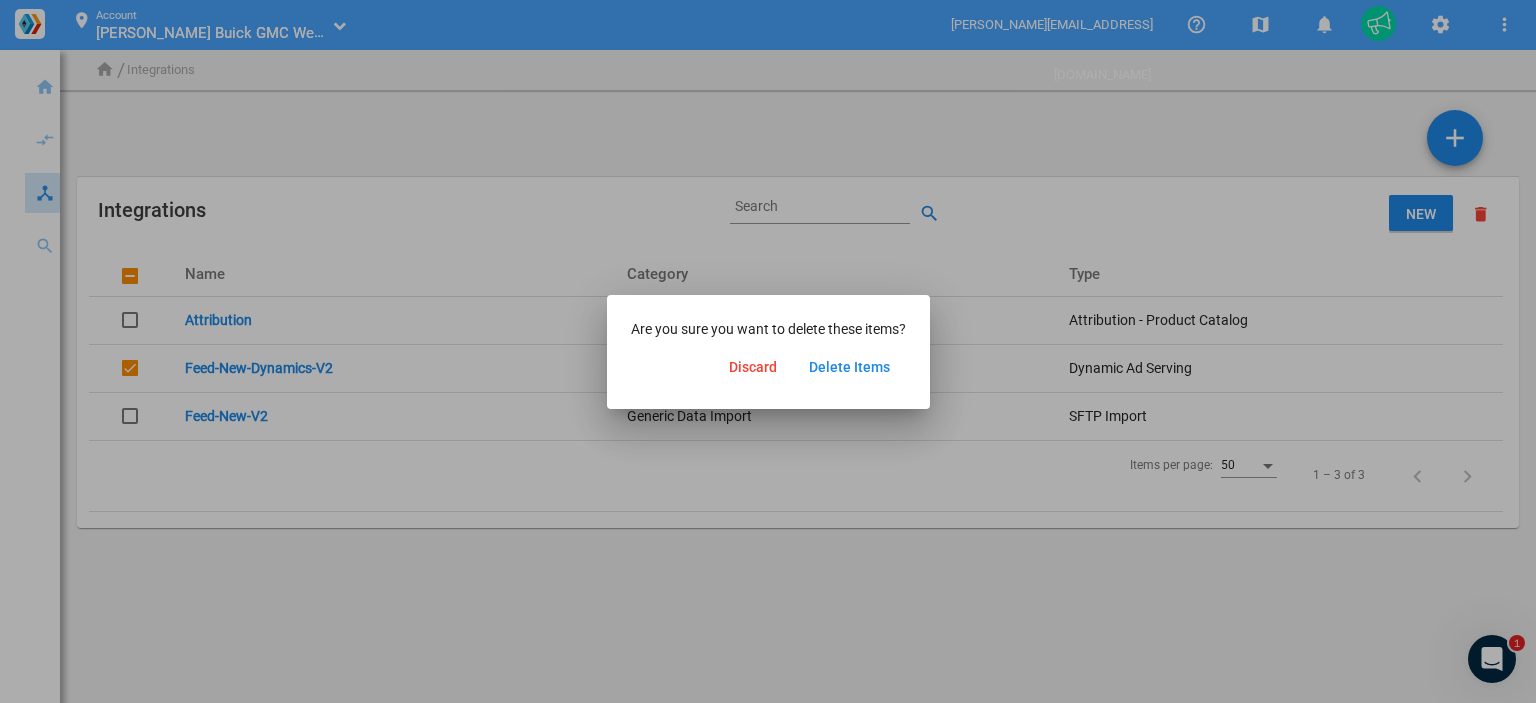 click on "Delete Items" at bounding box center [849, 367] 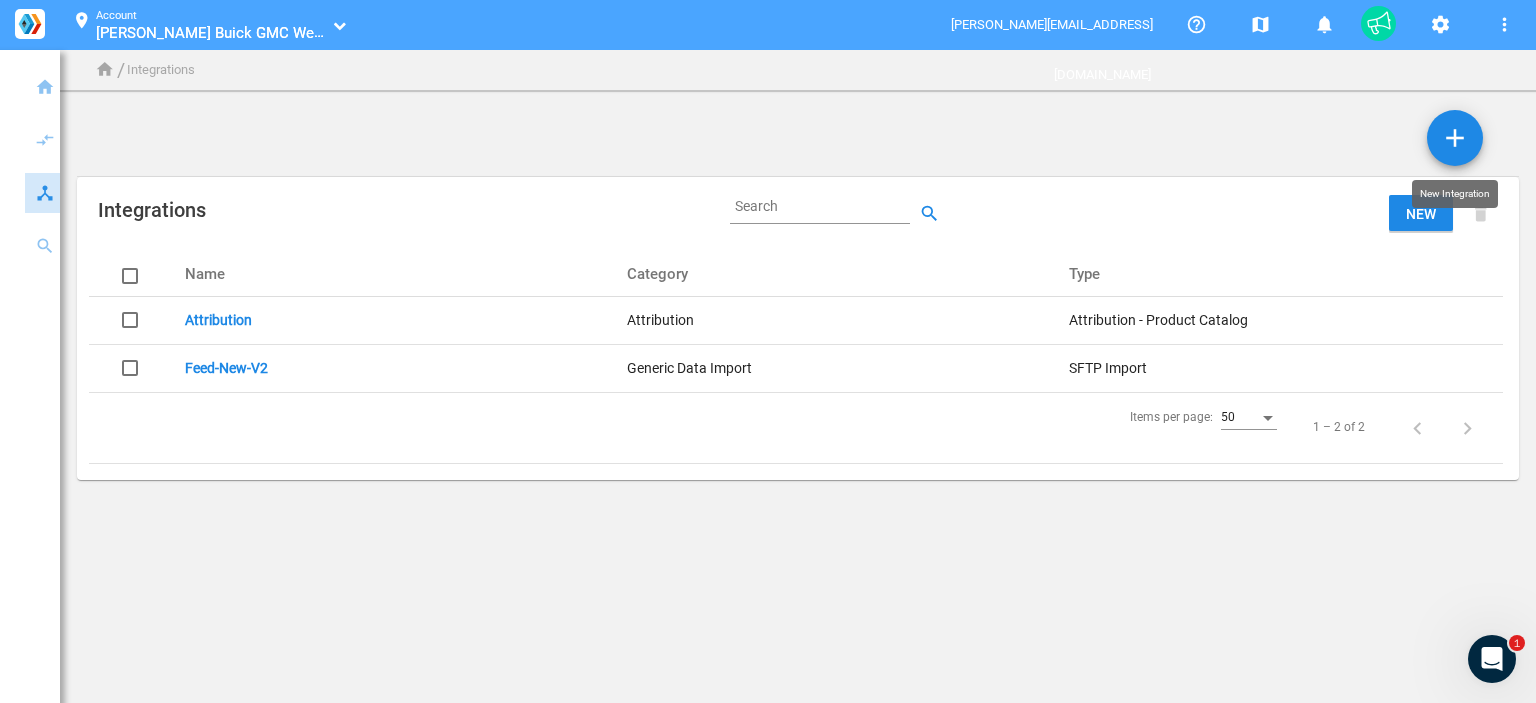 click on "add" 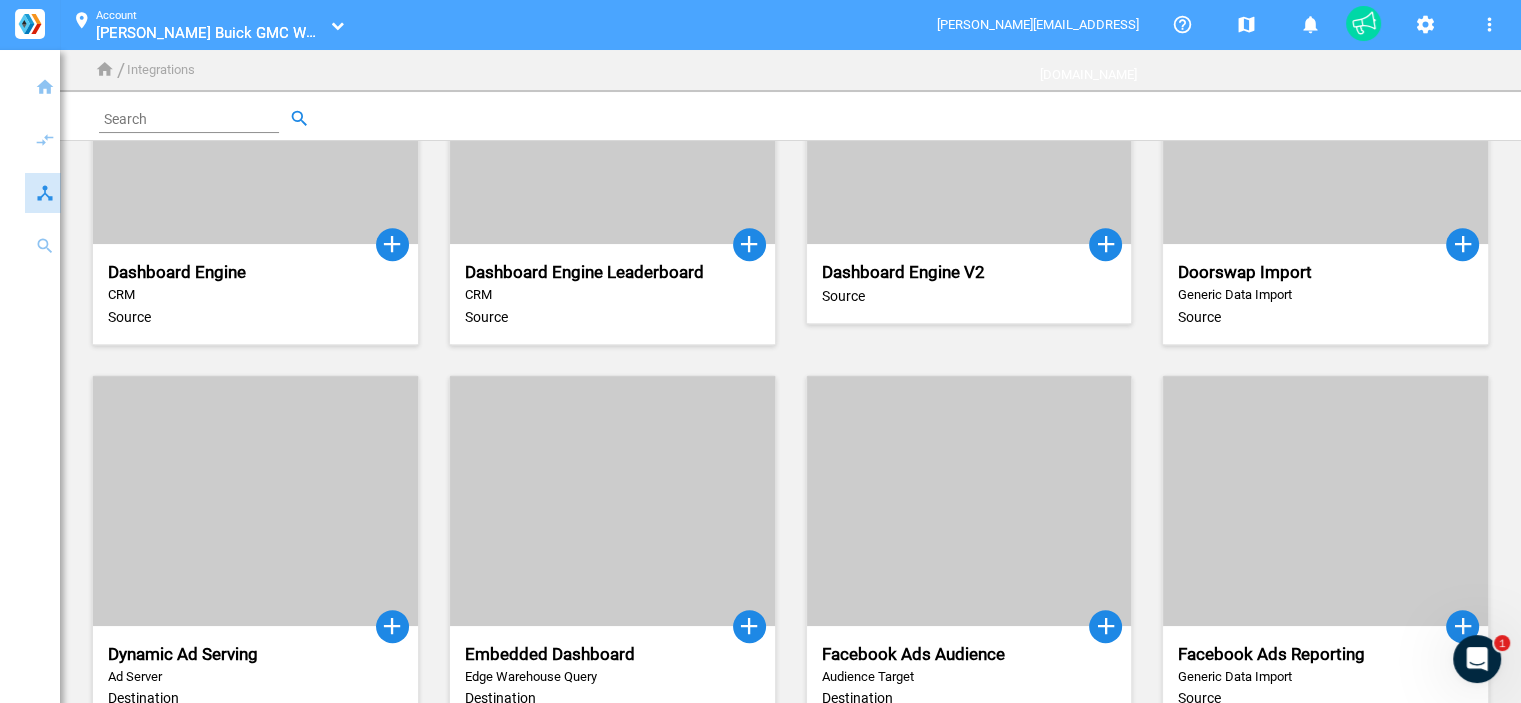 scroll, scrollTop: 1100, scrollLeft: 0, axis: vertical 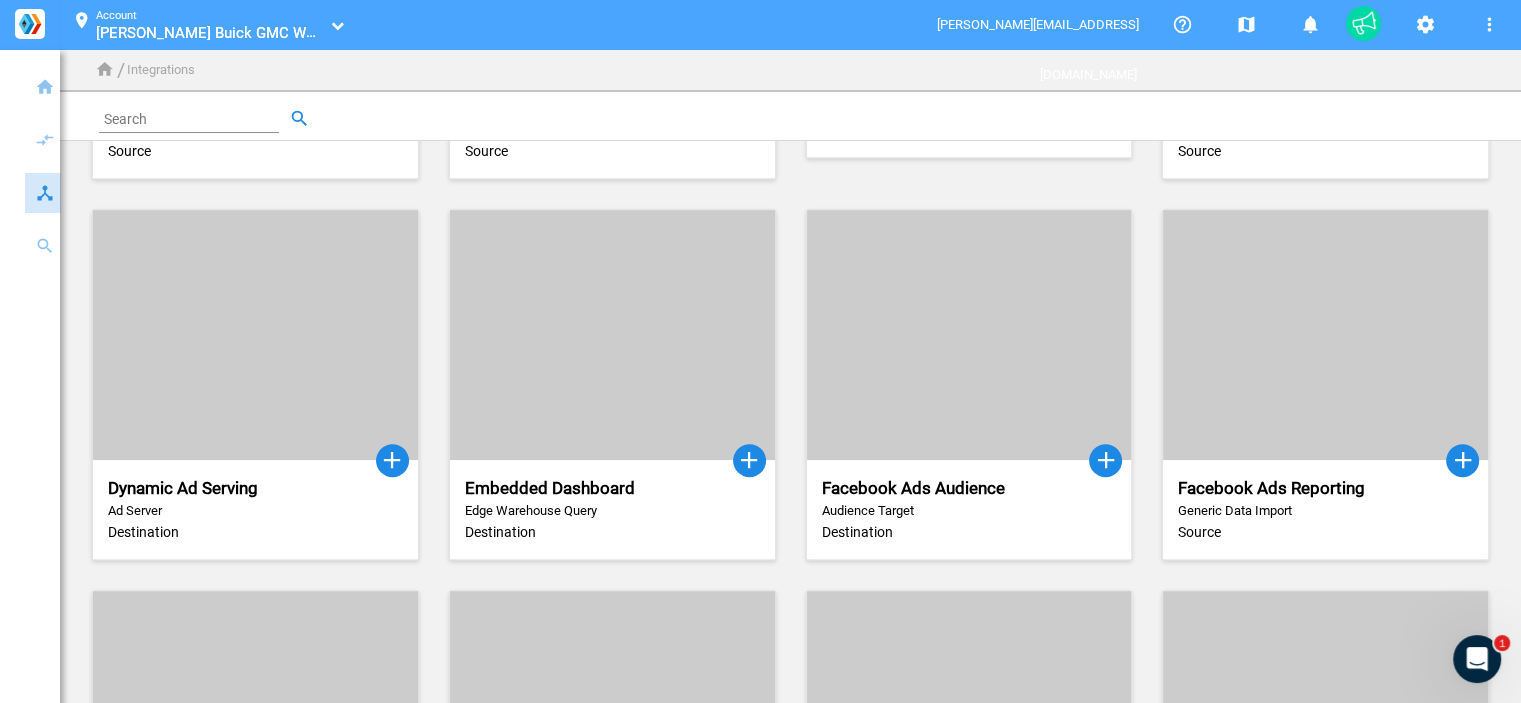 click 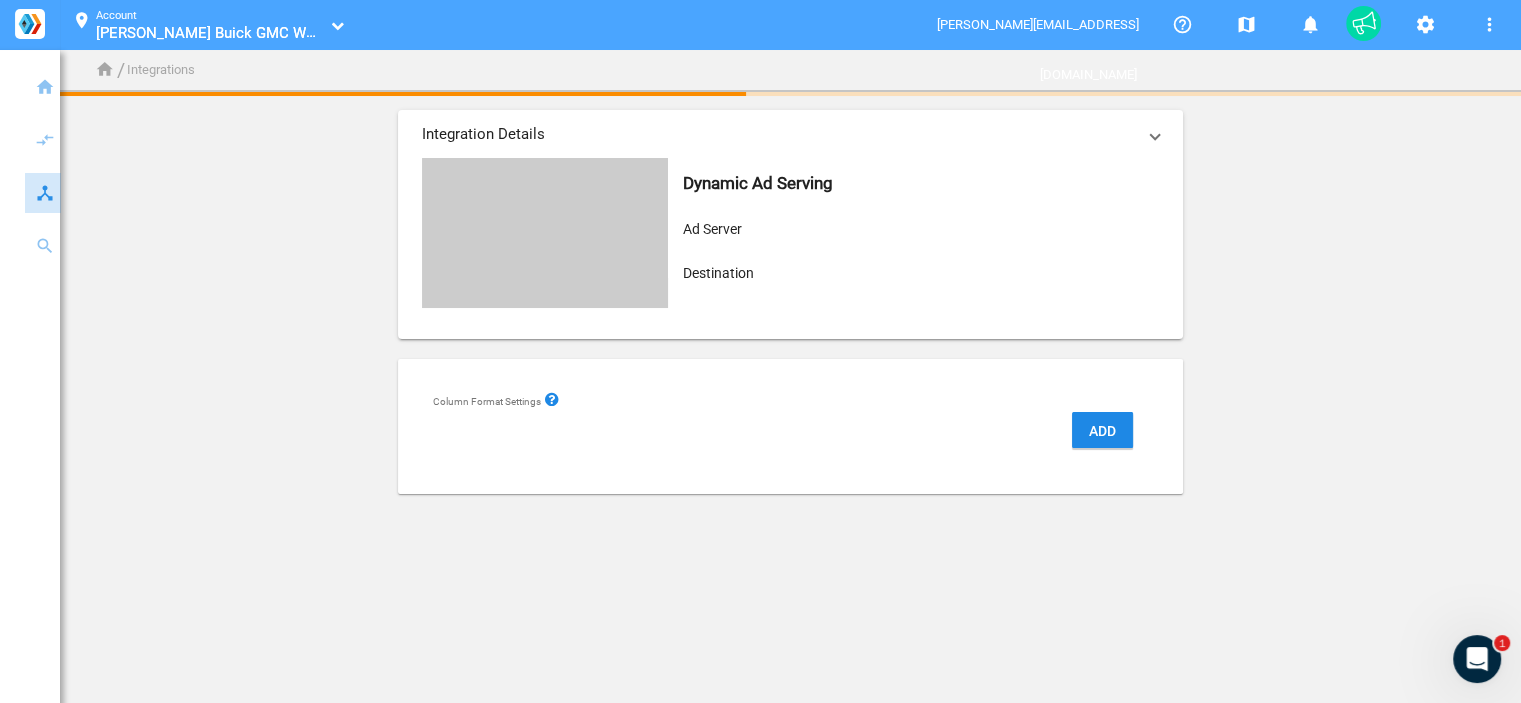 scroll, scrollTop: 0, scrollLeft: 0, axis: both 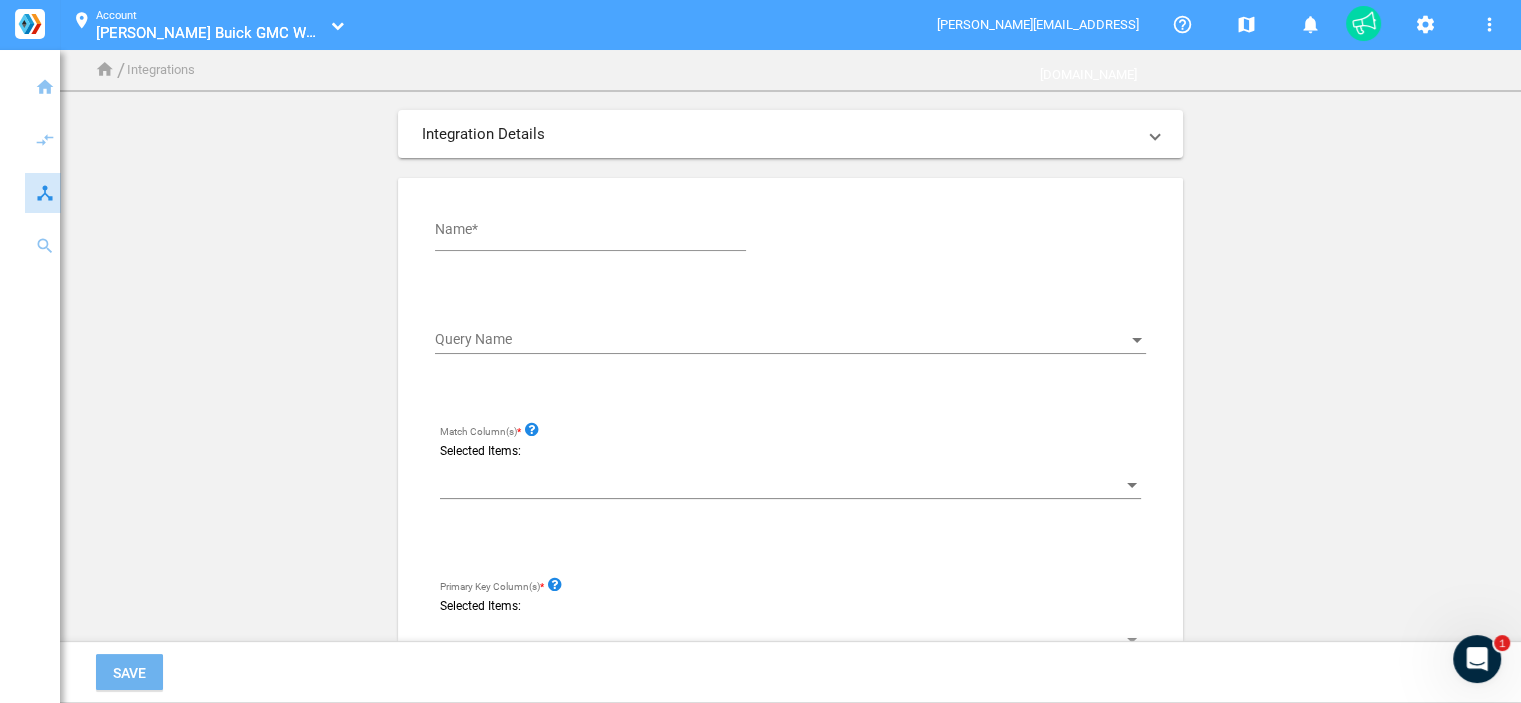 click on "Name*" at bounding box center (594, 233) 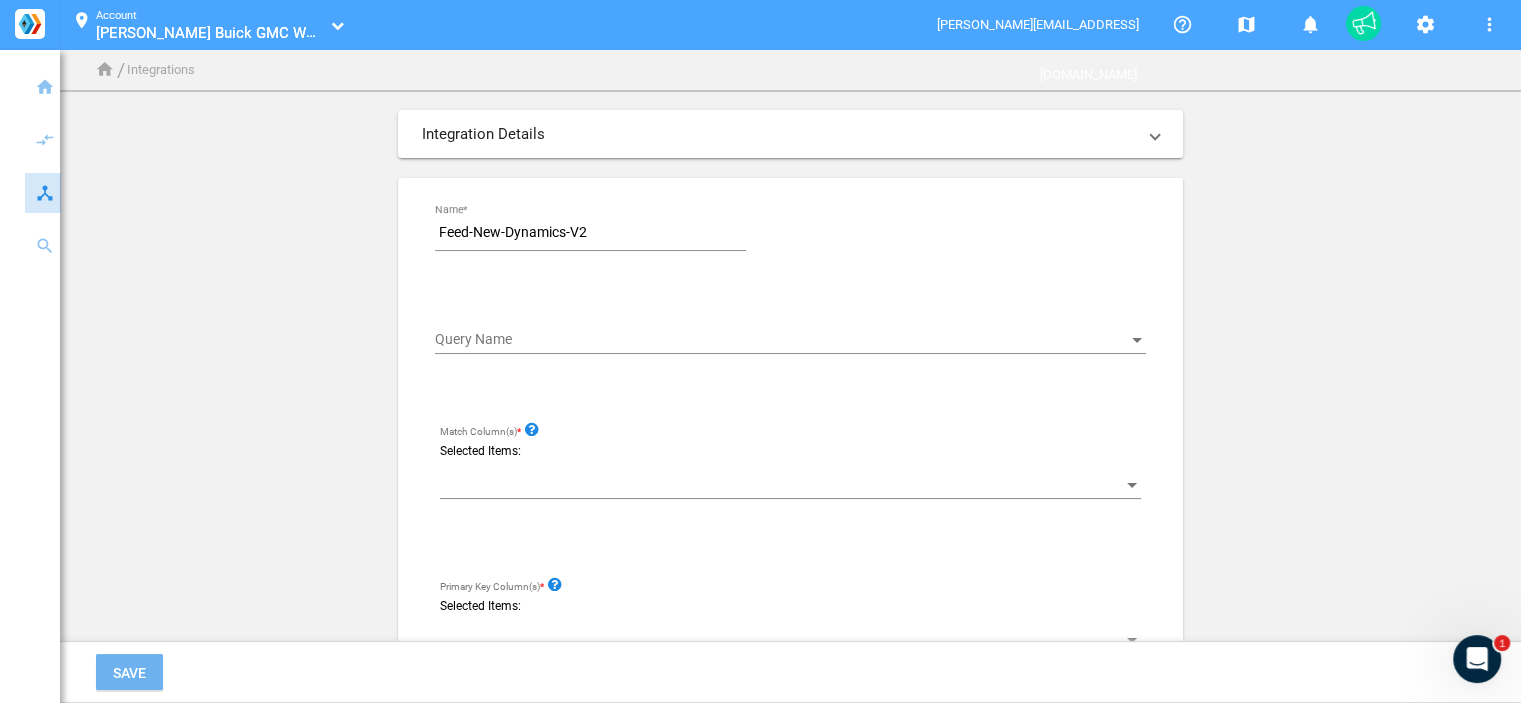 click on "Feed-New-Dynamics-V2" at bounding box center [594, 233] 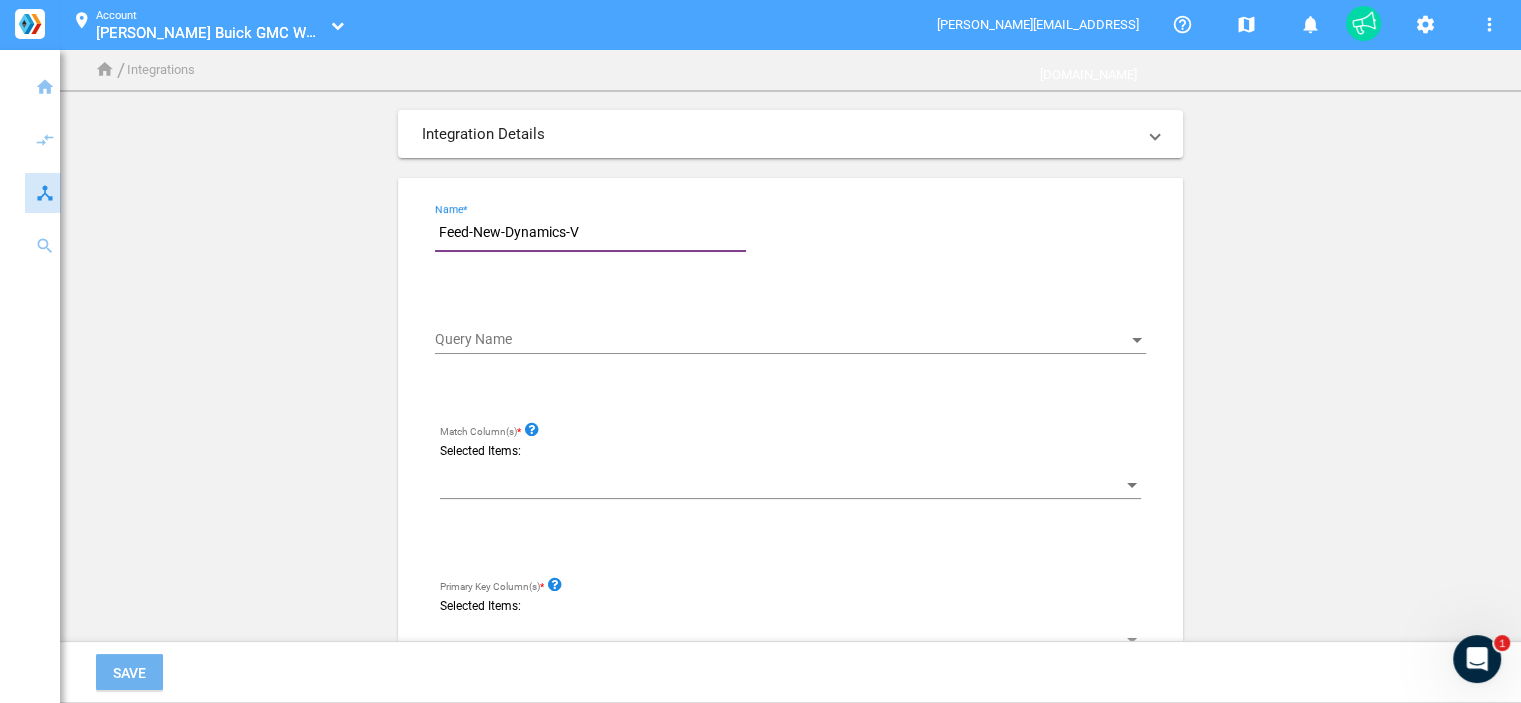 type on "Feed-New-Dynamics-V3" 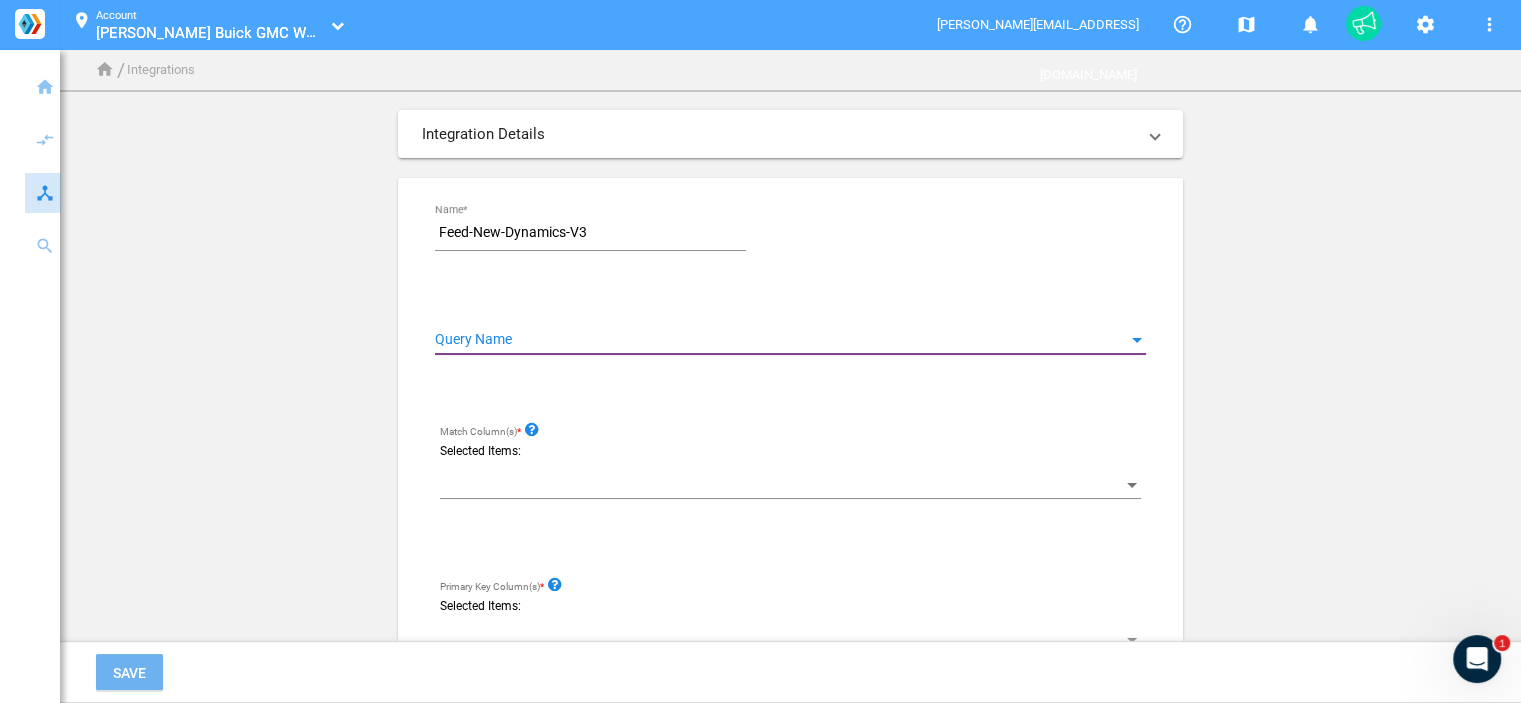 click at bounding box center (781, 340) 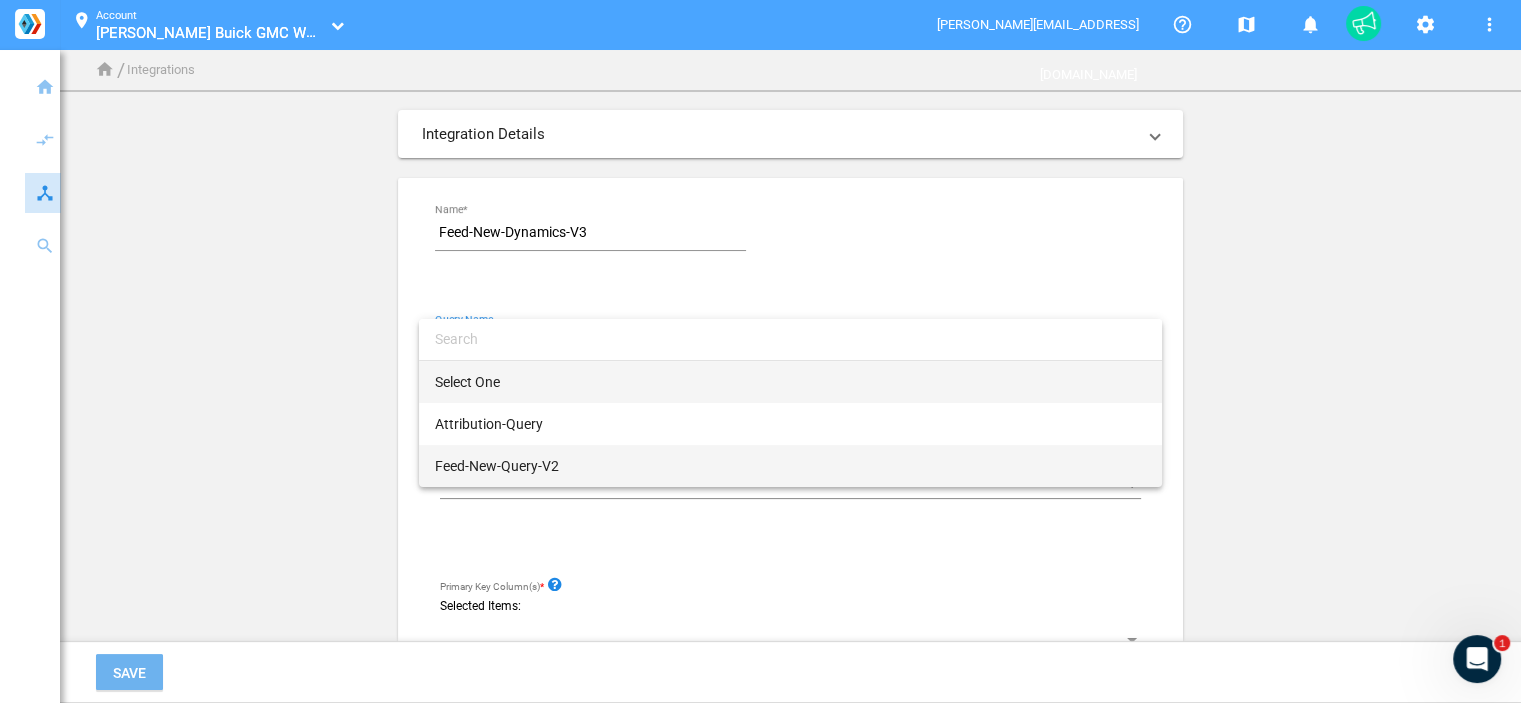 click on "Feed-New-Query-V2" at bounding box center [790, 466] 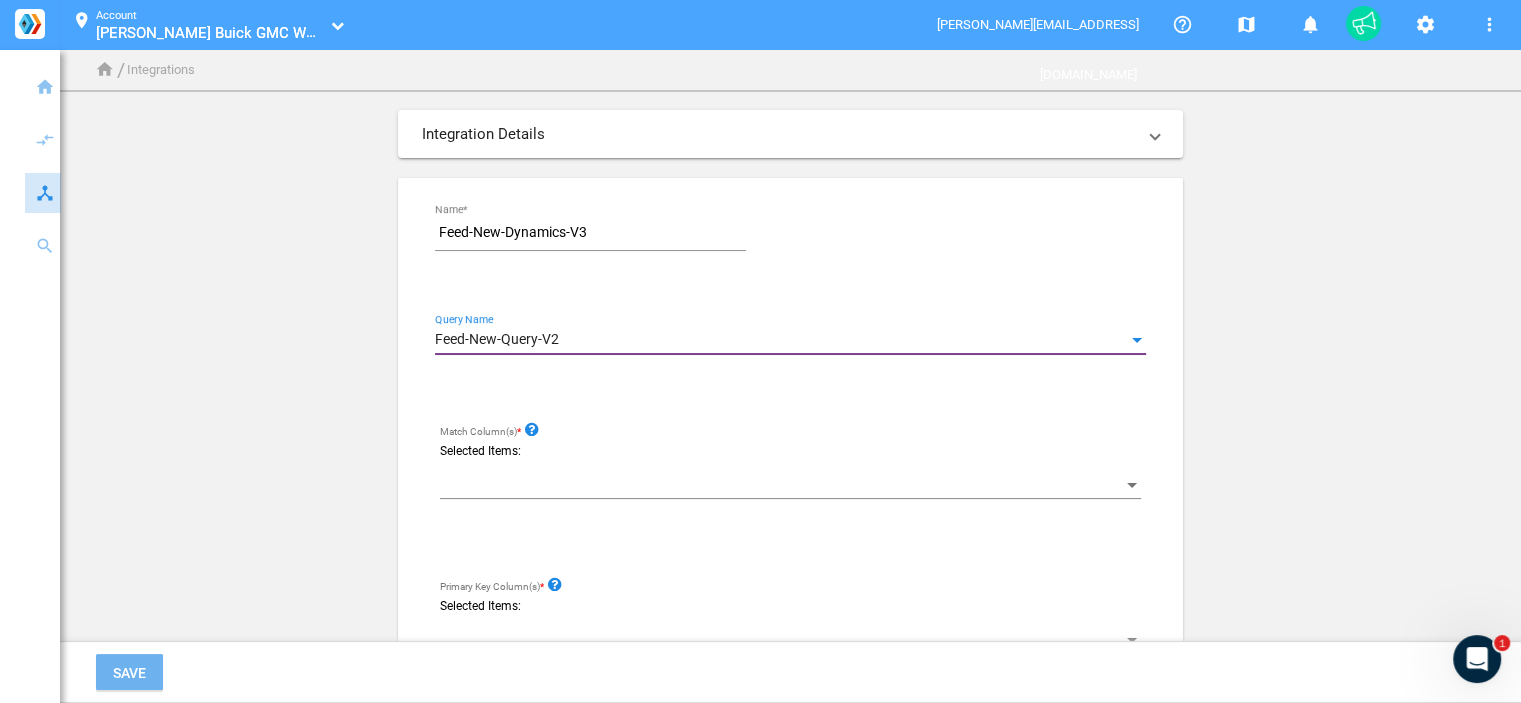 click at bounding box center [781, 485] 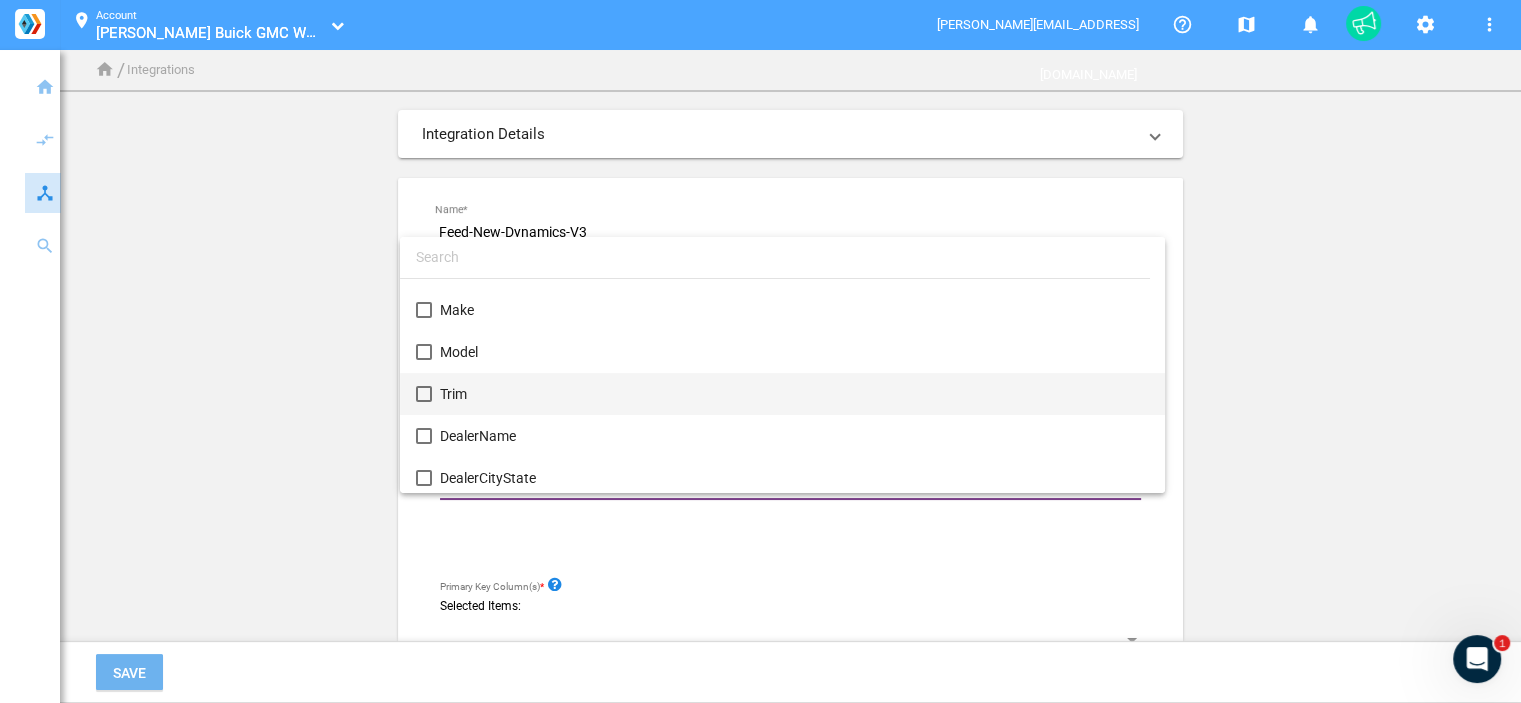 scroll, scrollTop: 100, scrollLeft: 0, axis: vertical 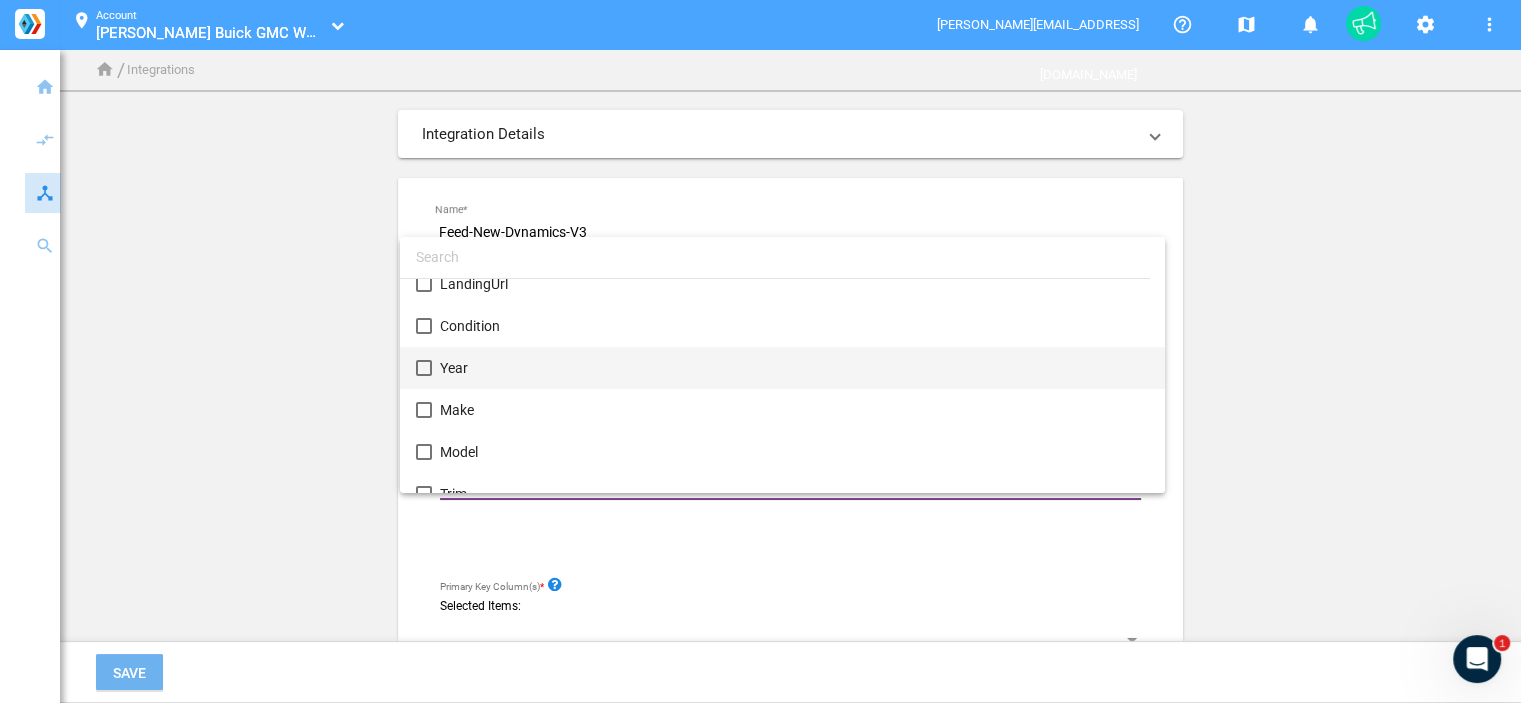 click on "Year" at bounding box center (794, 368) 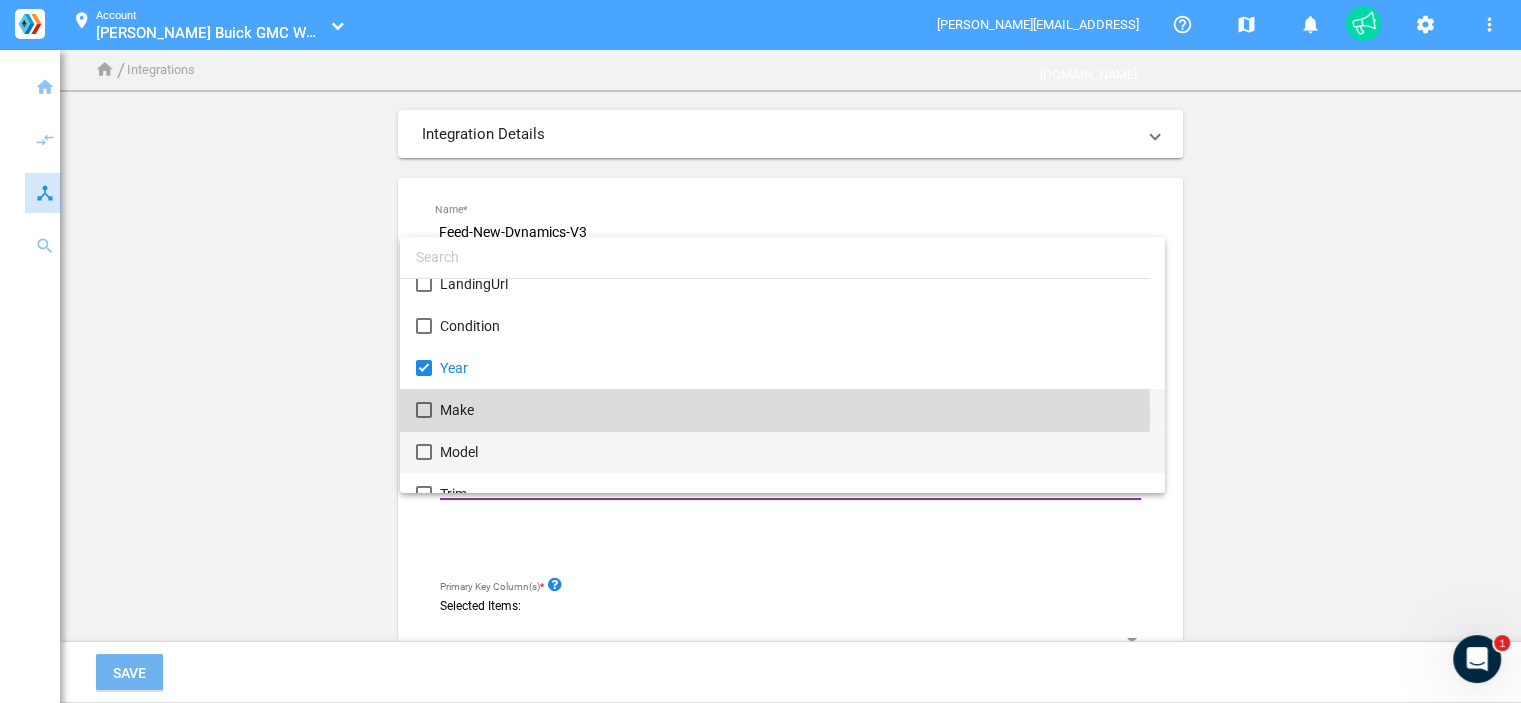 drag, startPoint x: 497, startPoint y: 413, endPoint x: 504, endPoint y: 447, distance: 34.713108 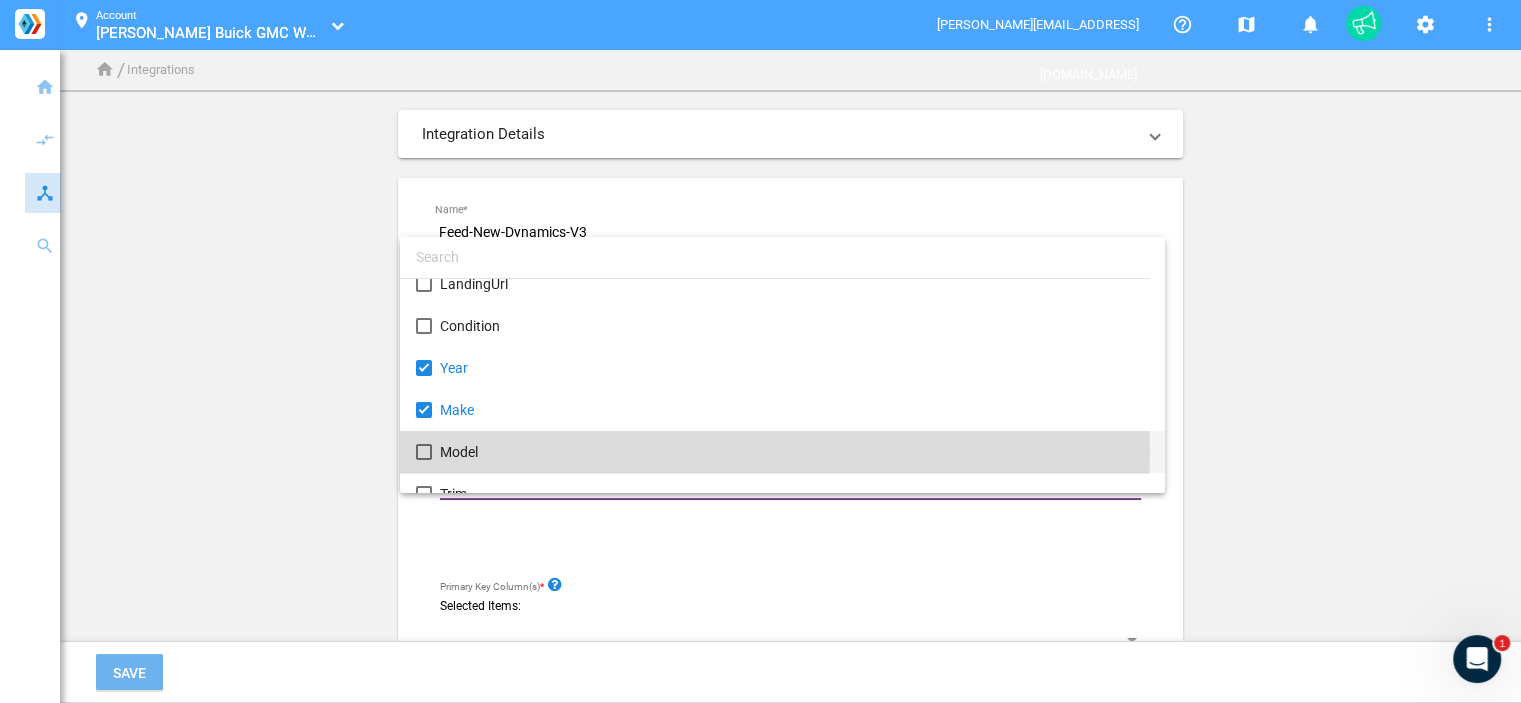 click on "Model" at bounding box center (794, 452) 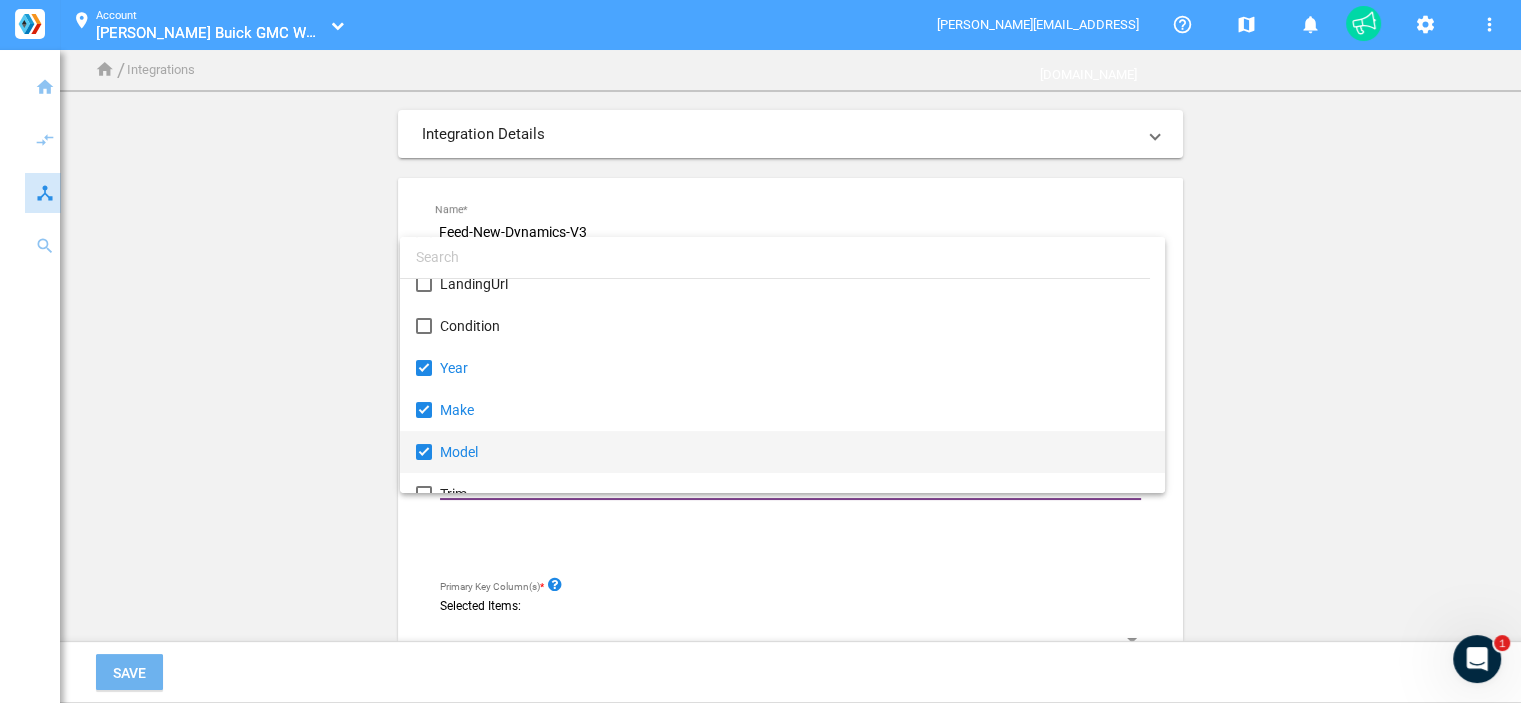 scroll, scrollTop: 200, scrollLeft: 0, axis: vertical 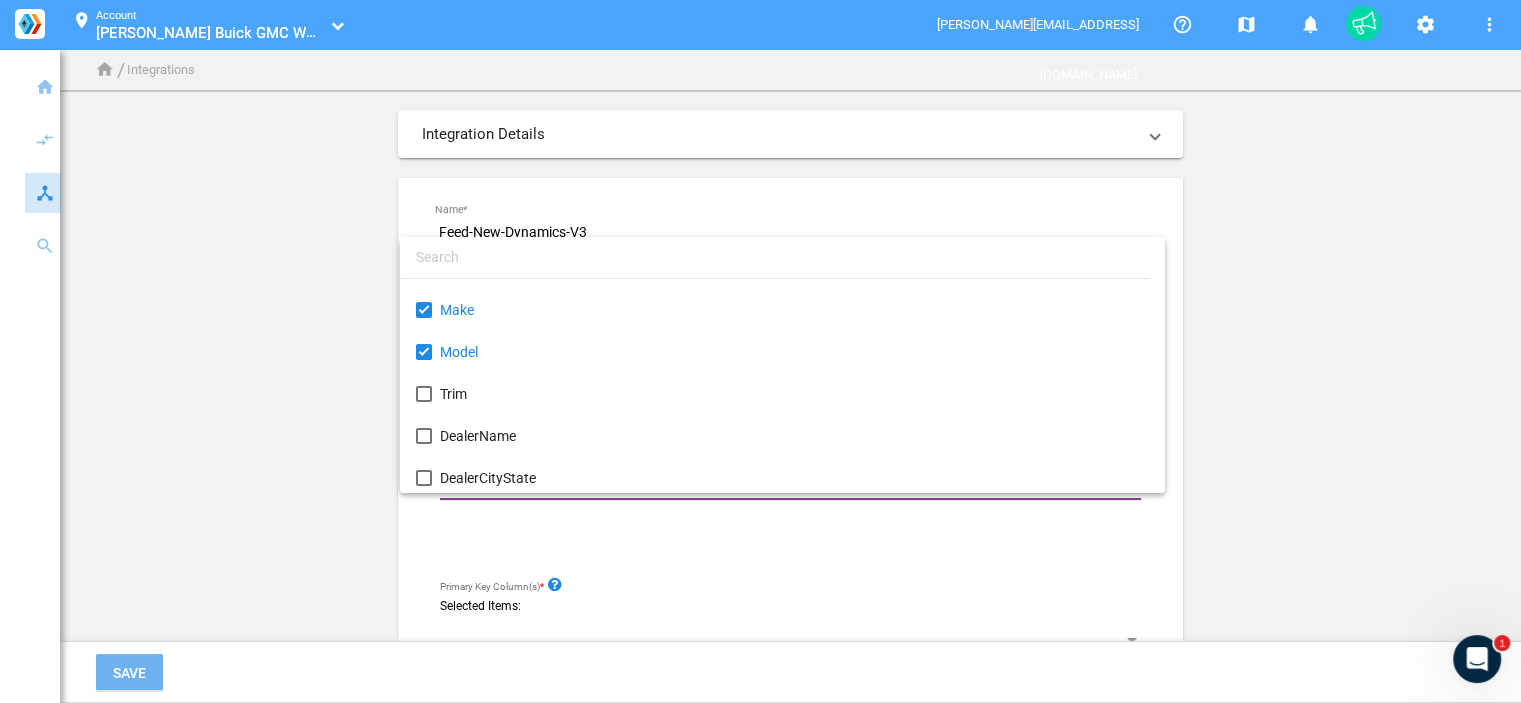 drag, startPoint x: 1324, startPoint y: 439, endPoint x: 1050, endPoint y: 439, distance: 274 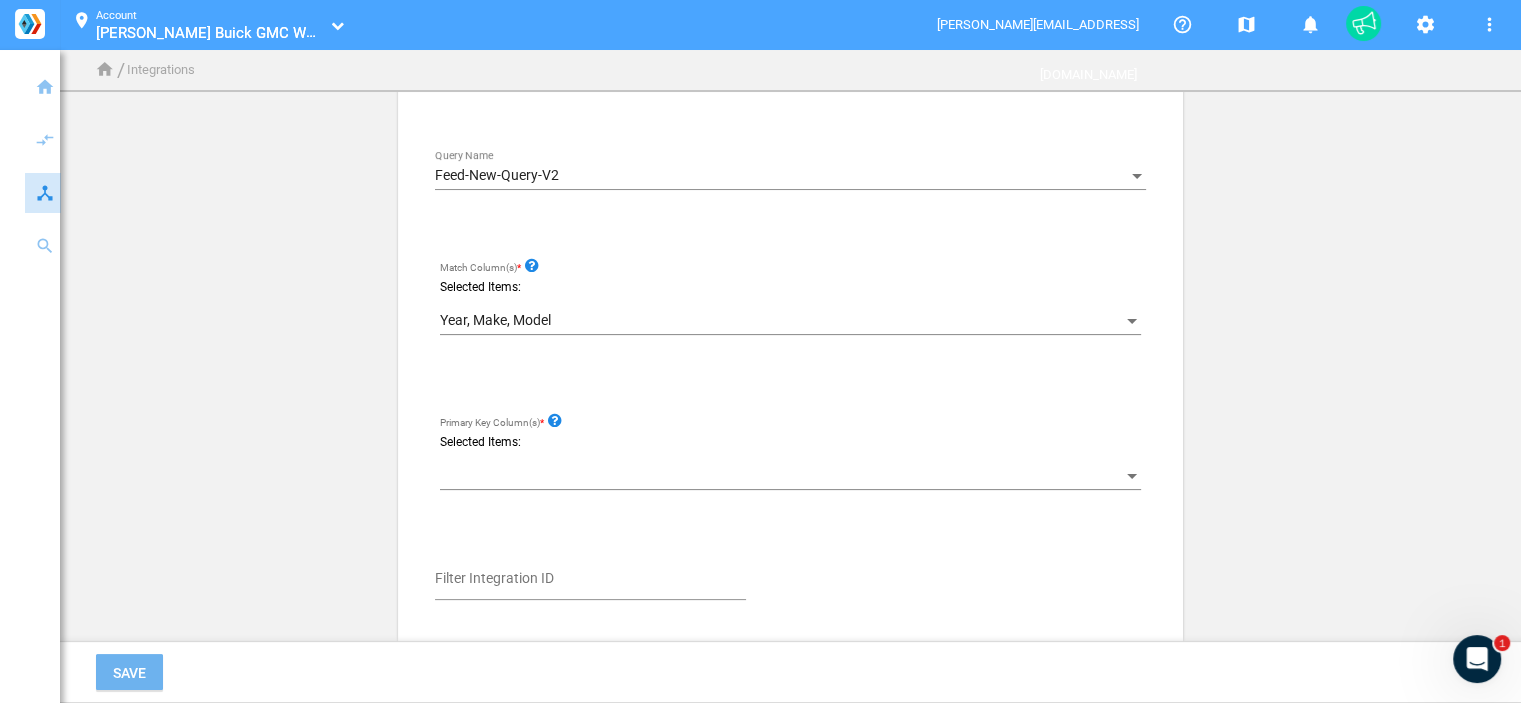 scroll, scrollTop: 200, scrollLeft: 0, axis: vertical 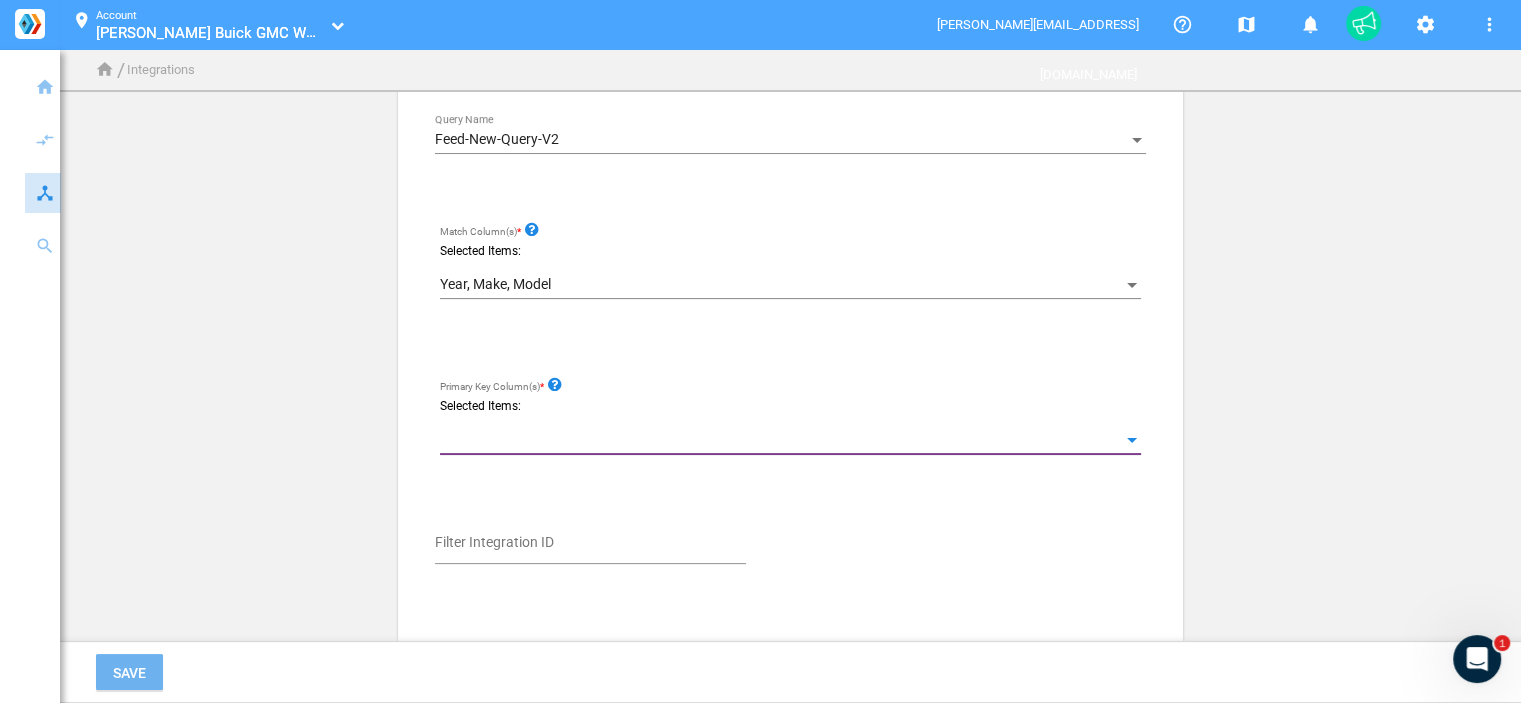 click at bounding box center (781, 440) 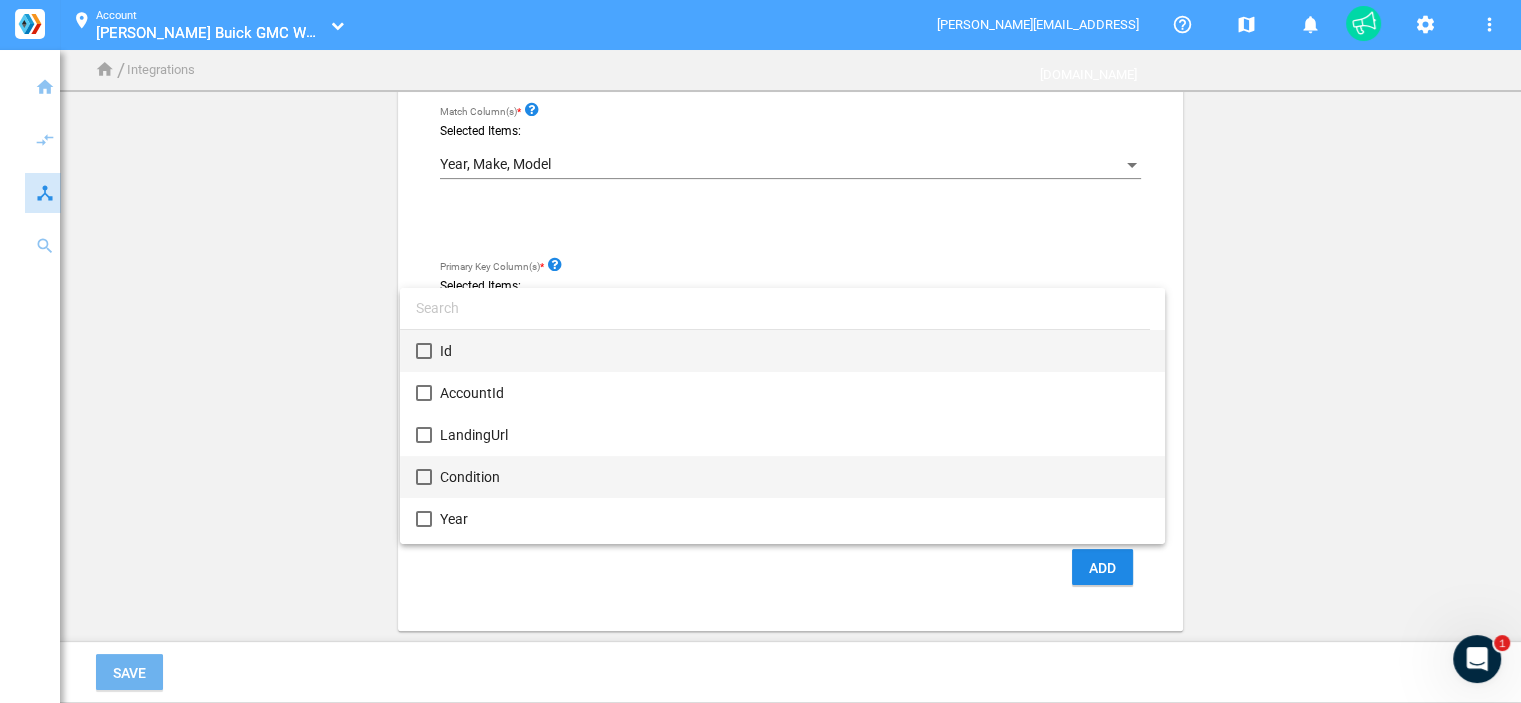 scroll, scrollTop: 330, scrollLeft: 0, axis: vertical 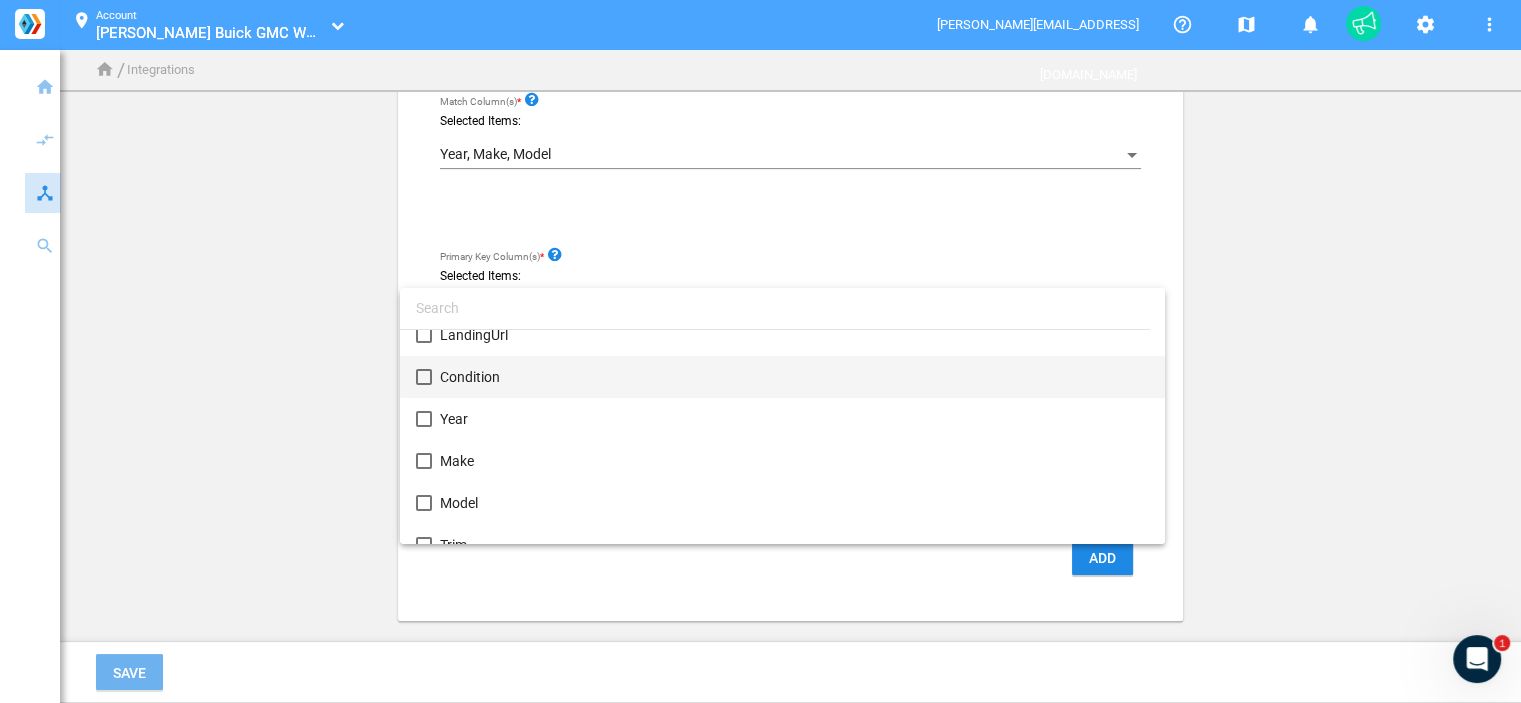 click on "Condition" at bounding box center [794, 377] 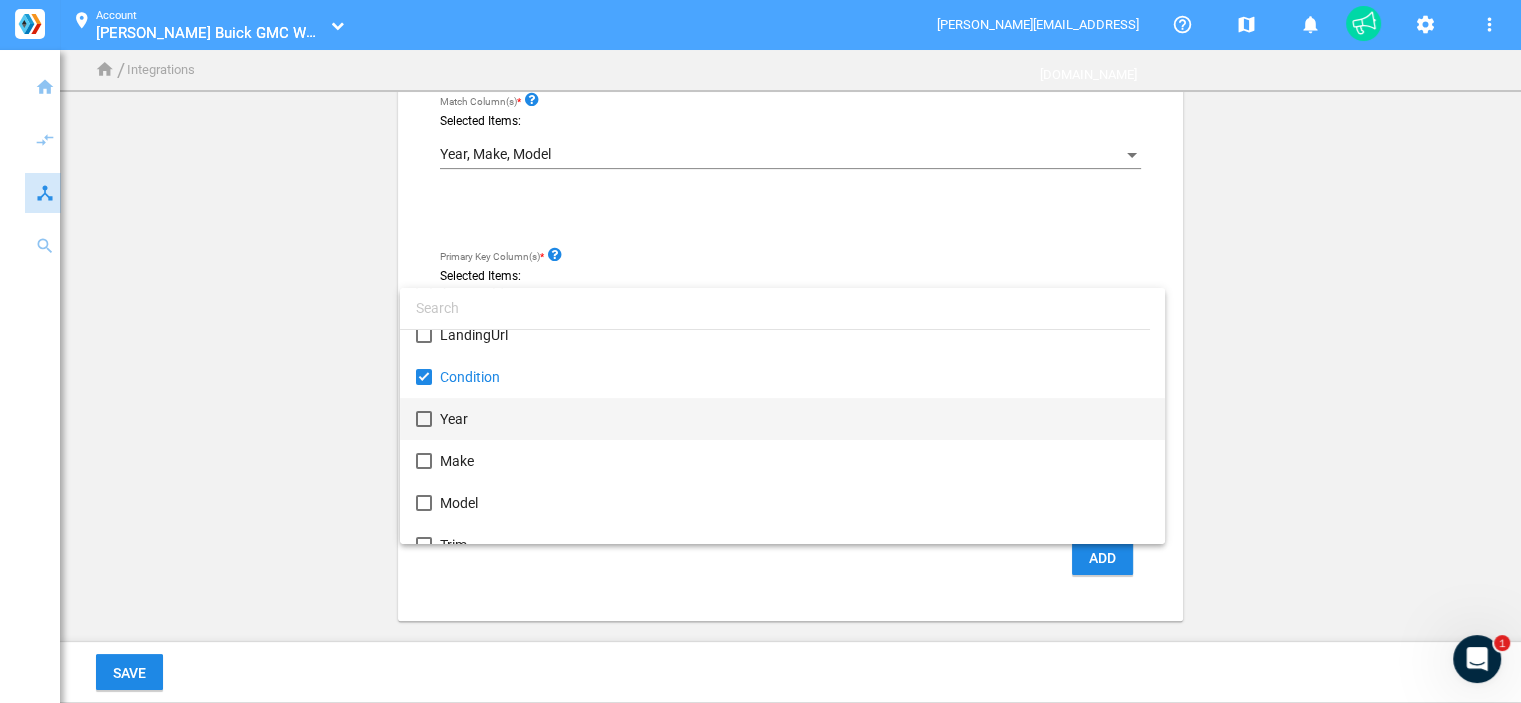 click on "Year" at bounding box center [794, 419] 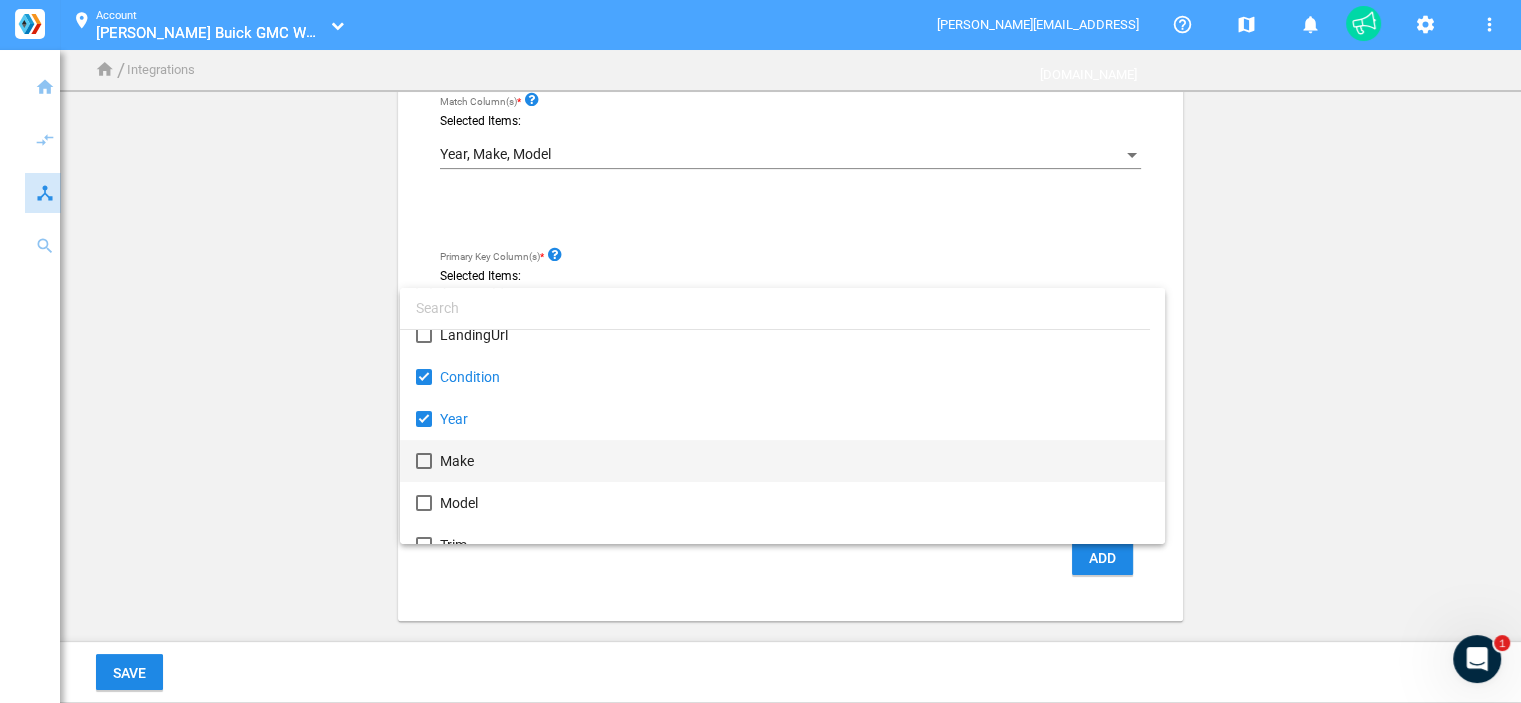 click on "Make" at bounding box center [794, 461] 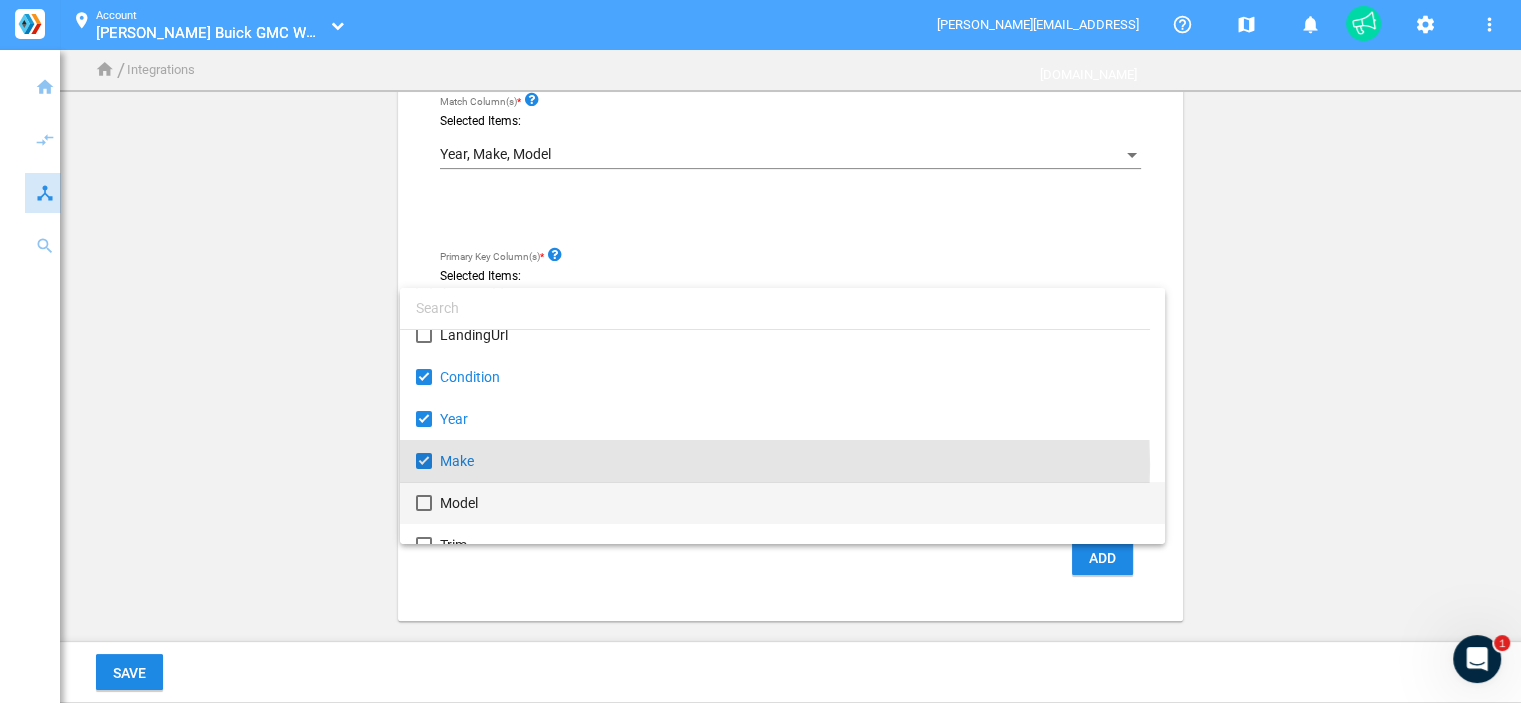 click on "Model" at bounding box center (794, 503) 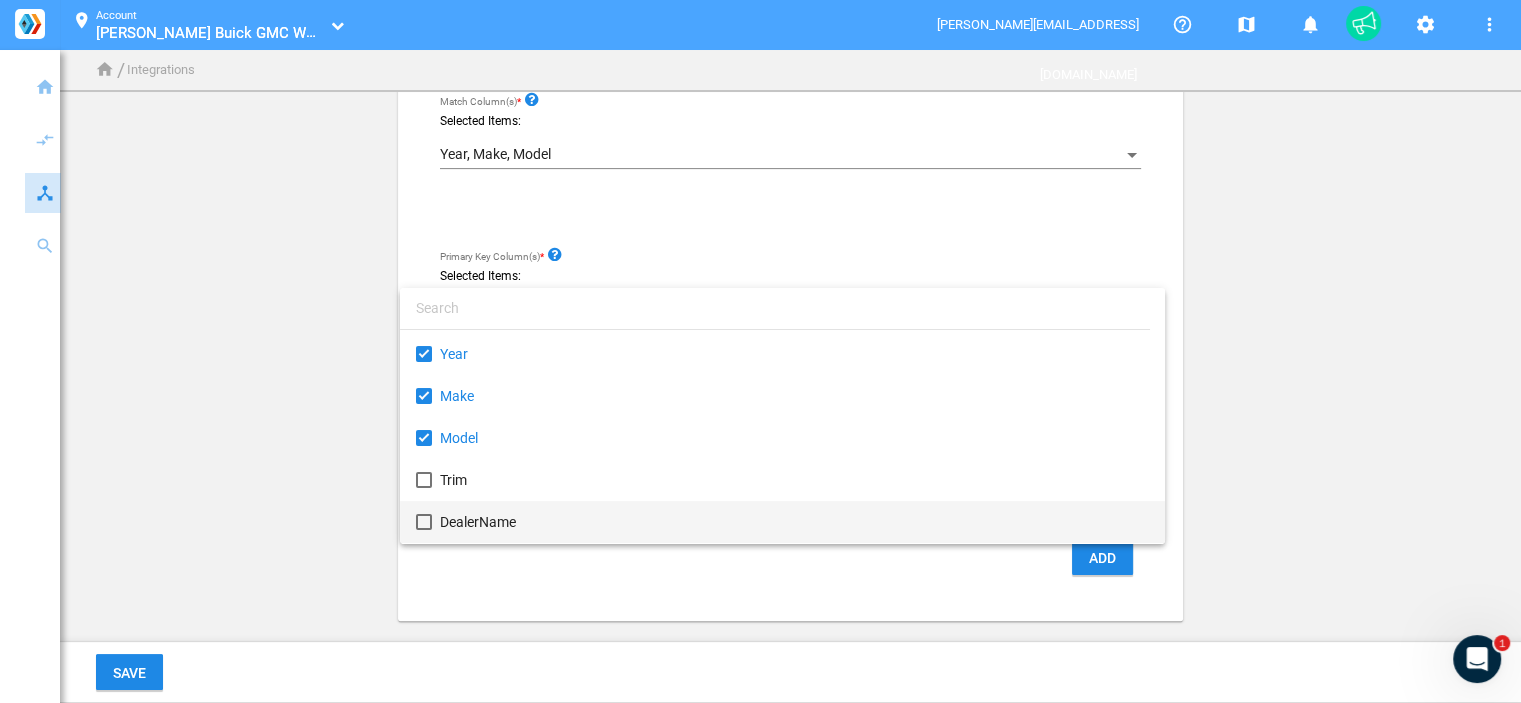 scroll, scrollTop: 200, scrollLeft: 0, axis: vertical 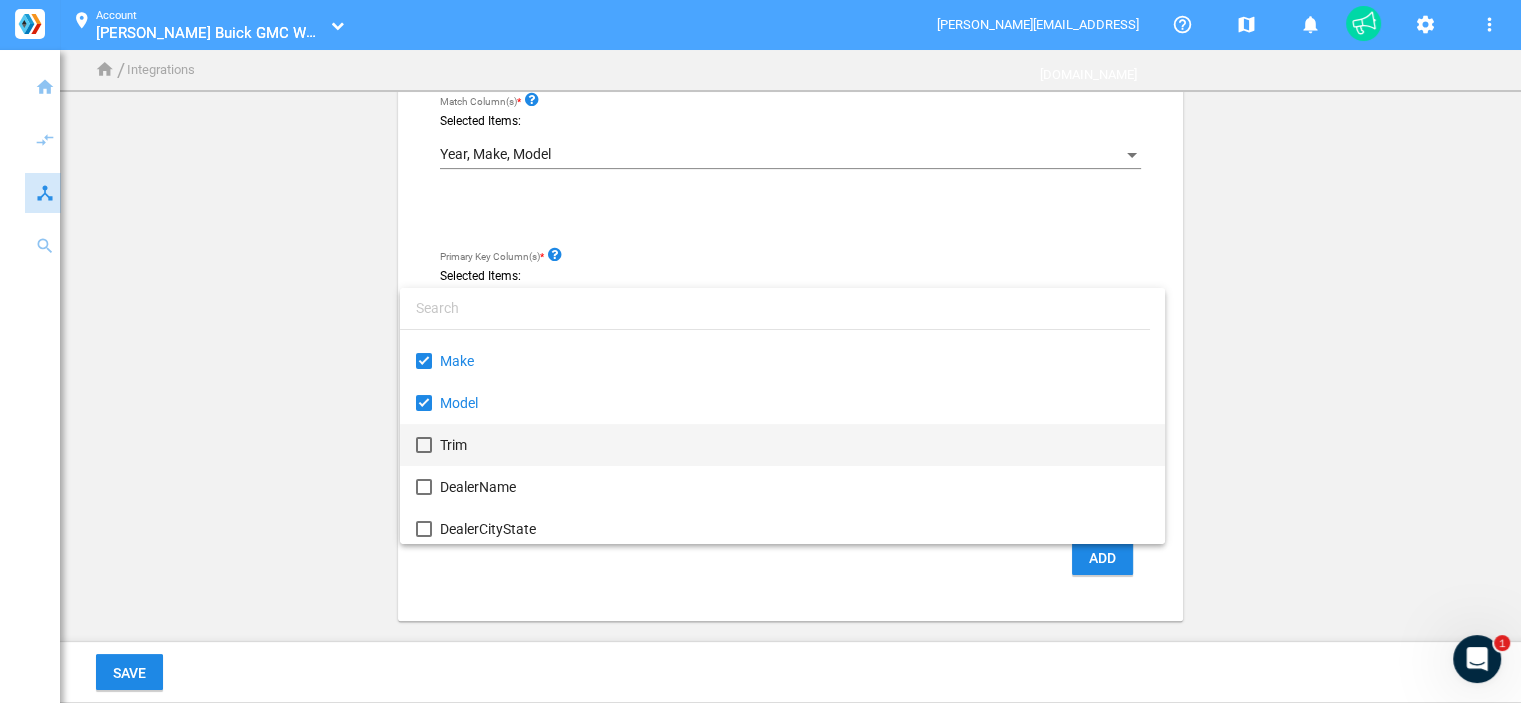 click on "Trim" at bounding box center (794, 445) 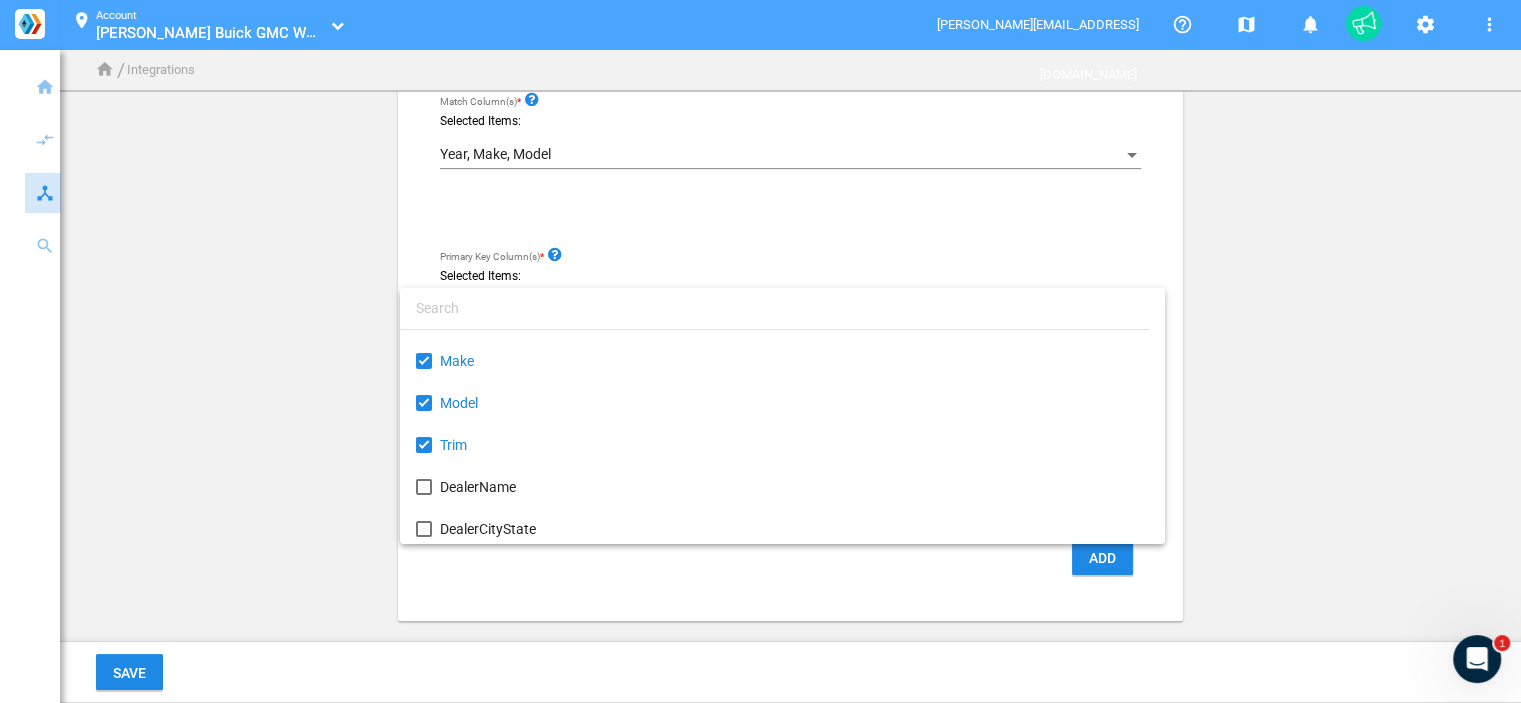 click at bounding box center [760, 351] 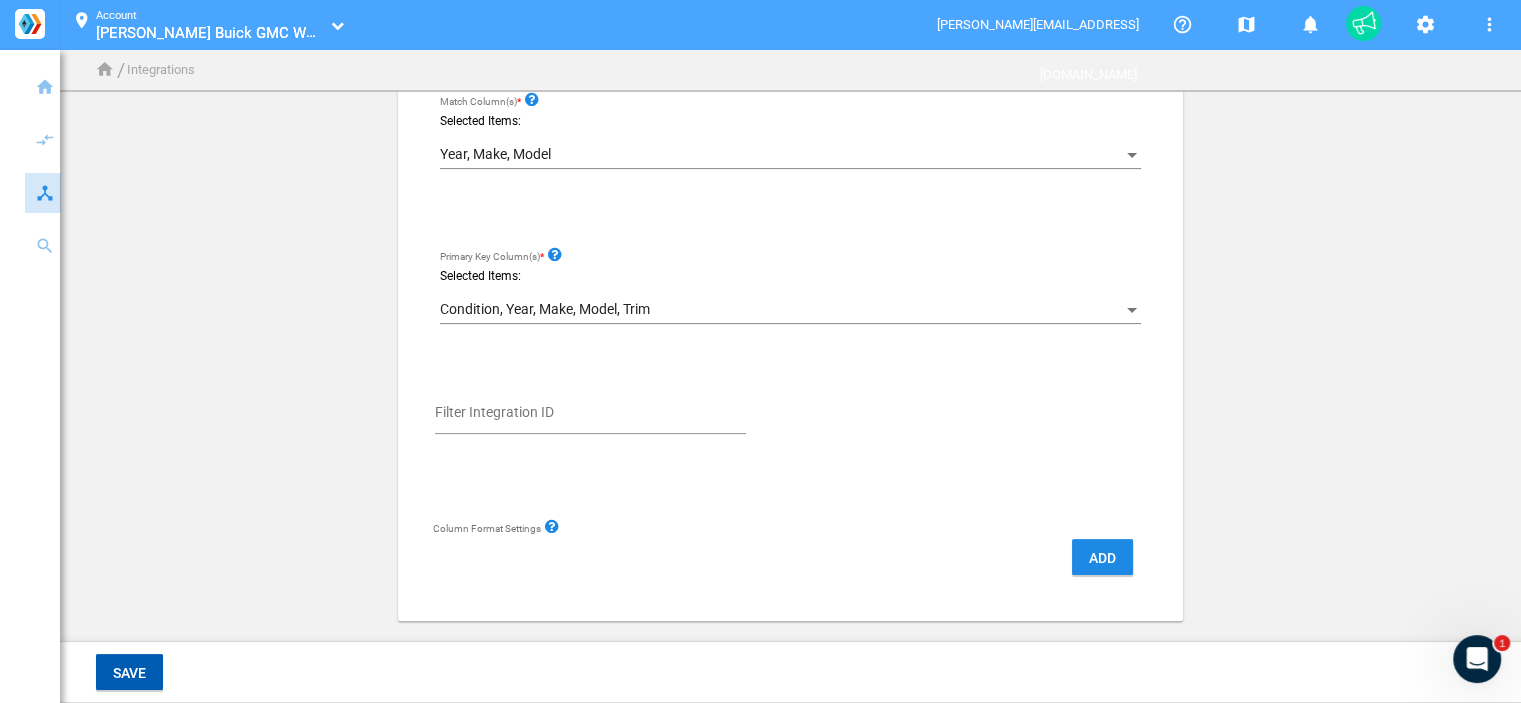 drag, startPoint x: 142, startPoint y: 670, endPoint x: 183, endPoint y: 699, distance: 50.219517 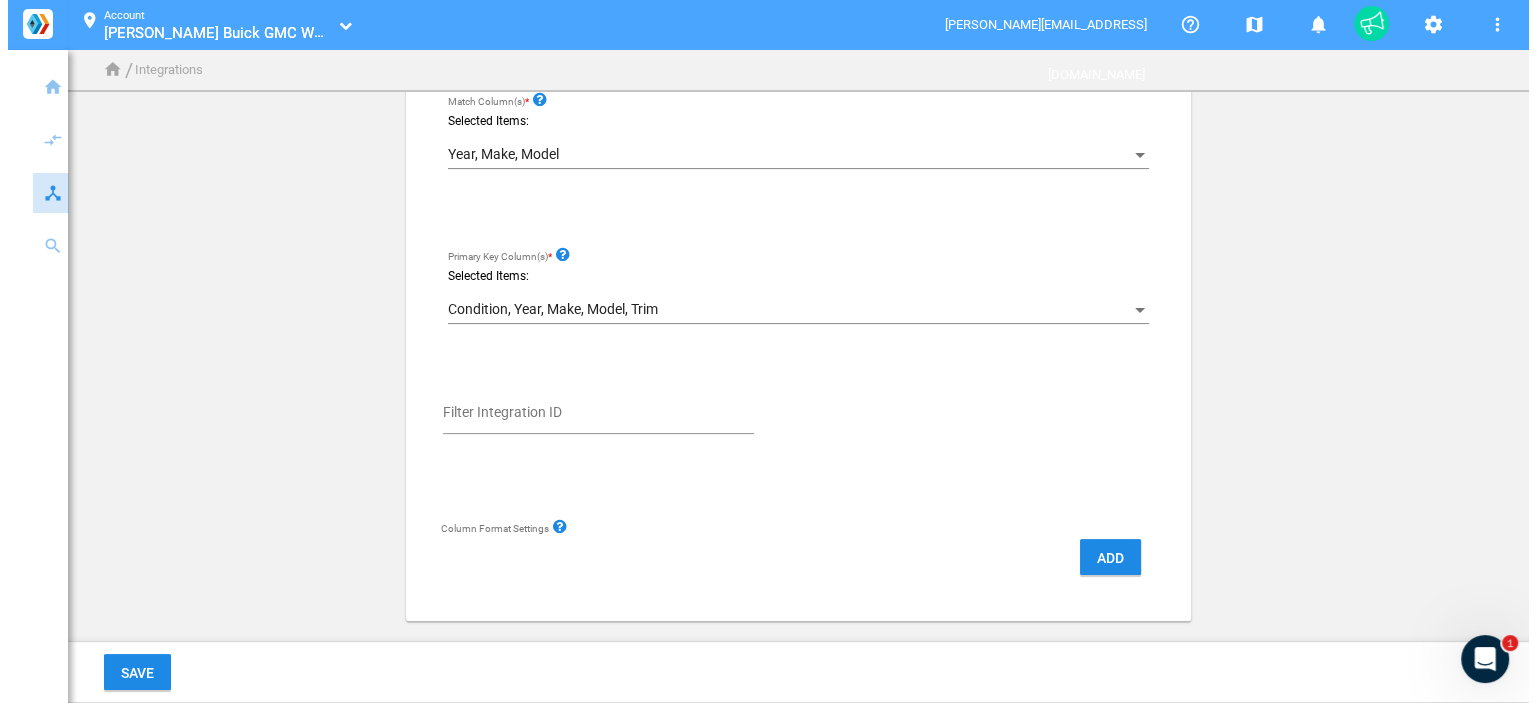 scroll, scrollTop: 0, scrollLeft: 0, axis: both 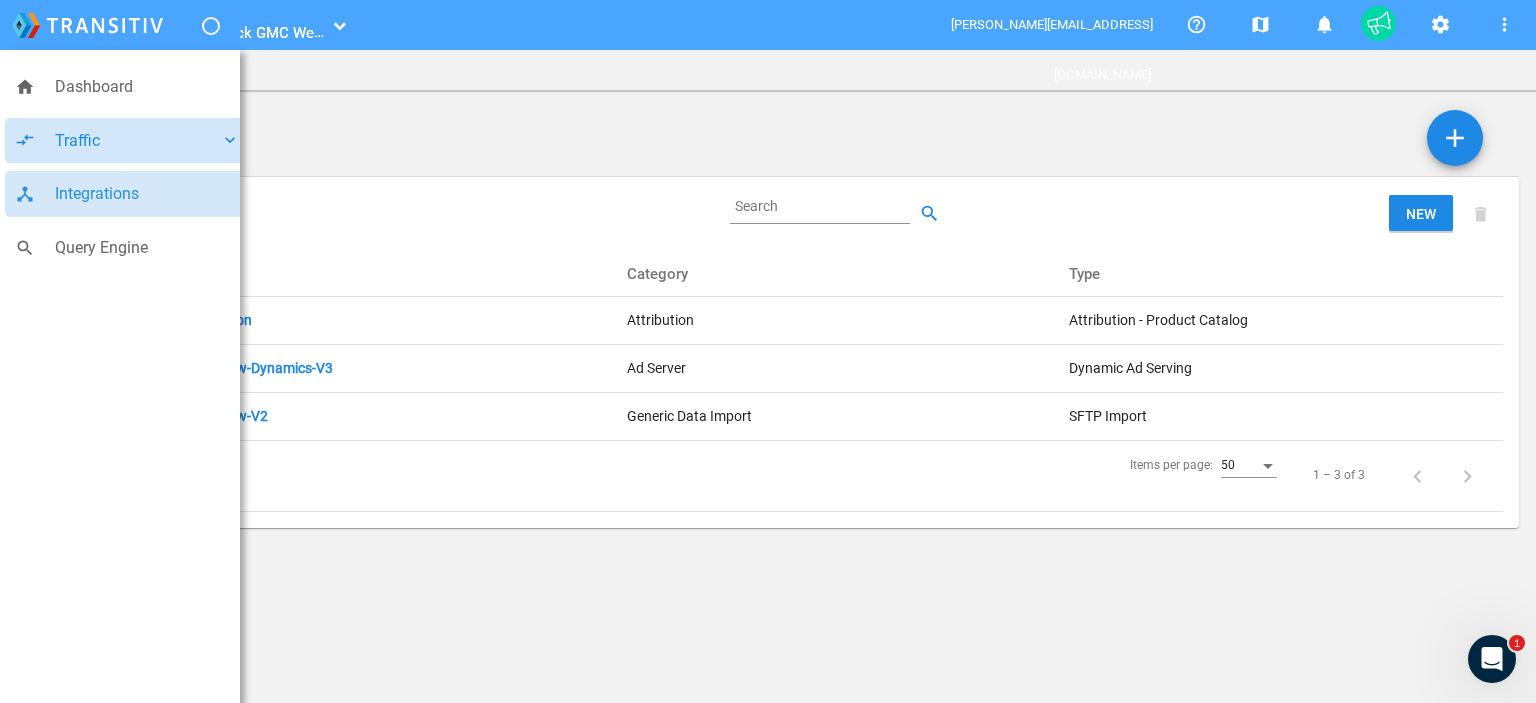 click on "Traffic" at bounding box center (137, 141) 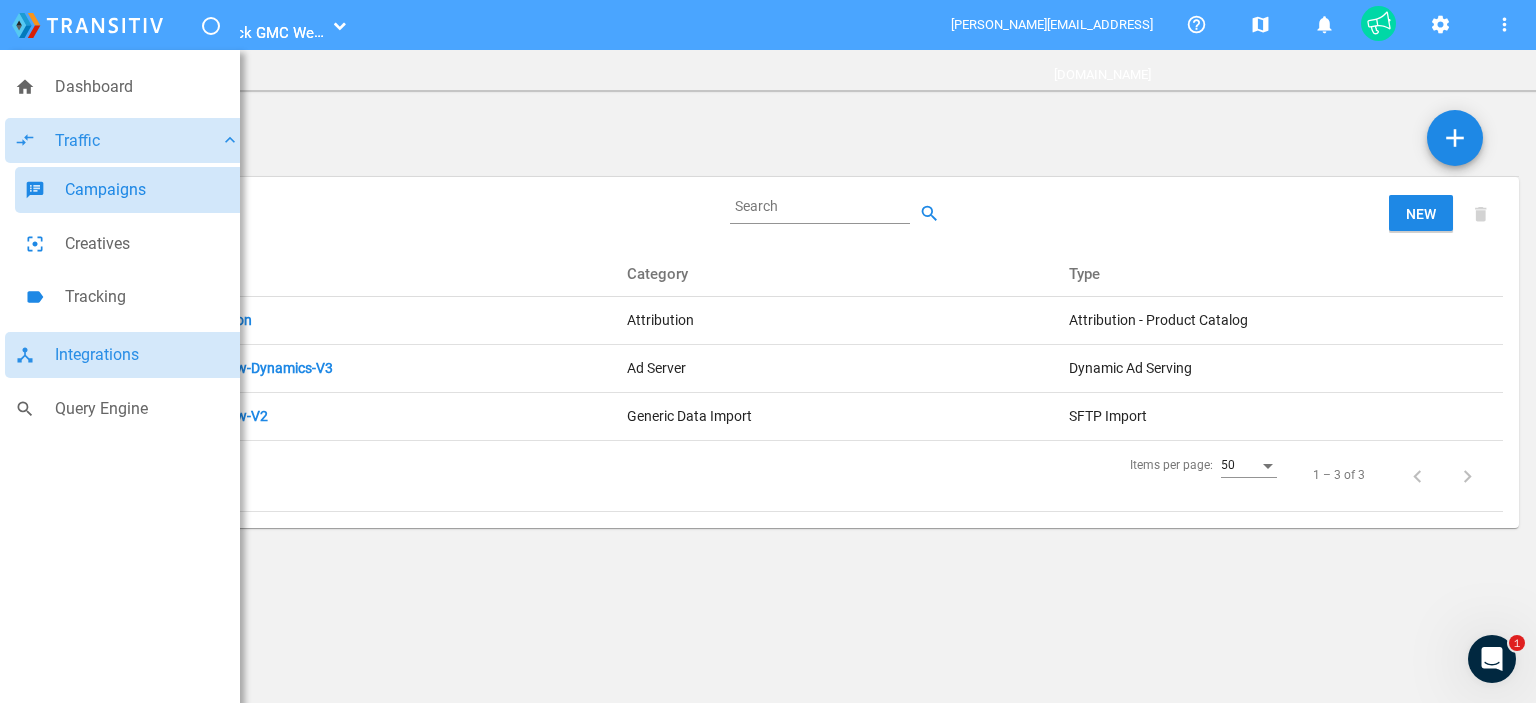 click on "Campaigns" at bounding box center (152, 190) 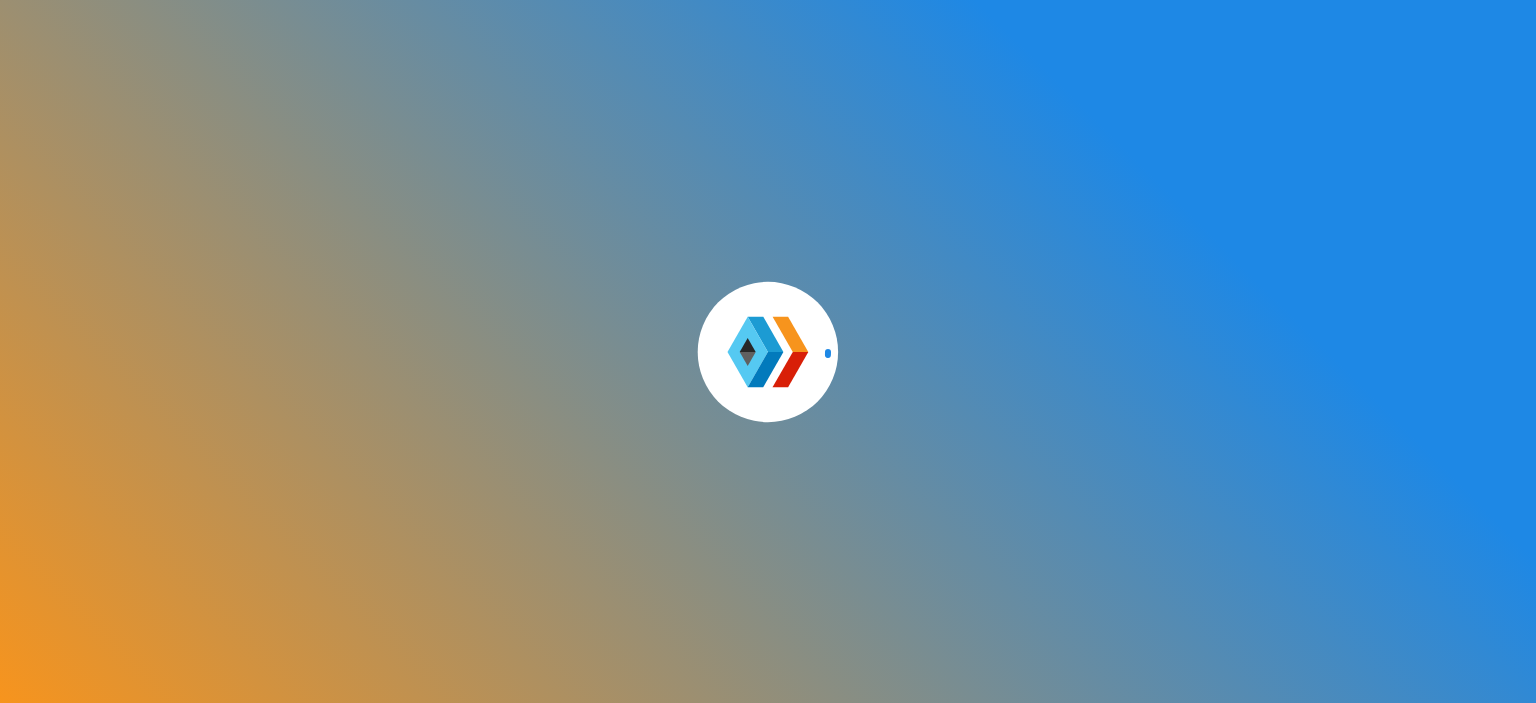 scroll, scrollTop: 0, scrollLeft: 0, axis: both 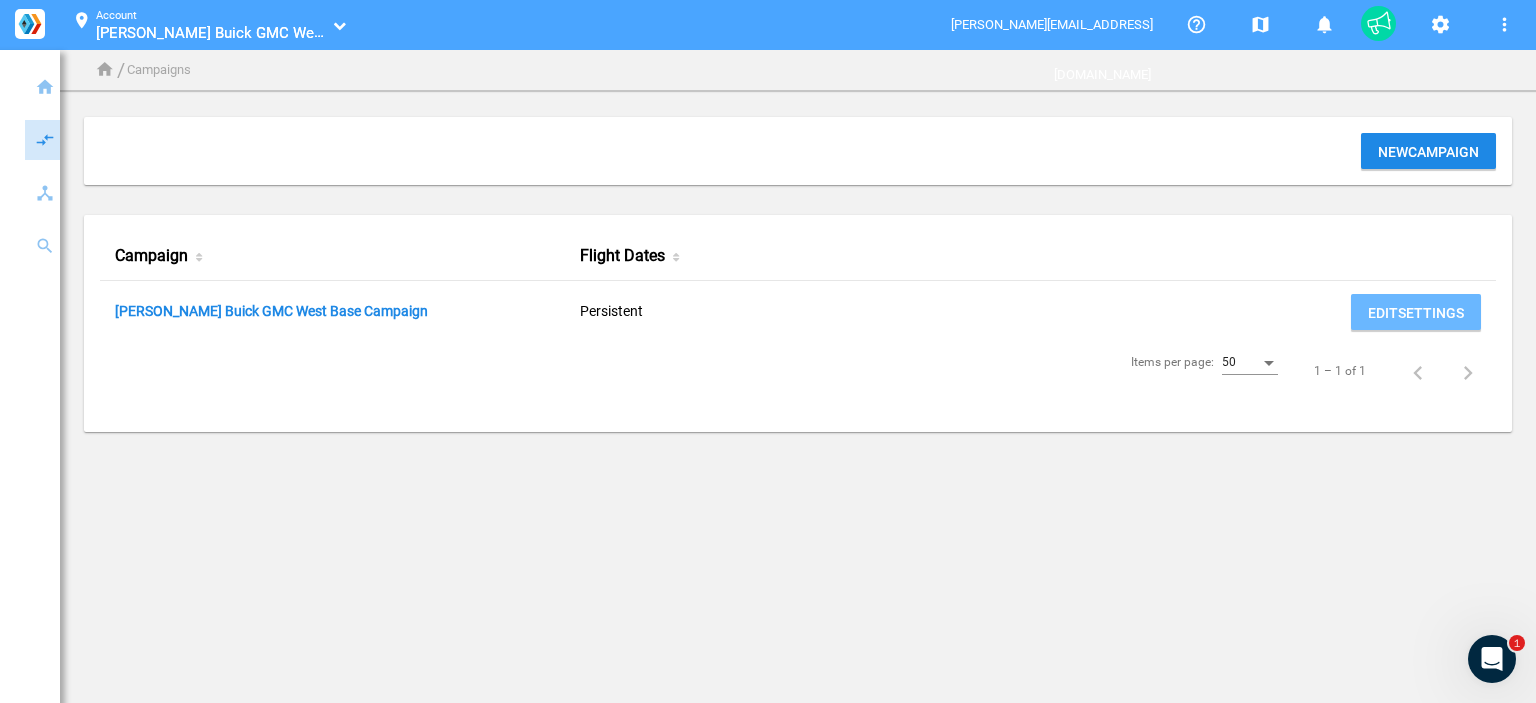 click on "[PERSON_NAME] Buick GMC West Base Campaign" 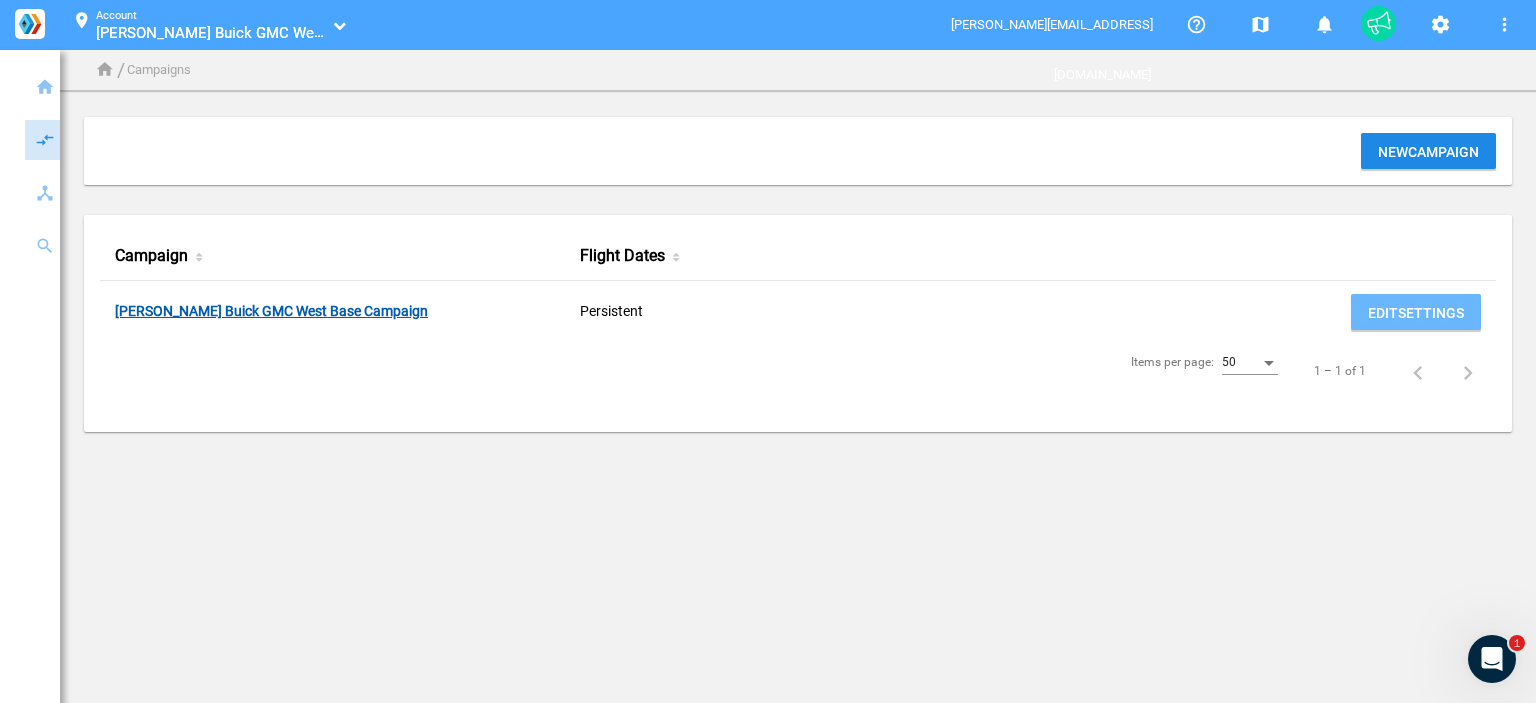 click on "[PERSON_NAME] Buick GMC West Base Campaign" 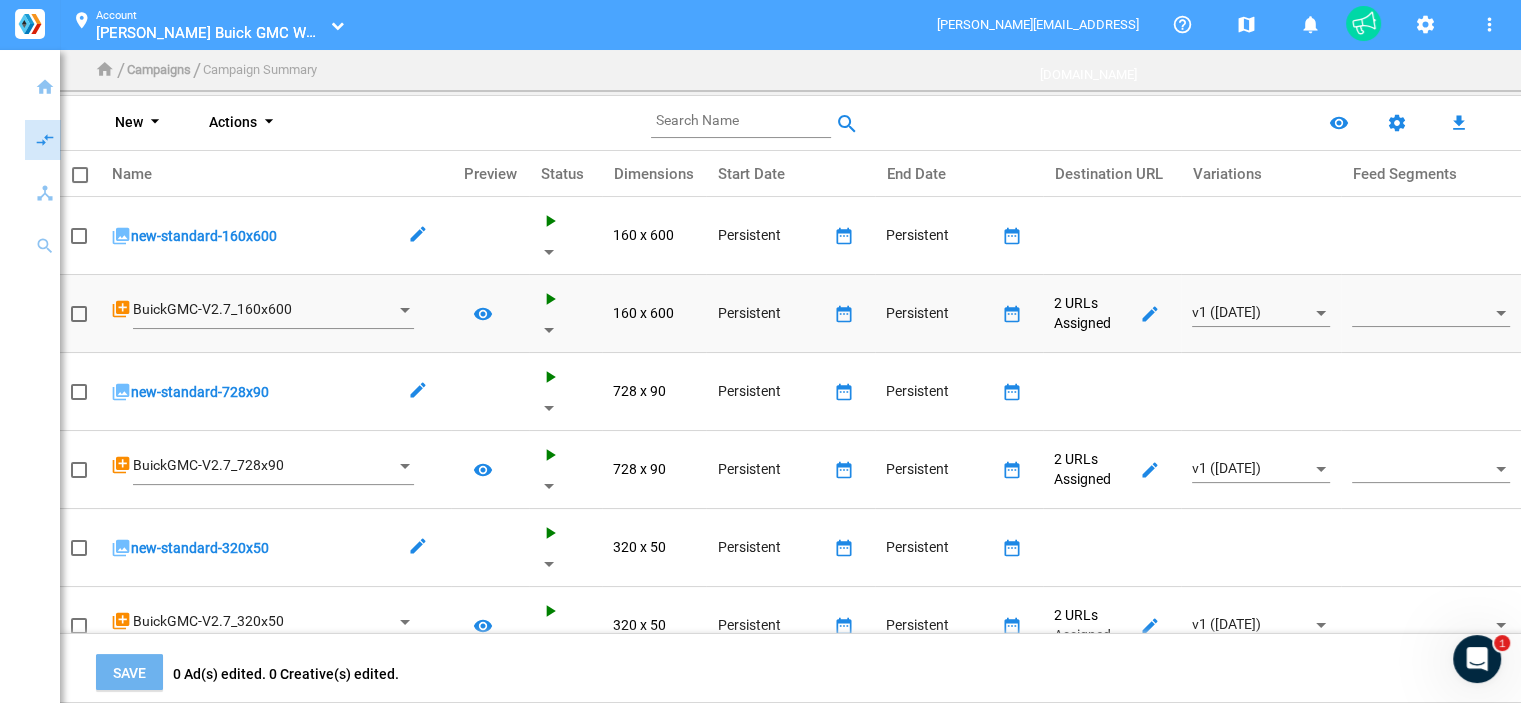 click 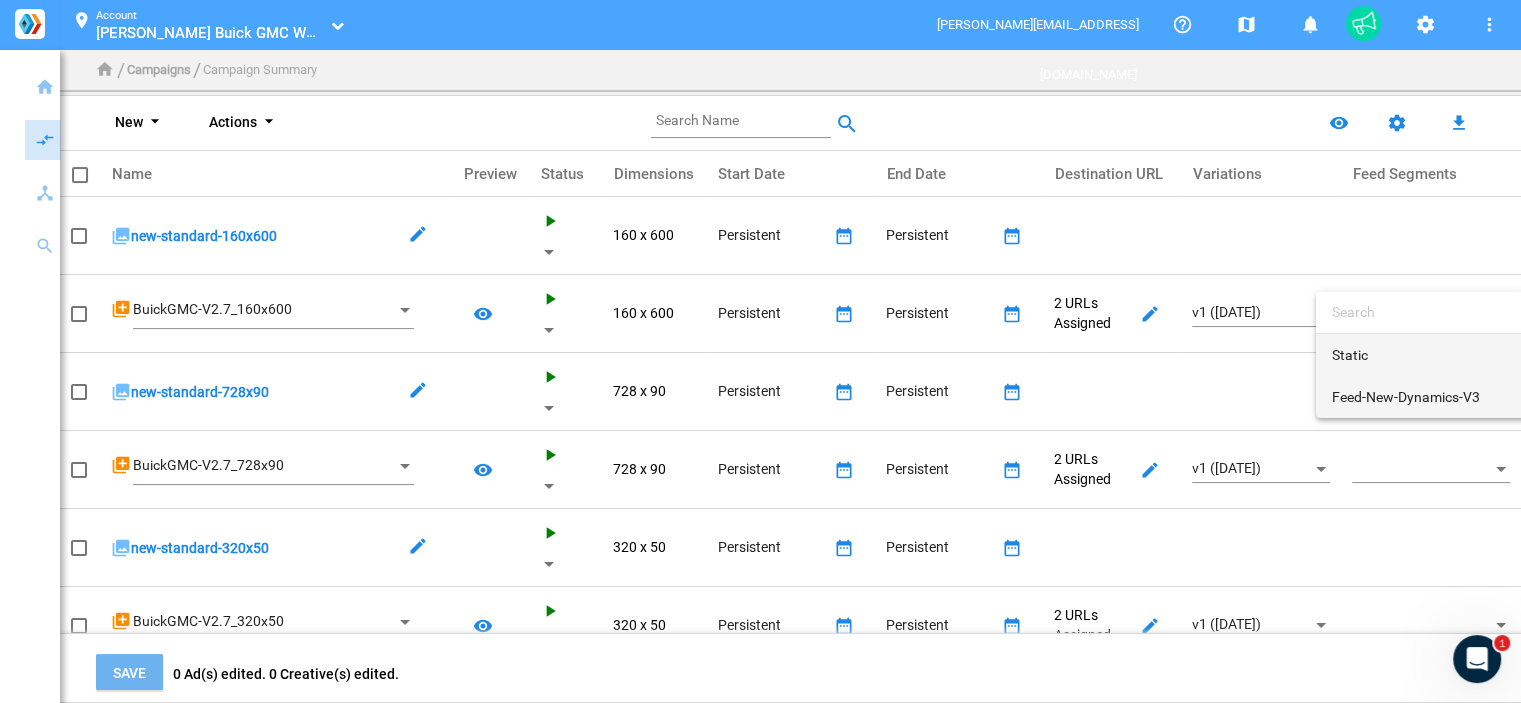 click on "Feed-New-Dynamics-V3" at bounding box center [1422, 397] 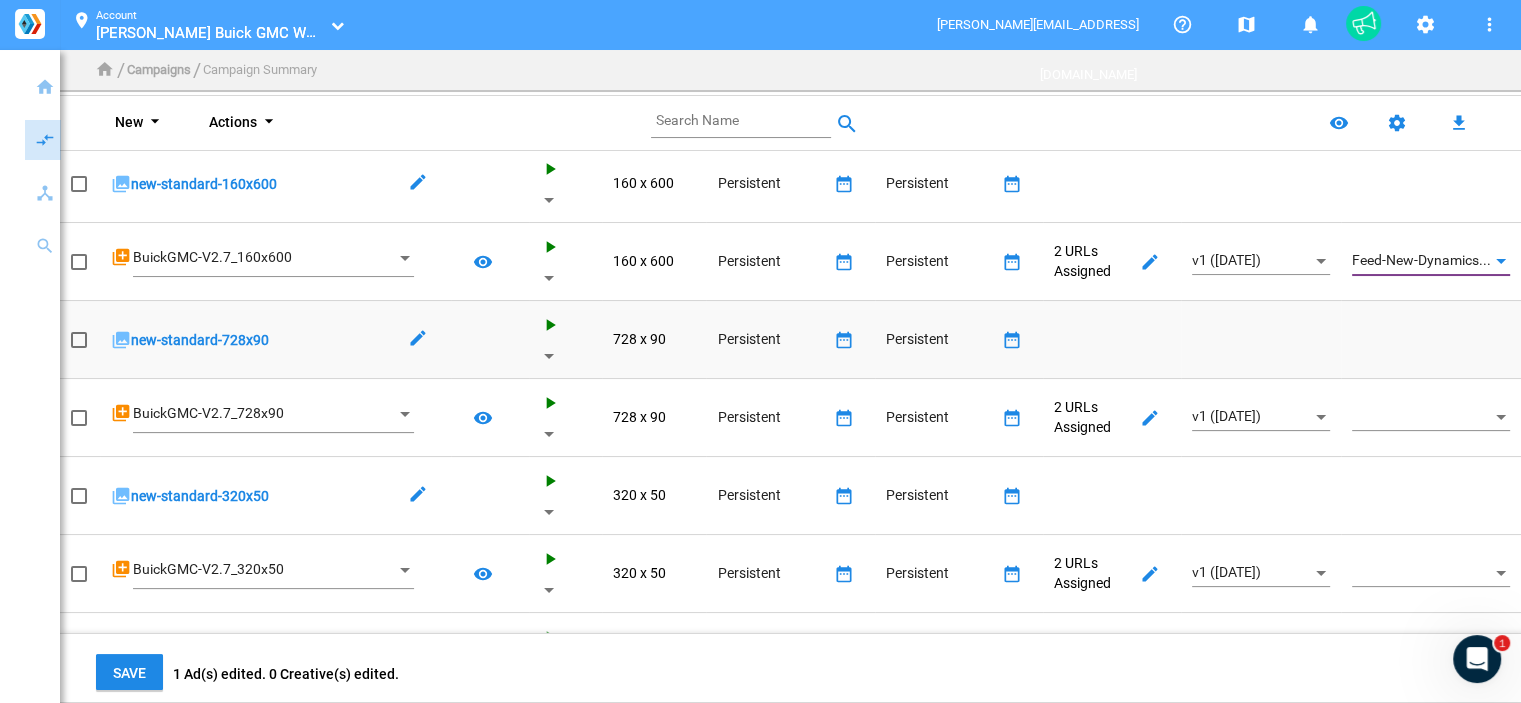 scroll, scrollTop: 100, scrollLeft: 0, axis: vertical 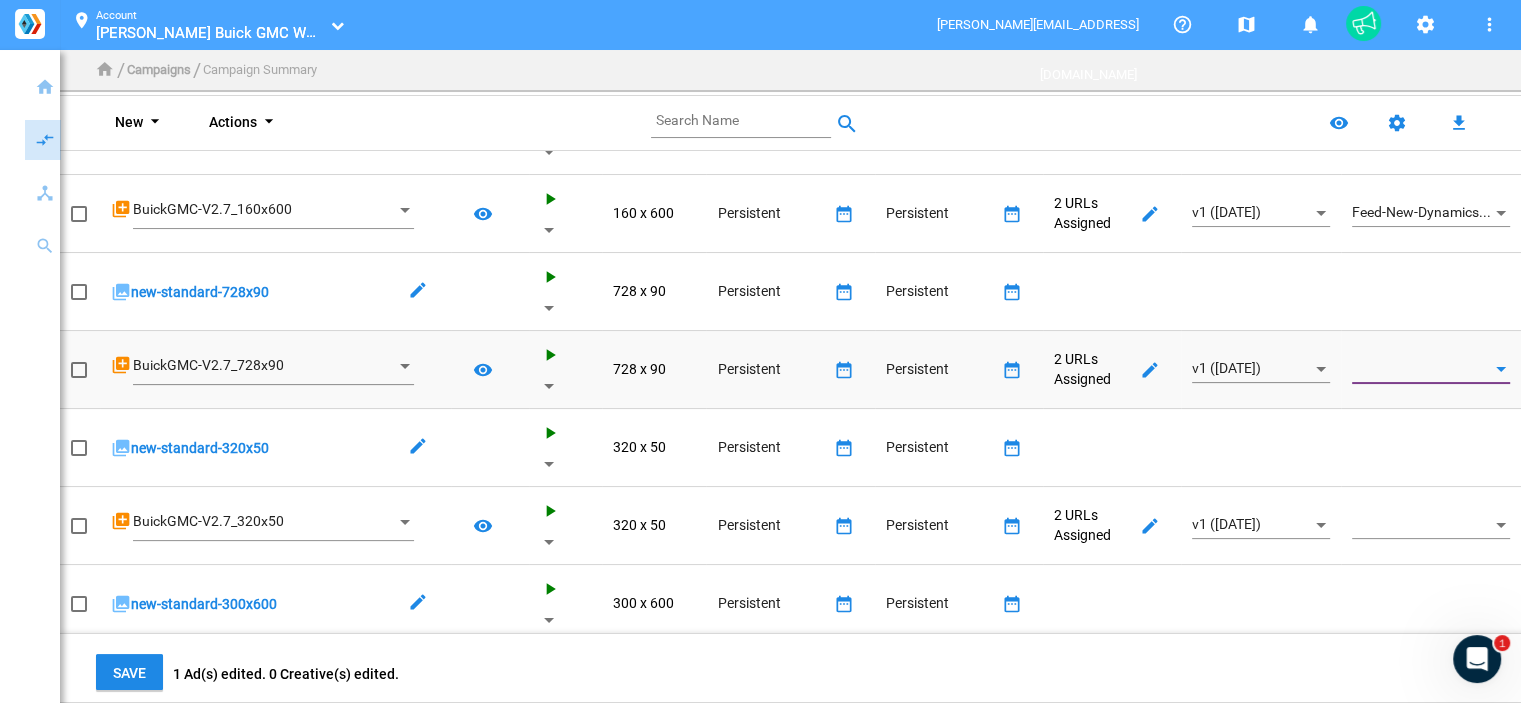 click at bounding box center [1422, 369] 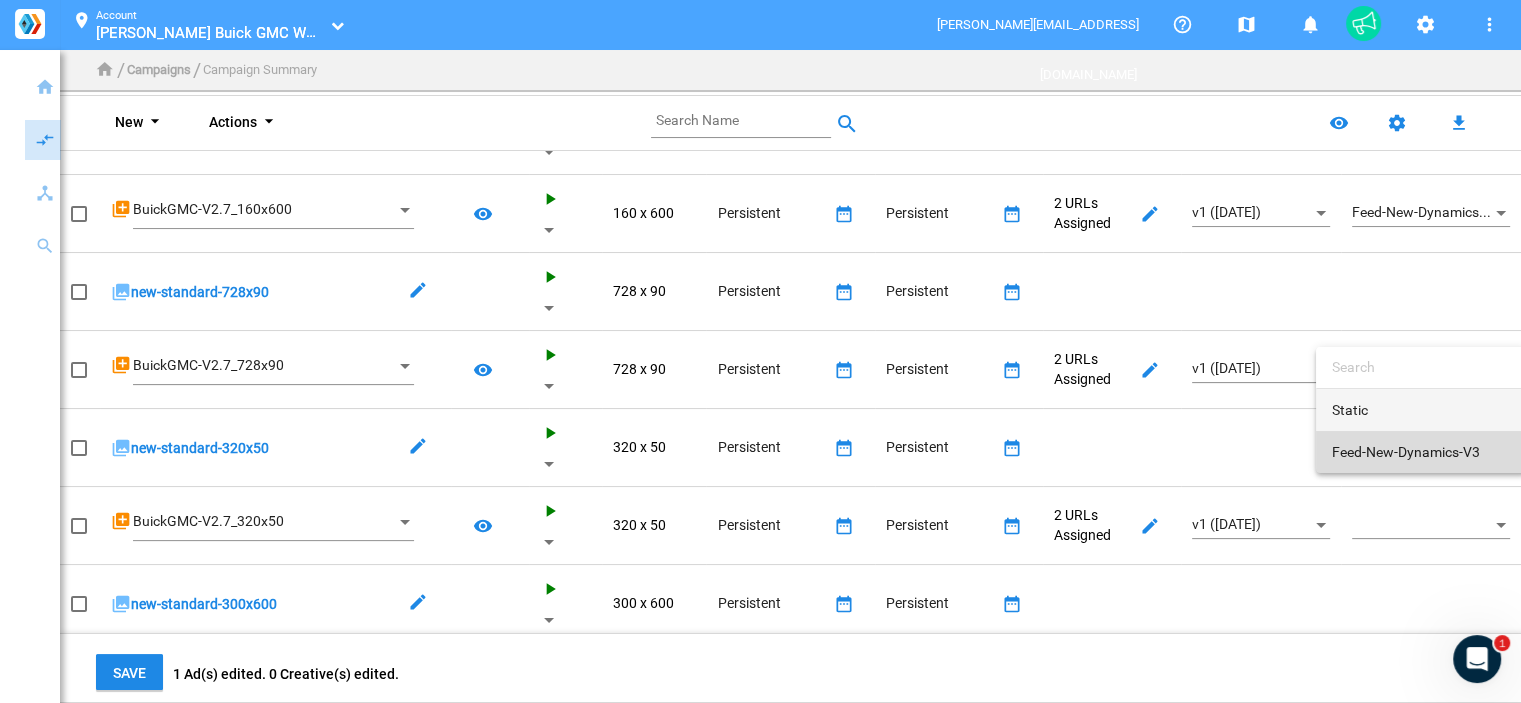 click on "Feed-New-Dynamics-V3" at bounding box center [1422, 452] 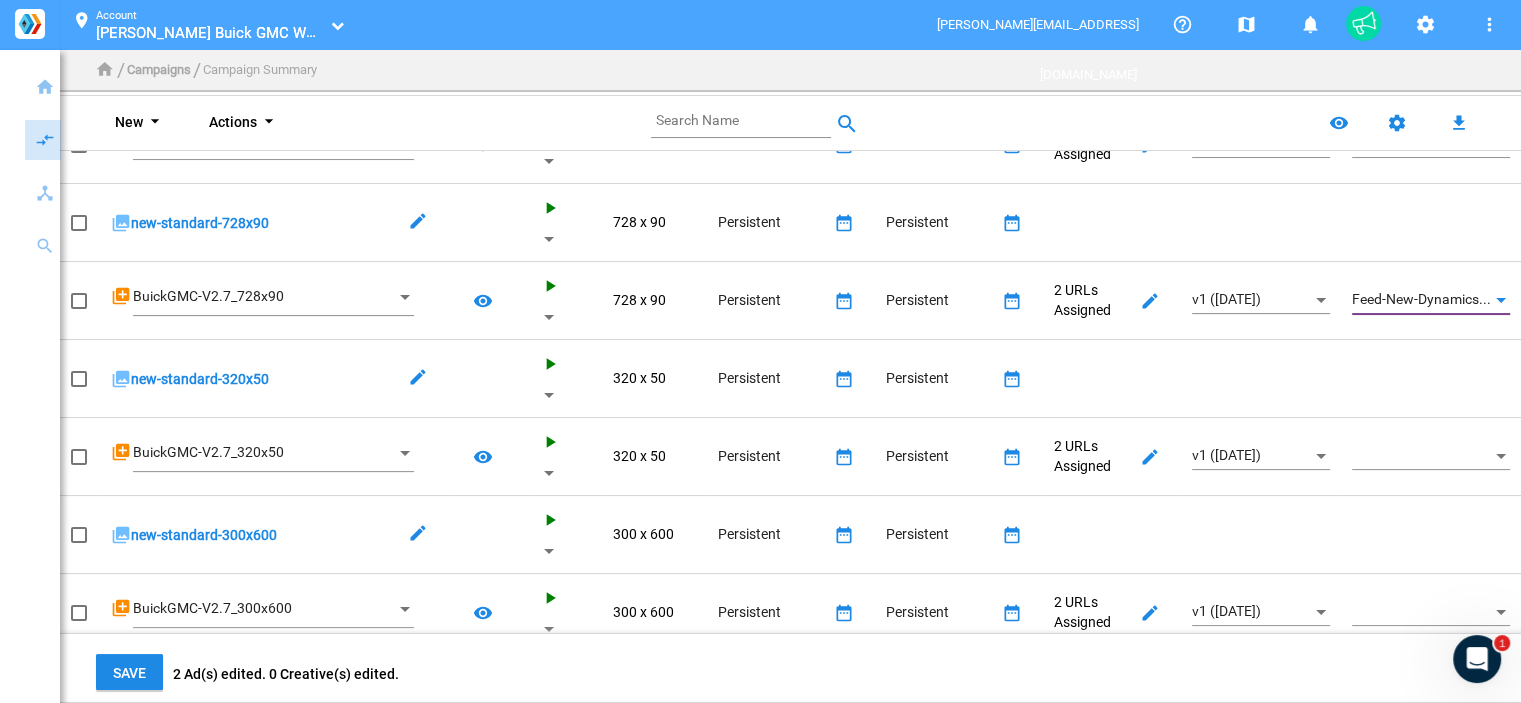 scroll, scrollTop: 200, scrollLeft: 0, axis: vertical 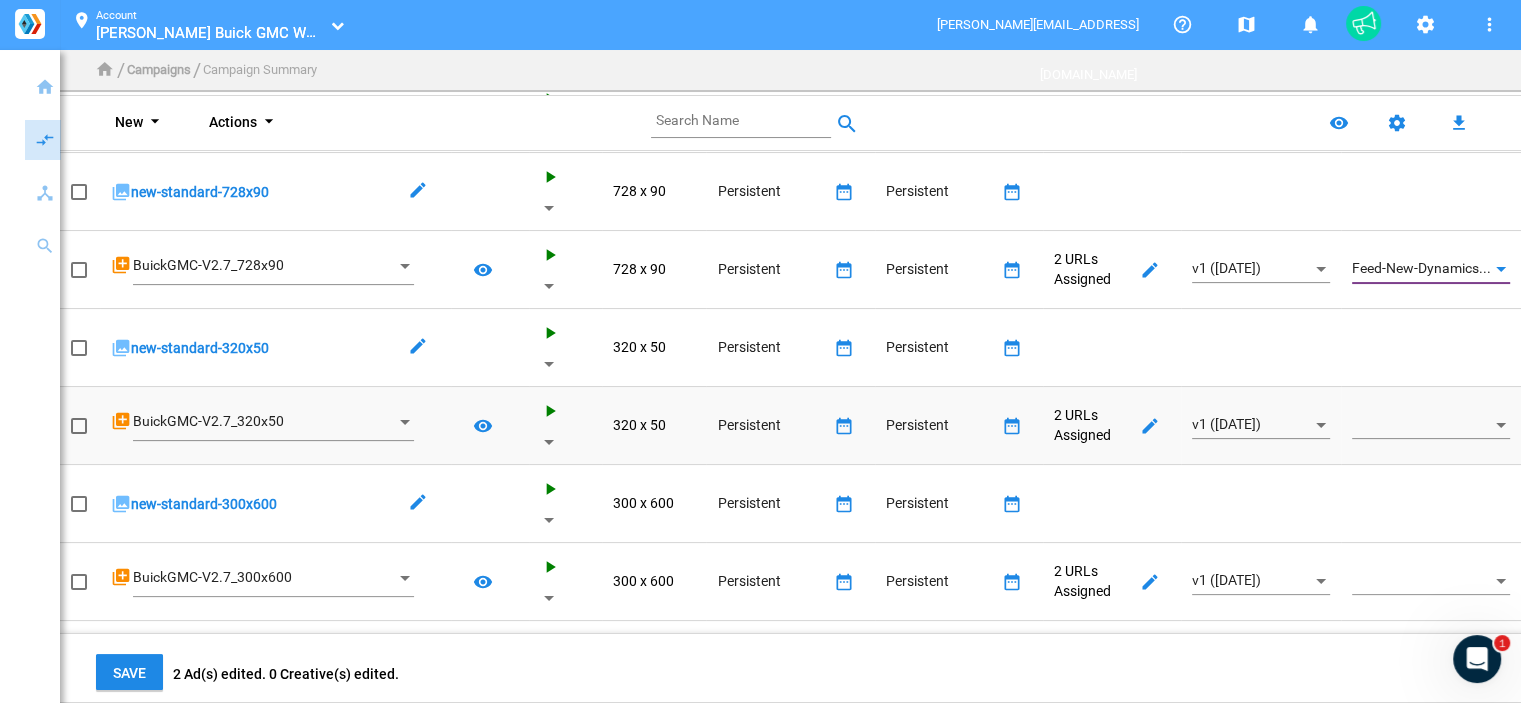 click at bounding box center (1422, 425) 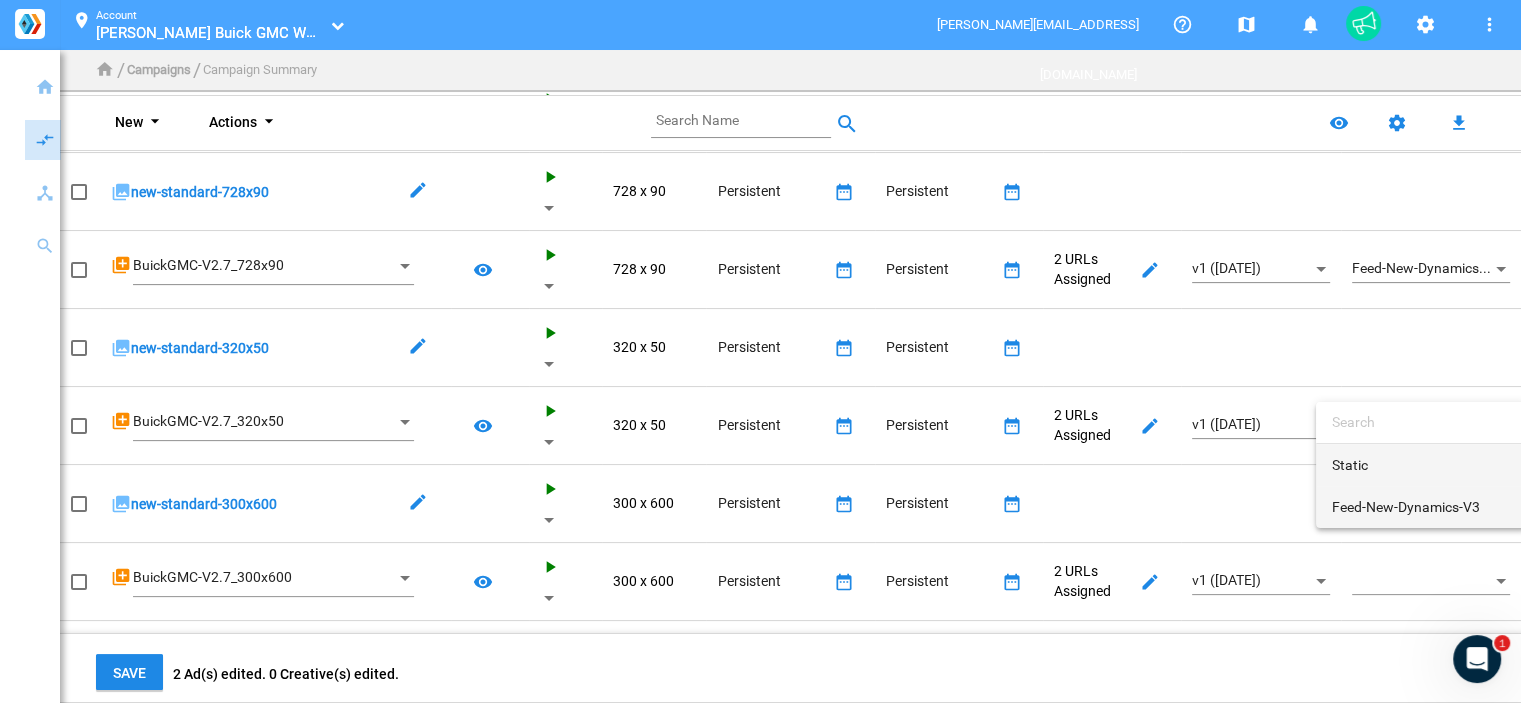 click on "Feed-New-Dynamics-V3" at bounding box center (1422, 507) 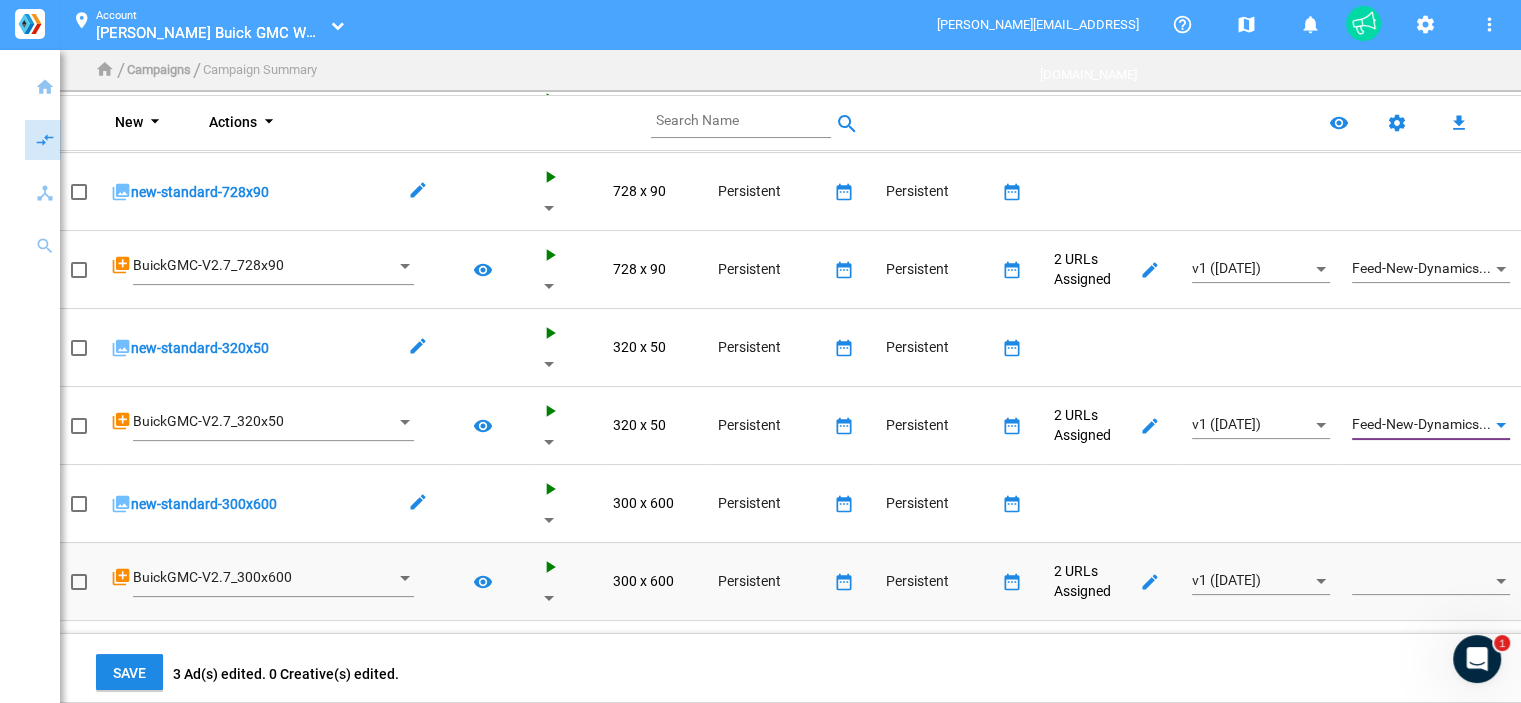 scroll, scrollTop: 300, scrollLeft: 0, axis: vertical 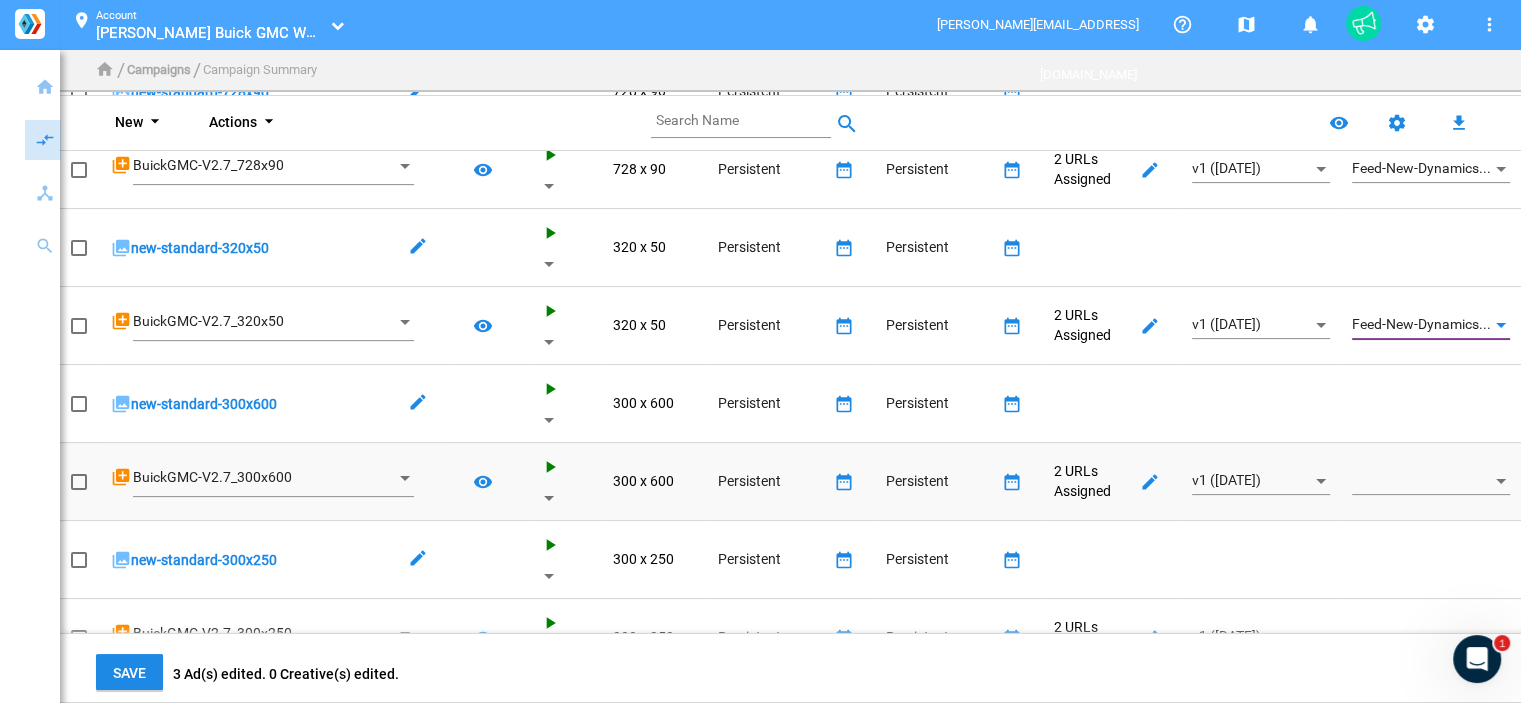 click at bounding box center (1422, 481) 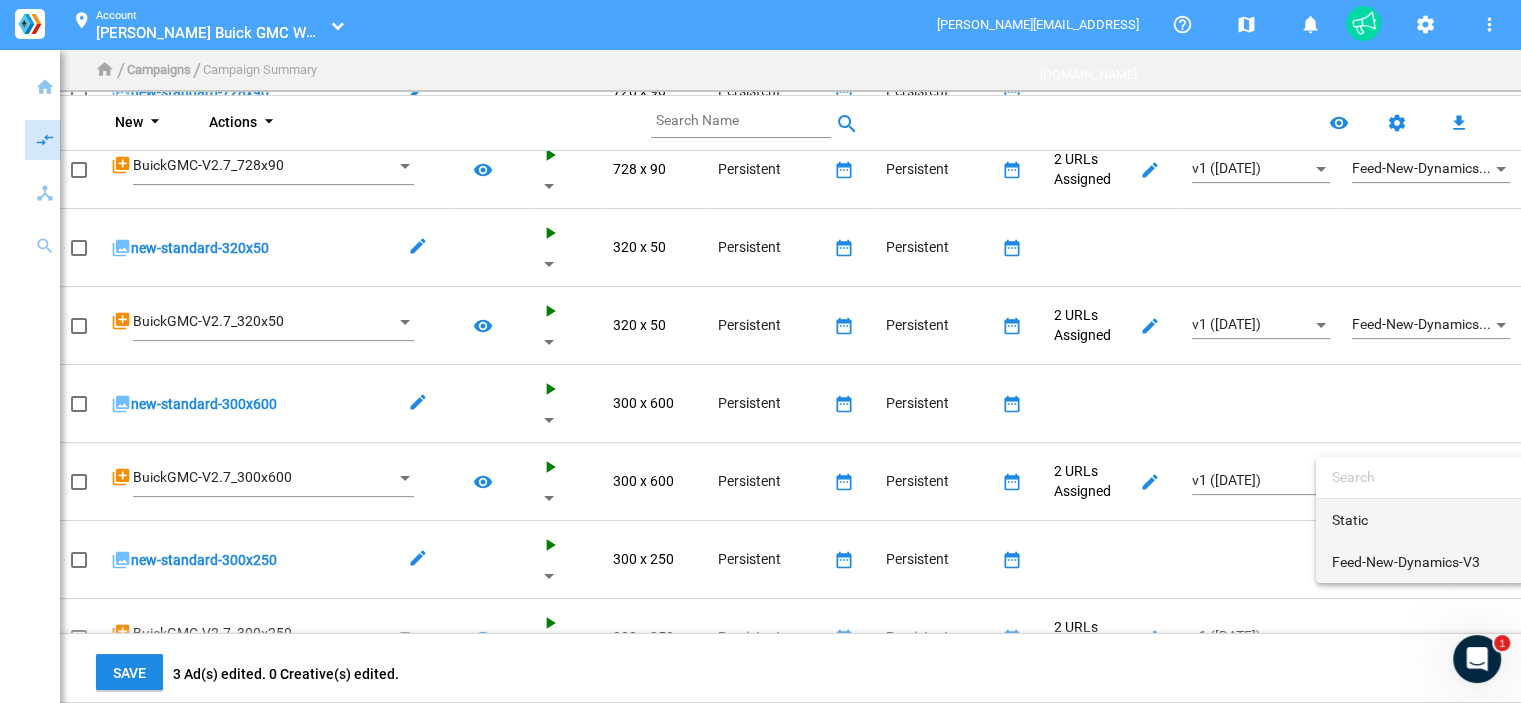 click on "Feed-New-Dynamics-V3" at bounding box center (1422, 562) 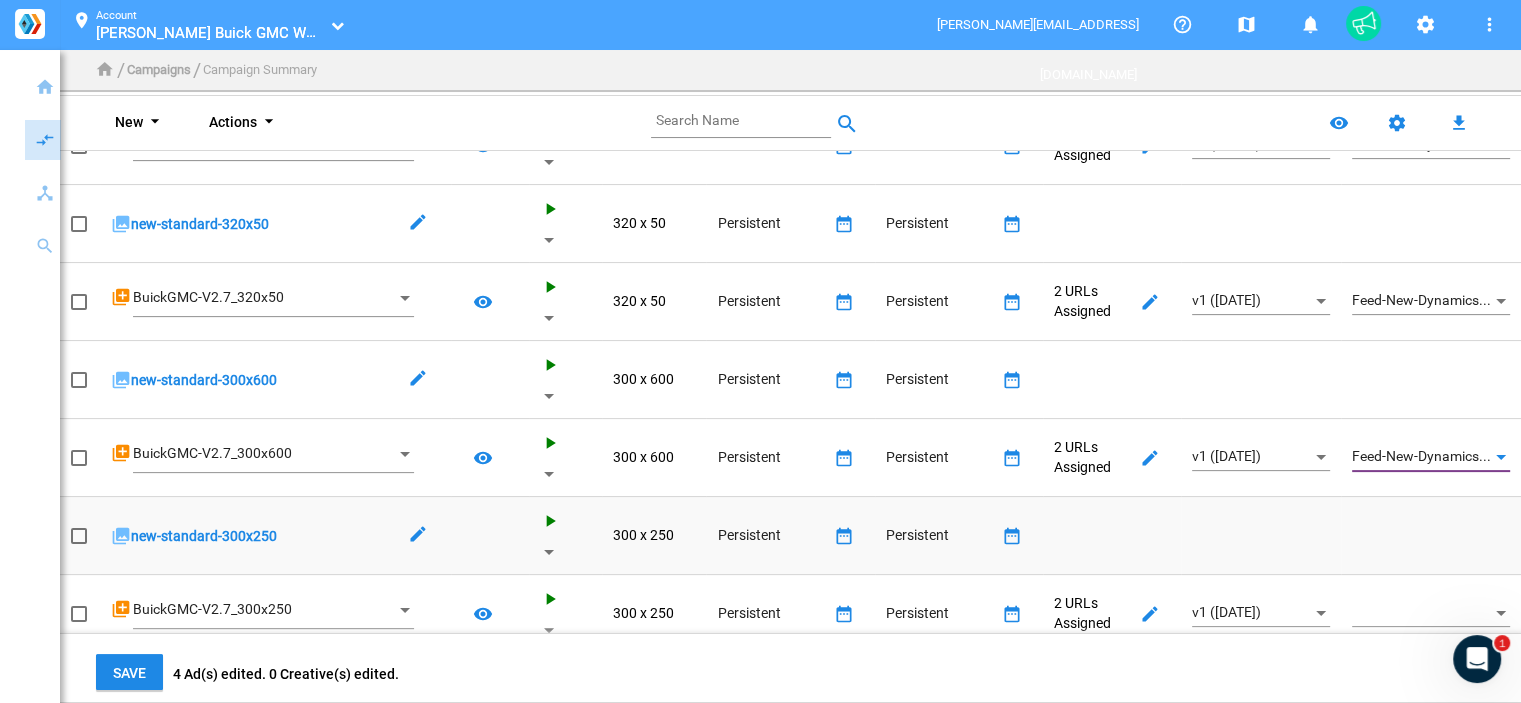 scroll, scrollTop: 338, scrollLeft: 0, axis: vertical 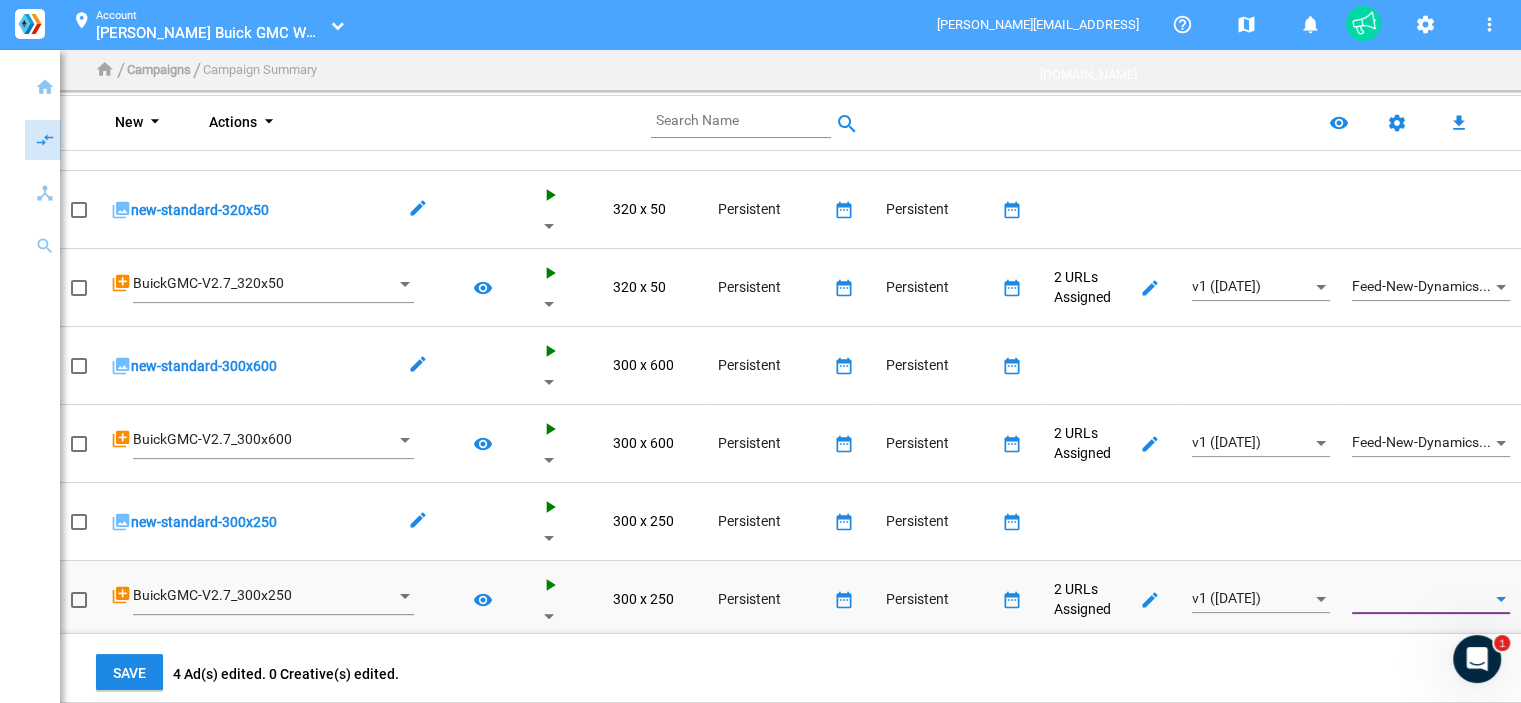 click at bounding box center (1422, 599) 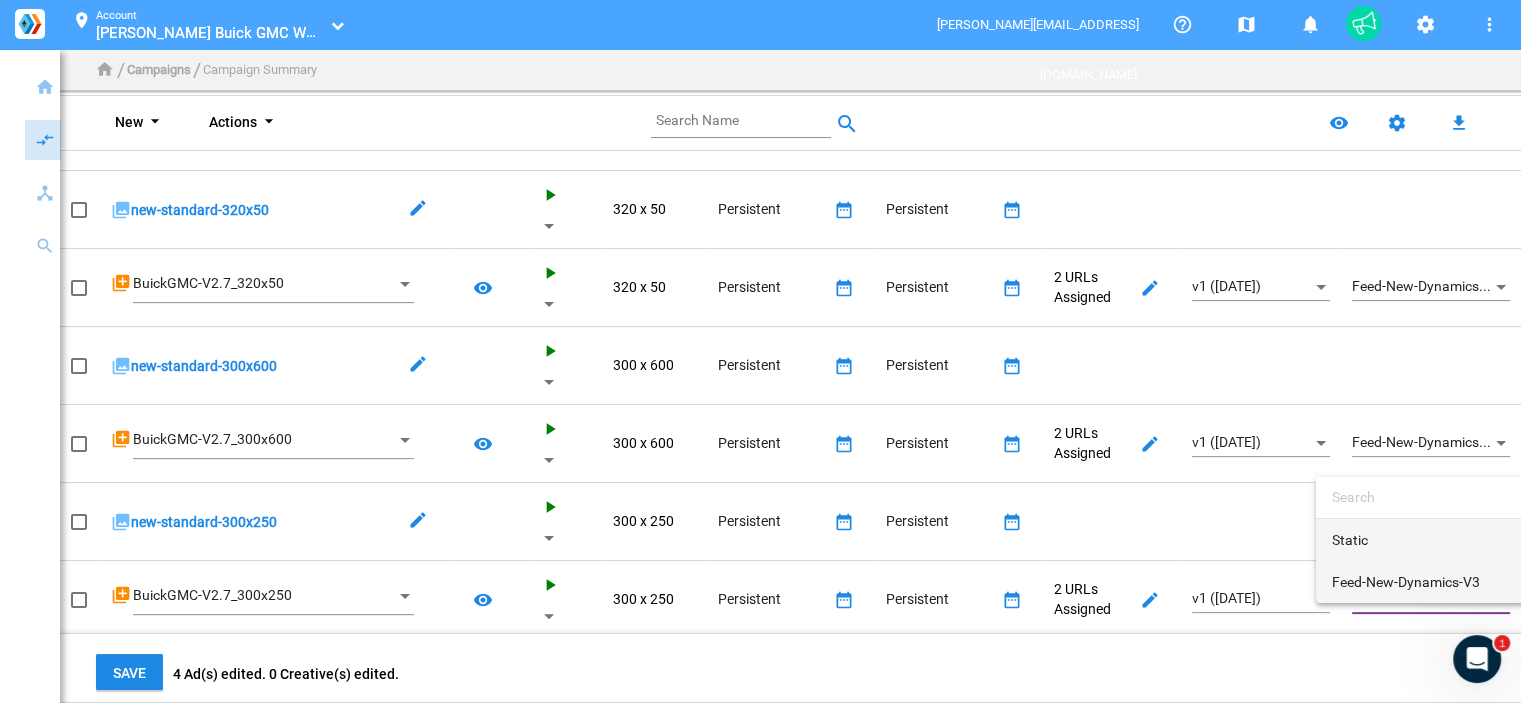 click on "Feed-New-Dynamics-V3" at bounding box center [1422, 582] 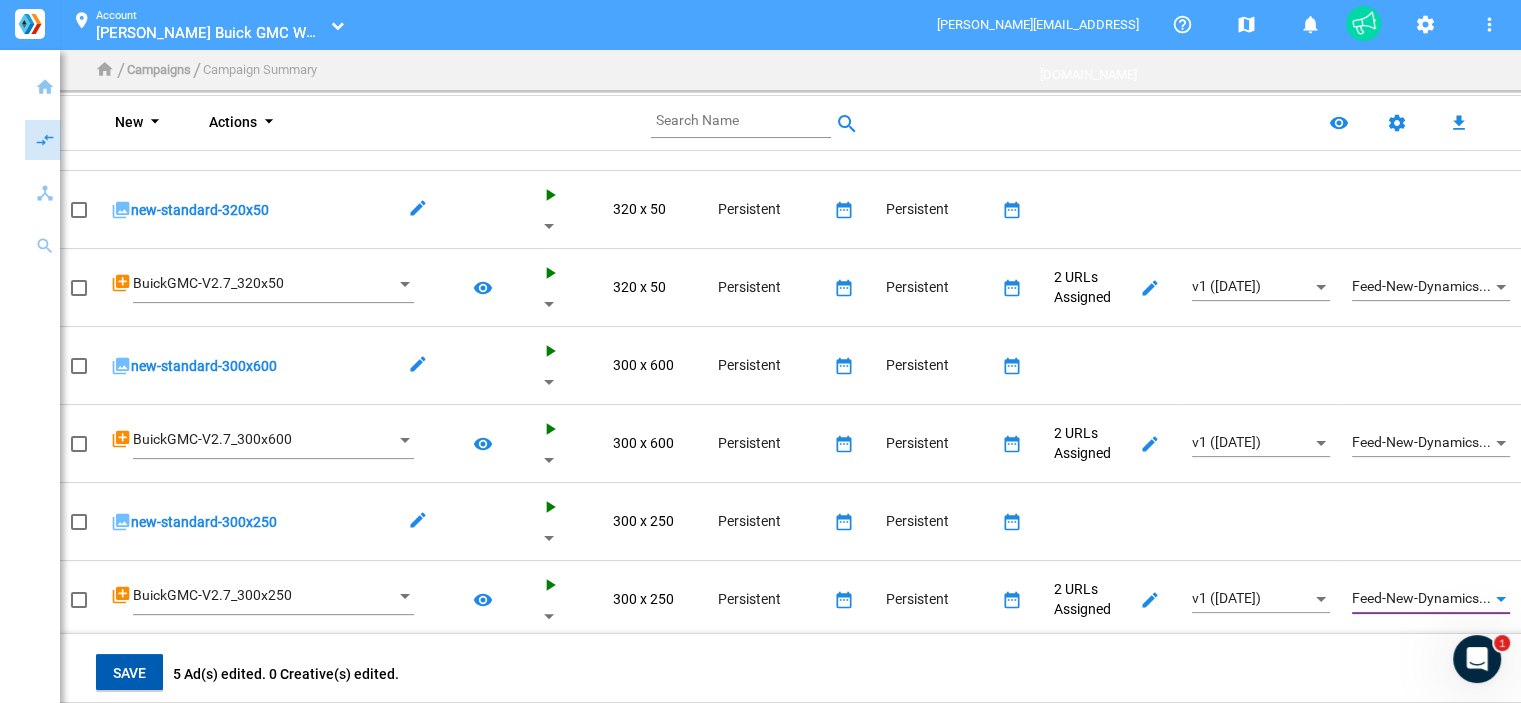 click on "Save" 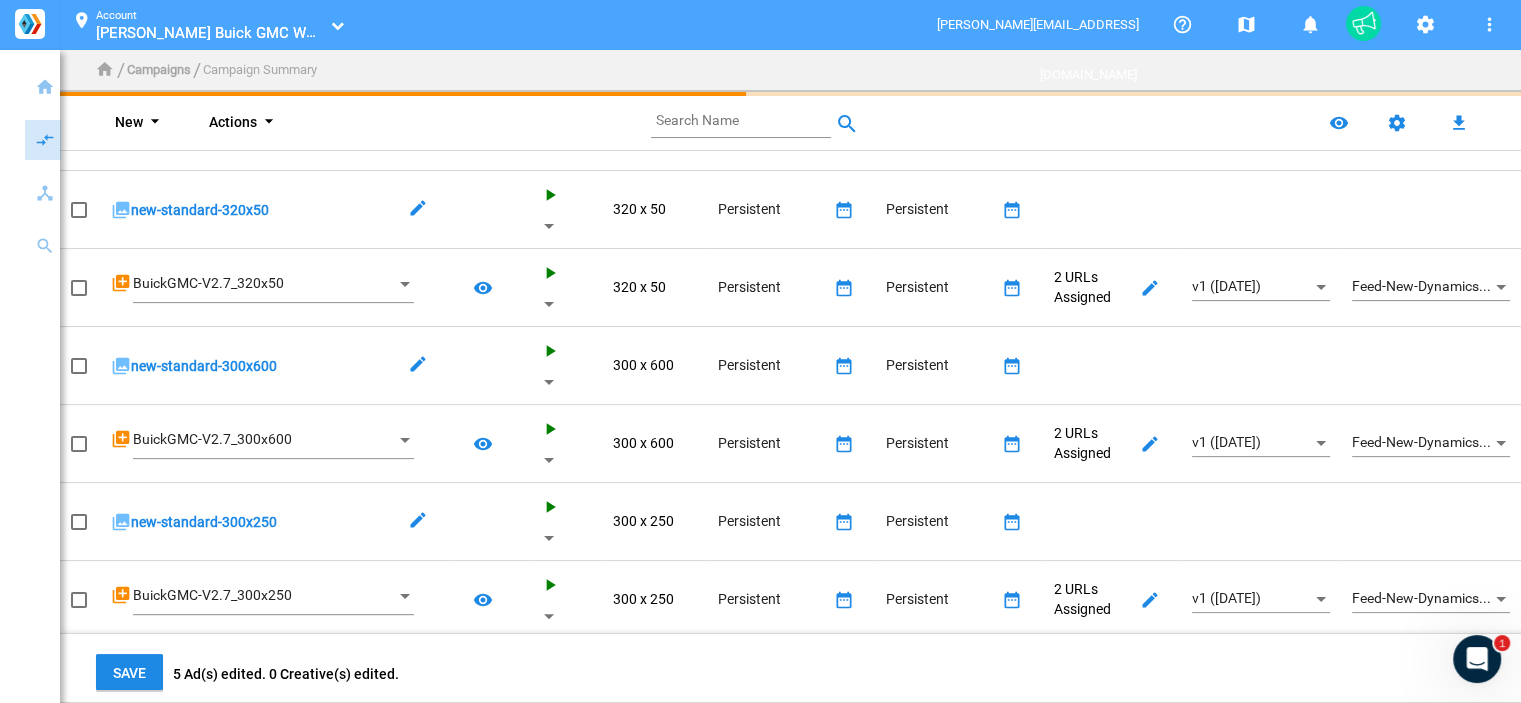 scroll, scrollTop: 0, scrollLeft: 0, axis: both 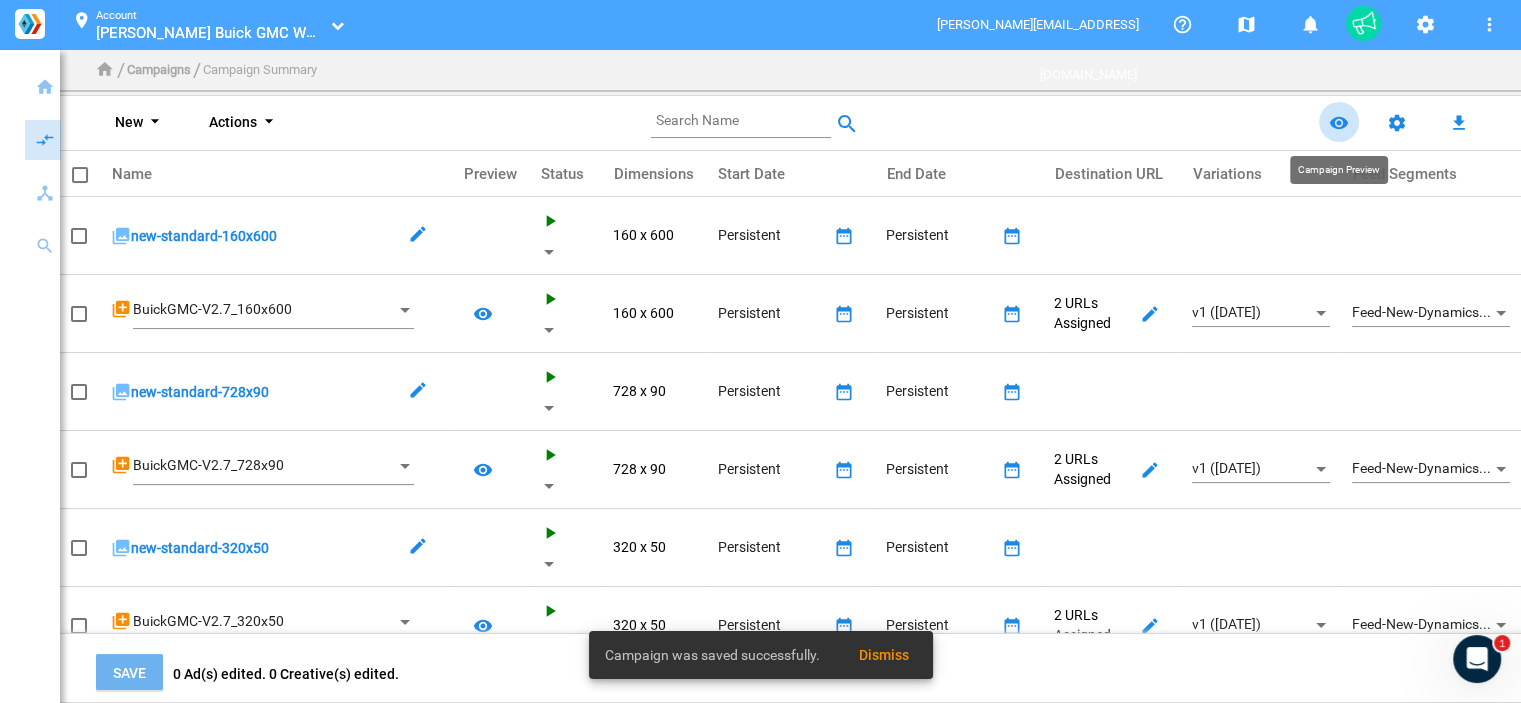 click on "remove_red_eye" 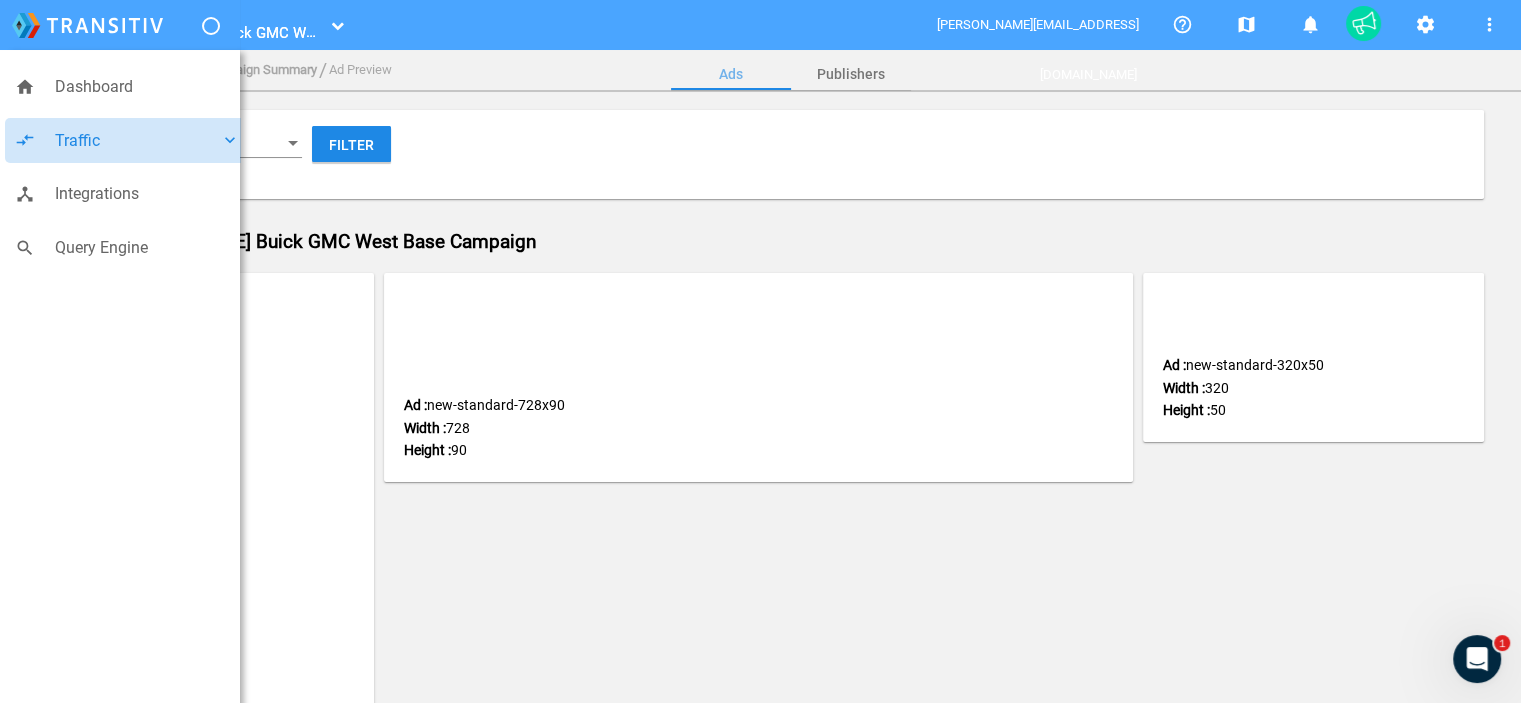 click on "keyboard_arrow_down" at bounding box center (230, 140) 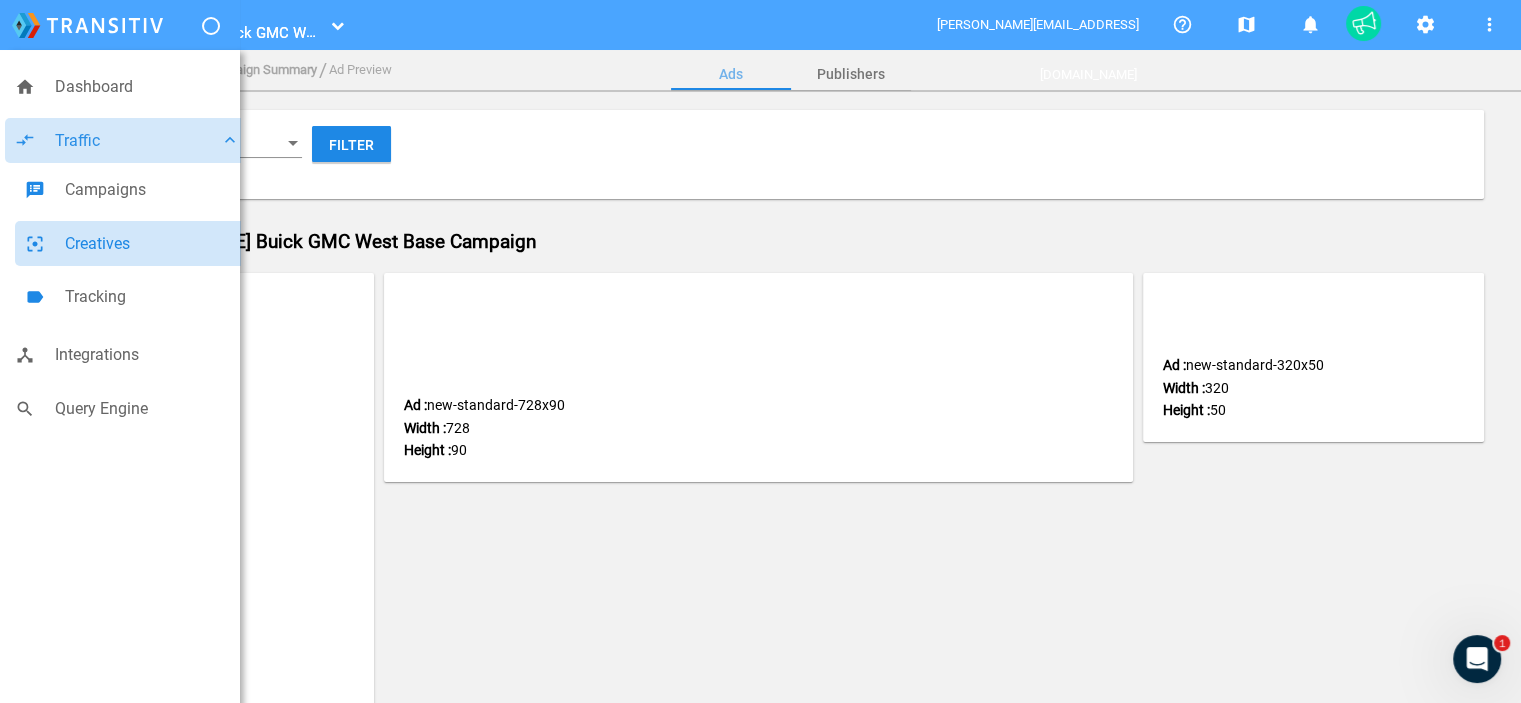 click on "Creatives" at bounding box center (152, 244) 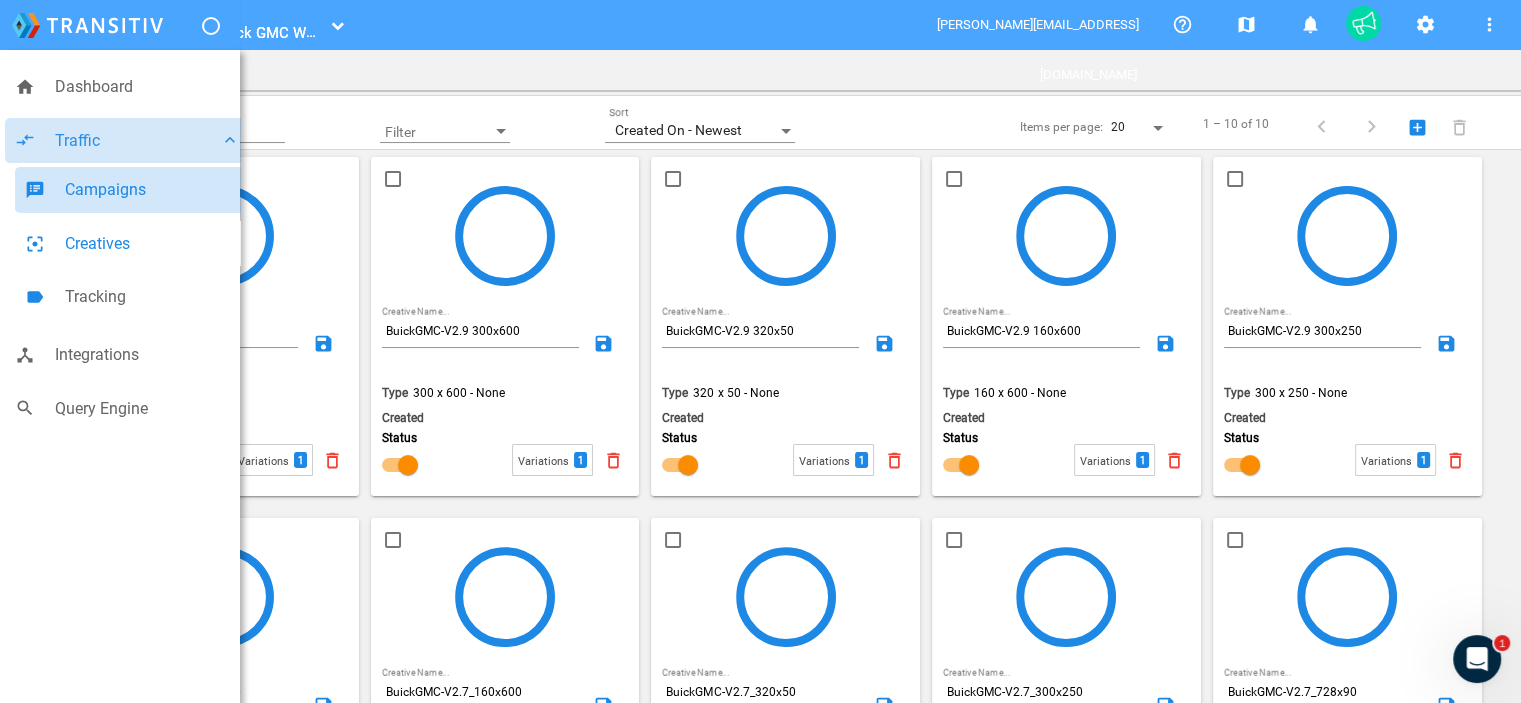 click on "Campaigns" at bounding box center (152, 190) 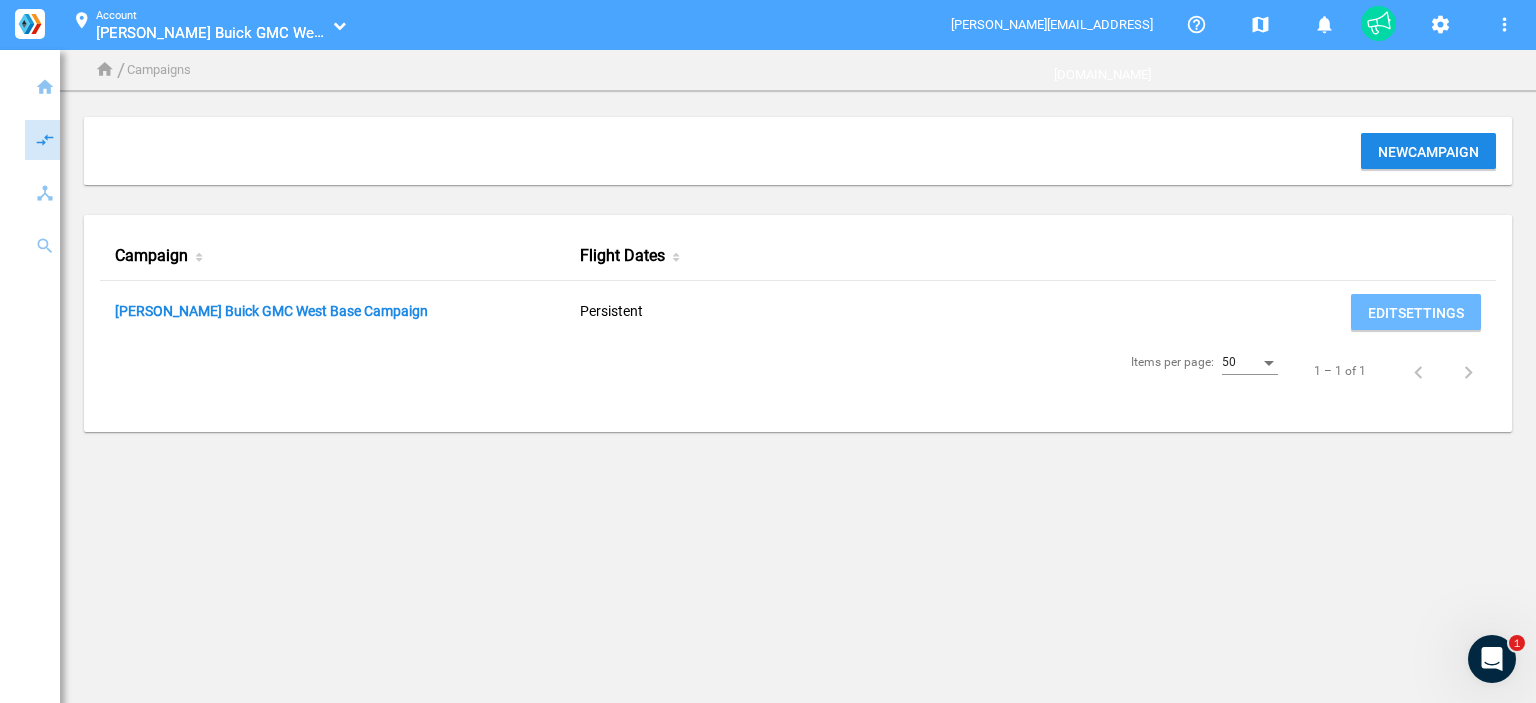 click on "Cavender Buick GMC West Base Campaign  Persistent   Edit  Settings" 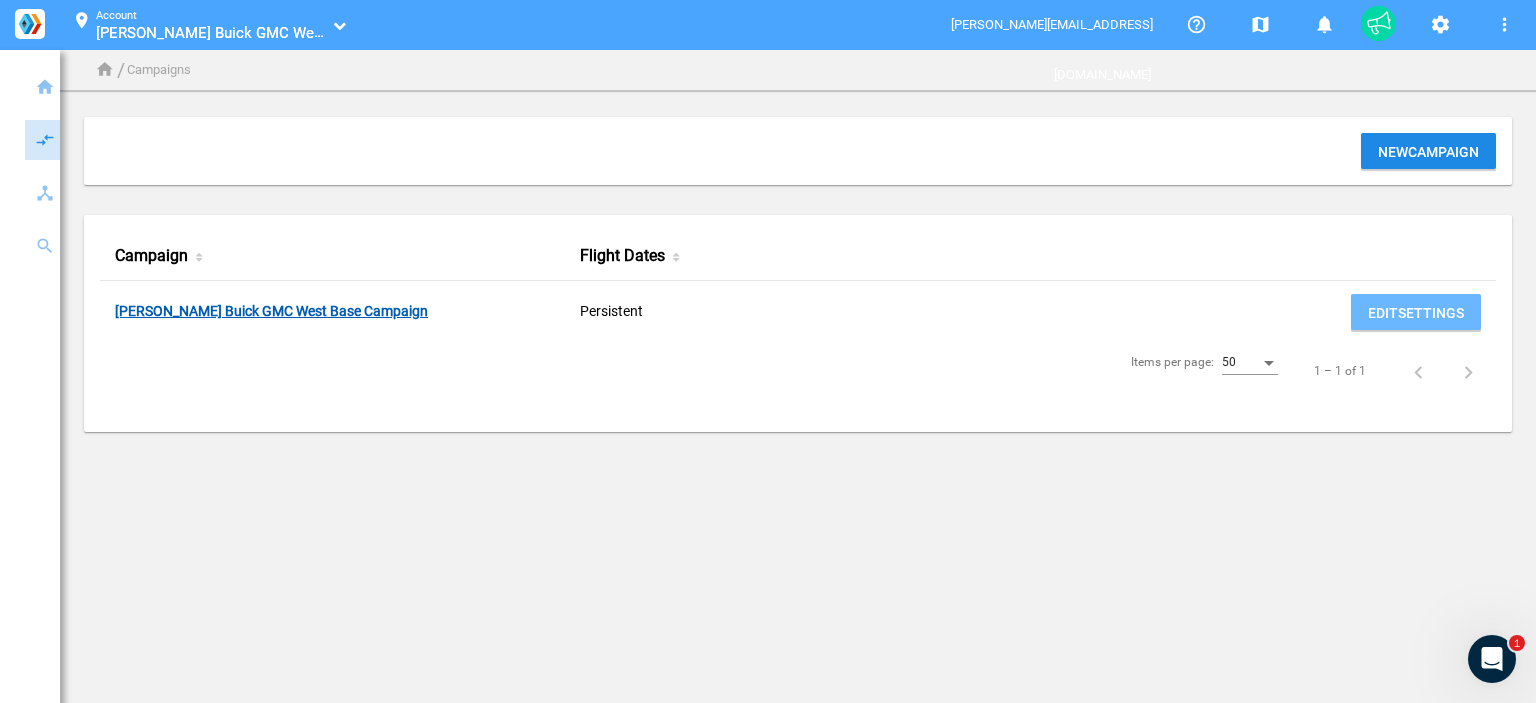 click on "[PERSON_NAME] Buick GMC West Base Campaign" 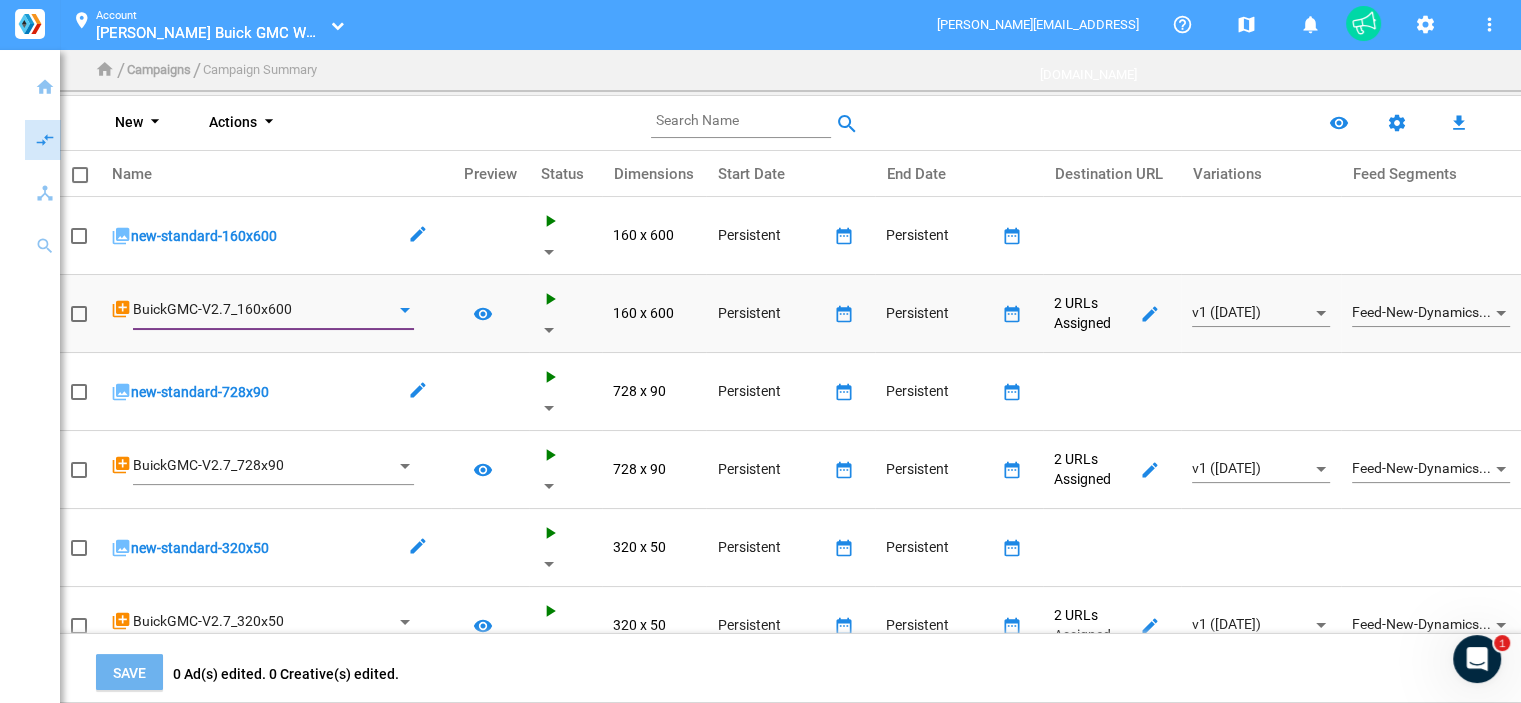 click at bounding box center [405, 310] 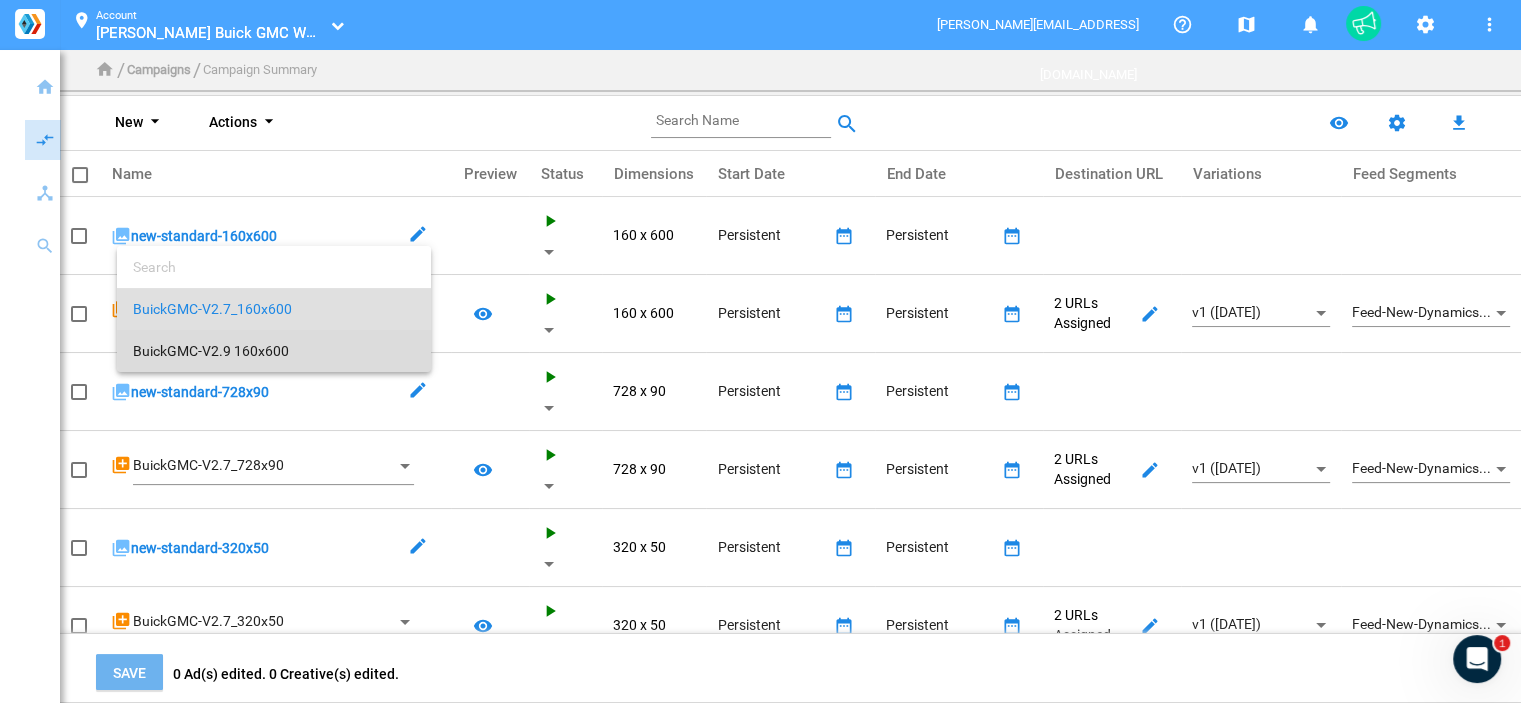 click on "BuickGMC-V2.9 160x600" at bounding box center [274, 351] 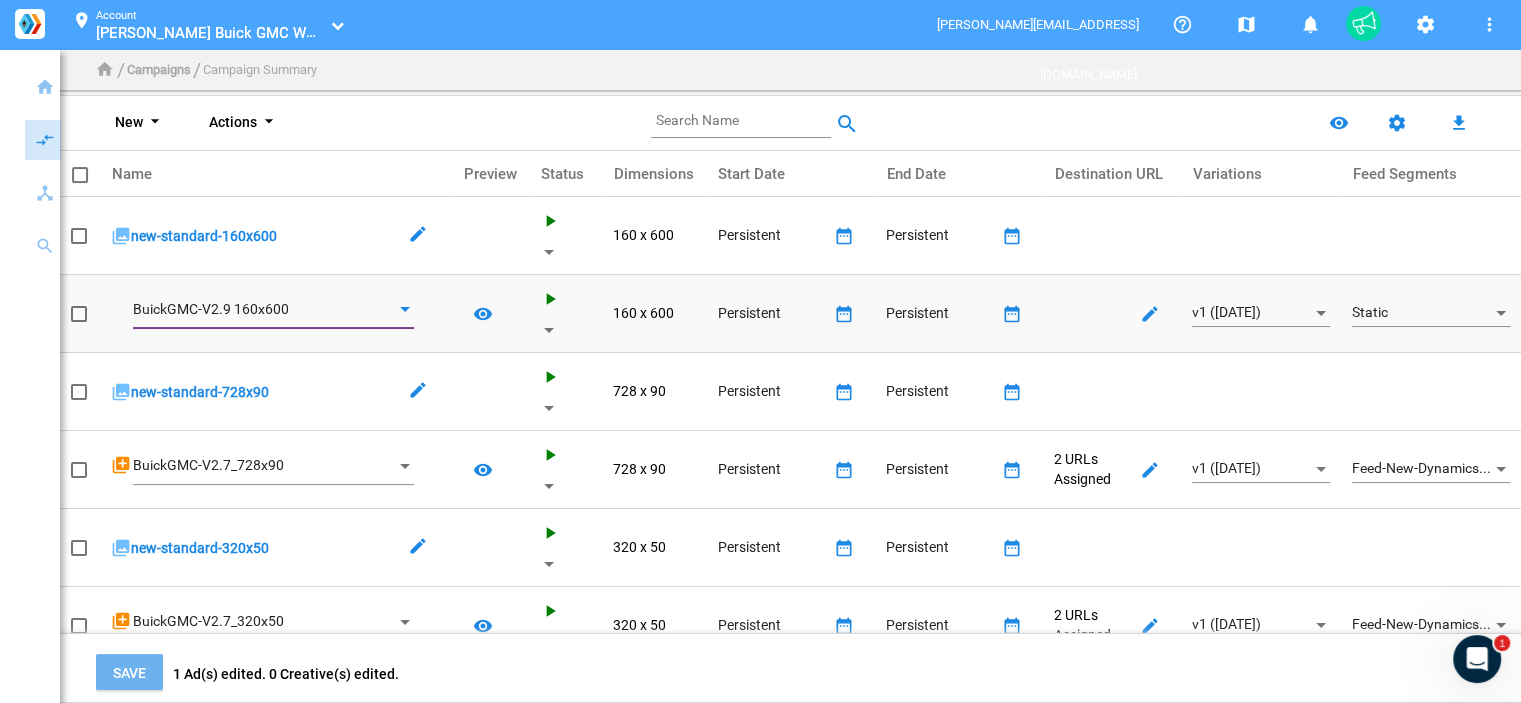 click on "Static" at bounding box center [1422, 313] 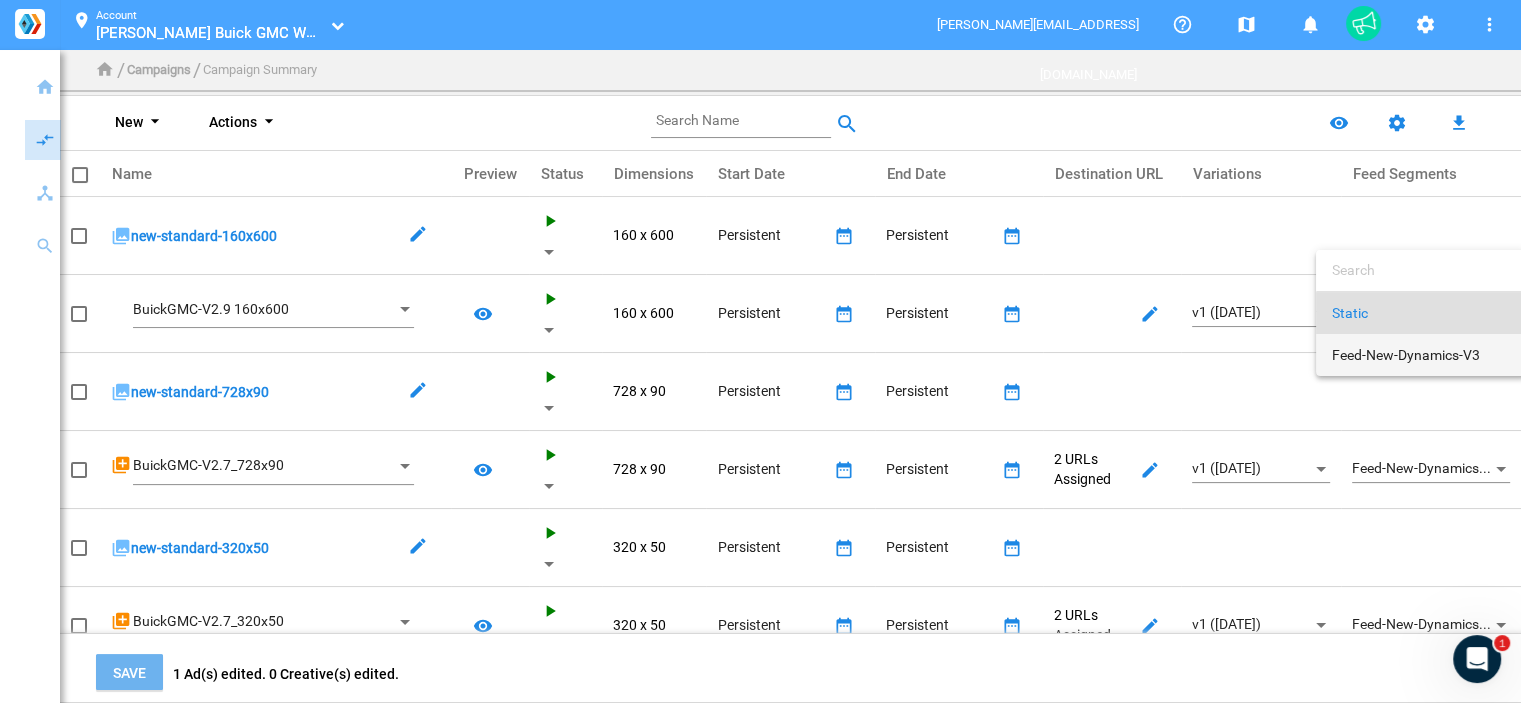 click on "Feed-New-Dynamics-V3" at bounding box center [1422, 355] 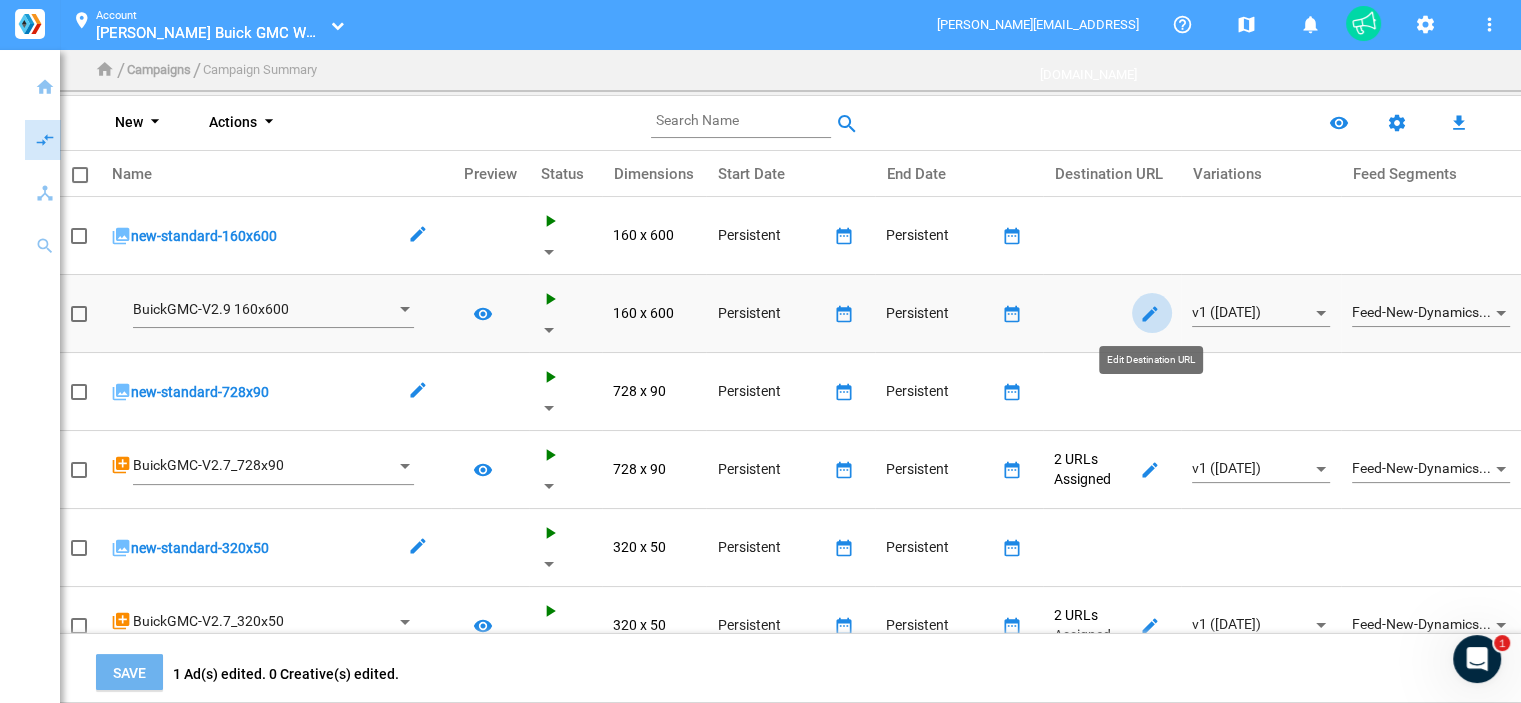 click on "edit_main" 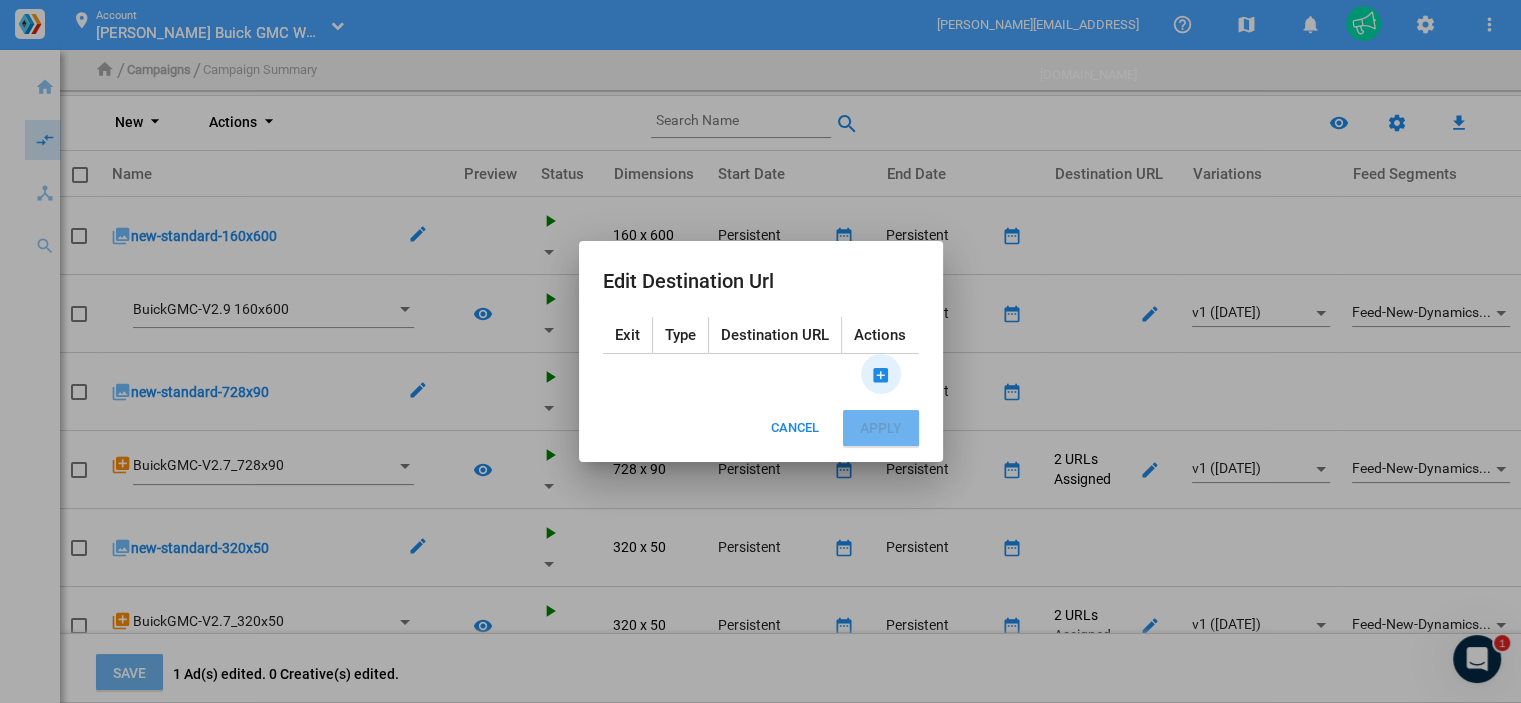 click on "add_box_main" at bounding box center [881, 375] 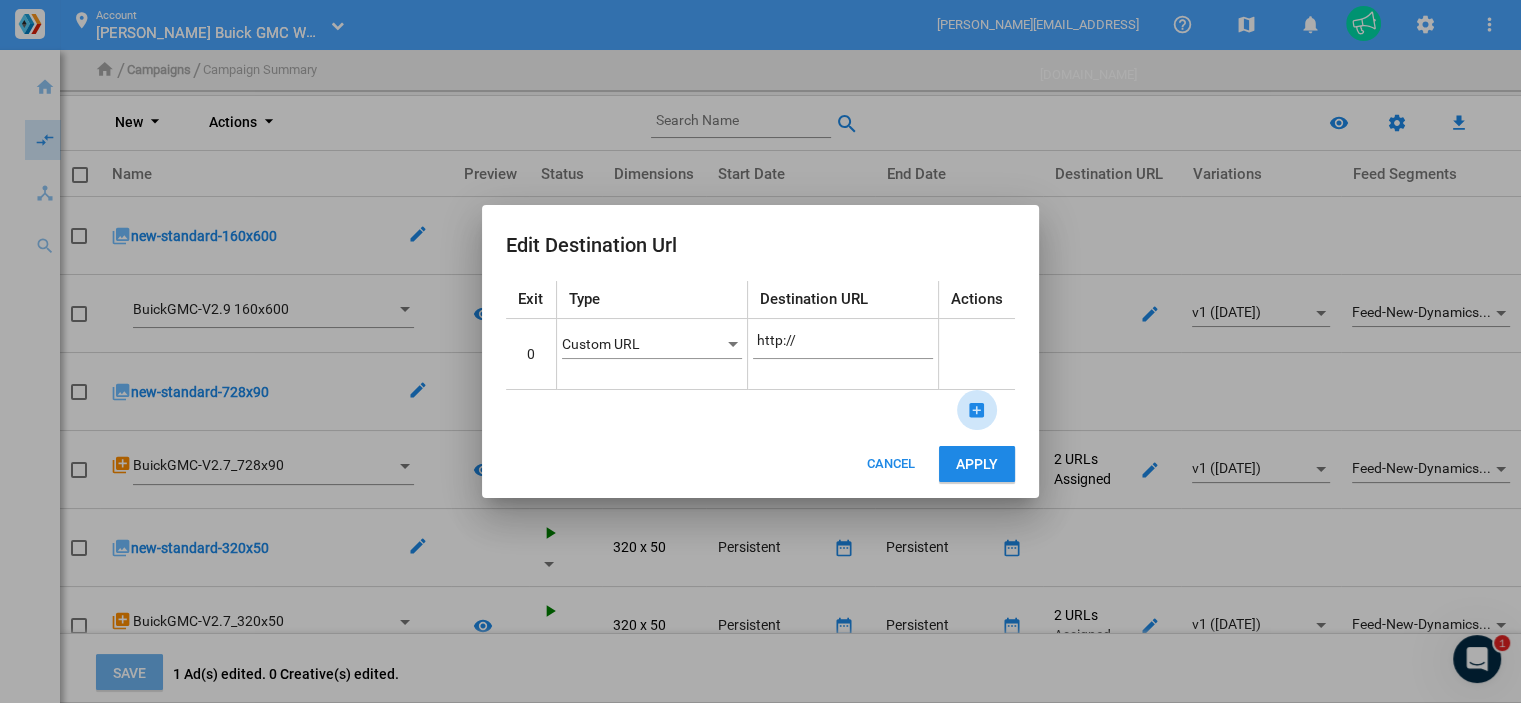 click on "add_box_main" at bounding box center [977, 410] 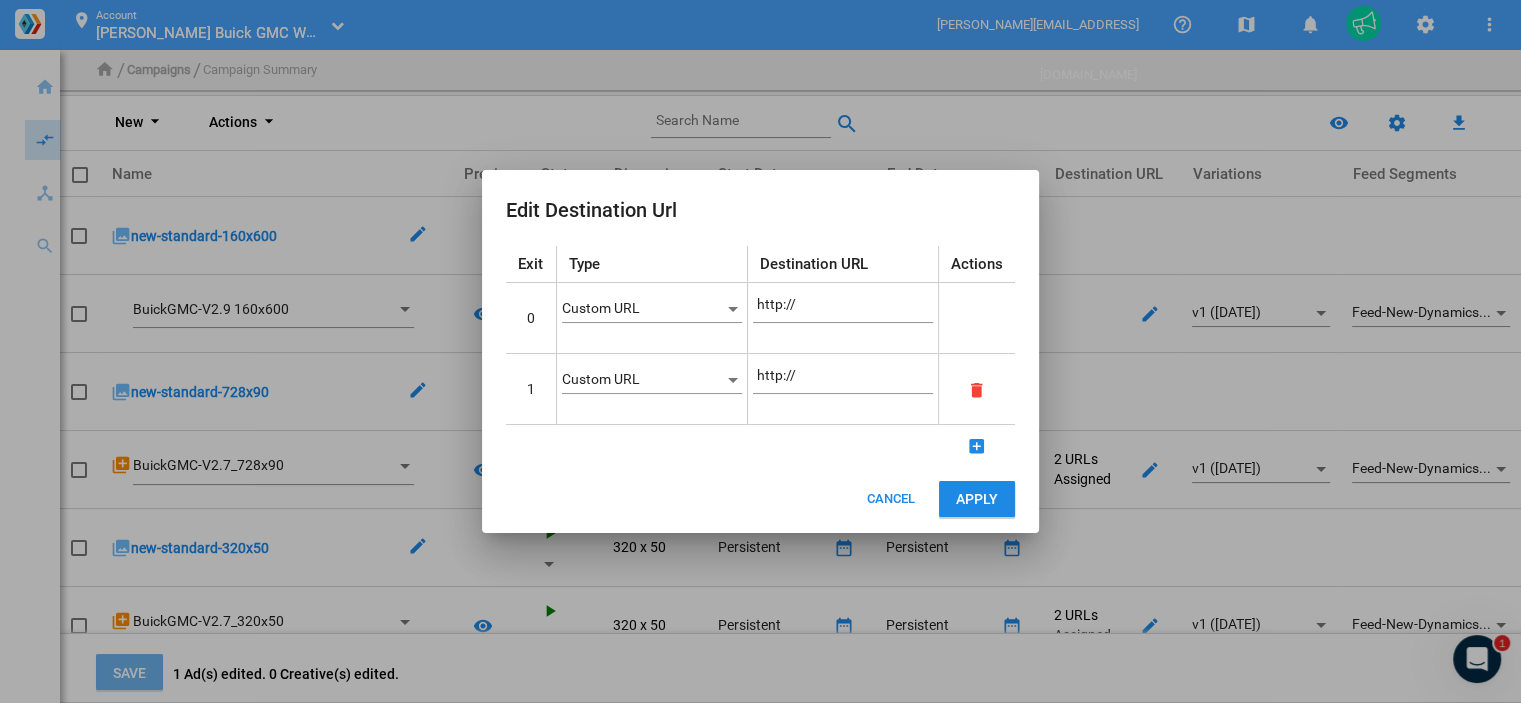 click on "Custom URL" at bounding box center [643, 309] 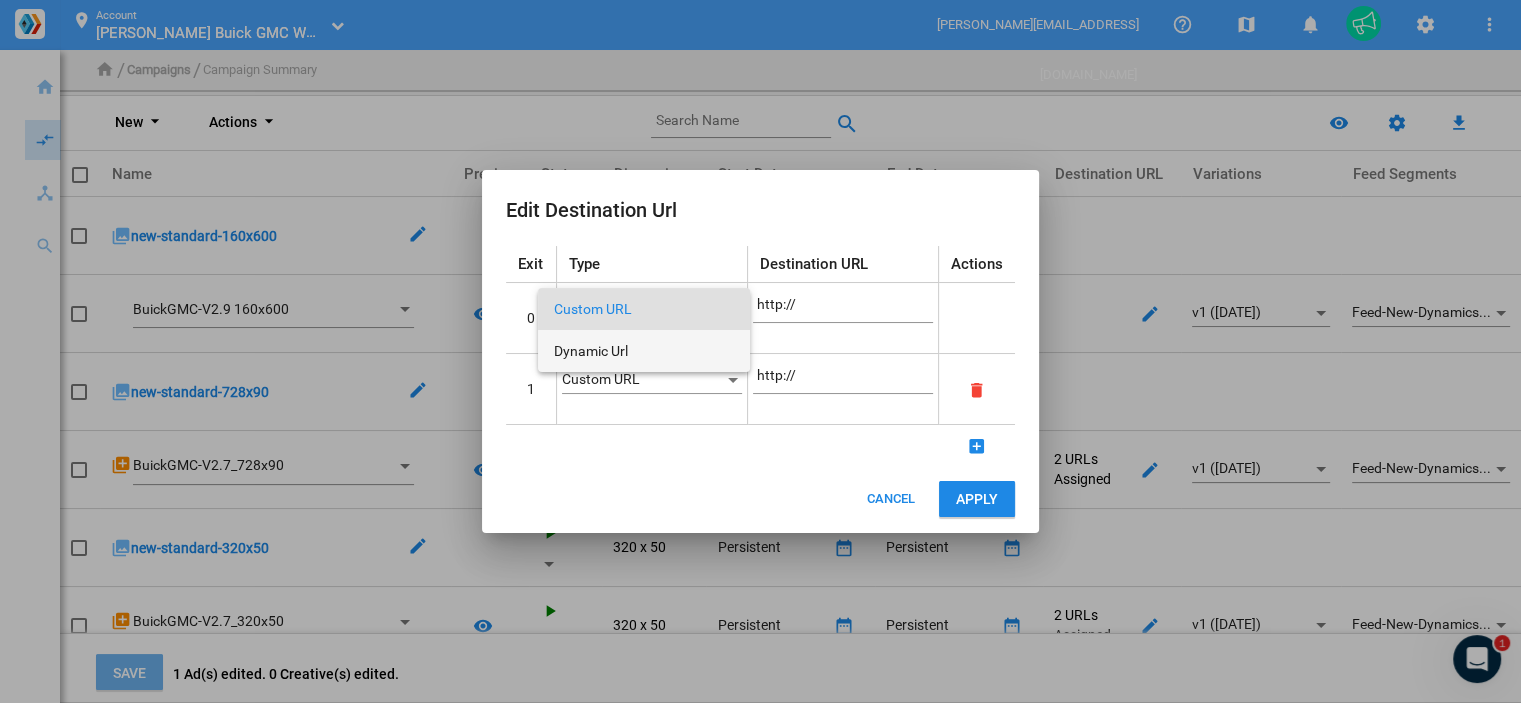 click on "Dynamic Url" at bounding box center [644, 351] 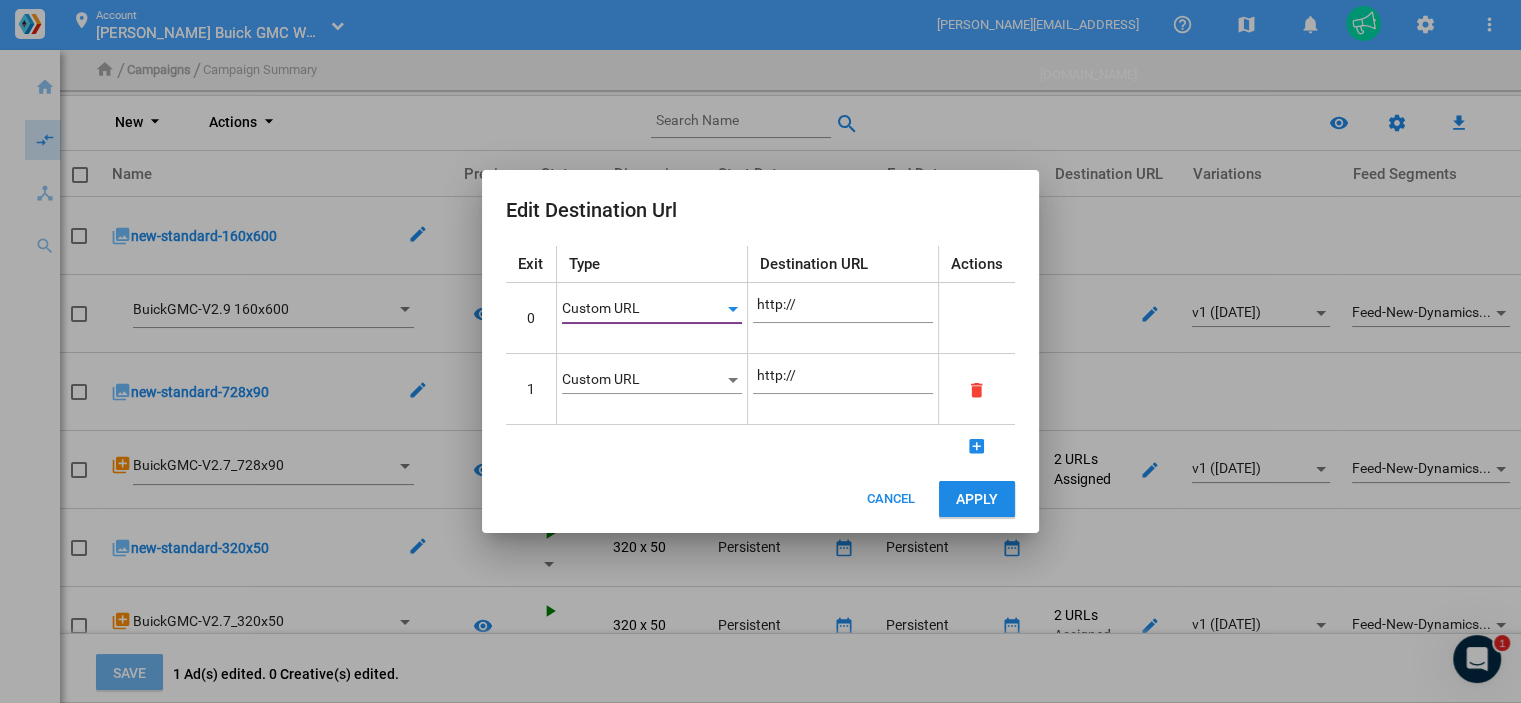 type on "DestinationUrl" 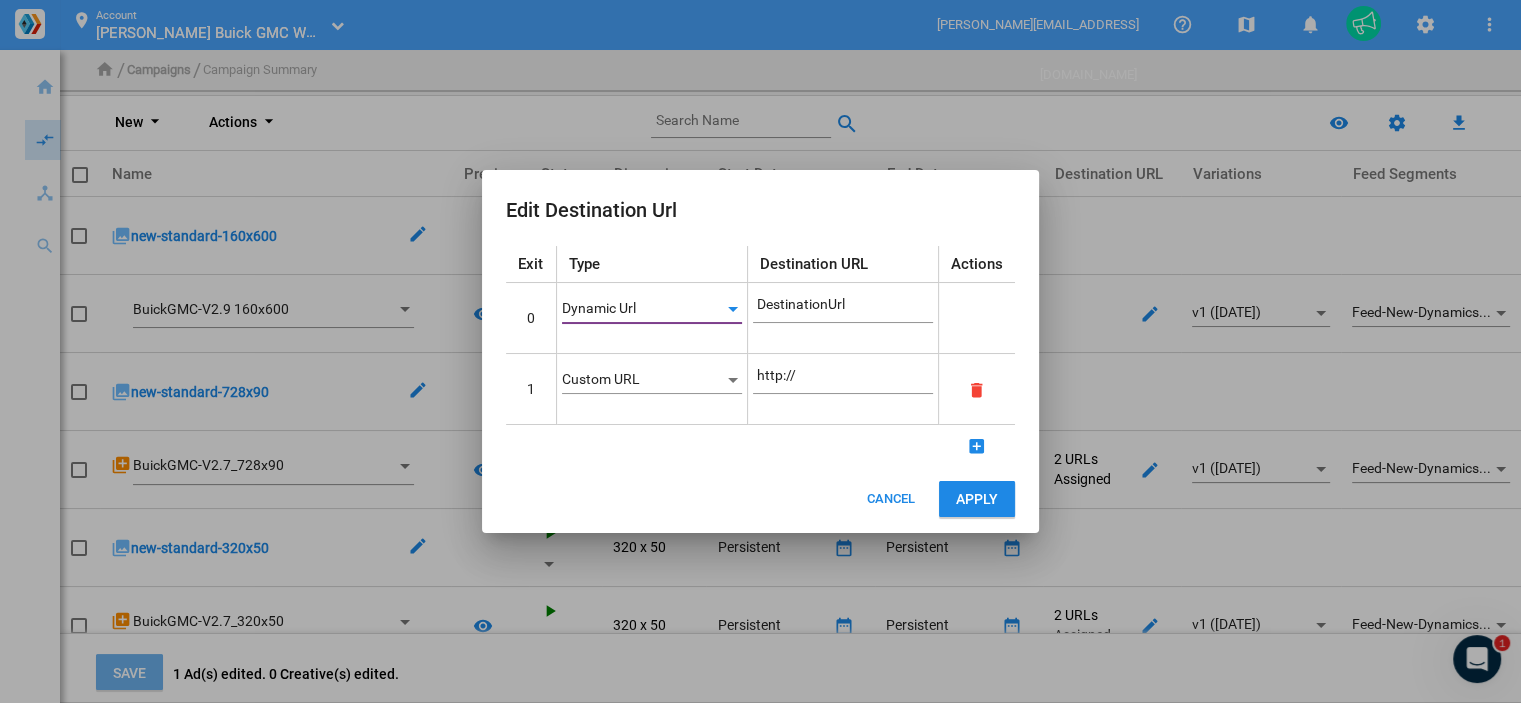 click on "Custom URL" at bounding box center (652, 380) 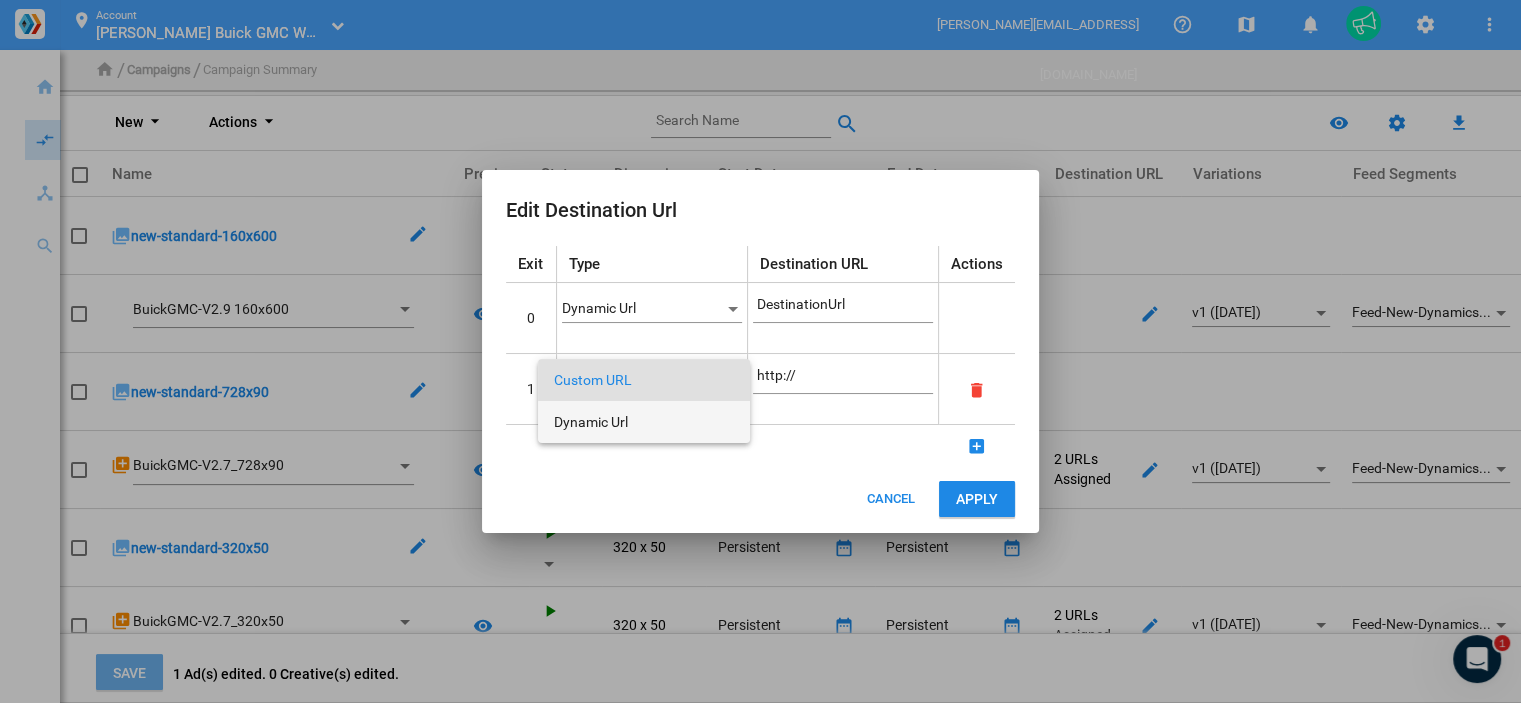click on "Dynamic Url" at bounding box center [644, 422] 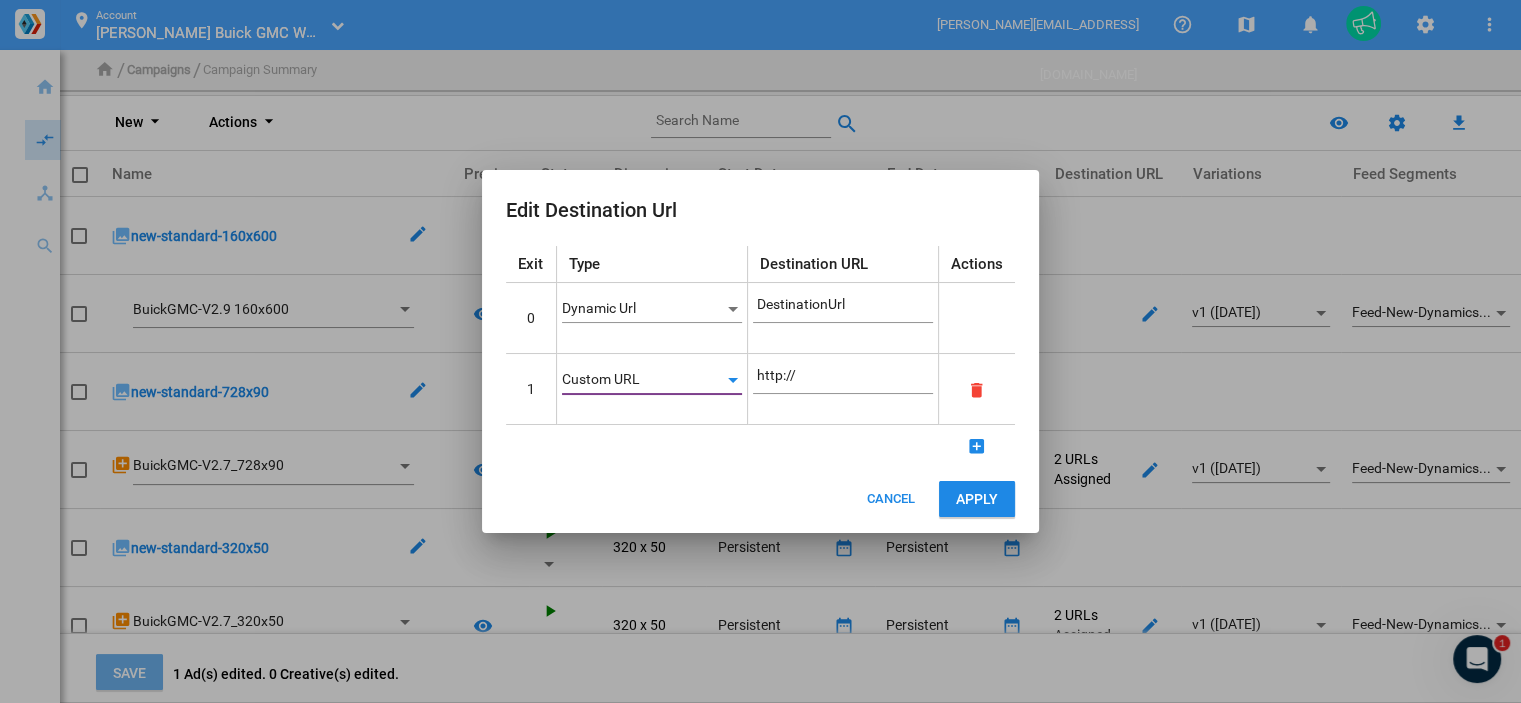 type on "DestinationUrl" 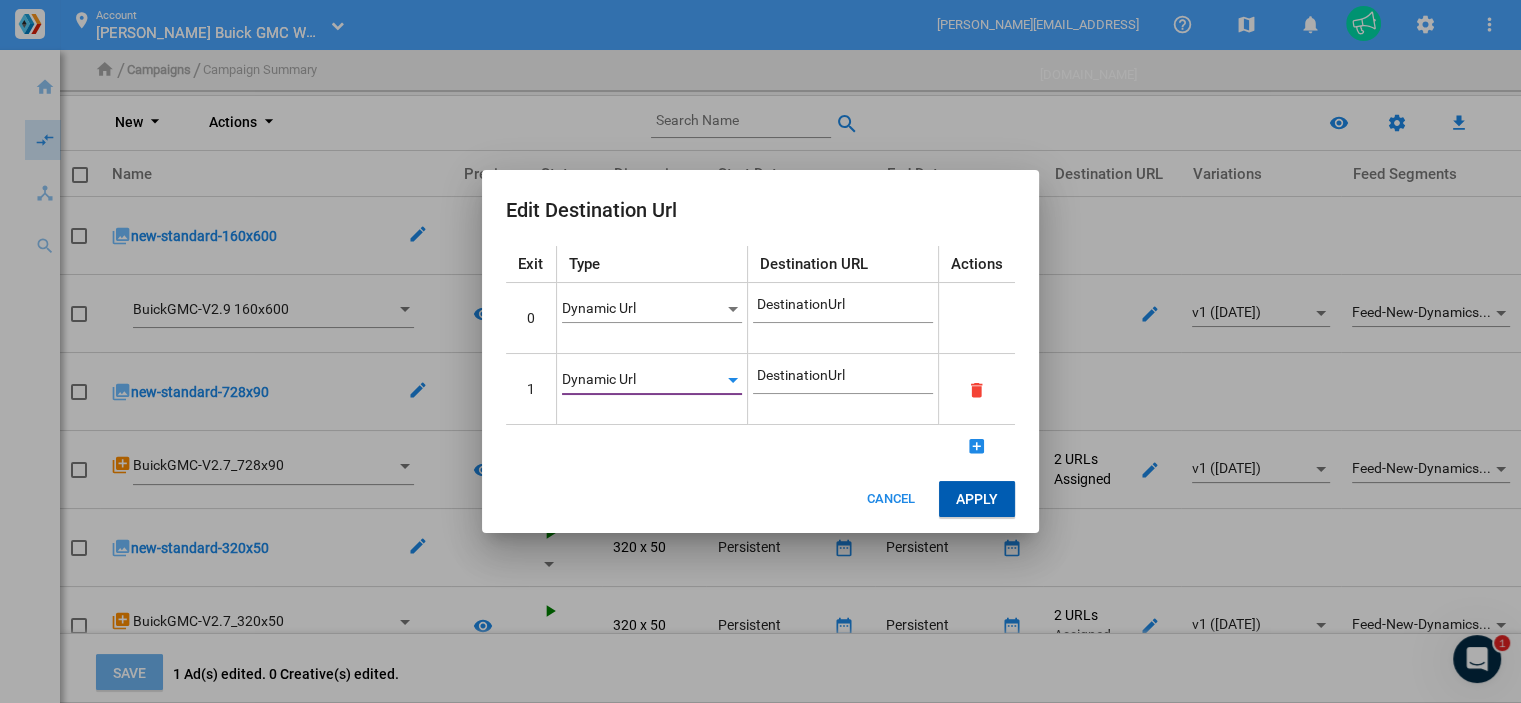 click on "Apply" 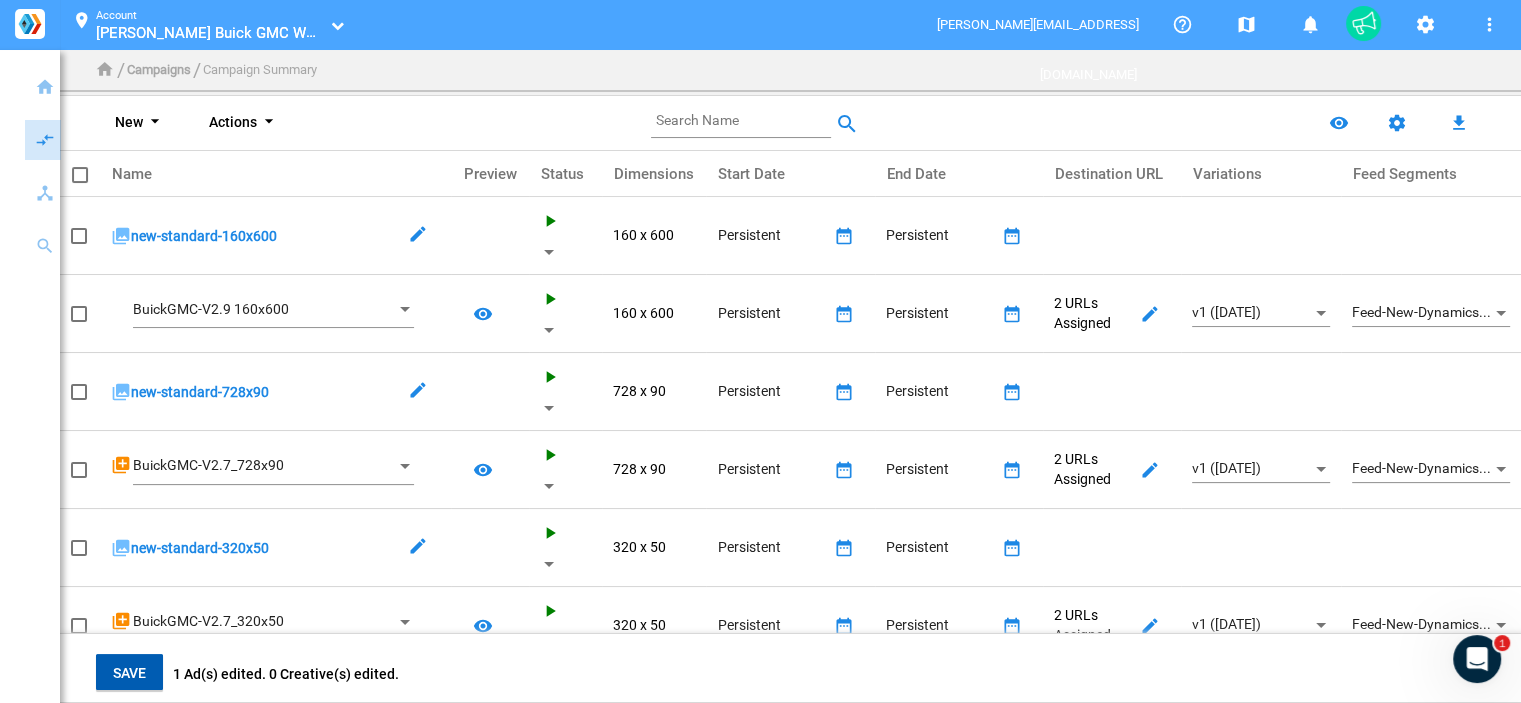 click on "Save" 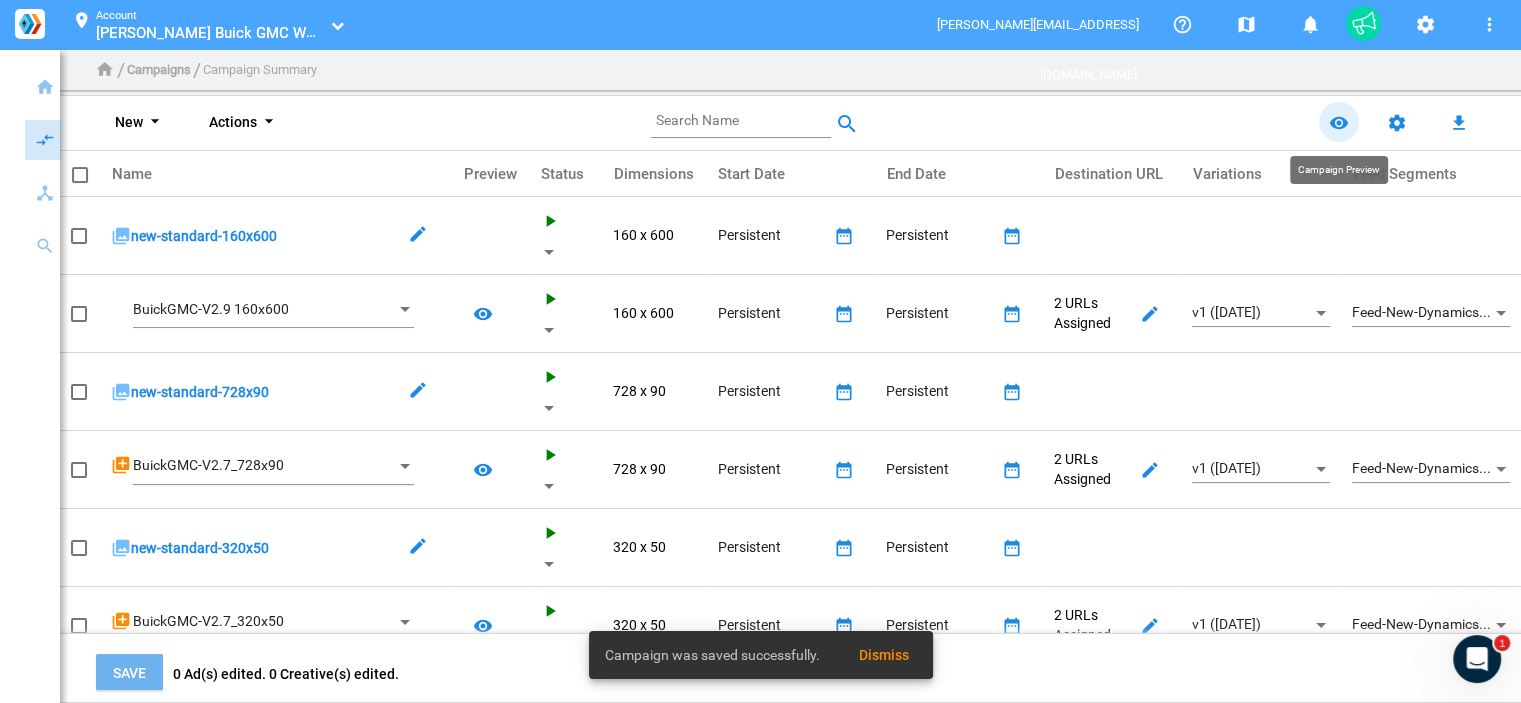 click on "remove_red_eye" 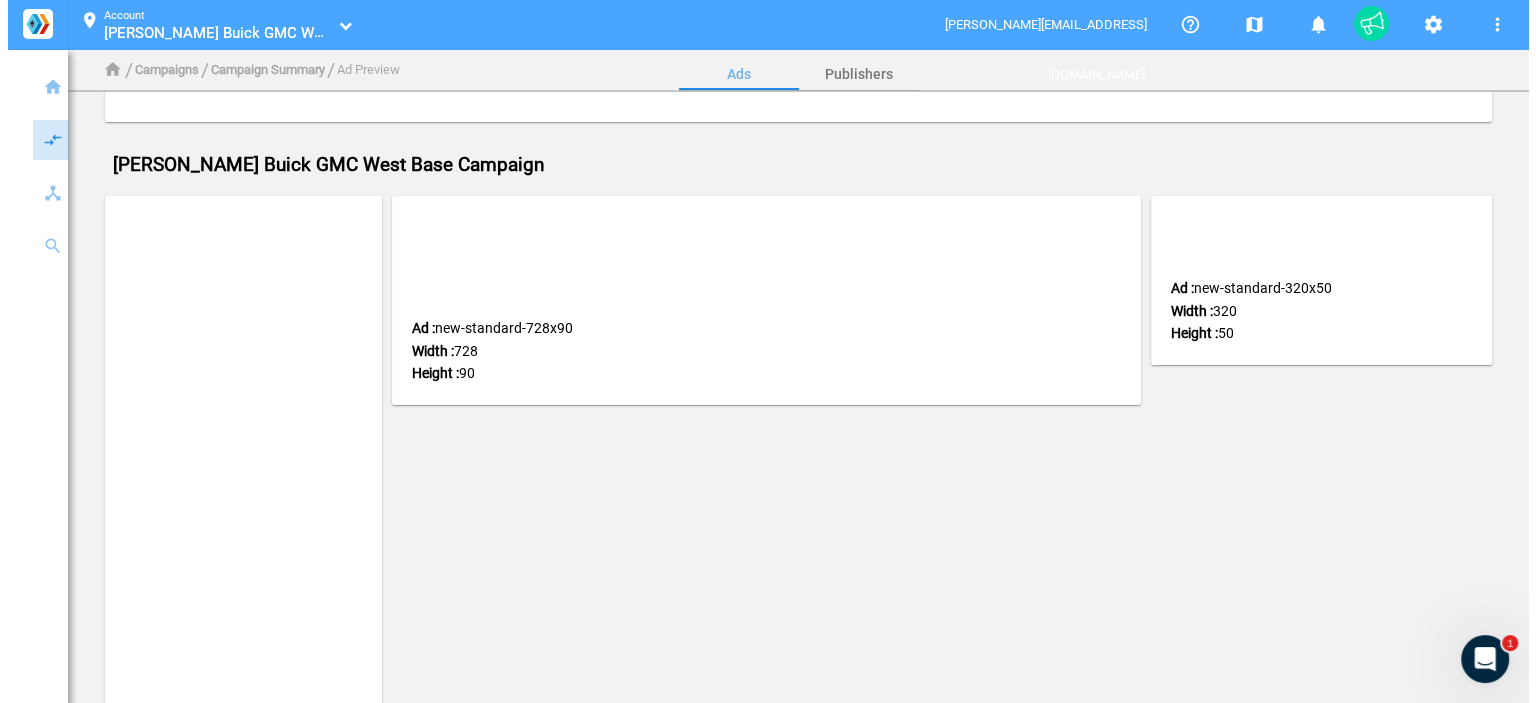 scroll, scrollTop: 0, scrollLeft: 0, axis: both 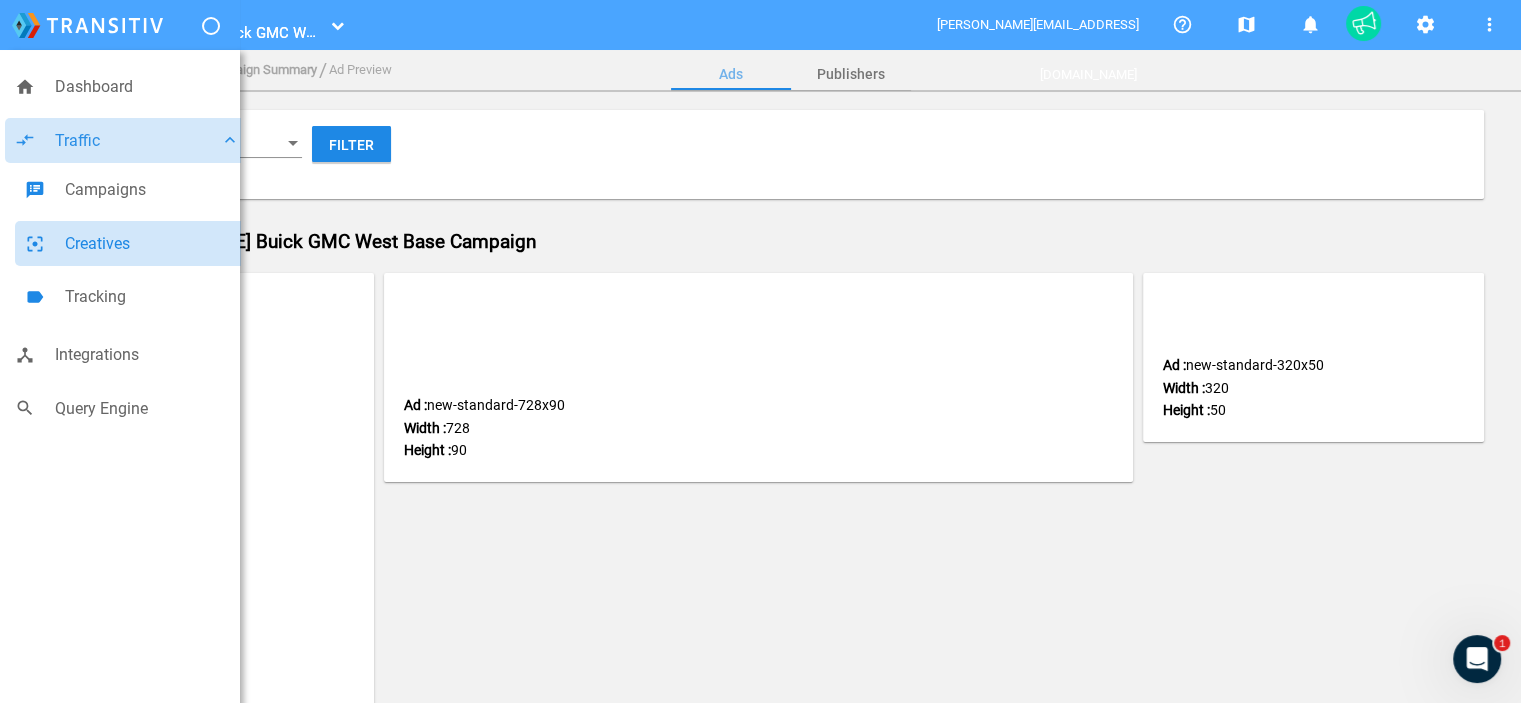 click on "Creatives" at bounding box center [152, 244] 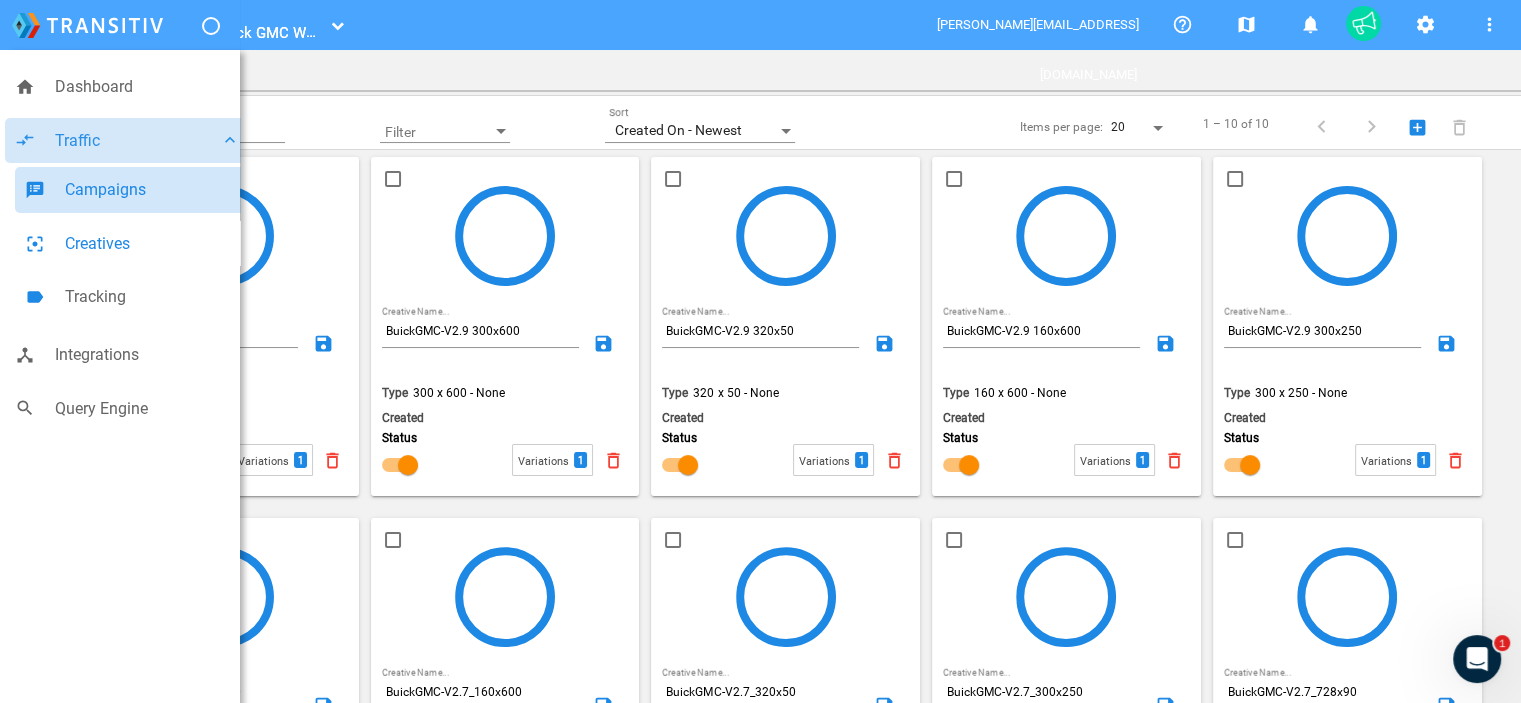 click on "Campaigns" at bounding box center [152, 190] 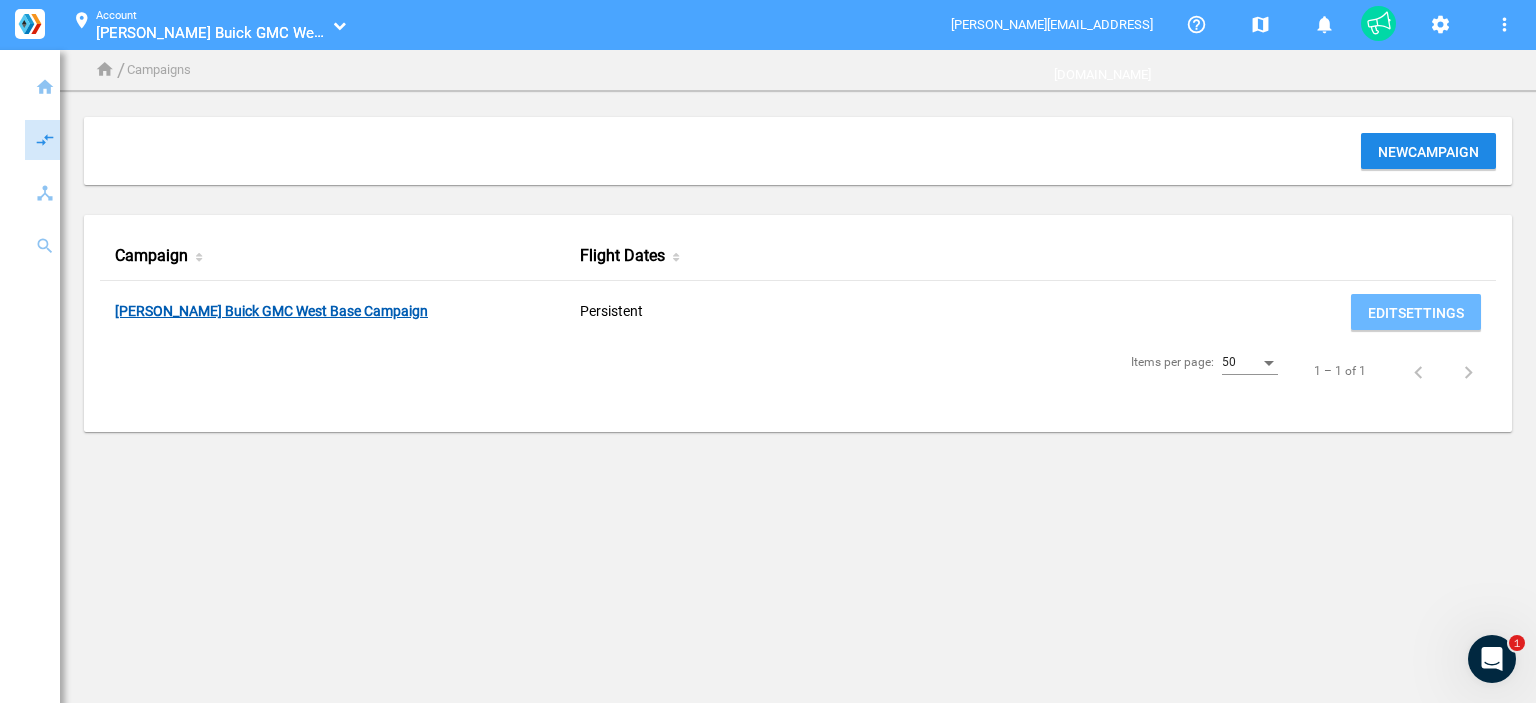 click on "[PERSON_NAME] Buick GMC West Base Campaign" 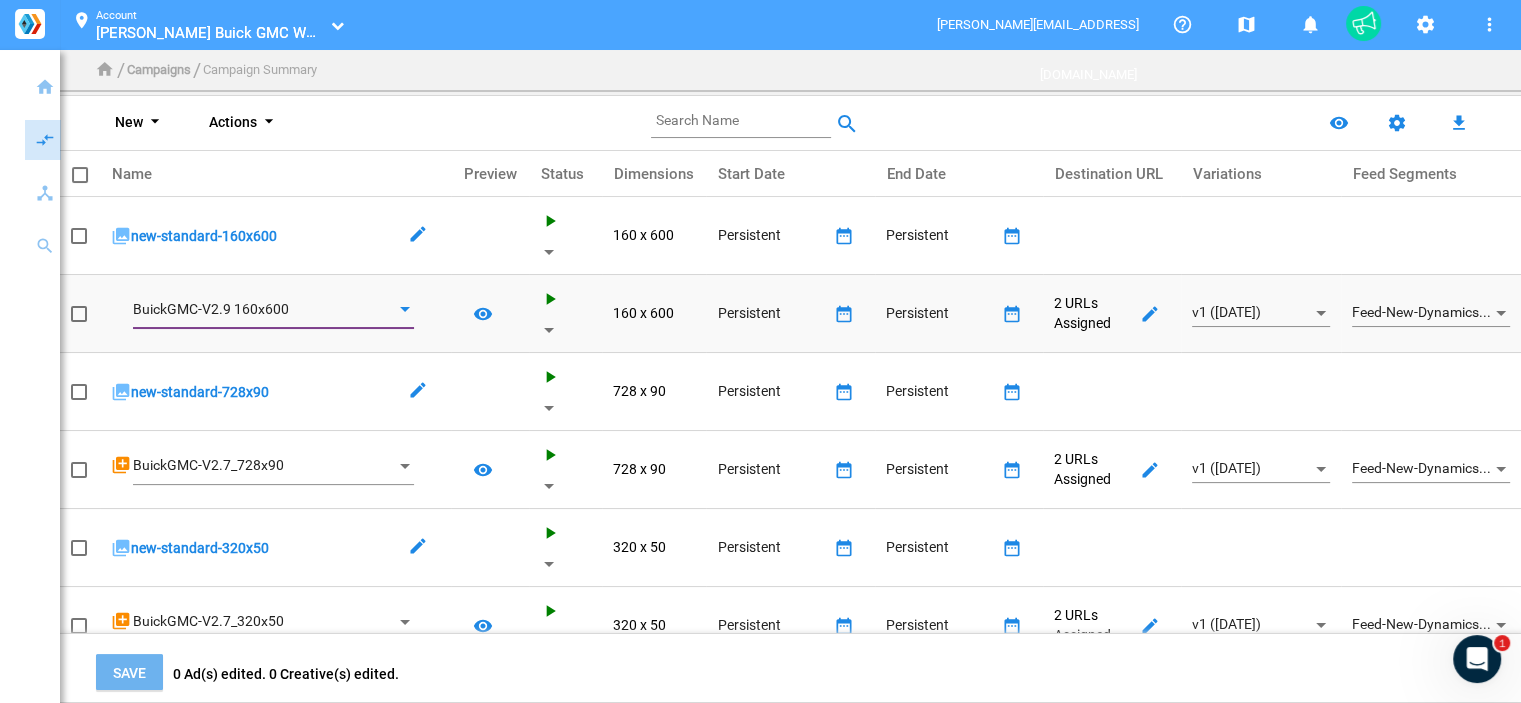 click at bounding box center (405, 309) 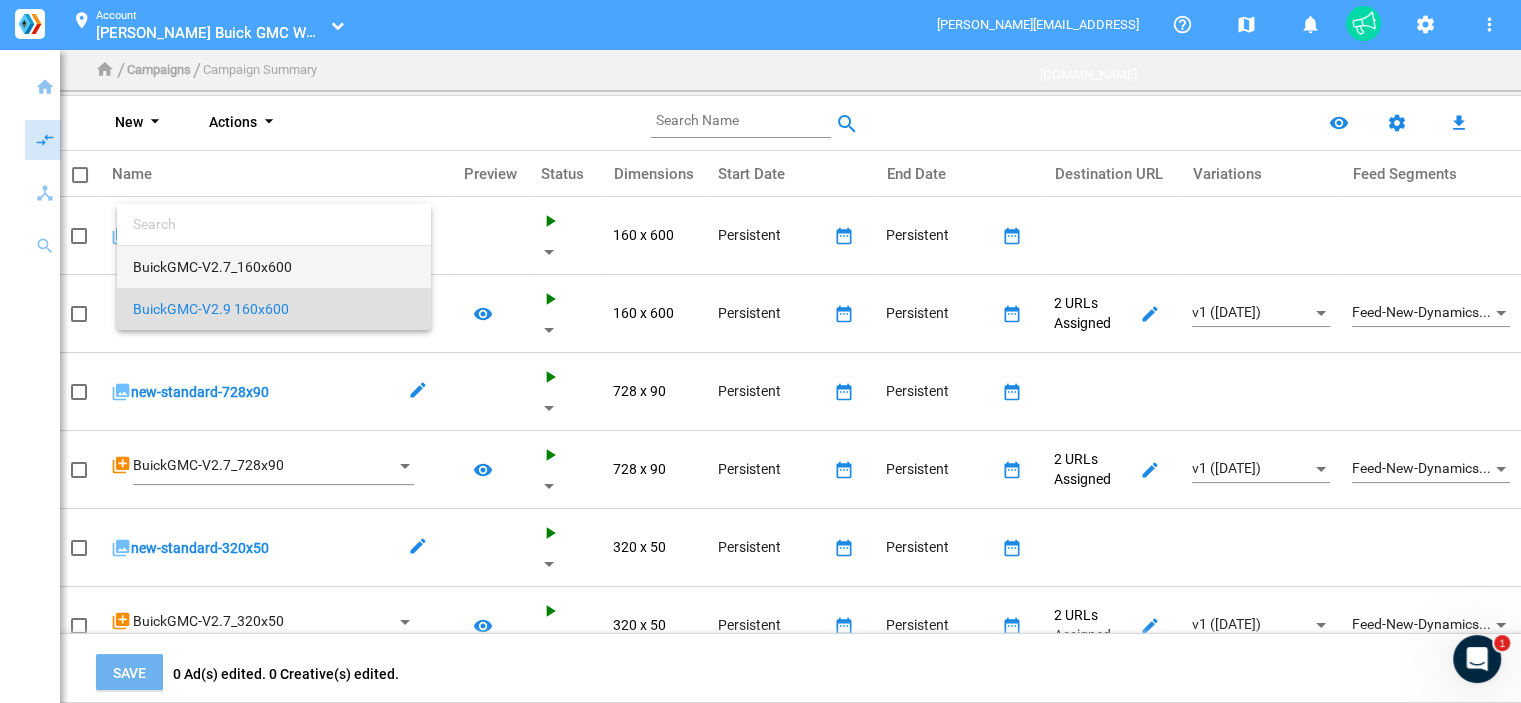 click on "BuickGMC-V2.7_160x600" at bounding box center [274, 267] 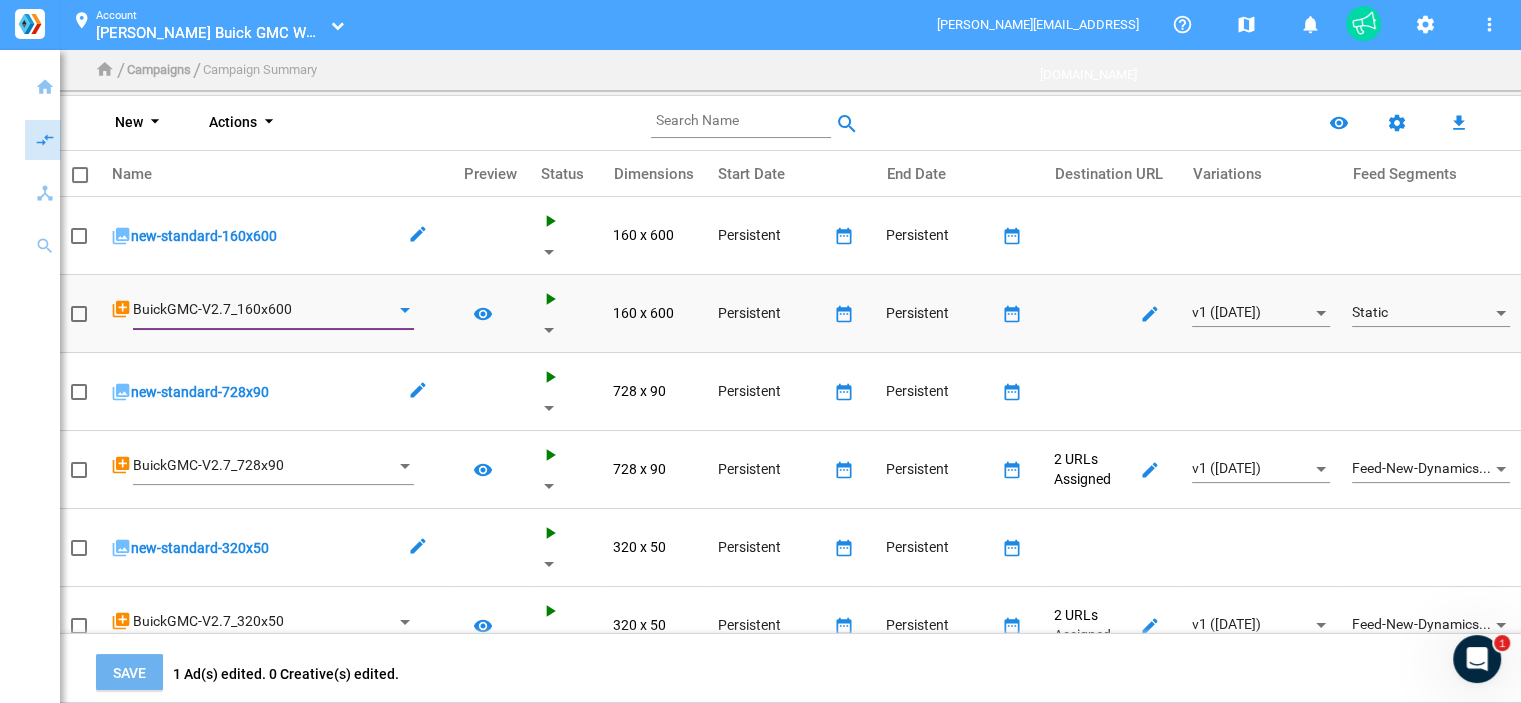 click on "Static" 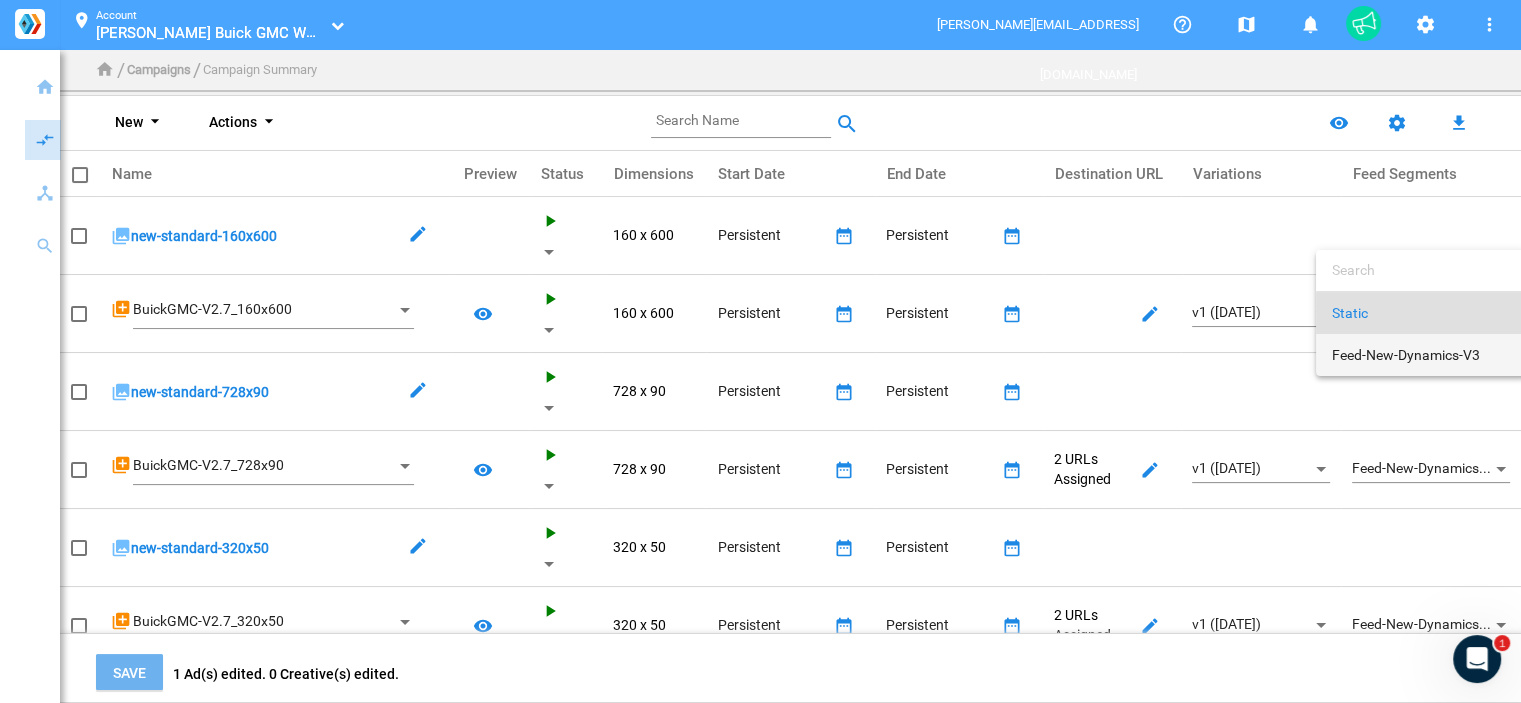 click on "Feed-New-Dynamics-V3" at bounding box center (1422, 355) 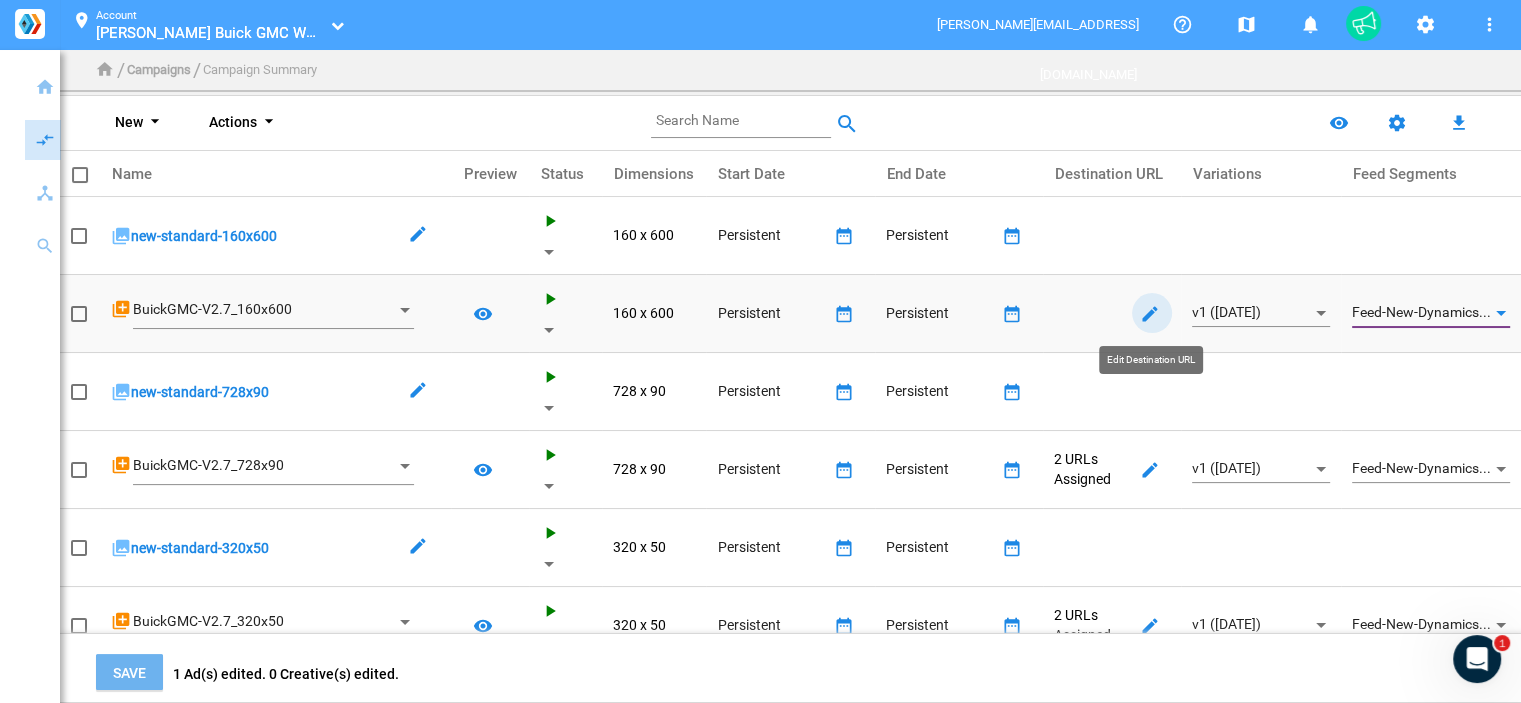 click on "edit_main" 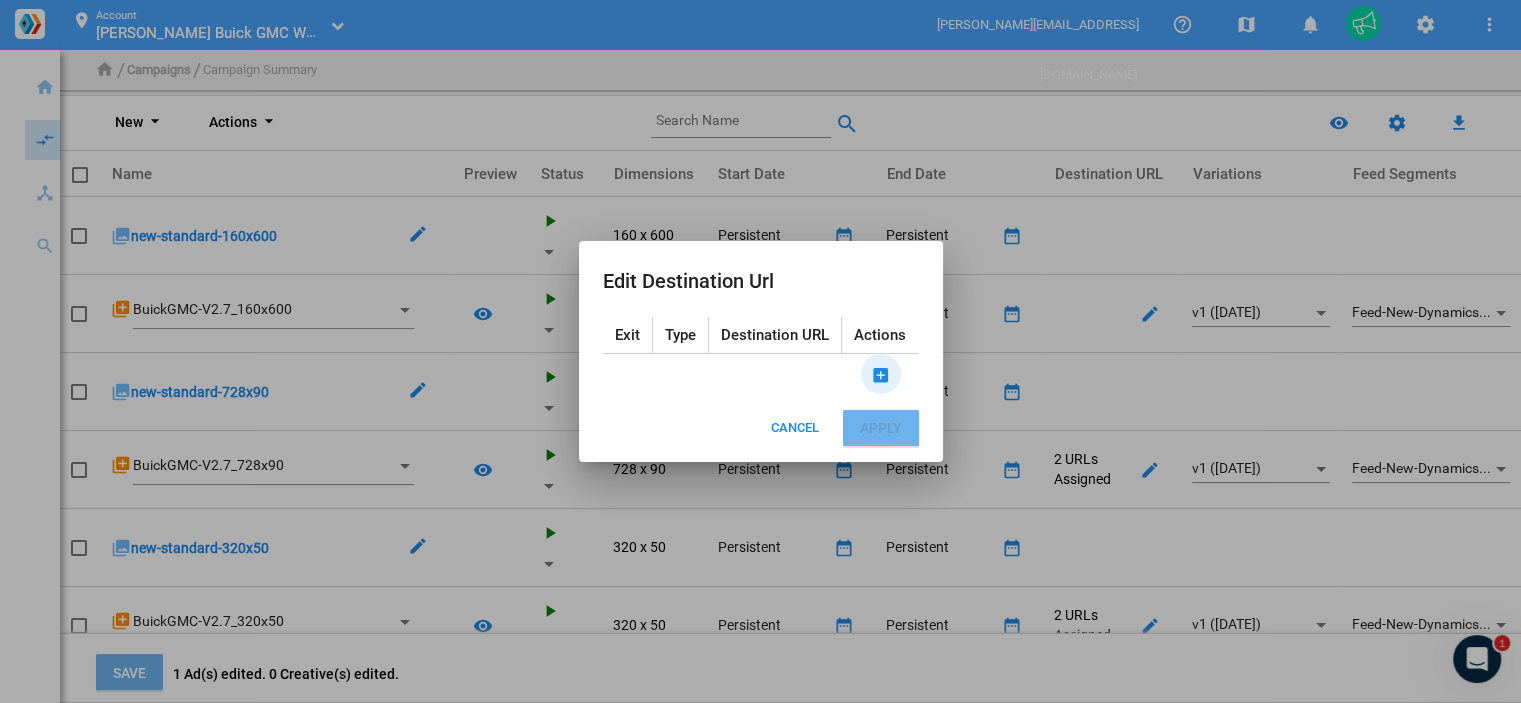 click on "add_box_main" at bounding box center (881, 375) 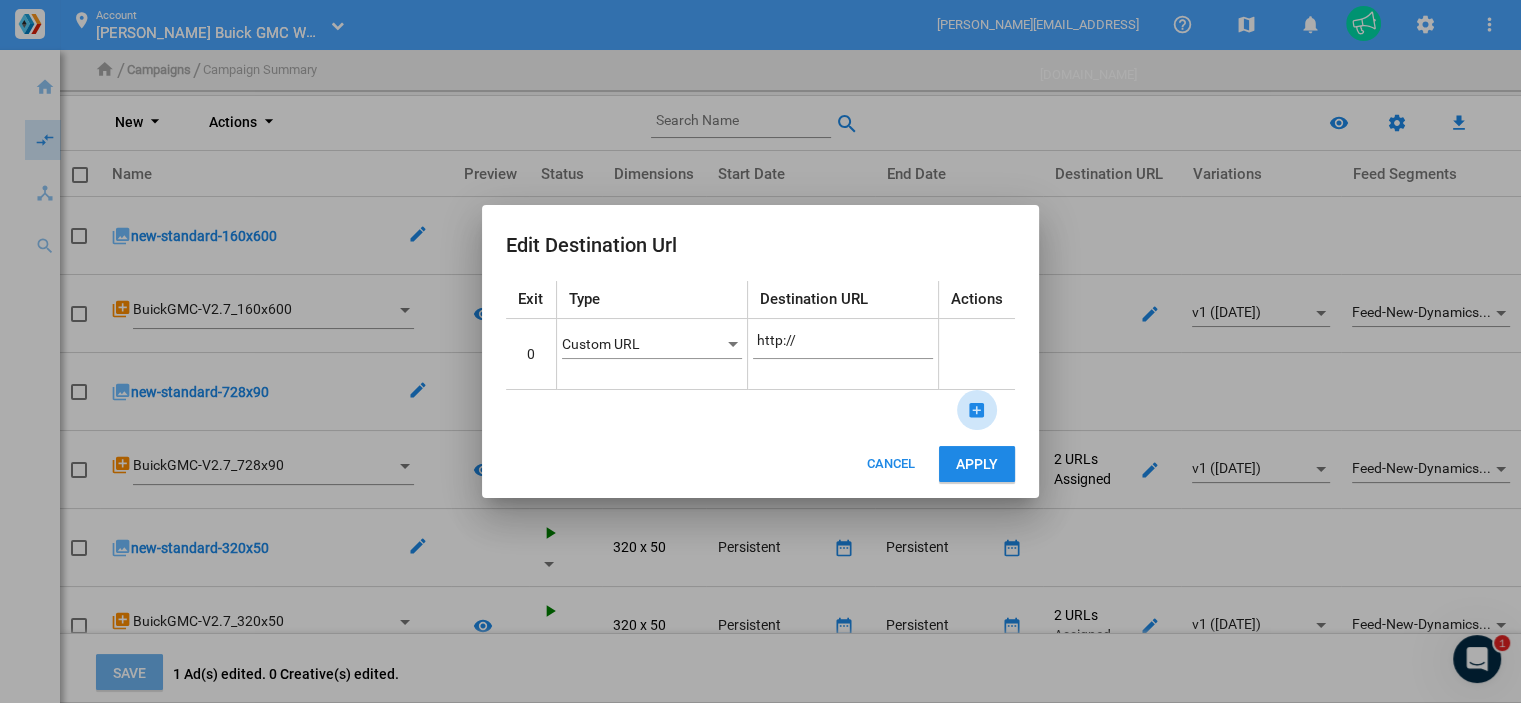 click on "add_box_main" at bounding box center [977, 410] 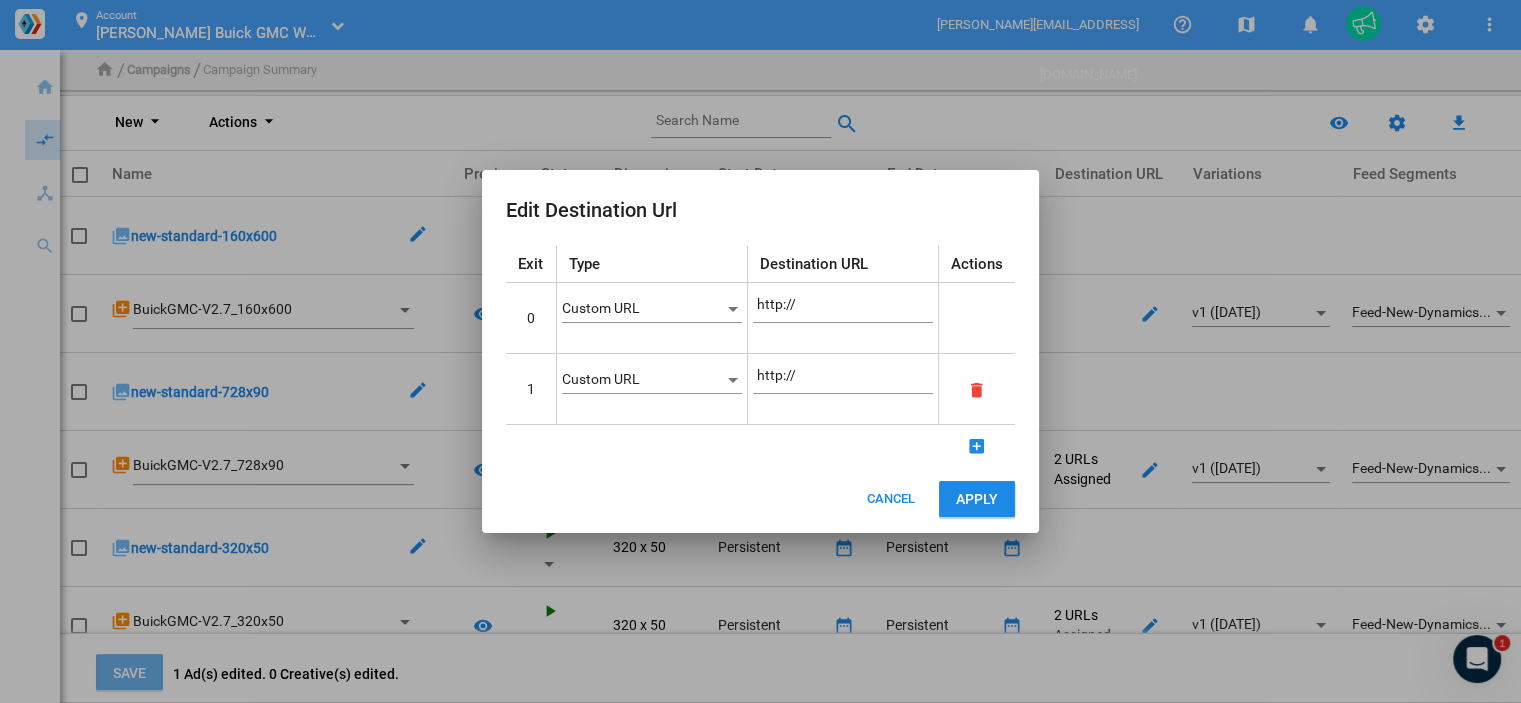 click on "Custom URL" at bounding box center (643, 309) 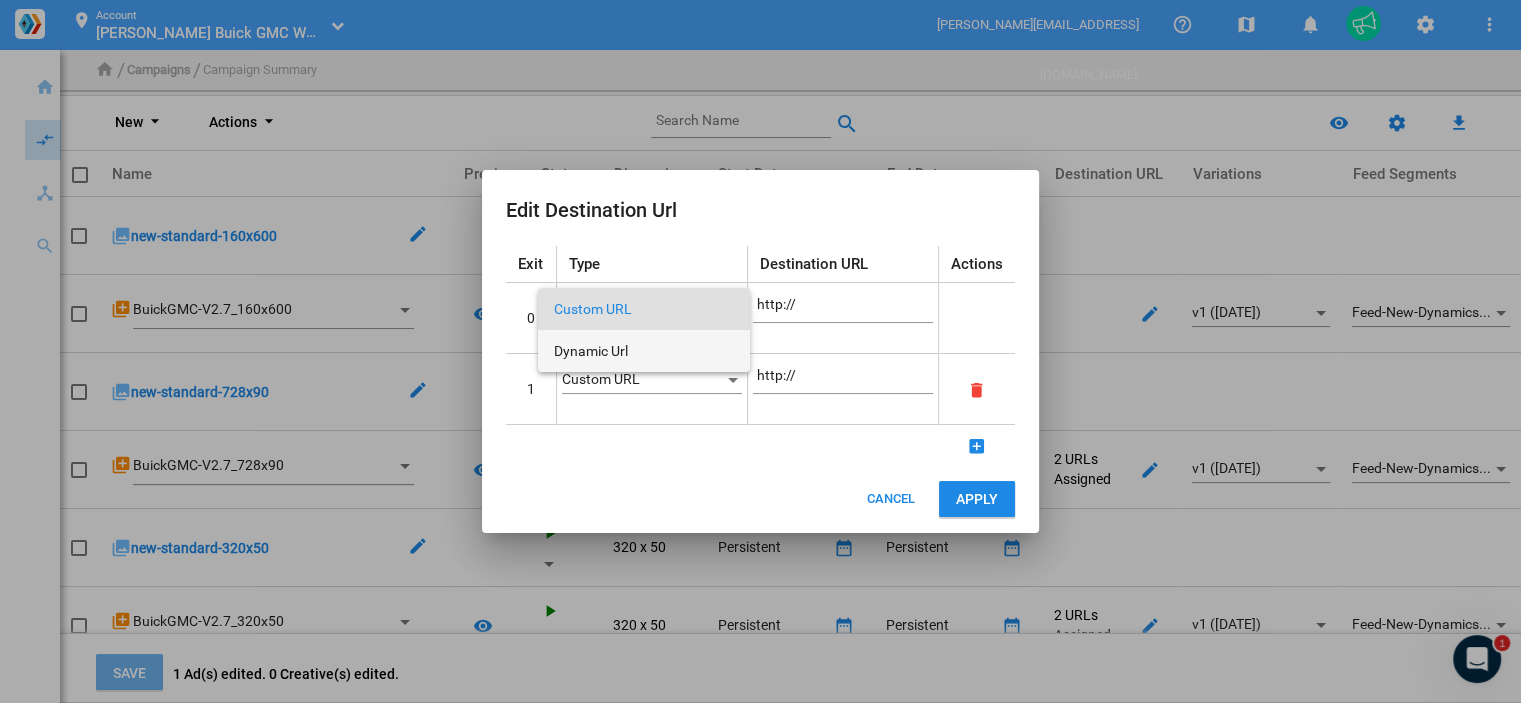 click on "Dynamic Url" at bounding box center [644, 351] 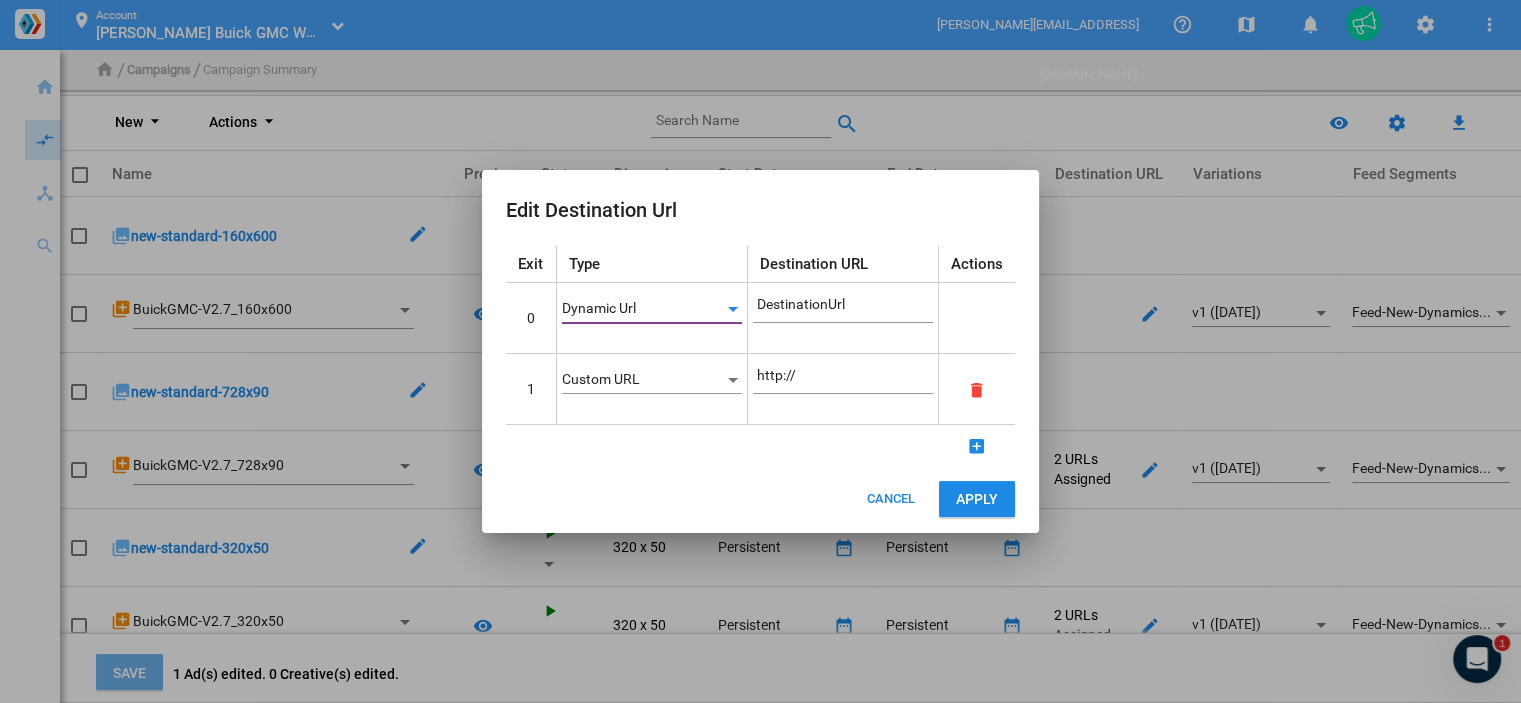 click on "Custom URL" at bounding box center (652, 380) 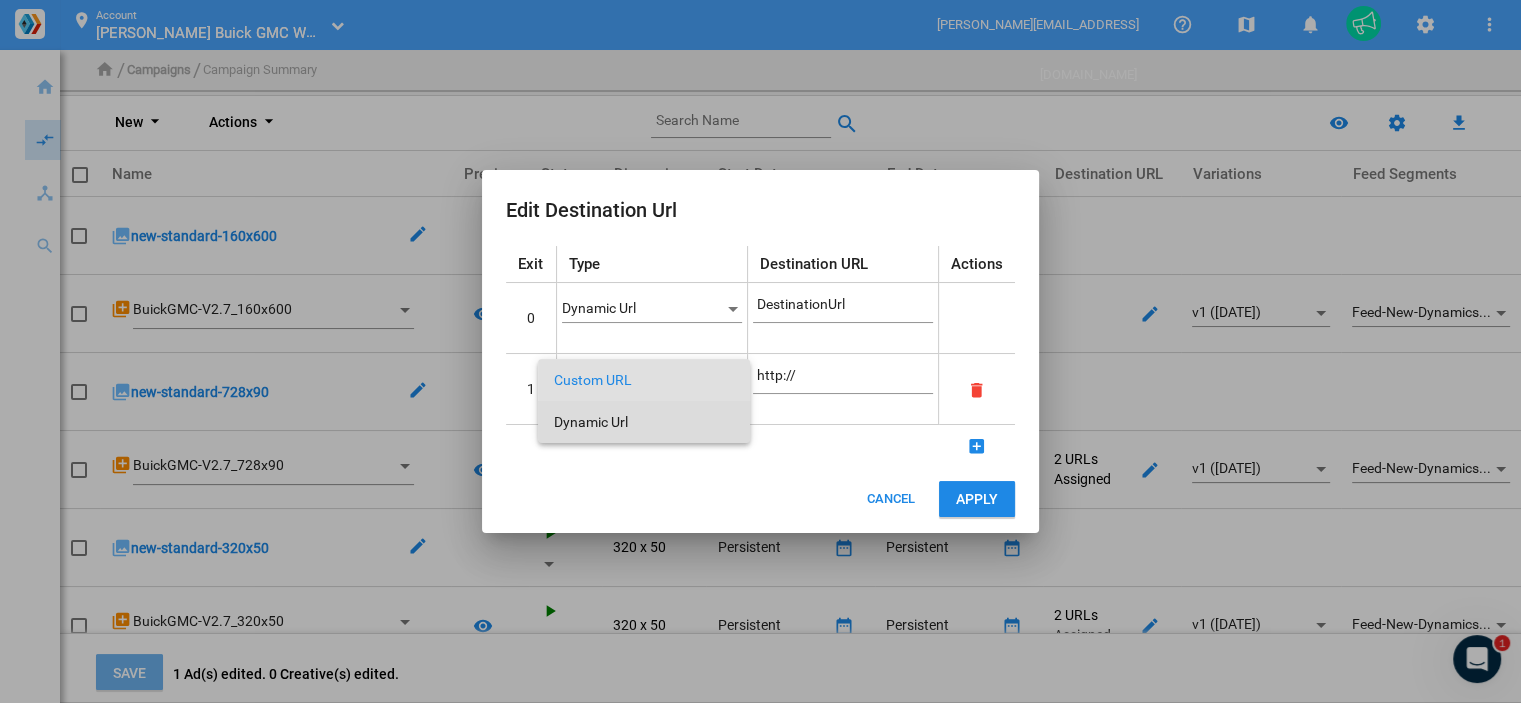 click on "Dynamic Url" at bounding box center (644, 422) 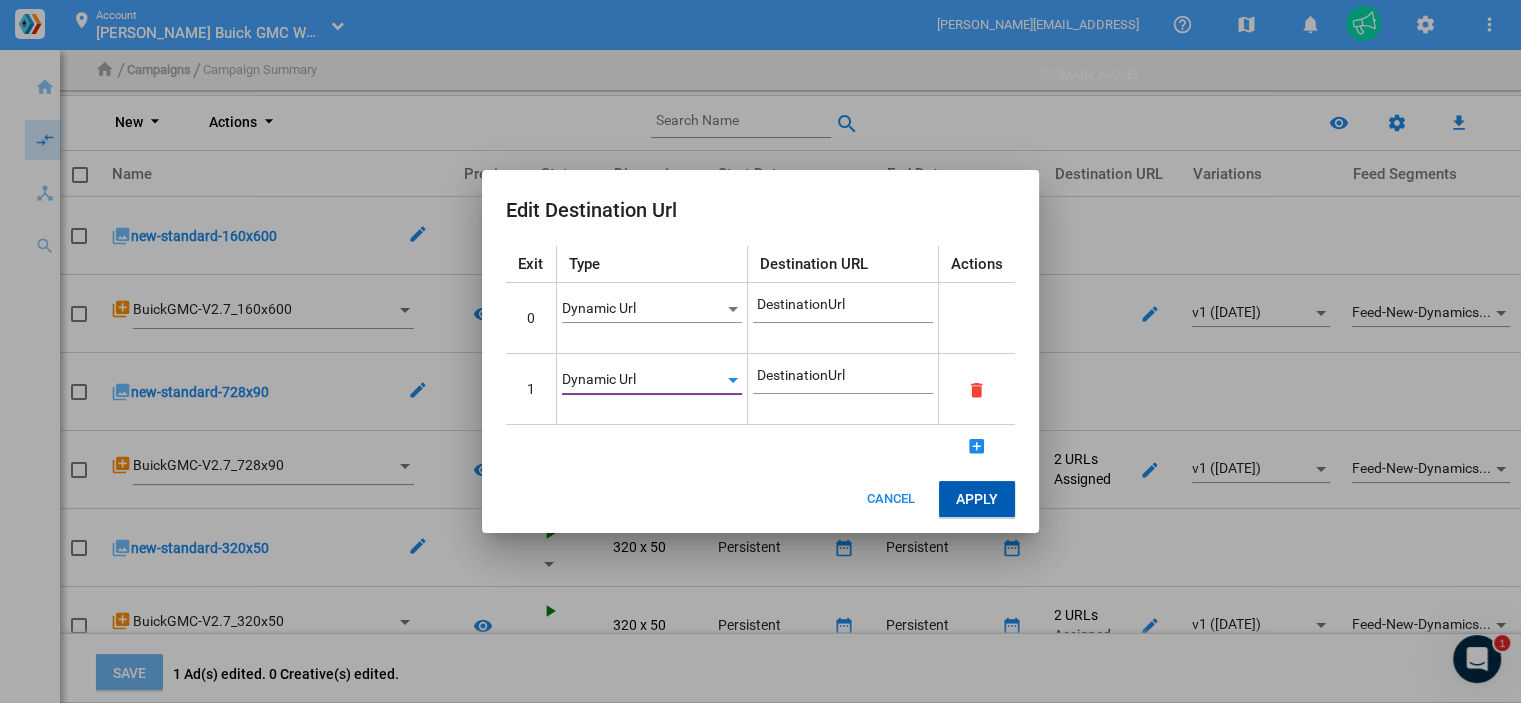 click on "Apply" 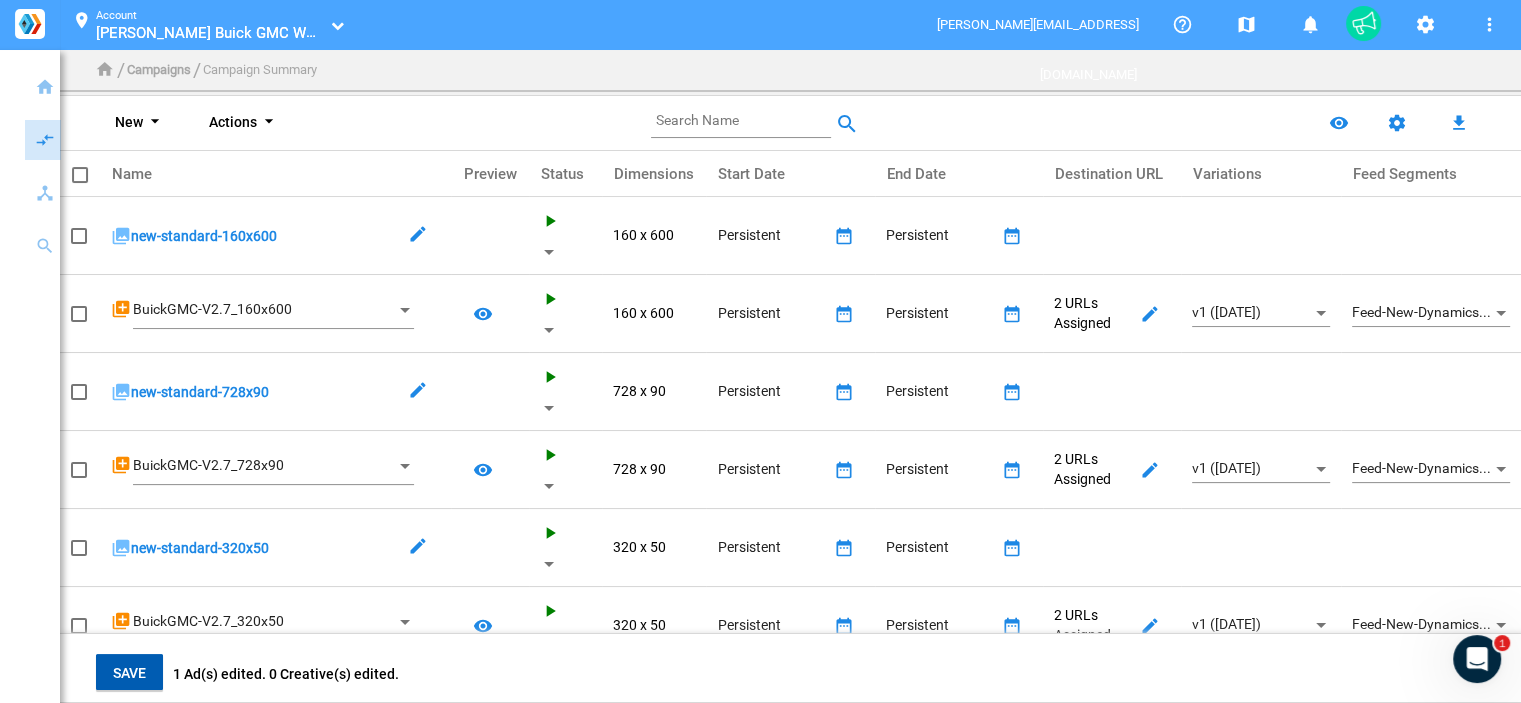 click on "Save" 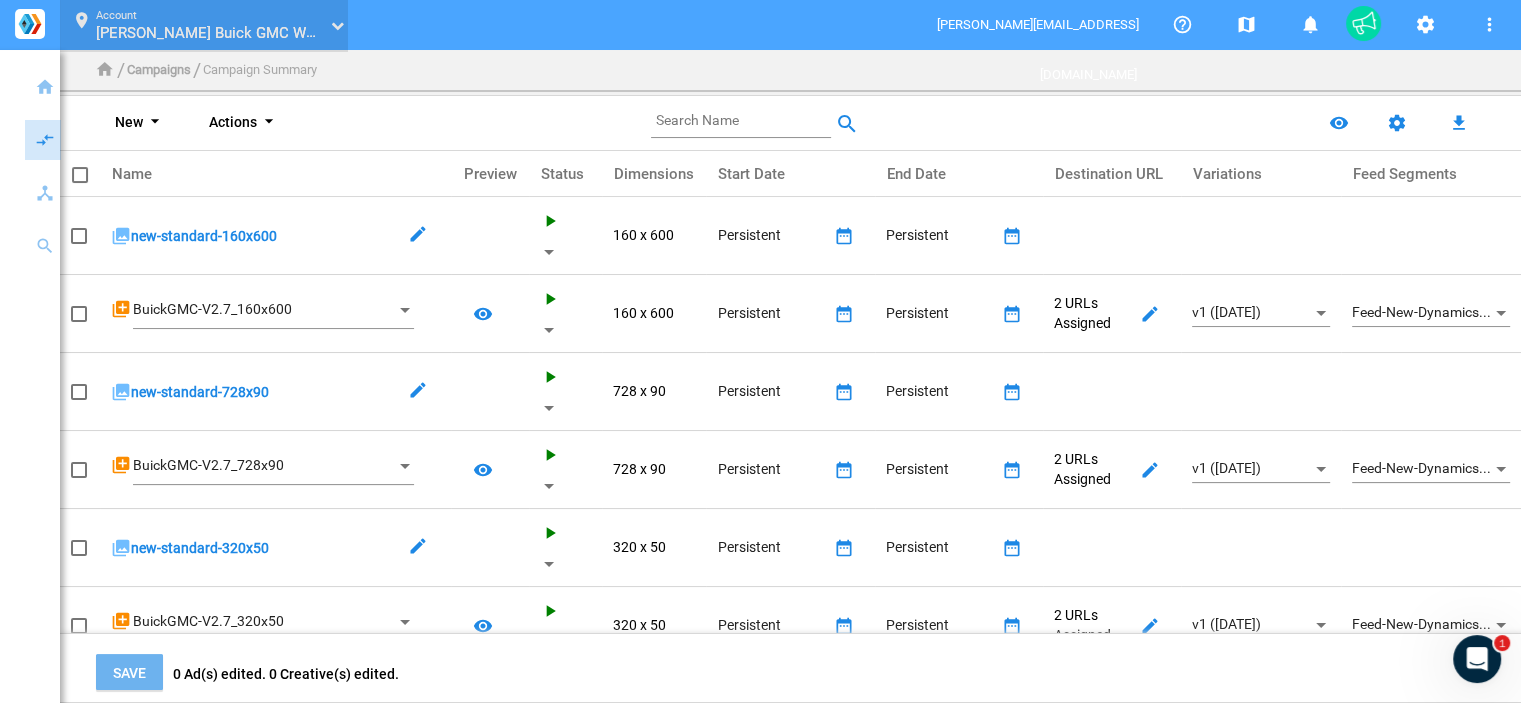 click on "location_on Account Cavender Buick GMC West_100000289 Cavender Buick GMC West_100000289" at bounding box center (203, 25) 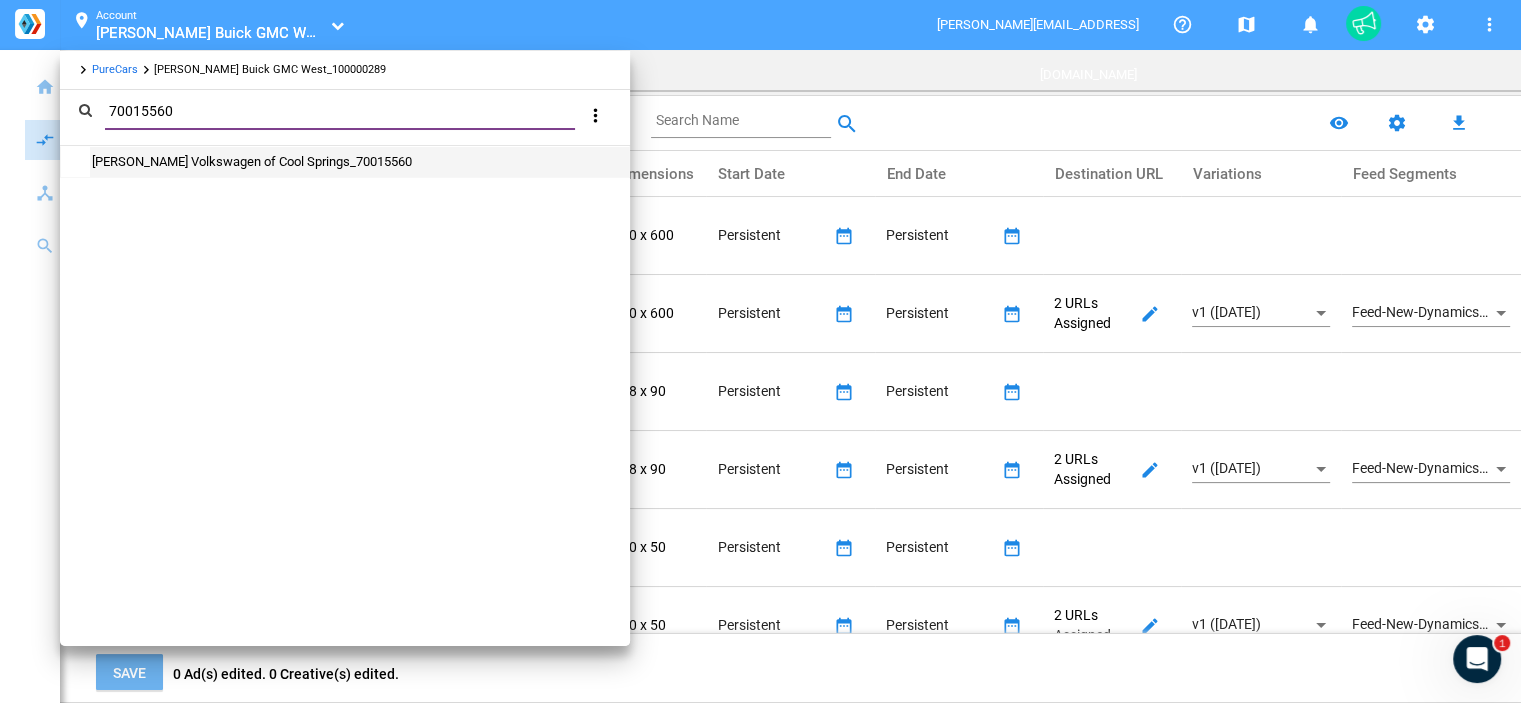 type on "70015560" 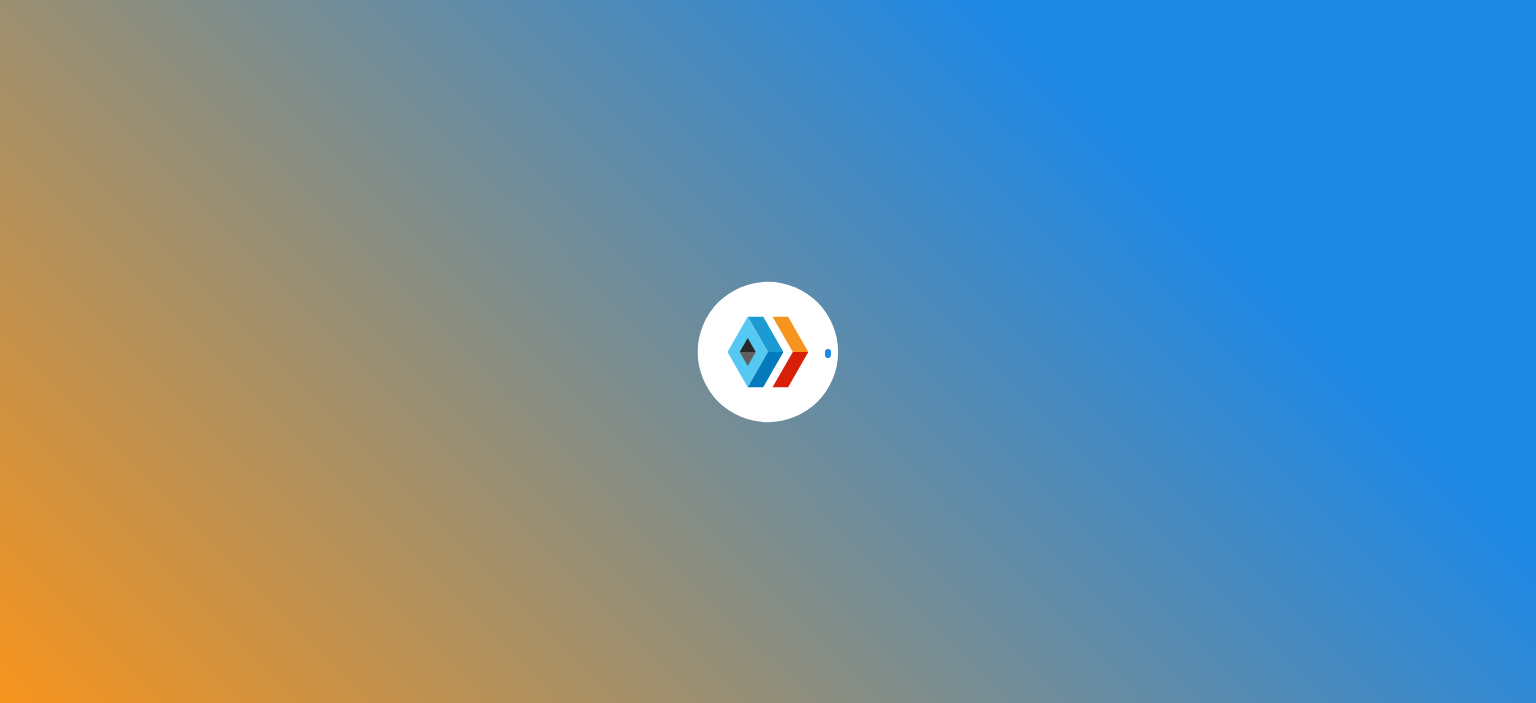 scroll, scrollTop: 0, scrollLeft: 0, axis: both 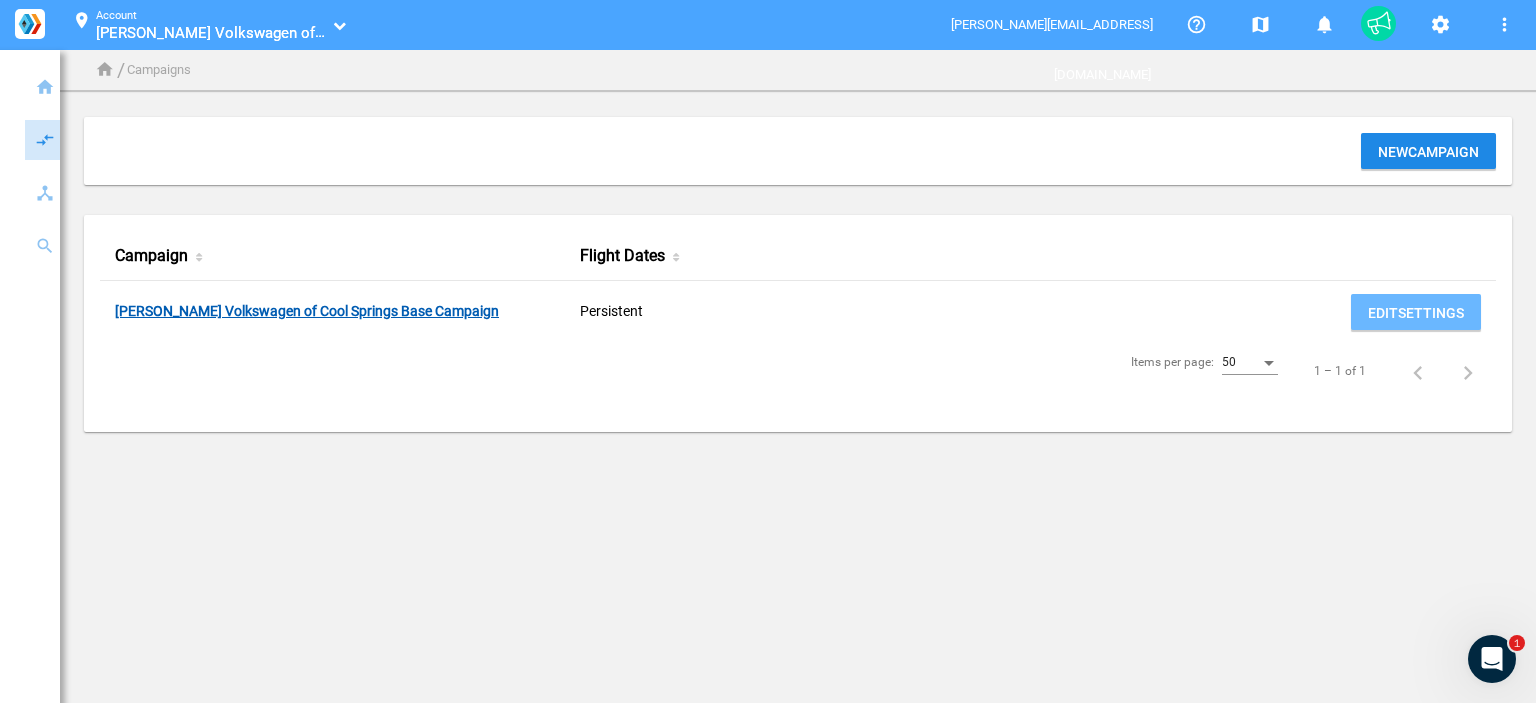 click on "[PERSON_NAME] Volkswagen of Cool Springs Base Campaign" 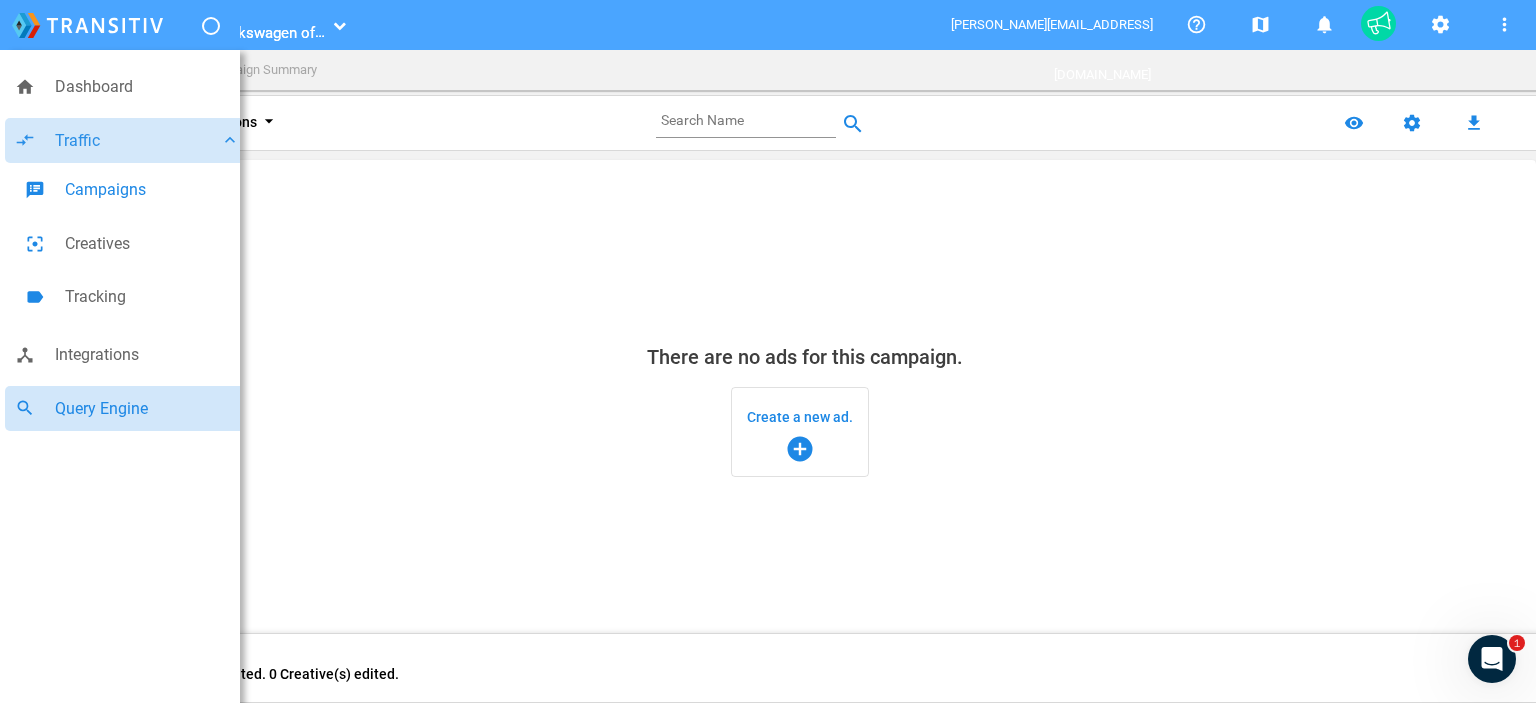 click on "Query Engine" at bounding box center (147, 409) 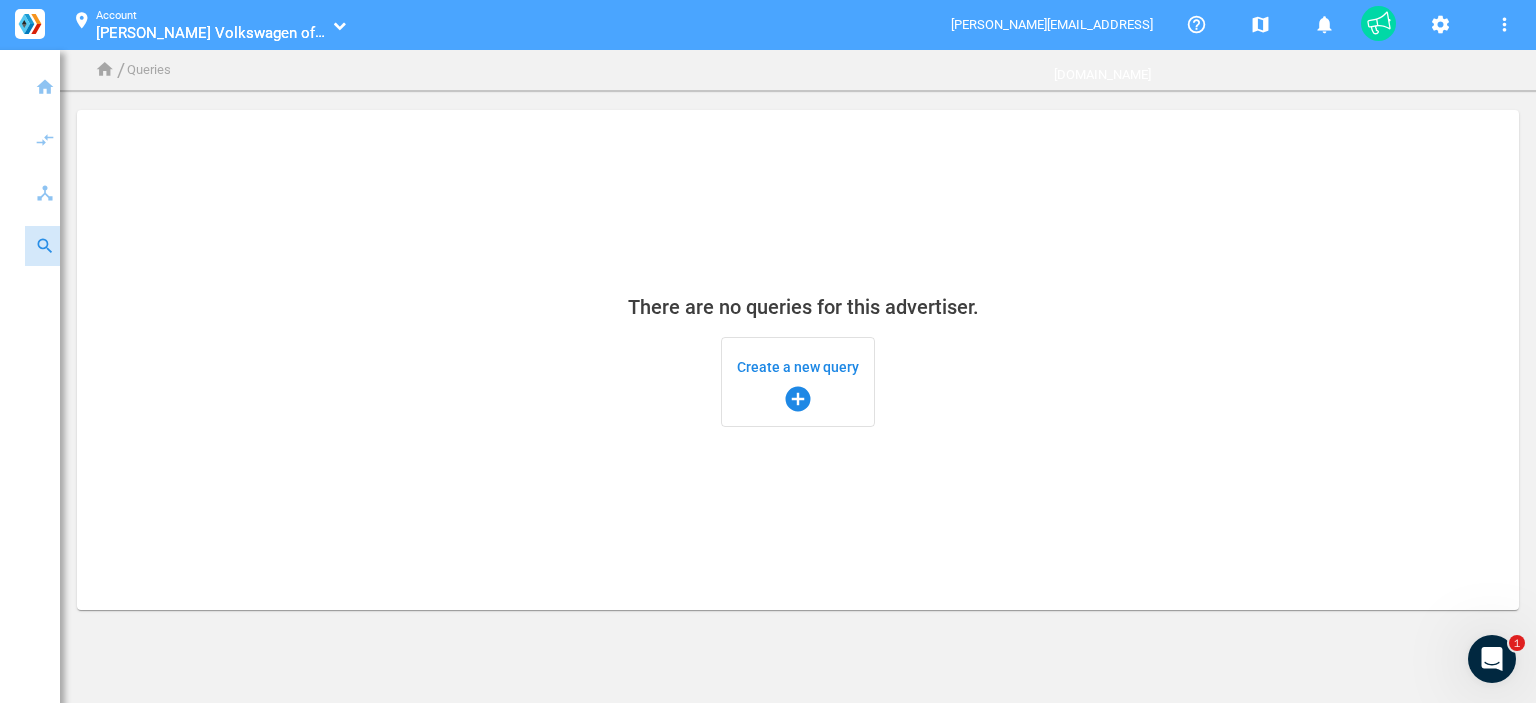 click on "Create a new query  add_circle" at bounding box center (798, 382) 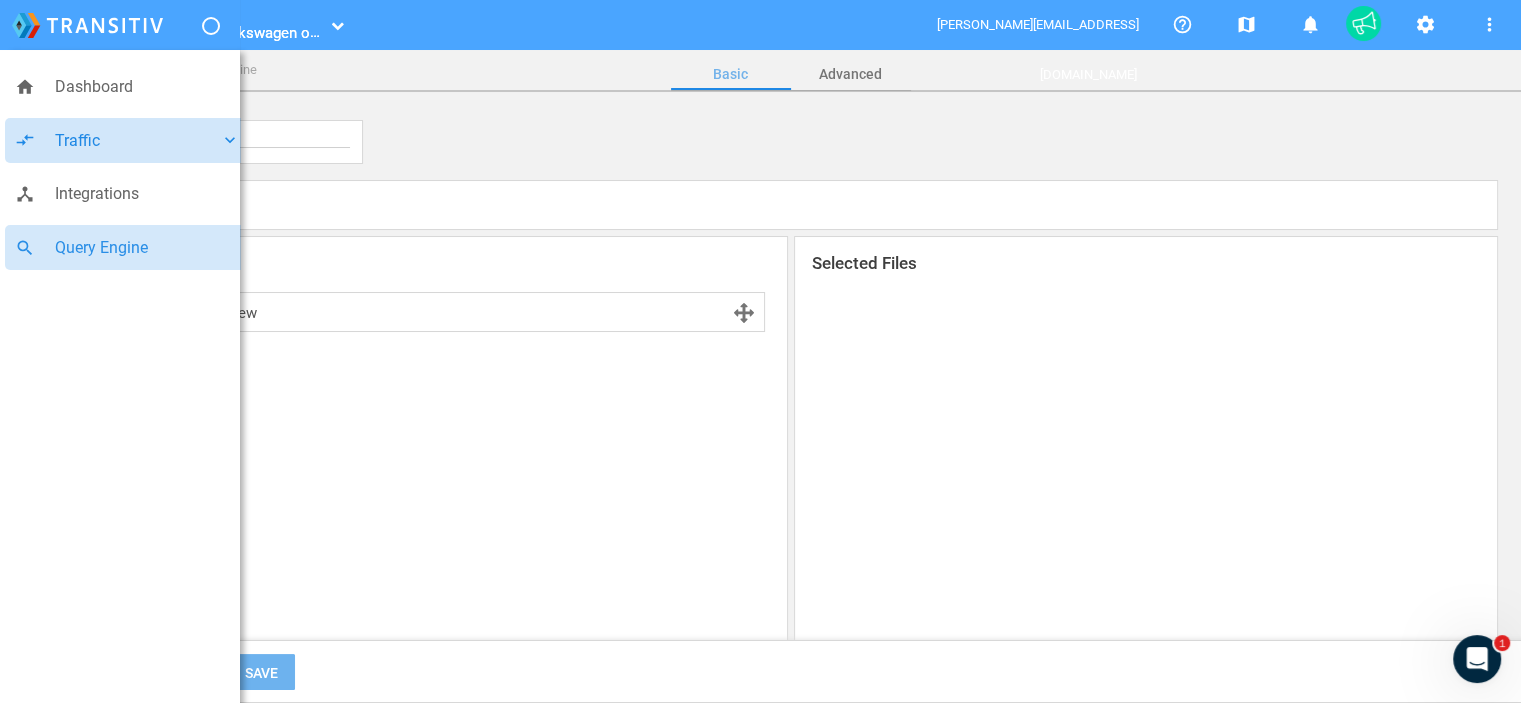 click on "Traffic" at bounding box center (137, 141) 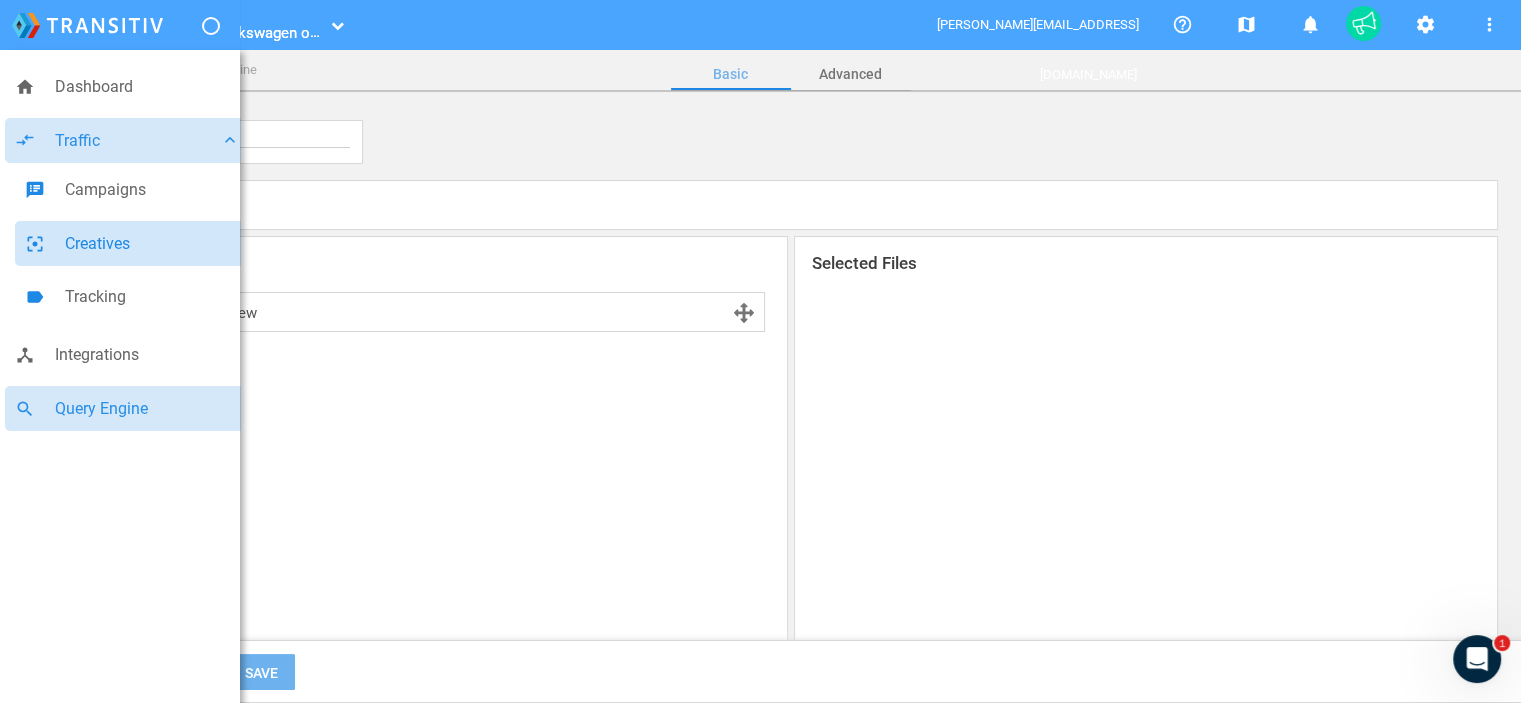 click on "Creatives" at bounding box center (152, 244) 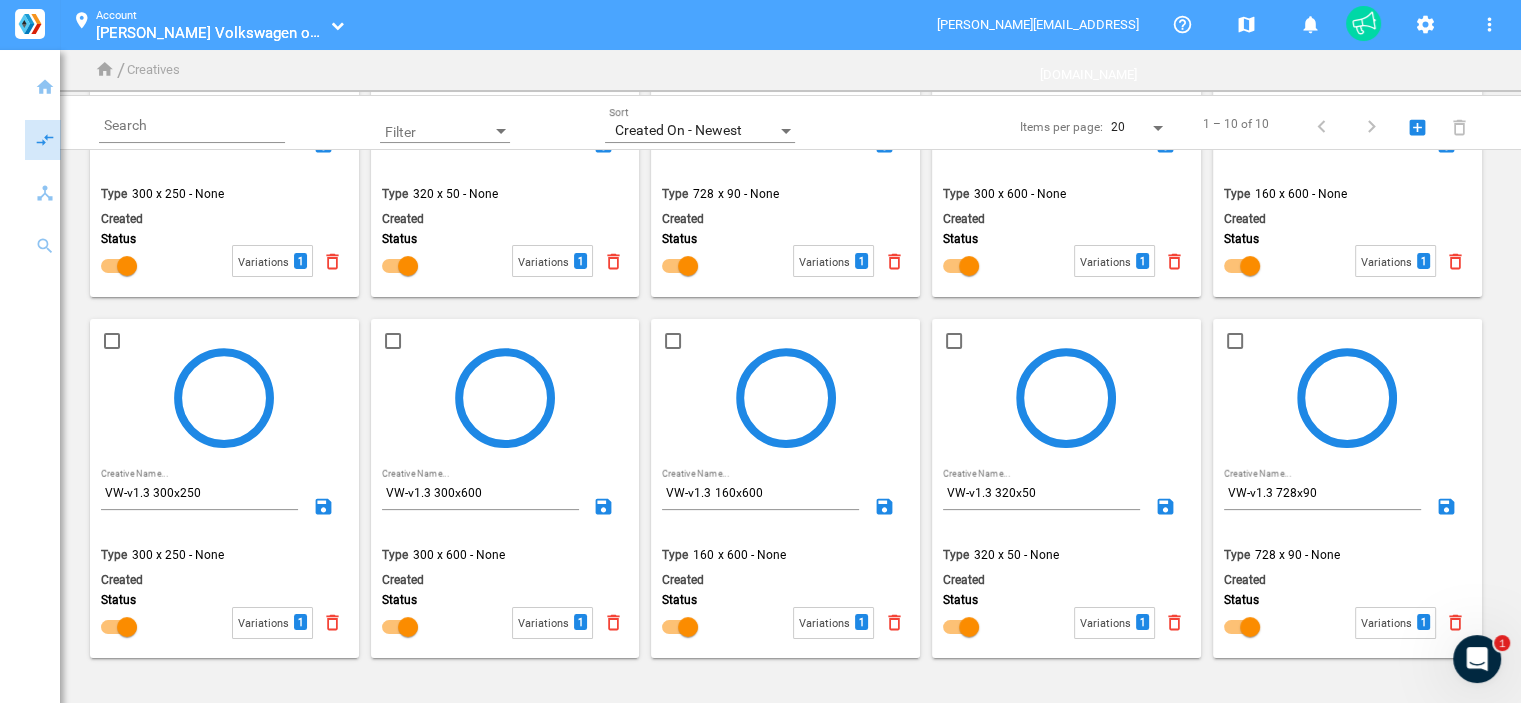 scroll, scrollTop: 200, scrollLeft: 0, axis: vertical 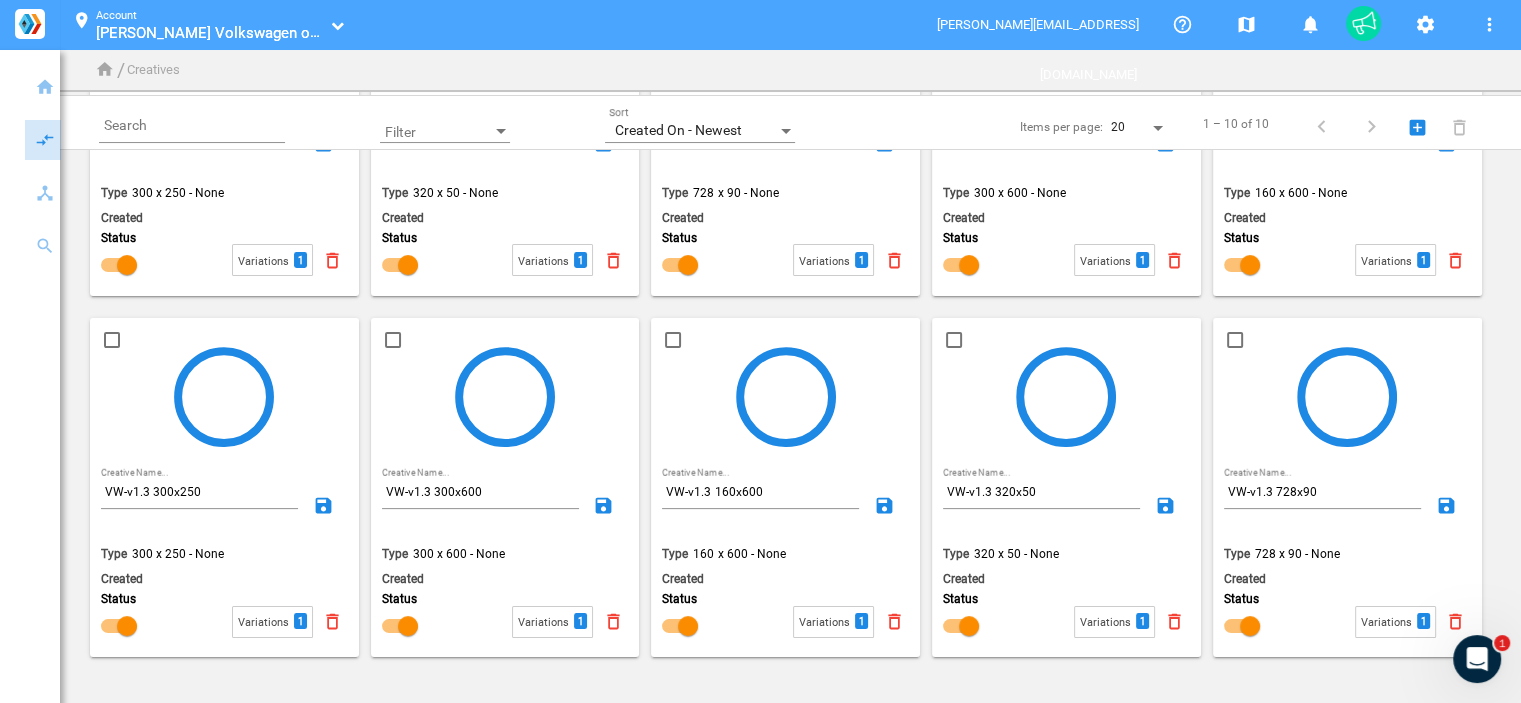 drag, startPoint x: 116, startPoint y: 346, endPoint x: 128, endPoint y: 349, distance: 12.369317 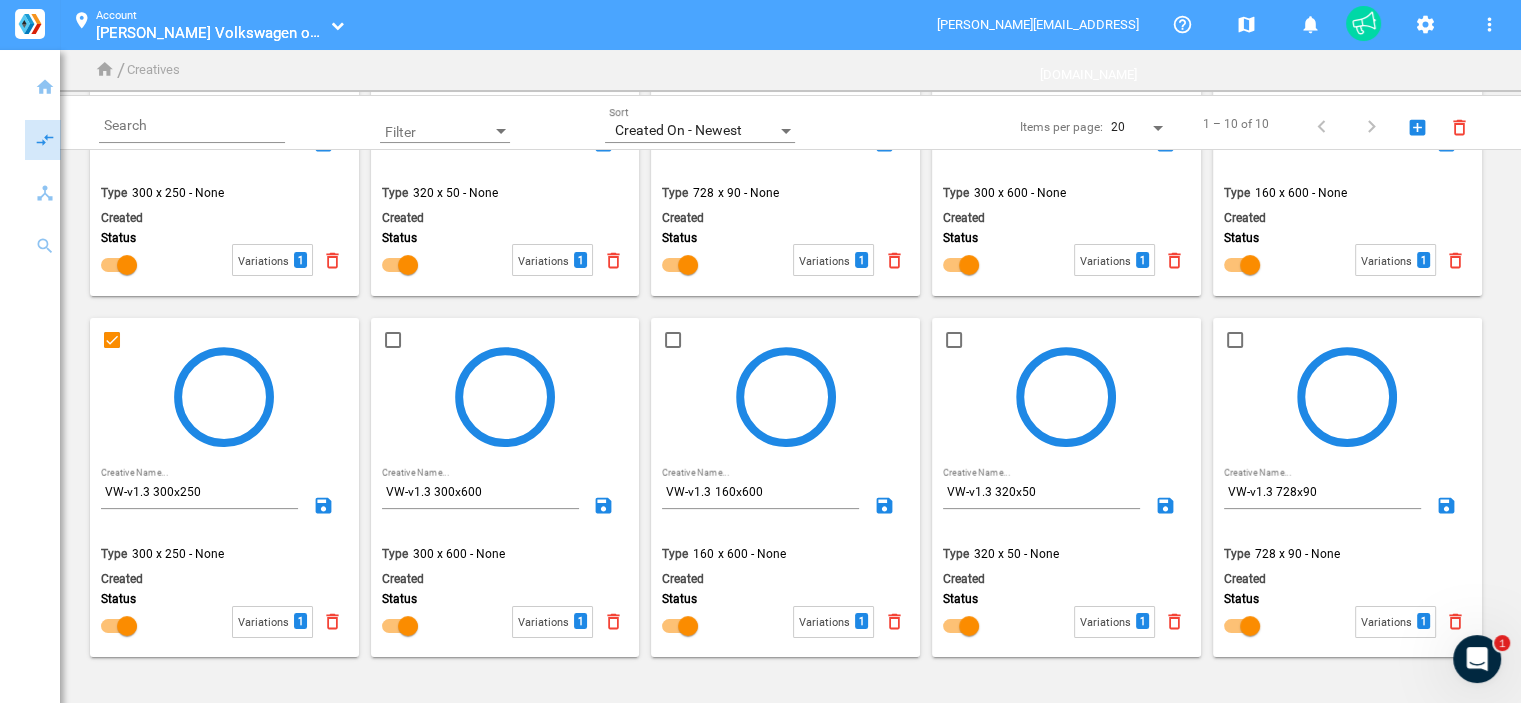 drag, startPoint x: 400, startPoint y: 339, endPoint x: 469, endPoint y: 357, distance: 71.30919 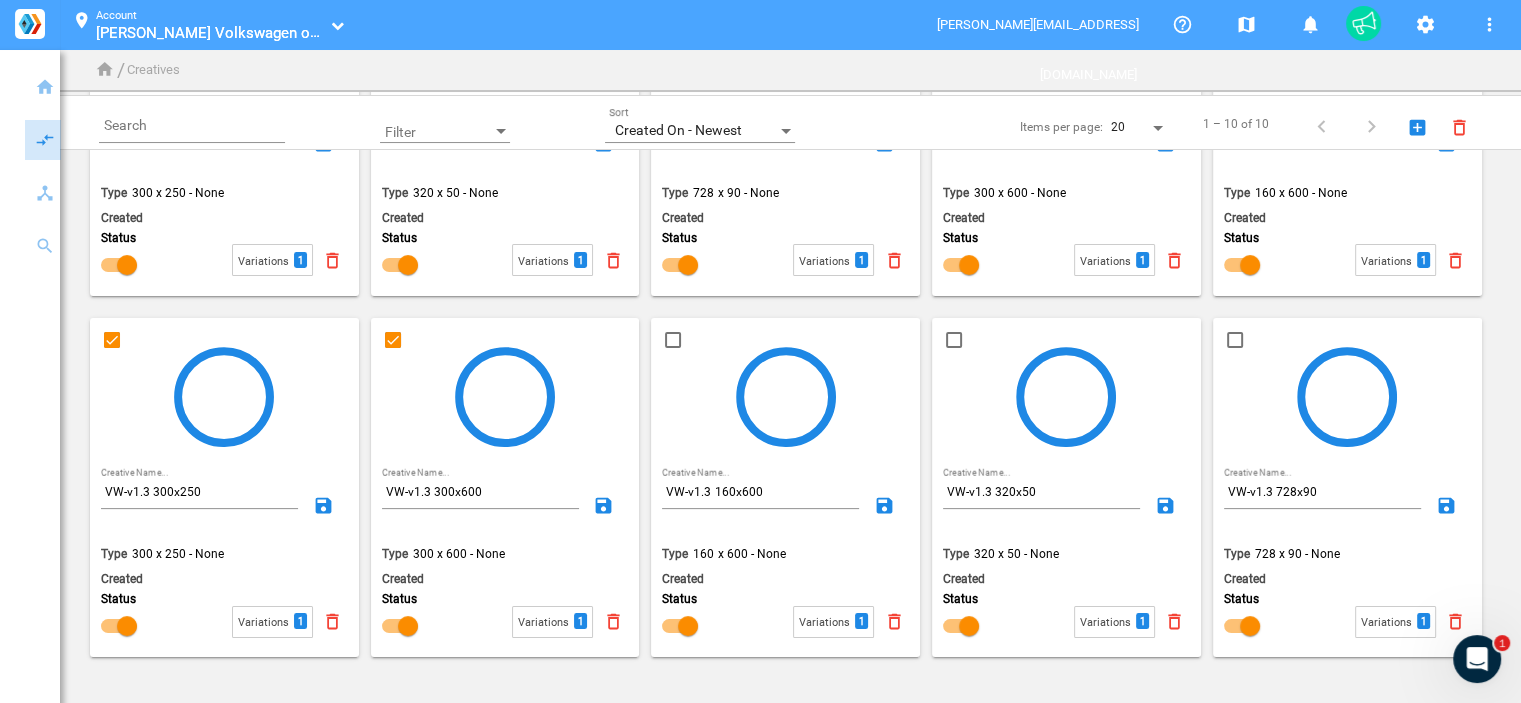 click at bounding box center (673, 340) 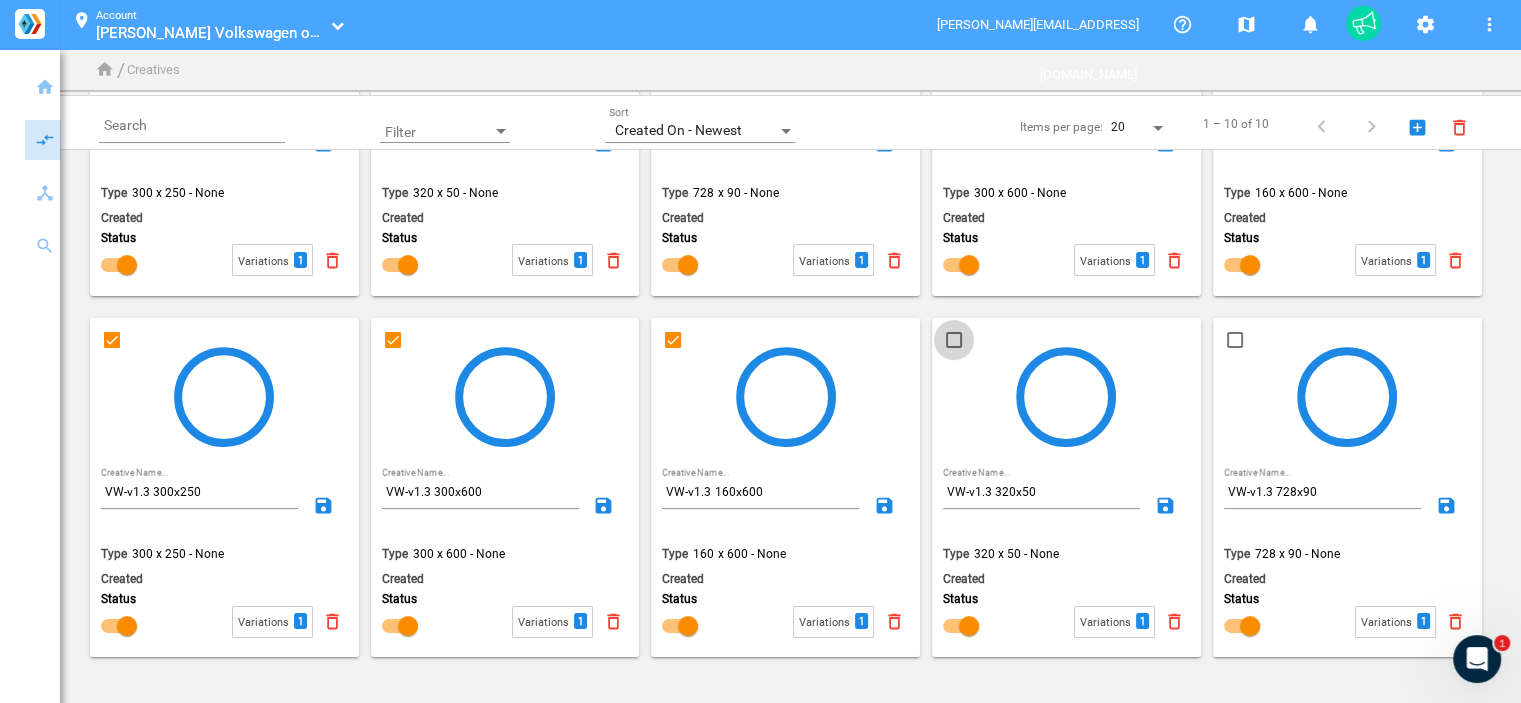 click at bounding box center (954, 340) 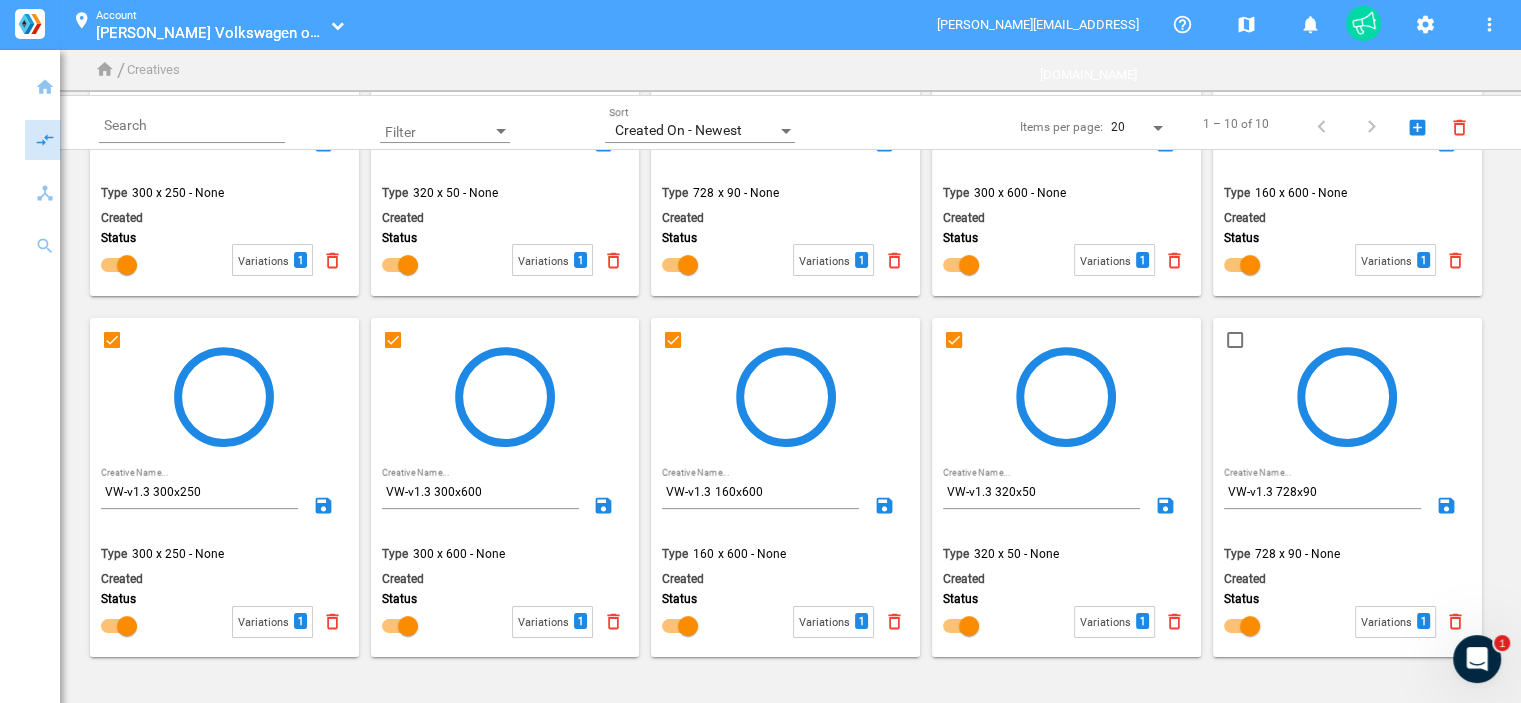 click at bounding box center (1235, 341) 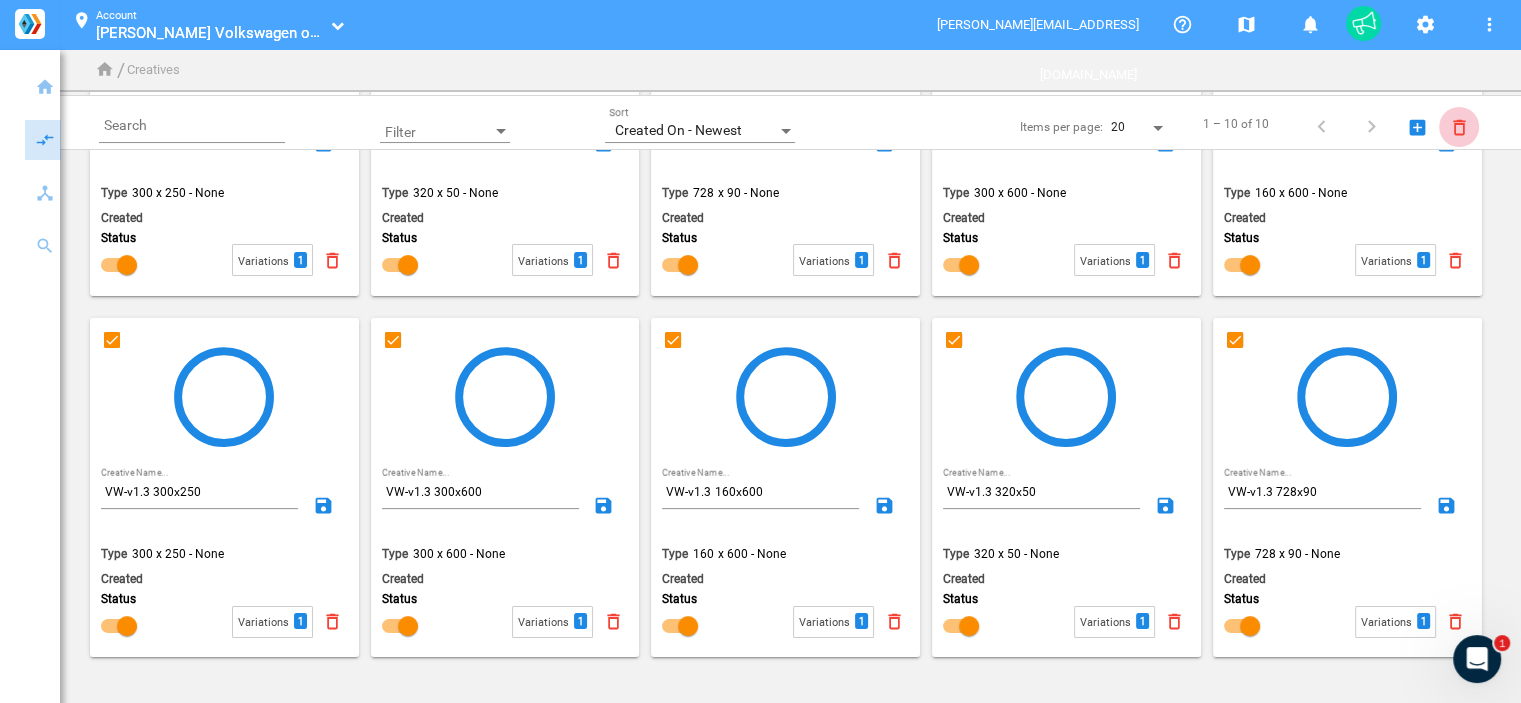 click on "delete_outline" at bounding box center [1459, 127] 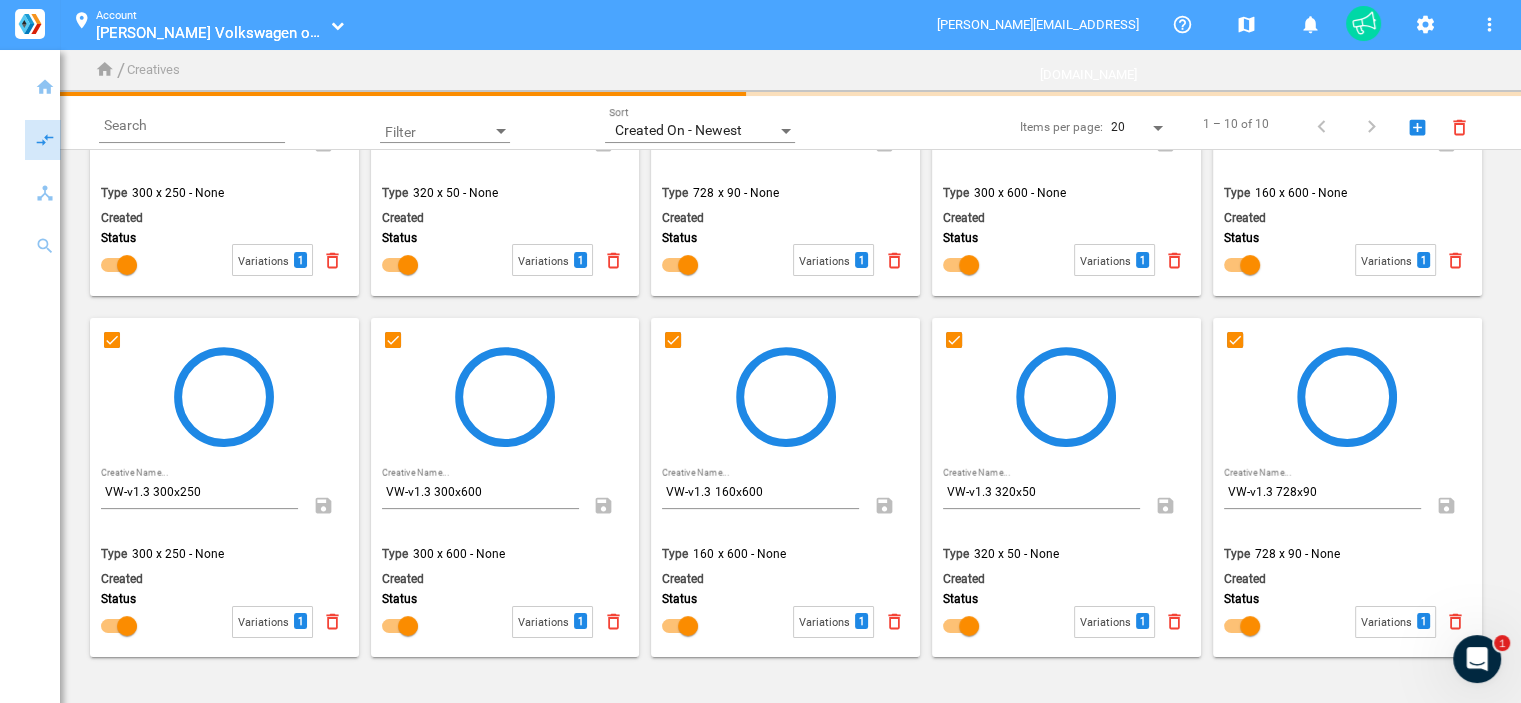 checkbox on "false" 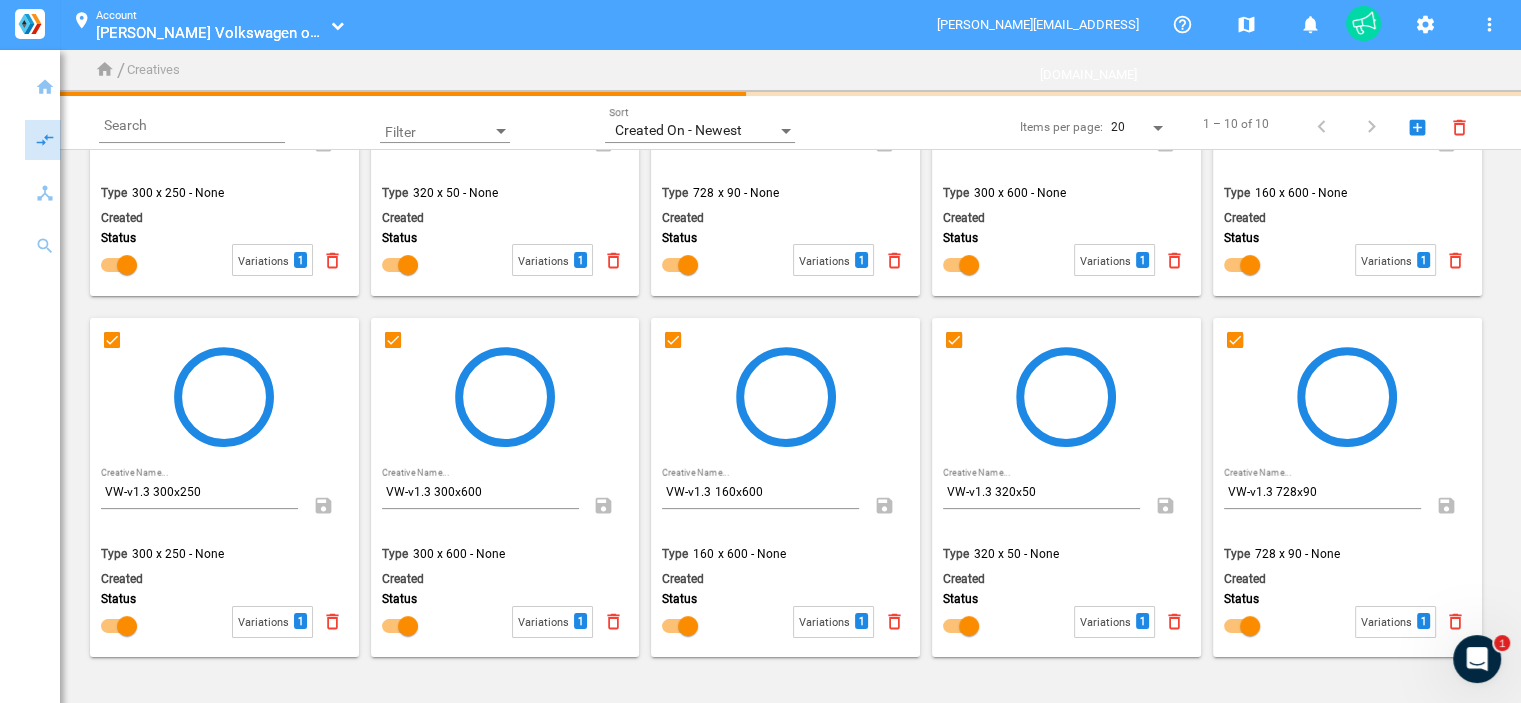 checkbox on "false" 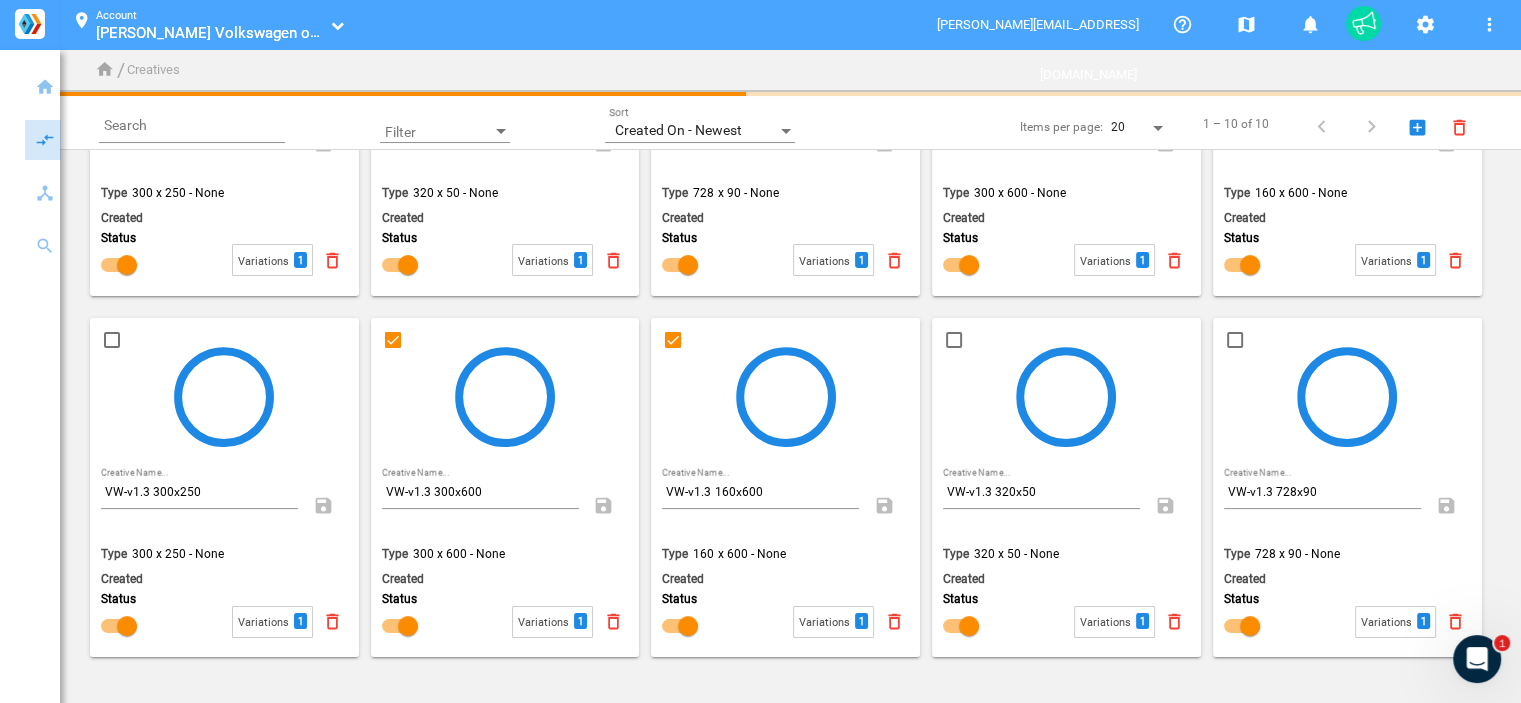 checkbox on "false" 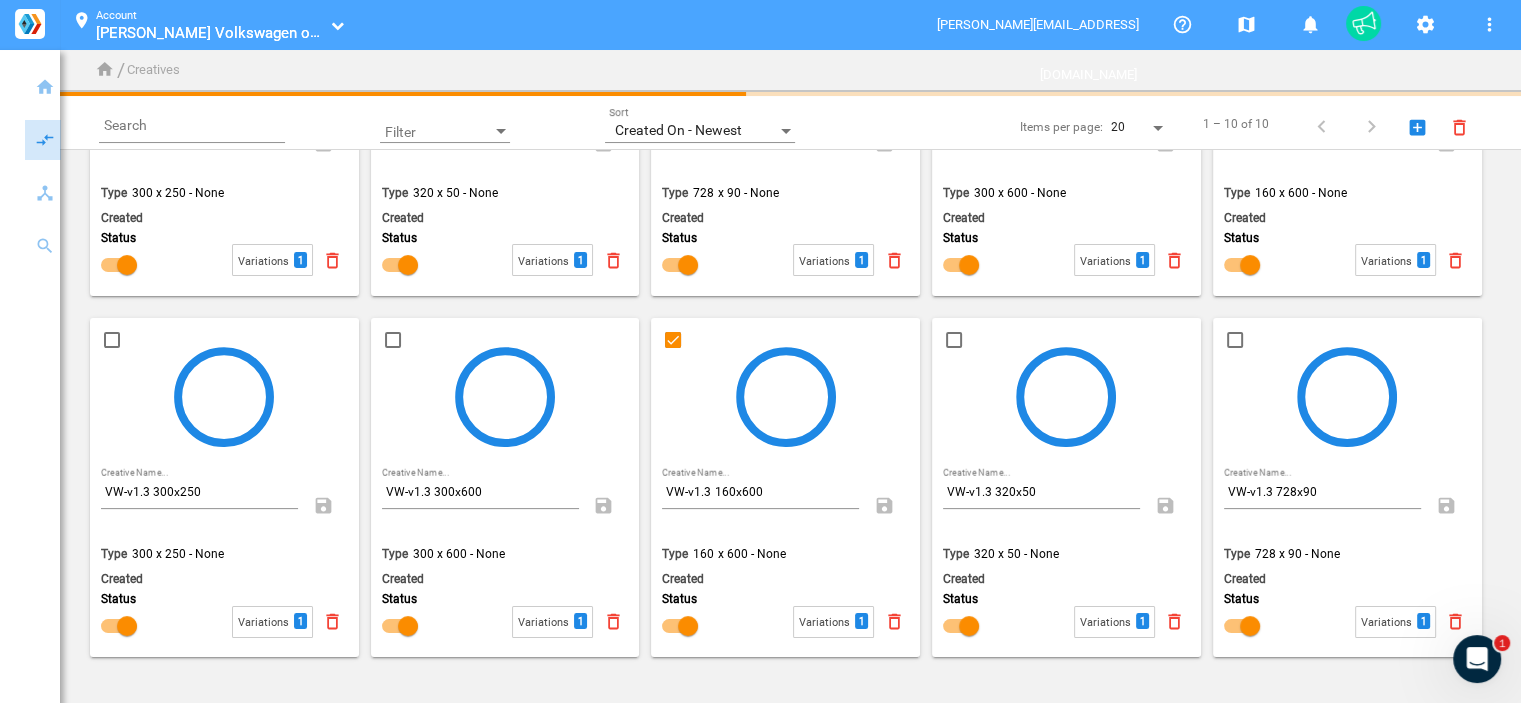 checkbox on "false" 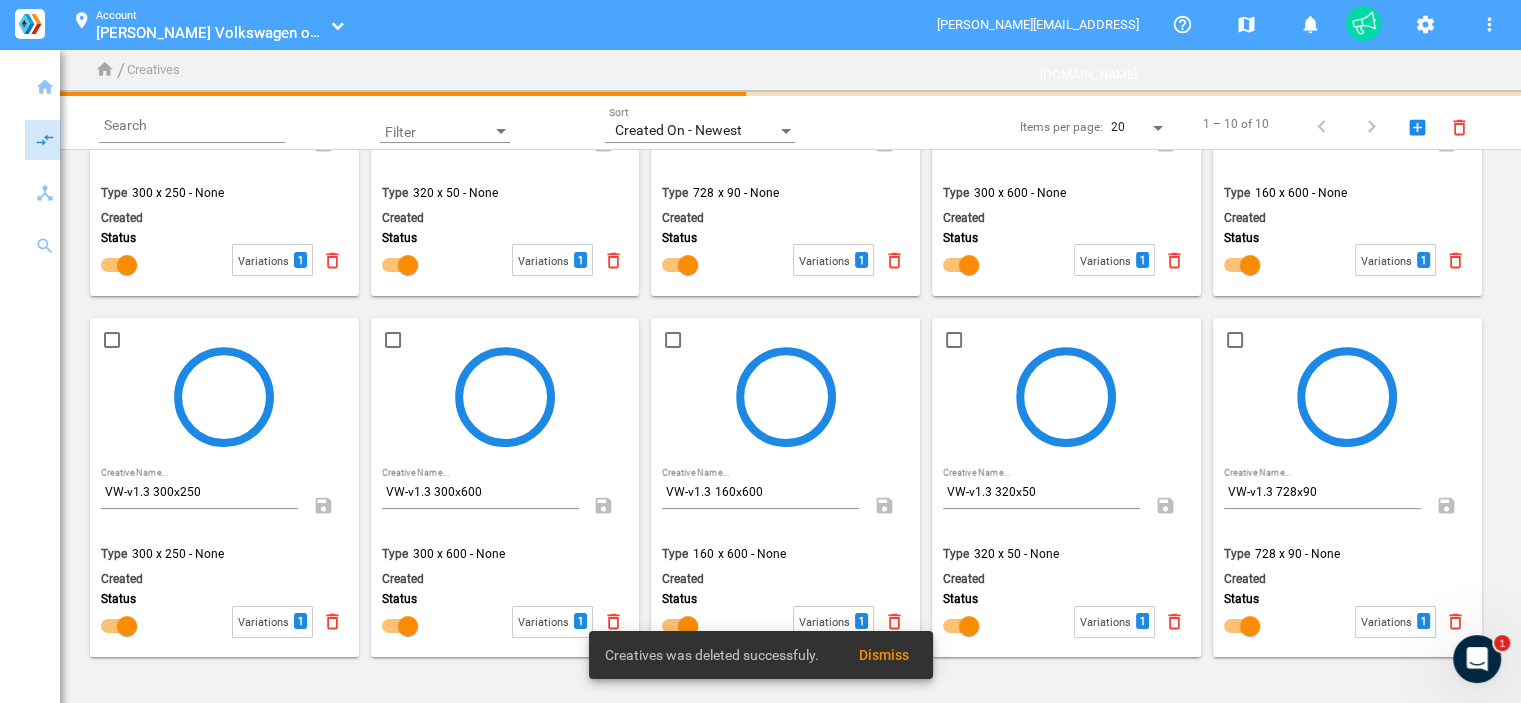 scroll, scrollTop: 0, scrollLeft: 0, axis: both 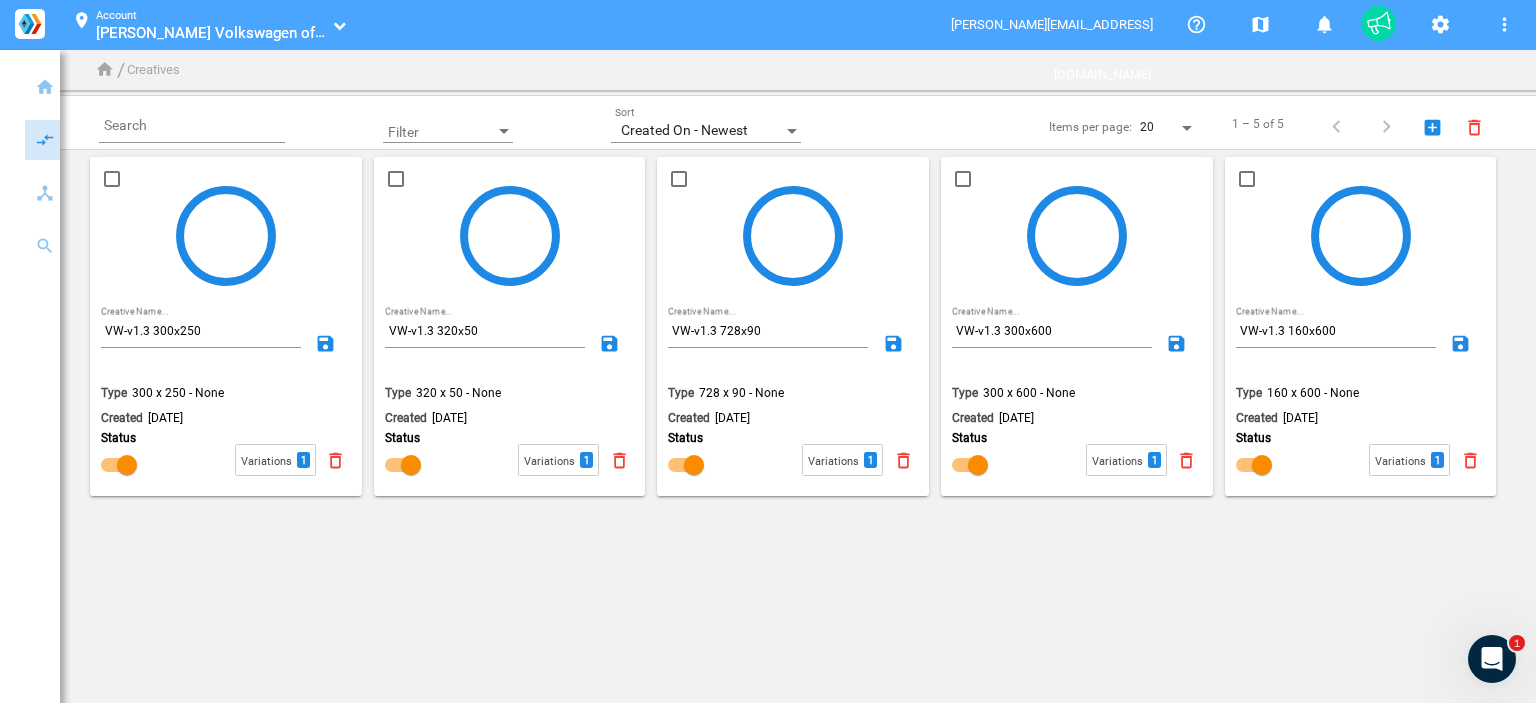 click on "location_on Account [PERSON_NAME] Volkswagen of [GEOGRAPHIC_DATA] [PERSON_NAME] Volkswagen of Cool Springs_70015560" at bounding box center (205, 25) 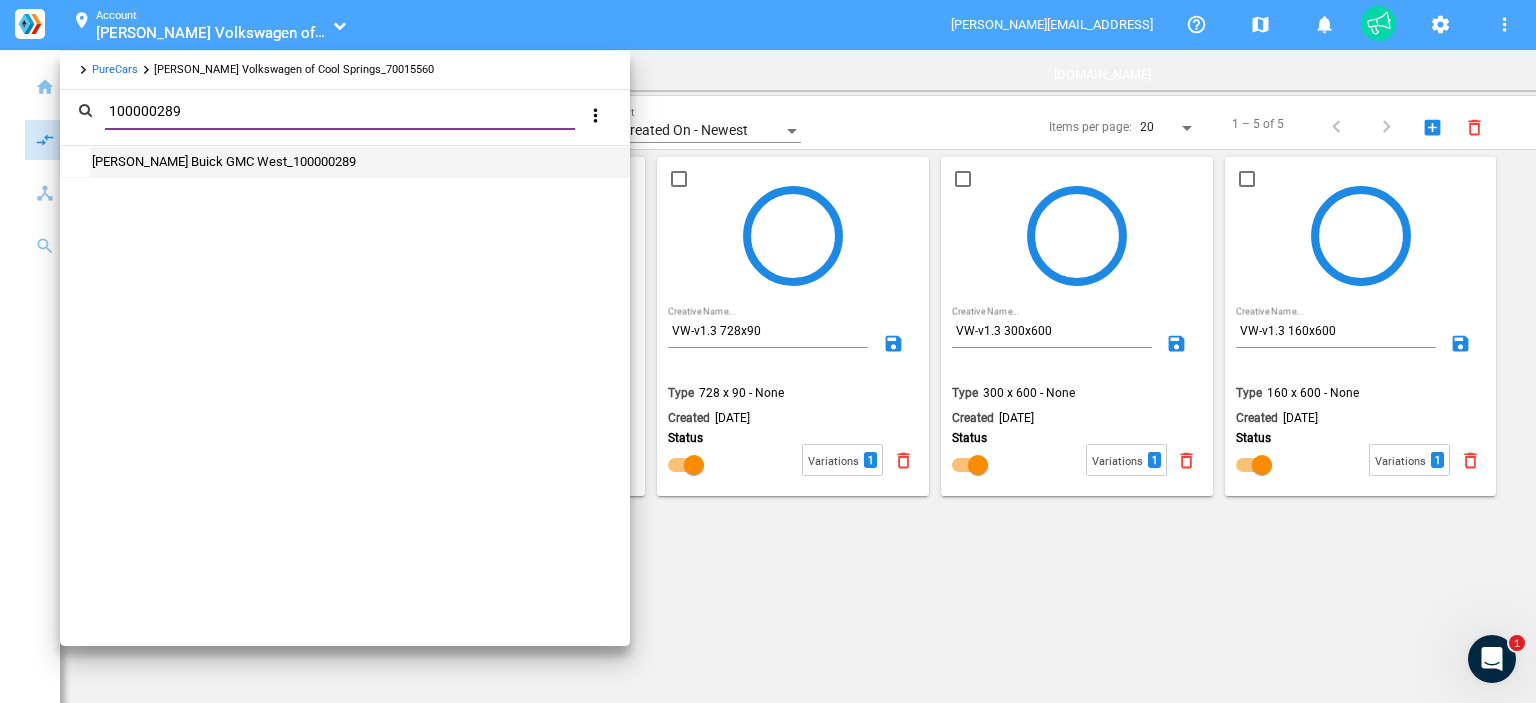 type on "100000289" 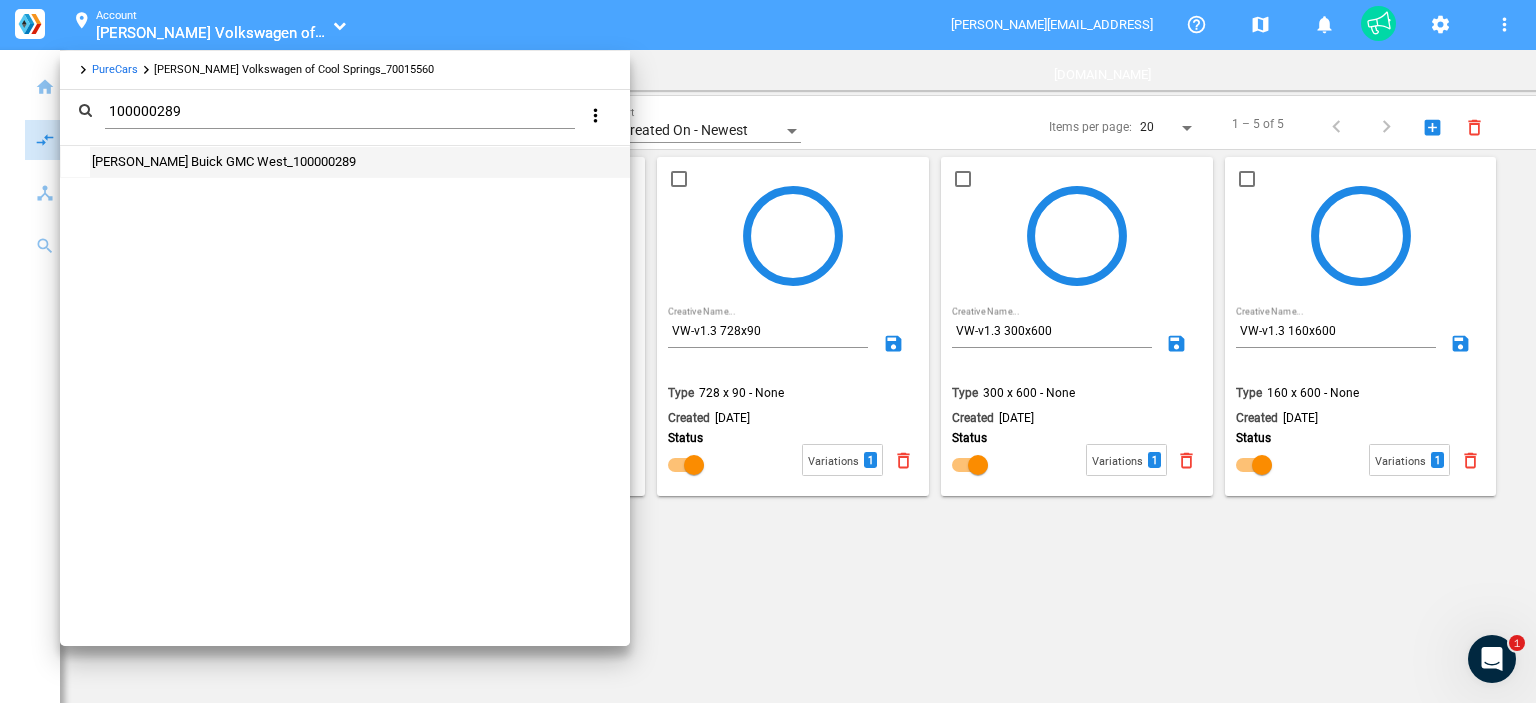 click on "[PERSON_NAME] Buick GMC West_100000289" at bounding box center [223, 161] 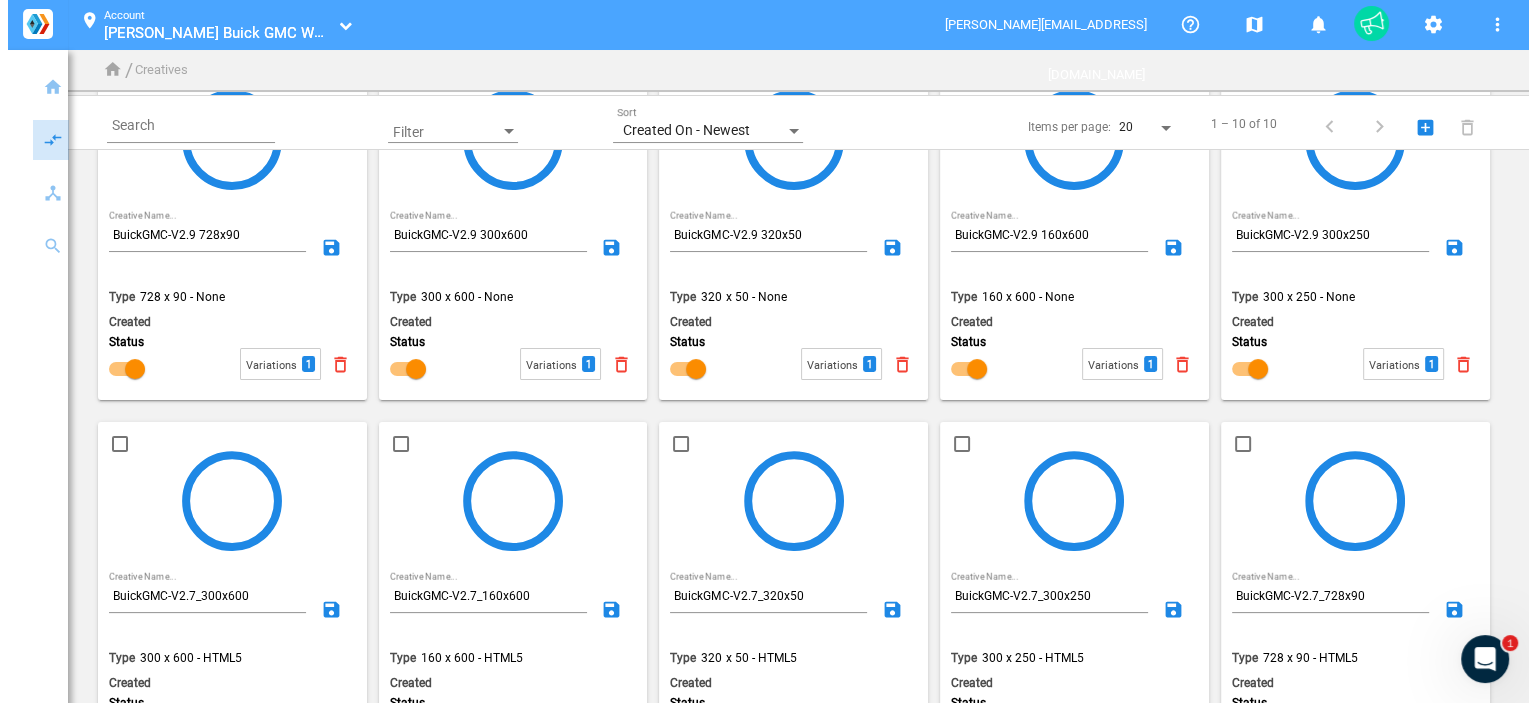 scroll, scrollTop: 0, scrollLeft: 0, axis: both 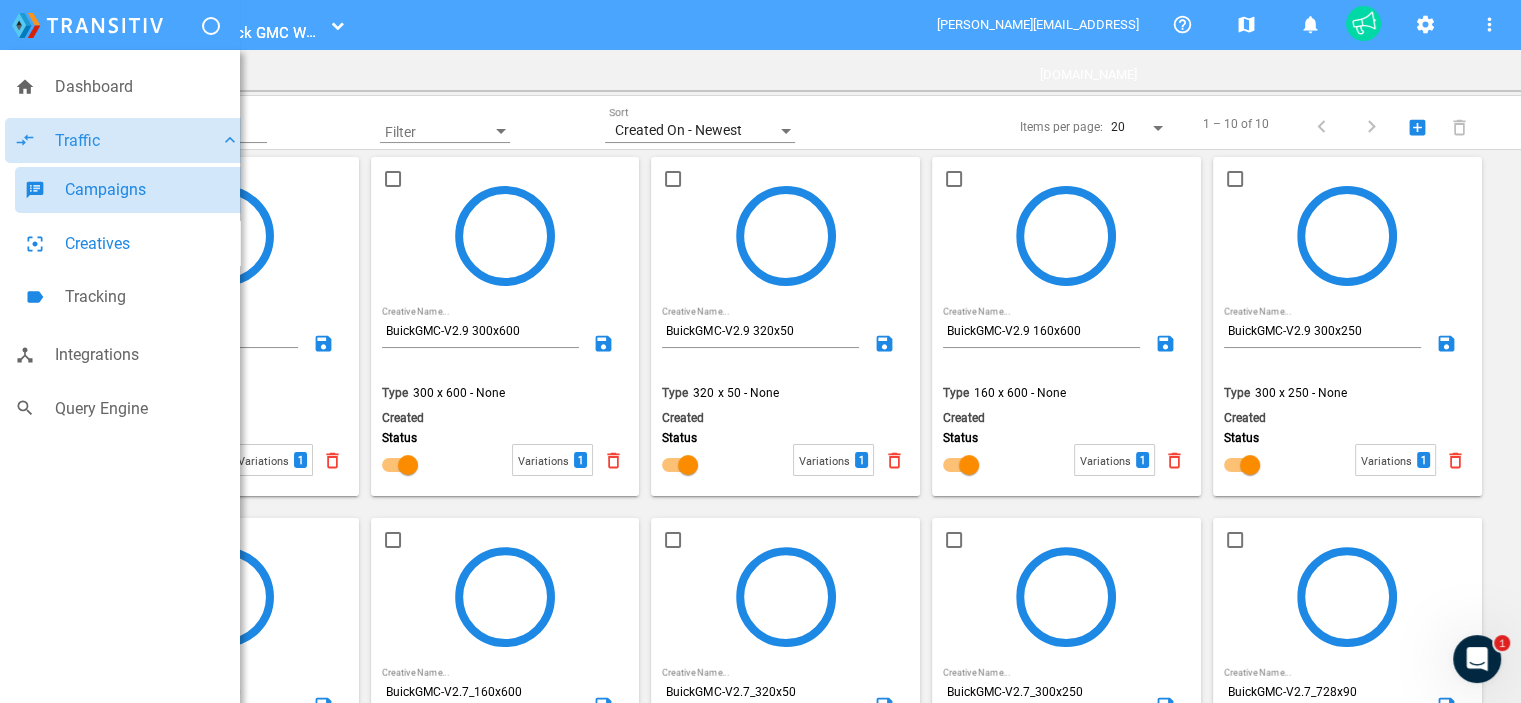 click on "speaker_notes Campaigns" at bounding box center [132, 190] 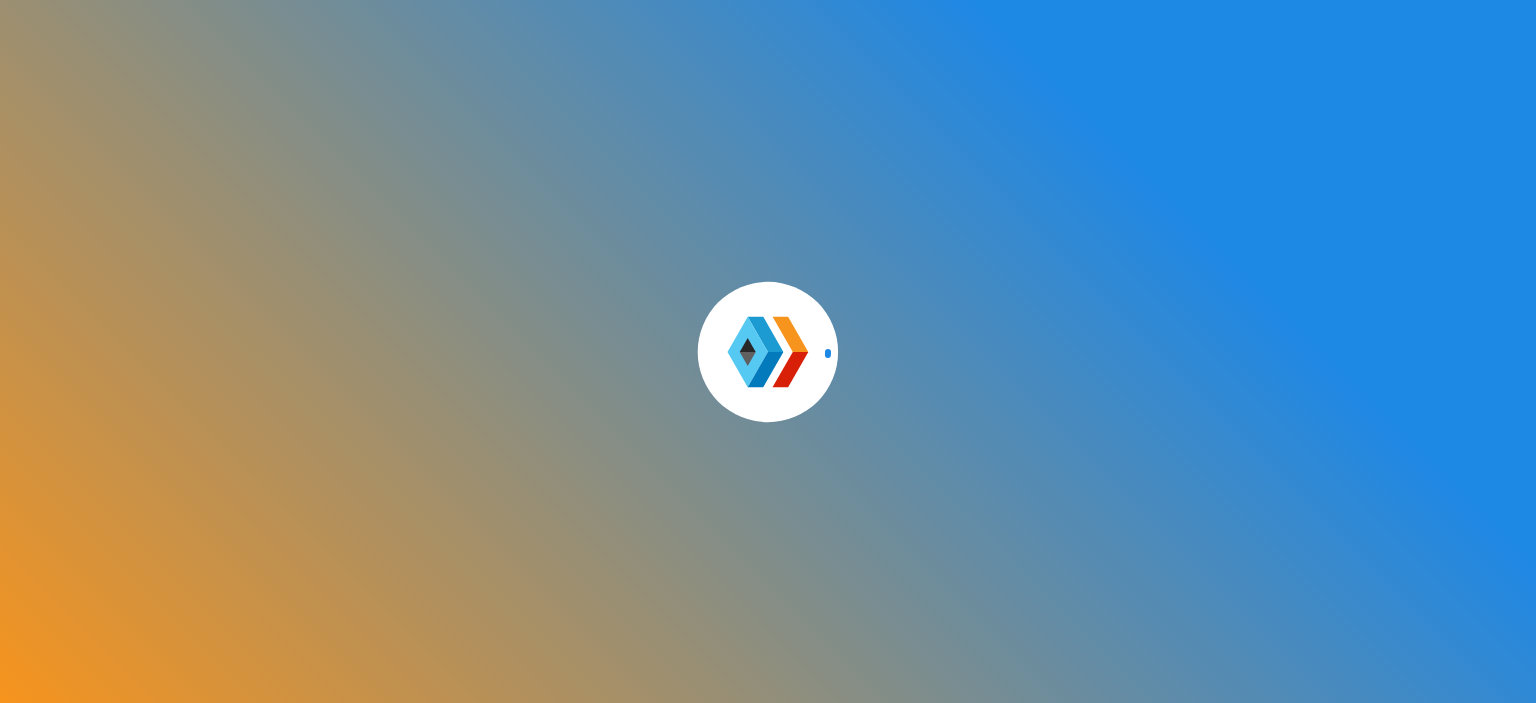 scroll, scrollTop: 0, scrollLeft: 0, axis: both 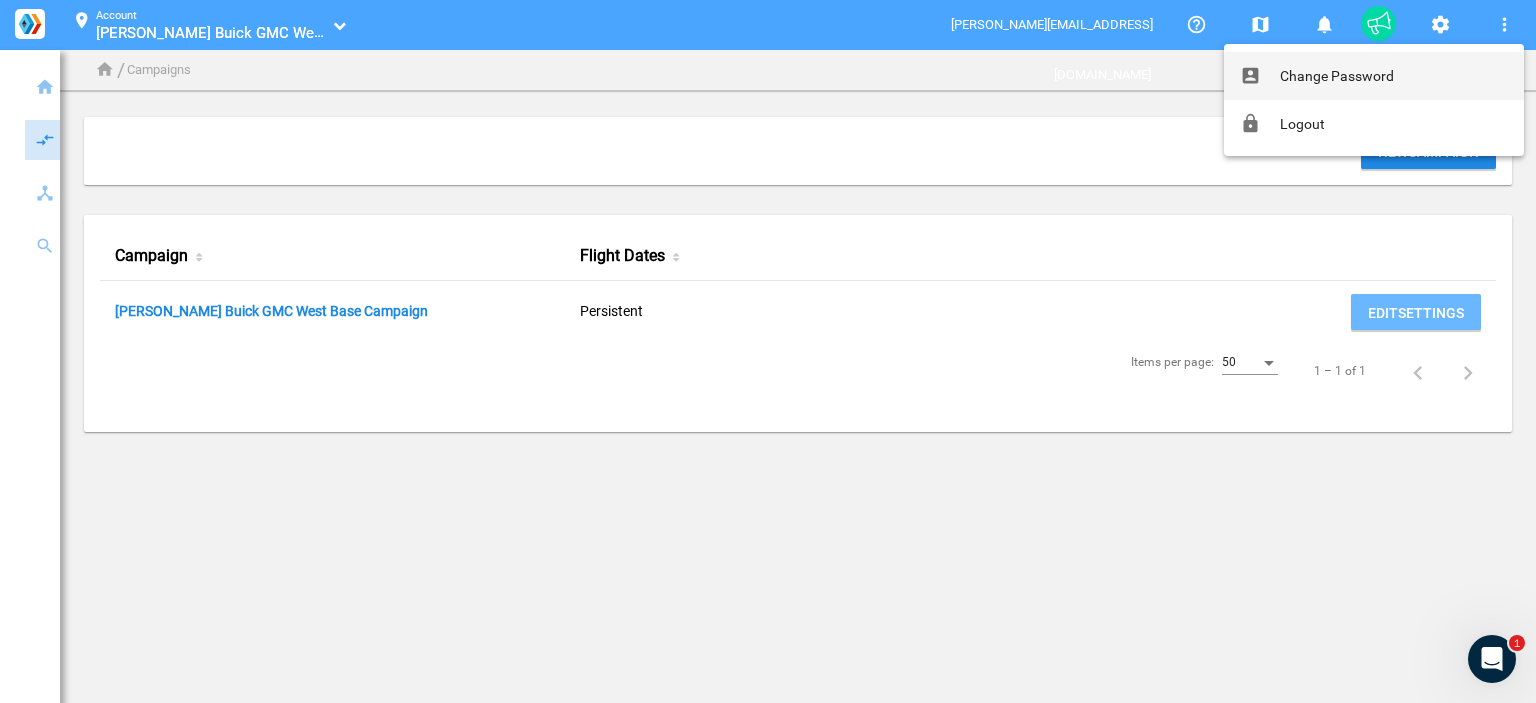 click at bounding box center [768, 351] 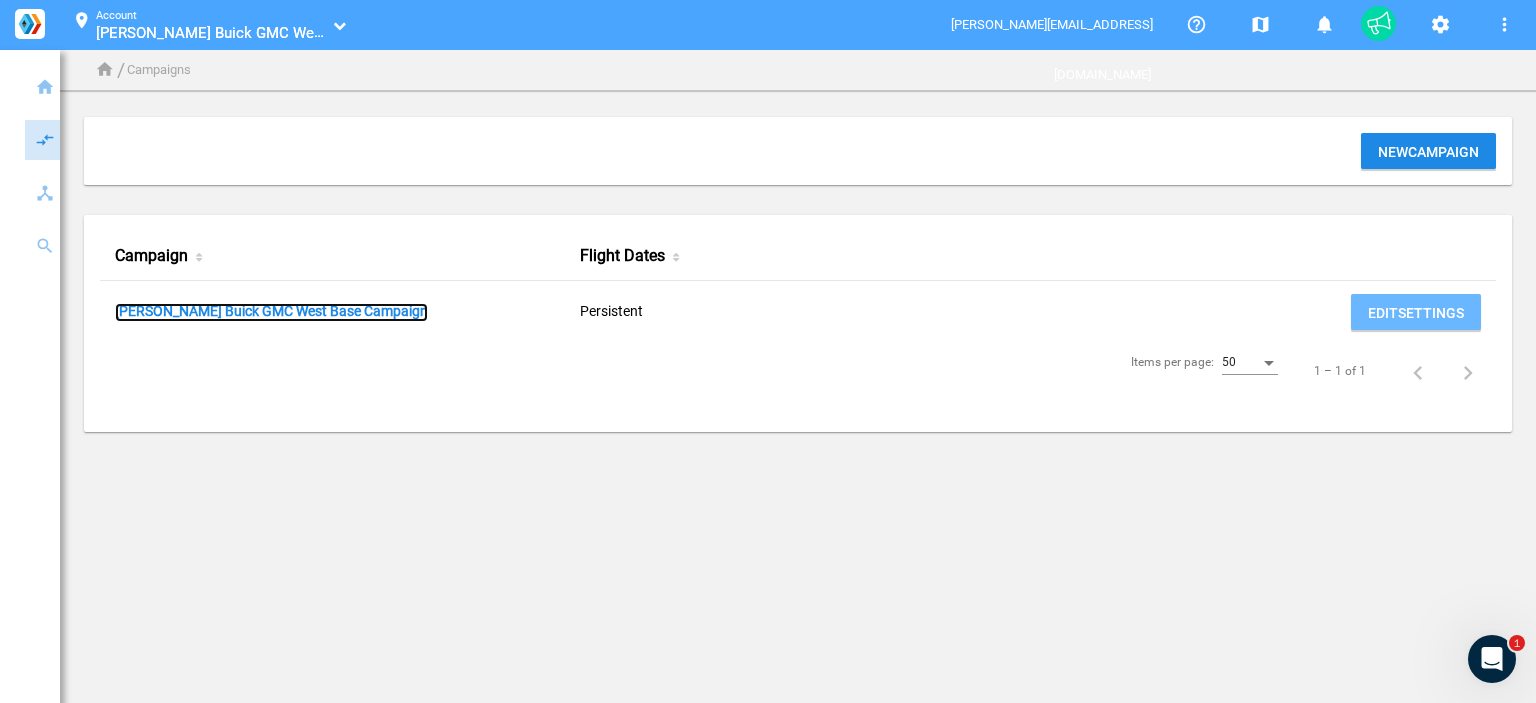 click on "[PERSON_NAME] Buick GMC West Base Campaign" 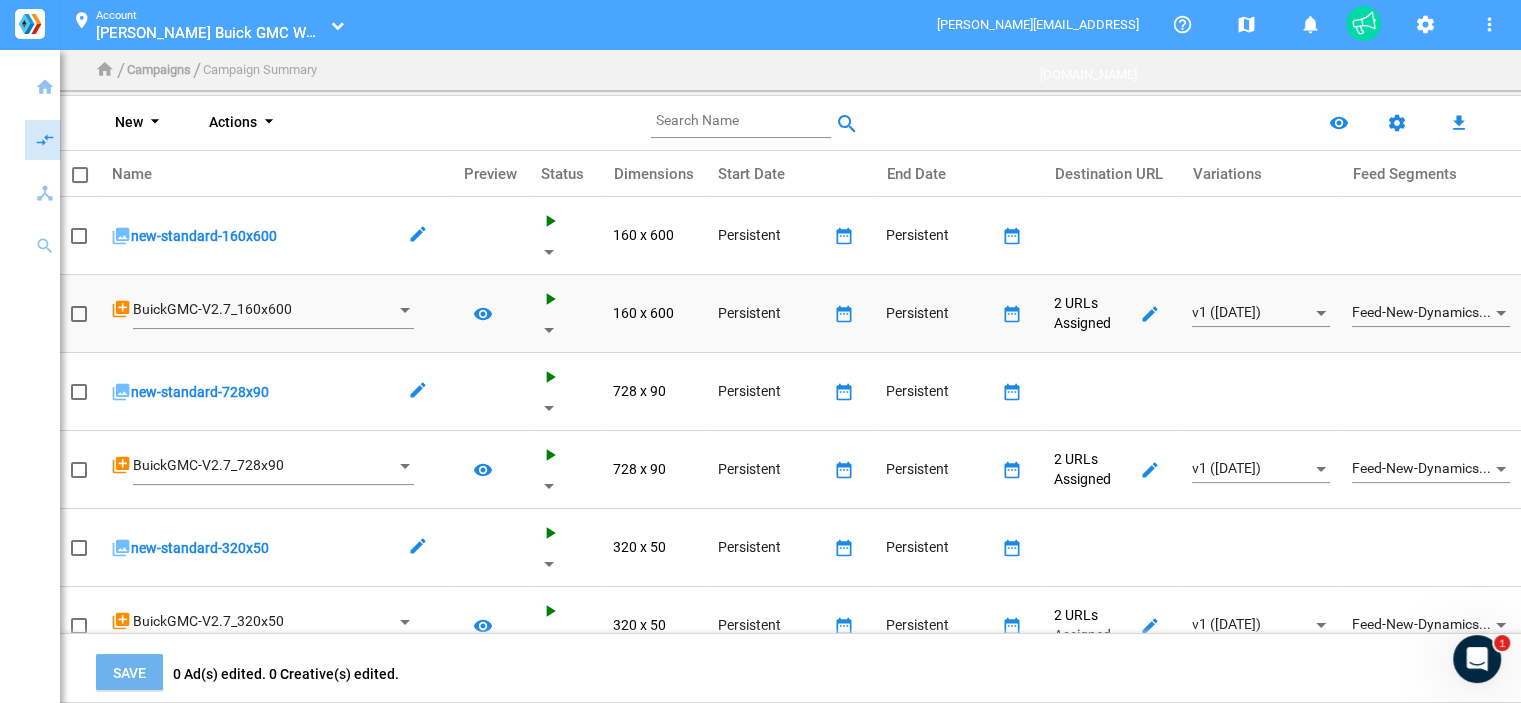 click on "Feed-New-Dynamics-V3" at bounding box center (1426, 312) 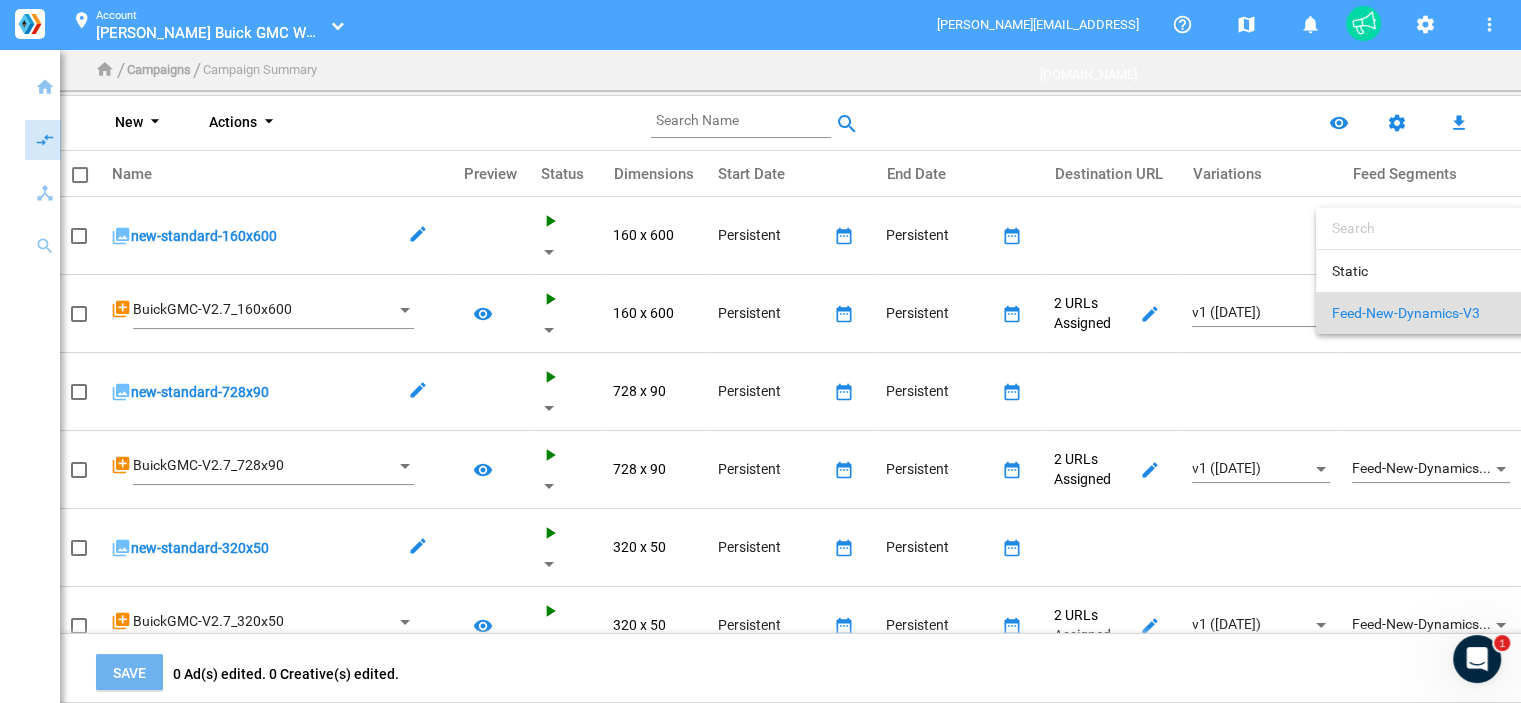 click at bounding box center [760, 351] 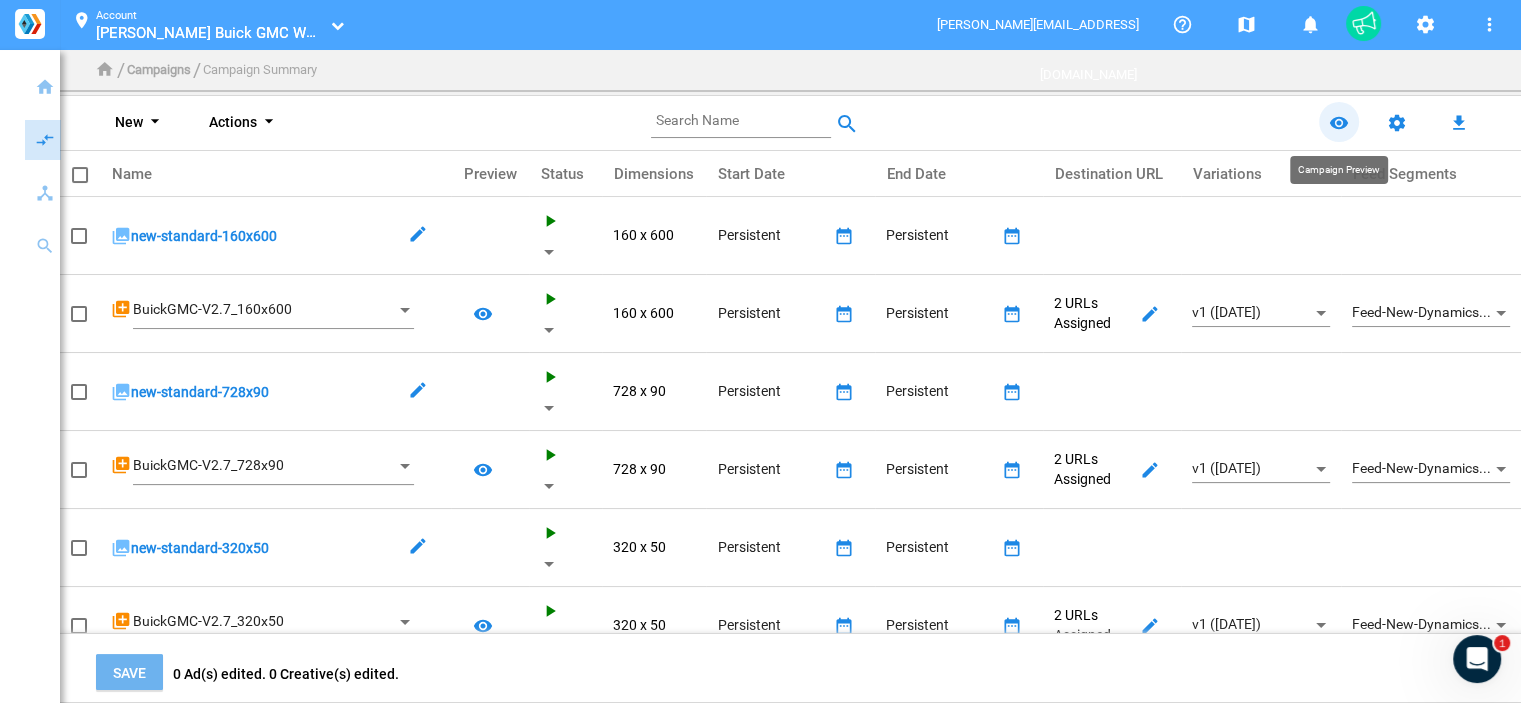 click on "remove_red_eye" 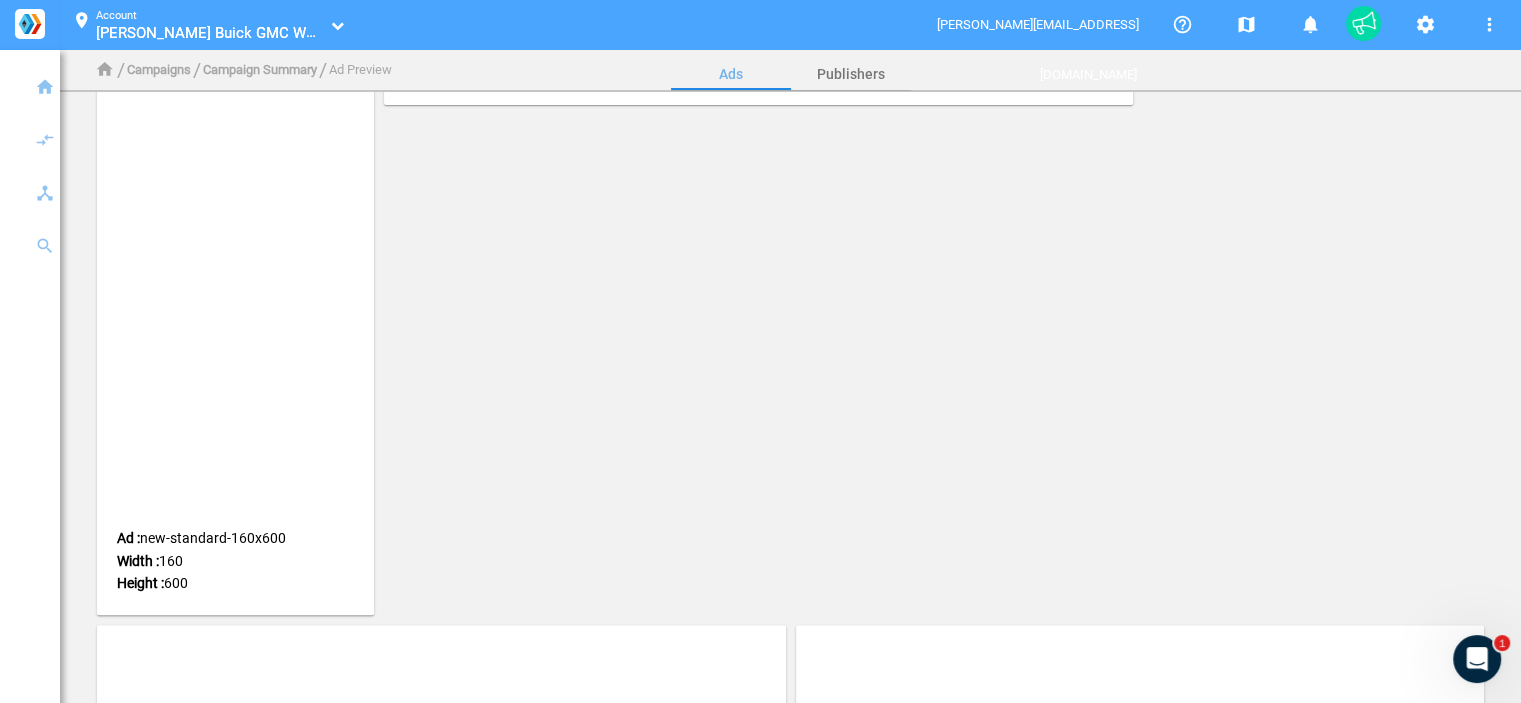 scroll, scrollTop: 0, scrollLeft: 0, axis: both 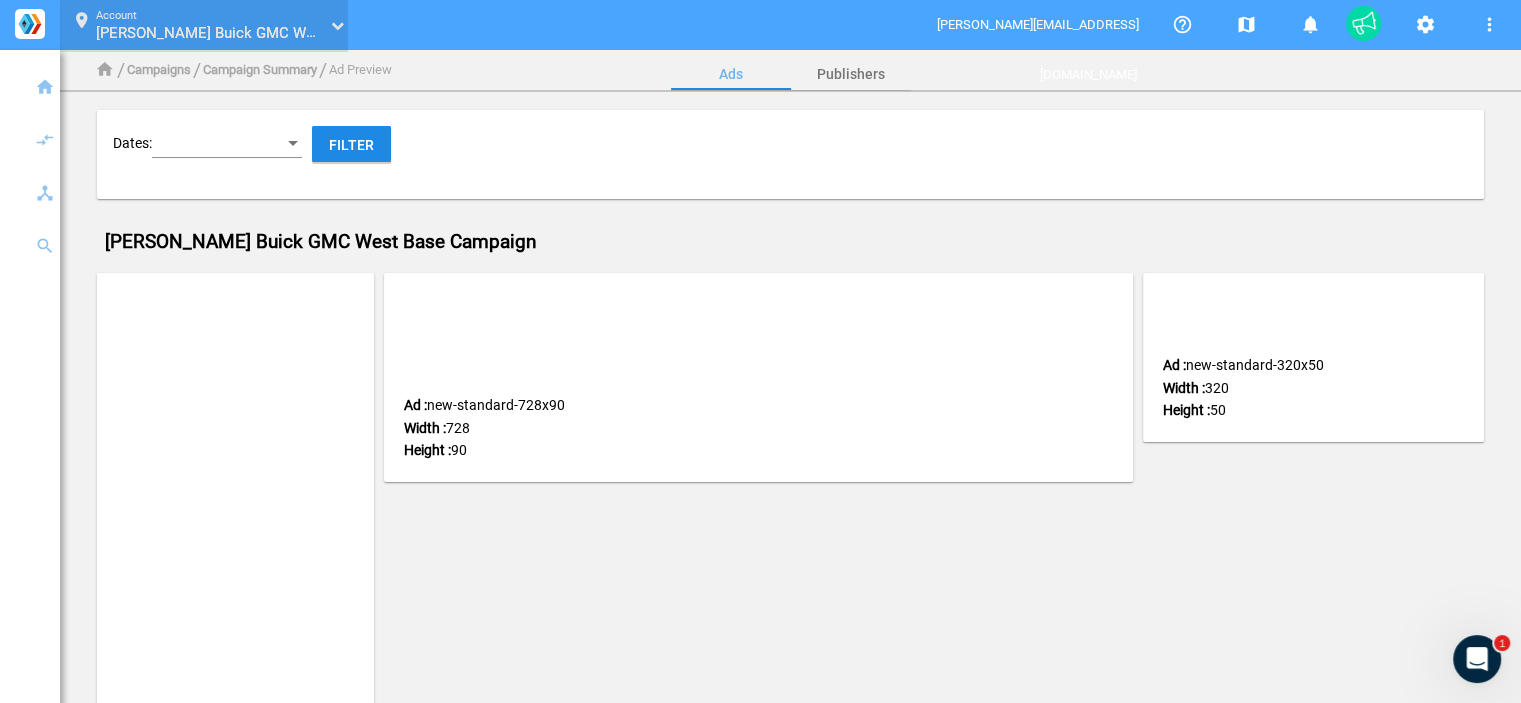 click 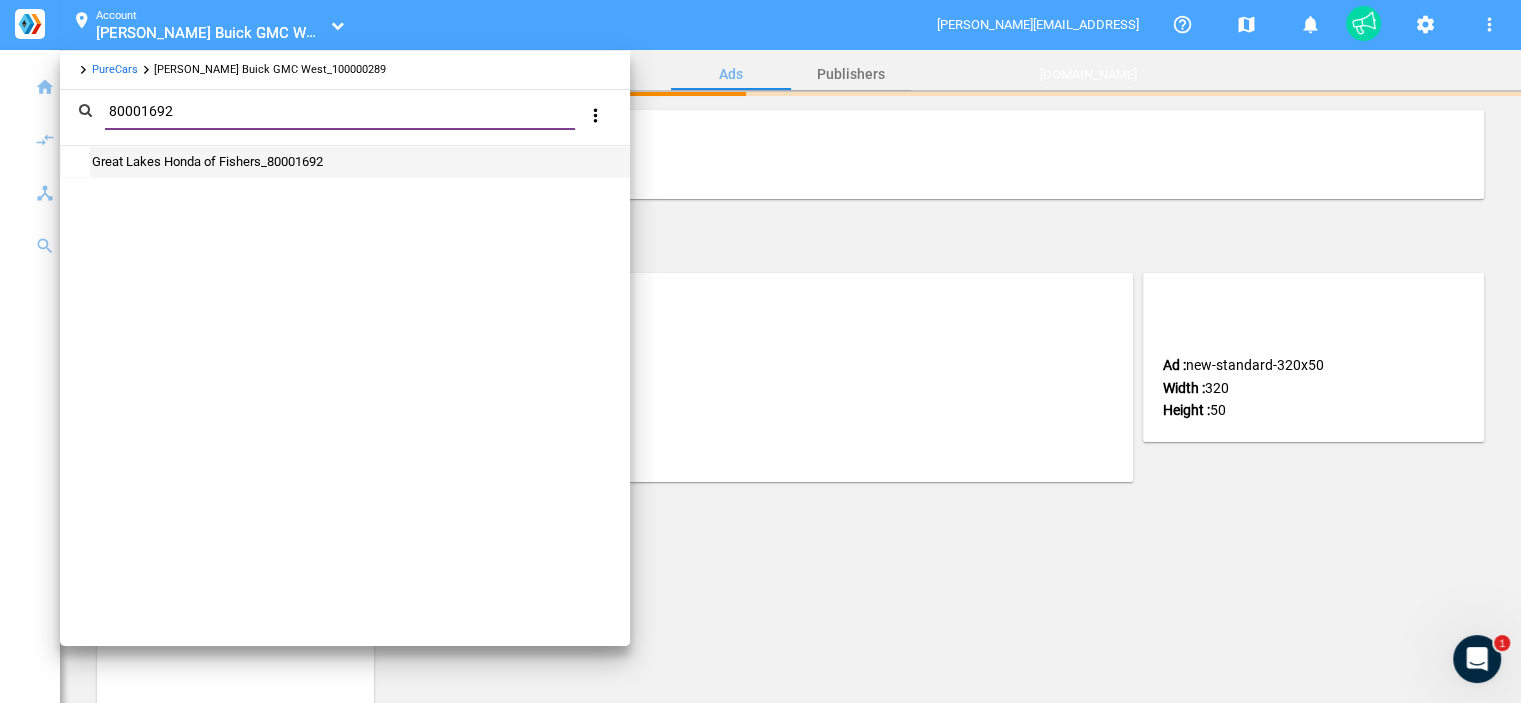 type on "80001692" 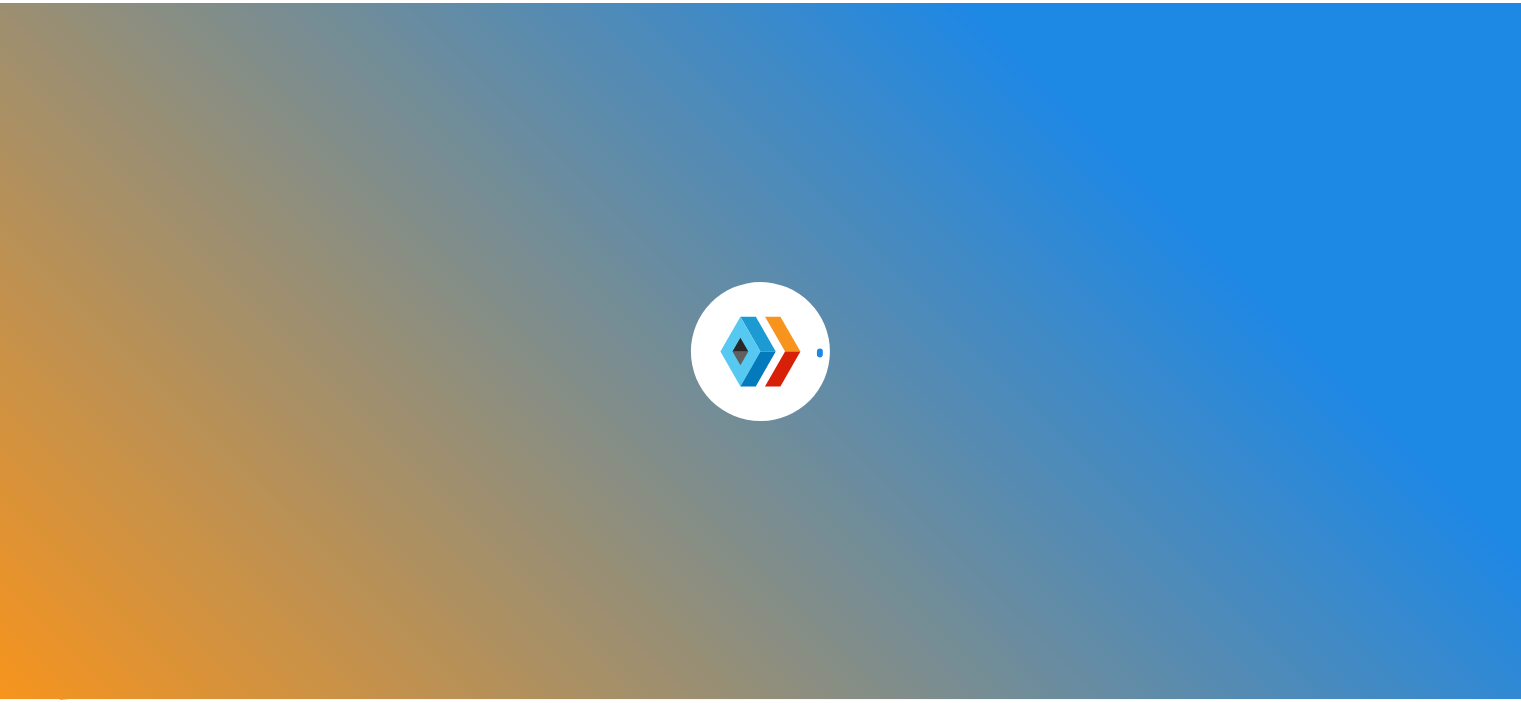 scroll, scrollTop: 0, scrollLeft: 0, axis: both 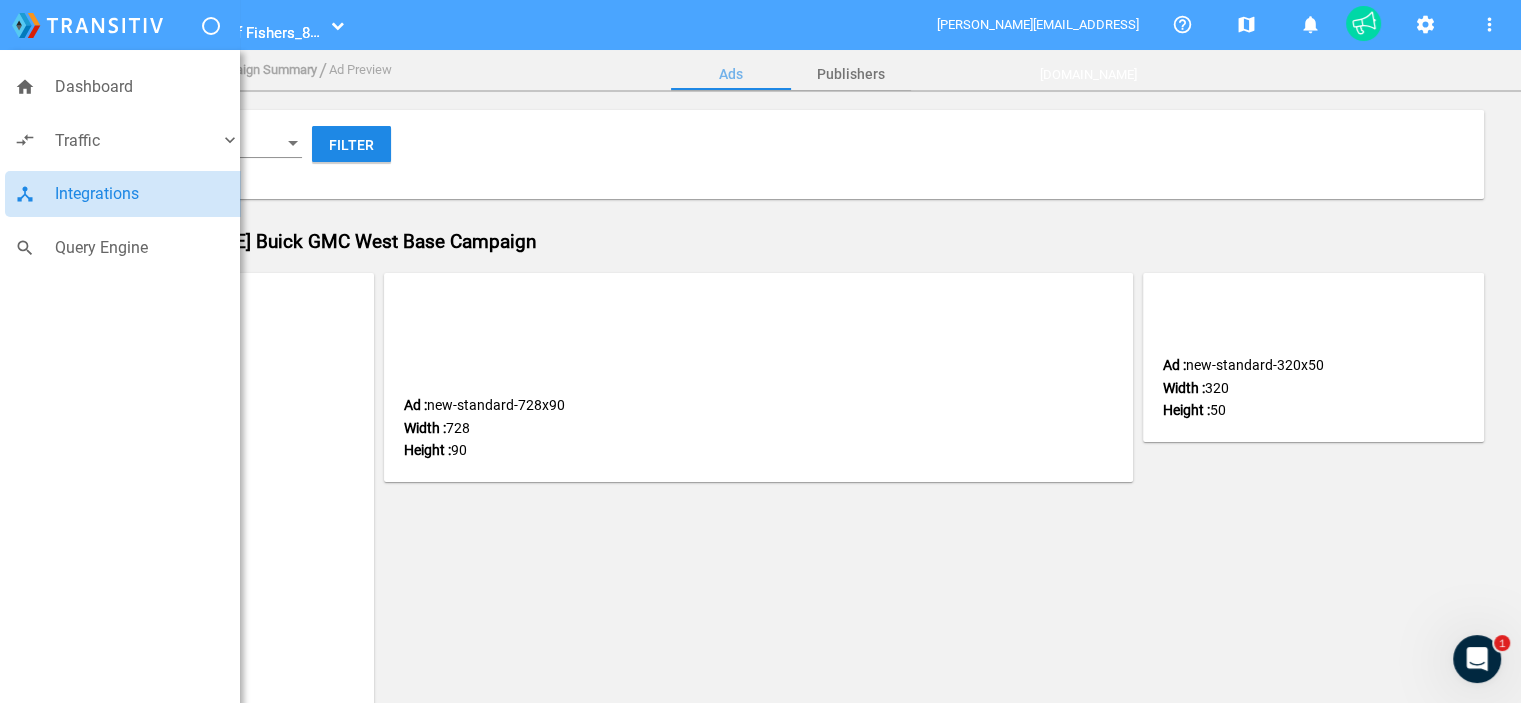 click on "Integrations" at bounding box center [147, 194] 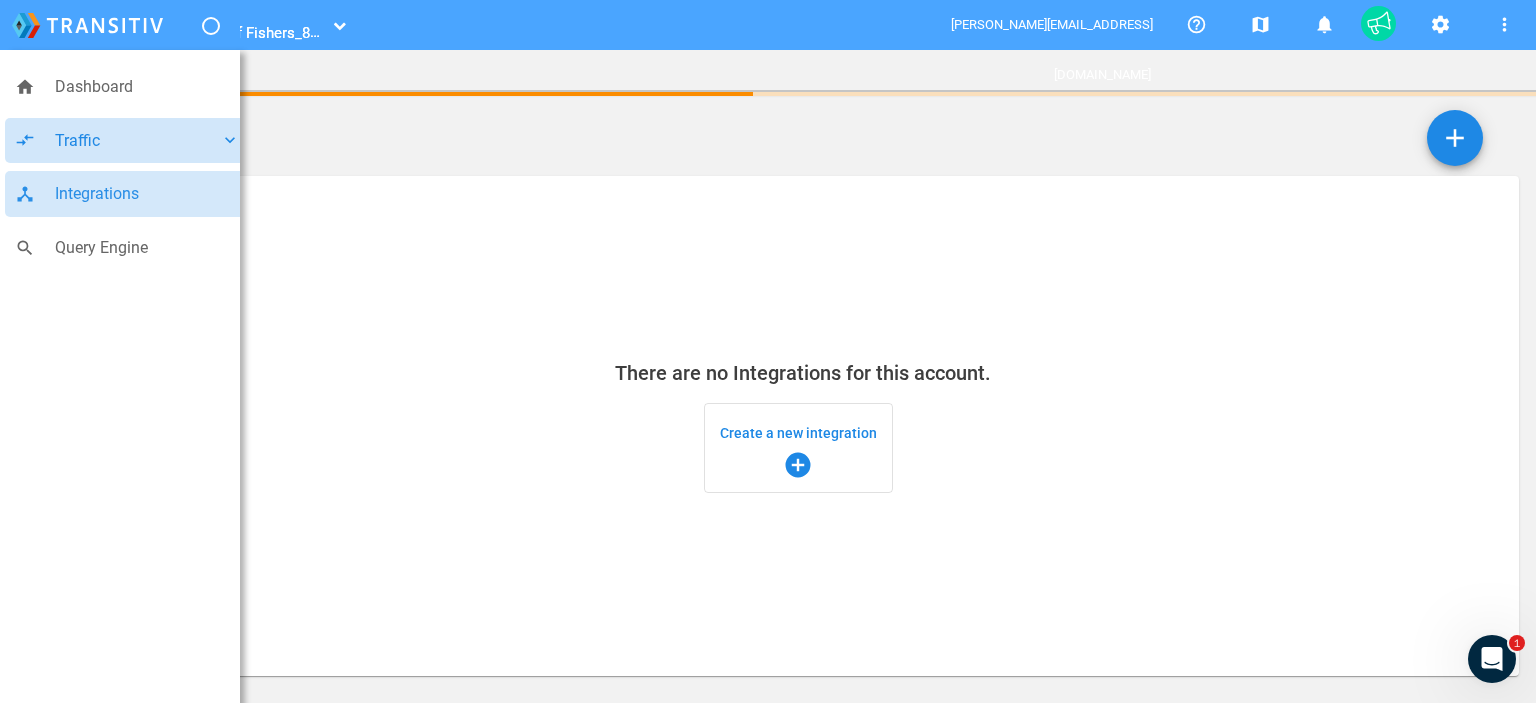 click on "Traffic" at bounding box center [137, 141] 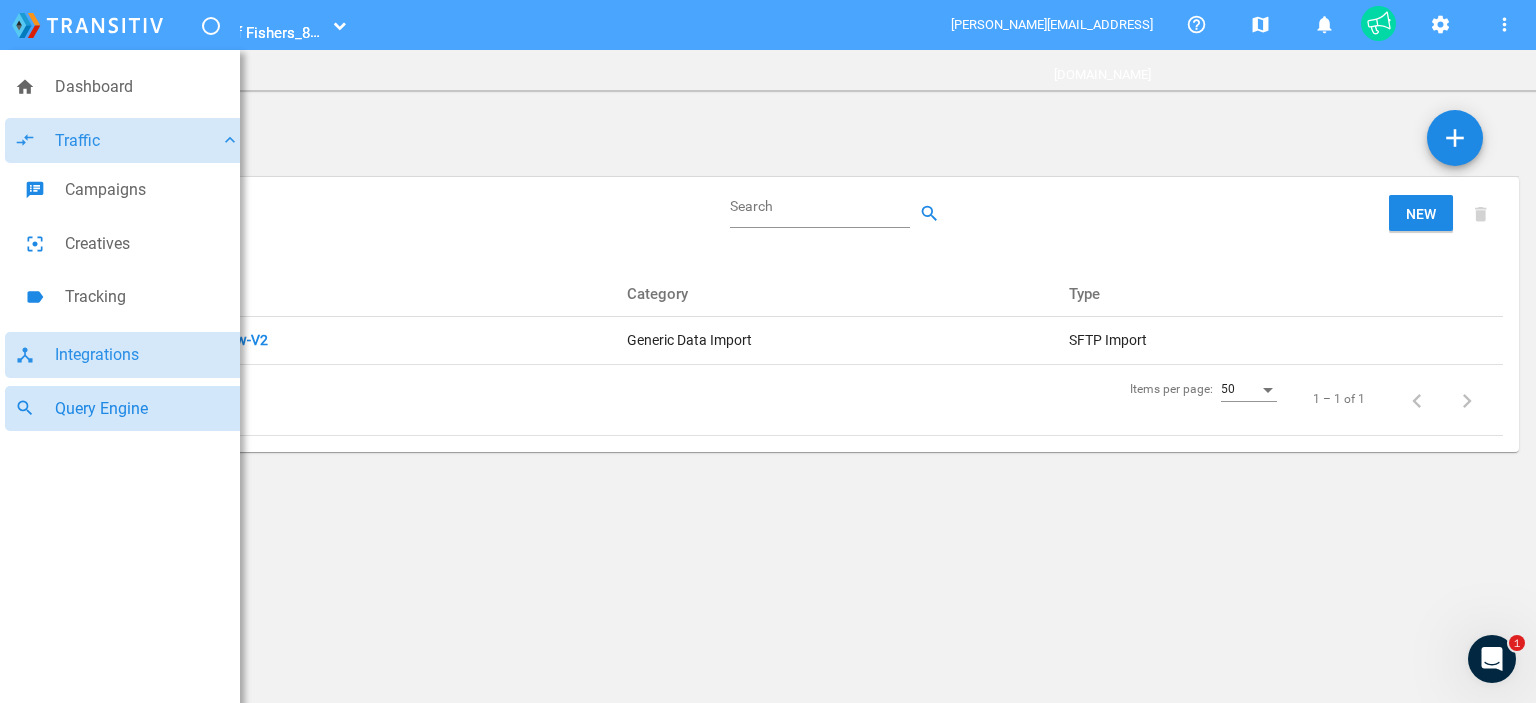 click on "Query Engine" at bounding box center [147, 409] 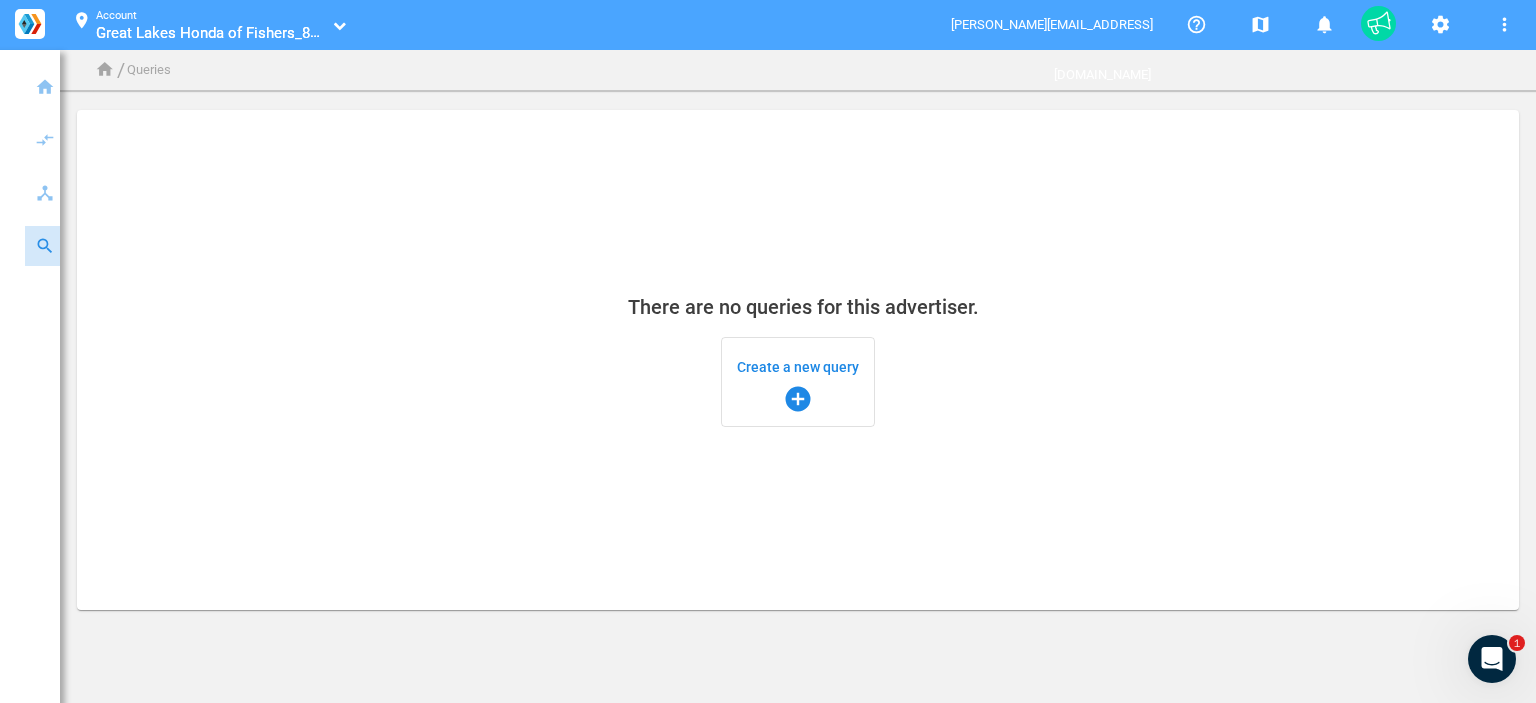 click on "Create a new query  add_circle" at bounding box center (798, 382) 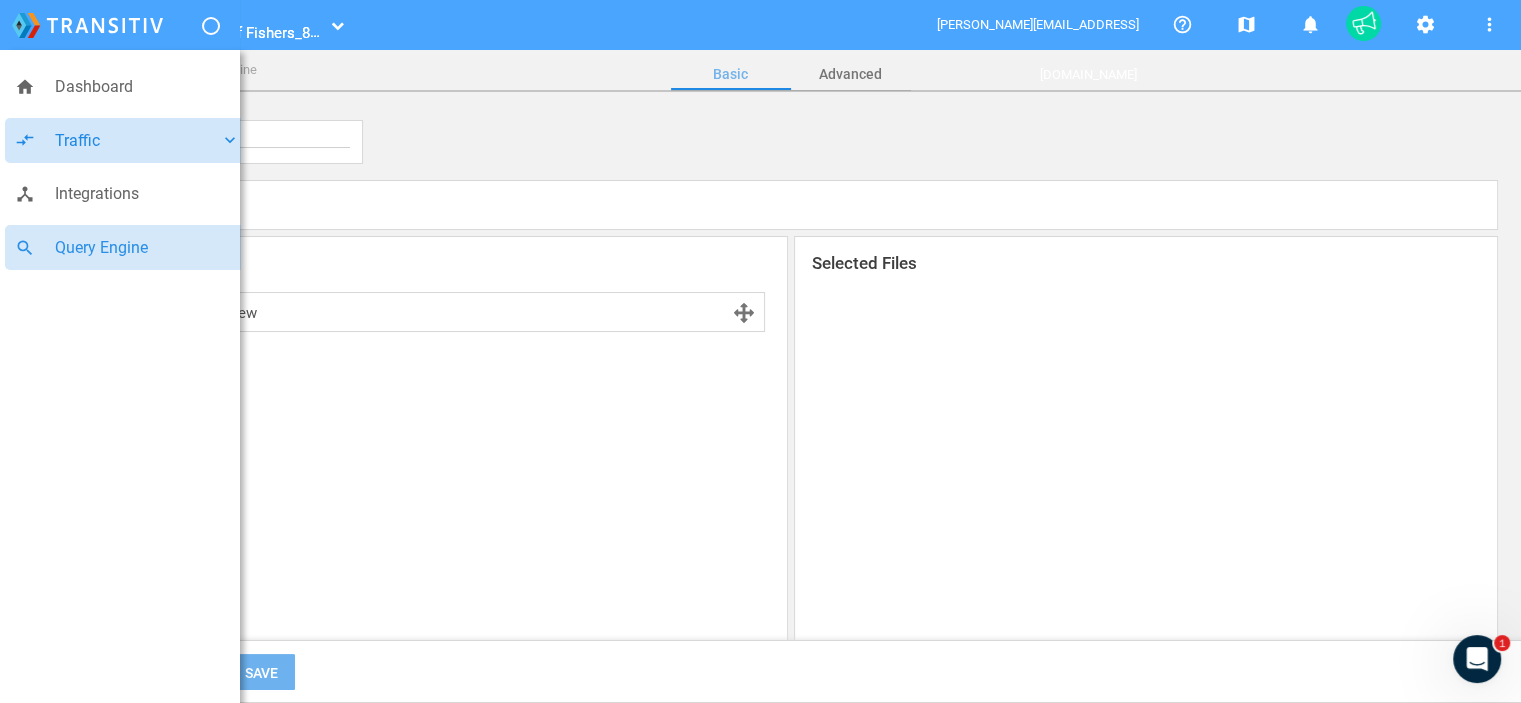 click on "Traffic" at bounding box center (137, 141) 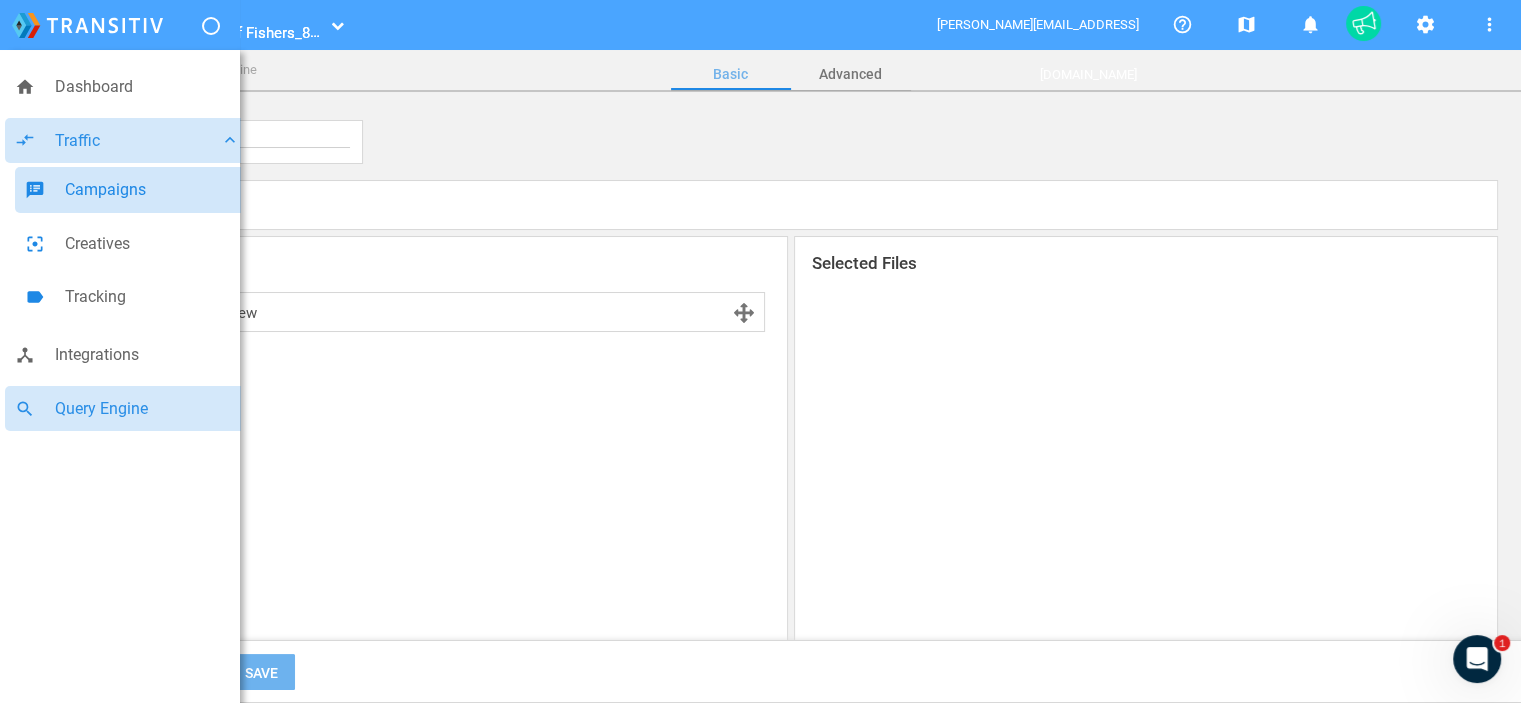 click on "speaker_notes Campaigns" at bounding box center [132, 190] 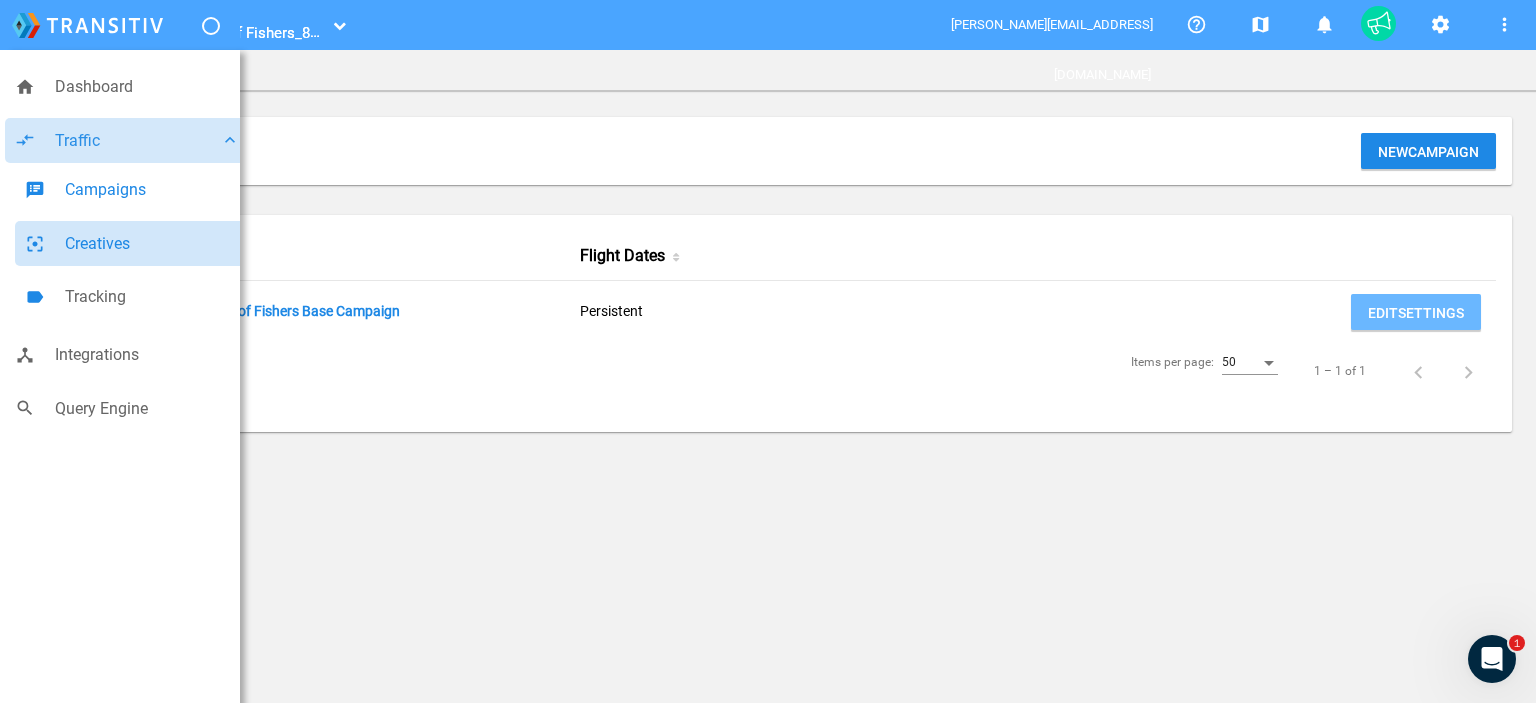 click on "Creatives" at bounding box center (152, 244) 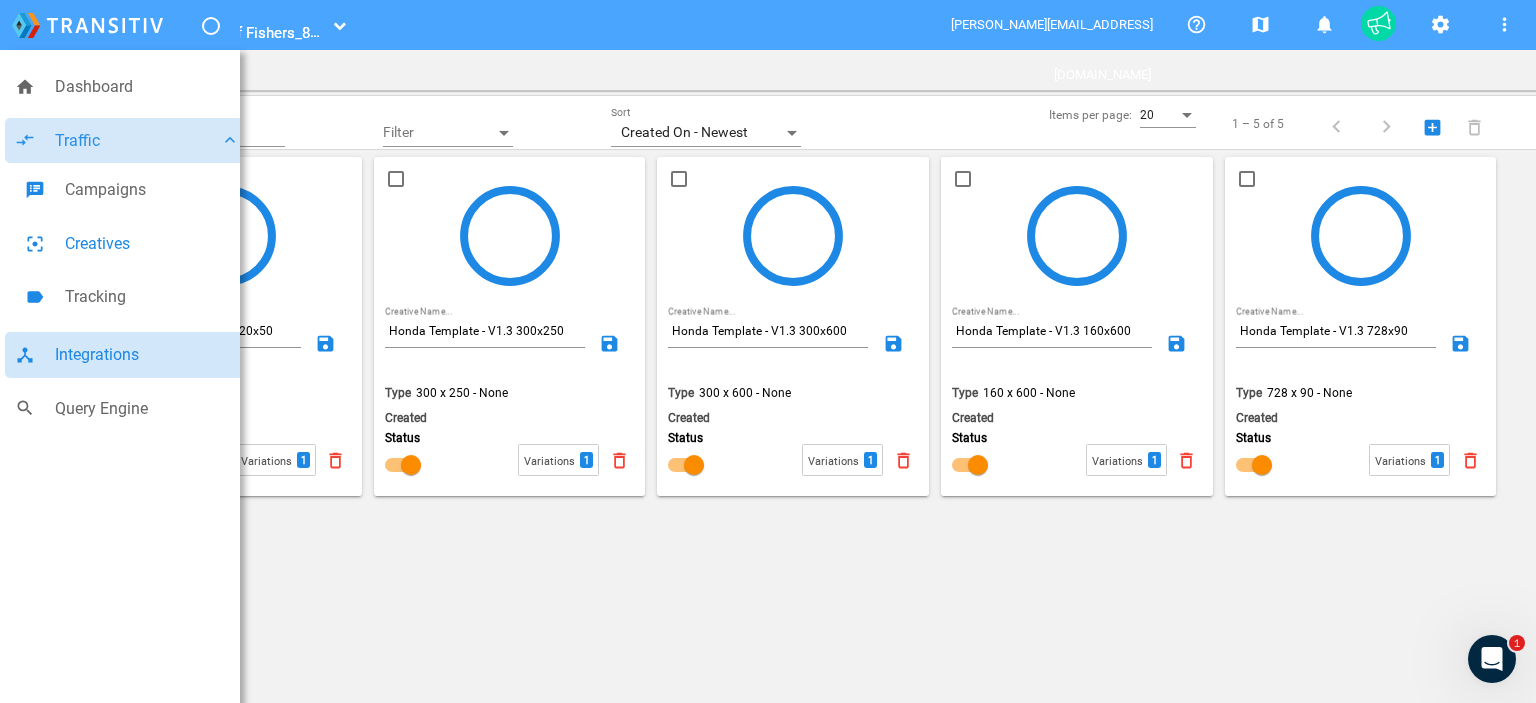 click on "Integrations" at bounding box center (147, 355) 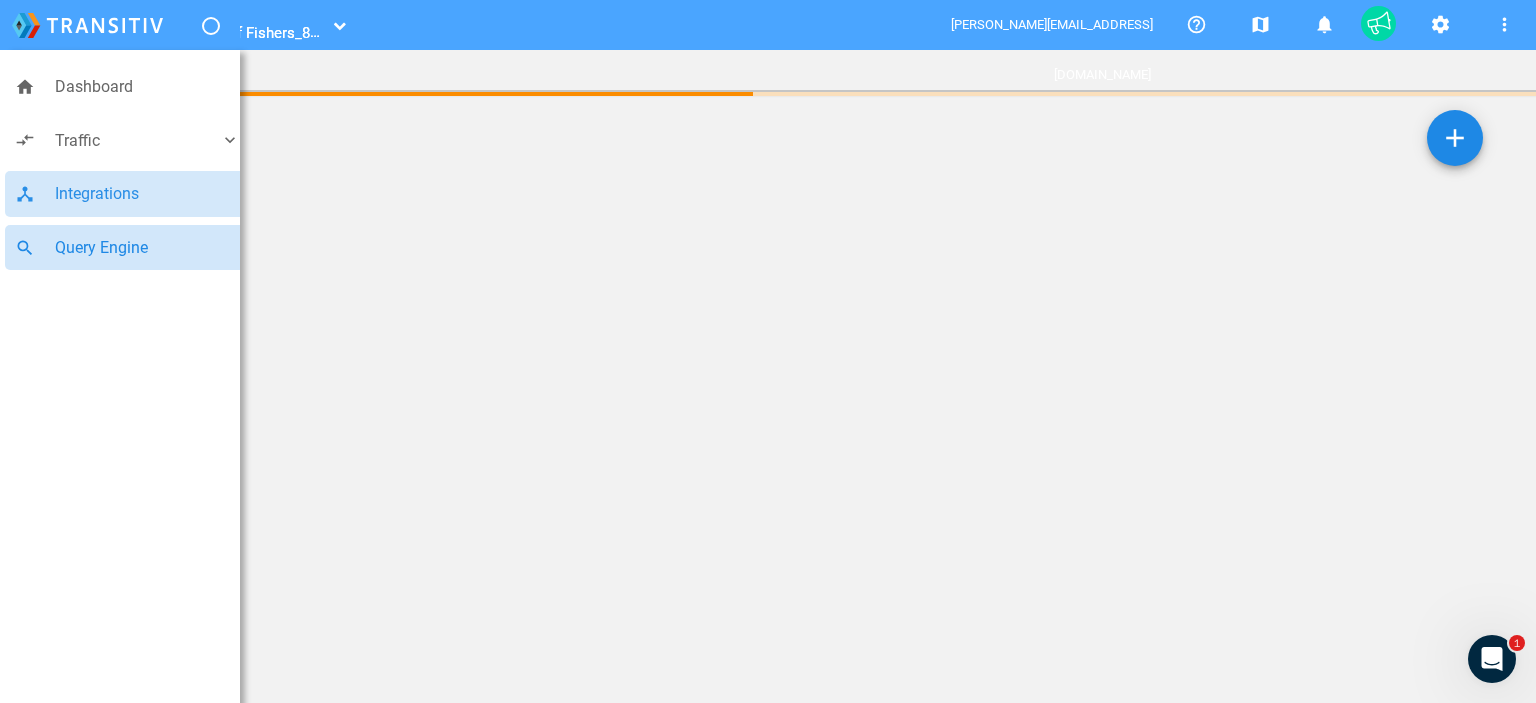 click on "Query Engine" at bounding box center [147, 248] 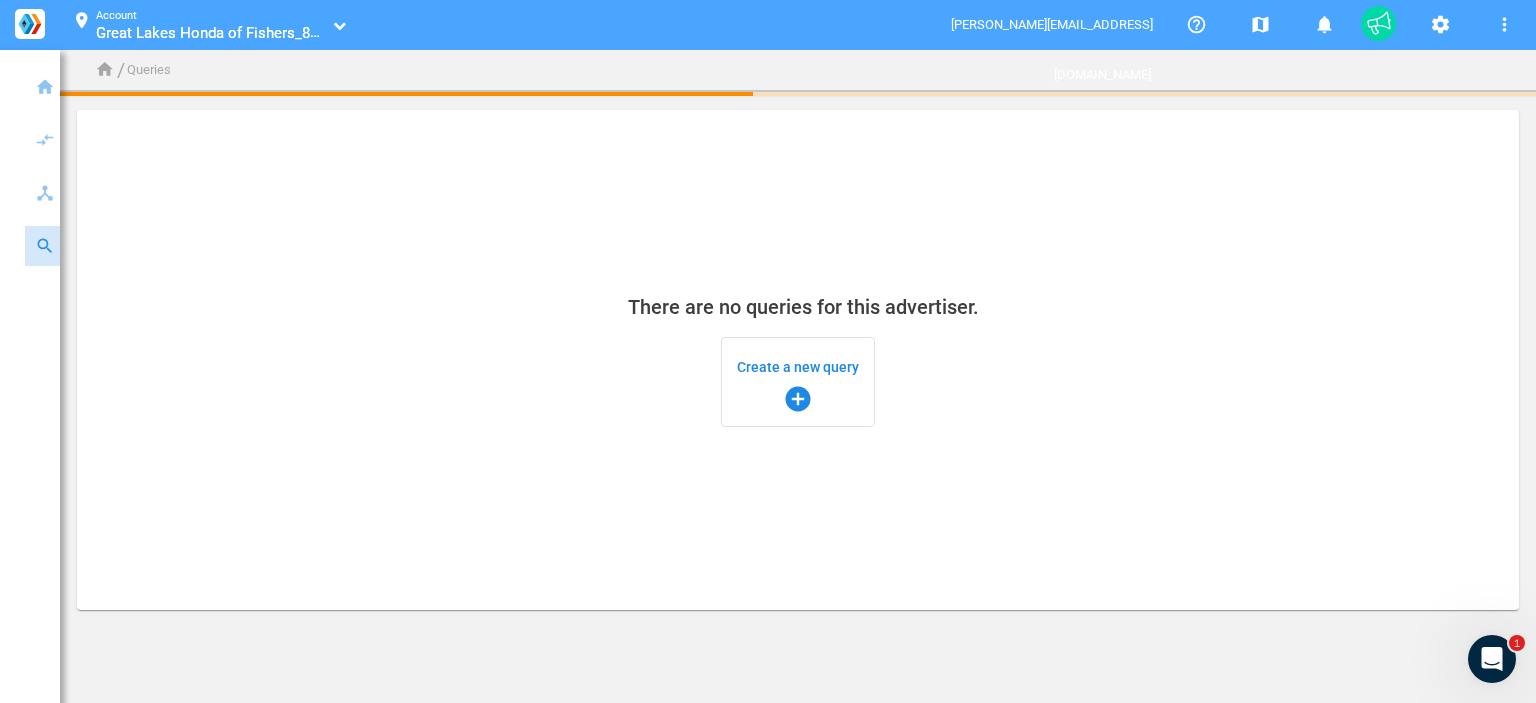 click on "add_circle" at bounding box center (798, 399) 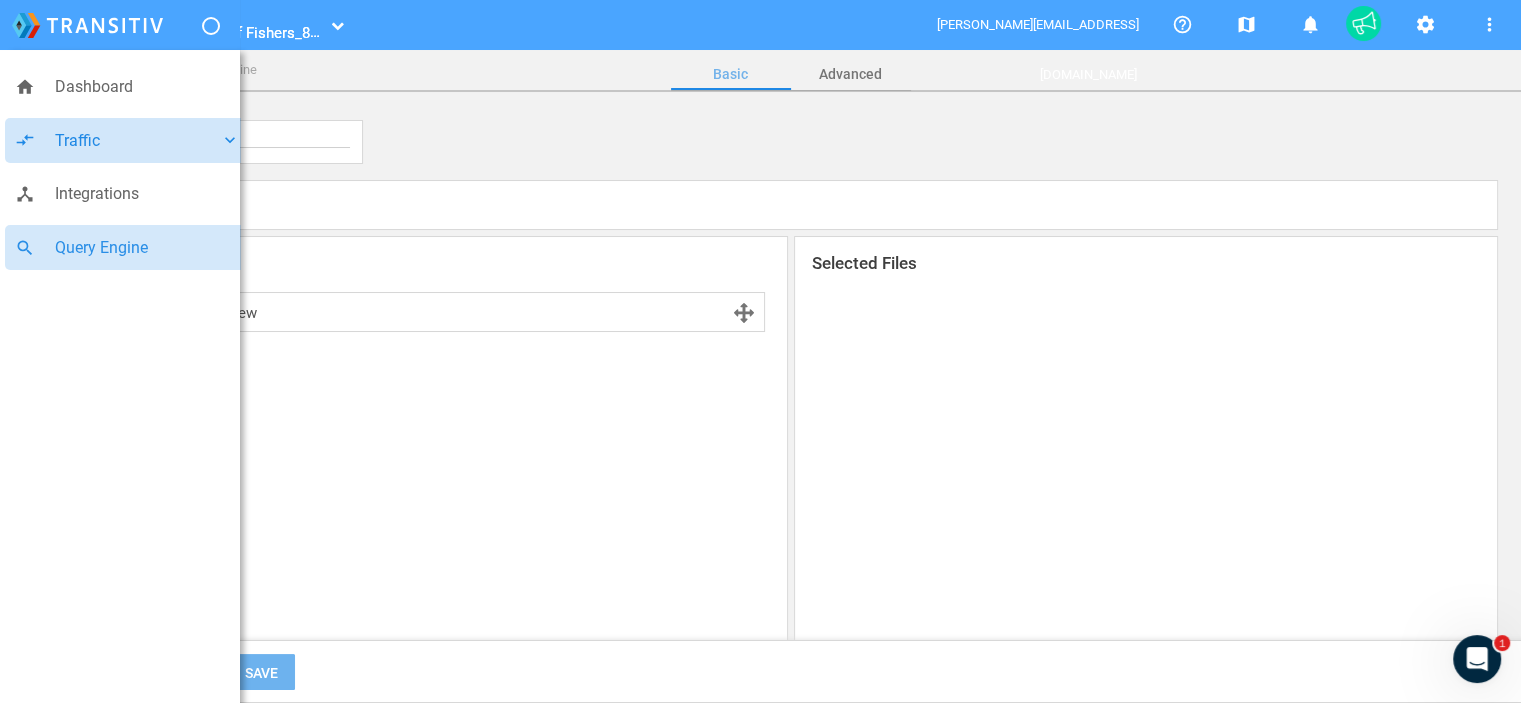 click on "Traffic" at bounding box center [137, 141] 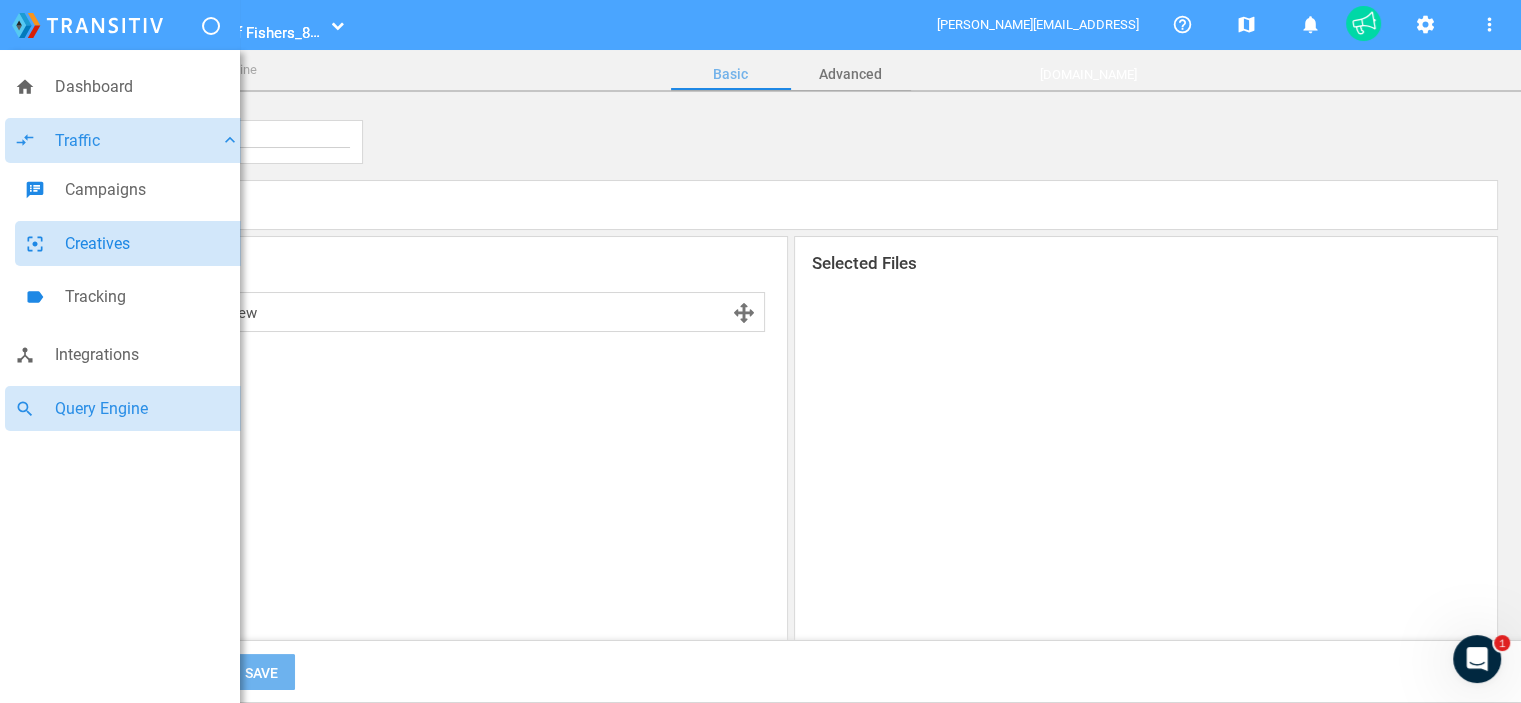 click on "Creatives" at bounding box center [152, 244] 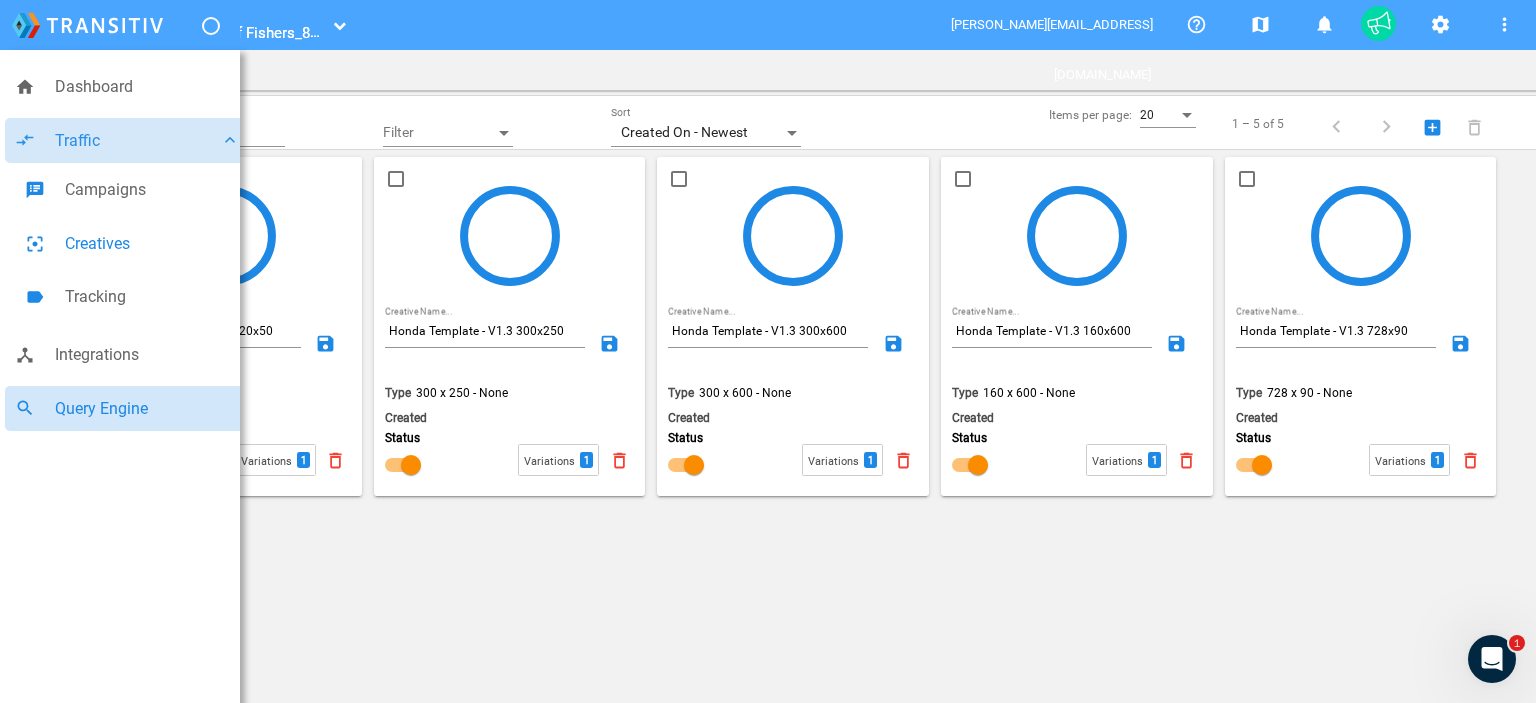 click on "search Query Engine" at bounding box center (127, 409) 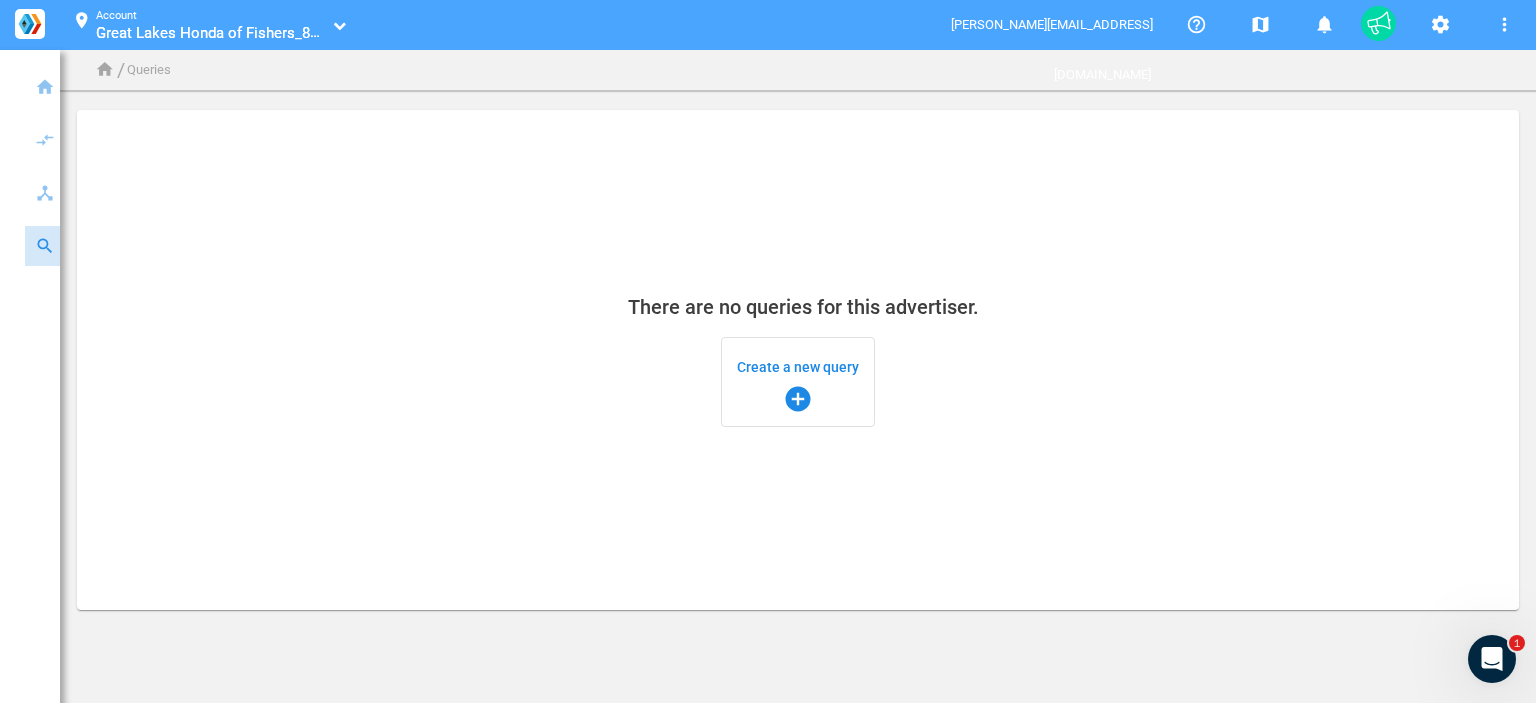 click on "Create a new query  add_circle" at bounding box center [798, 382] 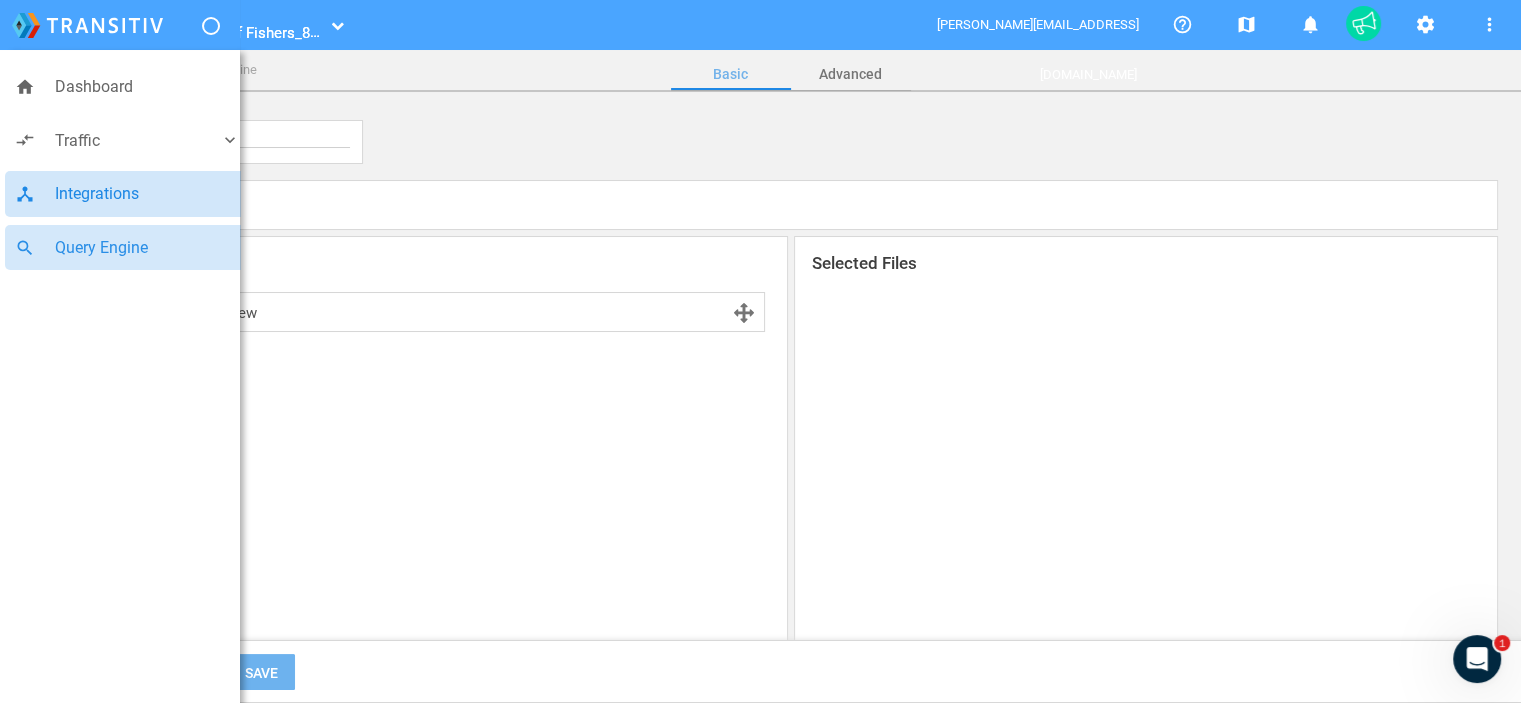 click on "Integrations" at bounding box center [147, 194] 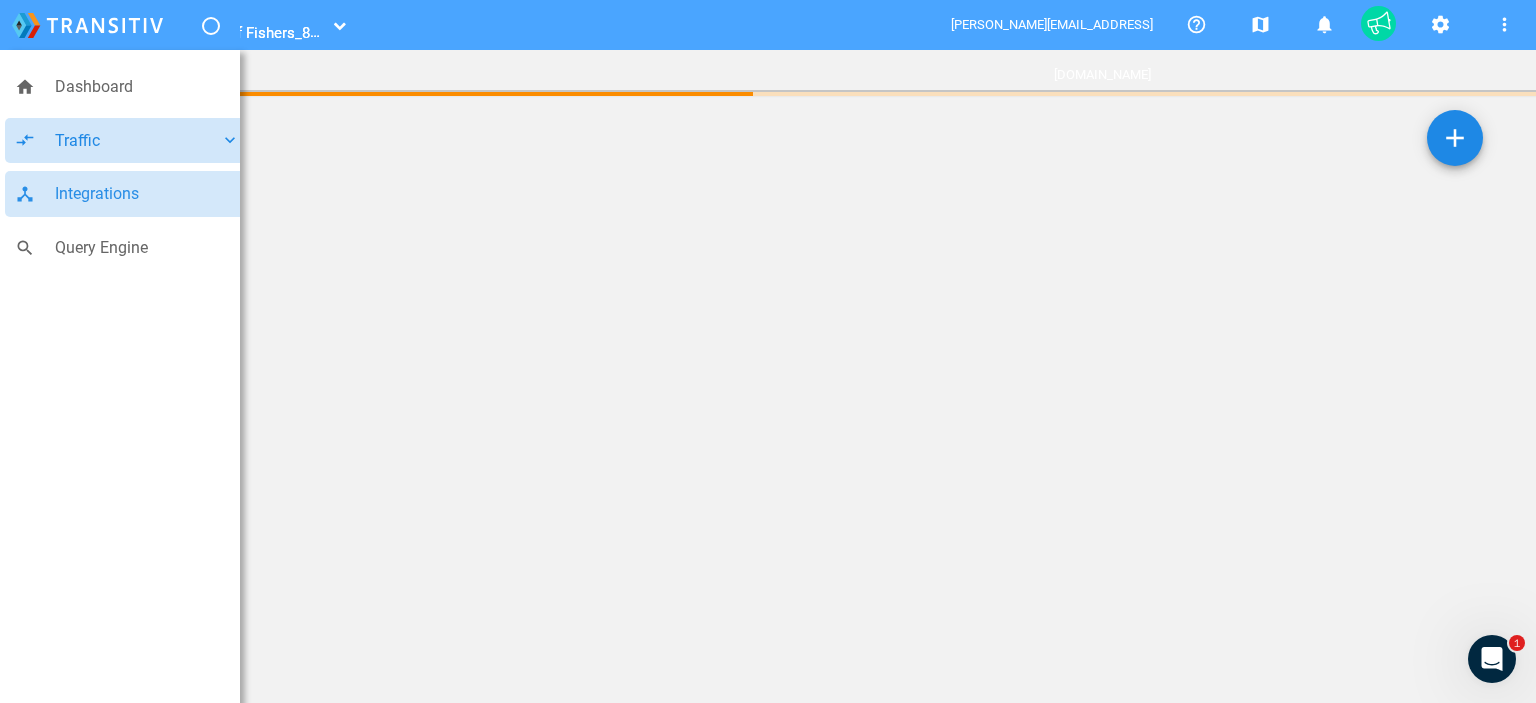click on "compare_arrows Traffic keyboard_arrow_down" at bounding box center (127, 141) 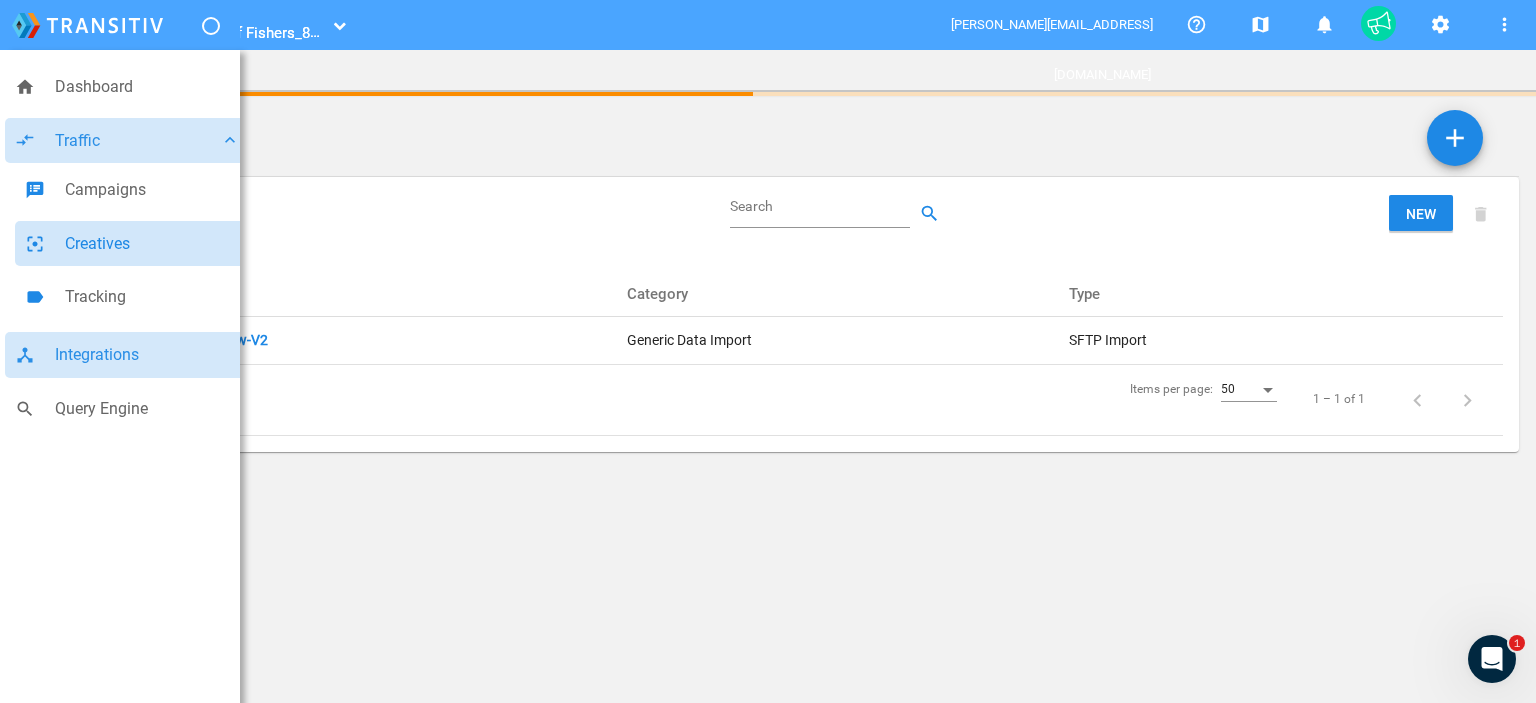 click on "Creatives" at bounding box center [152, 244] 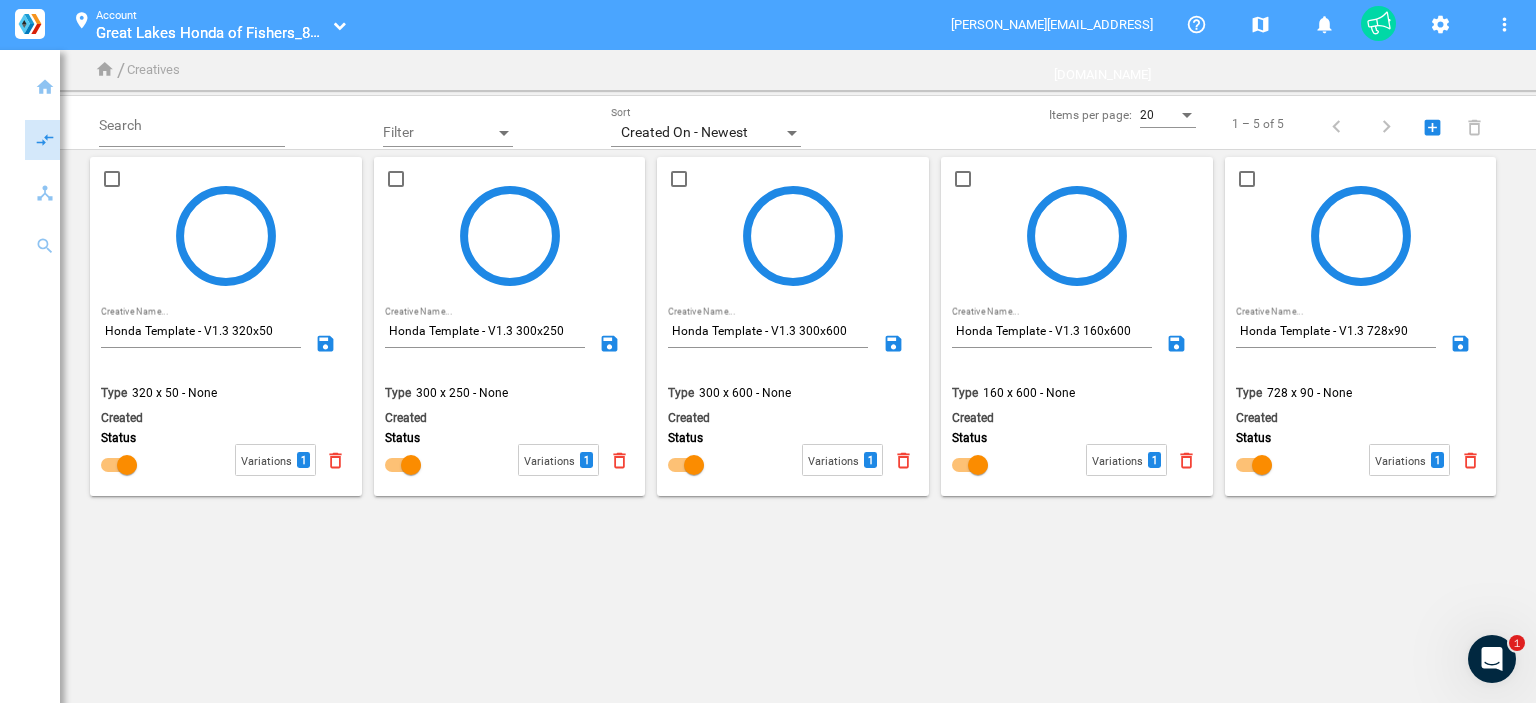 drag, startPoint x: 510, startPoint y: 391, endPoint x: 473, endPoint y: 390, distance: 37.01351 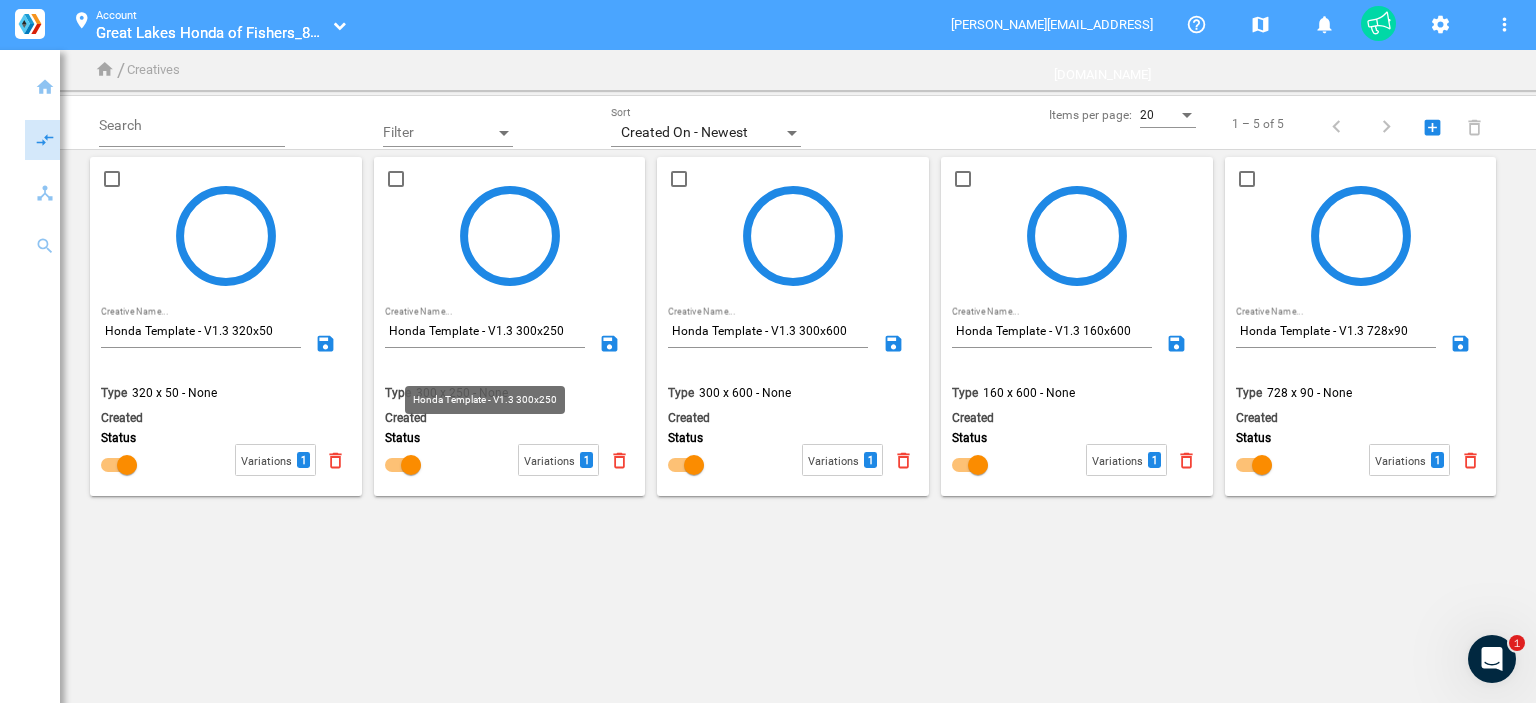 click on "Honda Template - V1.3 300x250" at bounding box center [485, 400] 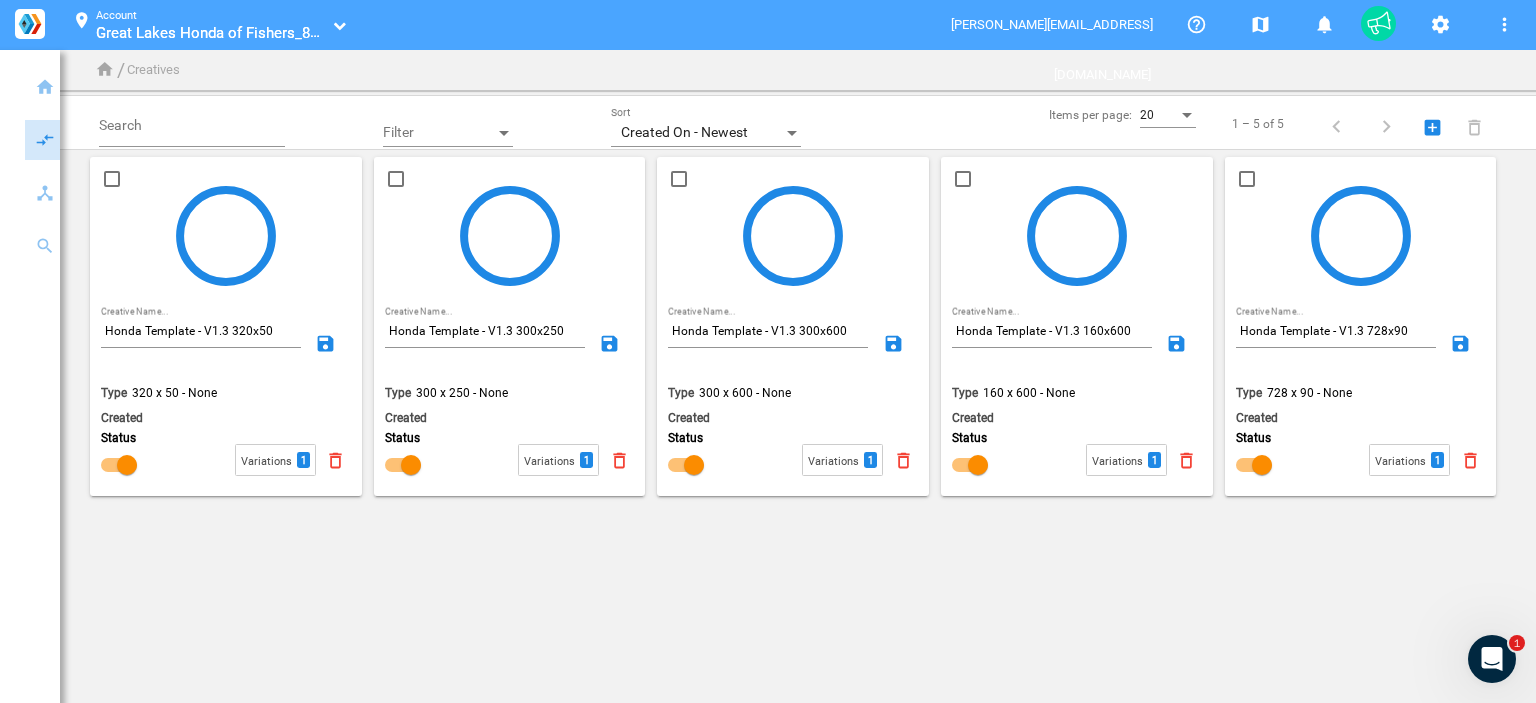 drag, startPoint x: 505, startPoint y: 392, endPoint x: 480, endPoint y: 399, distance: 25.96151 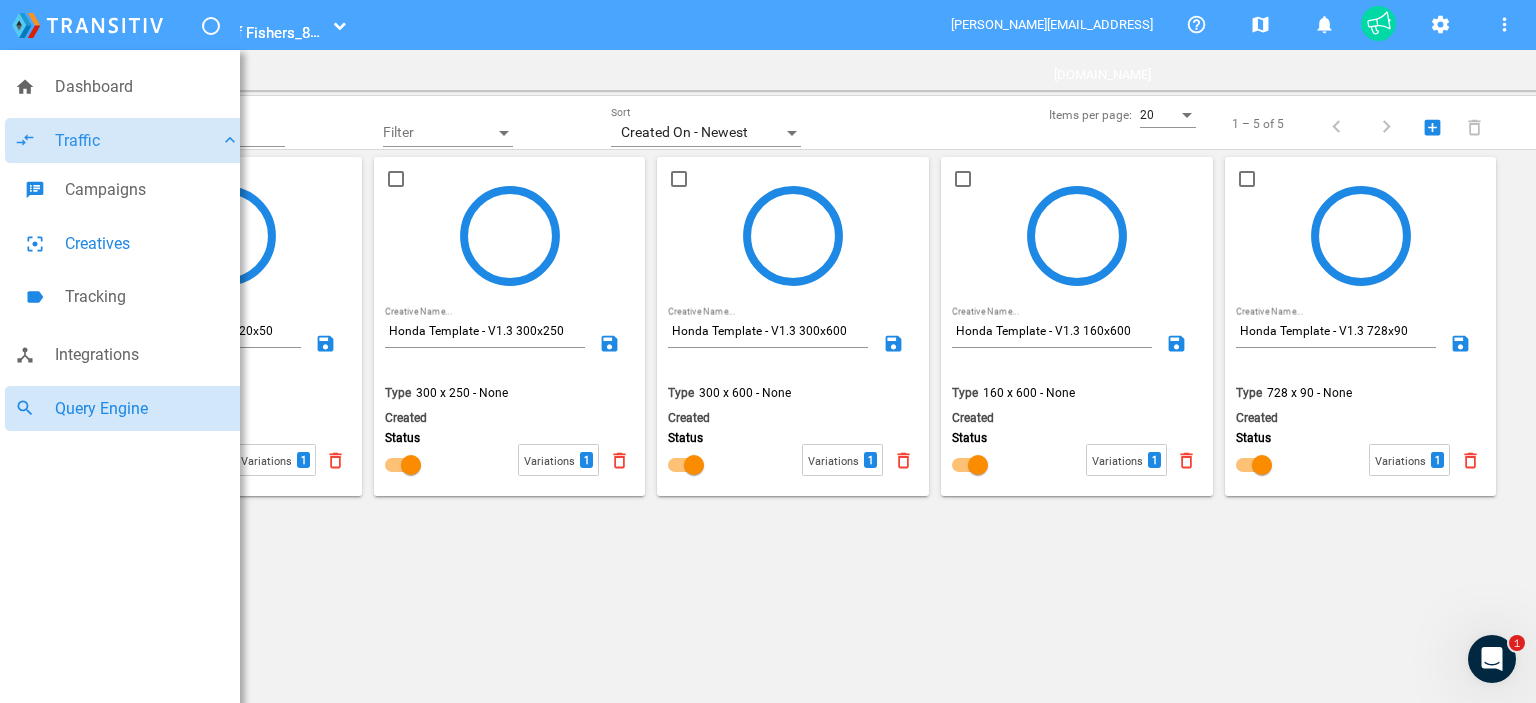 click on "Query Engine" at bounding box center [147, 409] 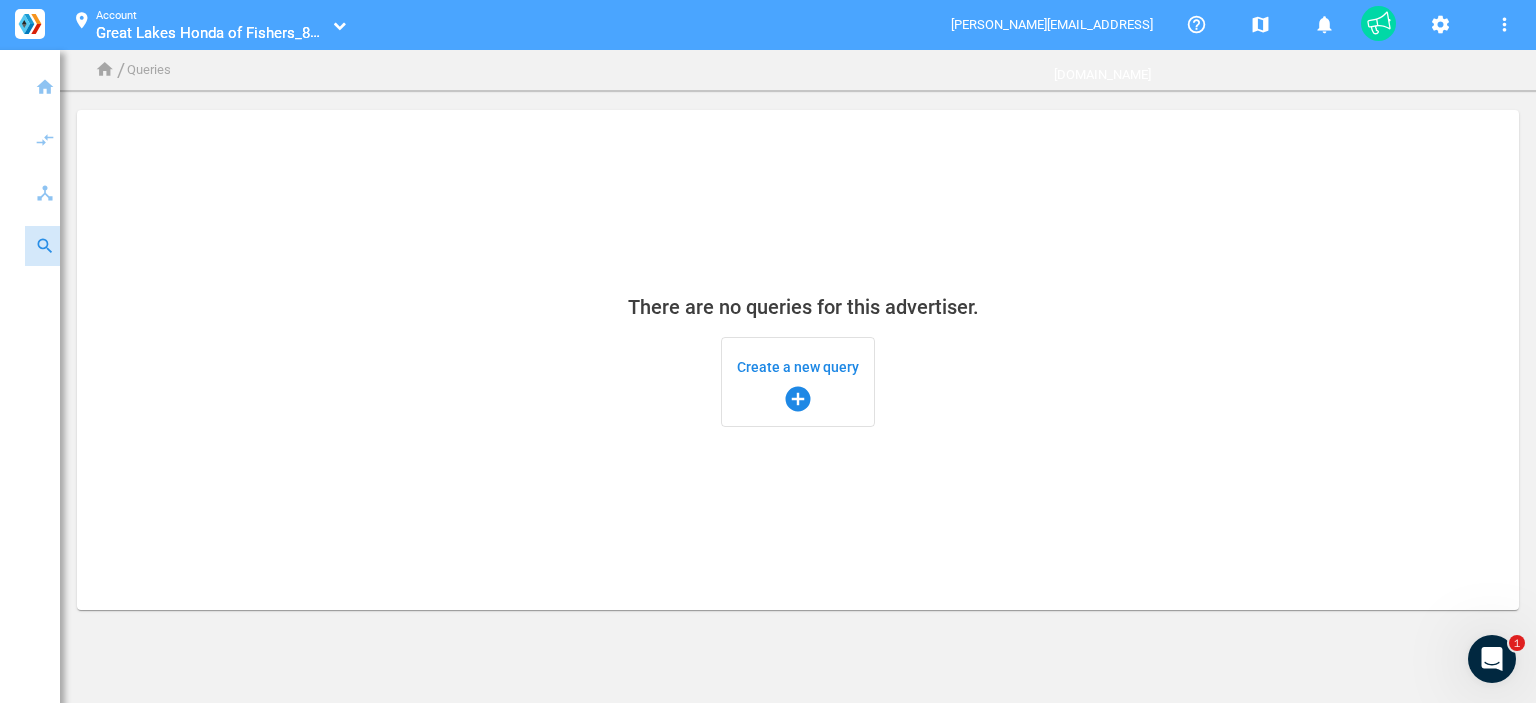 click on "There are no queries for this advertiser.  Create a new query  add_circle" 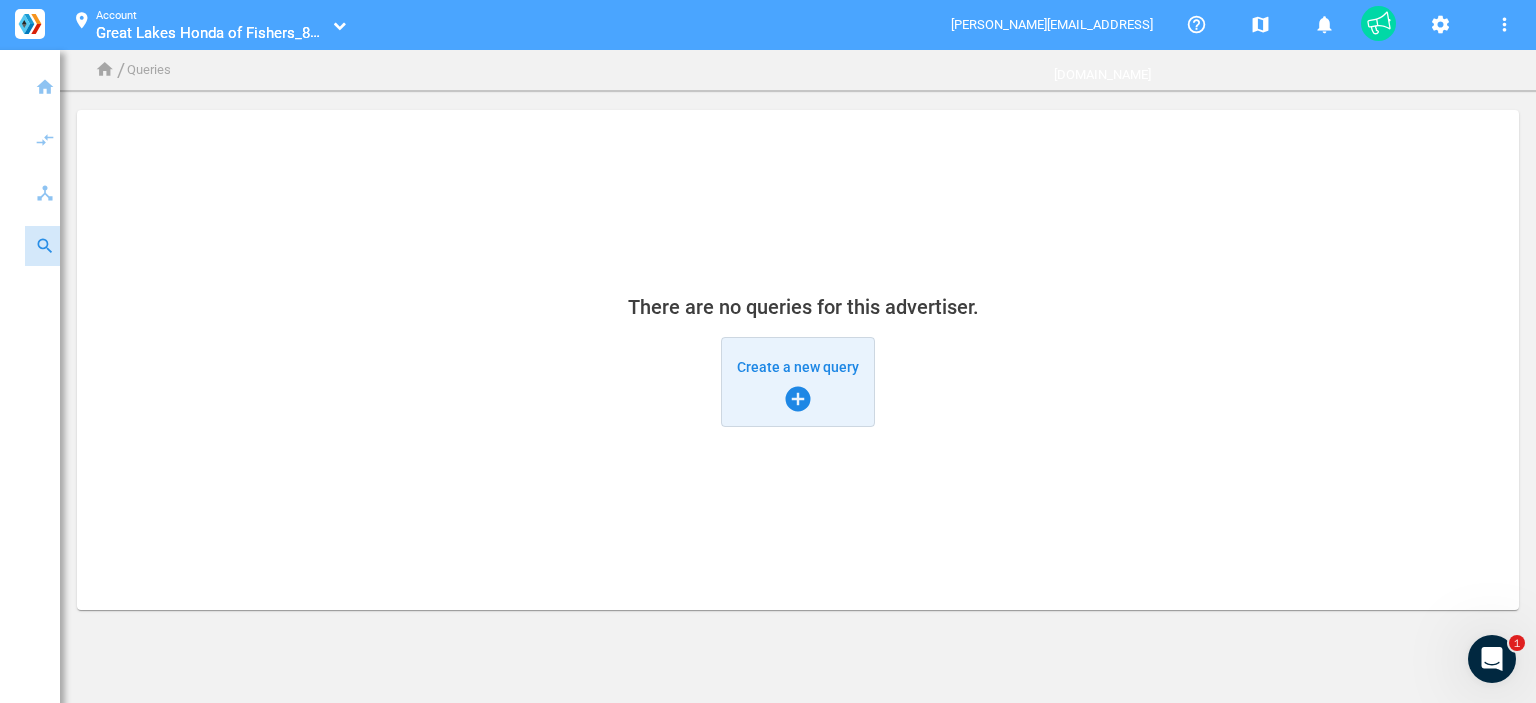click on "Create a new query  add_circle" at bounding box center (798, 382) 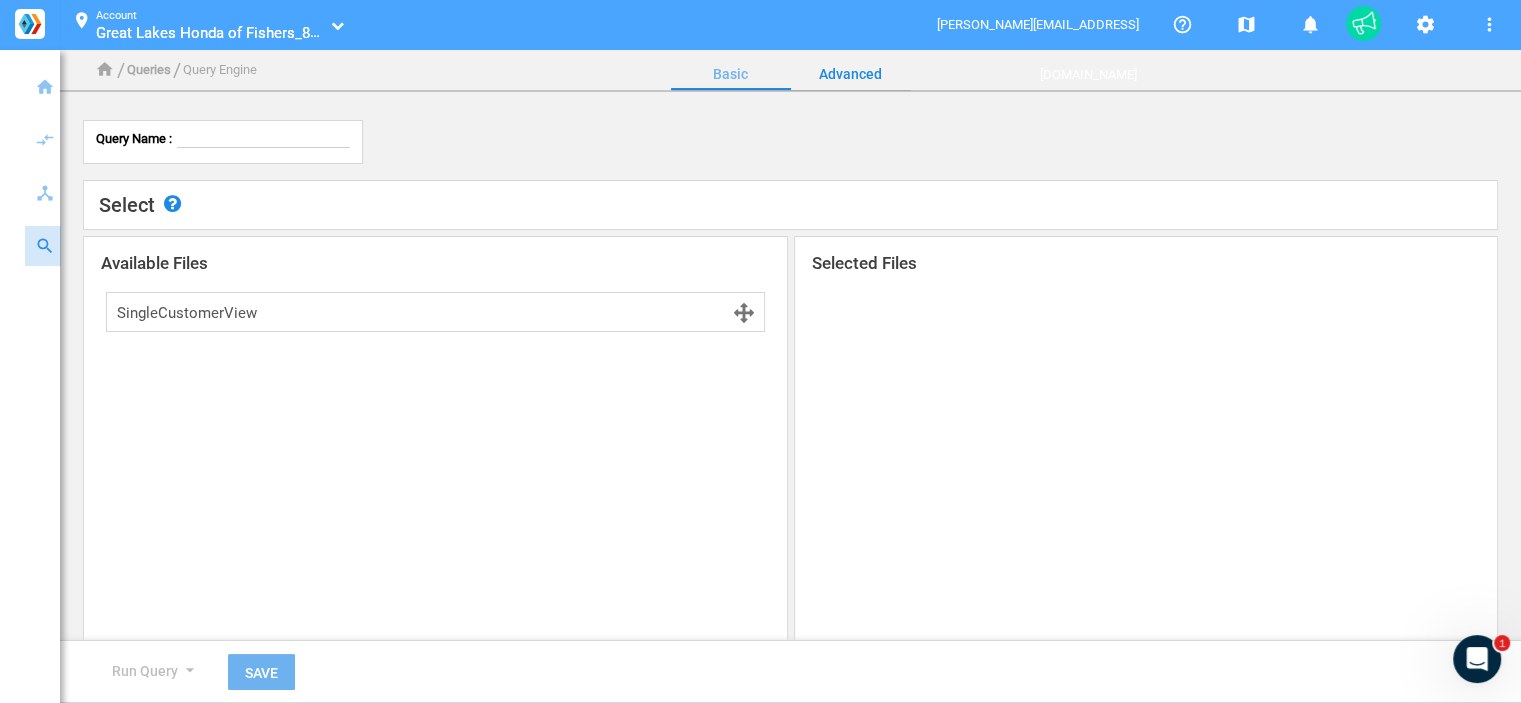 click on "Advanced" at bounding box center (851, 74) 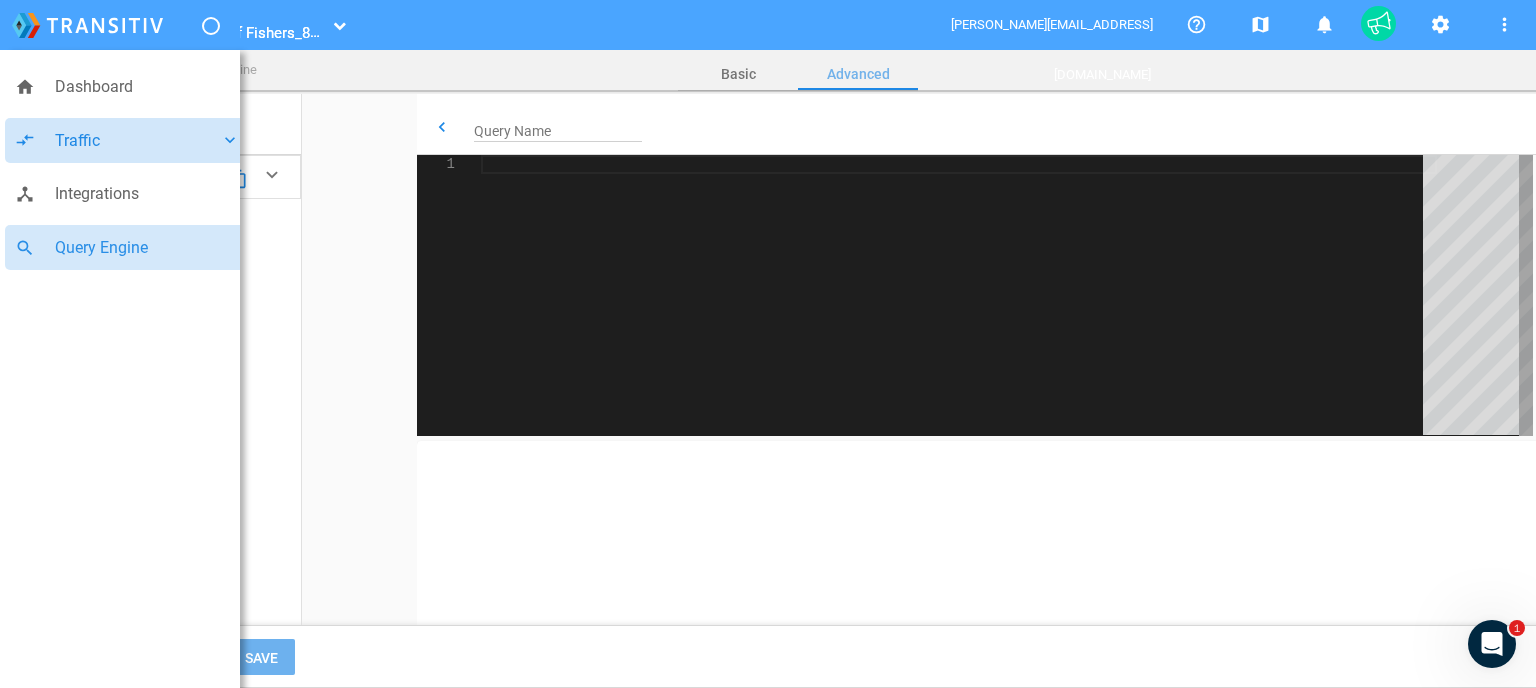 click on "Traffic" at bounding box center [137, 141] 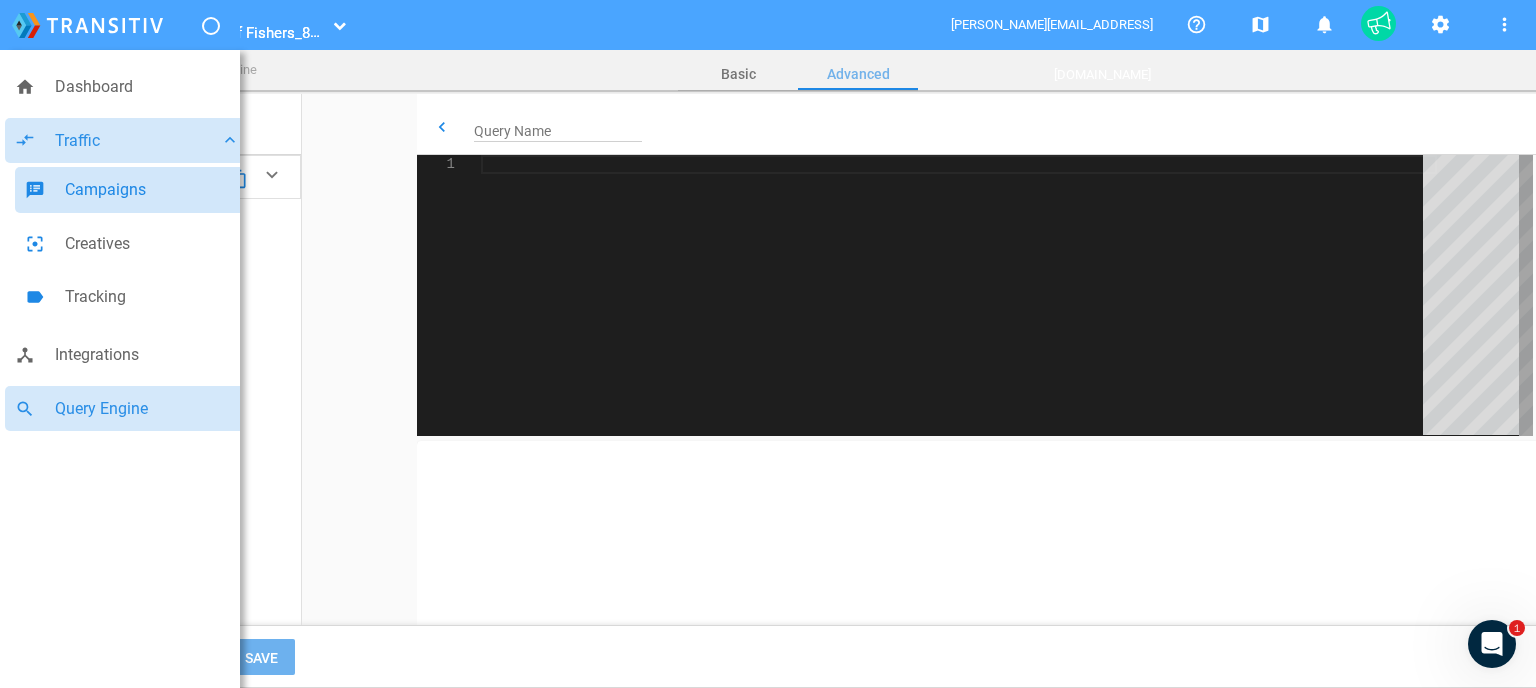click on "Campaigns" at bounding box center [152, 190] 